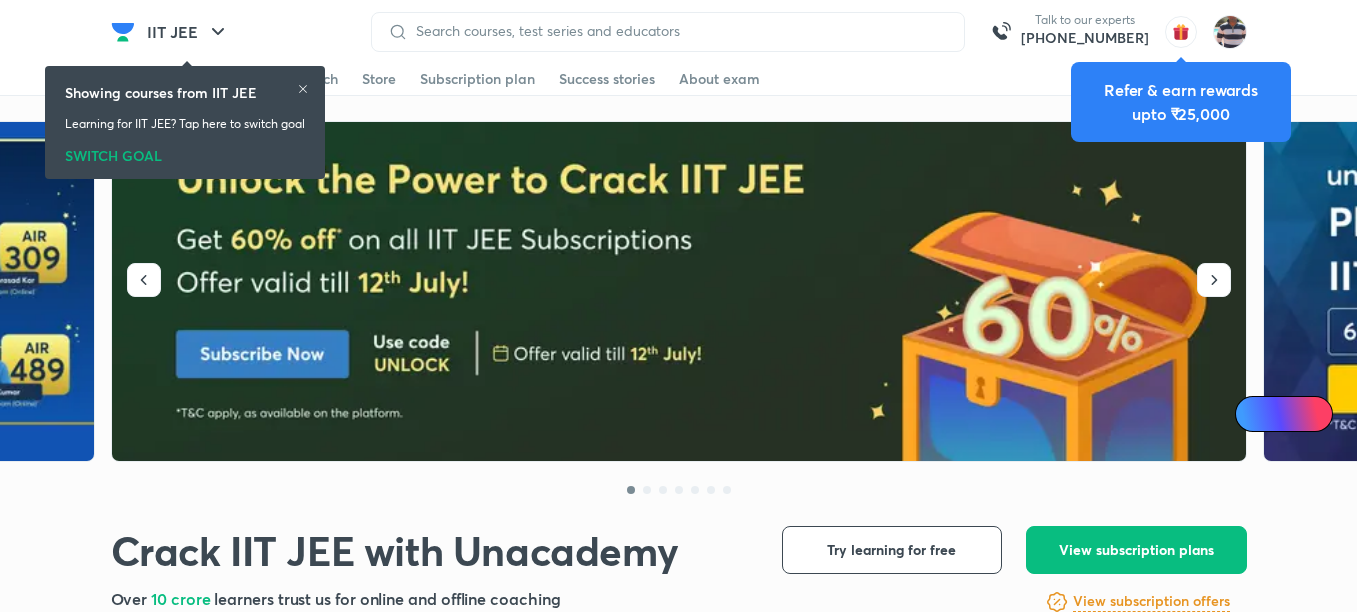 scroll, scrollTop: 0, scrollLeft: 0, axis: both 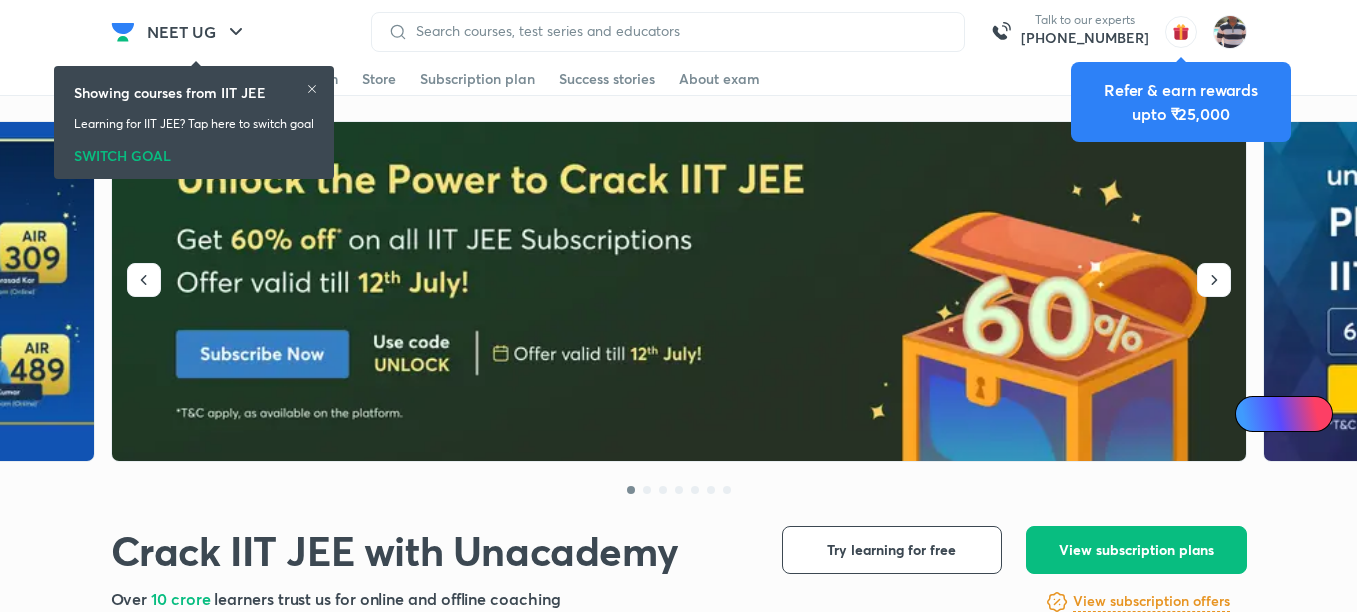 click 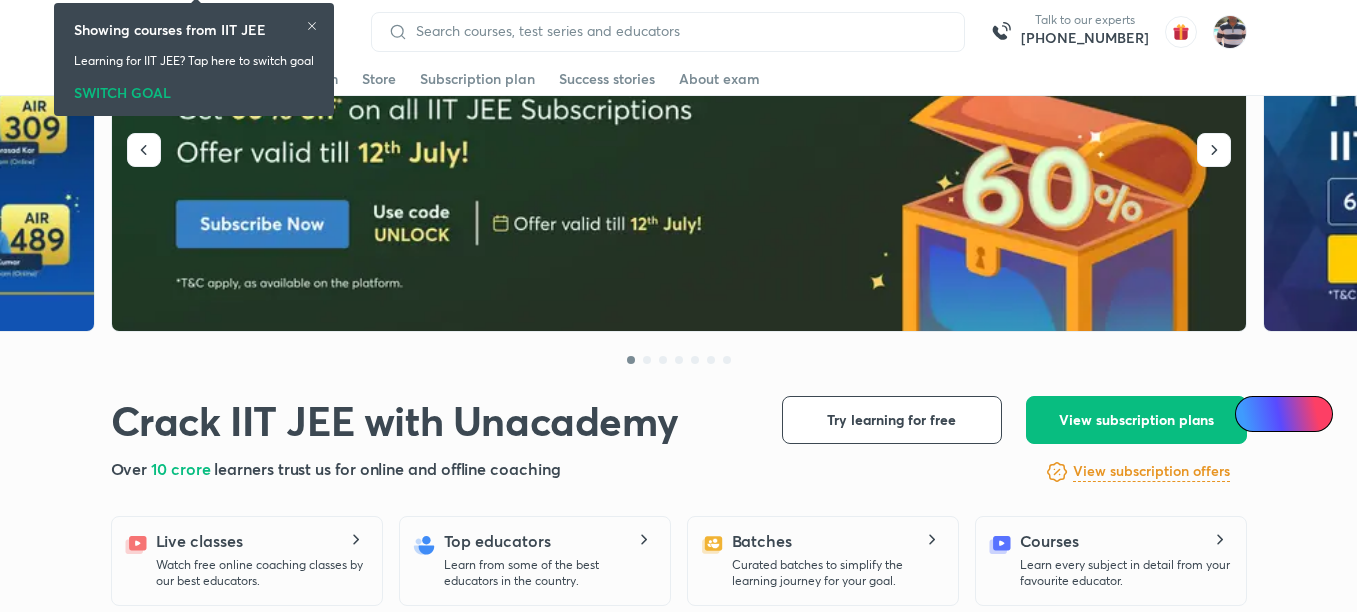 scroll, scrollTop: 0, scrollLeft: 0, axis: both 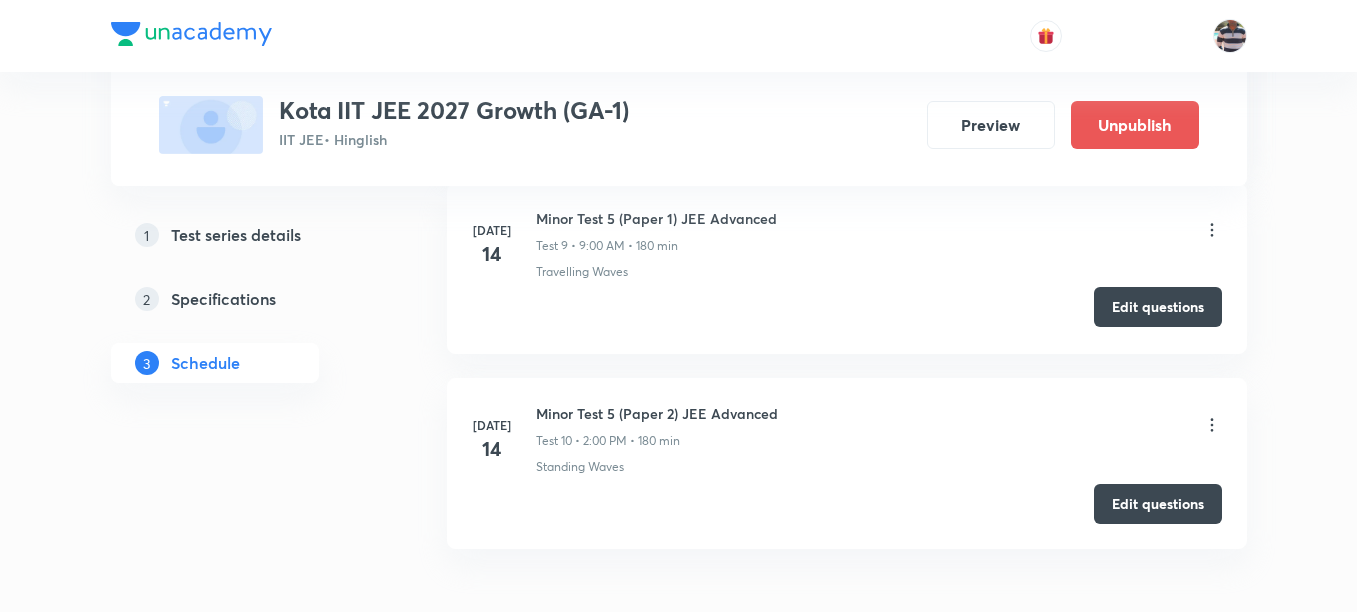 click on "Edit questions" at bounding box center [1158, 307] 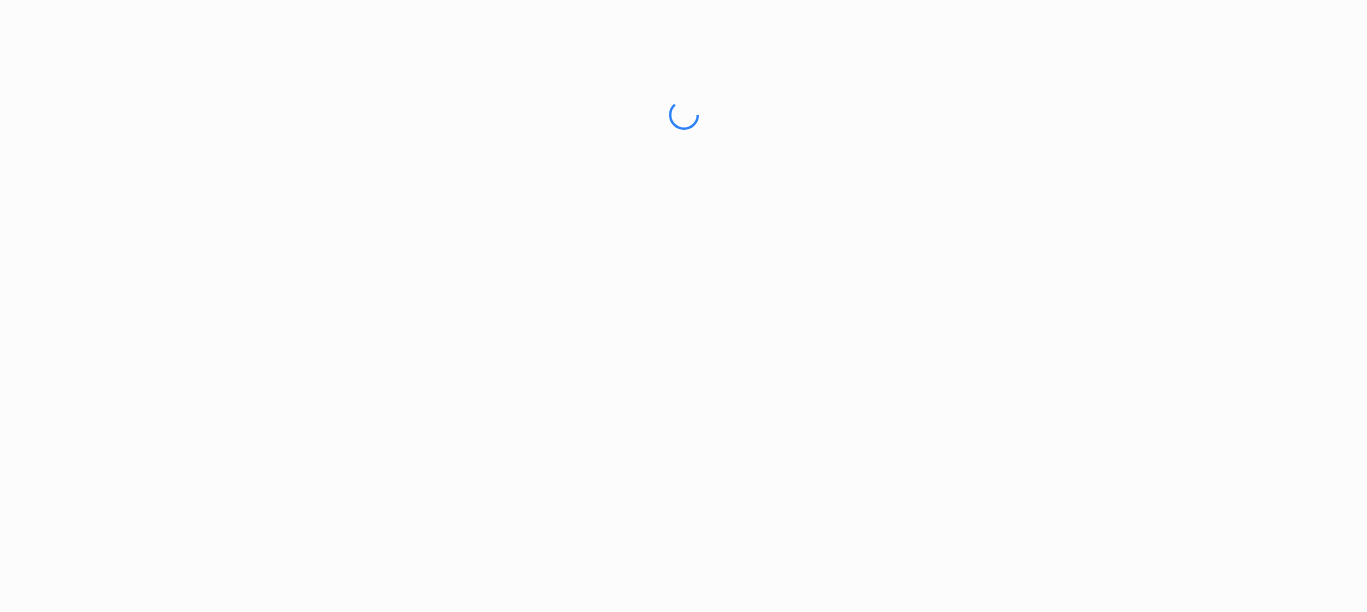 scroll, scrollTop: 0, scrollLeft: 0, axis: both 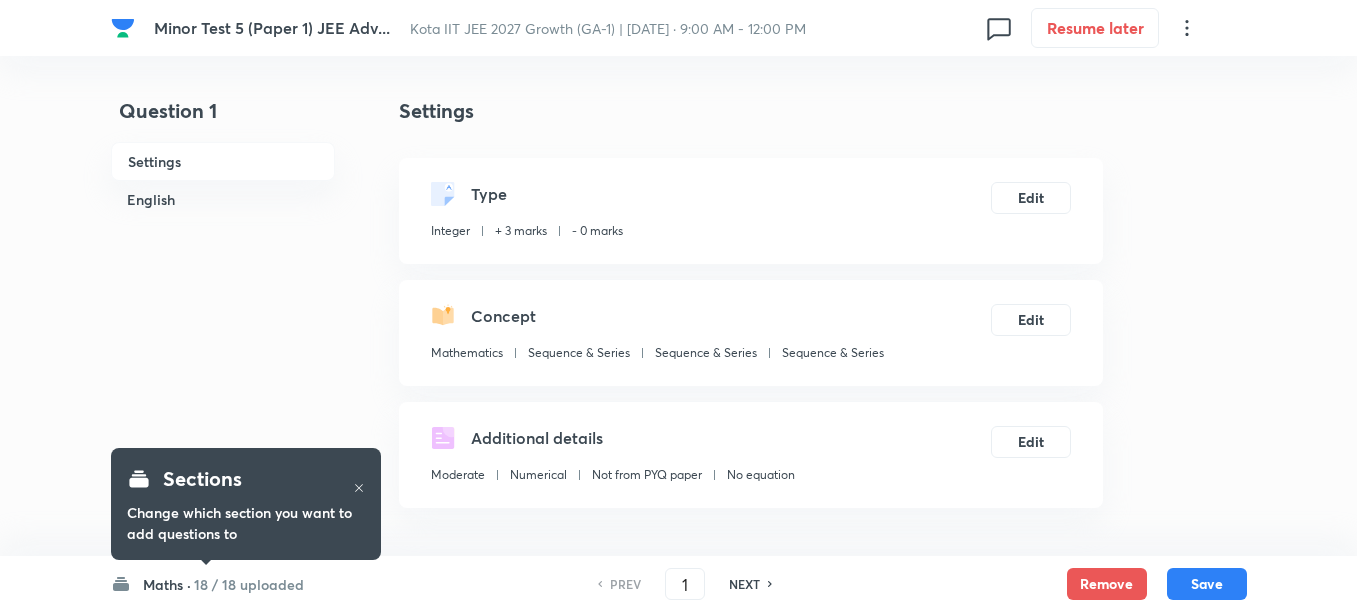 type on "1" 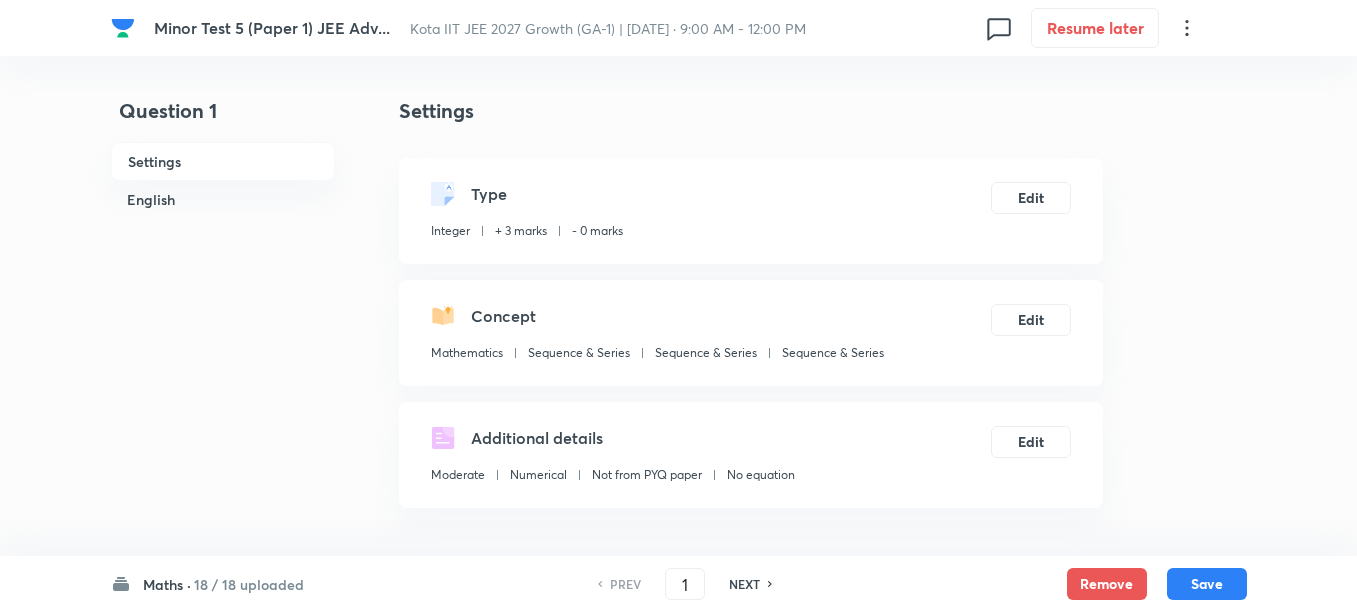 click on "Maths ·" at bounding box center (167, 584) 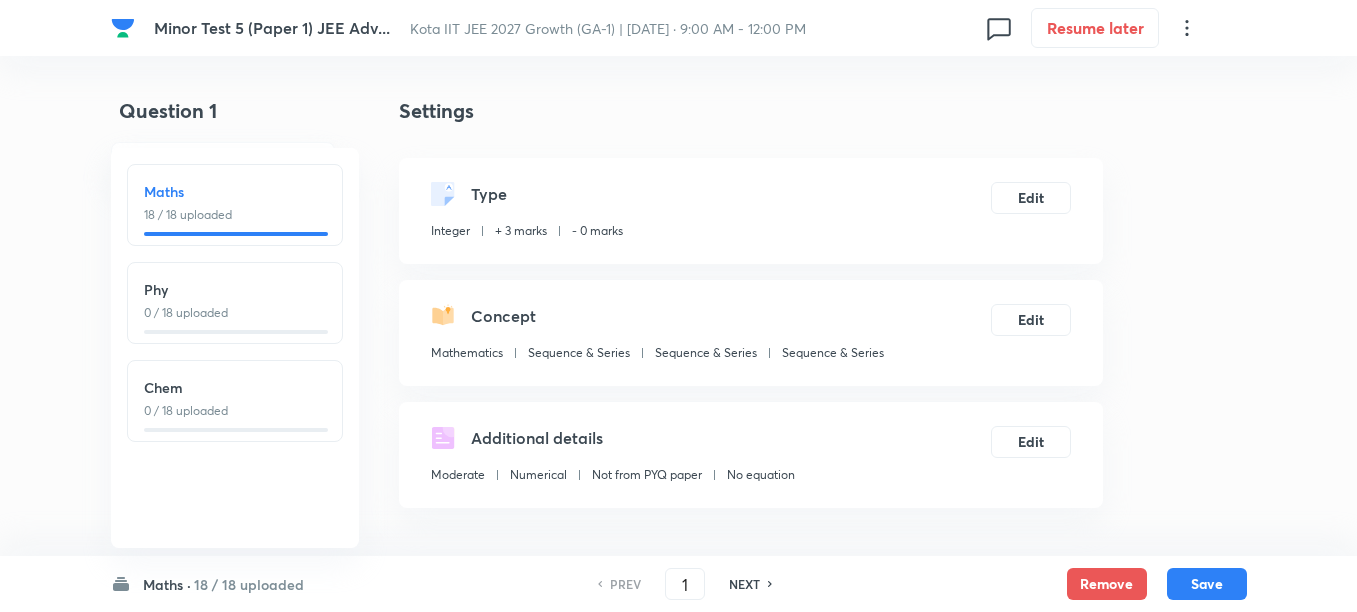 click on "0 / 18 uploaded" at bounding box center [235, 313] 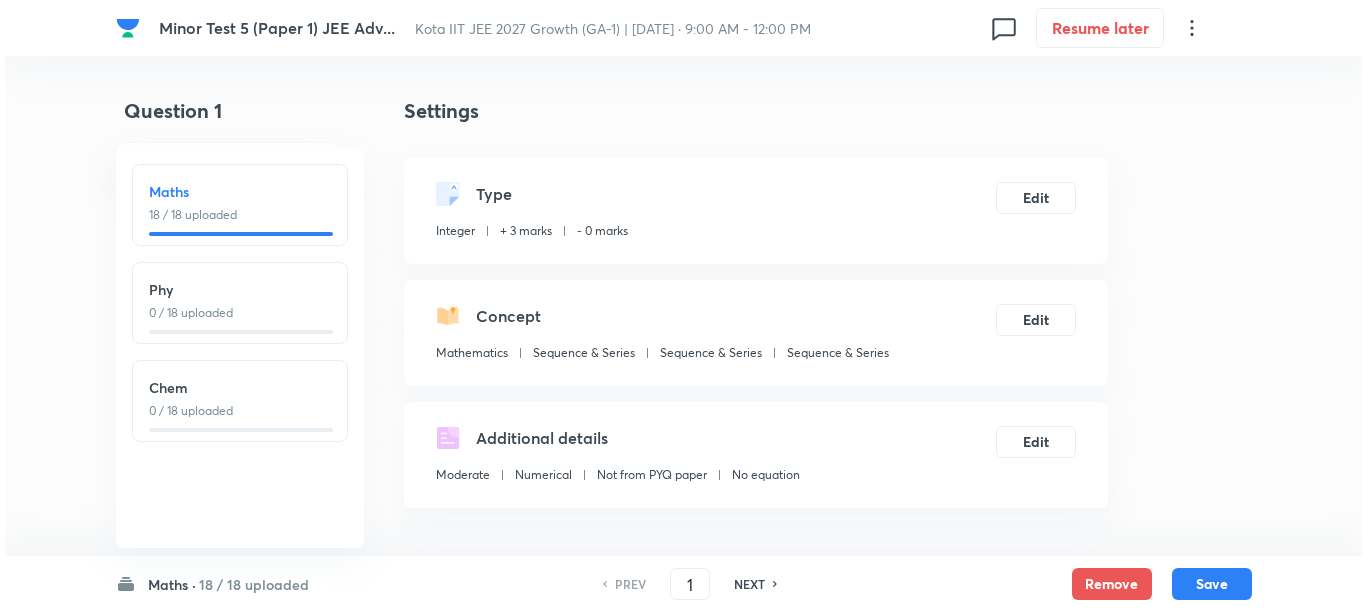 type on "19" 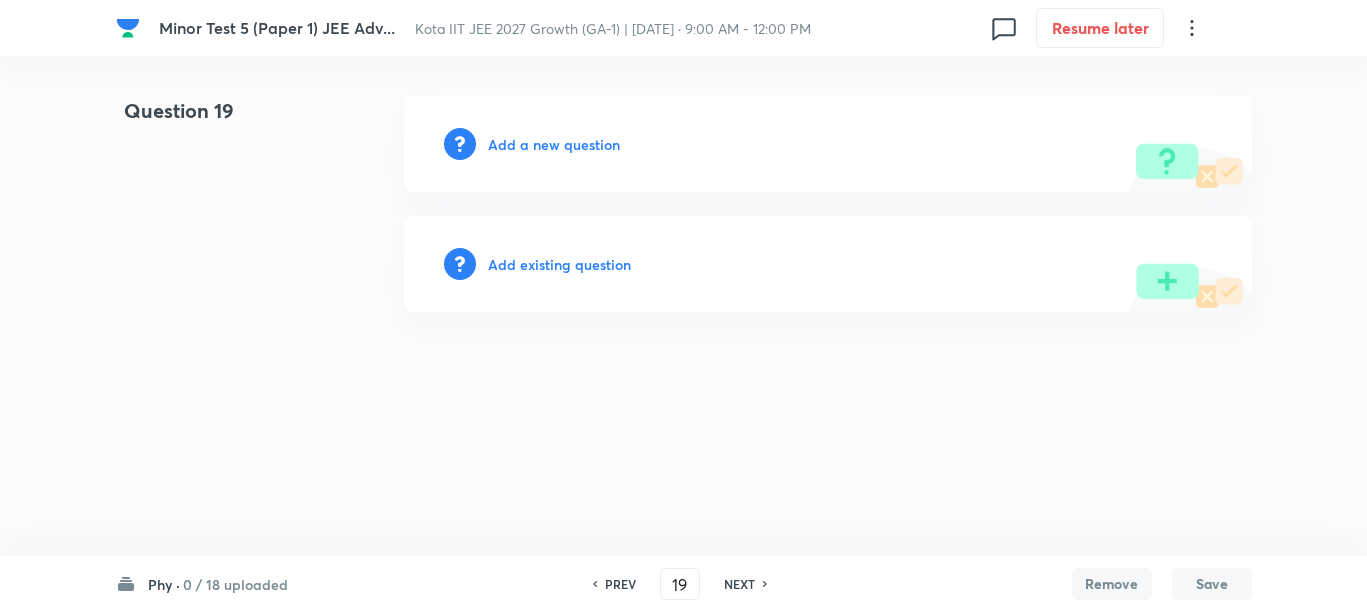 click on "Add a new question" at bounding box center (554, 144) 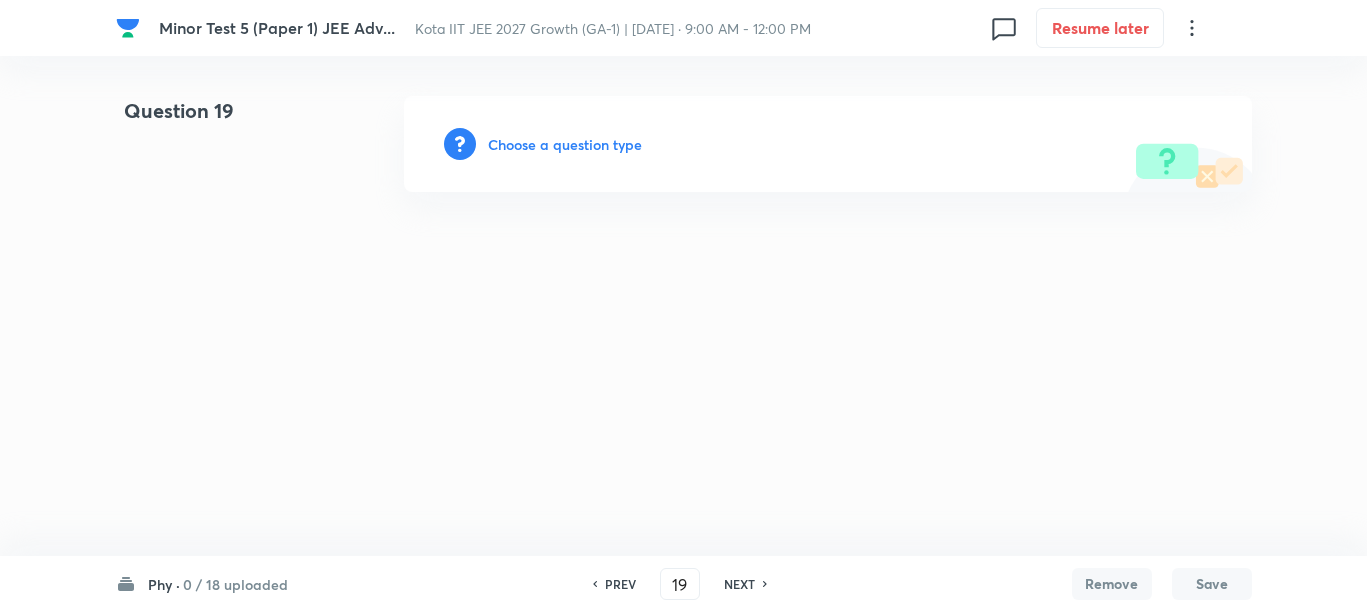 click on "Choose a question type" at bounding box center [565, 144] 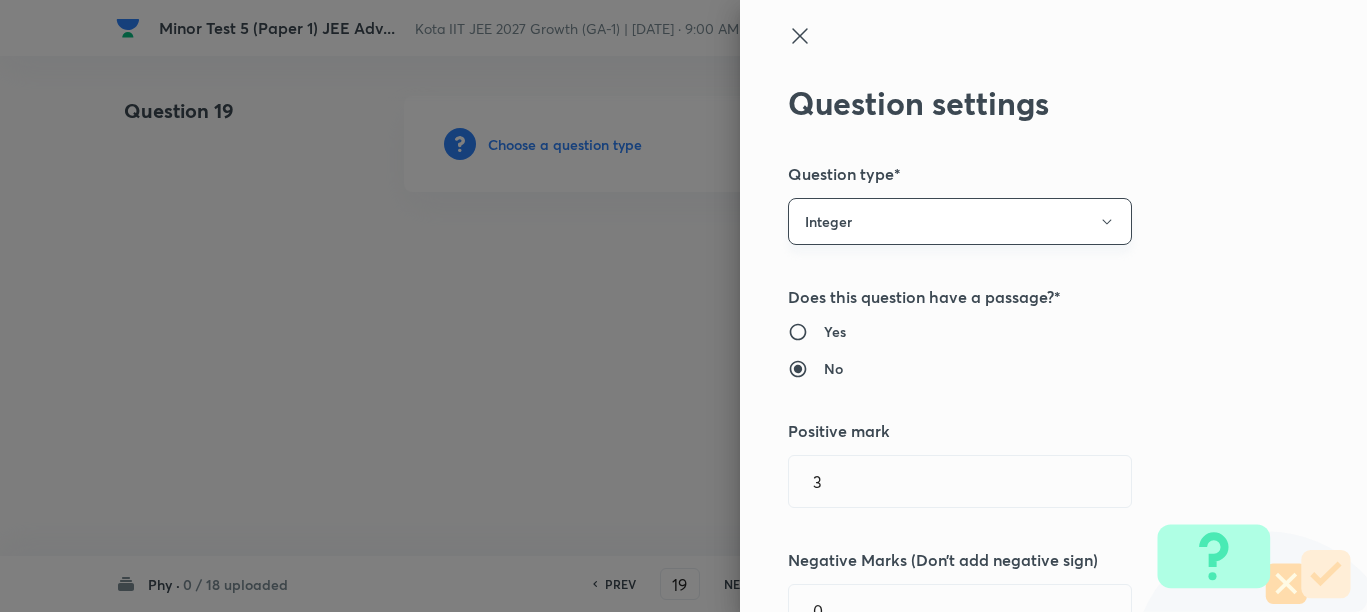click 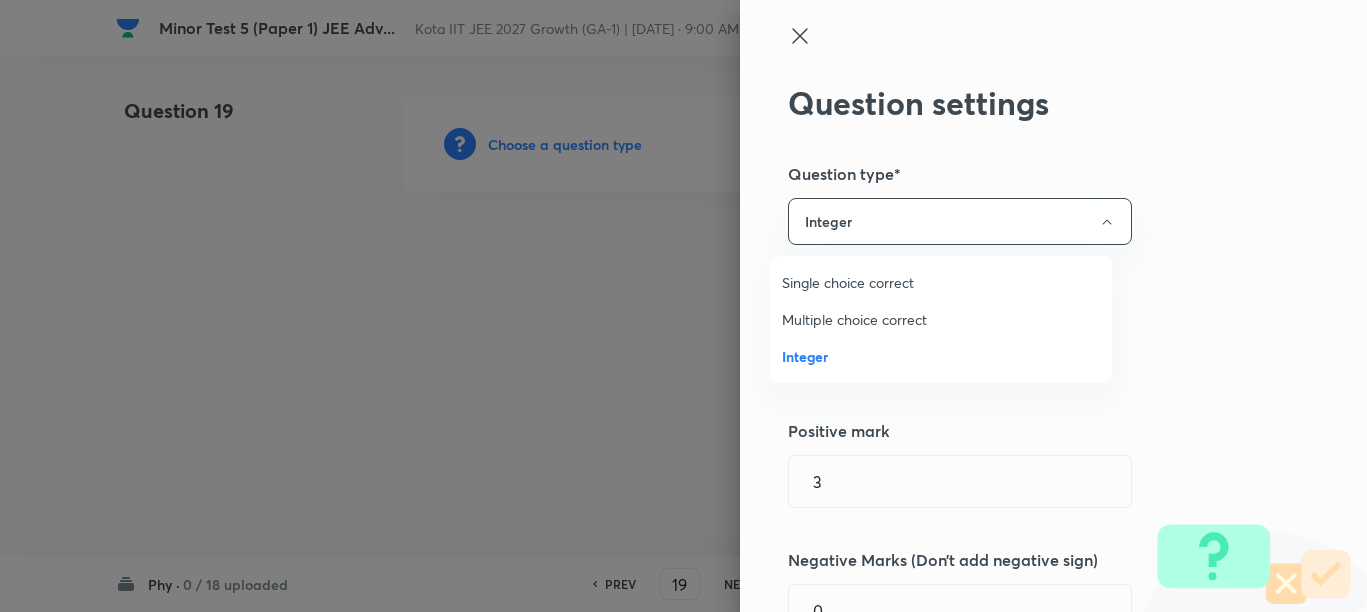 click on "Integer" at bounding box center (941, 356) 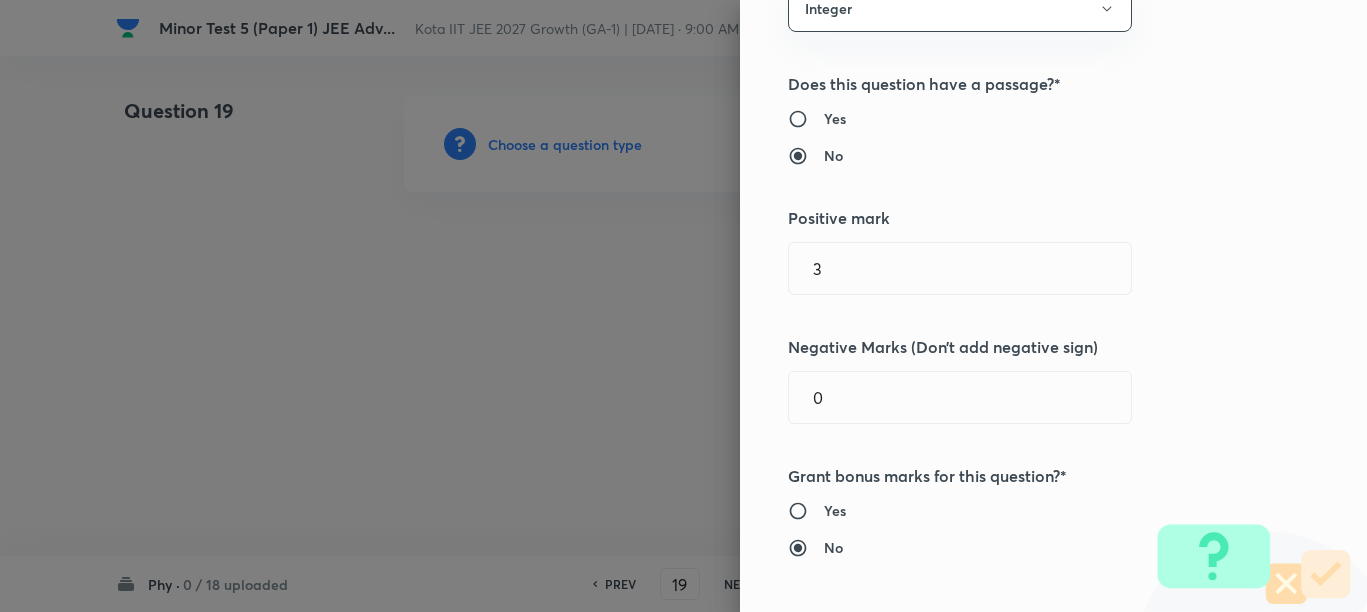 scroll, scrollTop: 250, scrollLeft: 0, axis: vertical 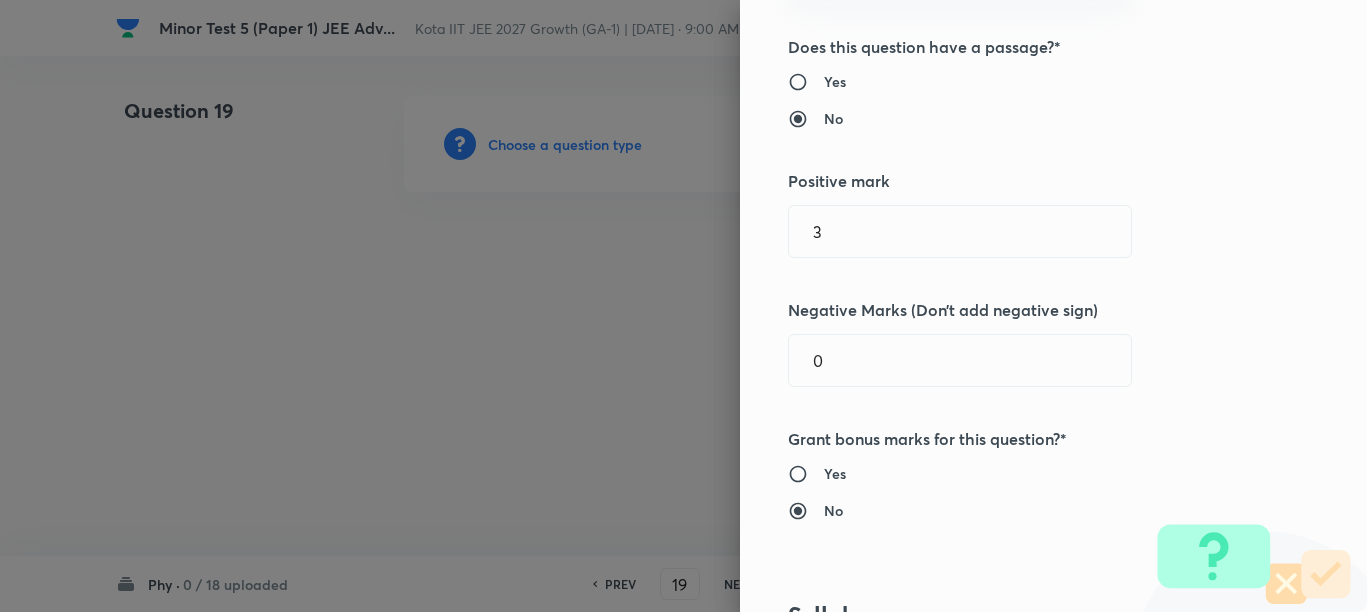 type 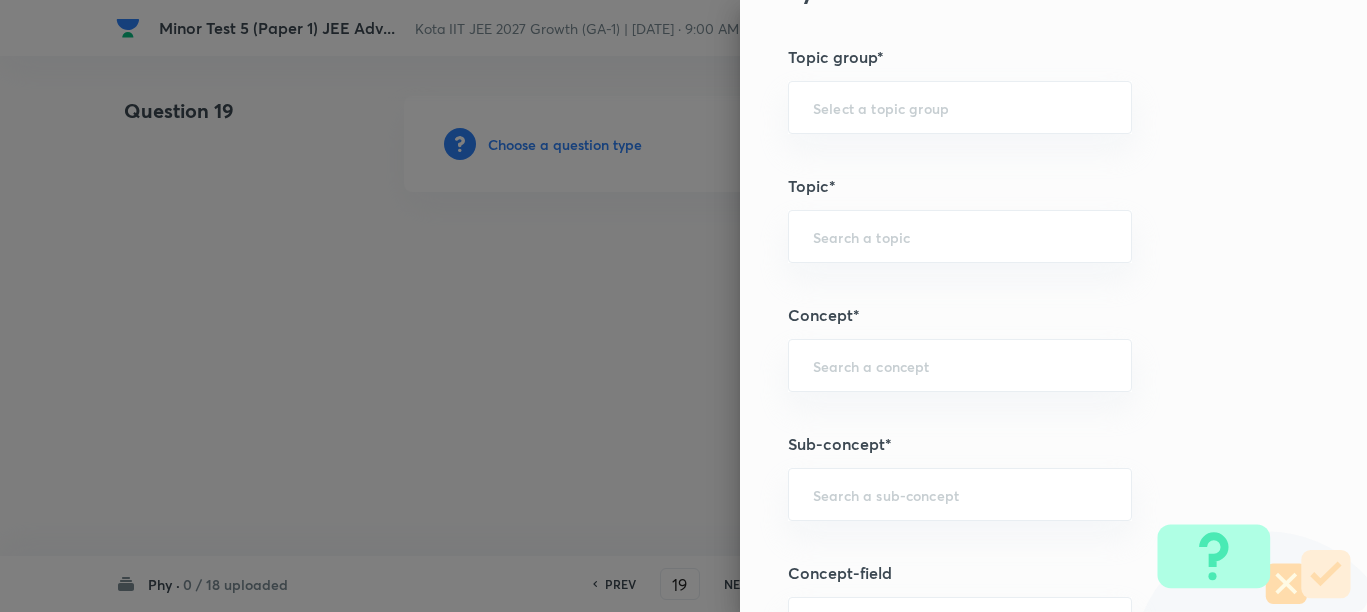 scroll, scrollTop: 1000, scrollLeft: 0, axis: vertical 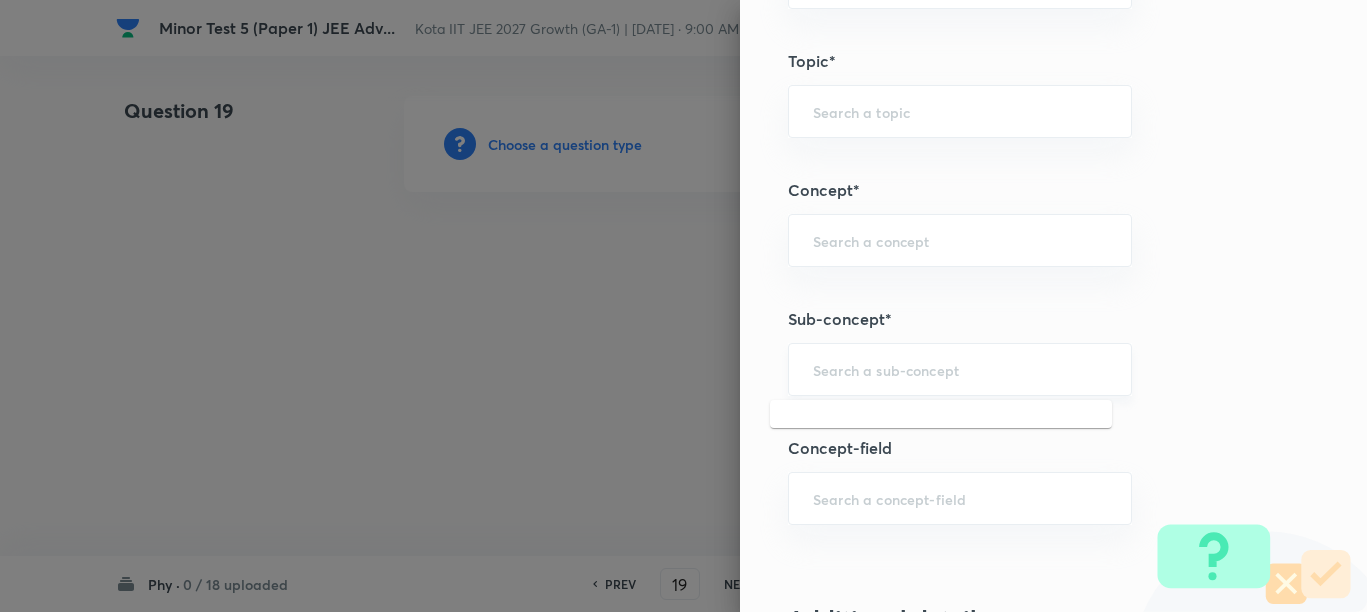 click at bounding box center [960, 369] 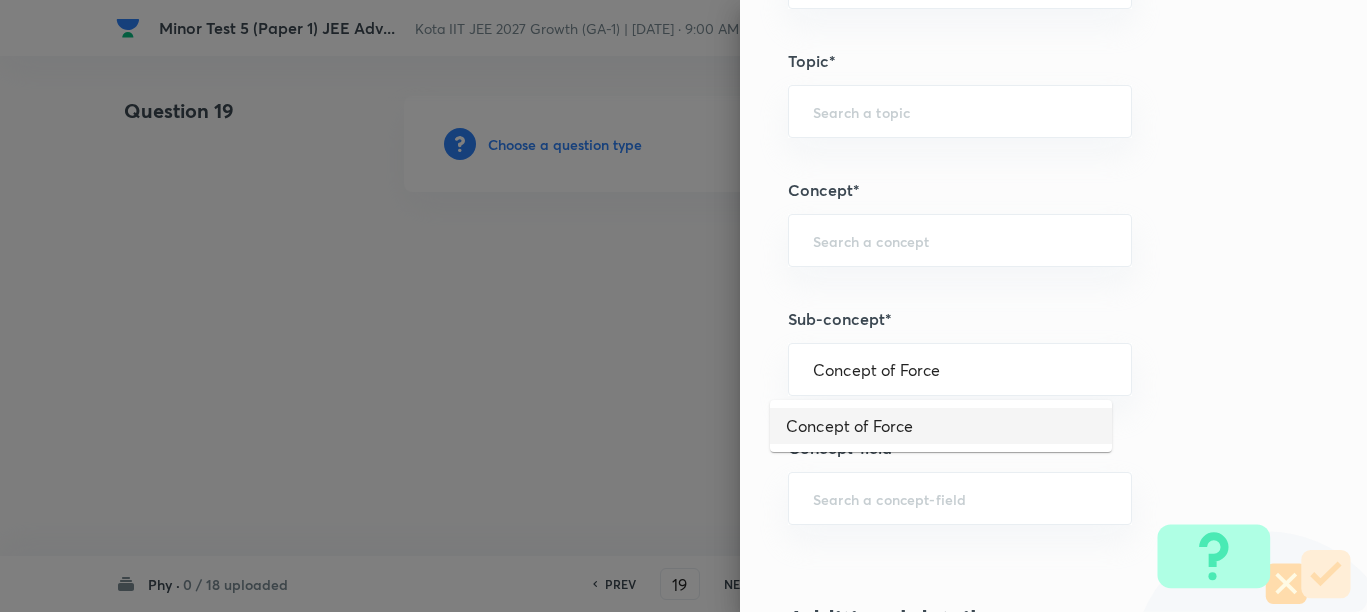 click on "Concept of Force" at bounding box center (941, 426) 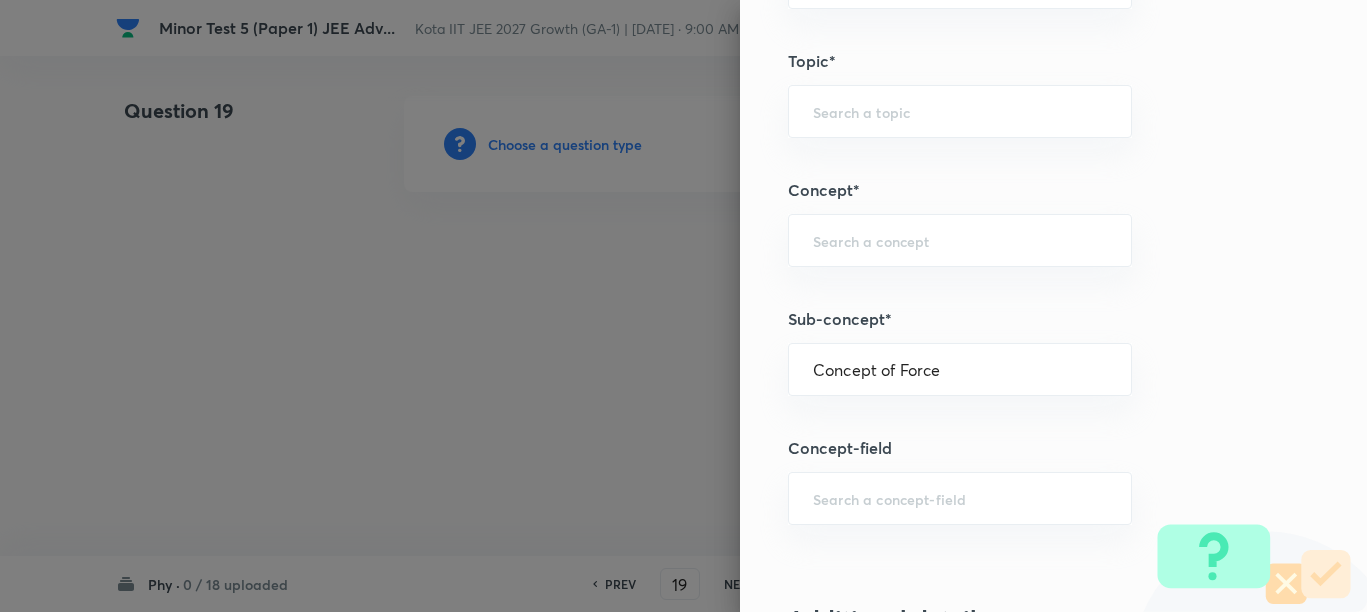 type on "Physics" 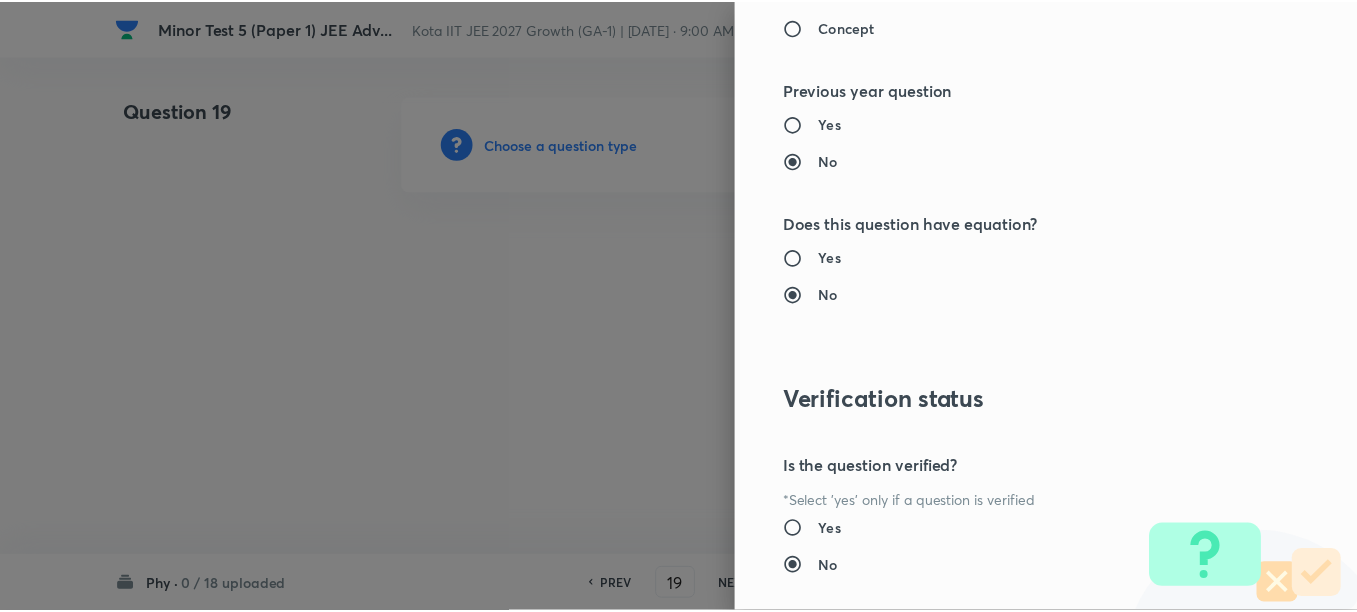 scroll, scrollTop: 2130, scrollLeft: 0, axis: vertical 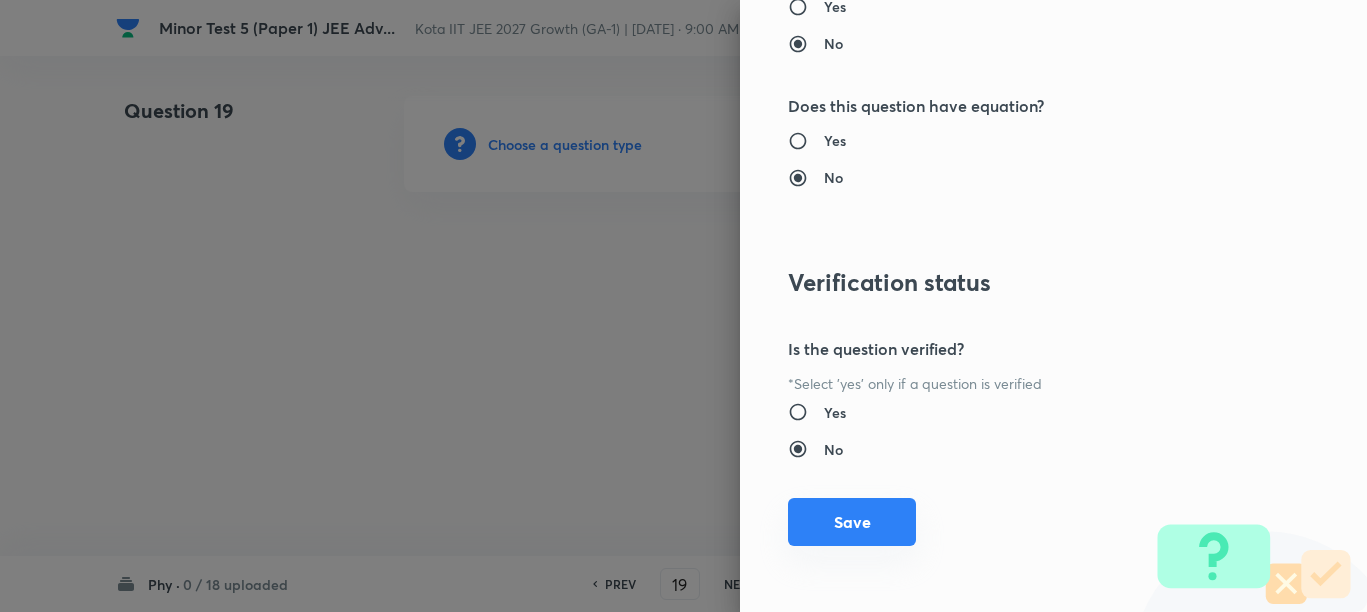 click on "Save" at bounding box center [852, 522] 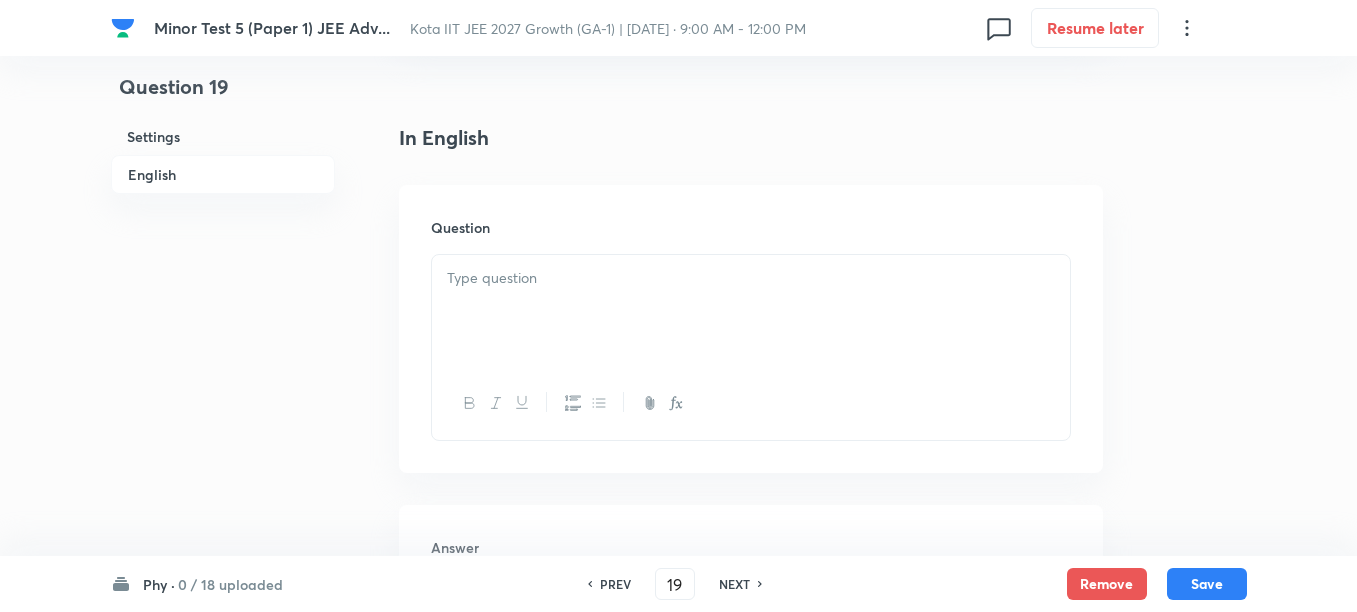 scroll, scrollTop: 500, scrollLeft: 0, axis: vertical 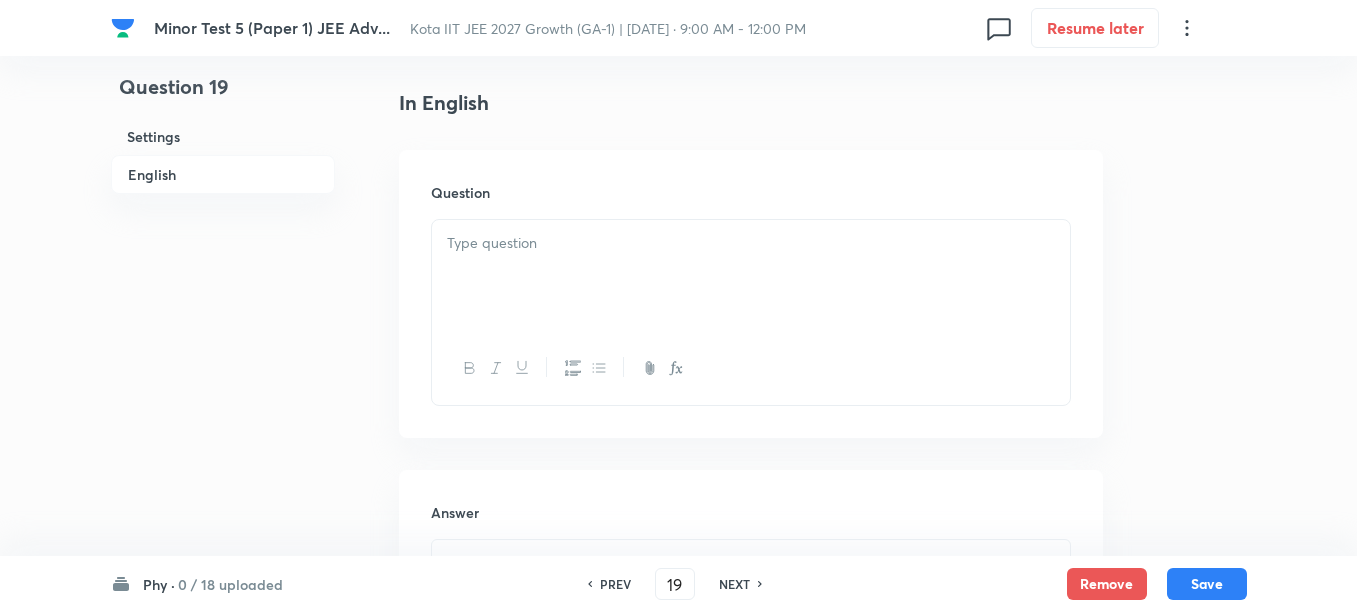 click at bounding box center (751, 276) 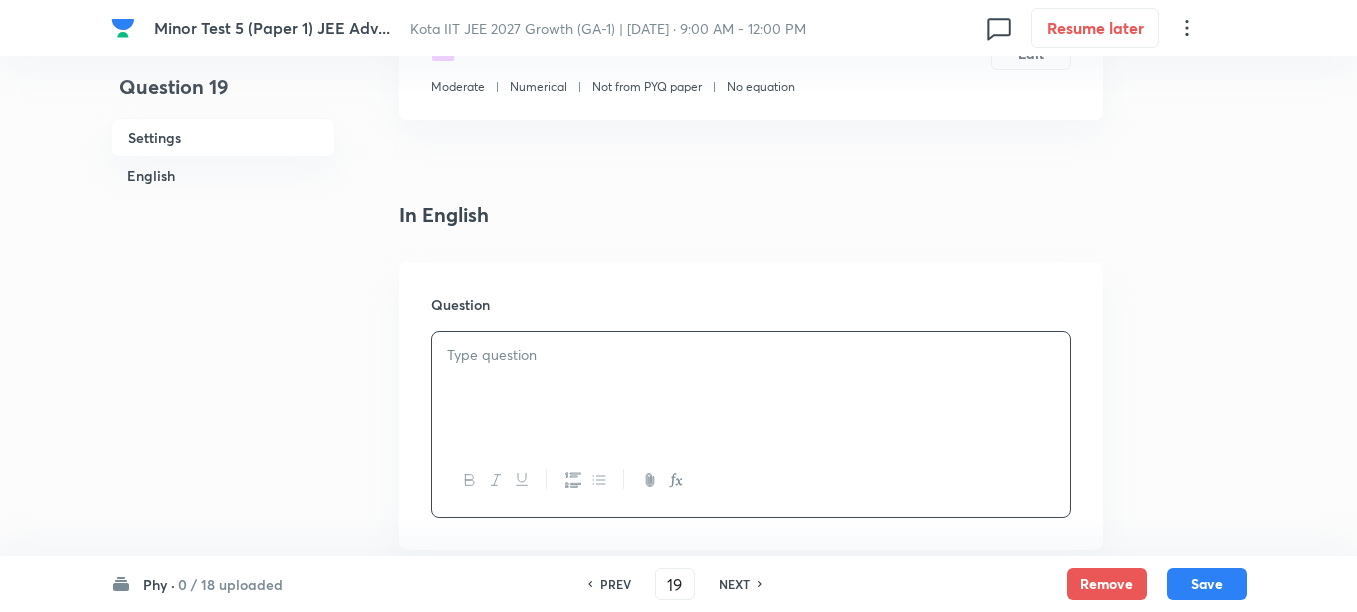 scroll, scrollTop: 500, scrollLeft: 0, axis: vertical 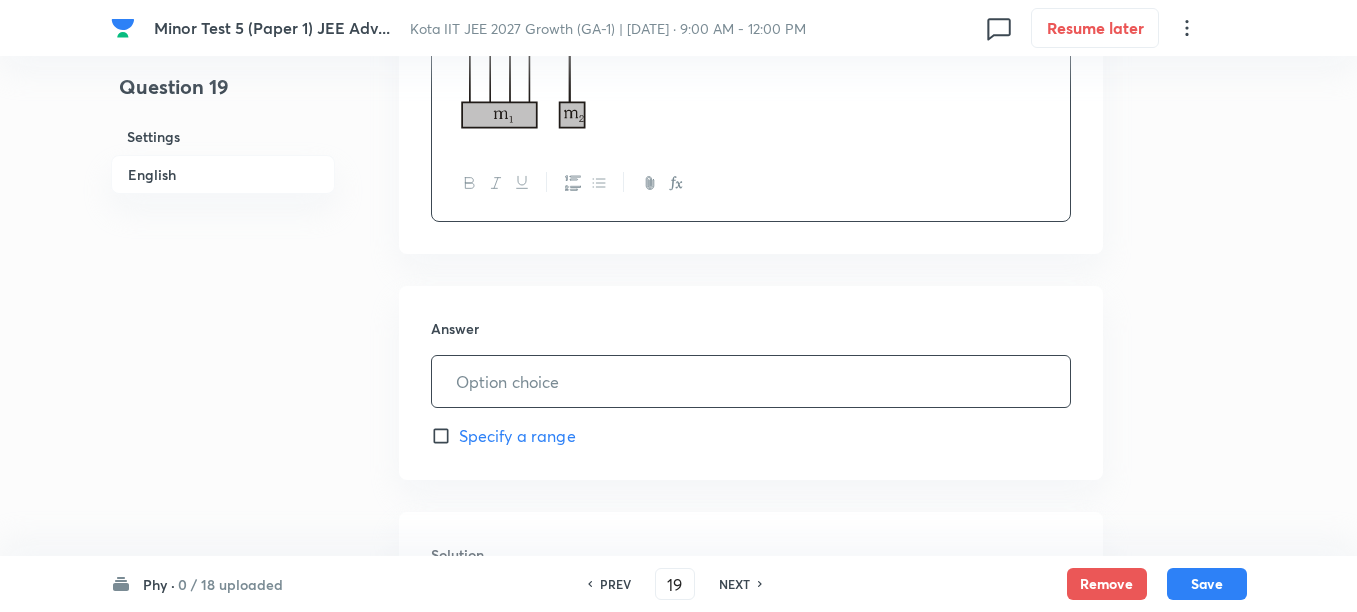 click at bounding box center (751, 381) 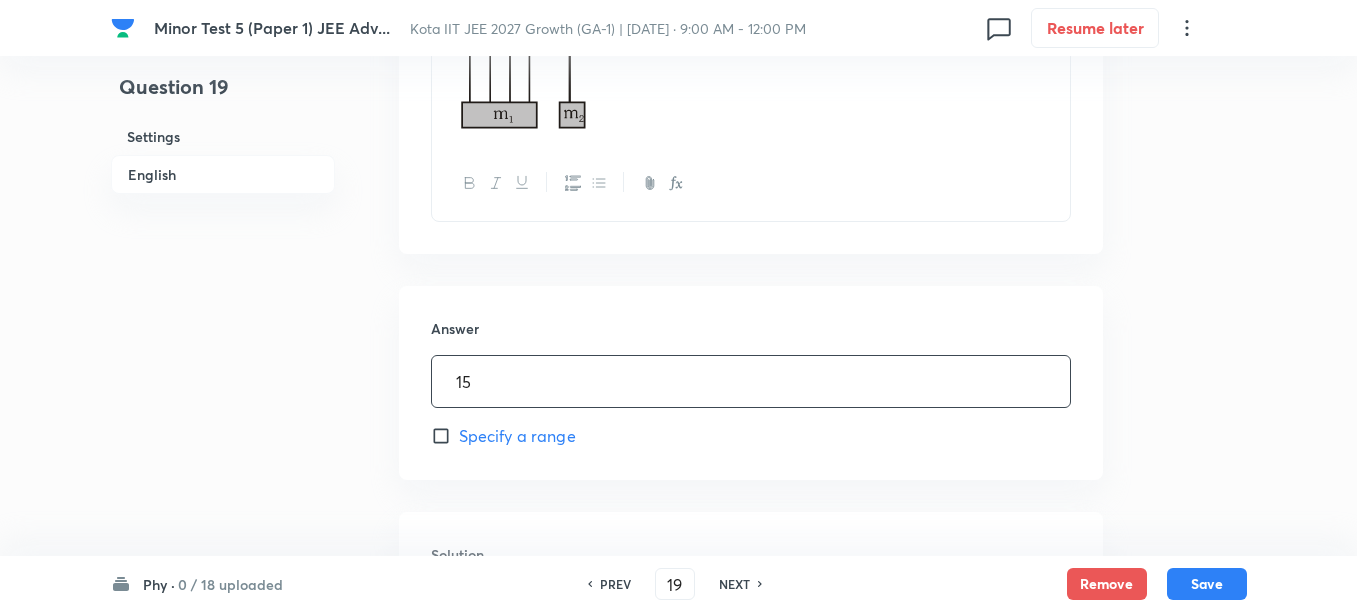 scroll, scrollTop: 1250, scrollLeft: 0, axis: vertical 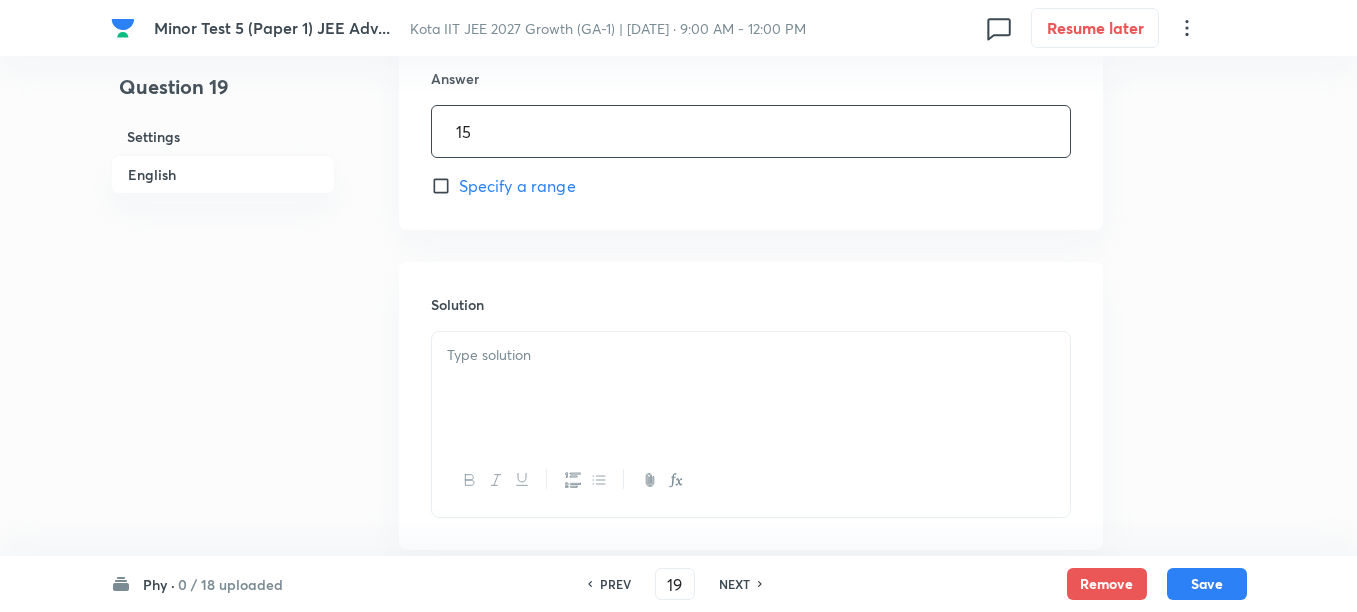 type on "15" 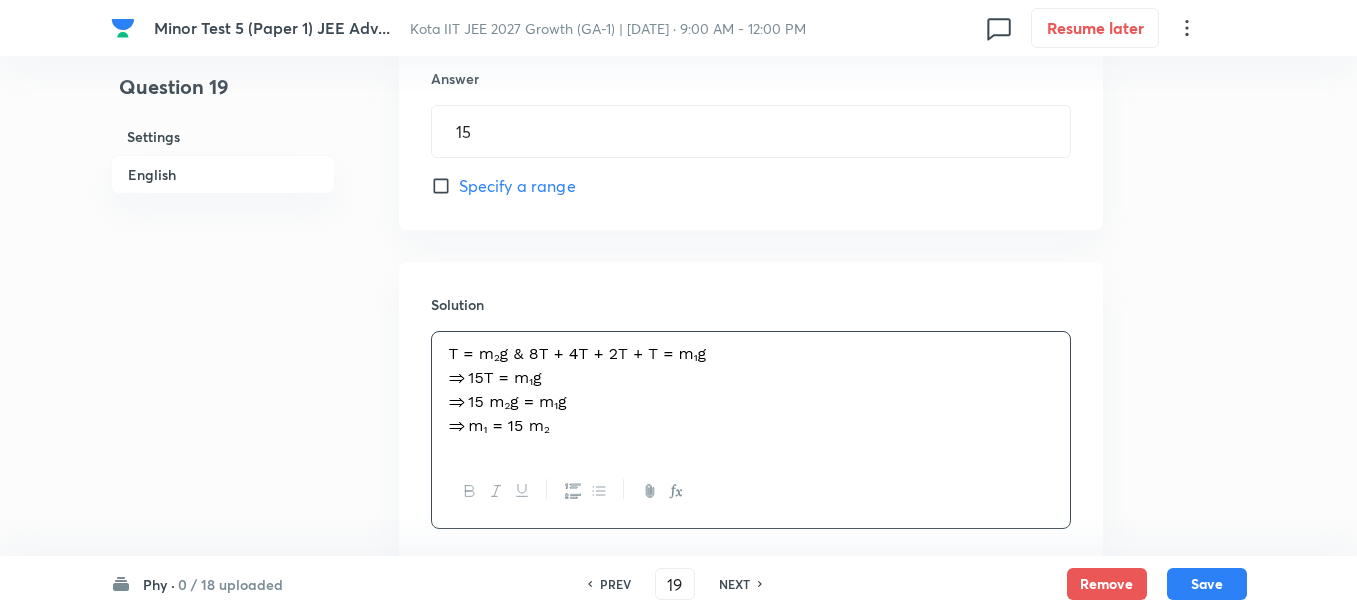 scroll, scrollTop: 1375, scrollLeft: 0, axis: vertical 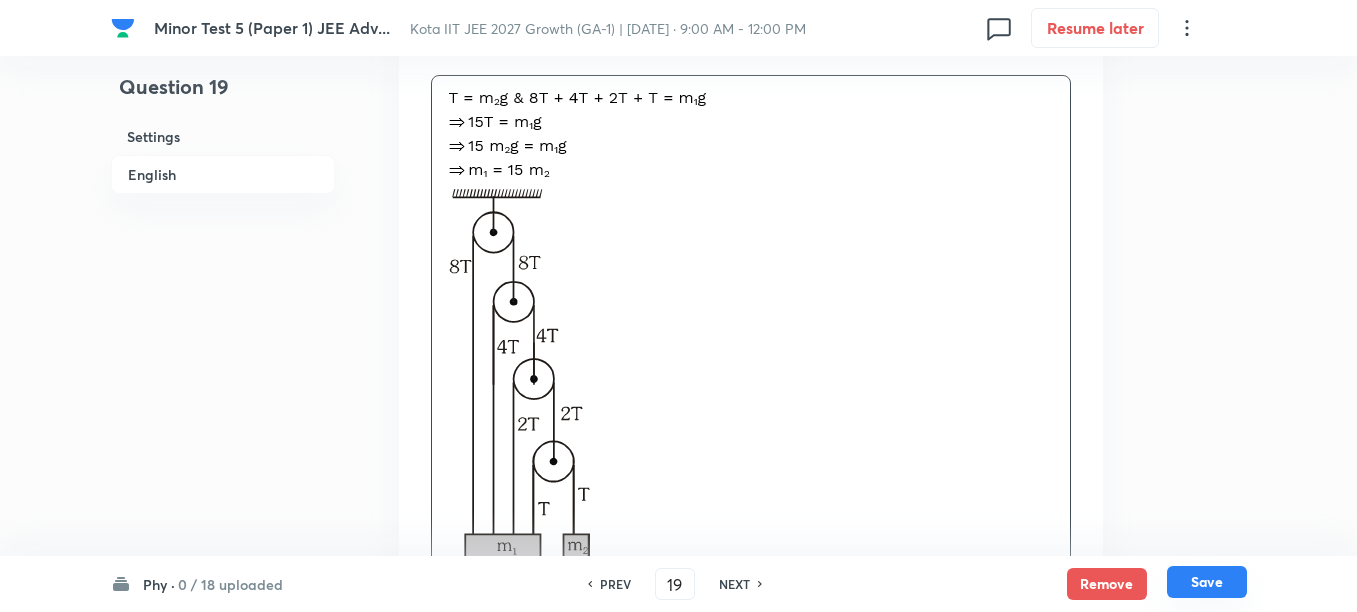 click on "Save" at bounding box center [1207, 582] 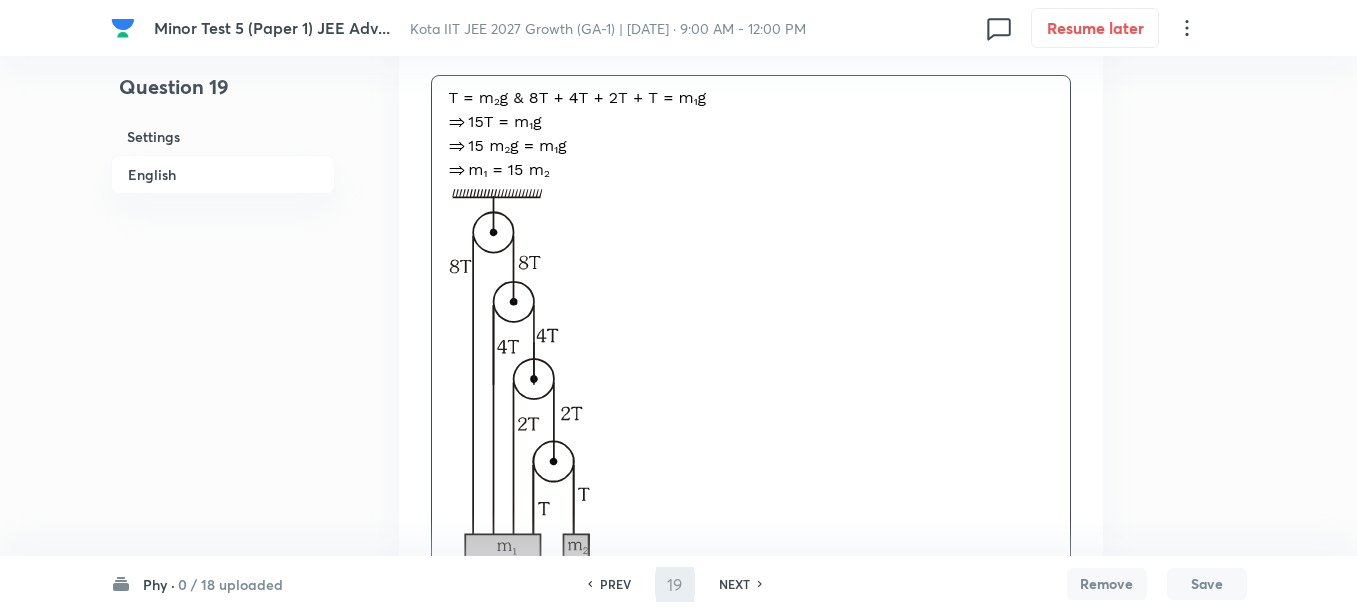 type on "20" 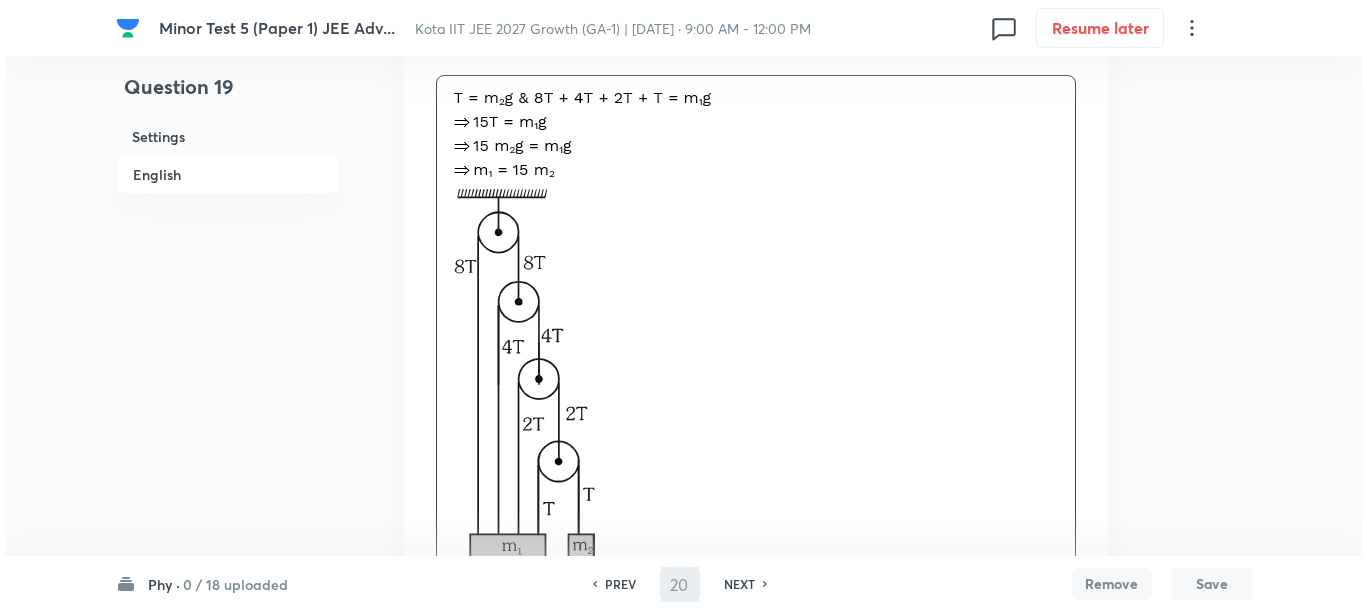 scroll, scrollTop: 0, scrollLeft: 0, axis: both 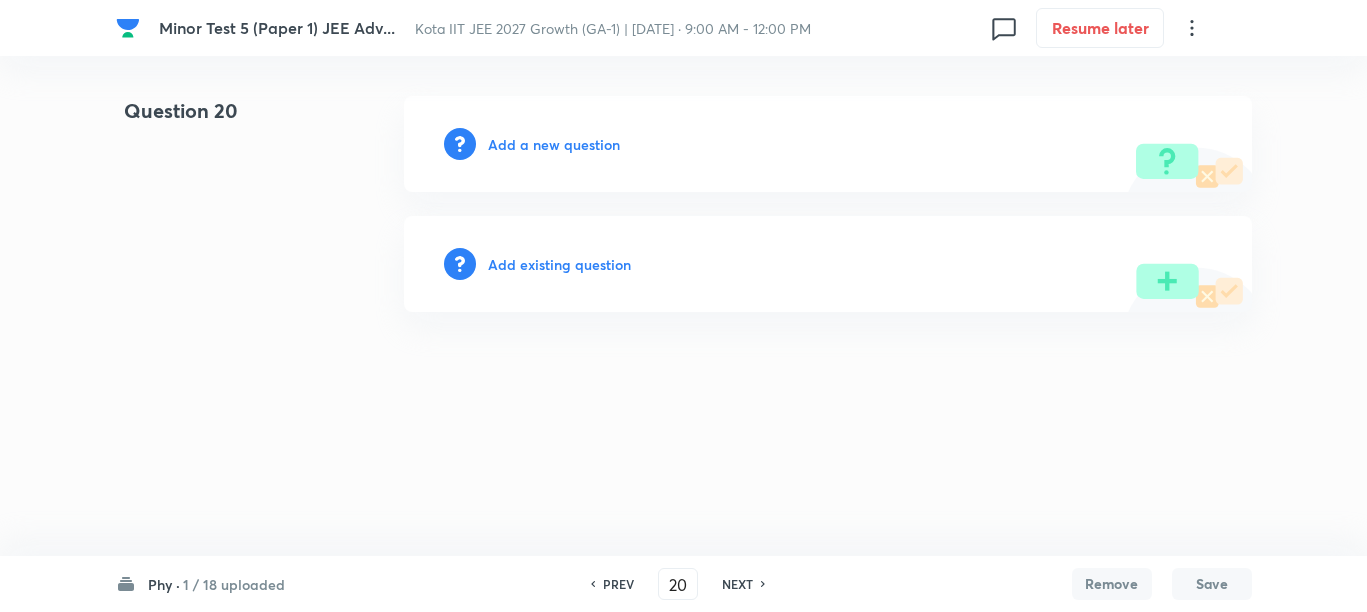 click on "Add a new question" at bounding box center [554, 144] 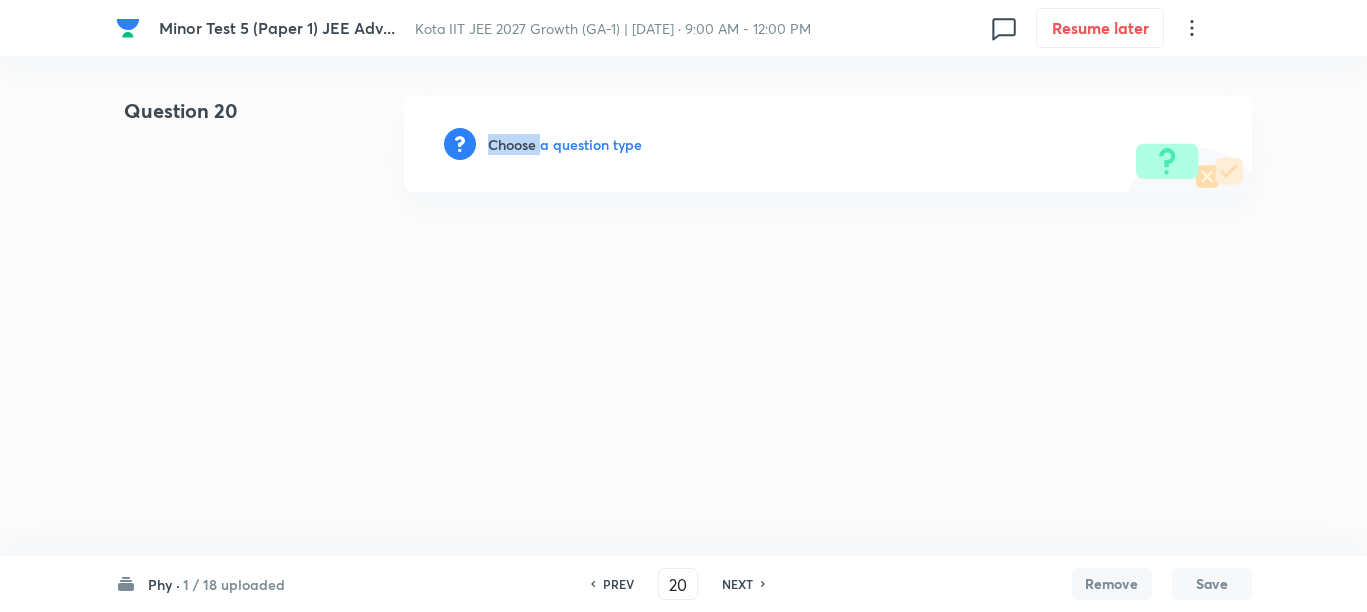 click on "Choose a question type" at bounding box center [565, 144] 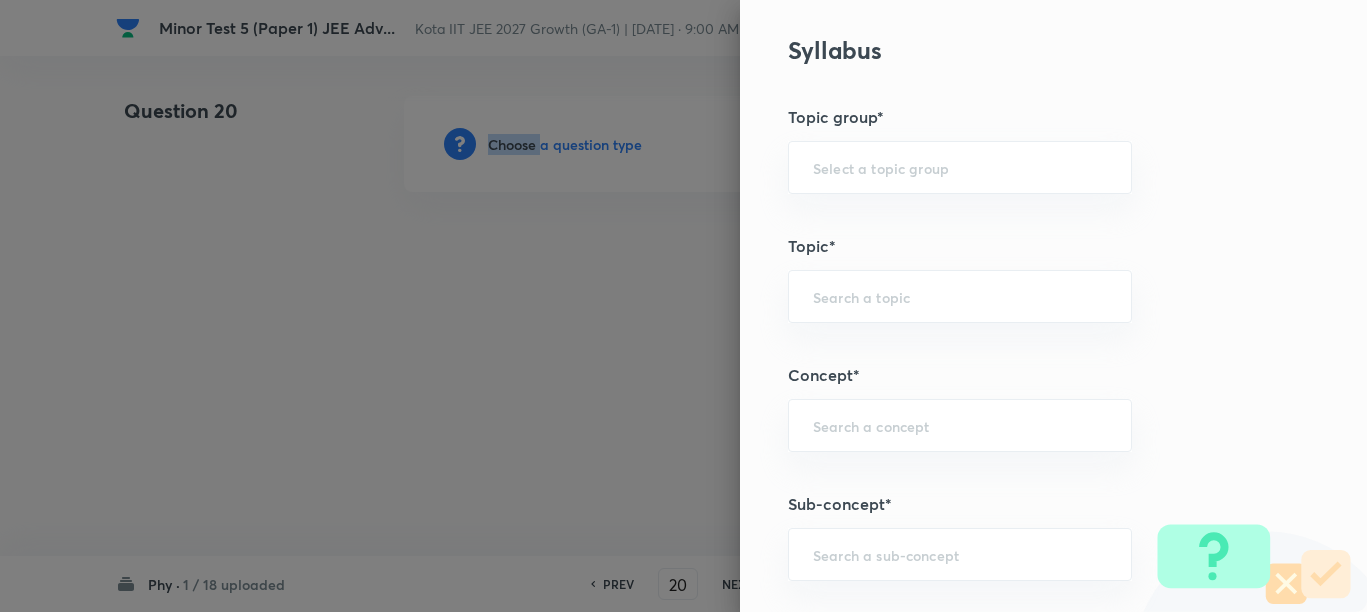 scroll, scrollTop: 875, scrollLeft: 0, axis: vertical 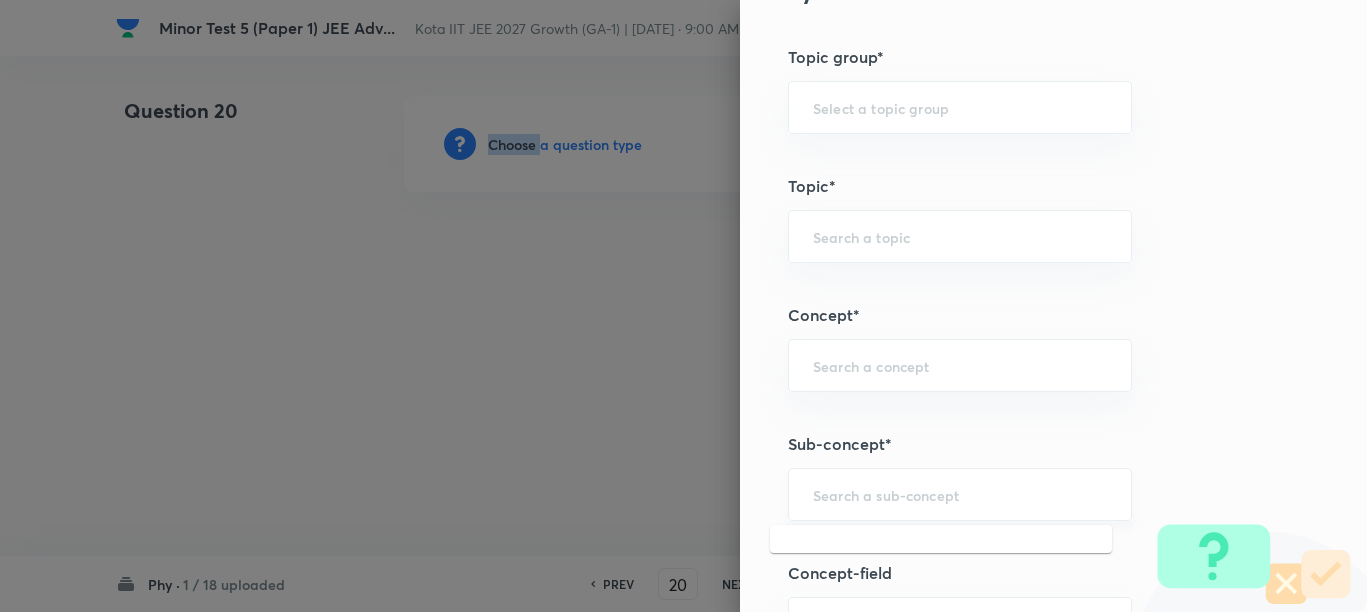 click at bounding box center (960, 494) 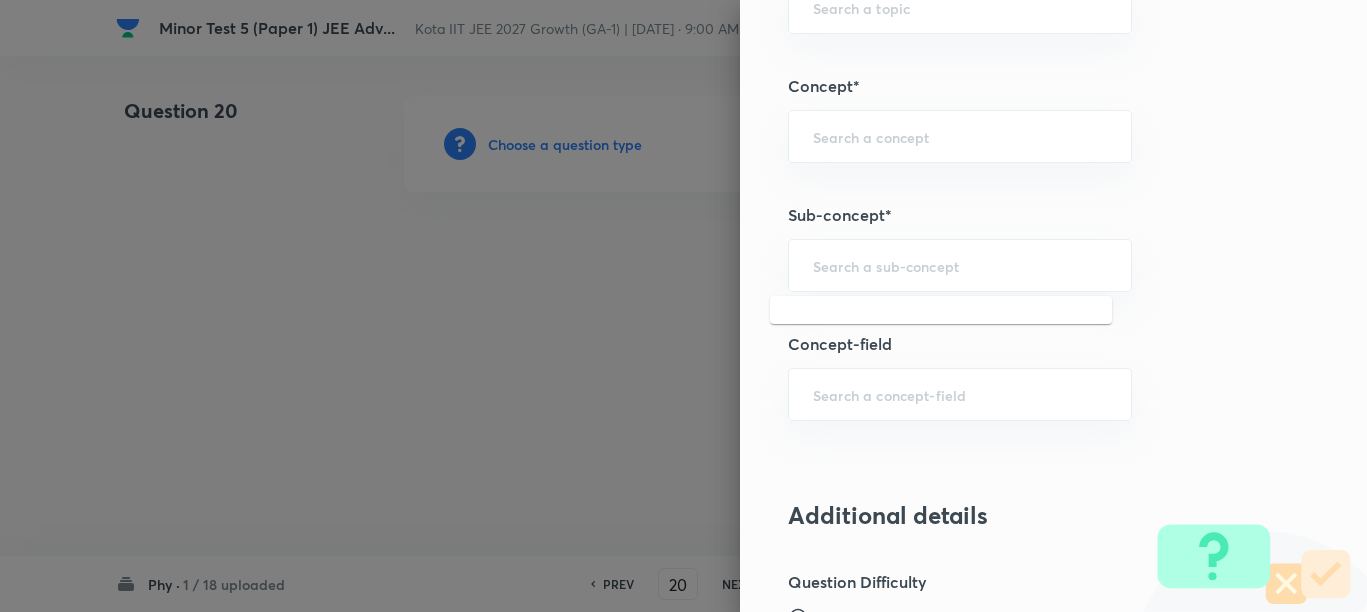scroll, scrollTop: 1125, scrollLeft: 0, axis: vertical 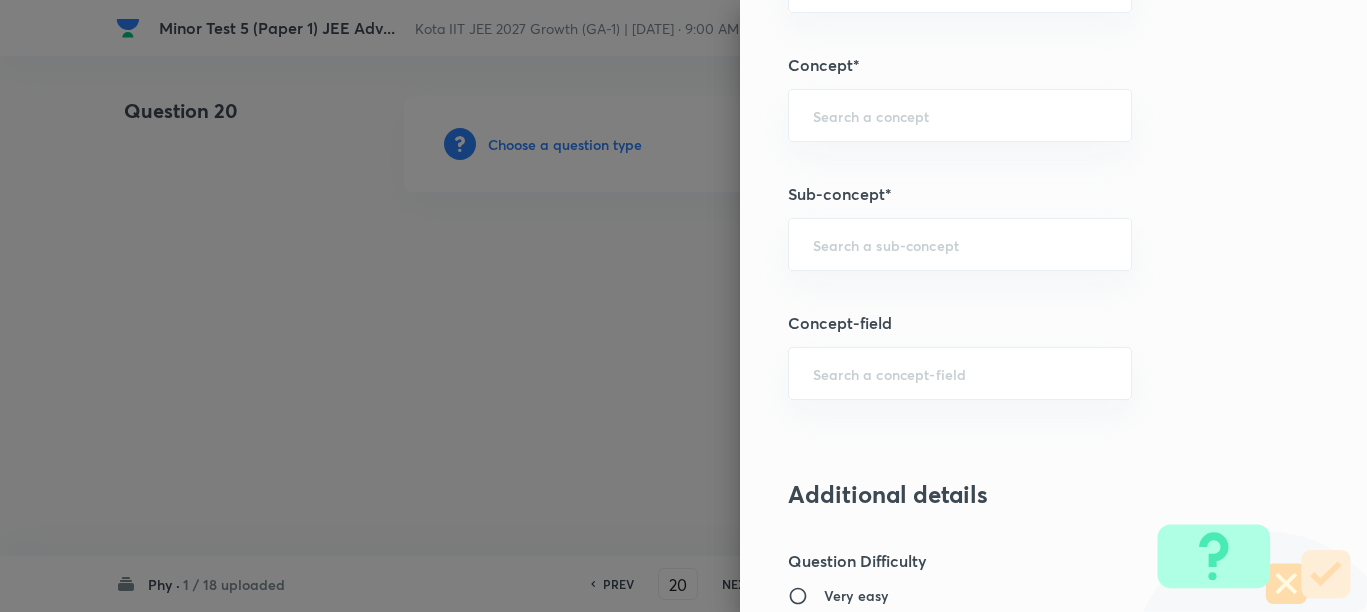 paste on "Concept of Force" 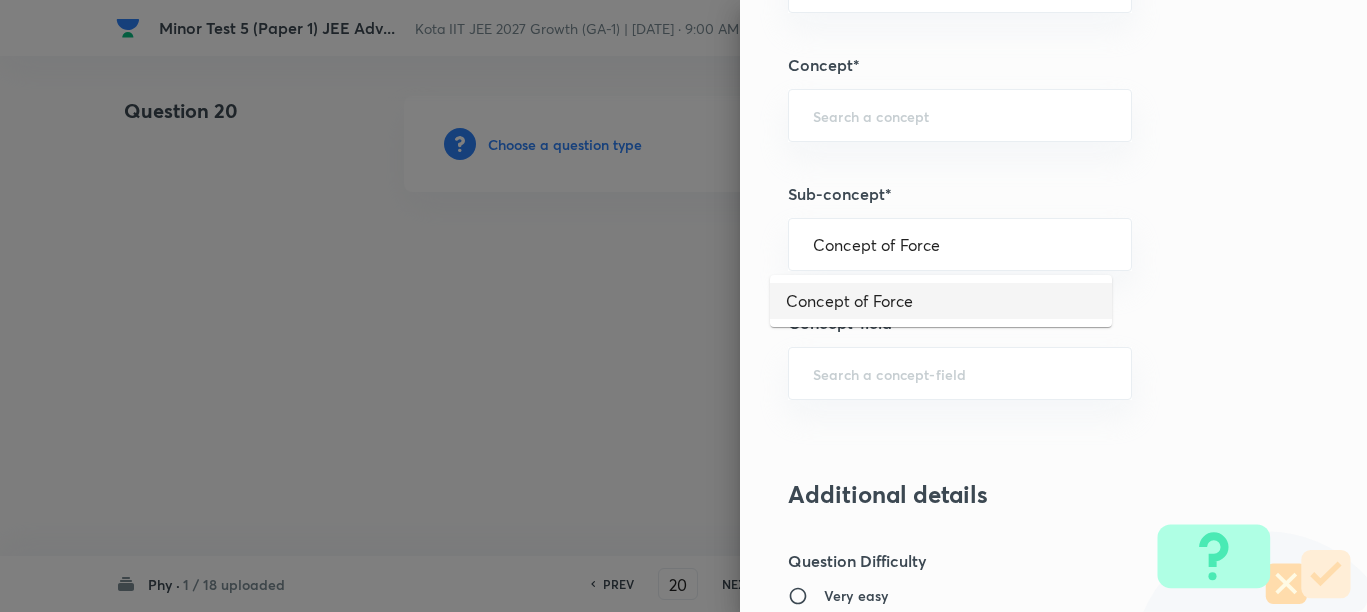 click on "Concept of Force" at bounding box center (941, 301) 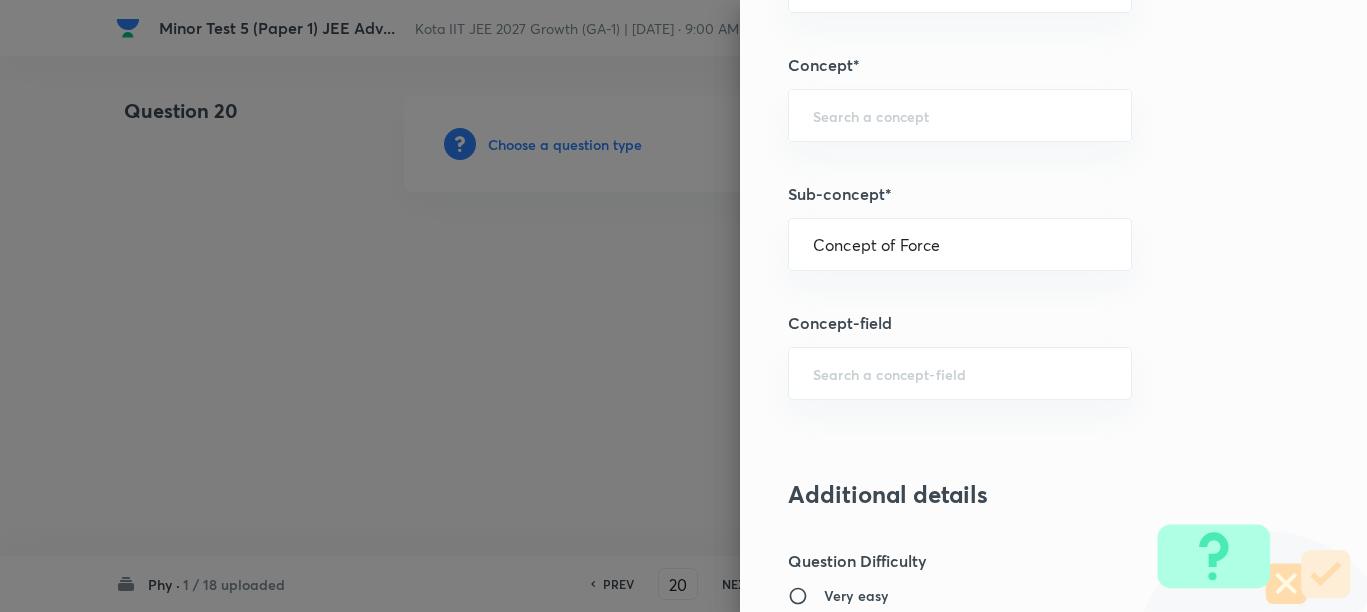type on "Physics" 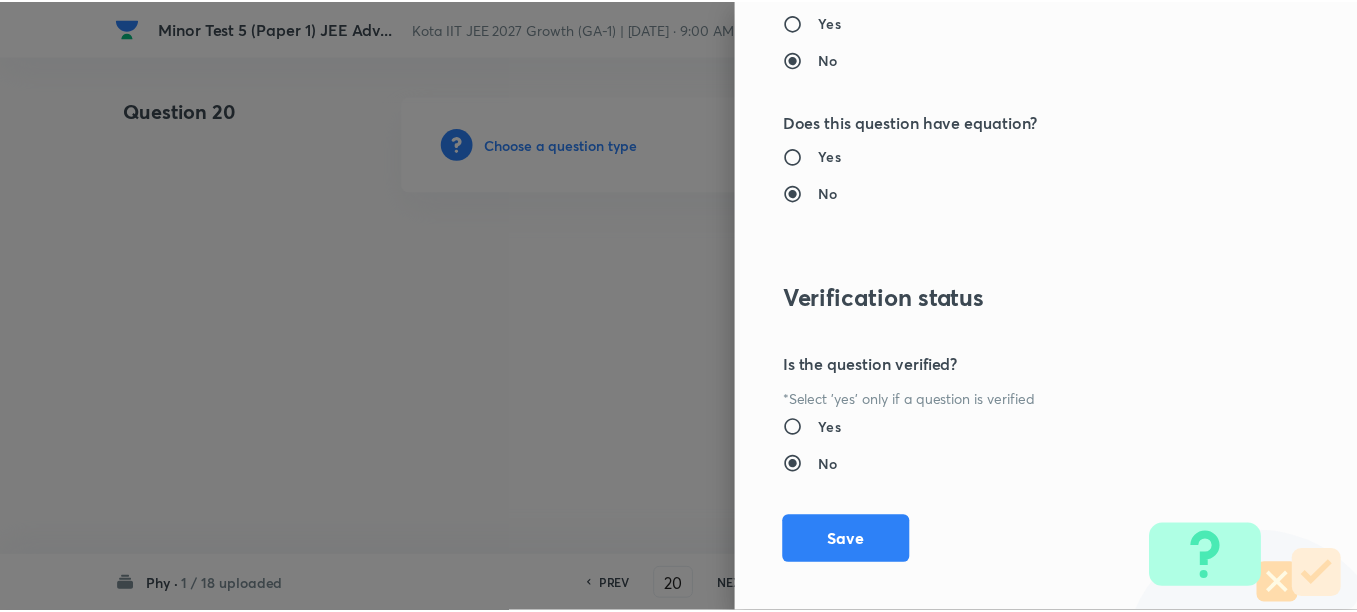 scroll, scrollTop: 2130, scrollLeft: 0, axis: vertical 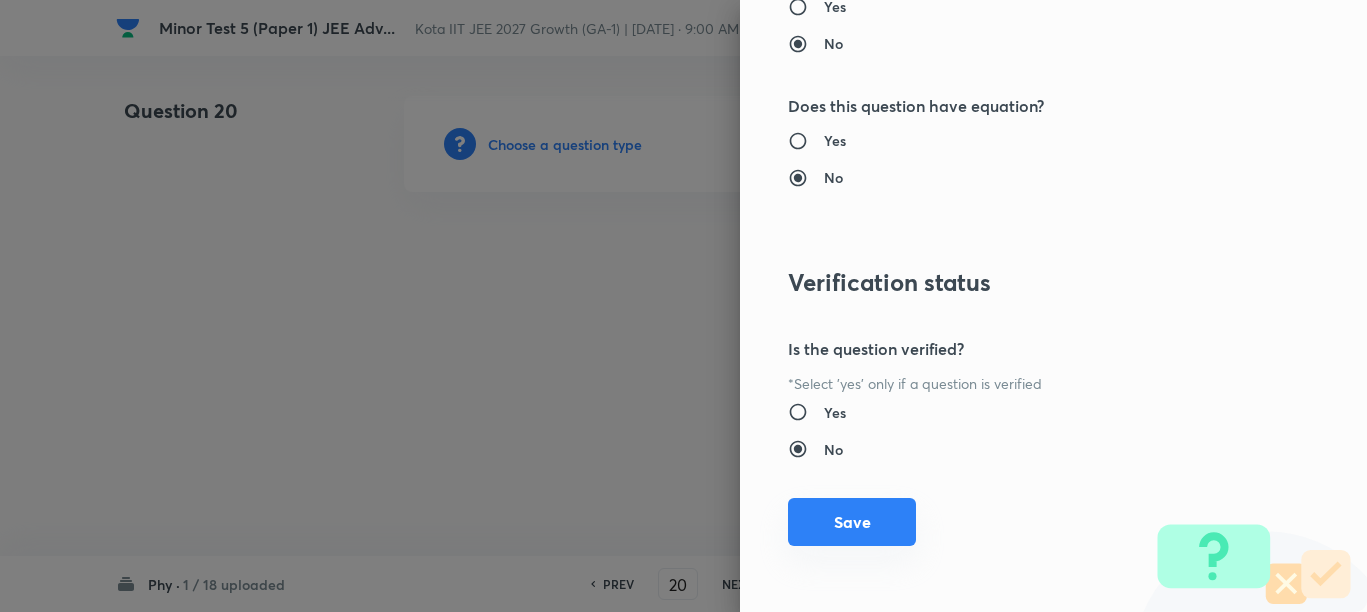 click on "Save" at bounding box center [852, 522] 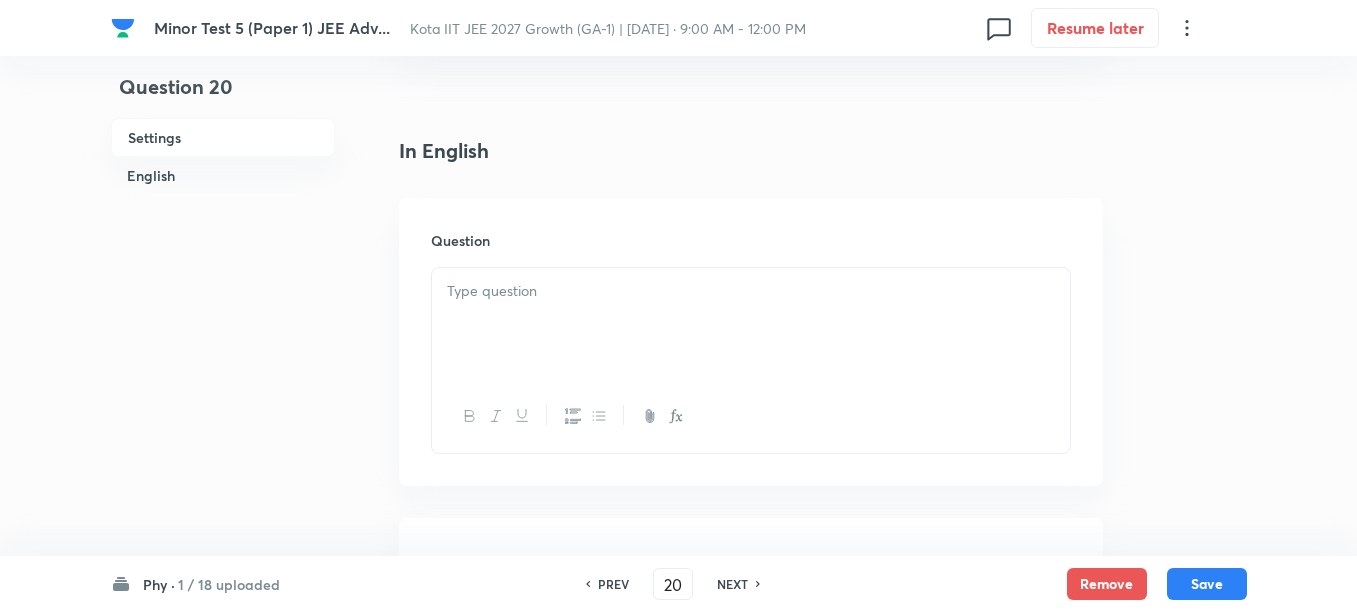 scroll, scrollTop: 500, scrollLeft: 0, axis: vertical 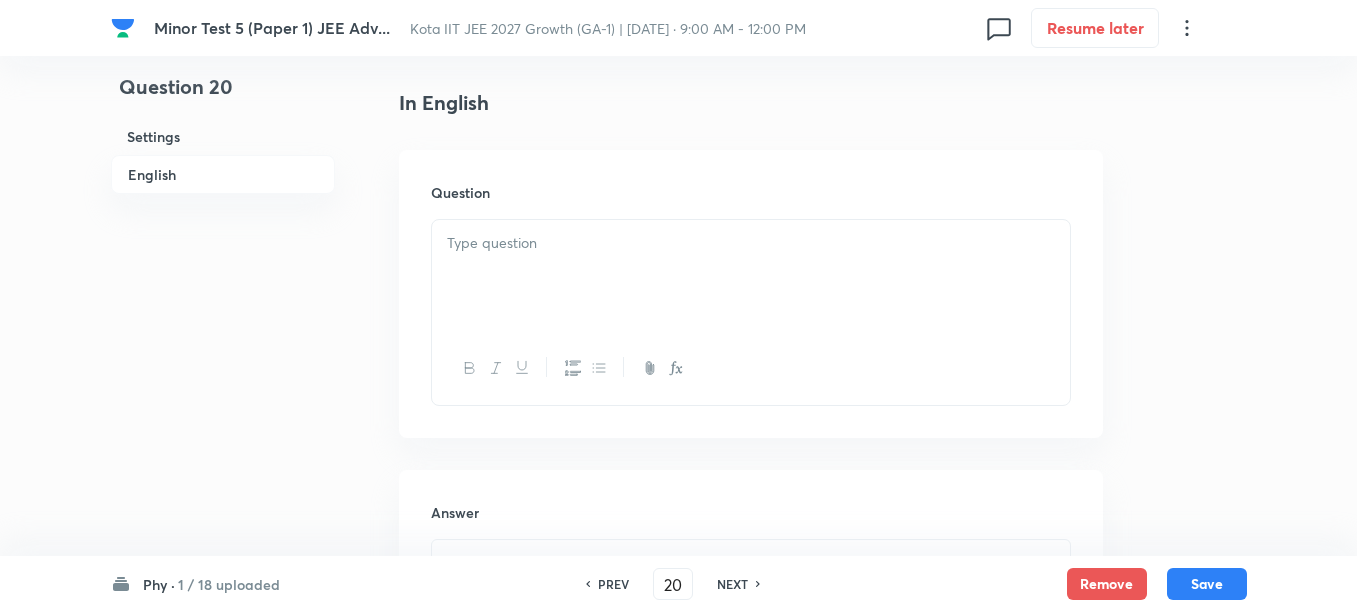 click at bounding box center (751, 276) 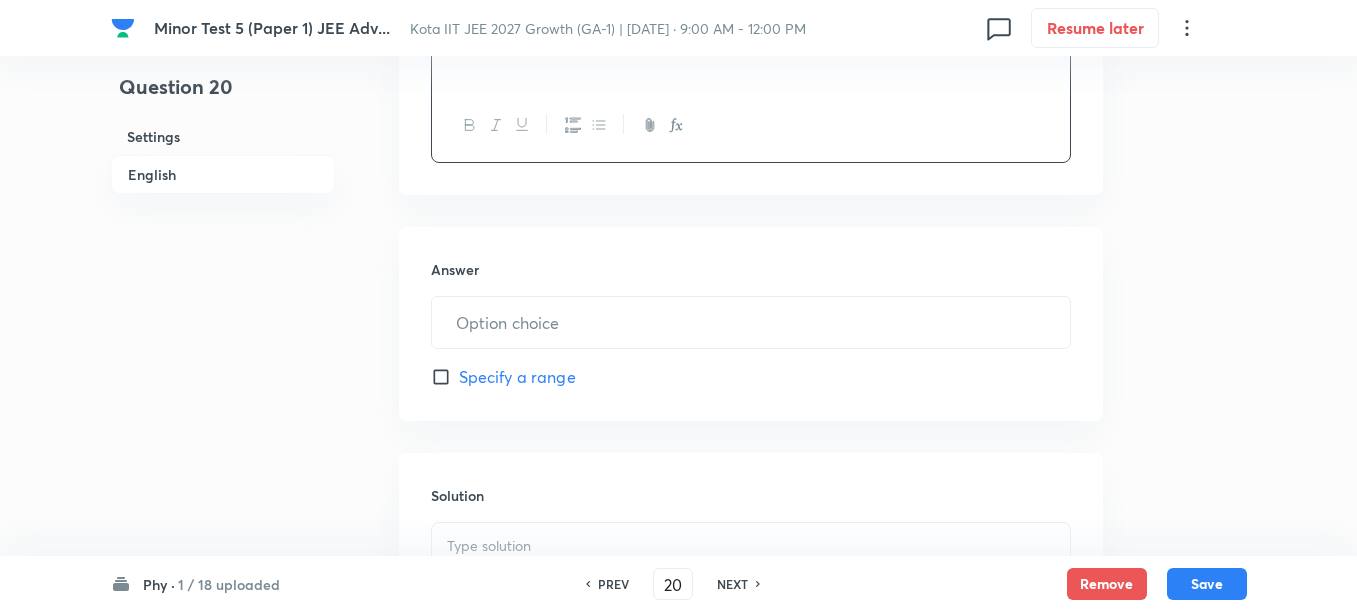 scroll, scrollTop: 750, scrollLeft: 0, axis: vertical 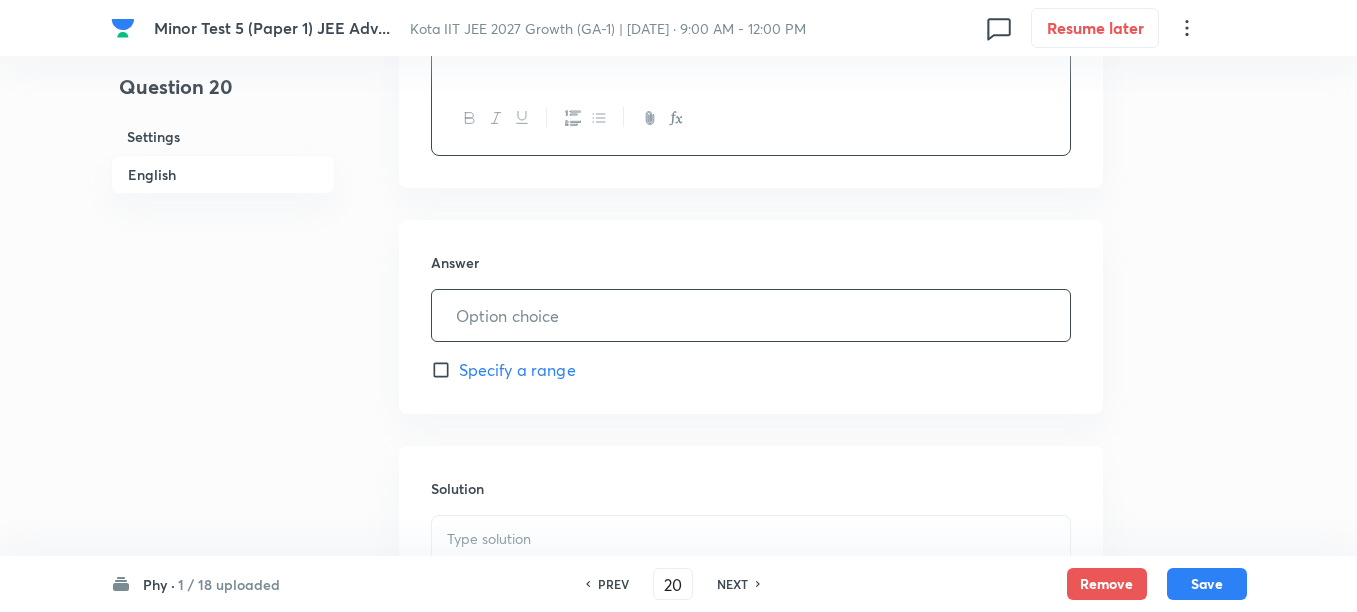 click at bounding box center (751, 315) 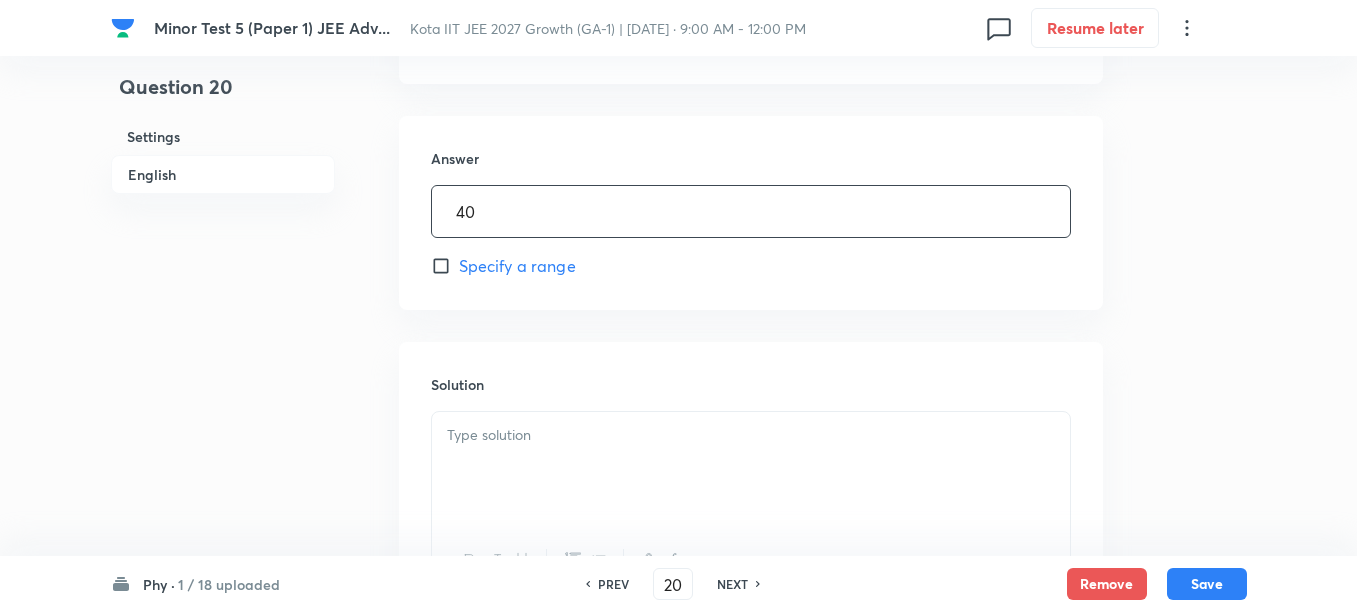 scroll, scrollTop: 1000, scrollLeft: 0, axis: vertical 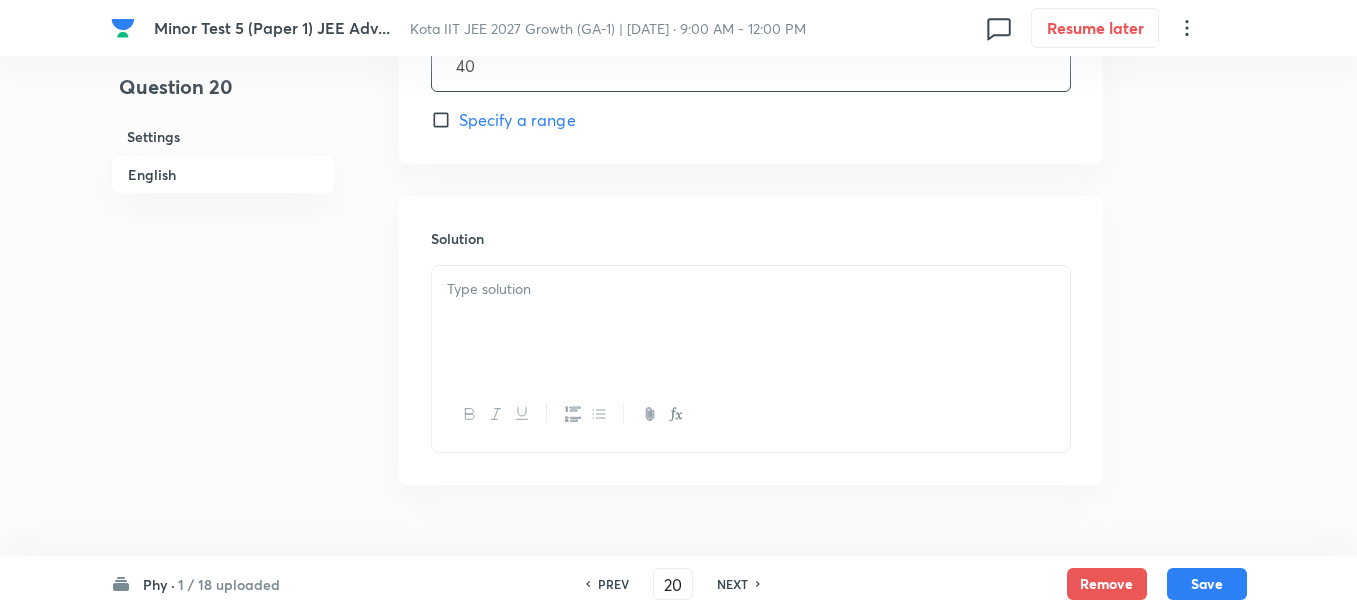 type on "40" 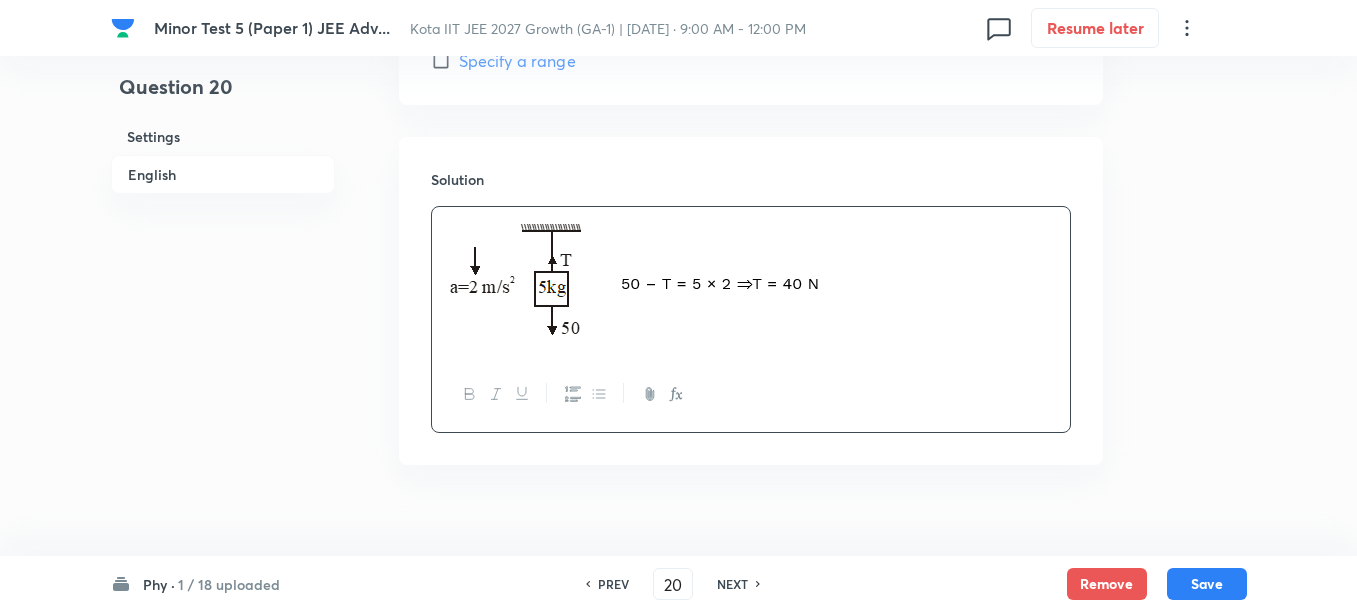scroll, scrollTop: 1088, scrollLeft: 0, axis: vertical 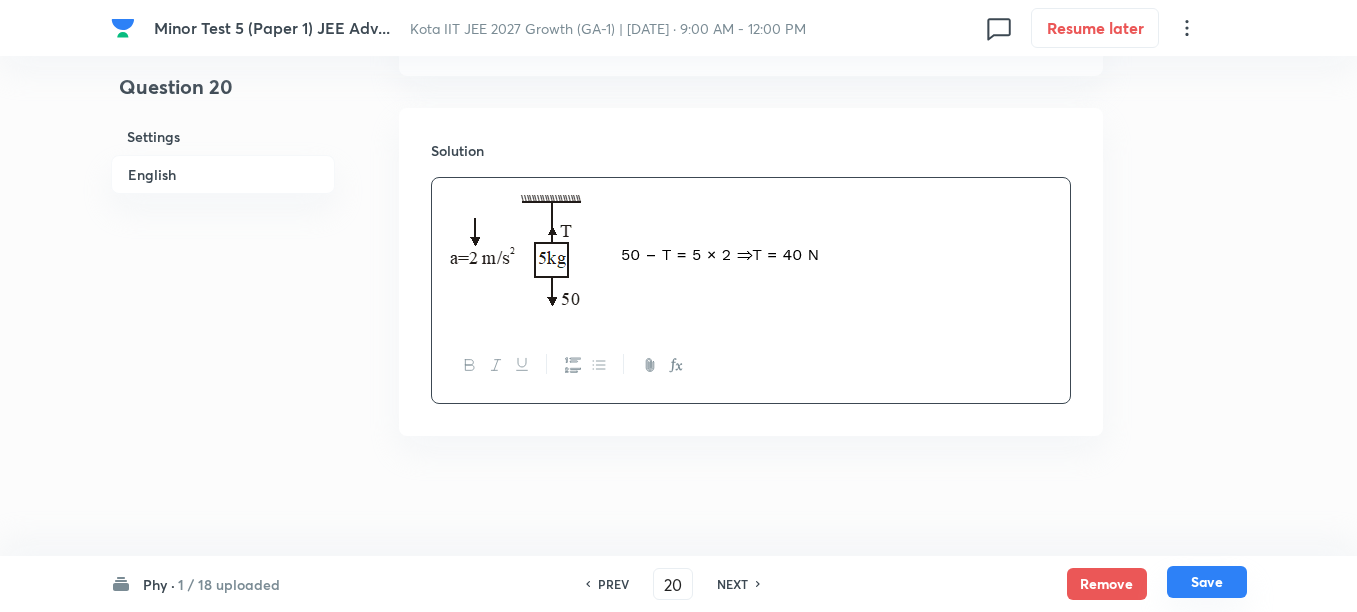 click on "Save" at bounding box center (1207, 582) 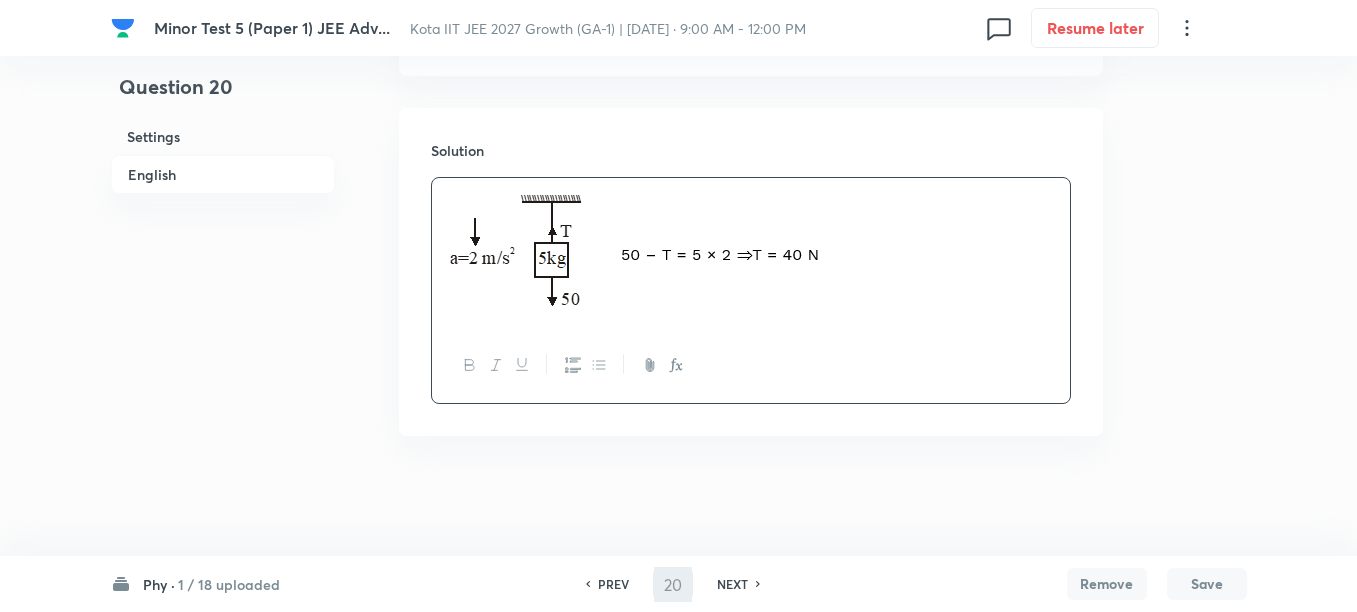 type on "21" 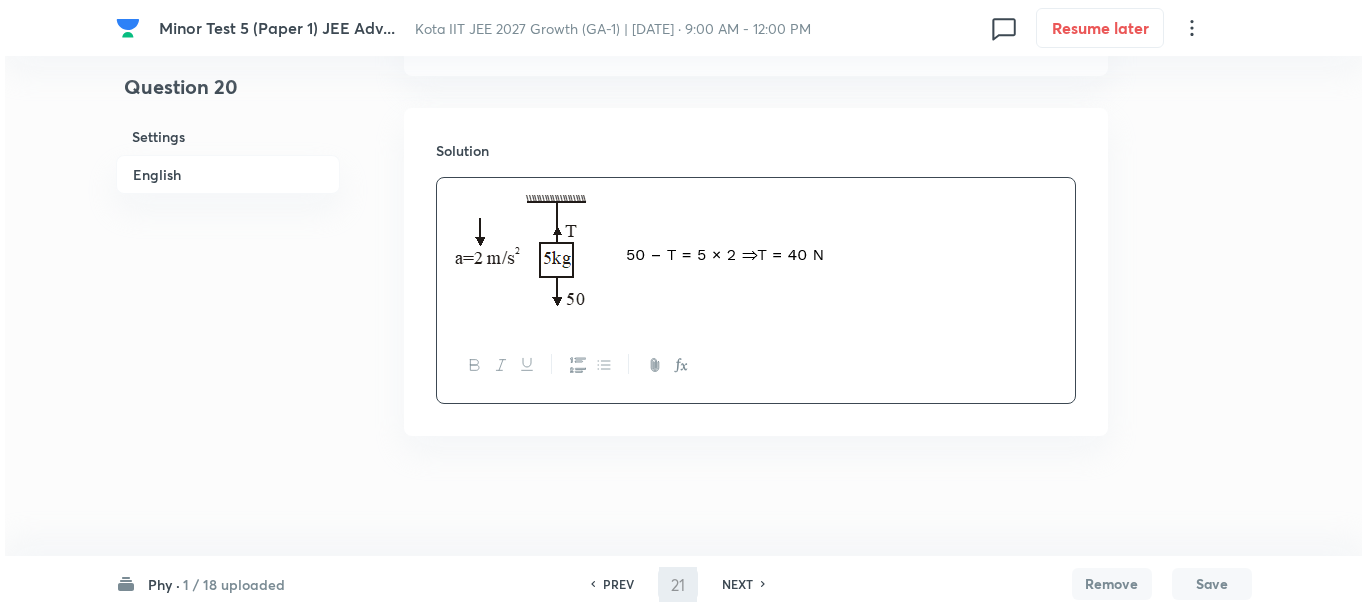 scroll, scrollTop: 0, scrollLeft: 0, axis: both 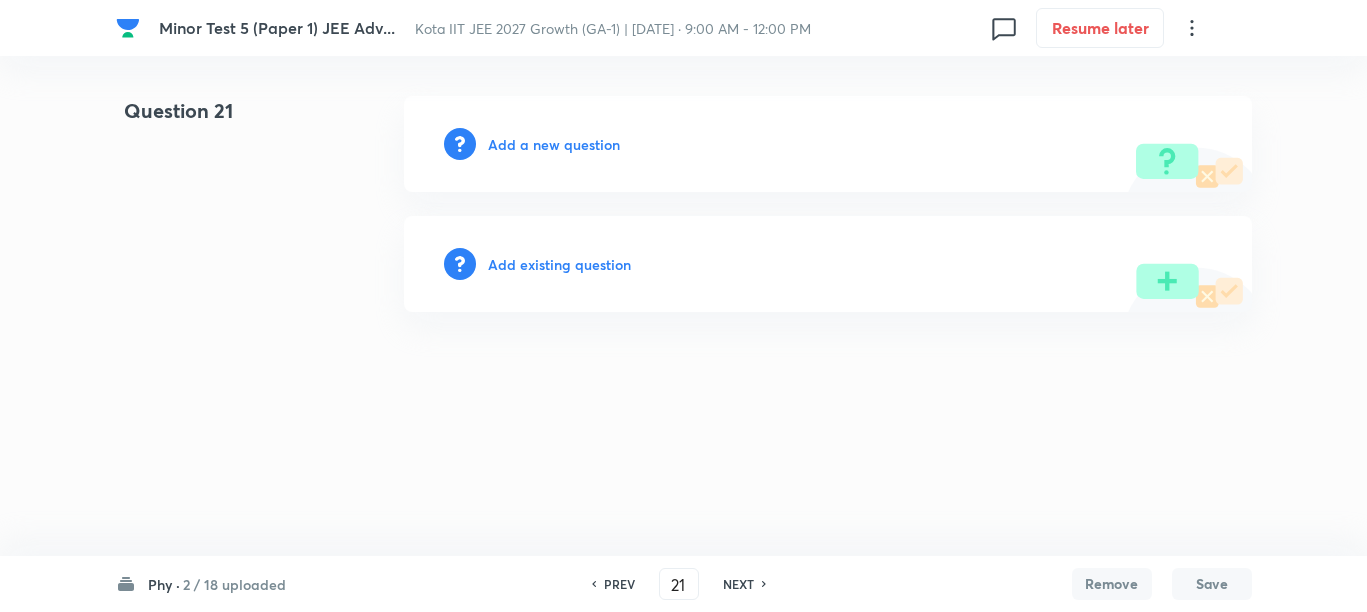 click on "Add a new question" at bounding box center (554, 144) 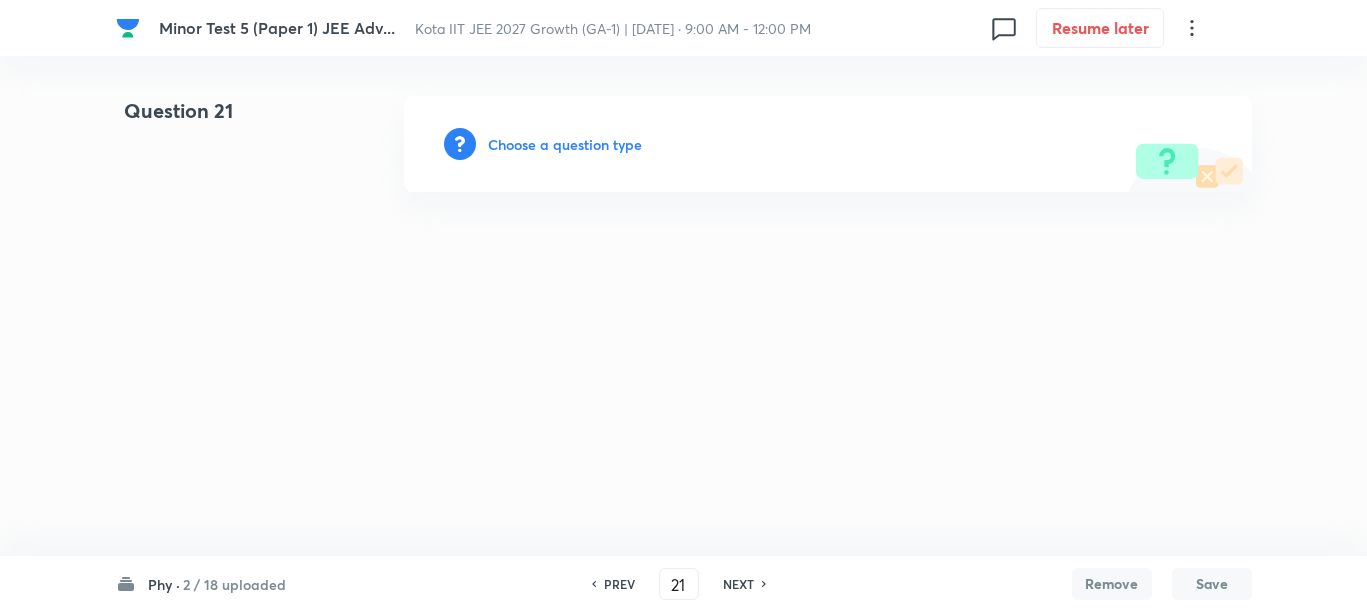 click on "Choose a question type" at bounding box center (565, 144) 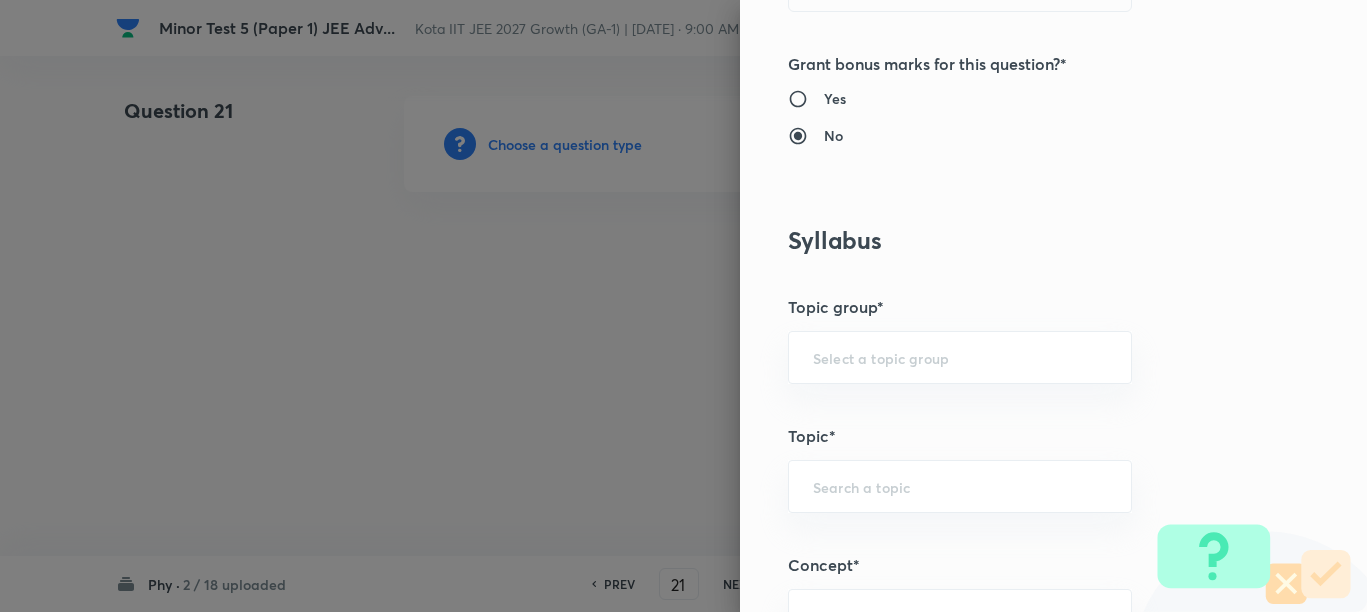 scroll, scrollTop: 1000, scrollLeft: 0, axis: vertical 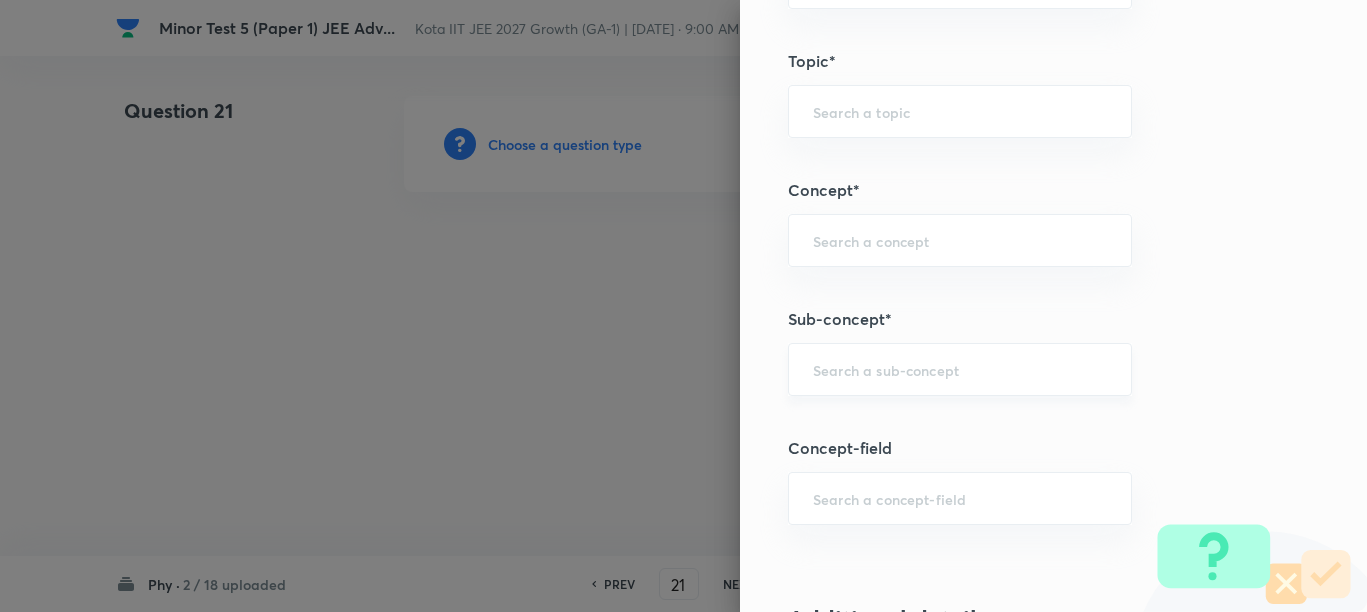 click at bounding box center (960, 369) 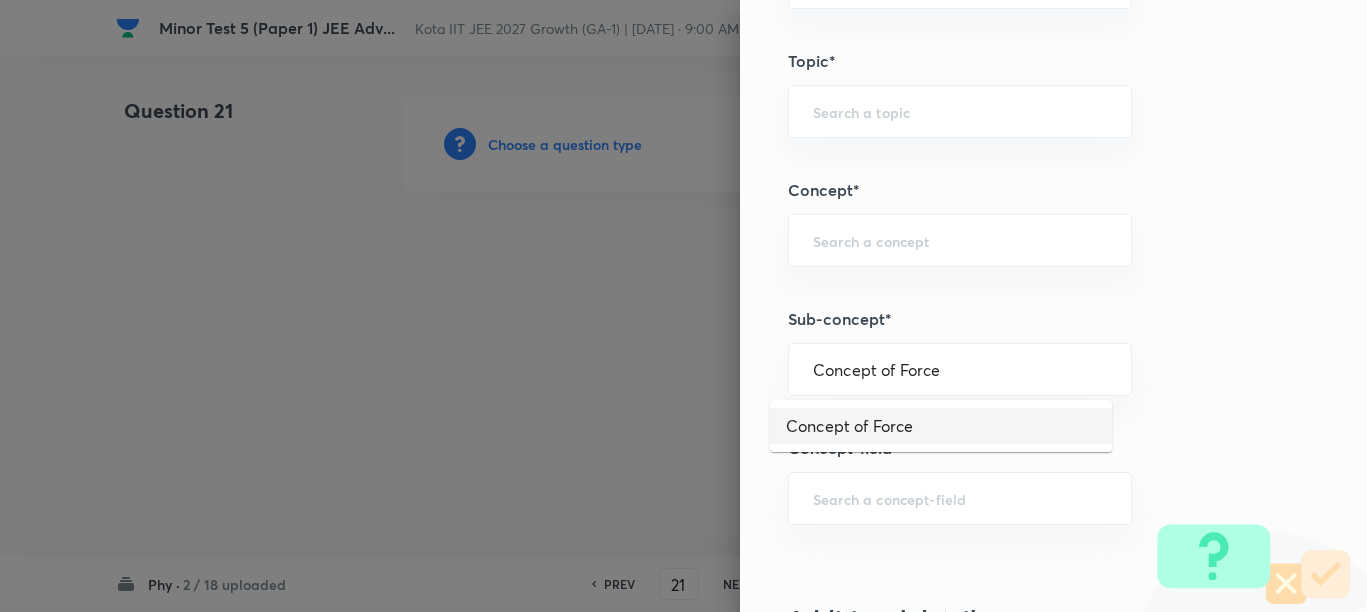 click on "Concept of Force" at bounding box center [941, 426] 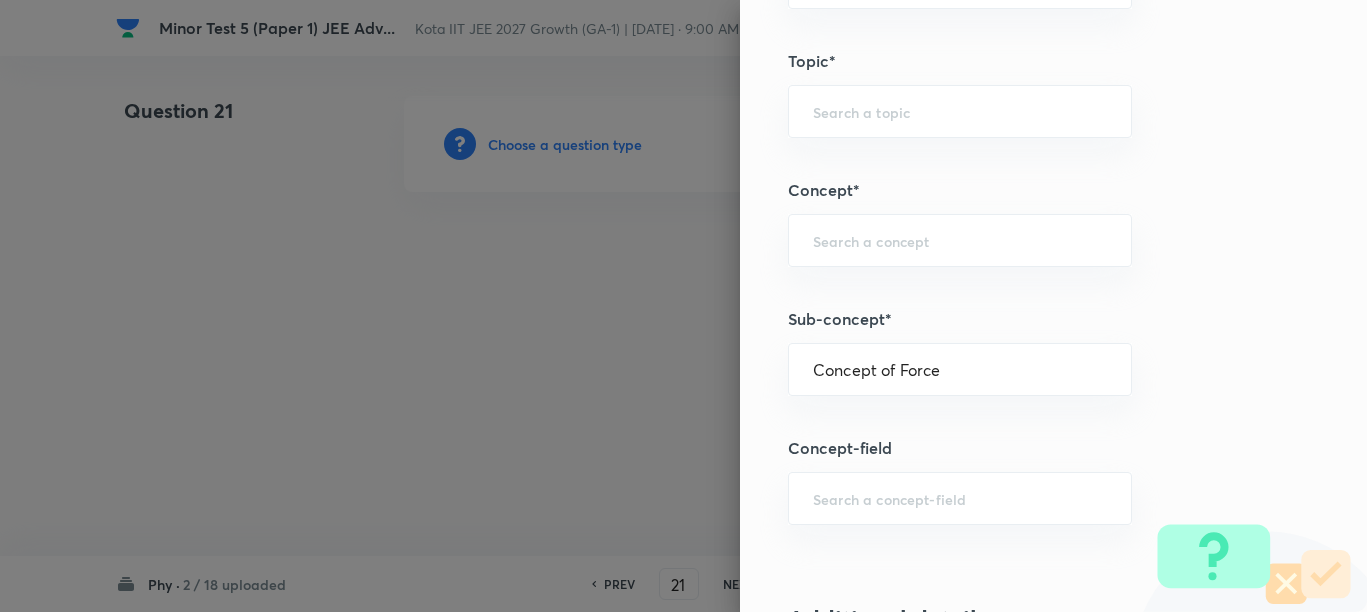 type on "Physics" 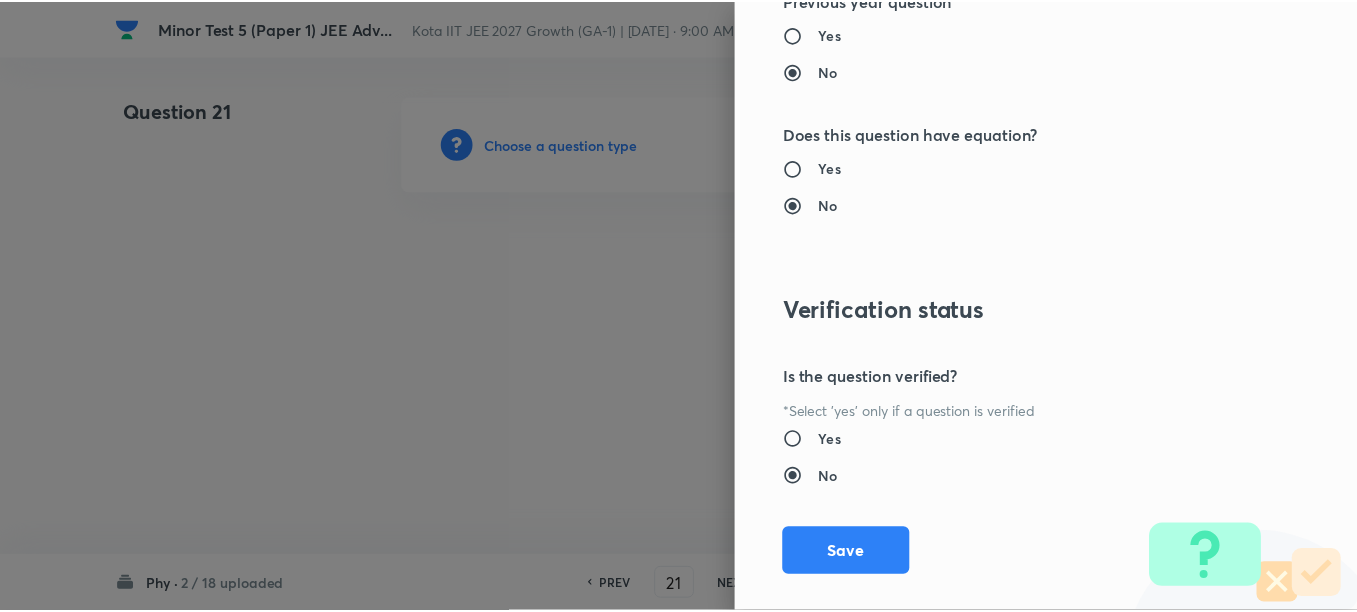 scroll, scrollTop: 2130, scrollLeft: 0, axis: vertical 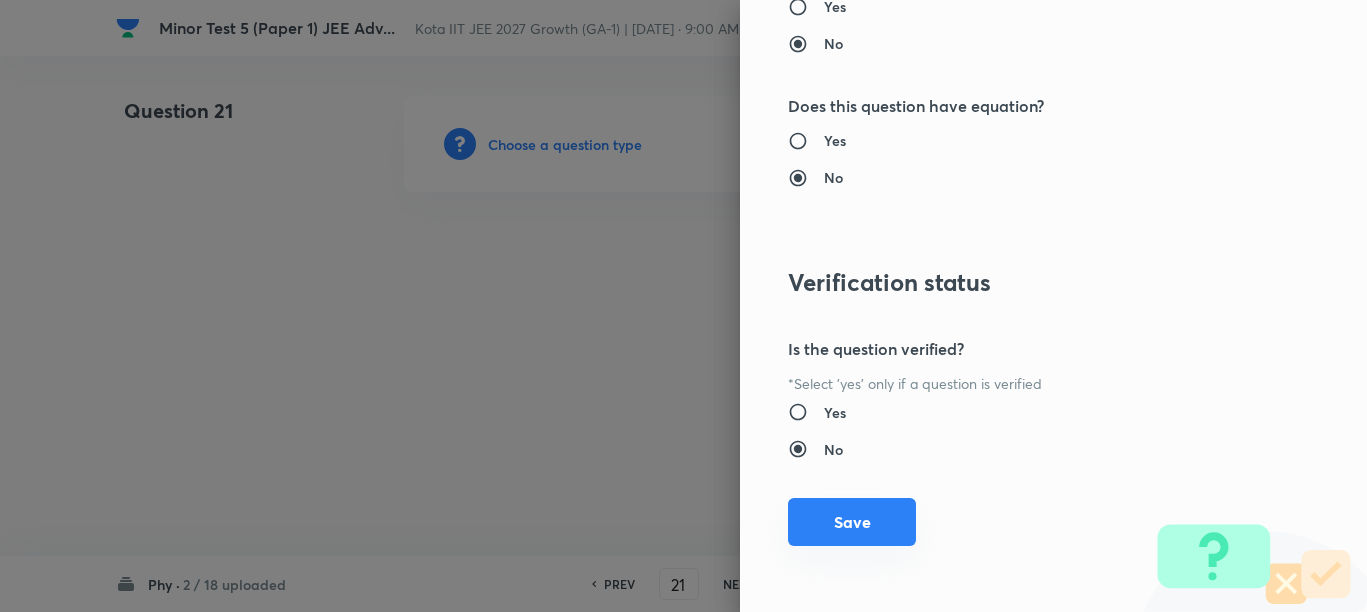 click on "Save" at bounding box center [852, 522] 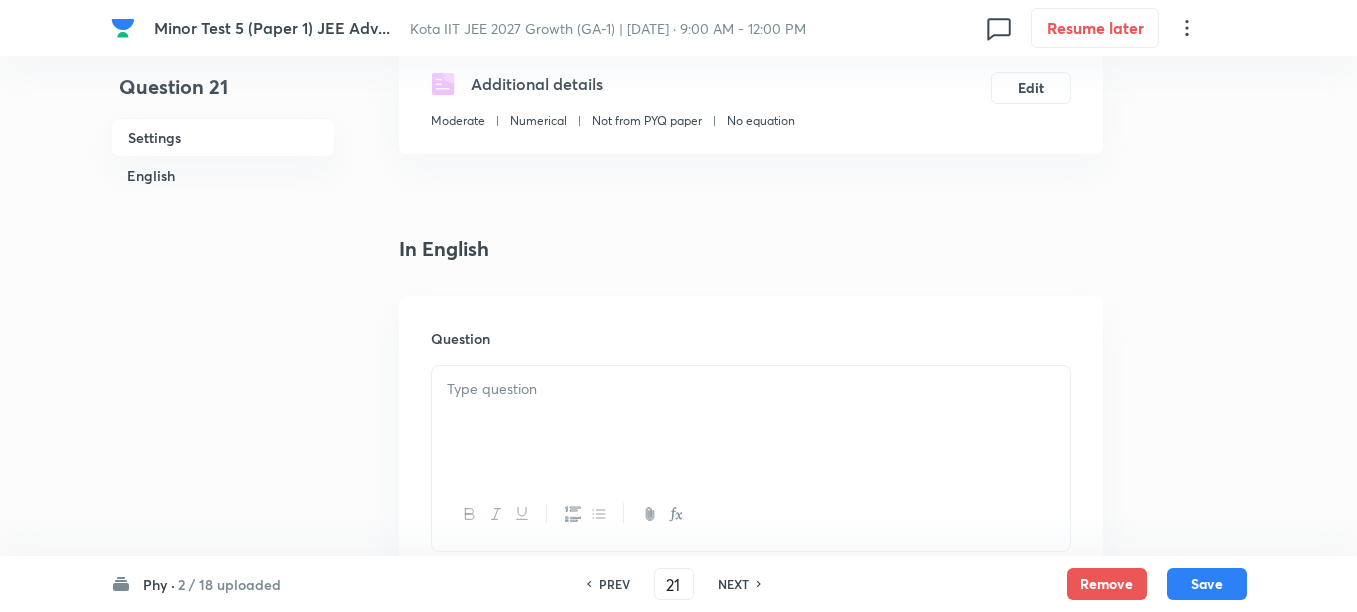 scroll, scrollTop: 500, scrollLeft: 0, axis: vertical 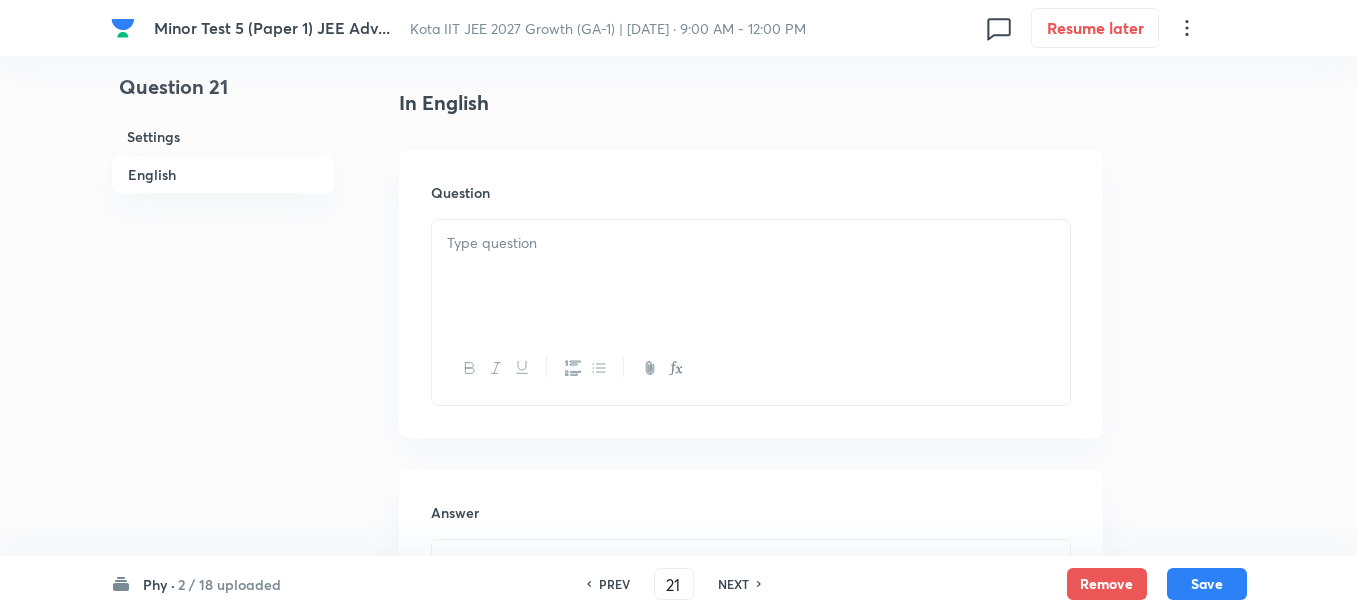 click at bounding box center (751, 276) 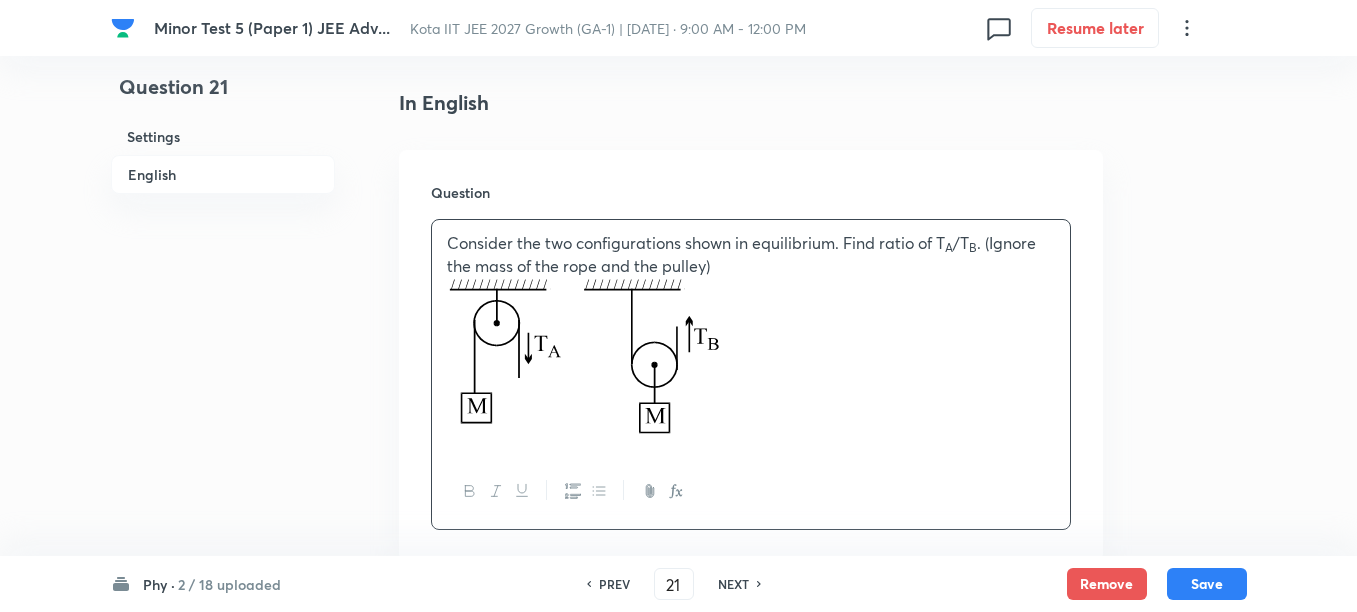 click on "Consider the two configurations shown in equilibrium. Find ratio of T A /T B . (Ignore the mass of the rope and the pulley)" at bounding box center (751, 254) 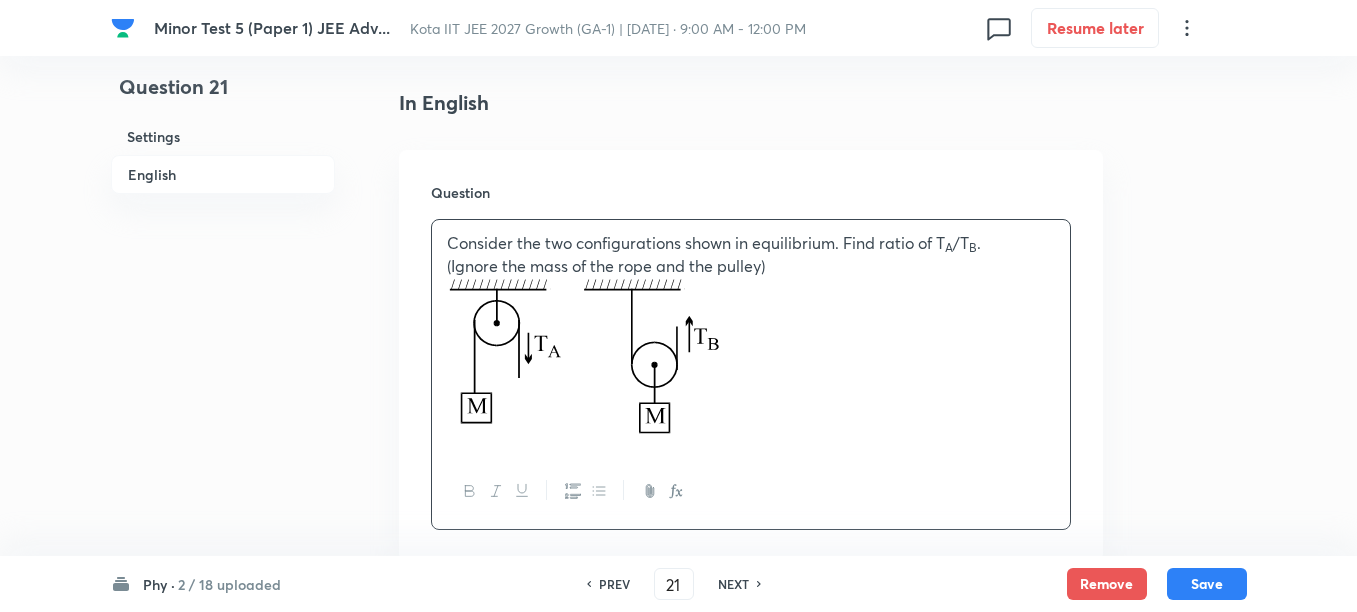 click at bounding box center [751, 360] 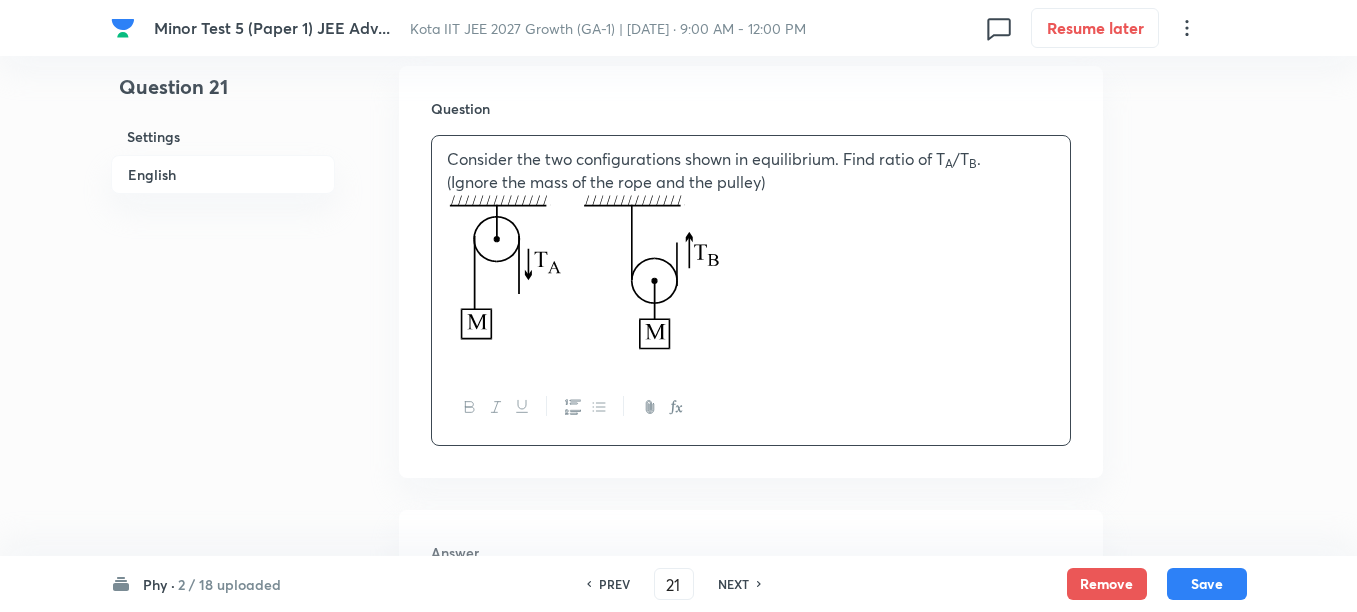 scroll, scrollTop: 625, scrollLeft: 0, axis: vertical 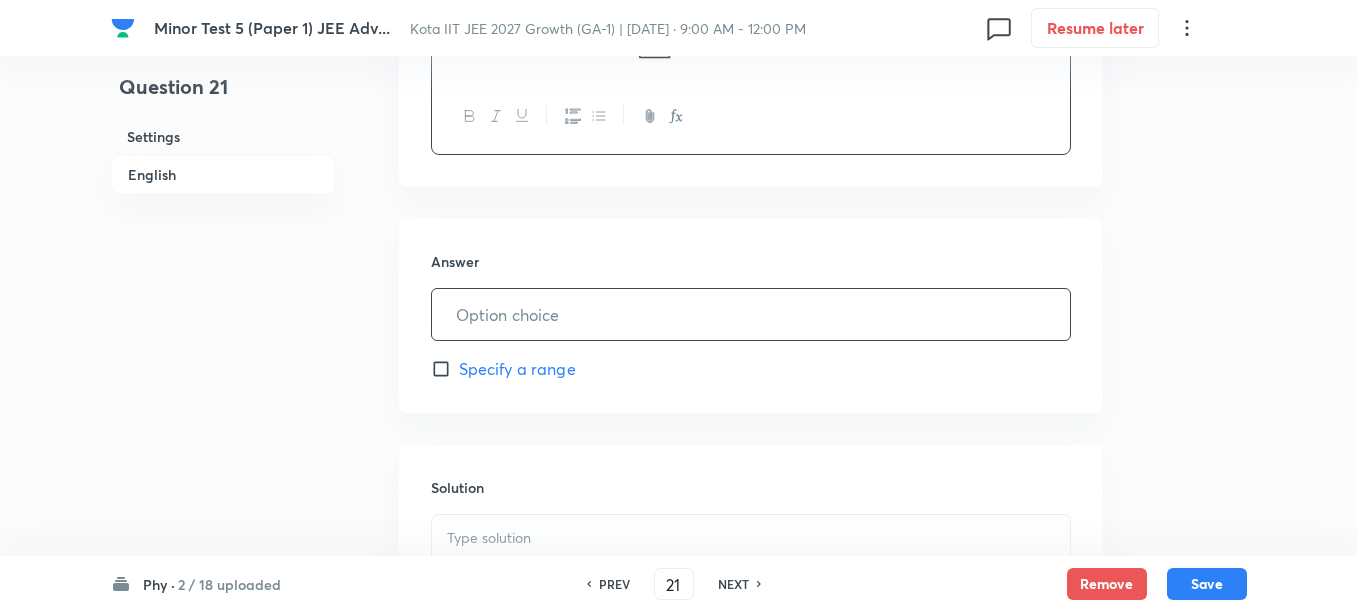 click at bounding box center (751, 314) 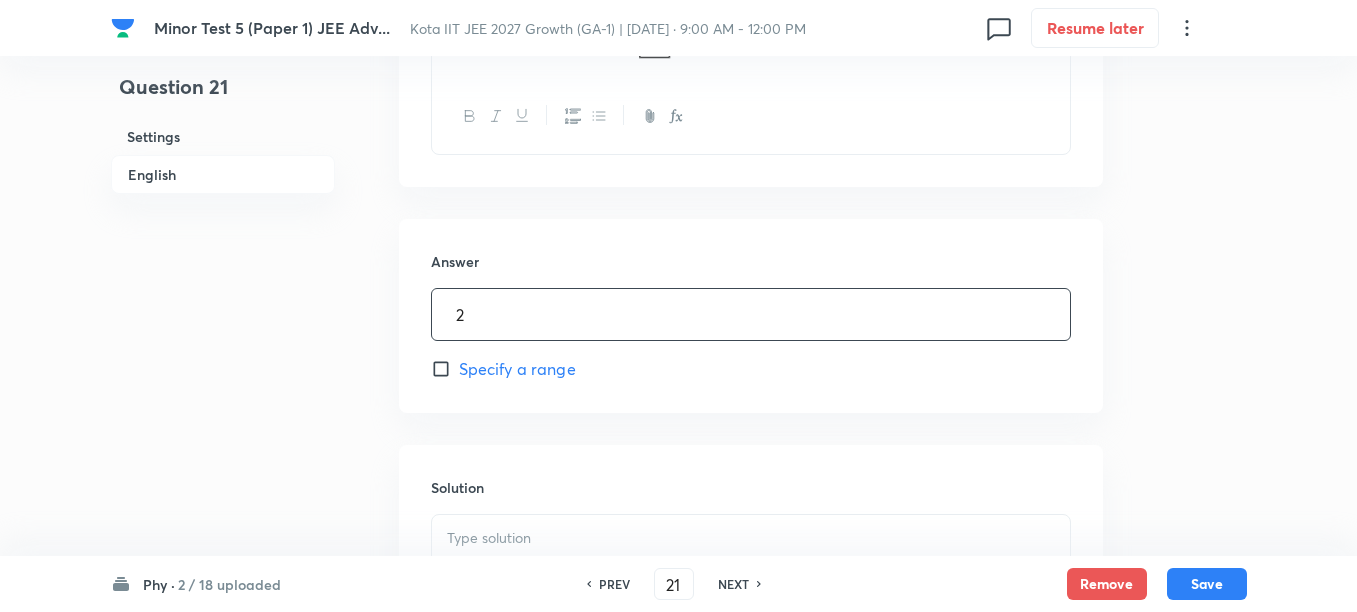 scroll, scrollTop: 1000, scrollLeft: 0, axis: vertical 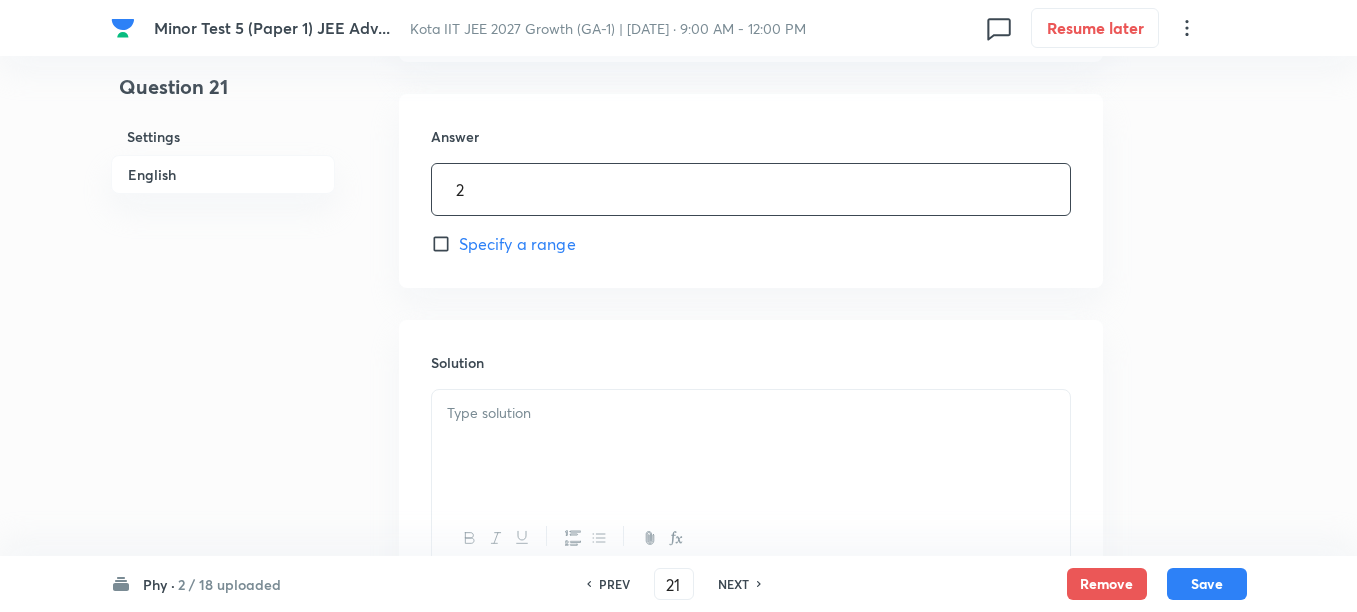type on "2" 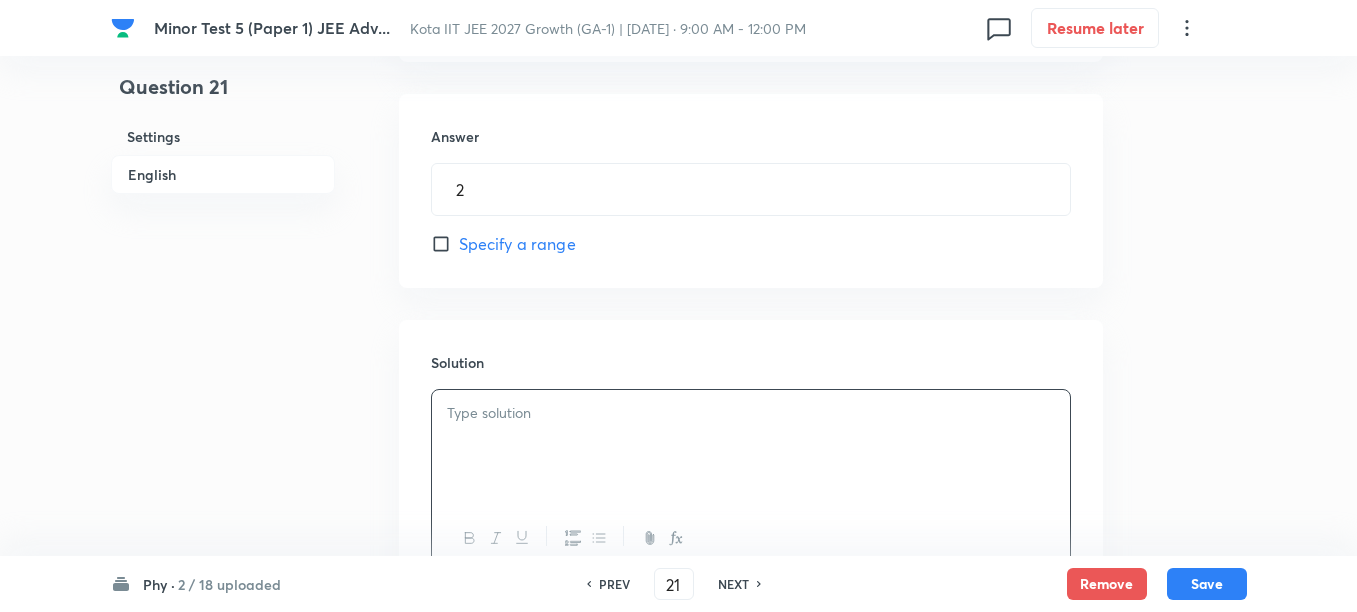 type 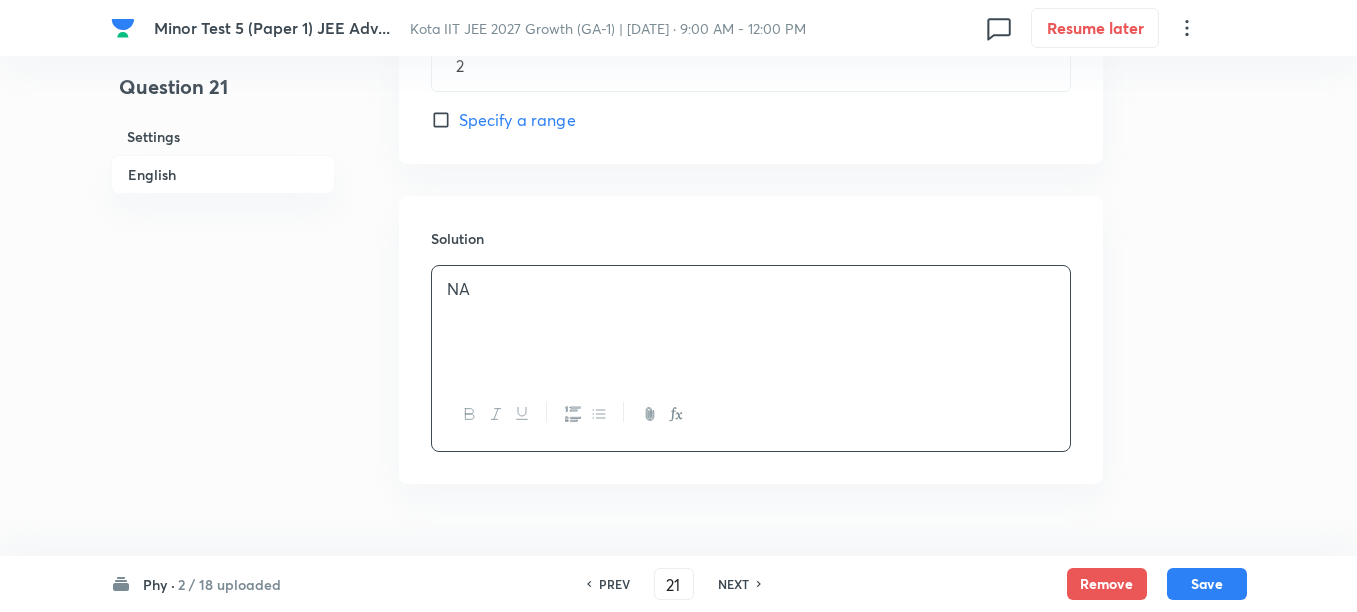 scroll, scrollTop: 1125, scrollLeft: 0, axis: vertical 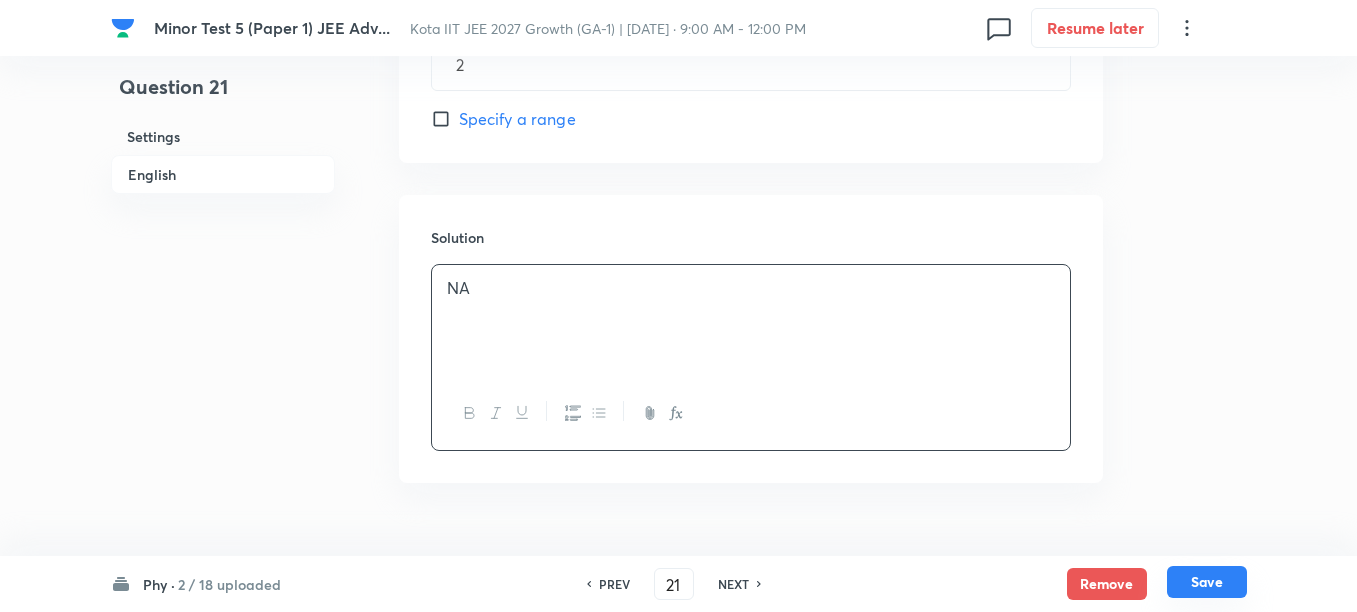 click on "Save" at bounding box center [1207, 582] 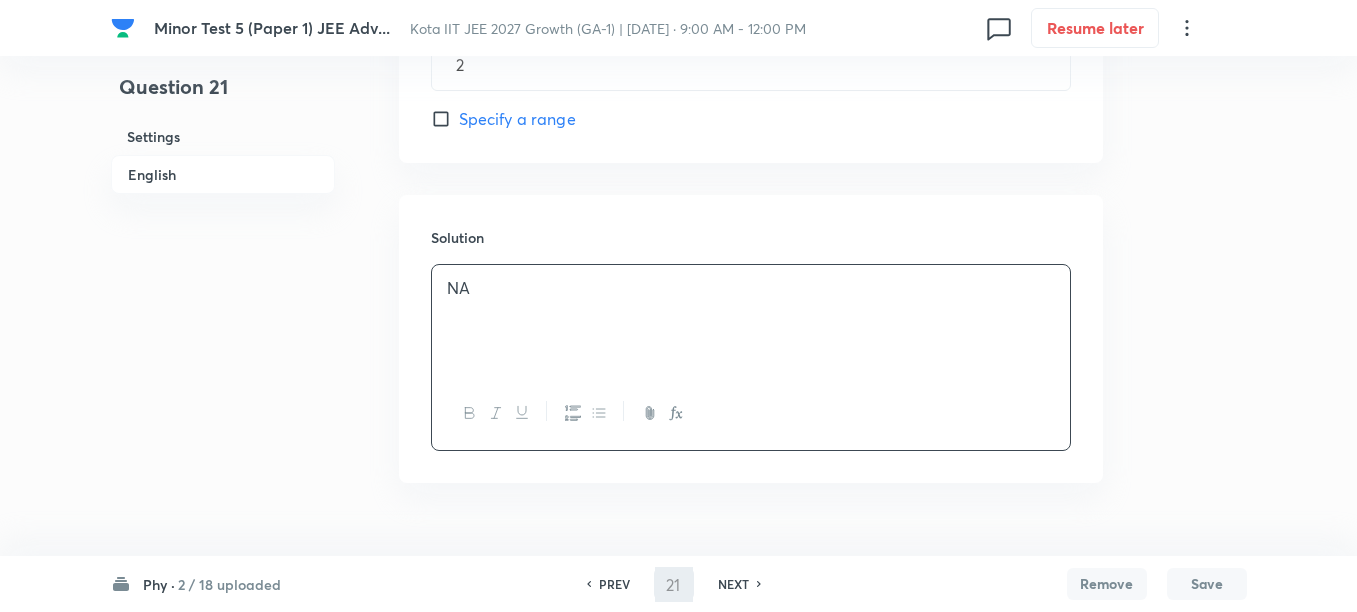 type on "22" 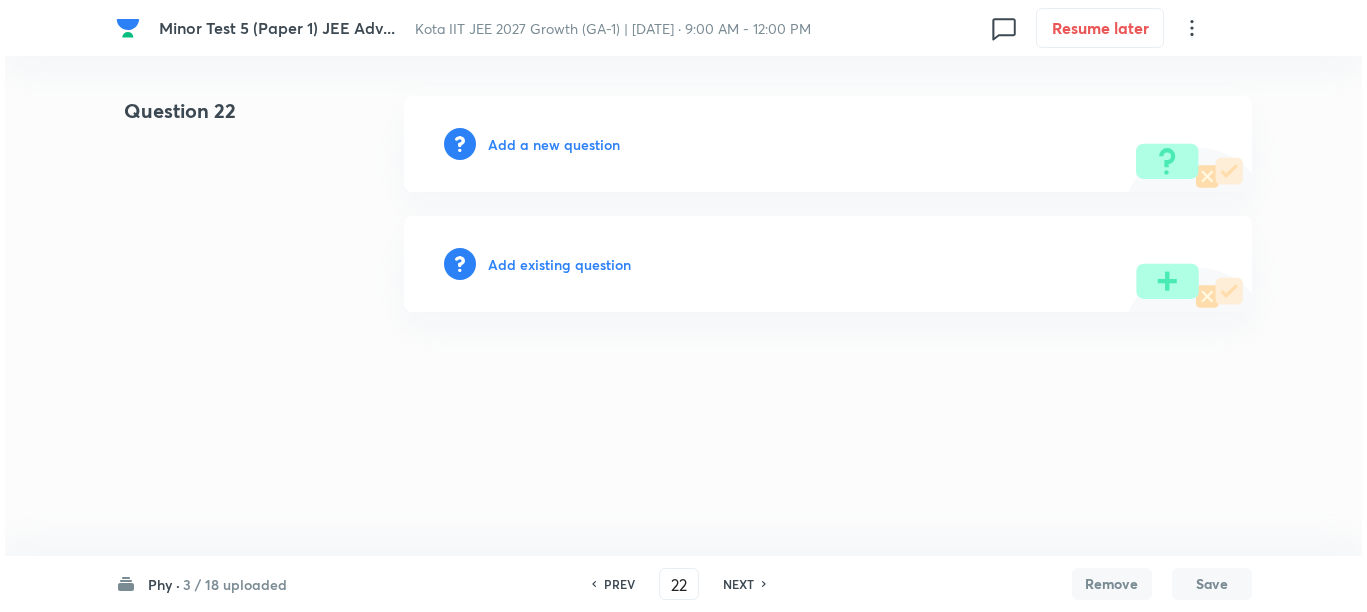 scroll, scrollTop: 0, scrollLeft: 0, axis: both 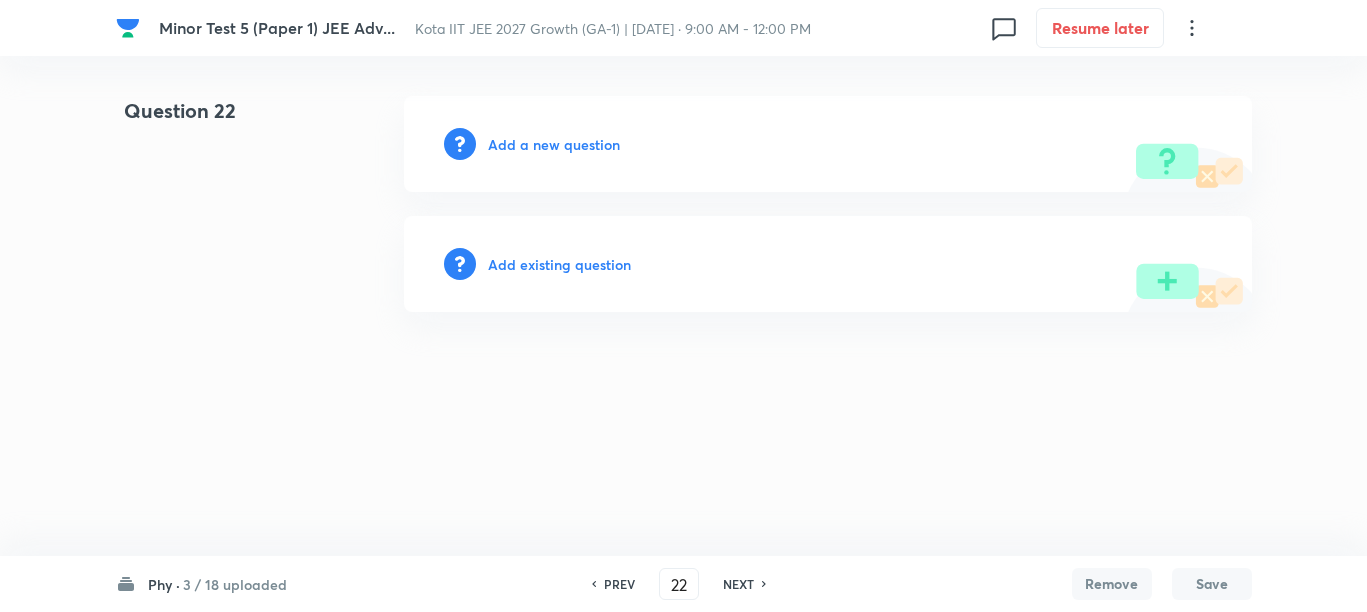 type 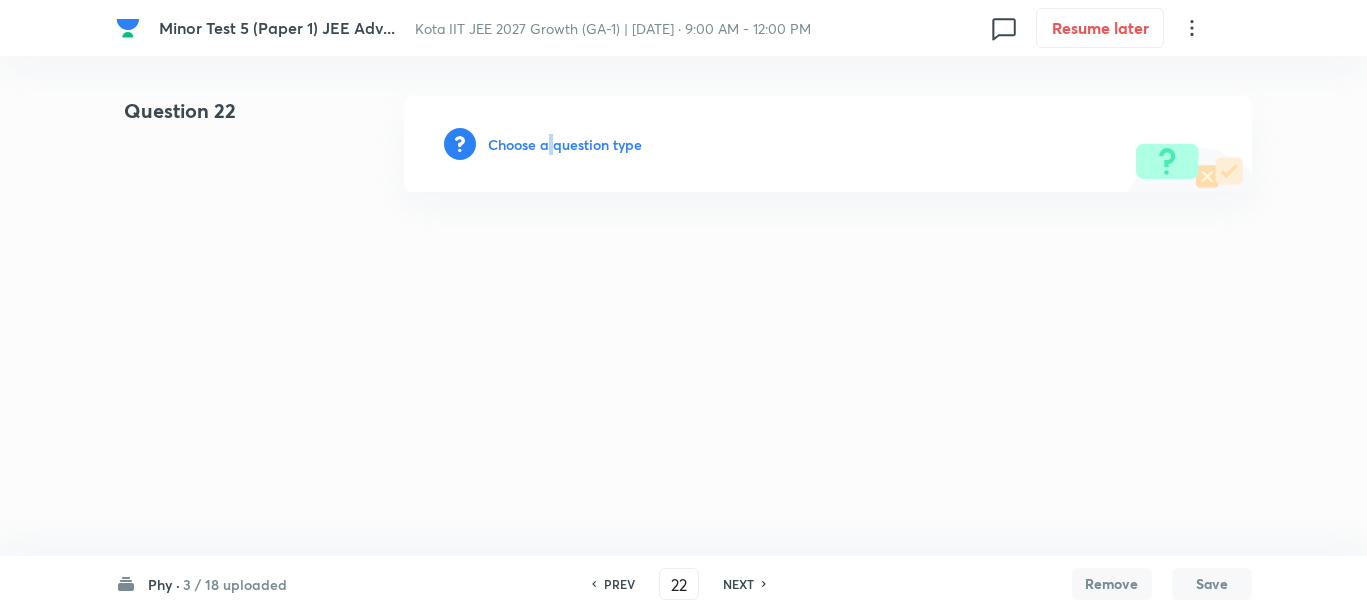 click on "Choose a question type" at bounding box center (565, 144) 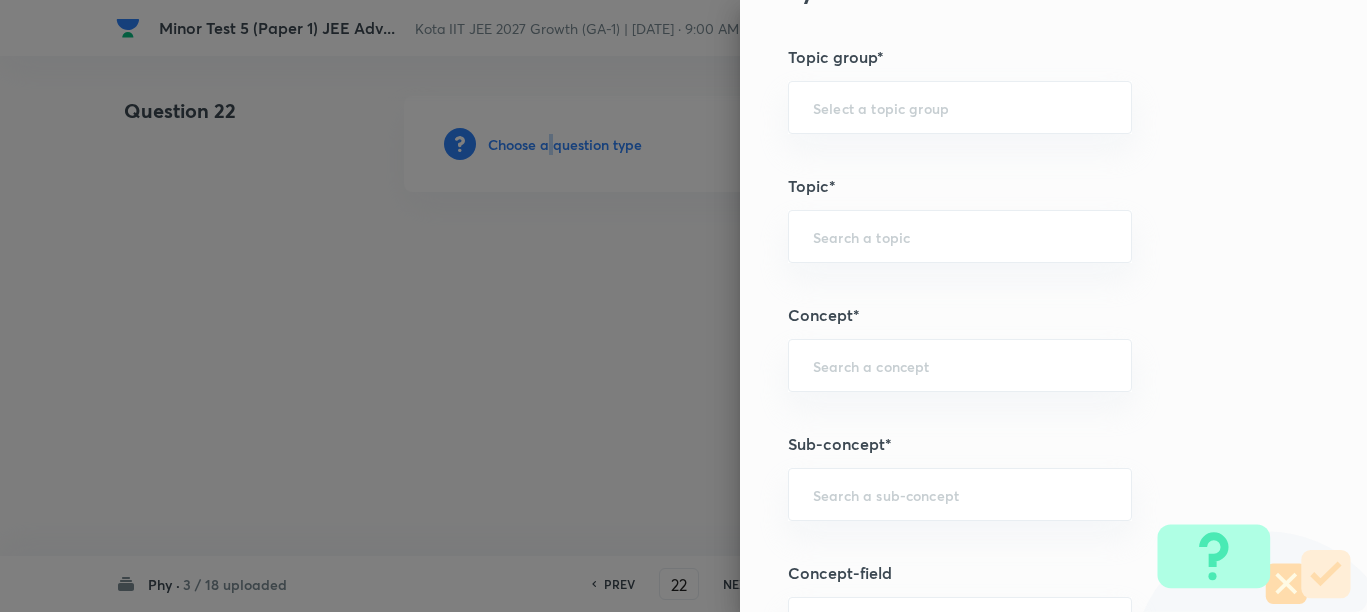 scroll, scrollTop: 1000, scrollLeft: 0, axis: vertical 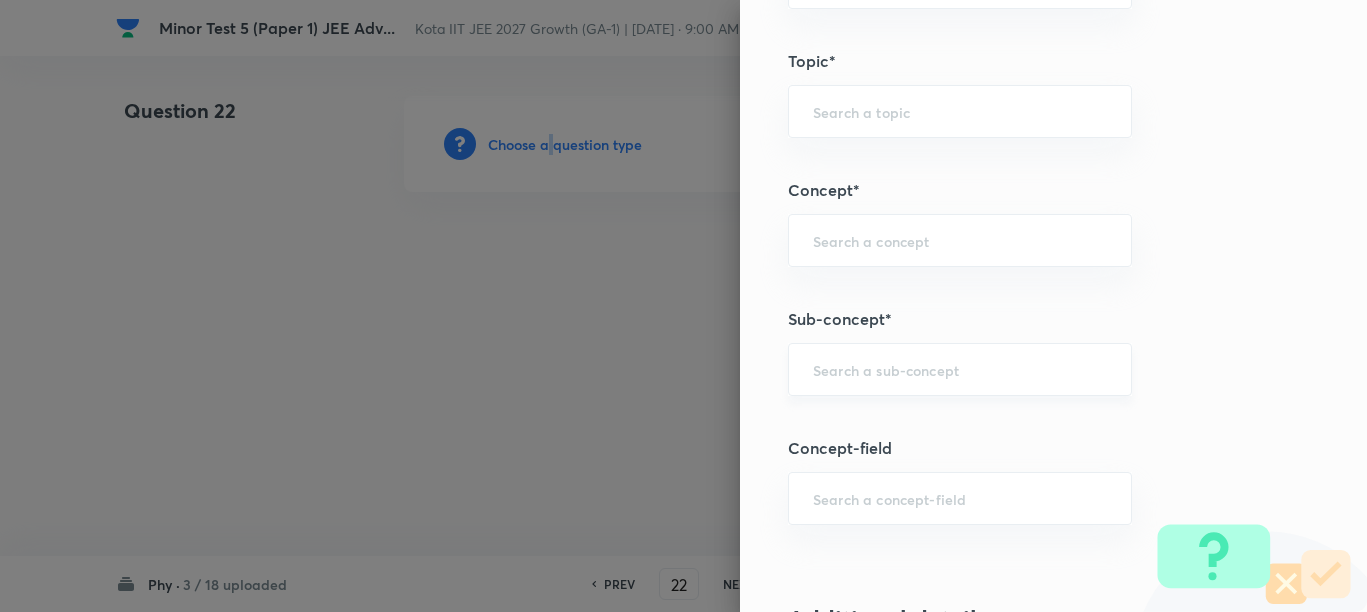 click at bounding box center [960, 369] 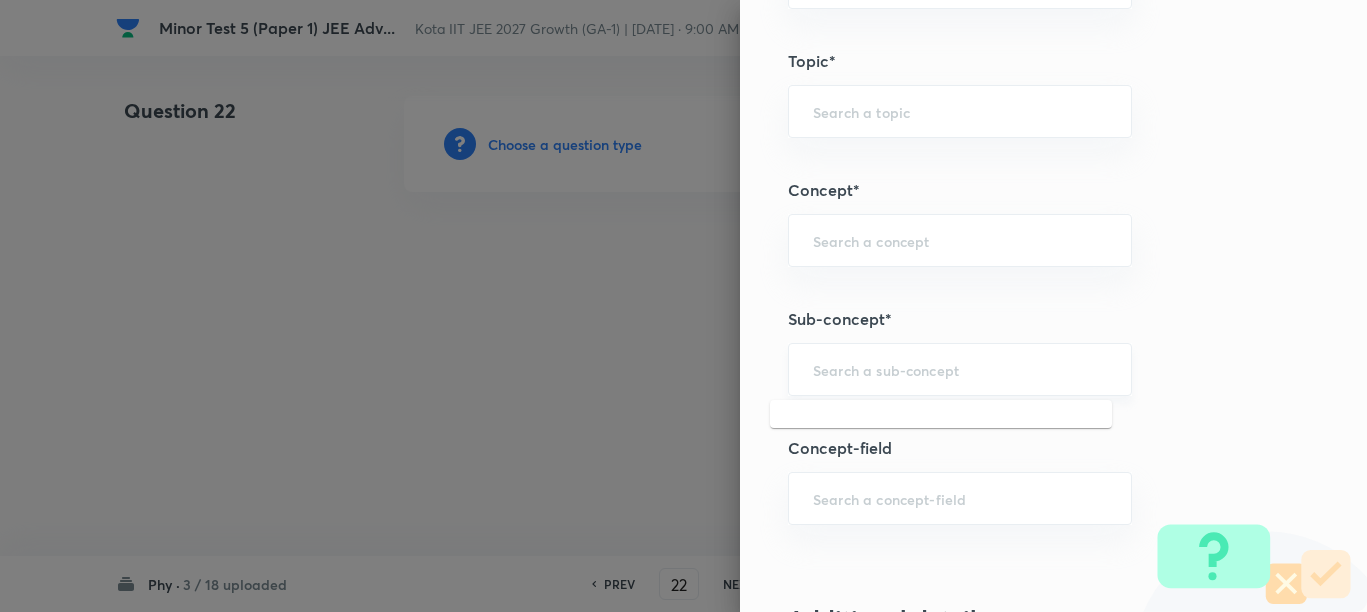 paste on "Concept of Force" 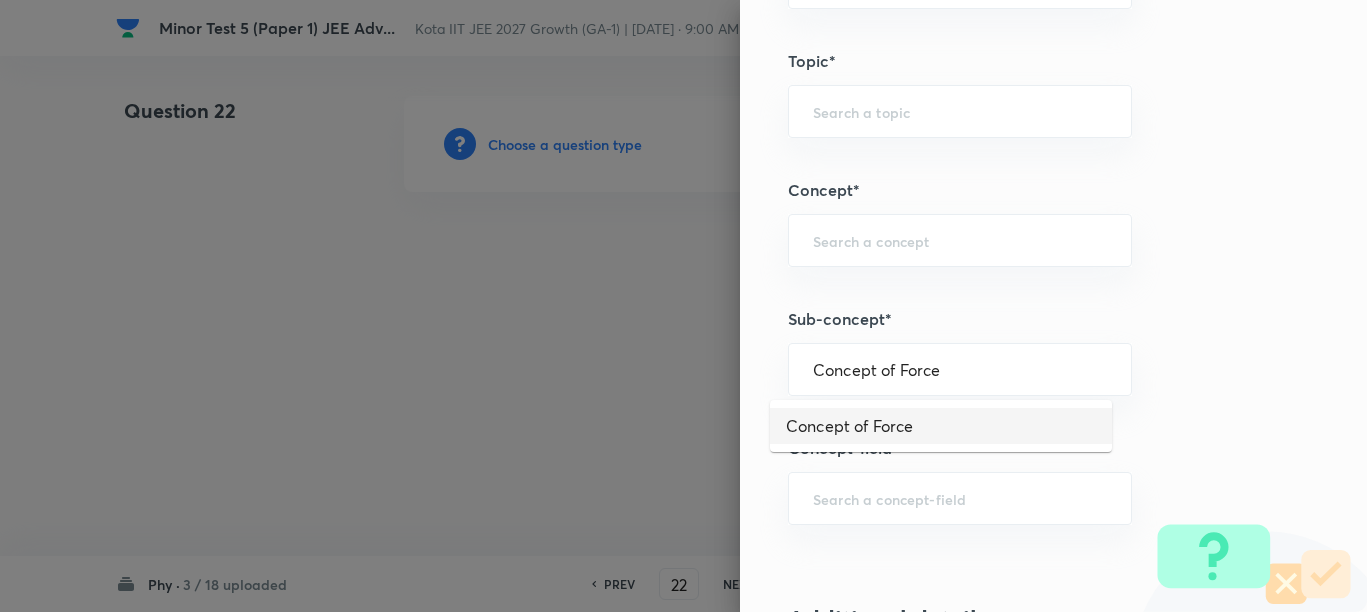 click on "Concept of Force" at bounding box center [941, 426] 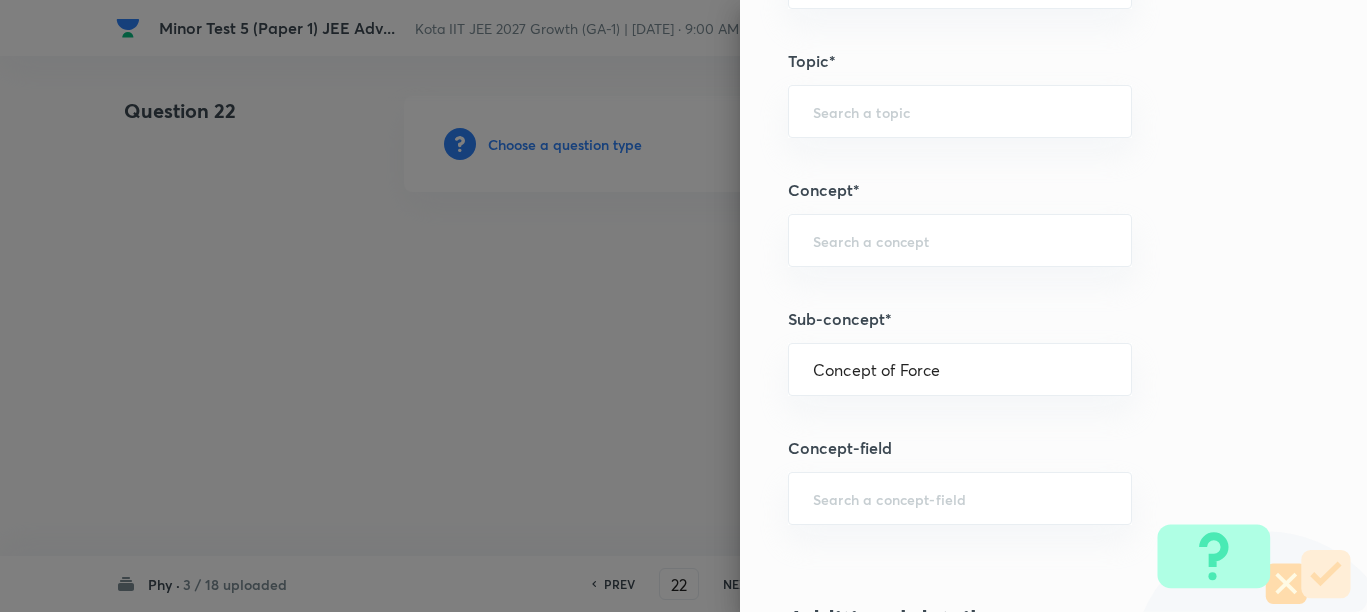 type on "Physics" 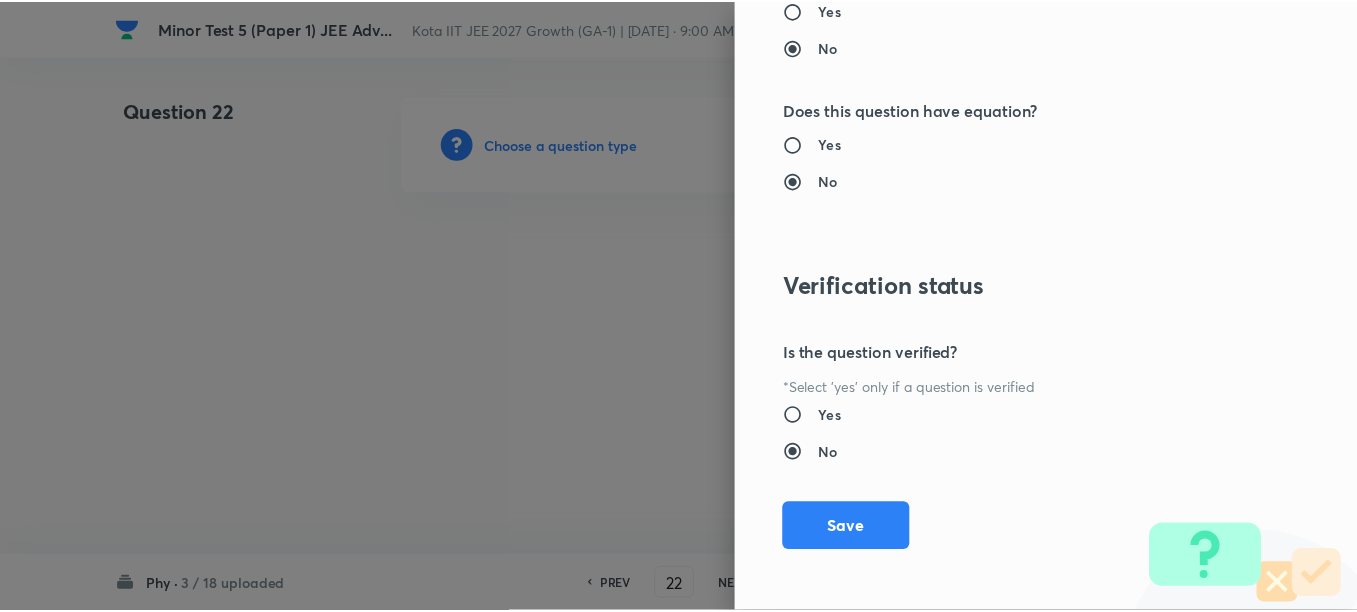 scroll, scrollTop: 2130, scrollLeft: 0, axis: vertical 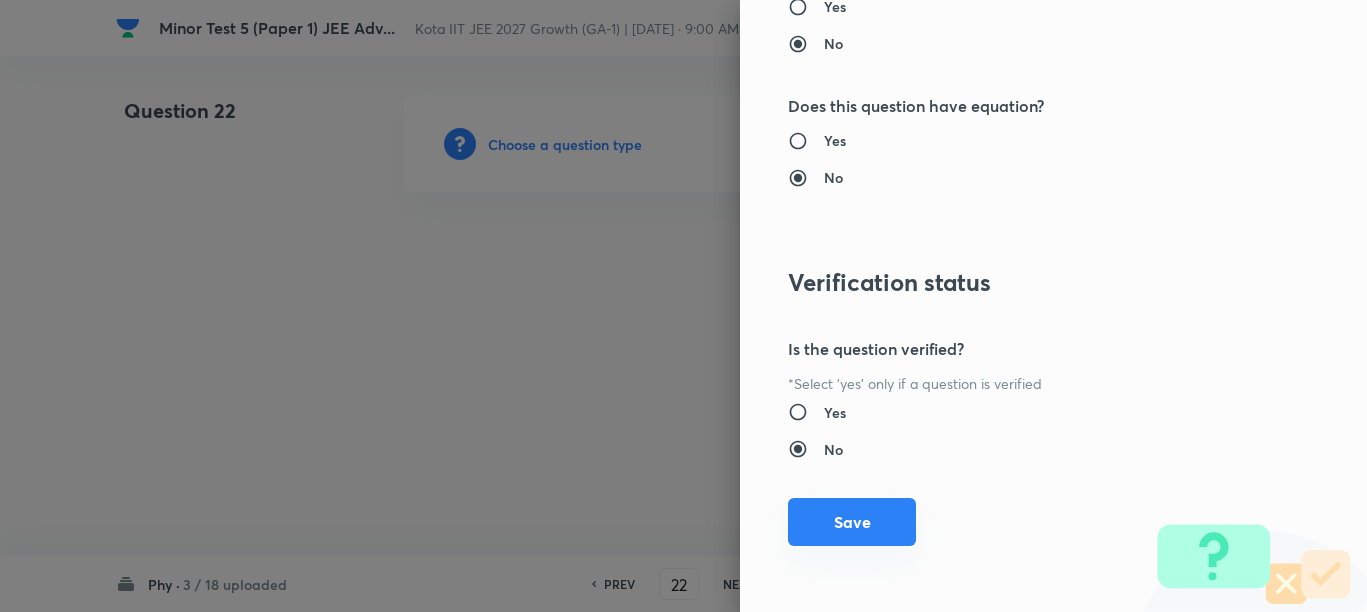 click on "Save" at bounding box center (852, 522) 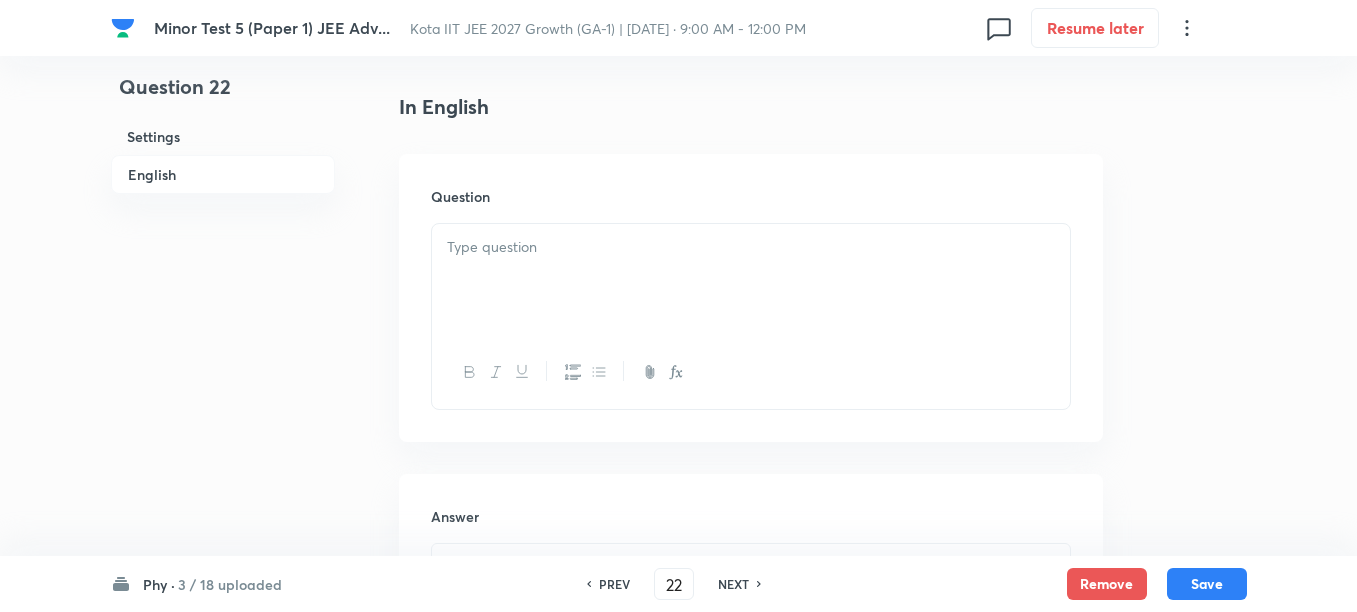 scroll, scrollTop: 500, scrollLeft: 0, axis: vertical 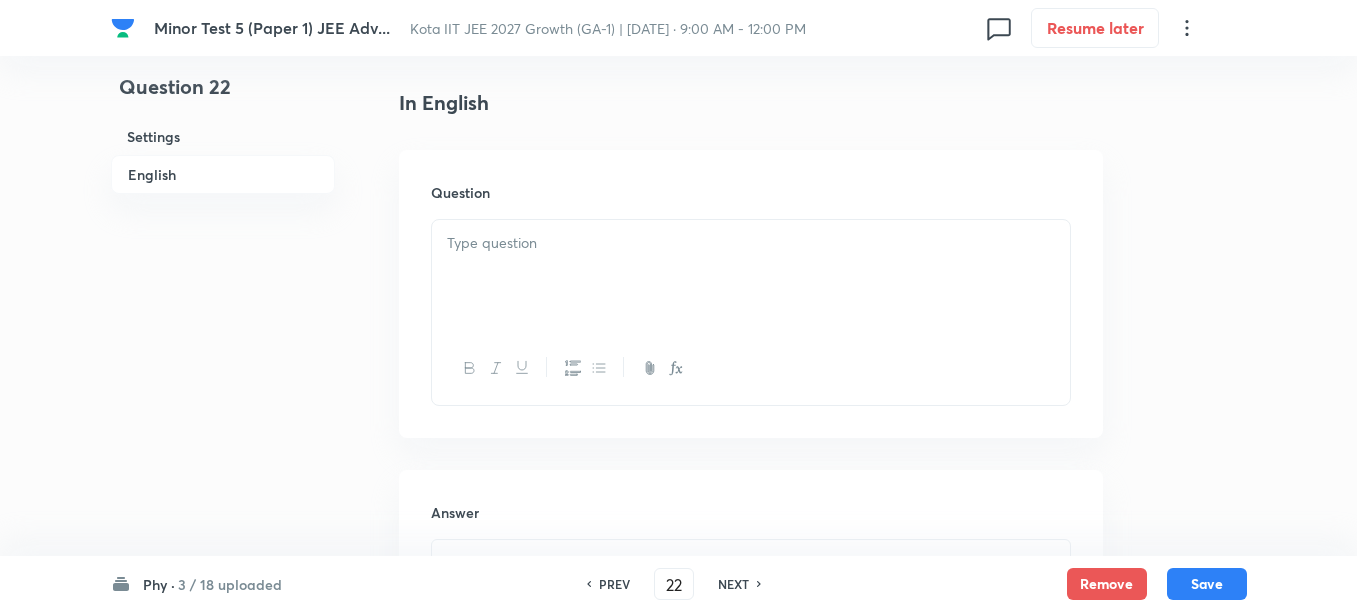 click at bounding box center [751, 276] 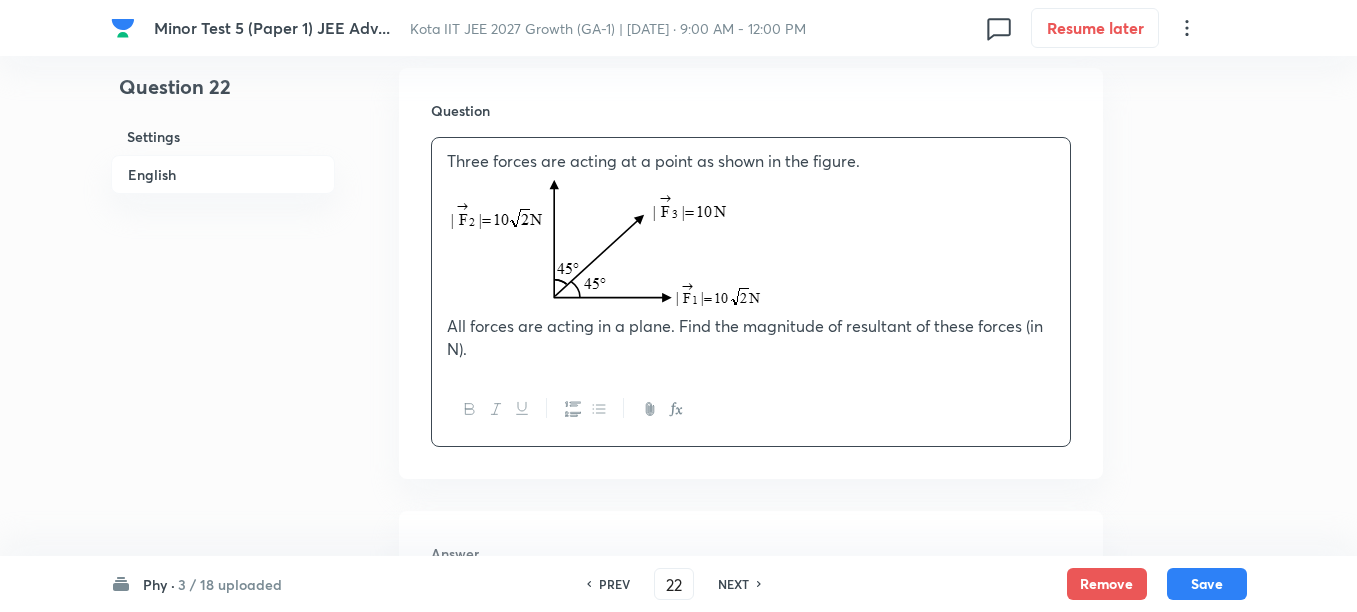 scroll, scrollTop: 625, scrollLeft: 0, axis: vertical 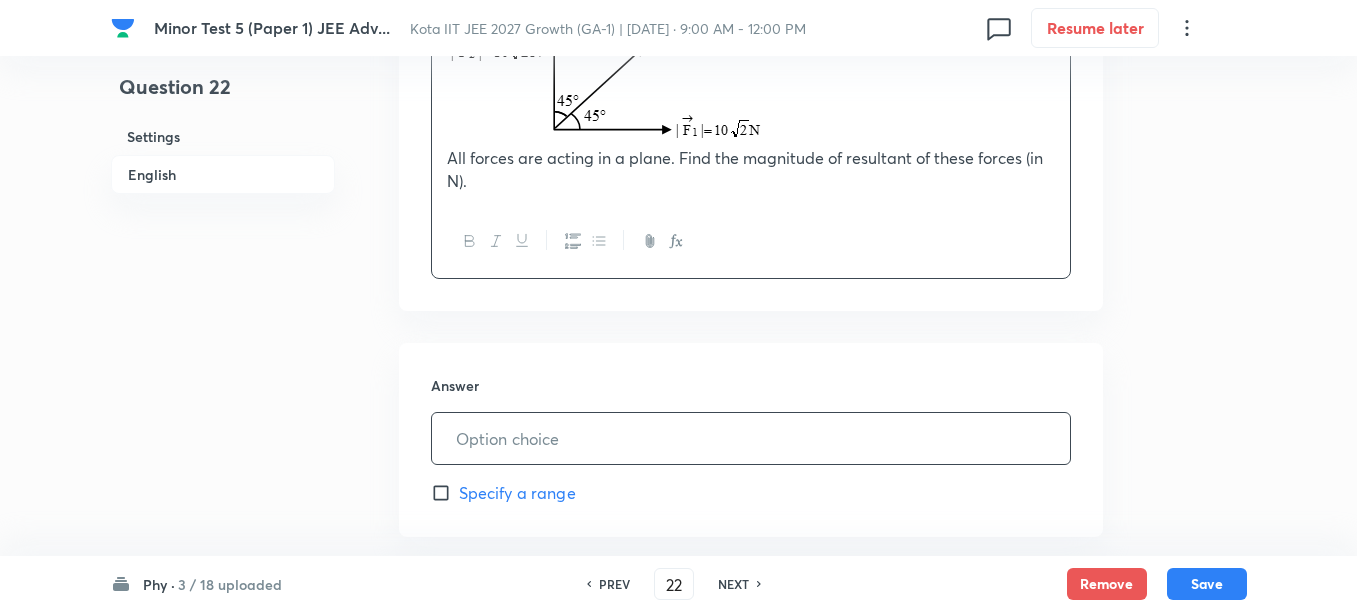 click at bounding box center [751, 438] 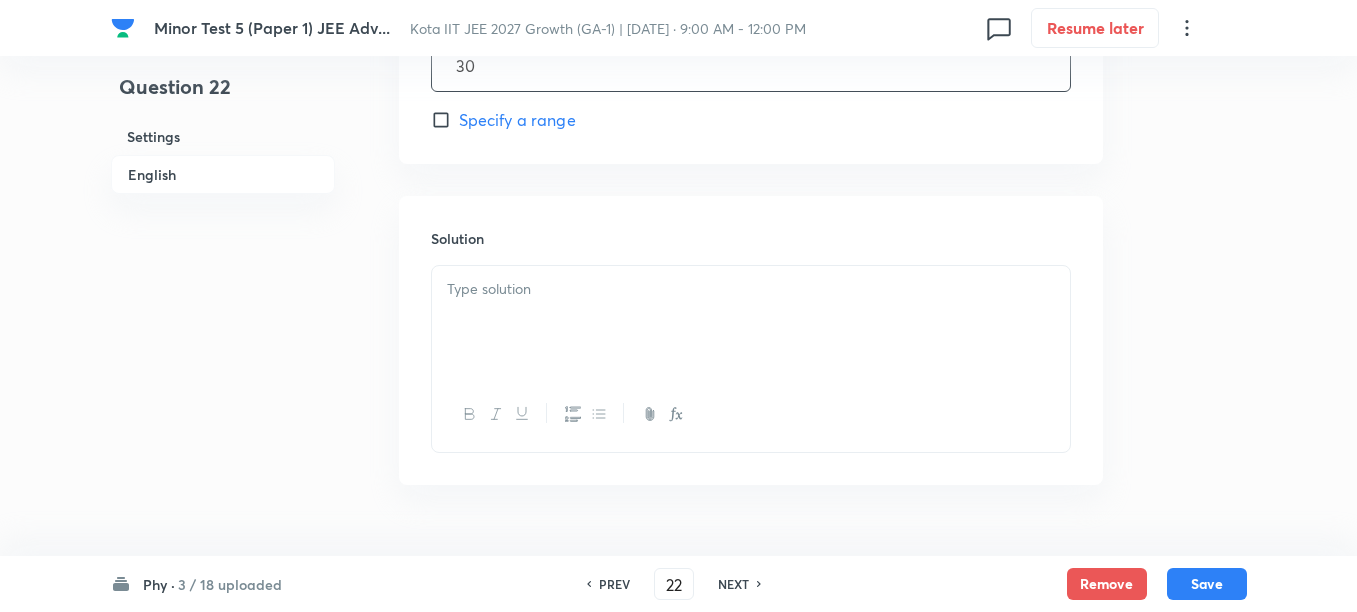 scroll, scrollTop: 1125, scrollLeft: 0, axis: vertical 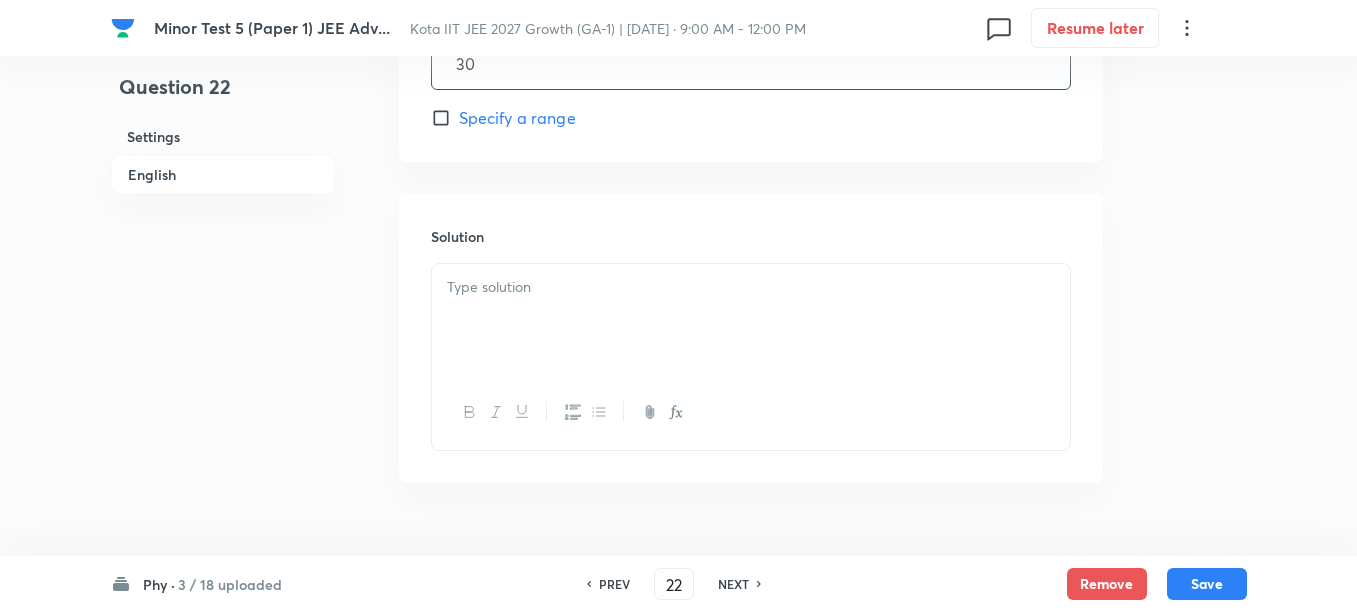 type on "30" 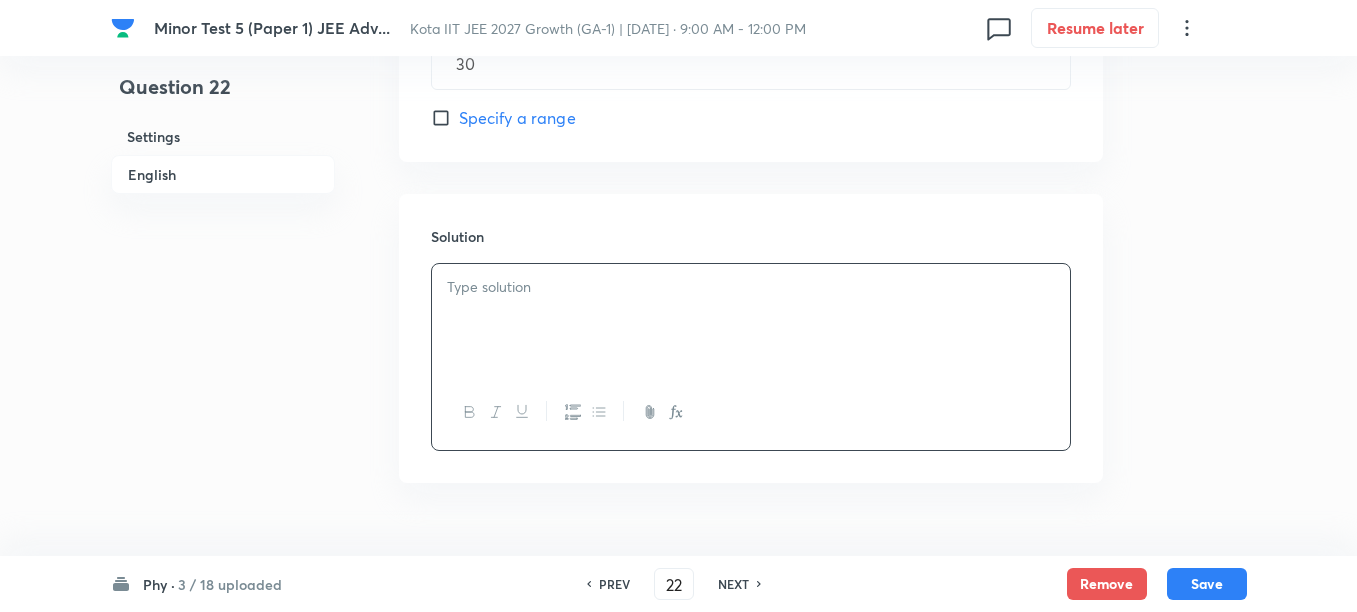 type 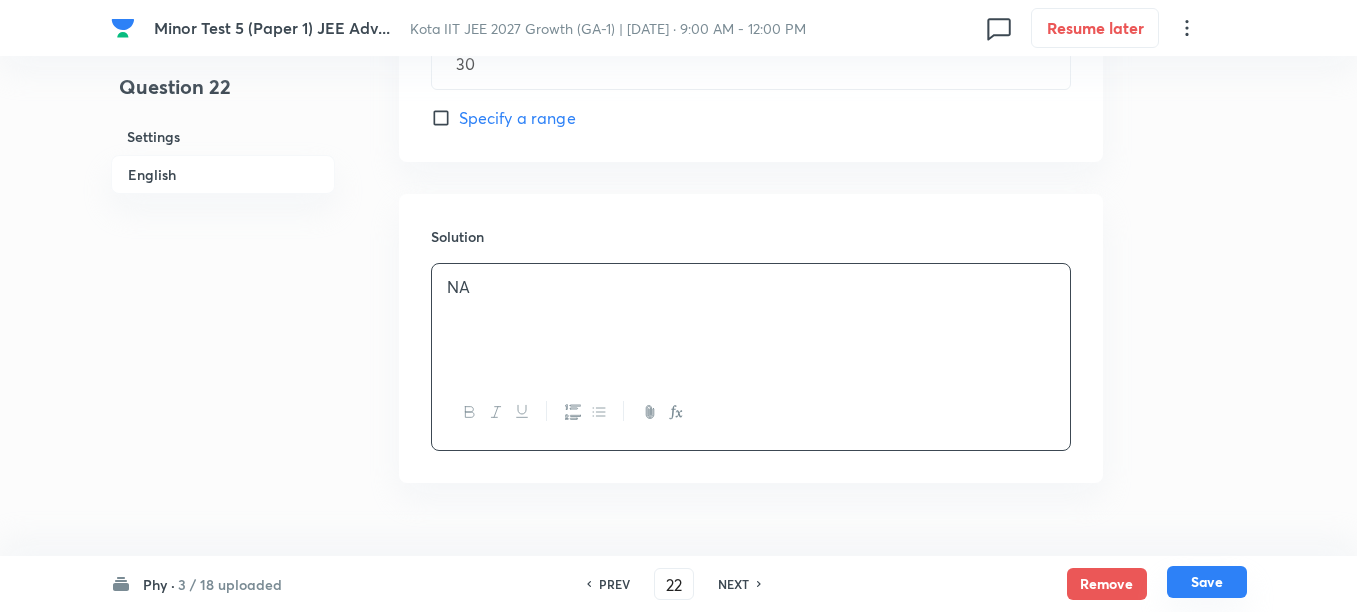 click on "Save" at bounding box center [1207, 582] 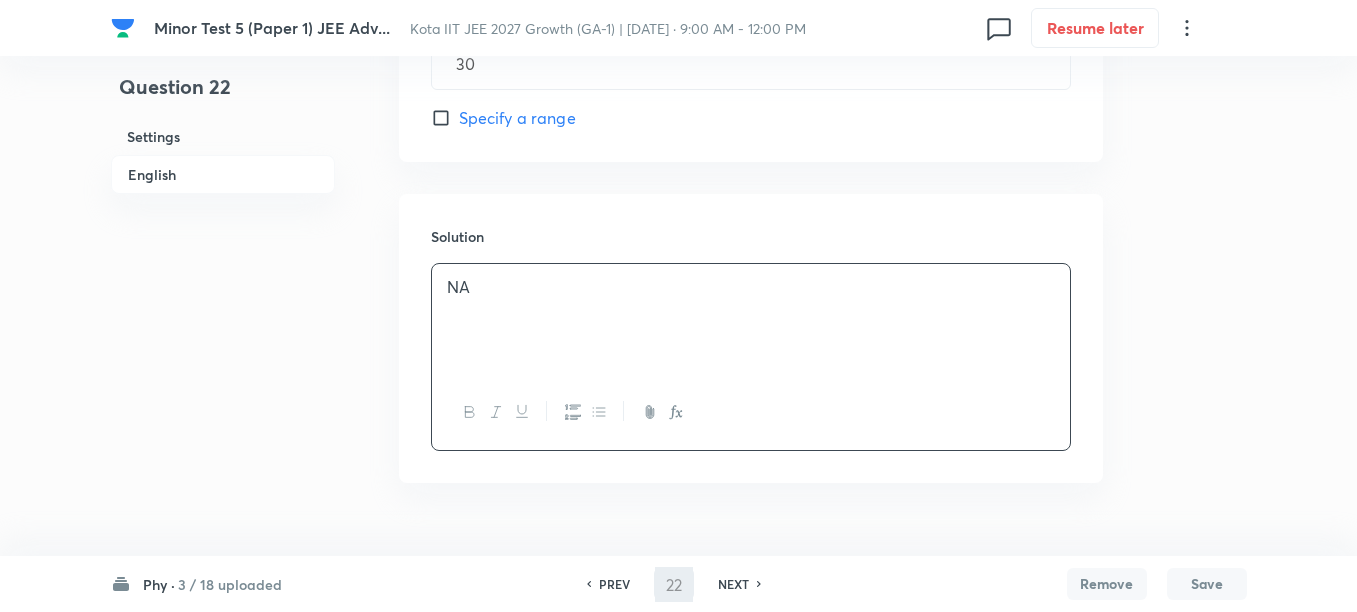 type on "23" 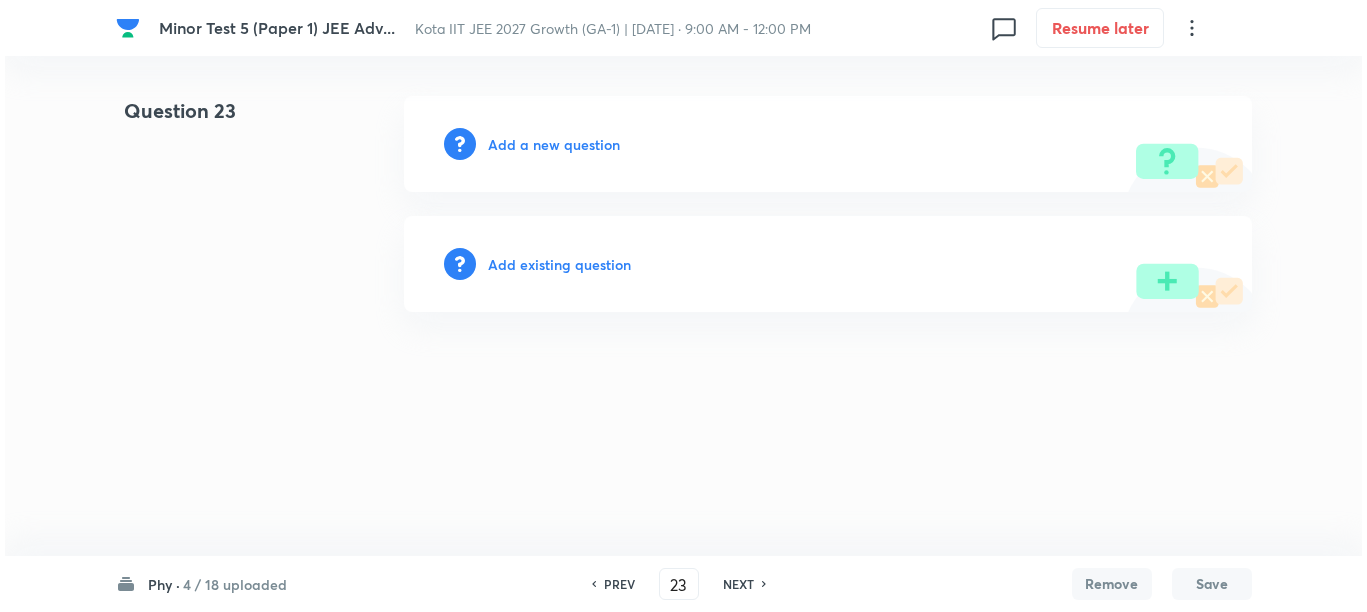 scroll, scrollTop: 0, scrollLeft: 0, axis: both 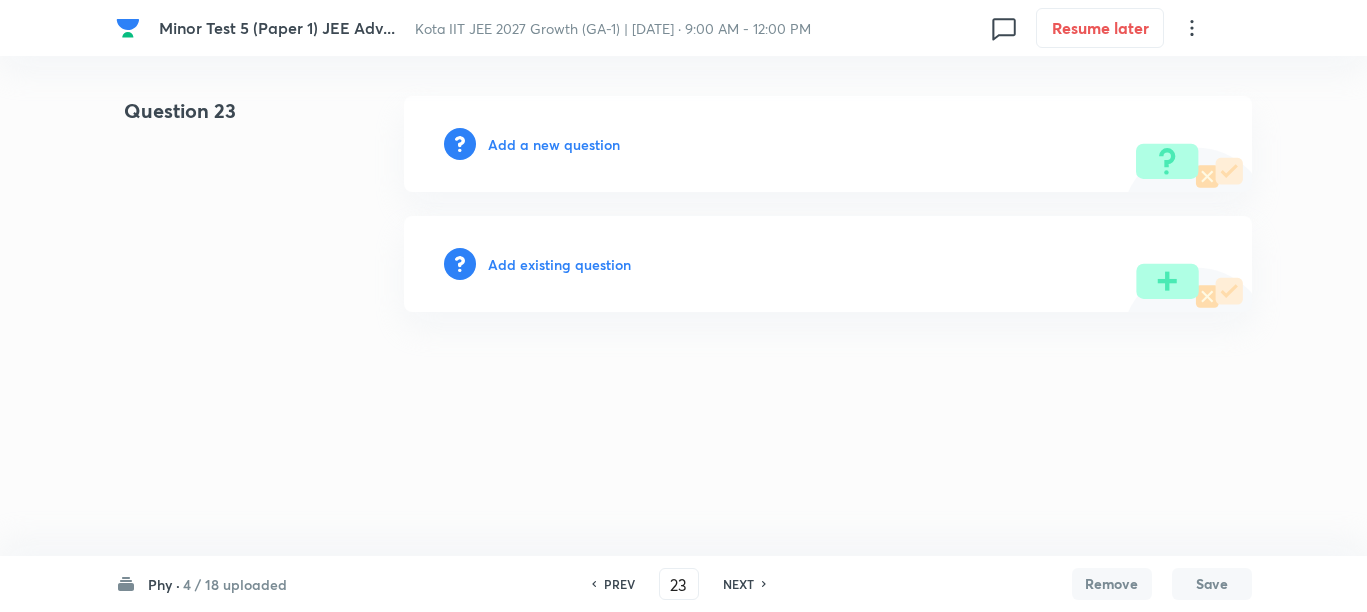 click on "Add a new question" at bounding box center (554, 144) 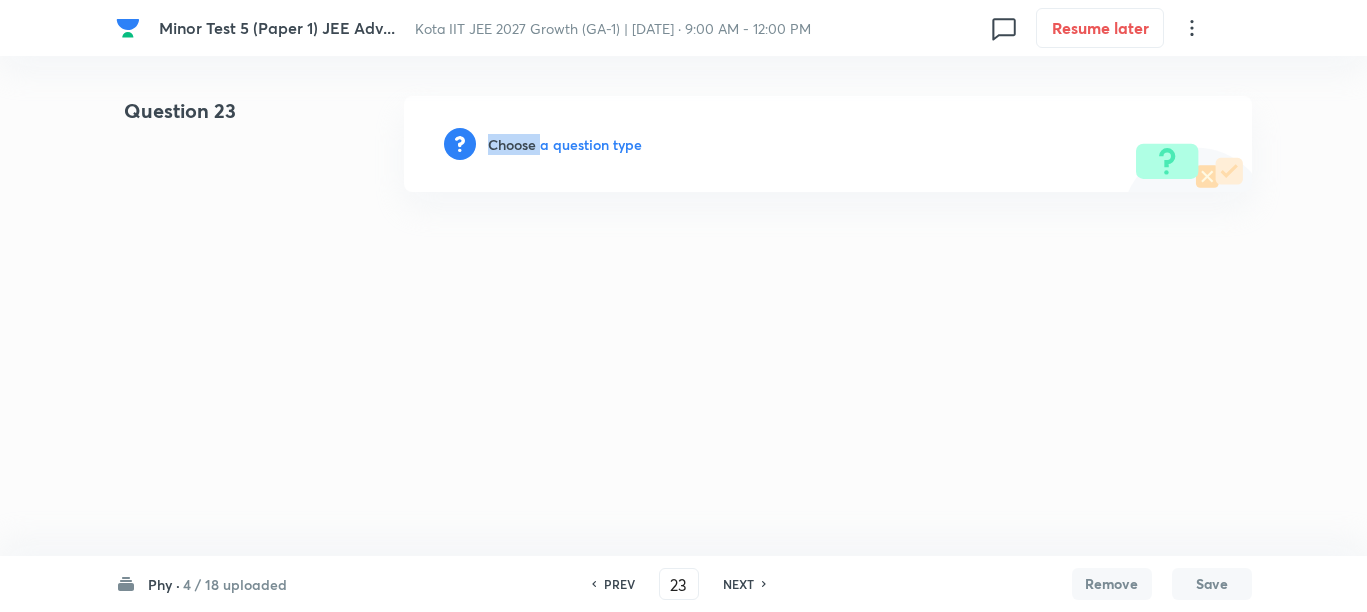 click on "Choose a question type" at bounding box center (565, 144) 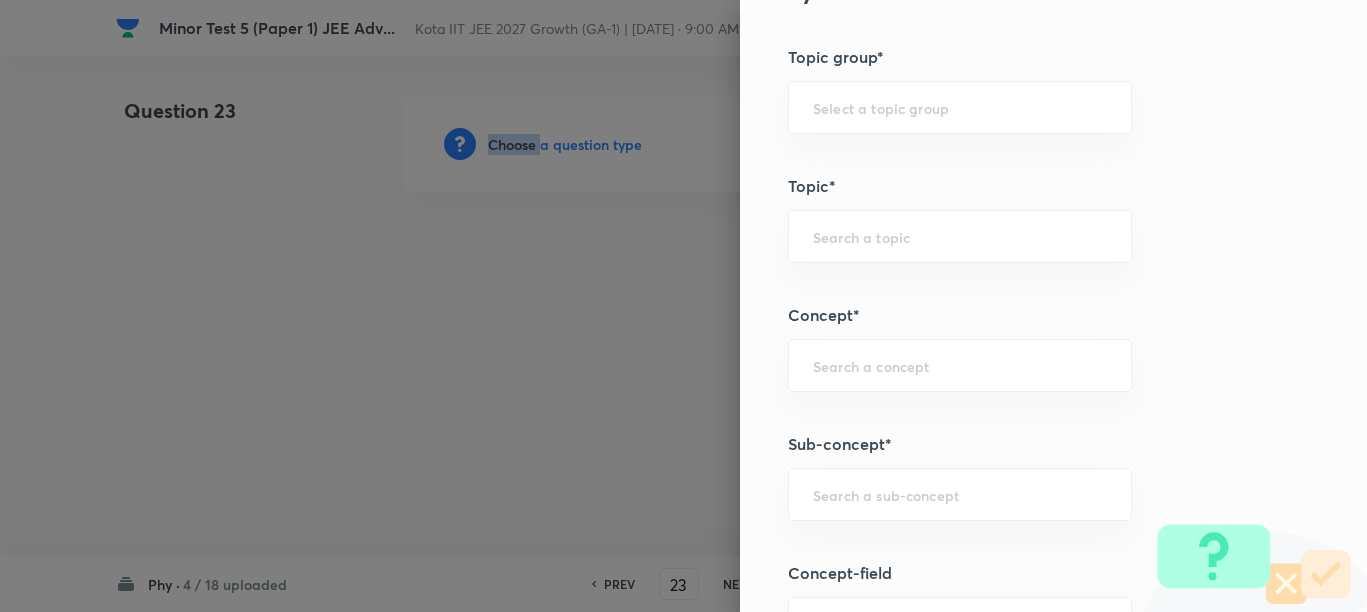 scroll, scrollTop: 1000, scrollLeft: 0, axis: vertical 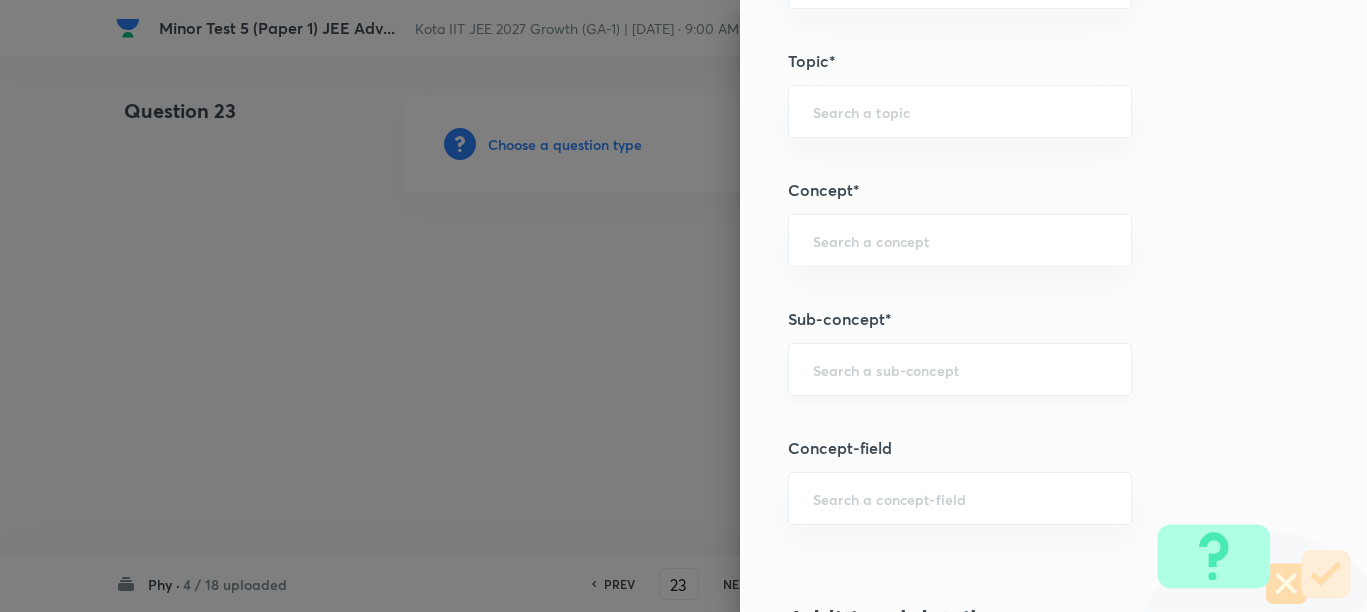 click at bounding box center [960, 369] 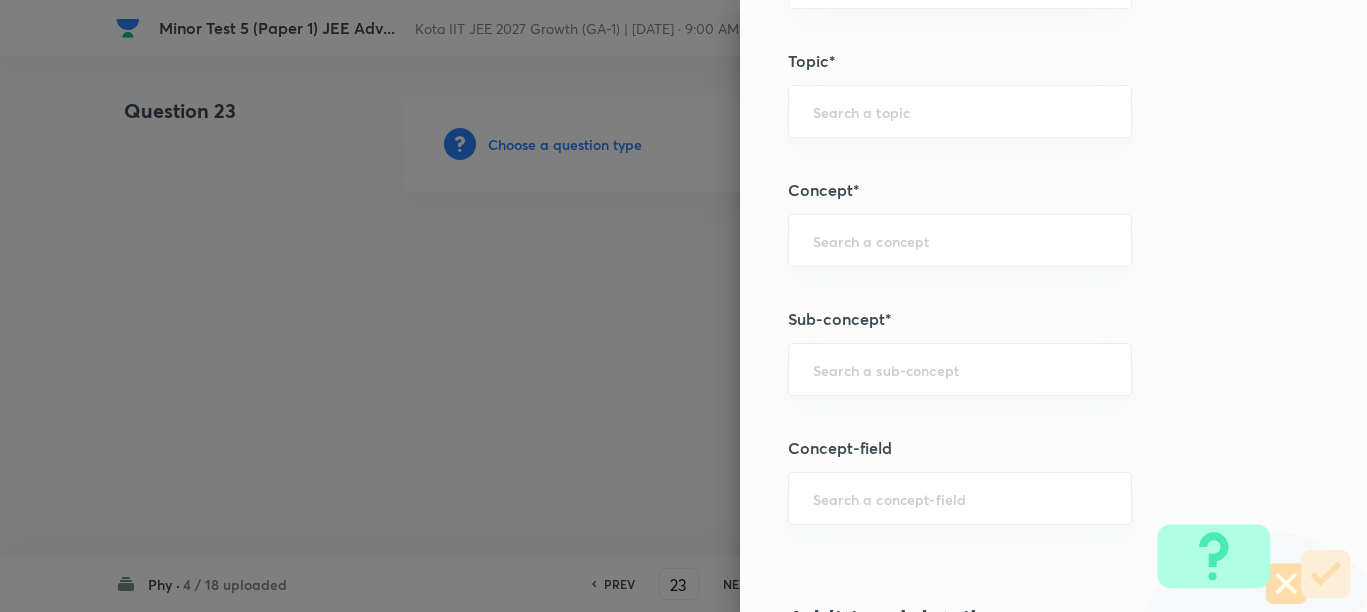 paste on "Motion in a Straight Line" 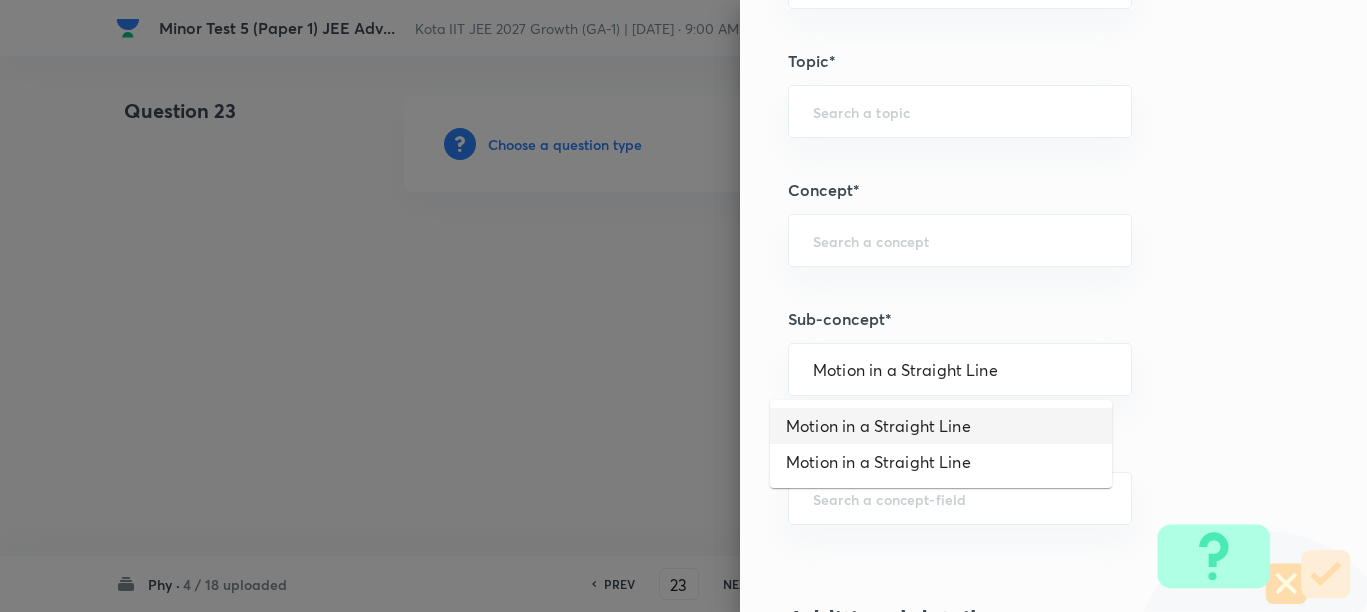 click on "Motion in a Straight Line" at bounding box center (941, 426) 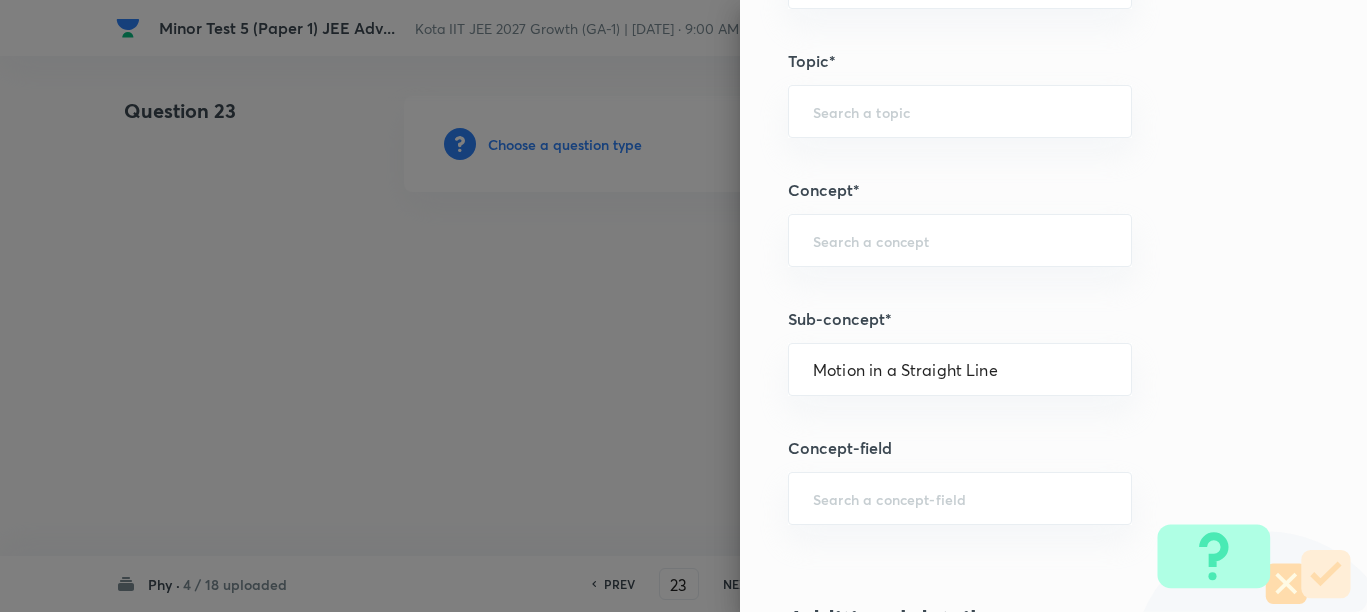 type on "Physics" 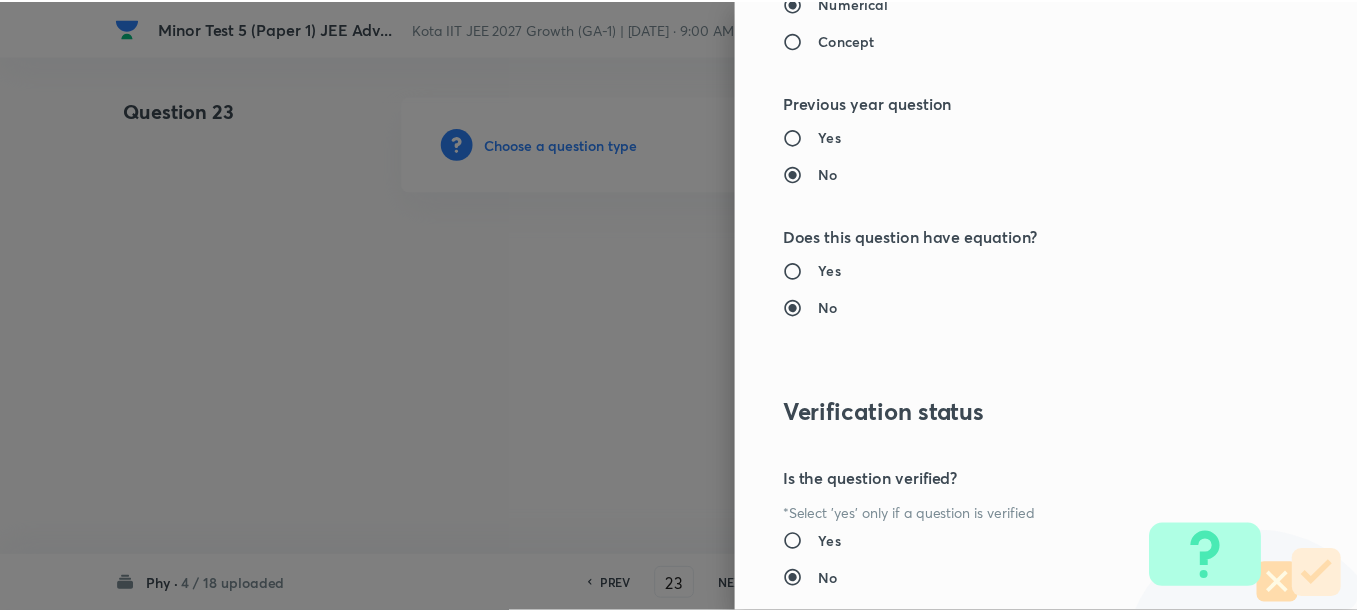 scroll, scrollTop: 2130, scrollLeft: 0, axis: vertical 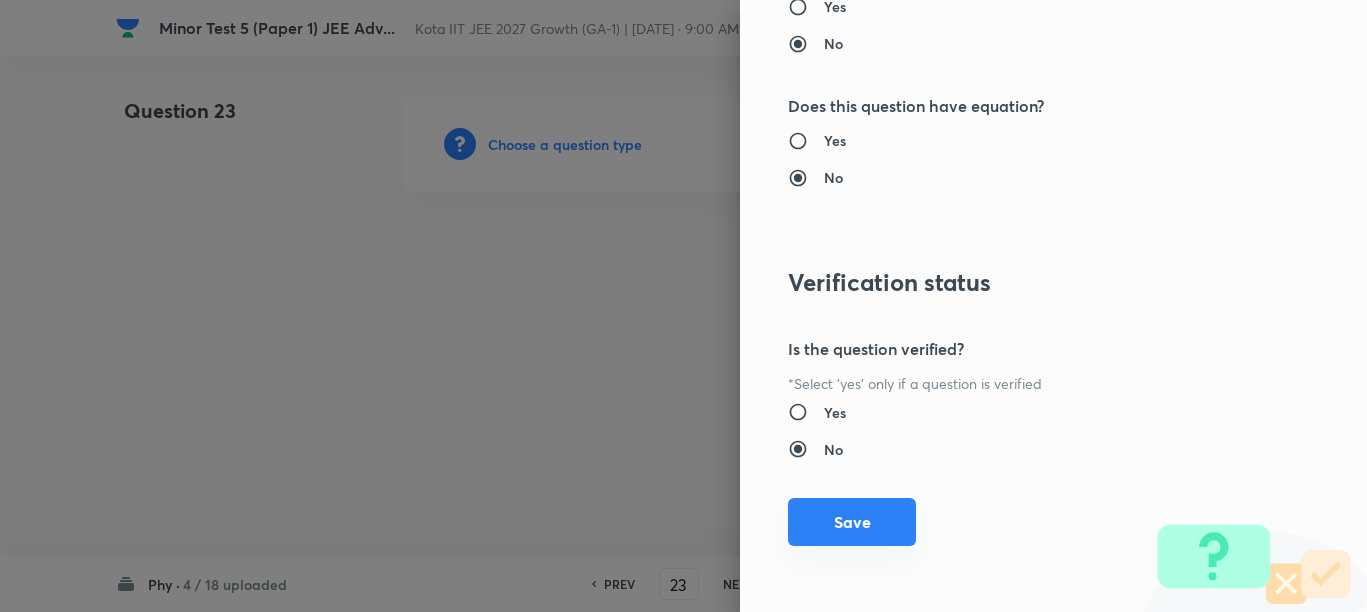 click on "Save" at bounding box center (852, 522) 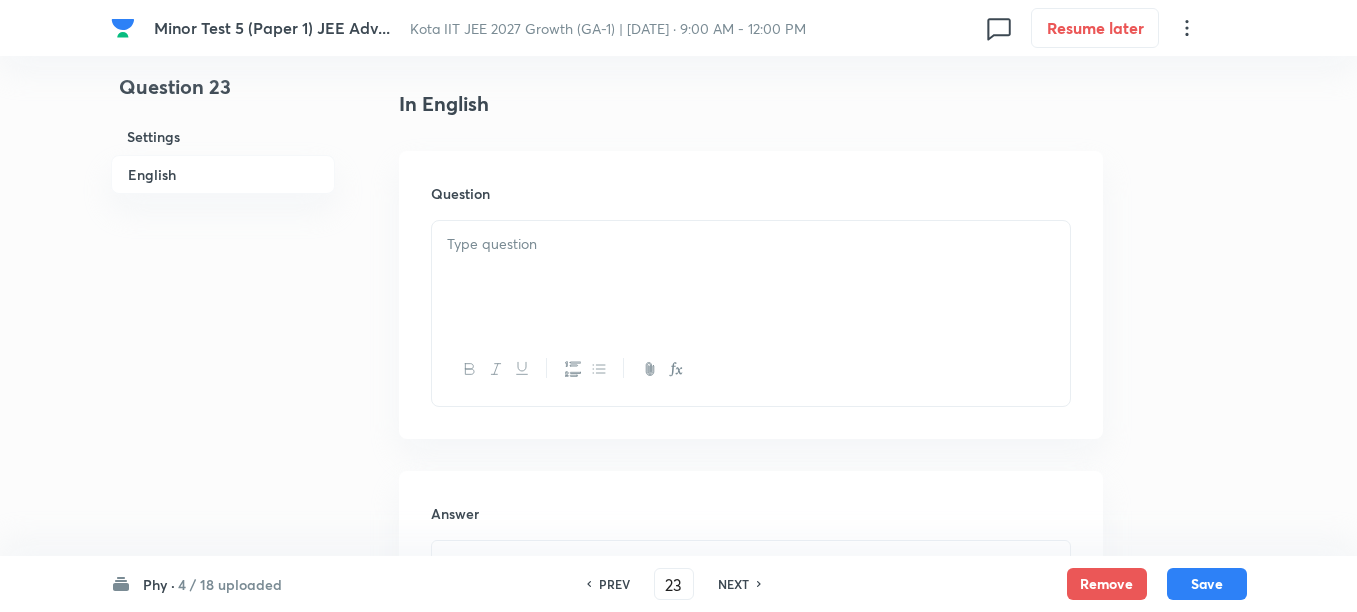 scroll, scrollTop: 500, scrollLeft: 0, axis: vertical 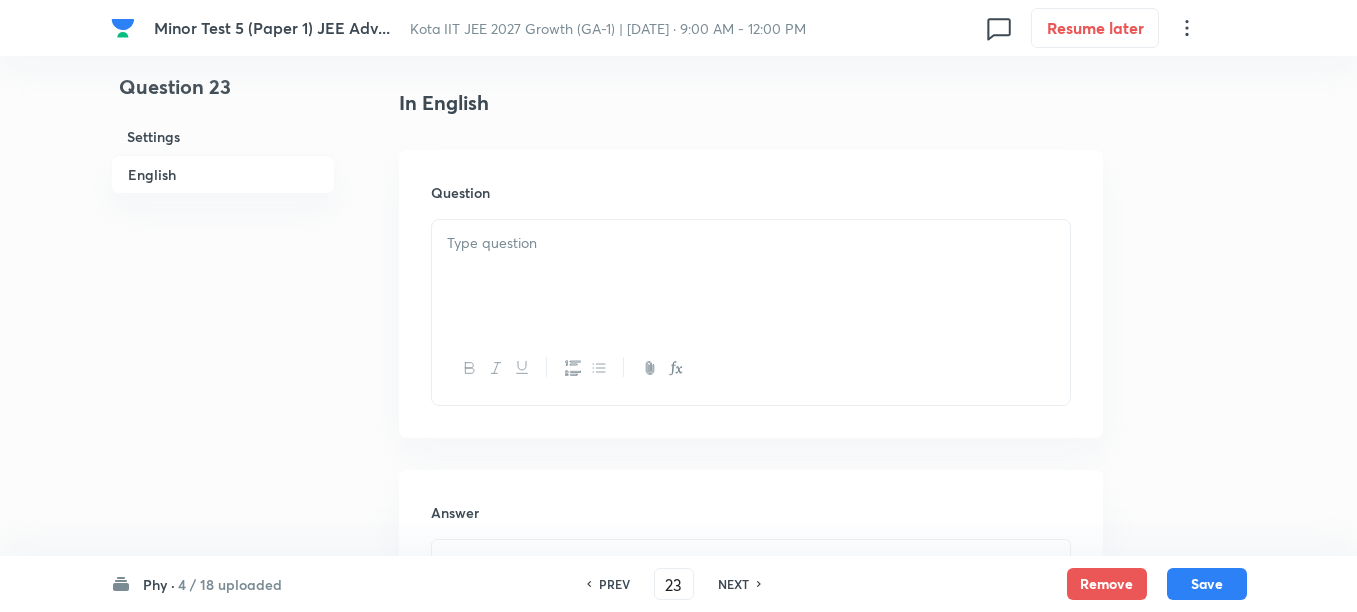 click at bounding box center (751, 276) 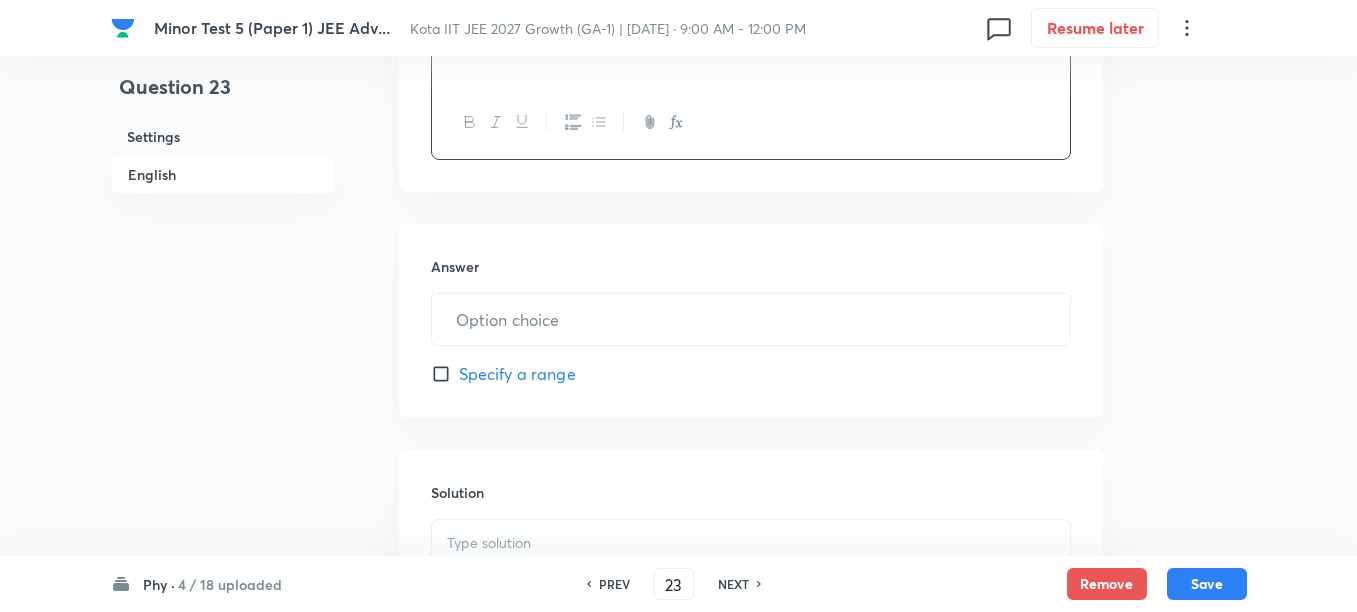 scroll, scrollTop: 750, scrollLeft: 0, axis: vertical 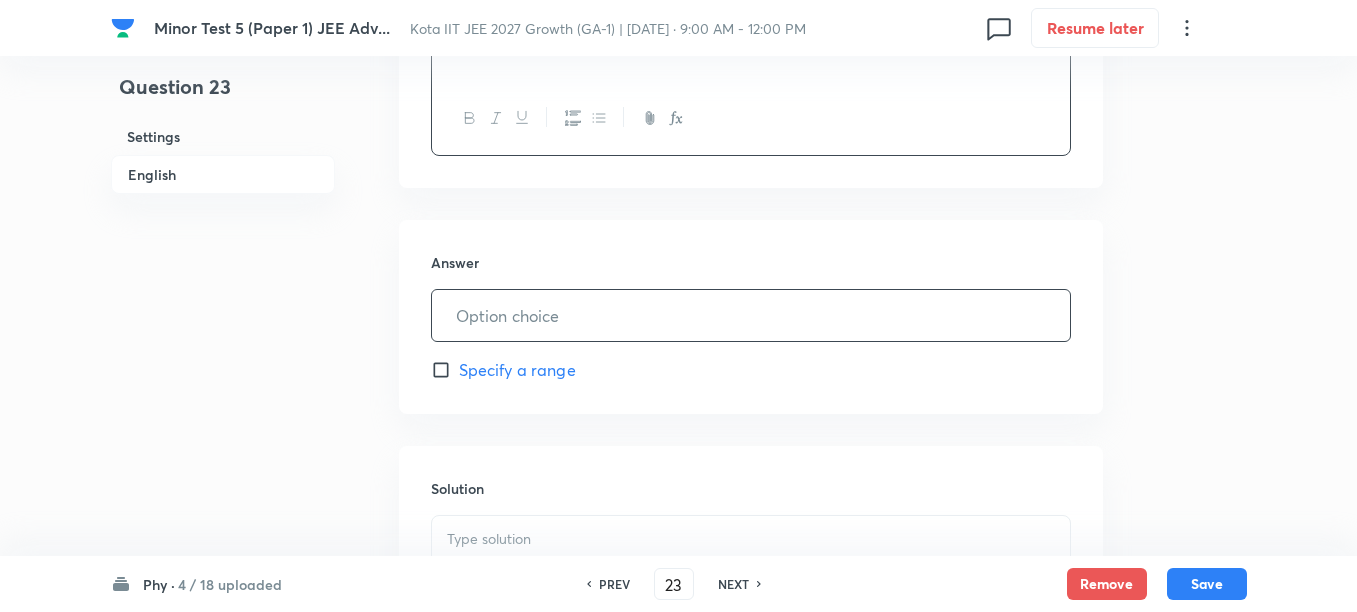 click at bounding box center (751, 315) 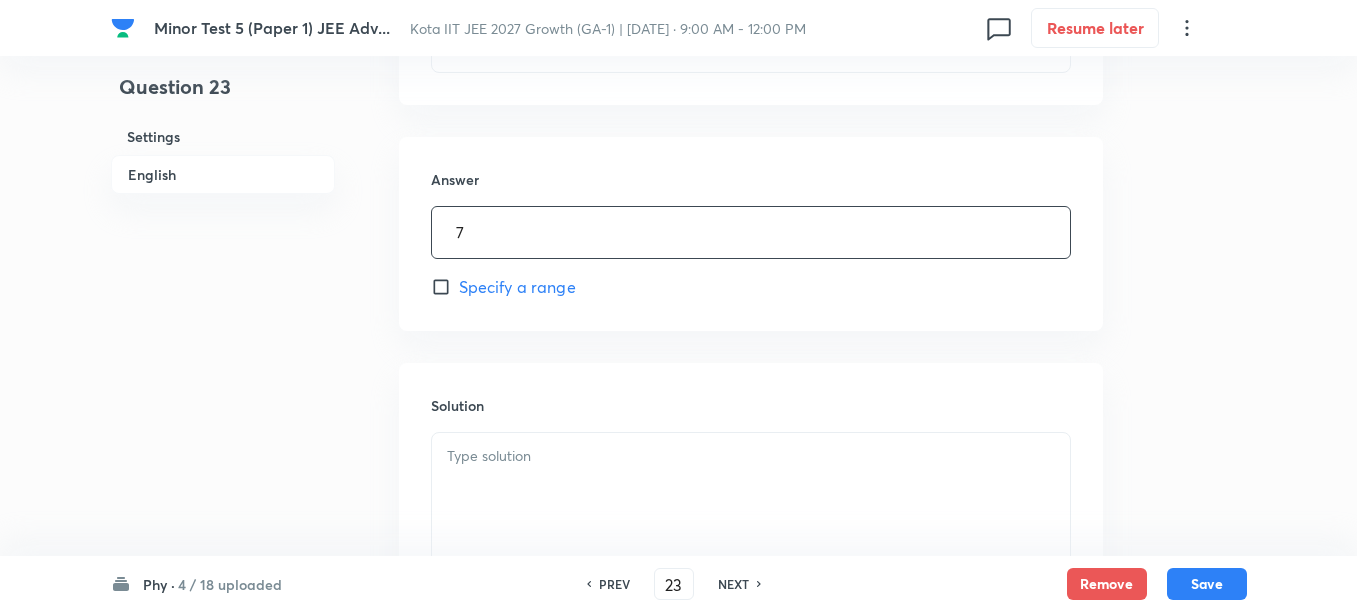 scroll, scrollTop: 875, scrollLeft: 0, axis: vertical 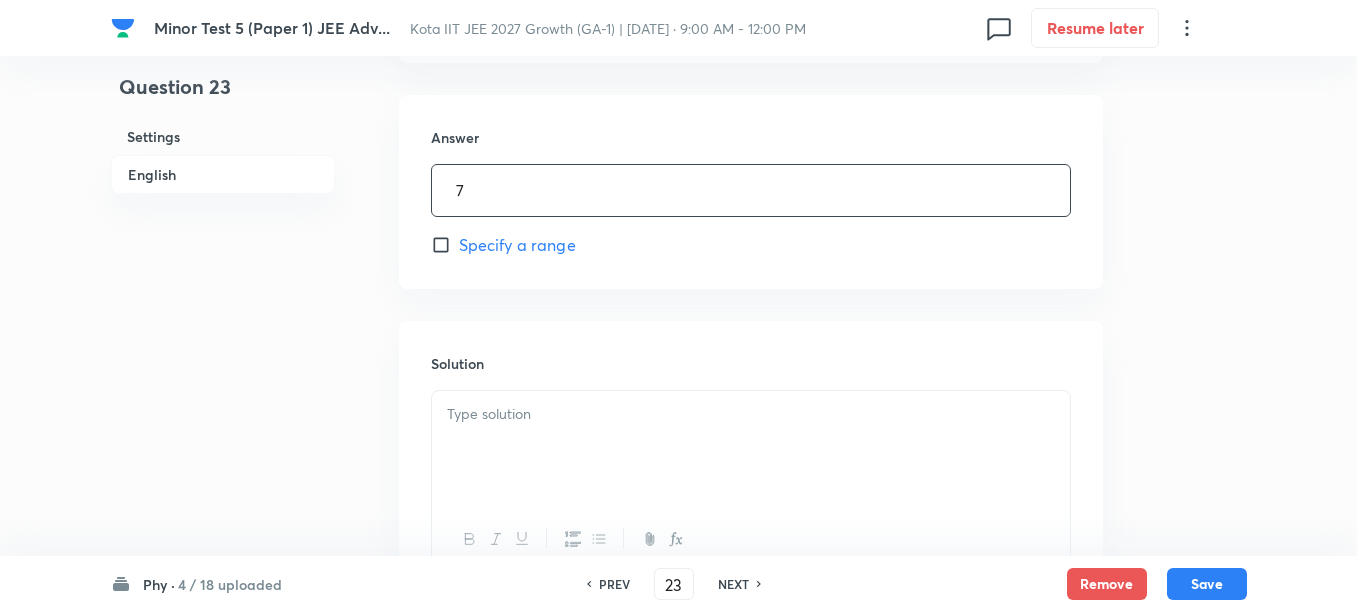 type on "7" 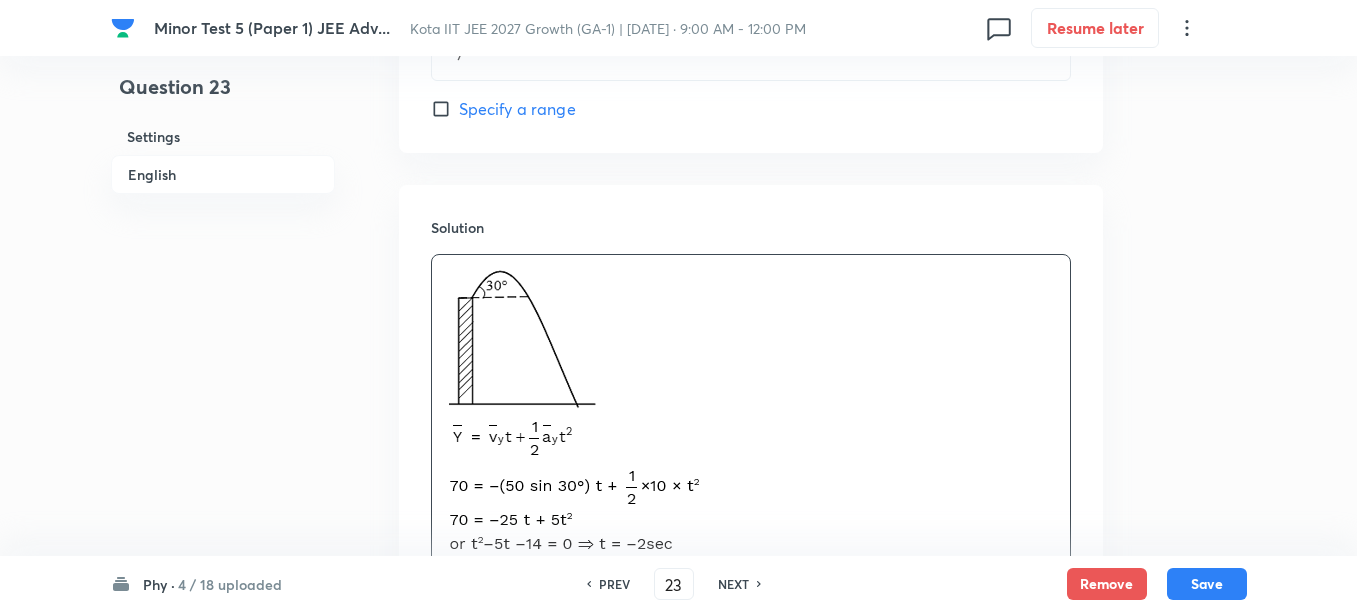 scroll, scrollTop: 1000, scrollLeft: 0, axis: vertical 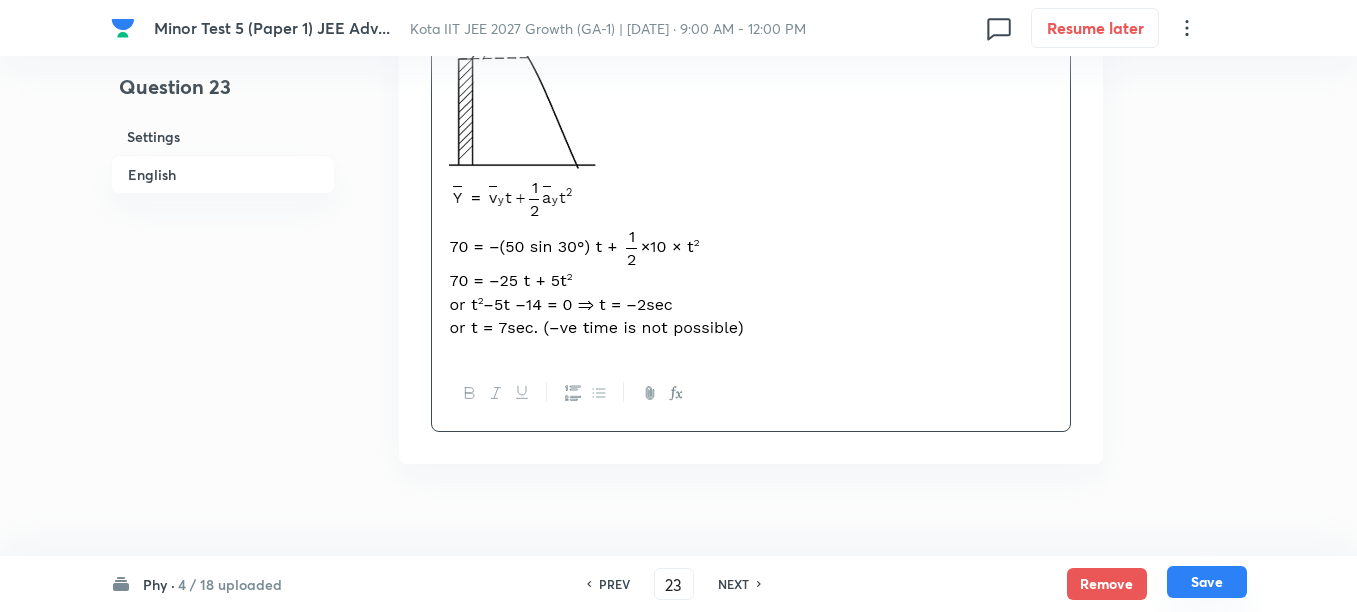 click on "Save" at bounding box center [1207, 582] 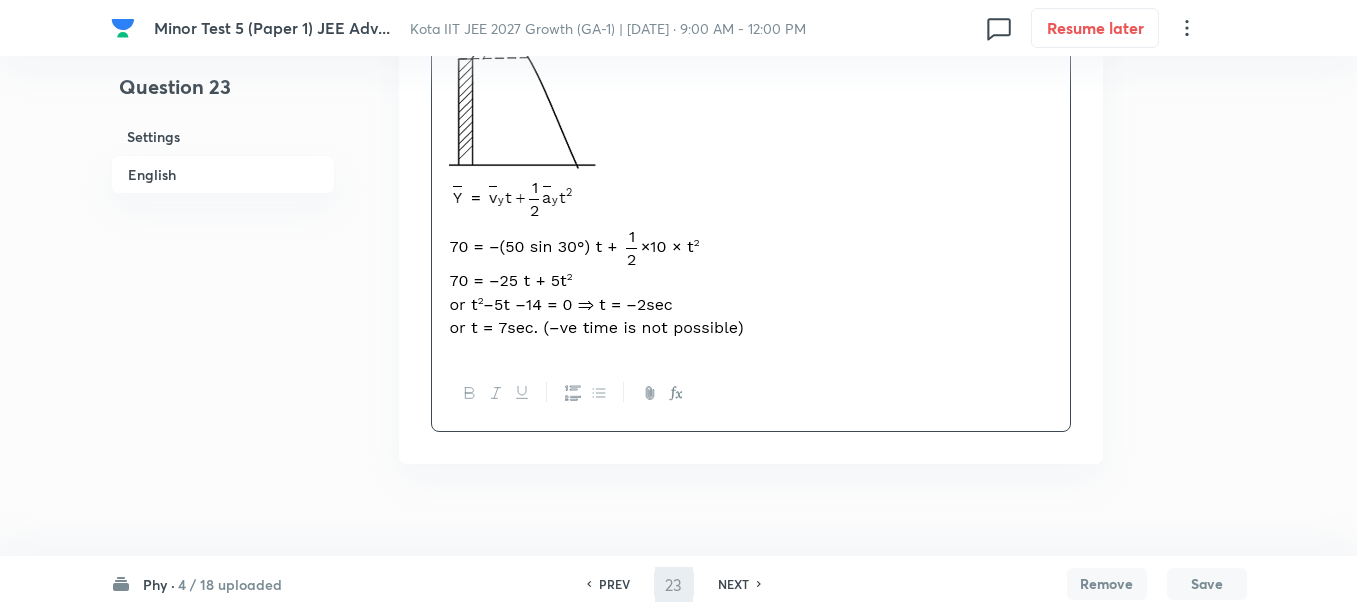 type on "24" 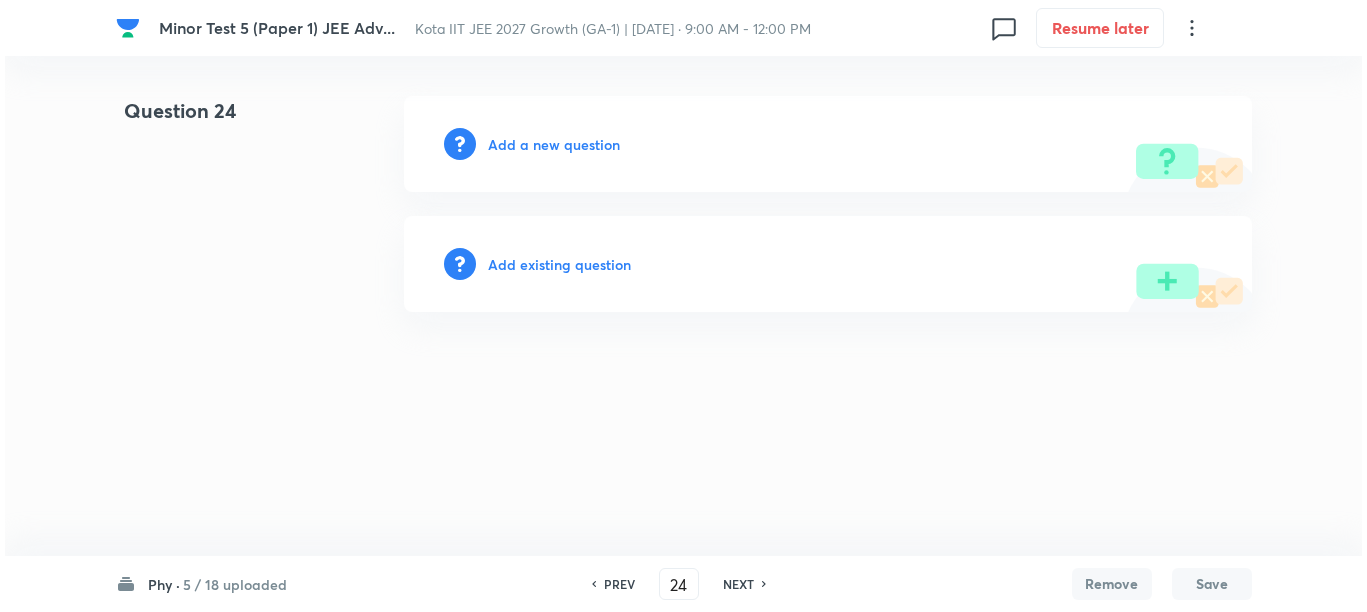 scroll, scrollTop: 0, scrollLeft: 0, axis: both 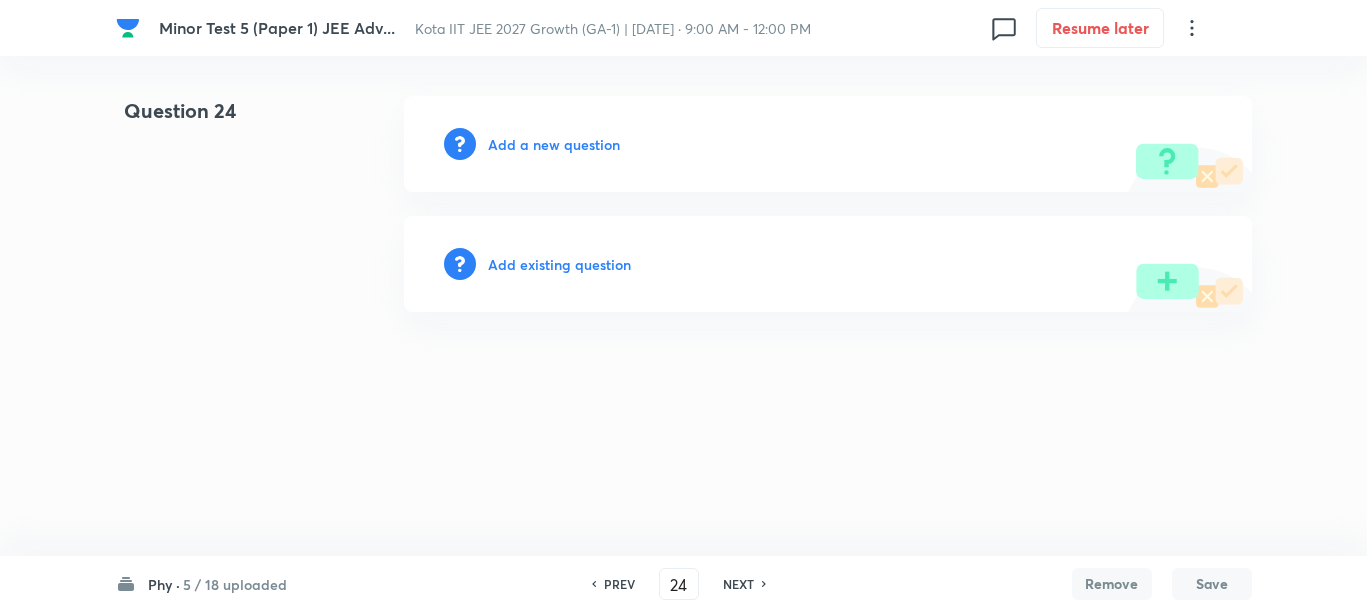 click on "Add a new question" at bounding box center (554, 144) 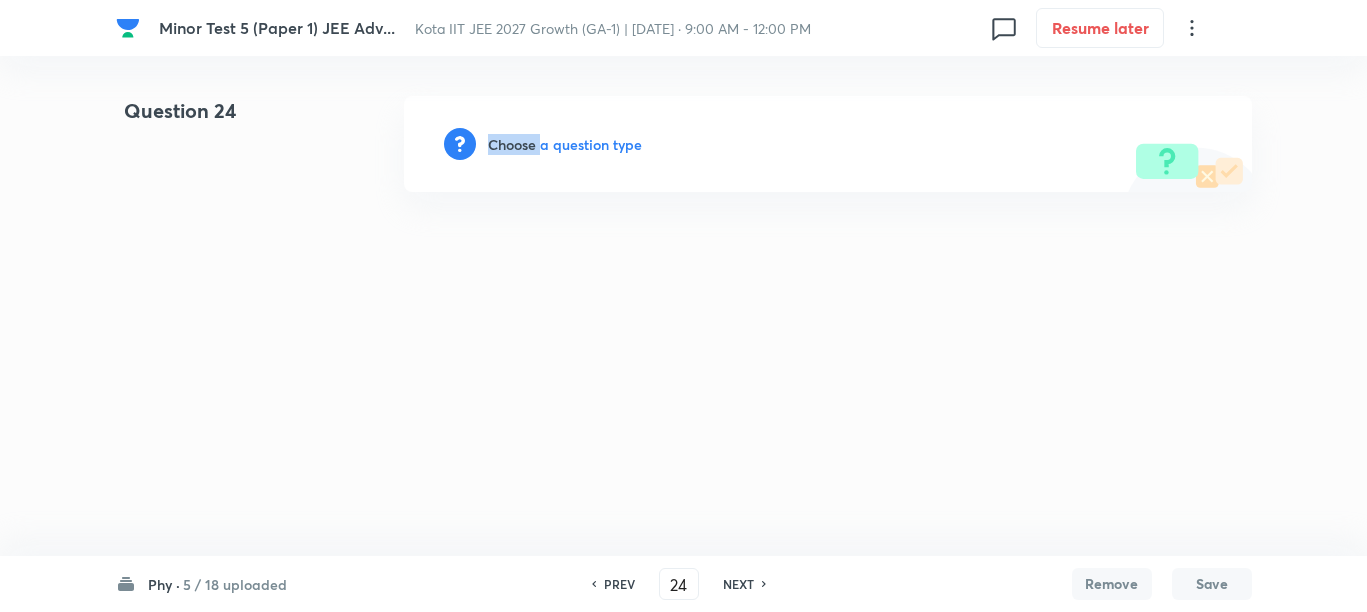 click on "Choose a question type" at bounding box center [565, 144] 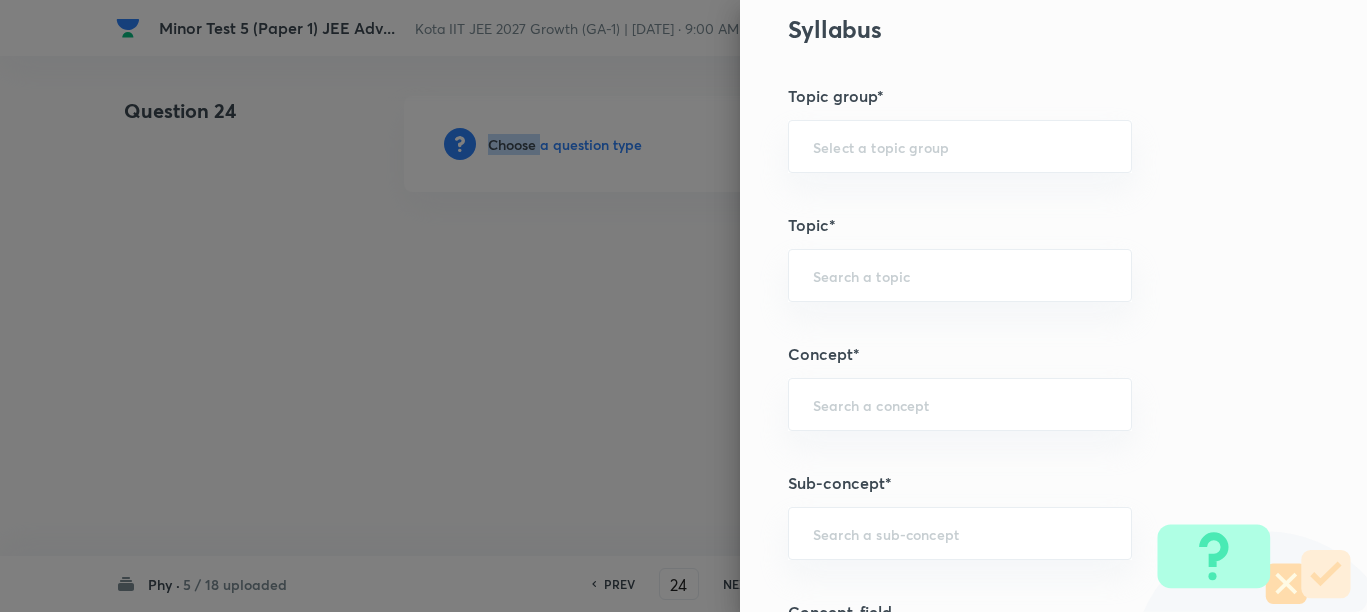 scroll, scrollTop: 875, scrollLeft: 0, axis: vertical 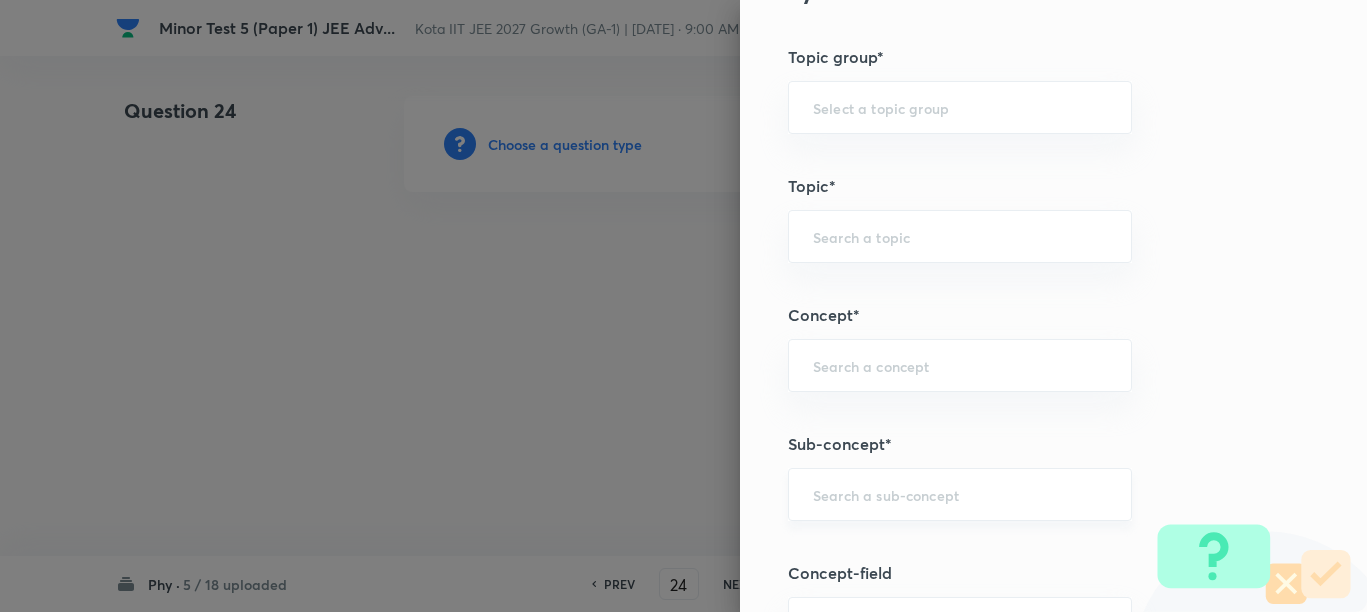 click at bounding box center [960, 494] 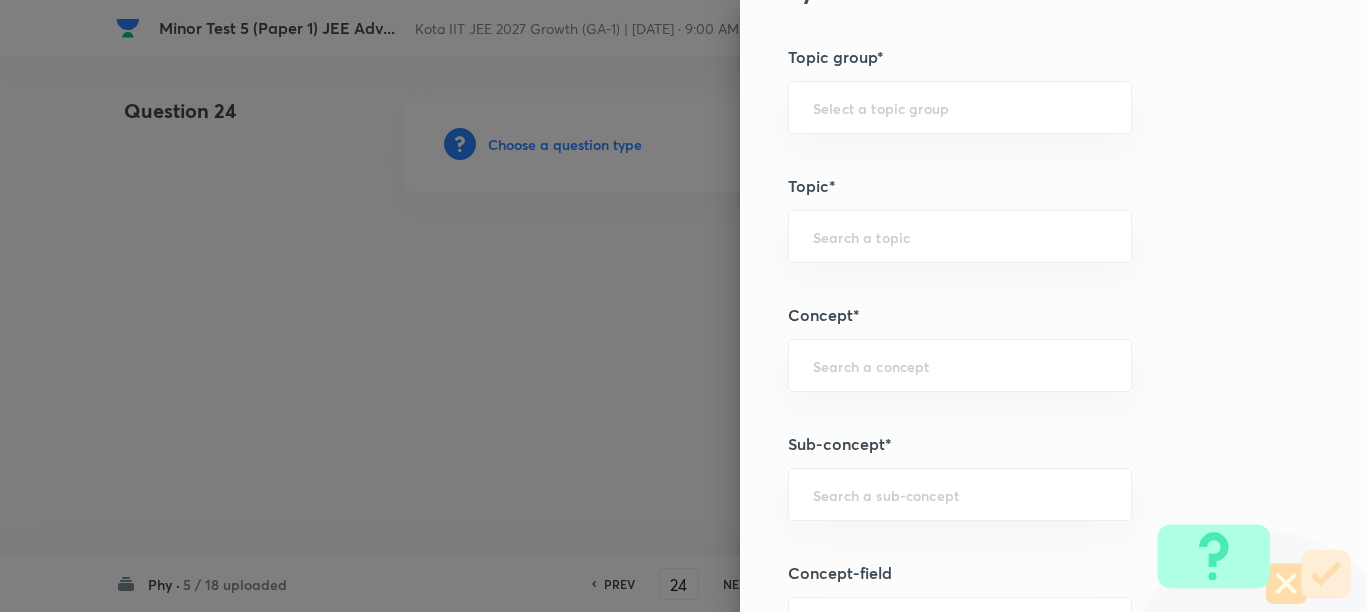 paste on "Motion in a Straight Line" 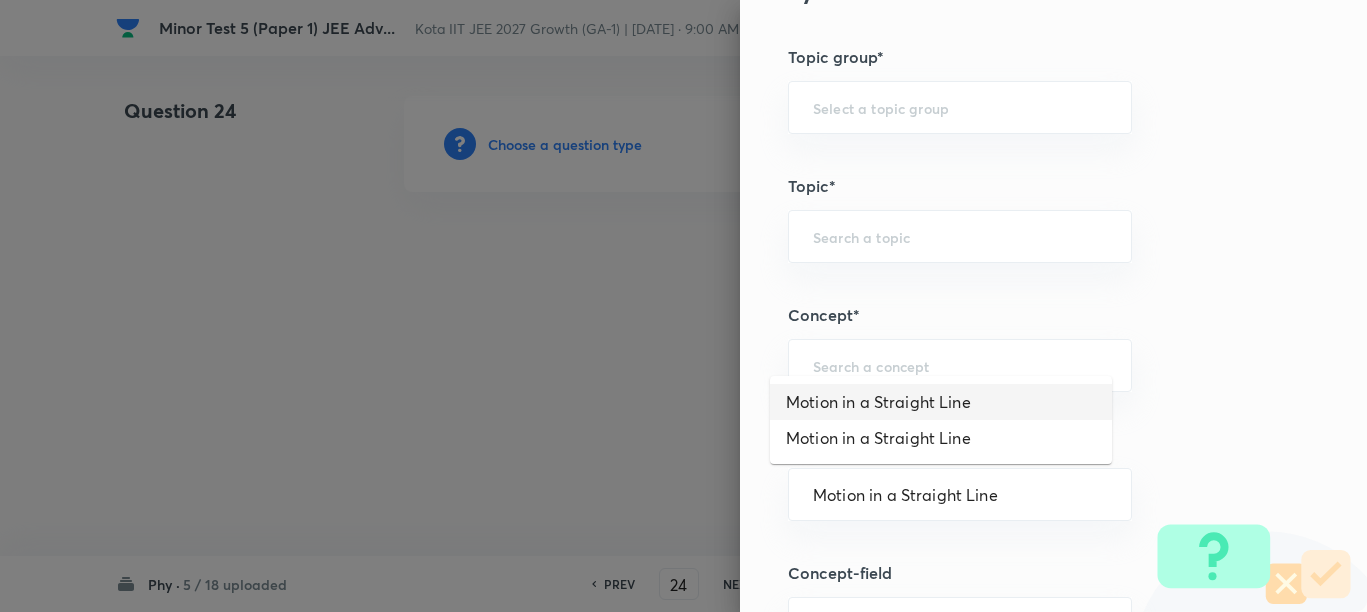 click on "Motion in a Straight Line" at bounding box center [941, 402] 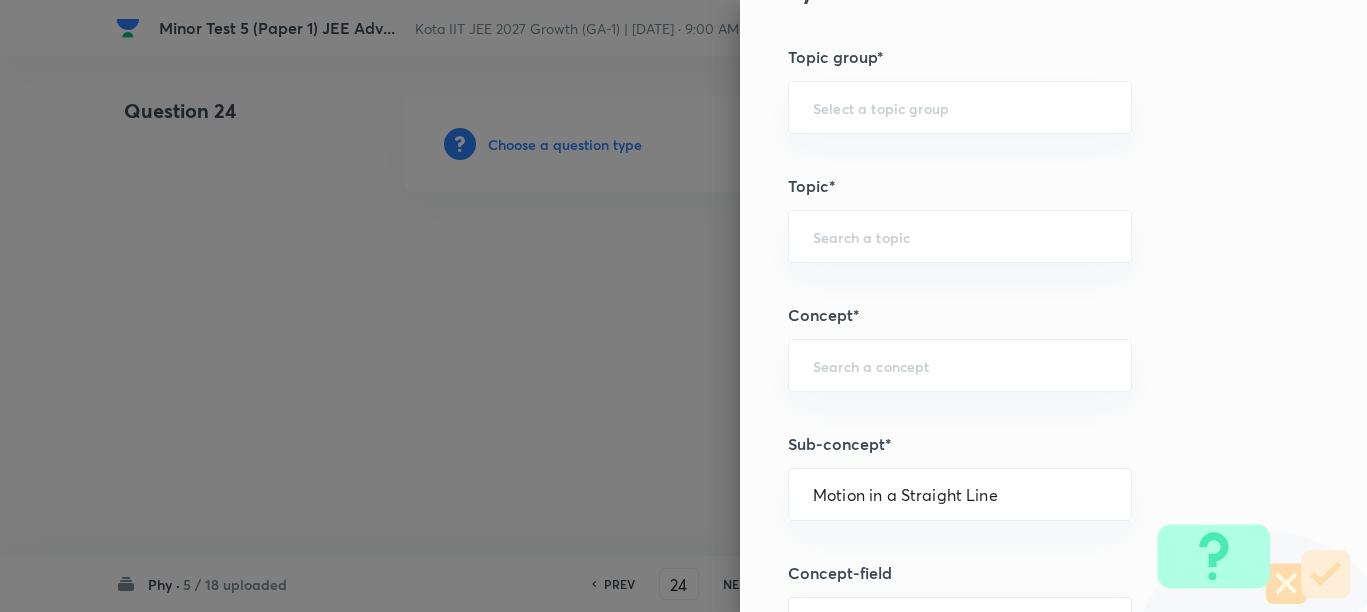 type on "Physics" 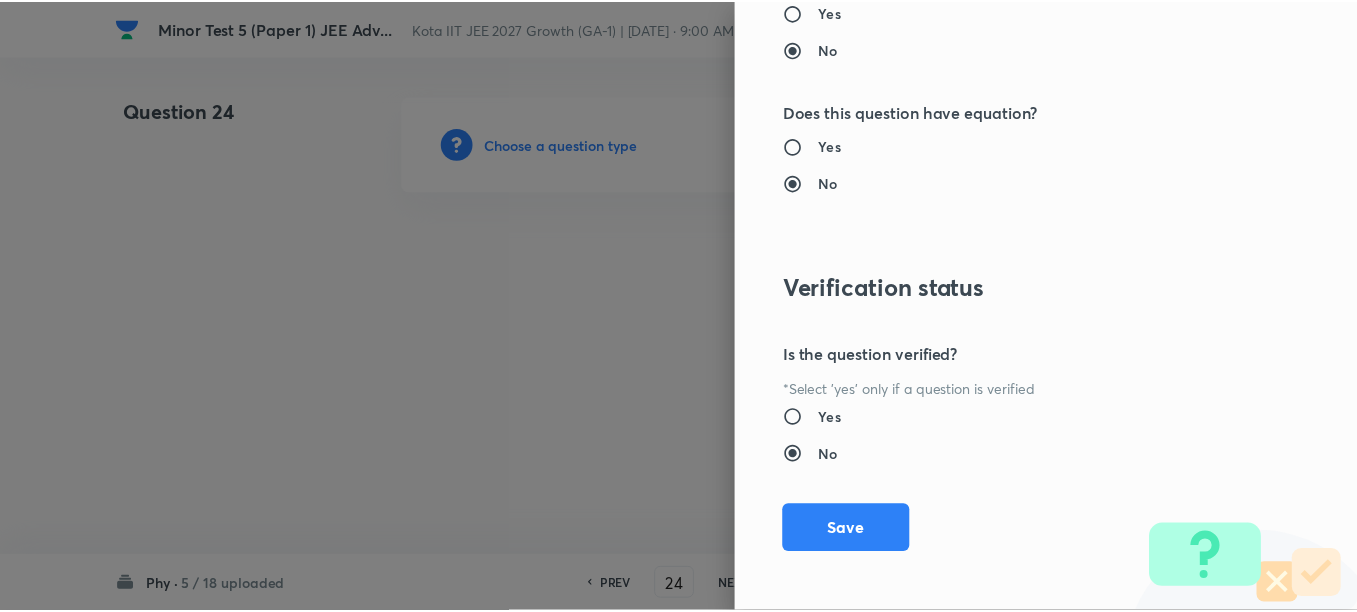 scroll, scrollTop: 2130, scrollLeft: 0, axis: vertical 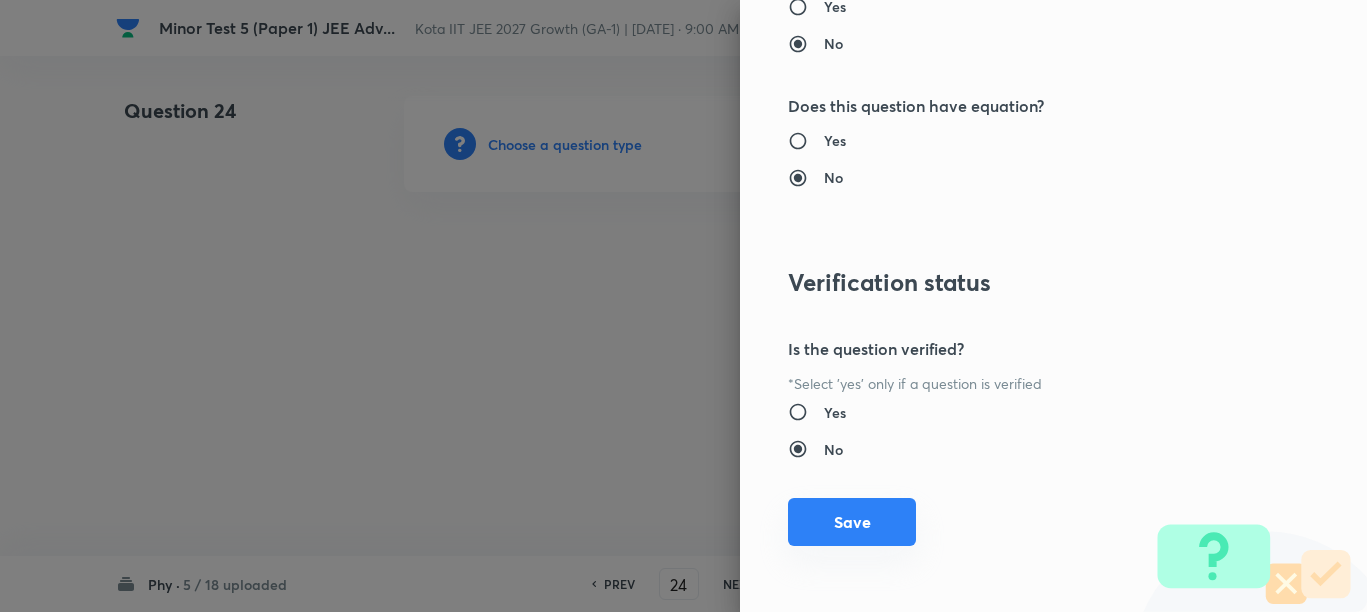 click on "Save" at bounding box center [852, 522] 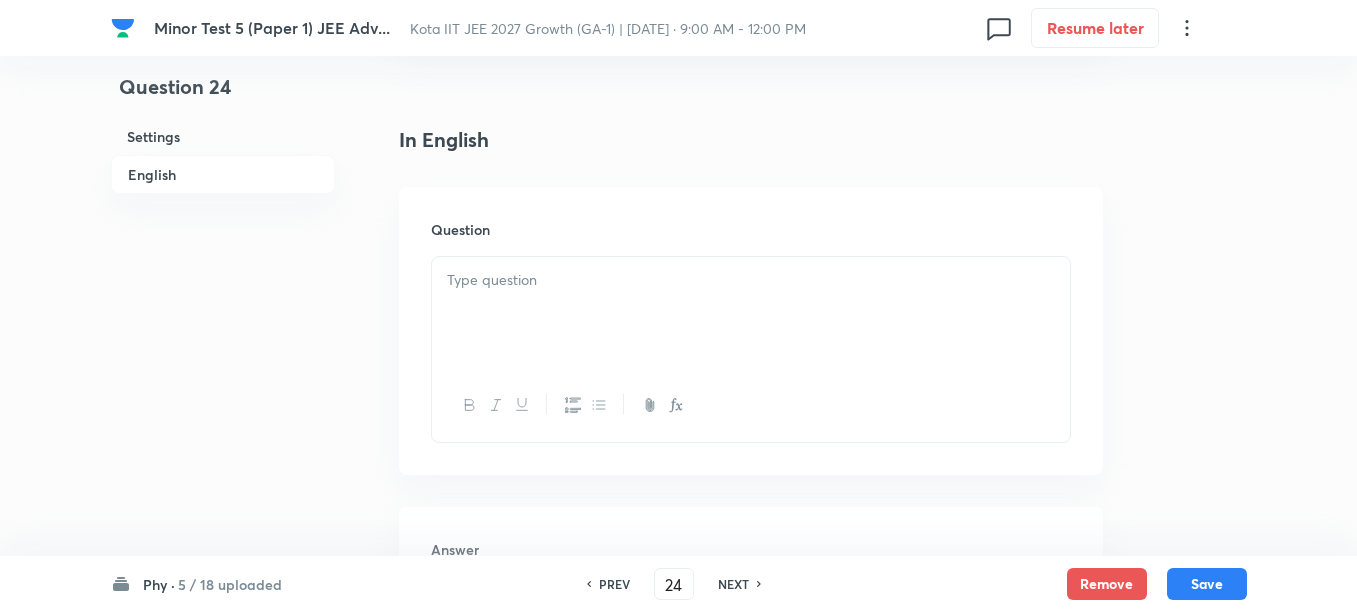 scroll, scrollTop: 500, scrollLeft: 0, axis: vertical 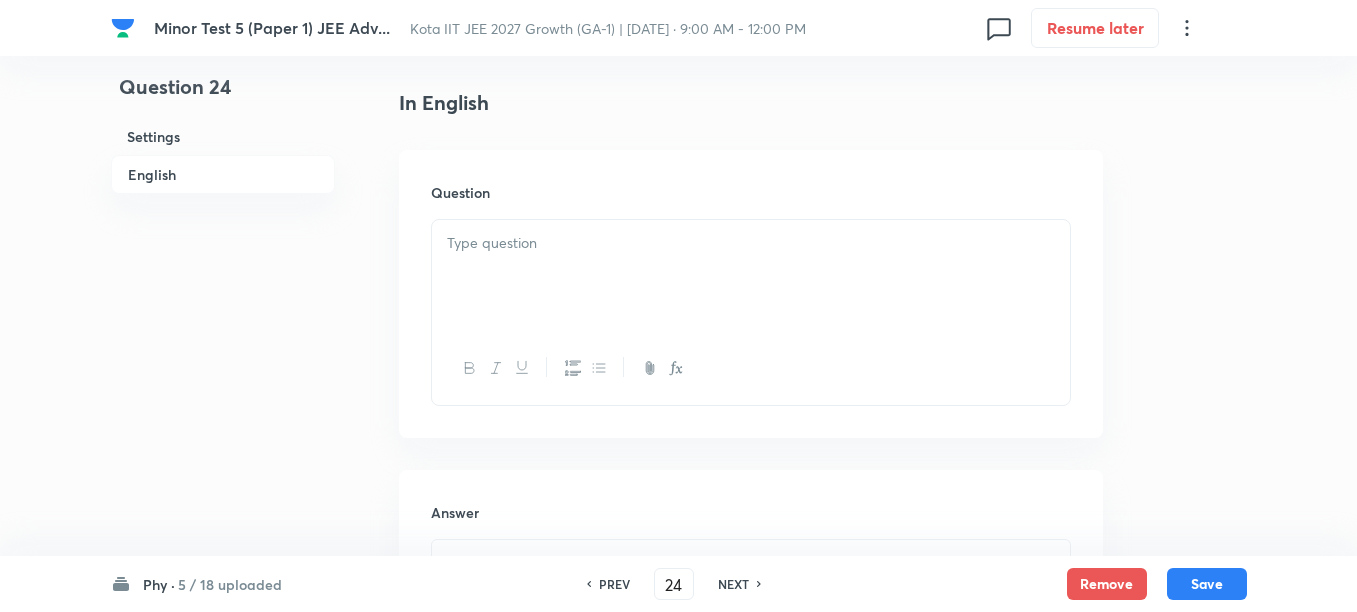 click at bounding box center [751, 276] 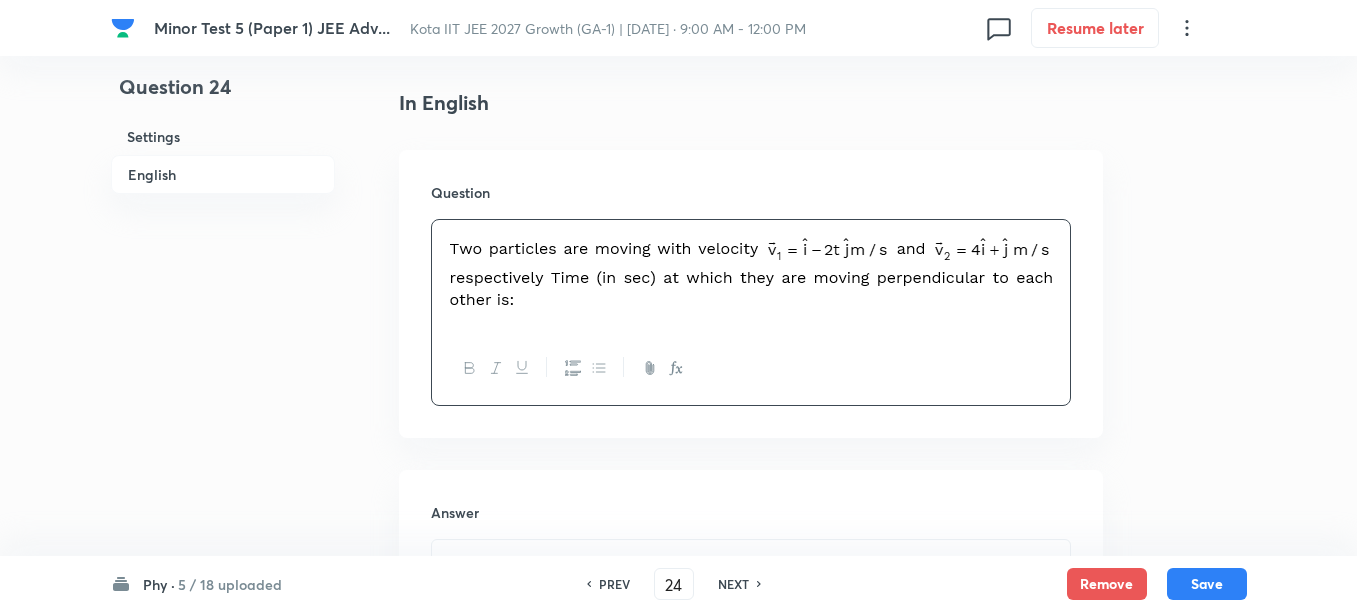 scroll, scrollTop: 625, scrollLeft: 0, axis: vertical 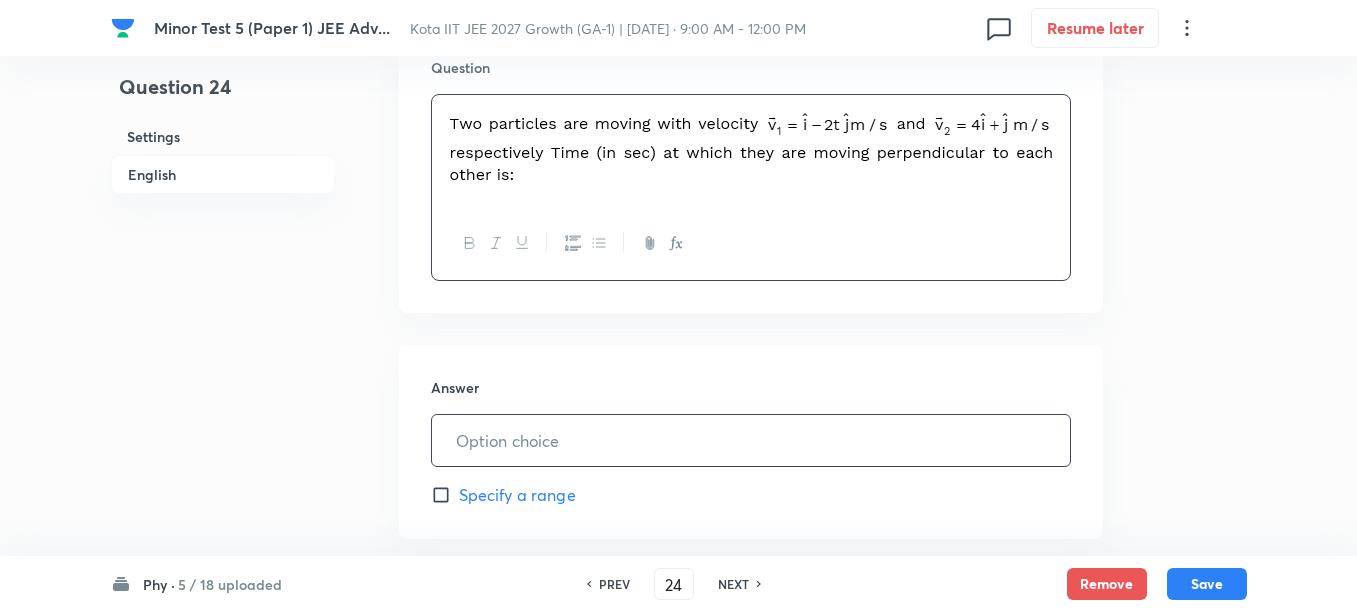 click at bounding box center (751, 440) 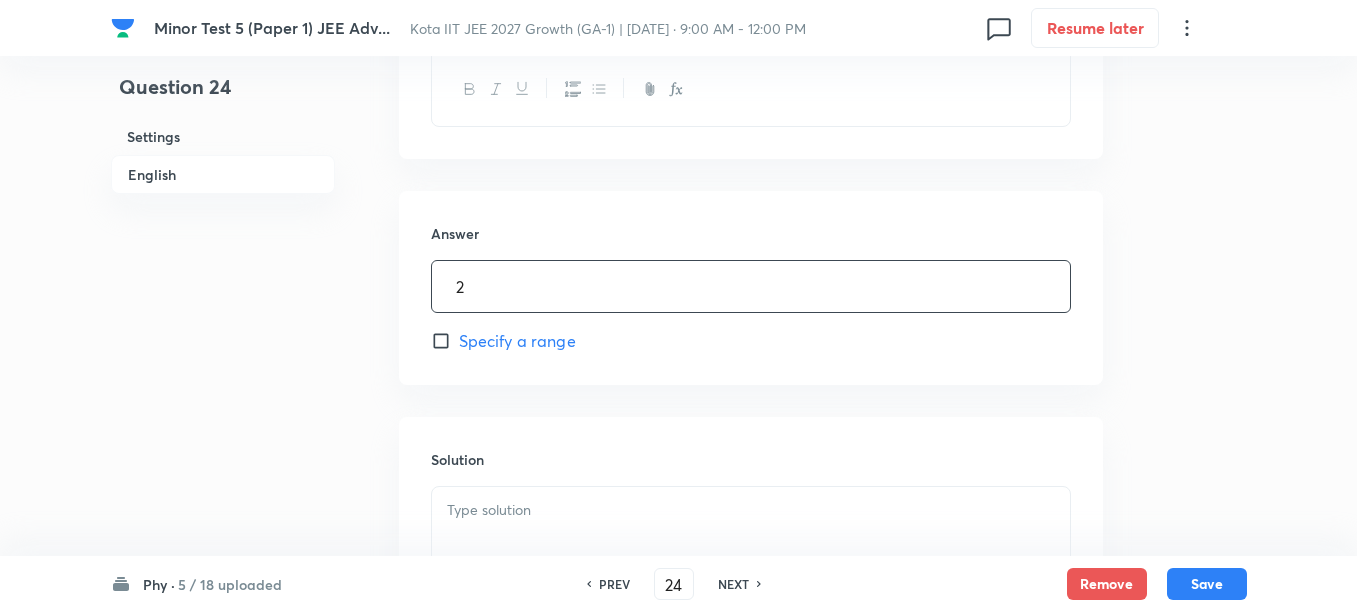 scroll, scrollTop: 875, scrollLeft: 0, axis: vertical 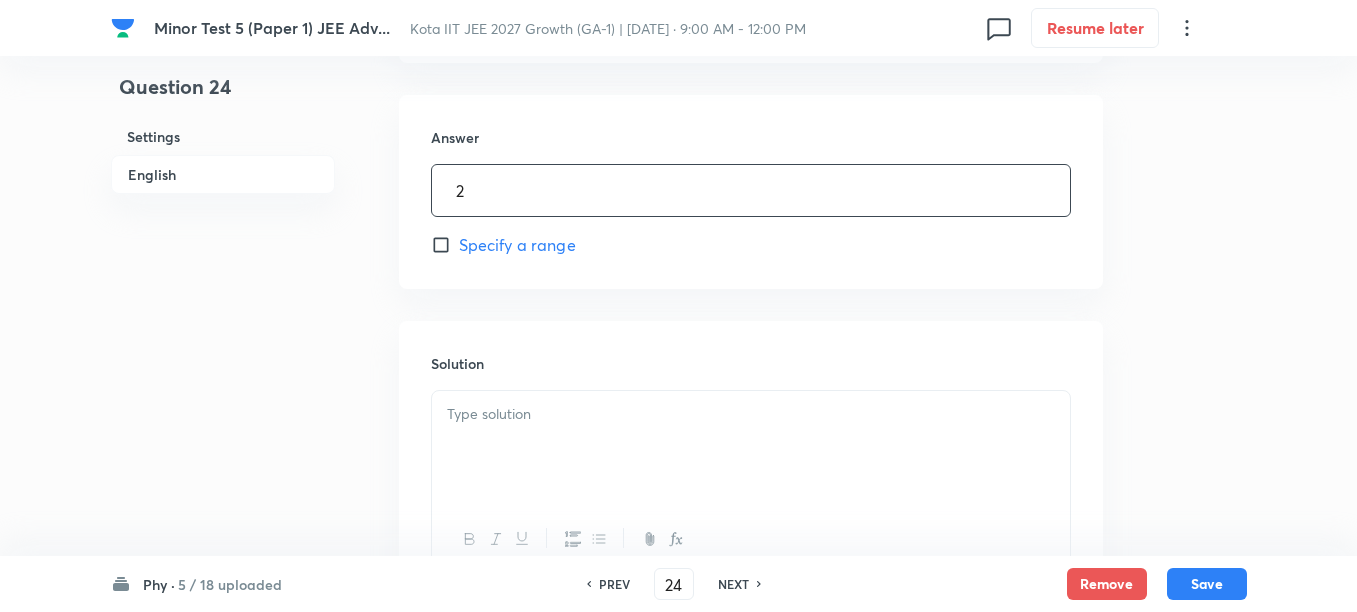 type on "2" 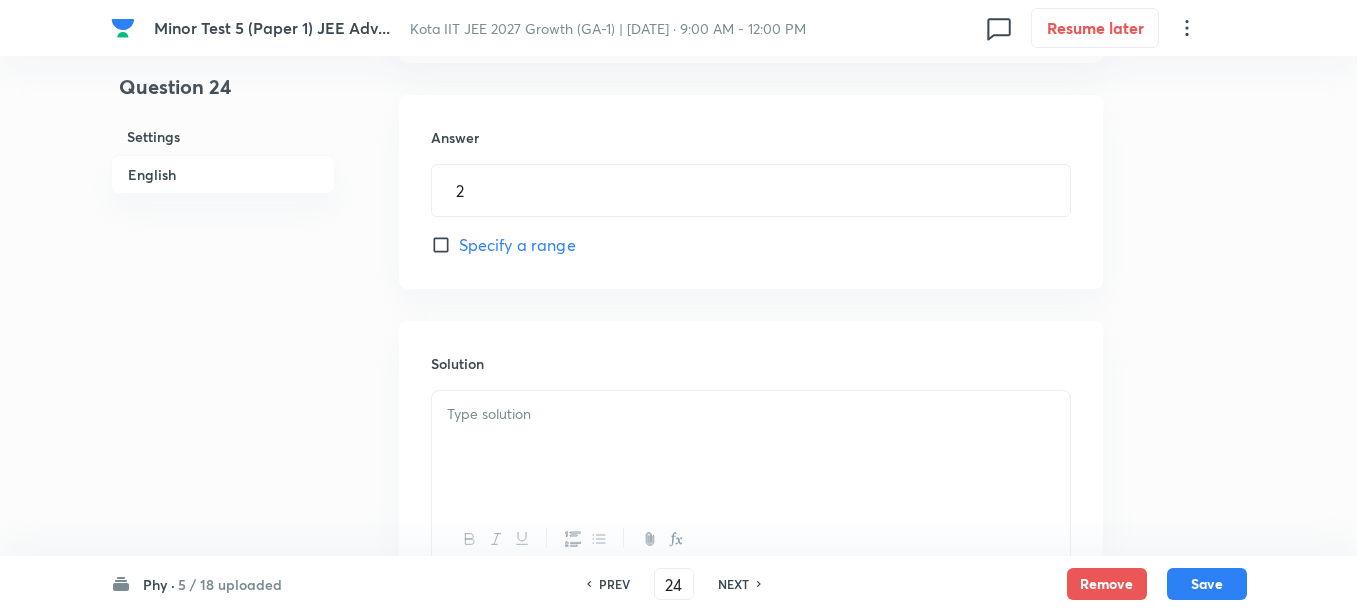 click at bounding box center [751, 414] 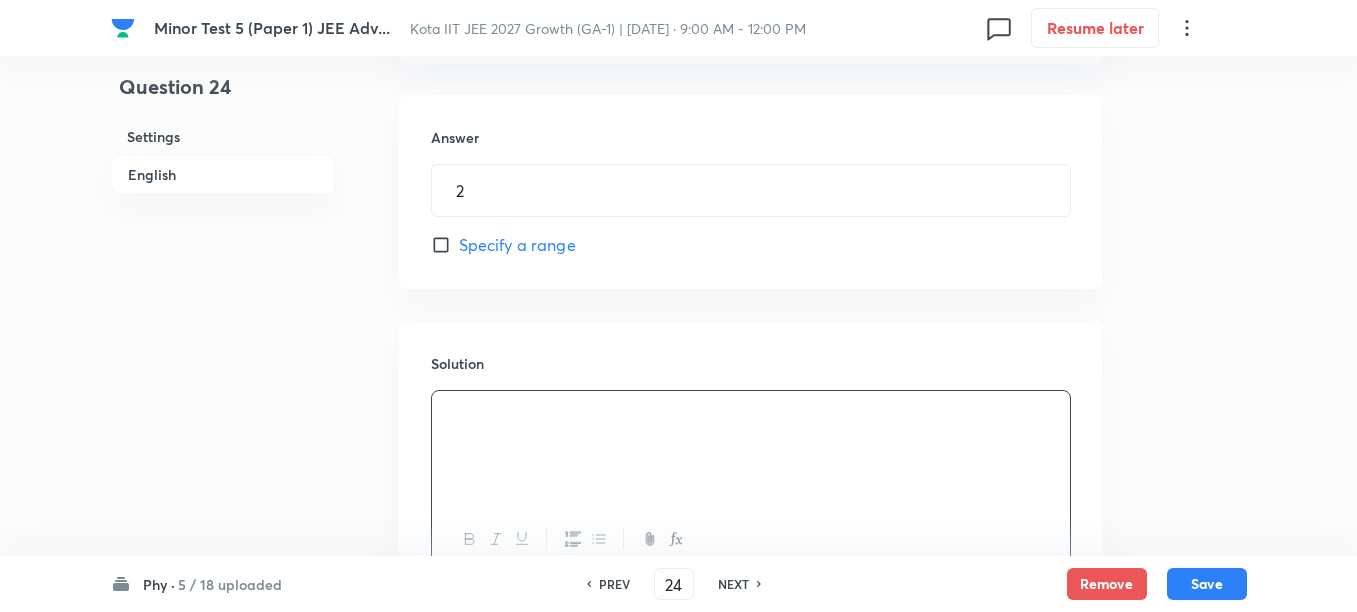 scroll, scrollTop: 1049, scrollLeft: 0, axis: vertical 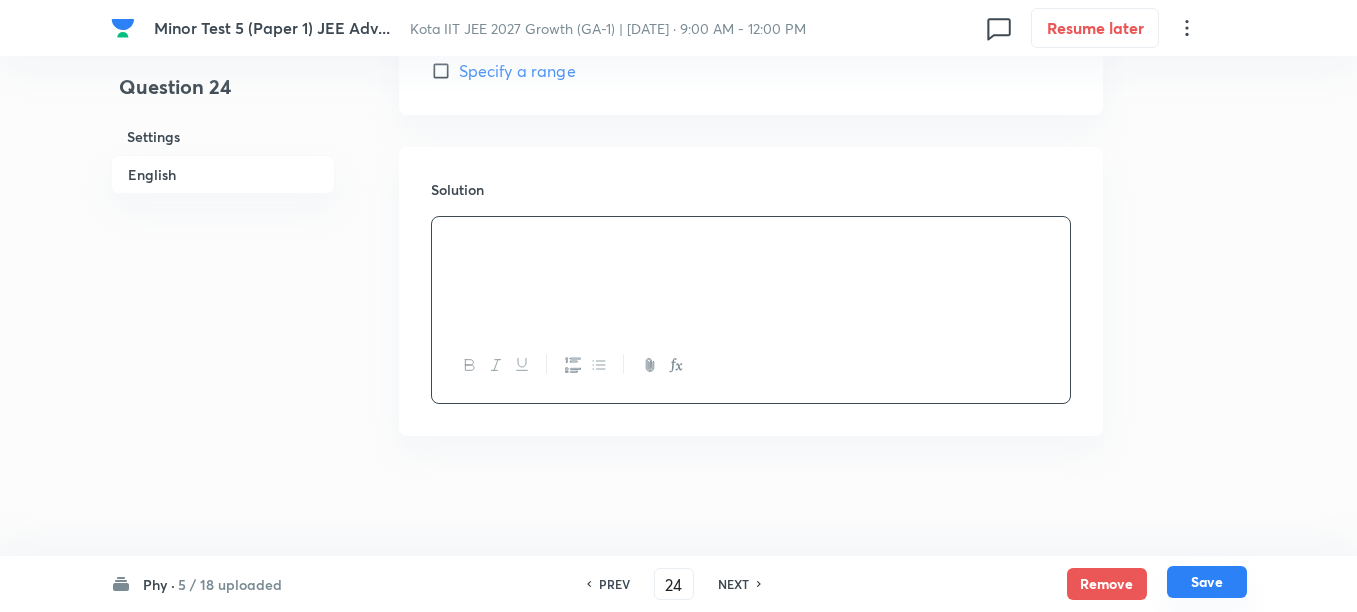 click on "Save" at bounding box center (1207, 582) 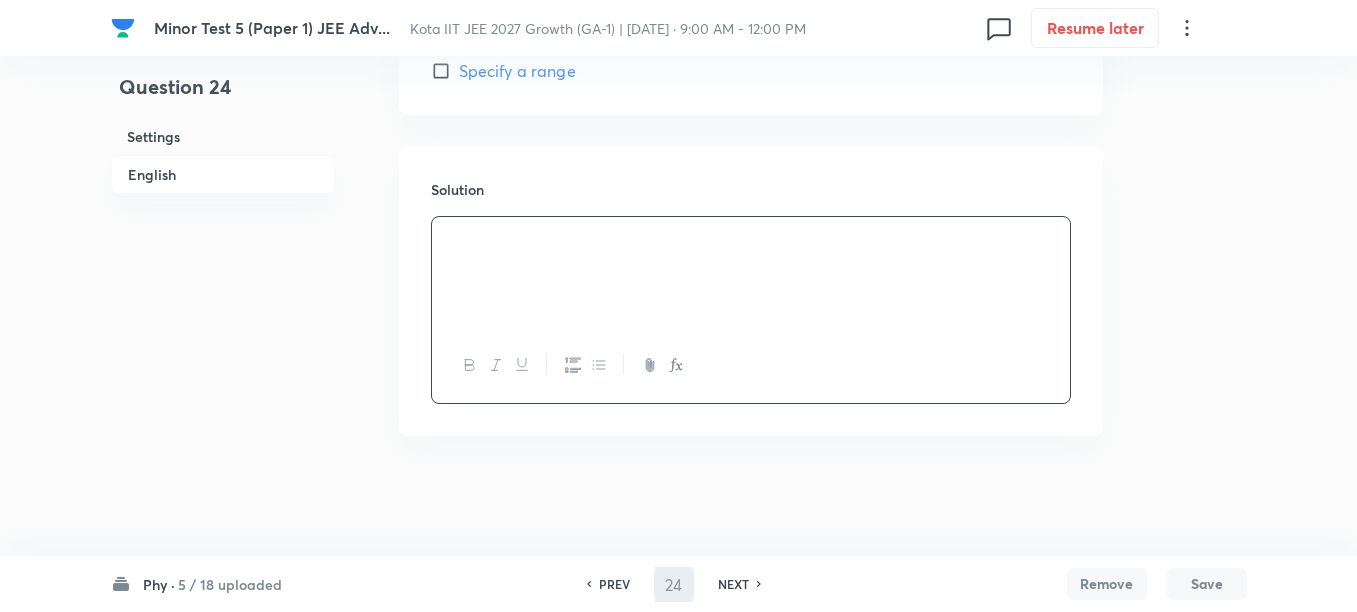 type on "25" 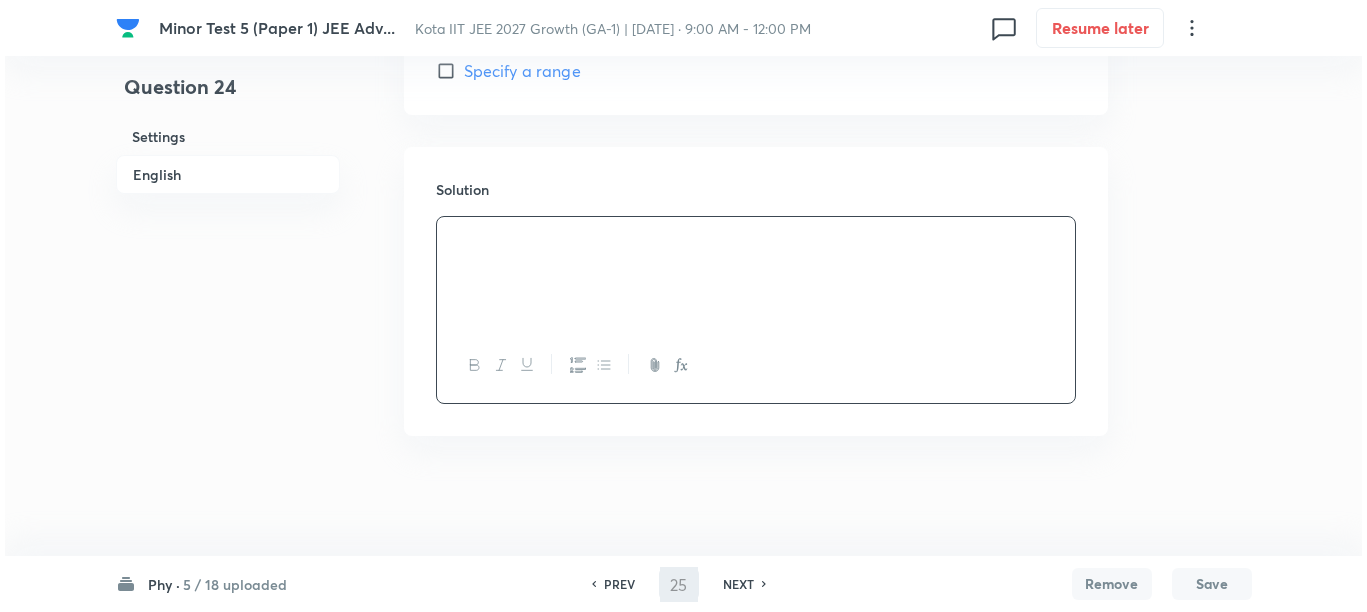 scroll, scrollTop: 0, scrollLeft: 0, axis: both 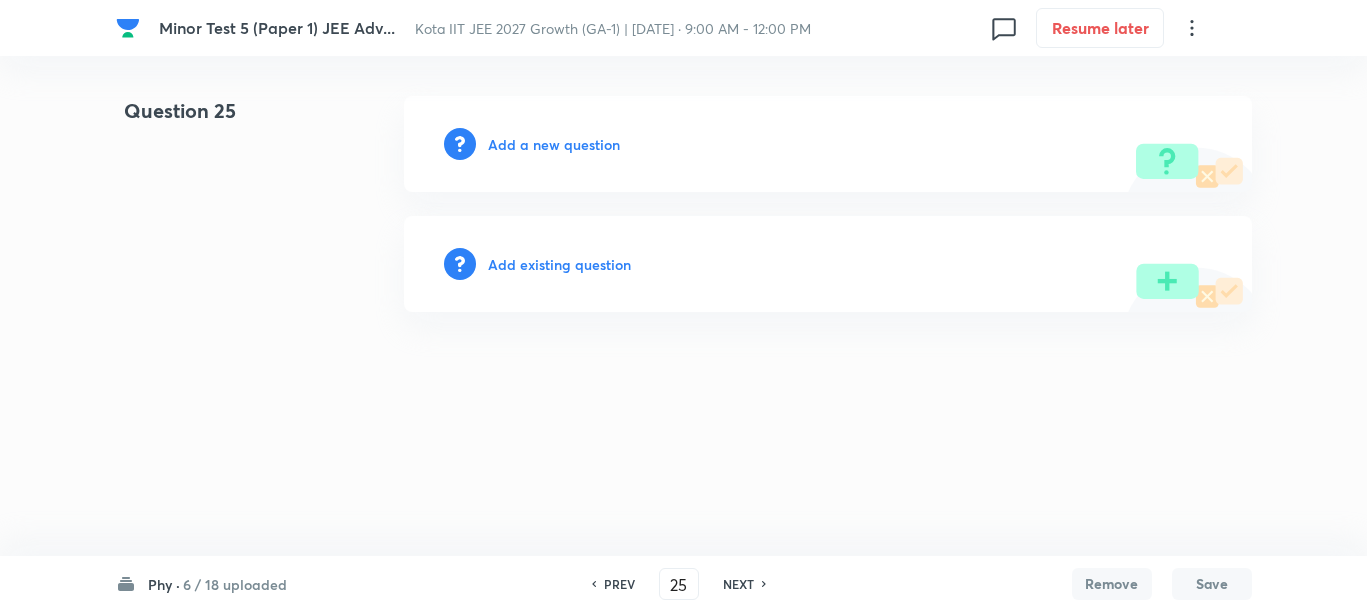 click on "Add a new question" at bounding box center (554, 144) 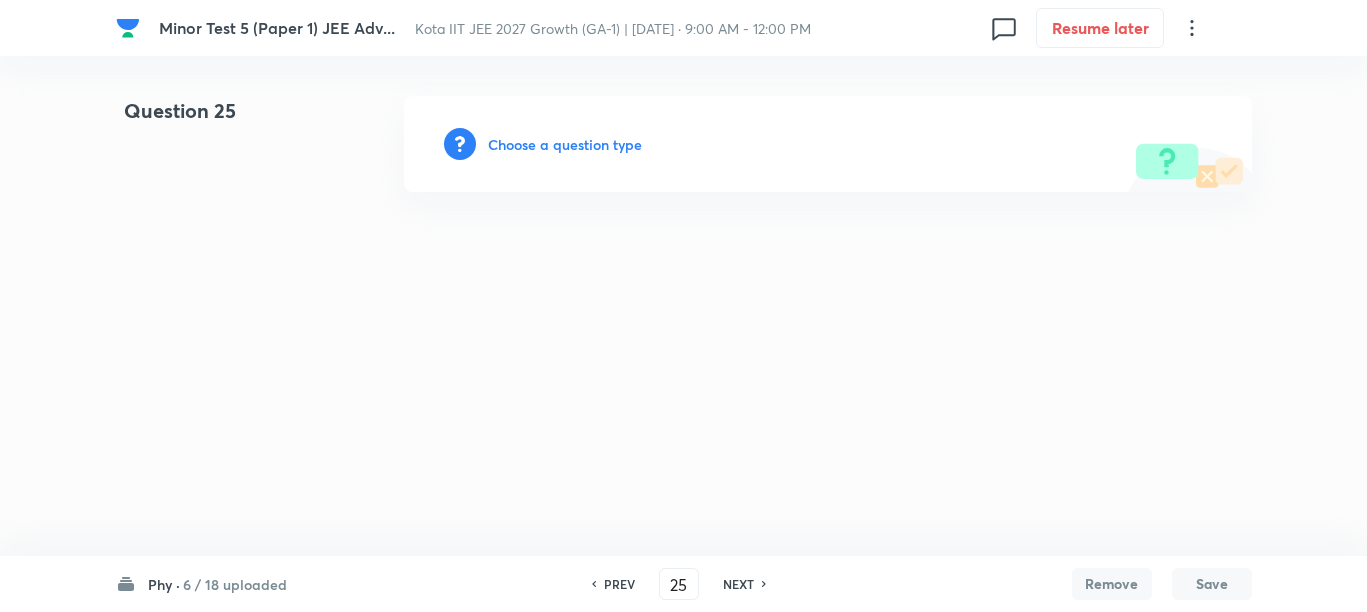 click on "Choose a question type" at bounding box center (565, 144) 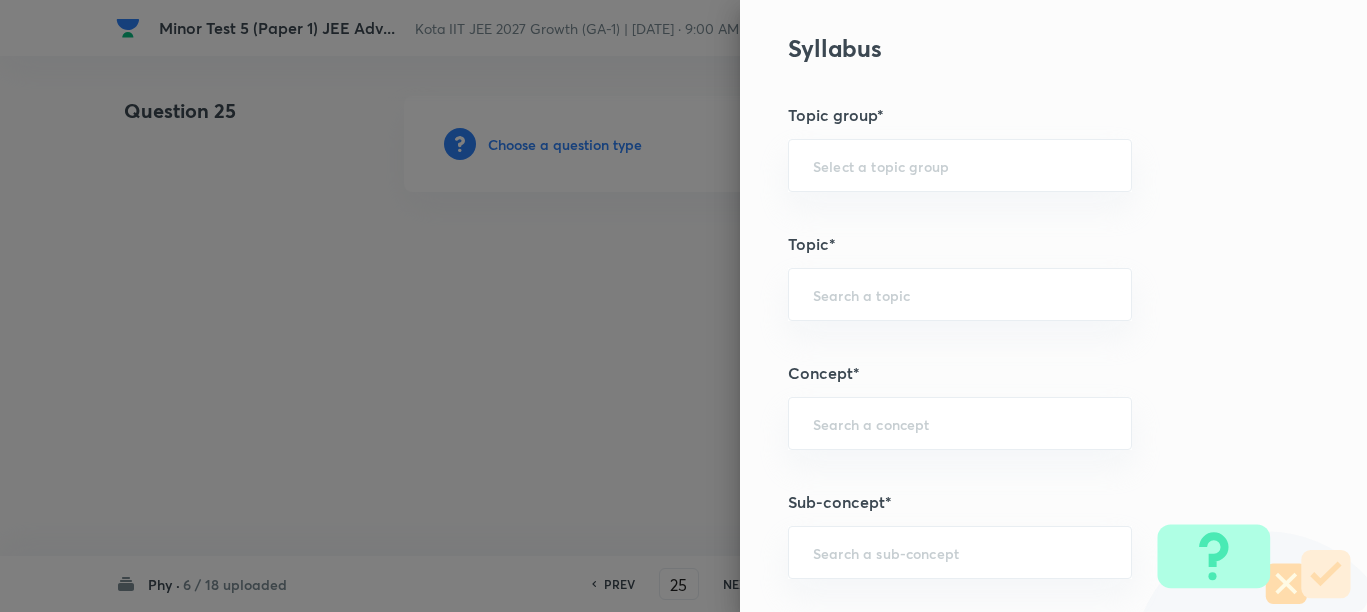 scroll, scrollTop: 875, scrollLeft: 0, axis: vertical 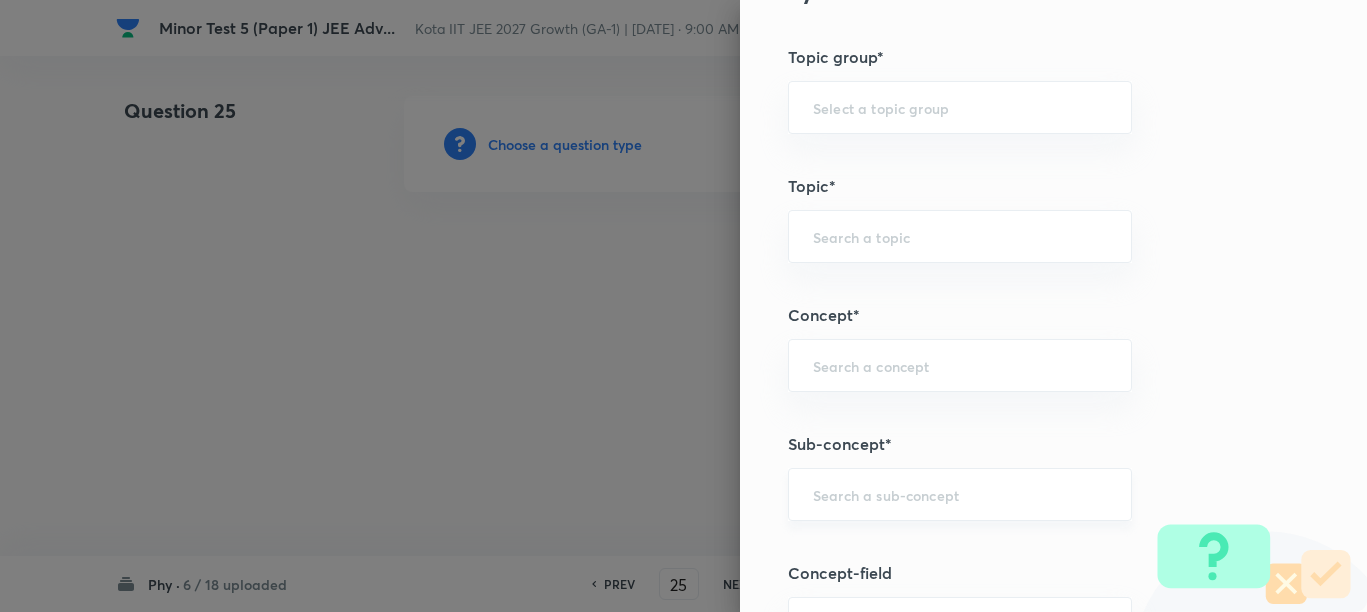 click on "​" at bounding box center [960, 494] 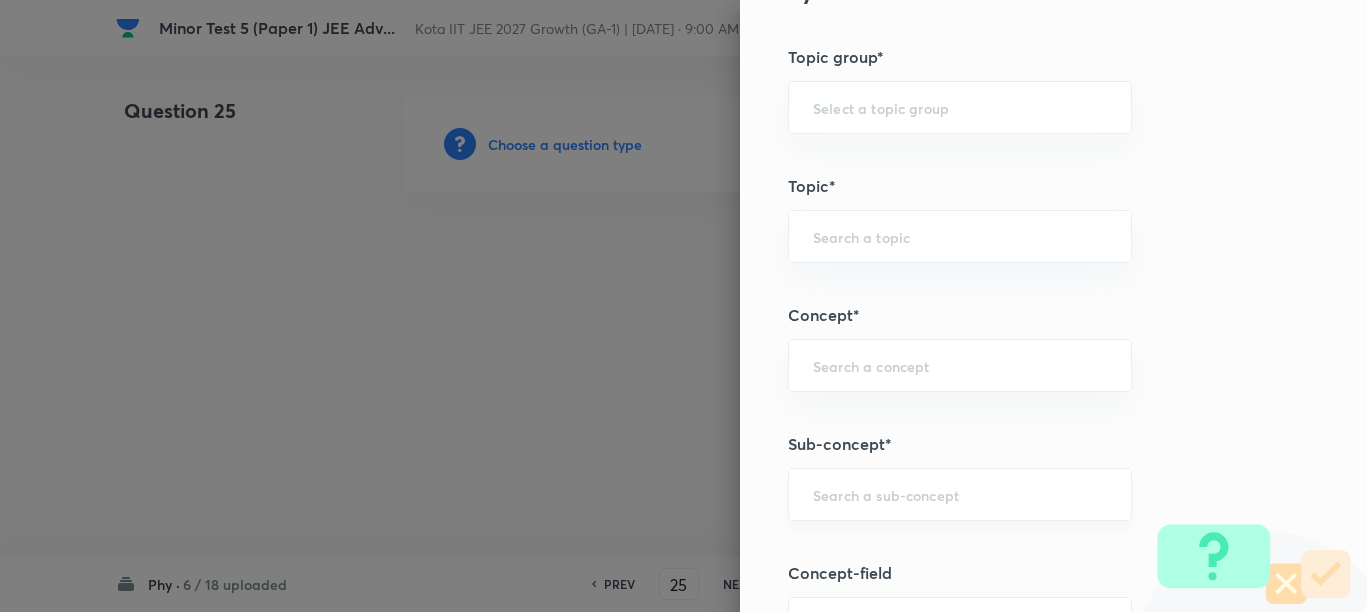 paste on "Motion in a Straight Line" 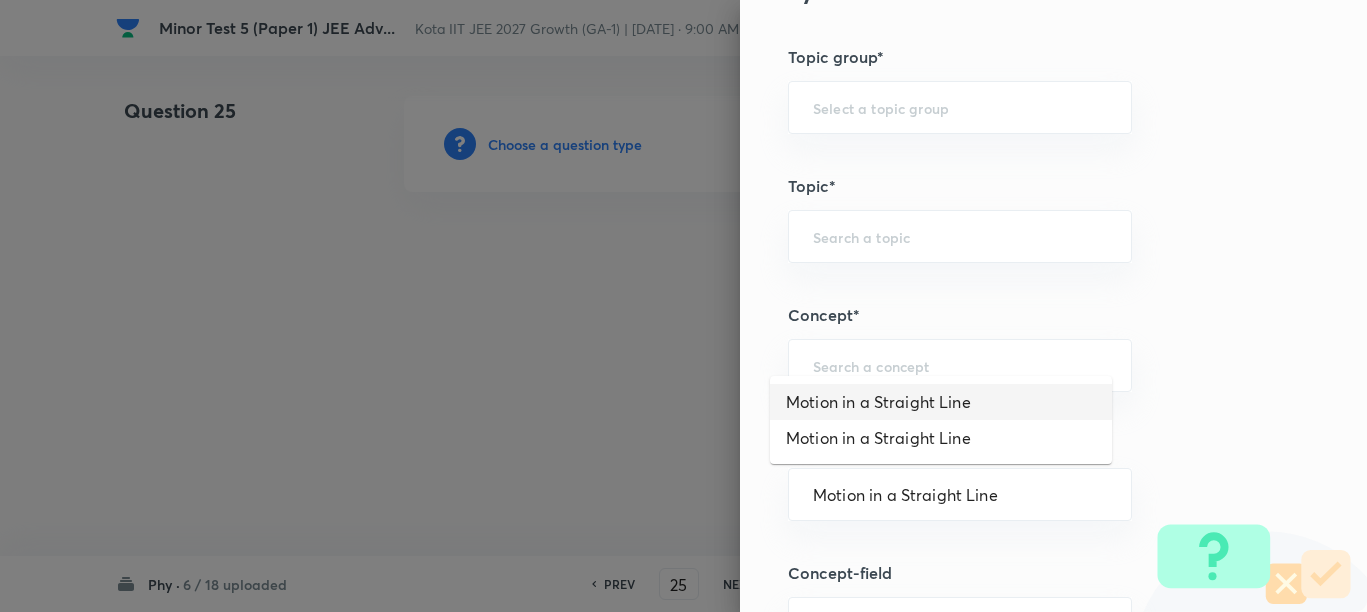 click on "Motion in a Straight Line" at bounding box center [941, 402] 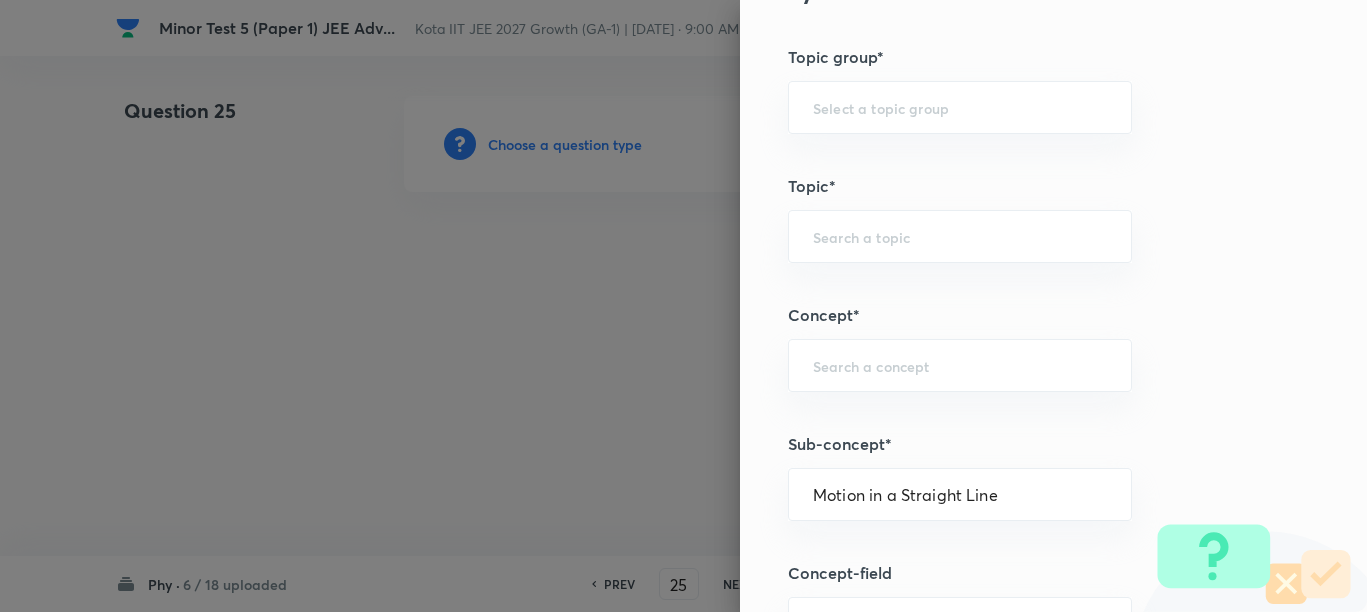 type on "Physics" 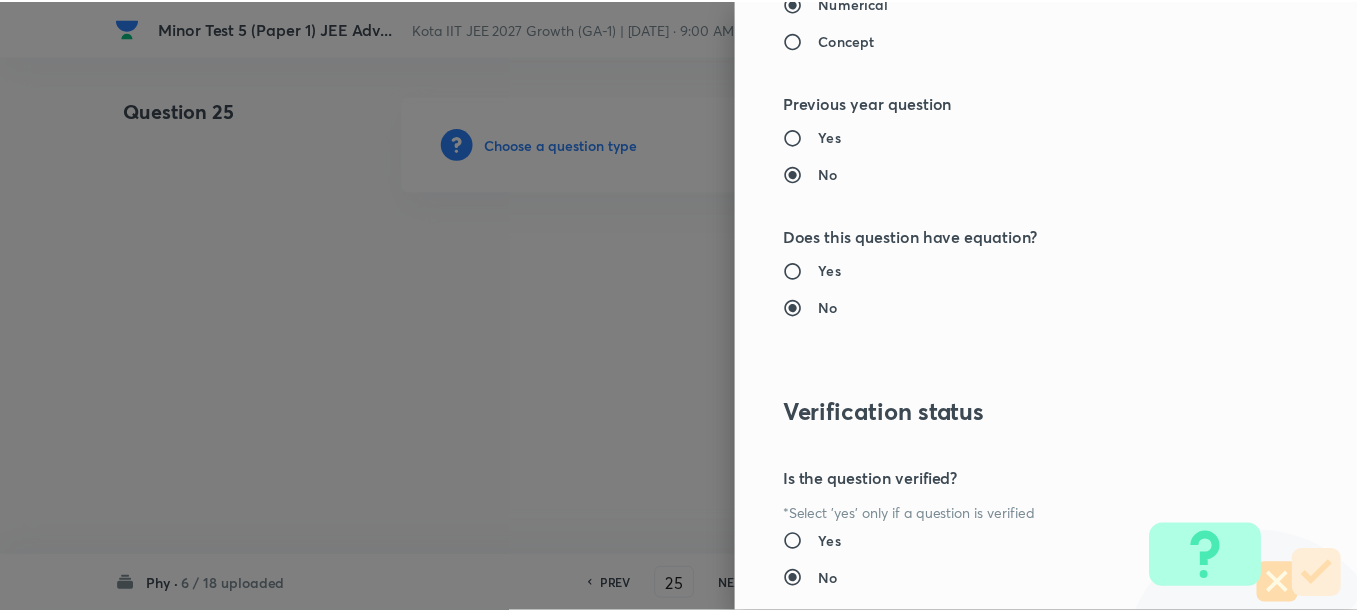scroll, scrollTop: 2130, scrollLeft: 0, axis: vertical 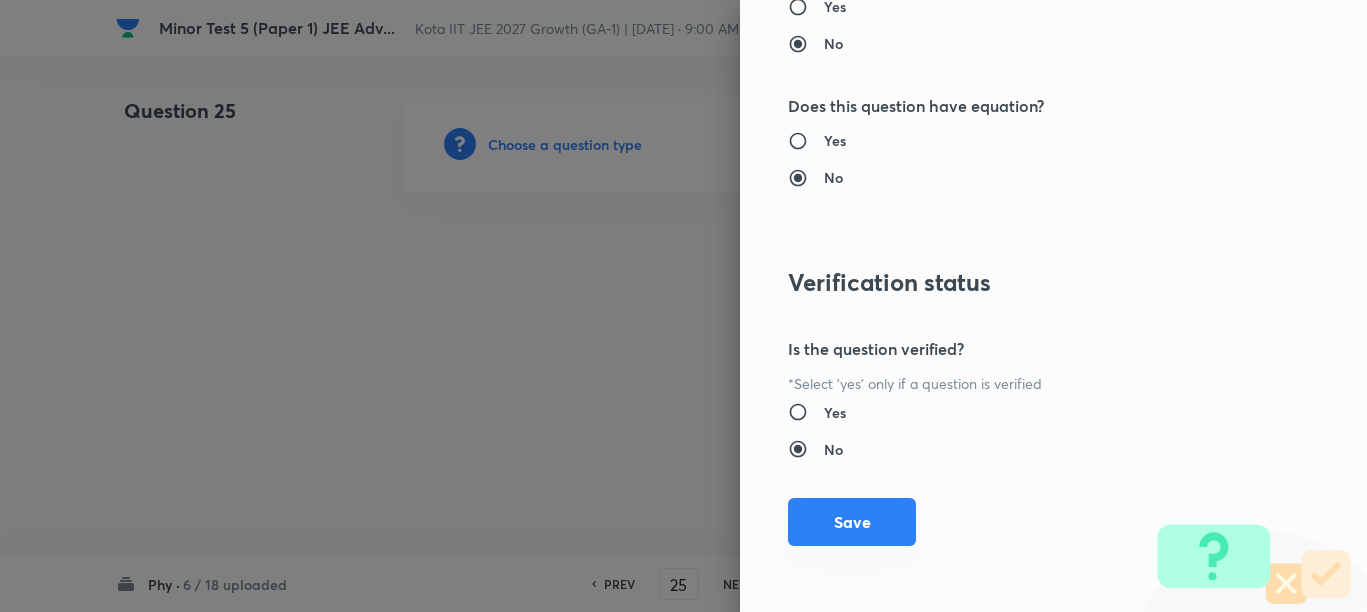 click on "Save" at bounding box center [852, 522] 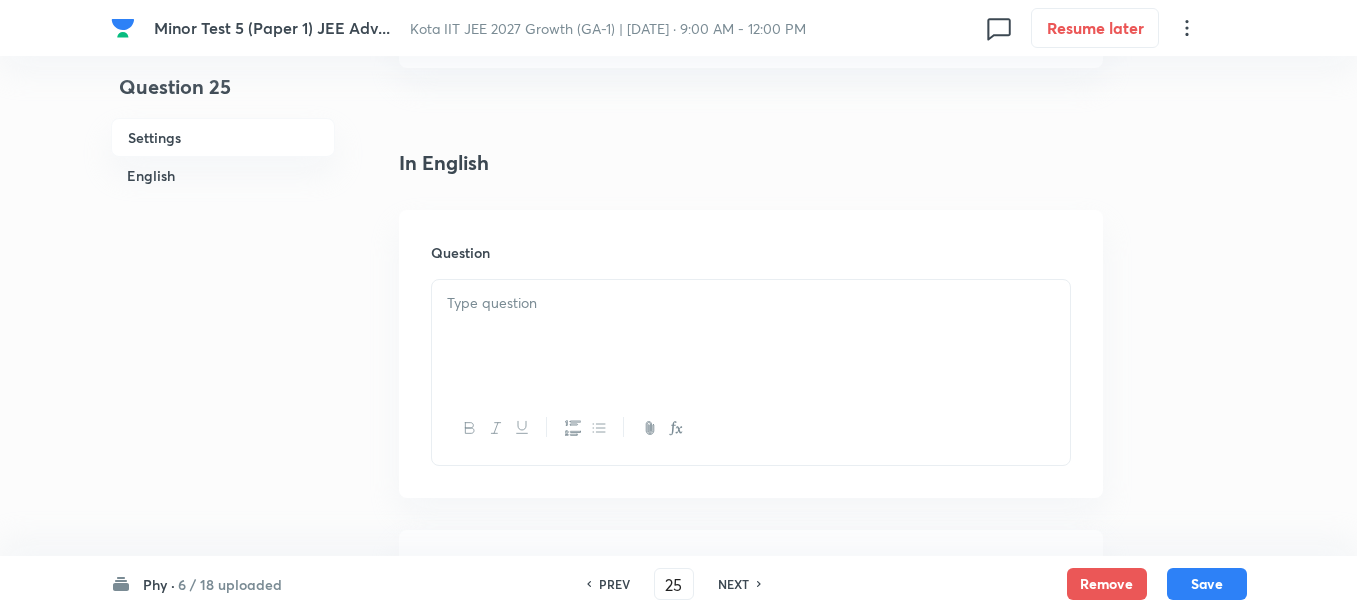 scroll, scrollTop: 500, scrollLeft: 0, axis: vertical 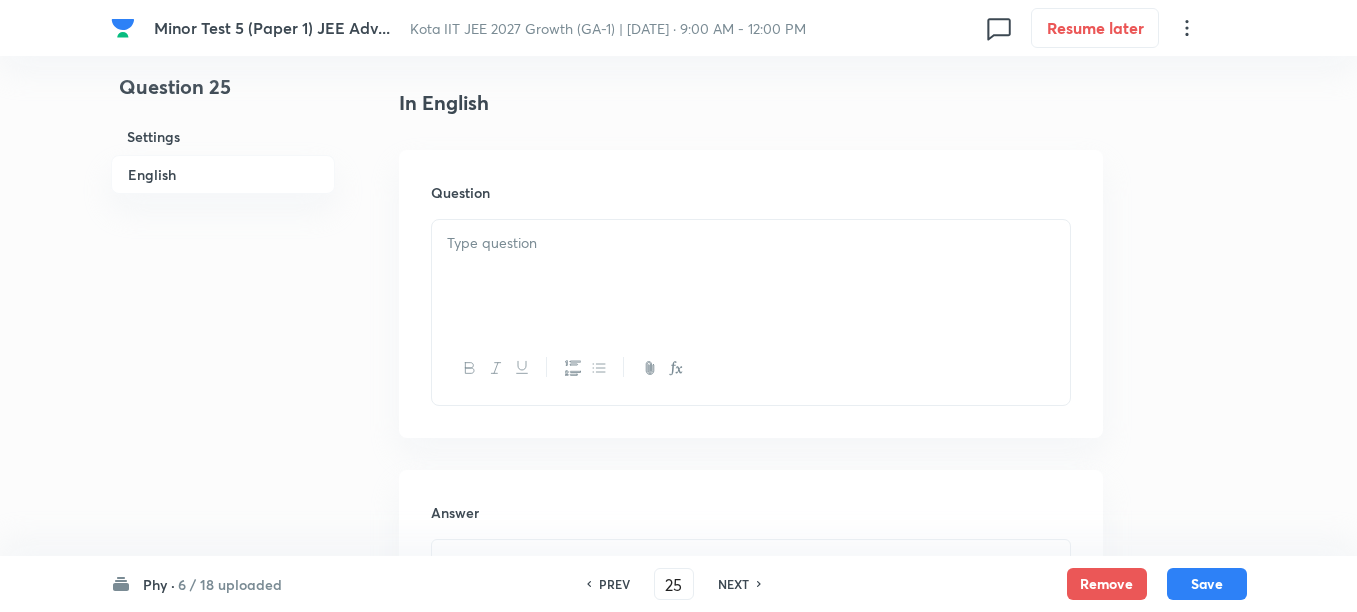 click at bounding box center [751, 276] 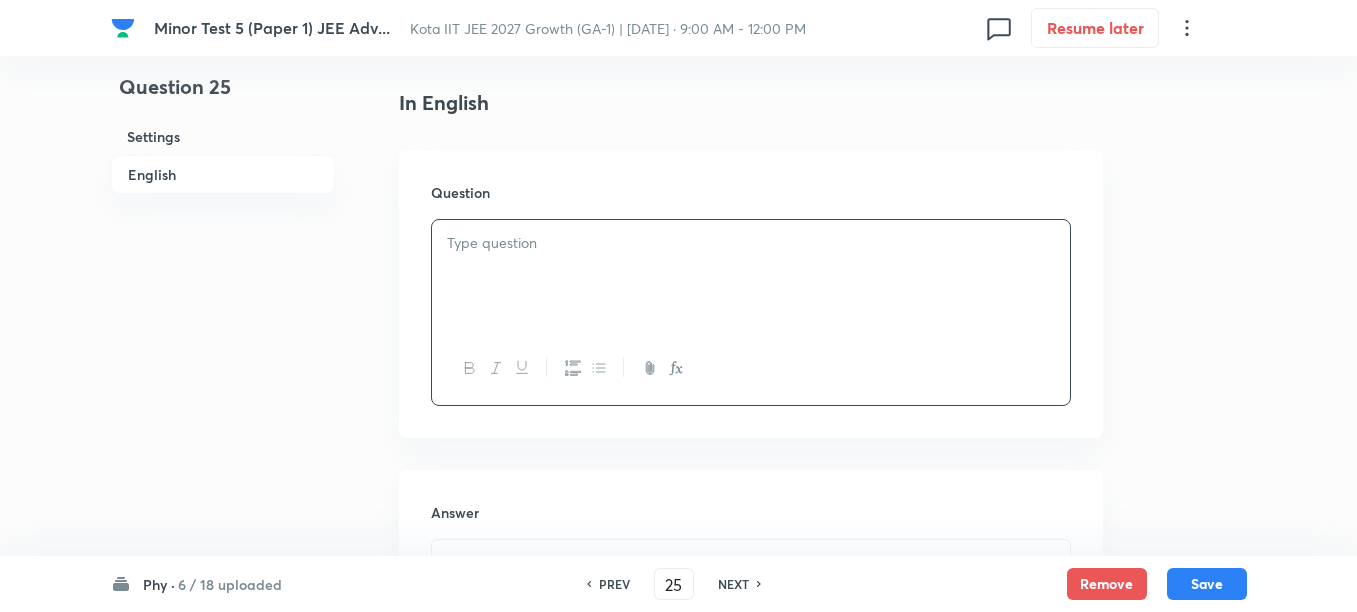 paste 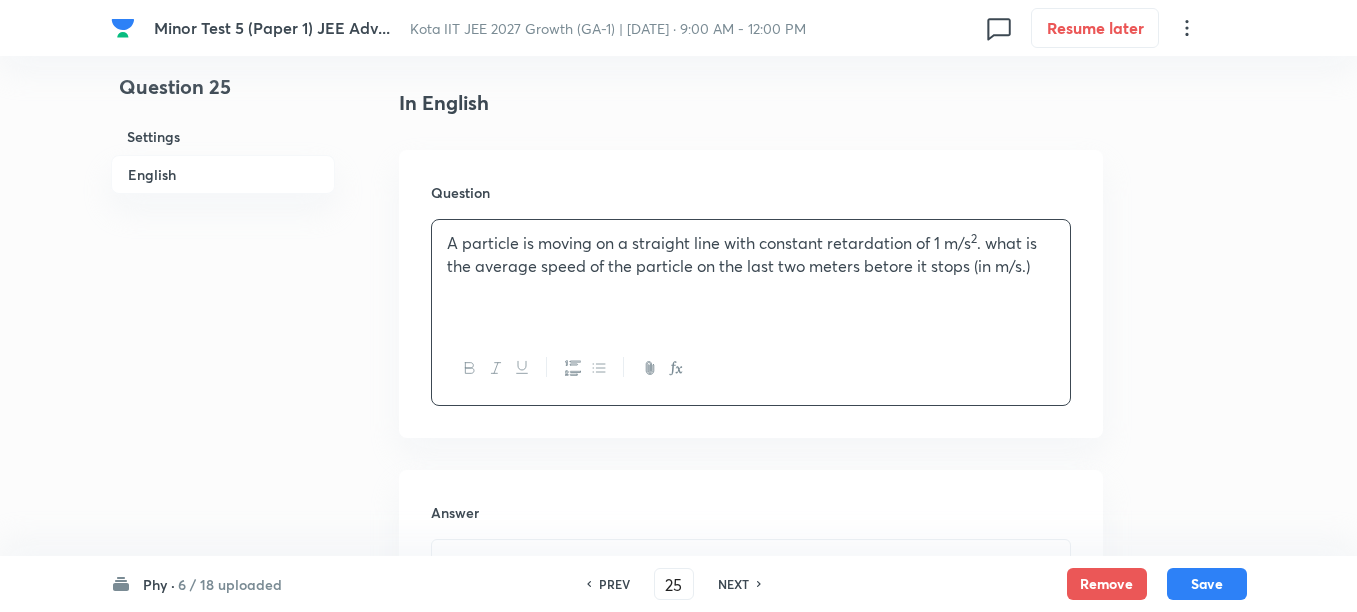 type 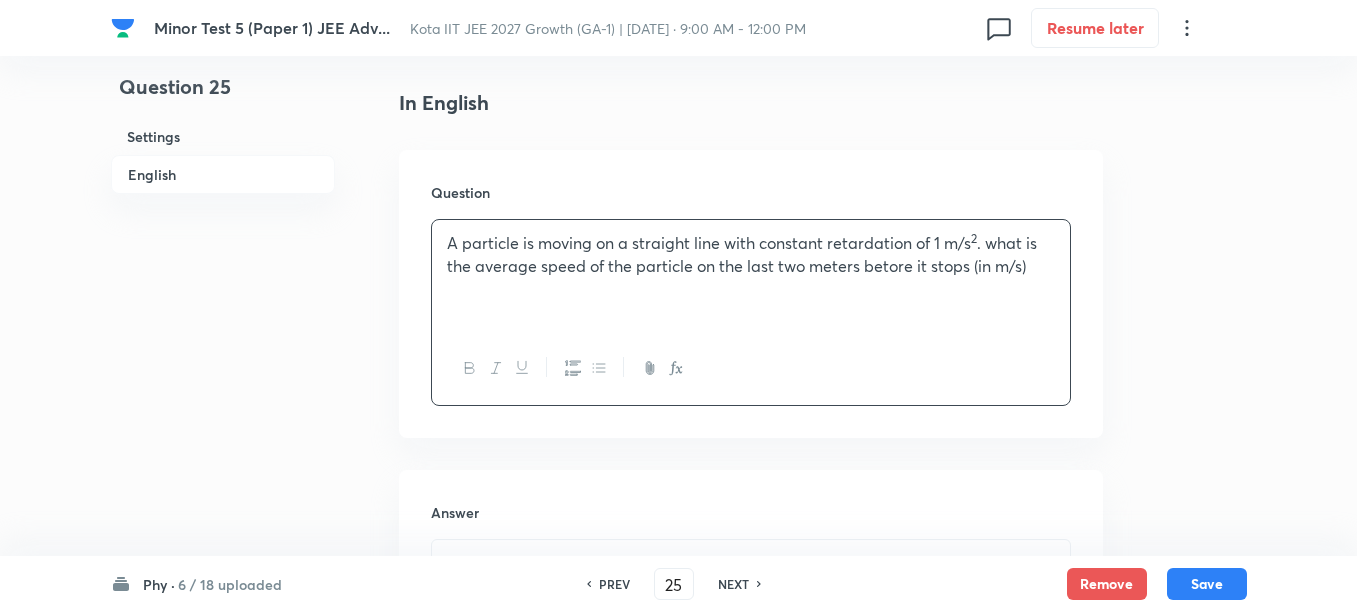 click on "A particle is moving on a straight line with constant retardation of 1 m/s 2 . what is the average speed of the particle on the last two meters betore it stops (in m/s)" at bounding box center (751, 254) 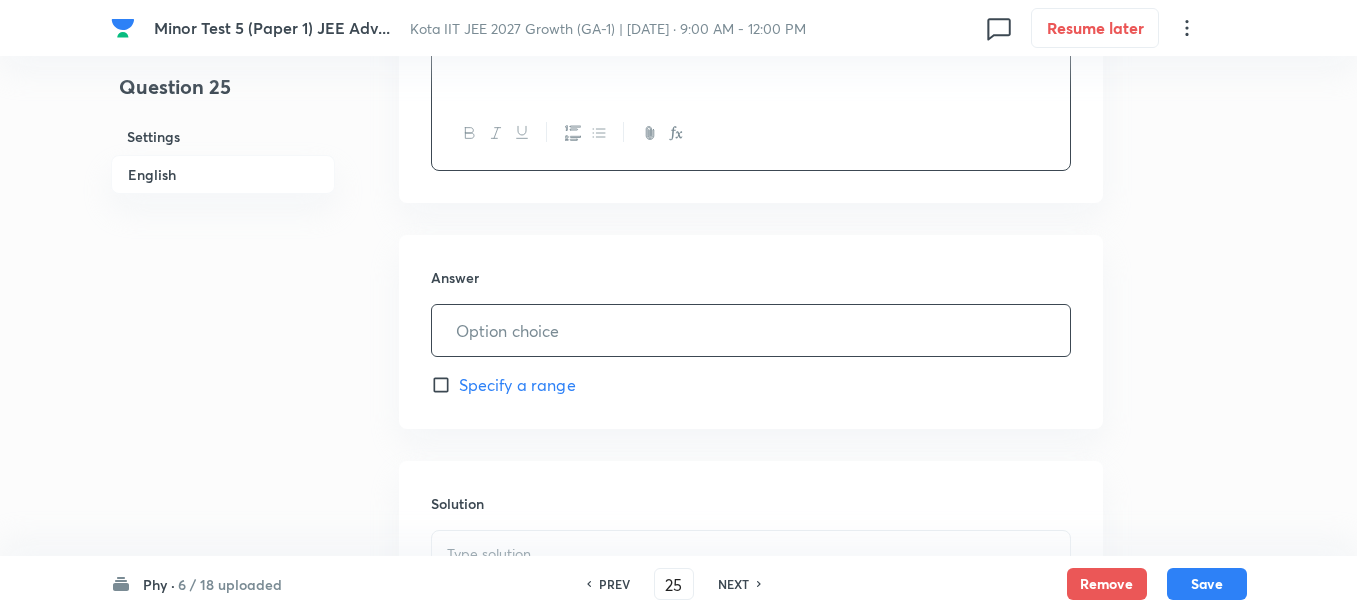 scroll, scrollTop: 750, scrollLeft: 0, axis: vertical 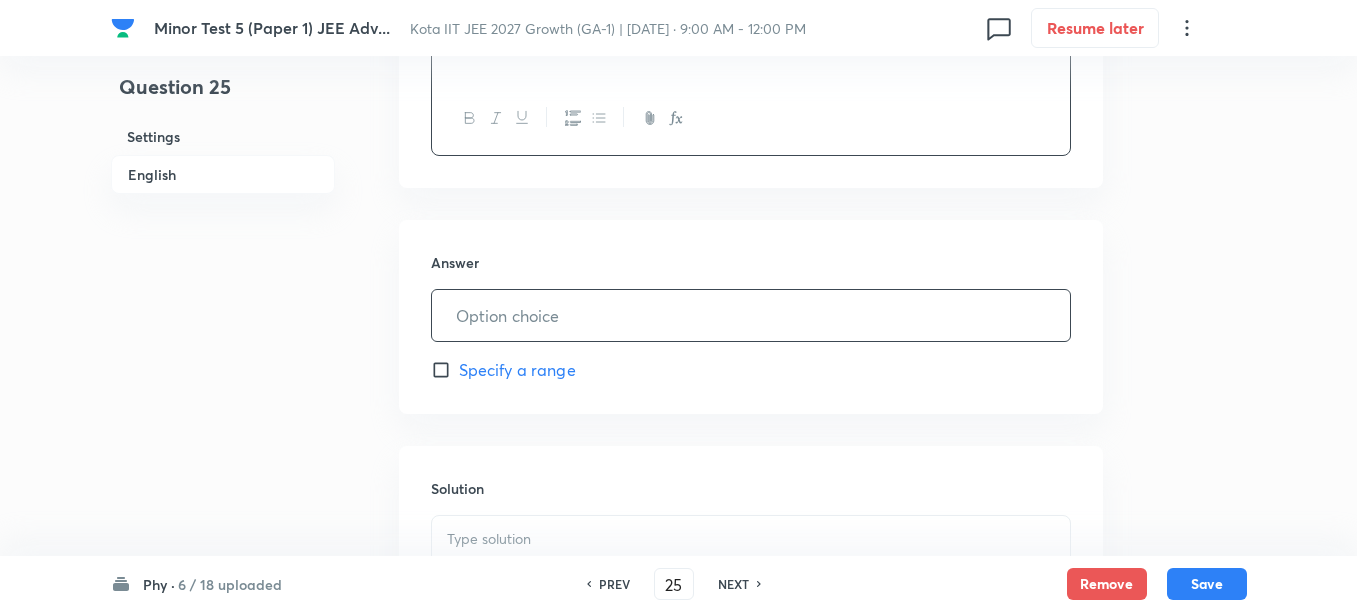 click at bounding box center (751, 315) 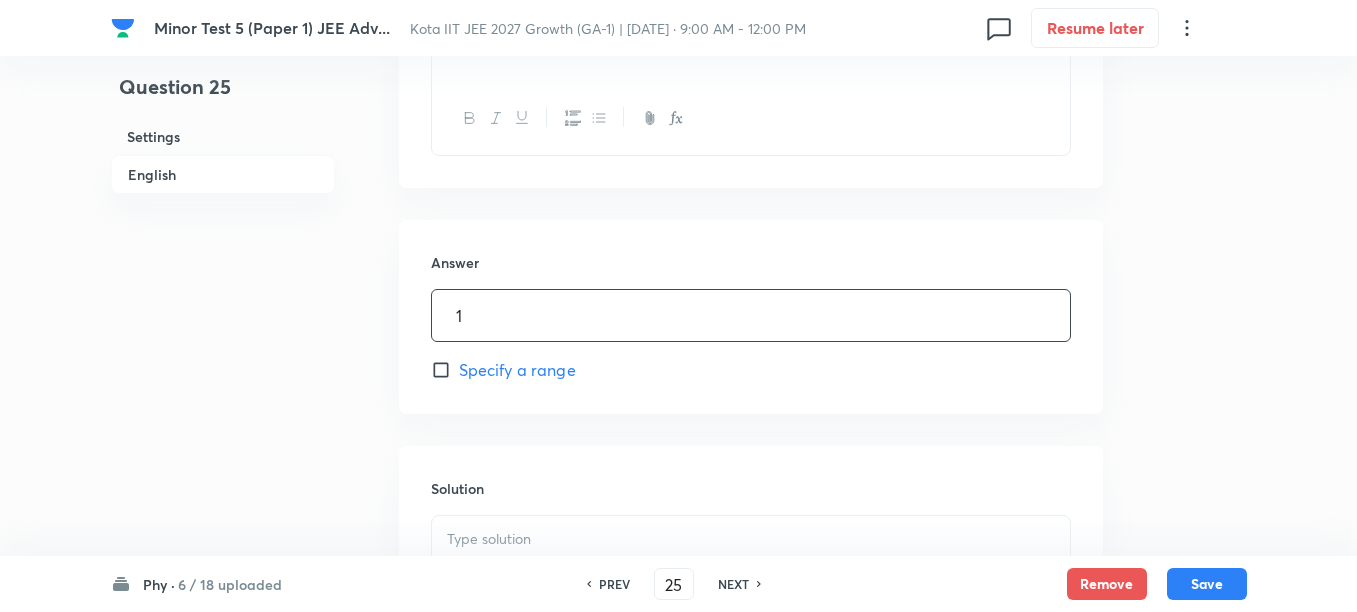 type on "1" 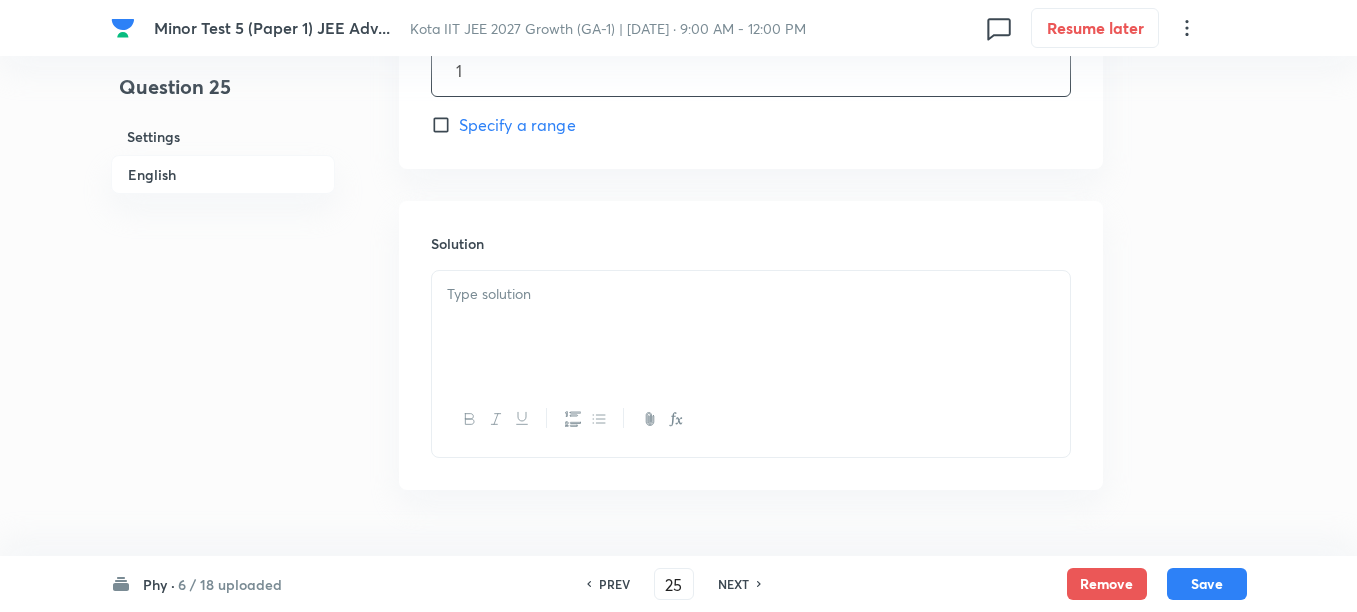scroll, scrollTop: 1000, scrollLeft: 0, axis: vertical 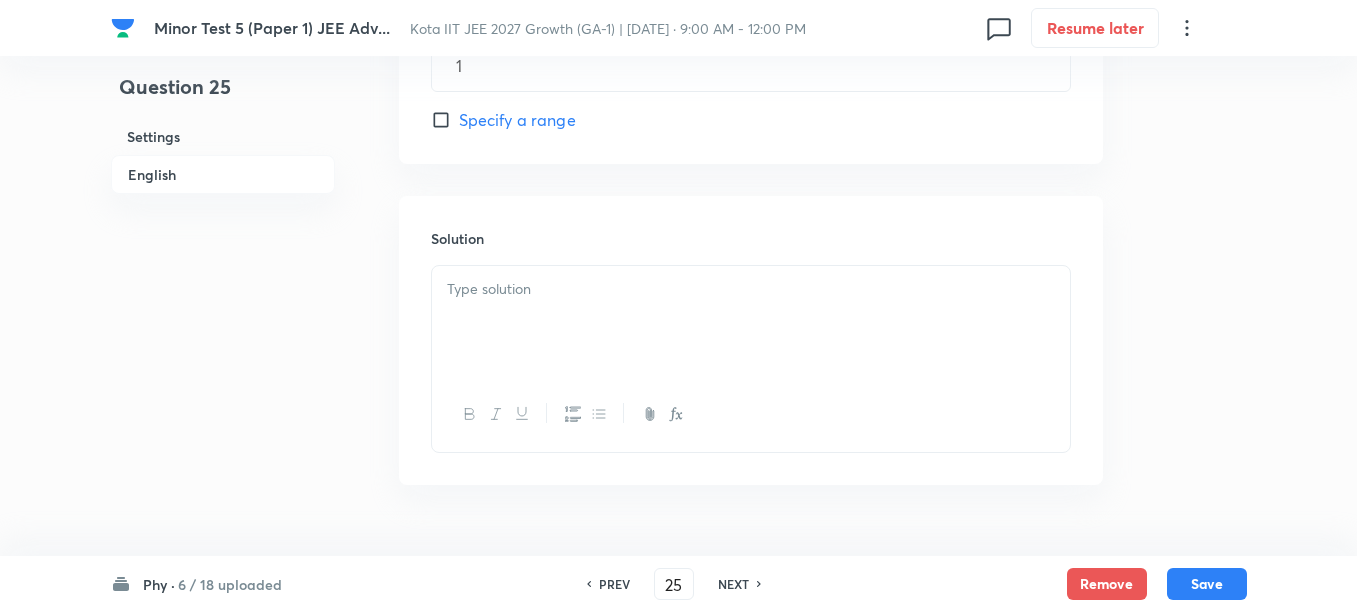 click at bounding box center [751, 322] 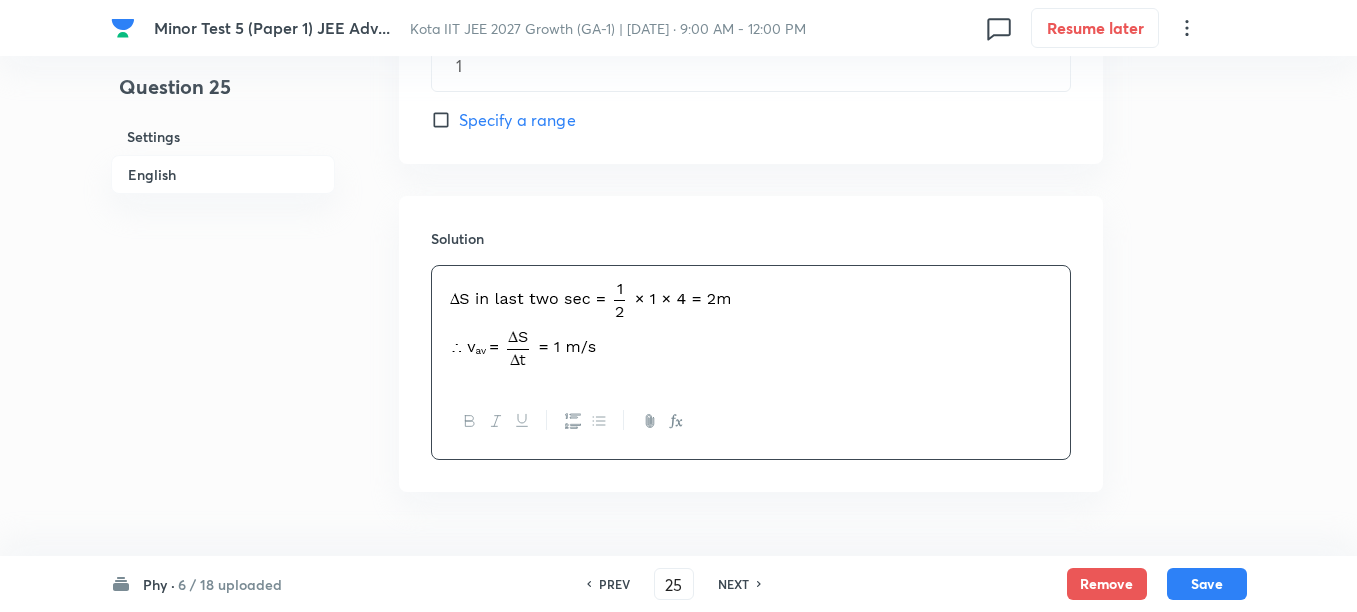 scroll, scrollTop: 1056, scrollLeft: 0, axis: vertical 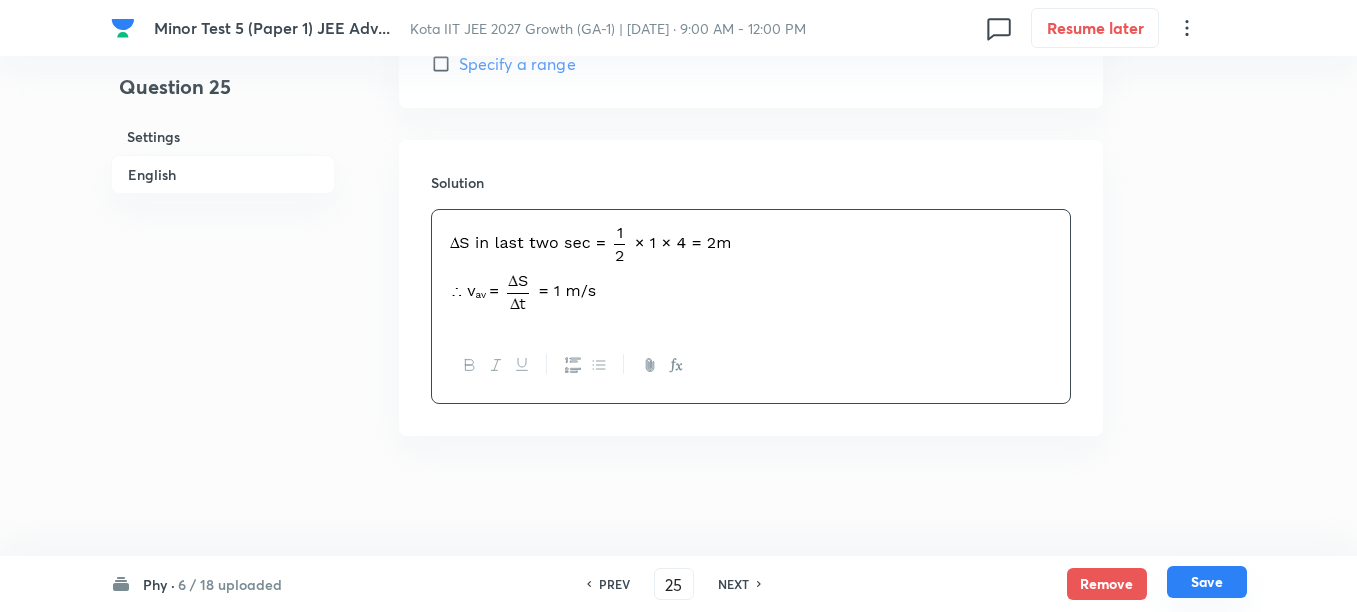 click on "Save" at bounding box center [1207, 582] 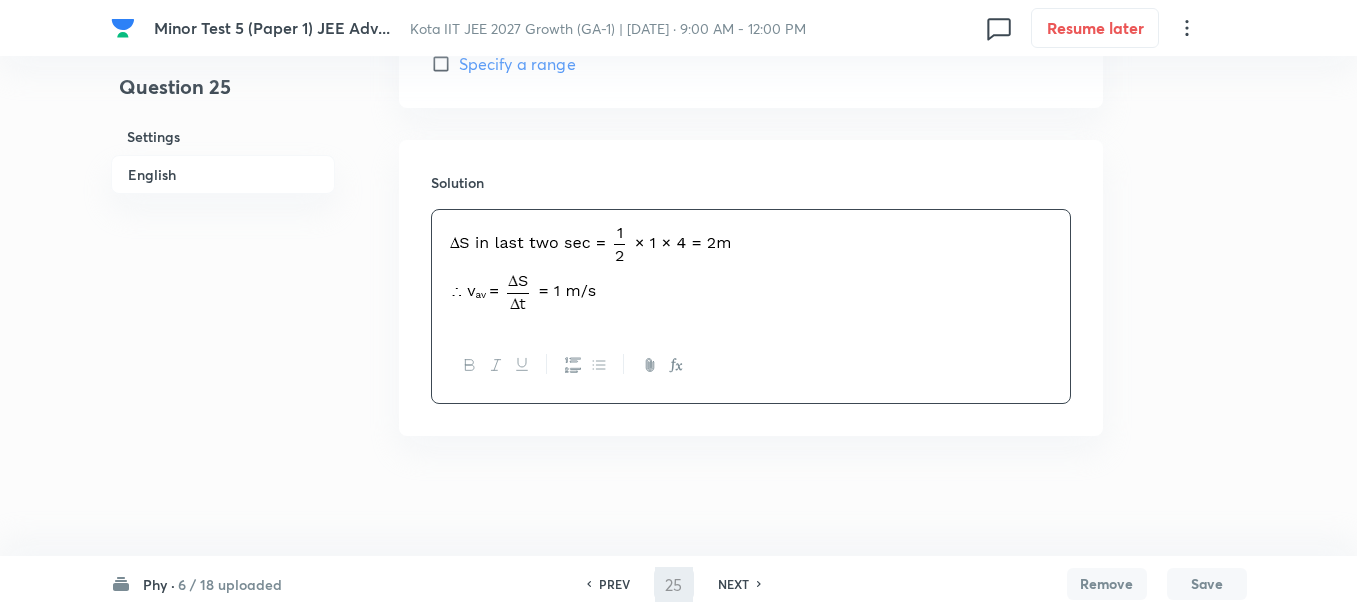 type on "26" 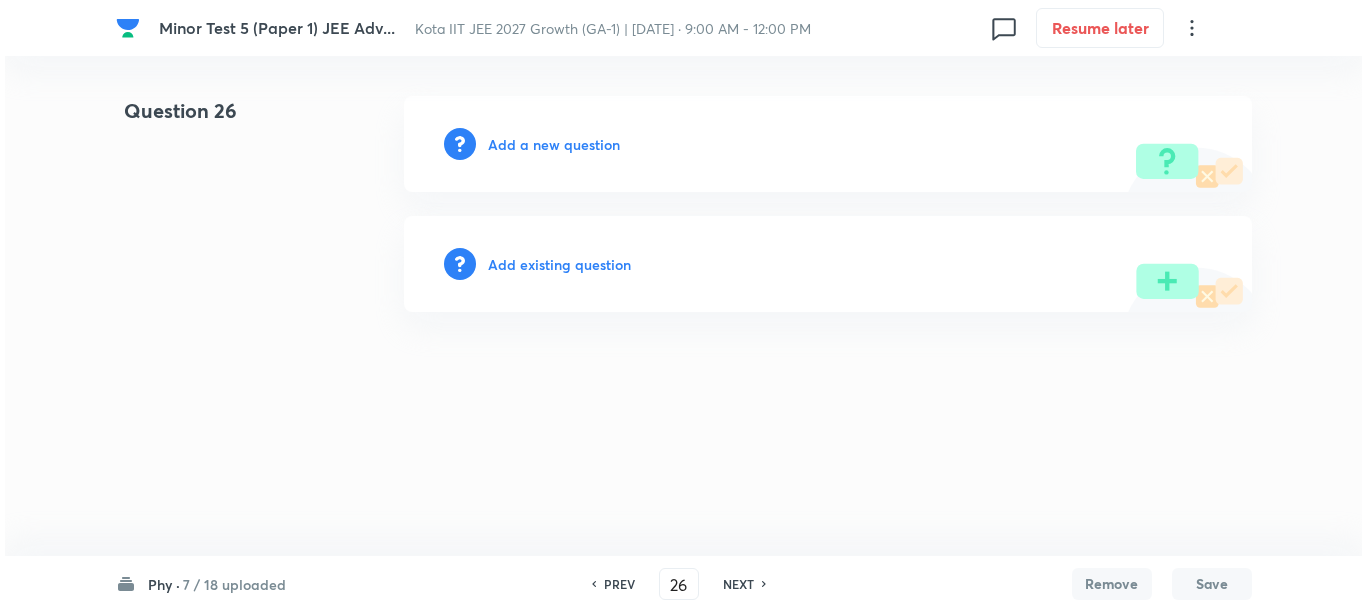 scroll, scrollTop: 0, scrollLeft: 0, axis: both 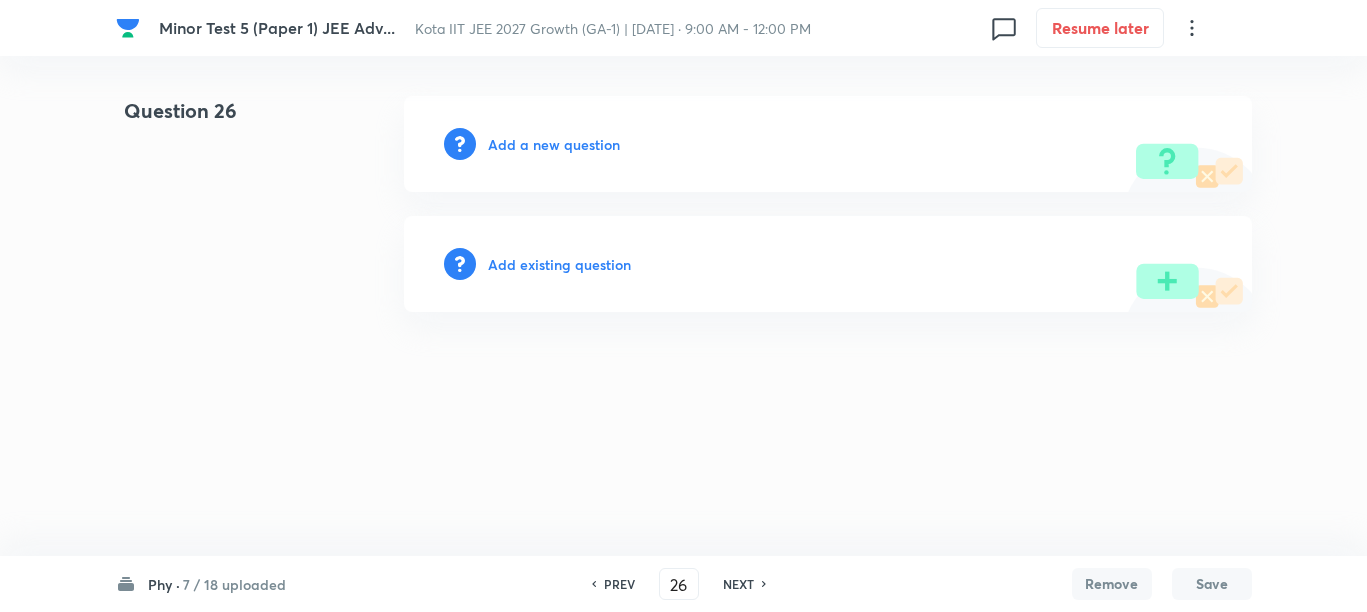 click on "Add a new question" at bounding box center [554, 144] 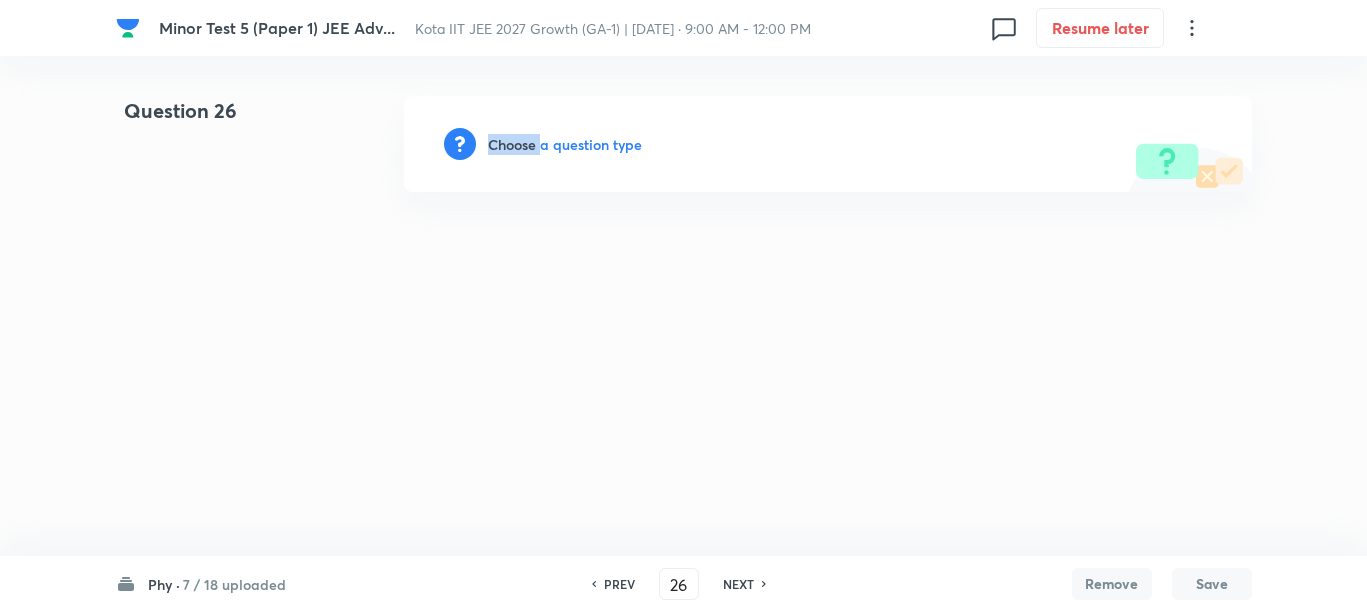 click on "Choose a question type" at bounding box center [565, 144] 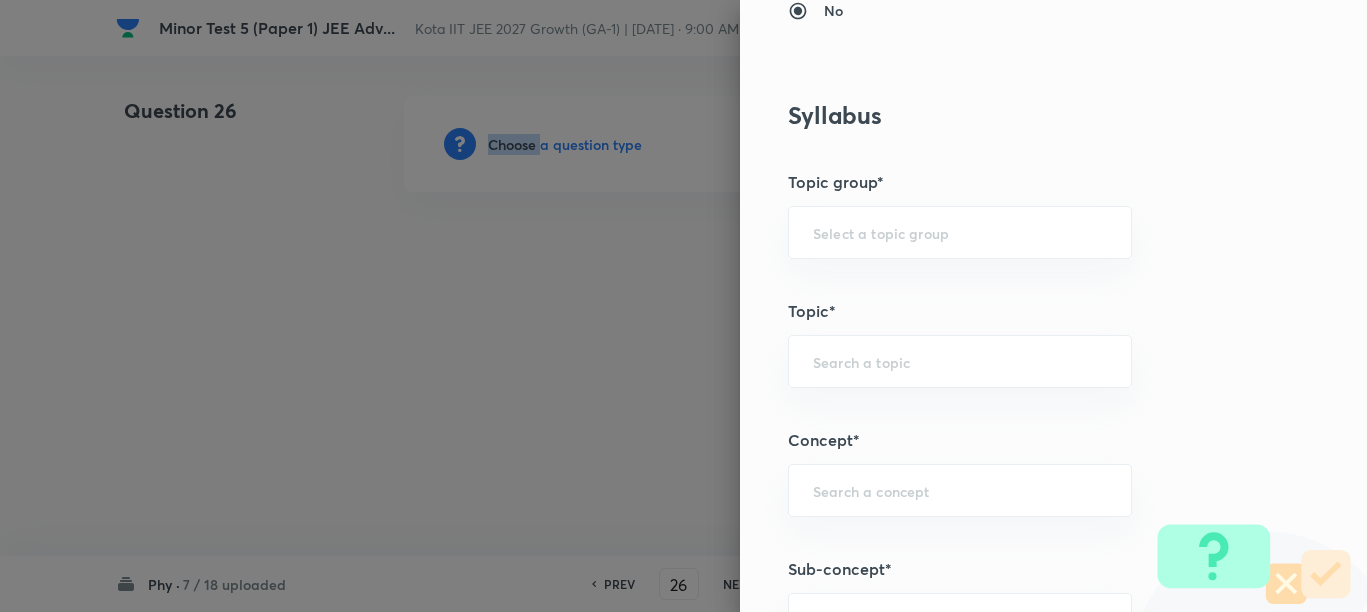 scroll, scrollTop: 875, scrollLeft: 0, axis: vertical 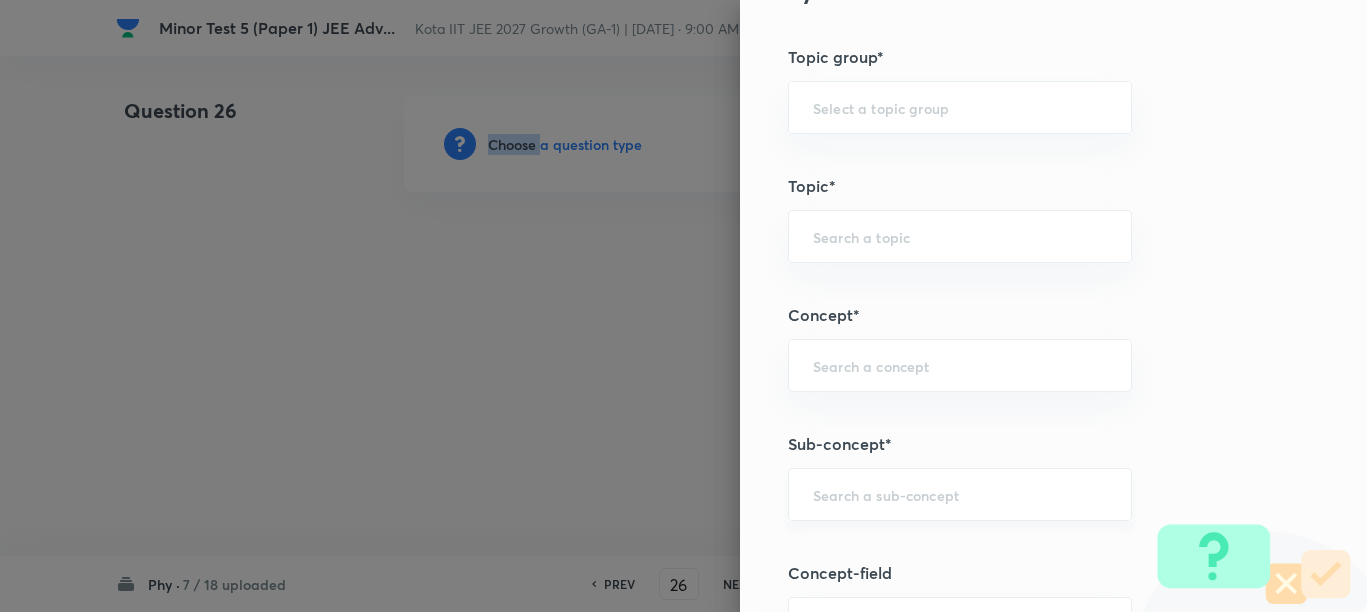 click at bounding box center (960, 494) 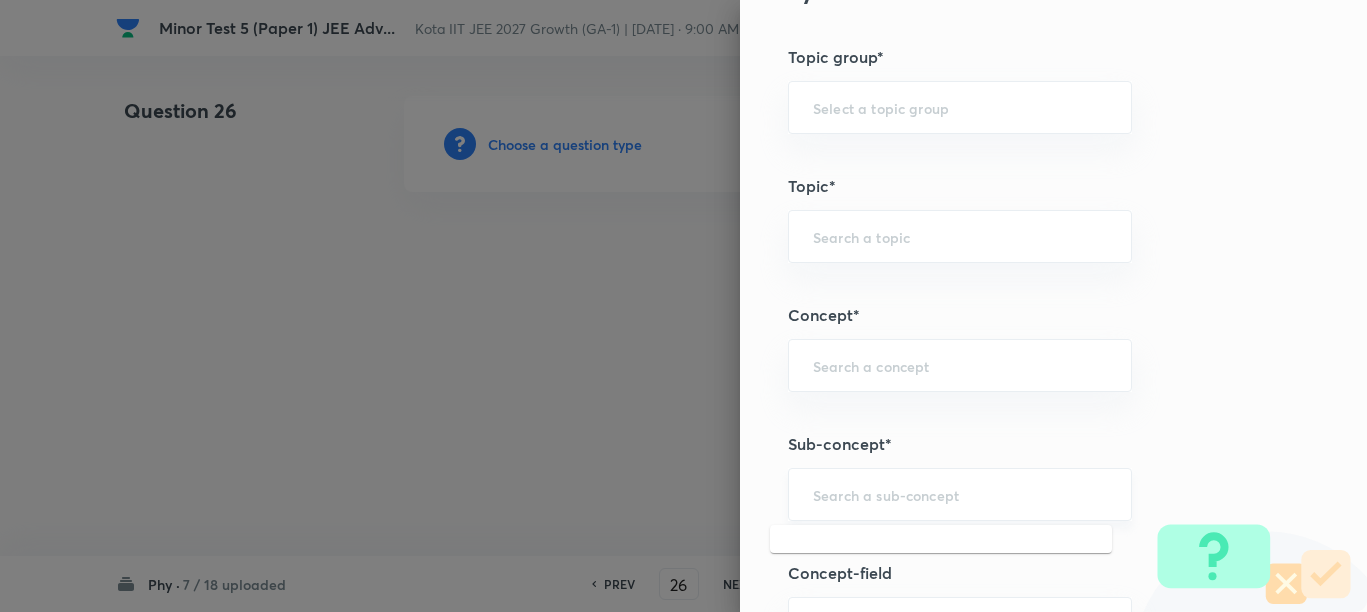 paste on "Motion in a Straight Line" 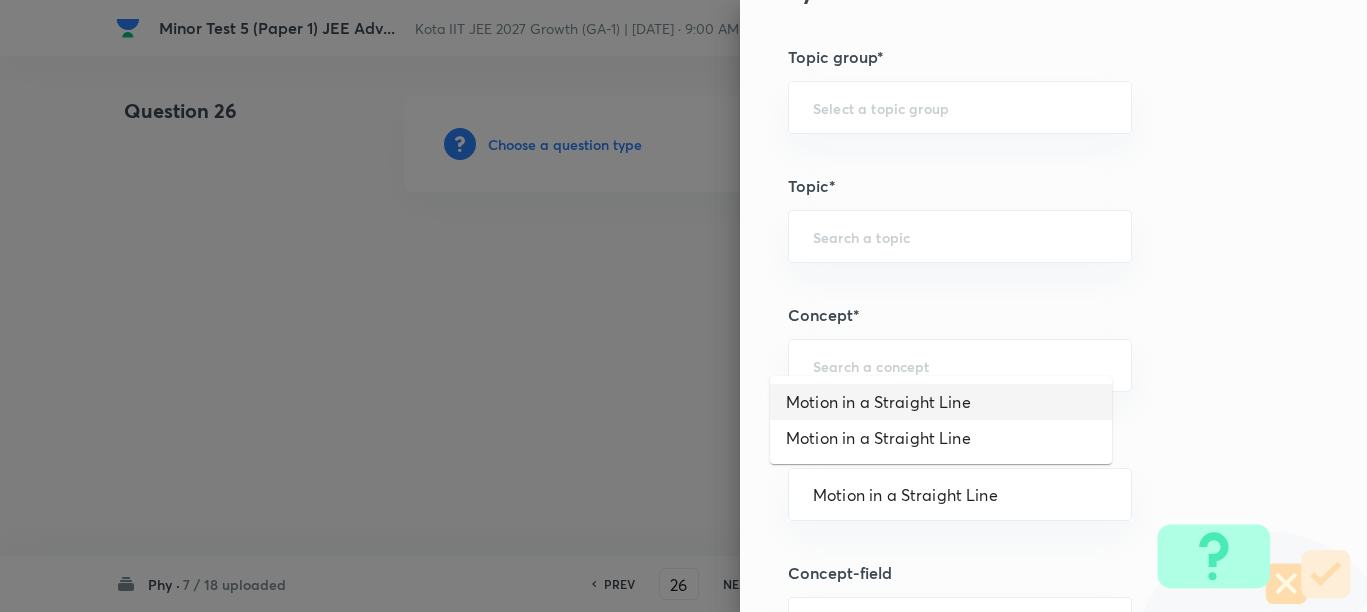 click on "Motion in a Straight Line" at bounding box center (941, 402) 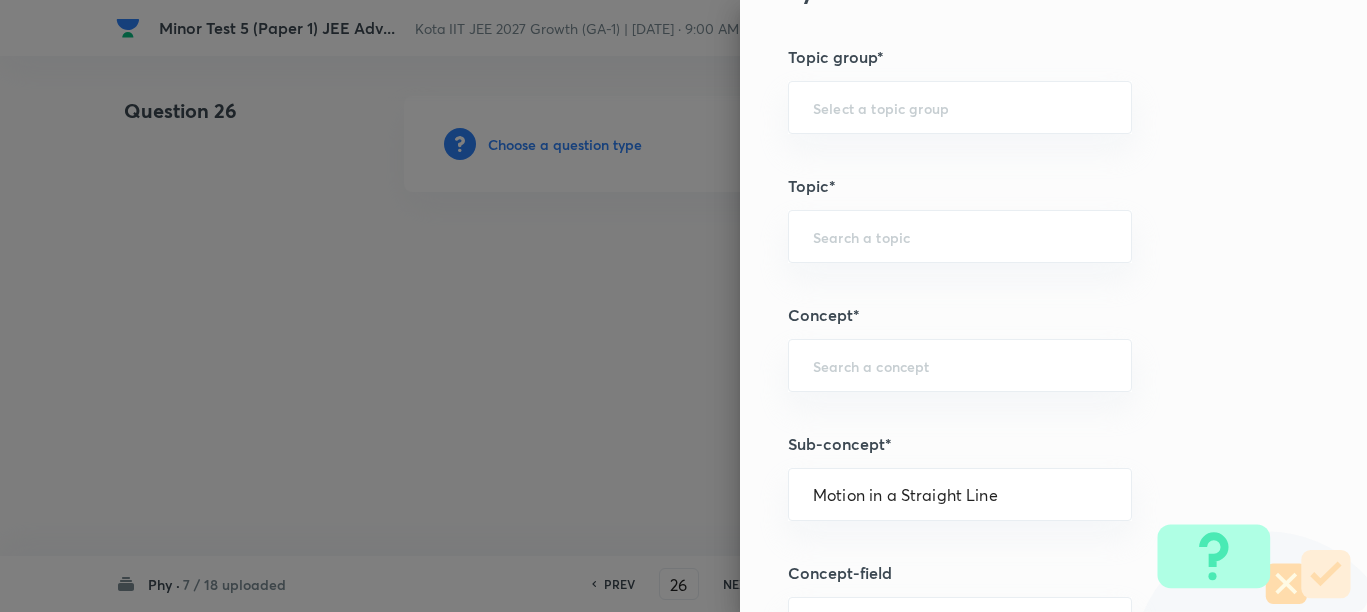 type on "Physics" 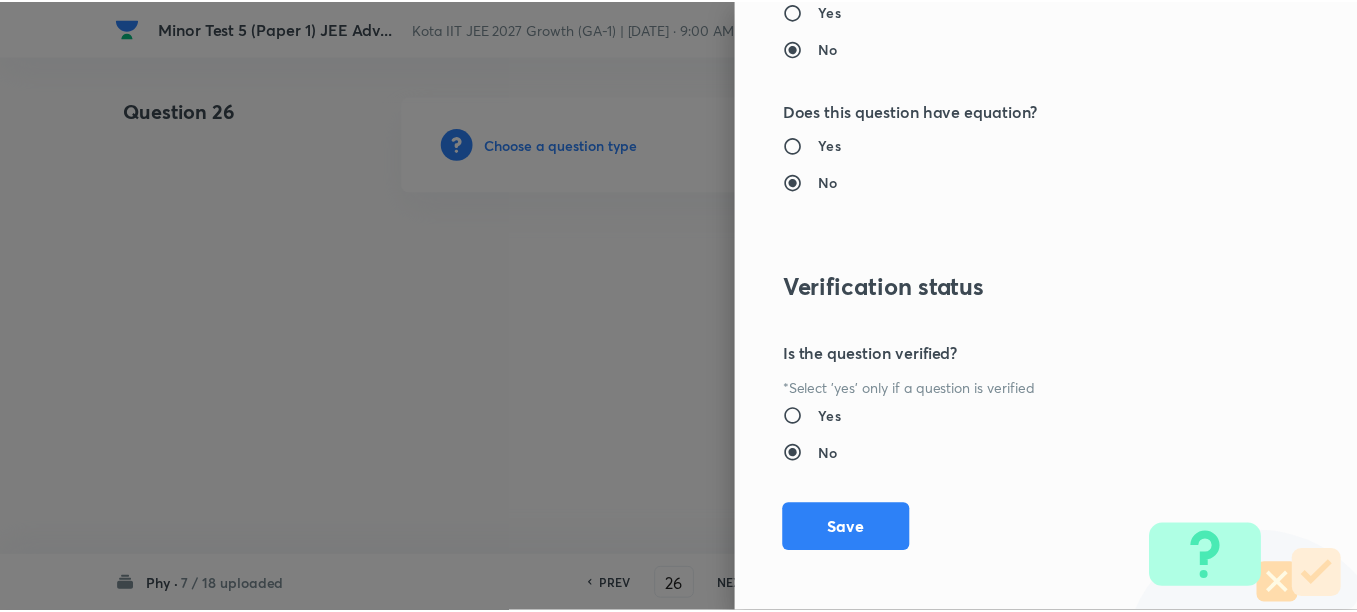 scroll, scrollTop: 2130, scrollLeft: 0, axis: vertical 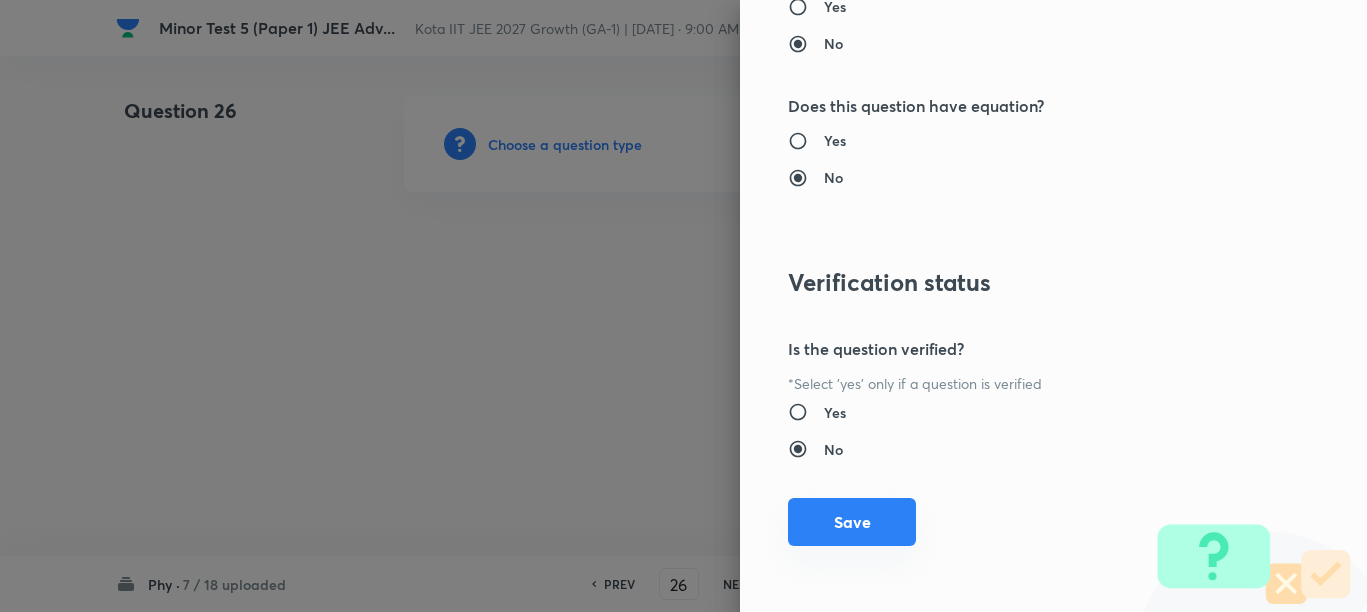 click on "Save" at bounding box center [852, 522] 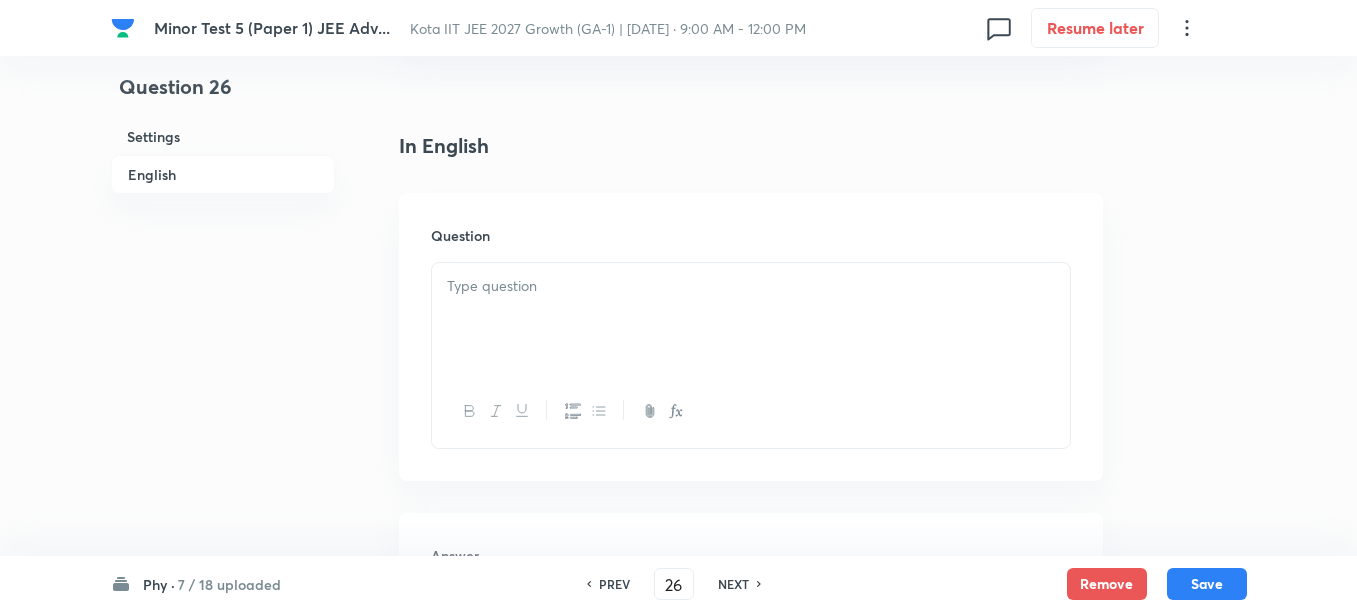 scroll, scrollTop: 500, scrollLeft: 0, axis: vertical 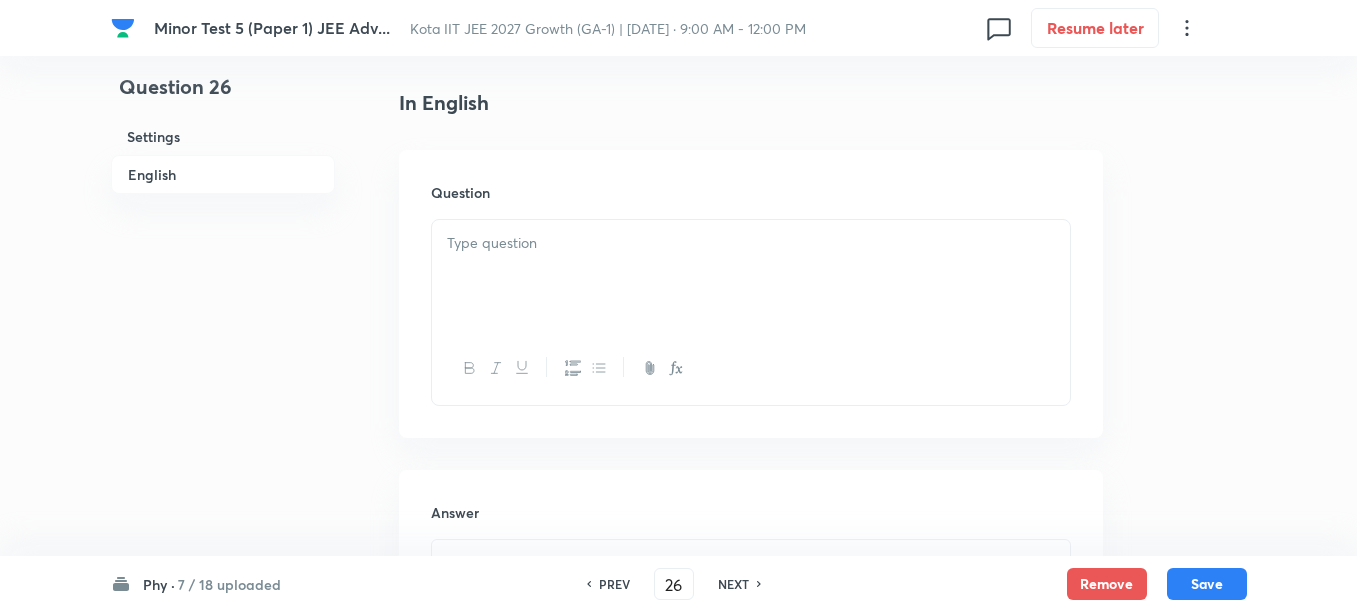 click at bounding box center [751, 276] 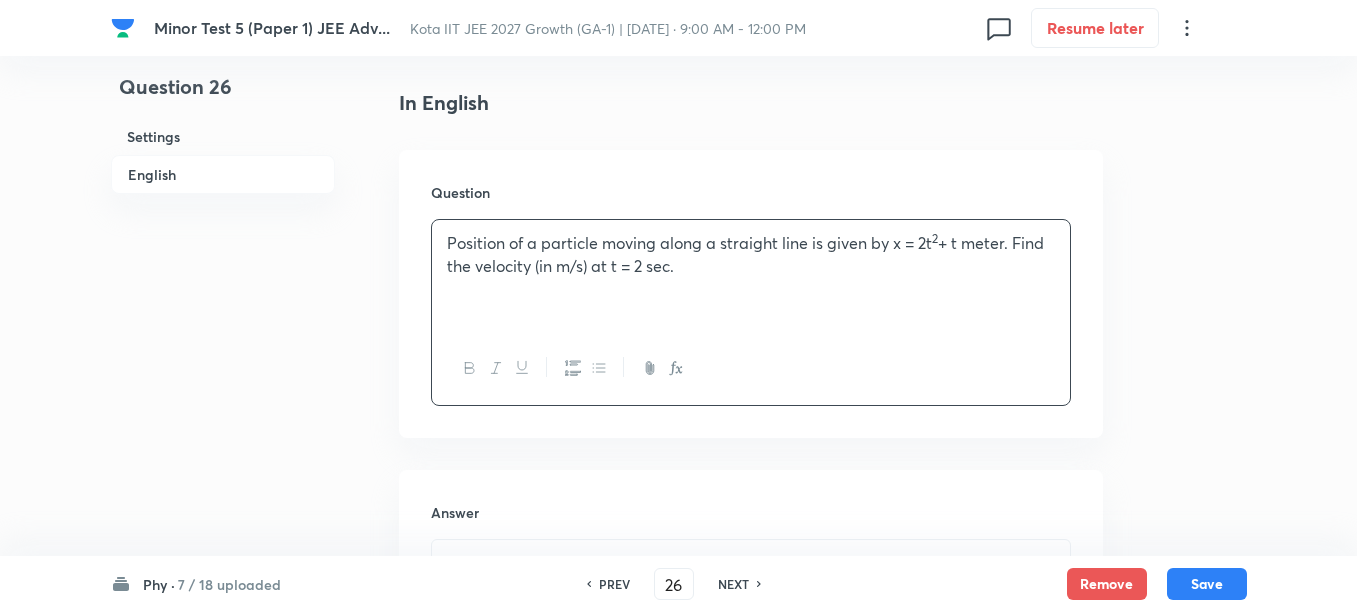 scroll, scrollTop: 625, scrollLeft: 0, axis: vertical 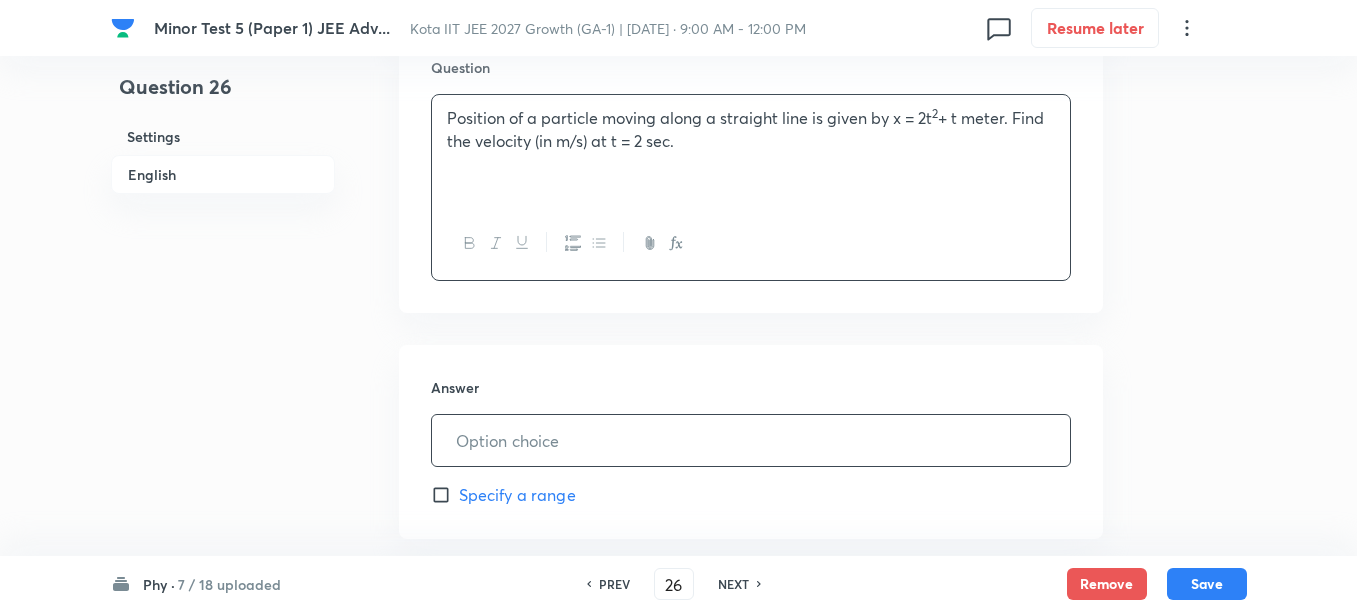 click at bounding box center [751, 440] 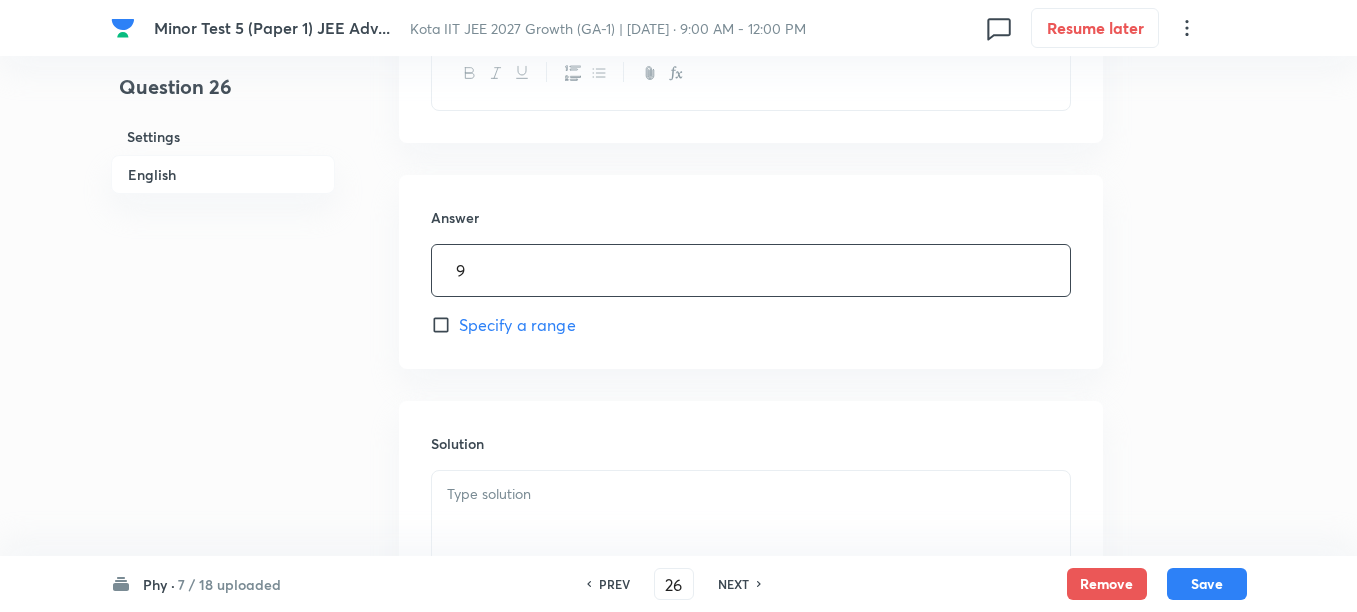 scroll, scrollTop: 1000, scrollLeft: 0, axis: vertical 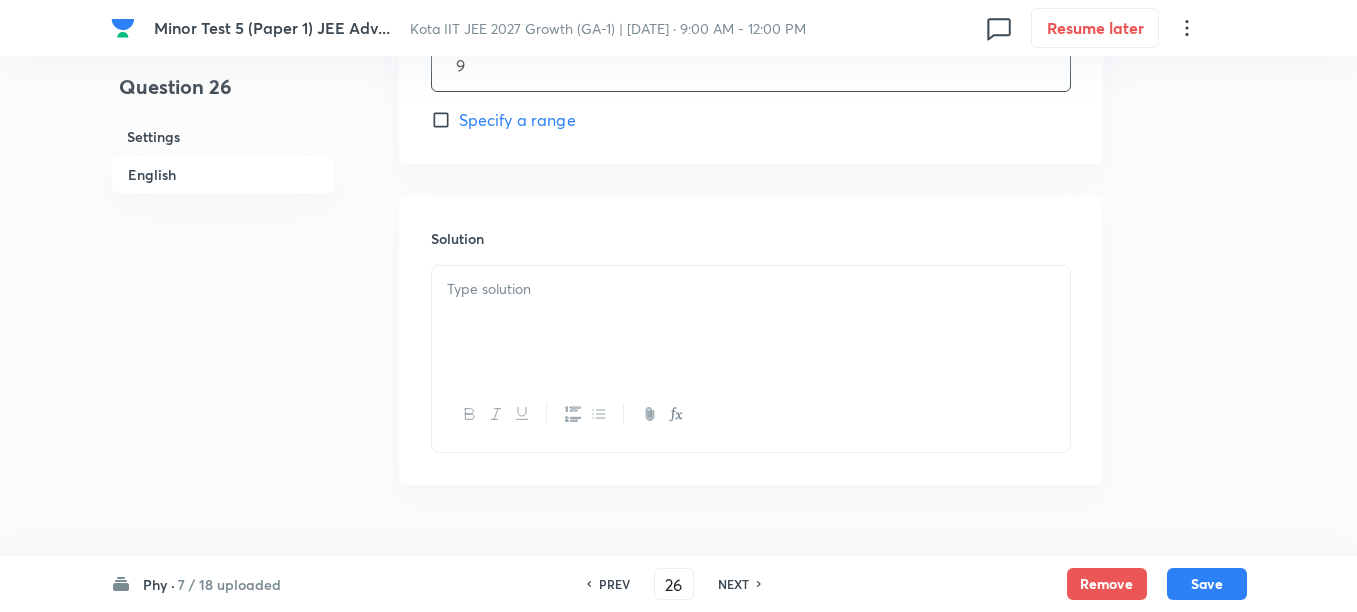 type on "9" 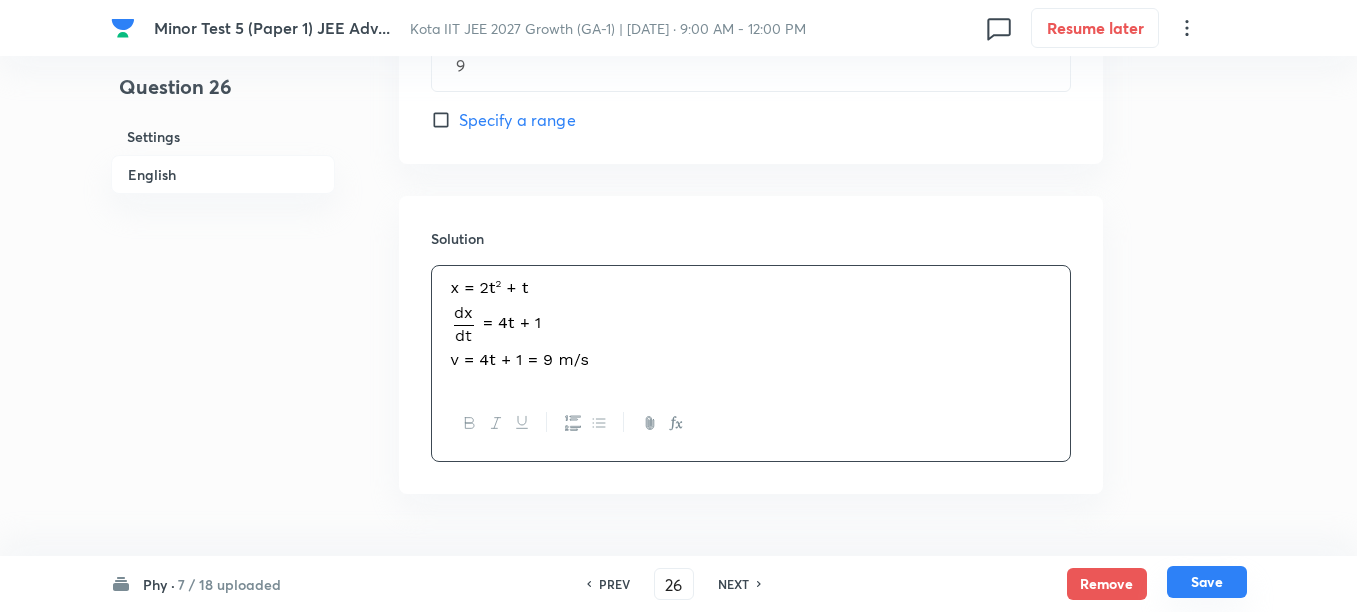 click on "Save" at bounding box center [1207, 582] 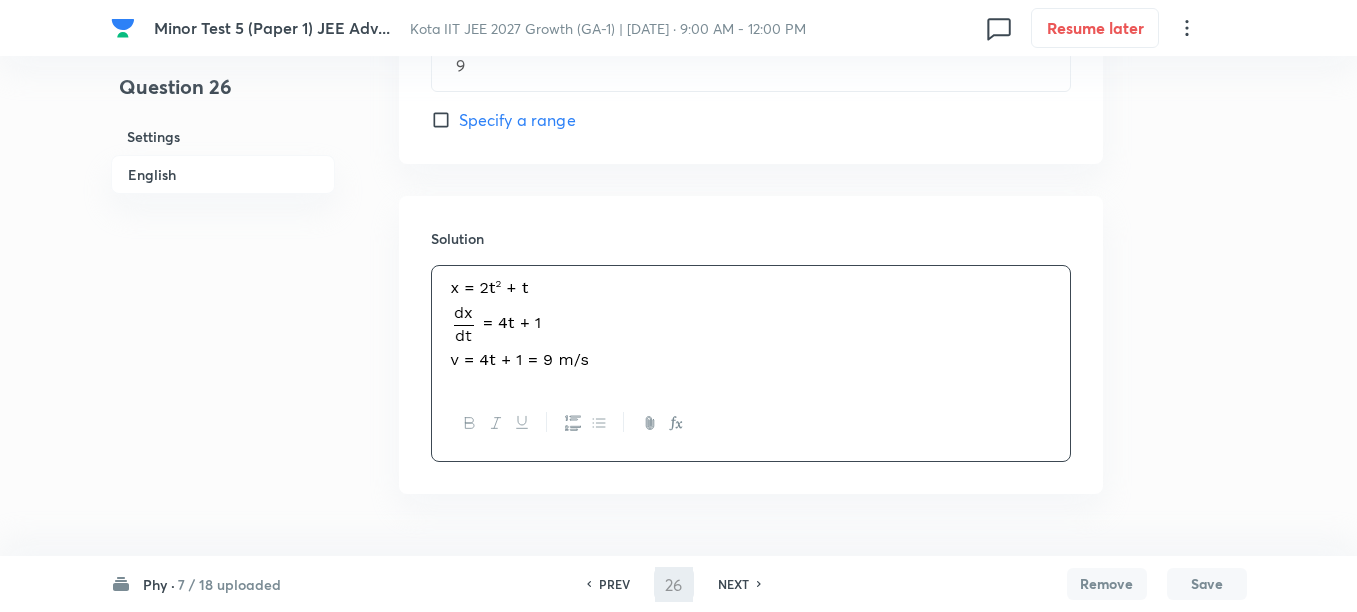 type on "27" 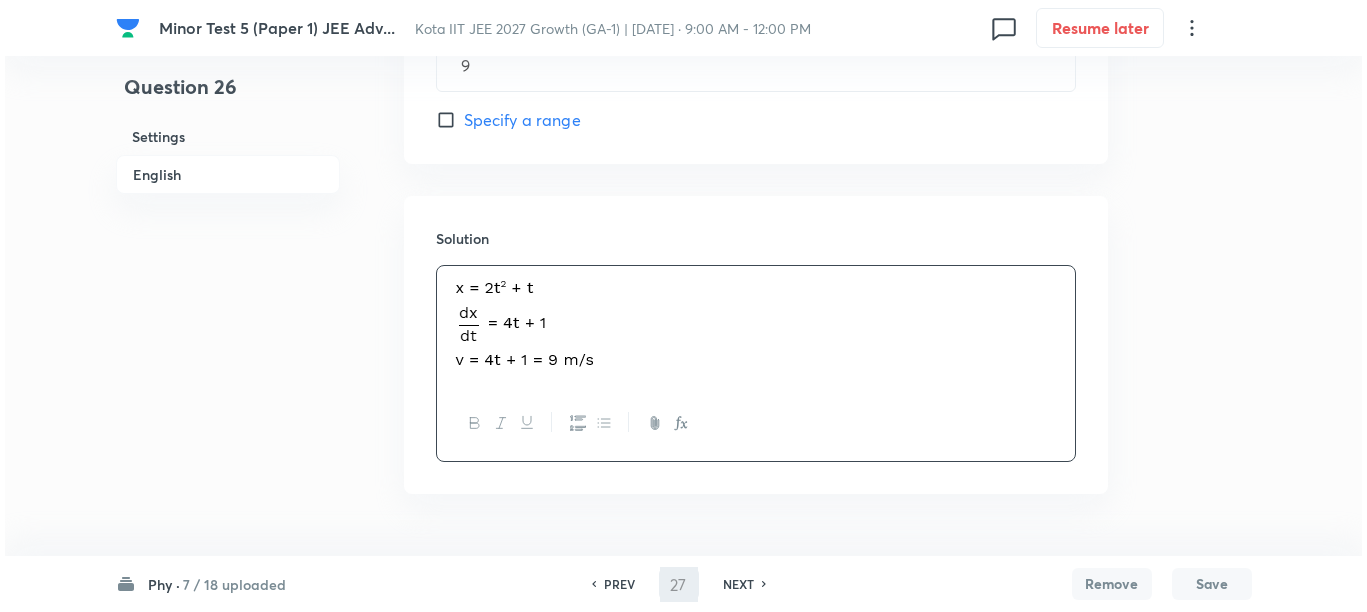 scroll, scrollTop: 0, scrollLeft: 0, axis: both 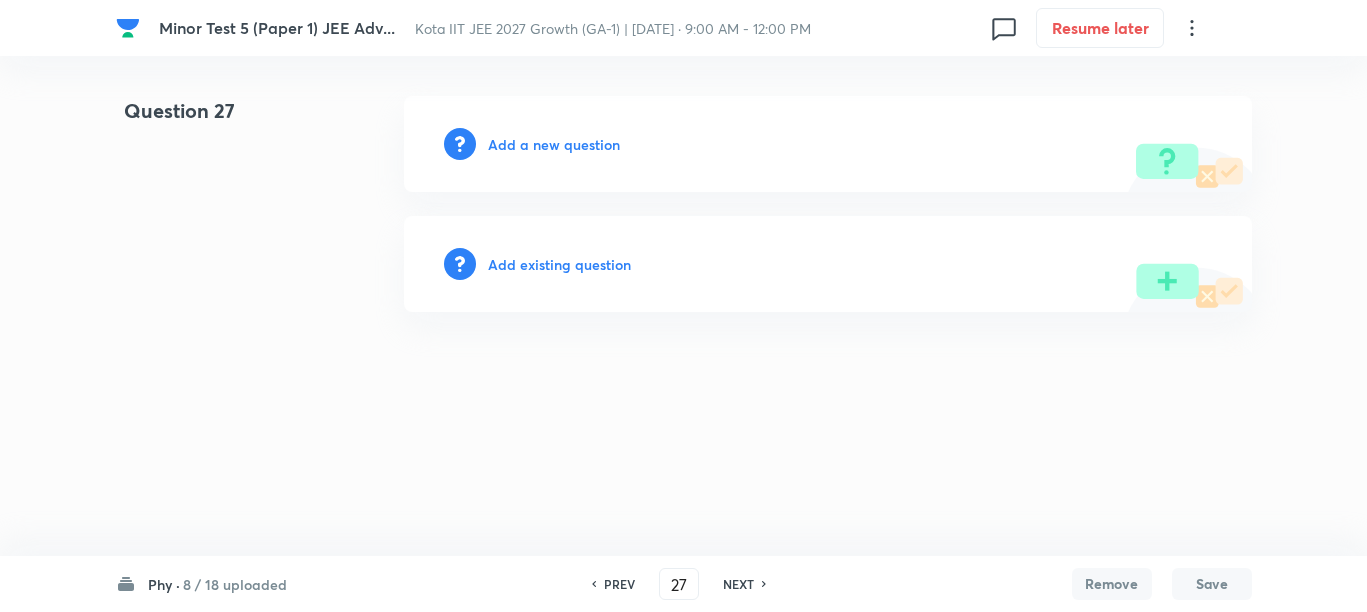 click on "Add a new question" at bounding box center [554, 144] 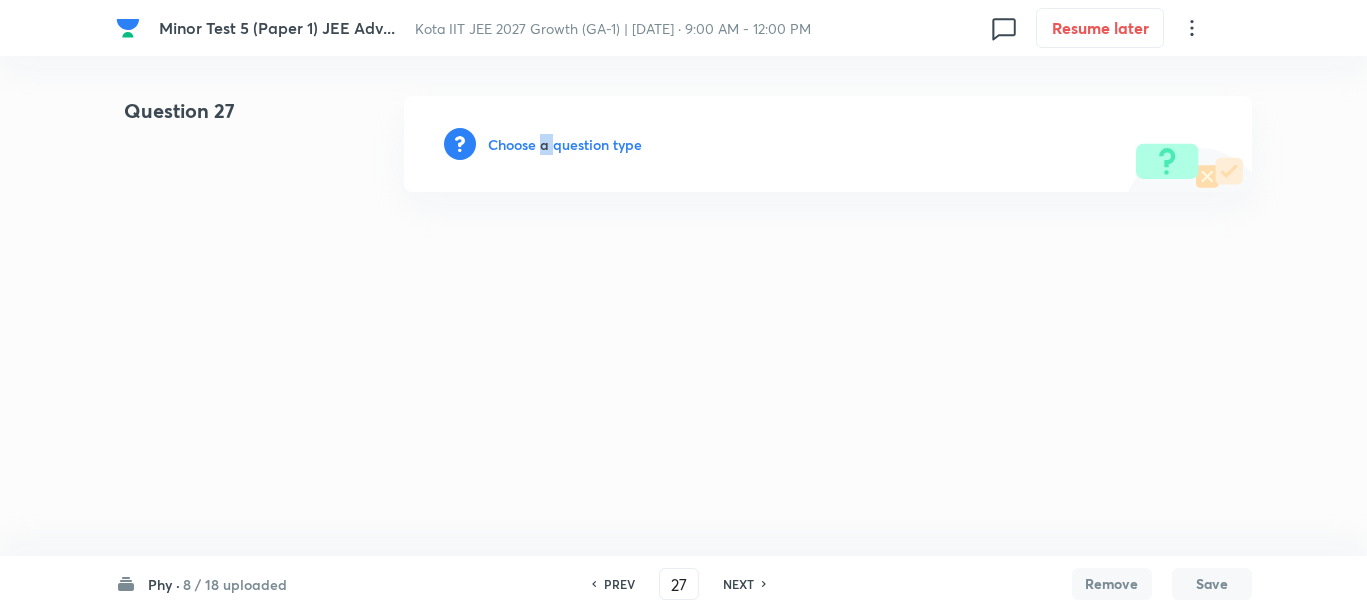 click on "Choose a question type" at bounding box center (565, 144) 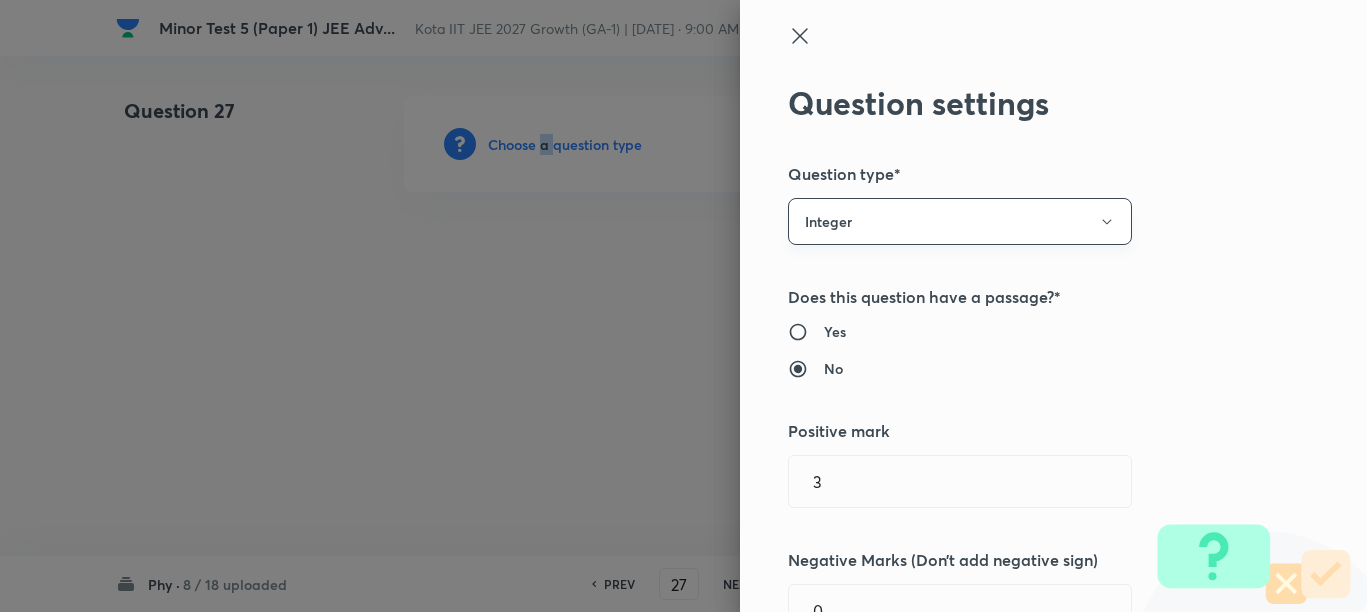 click on "Integer" at bounding box center (960, 221) 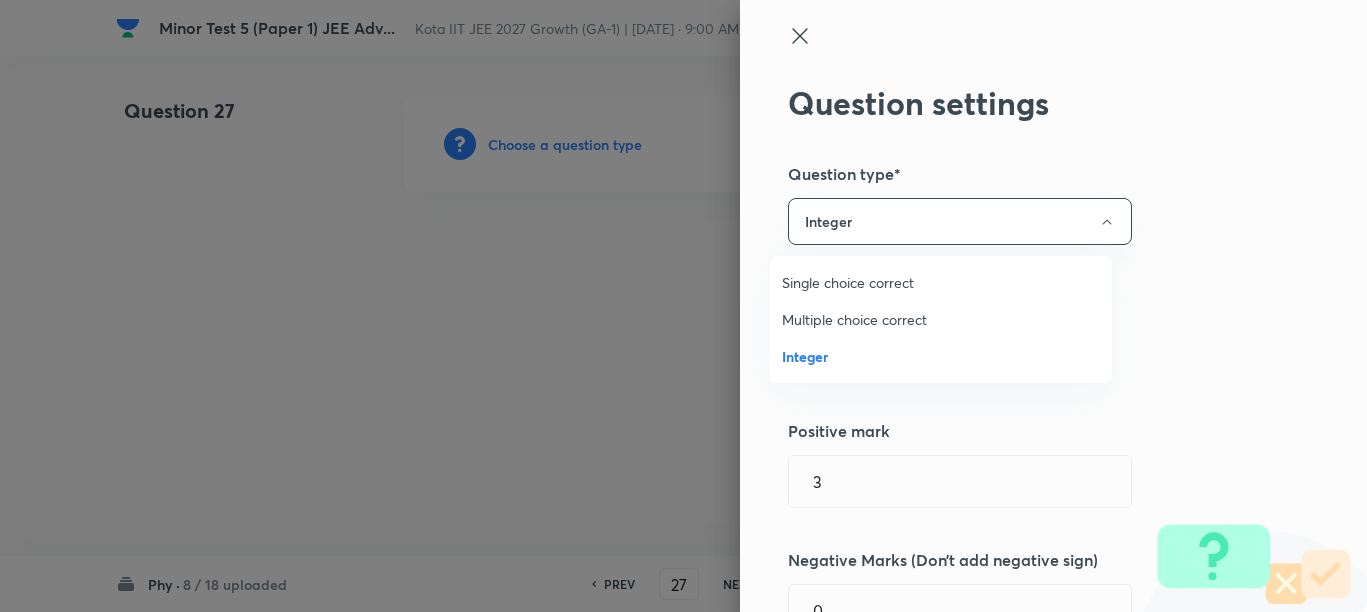 click on "Multiple choice correct" at bounding box center [941, 319] 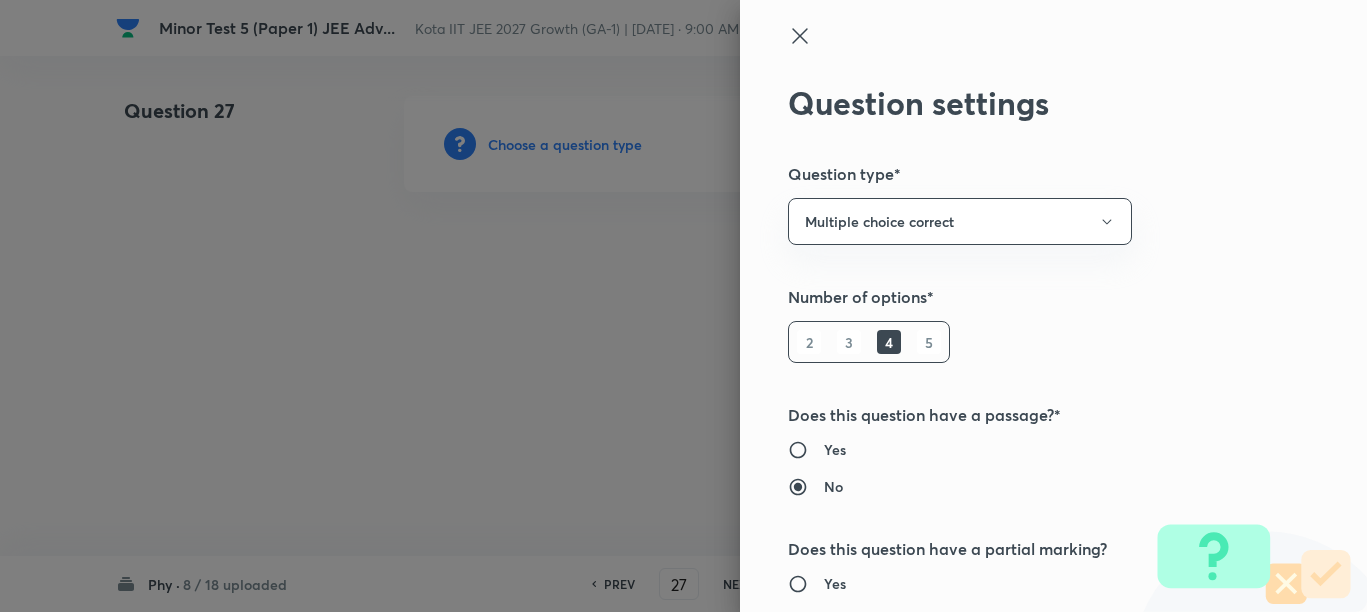 type 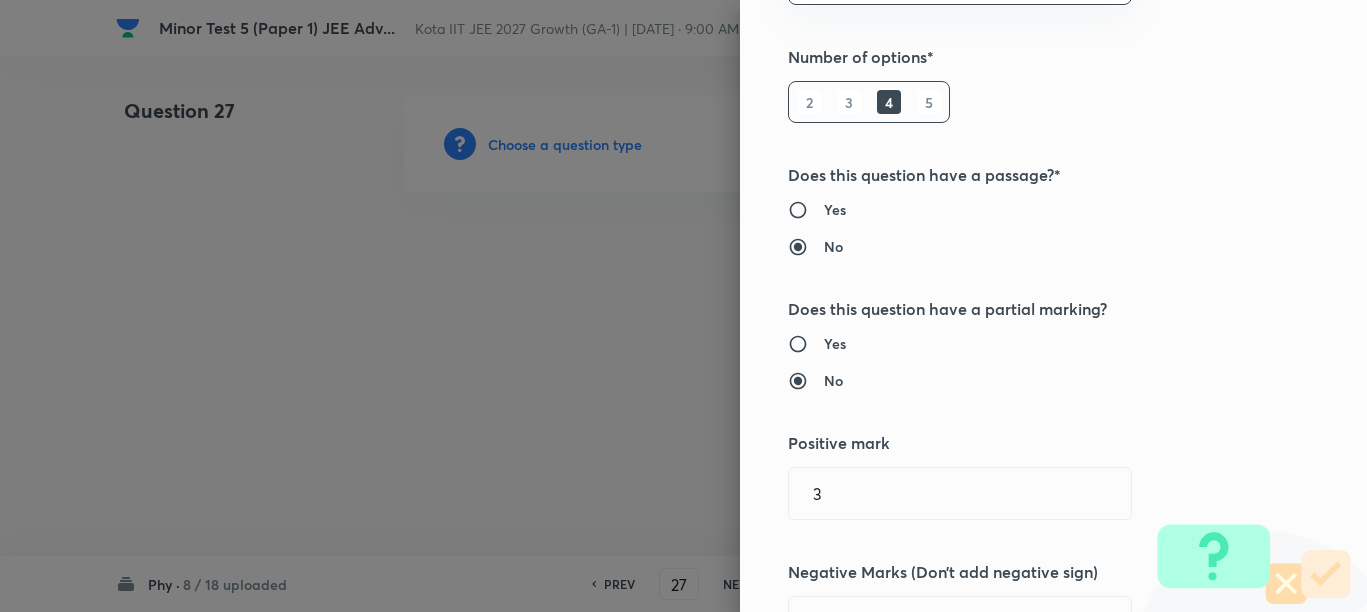 scroll, scrollTop: 250, scrollLeft: 0, axis: vertical 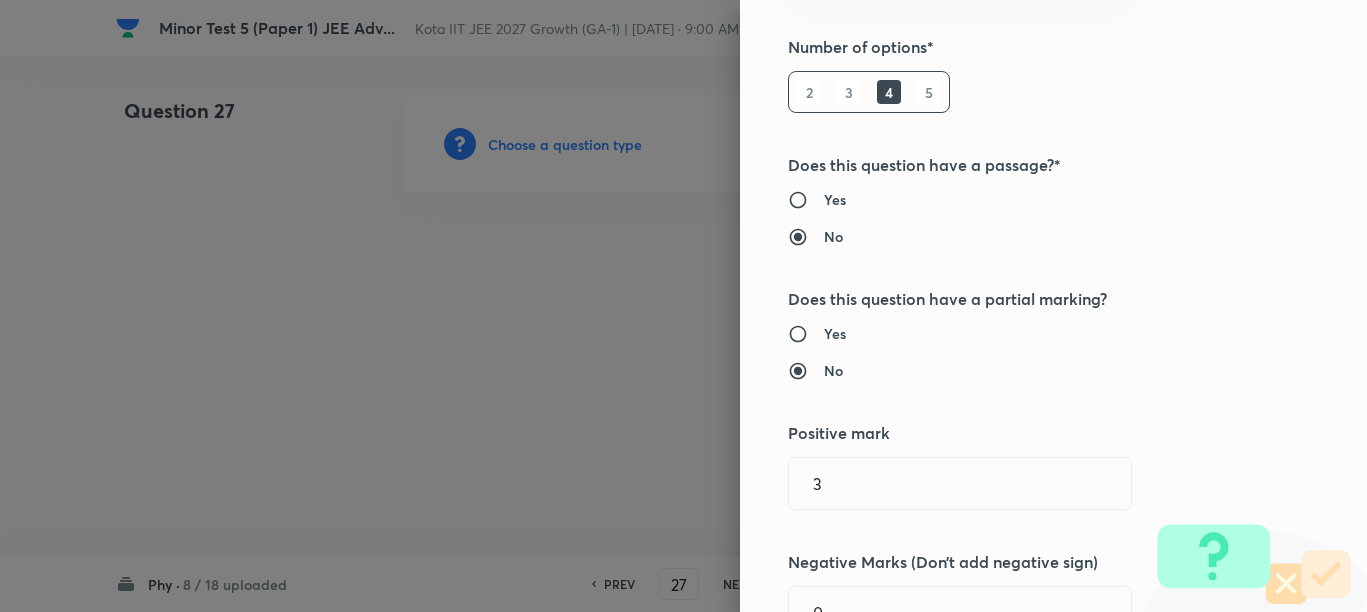 click on "Yes" at bounding box center (835, 333) 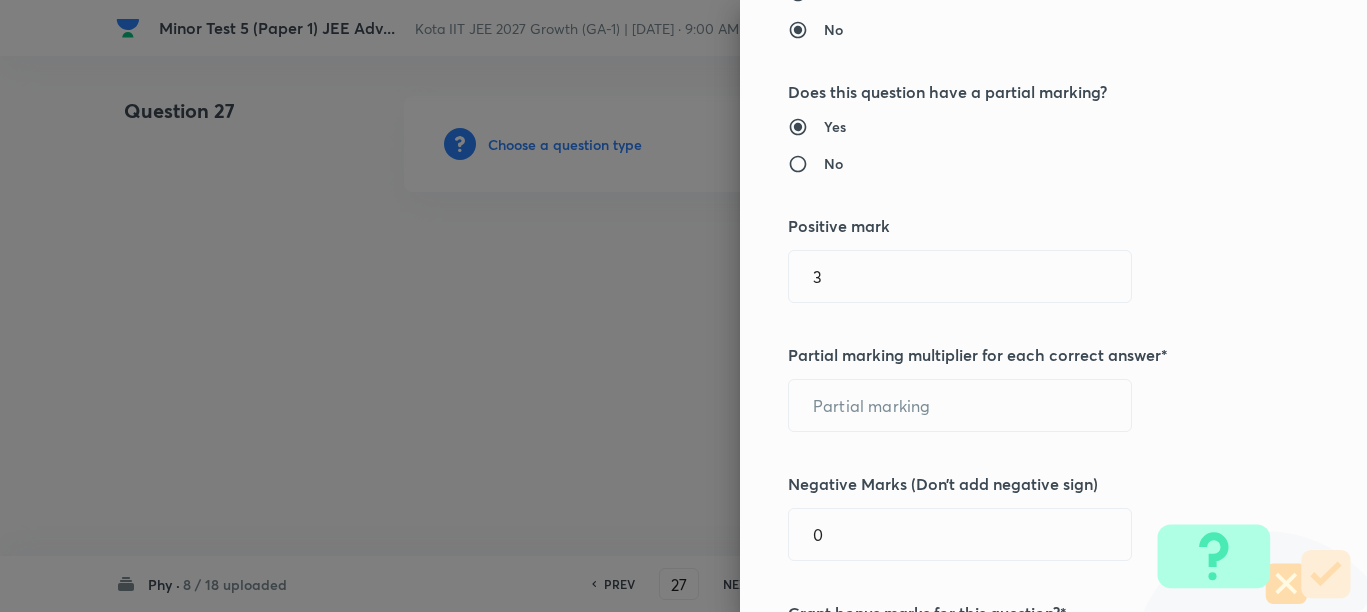 scroll, scrollTop: 500, scrollLeft: 0, axis: vertical 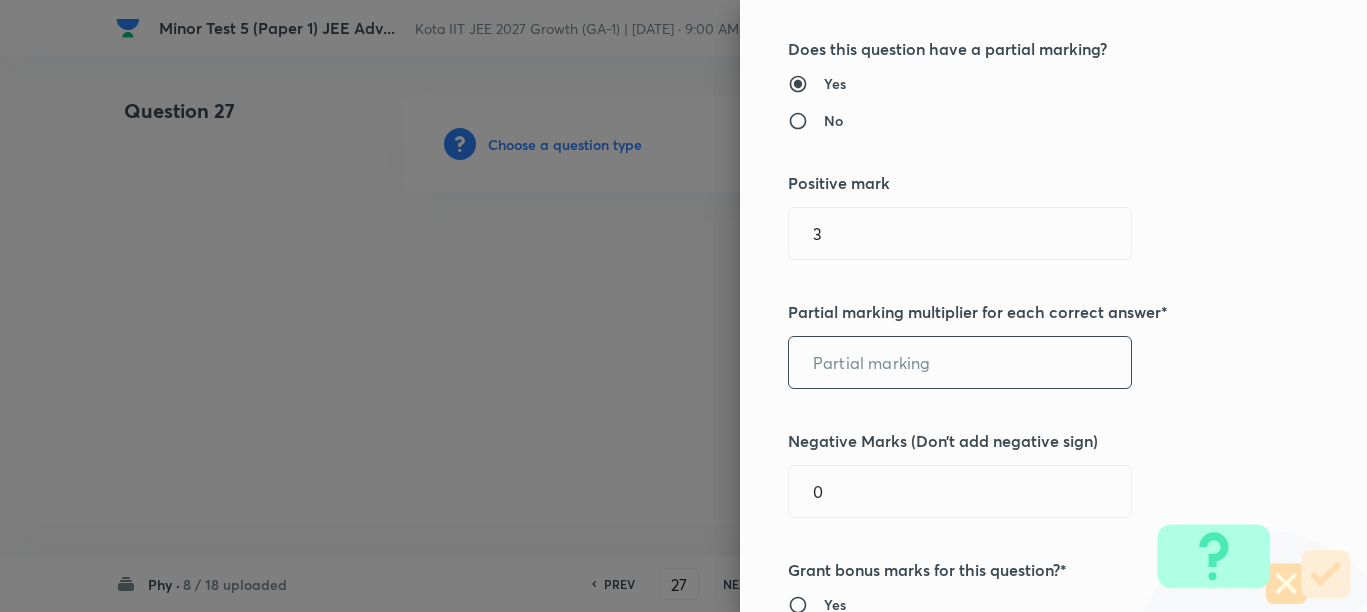 click at bounding box center [960, 362] 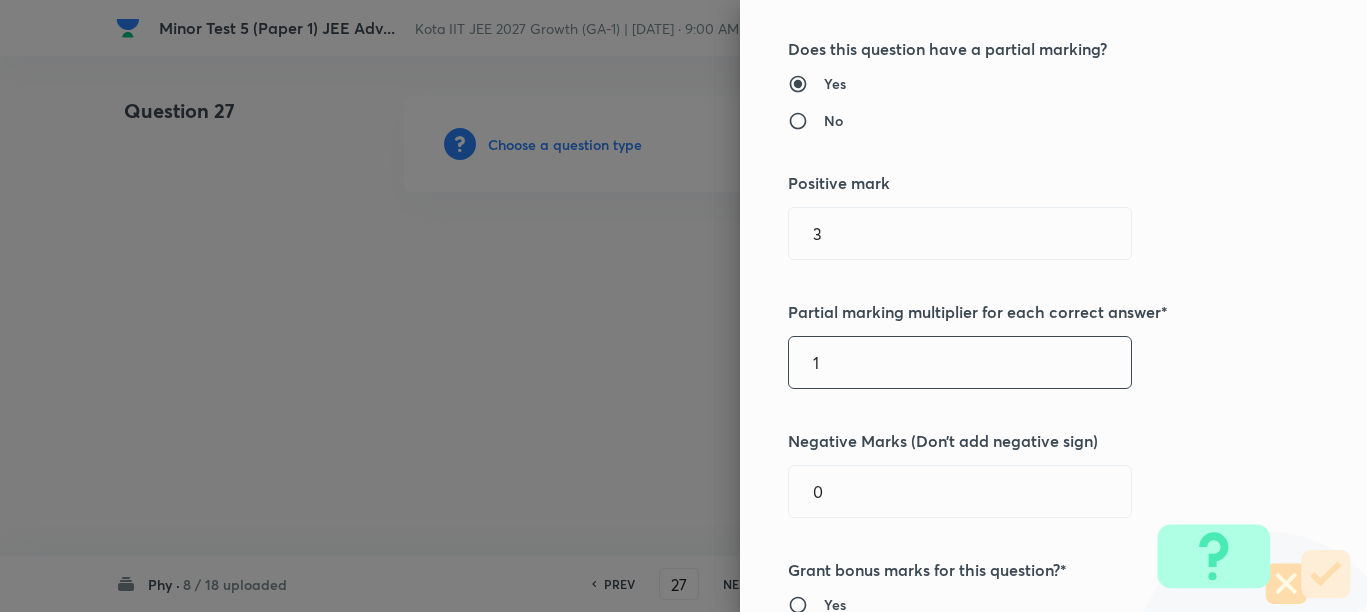 type on "1" 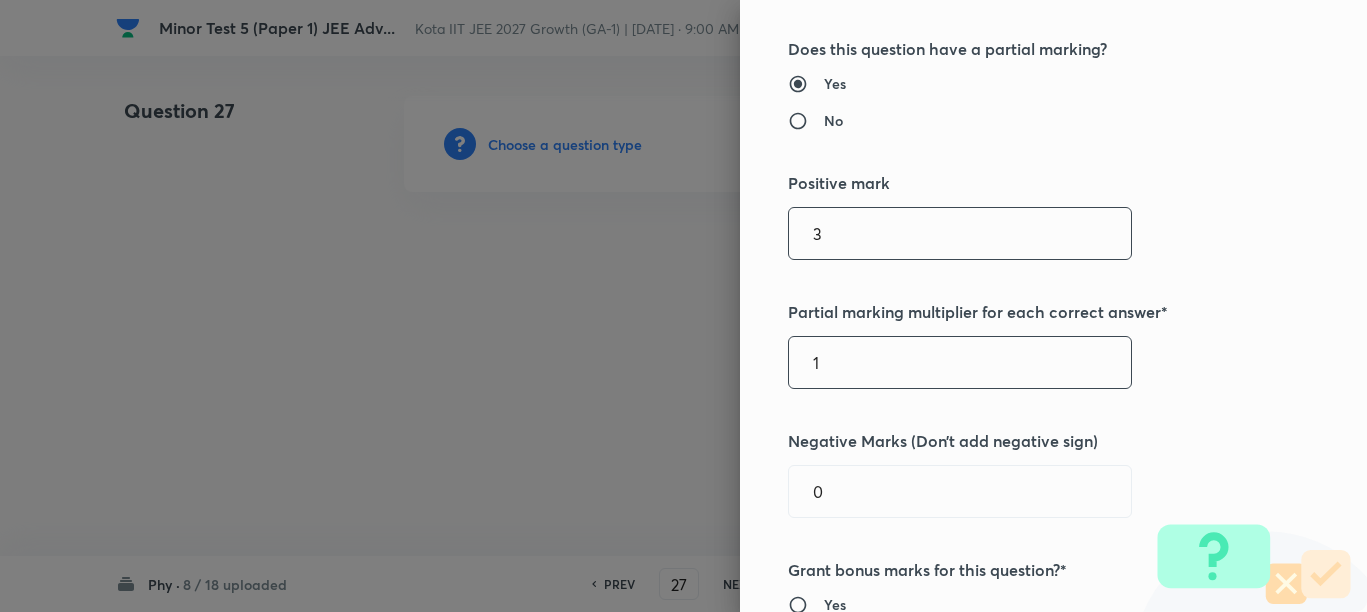 click on "3" at bounding box center (960, 233) 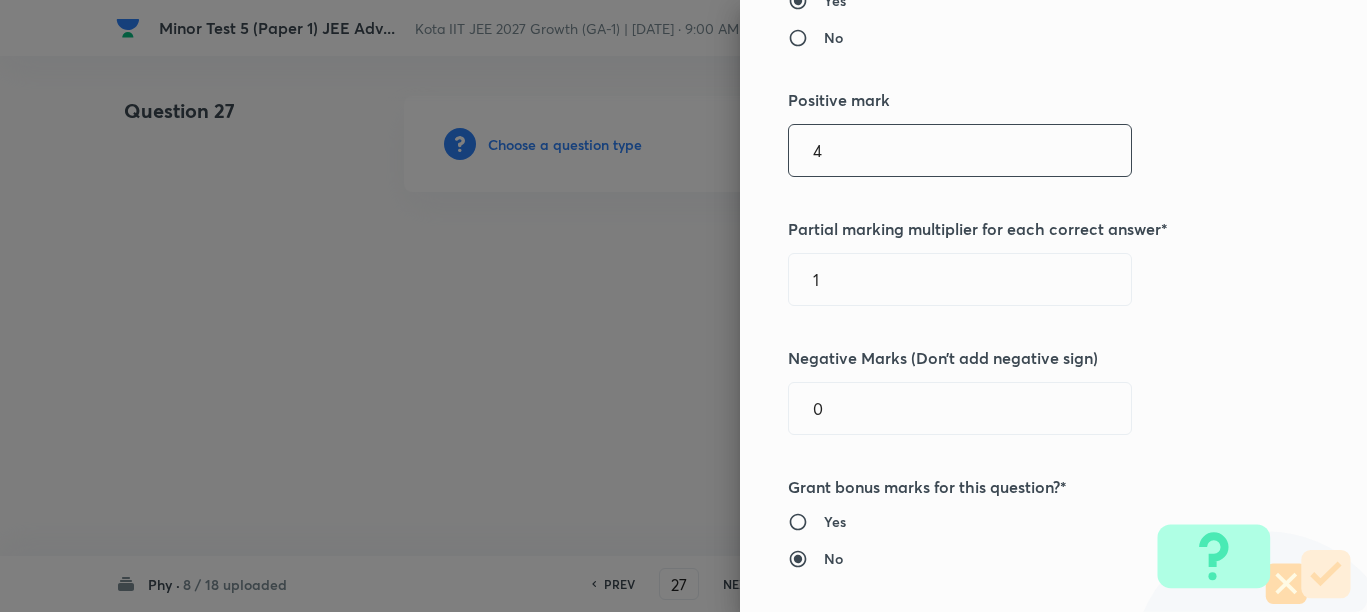 scroll, scrollTop: 625, scrollLeft: 0, axis: vertical 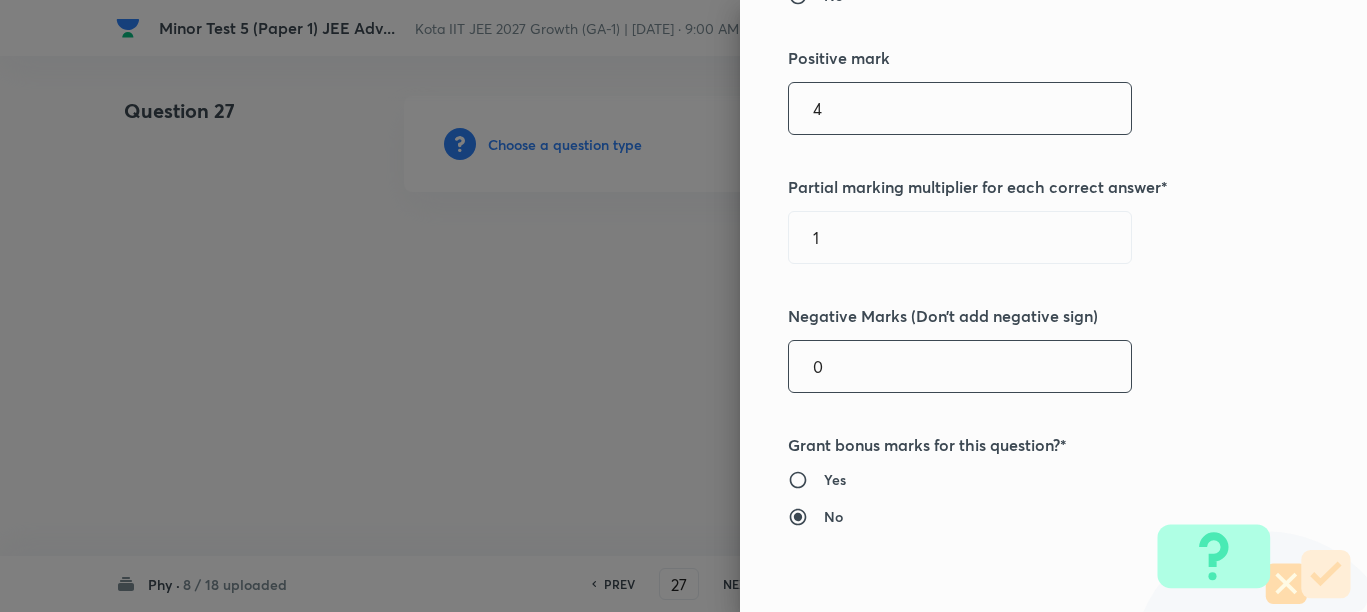 type on "4" 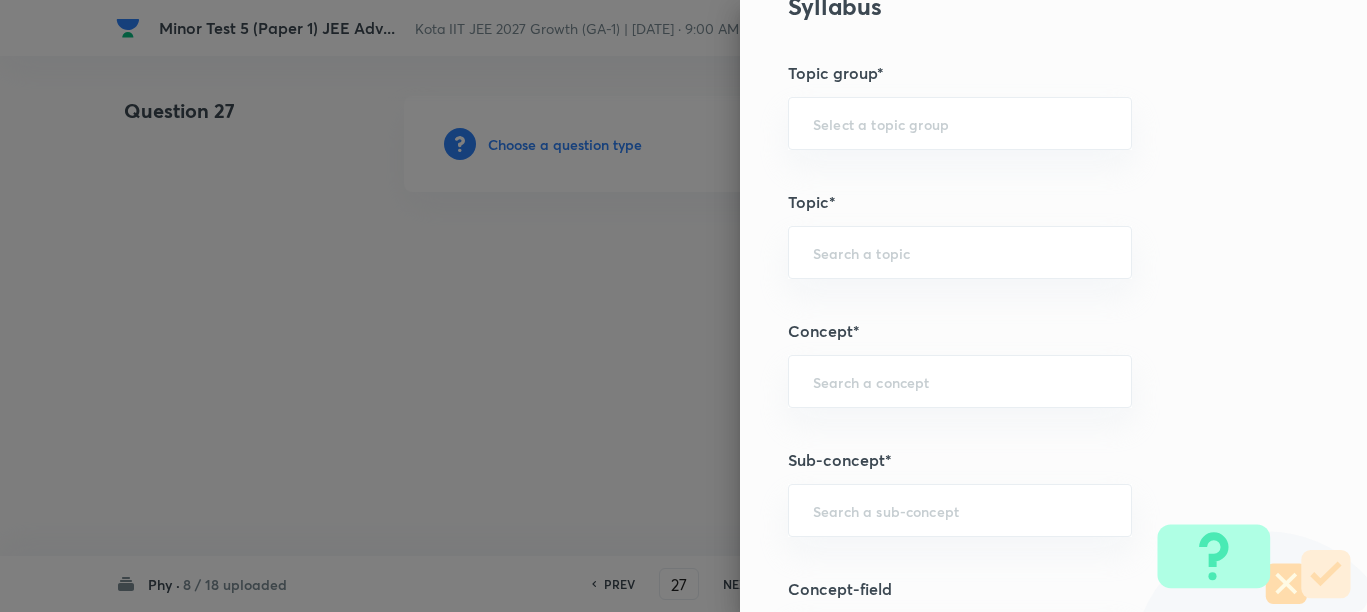 scroll, scrollTop: 1250, scrollLeft: 0, axis: vertical 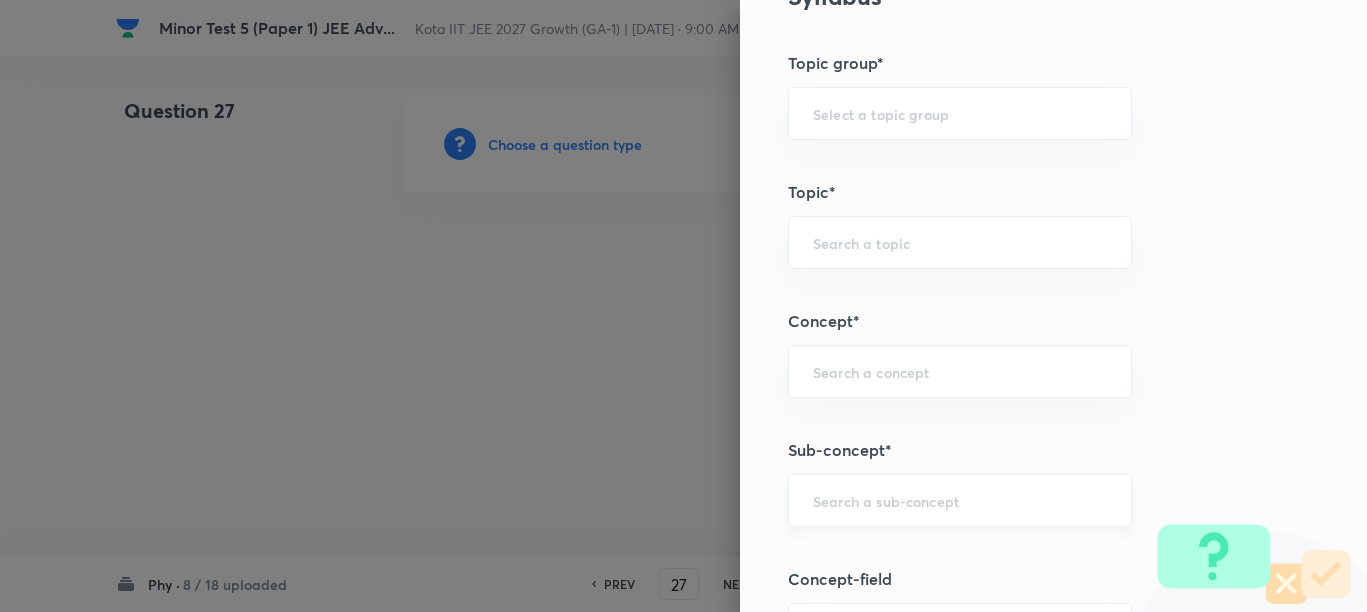 click on "​" at bounding box center [960, 500] 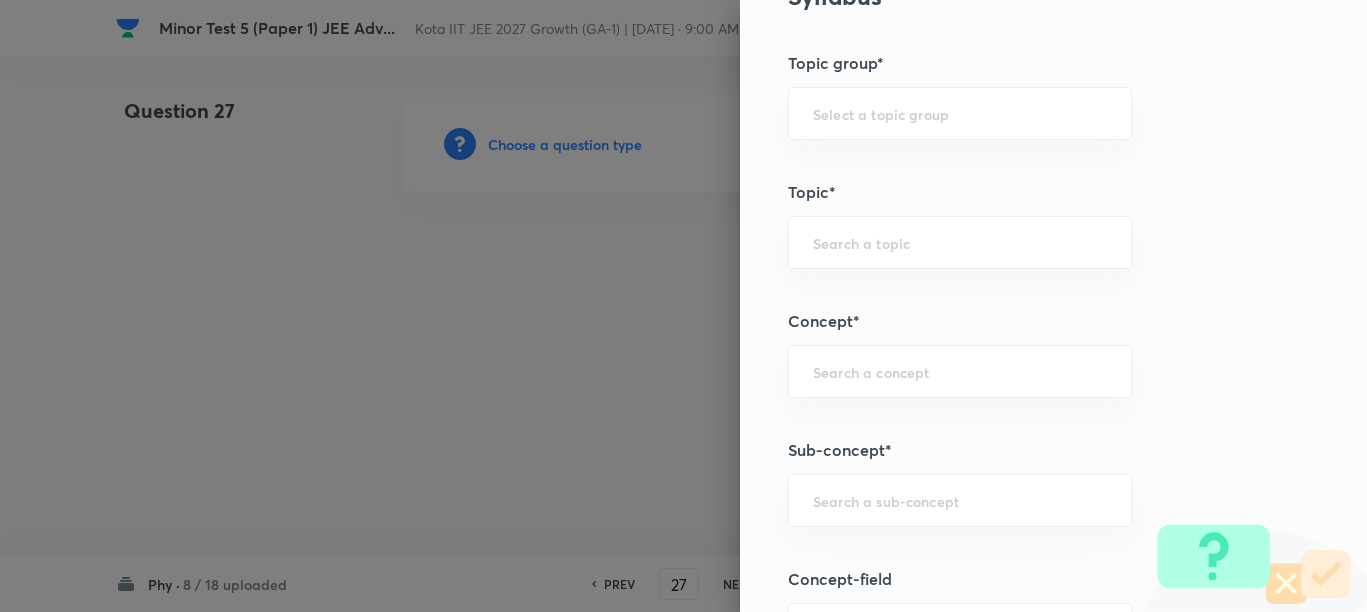 paste on "Concept of Force" 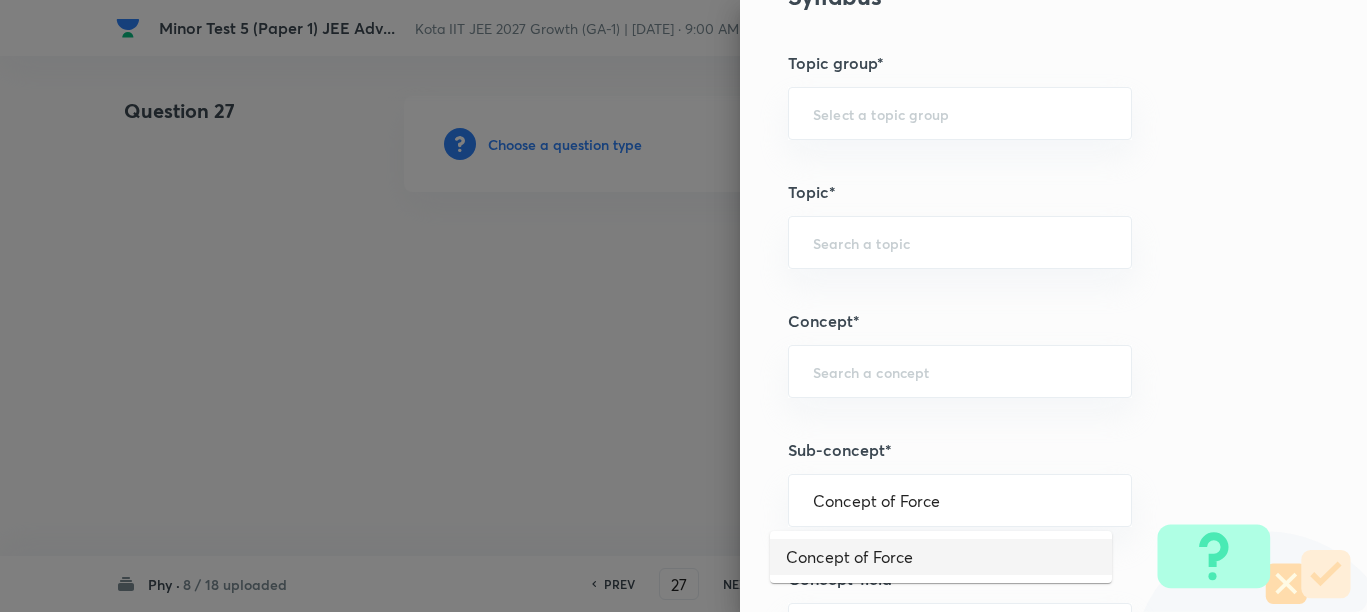 click on "Concept of Force" at bounding box center (941, 557) 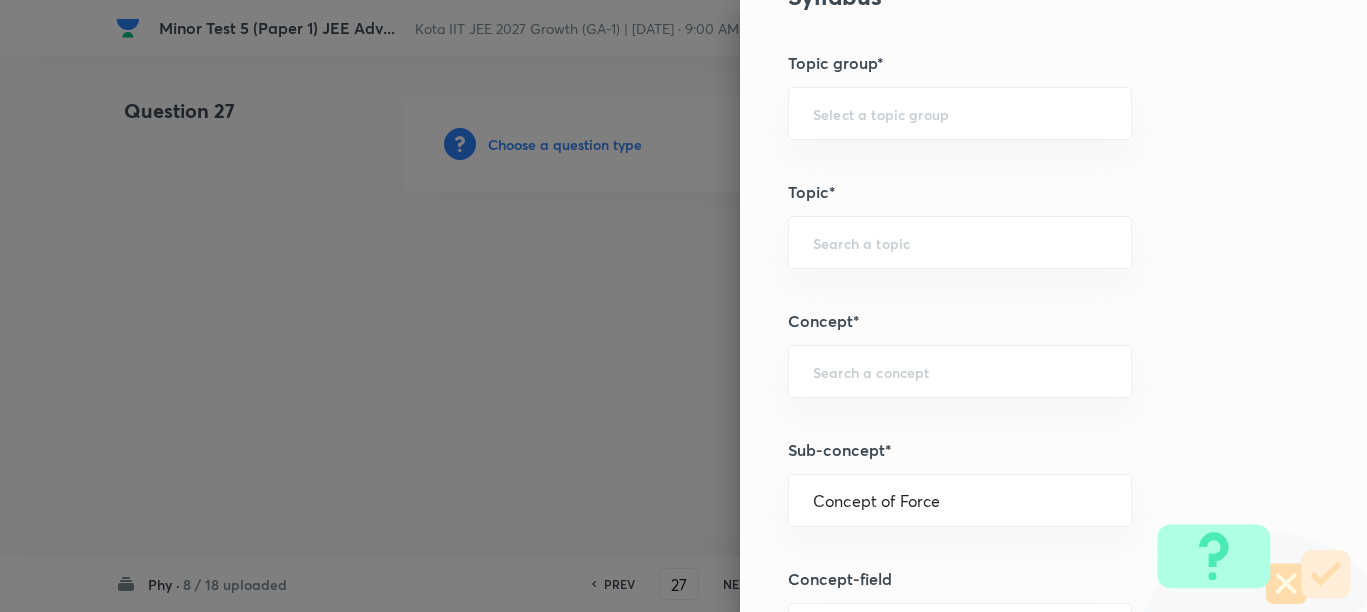 type on "Physics" 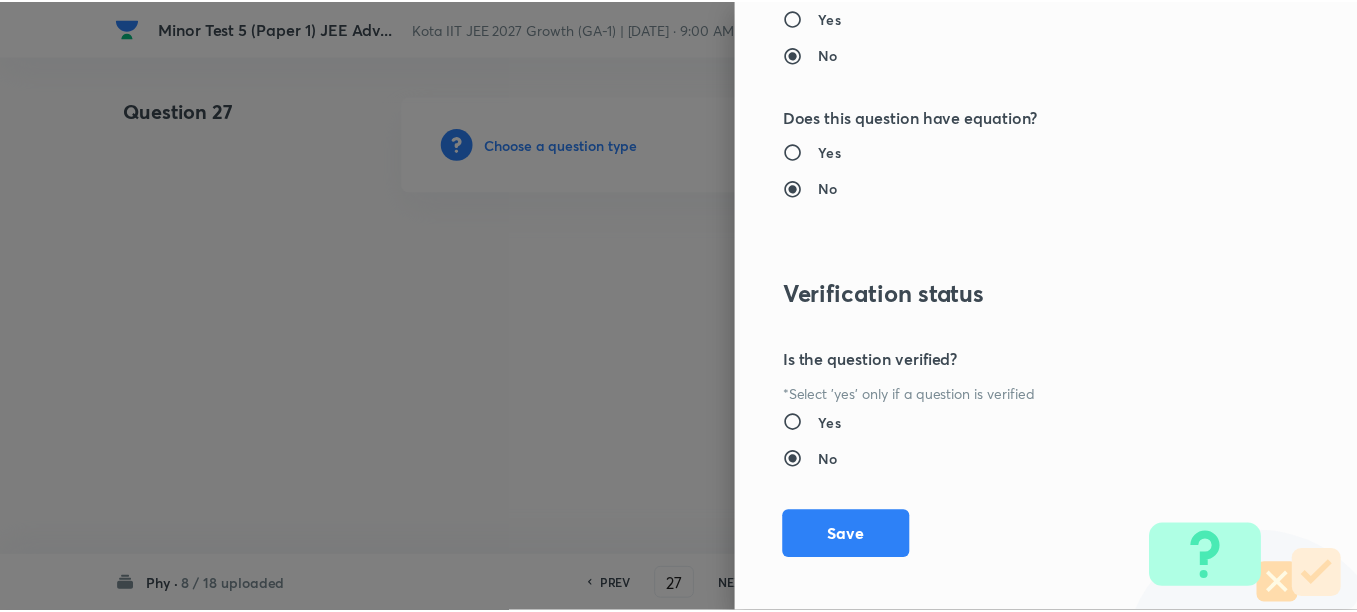 scroll, scrollTop: 2511, scrollLeft: 0, axis: vertical 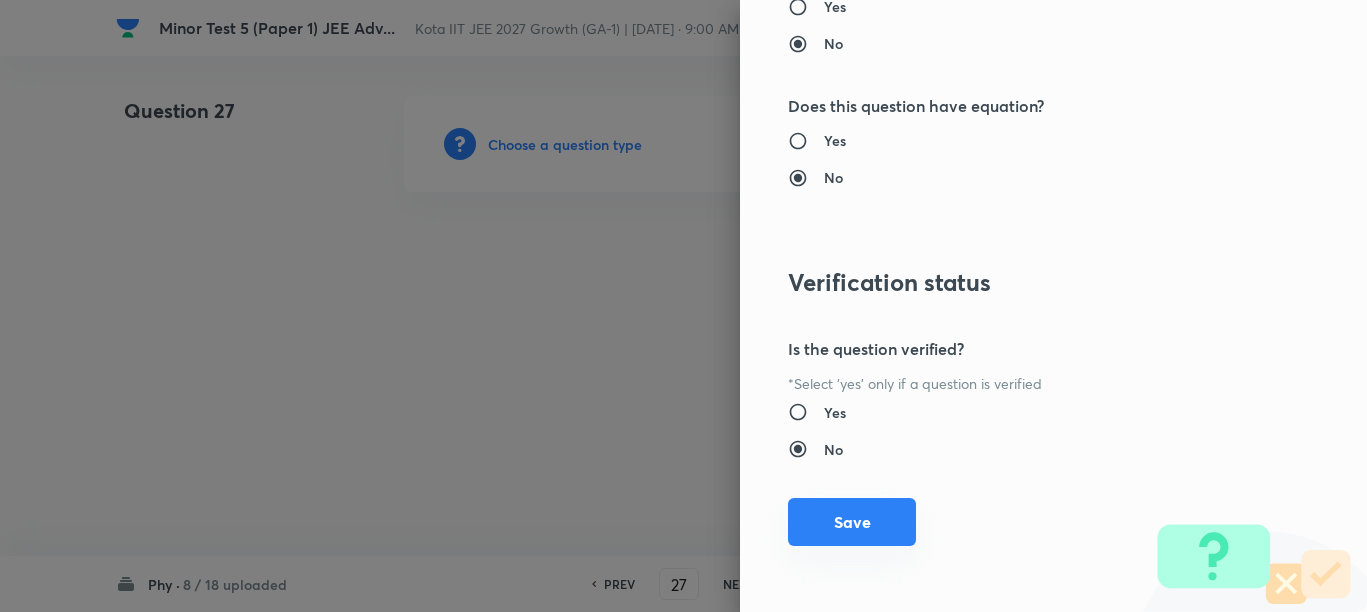 click on "Save" at bounding box center (852, 522) 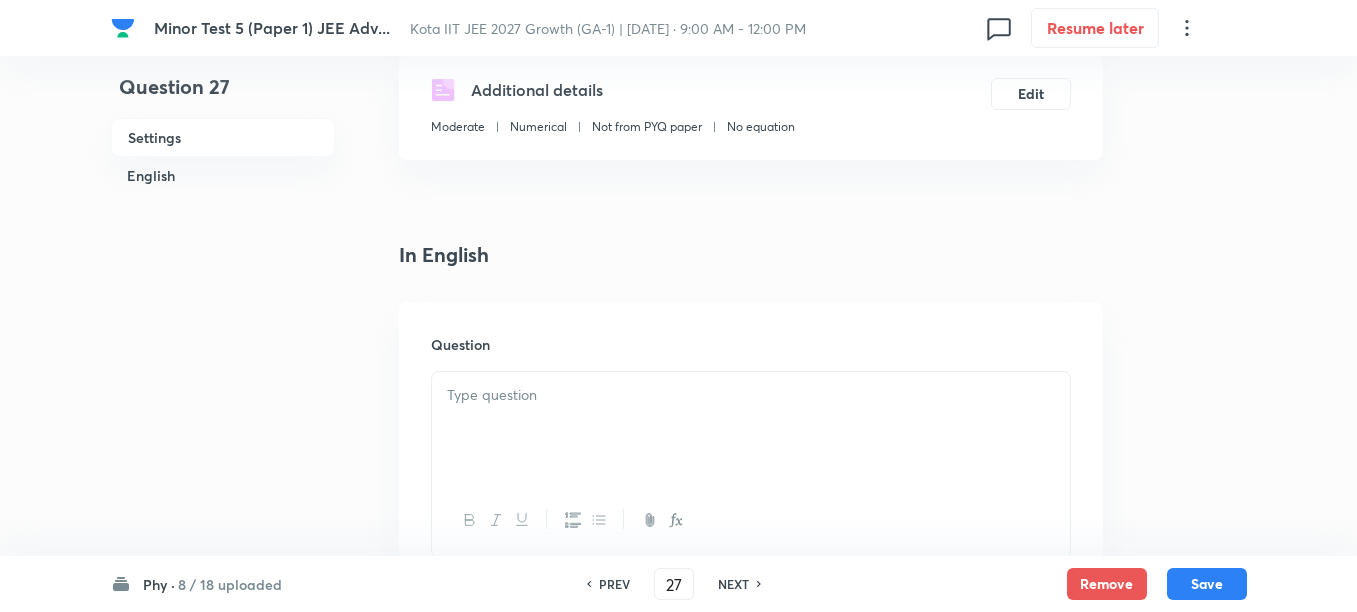 scroll, scrollTop: 500, scrollLeft: 0, axis: vertical 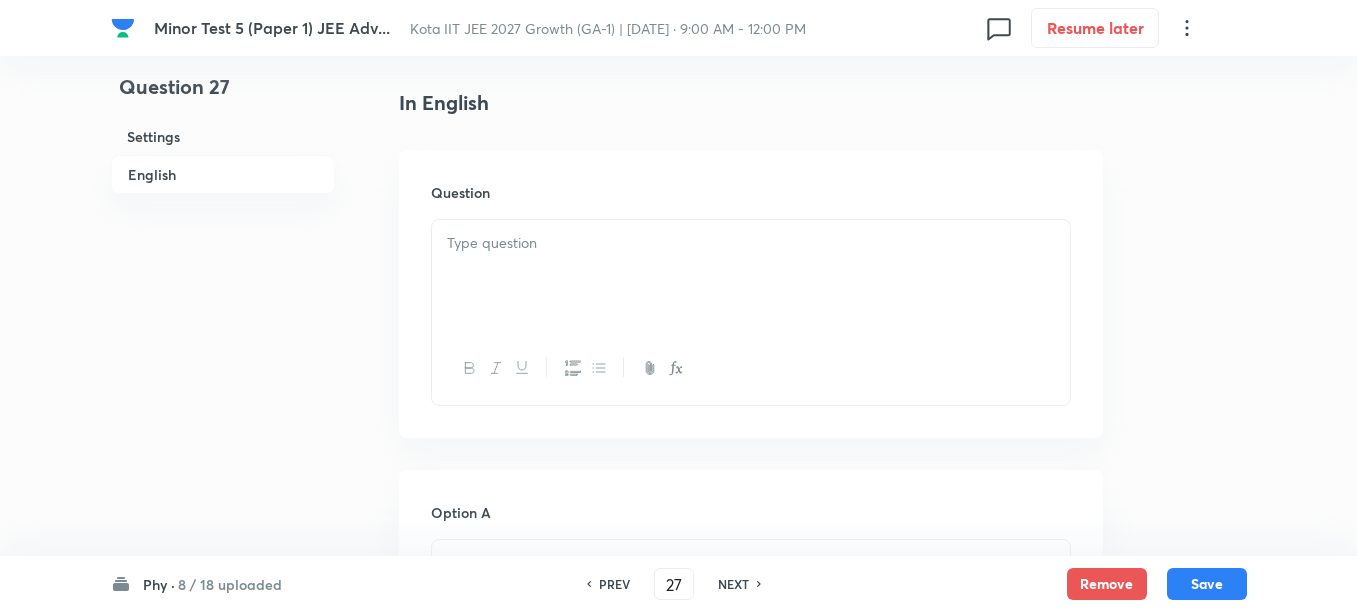 click at bounding box center (751, 276) 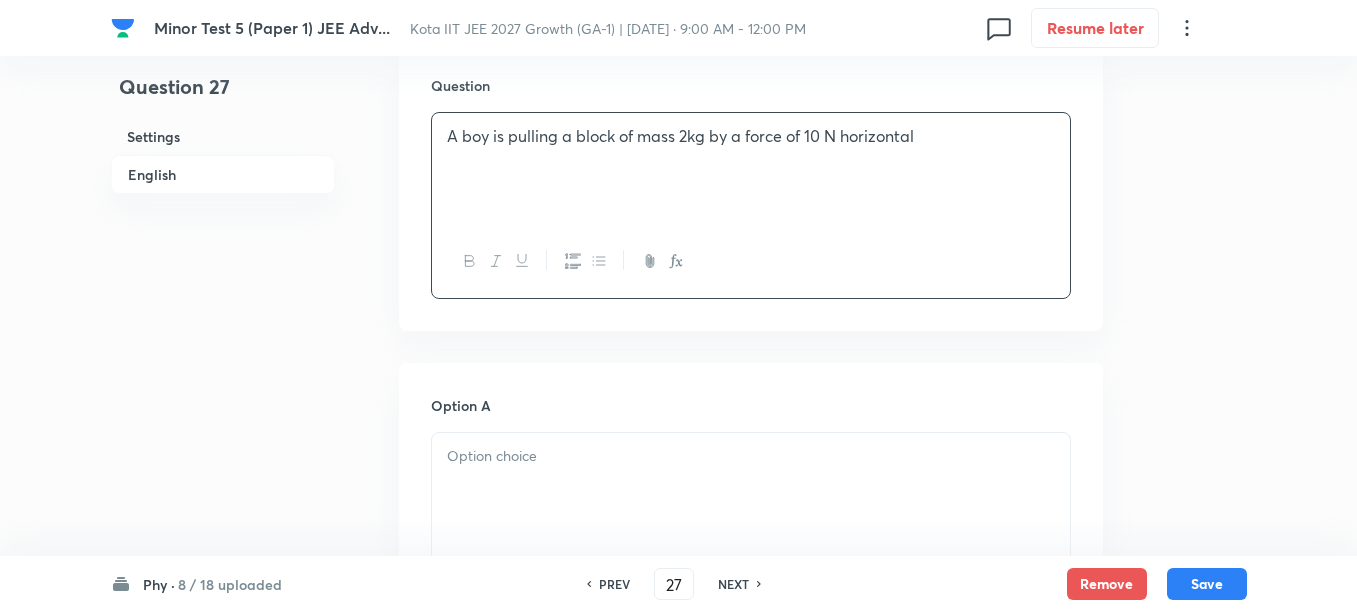 scroll, scrollTop: 750, scrollLeft: 0, axis: vertical 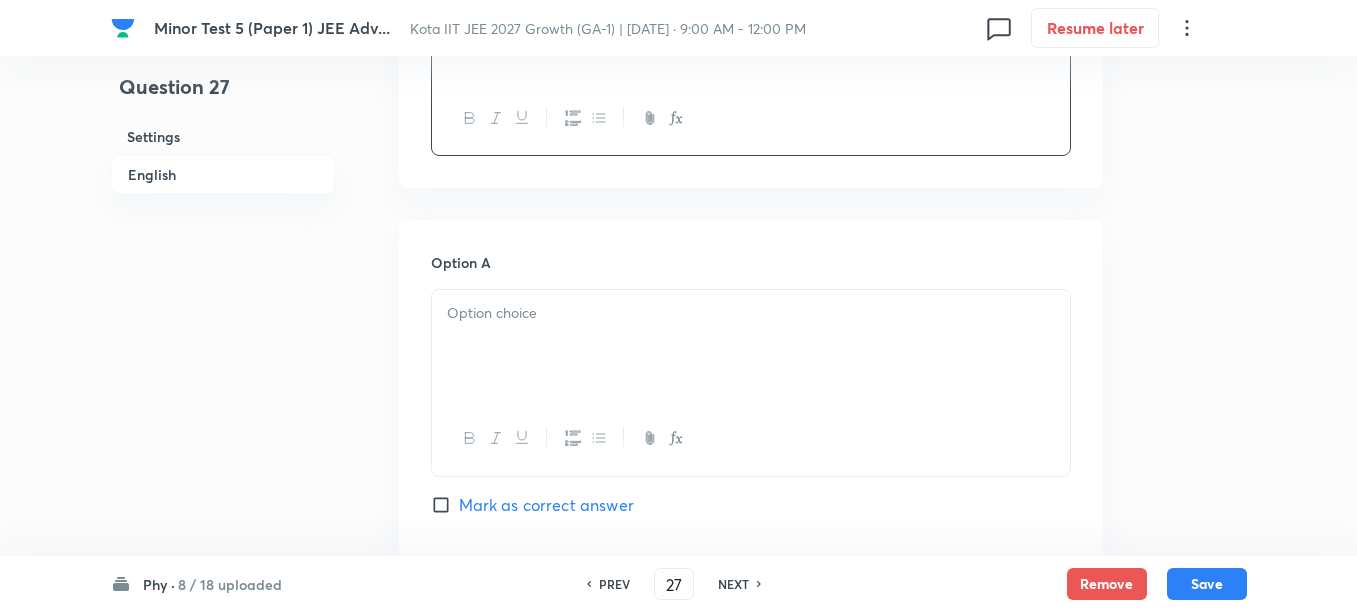 click at bounding box center [751, 346] 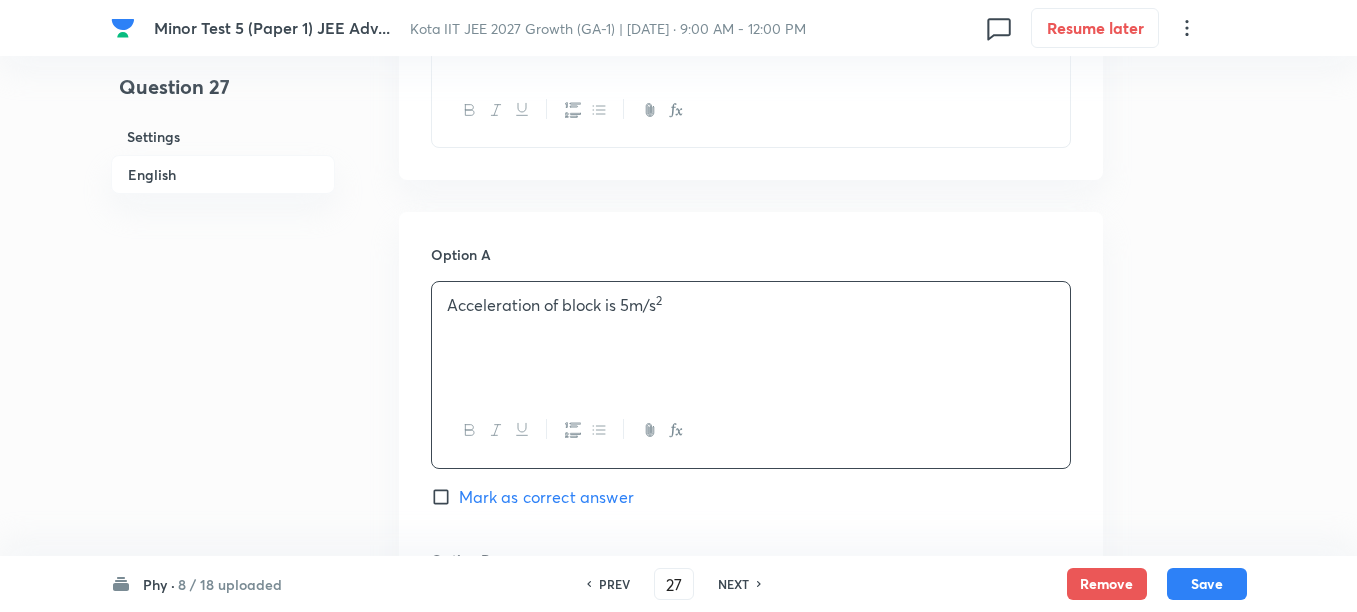 scroll, scrollTop: 1000, scrollLeft: 0, axis: vertical 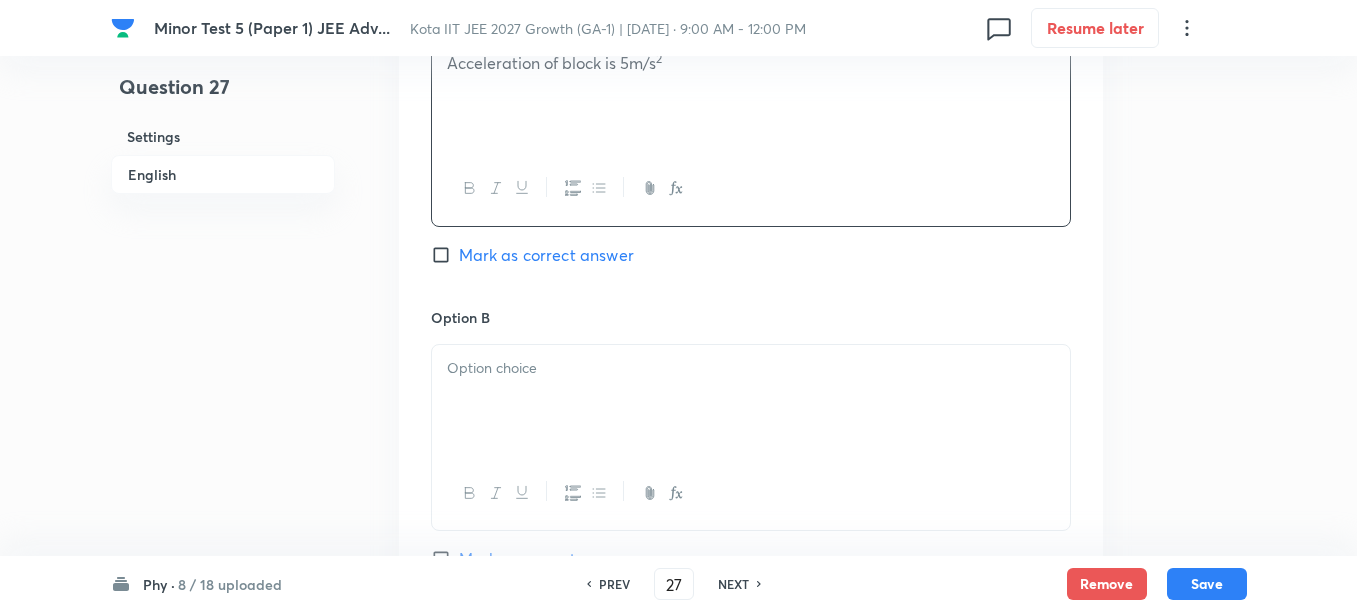 click at bounding box center [751, 401] 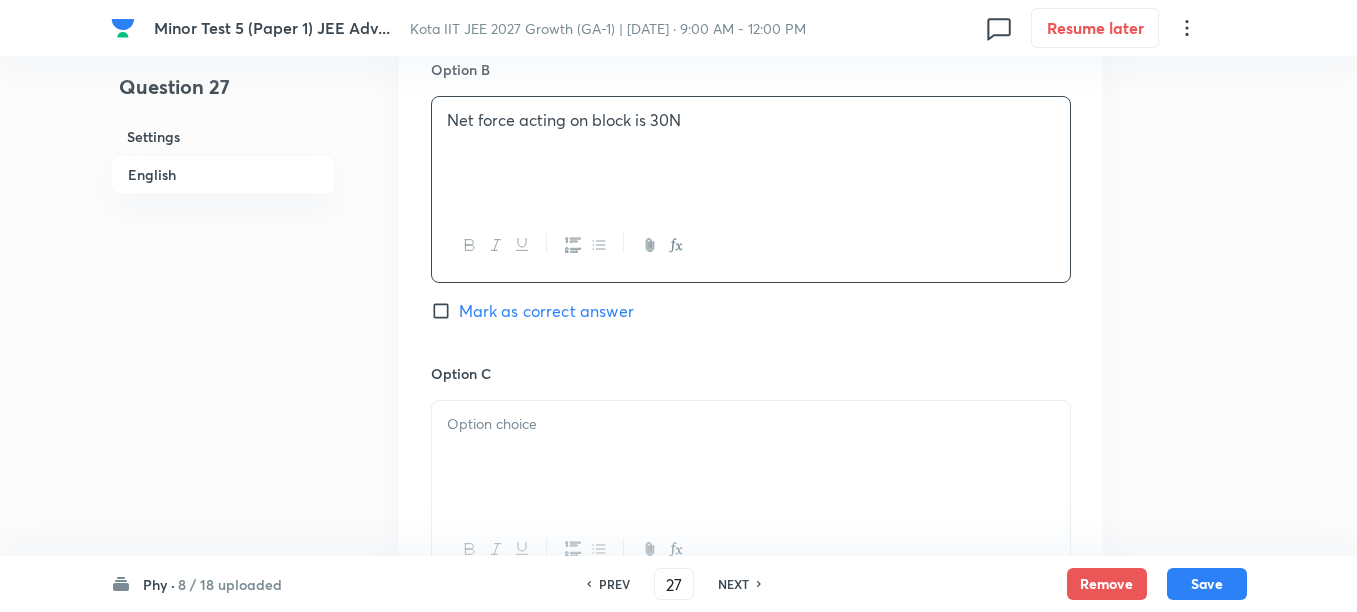 scroll, scrollTop: 1250, scrollLeft: 0, axis: vertical 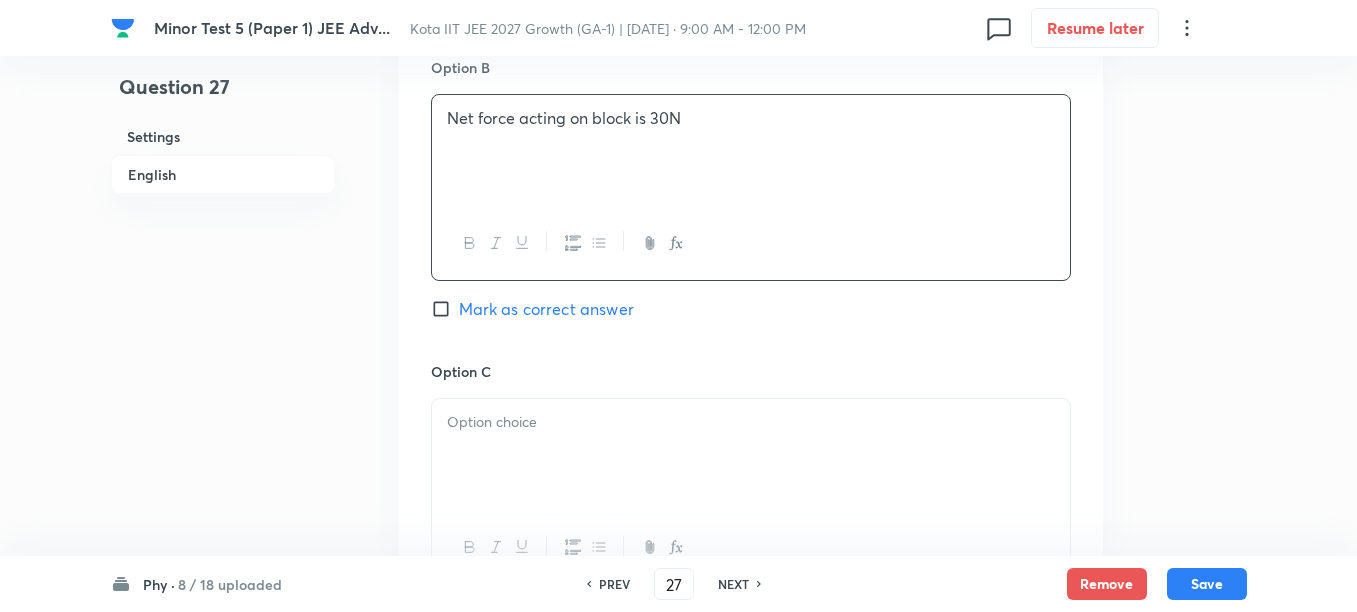 click at bounding box center [751, 455] 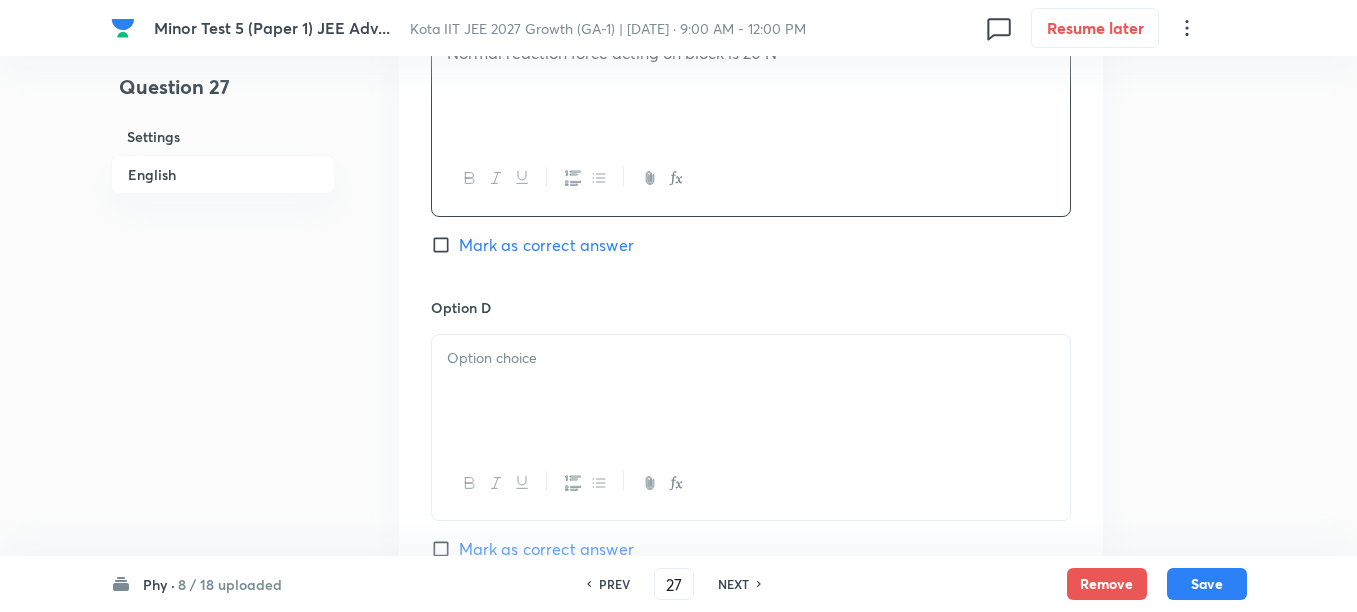 scroll, scrollTop: 1625, scrollLeft: 0, axis: vertical 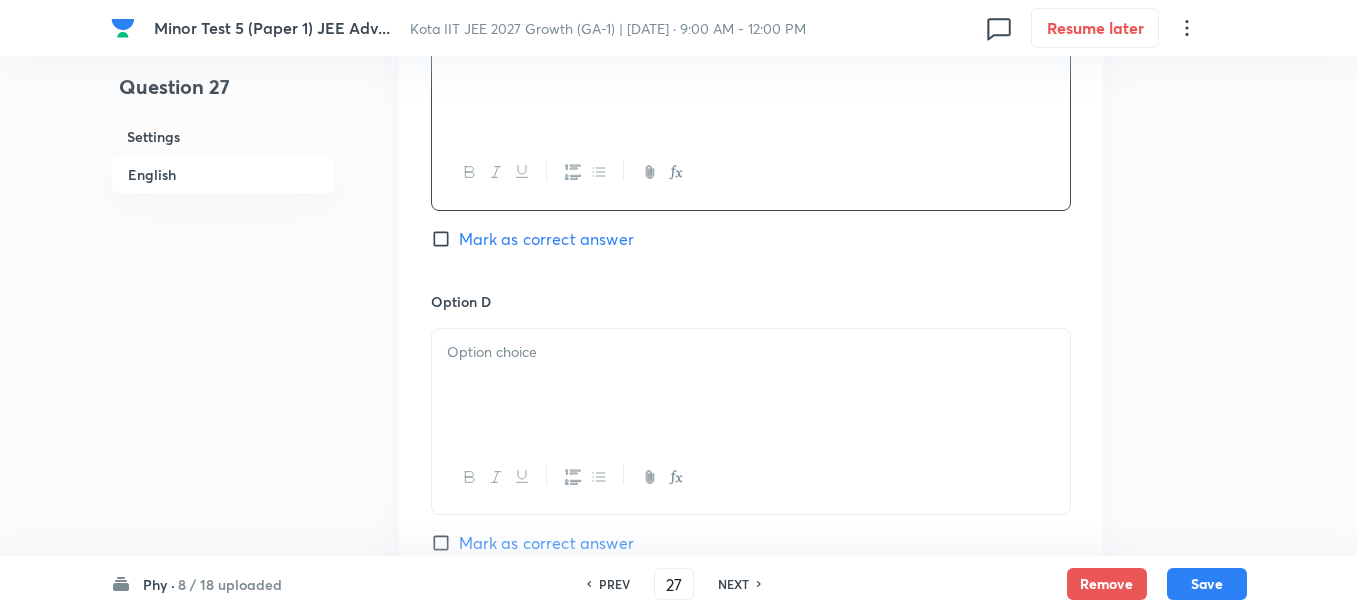 click at bounding box center [751, 385] 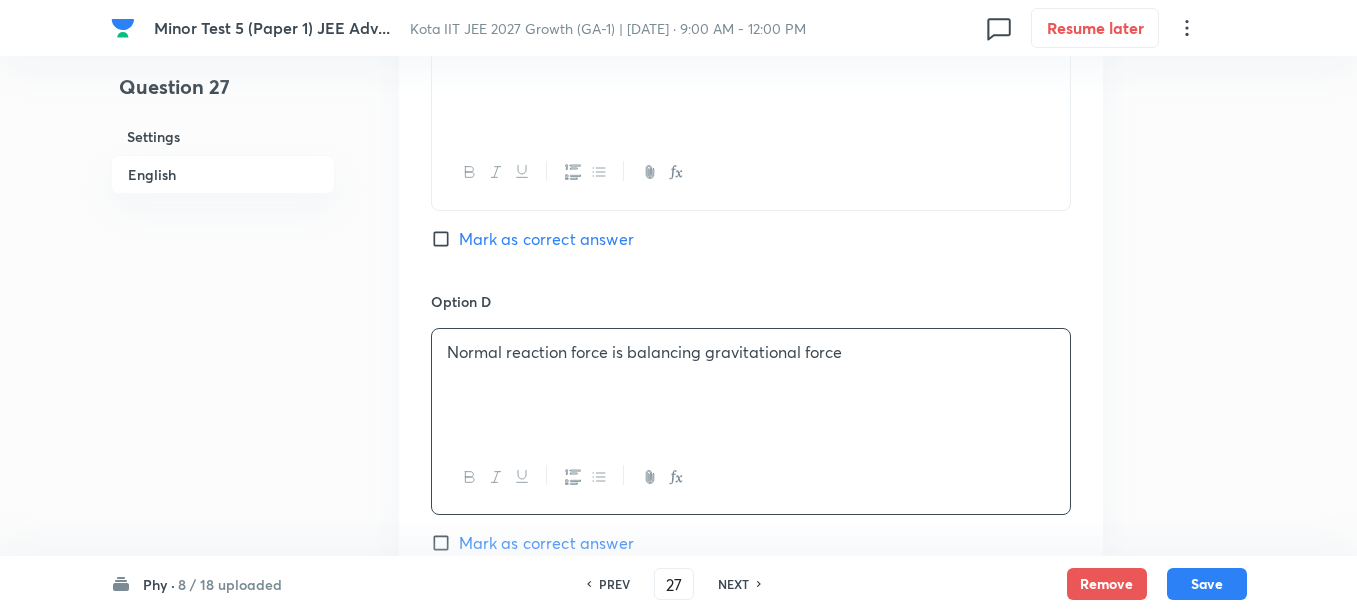 scroll, scrollTop: 1875, scrollLeft: 0, axis: vertical 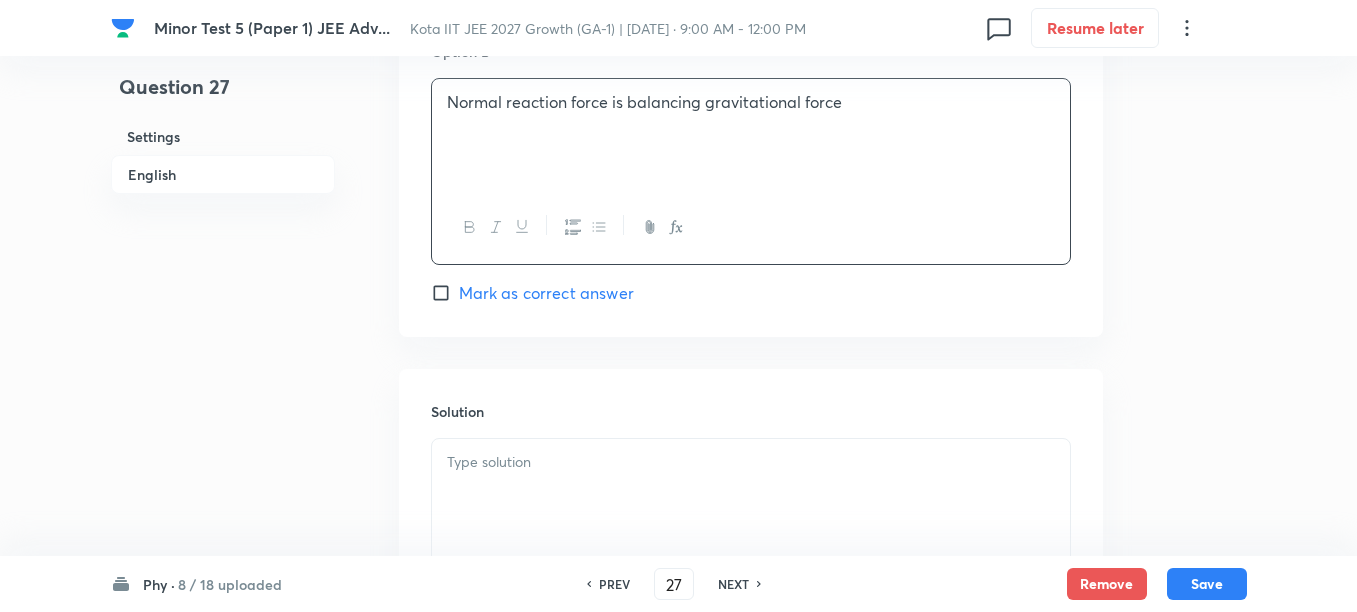 click at bounding box center [751, 495] 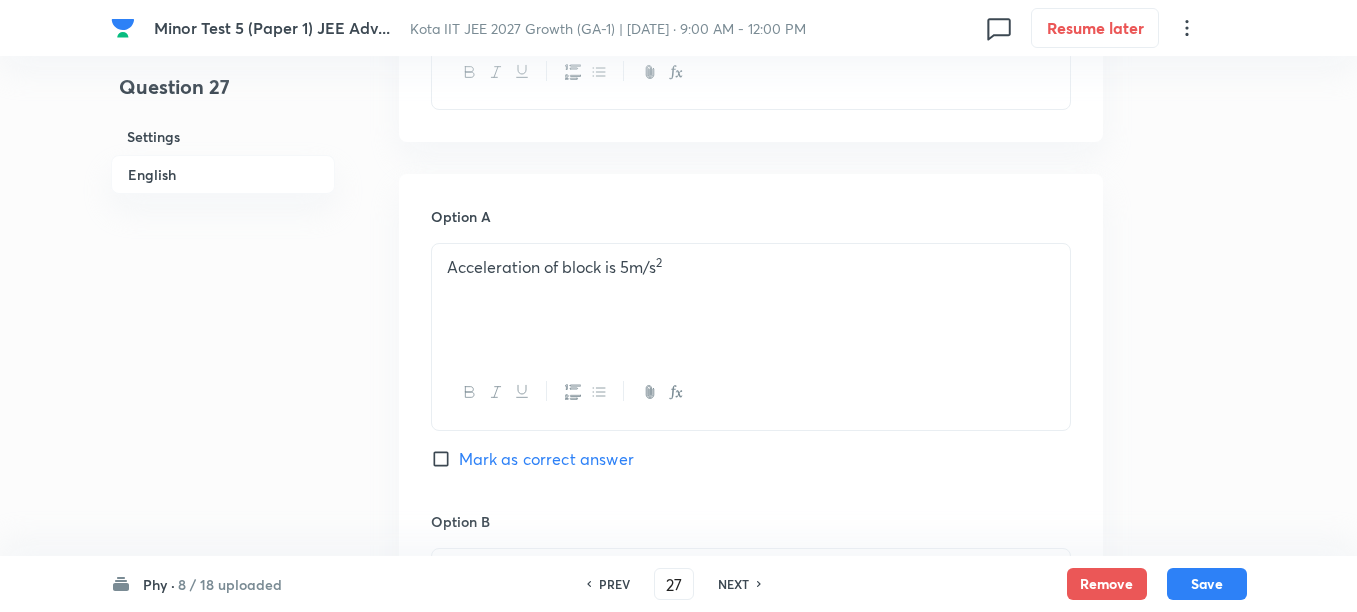 scroll, scrollTop: 750, scrollLeft: 0, axis: vertical 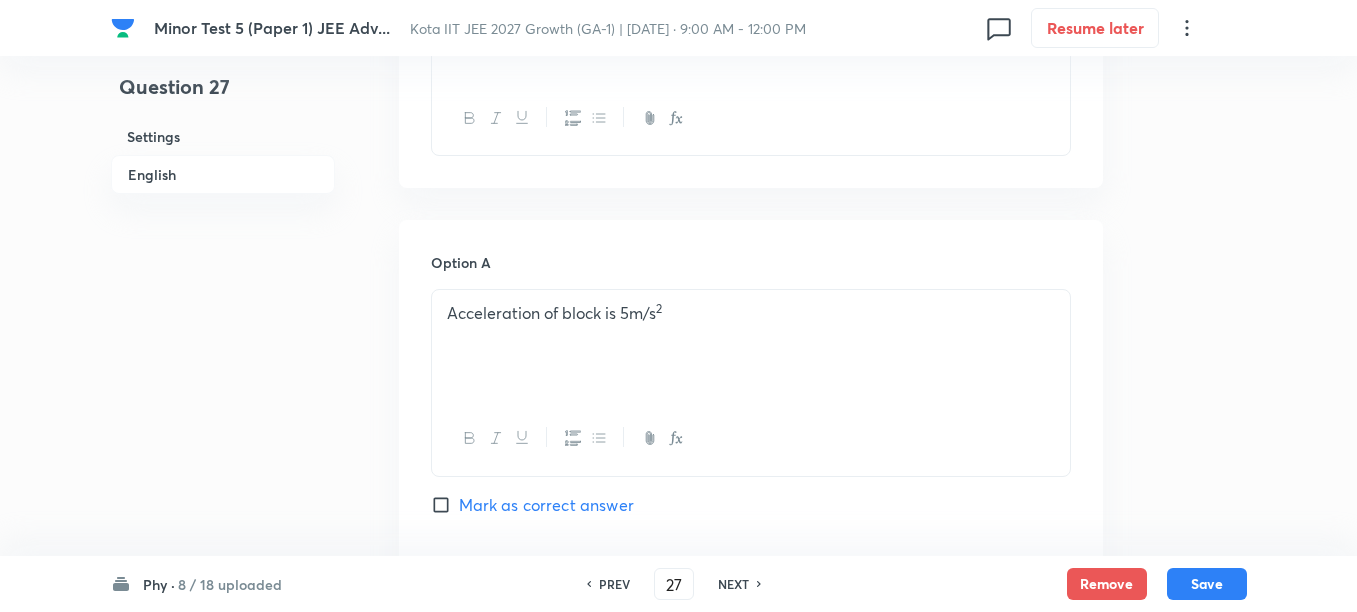 click on "Mark as correct answer" at bounding box center [546, 505] 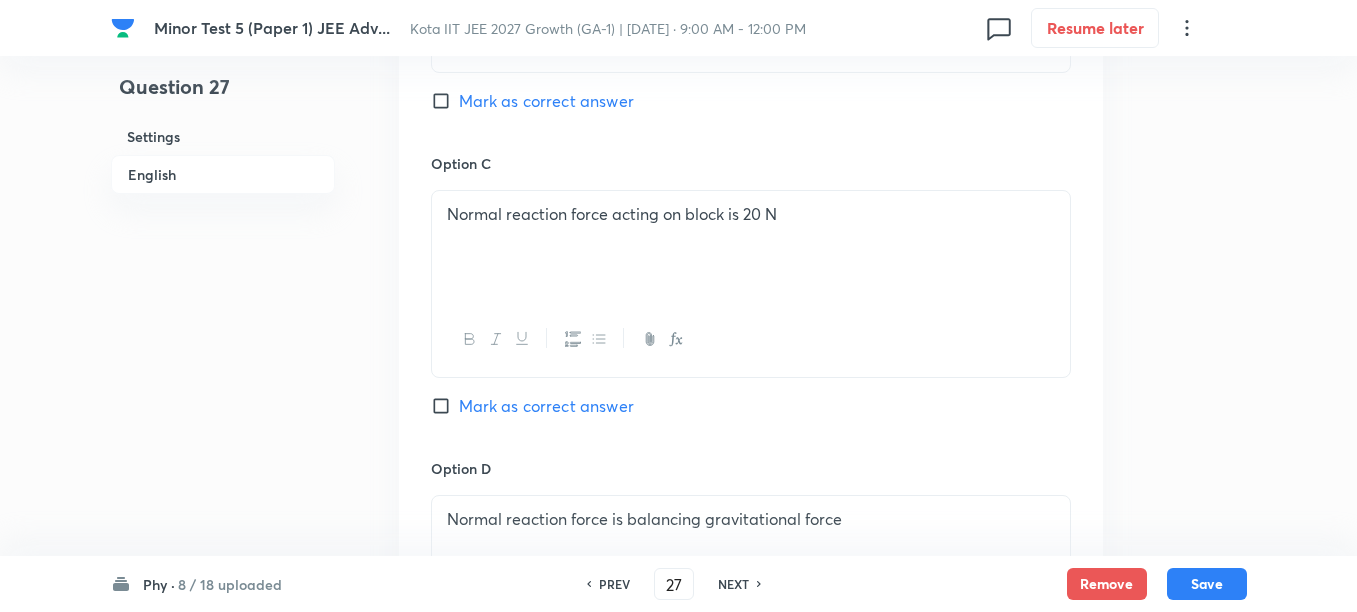 scroll, scrollTop: 1500, scrollLeft: 0, axis: vertical 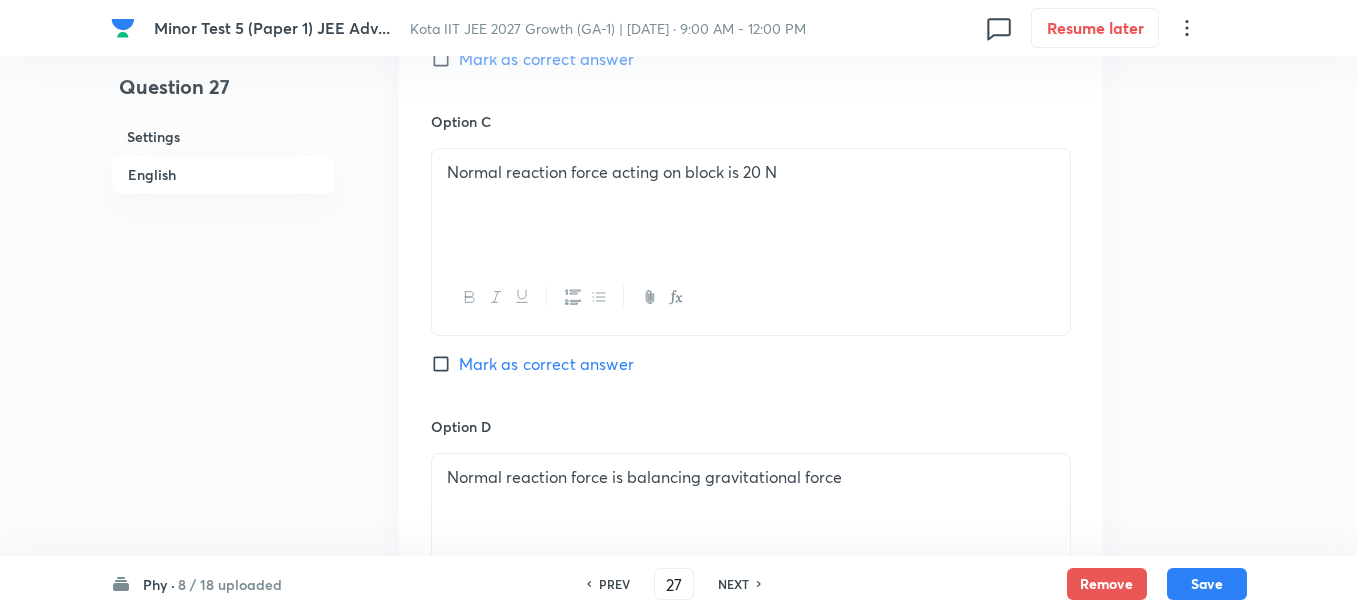 click on "Mark as correct answer" at bounding box center [546, 364] 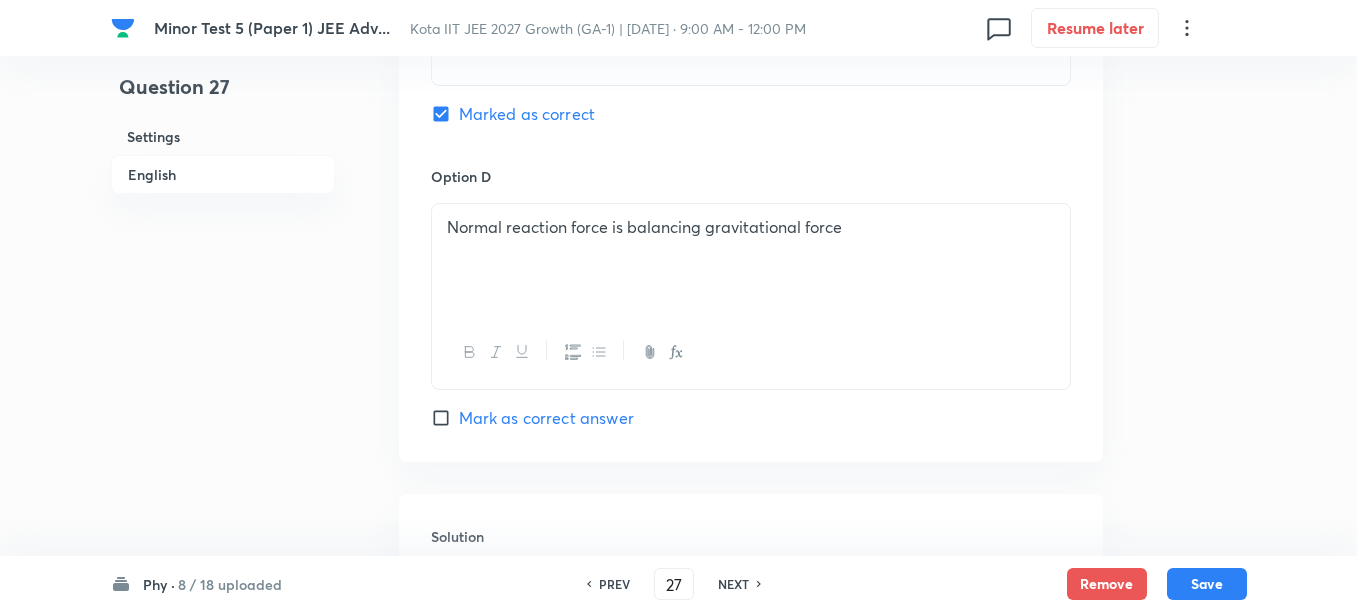 scroll, scrollTop: 1875, scrollLeft: 0, axis: vertical 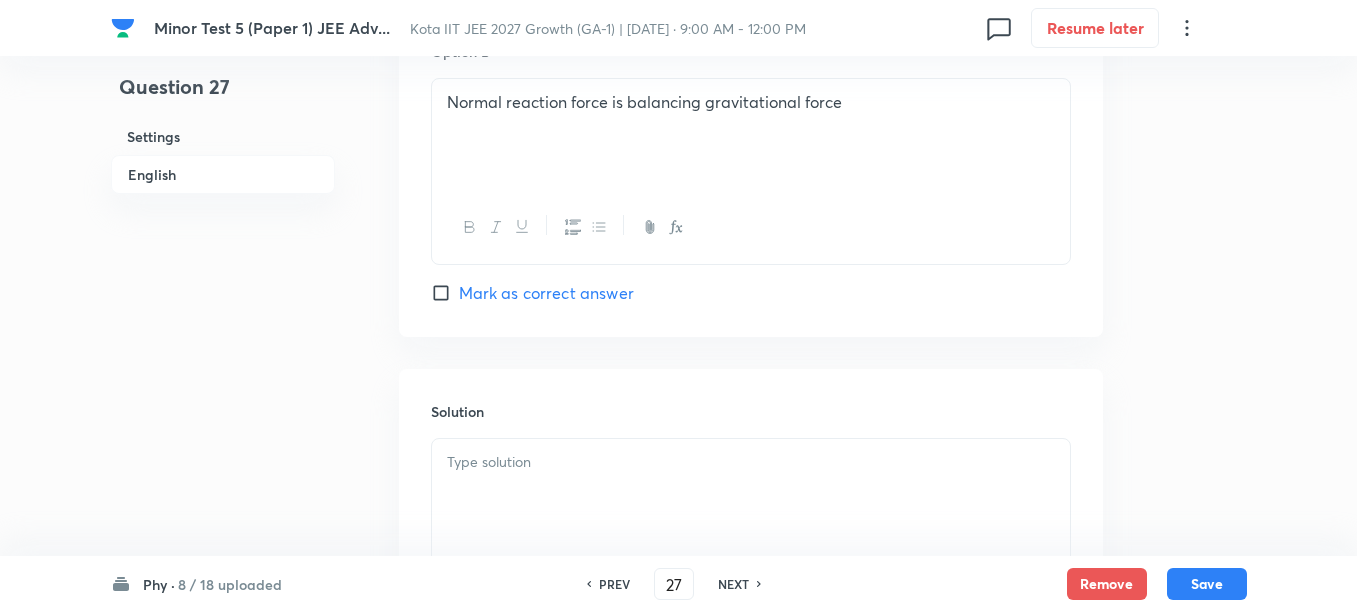 click on "Mark as correct answer" at bounding box center [546, 293] 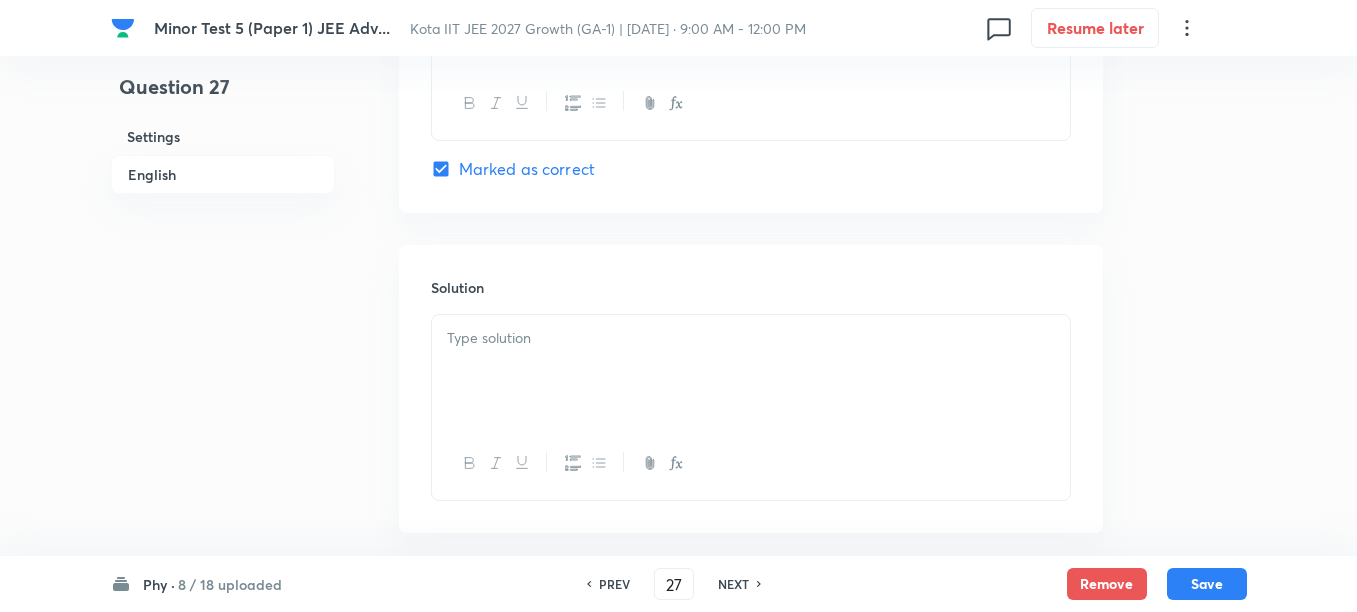 scroll, scrollTop: 2000, scrollLeft: 0, axis: vertical 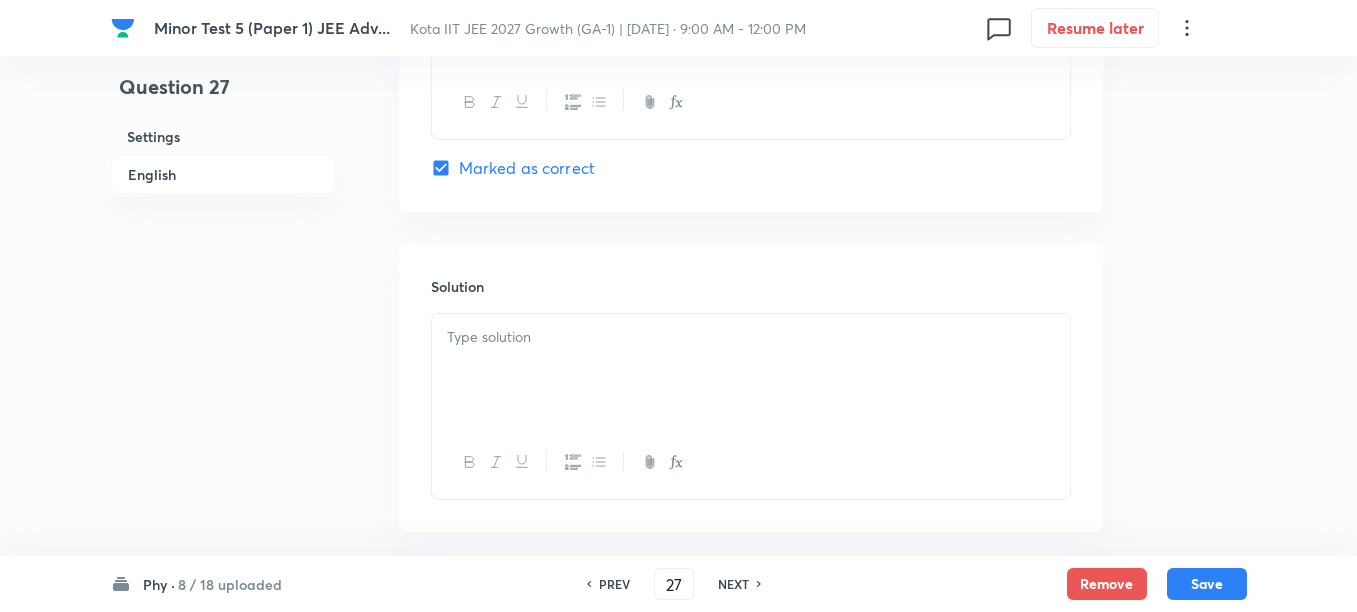 click at bounding box center (751, 370) 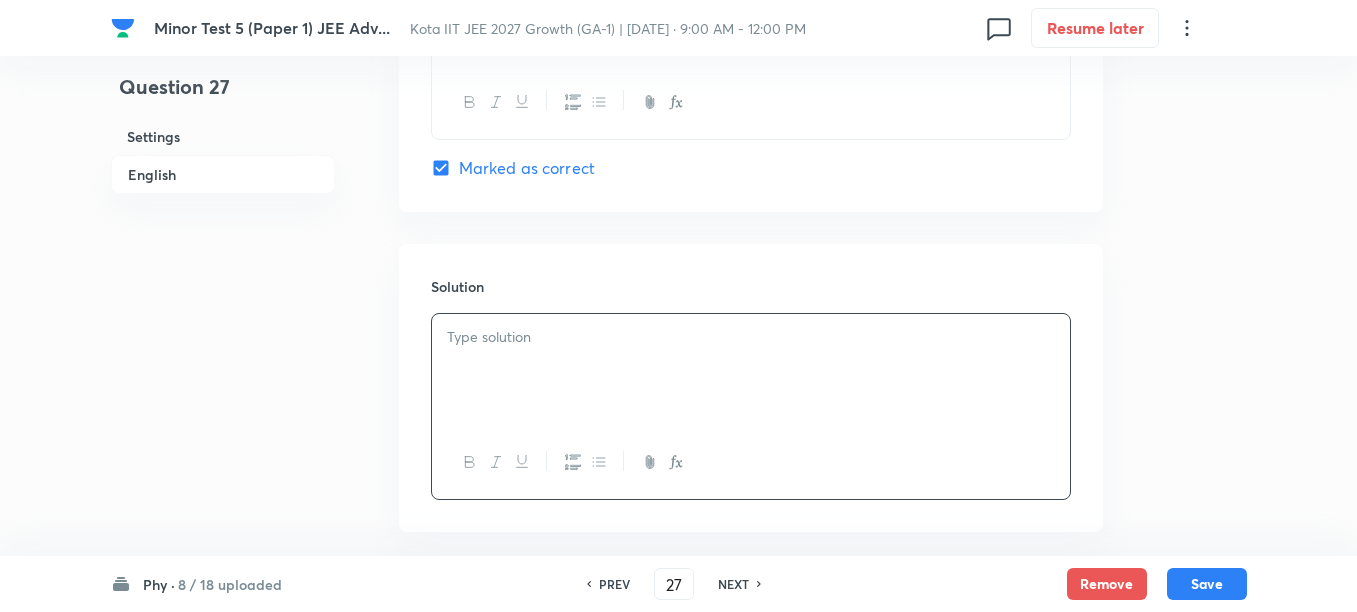 type 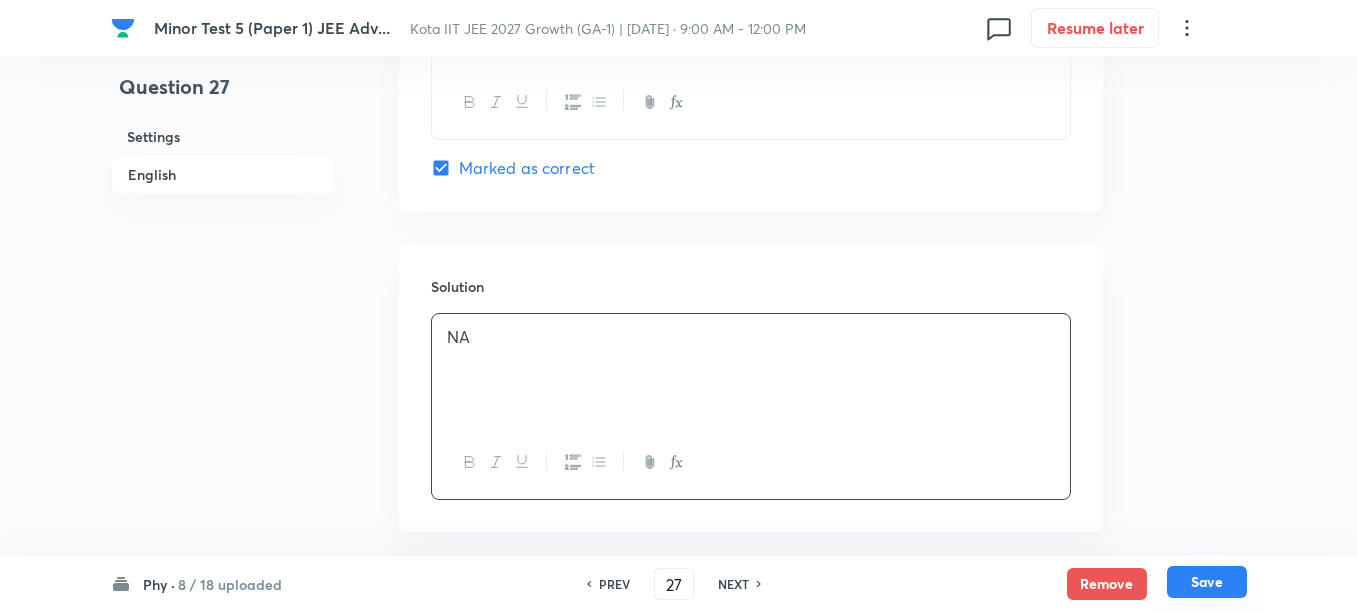 click on "Save" at bounding box center [1207, 582] 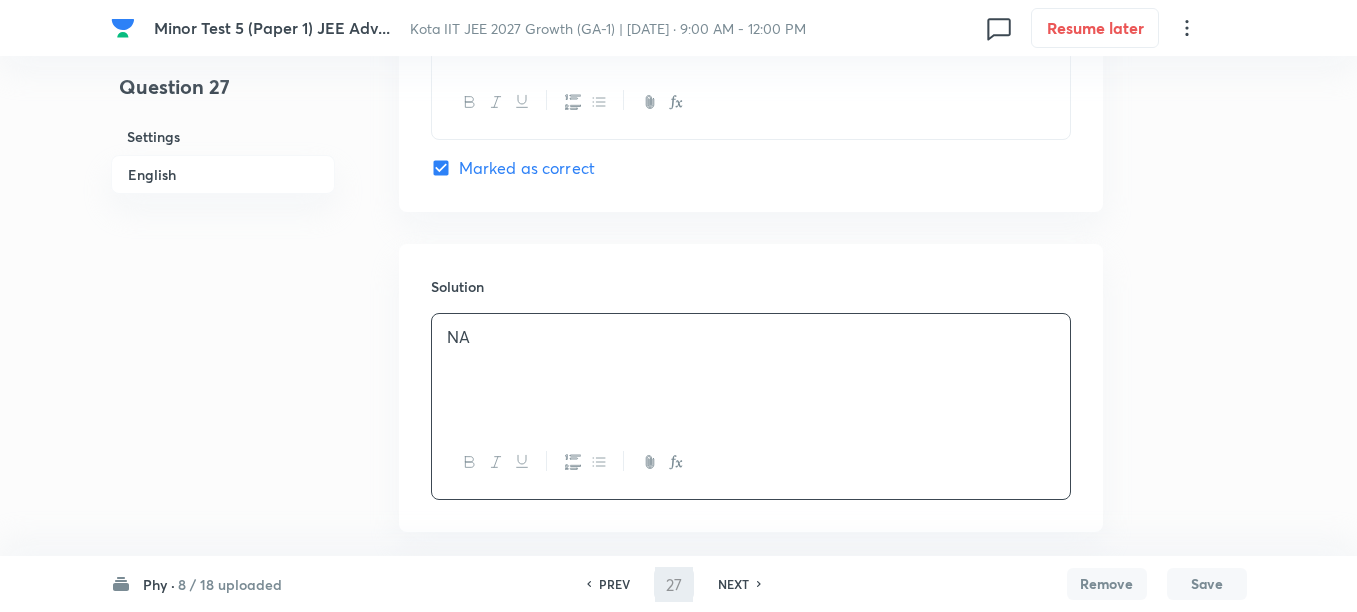 type on "28" 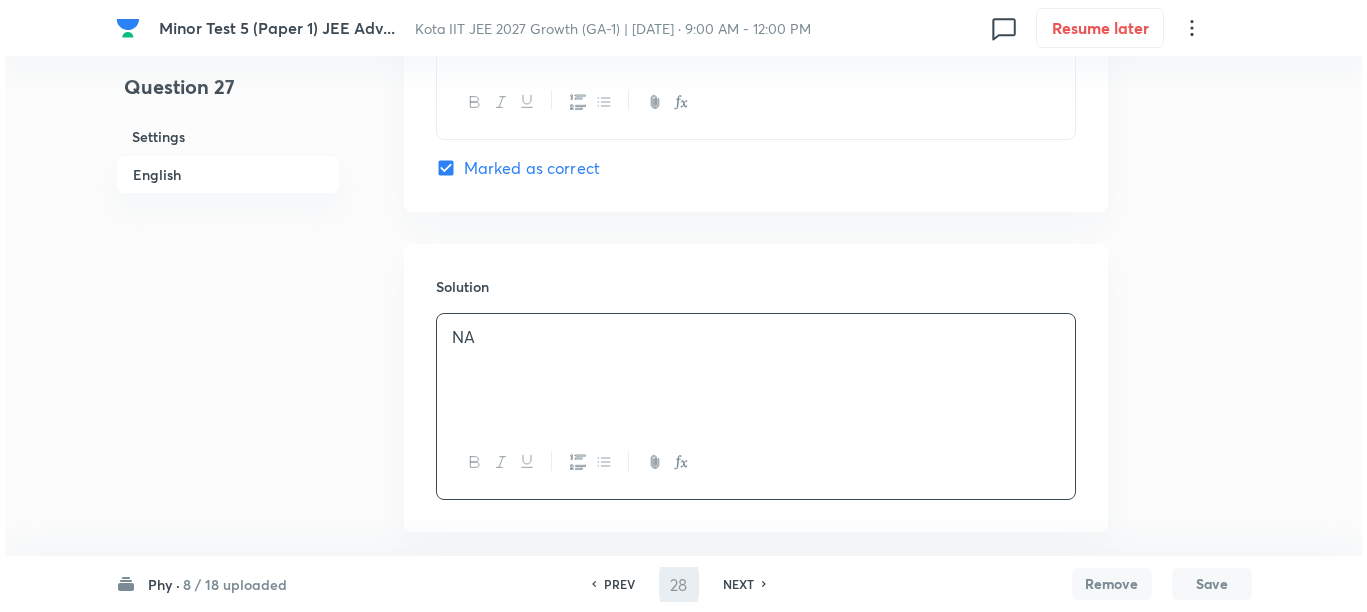 scroll, scrollTop: 0, scrollLeft: 0, axis: both 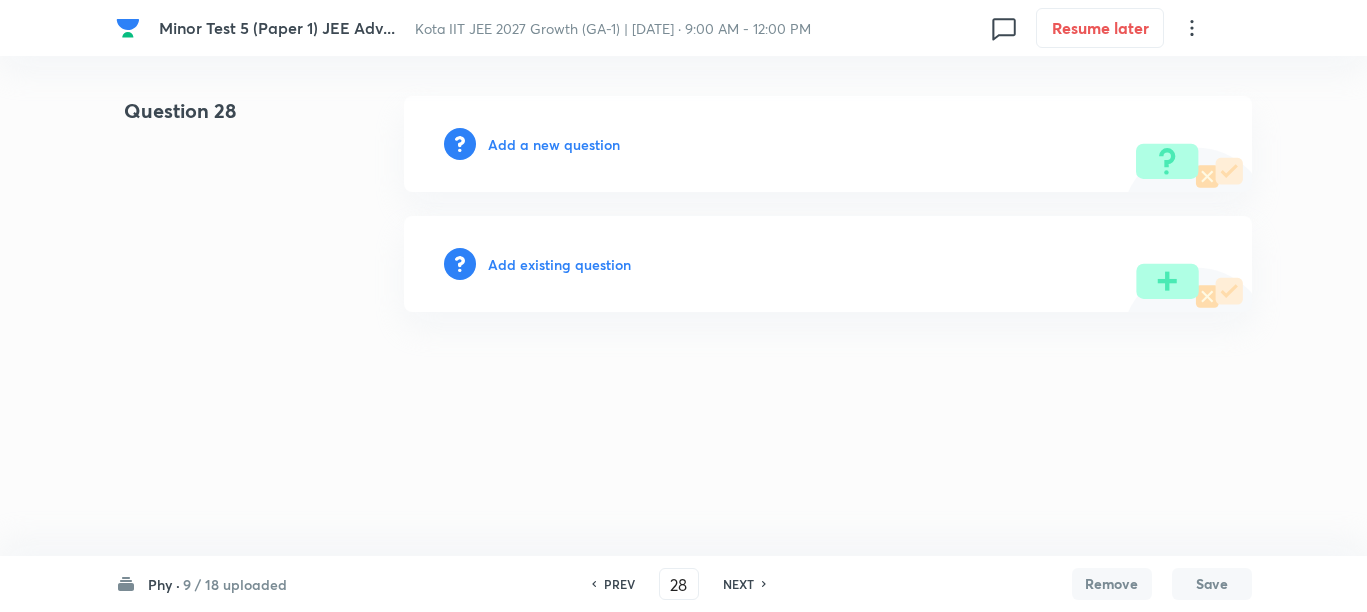 click on "Add a new question" at bounding box center (554, 144) 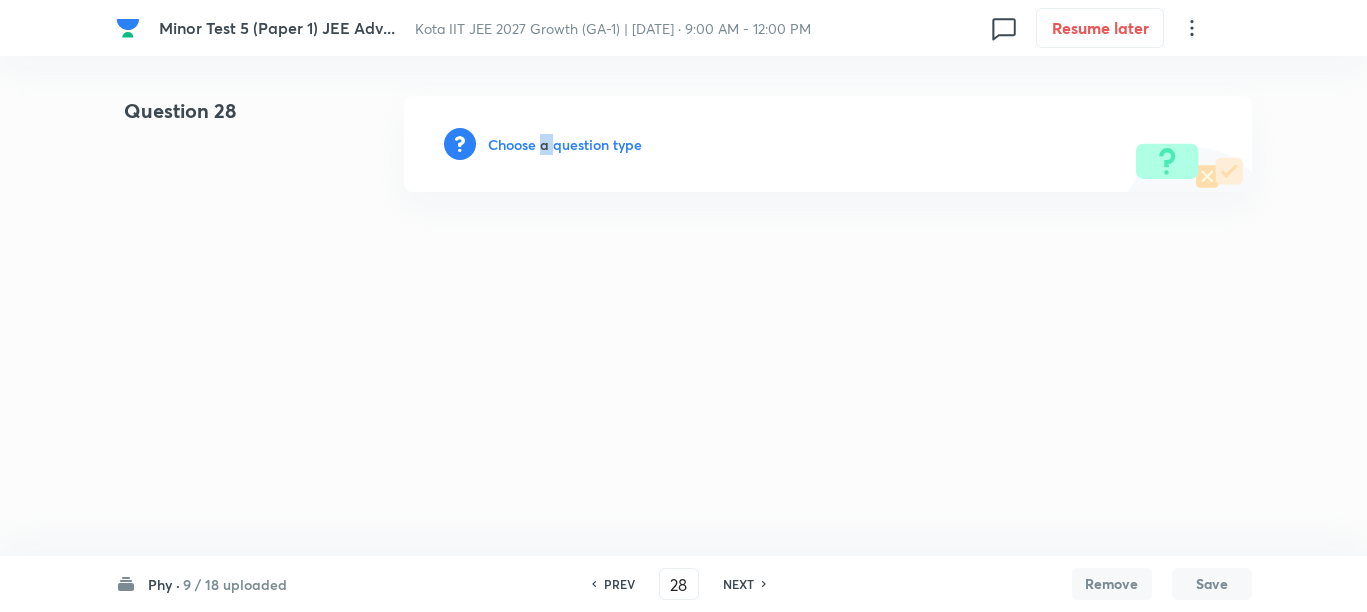 click on "Choose a question type" at bounding box center (565, 144) 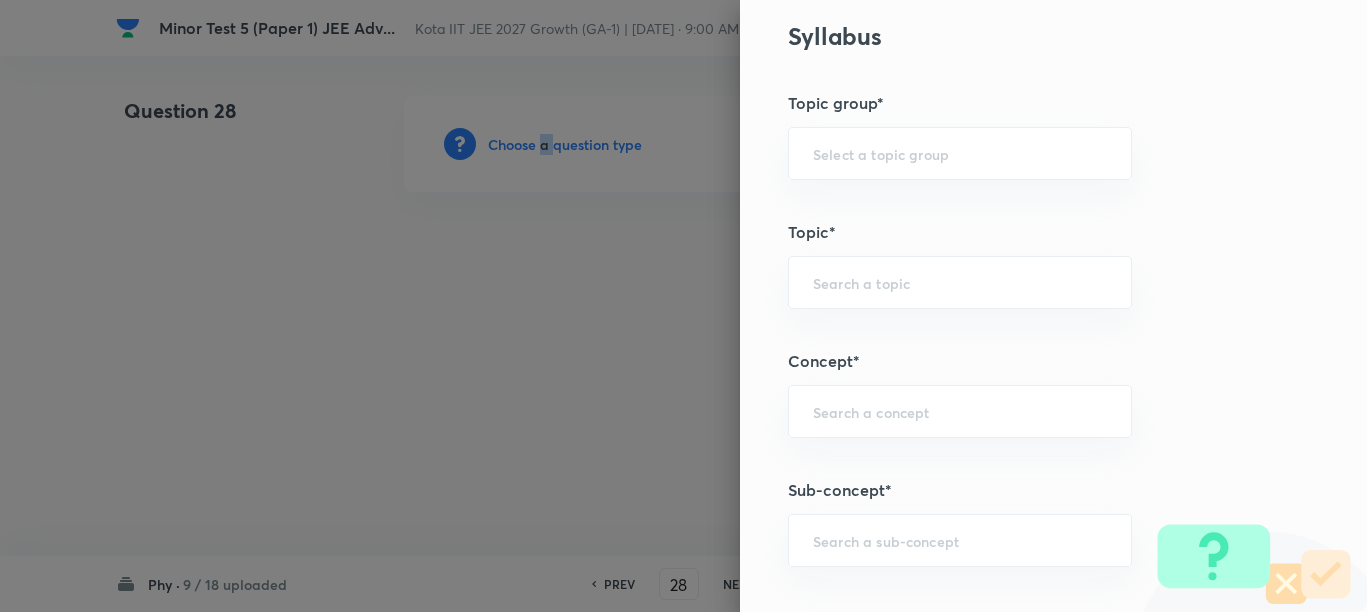 scroll, scrollTop: 1250, scrollLeft: 0, axis: vertical 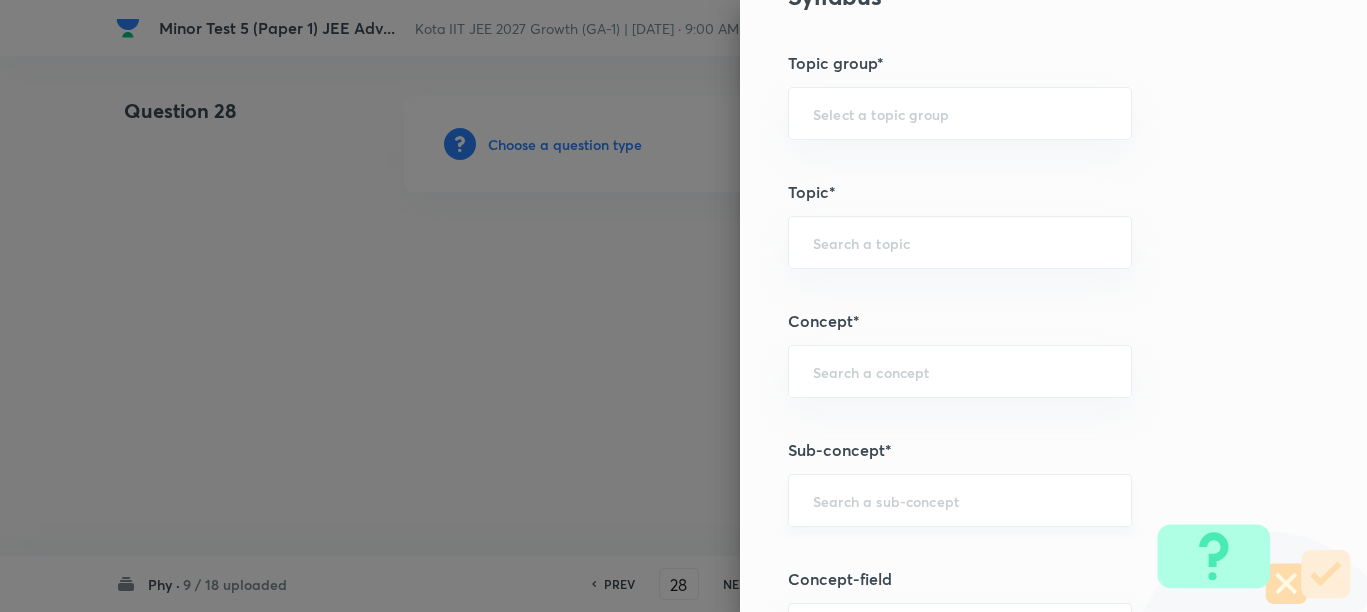 click at bounding box center [960, 500] 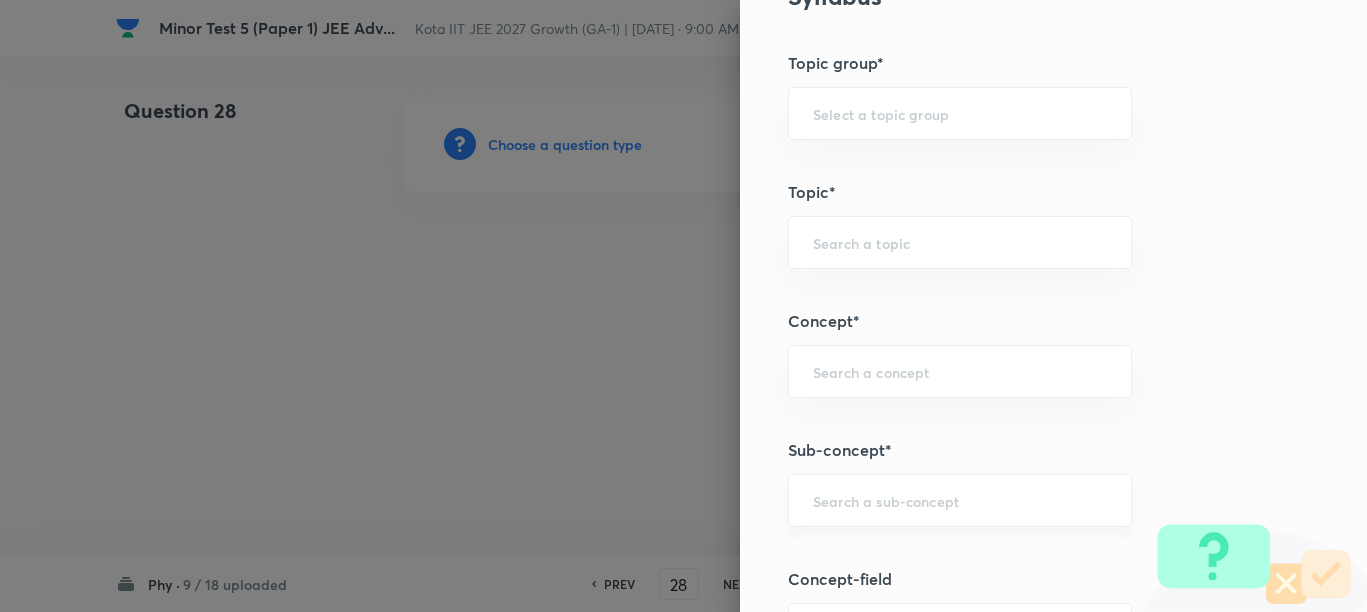 paste on "Motion in a Straight Line" 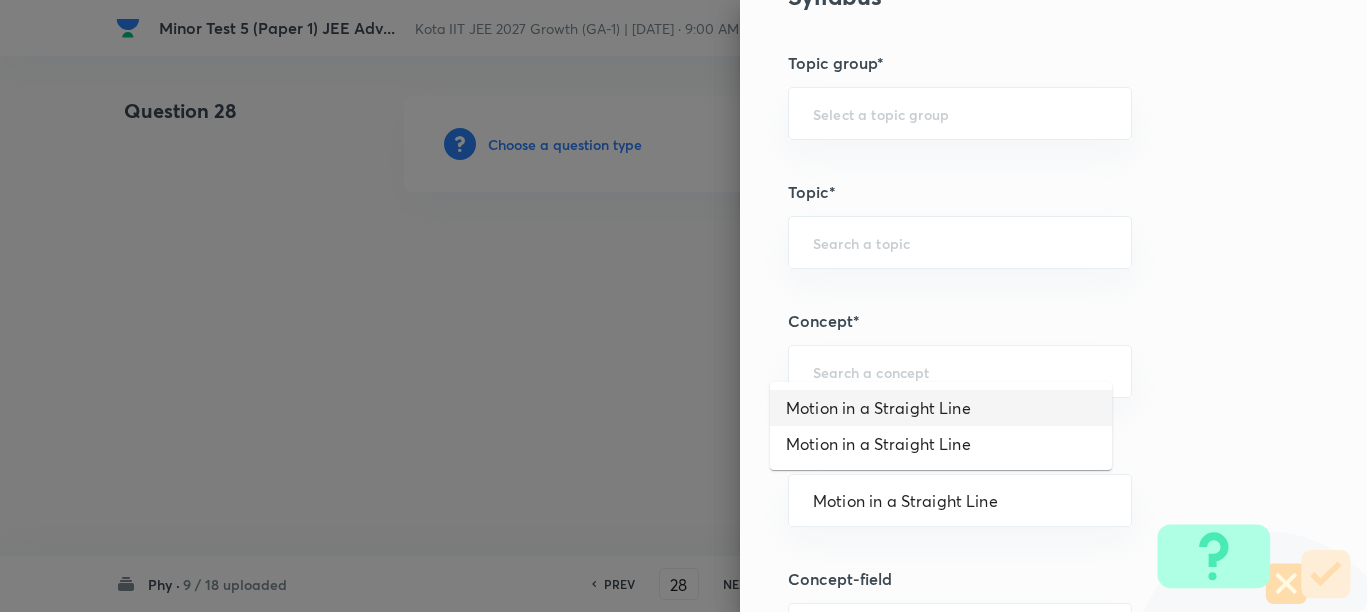 click on "Motion in a Straight Line" at bounding box center (941, 408) 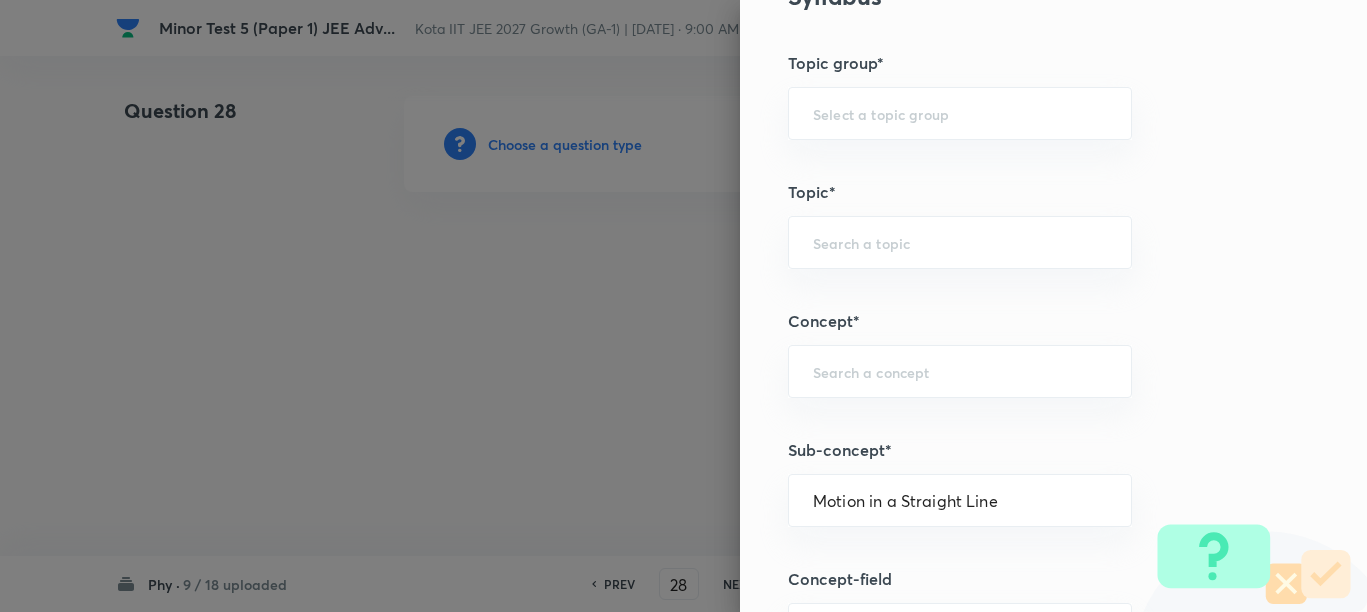 type on "Physics" 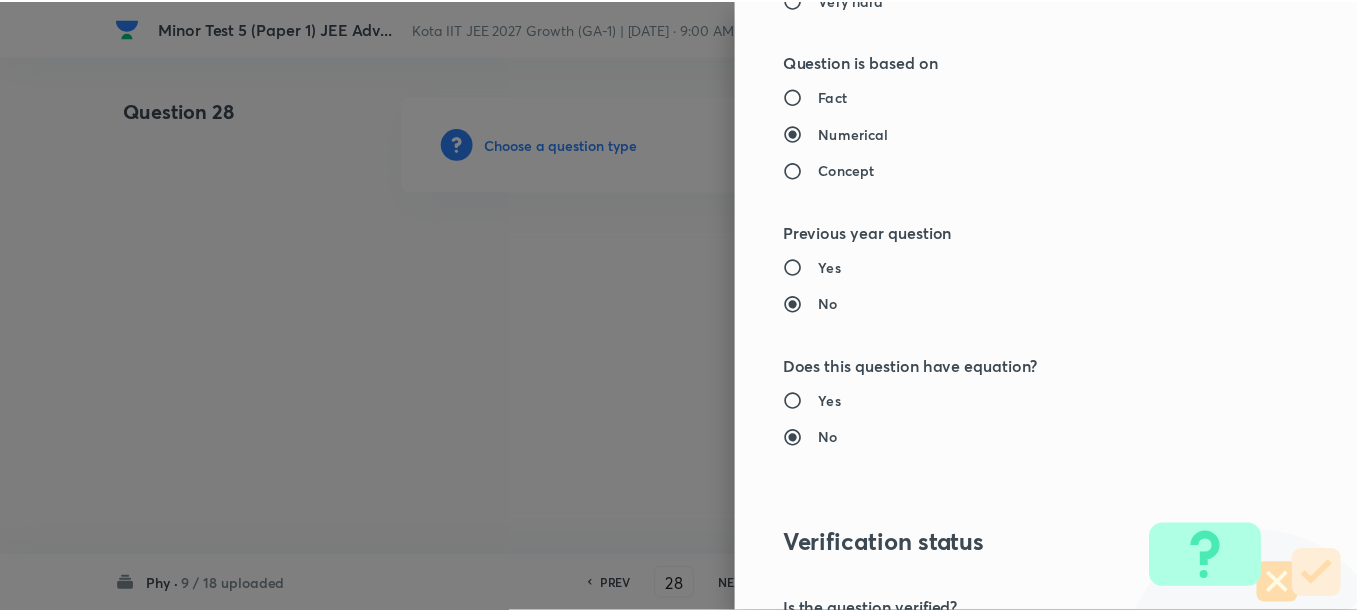 scroll, scrollTop: 2511, scrollLeft: 0, axis: vertical 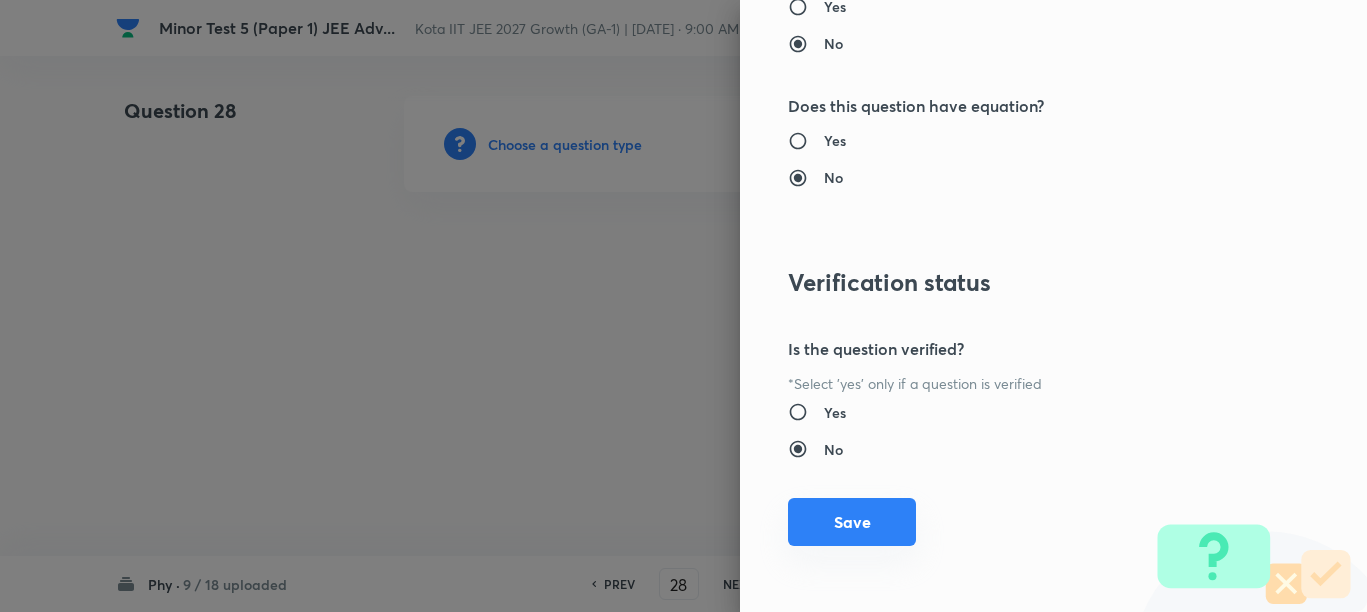 click on "Save" at bounding box center (852, 522) 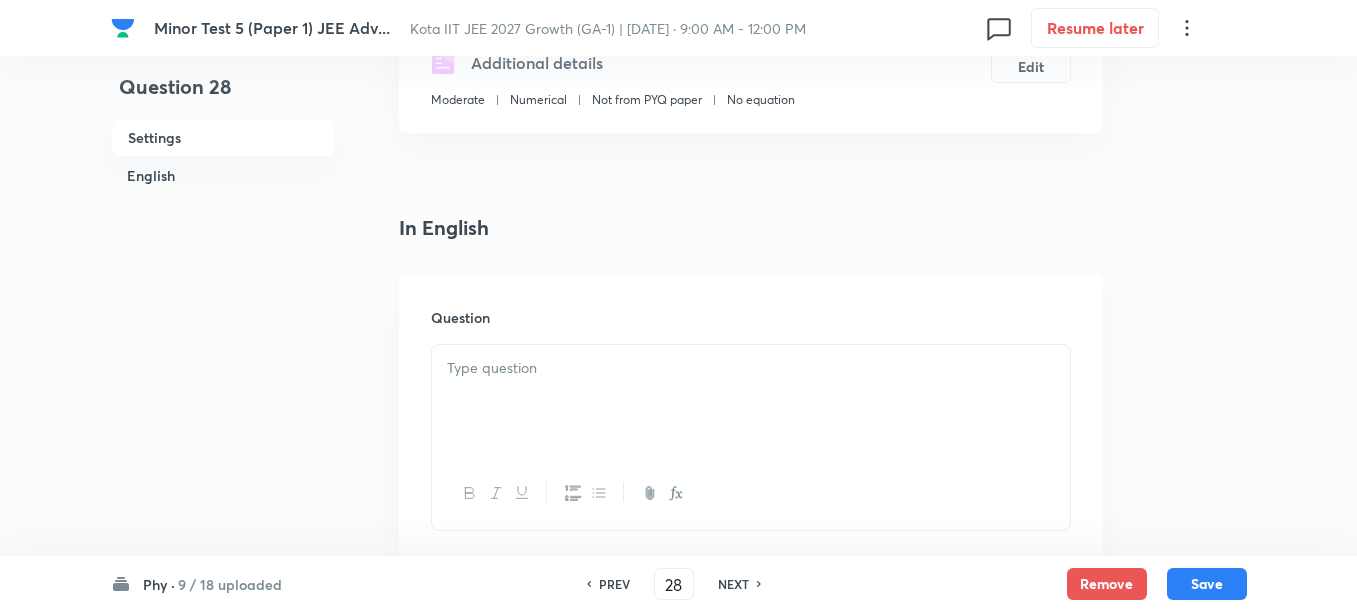 scroll, scrollTop: 500, scrollLeft: 0, axis: vertical 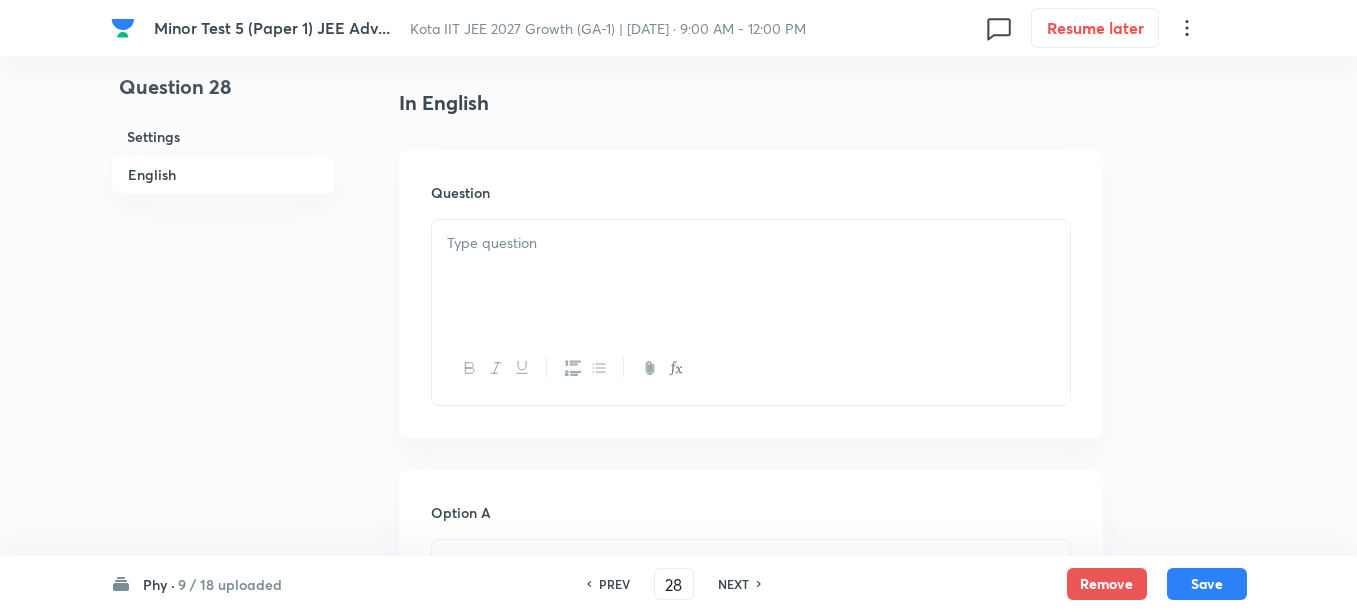 click at bounding box center (751, 276) 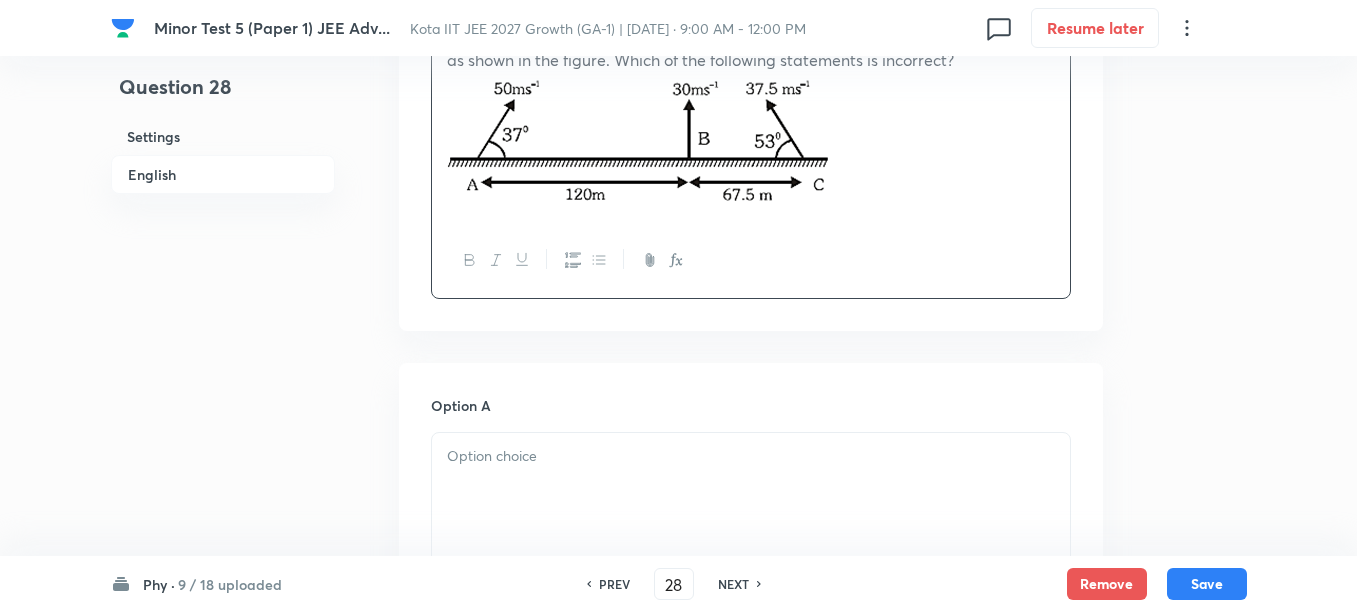 scroll, scrollTop: 1000, scrollLeft: 0, axis: vertical 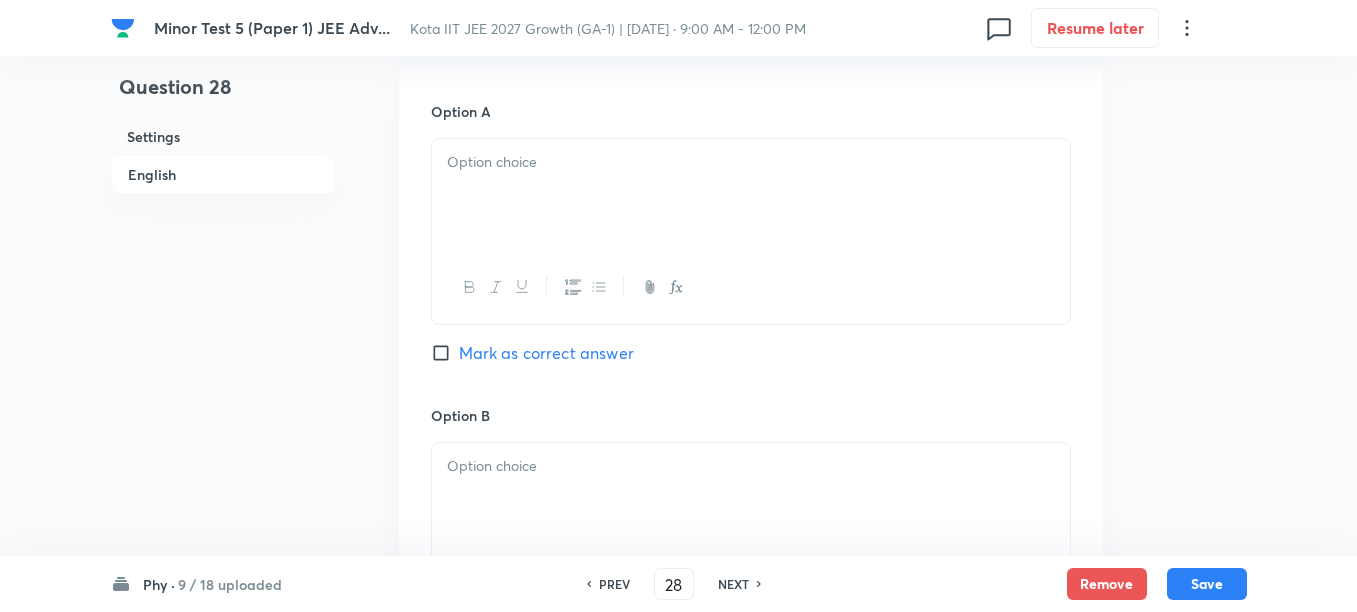 click at bounding box center (751, 195) 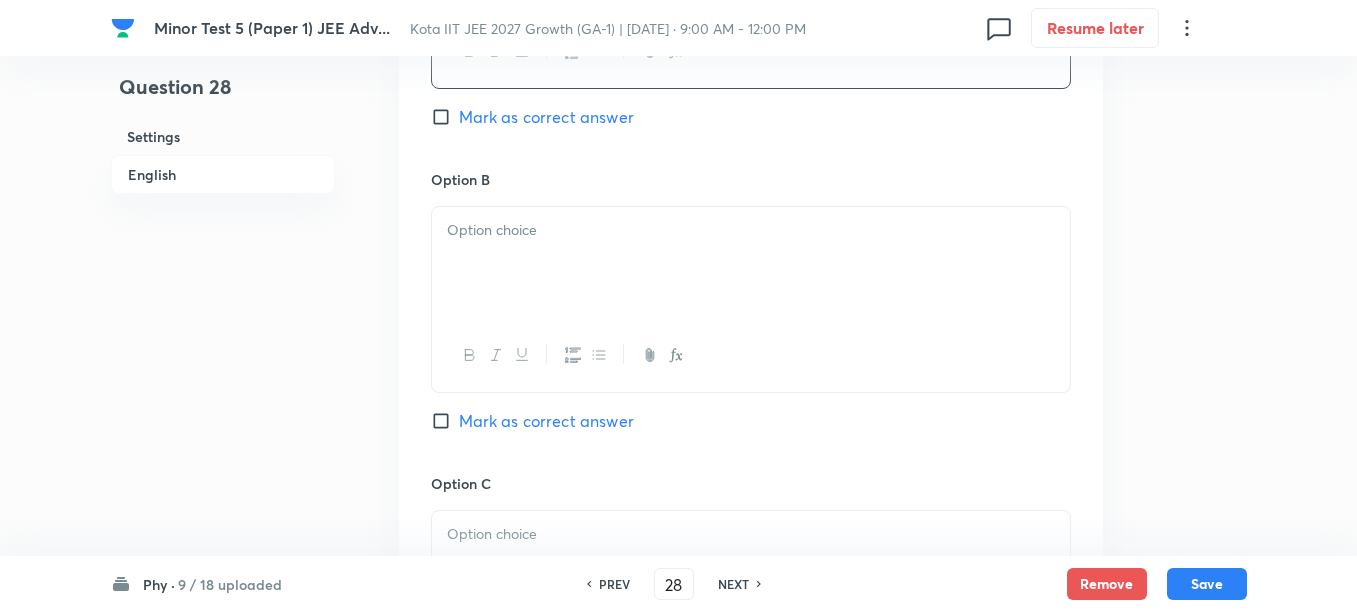 scroll, scrollTop: 1250, scrollLeft: 0, axis: vertical 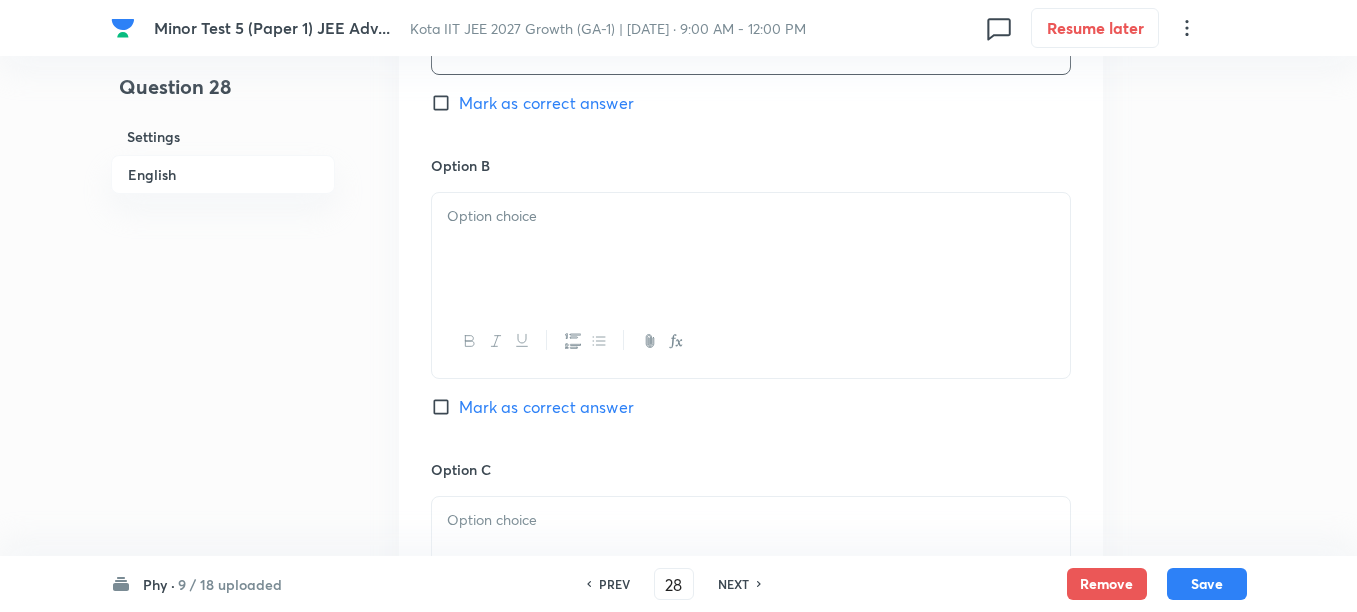 click at bounding box center [751, 249] 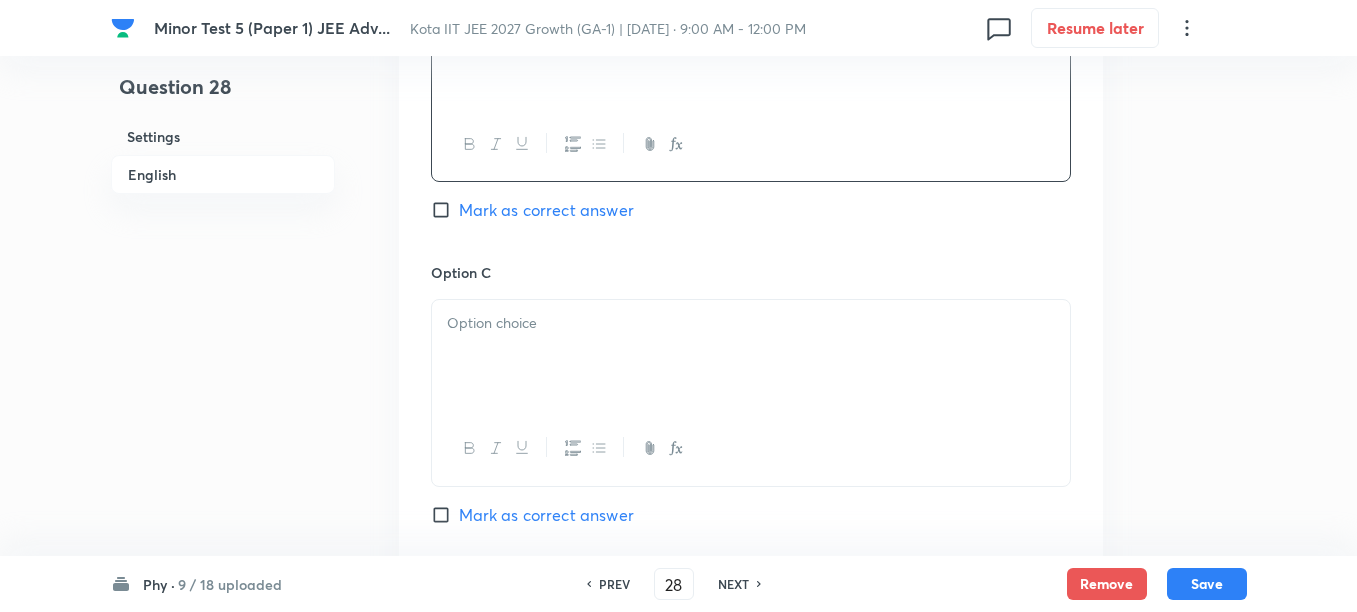 scroll, scrollTop: 1500, scrollLeft: 0, axis: vertical 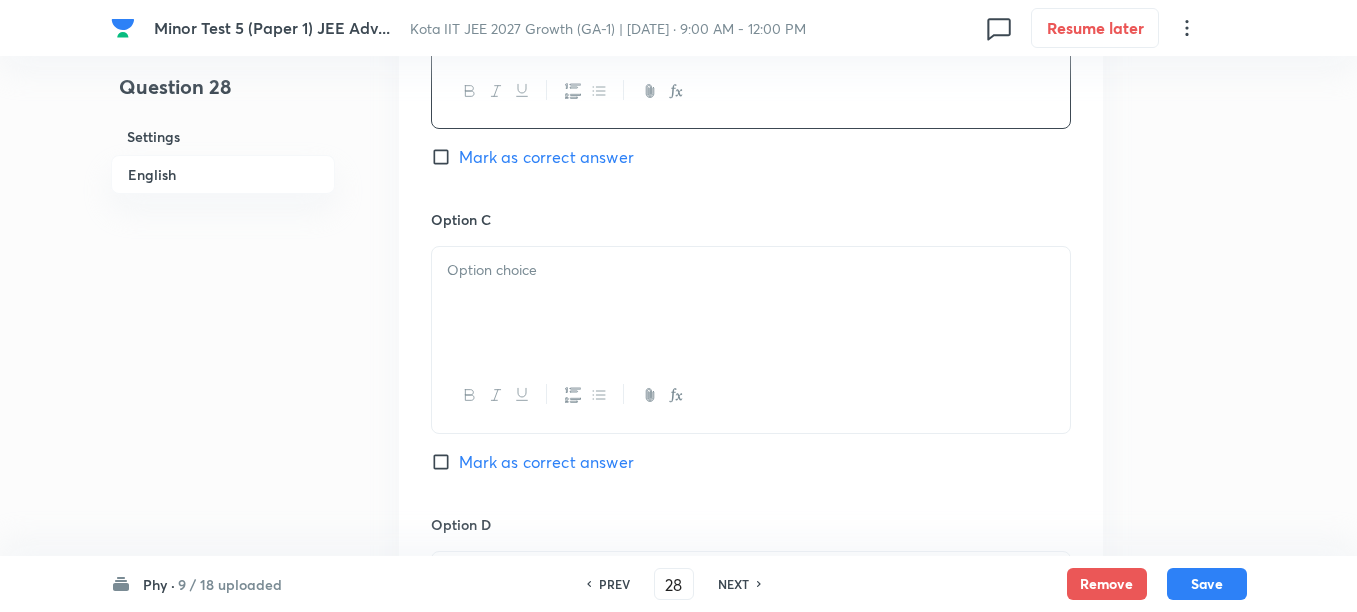click at bounding box center [751, 303] 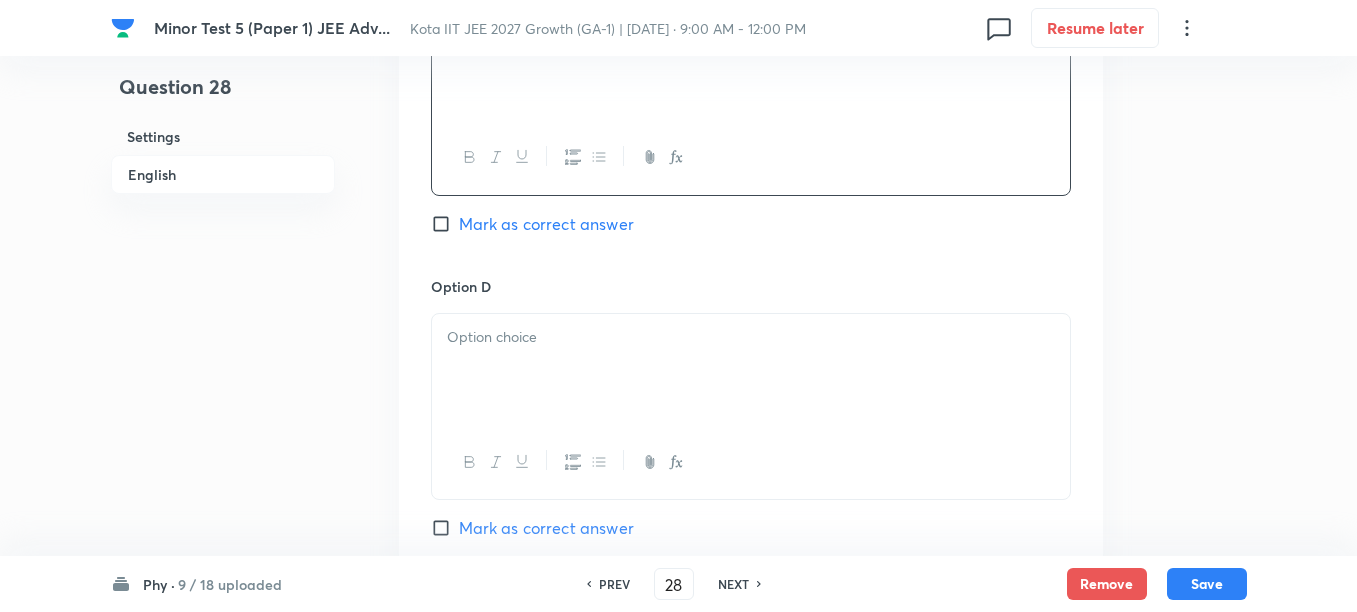 scroll, scrollTop: 1750, scrollLeft: 0, axis: vertical 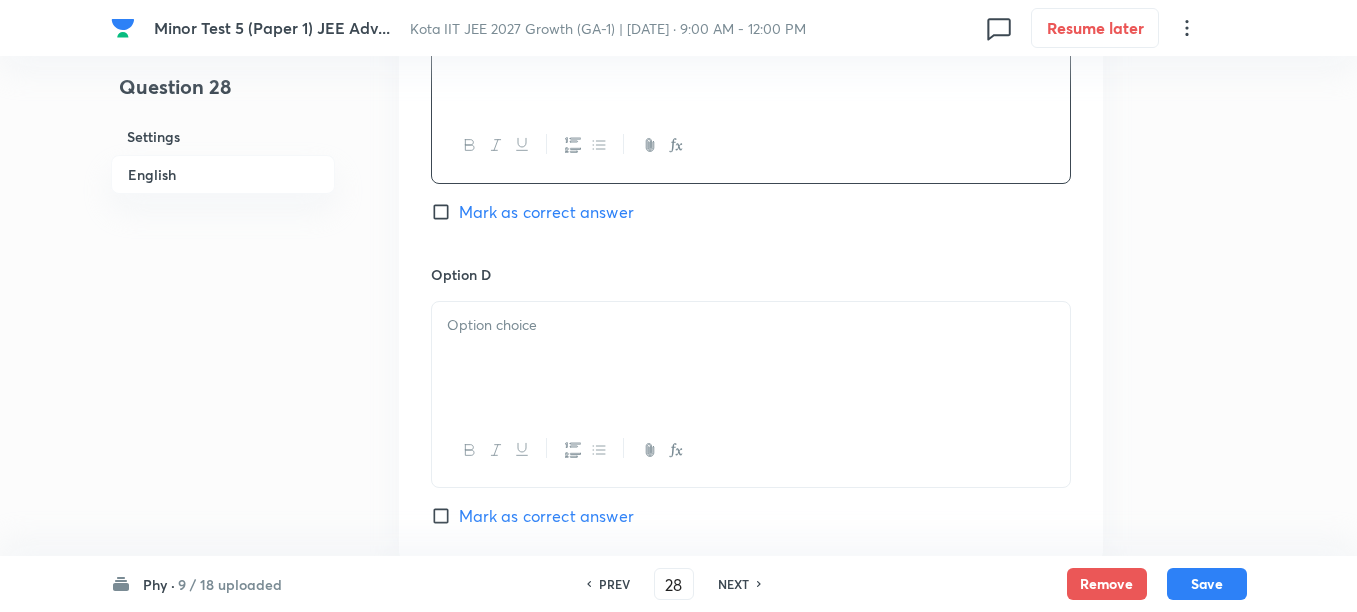 click at bounding box center (751, 358) 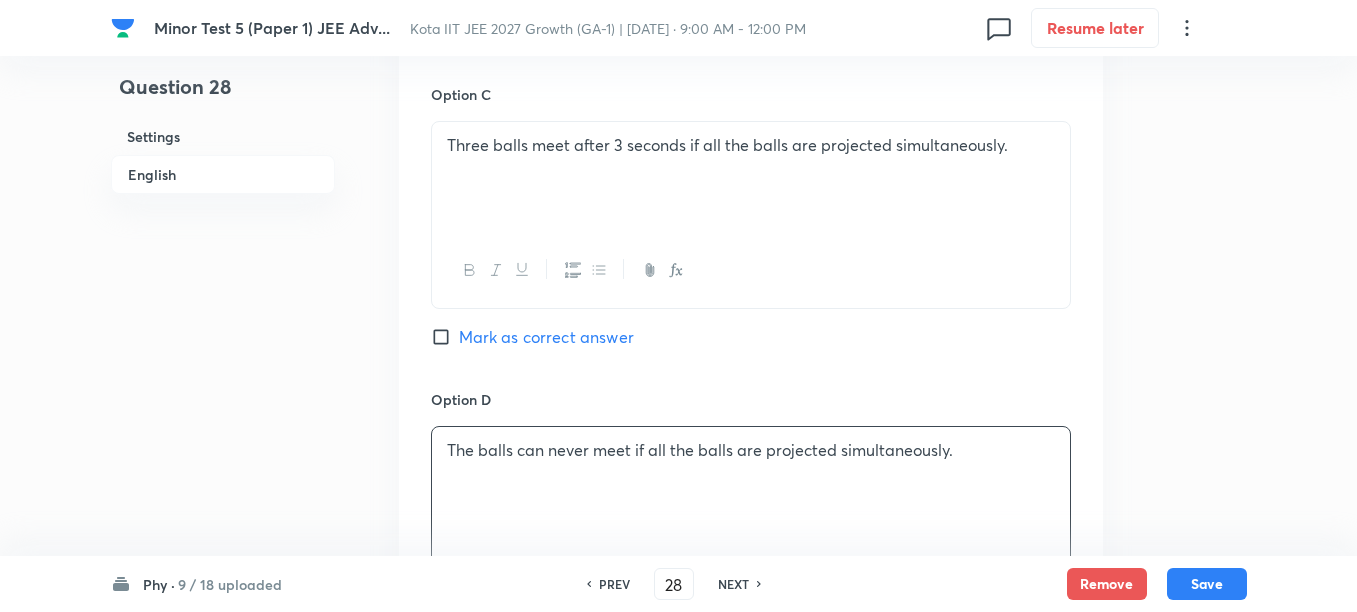 scroll, scrollTop: 1375, scrollLeft: 0, axis: vertical 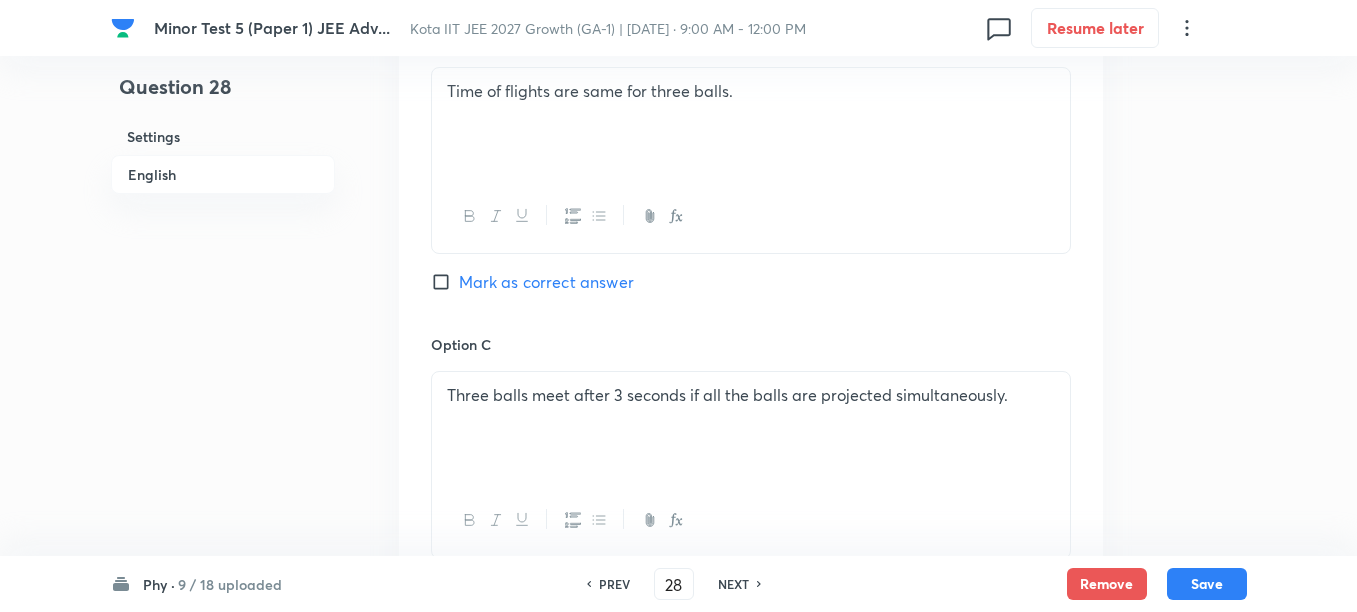 click on "Mark as correct answer" at bounding box center (546, 282) 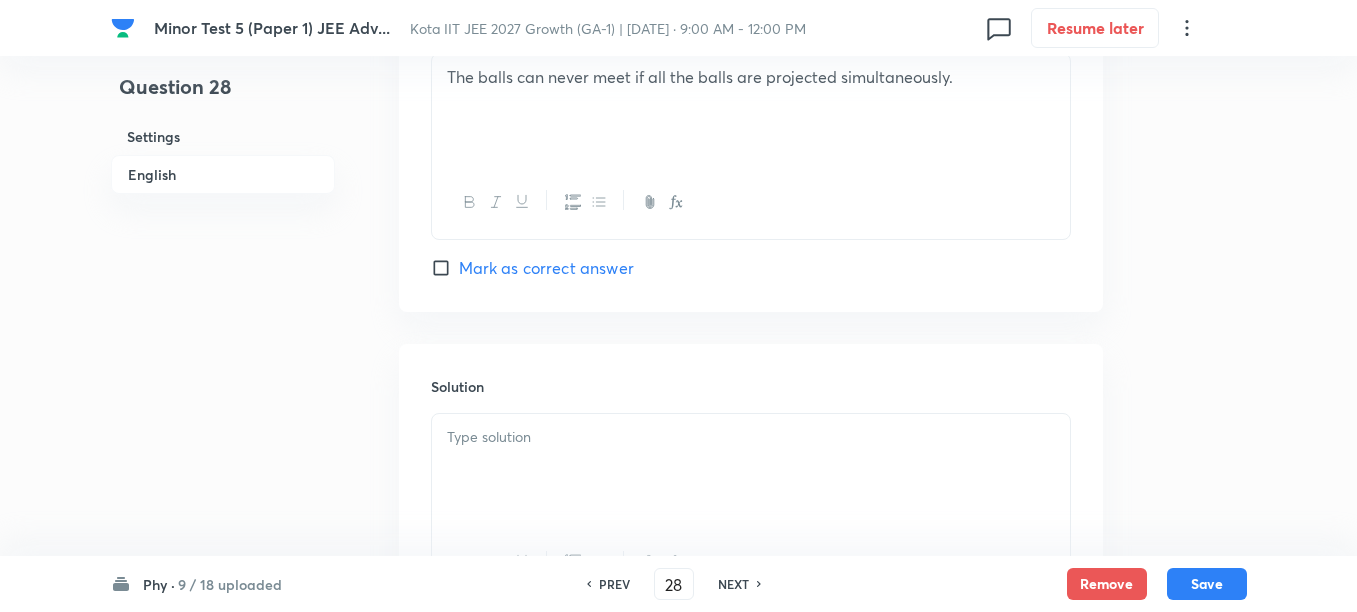 scroll, scrollTop: 2000, scrollLeft: 0, axis: vertical 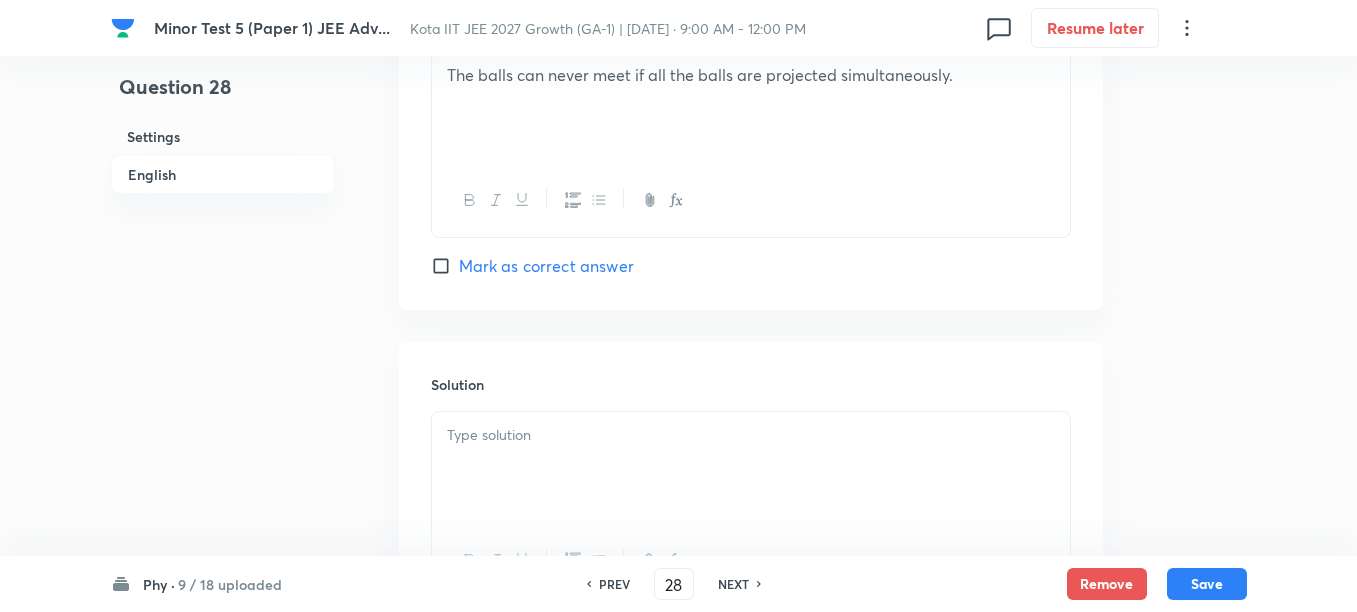 click on "Mark as correct answer" at bounding box center [546, 266] 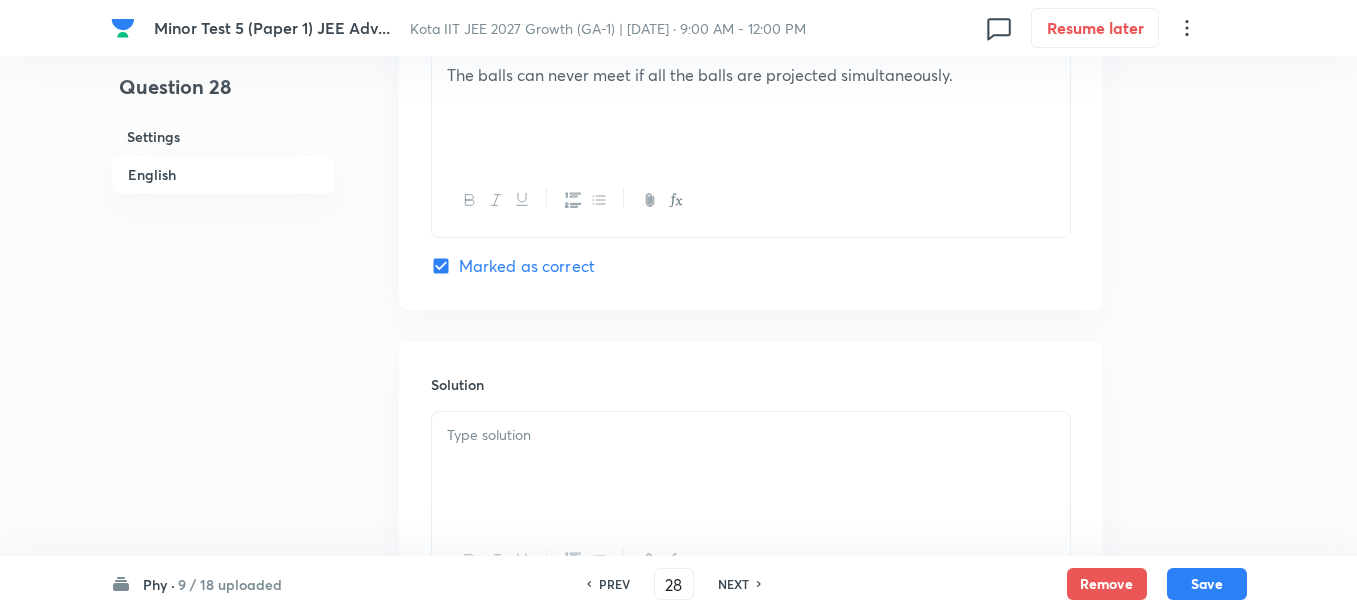 click at bounding box center (751, 468) 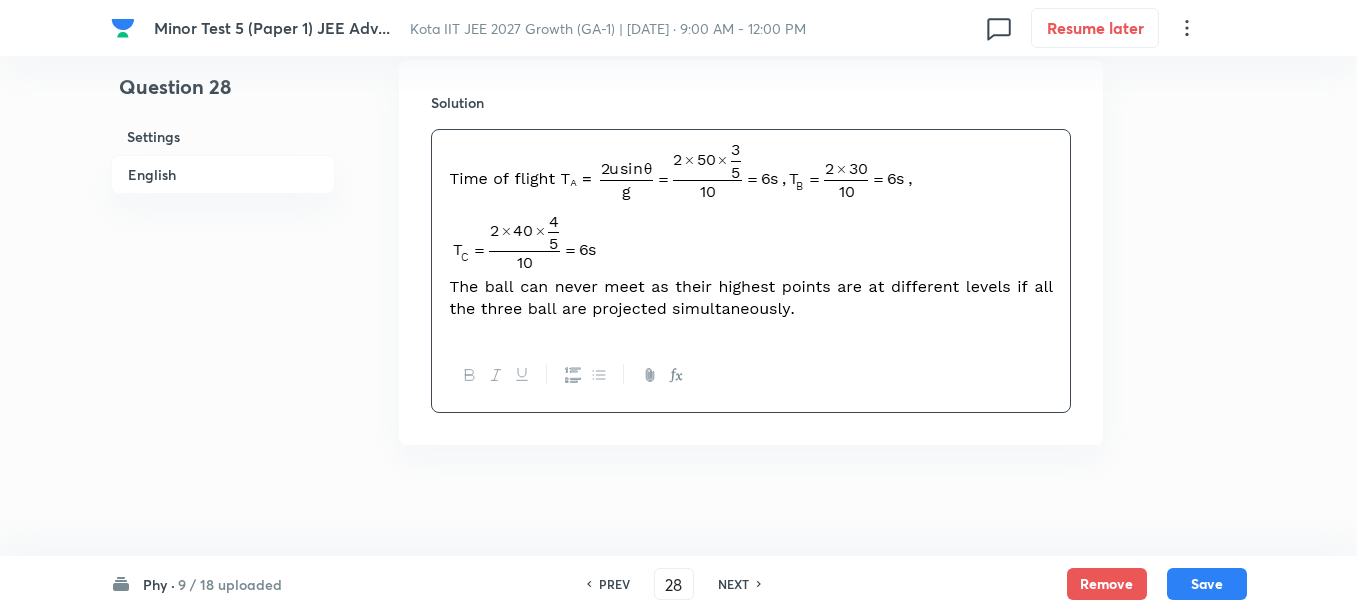scroll, scrollTop: 2291, scrollLeft: 0, axis: vertical 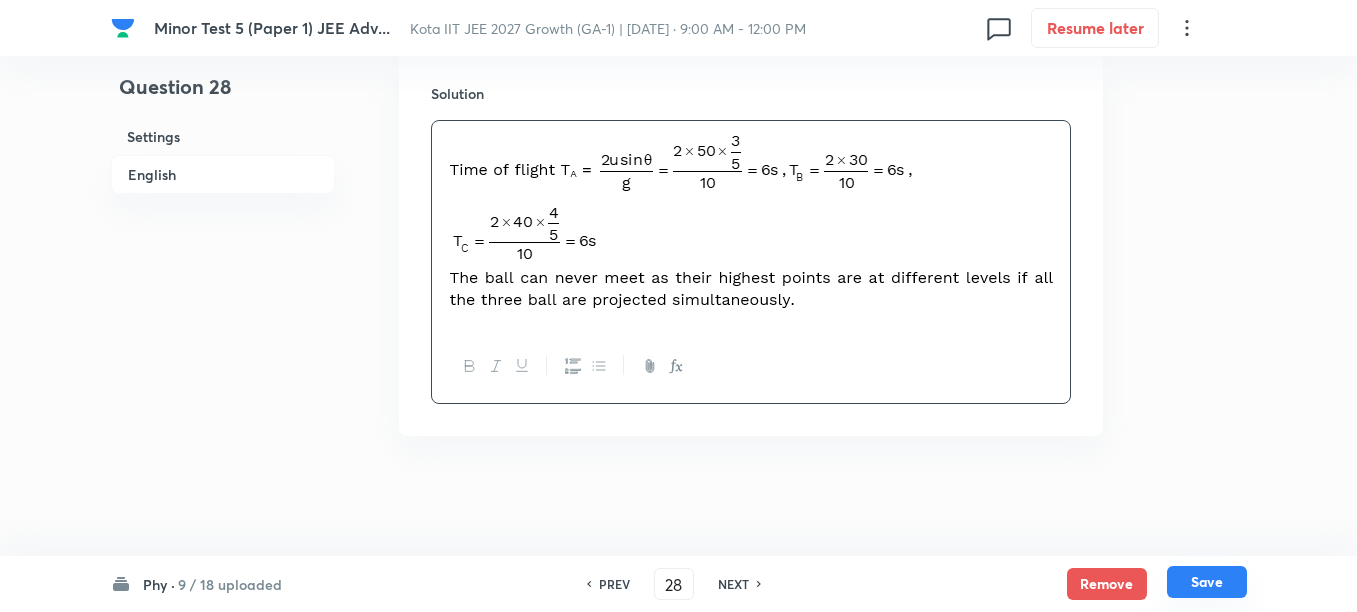 click on "Save" at bounding box center [1207, 582] 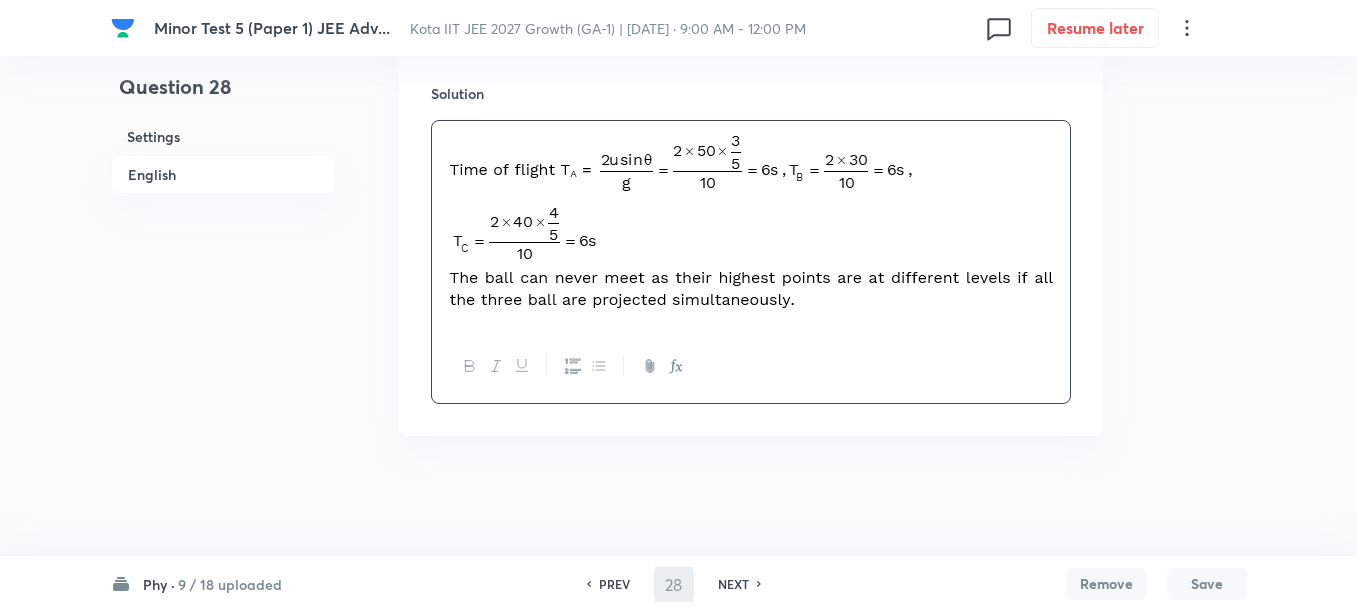type on "29" 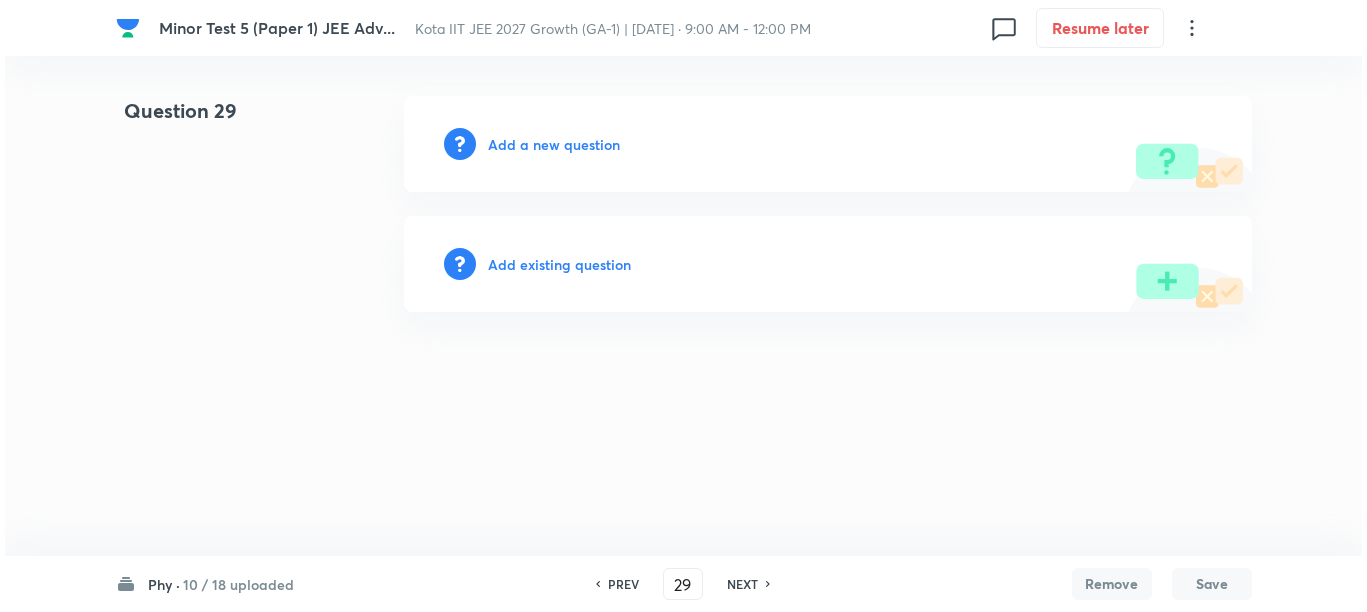 scroll, scrollTop: 0, scrollLeft: 0, axis: both 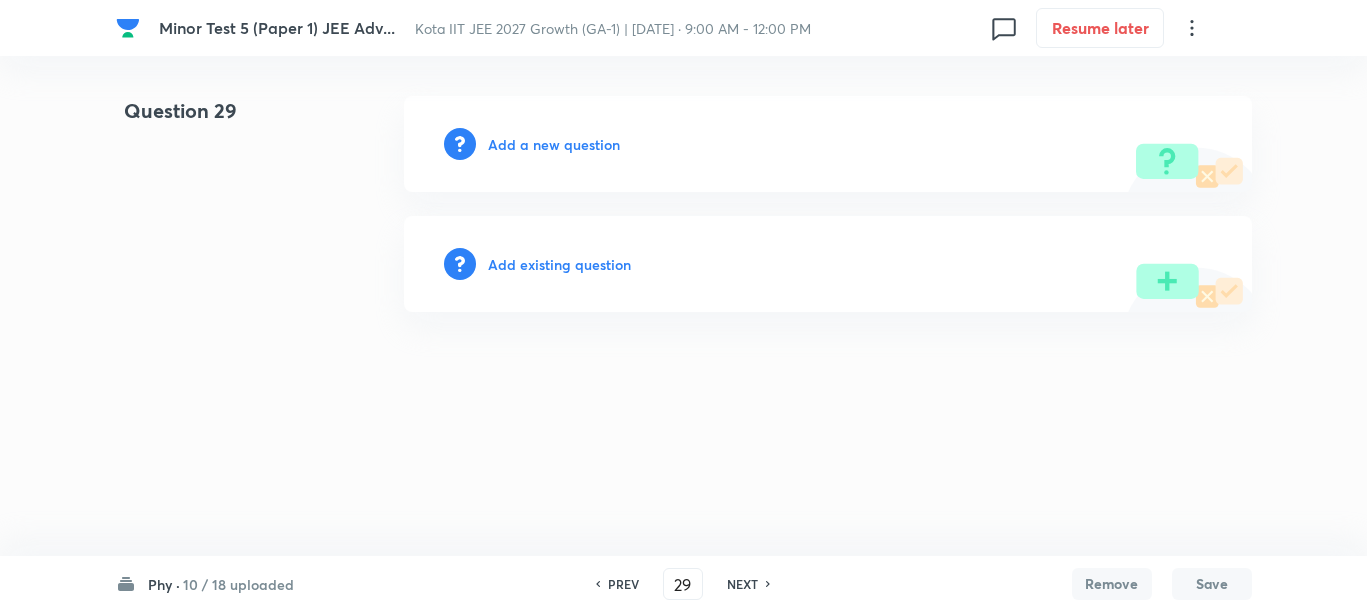 click on "Add a new question" at bounding box center (554, 144) 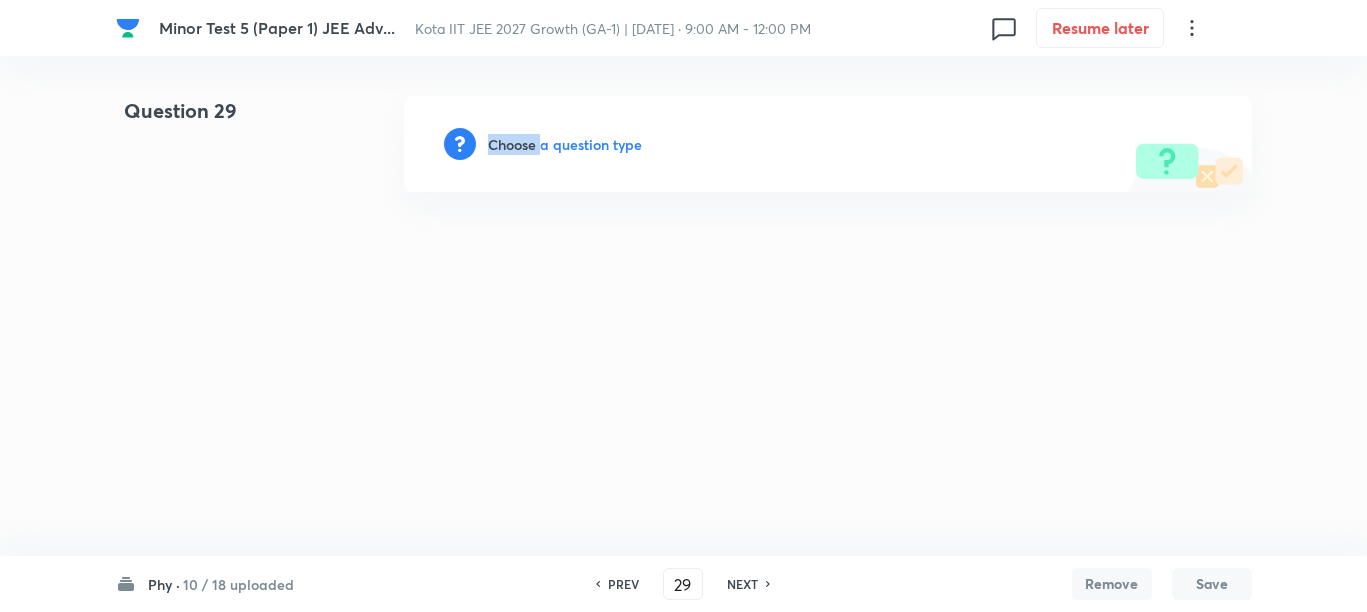 click on "Choose a question type" at bounding box center (565, 144) 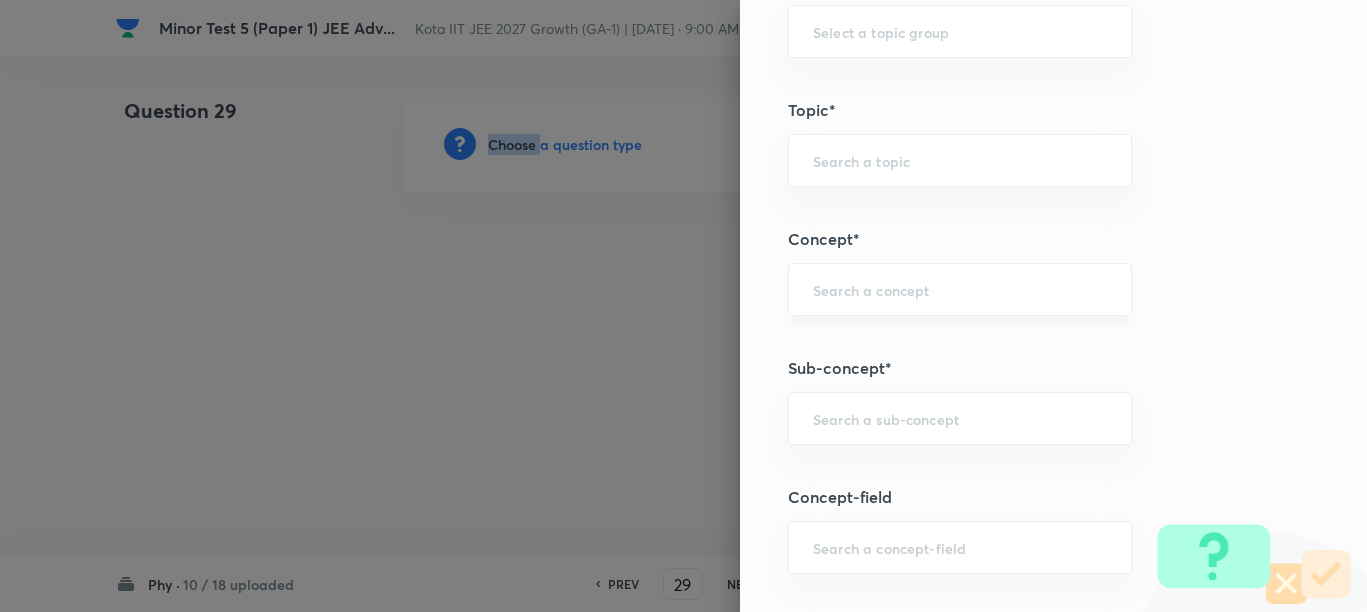 scroll, scrollTop: 1375, scrollLeft: 0, axis: vertical 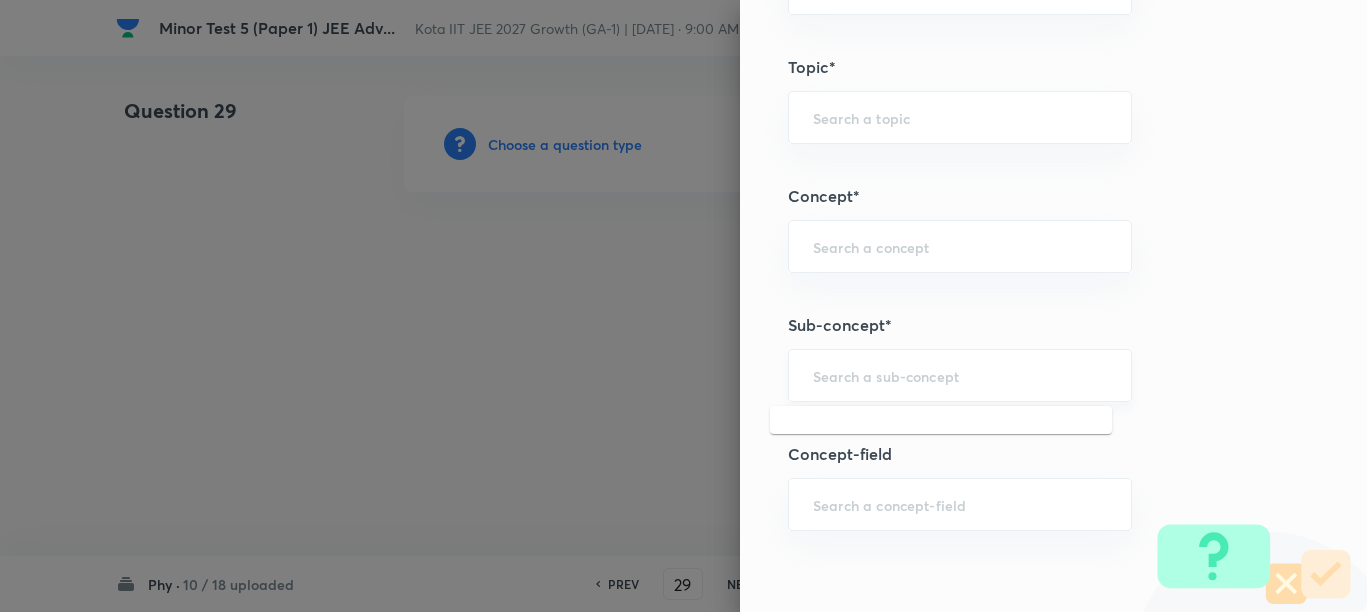 click at bounding box center [960, 375] 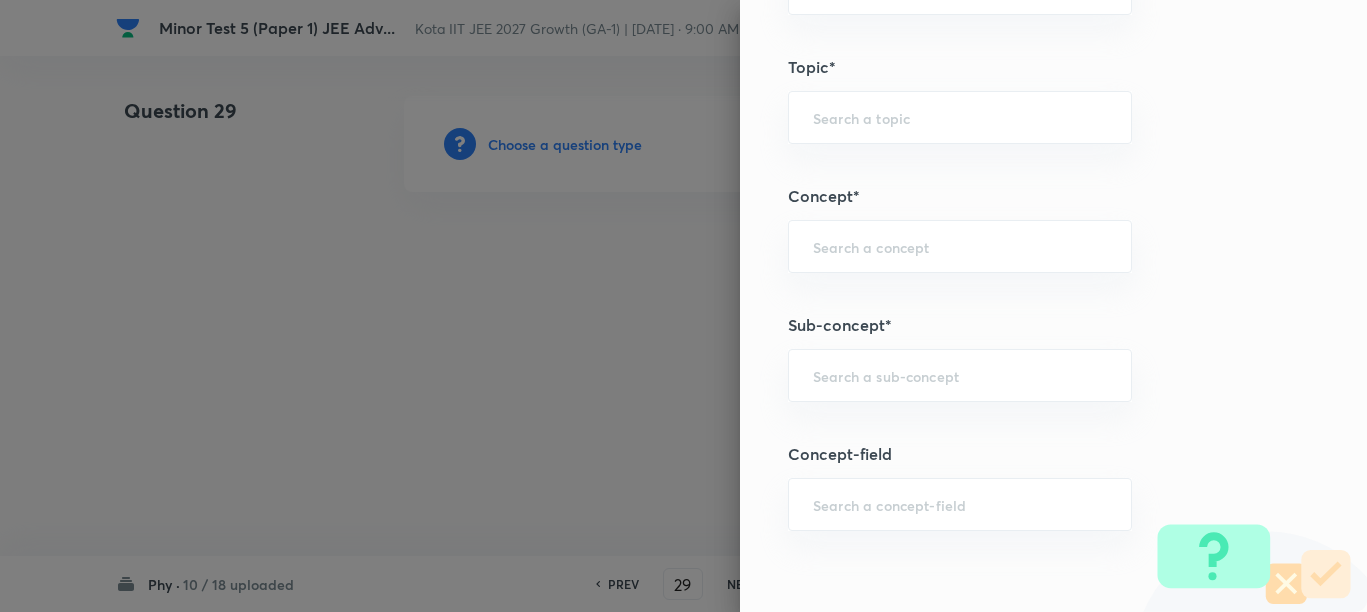 paste on "Physical quantity" 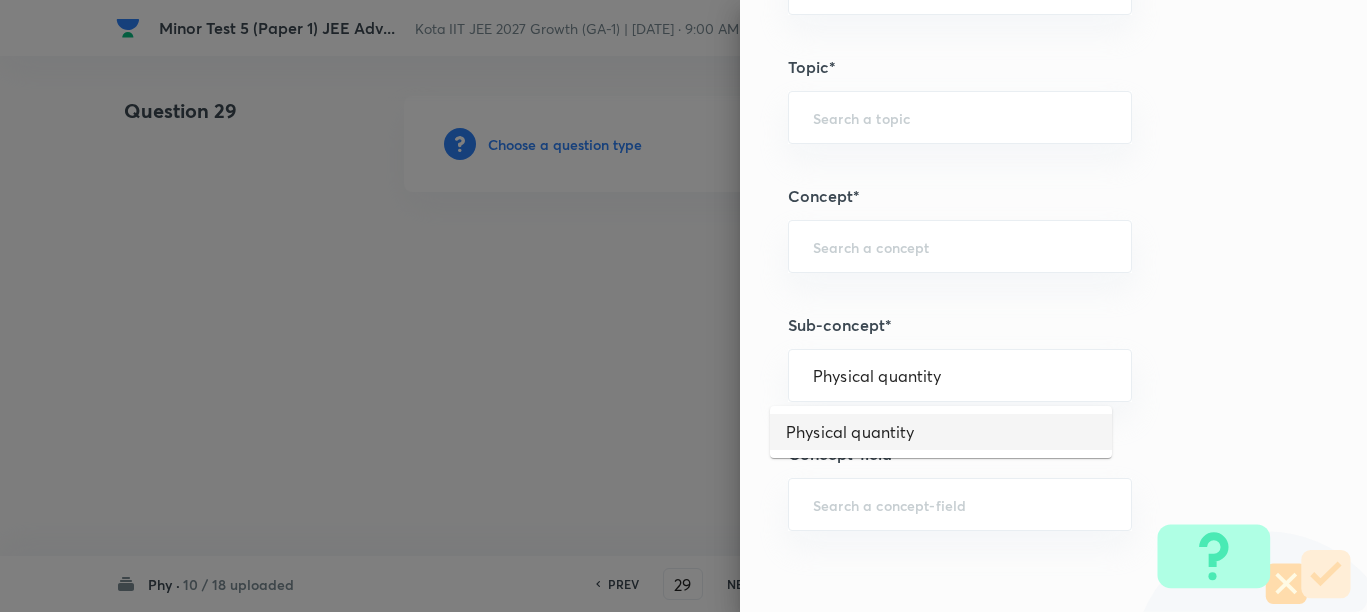 click on "Physical quantity" at bounding box center (941, 432) 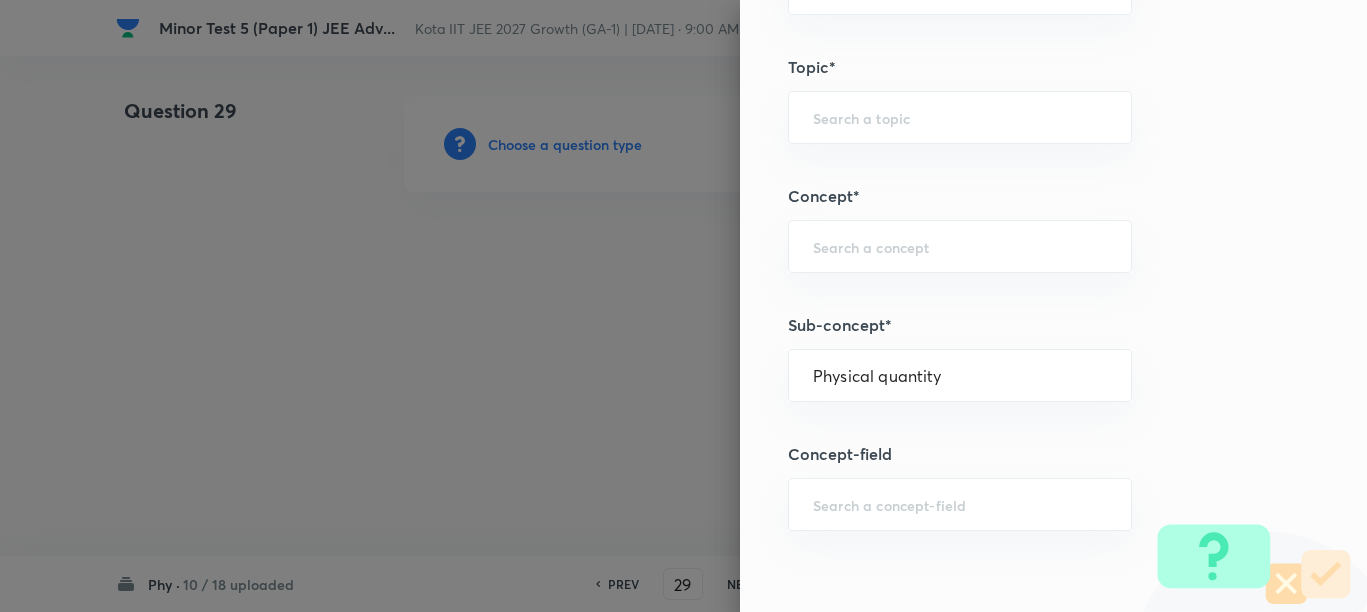 type on "Physics" 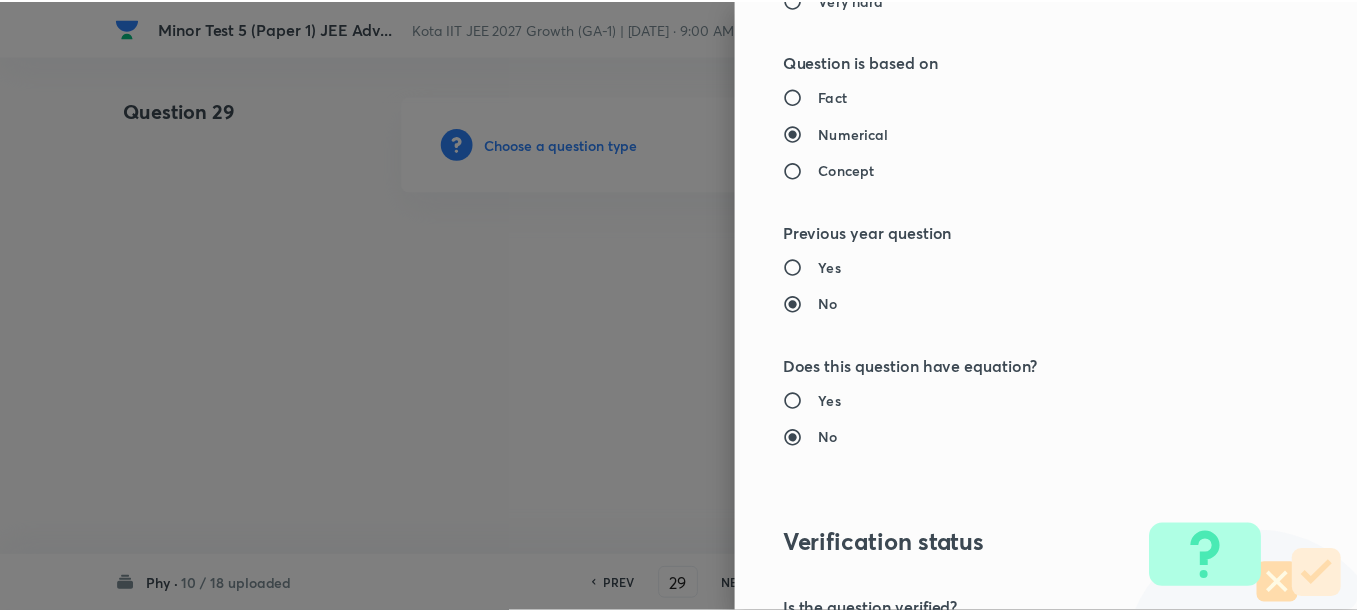 scroll, scrollTop: 2500, scrollLeft: 0, axis: vertical 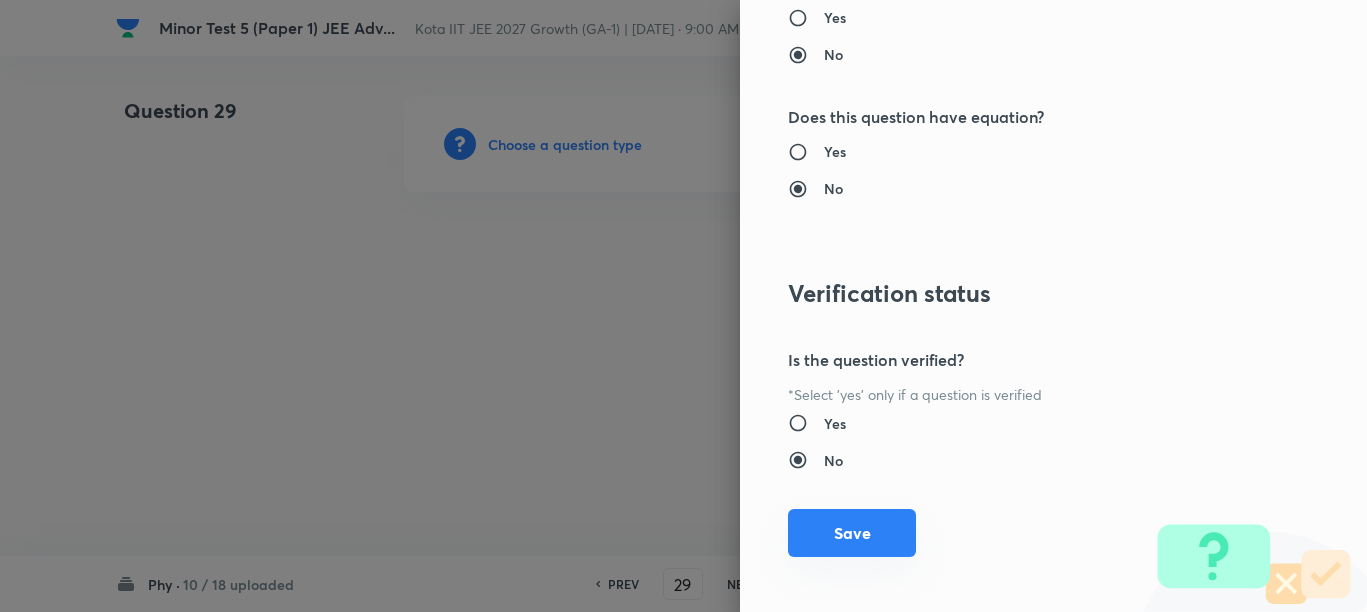 click on "Save" at bounding box center [852, 533] 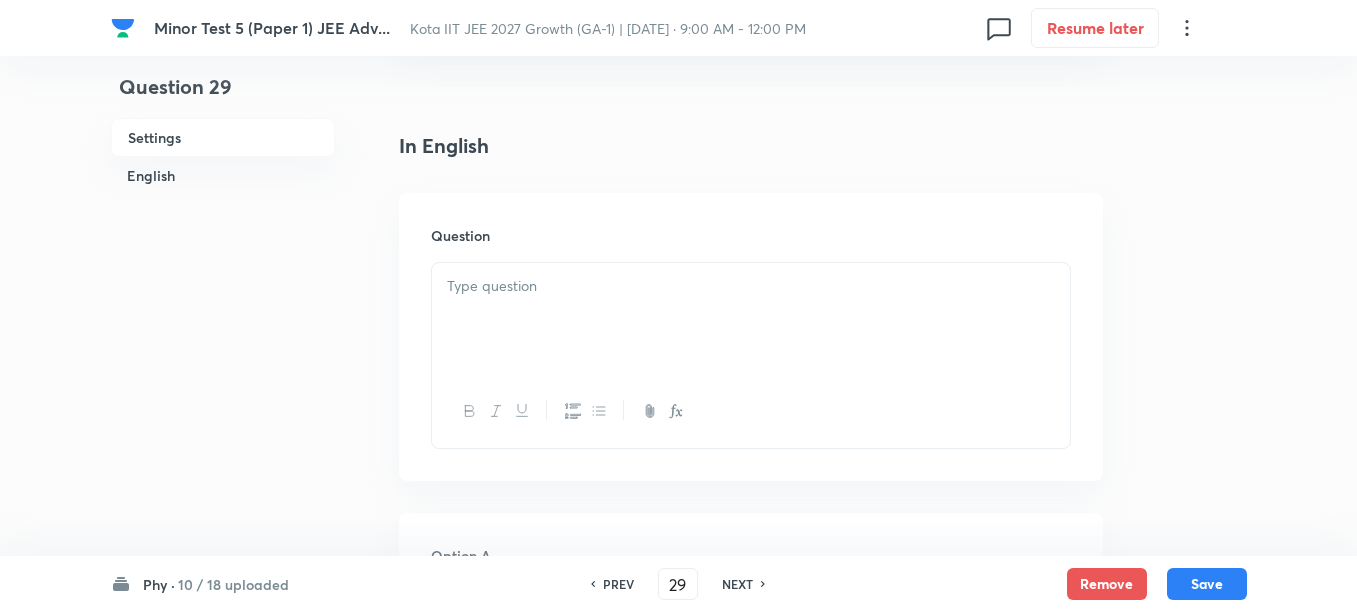scroll, scrollTop: 500, scrollLeft: 0, axis: vertical 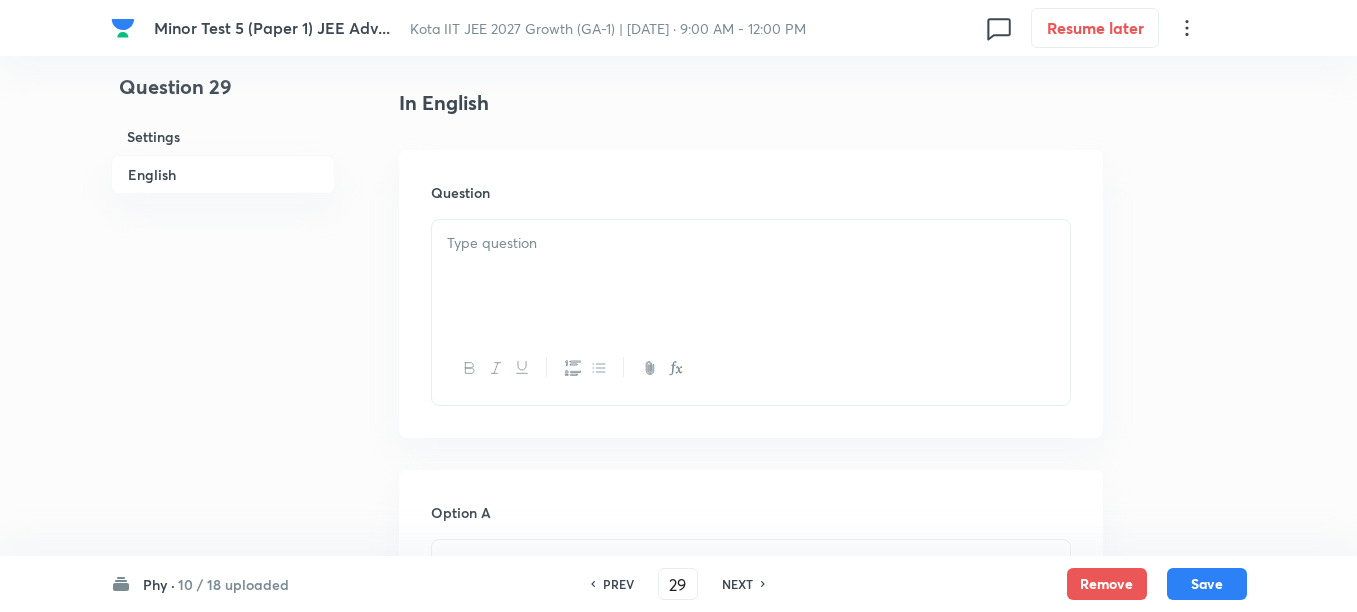 click at bounding box center (751, 276) 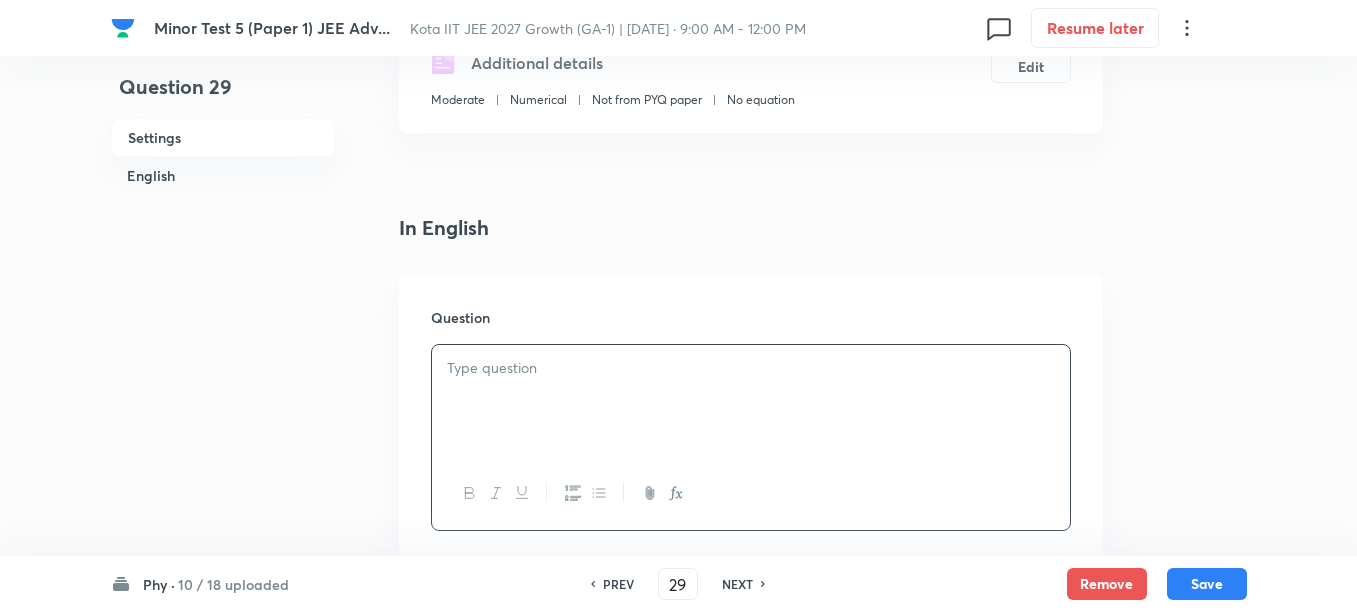 scroll, scrollTop: 500, scrollLeft: 0, axis: vertical 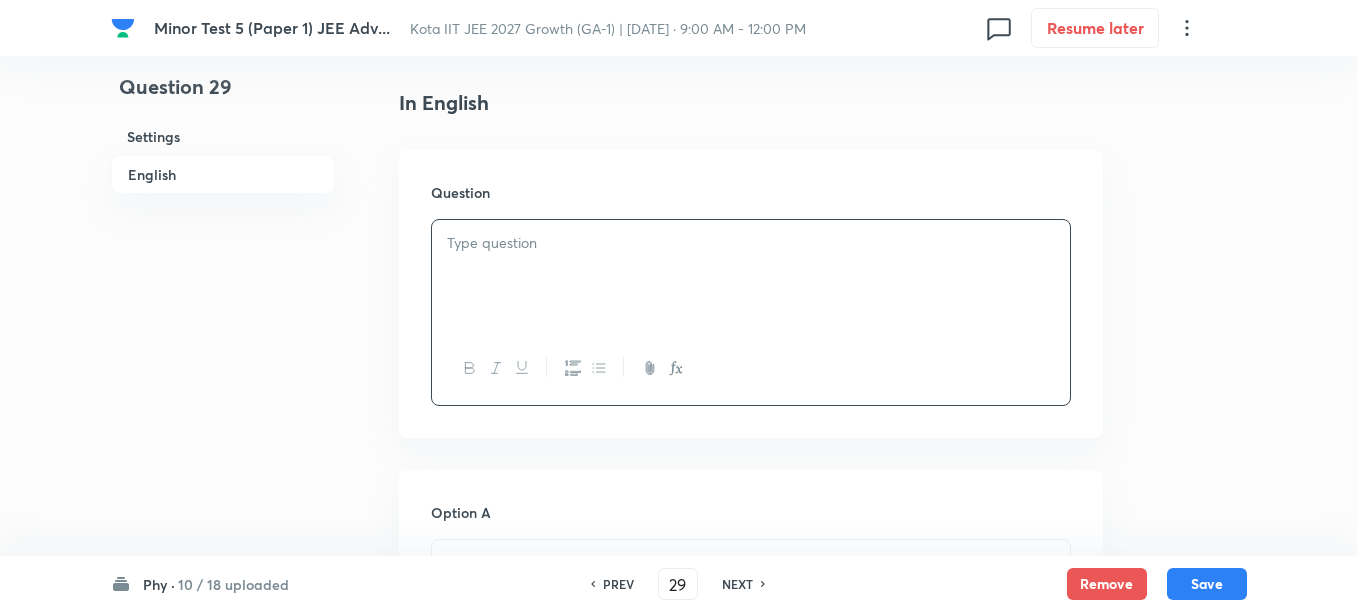 paste 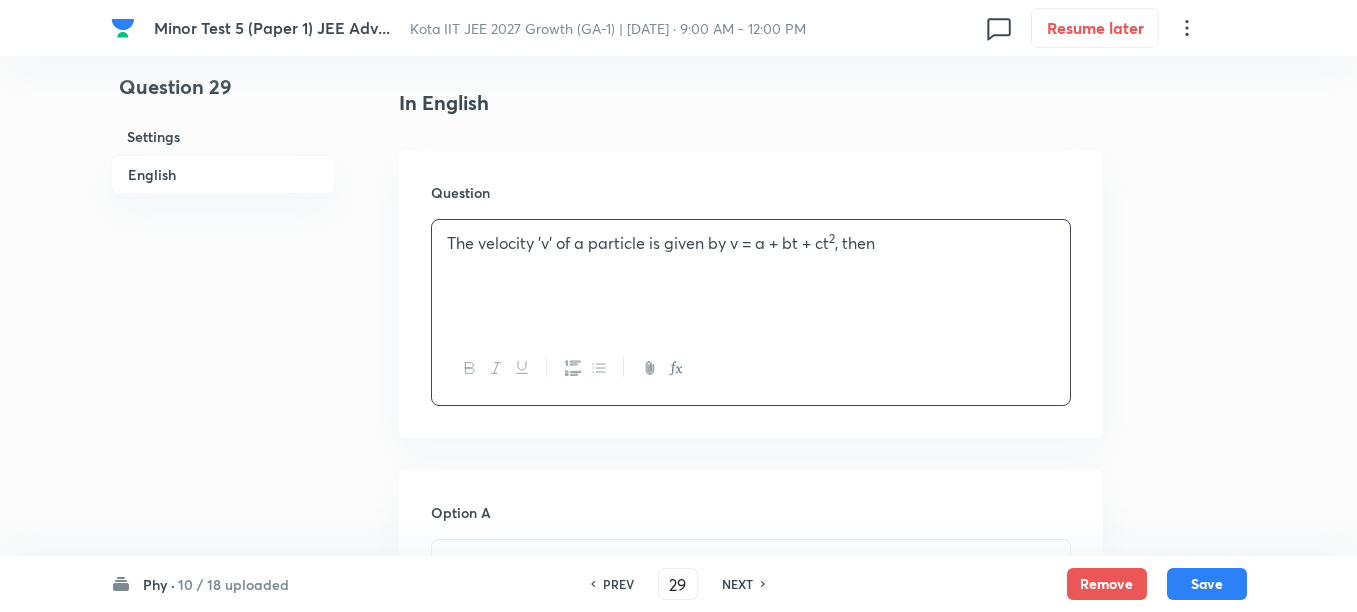 type 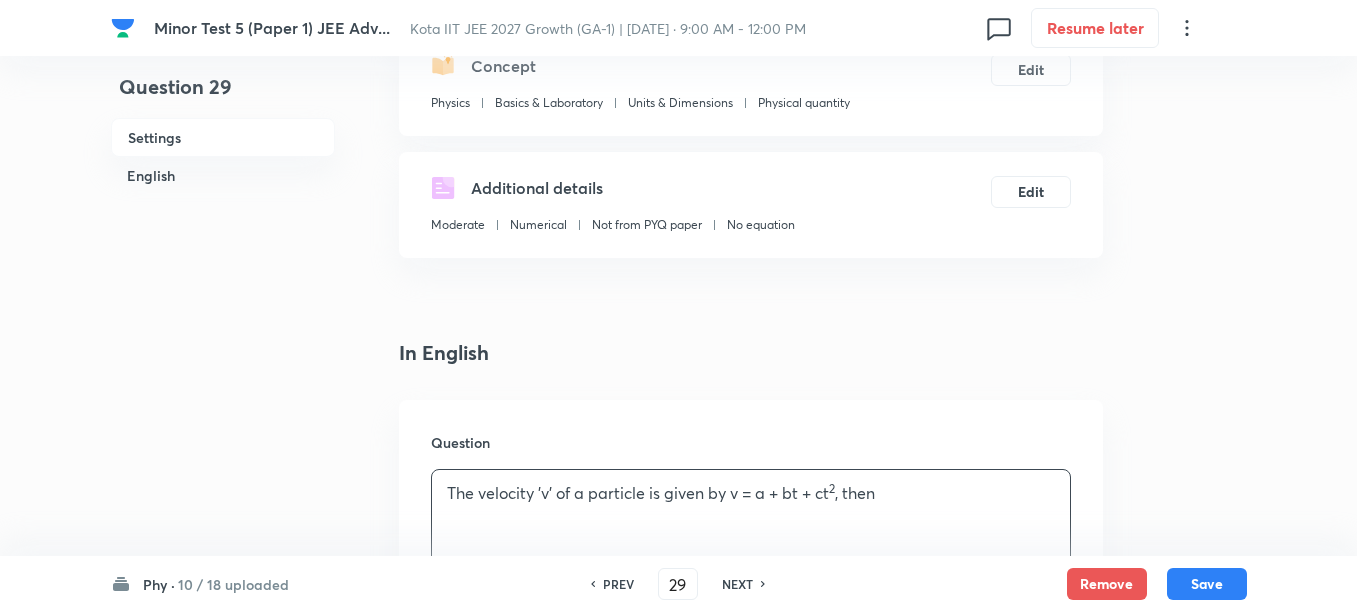 scroll, scrollTop: 500, scrollLeft: 0, axis: vertical 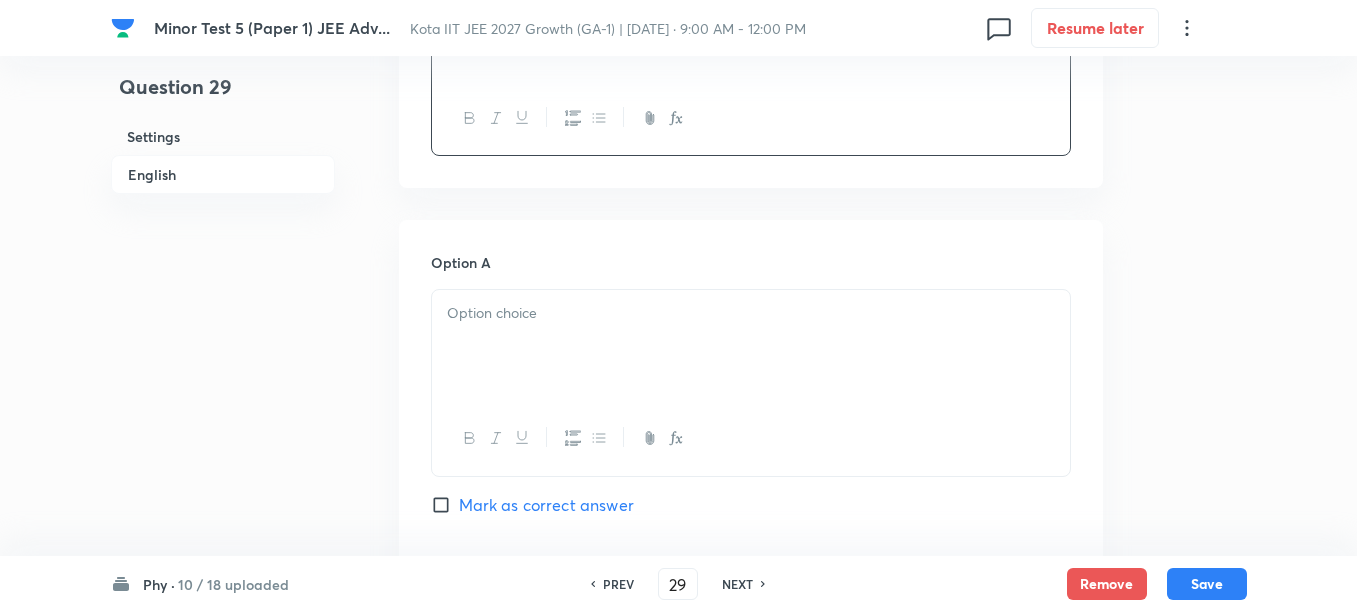 click at bounding box center [751, 346] 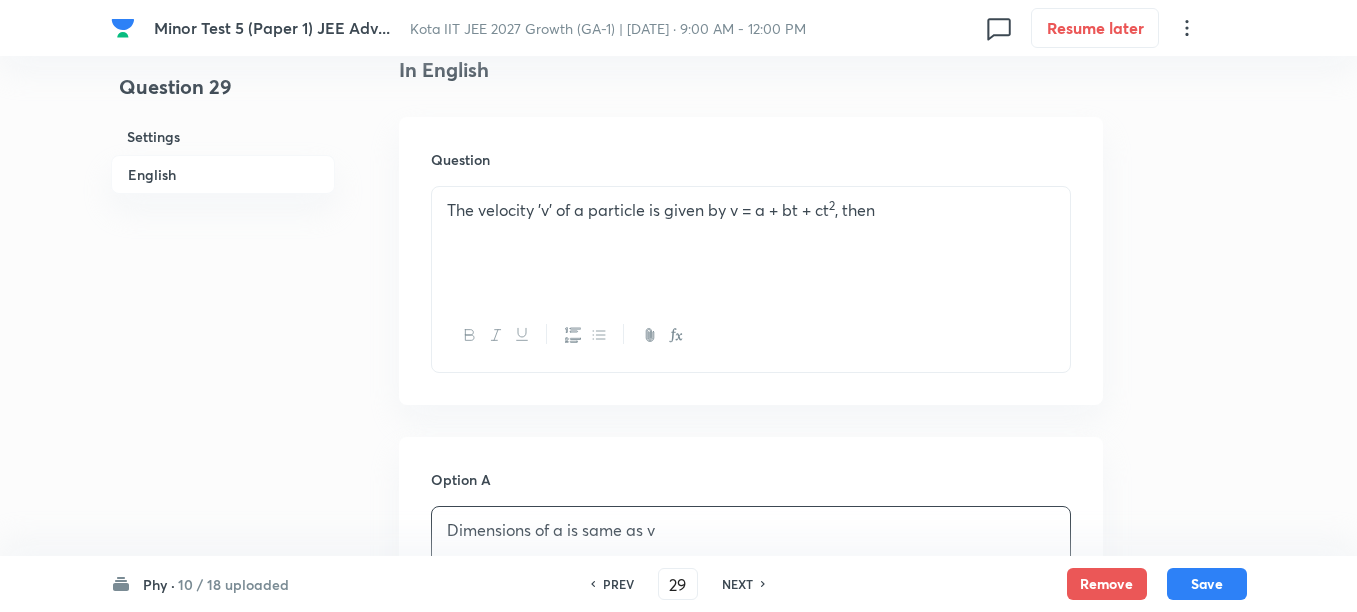 scroll, scrollTop: 750, scrollLeft: 0, axis: vertical 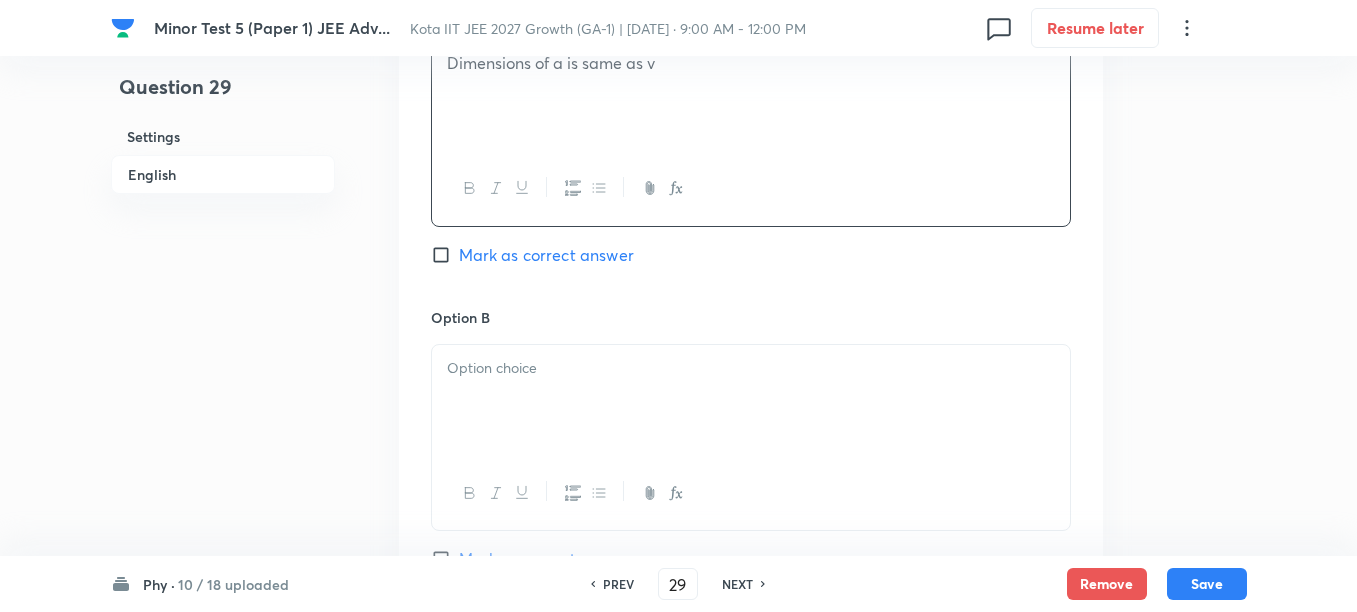 click at bounding box center [751, 368] 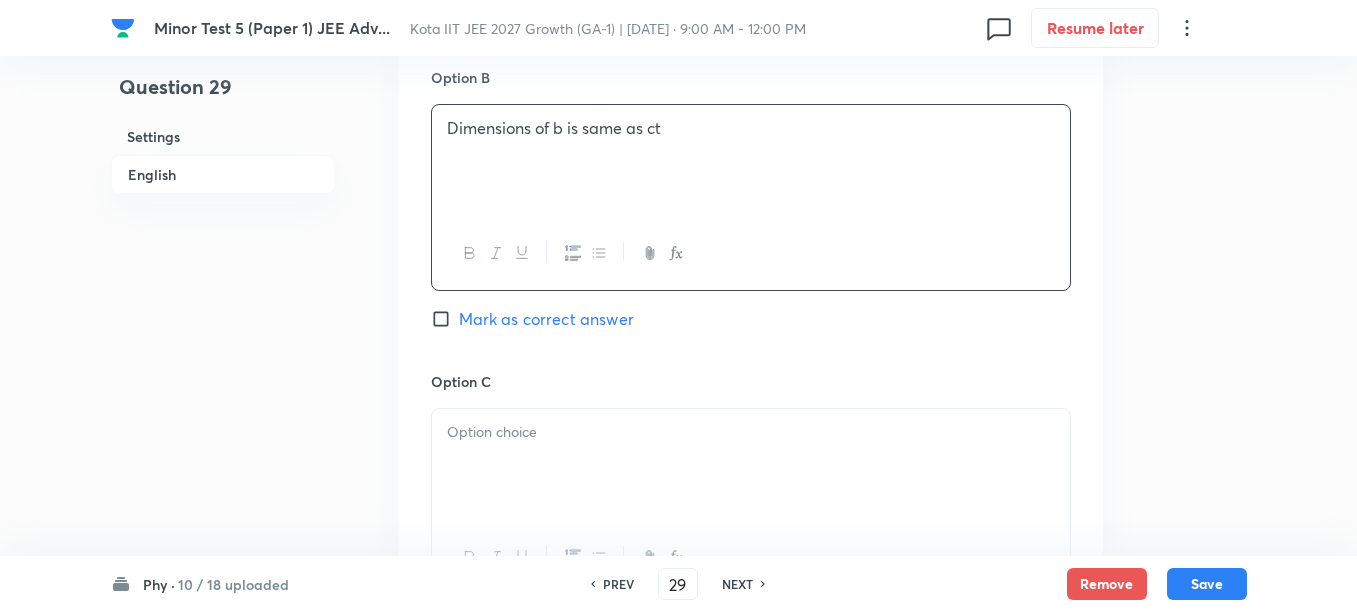 scroll, scrollTop: 1250, scrollLeft: 0, axis: vertical 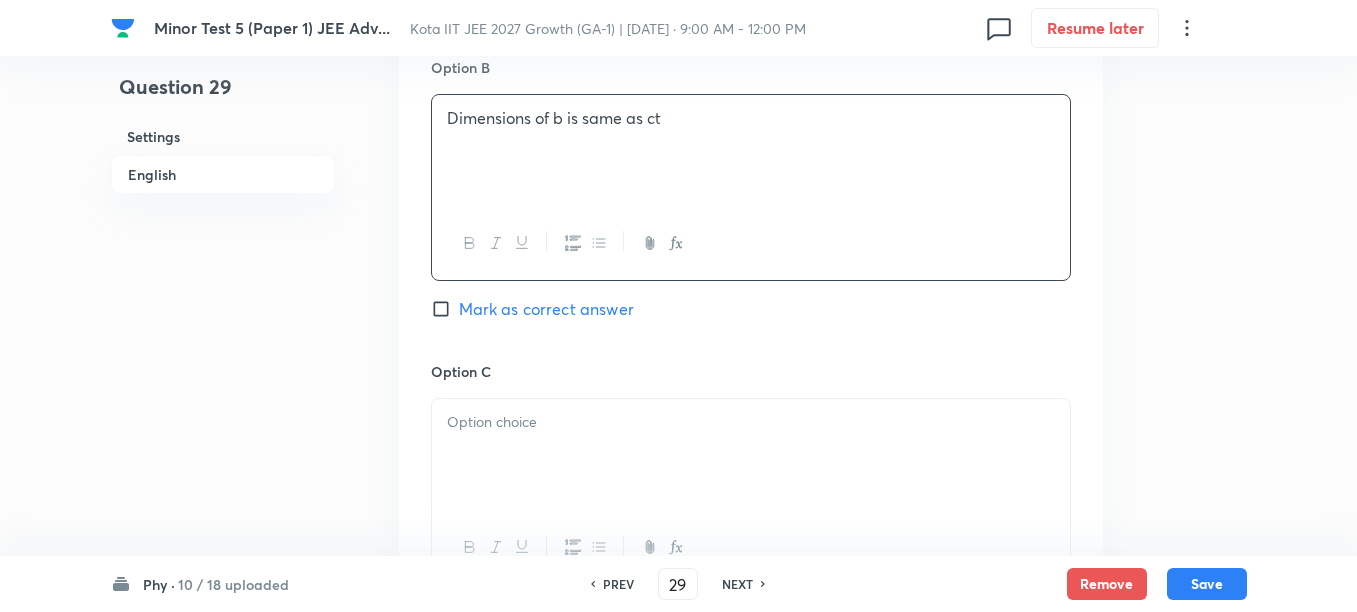 click at bounding box center [751, 455] 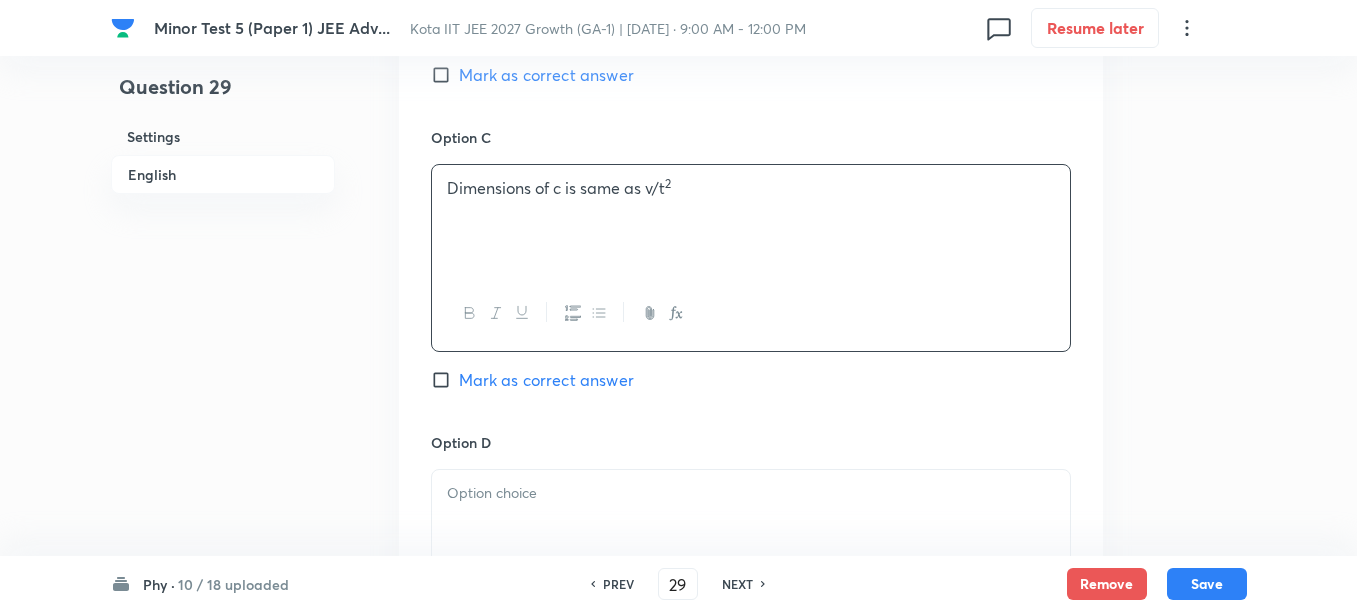 scroll, scrollTop: 1500, scrollLeft: 0, axis: vertical 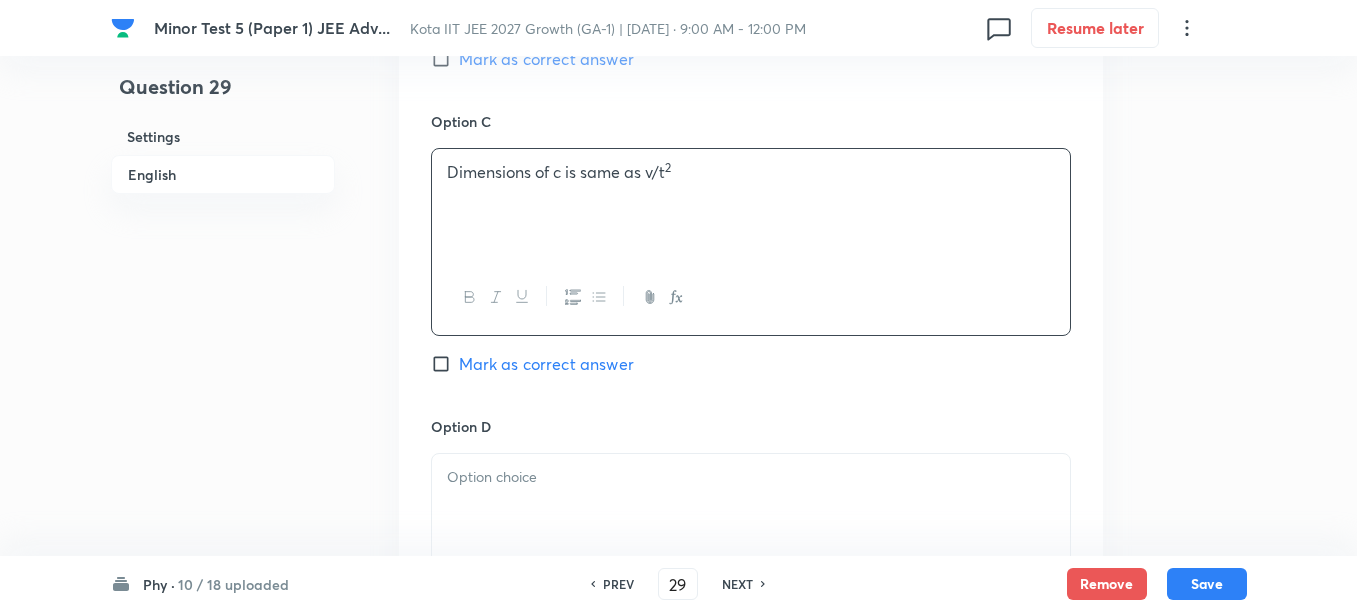 click at bounding box center [751, 477] 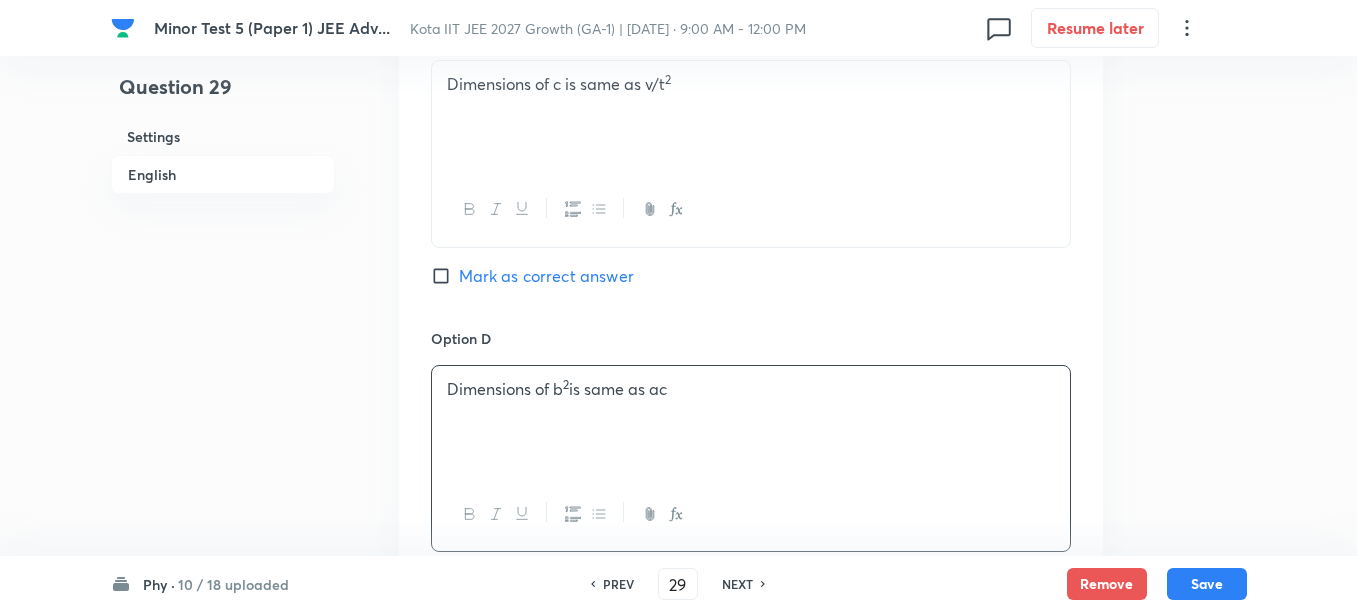 scroll, scrollTop: 1625, scrollLeft: 0, axis: vertical 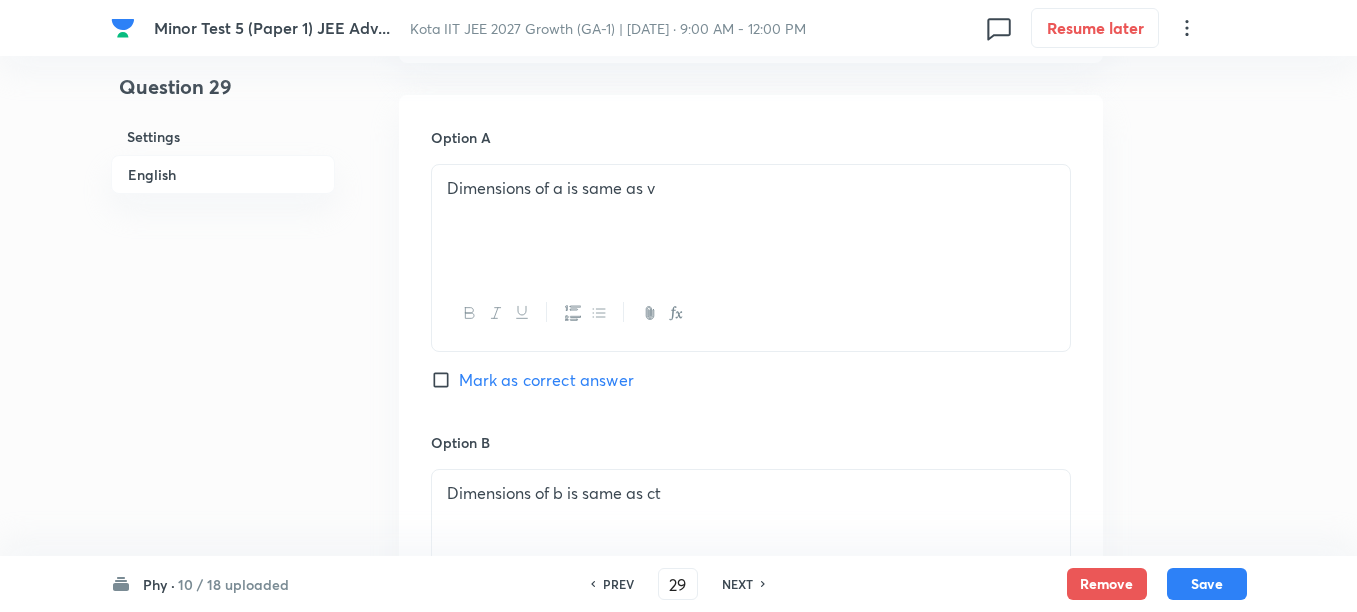 click on "Option A Dimensions of a is same as v Mark as correct answer" at bounding box center (751, 279) 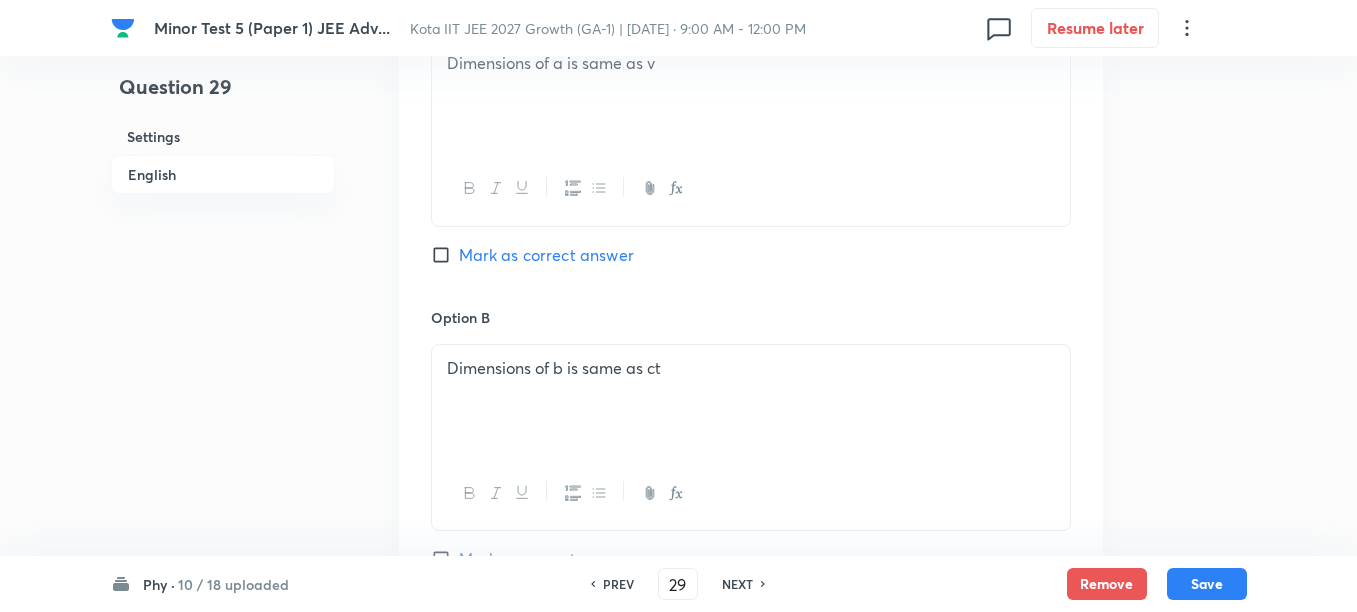 click on "Mark as correct answer" at bounding box center (445, 255) 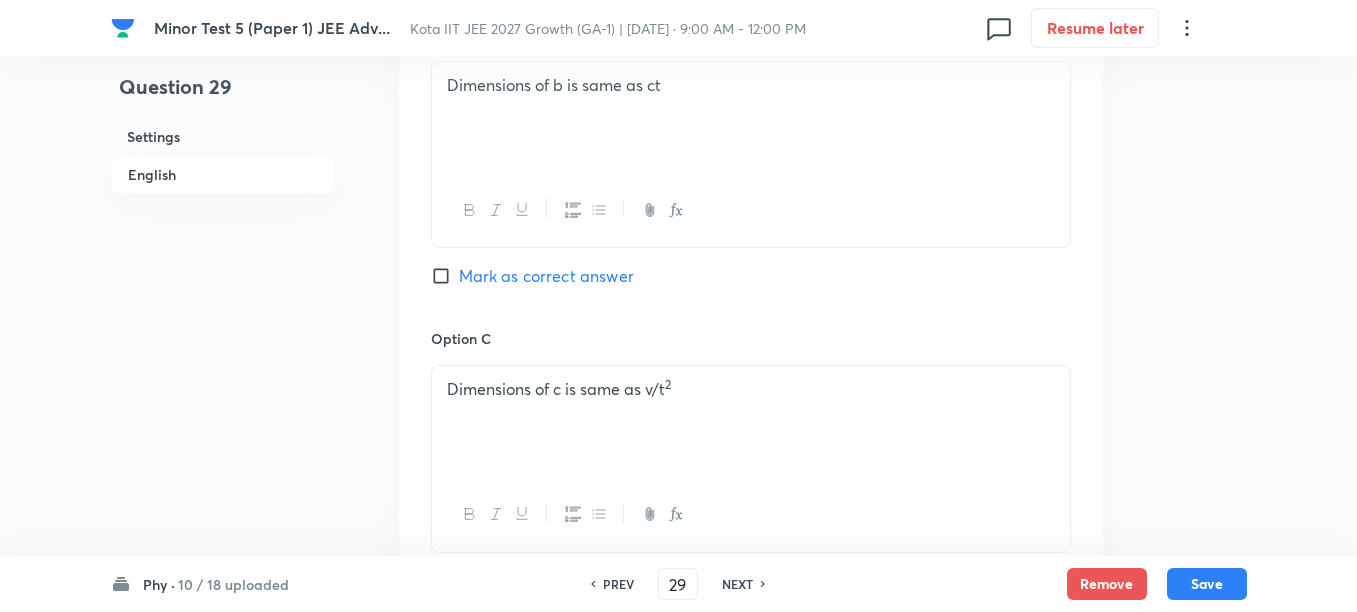scroll, scrollTop: 1375, scrollLeft: 0, axis: vertical 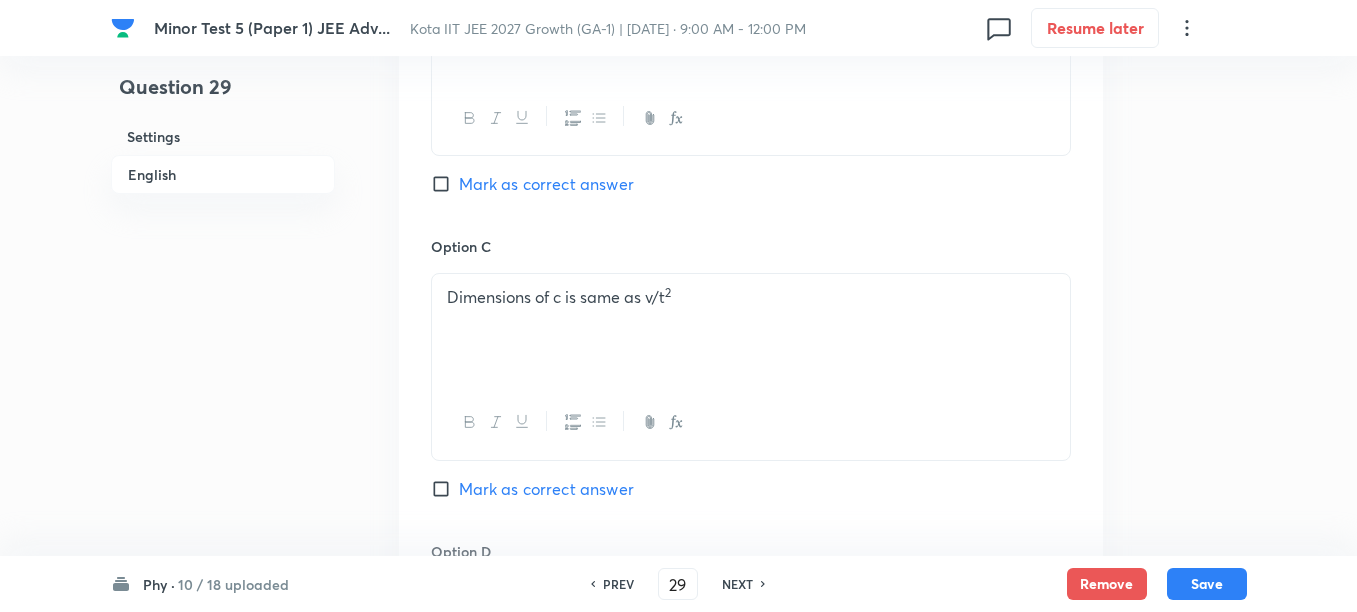 click on "Mark as correct answer" at bounding box center [546, 184] 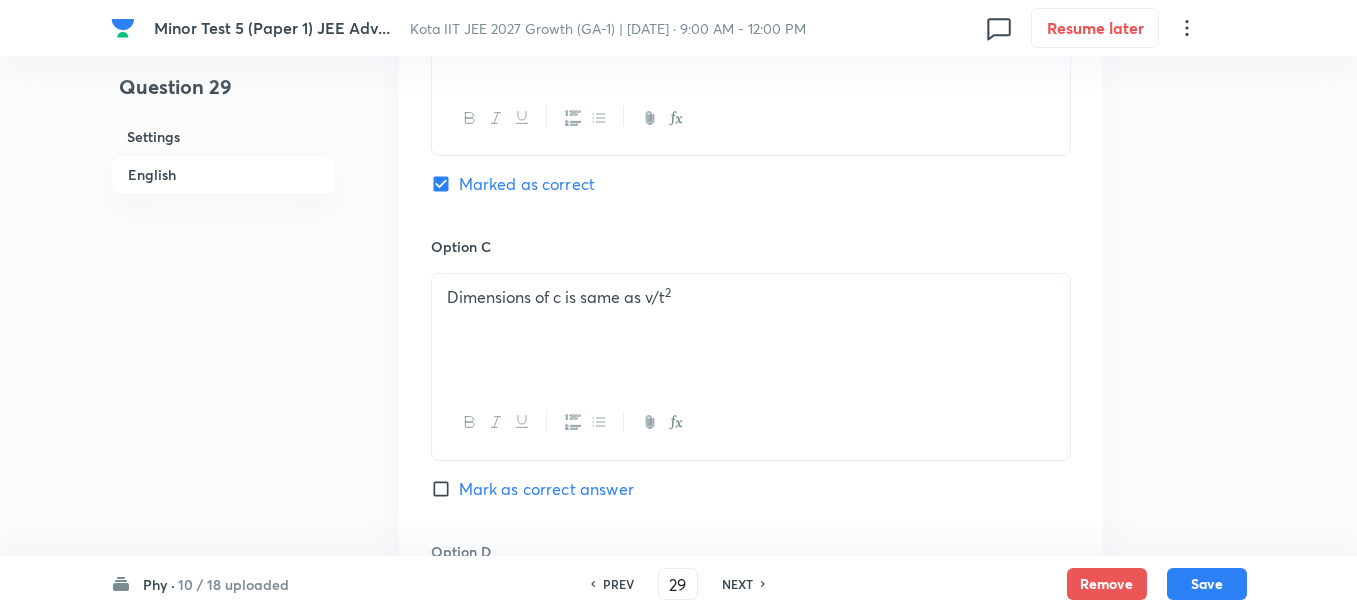 click on "Mark as correct answer" at bounding box center (546, 489) 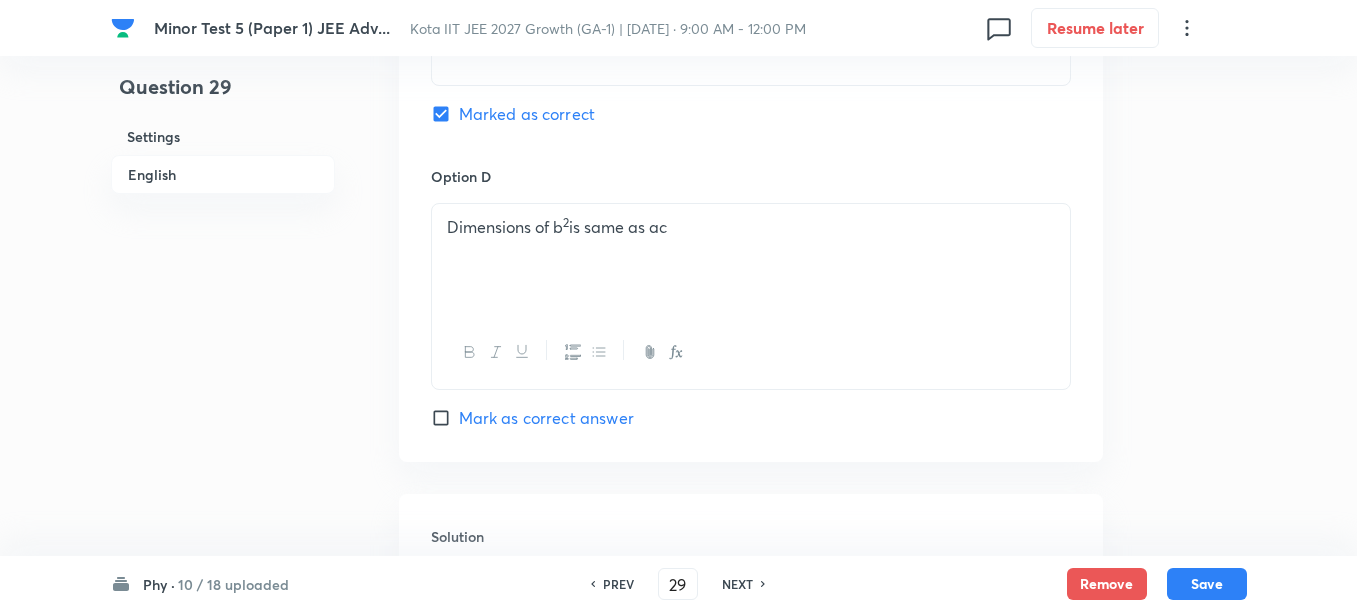 click on "Mark as correct answer" at bounding box center [546, 418] 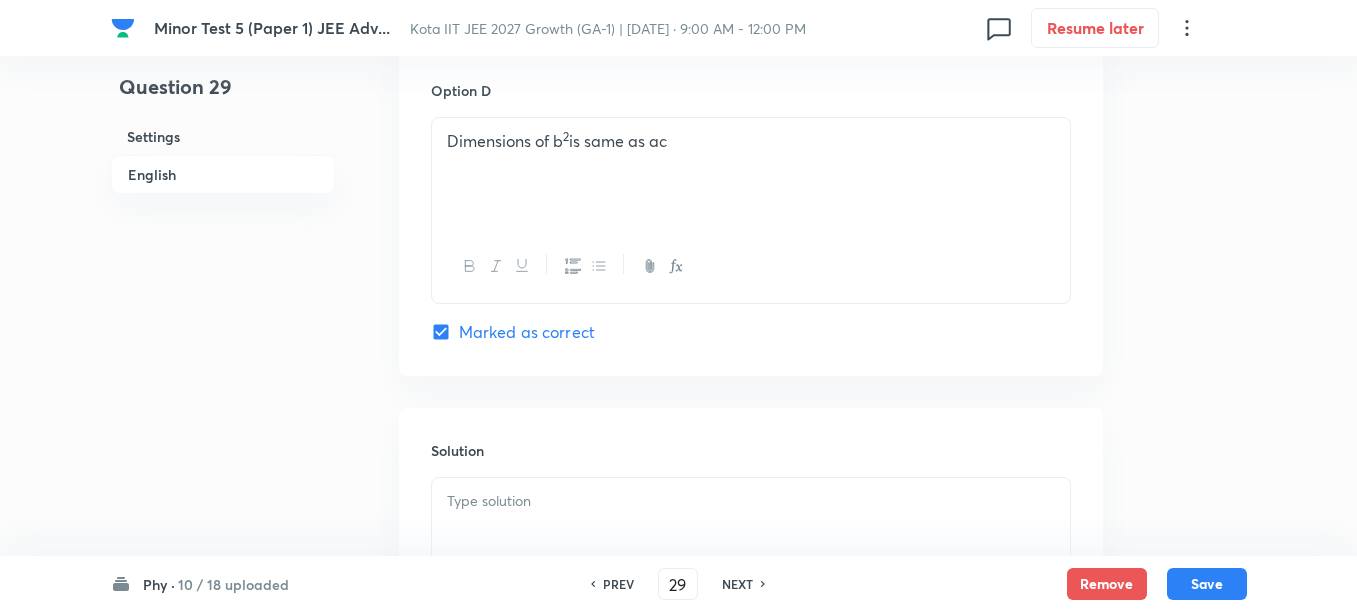 scroll, scrollTop: 2000, scrollLeft: 0, axis: vertical 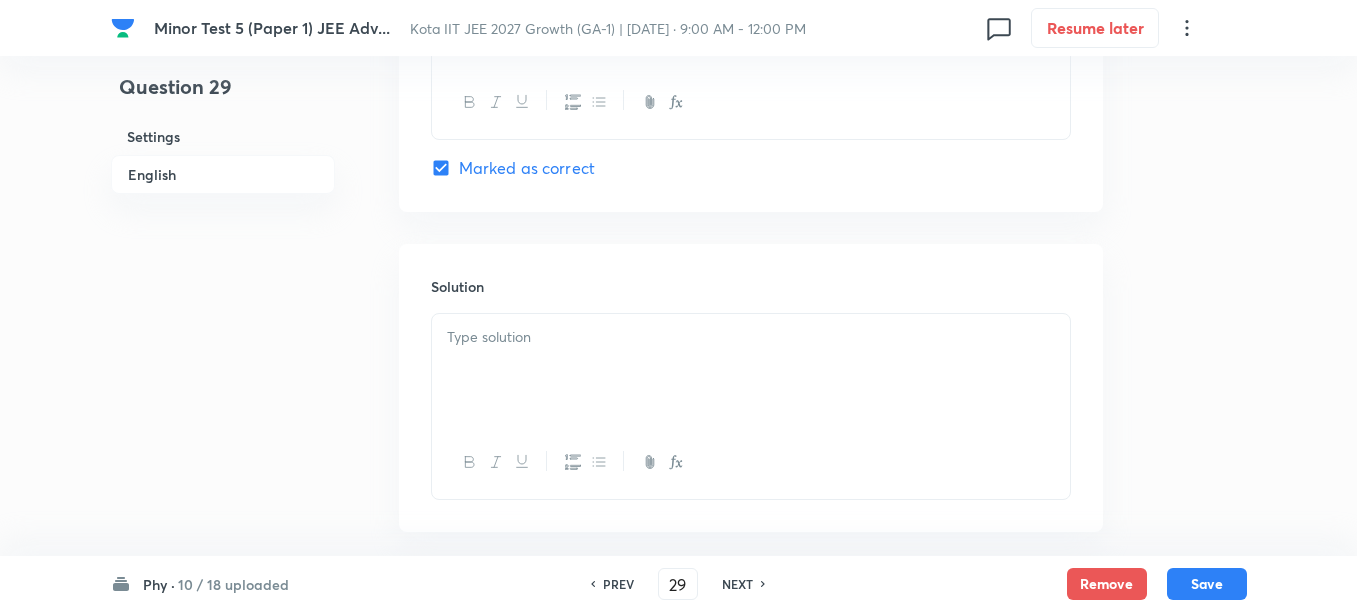 click at bounding box center [751, 370] 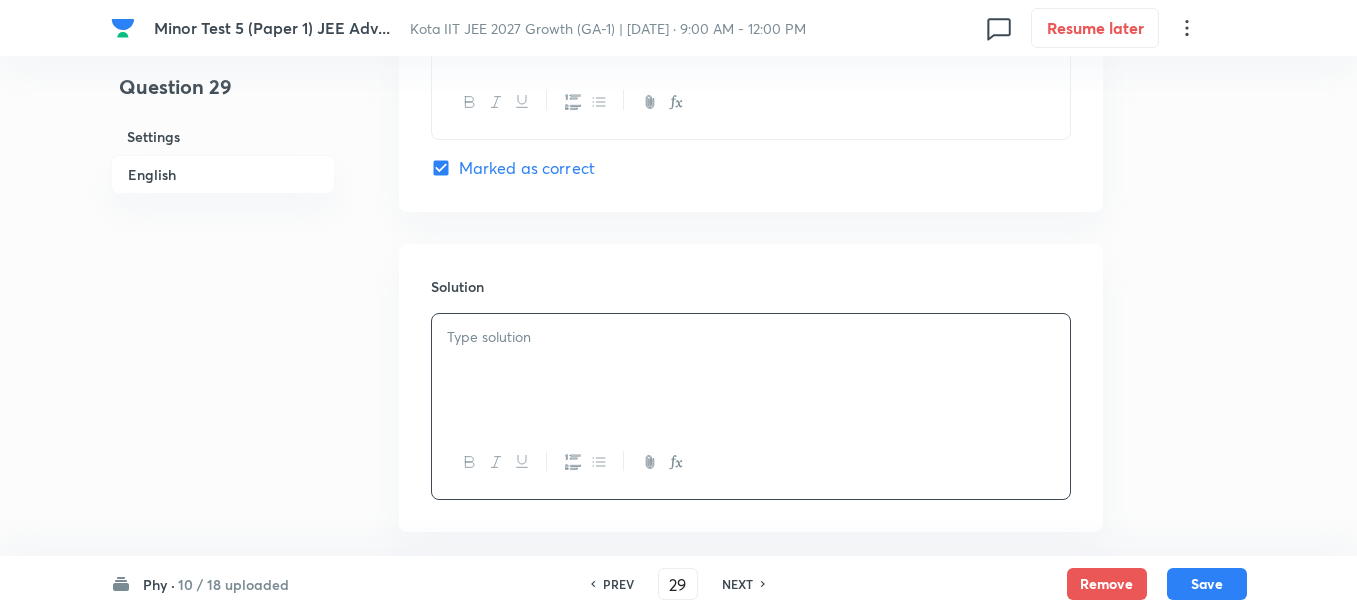 type 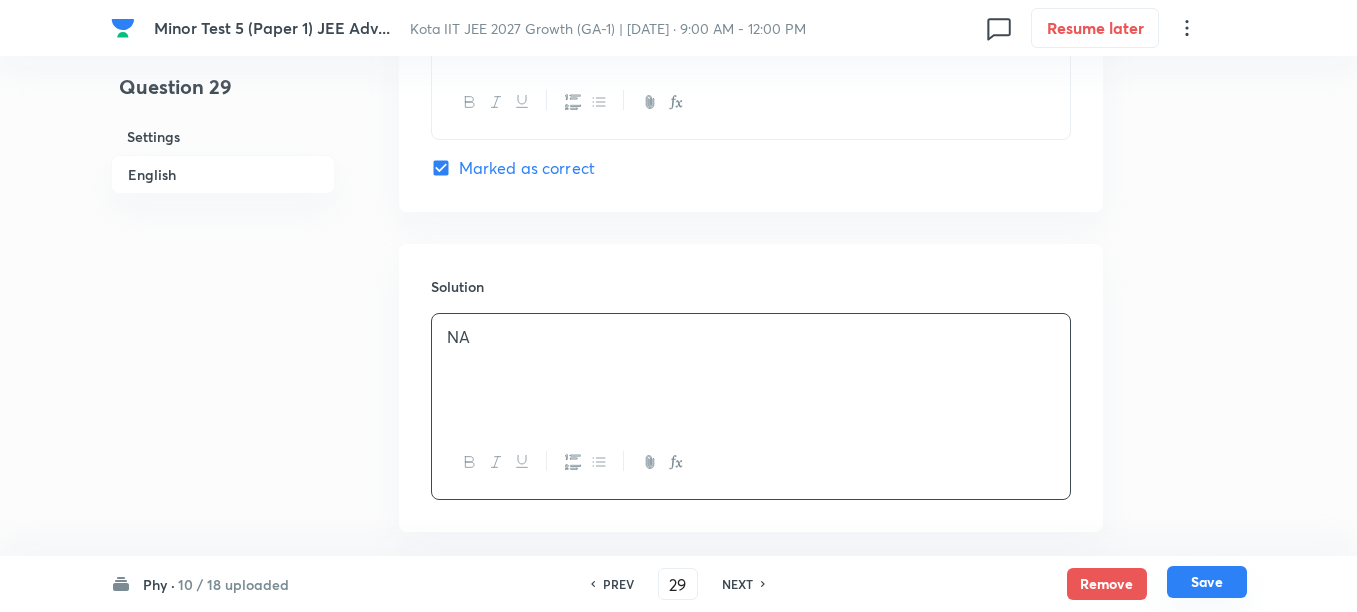 click on "Save" at bounding box center (1207, 582) 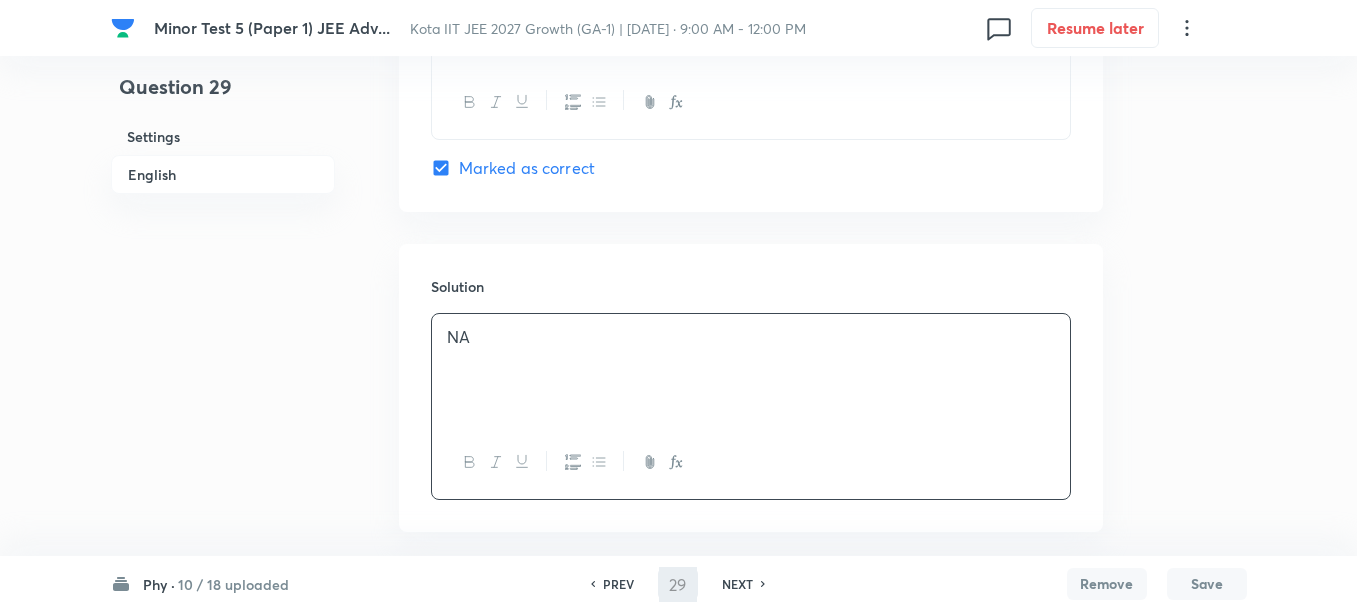 type on "30" 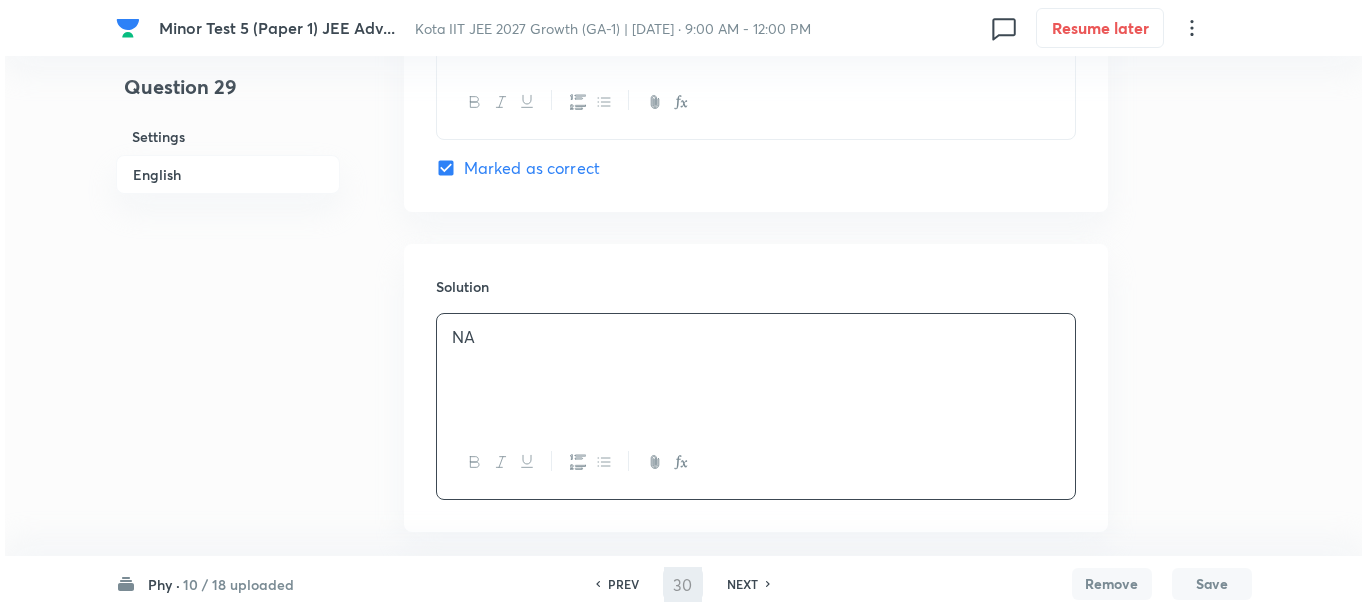 scroll, scrollTop: 0, scrollLeft: 0, axis: both 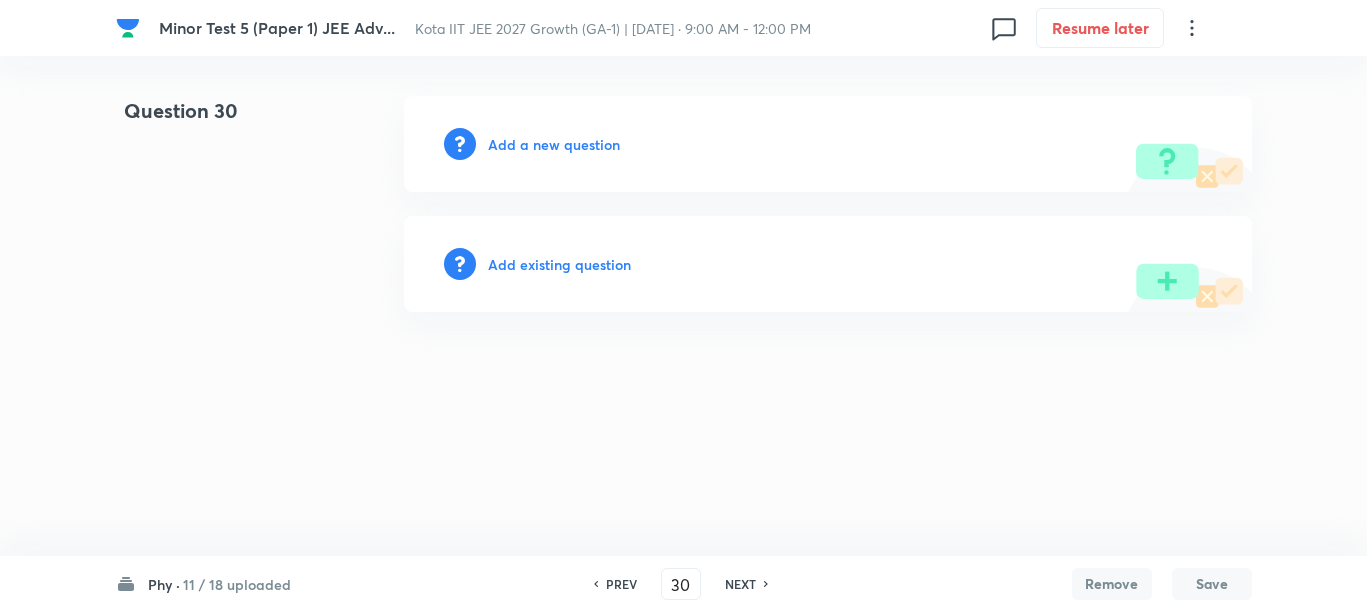 click on "Add a new question" at bounding box center (554, 144) 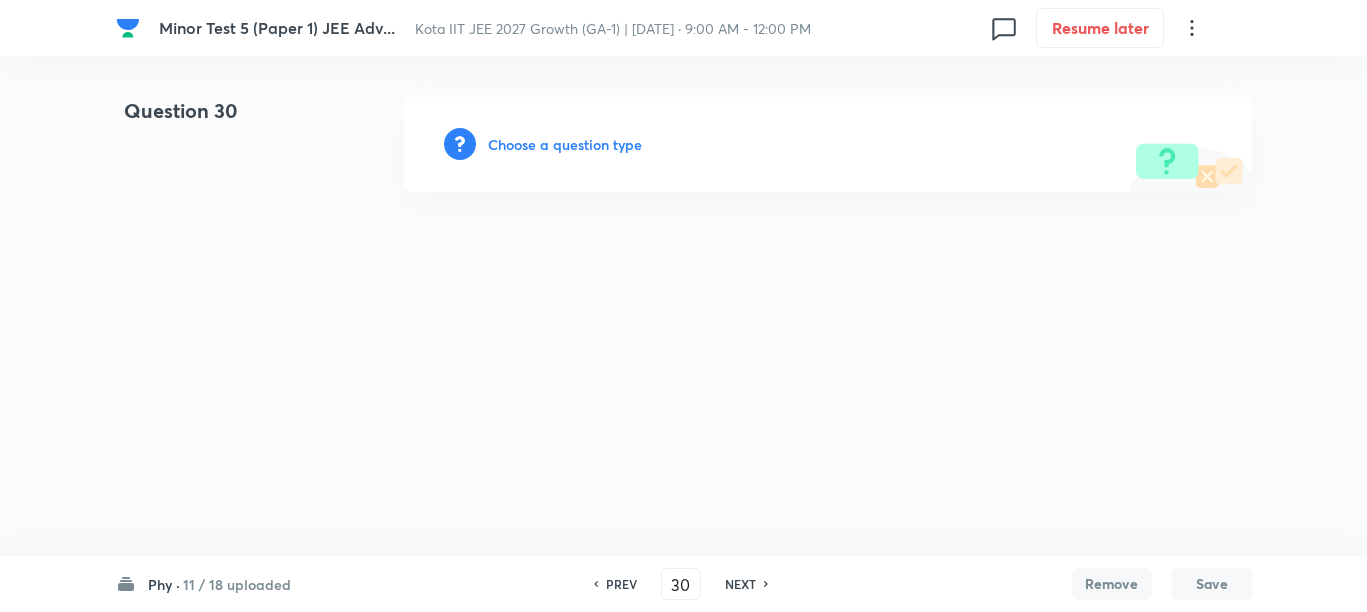 click on "Choose a question type" at bounding box center [565, 144] 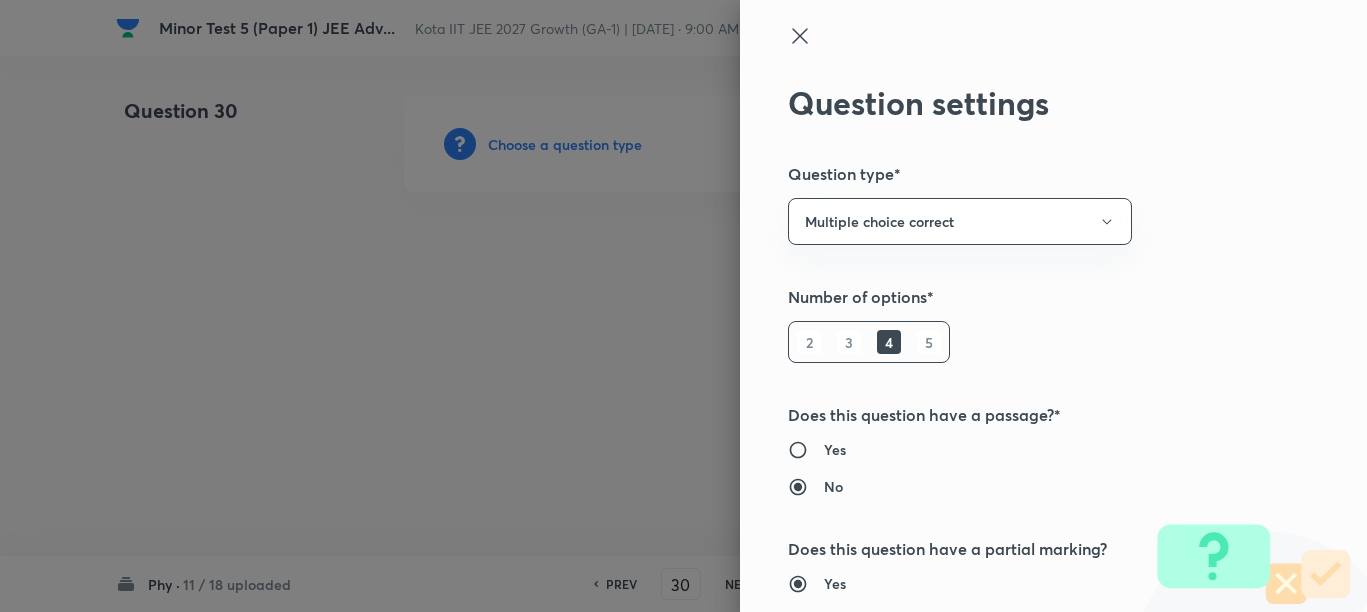 type 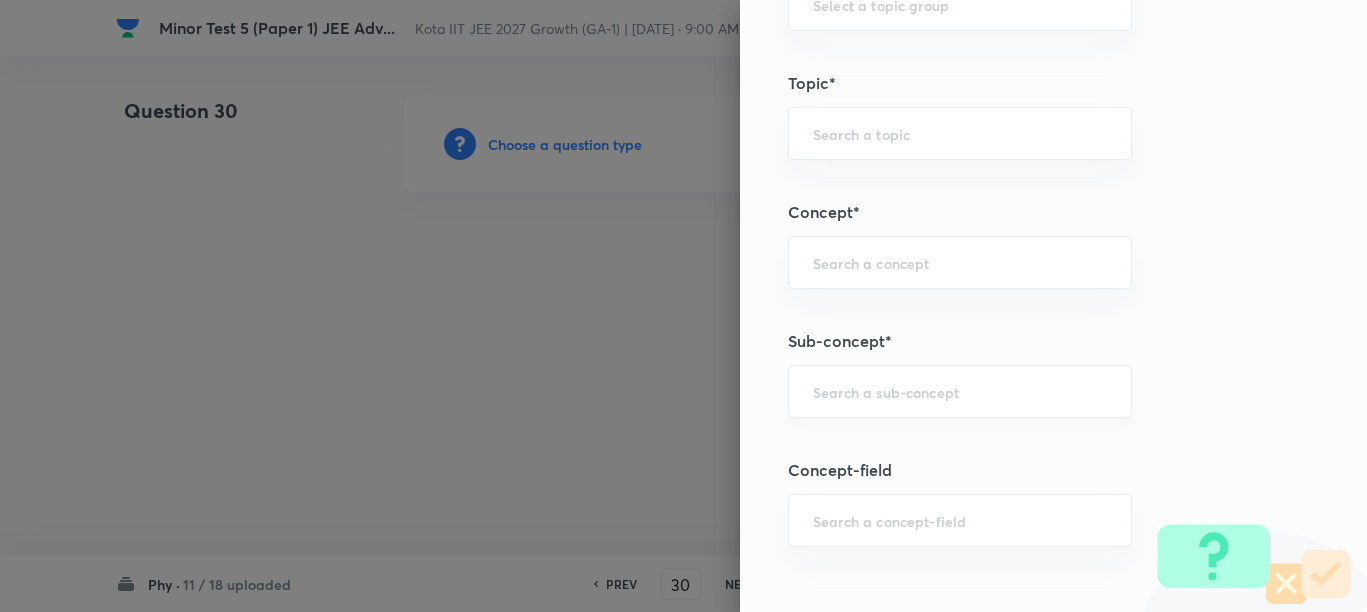 scroll, scrollTop: 1375, scrollLeft: 0, axis: vertical 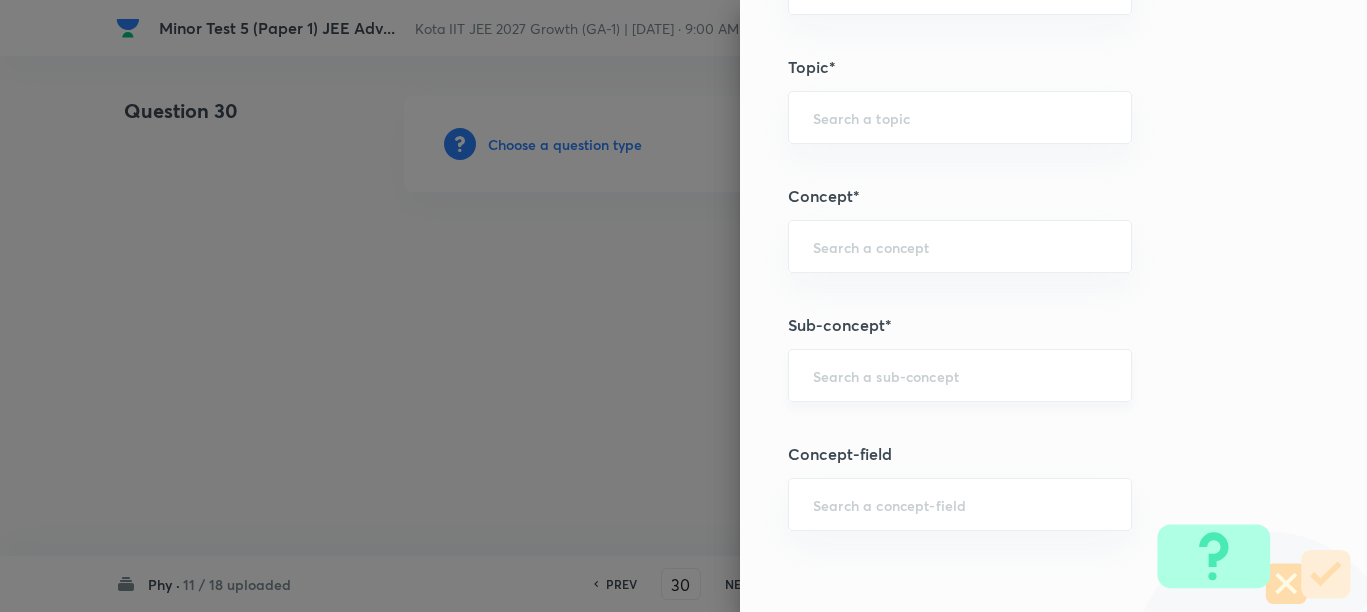 click at bounding box center (960, 375) 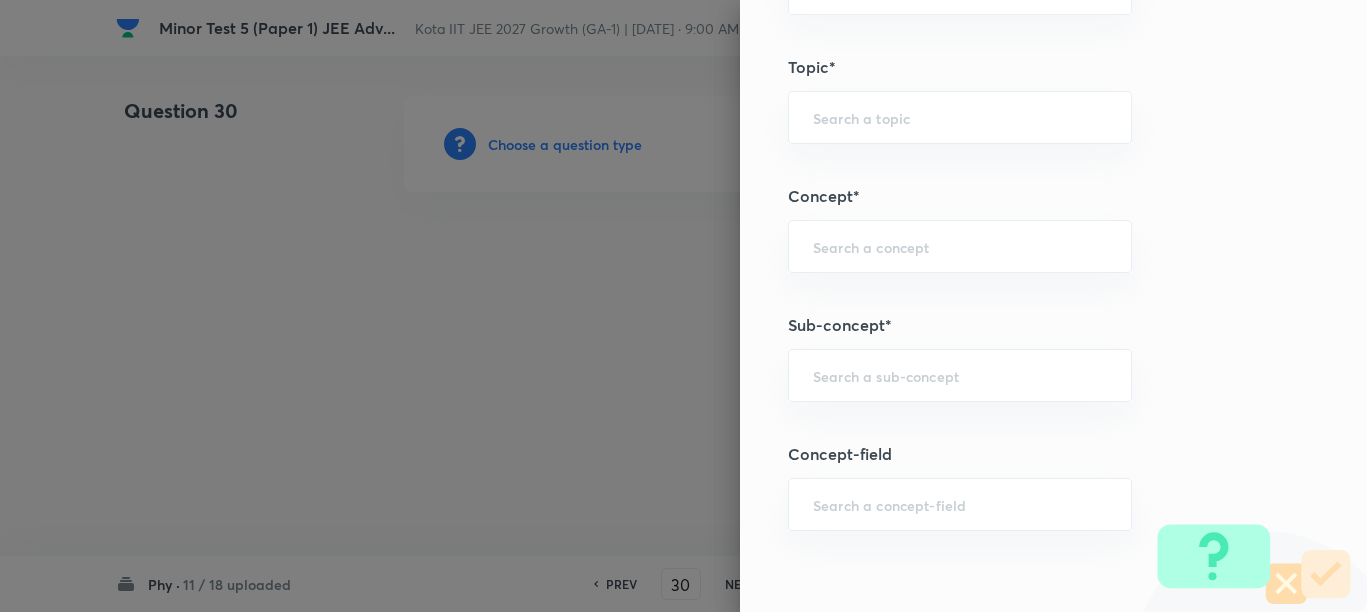 paste on "Representation of Vector" 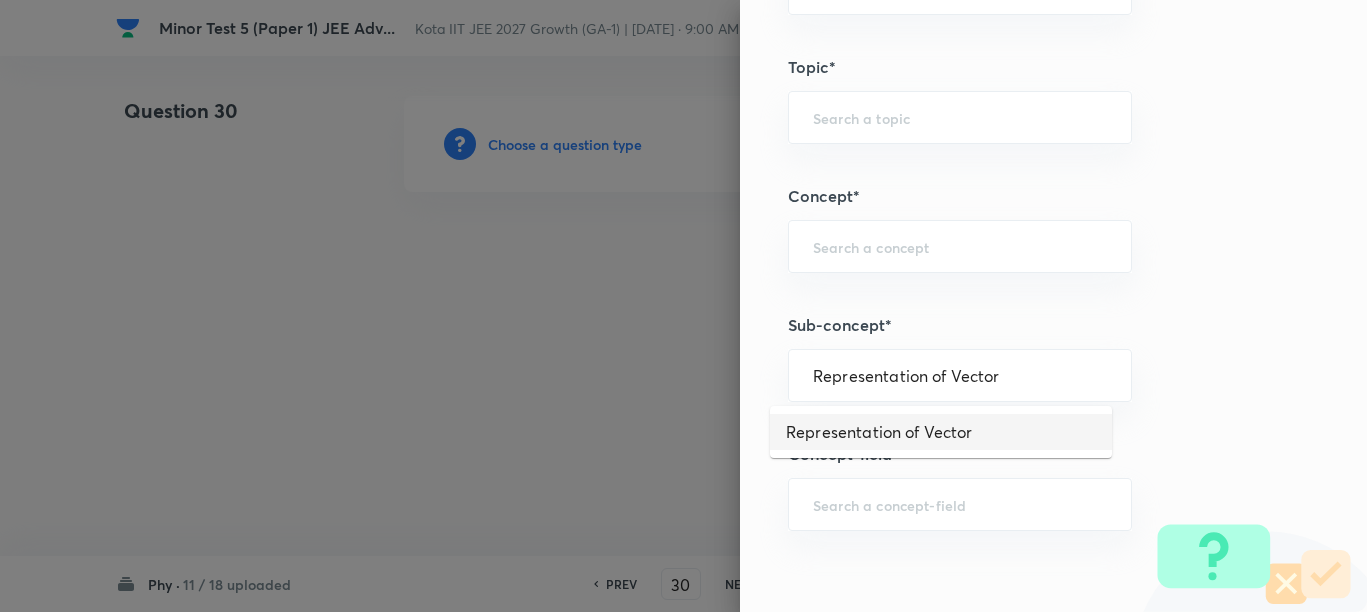 click on "Representation of Vector" at bounding box center [941, 432] 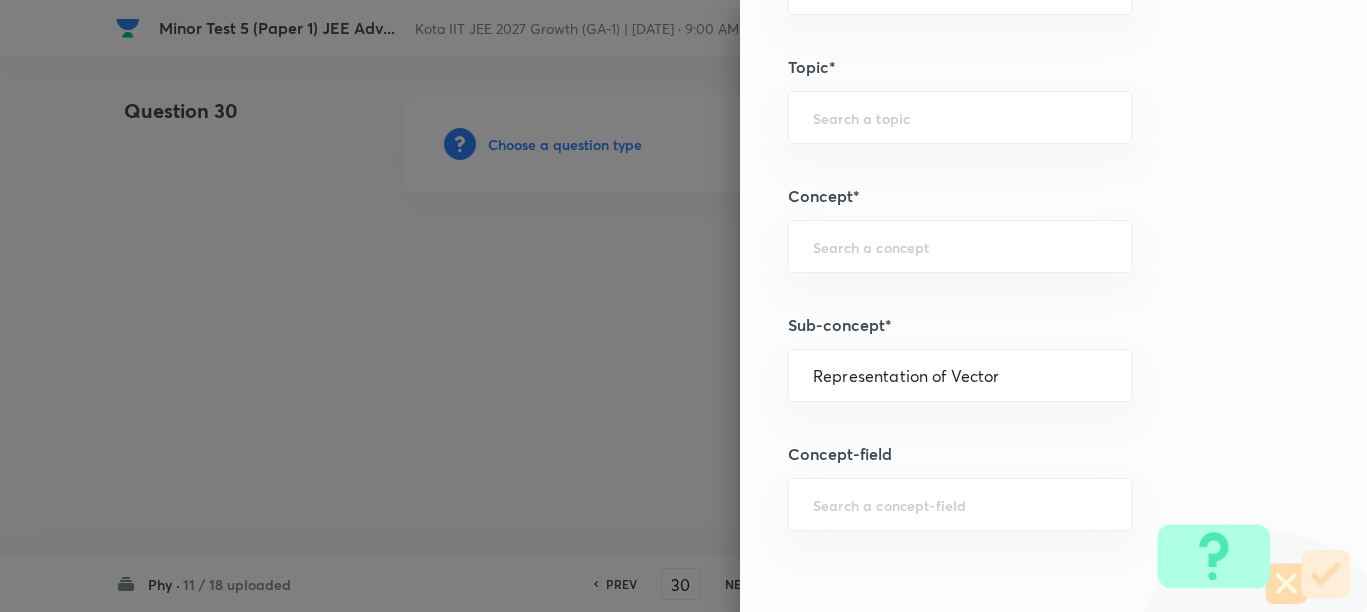 type on "Physics" 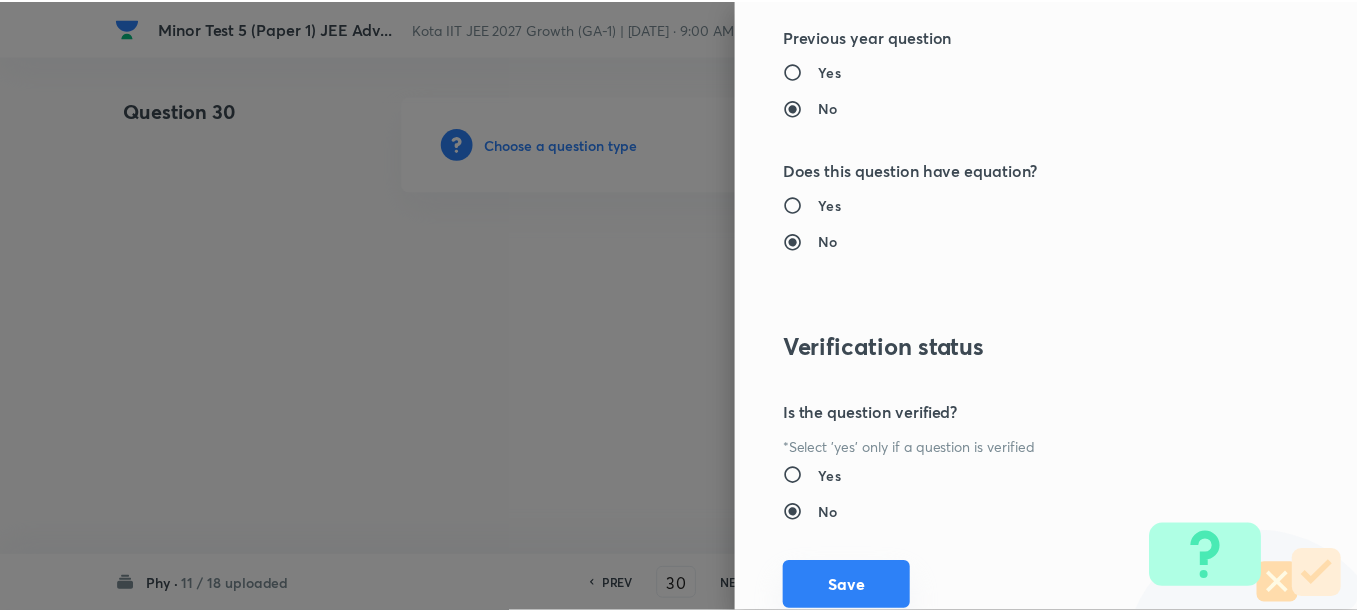 scroll, scrollTop: 2511, scrollLeft: 0, axis: vertical 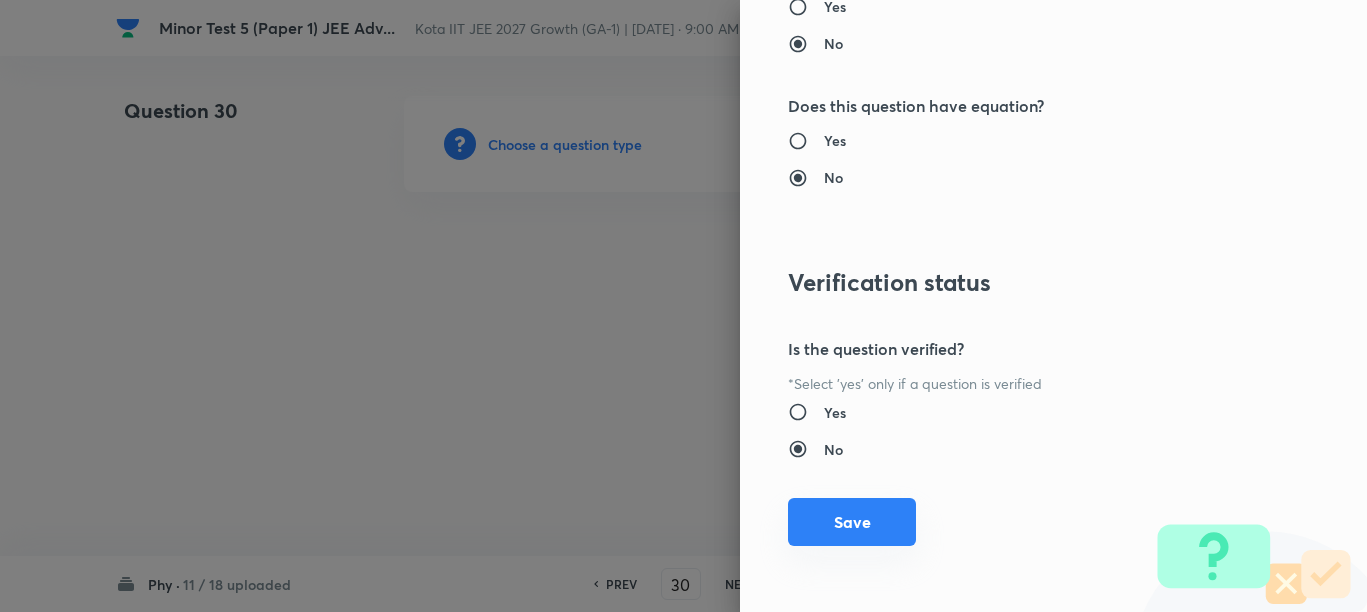 click on "Save" at bounding box center (852, 522) 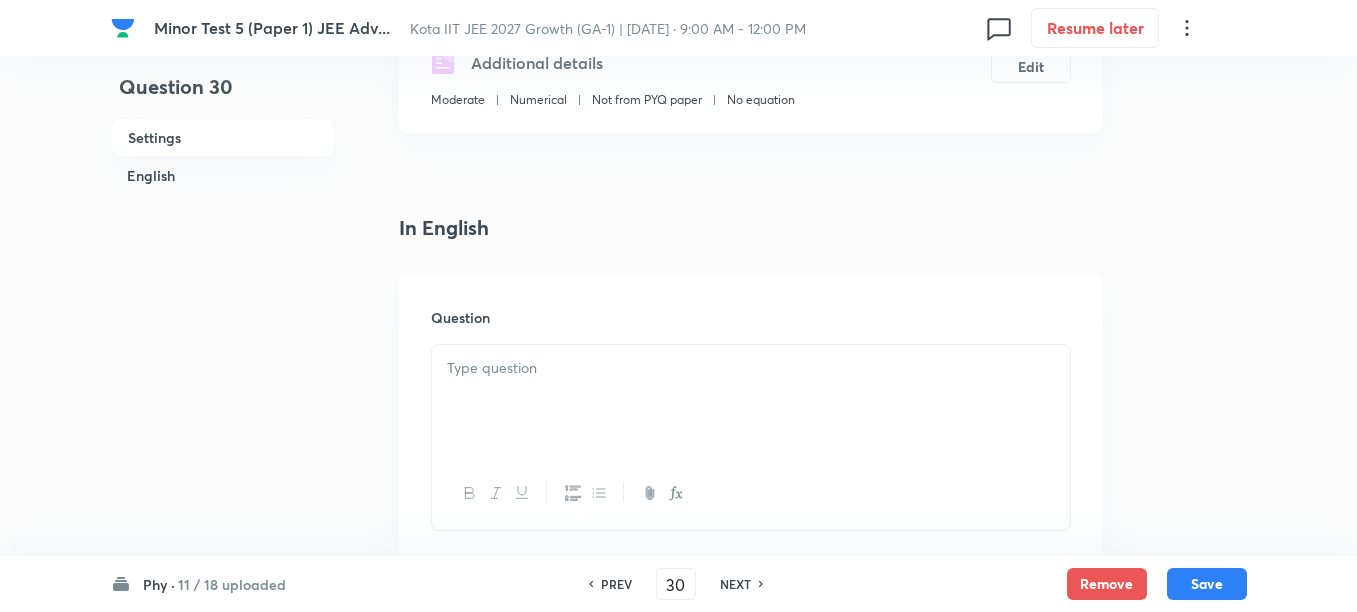click at bounding box center [751, 401] 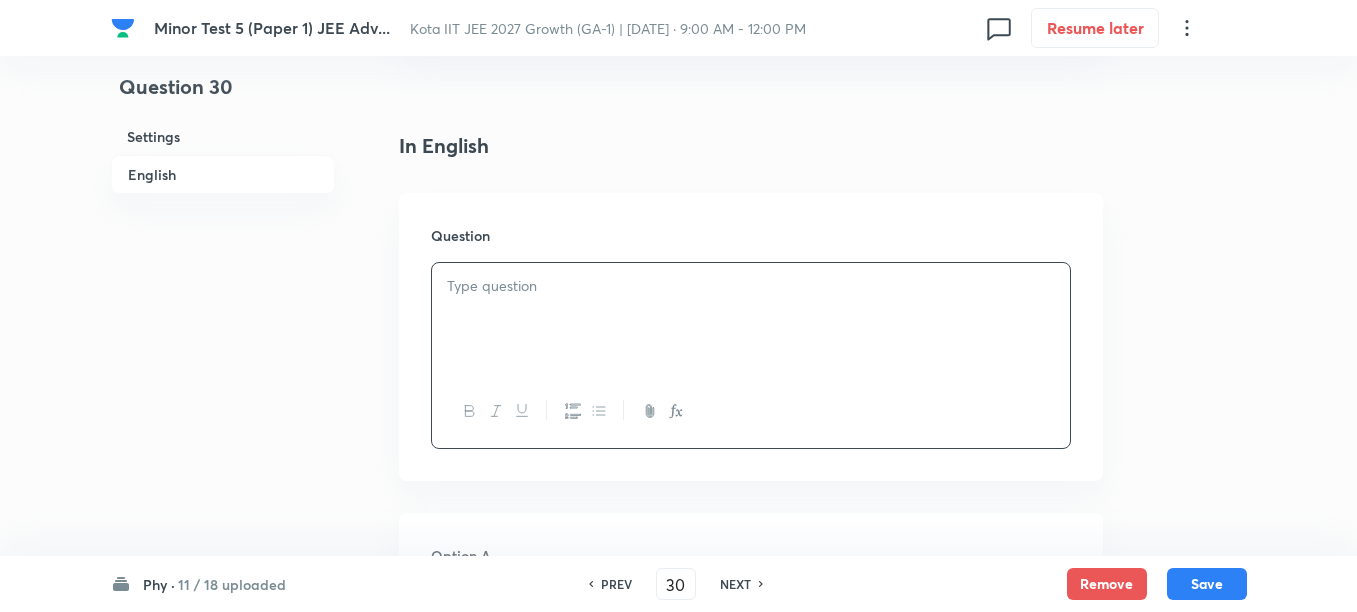 scroll, scrollTop: 500, scrollLeft: 0, axis: vertical 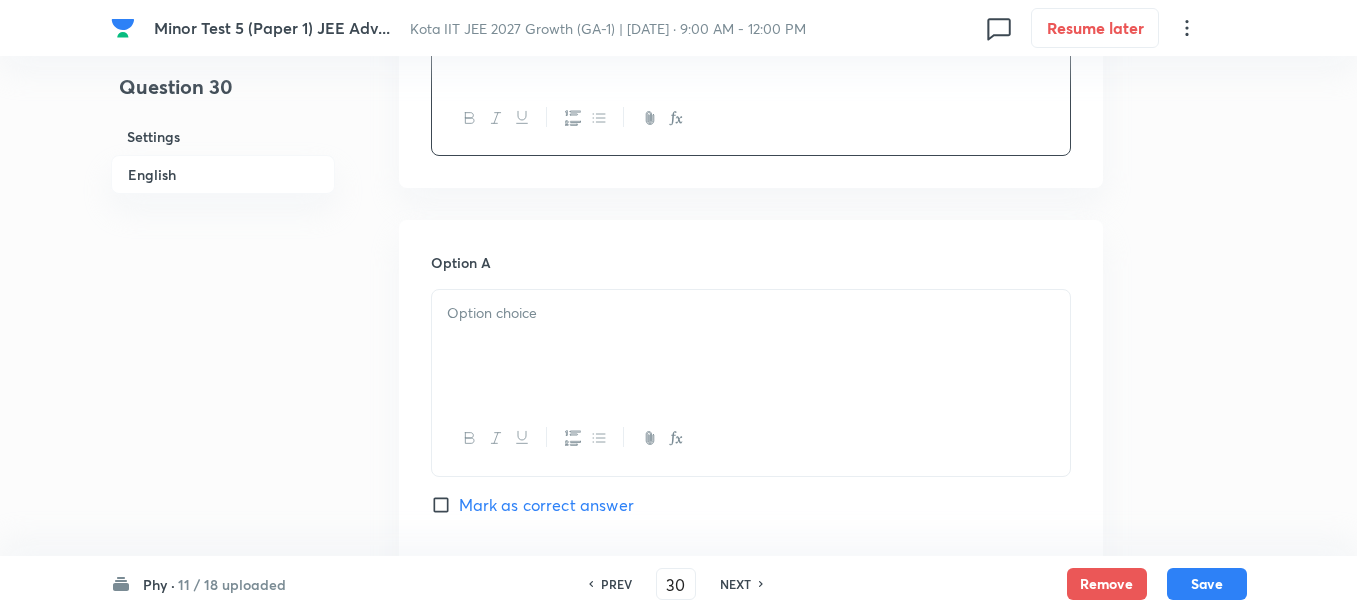 click at bounding box center (751, 346) 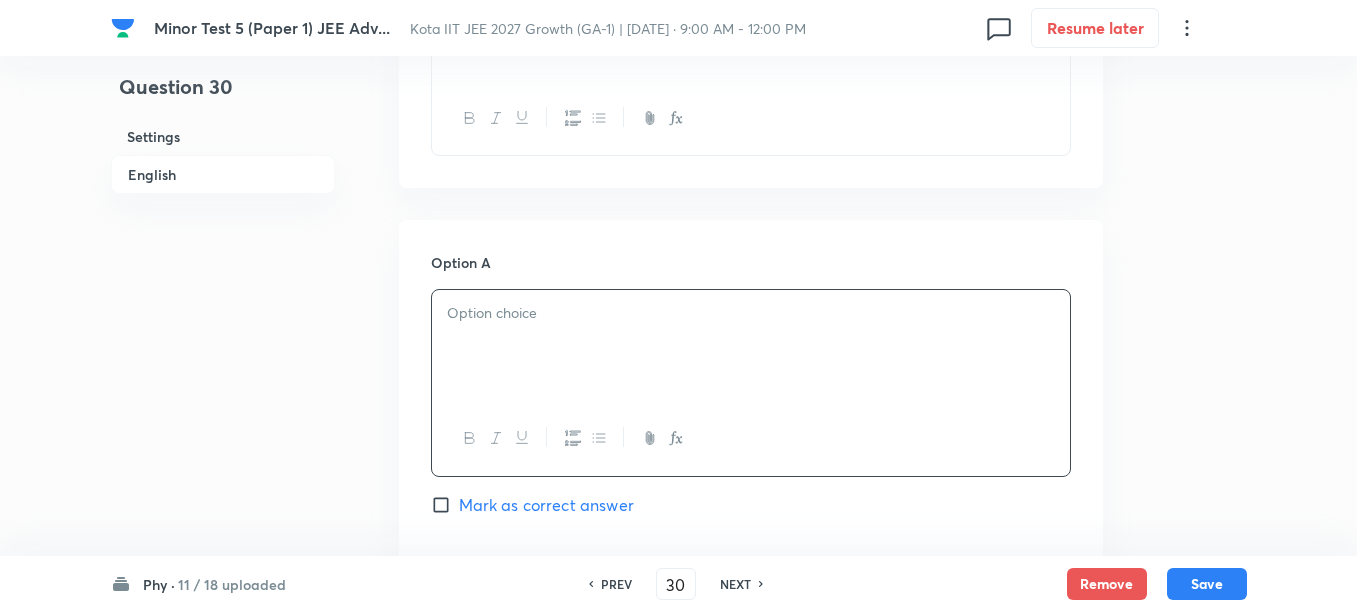 type 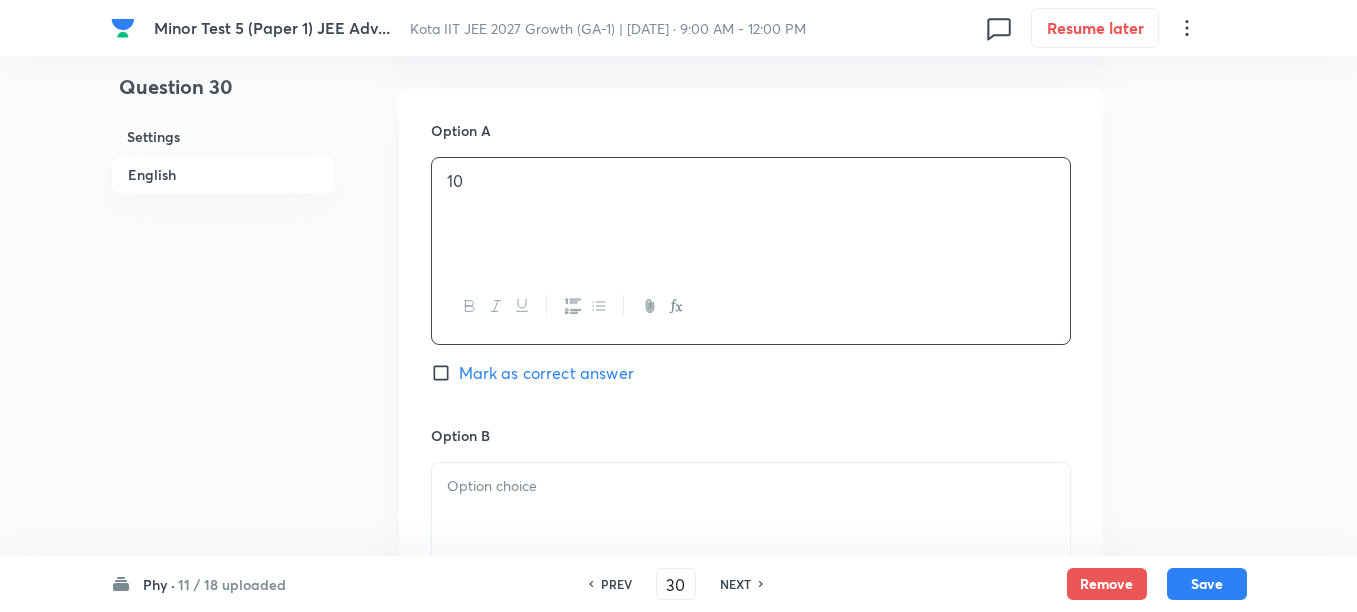 scroll, scrollTop: 1000, scrollLeft: 0, axis: vertical 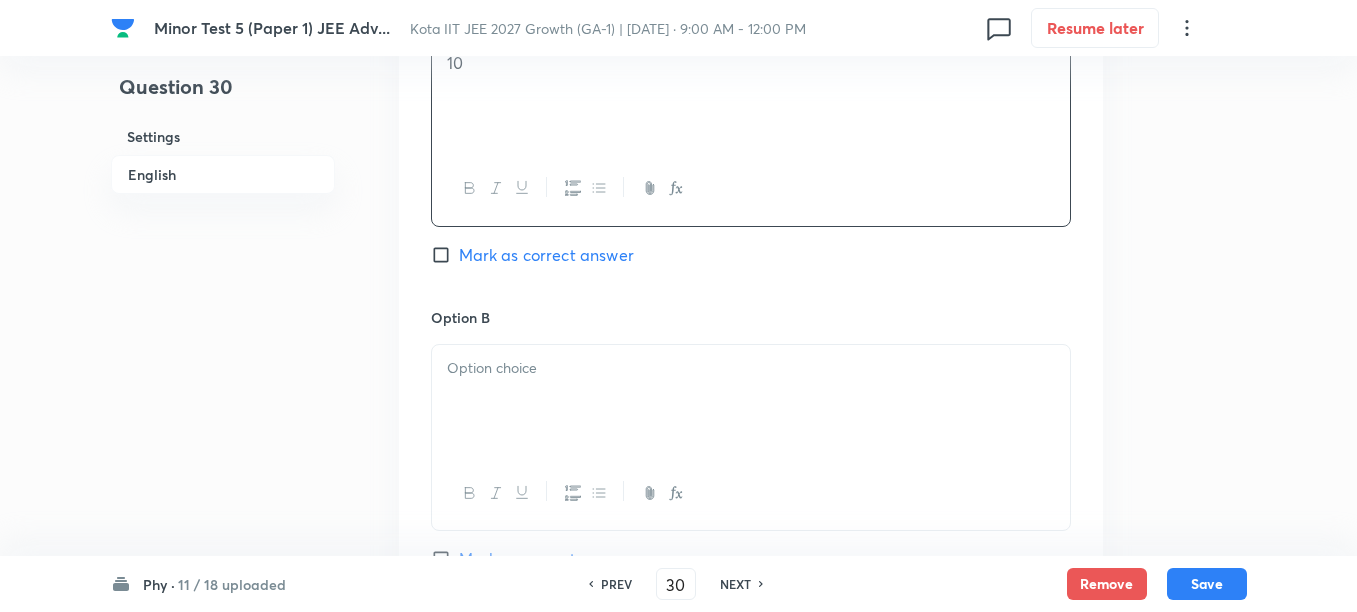 click at bounding box center [751, 401] 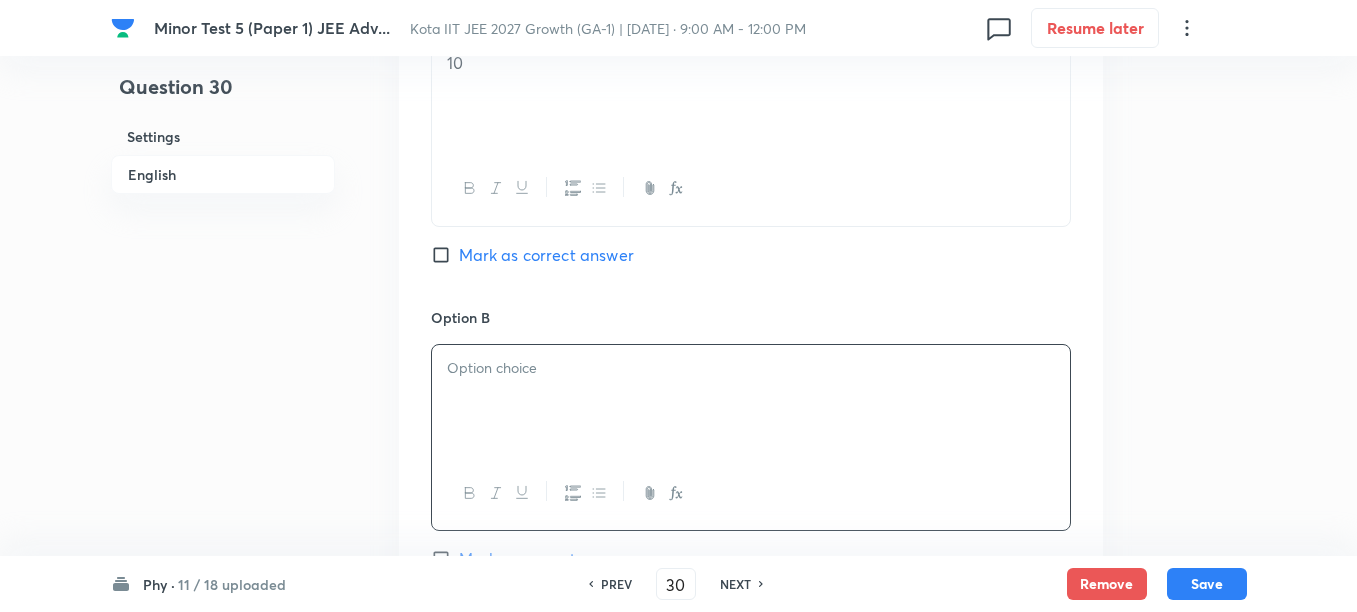 type 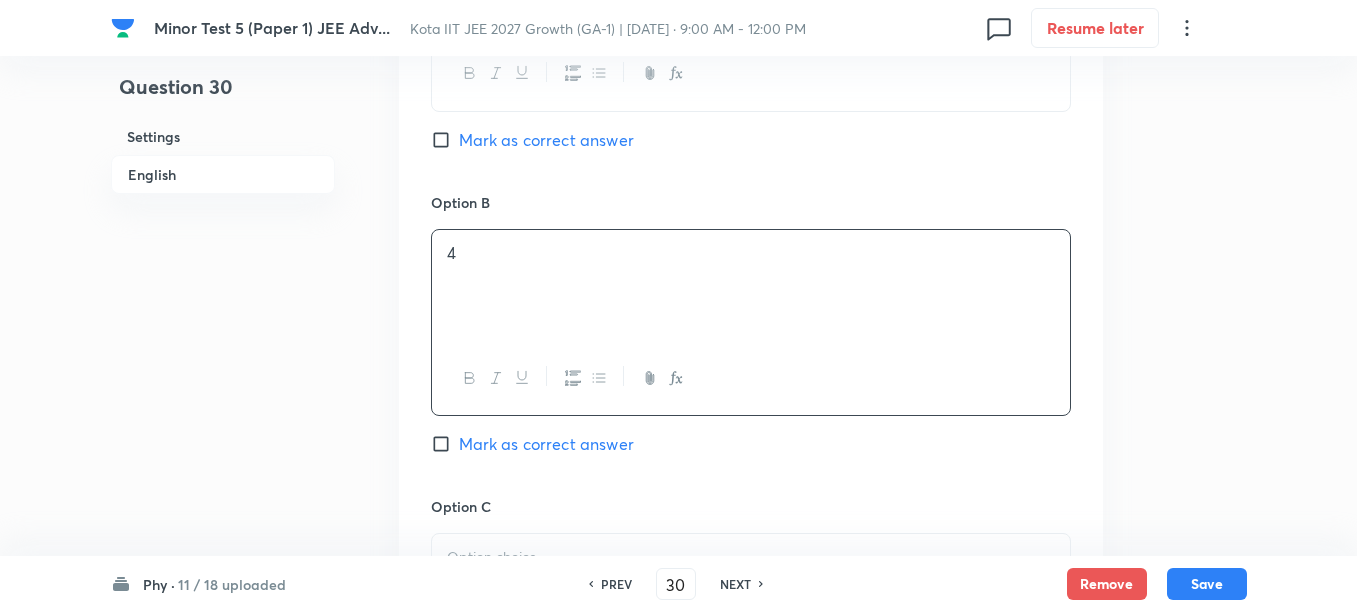 scroll, scrollTop: 1250, scrollLeft: 0, axis: vertical 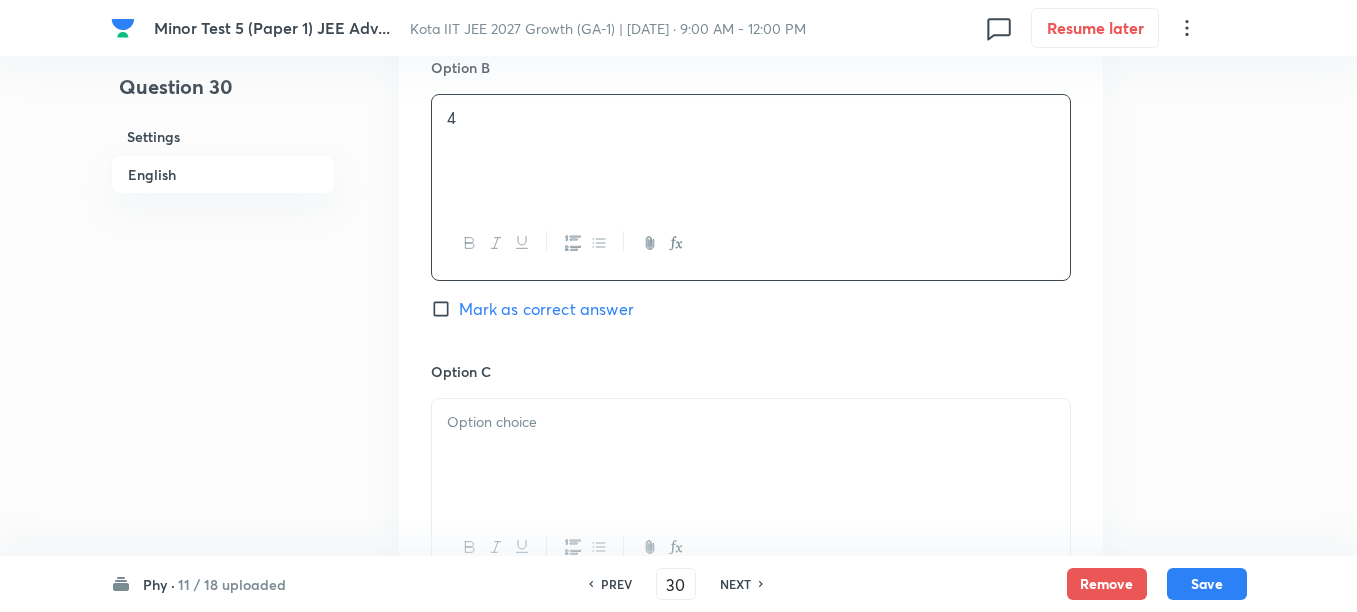 click at bounding box center [751, 455] 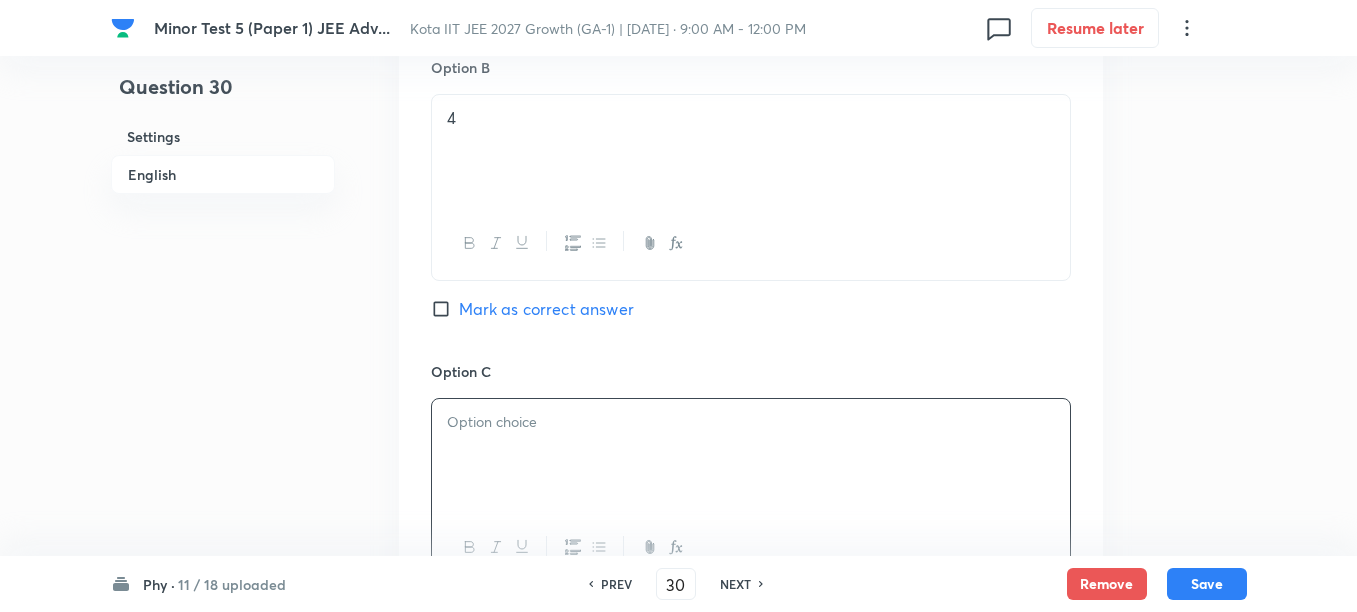 type 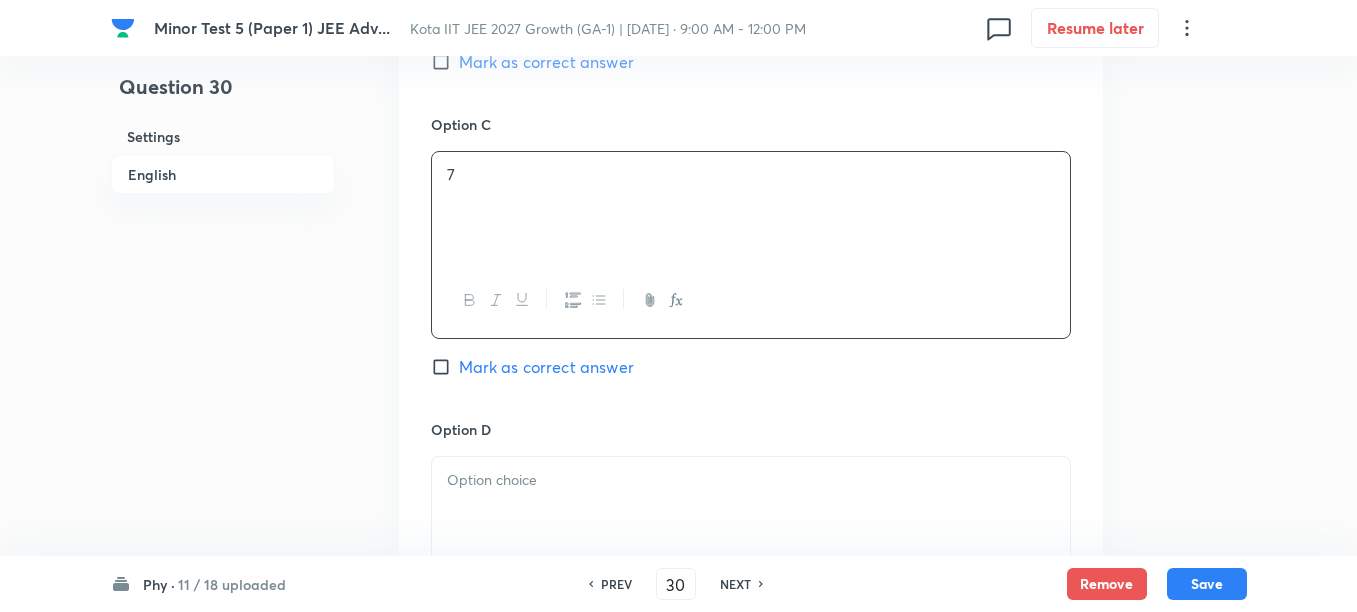 scroll, scrollTop: 1500, scrollLeft: 0, axis: vertical 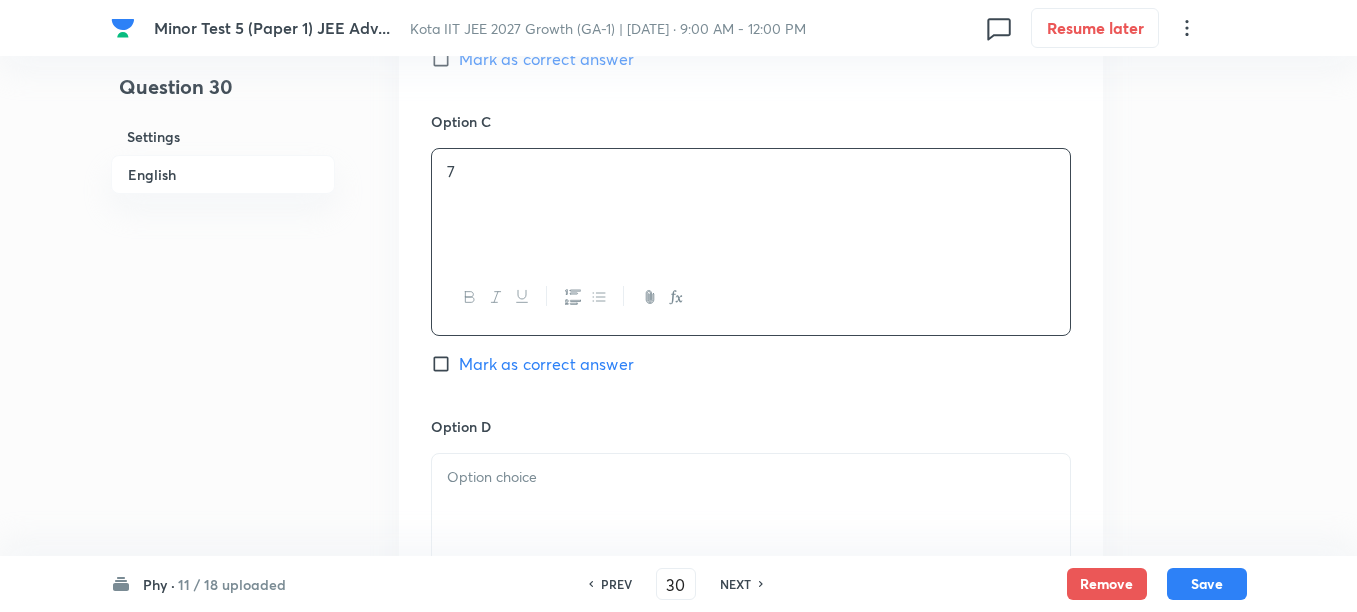 click at bounding box center (751, 510) 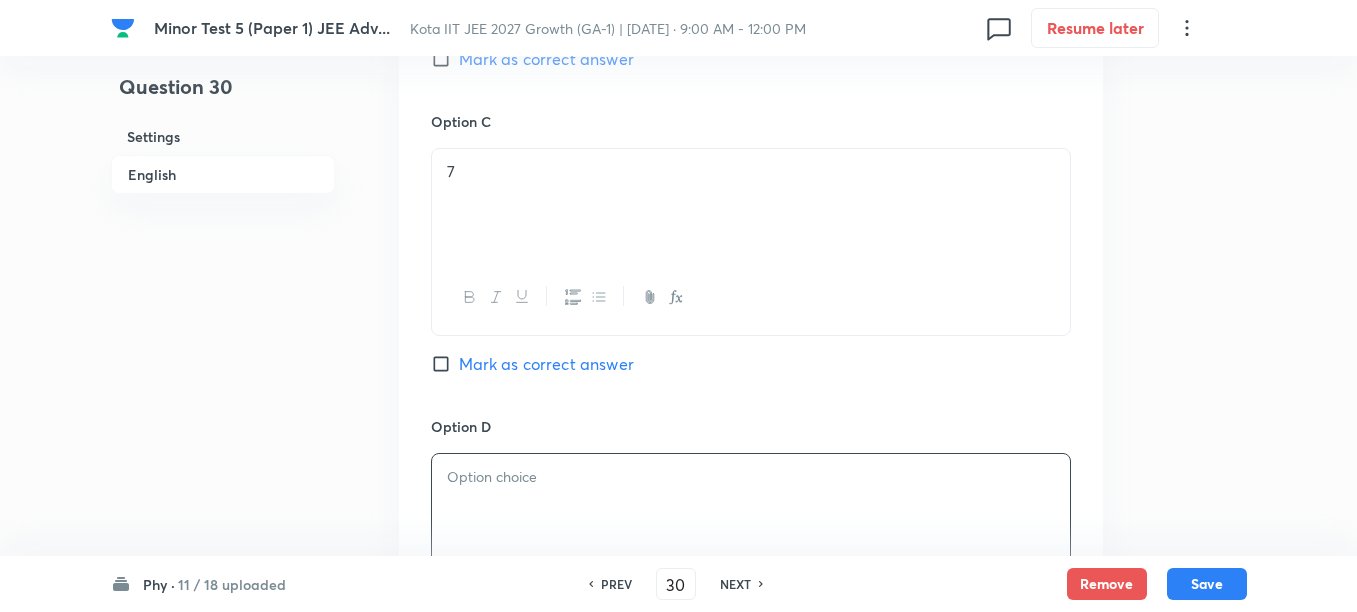 type 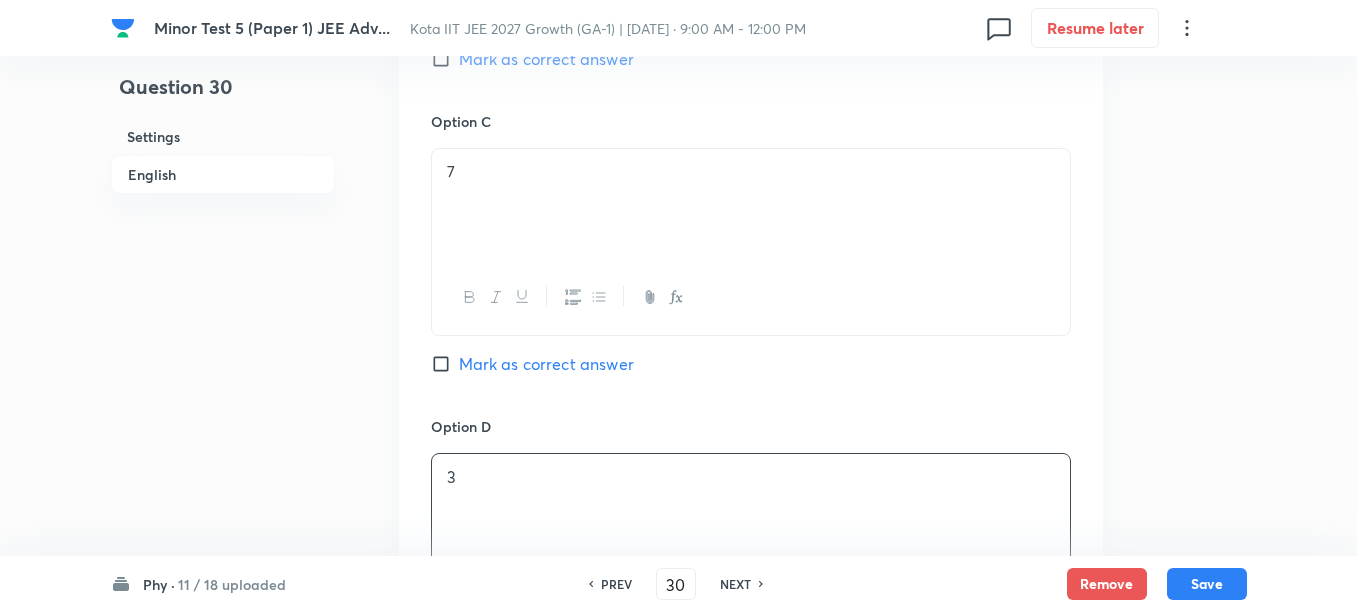 click on "Mark as correct answer" at bounding box center [546, 364] 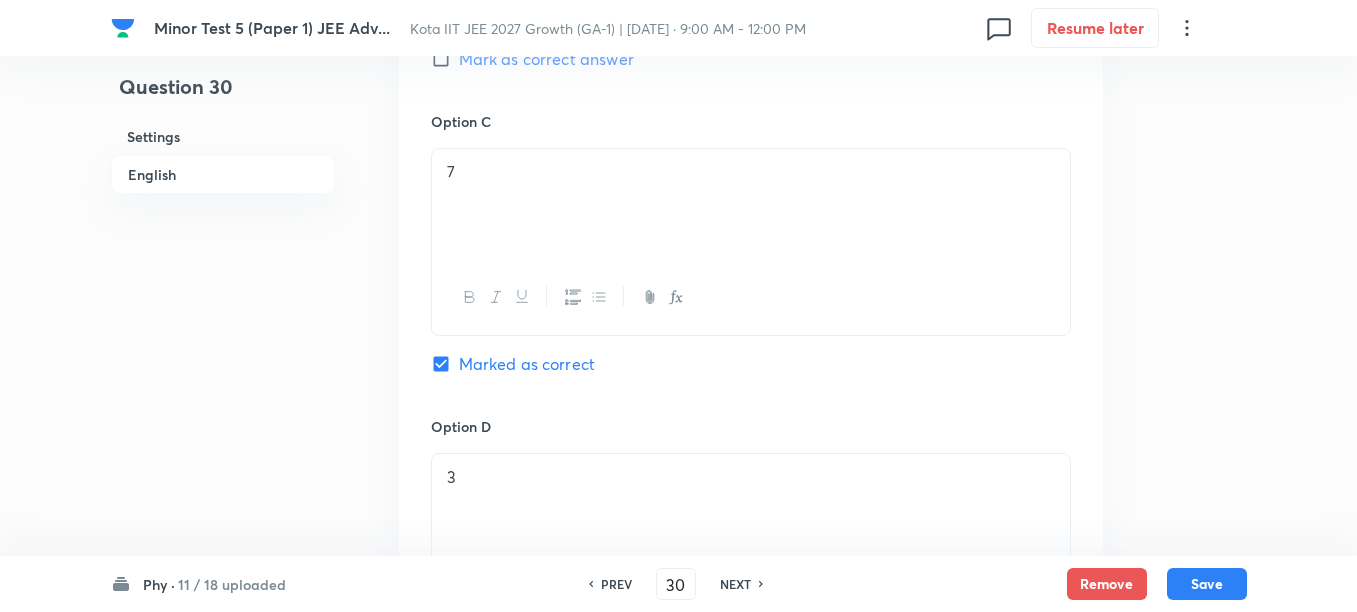 scroll, scrollTop: 1875, scrollLeft: 0, axis: vertical 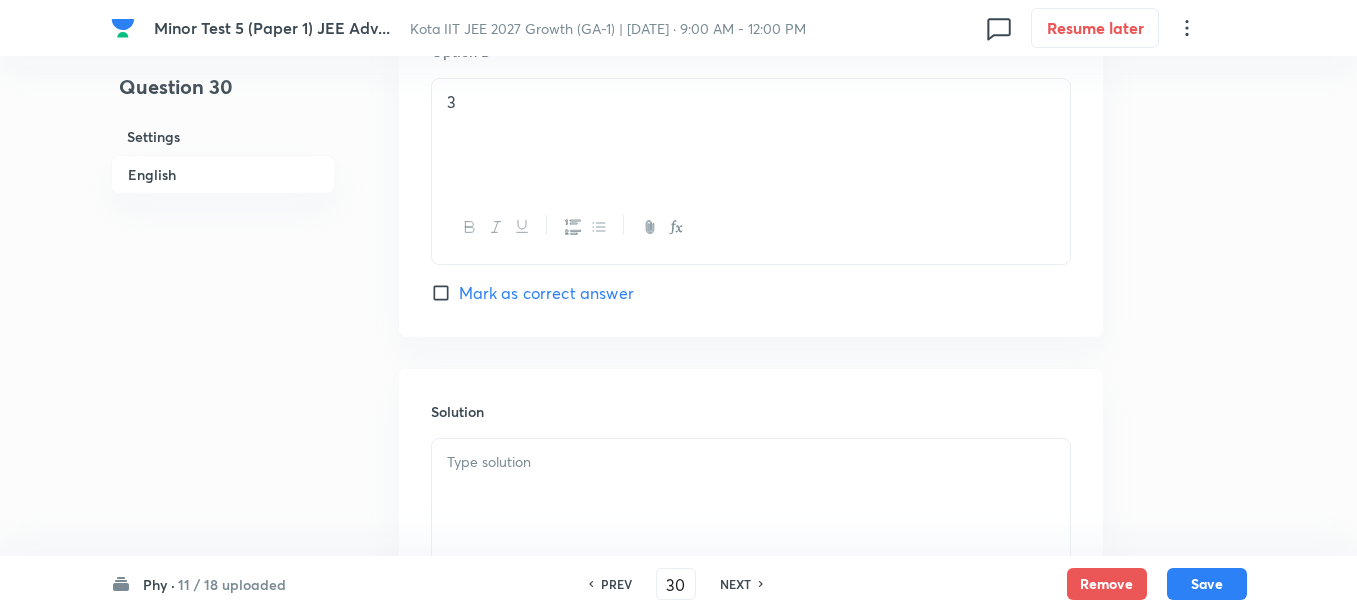 click on "Mark as correct answer" at bounding box center [546, 293] 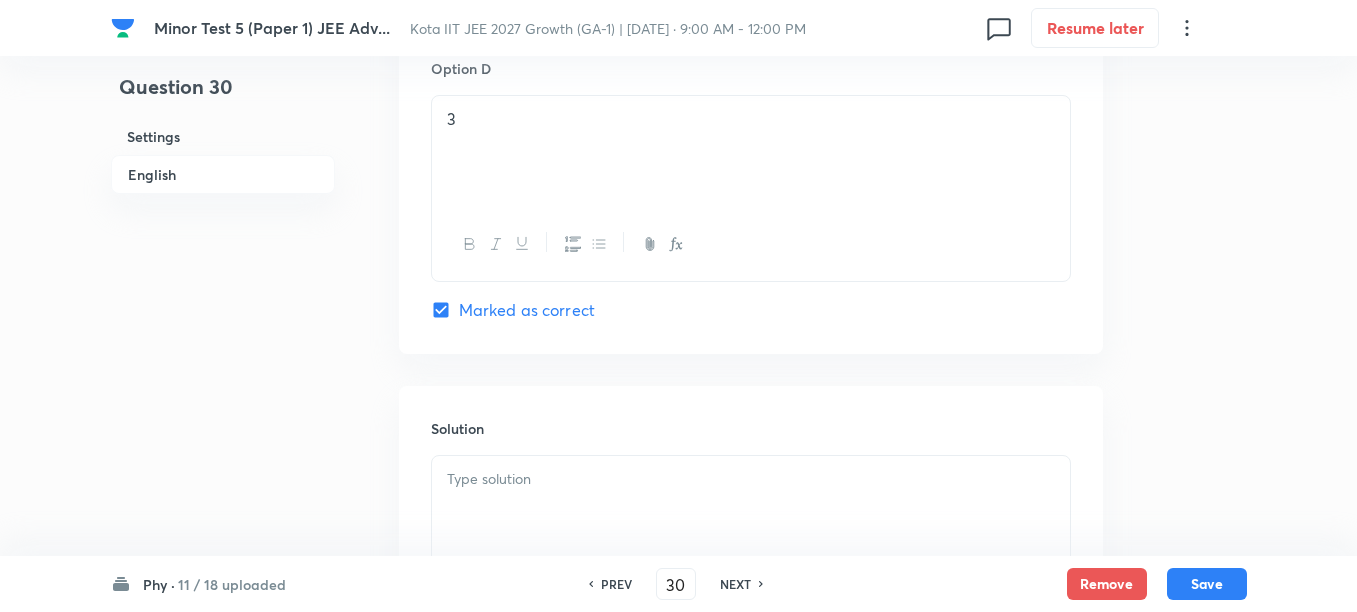 scroll, scrollTop: 2000, scrollLeft: 0, axis: vertical 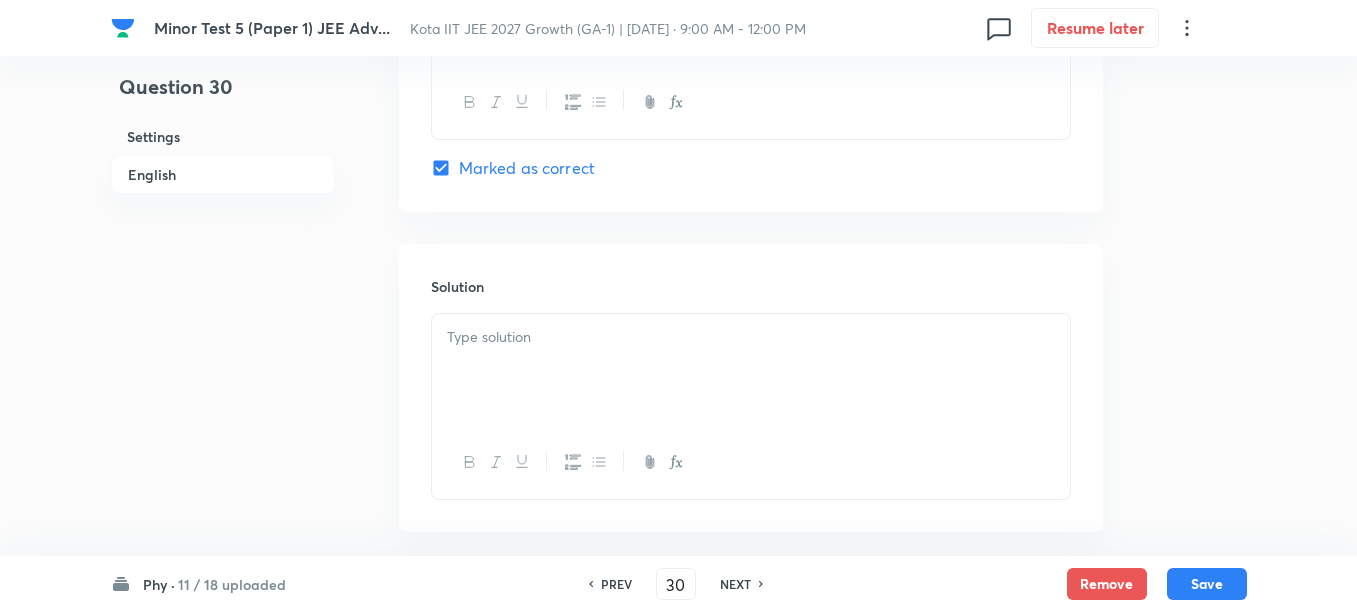 click at bounding box center [751, 370] 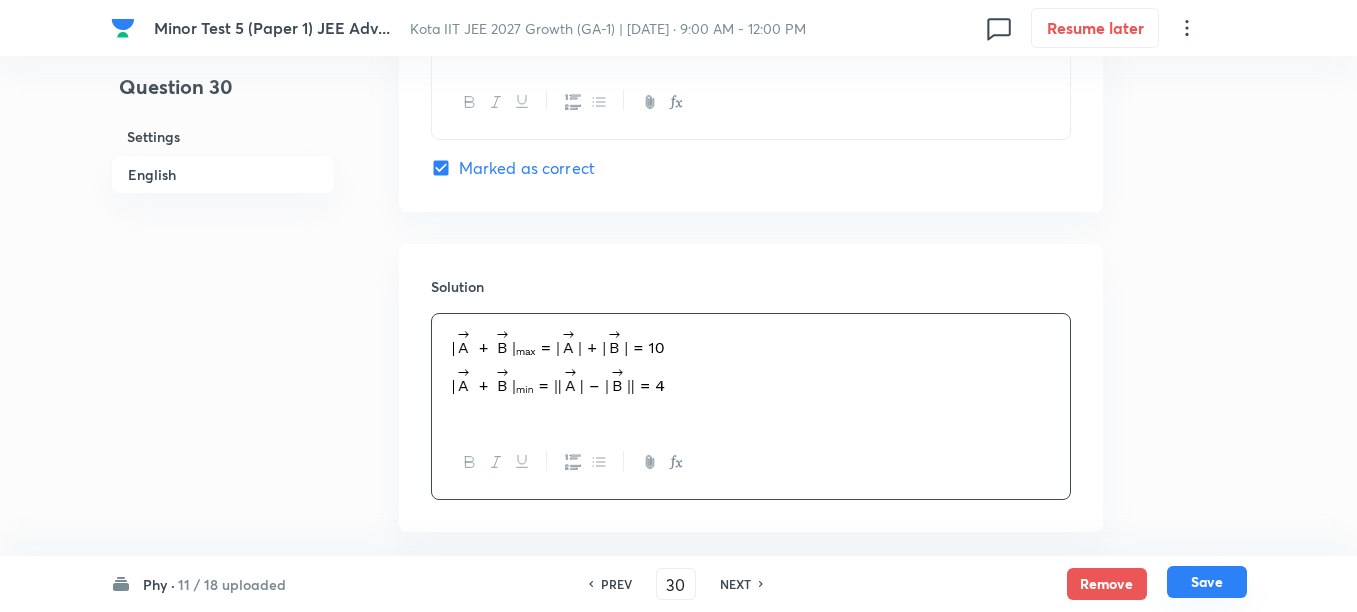 click on "Save" at bounding box center [1207, 582] 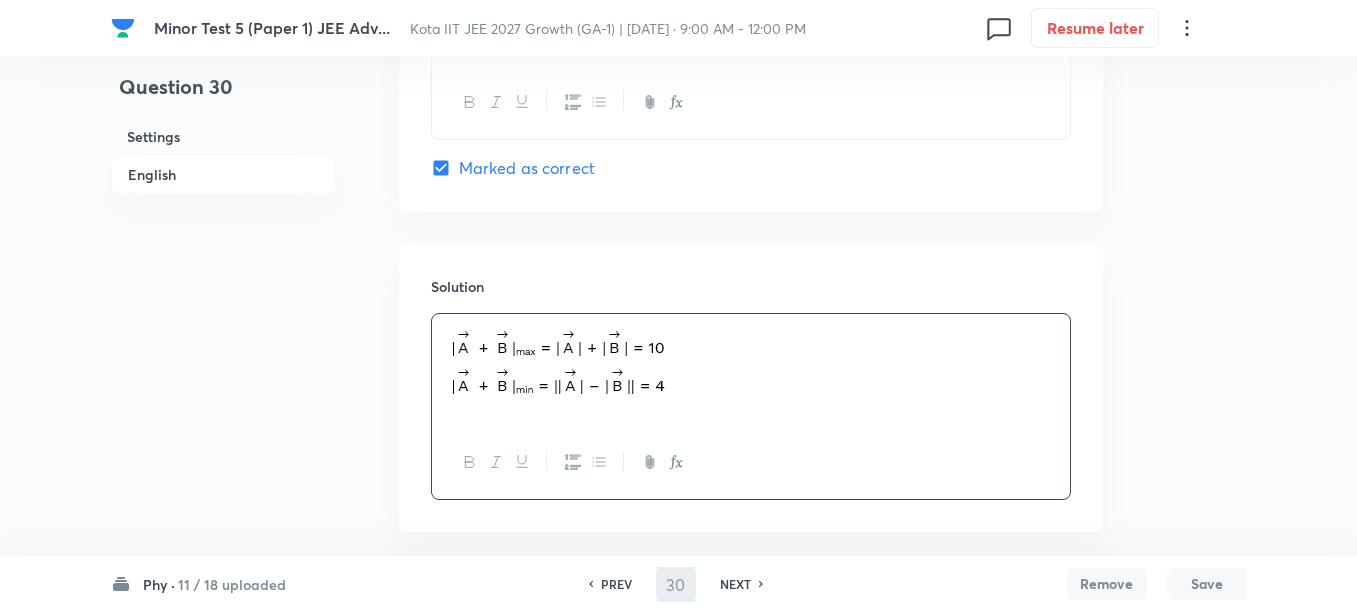 type on "31" 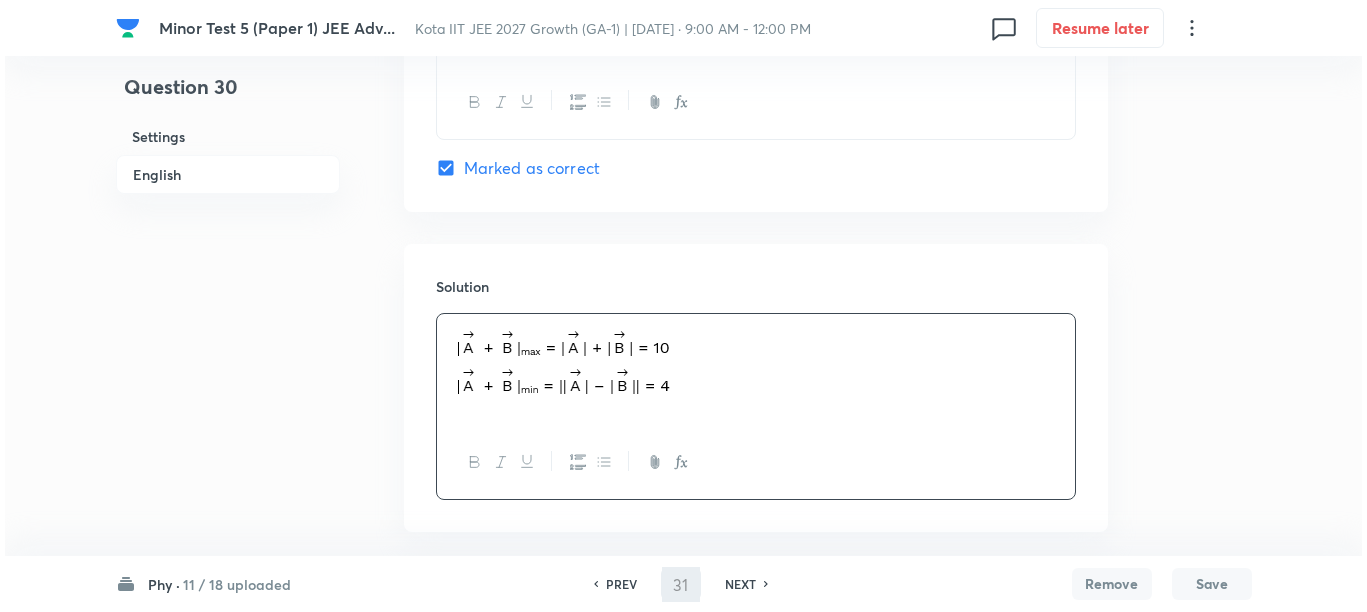 scroll, scrollTop: 0, scrollLeft: 0, axis: both 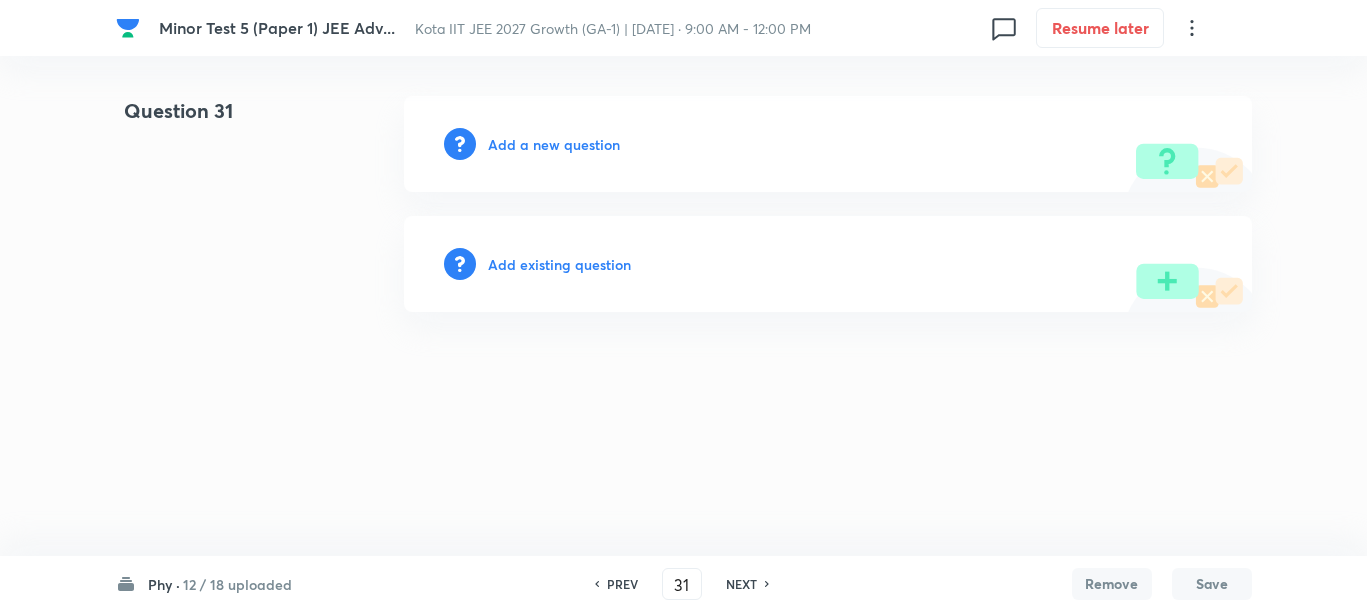 click on "Add a new question" at bounding box center [554, 144] 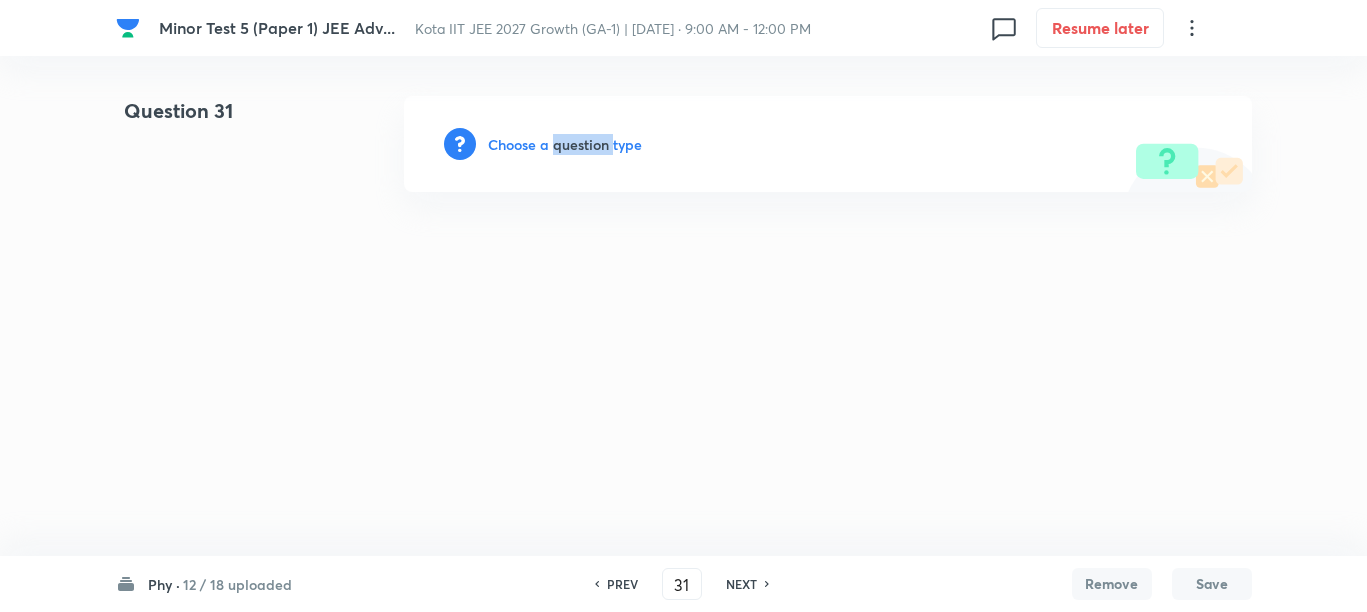 click on "Choose a question type" at bounding box center (565, 144) 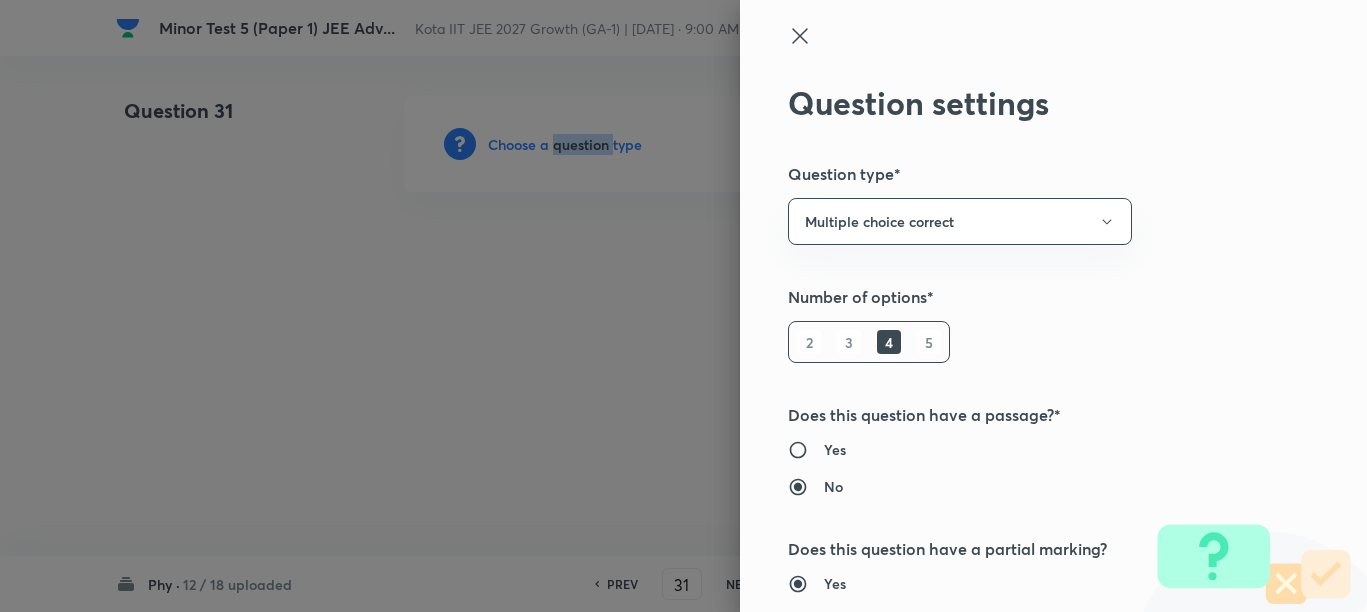 type 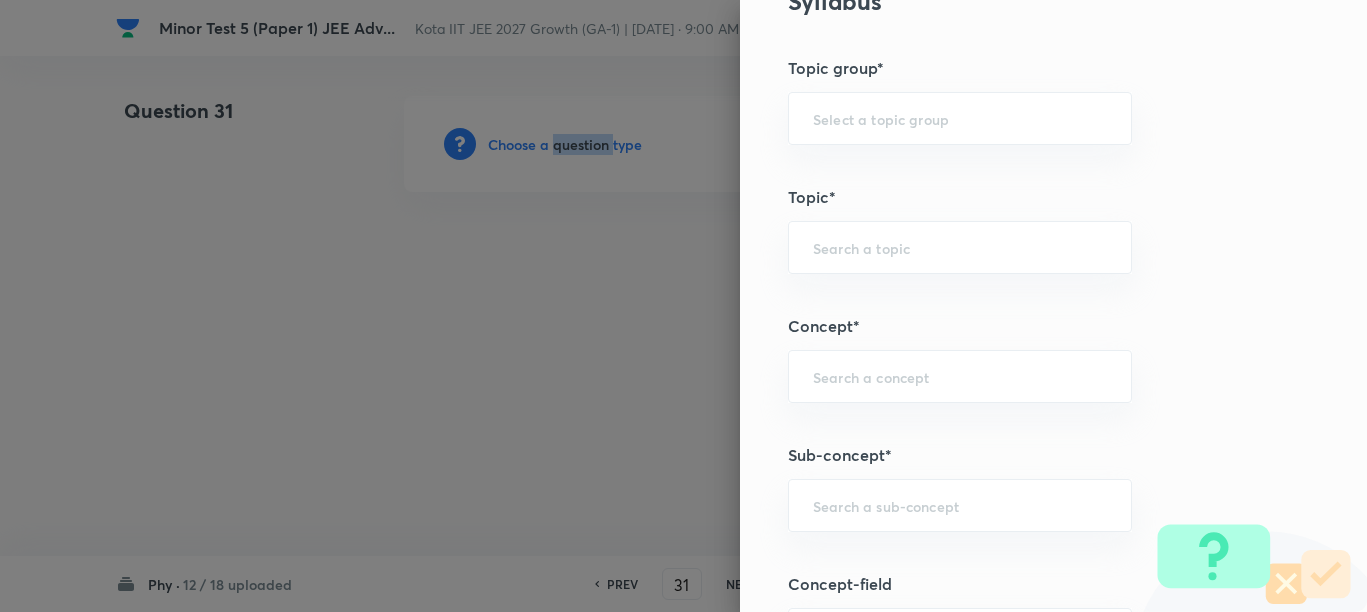 scroll, scrollTop: 1250, scrollLeft: 0, axis: vertical 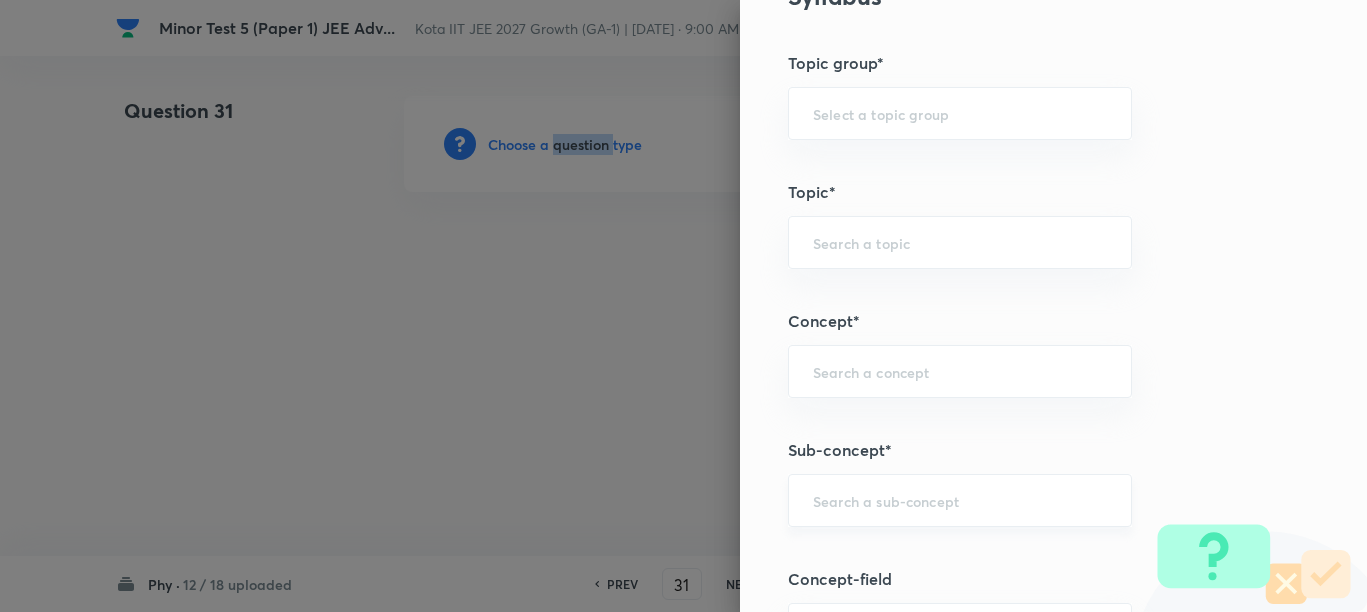 click on "​" at bounding box center (960, 500) 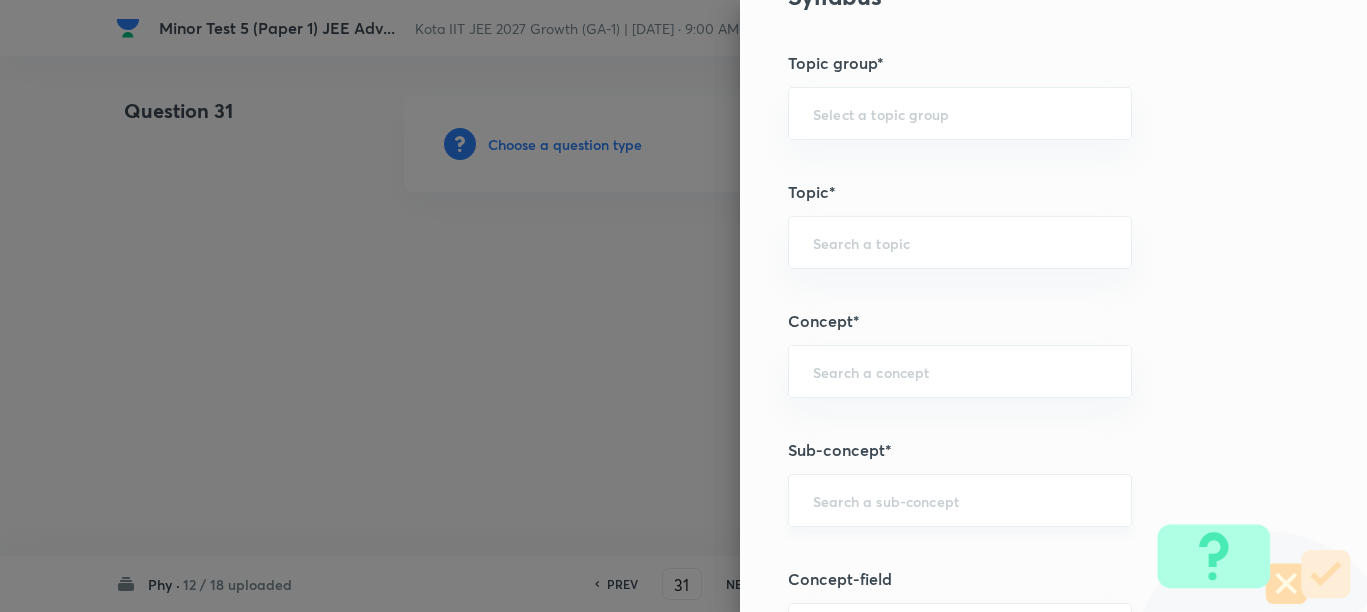 paste on "Motion in a Straight Line" 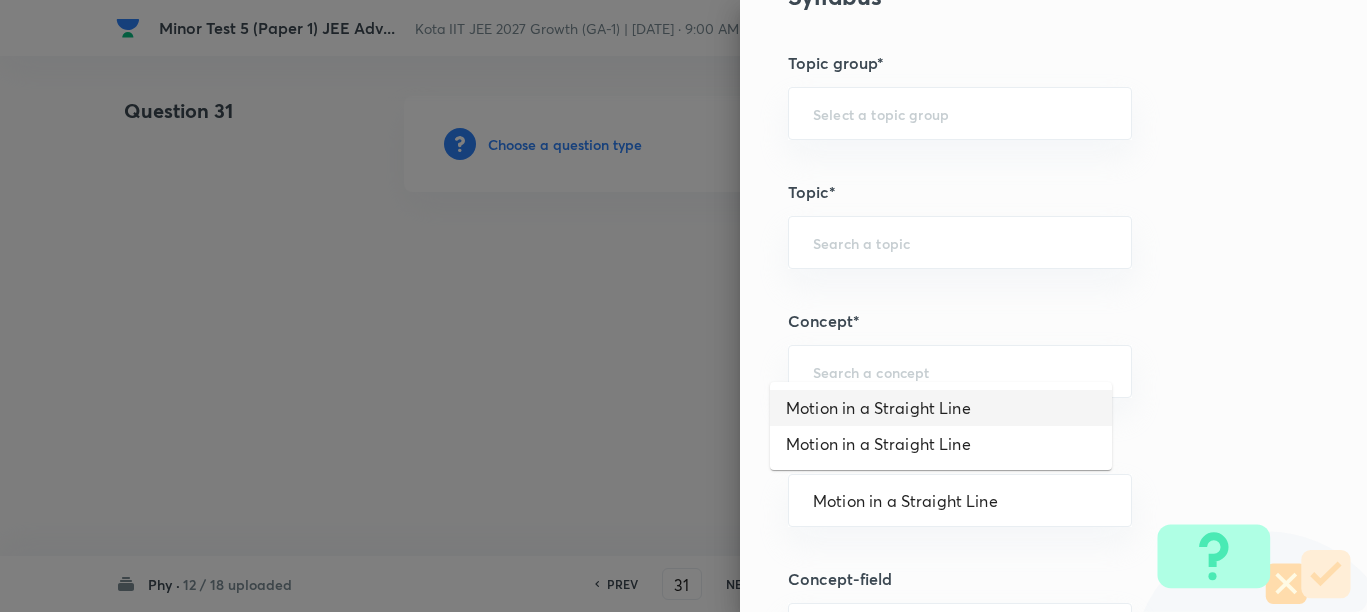 click on "Motion in a Straight Line" at bounding box center [941, 408] 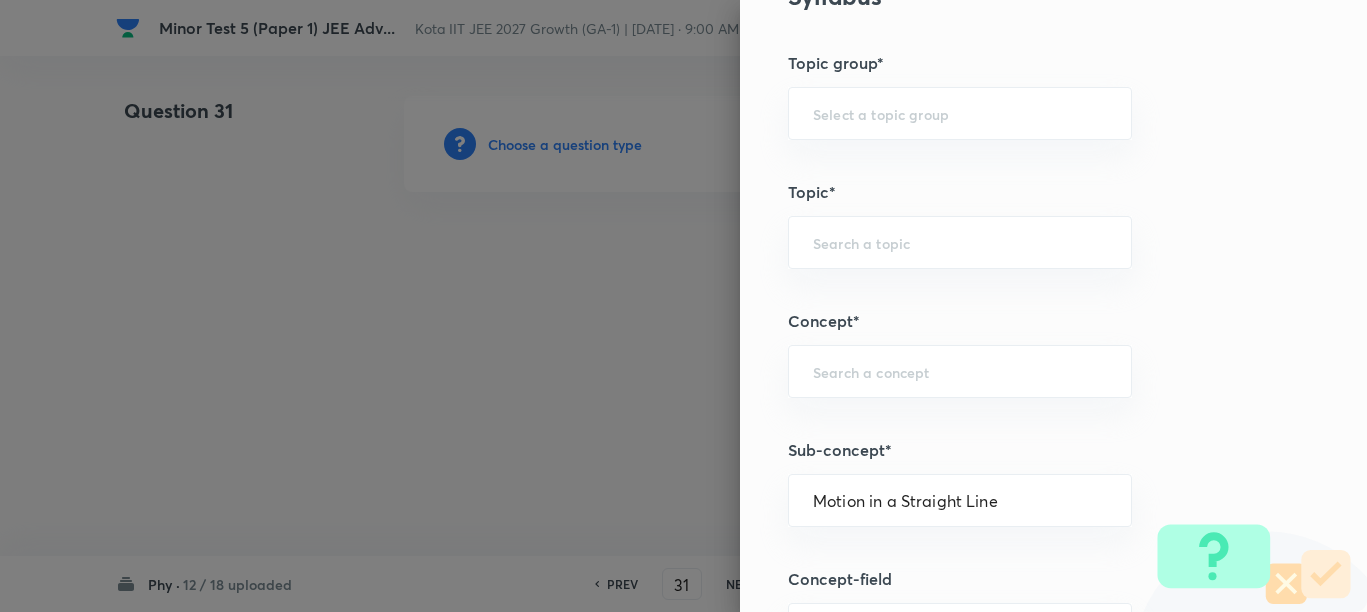 type on "Physics" 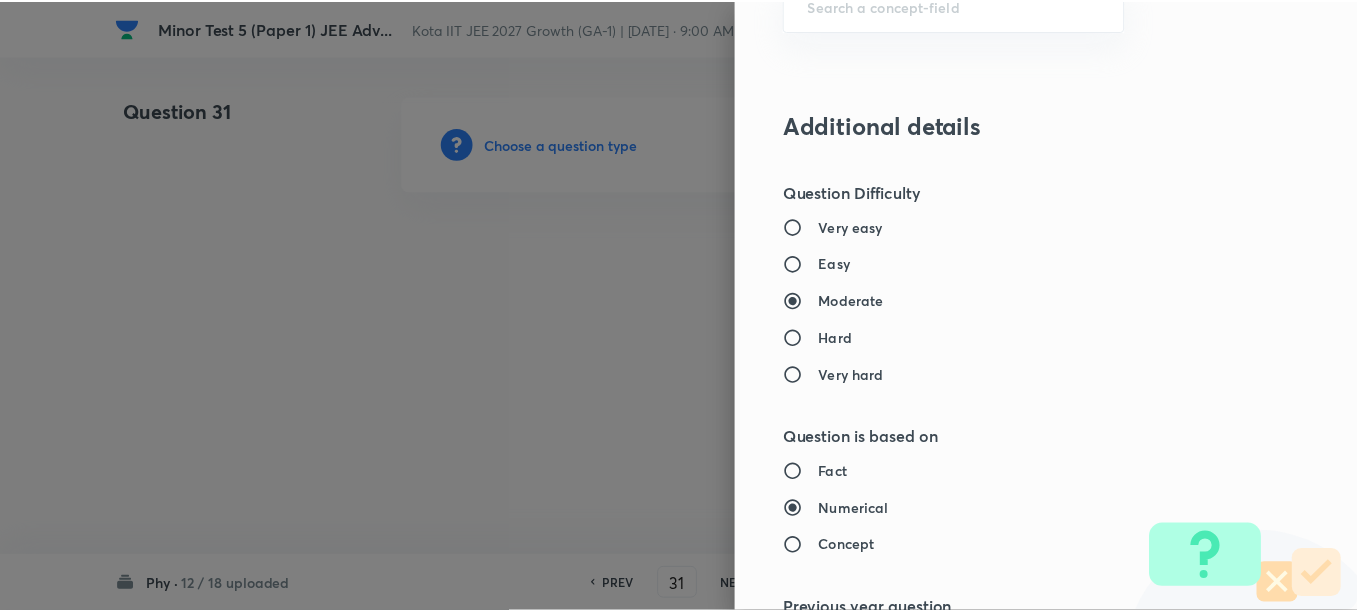 scroll, scrollTop: 2511, scrollLeft: 0, axis: vertical 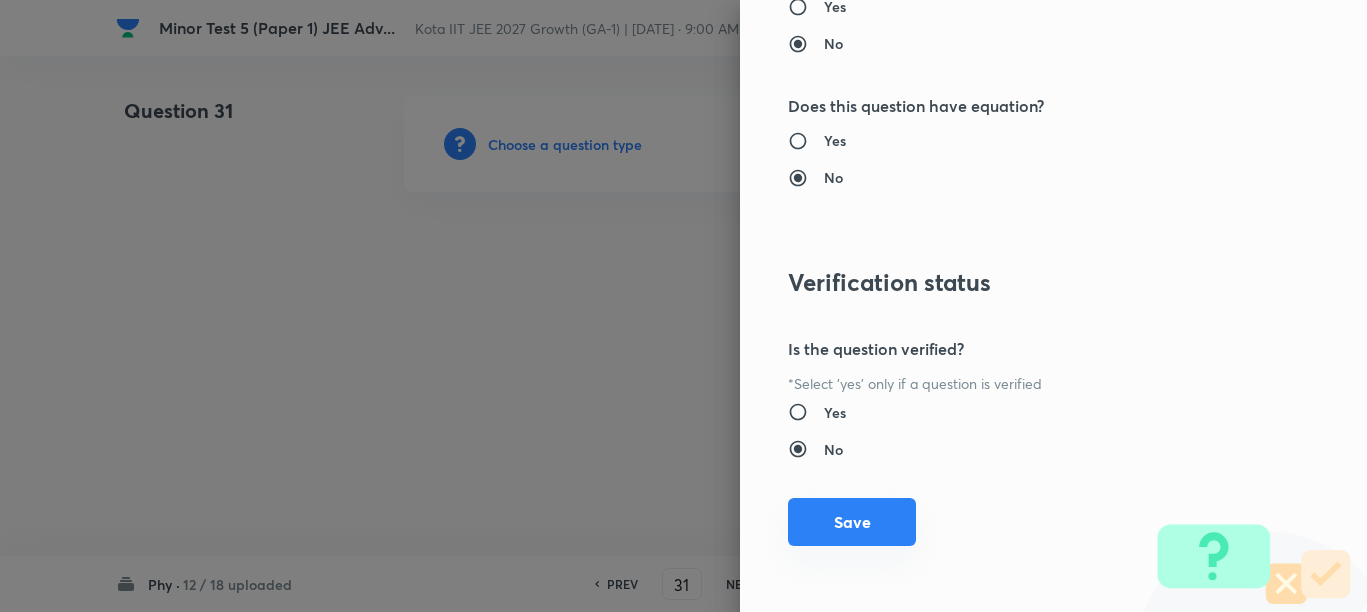 click on "Save" at bounding box center (852, 522) 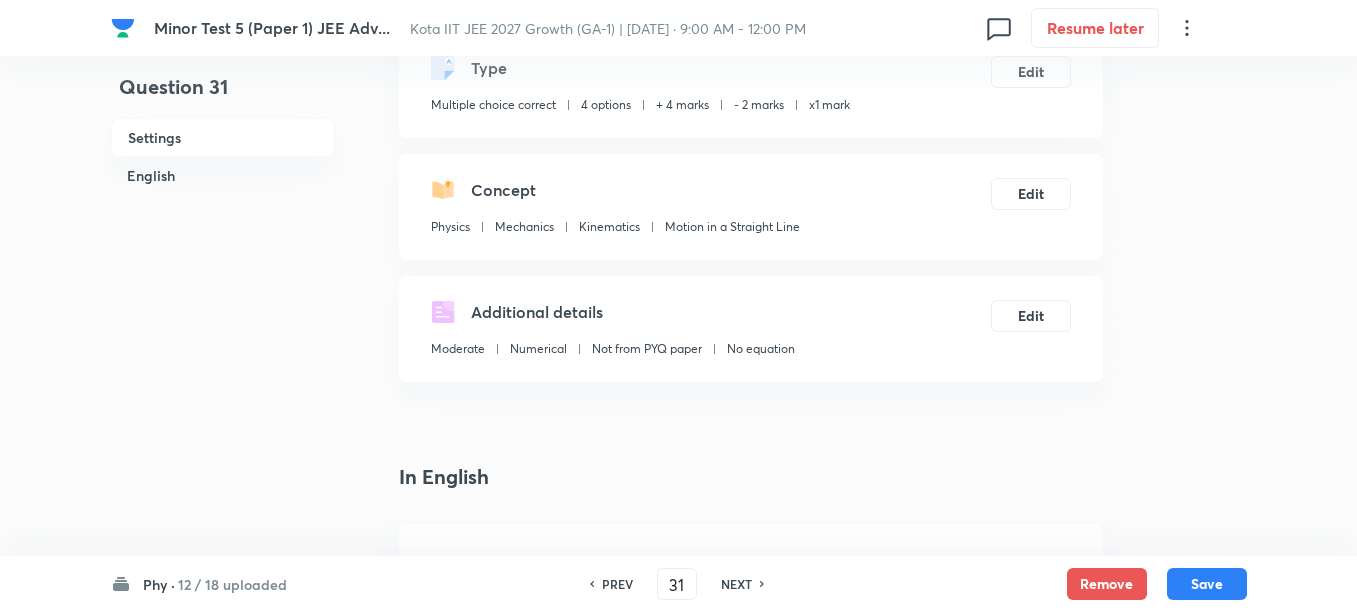 scroll, scrollTop: 500, scrollLeft: 0, axis: vertical 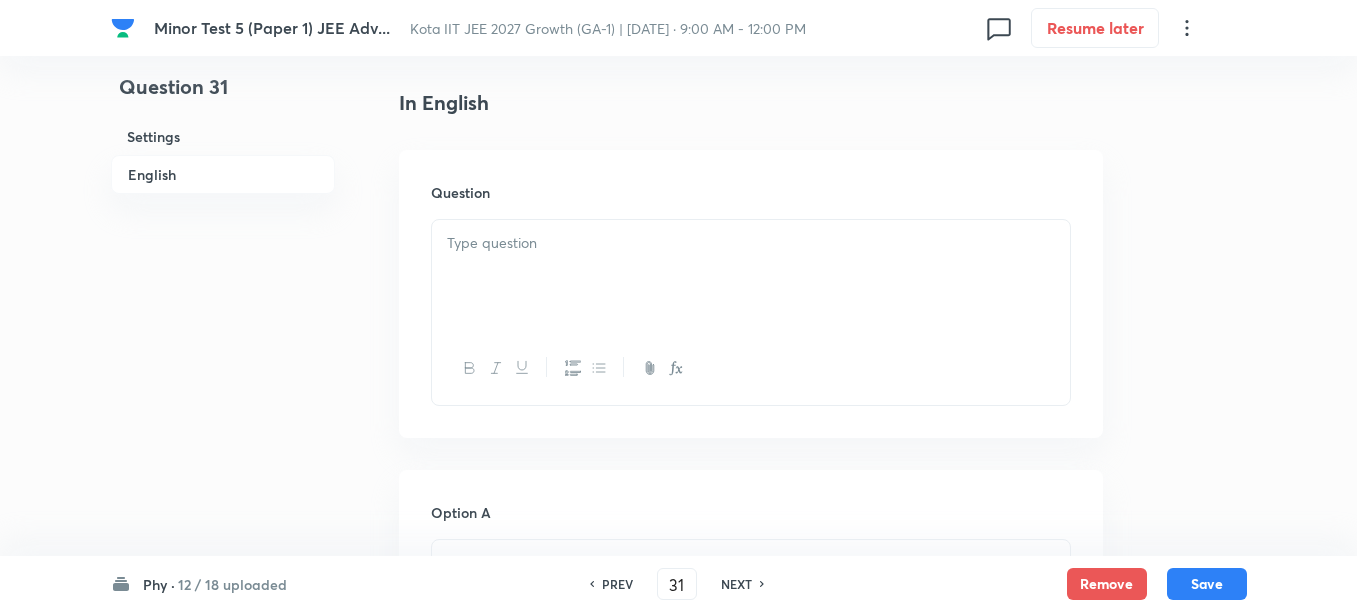 click at bounding box center (751, 276) 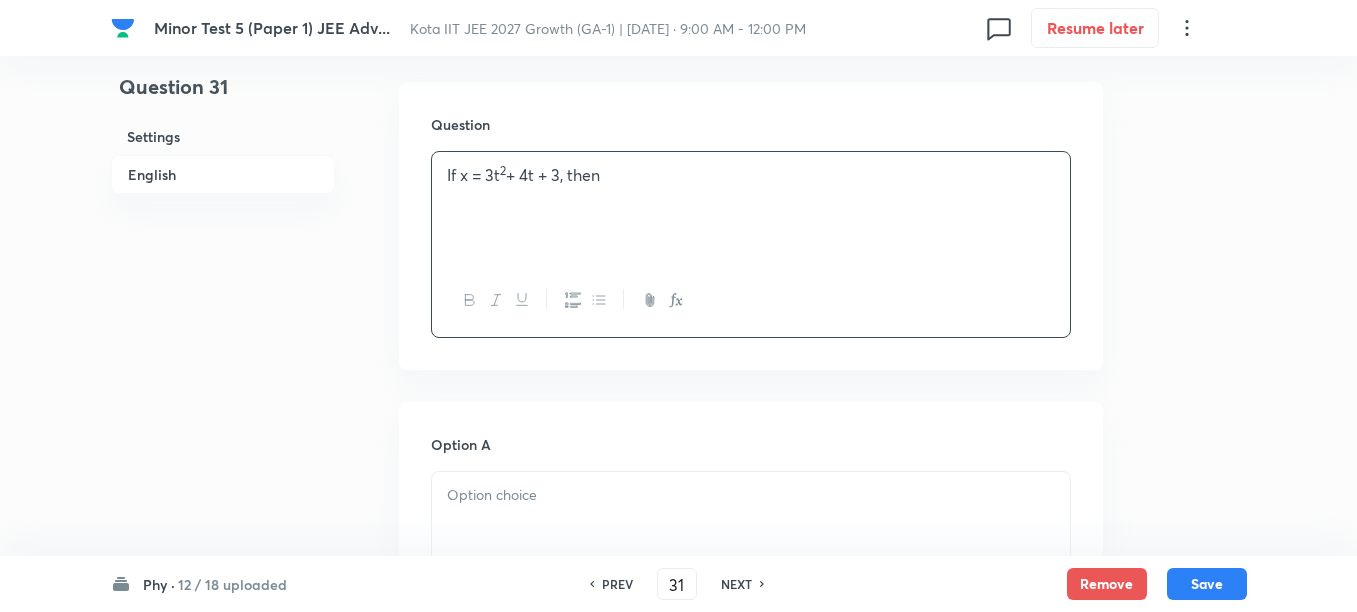 scroll, scrollTop: 625, scrollLeft: 0, axis: vertical 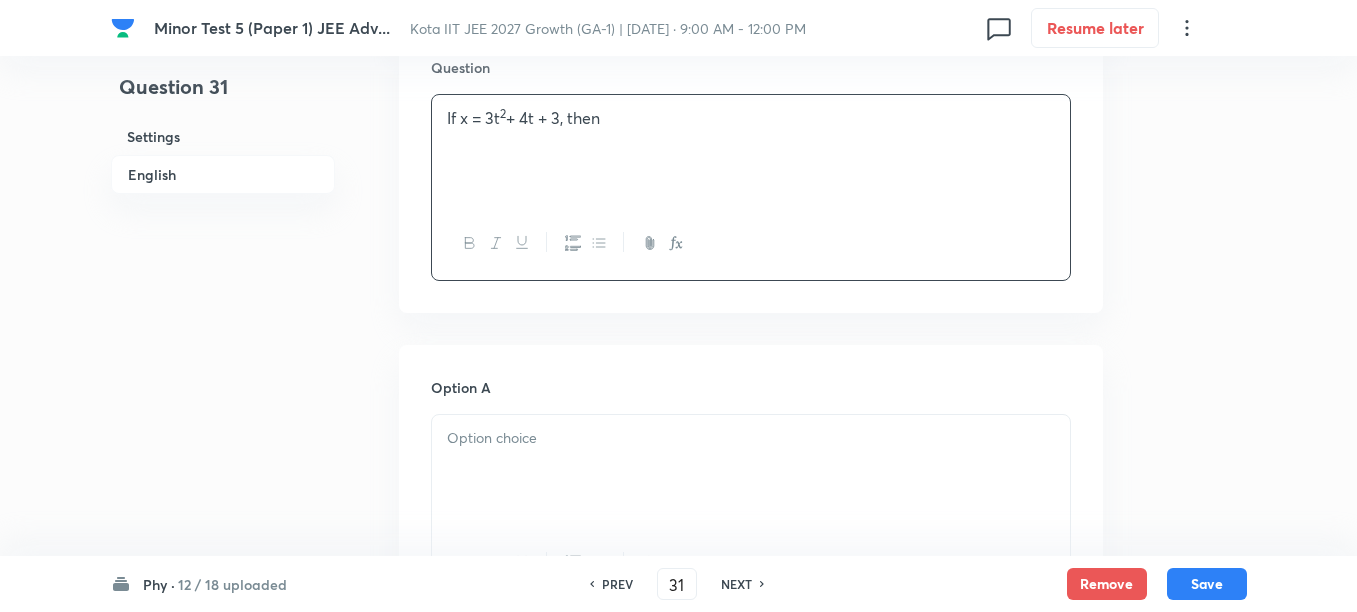 click at bounding box center (751, 438) 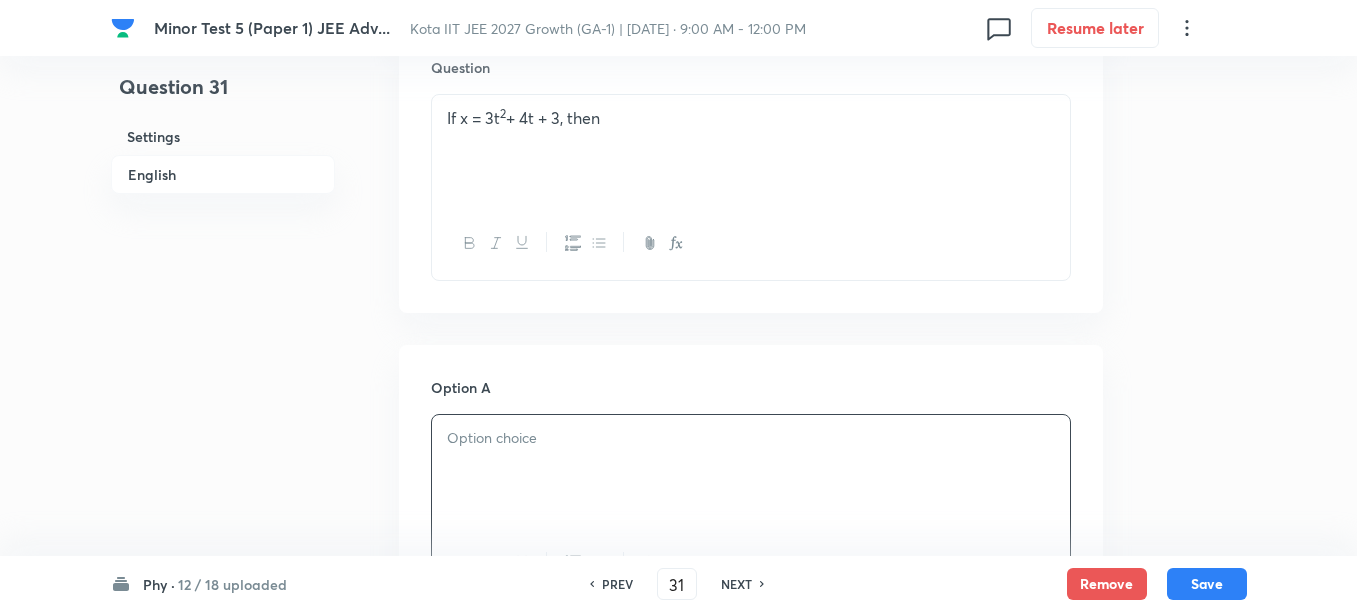 click at bounding box center [751, 471] 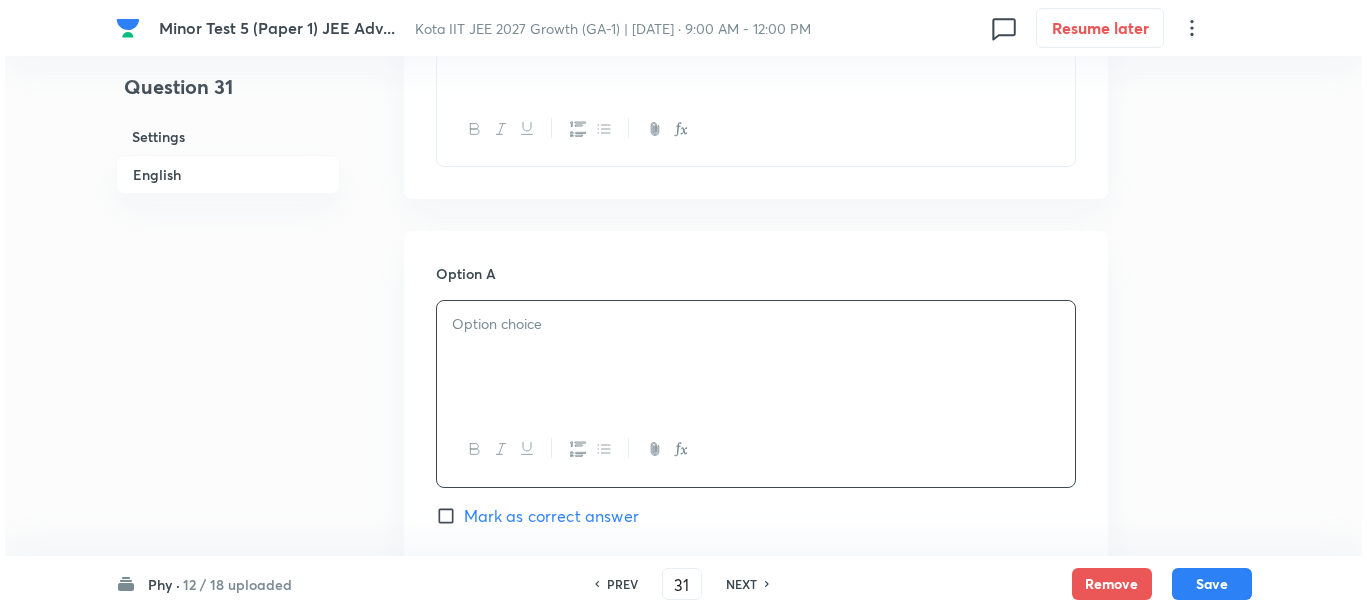 scroll, scrollTop: 1000, scrollLeft: 0, axis: vertical 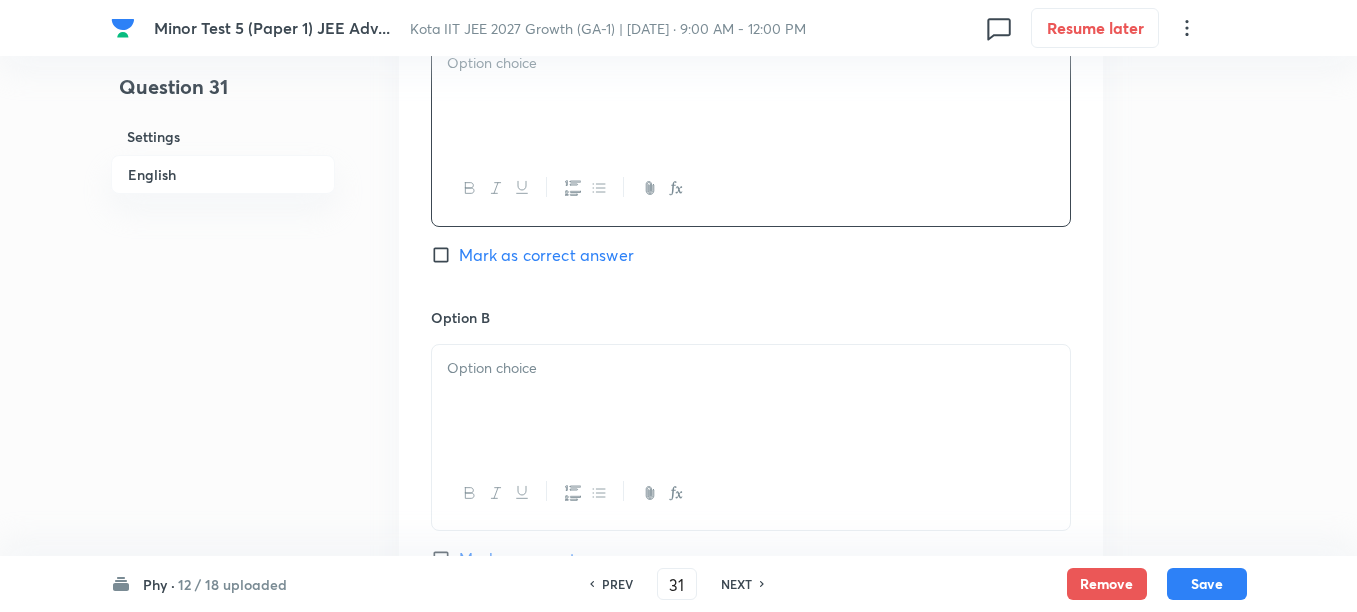 click 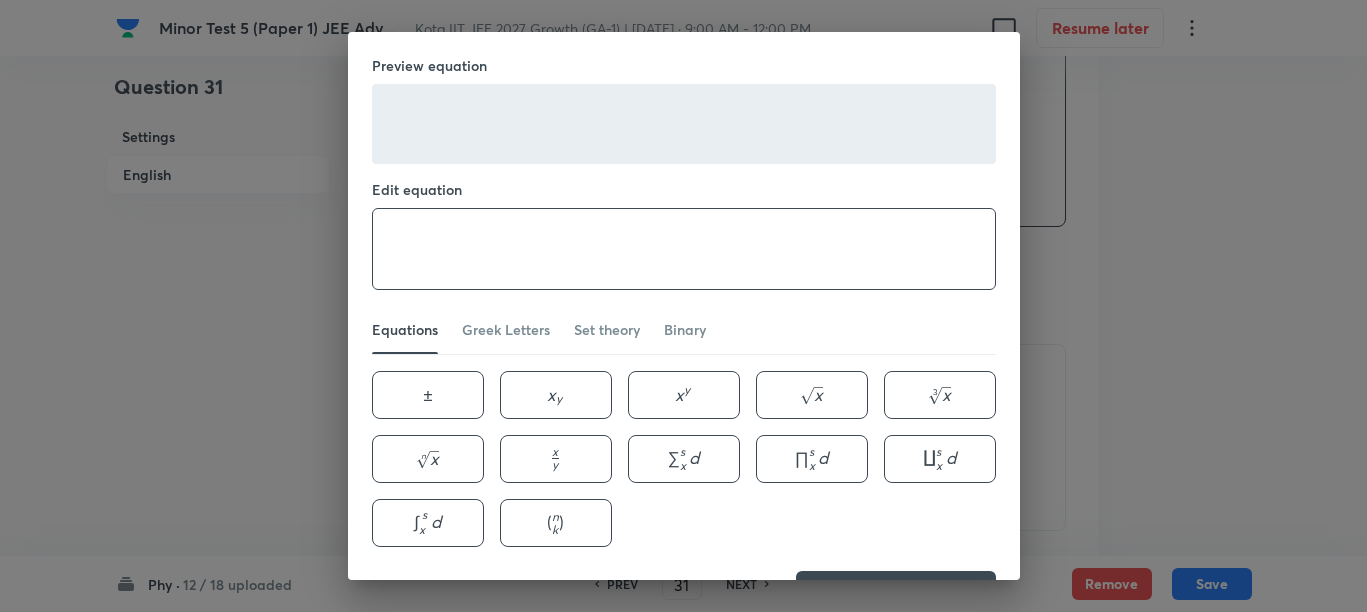 click at bounding box center [684, 249] 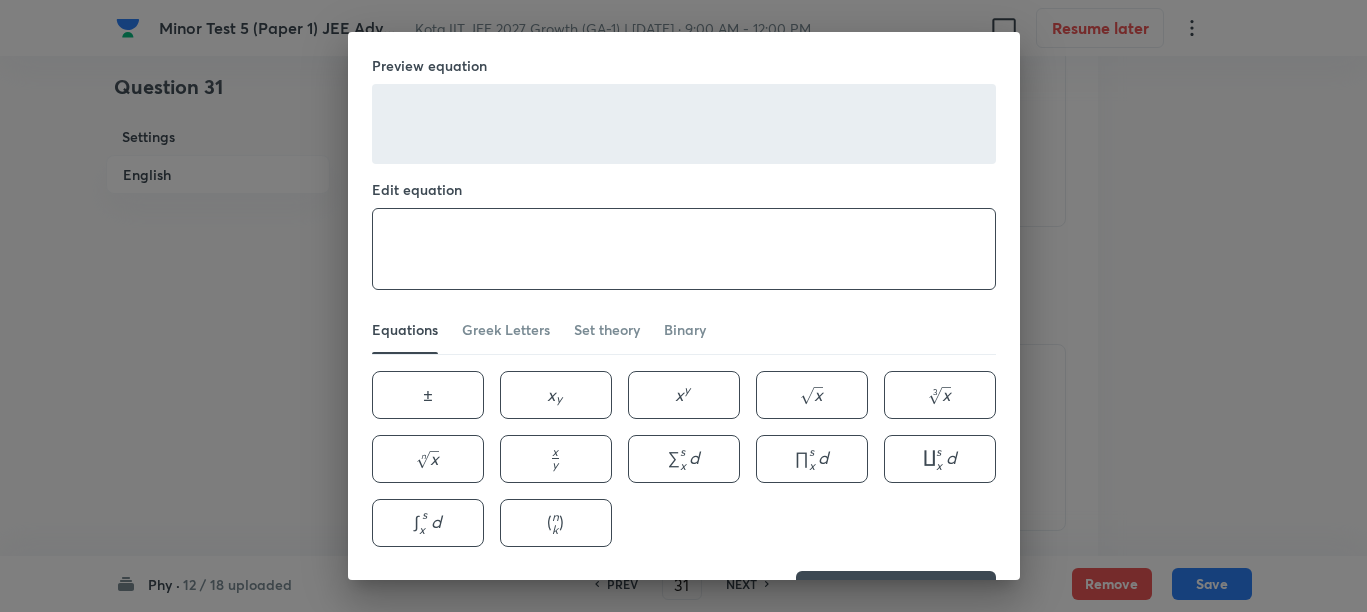 paste on "\frac{d x}{d t}=6 t+4" 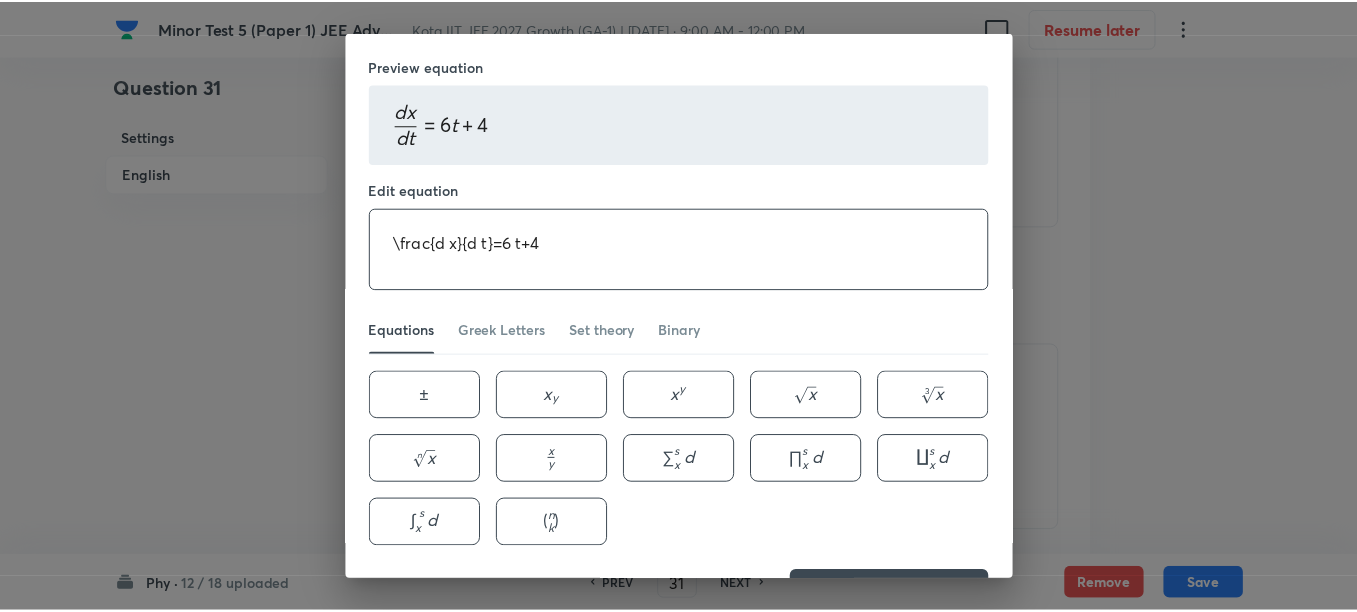 scroll, scrollTop: 63, scrollLeft: 0, axis: vertical 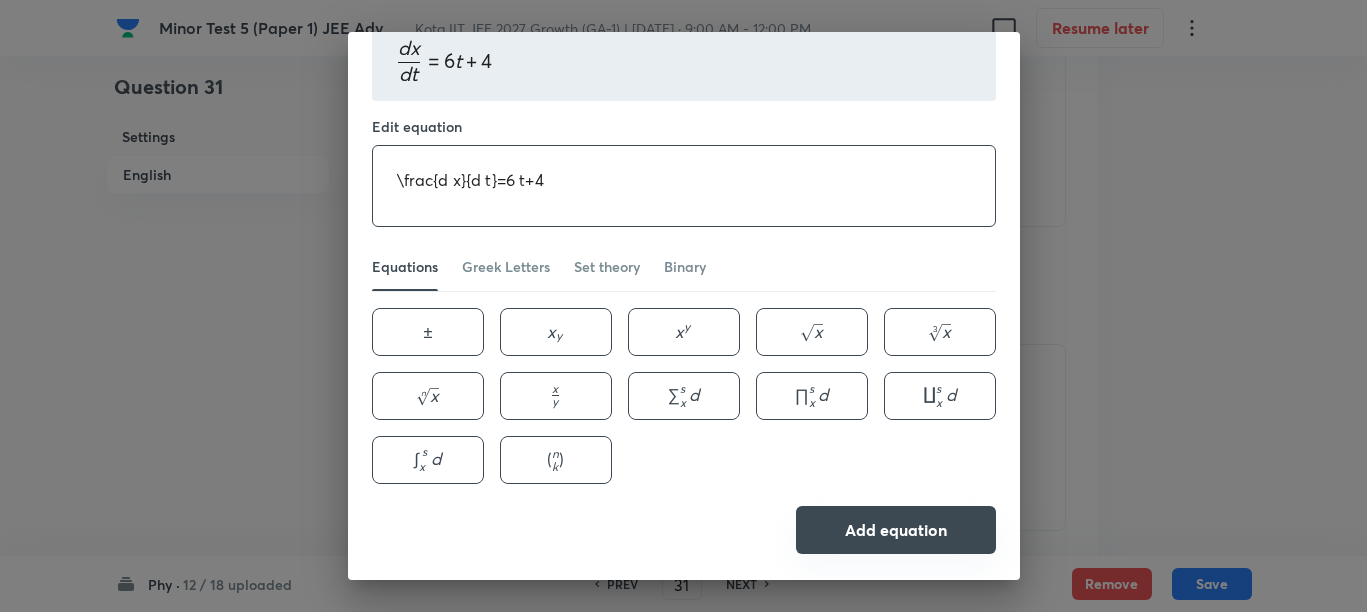 type on "\frac{d x}{d t}=6 t+4" 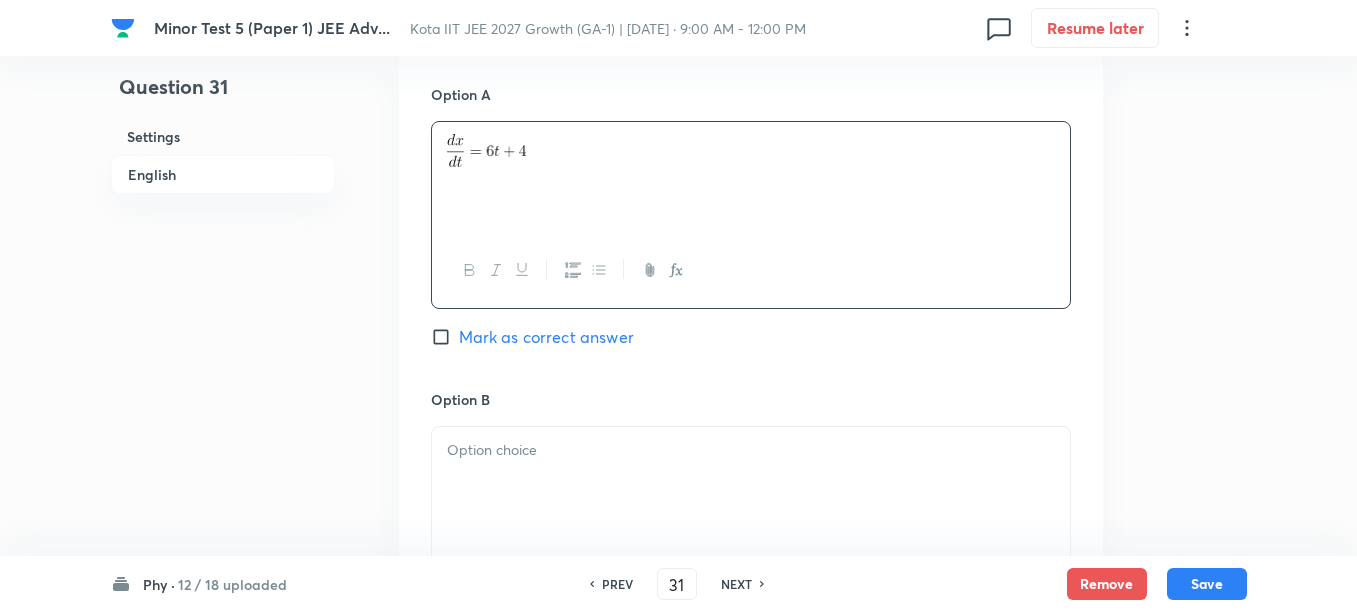 scroll, scrollTop: 875, scrollLeft: 0, axis: vertical 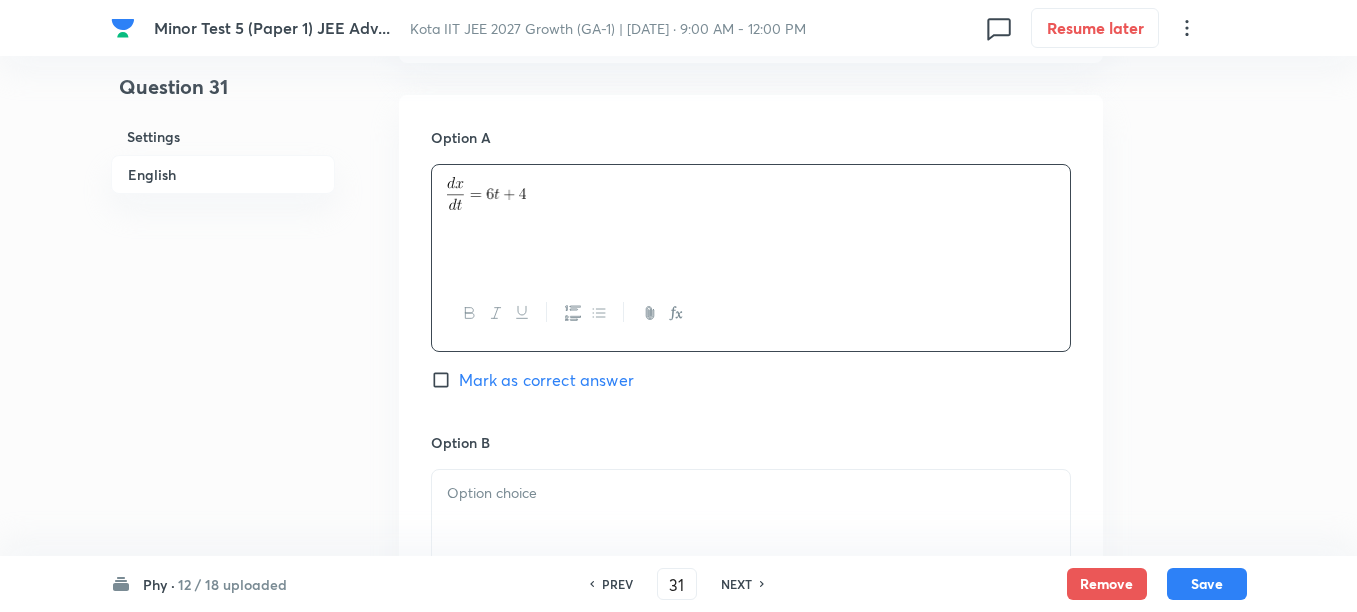 click at bounding box center [751, 493] 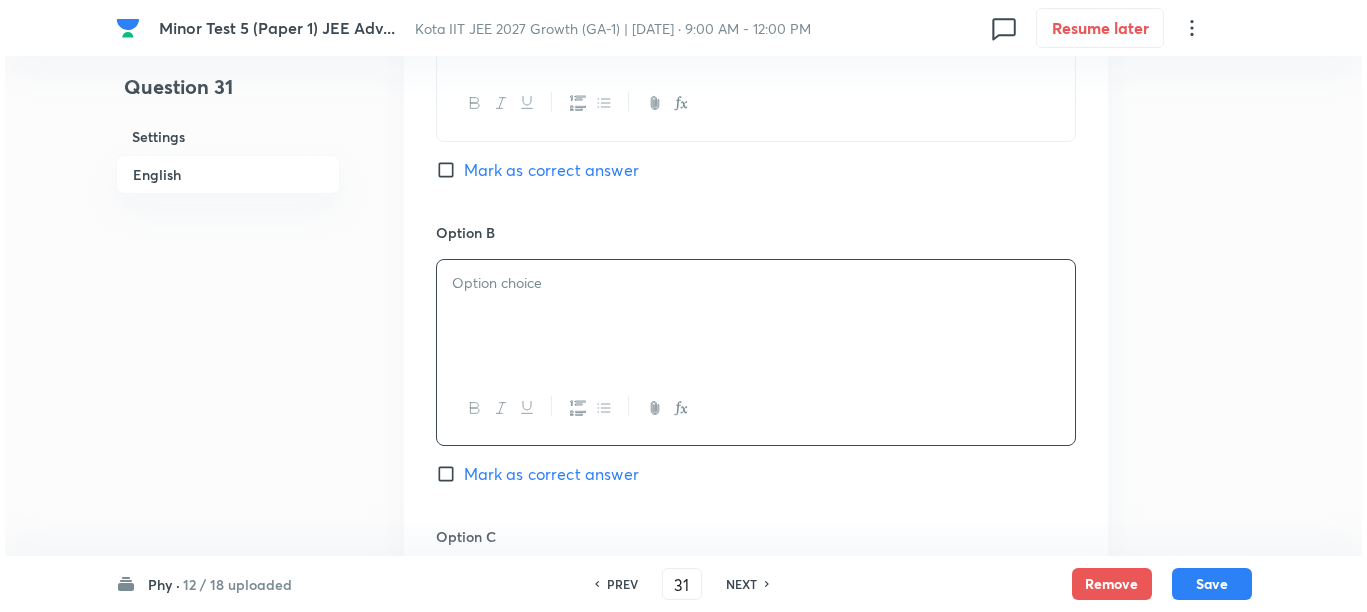 scroll, scrollTop: 1125, scrollLeft: 0, axis: vertical 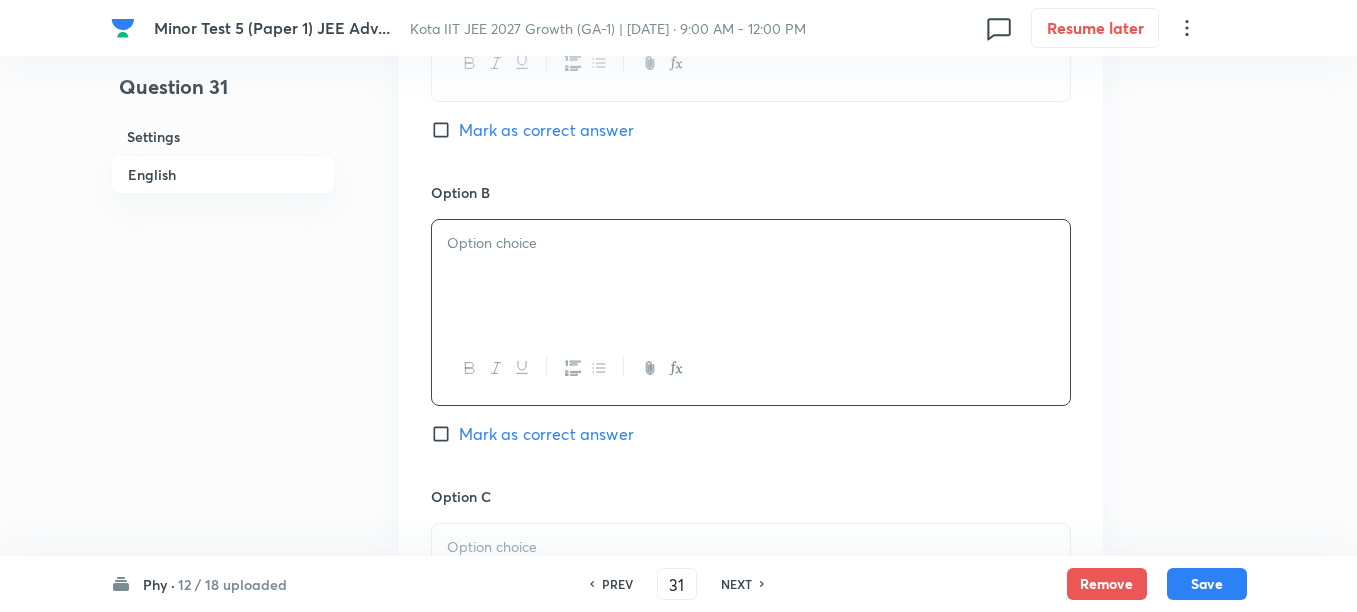 click 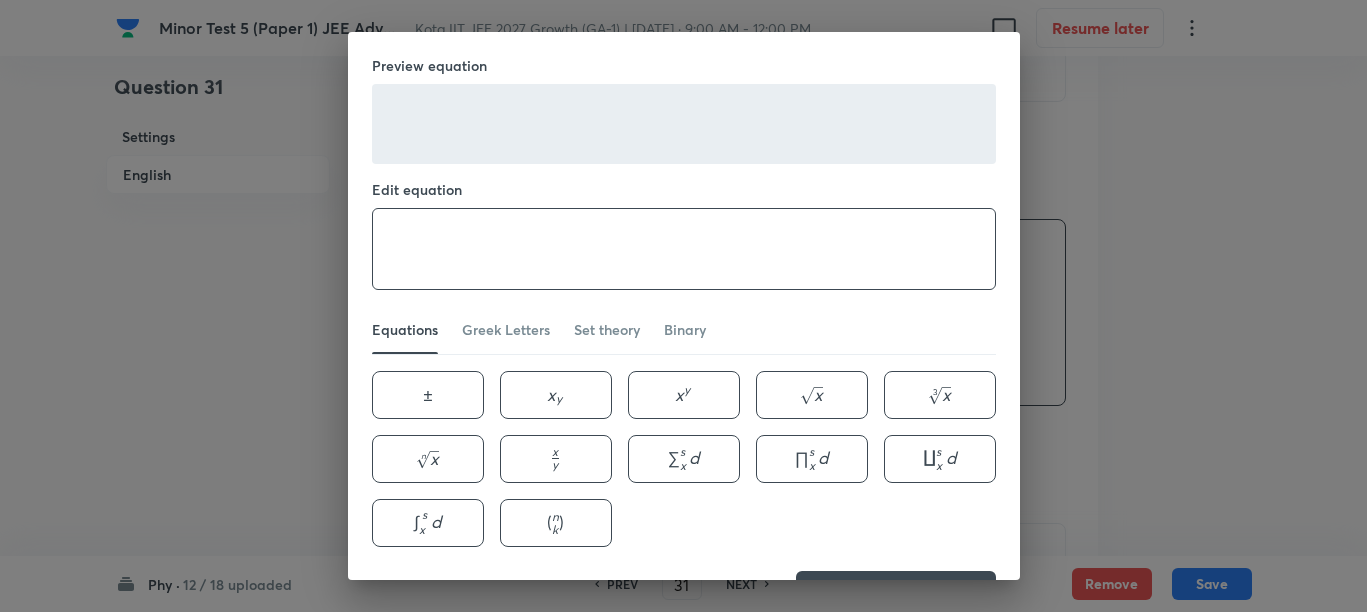 click at bounding box center (684, 249) 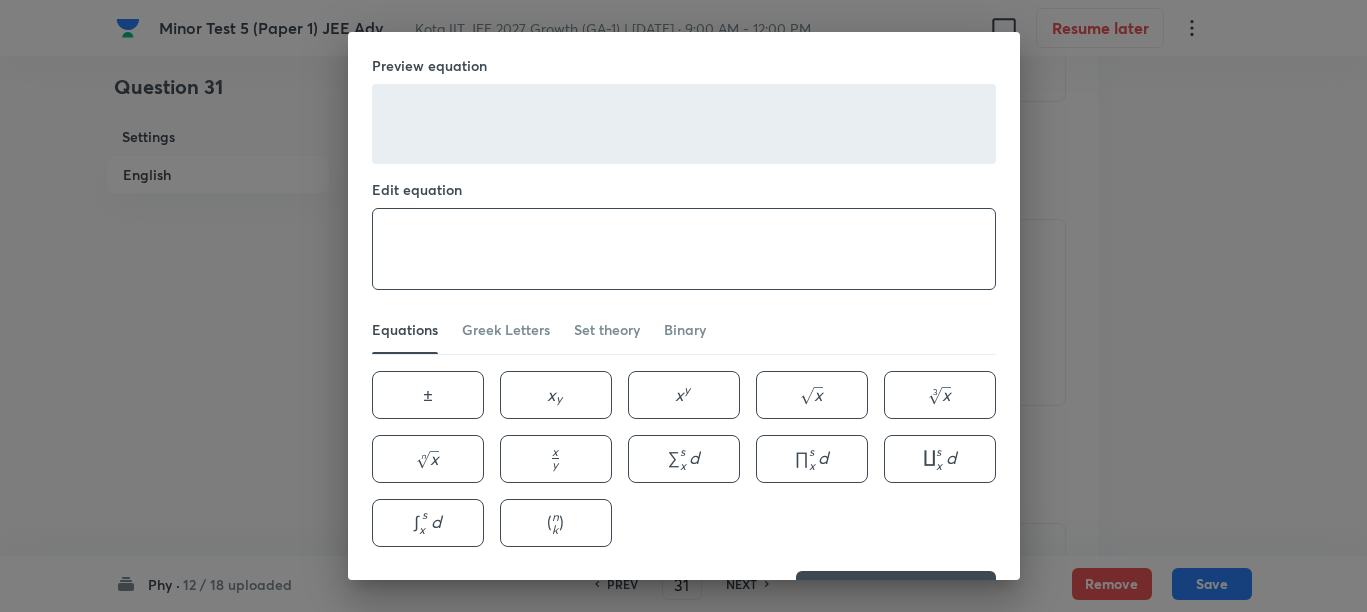paste on "\frac{d^2 x}{d t^2}=6" 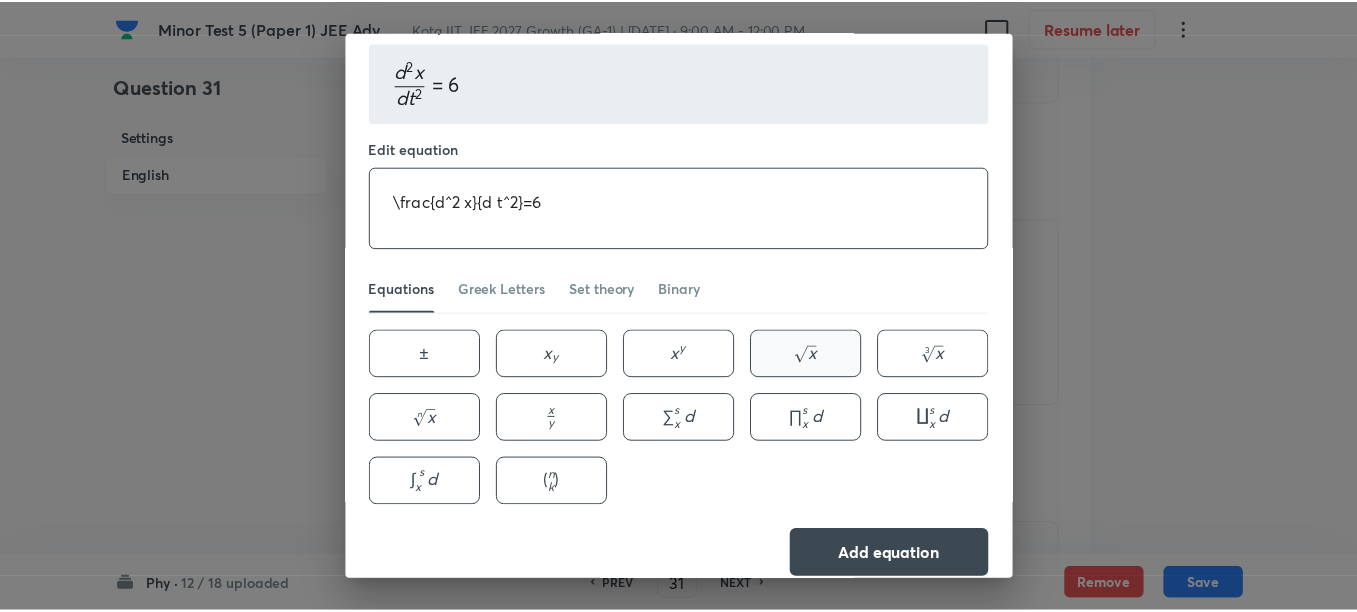 scroll, scrollTop: 63, scrollLeft: 0, axis: vertical 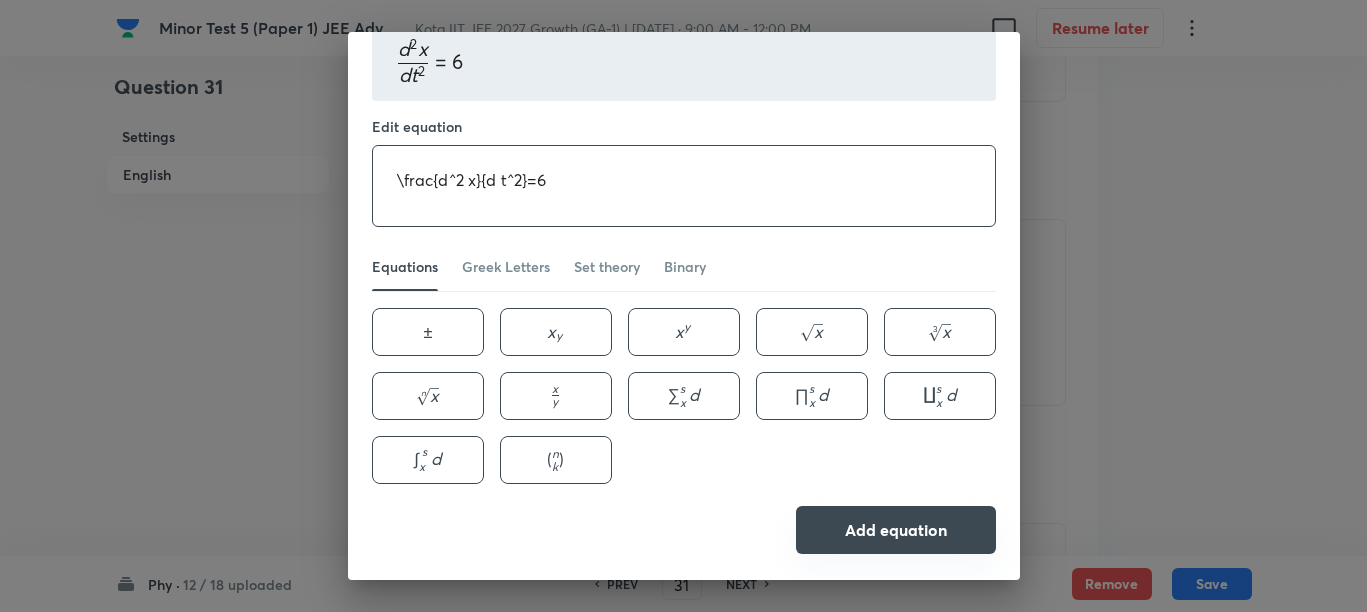 type on "\frac{d^2 x}{d t^2}=6" 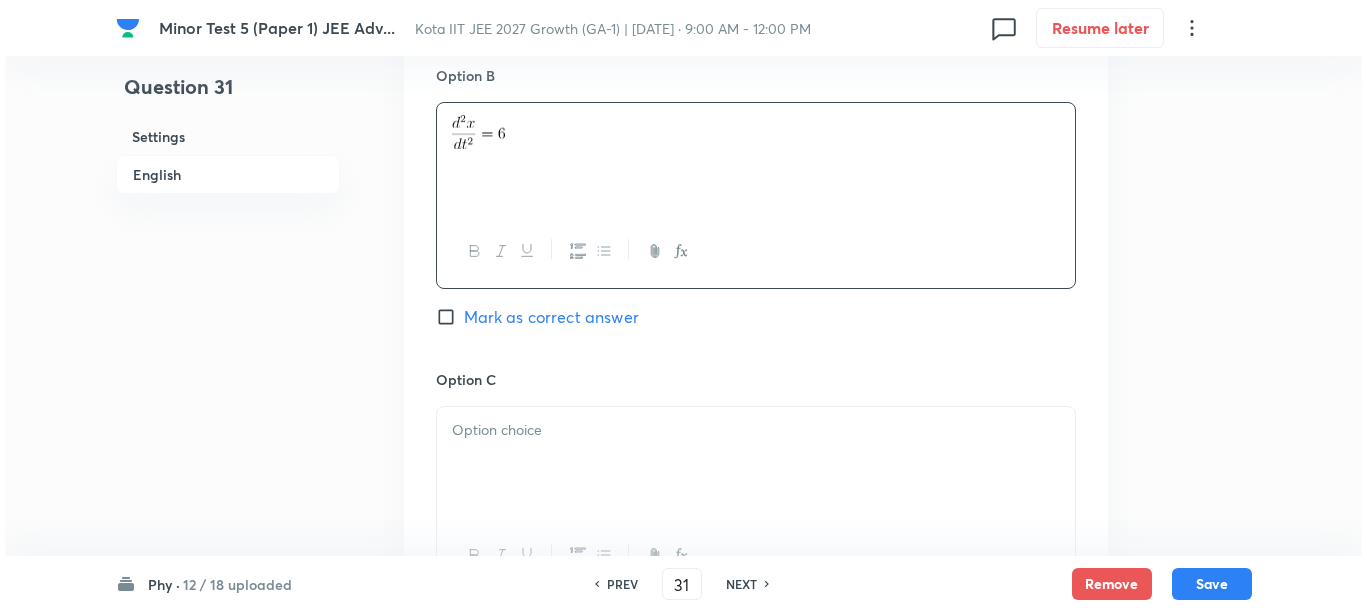 scroll, scrollTop: 1375, scrollLeft: 0, axis: vertical 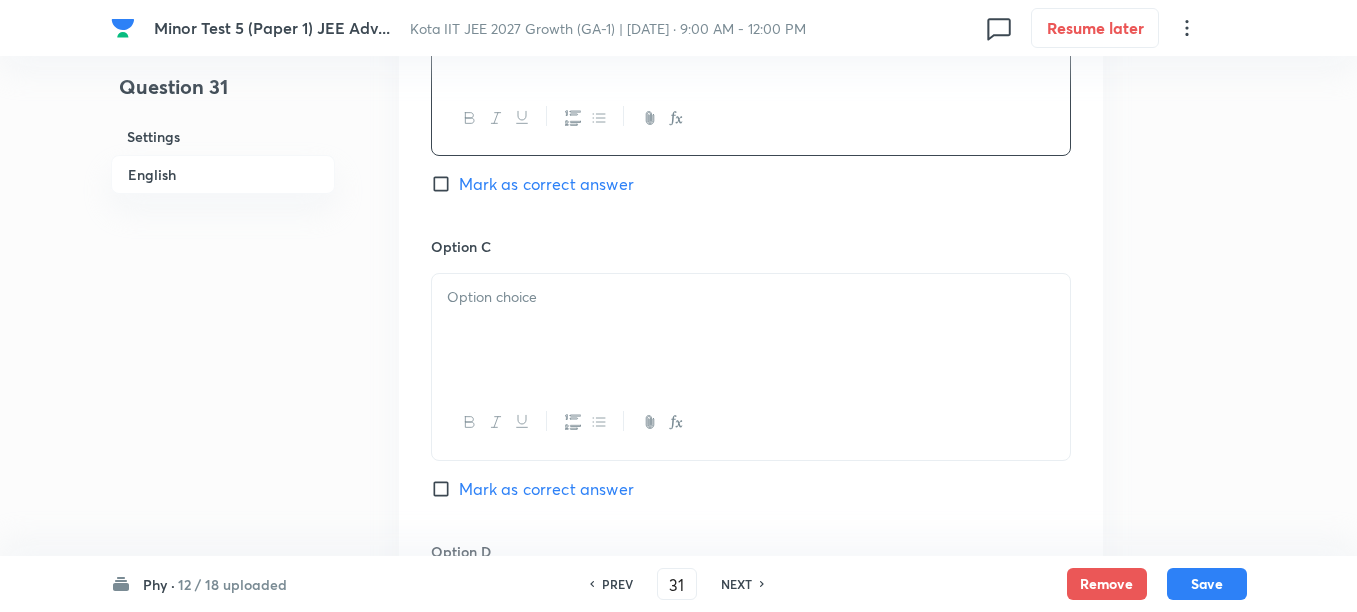 click at bounding box center (751, 330) 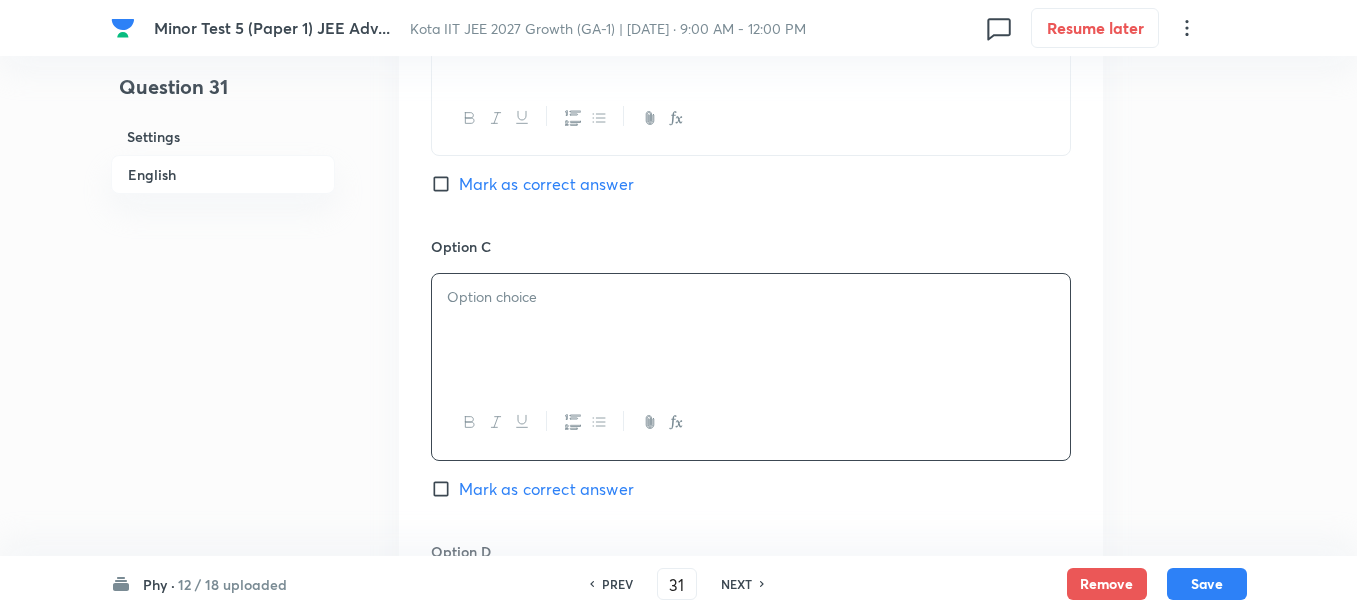 click 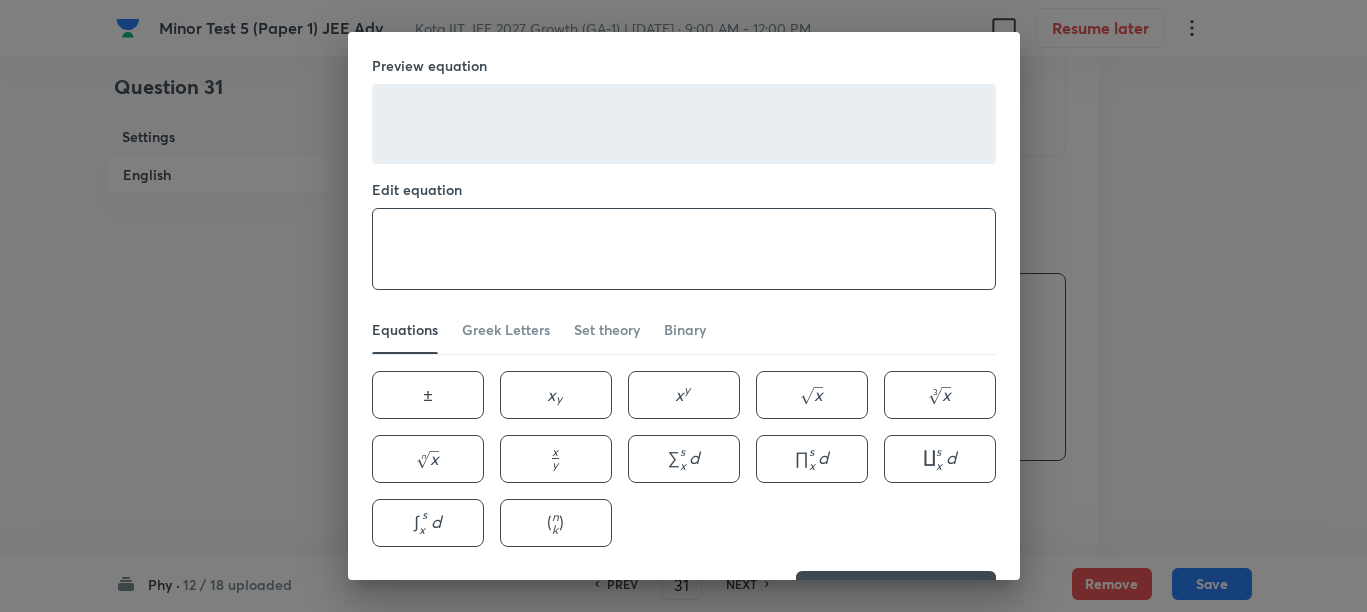 click at bounding box center [684, 249] 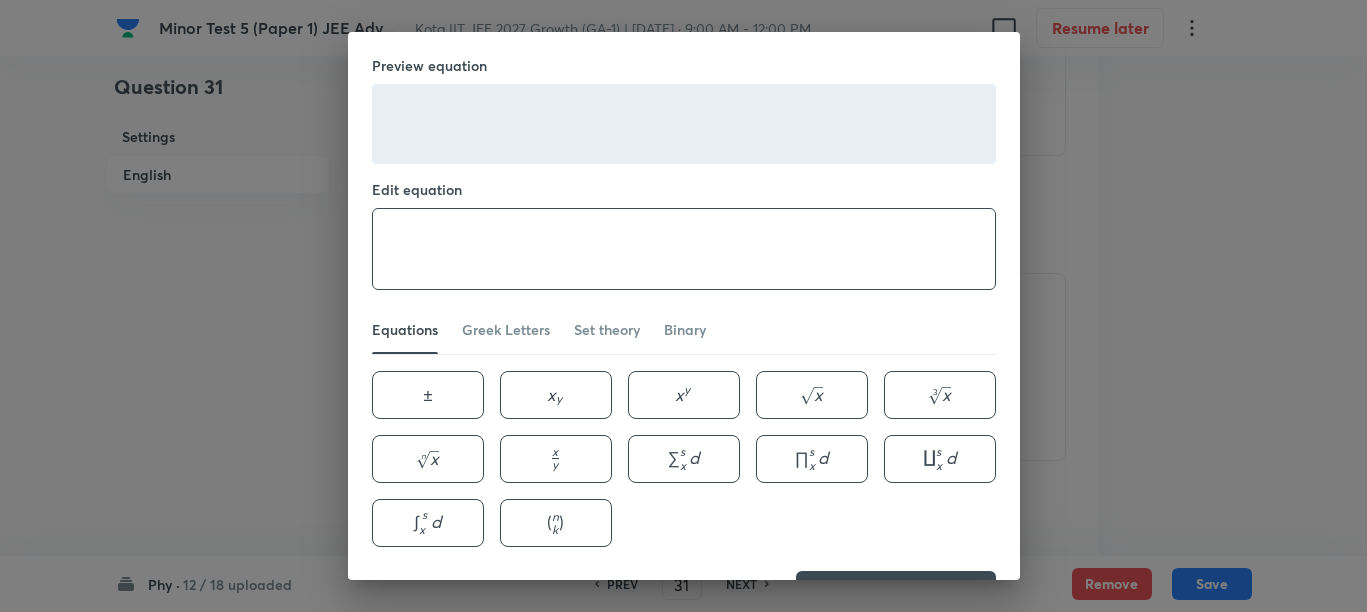 paste on "\frac{d^2 x}{d t^2}=0" 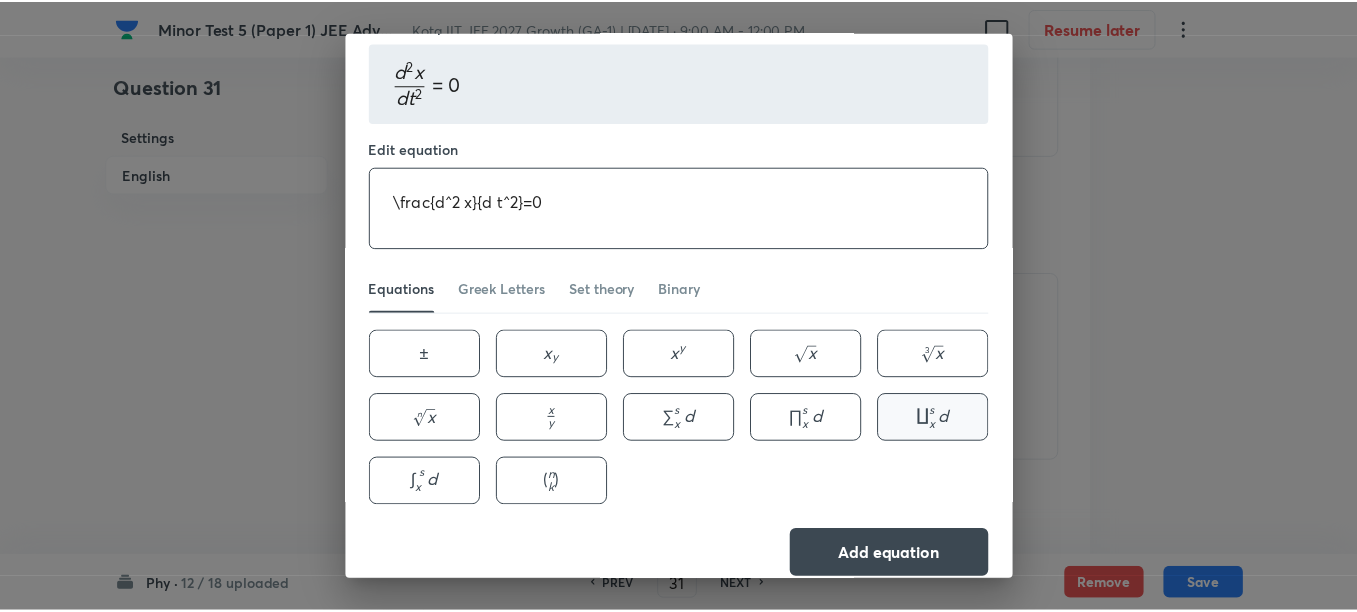 scroll, scrollTop: 63, scrollLeft: 0, axis: vertical 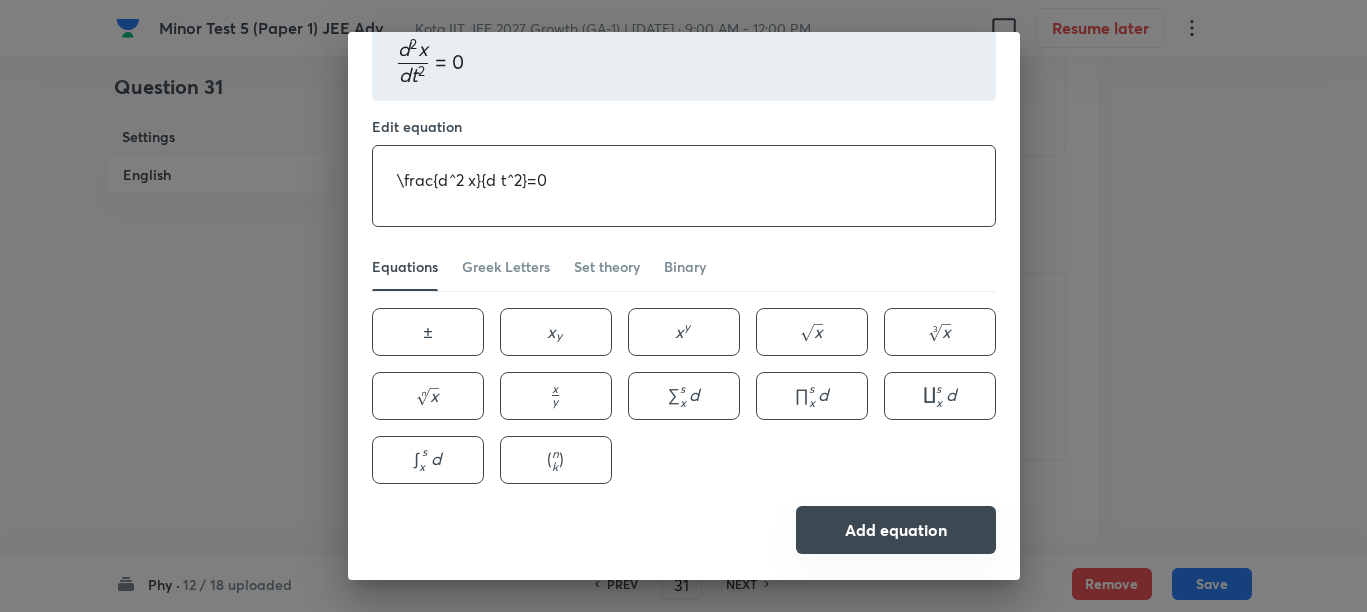 type on "\frac{d^2 x}{d t^2}=0" 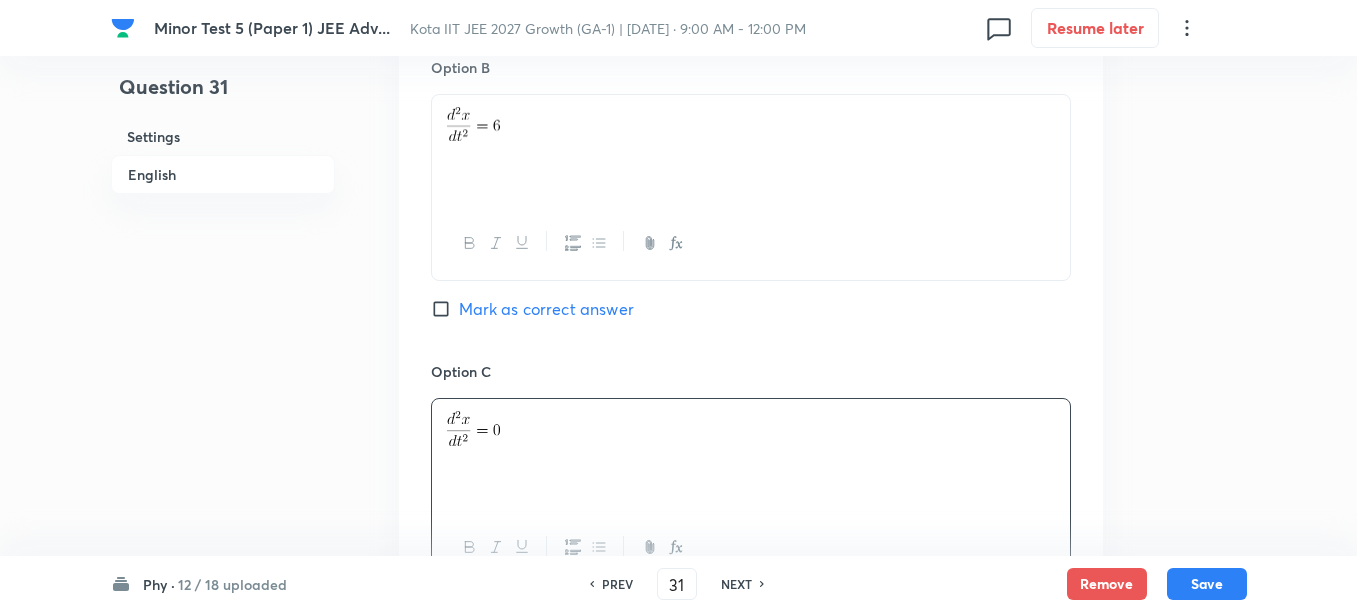 scroll, scrollTop: 1500, scrollLeft: 0, axis: vertical 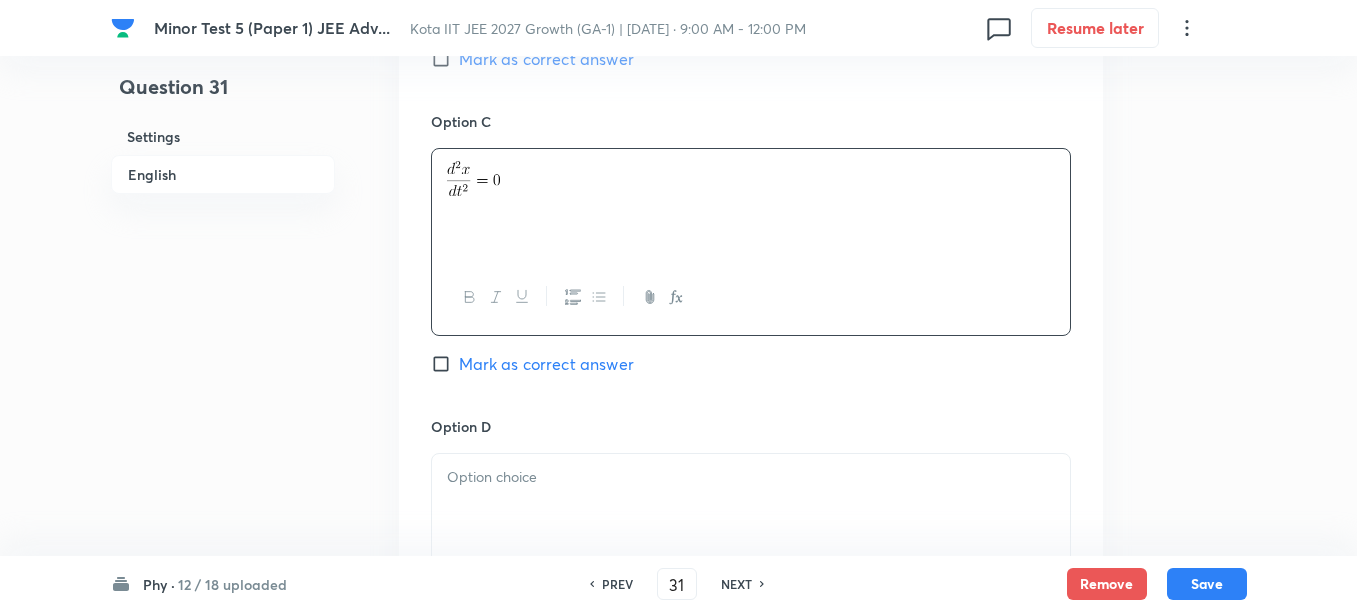 click at bounding box center (751, 477) 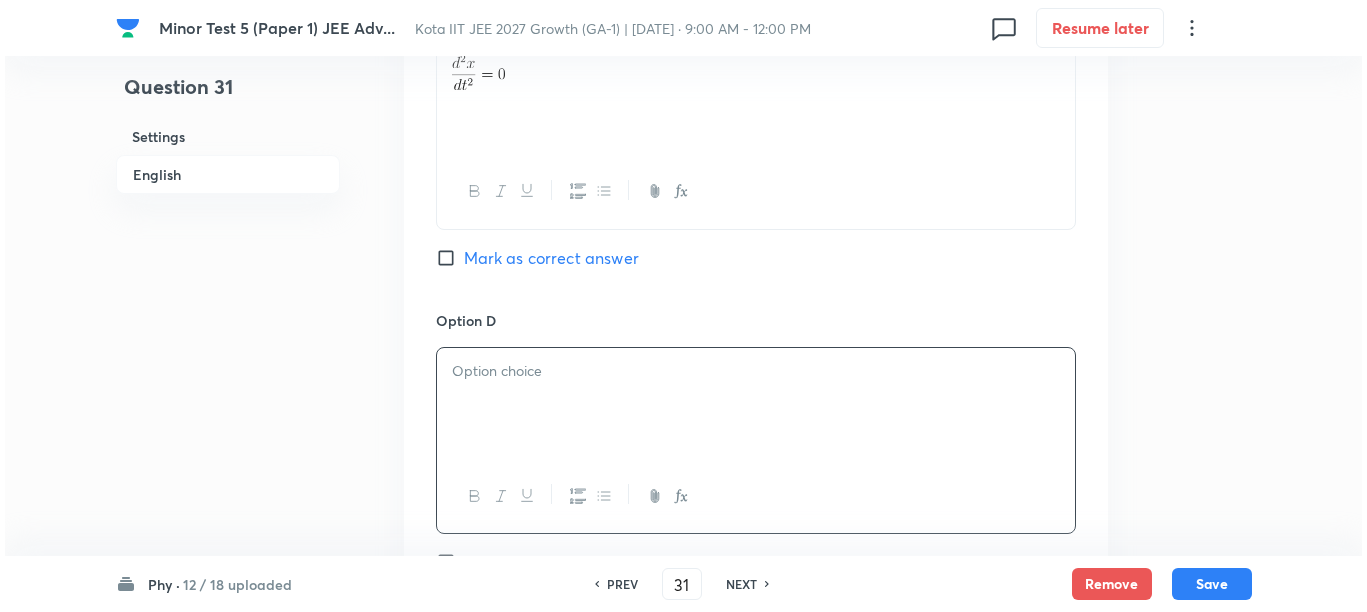 scroll, scrollTop: 1750, scrollLeft: 0, axis: vertical 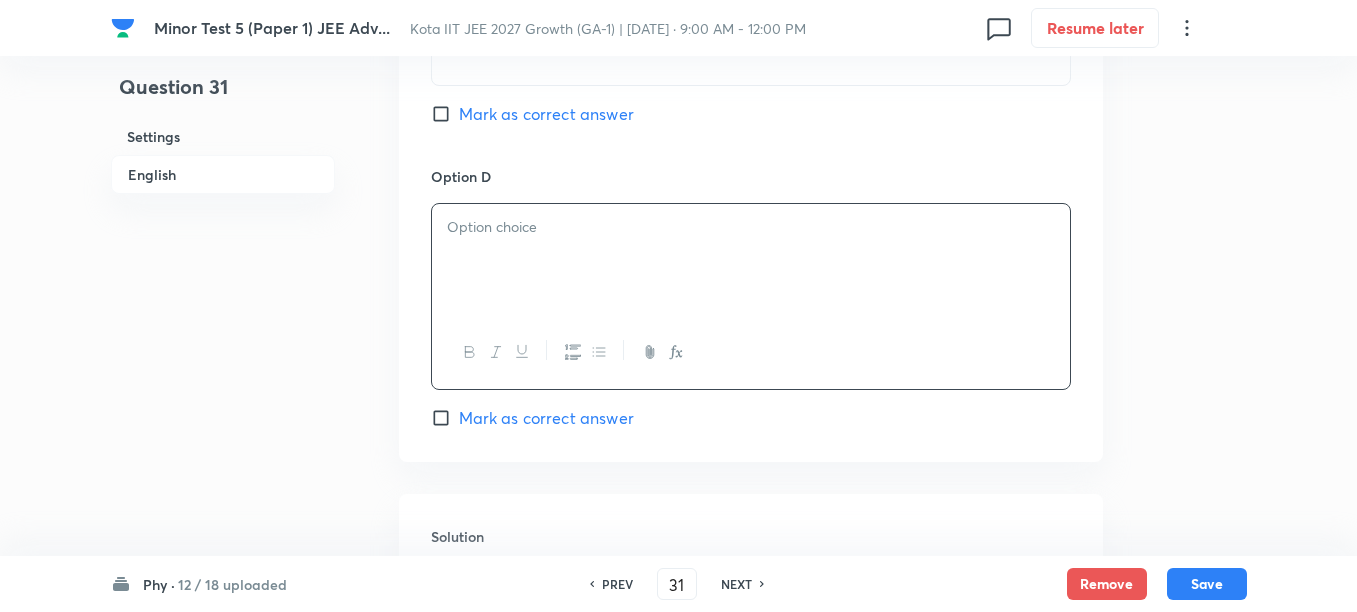 click 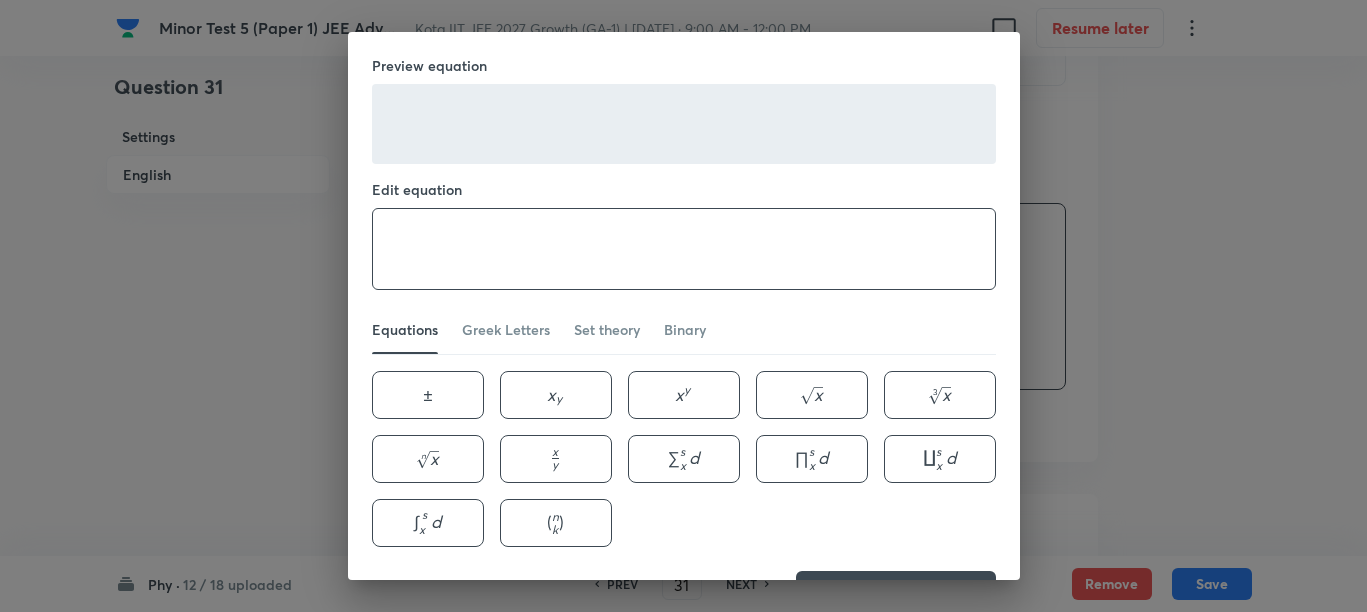 click at bounding box center [684, 249] 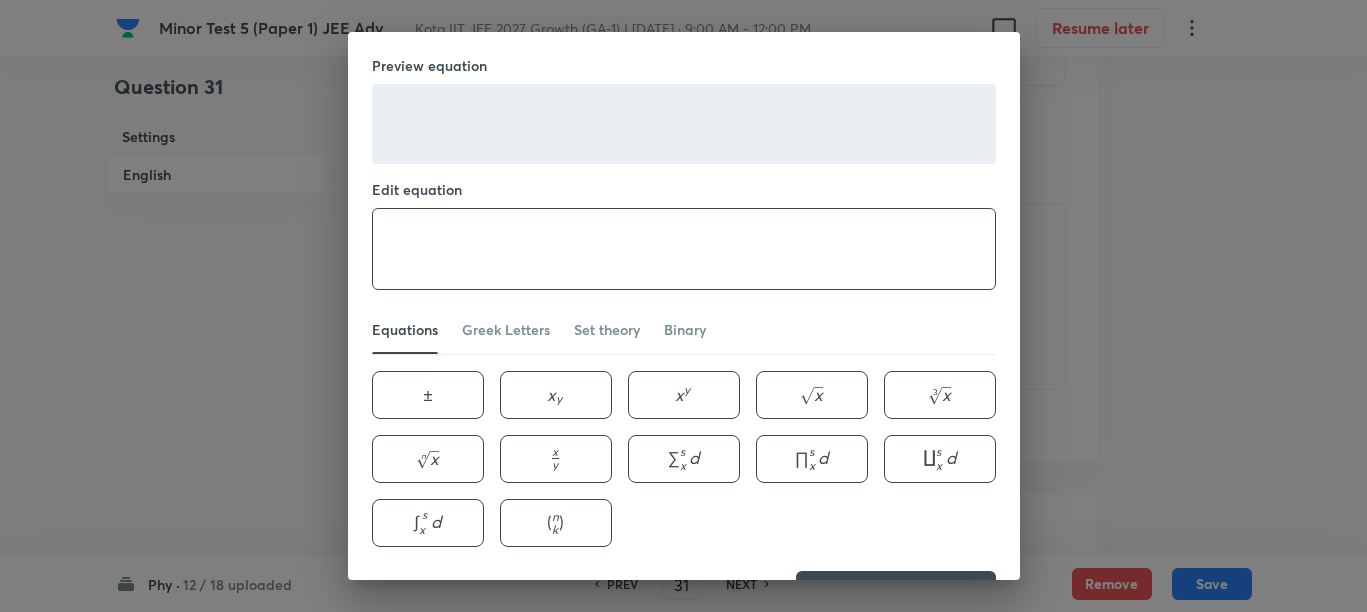 paste on "\frac{d x}{d t} \cdot \frac{d^2 x}{d t^2}=36 t+24" 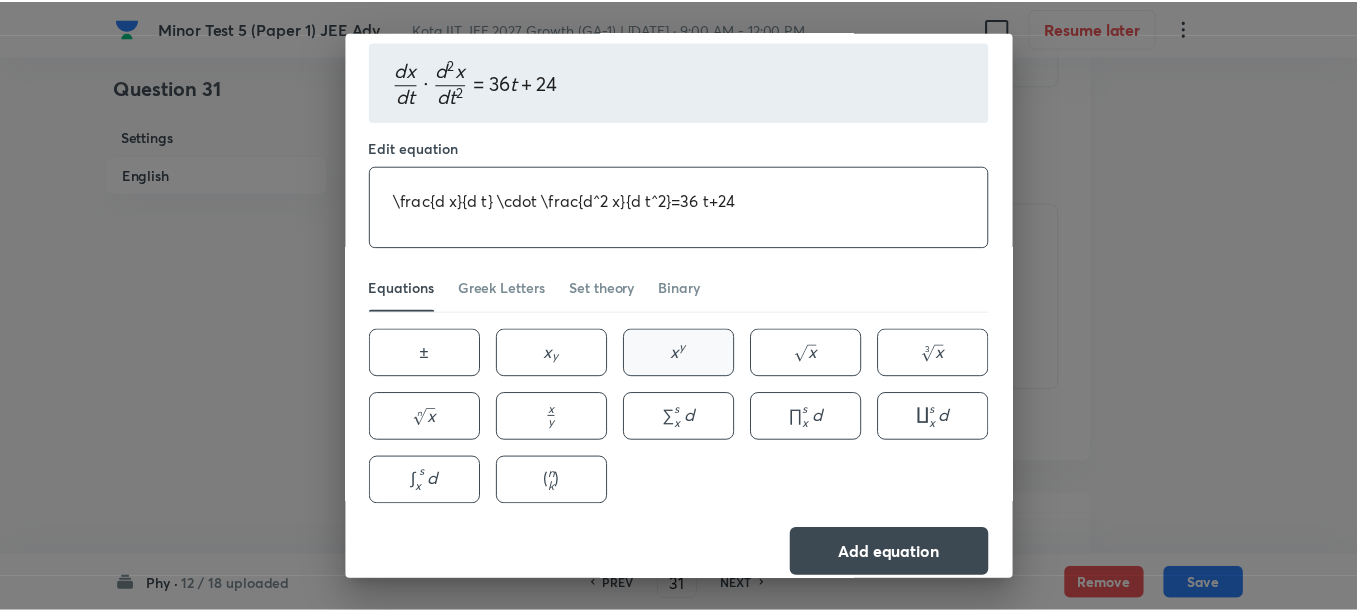 scroll, scrollTop: 63, scrollLeft: 0, axis: vertical 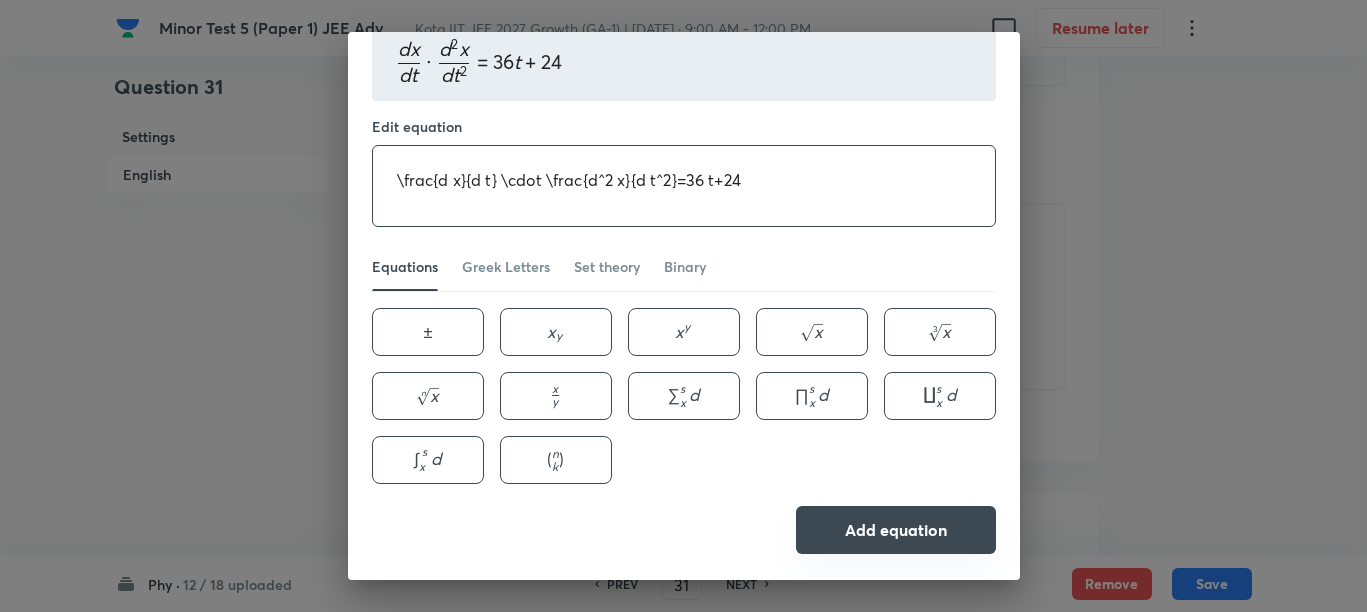 type on "\frac{d x}{d t} \cdot \frac{d^2 x}{d t^2}=36 t+24" 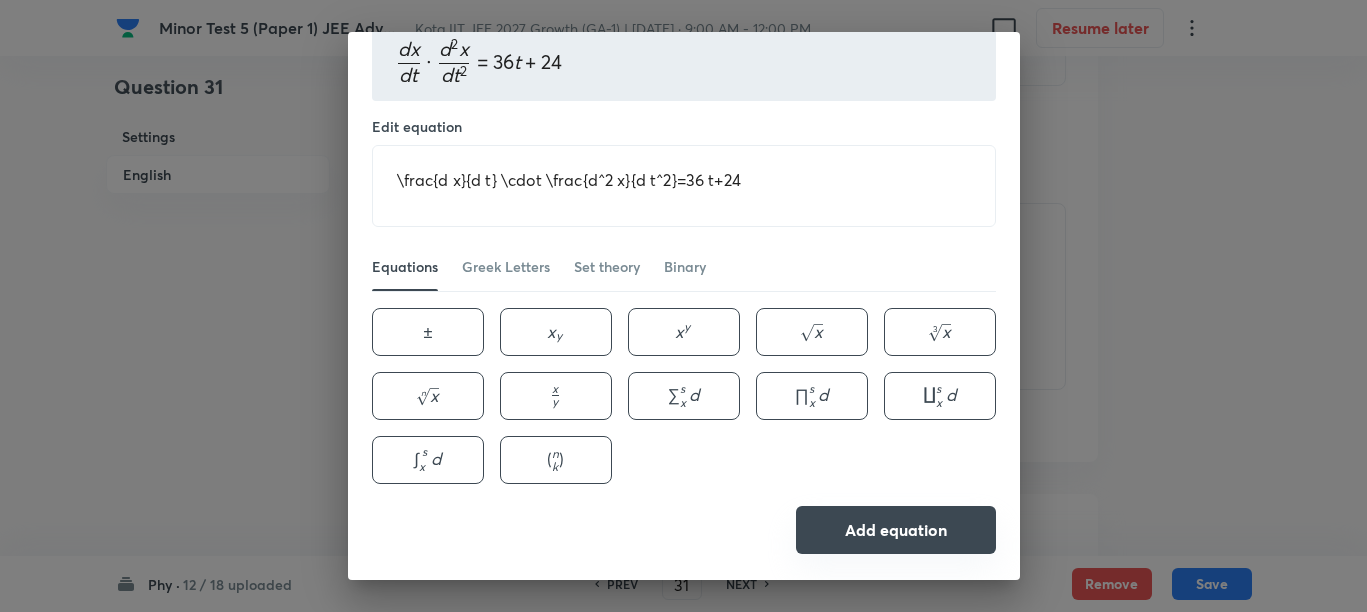 click on "Add equation" at bounding box center (896, 530) 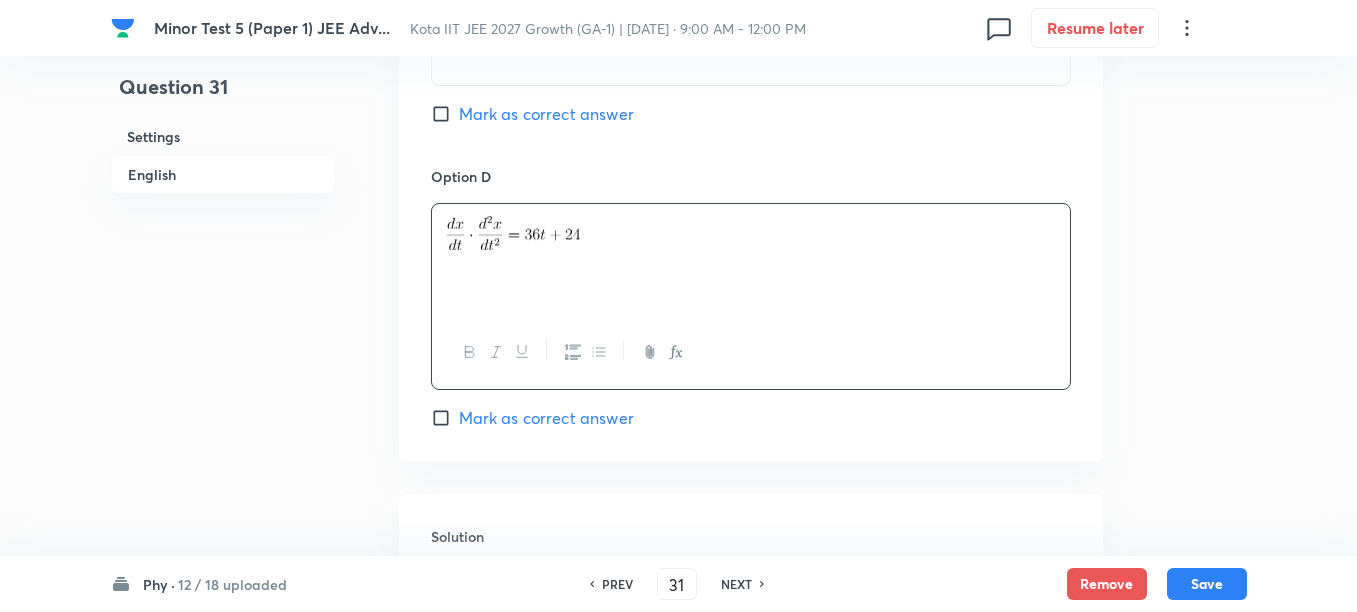 click on "Mark as correct answer" at bounding box center [546, 418] 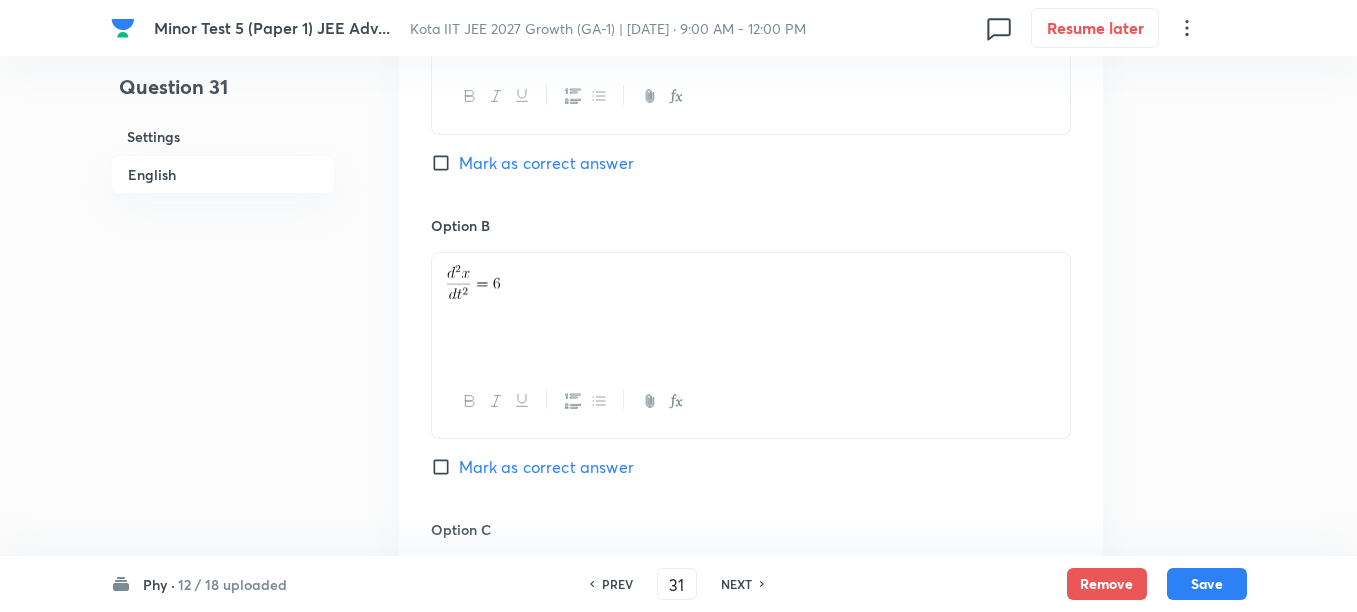 scroll, scrollTop: 1000, scrollLeft: 0, axis: vertical 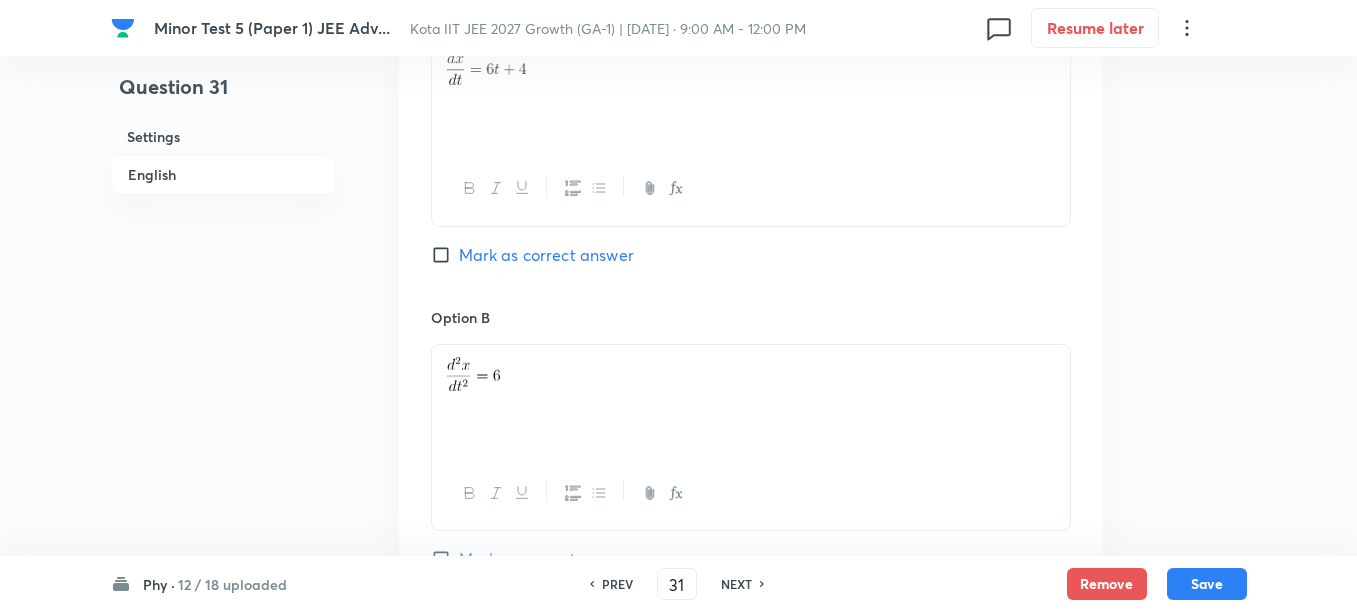 click on "Mark as correct answer" at bounding box center (546, 255) 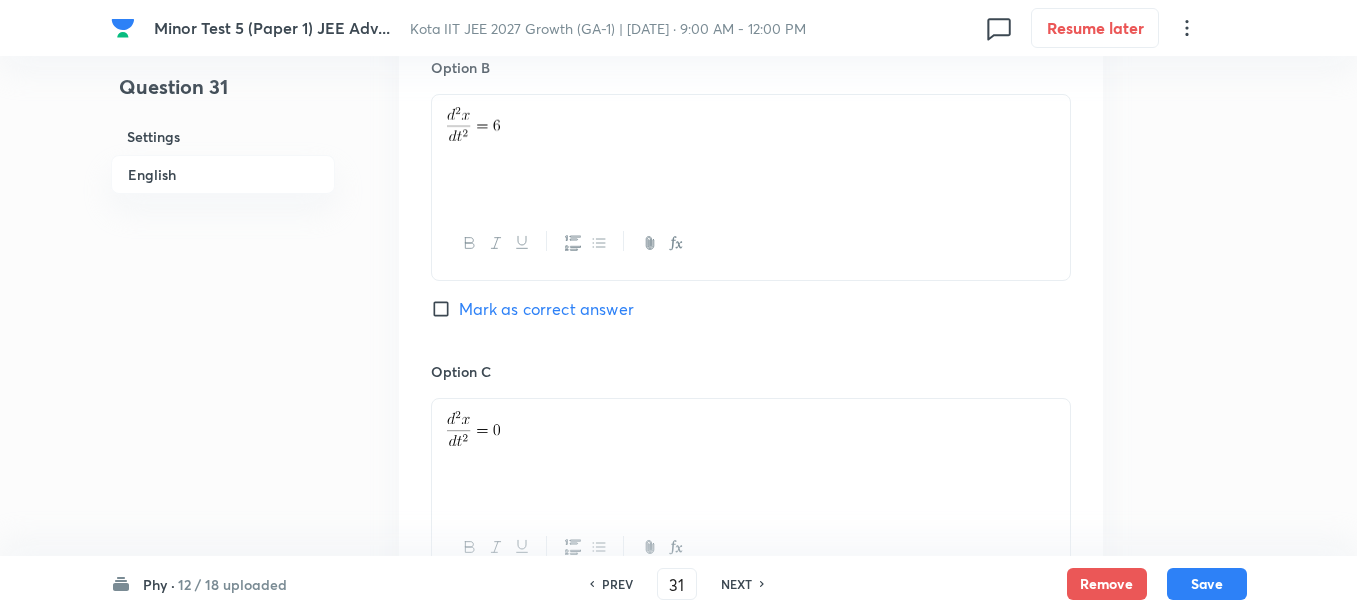click on "Mark as correct answer" at bounding box center [546, 309] 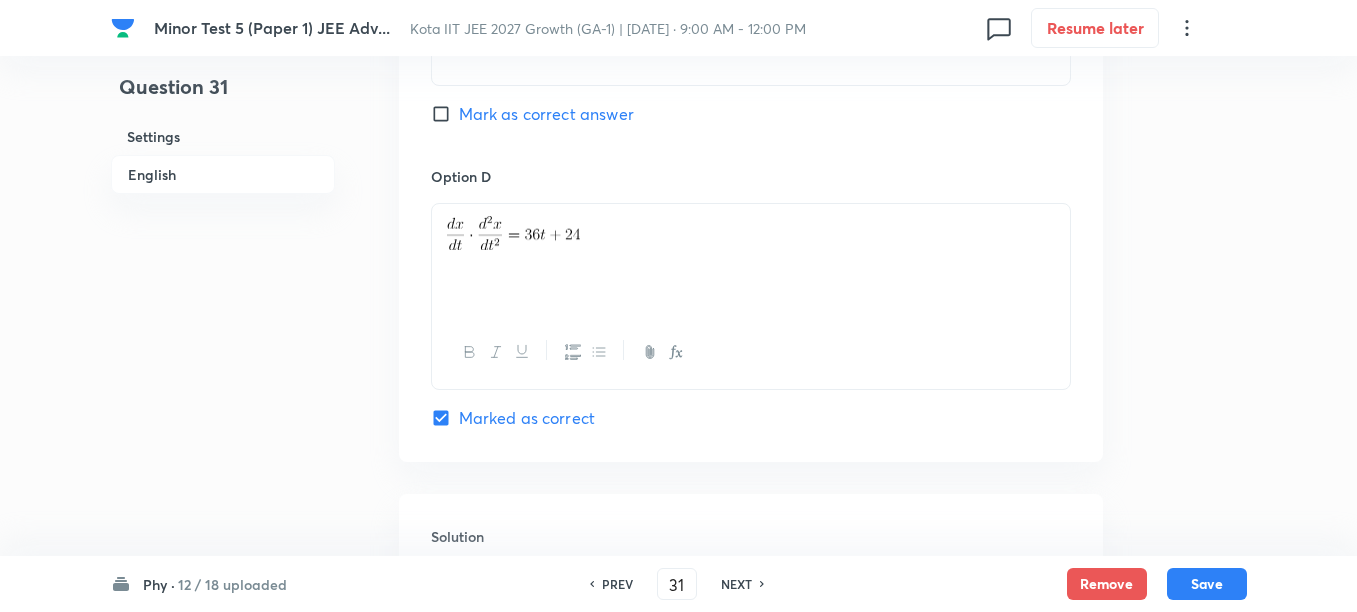 scroll, scrollTop: 2096, scrollLeft: 0, axis: vertical 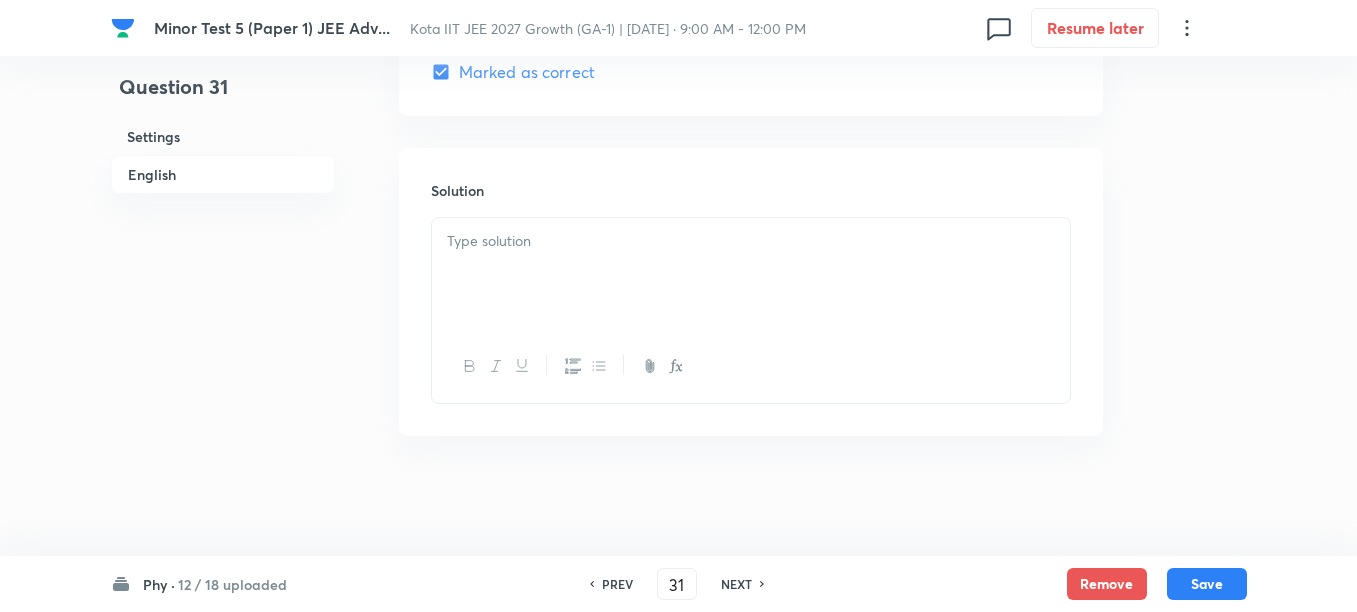 click at bounding box center (751, 274) 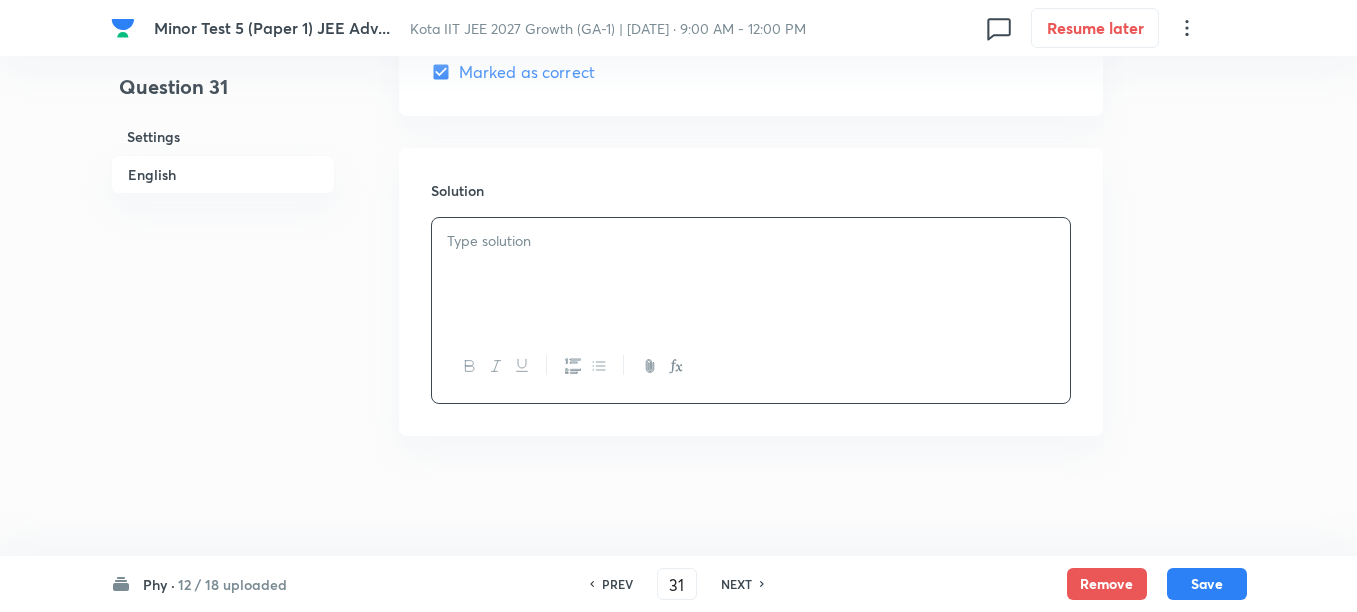 type 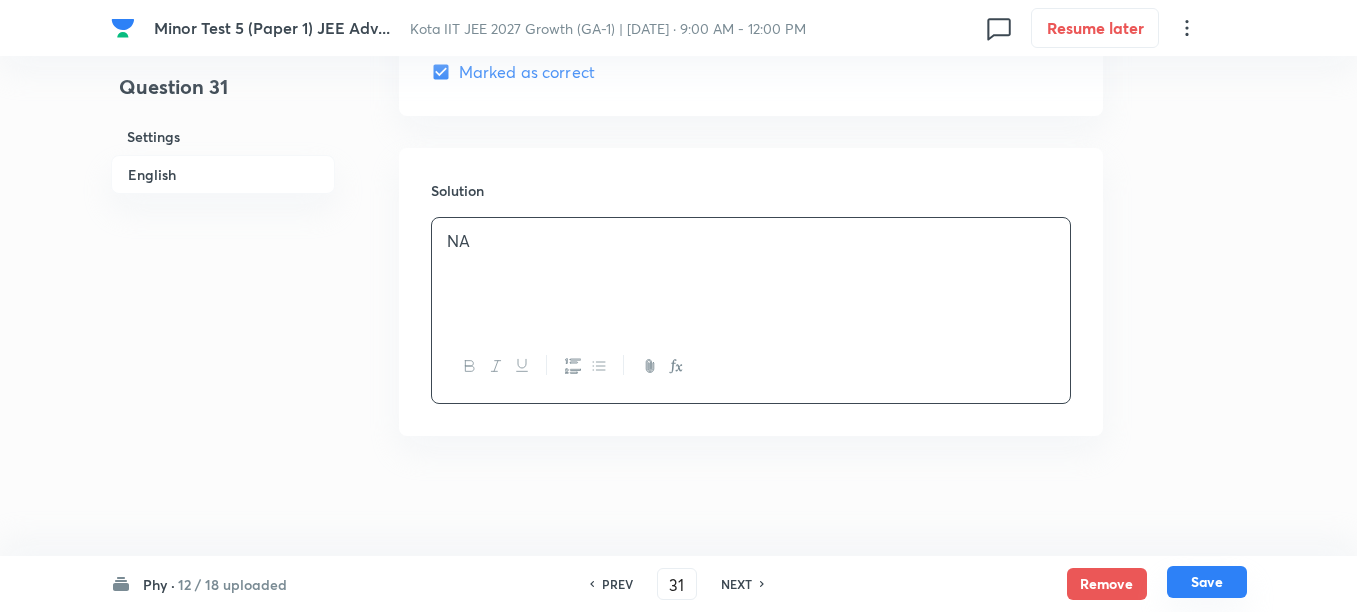 click on "Save" at bounding box center [1207, 582] 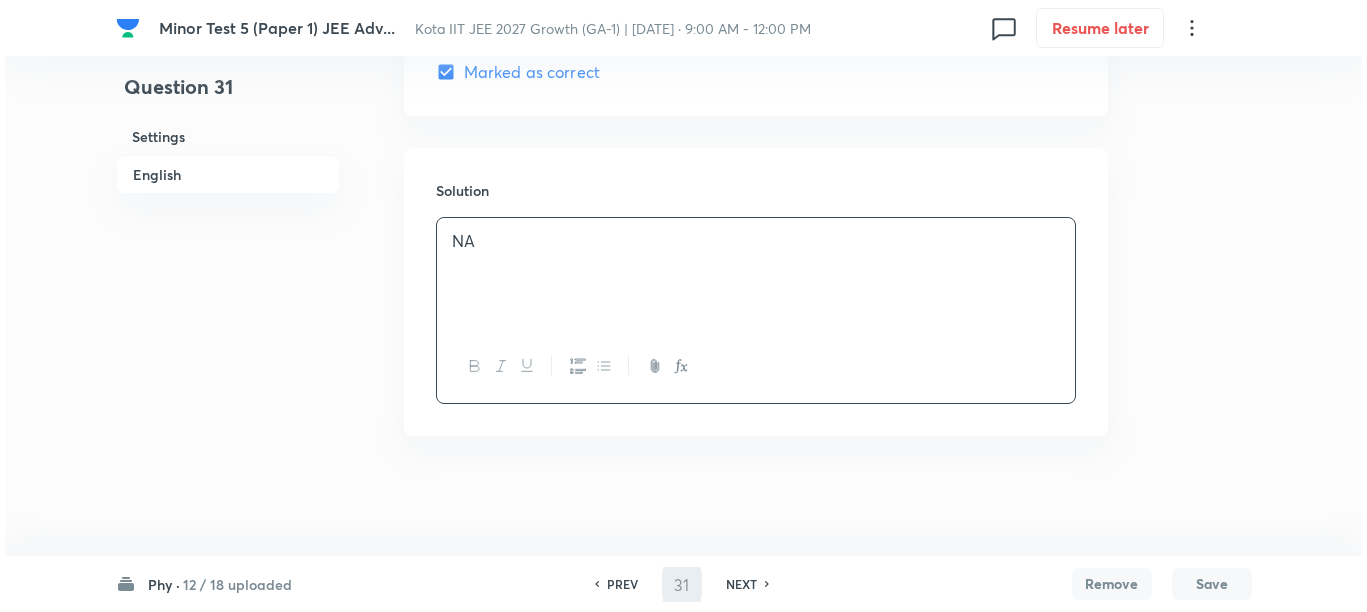 scroll, scrollTop: 0, scrollLeft: 0, axis: both 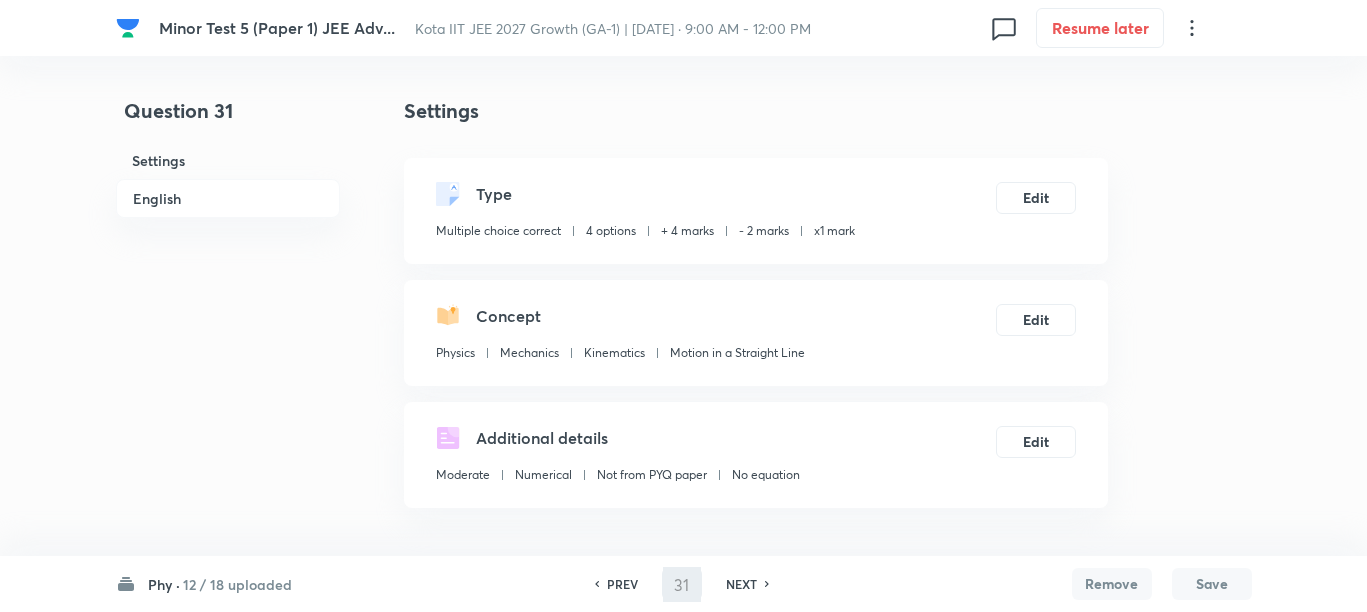 type on "32" 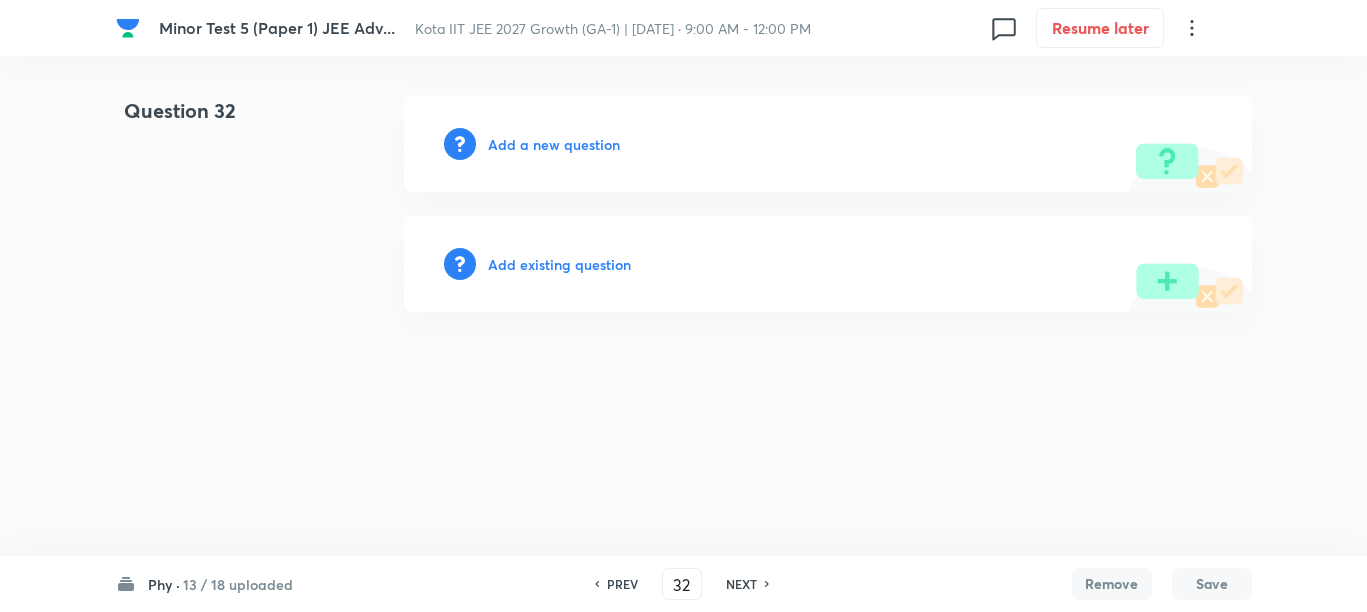 click on "Add a new question" at bounding box center (554, 144) 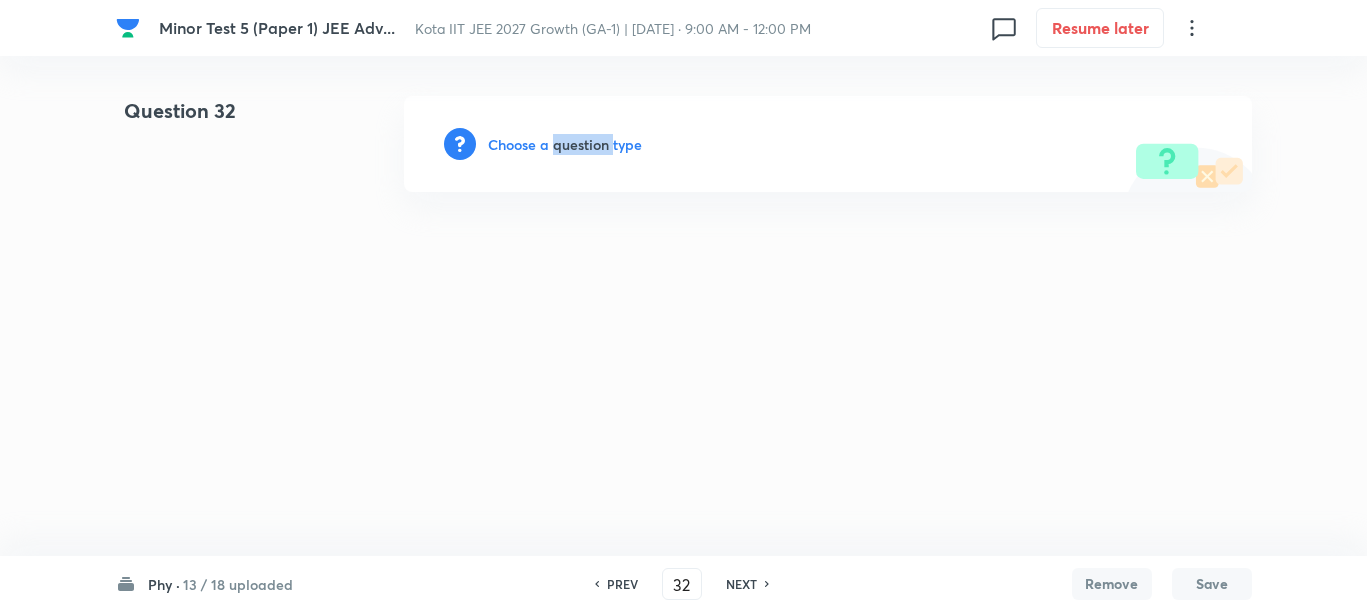 click on "Choose a question type" at bounding box center [565, 144] 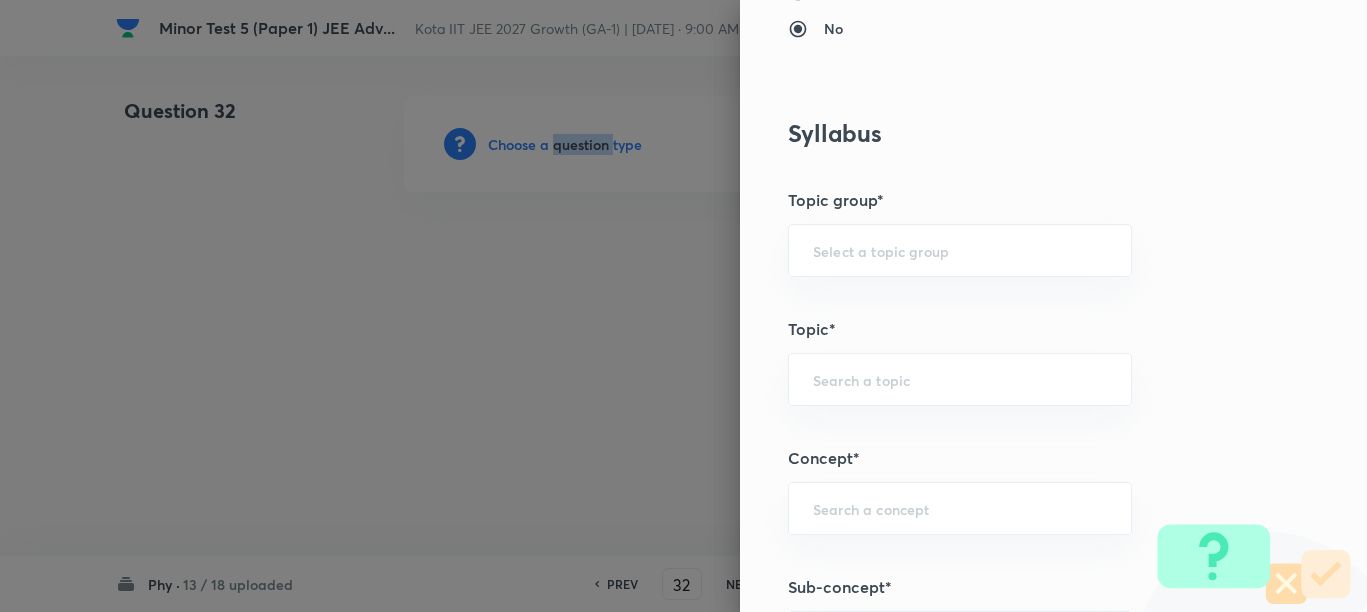 scroll, scrollTop: 1500, scrollLeft: 0, axis: vertical 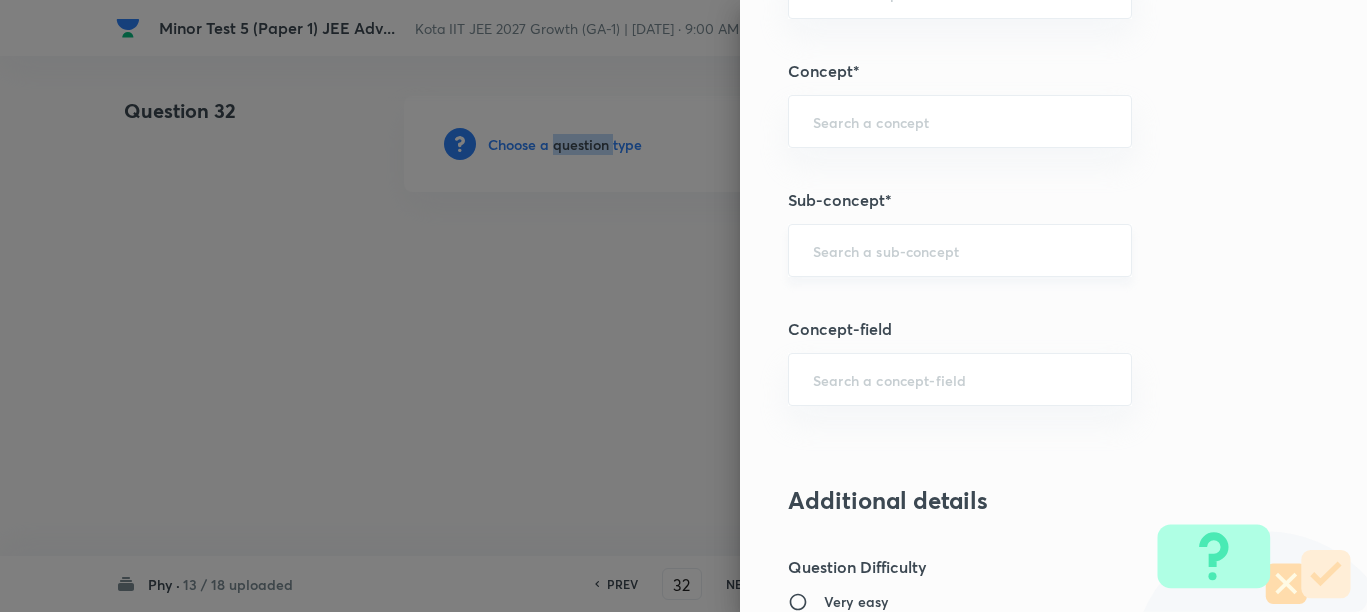 click on "​" at bounding box center [960, 250] 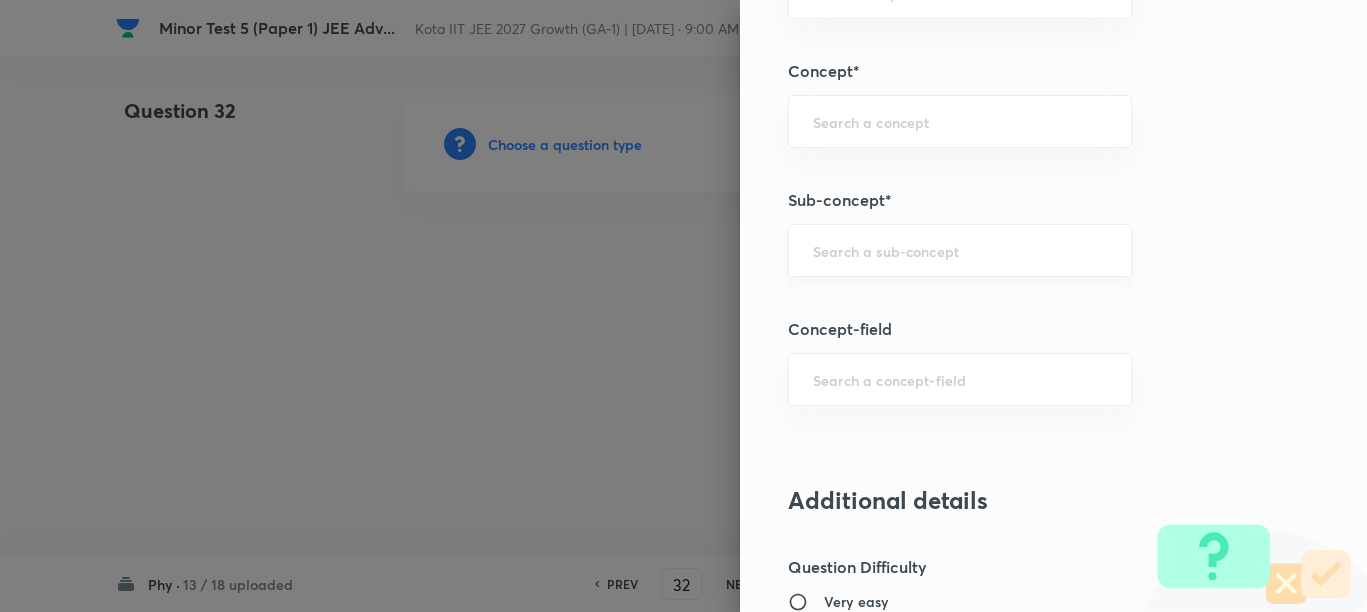 paste on "Physical quantity" 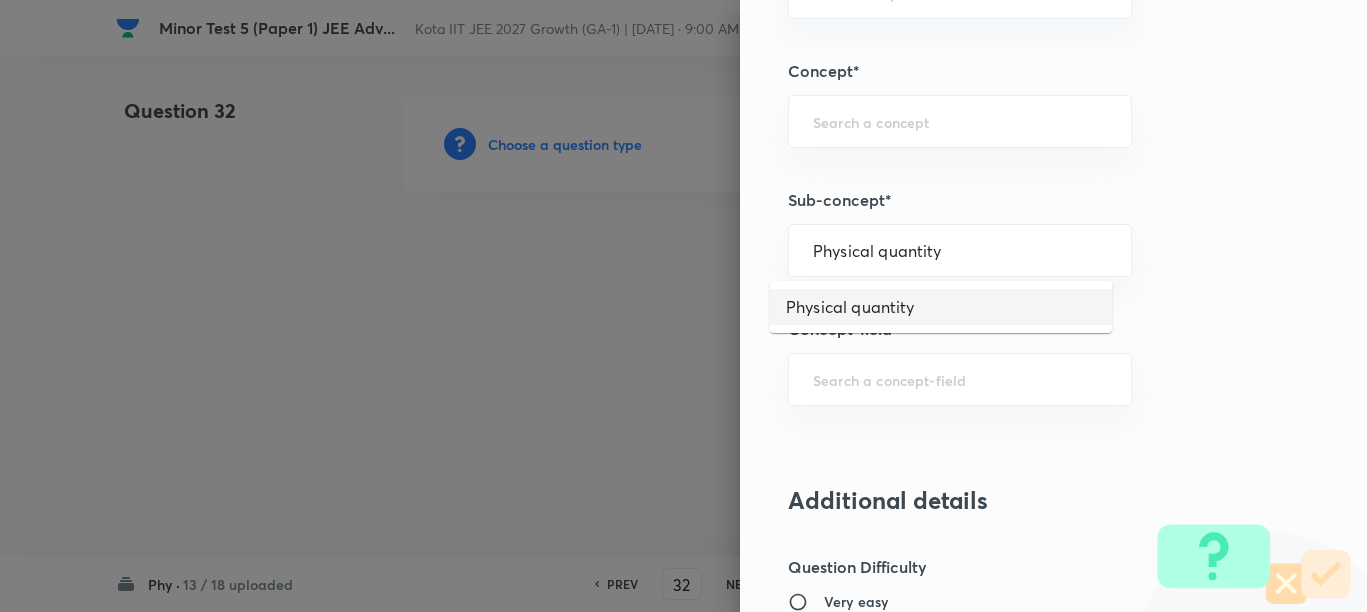 click on "Physical quantity" at bounding box center [941, 307] 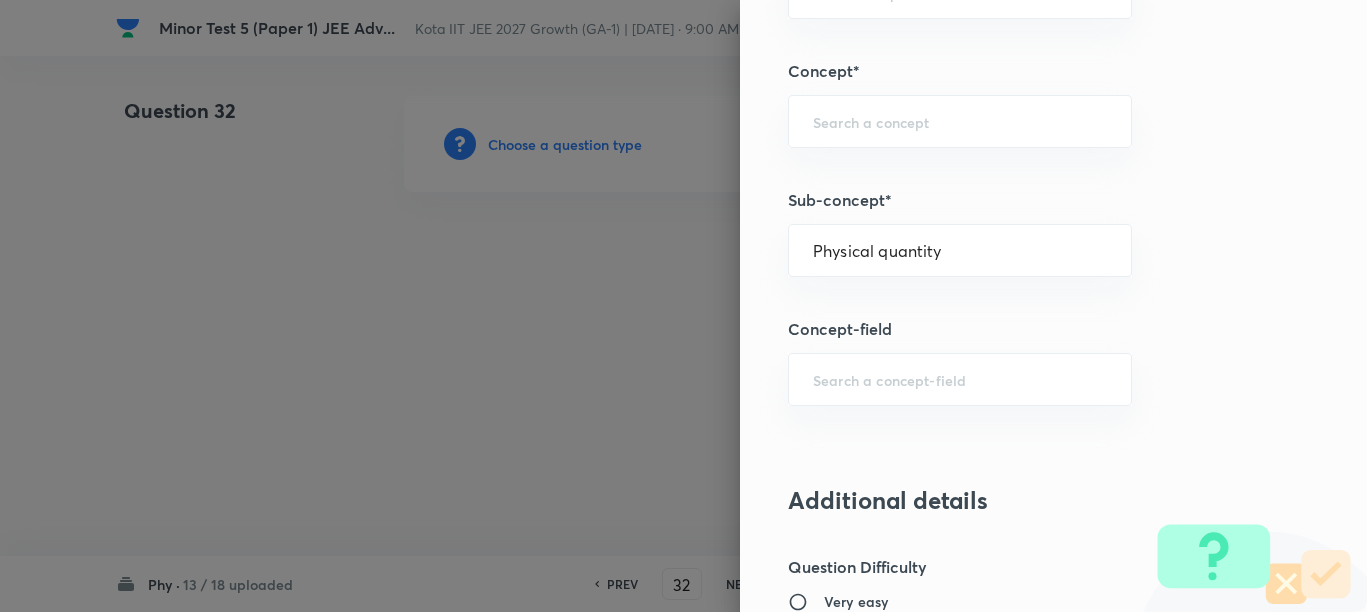 type on "Physics" 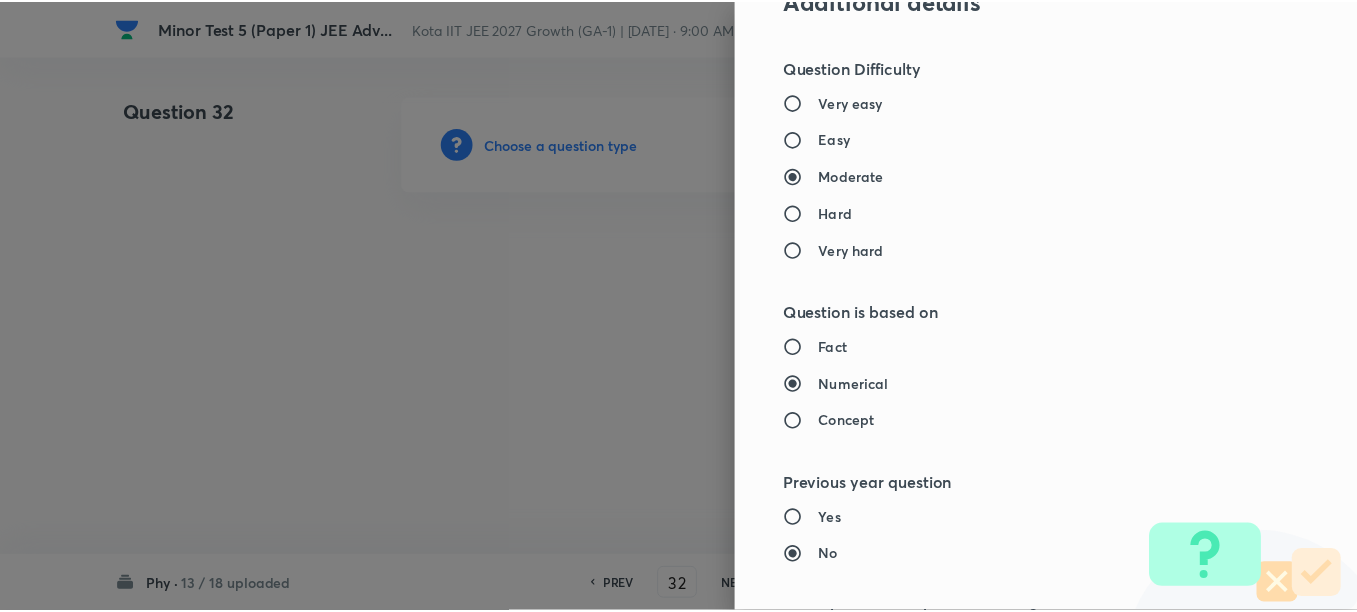 scroll, scrollTop: 2500, scrollLeft: 0, axis: vertical 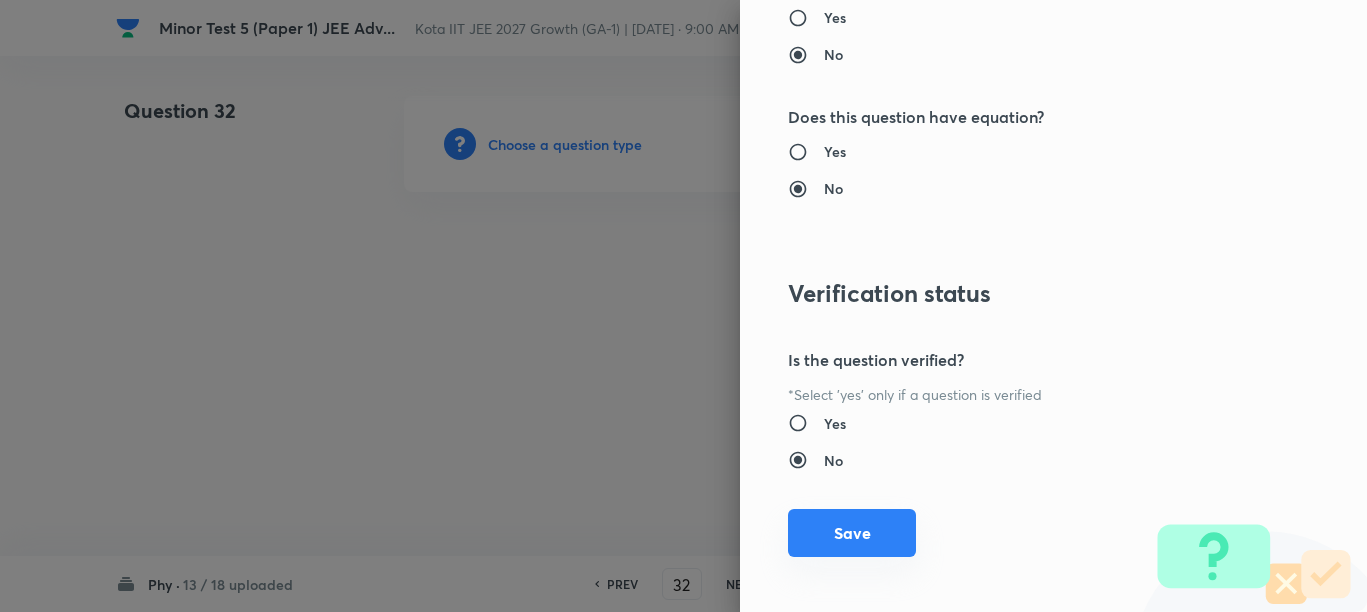 click on "Save" at bounding box center (852, 533) 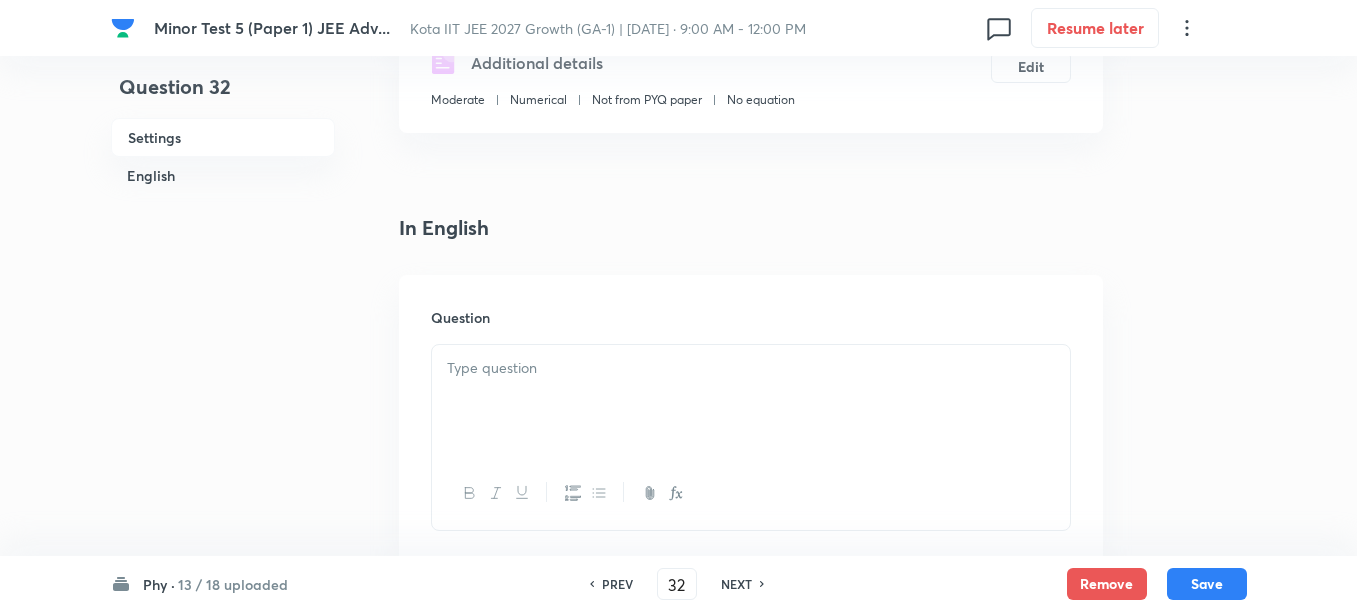 click at bounding box center [751, 401] 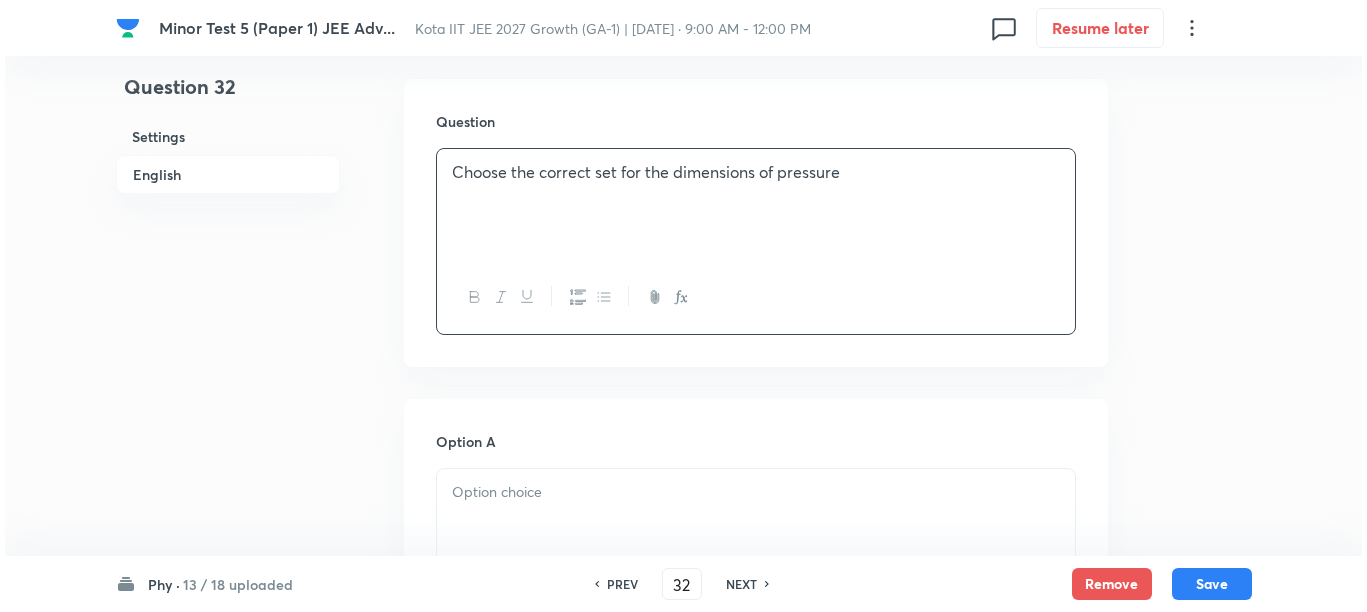 scroll, scrollTop: 875, scrollLeft: 0, axis: vertical 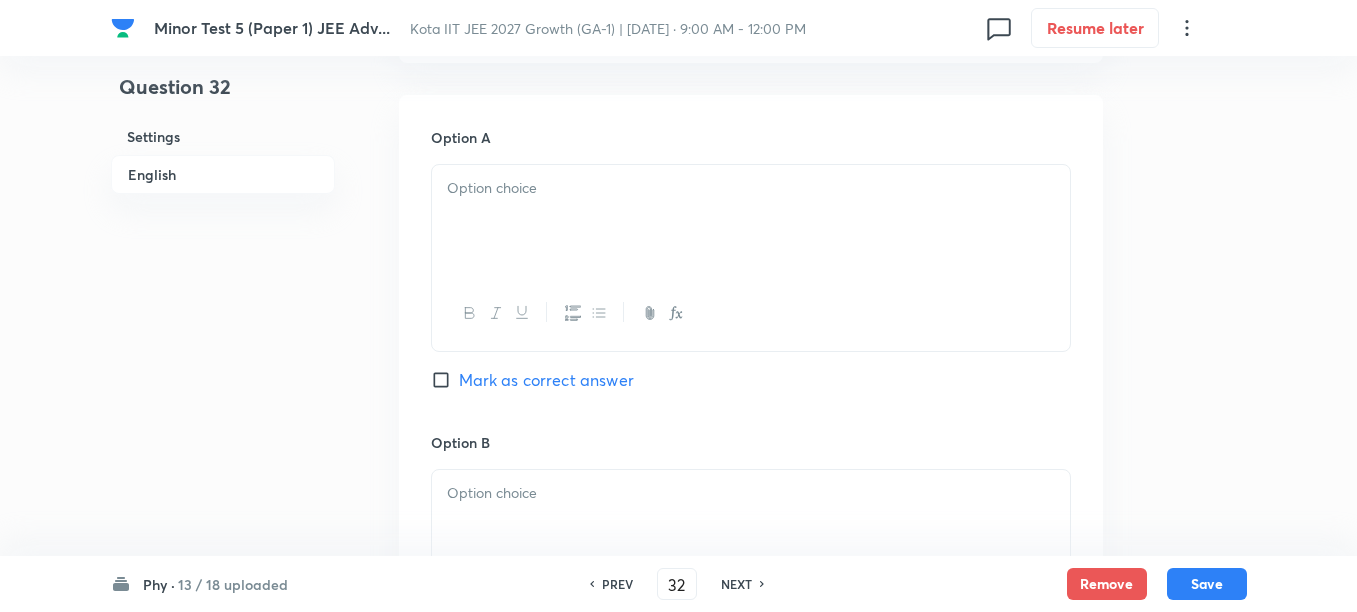 click at bounding box center [751, 221] 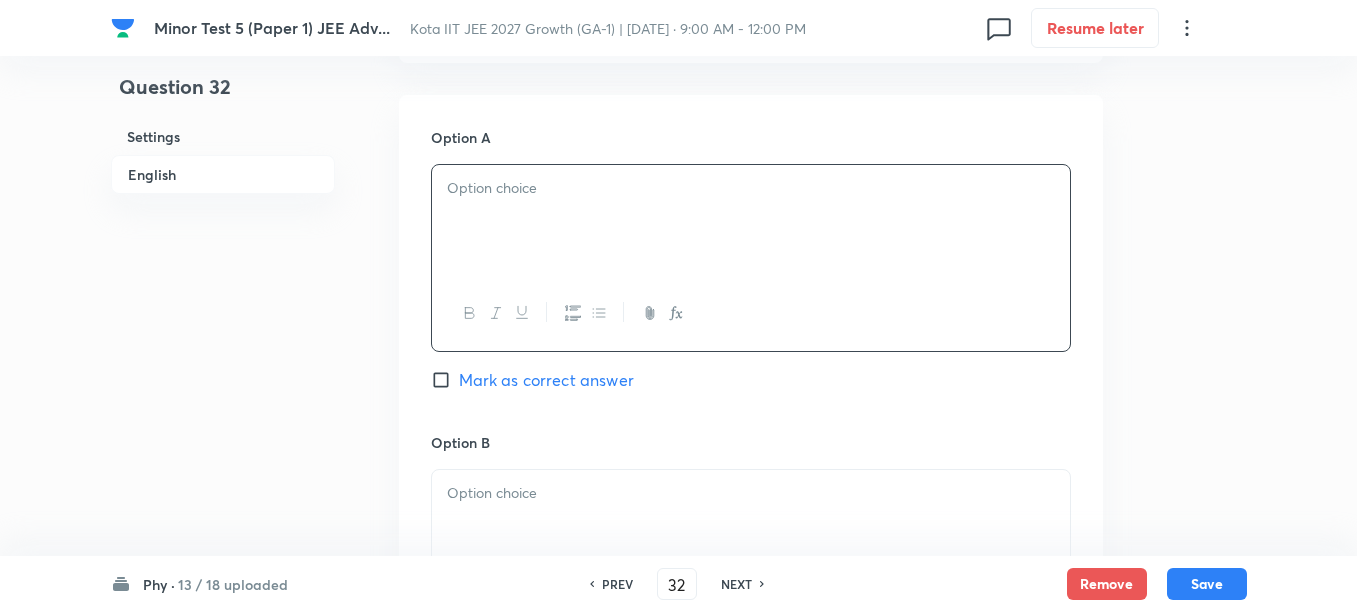 click at bounding box center [675, 313] 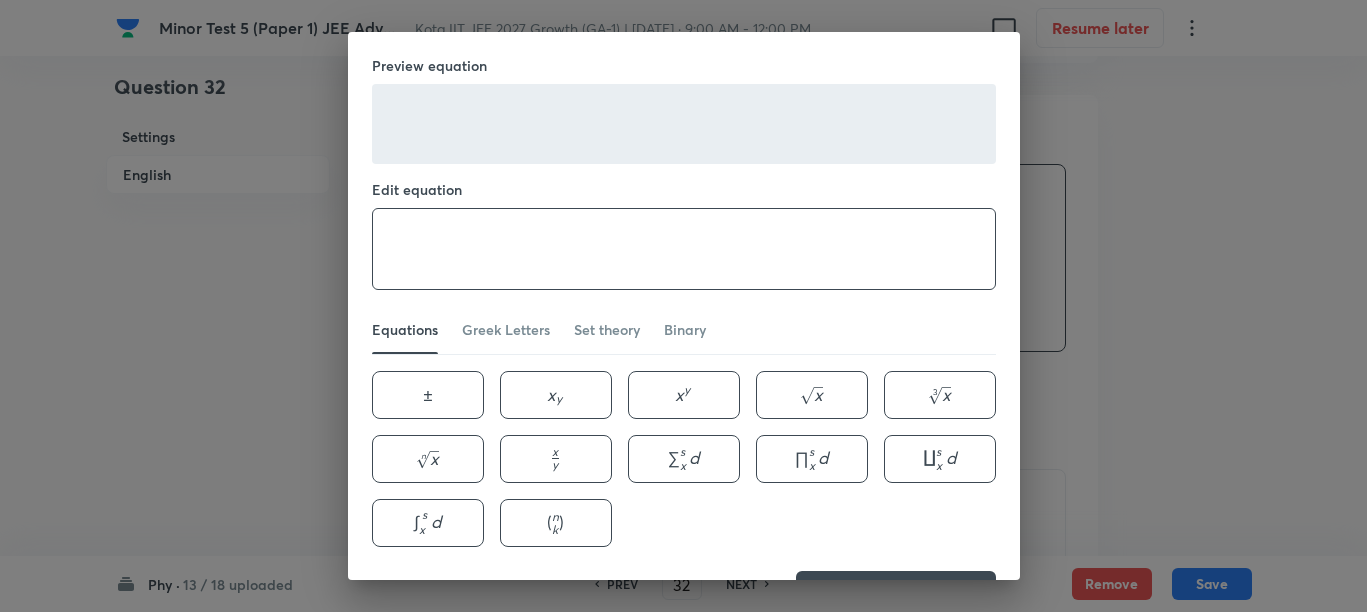 click at bounding box center (684, 249) 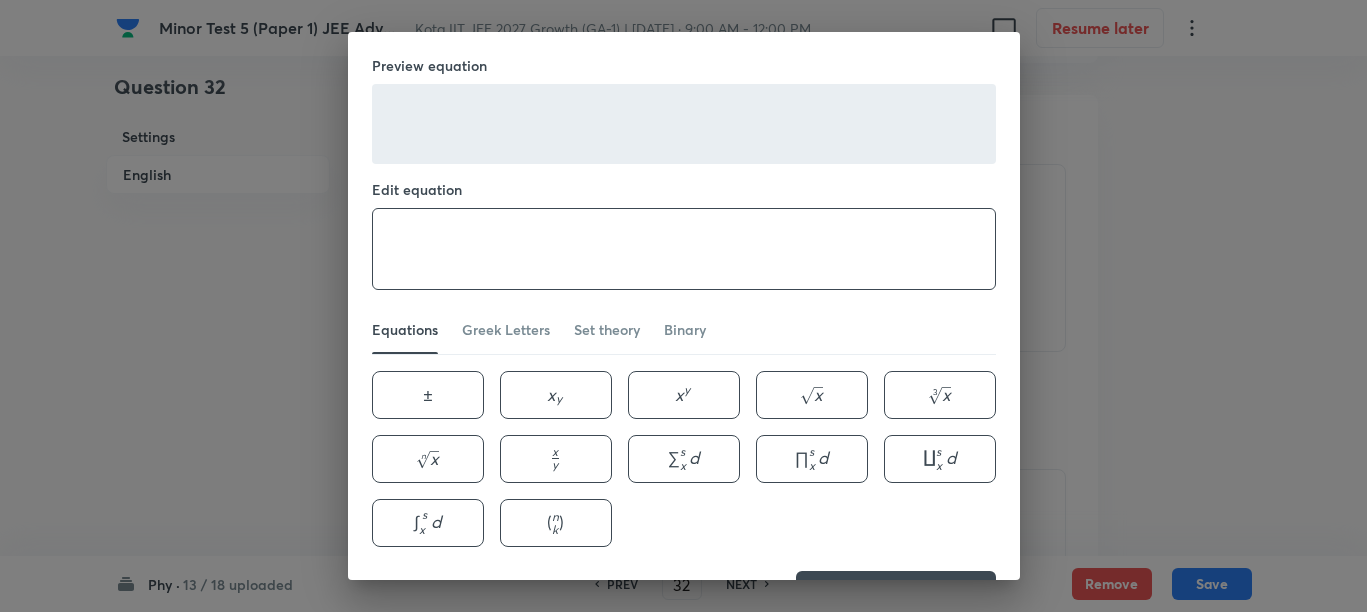 paste on "\frac{[\text { Force }]}{[\text { Area }]}" 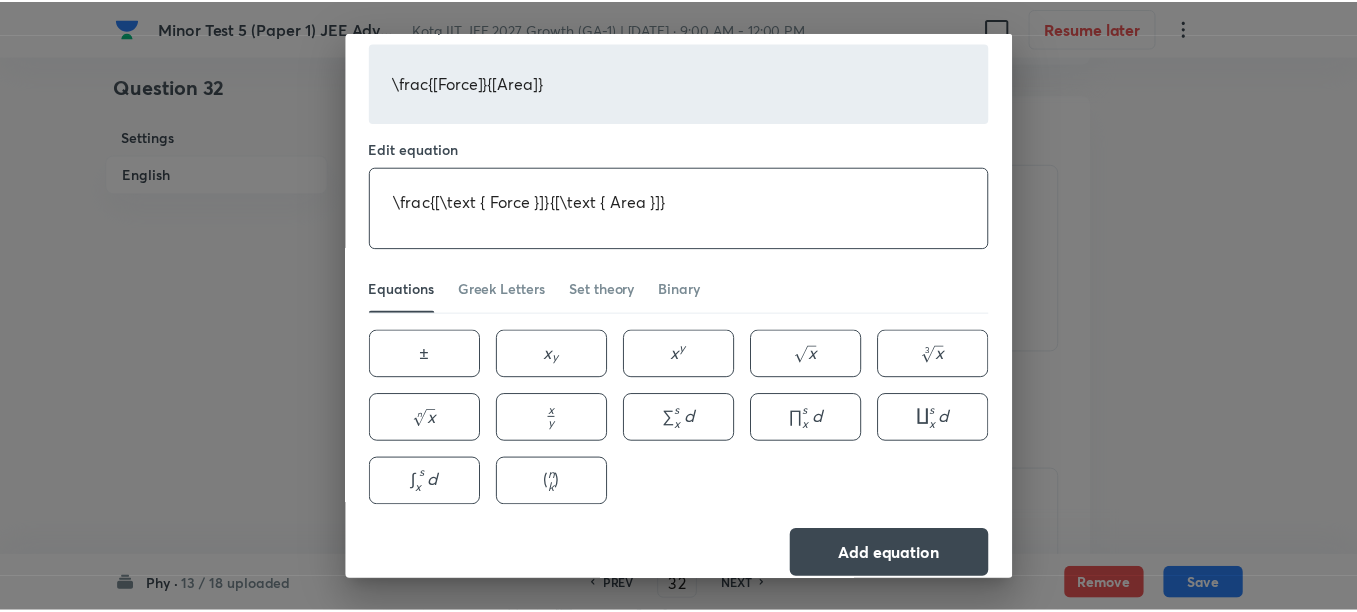 scroll, scrollTop: 63, scrollLeft: 0, axis: vertical 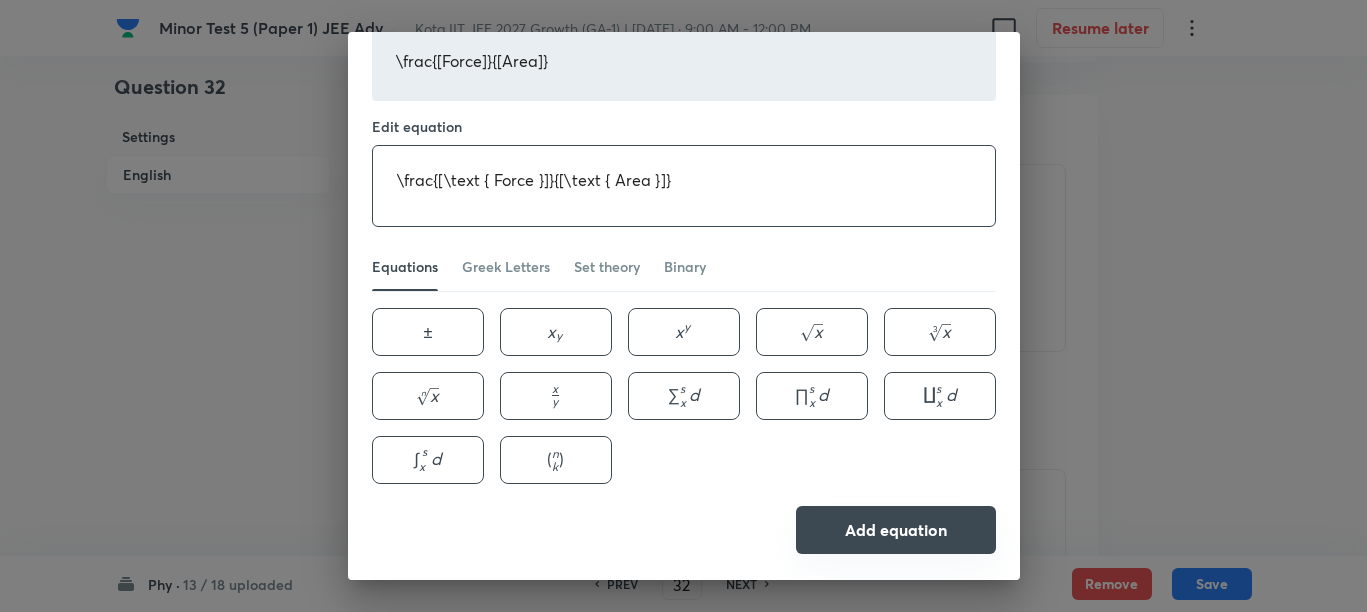 type on "\frac{[\text { Force }]}{[\text { Area }]}" 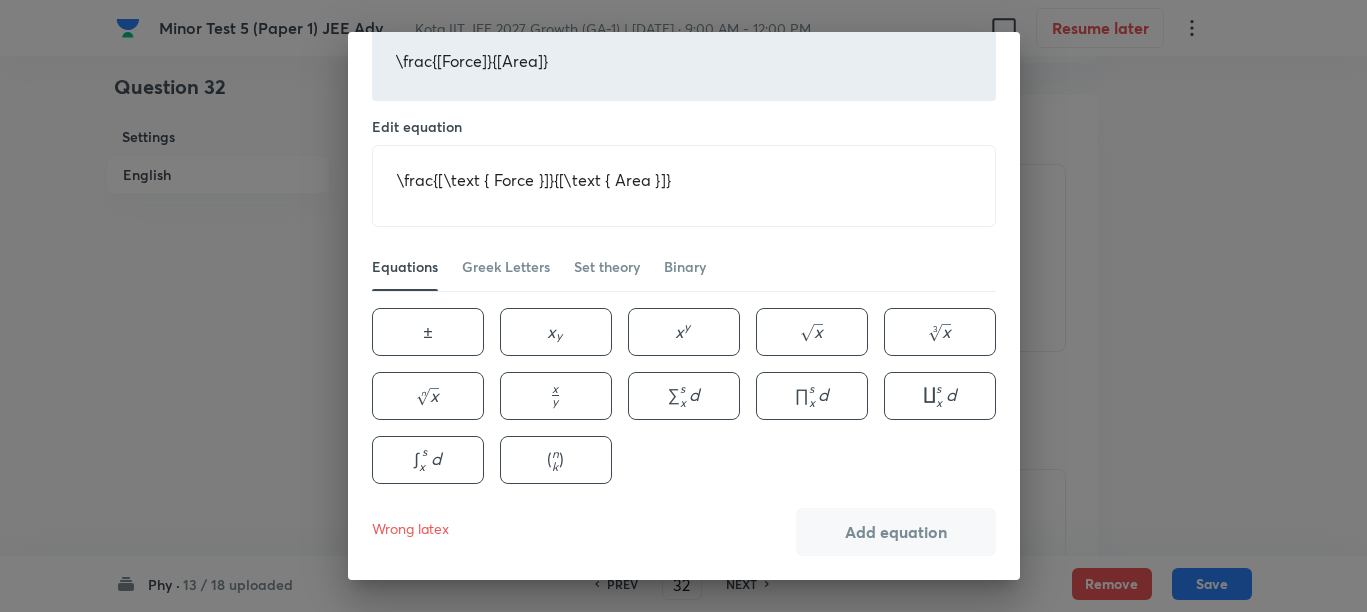 click on "Preview equation \frac{[  Force  ]}{[  Area  ]} Edit equation \frac{[\text { Force }]}{[\text { Area }]} ​ Equations Greek Letters  Set theory Binary ± \pm ± x y x_{y}  x y ​ x y x^{y} x y x \sqrt{x} x ​ x 3 \sqrt[3]{x} 3 x ​ x n \sqrt[n]{x} n x ​ x y \frac{x}{y} y x ​ ∑ x s d \sum^{s}_{x}{d} ∑ x s ​ d ∏ x s d \prod^{s}_{x}{d} ∏ x s ​ d ∐ x s d \coprod^{s}_{x}{d} ∐ x s ​ d ∫ x s d \int^{s}_{x}{d} ∫ x s ​ d ( n k ) \binom{n}{k} ( k n ​ ) Wrong latex Add equation" at bounding box center [683, 306] 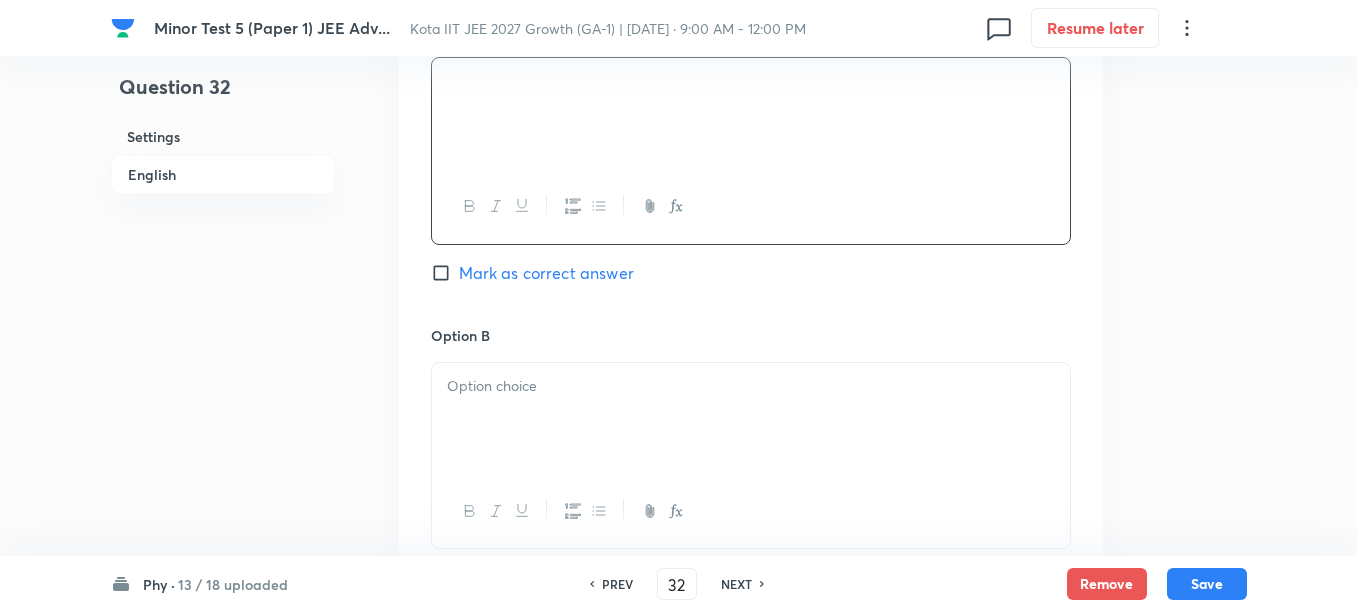 scroll, scrollTop: 1125, scrollLeft: 0, axis: vertical 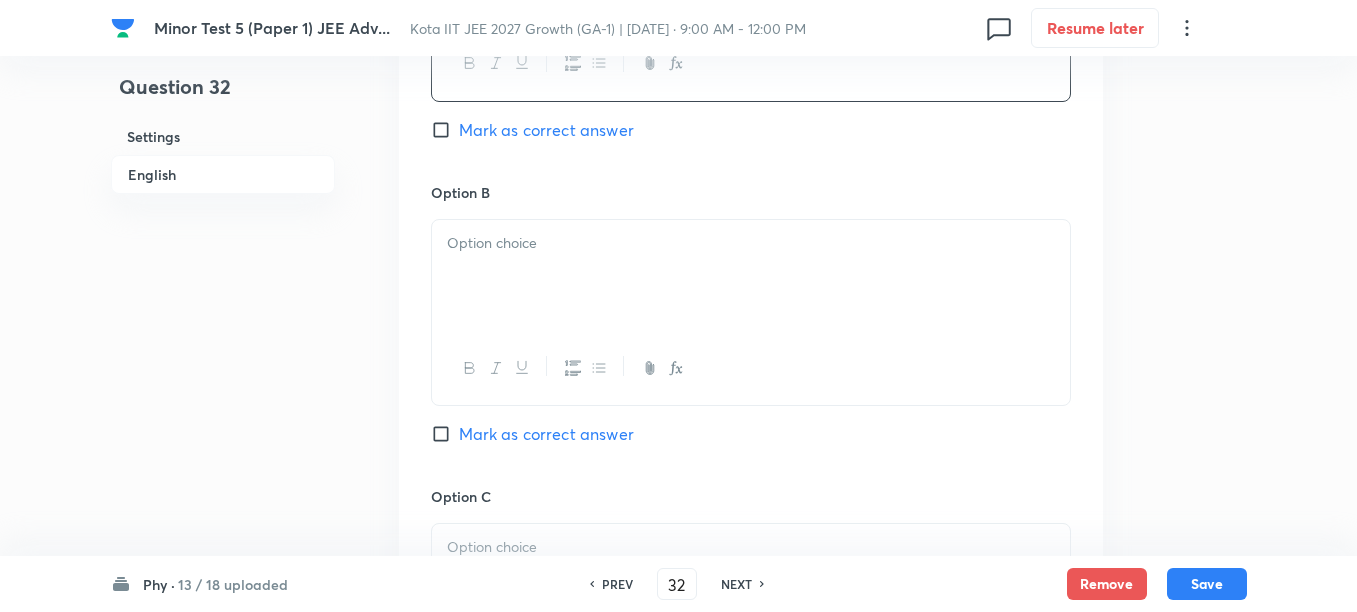 click at bounding box center (751, 276) 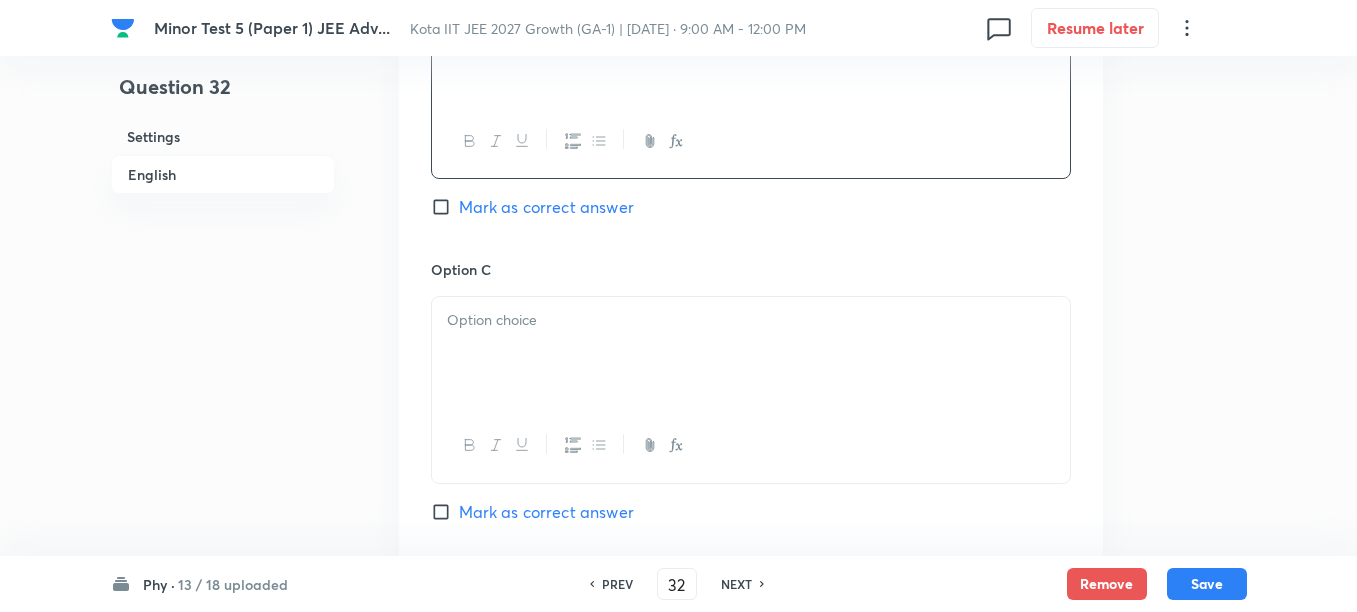 scroll, scrollTop: 1375, scrollLeft: 0, axis: vertical 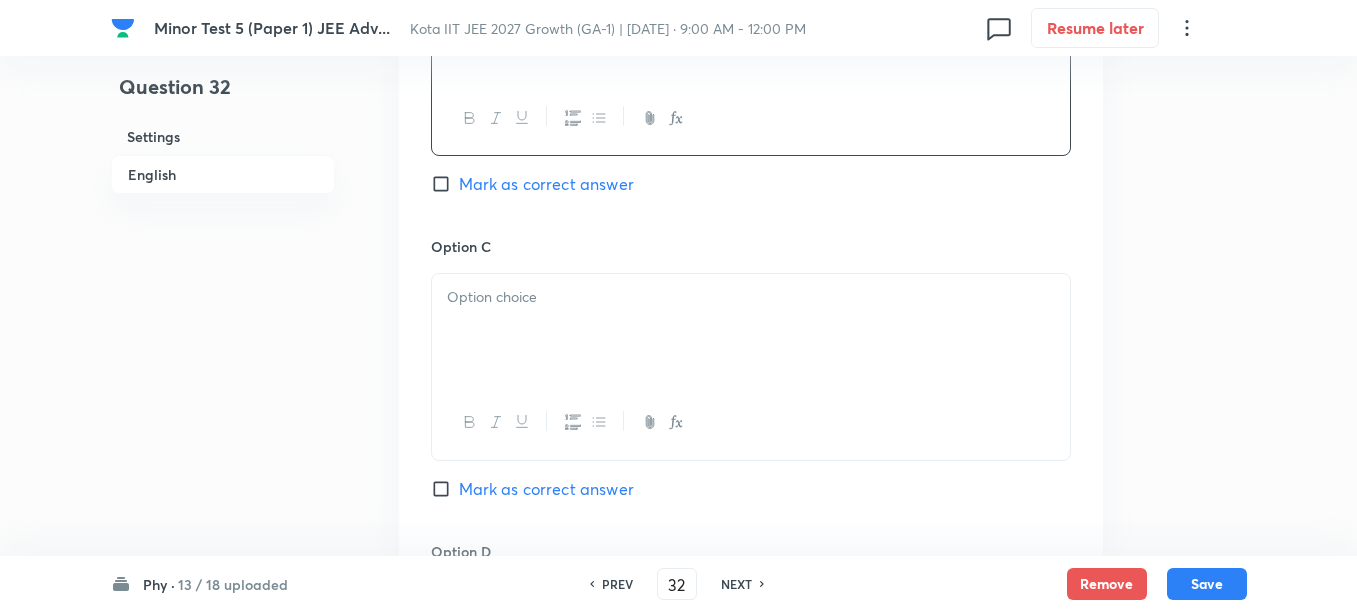 click at bounding box center [751, 330] 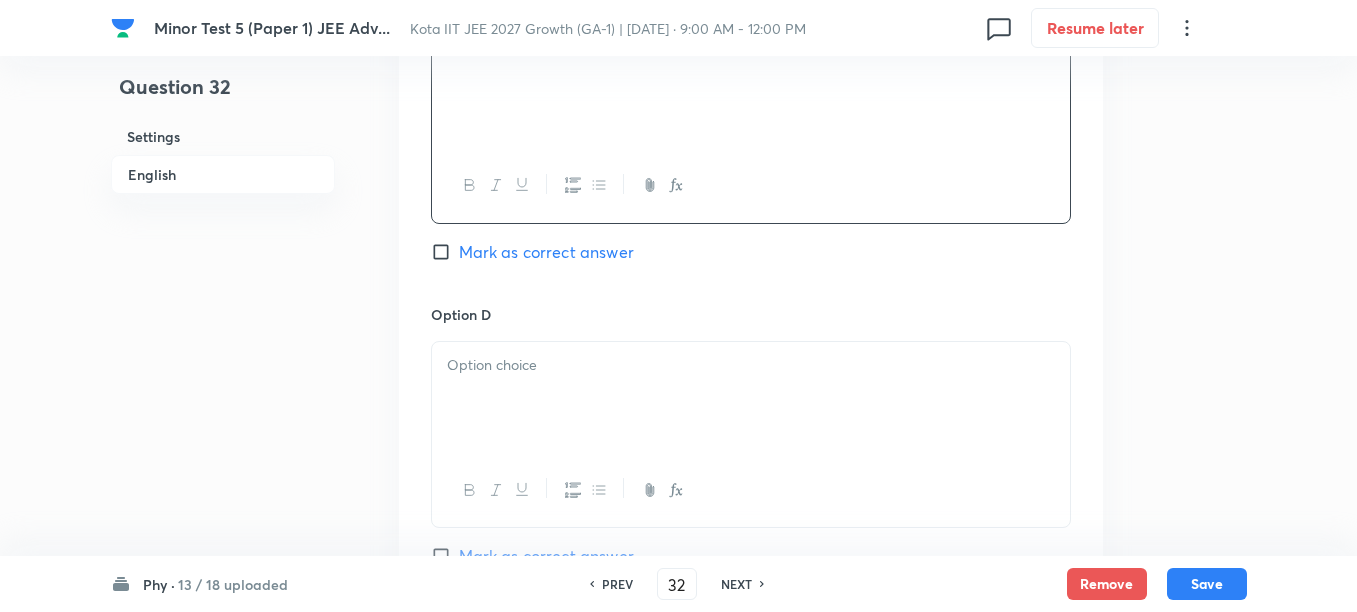 scroll, scrollTop: 1625, scrollLeft: 0, axis: vertical 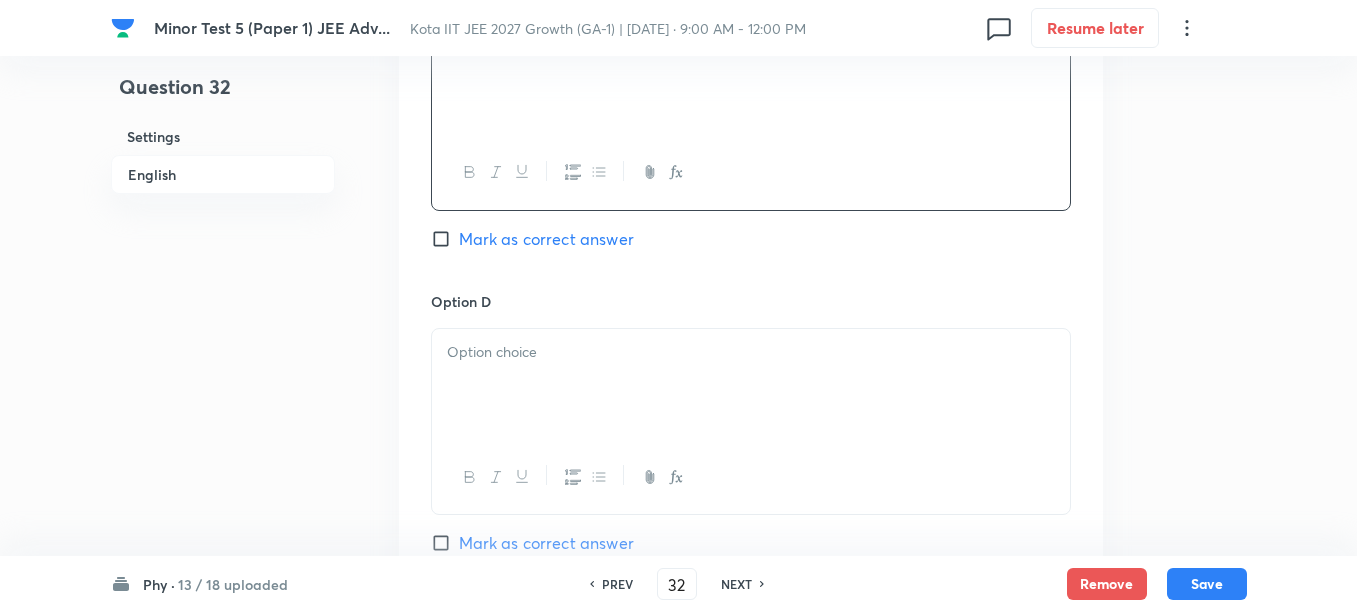 click at bounding box center [751, 385] 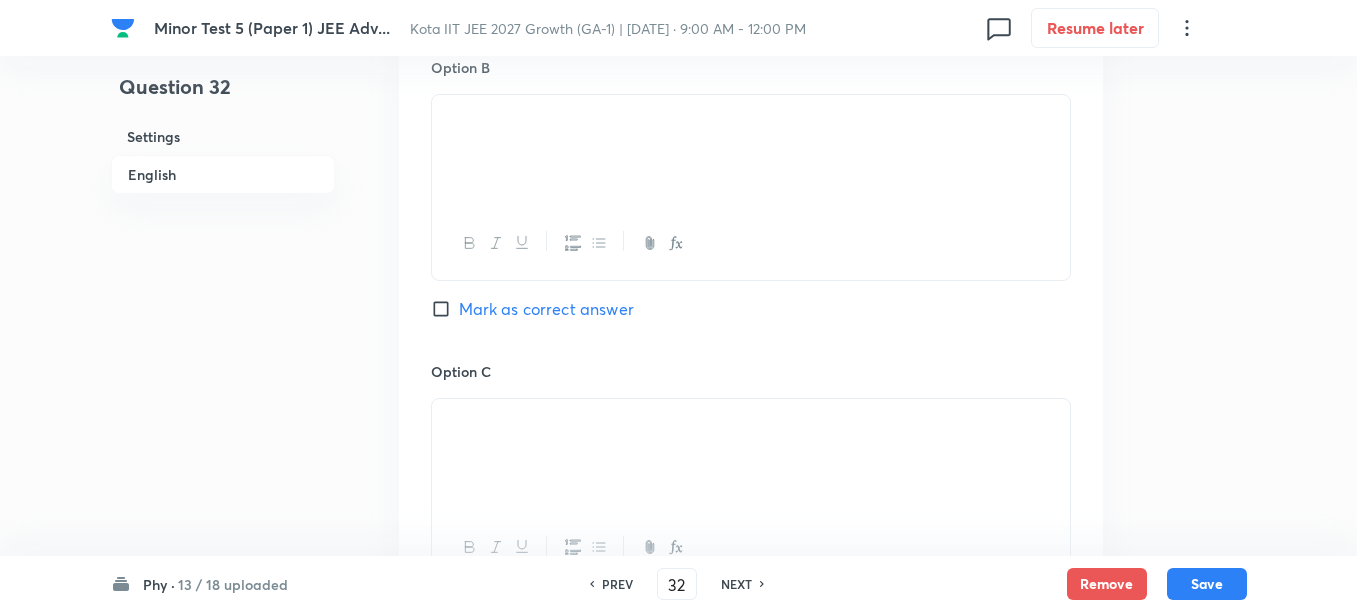 scroll, scrollTop: 875, scrollLeft: 0, axis: vertical 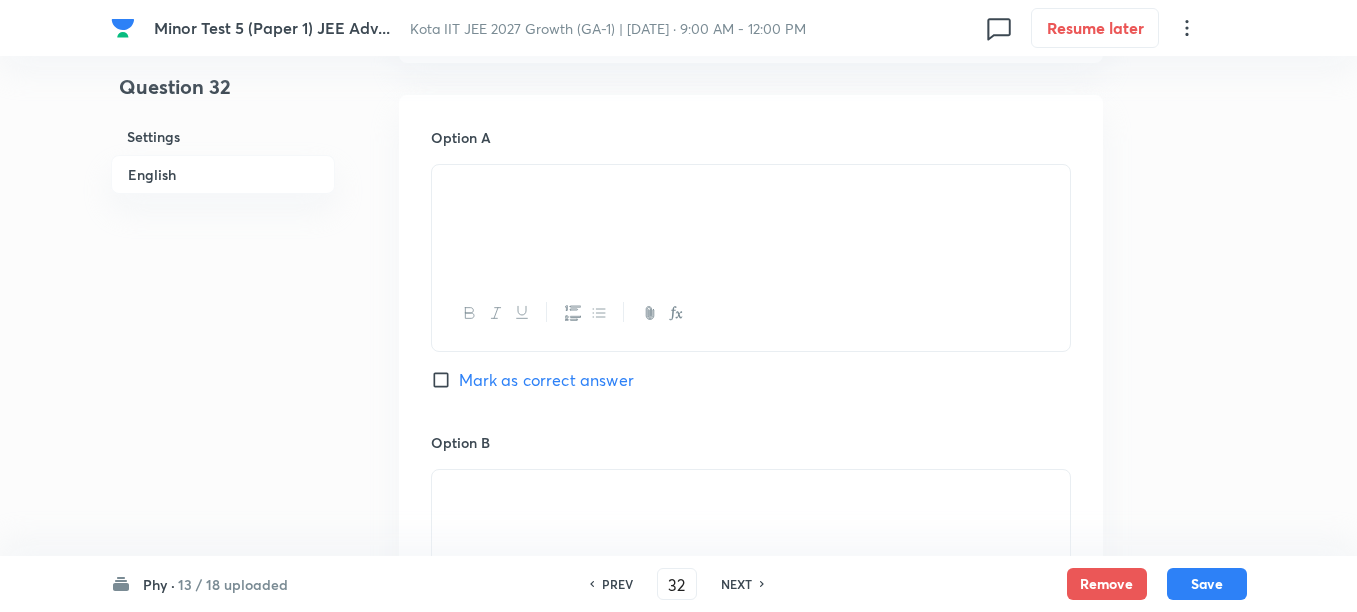 click on "Mark as correct answer" at bounding box center [546, 380] 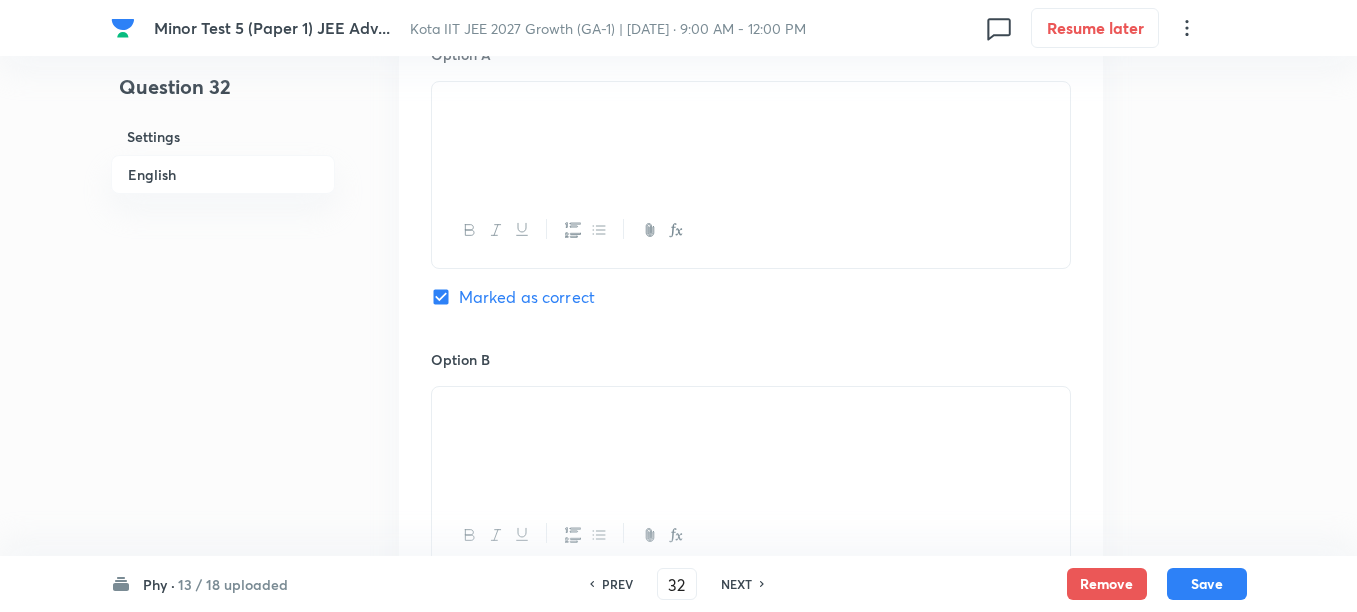 scroll, scrollTop: 1125, scrollLeft: 0, axis: vertical 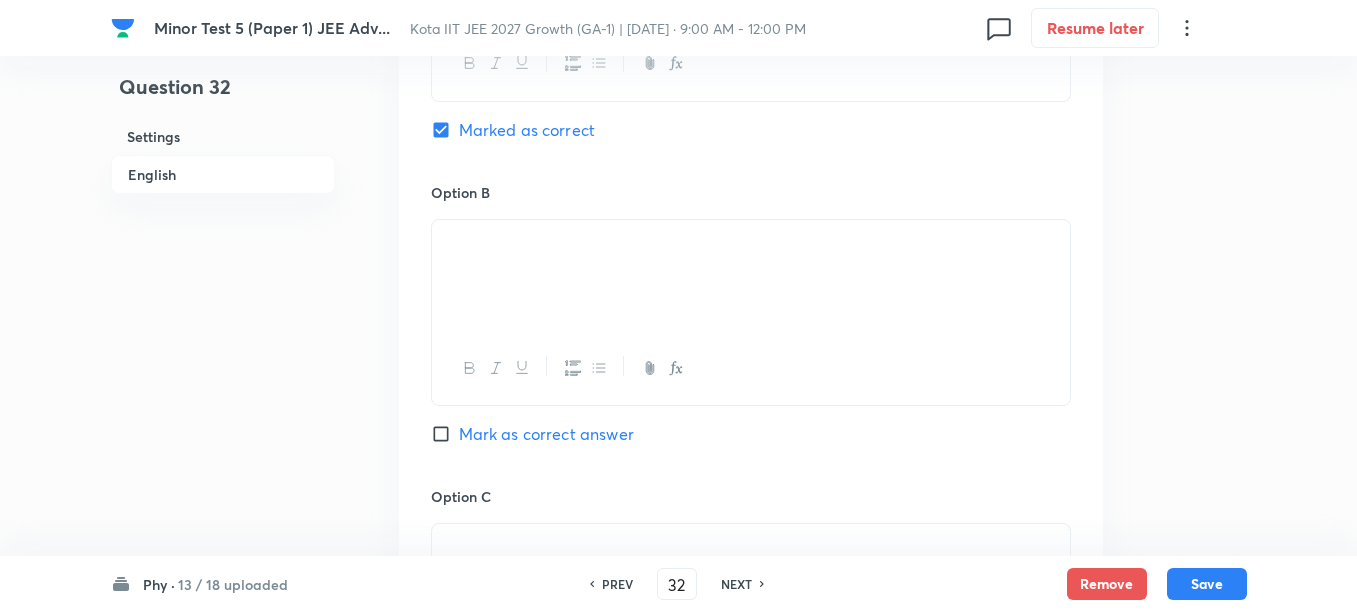 click on "Mark as correct answer" at bounding box center (546, 434) 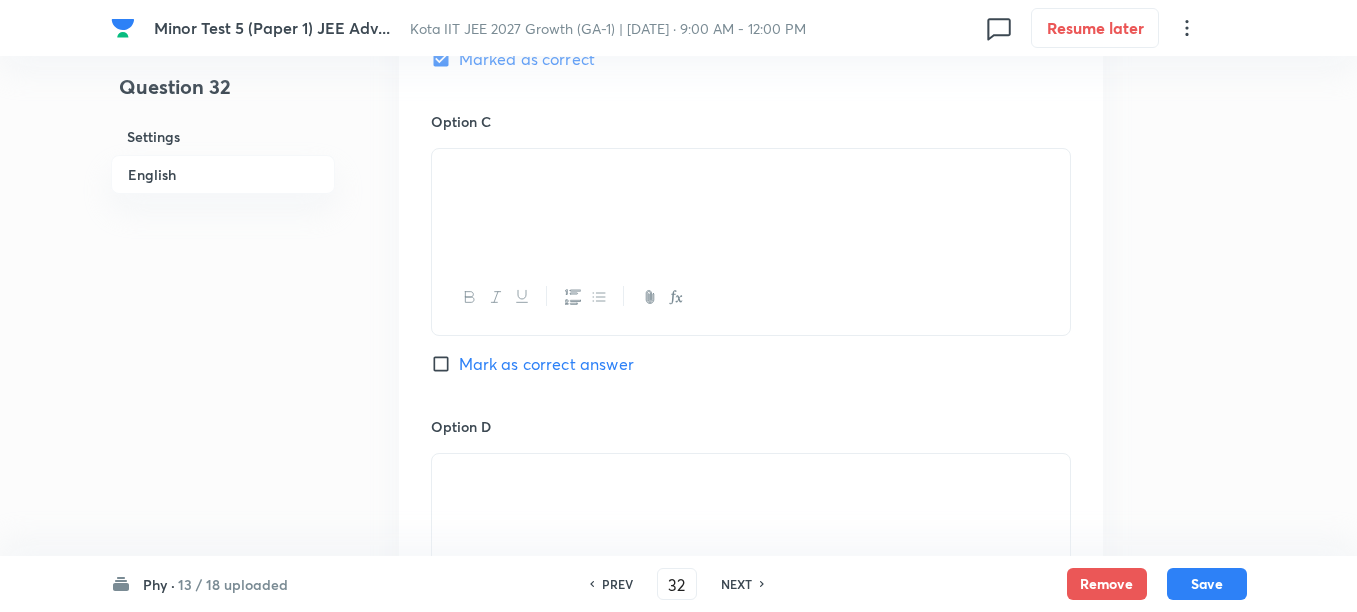 click on "Mark as correct answer" at bounding box center [546, 364] 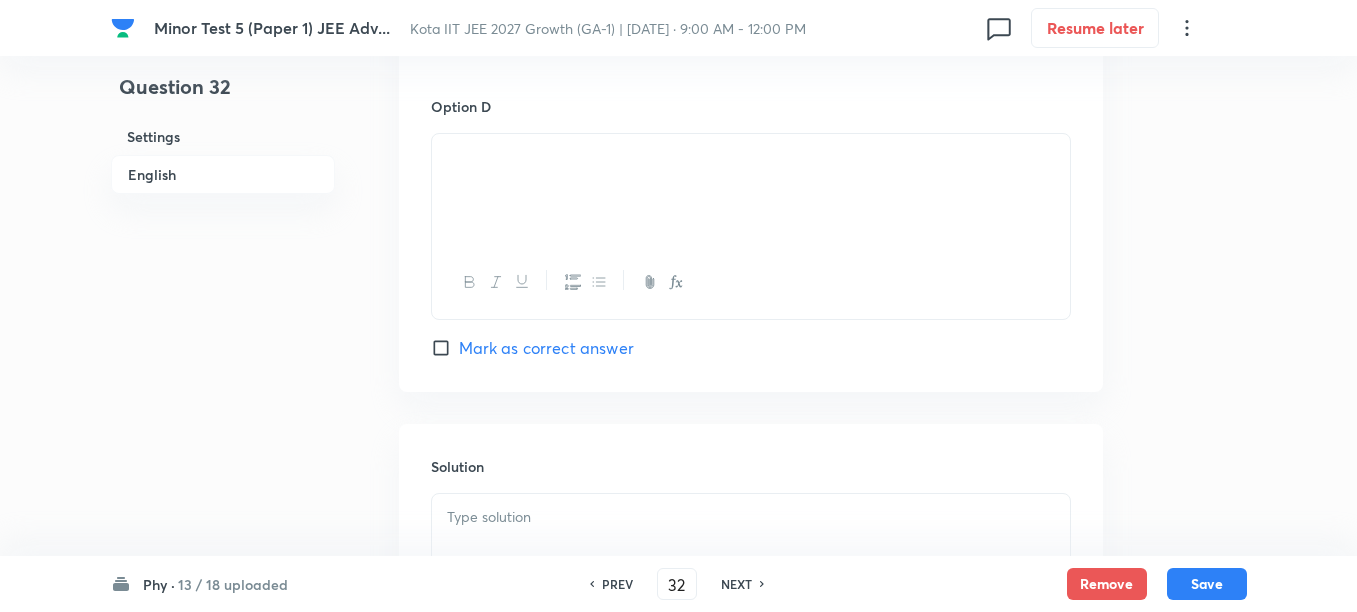 scroll, scrollTop: 1875, scrollLeft: 0, axis: vertical 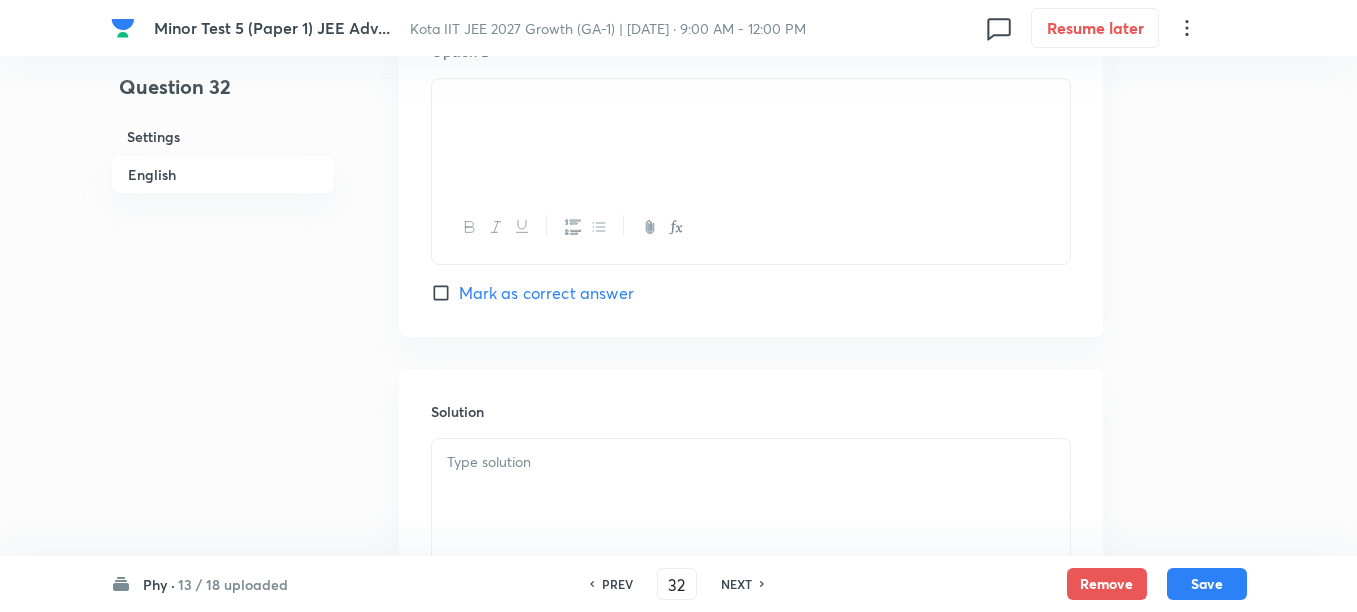 click on "Option A Marked as correct Option B Marked as correct Option C Marked as correct Option D Mark as correct answer" at bounding box center (751, -284) 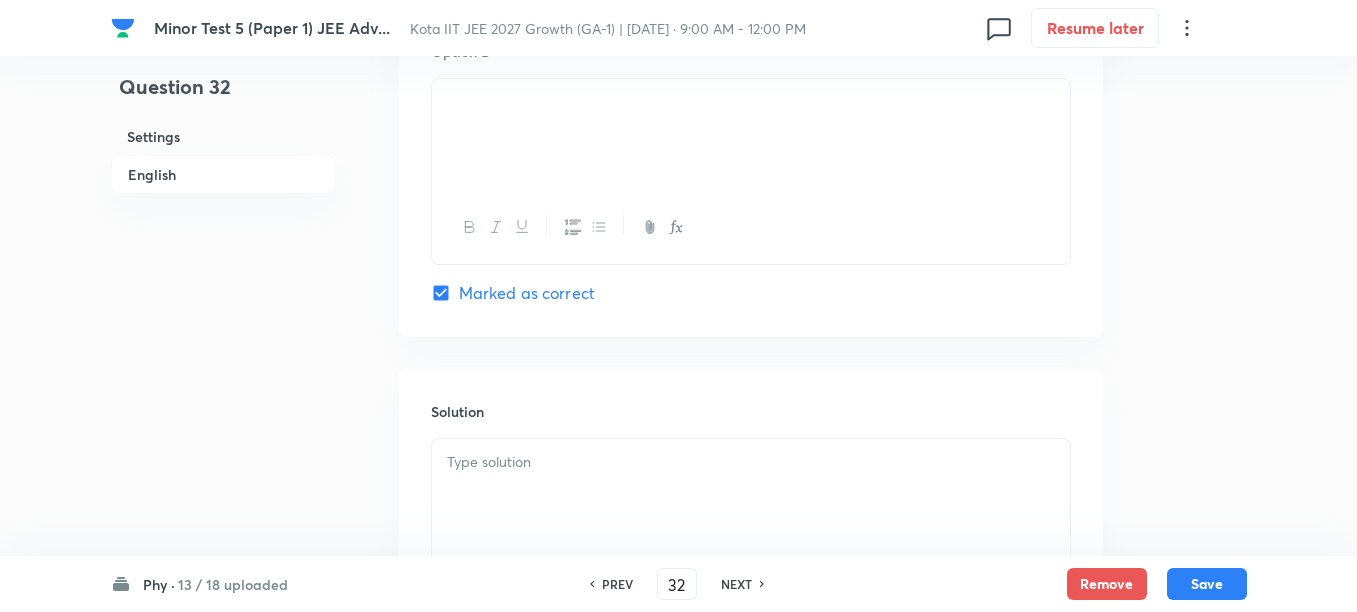 click at bounding box center (751, 495) 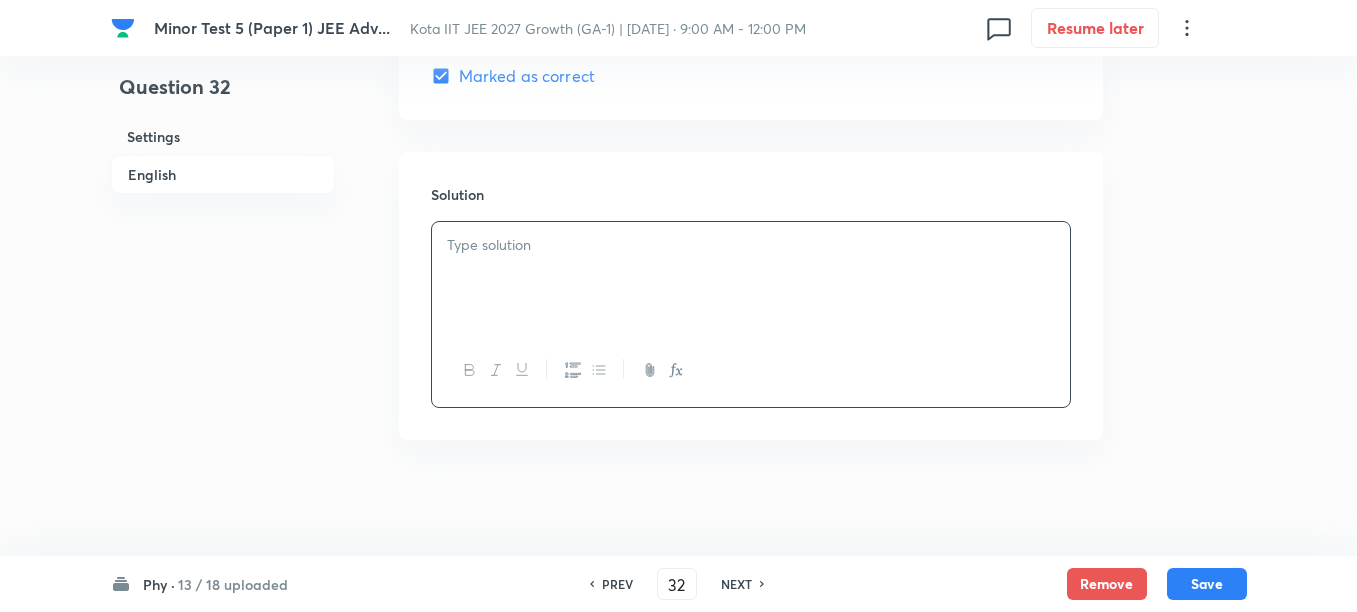scroll, scrollTop: 2096, scrollLeft: 0, axis: vertical 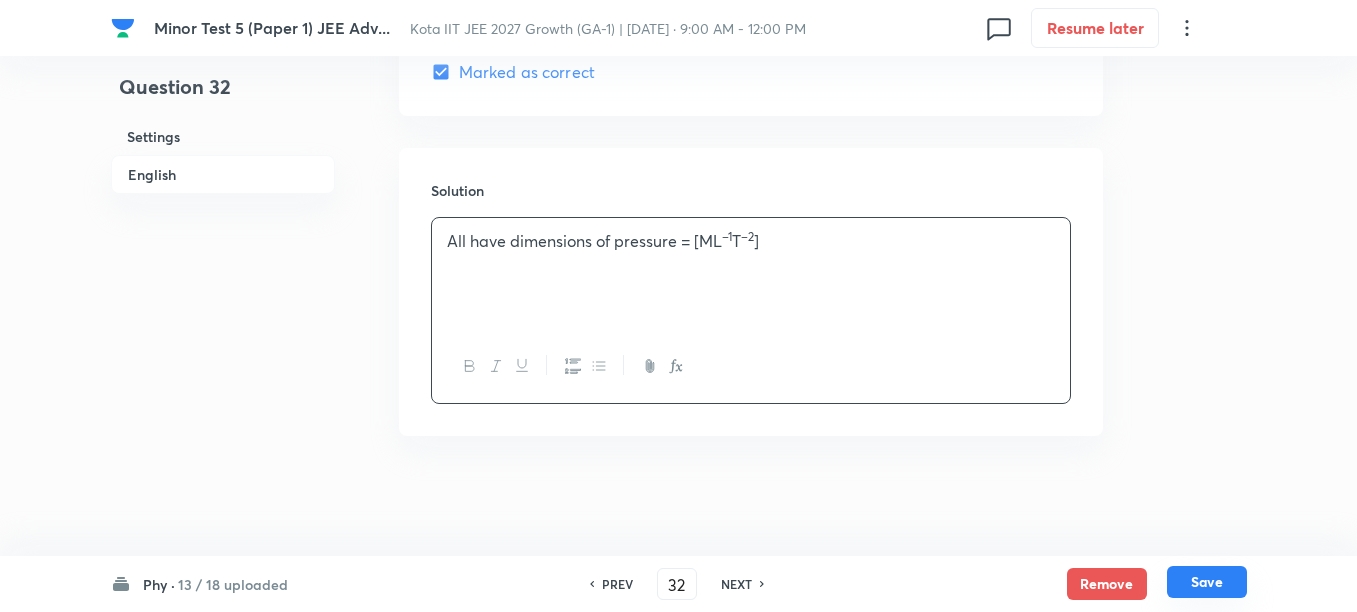 click on "Save" at bounding box center [1207, 582] 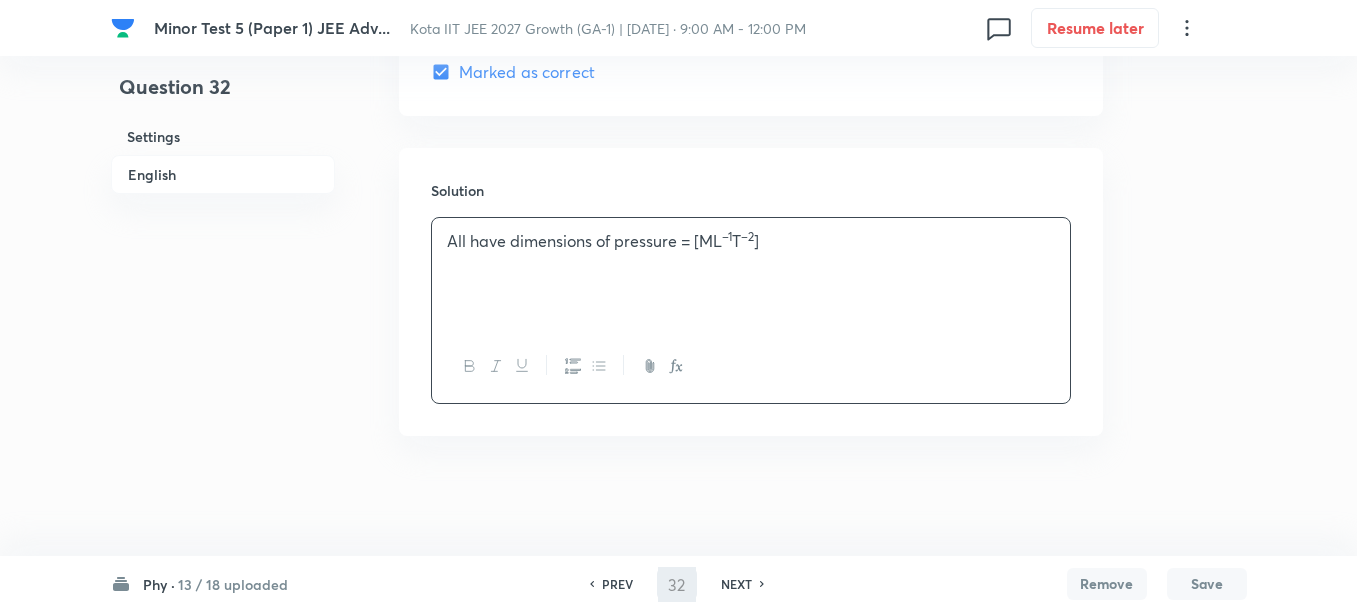 type on "33" 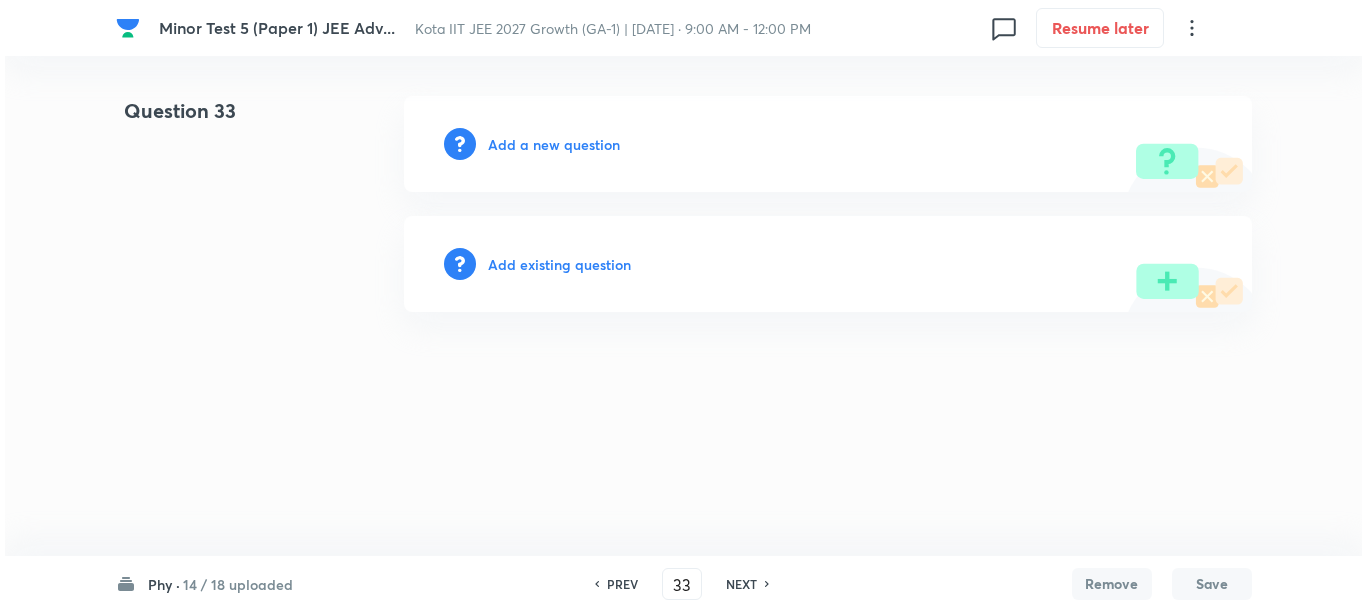scroll, scrollTop: 0, scrollLeft: 0, axis: both 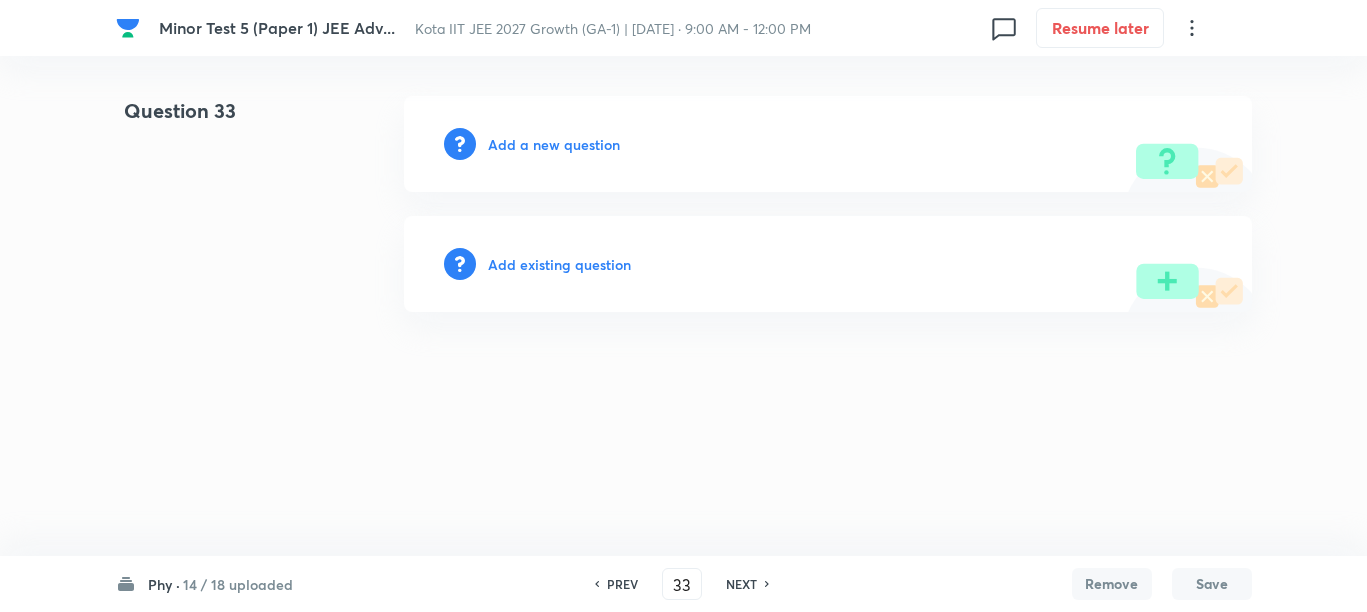 click on "Add a new question" at bounding box center [554, 144] 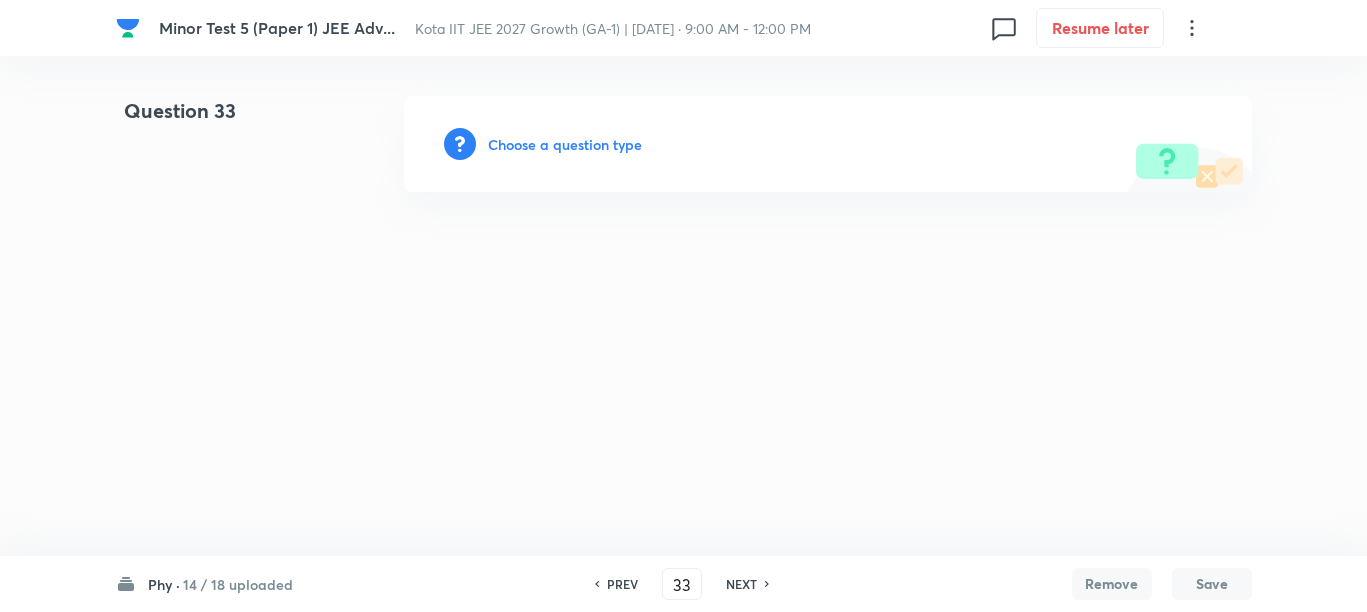 click on "Choose a question type" at bounding box center (565, 144) 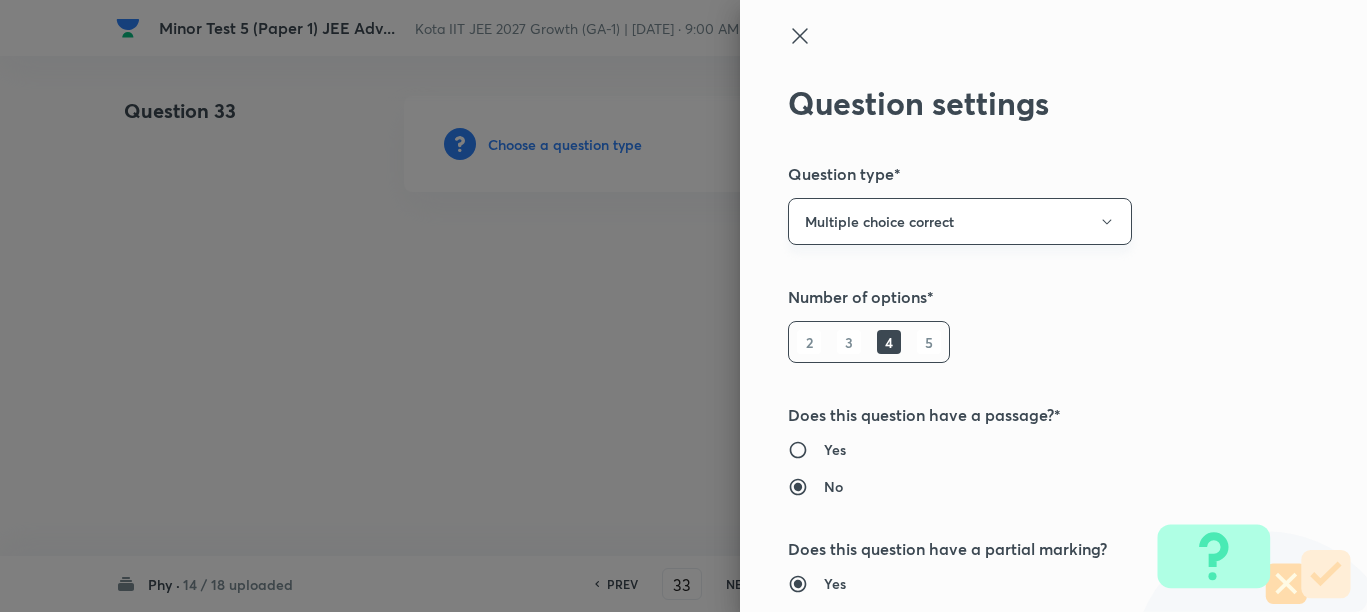 click on "Multiple choice correct" at bounding box center [960, 221] 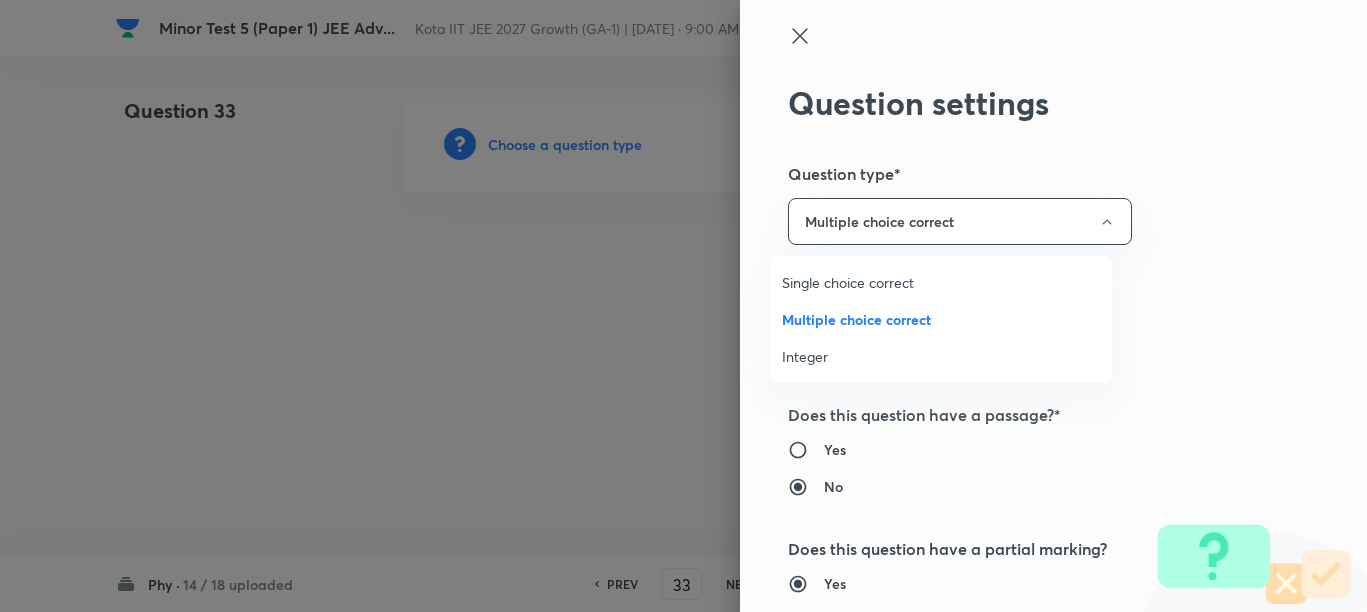 click on "Single choice correct" at bounding box center (941, 282) 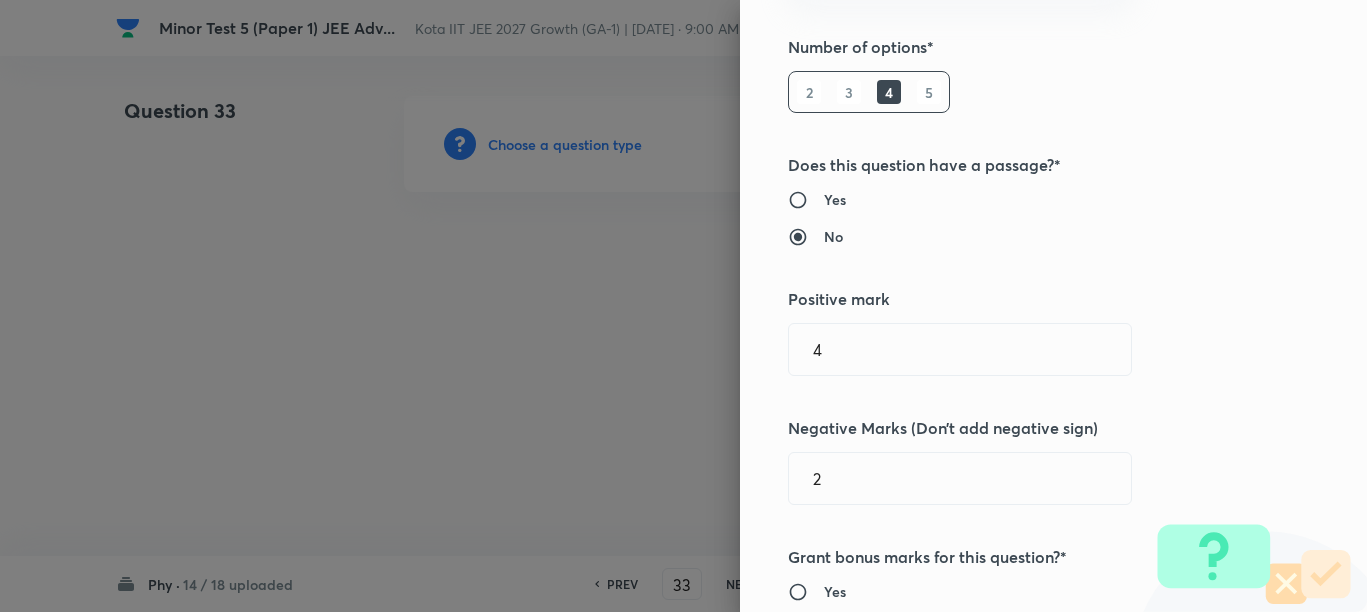 scroll, scrollTop: 375, scrollLeft: 0, axis: vertical 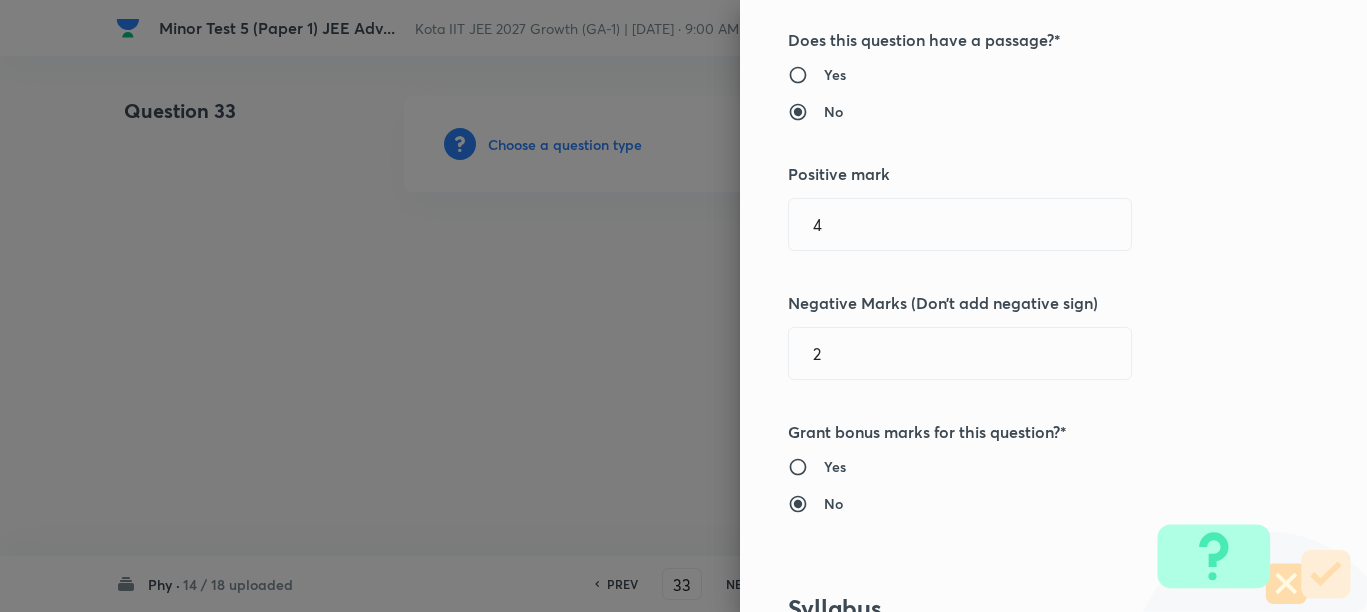 type 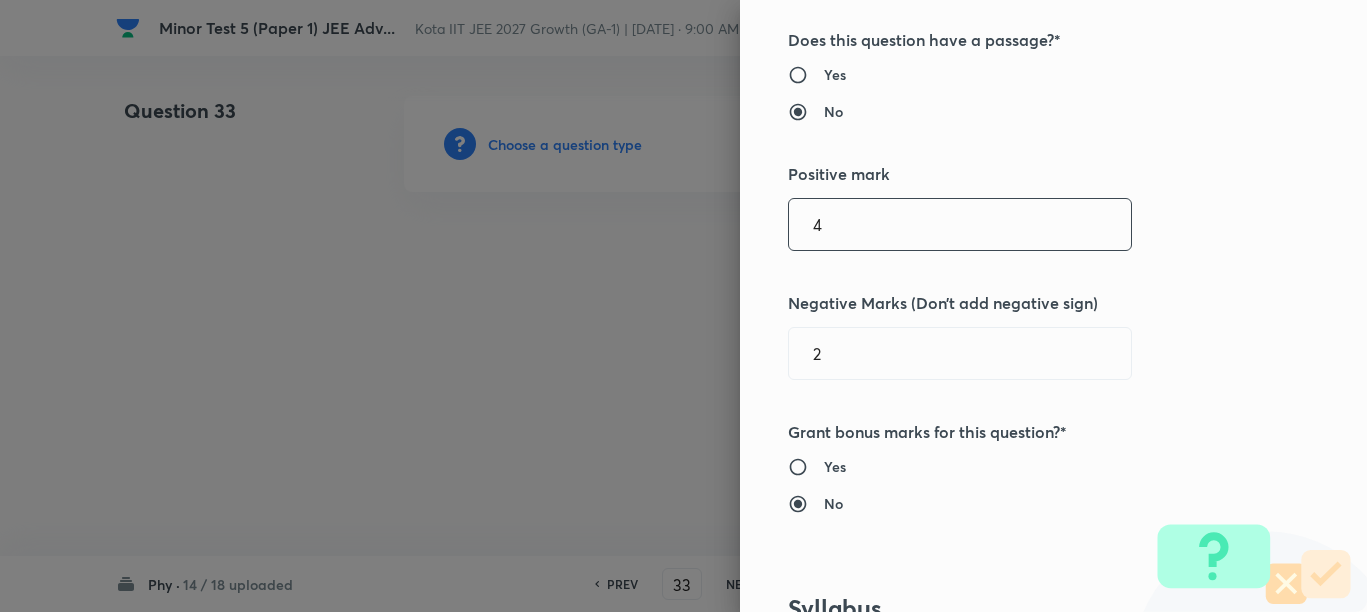 click on "4" at bounding box center (960, 224) 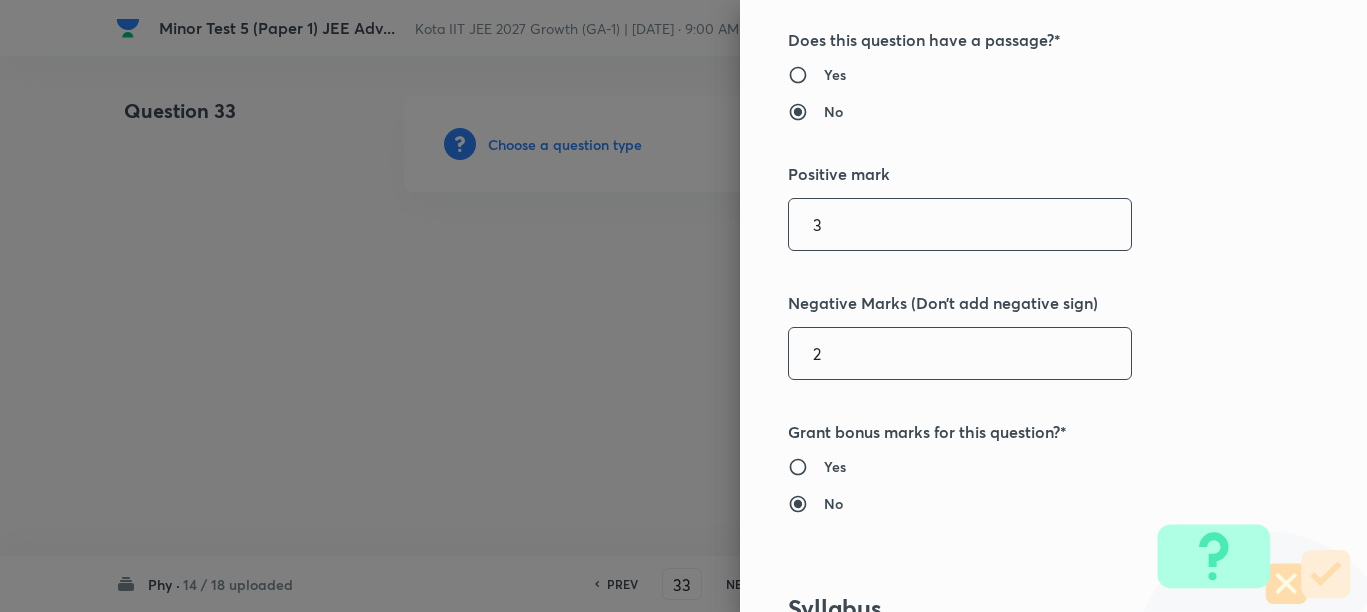 type on "3" 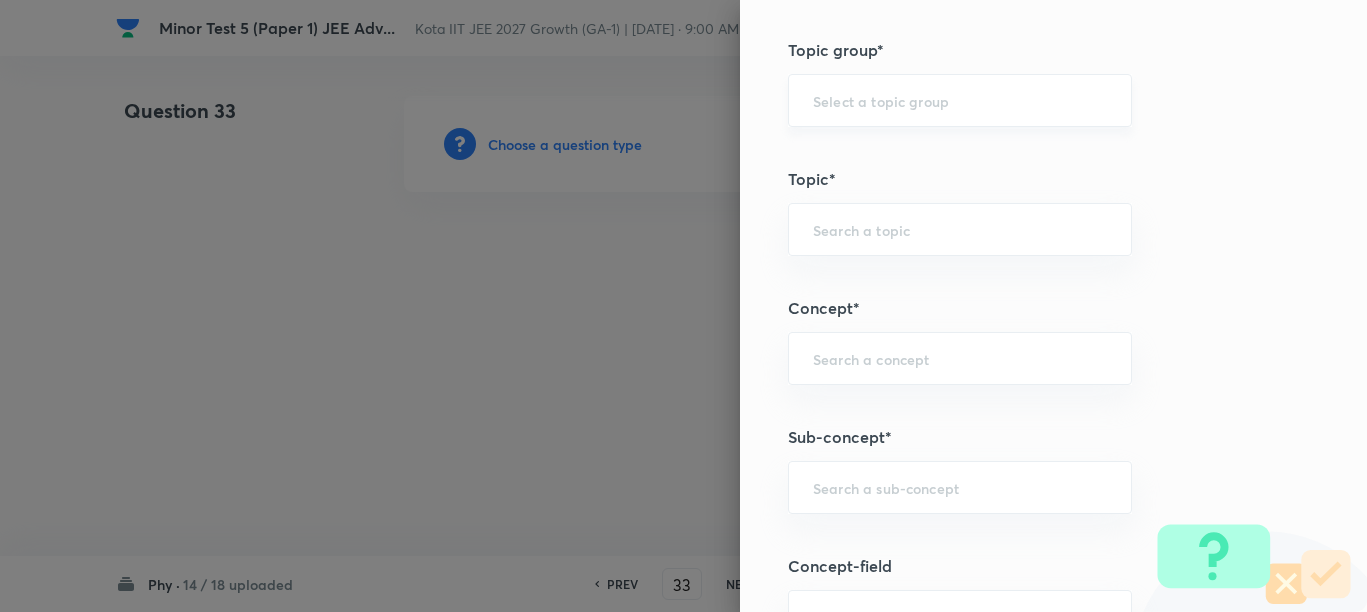 scroll, scrollTop: 1125, scrollLeft: 0, axis: vertical 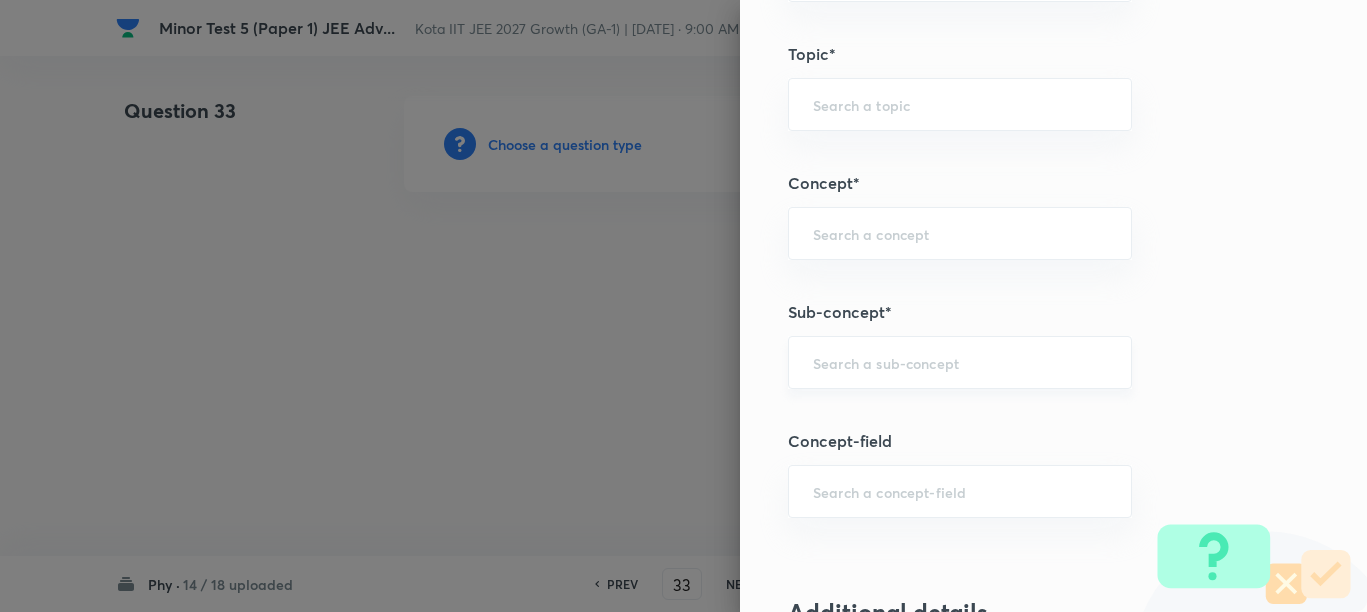 type on "1" 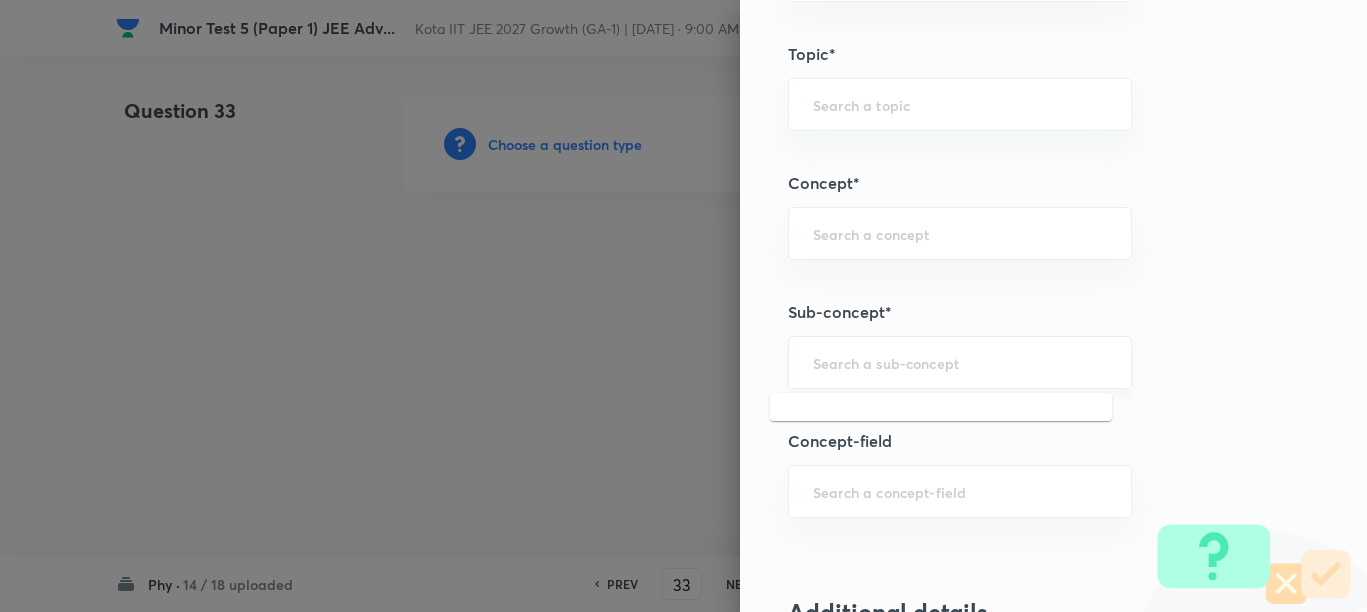 click at bounding box center (960, 362) 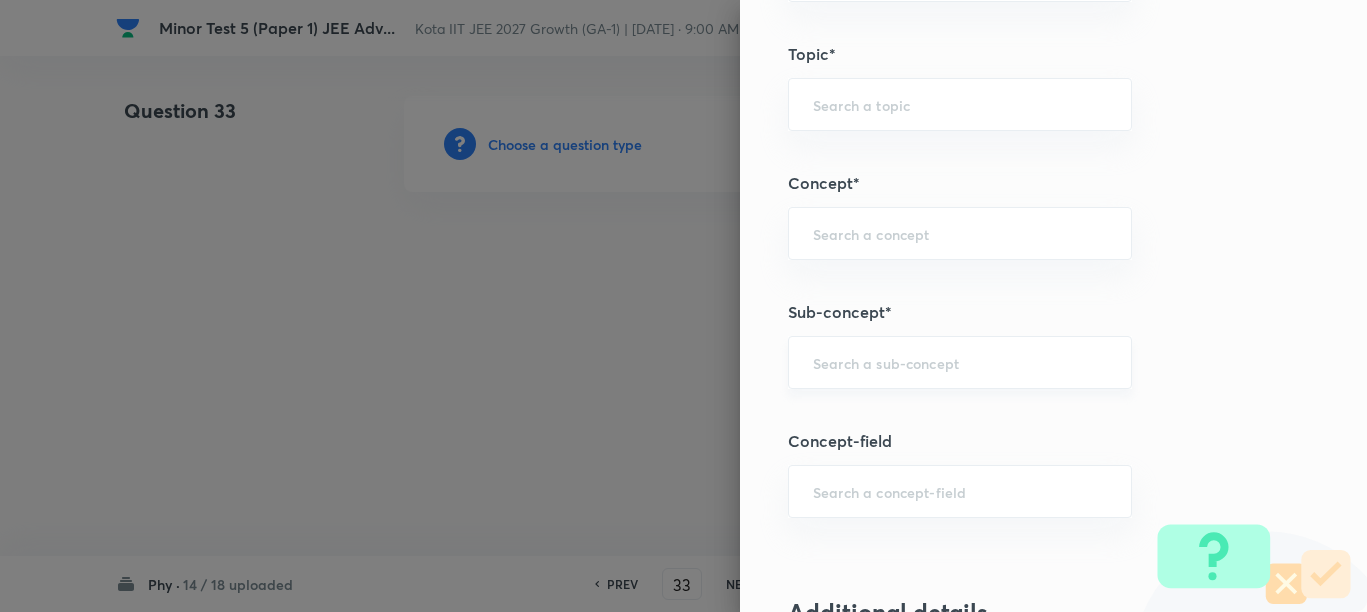 paste on "Concept of Force" 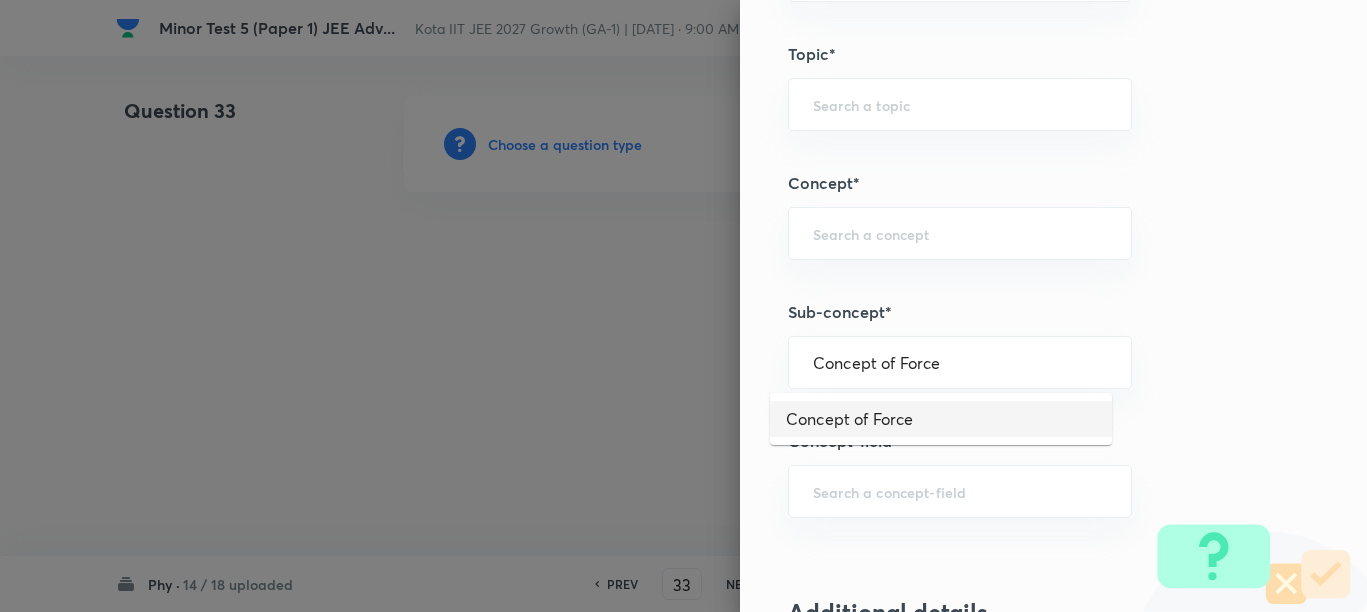 click on "Concept of Force" at bounding box center [941, 419] 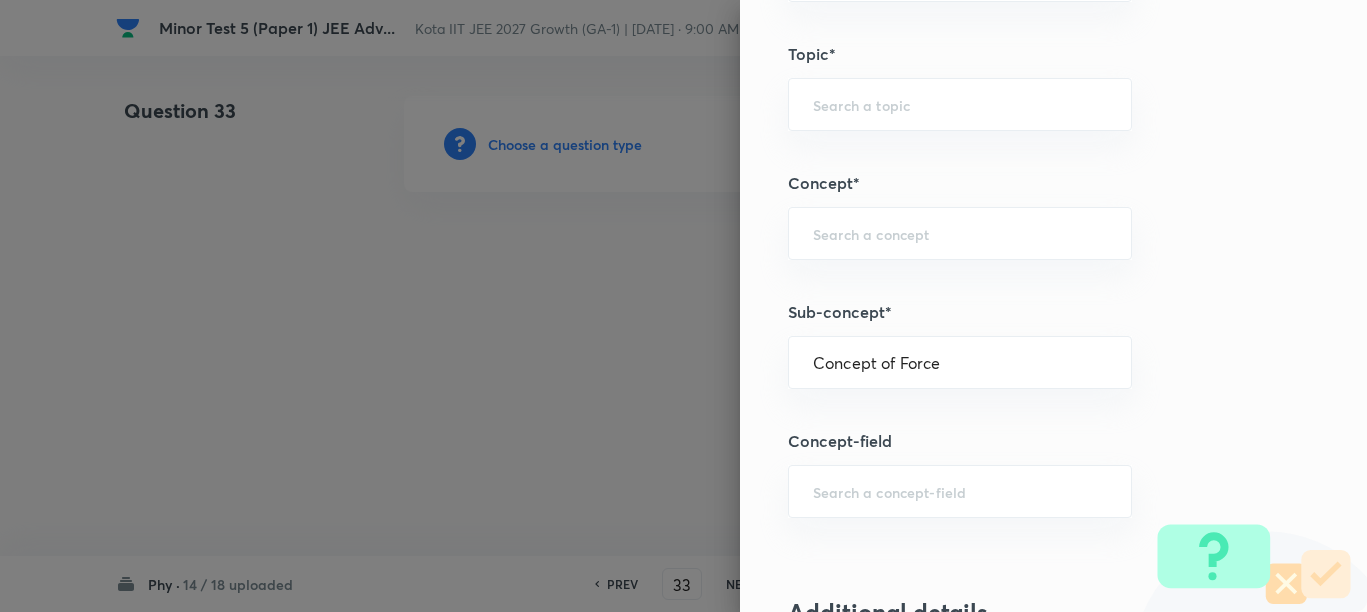 type on "Physics" 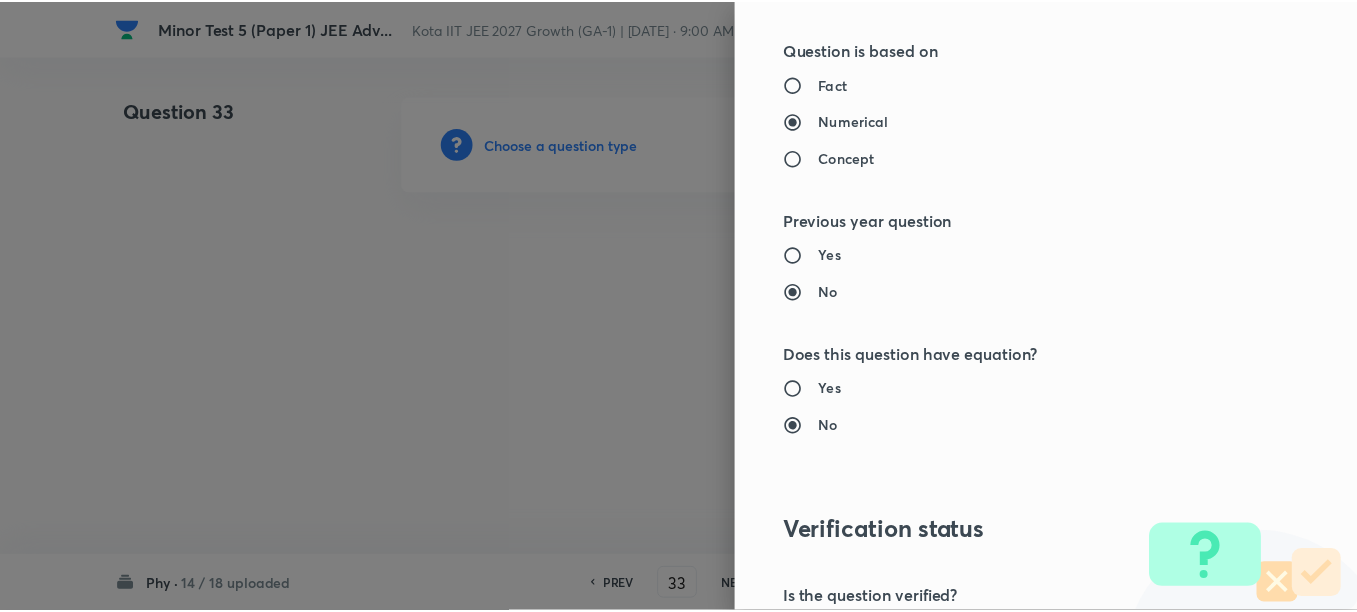 scroll, scrollTop: 2248, scrollLeft: 0, axis: vertical 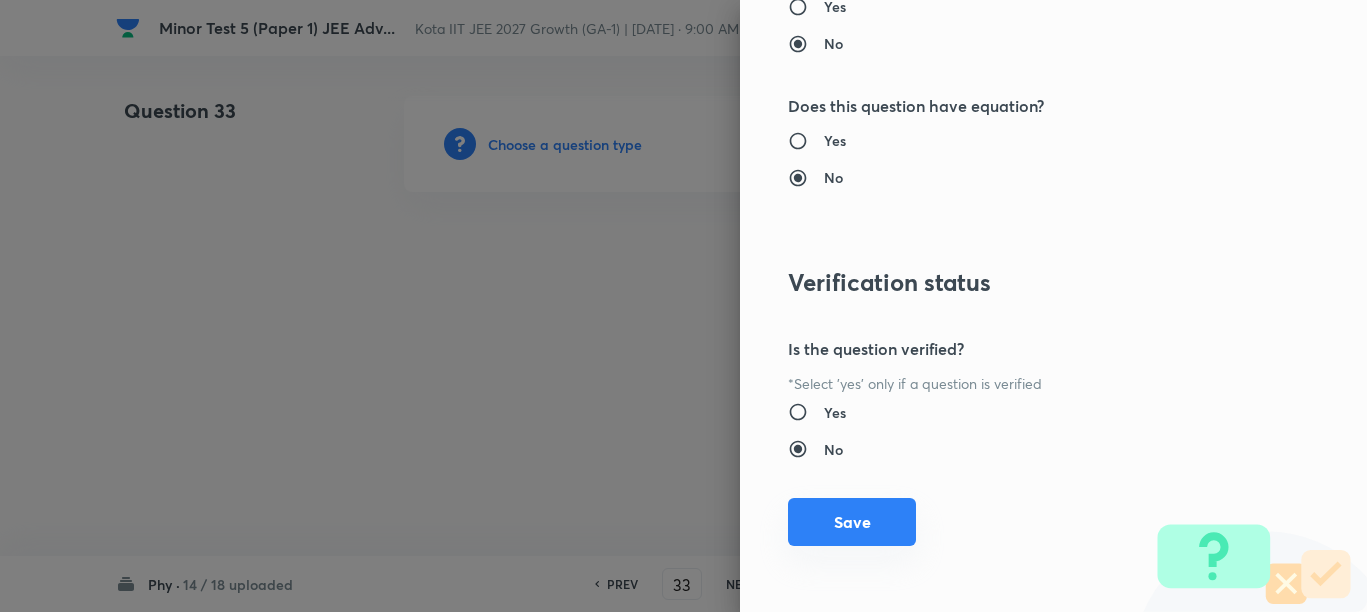 click on "Save" at bounding box center [852, 522] 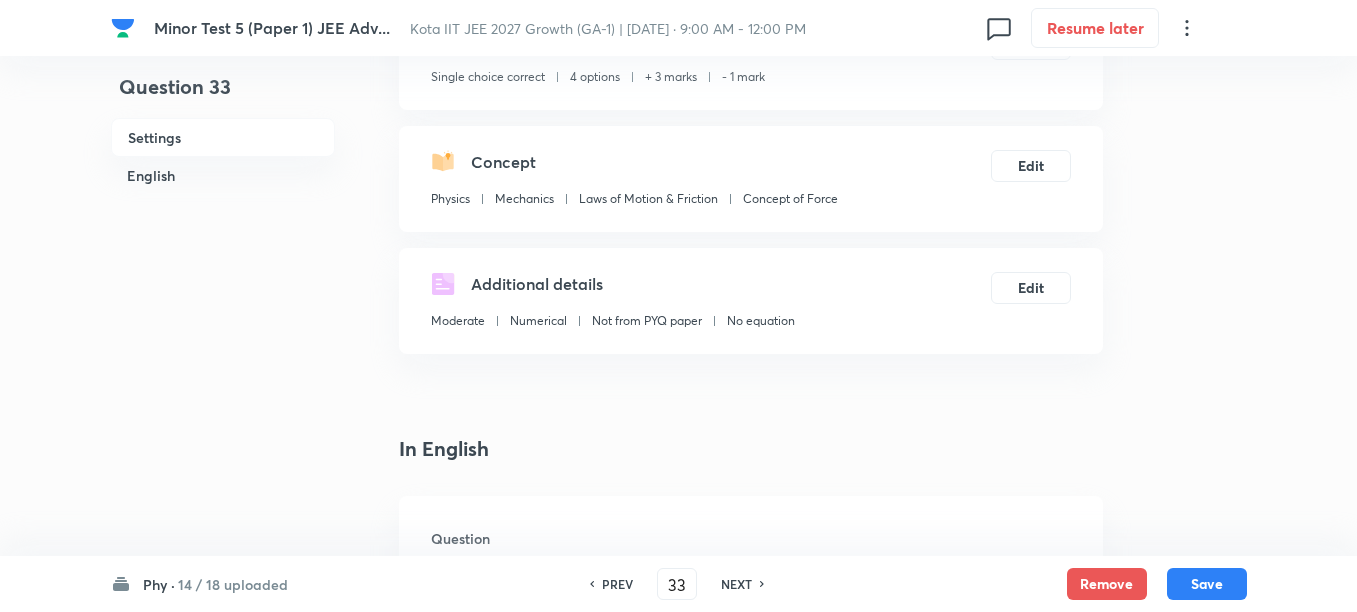 scroll, scrollTop: 375, scrollLeft: 0, axis: vertical 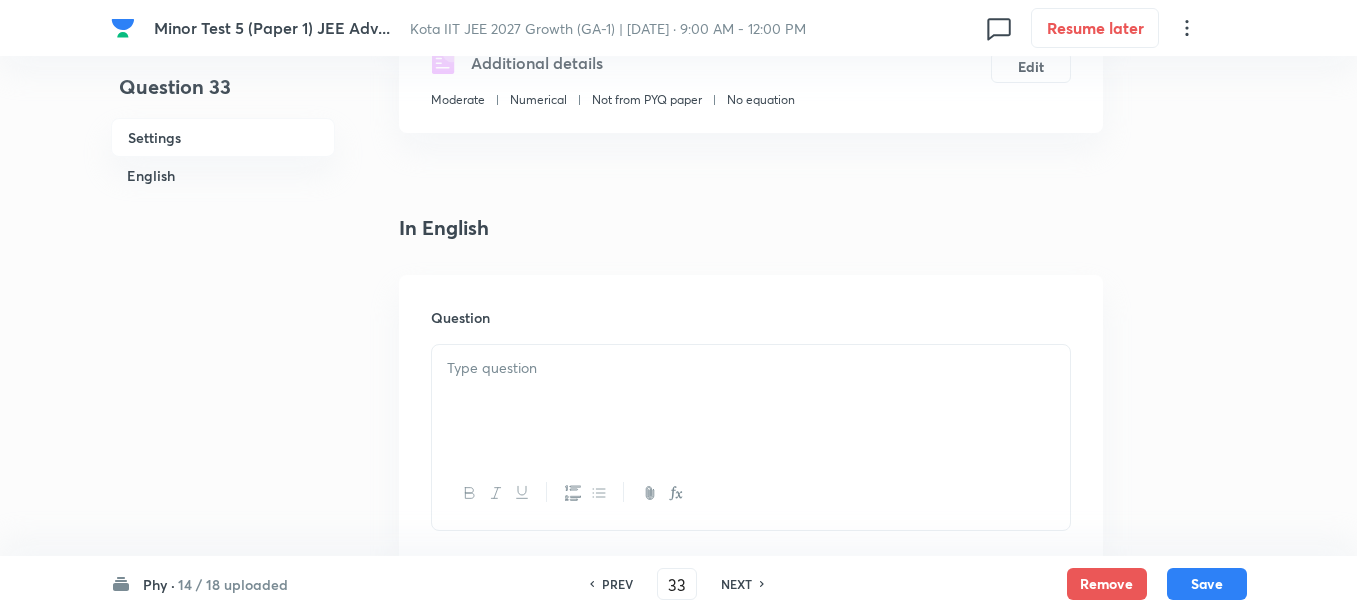 click at bounding box center [751, 368] 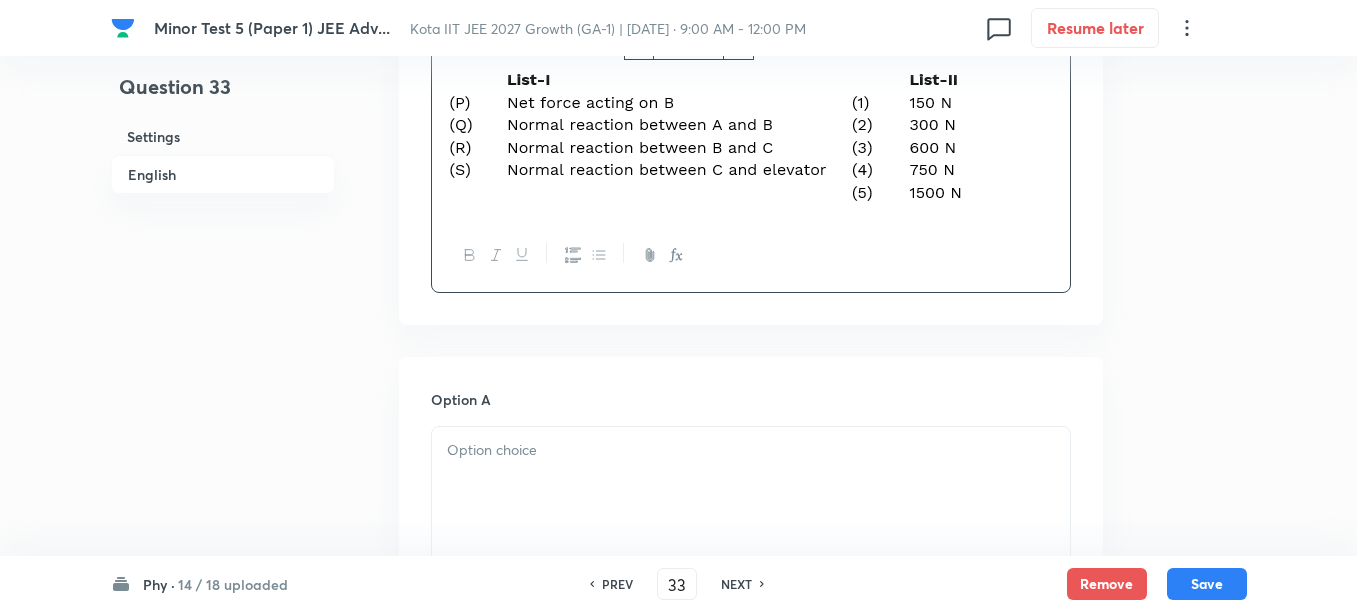 scroll, scrollTop: 1000, scrollLeft: 0, axis: vertical 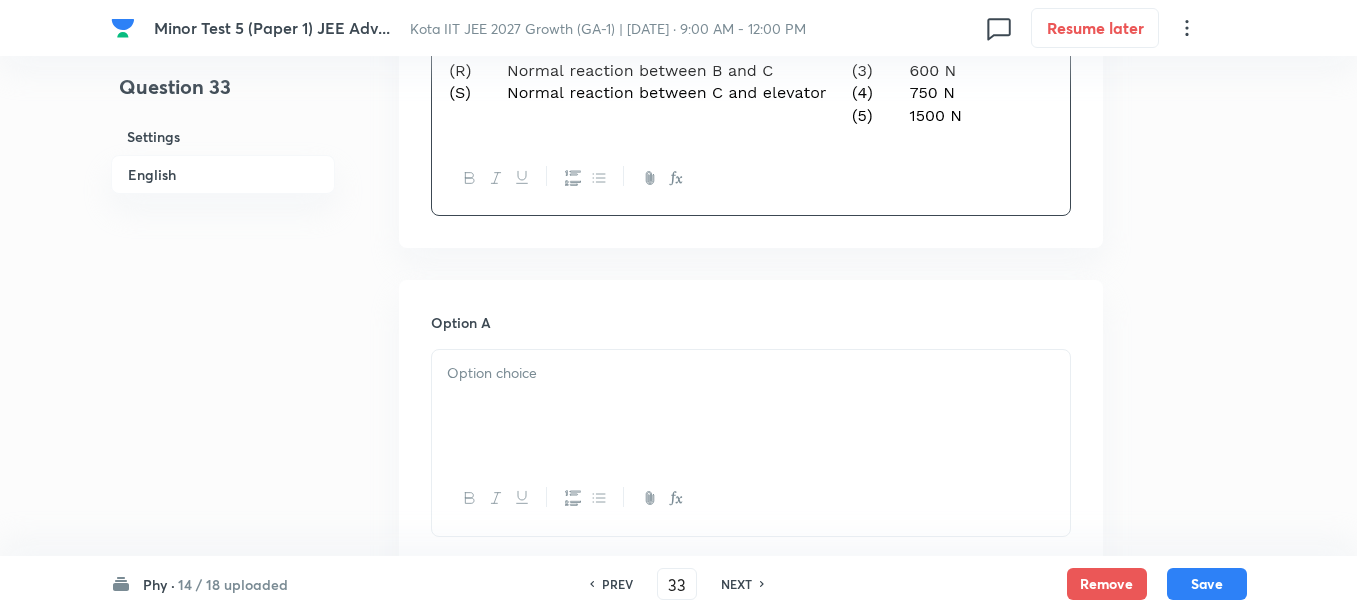 click at bounding box center (751, 406) 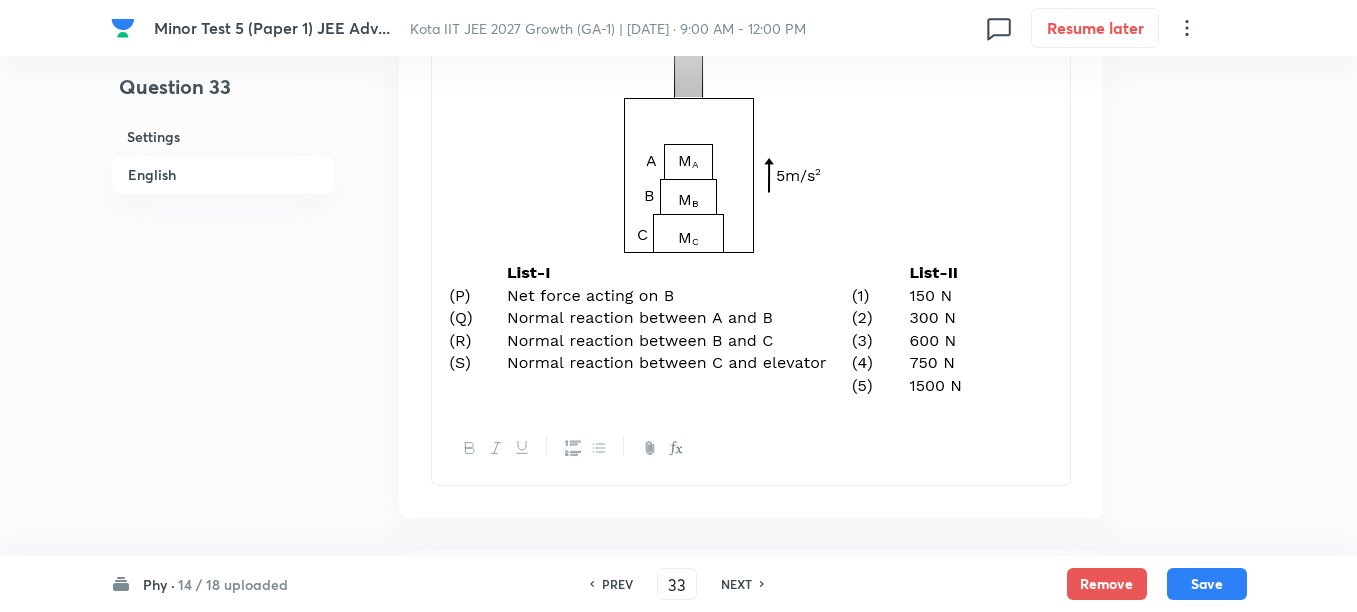 scroll, scrollTop: 750, scrollLeft: 0, axis: vertical 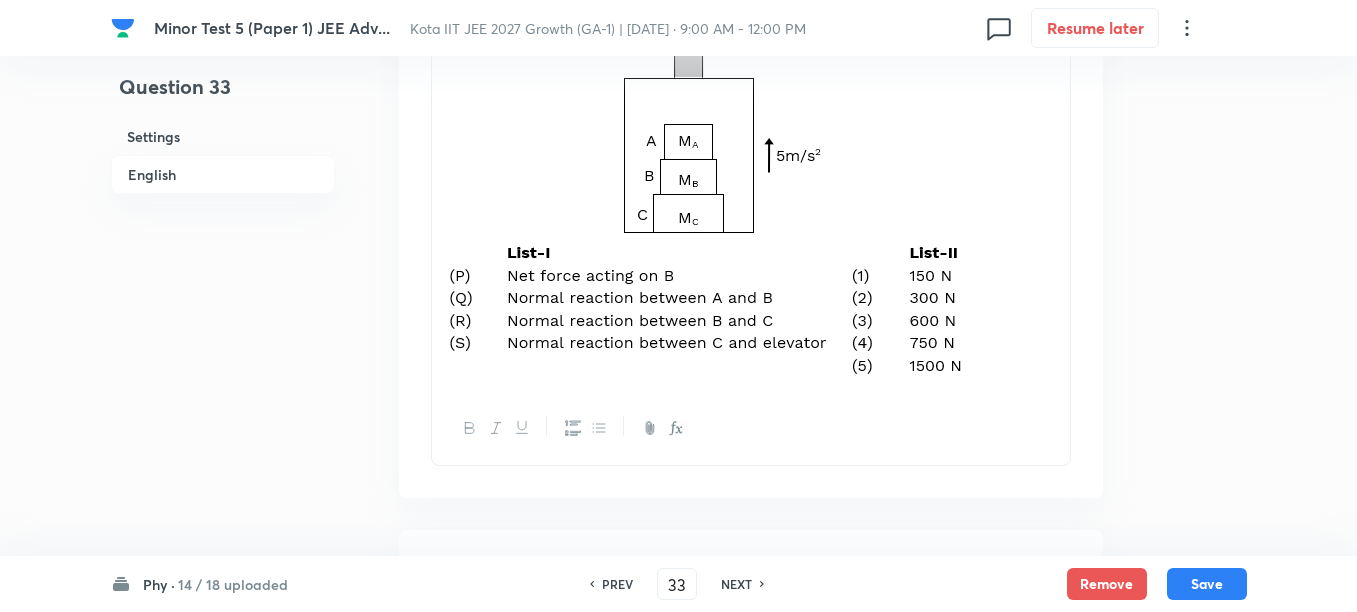click at bounding box center (739, 178) 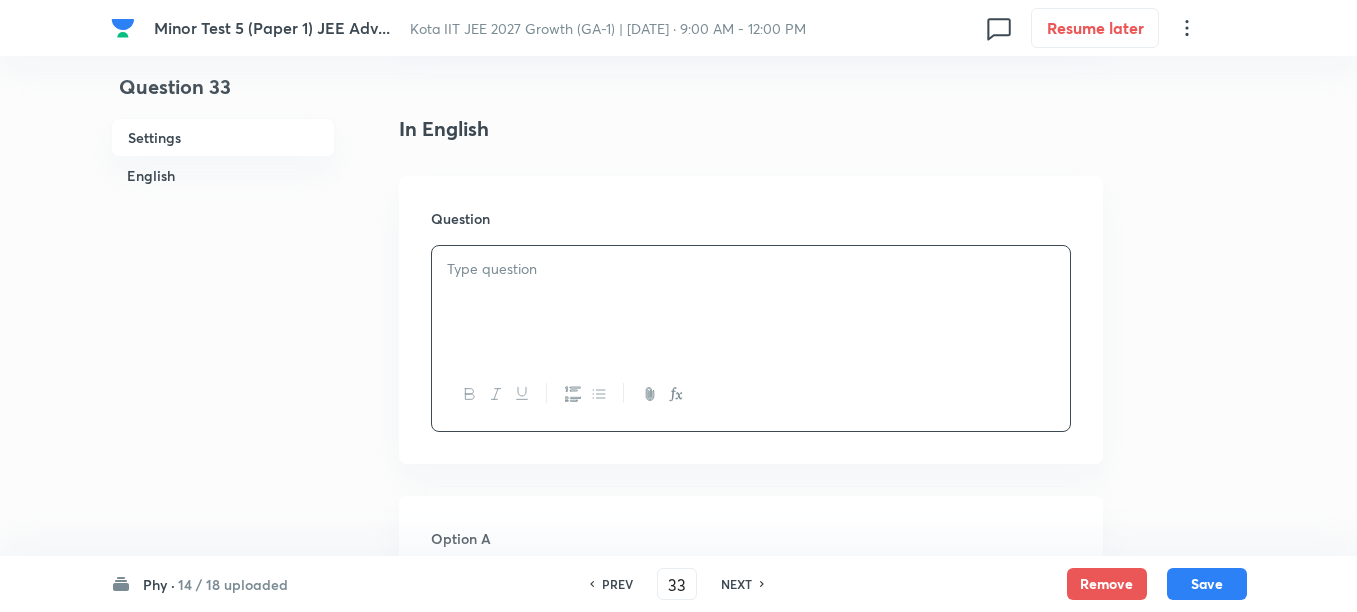 scroll, scrollTop: 500, scrollLeft: 0, axis: vertical 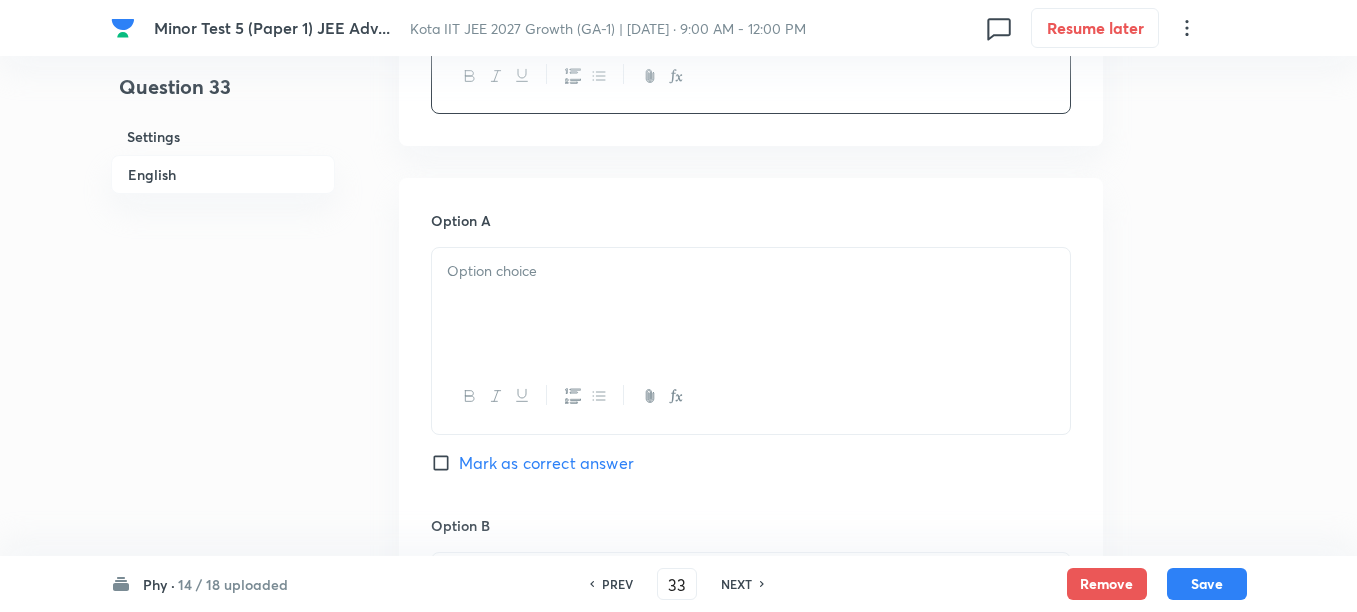 click at bounding box center [751, 304] 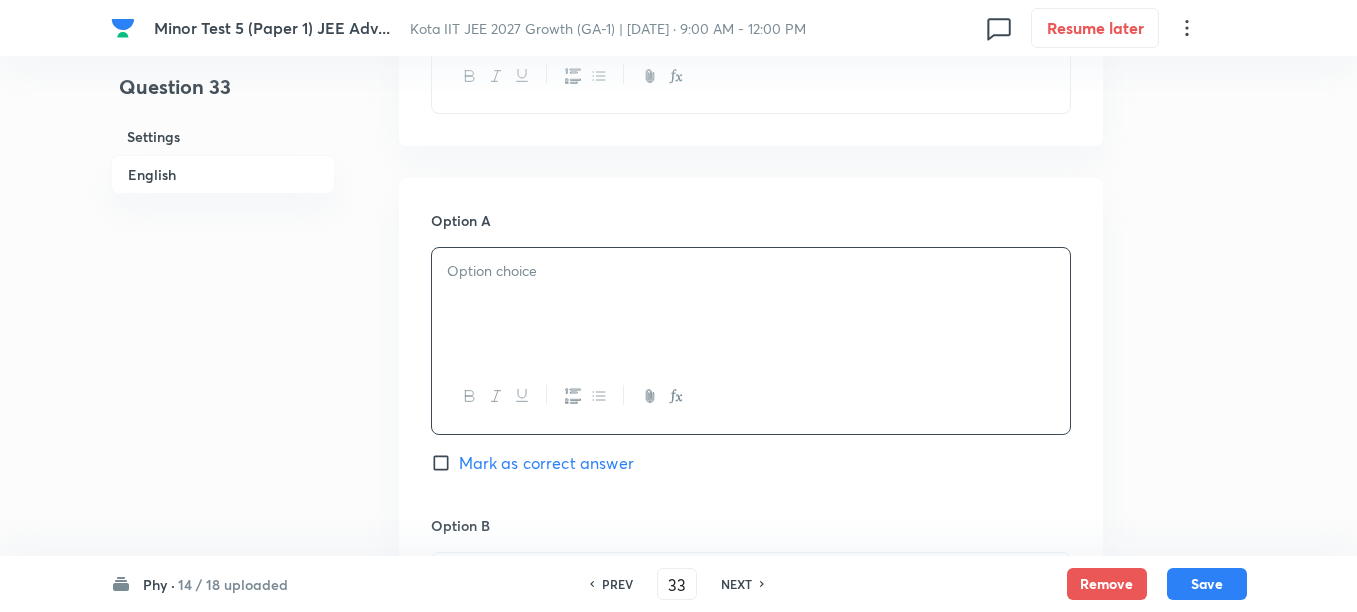paste 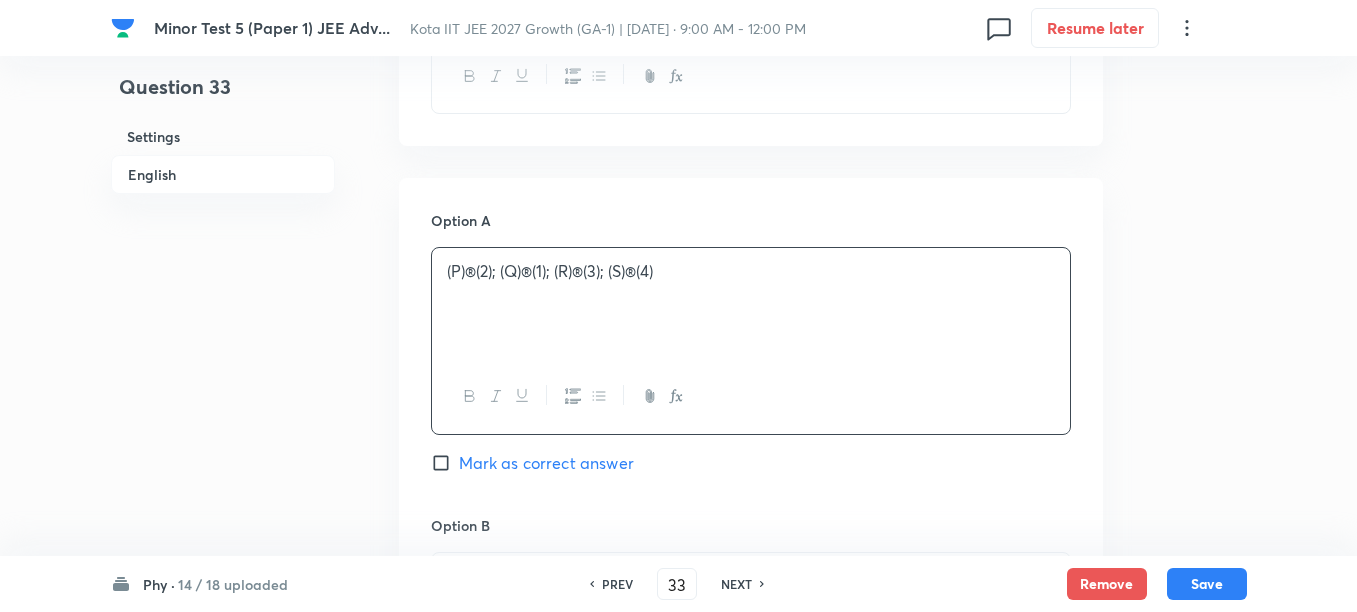 click on "(P)®(2); (Q)®(1); (R)®(3); (S)®(4)" at bounding box center [751, 271] 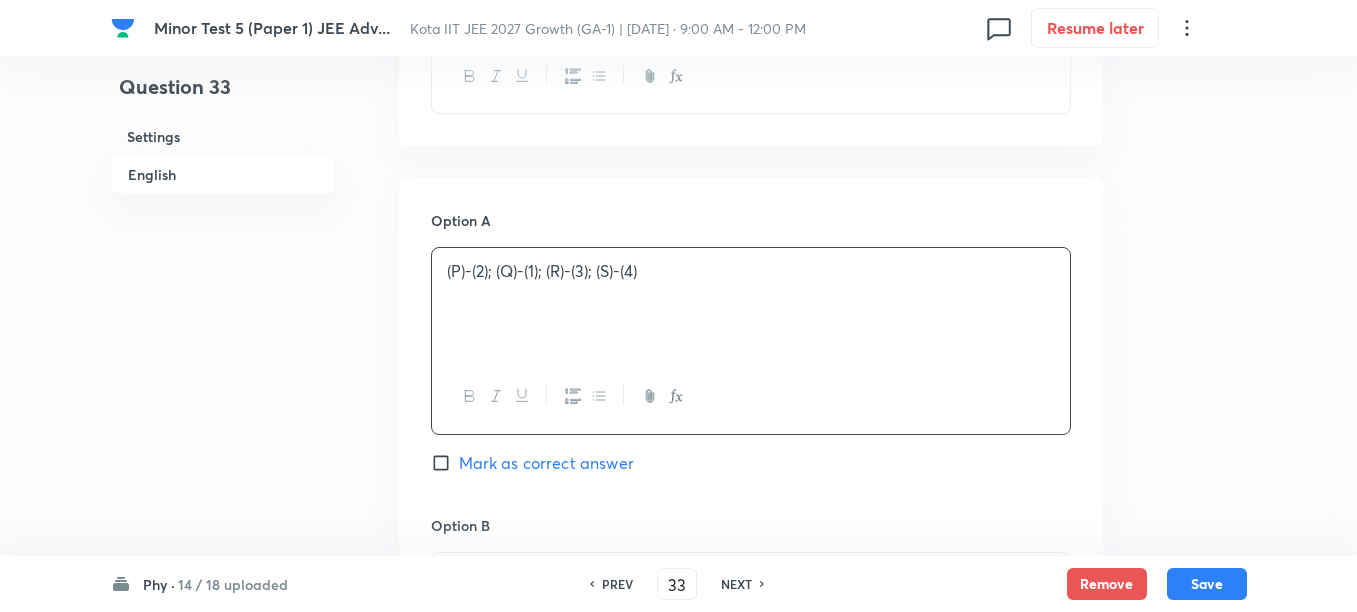 scroll, scrollTop: 1250, scrollLeft: 0, axis: vertical 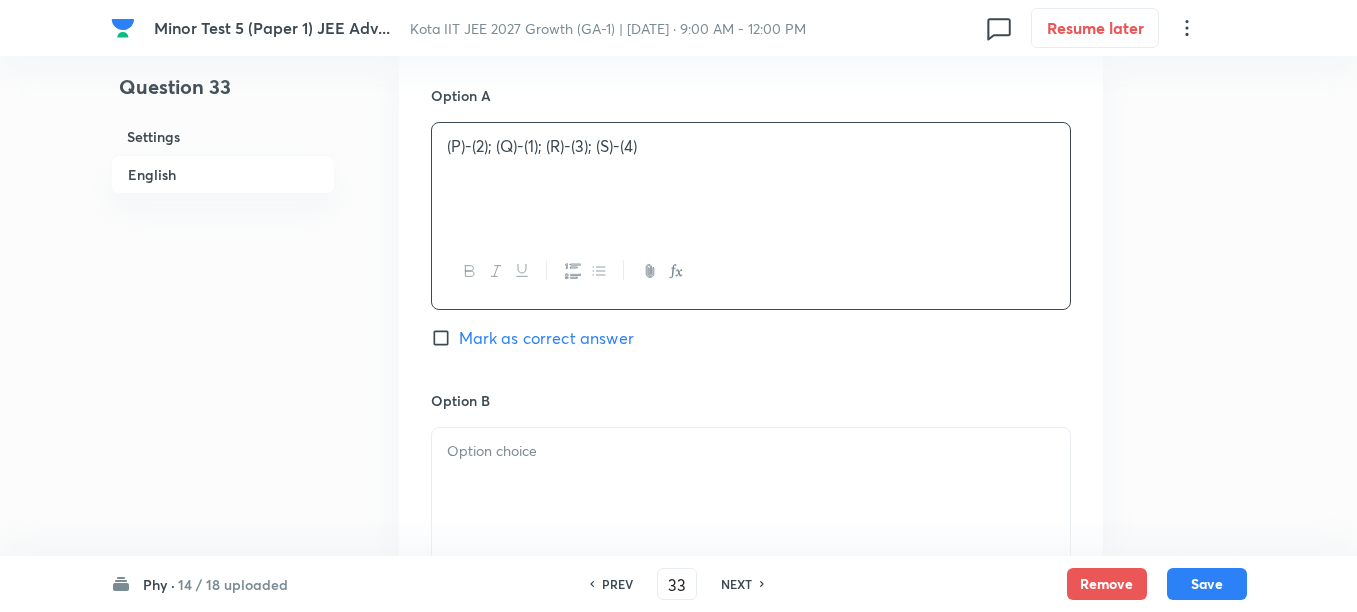 click at bounding box center (751, 484) 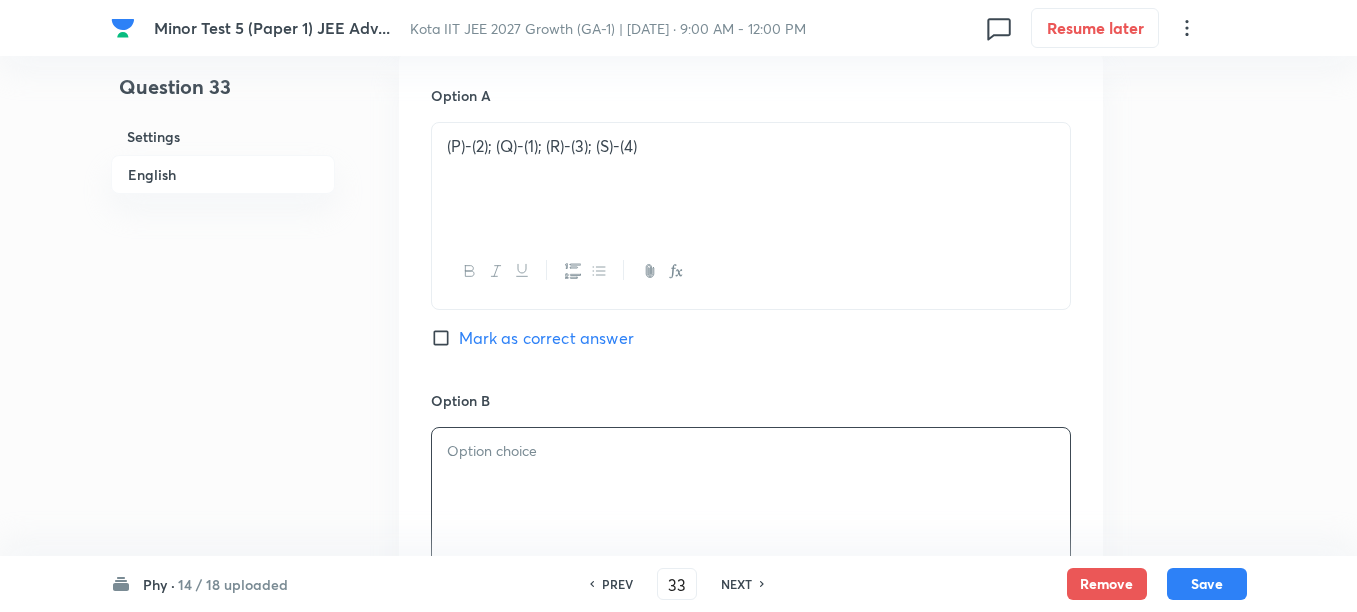 paste 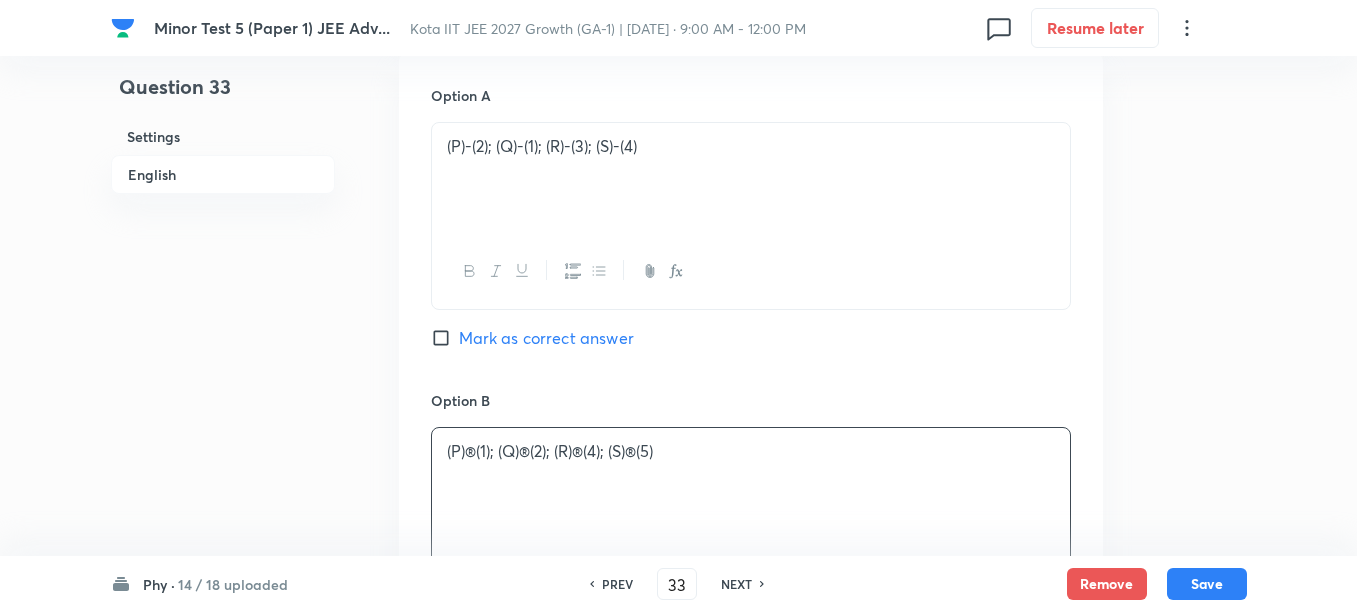 click on "(P)®(1); (Q)®(2); (R)®(4); (S)®(5)" at bounding box center [751, 451] 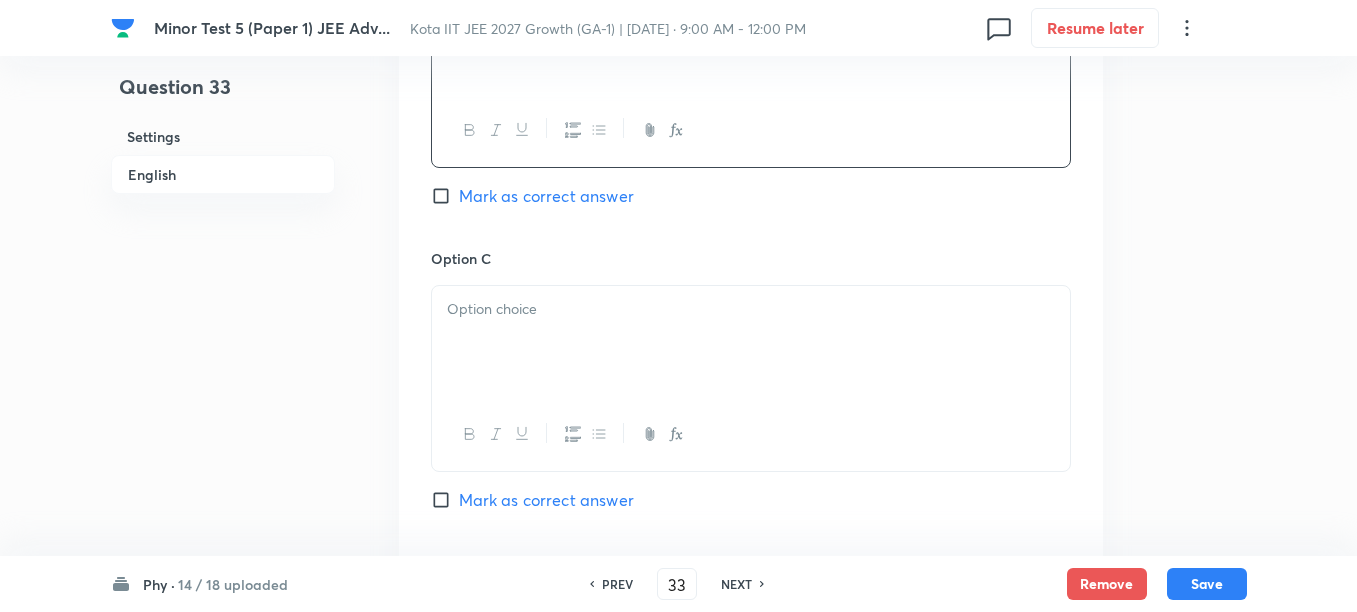 scroll, scrollTop: 1750, scrollLeft: 0, axis: vertical 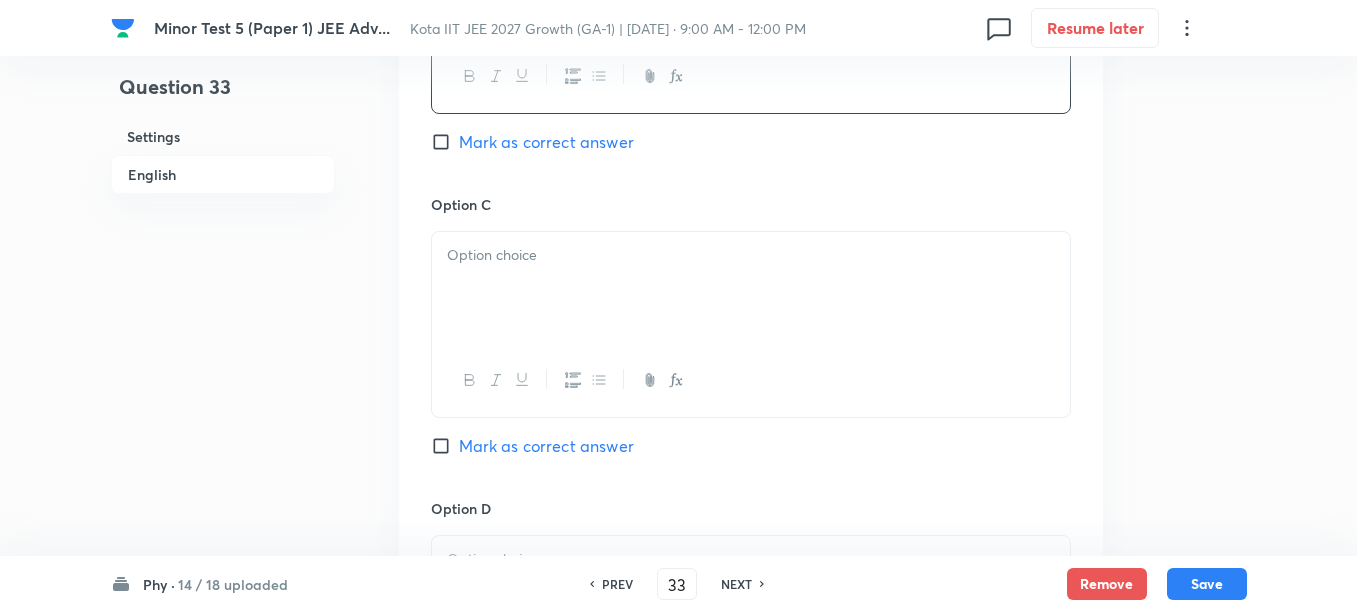 click at bounding box center (751, 288) 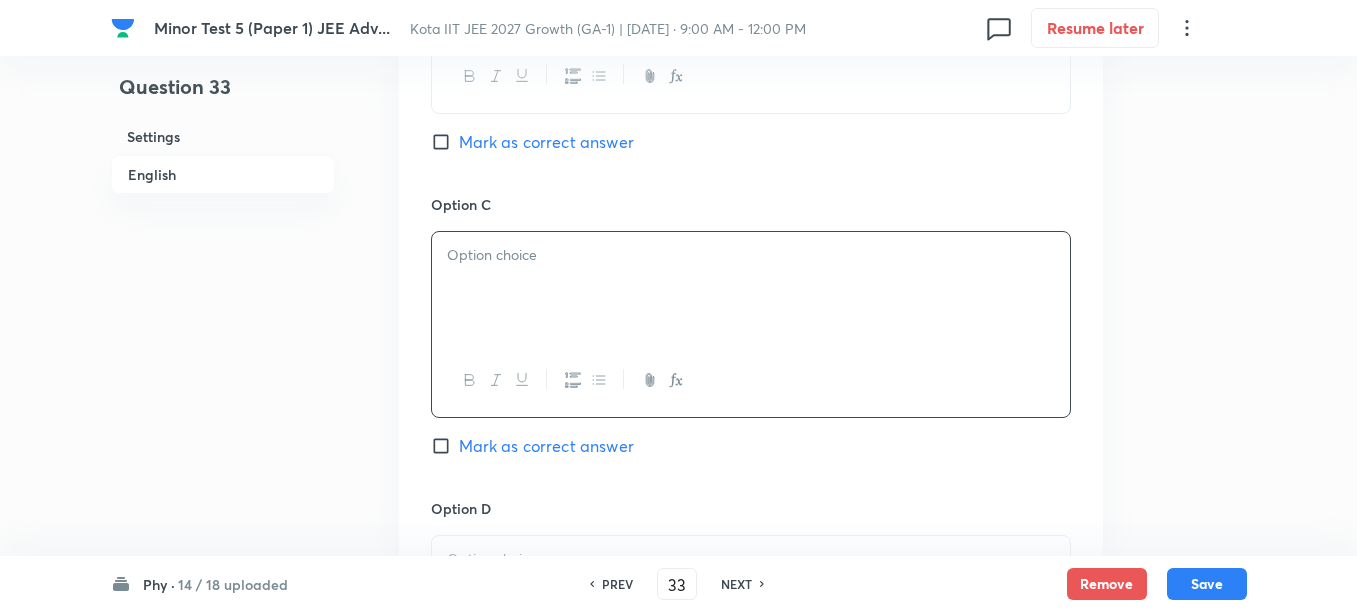 paste 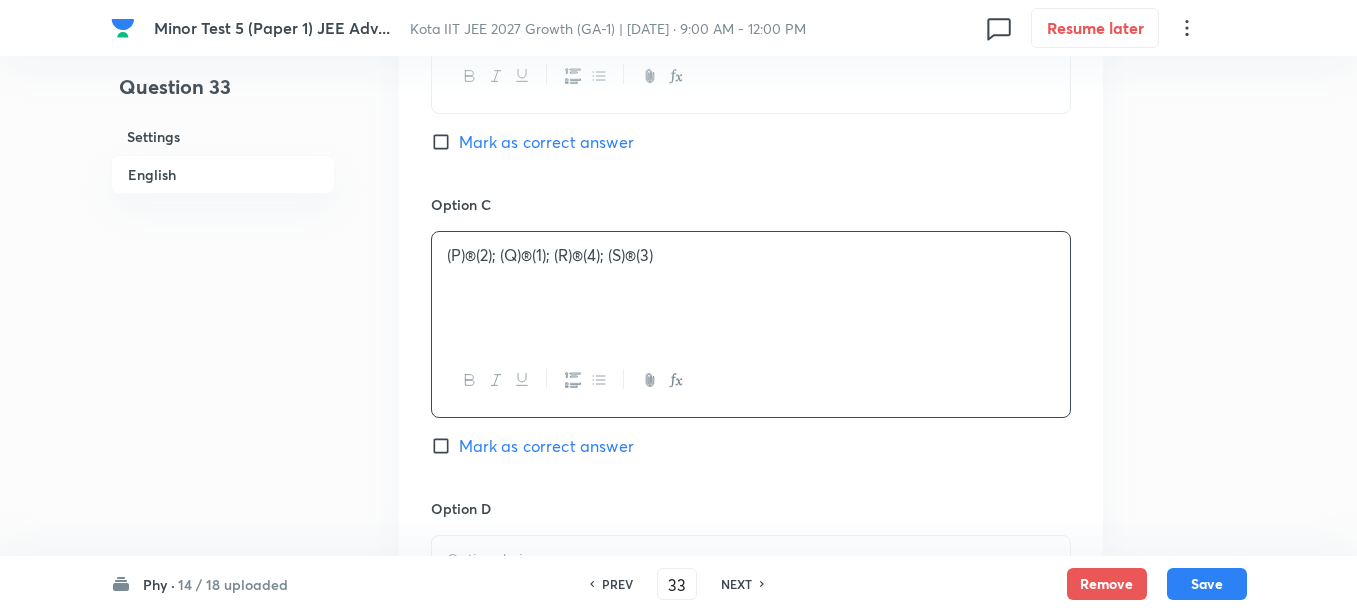 click on "(P)®(2); (Q)®(1); (R)®(4); (S)®(3)" at bounding box center (751, 255) 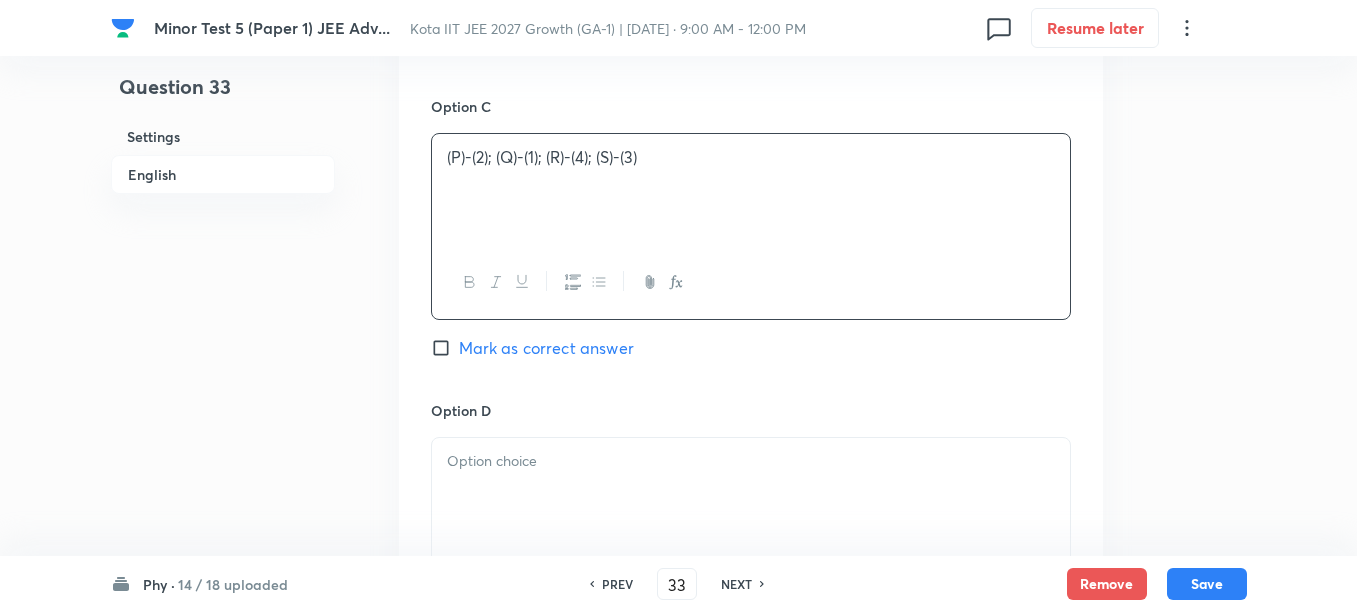 scroll, scrollTop: 2000, scrollLeft: 0, axis: vertical 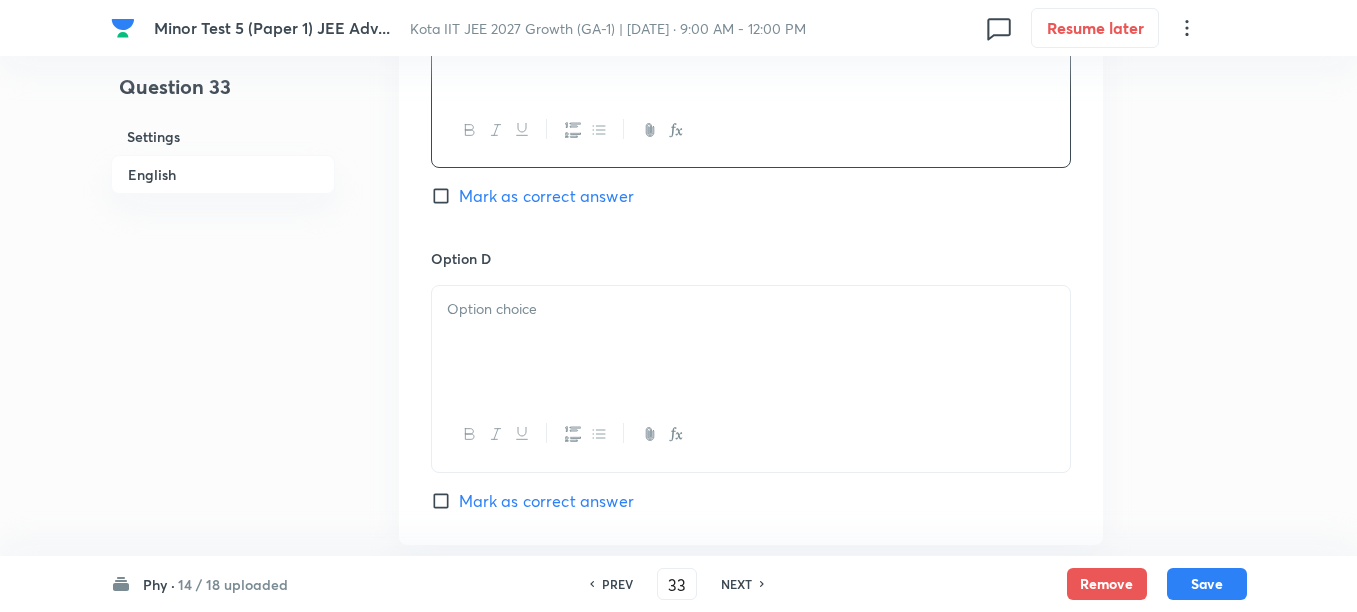 click at bounding box center [751, 342] 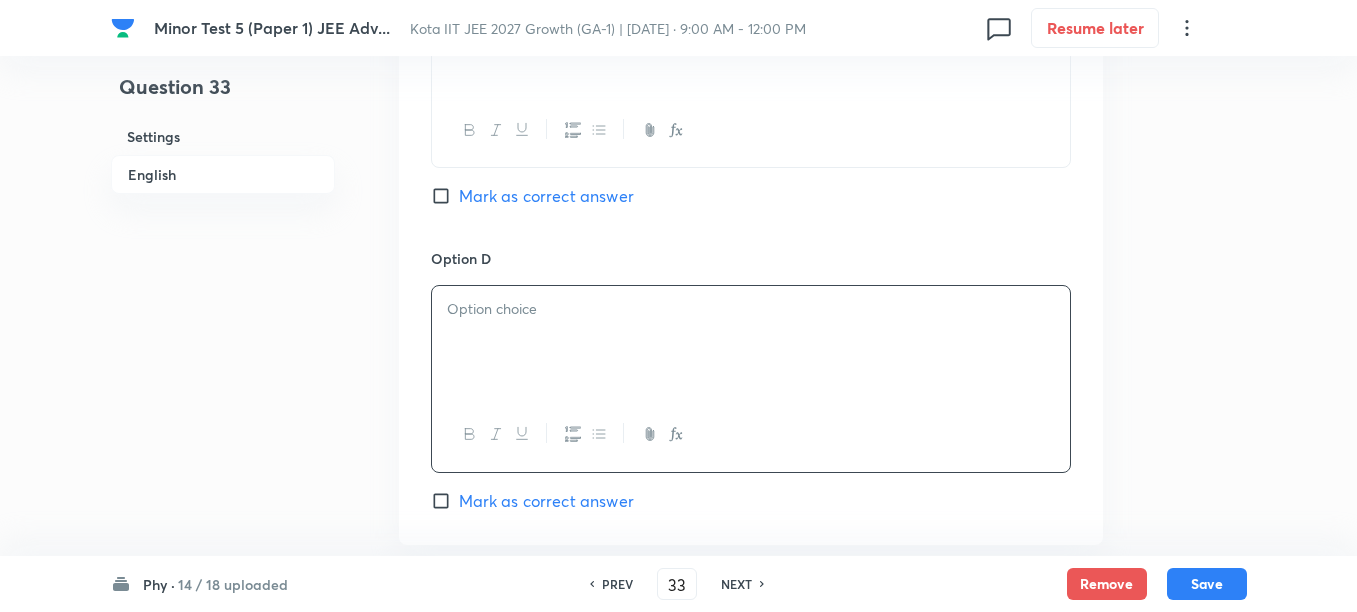 paste 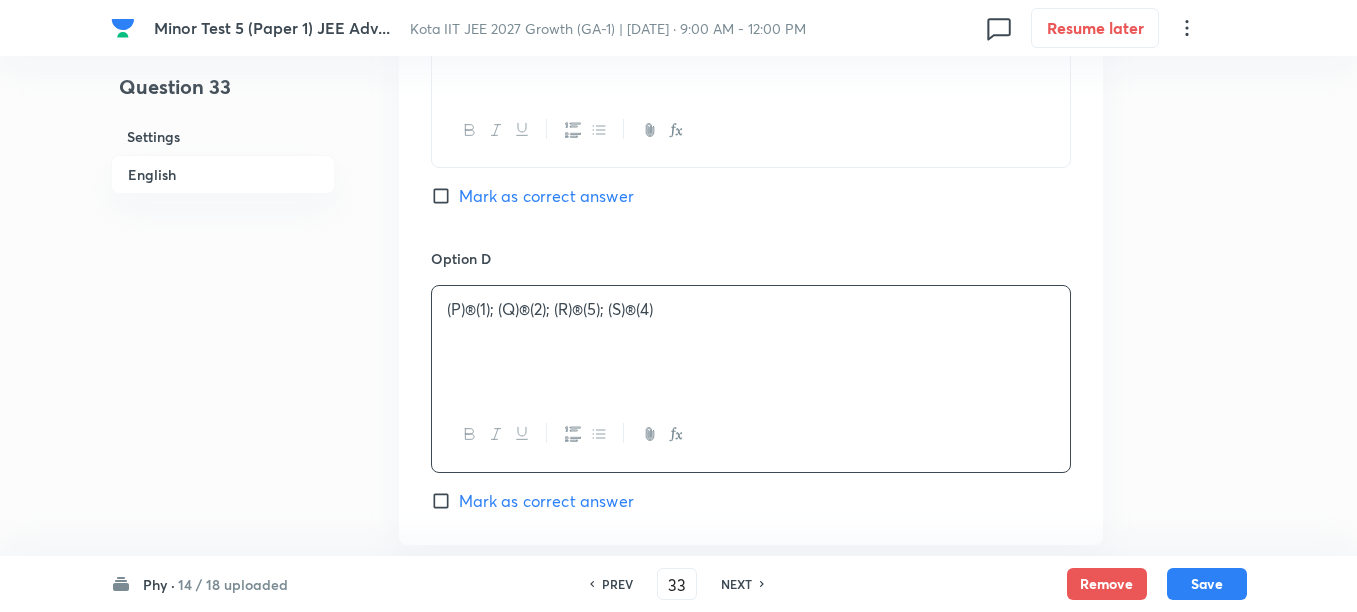 click on "(P)®(1); (Q)®(2); (R)®(5); (S)®(4)" at bounding box center [751, 309] 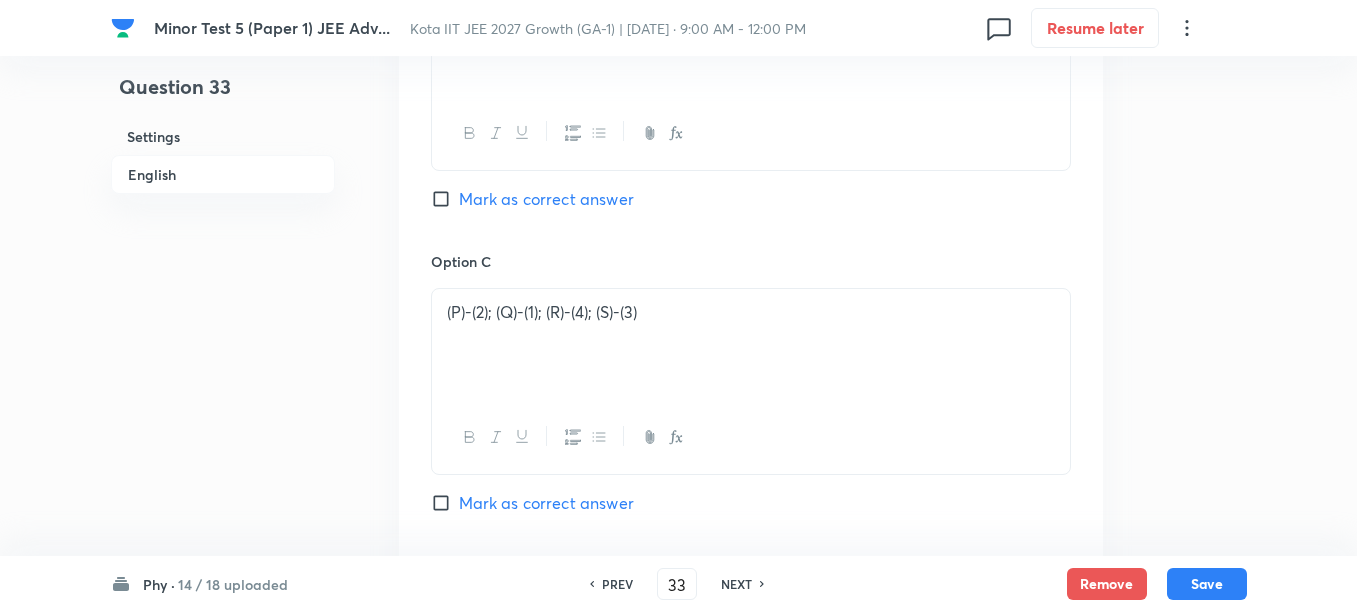 scroll, scrollTop: 1625, scrollLeft: 0, axis: vertical 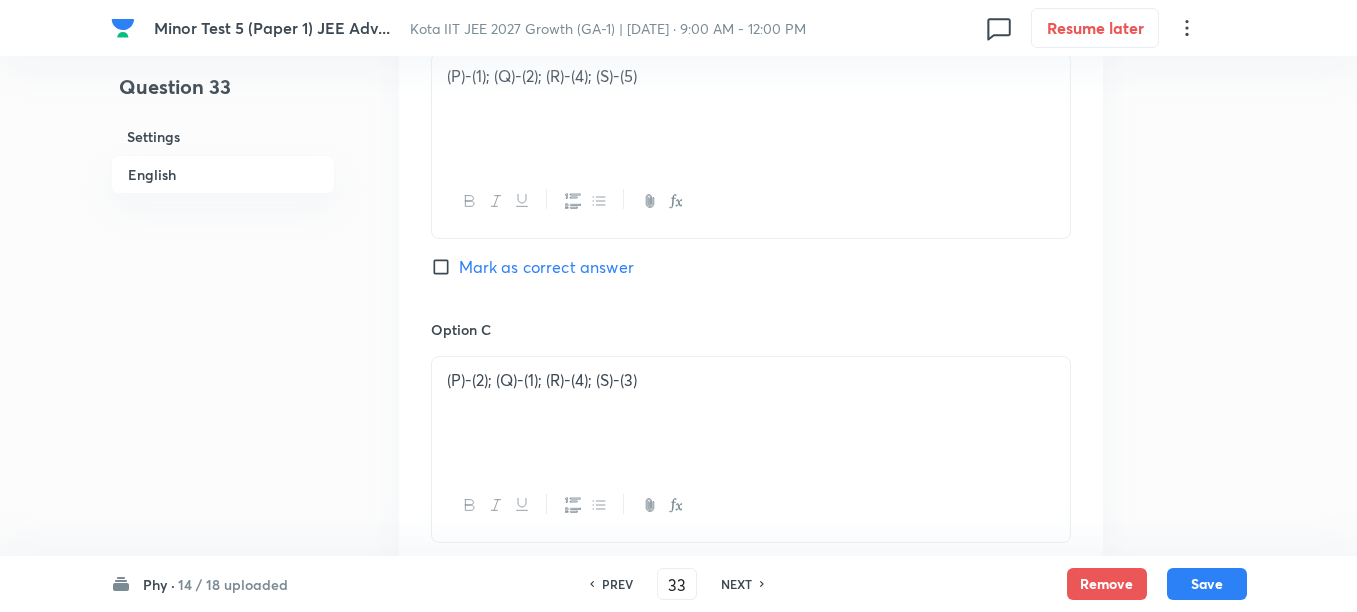 click on "Mark as correct answer" at bounding box center [546, 267] 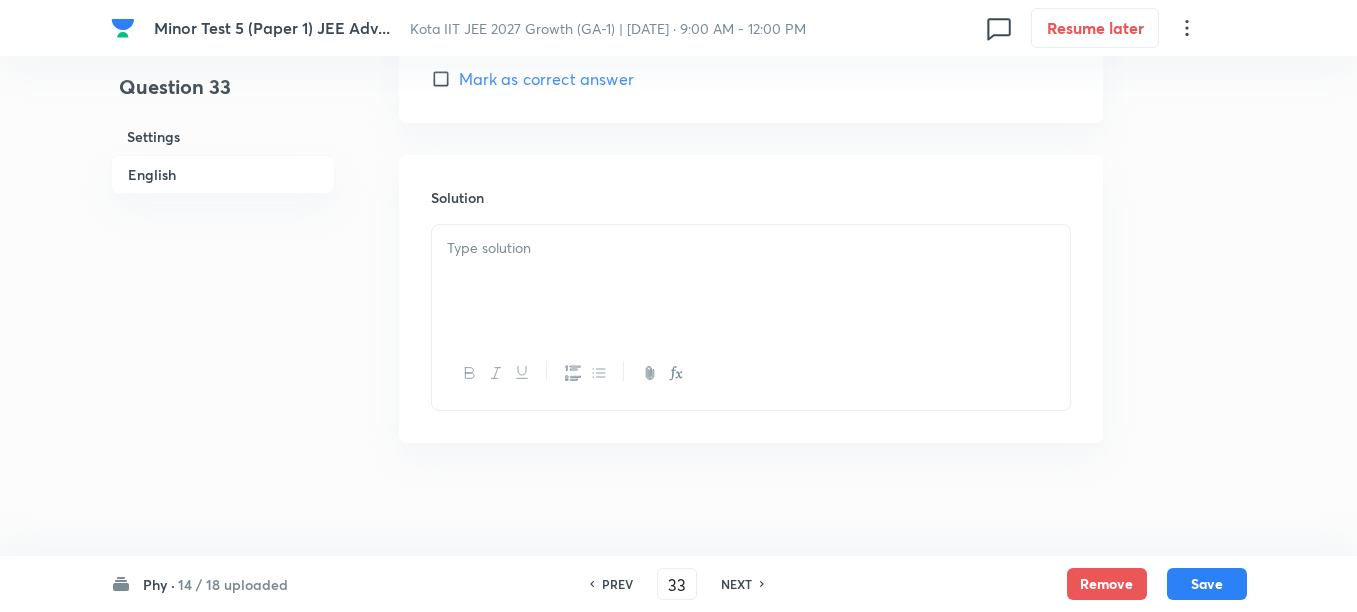 scroll, scrollTop: 2429, scrollLeft: 0, axis: vertical 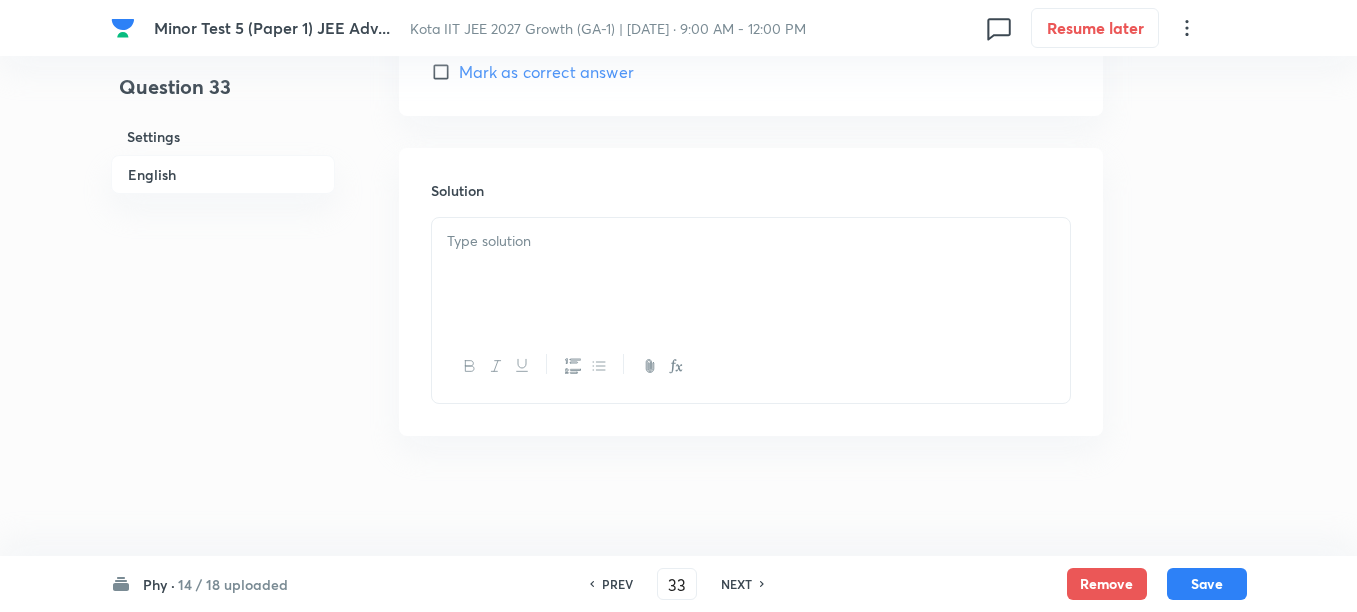 click at bounding box center [751, 274] 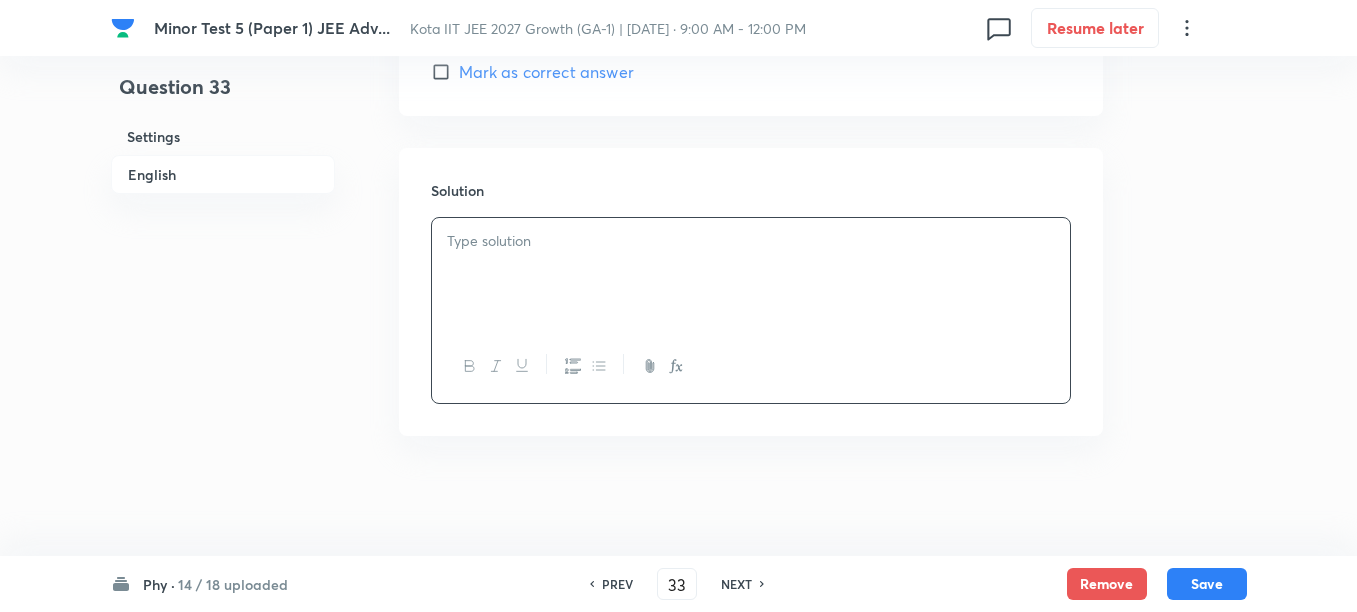 type 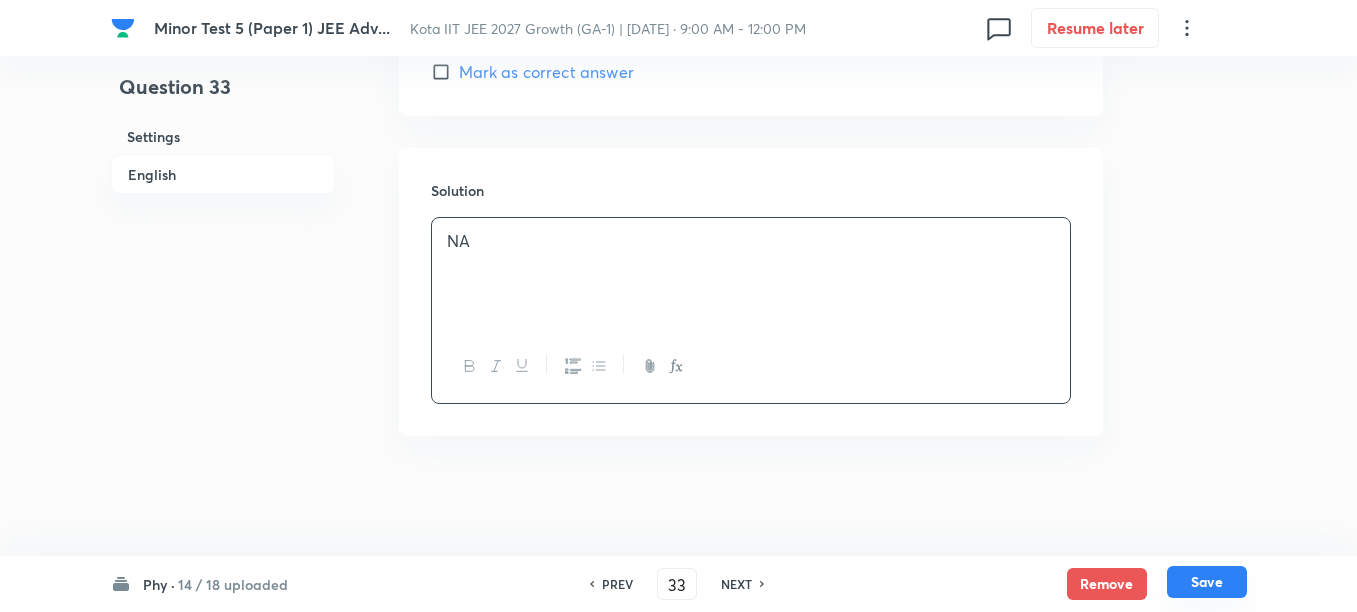 click on "Save" at bounding box center [1207, 582] 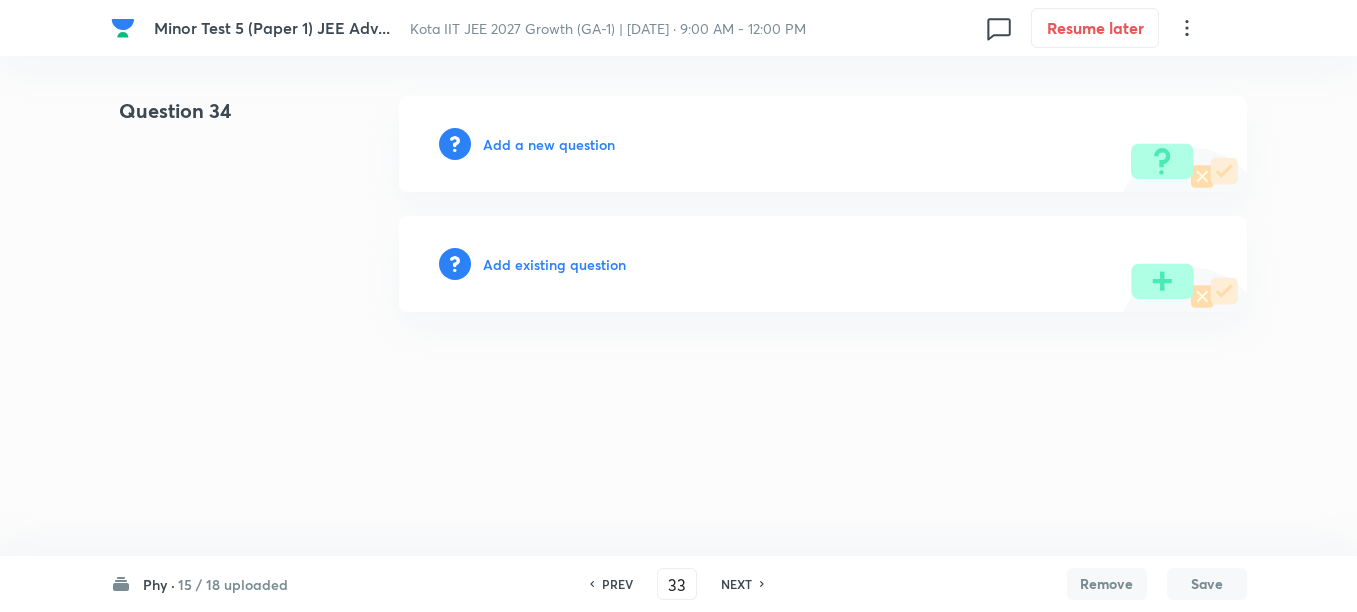type on "34" 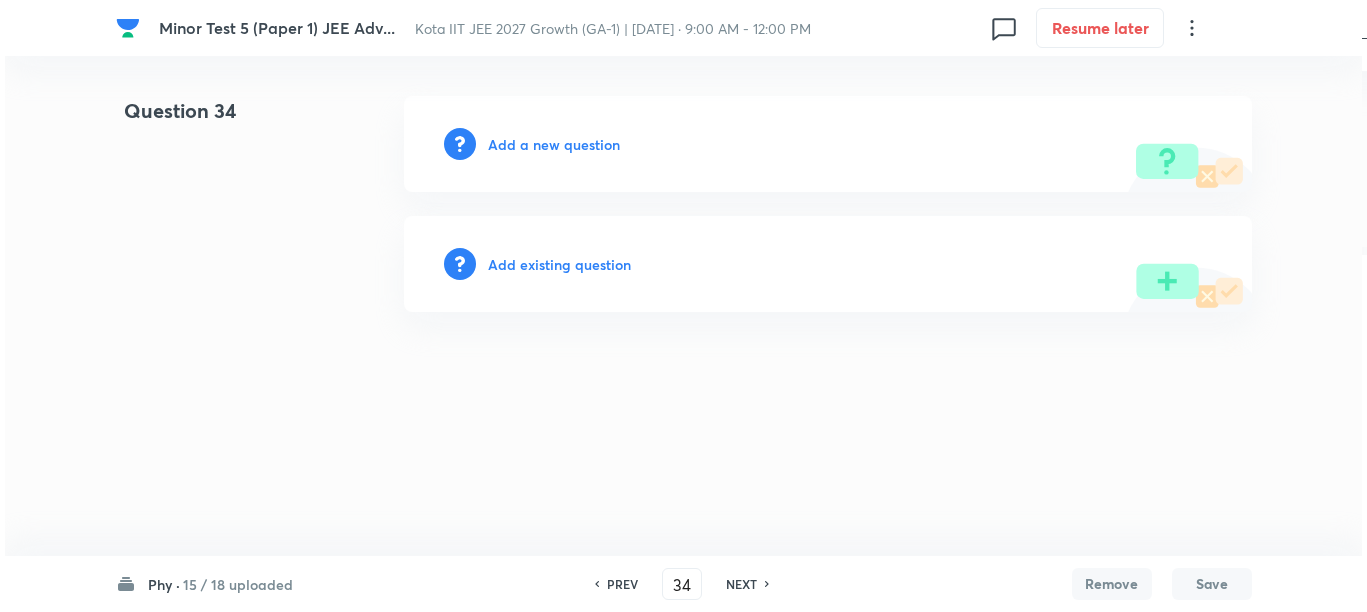 scroll, scrollTop: 0, scrollLeft: 0, axis: both 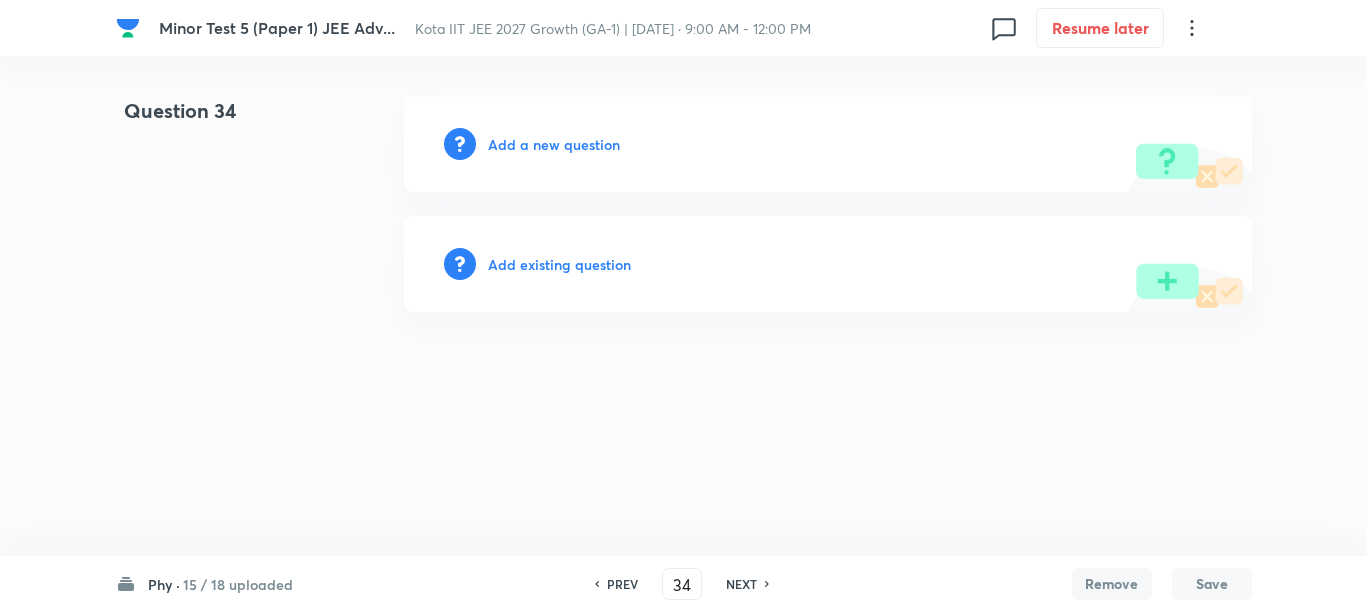 click on "Add a new question" at bounding box center (554, 144) 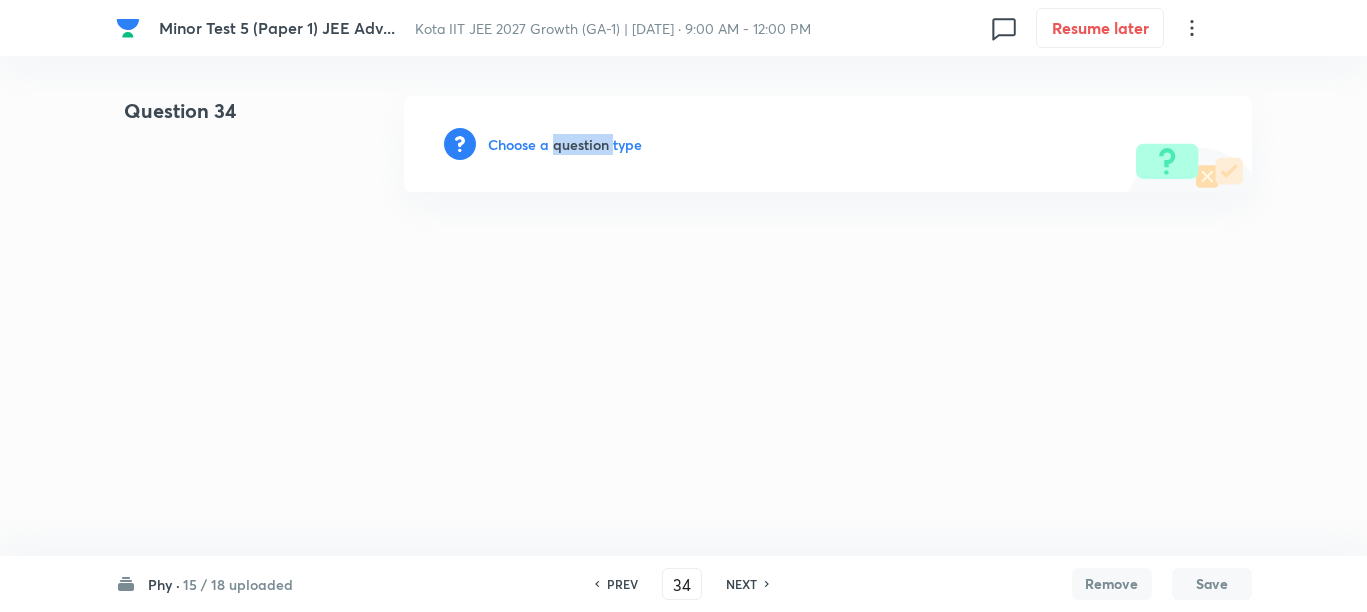 click on "Choose a question type" at bounding box center [565, 144] 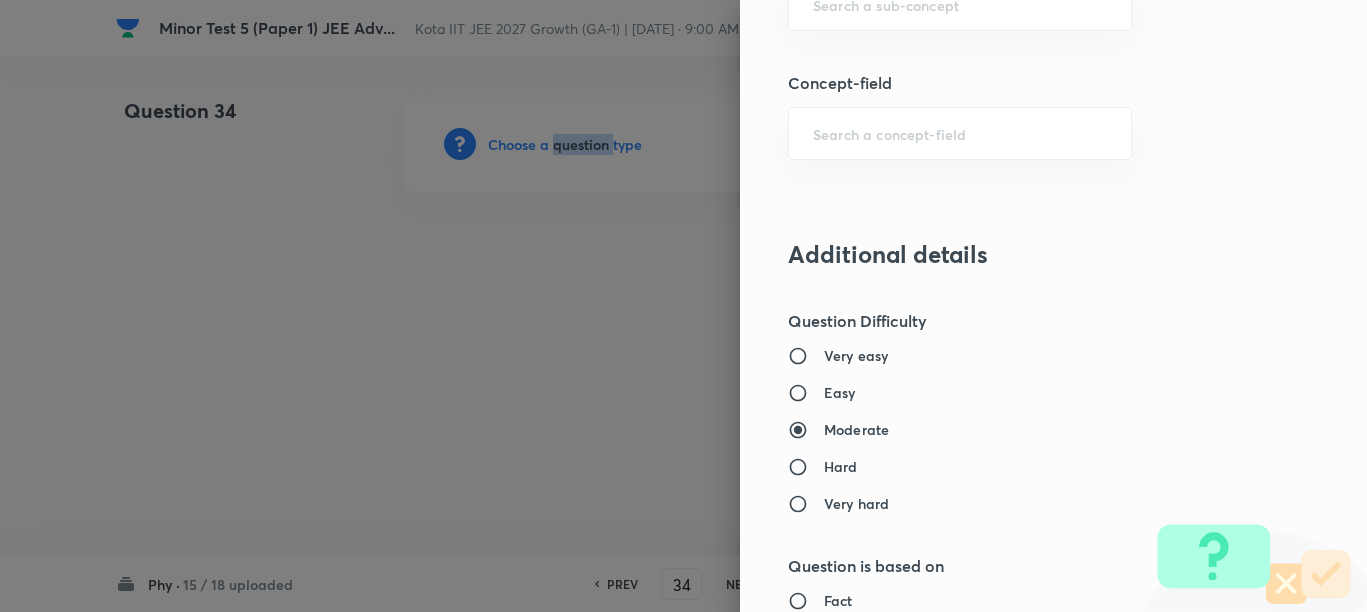scroll, scrollTop: 1248, scrollLeft: 0, axis: vertical 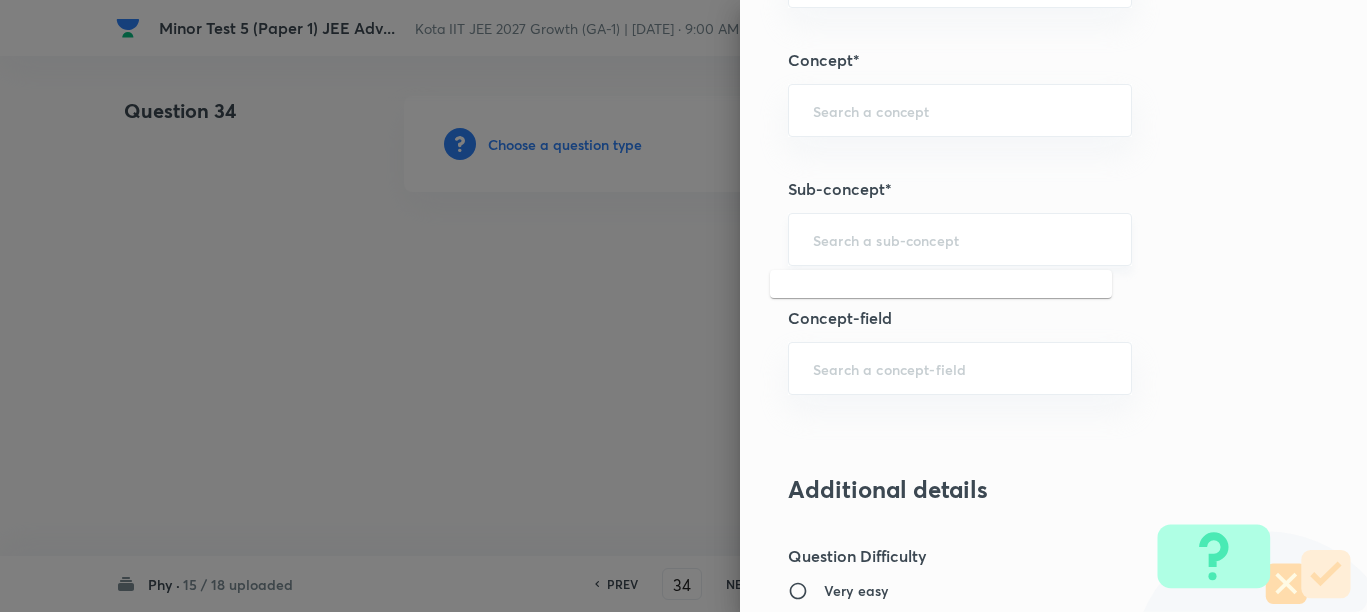 click at bounding box center (960, 239) 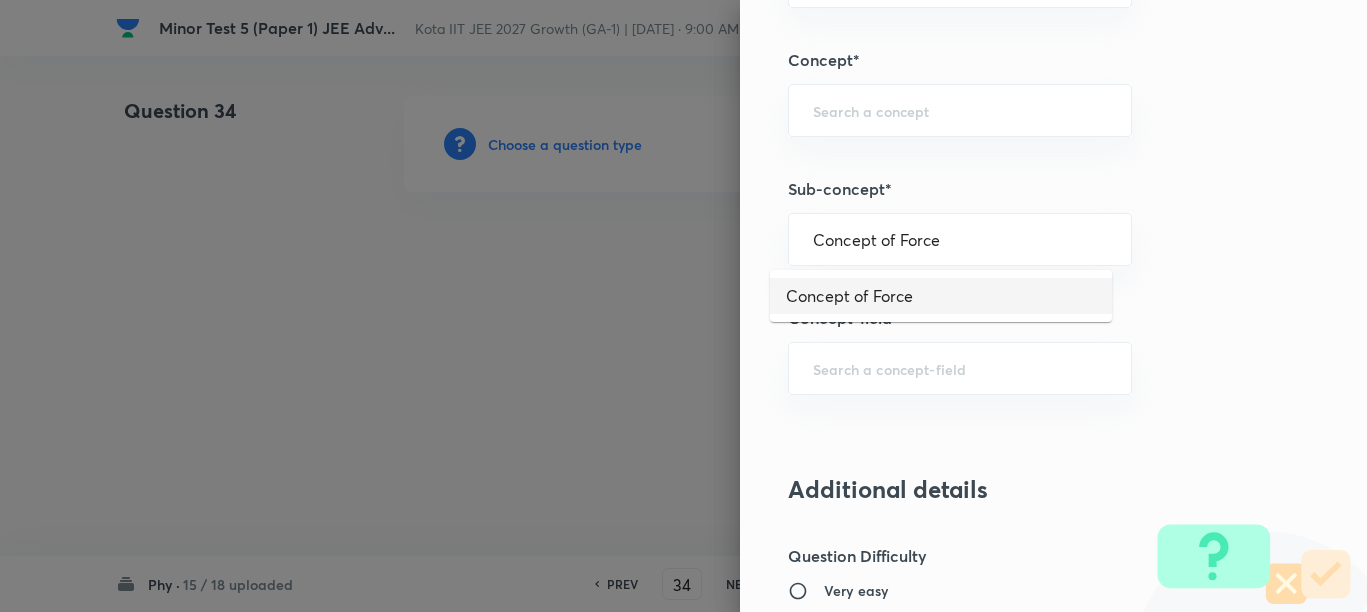 click on "Concept of Force" at bounding box center [941, 296] 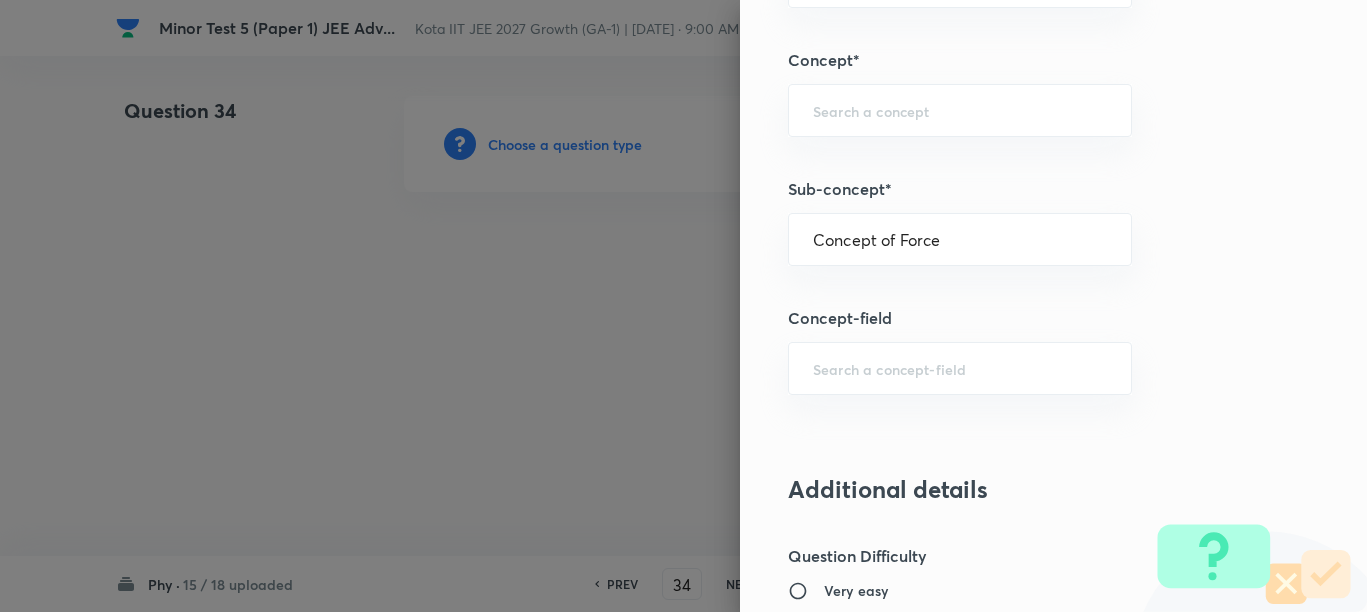 type on "Physics" 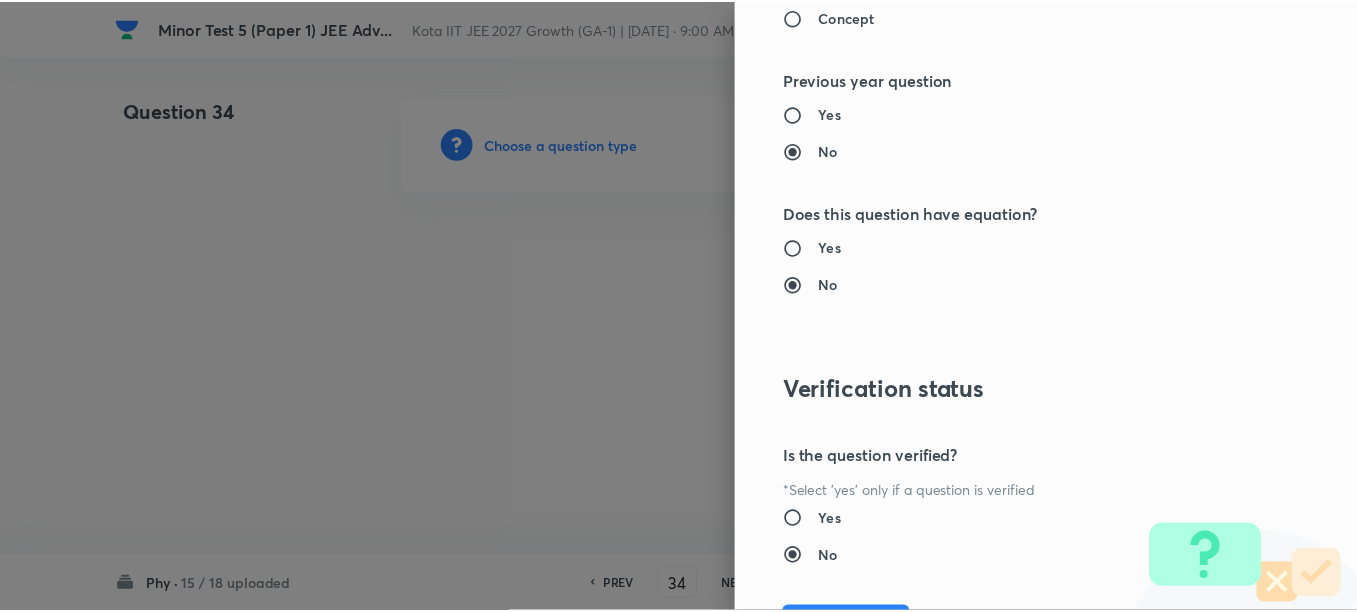 scroll, scrollTop: 2248, scrollLeft: 0, axis: vertical 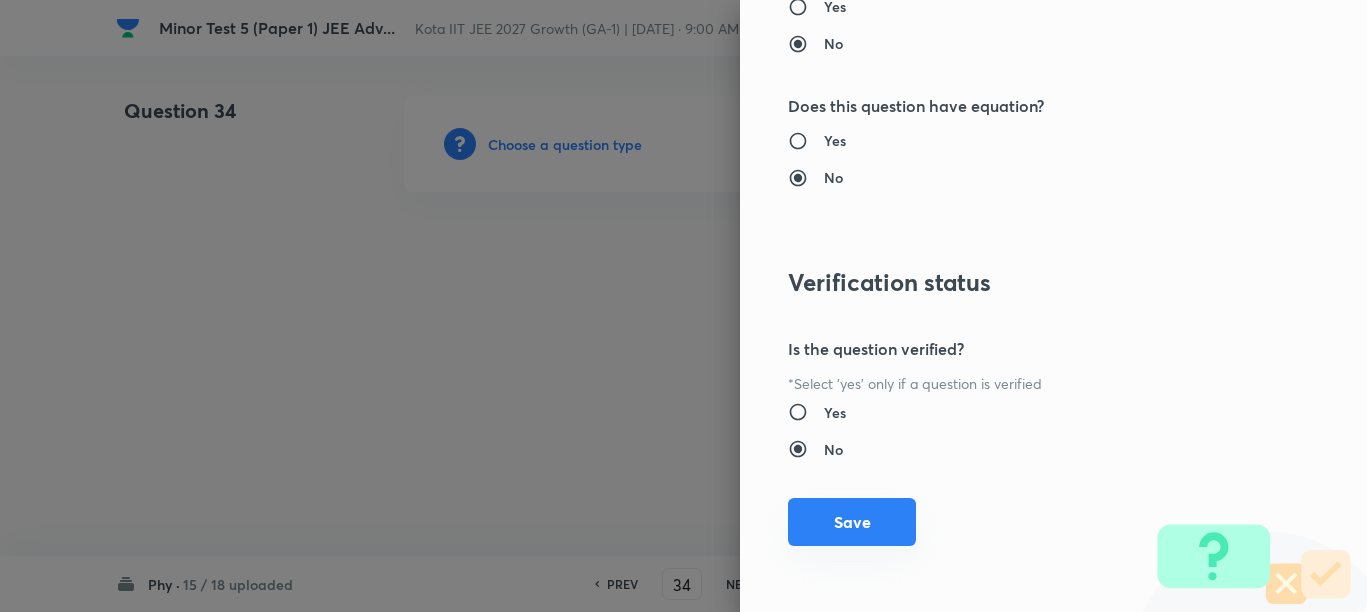 click on "Save" at bounding box center (852, 522) 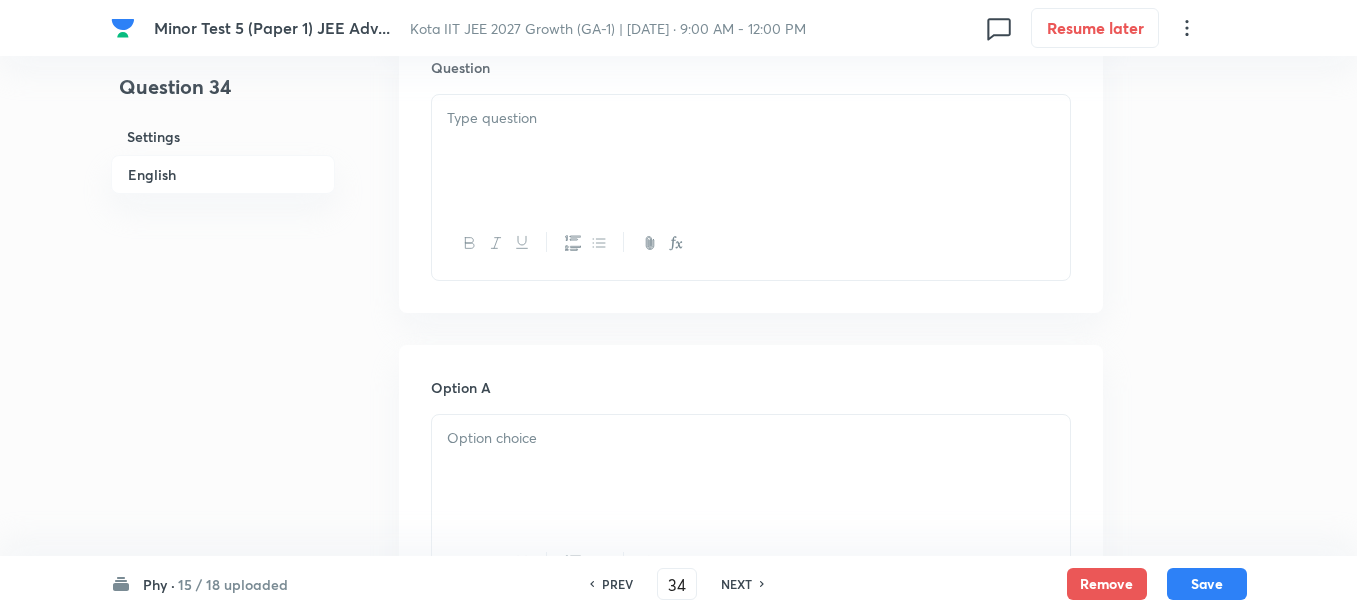 scroll, scrollTop: 500, scrollLeft: 0, axis: vertical 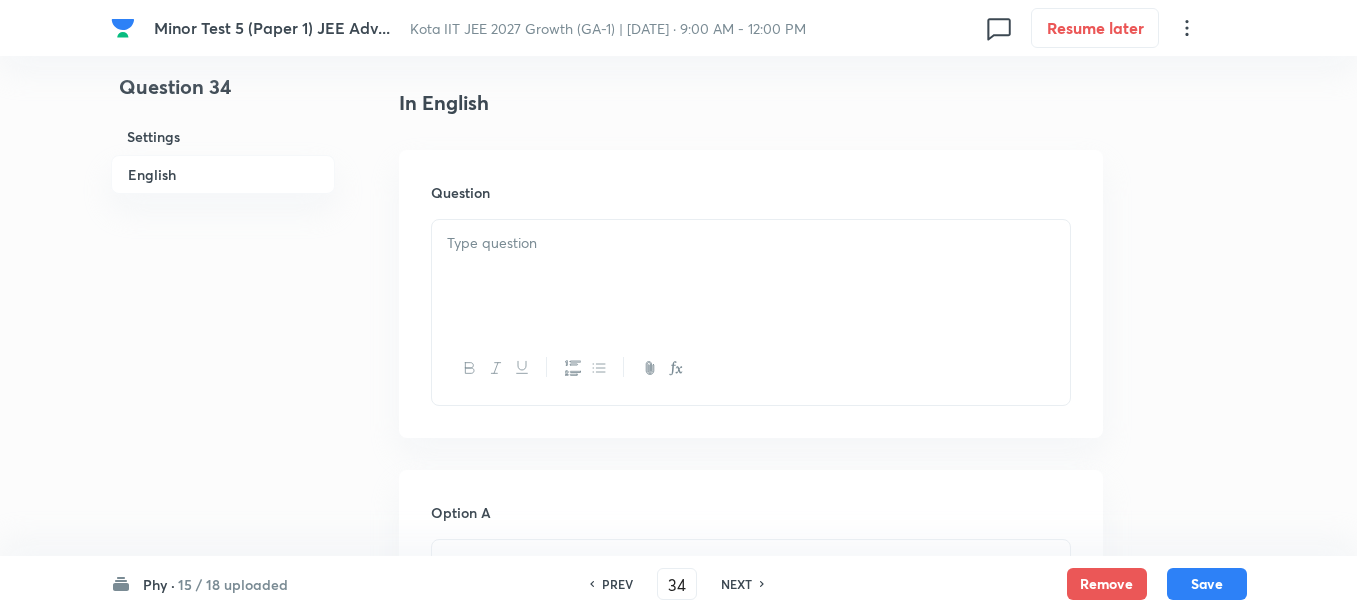 click at bounding box center (751, 276) 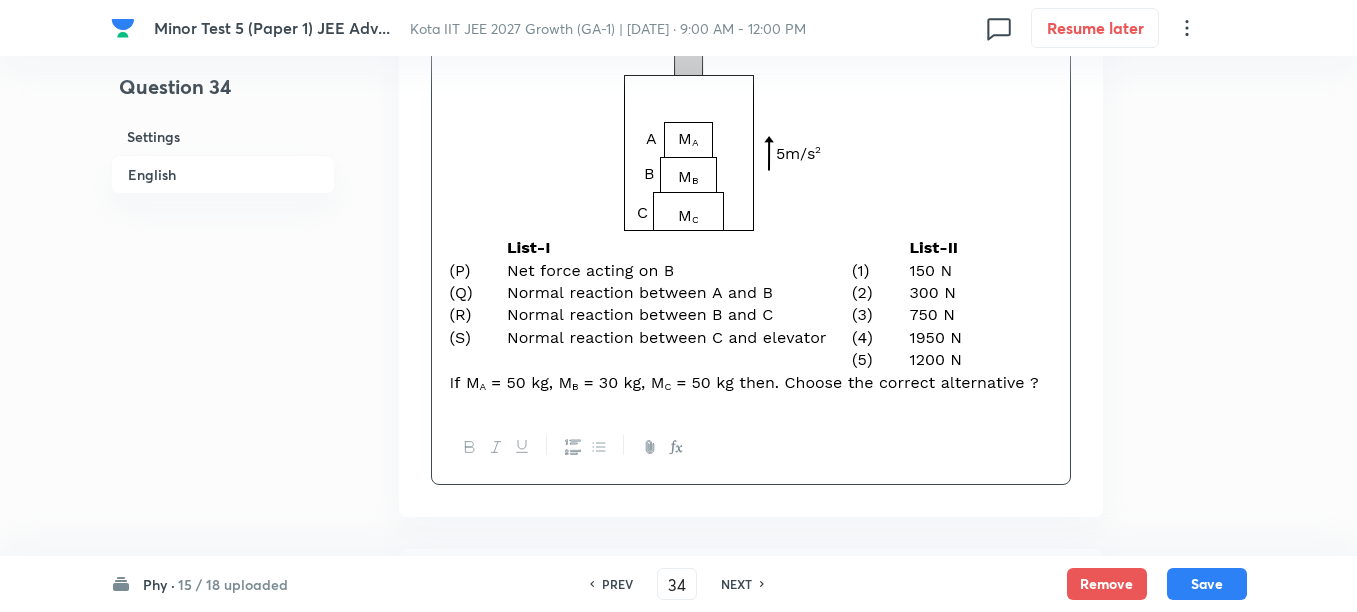 scroll, scrollTop: 1000, scrollLeft: 0, axis: vertical 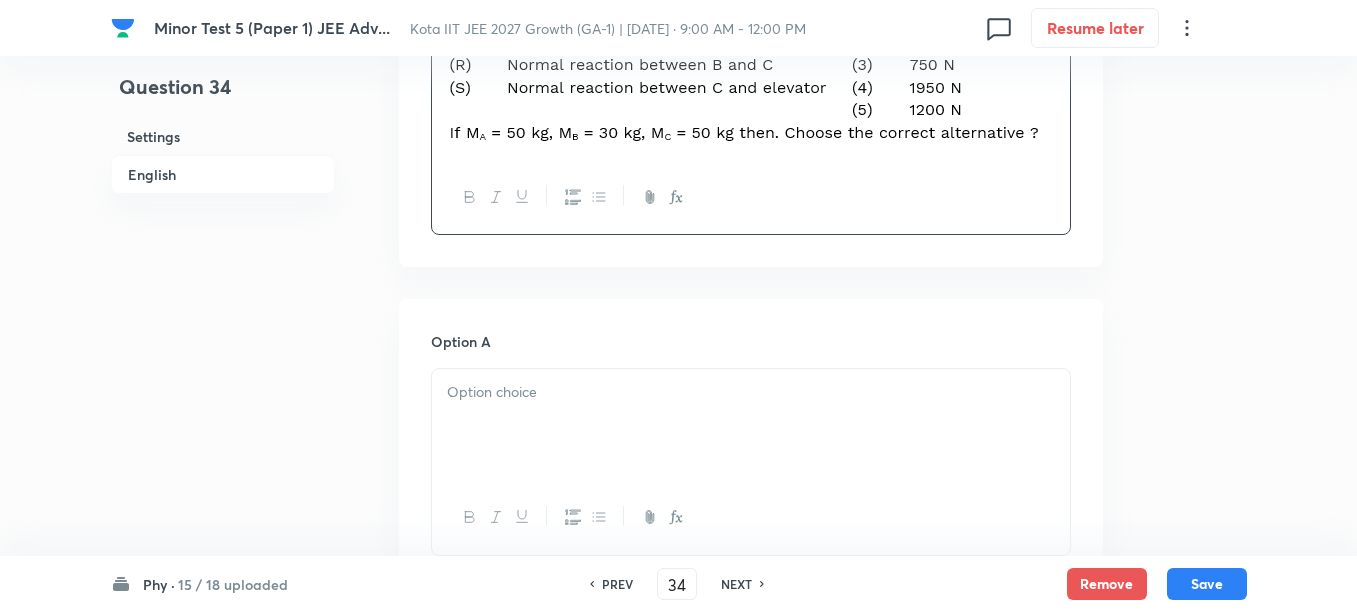 click at bounding box center [751, 425] 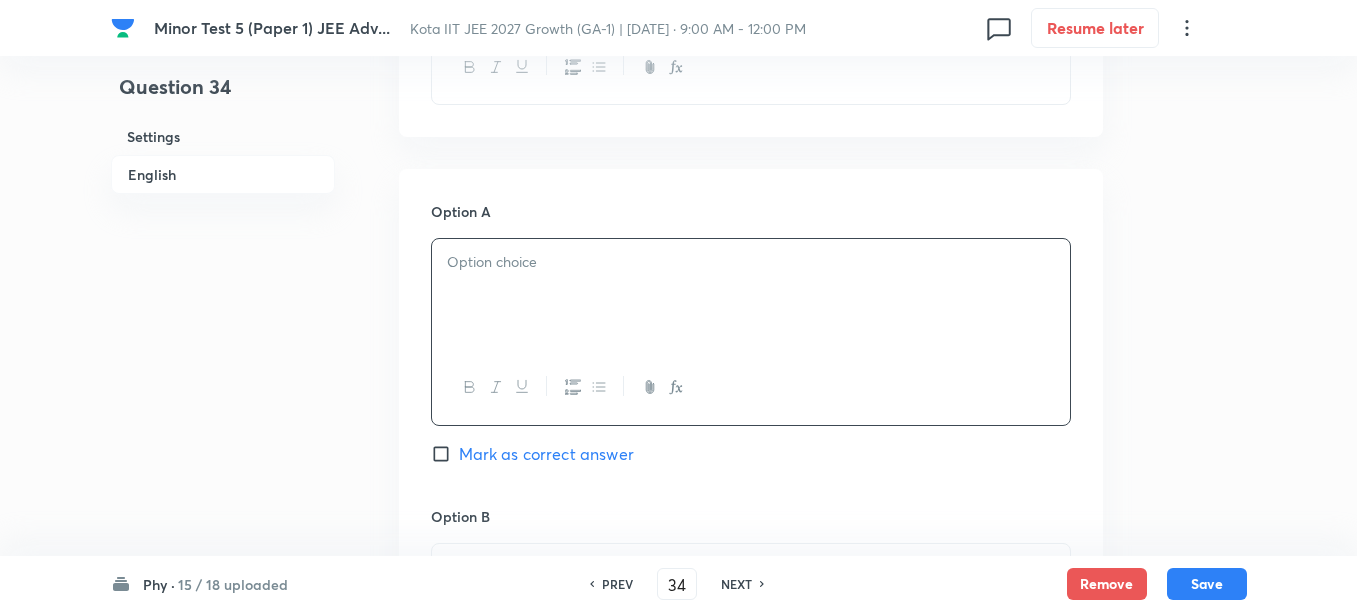 scroll, scrollTop: 1375, scrollLeft: 0, axis: vertical 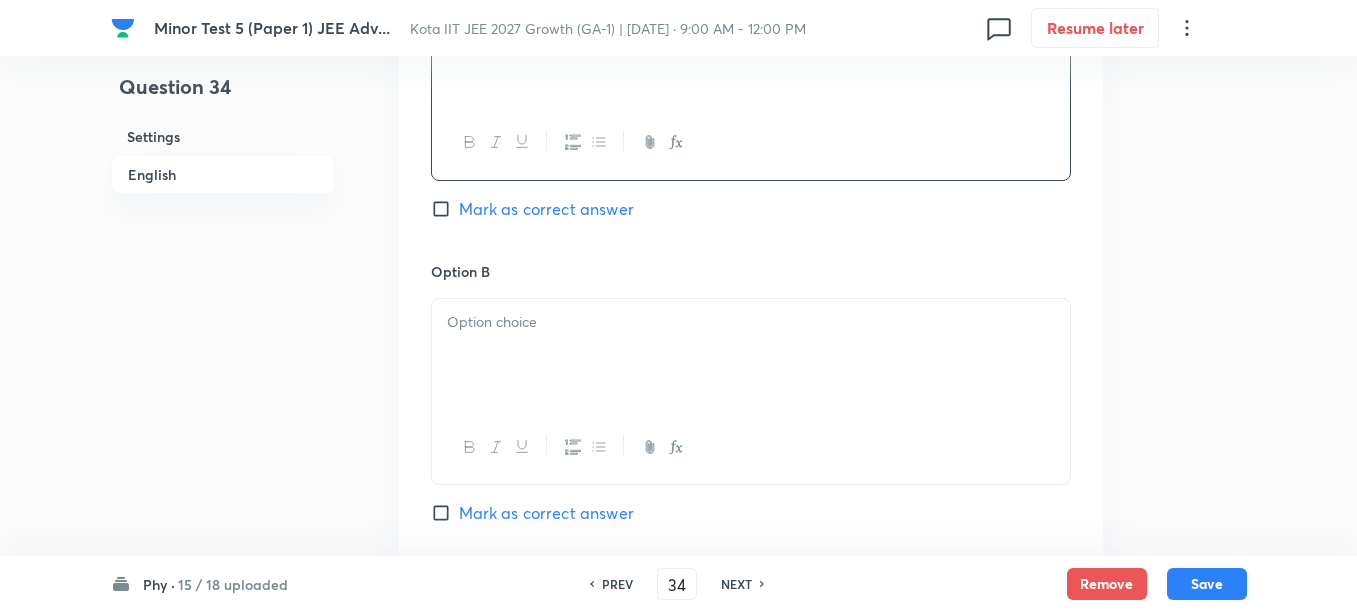 click at bounding box center [751, 355] 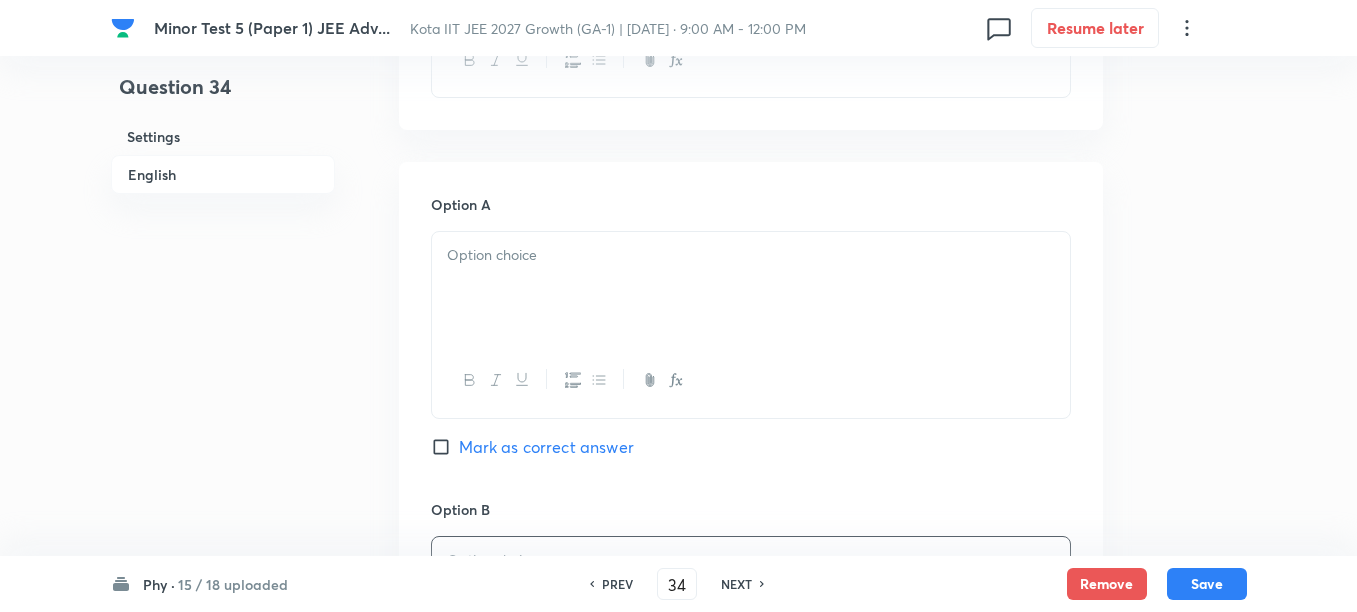 scroll, scrollTop: 1125, scrollLeft: 0, axis: vertical 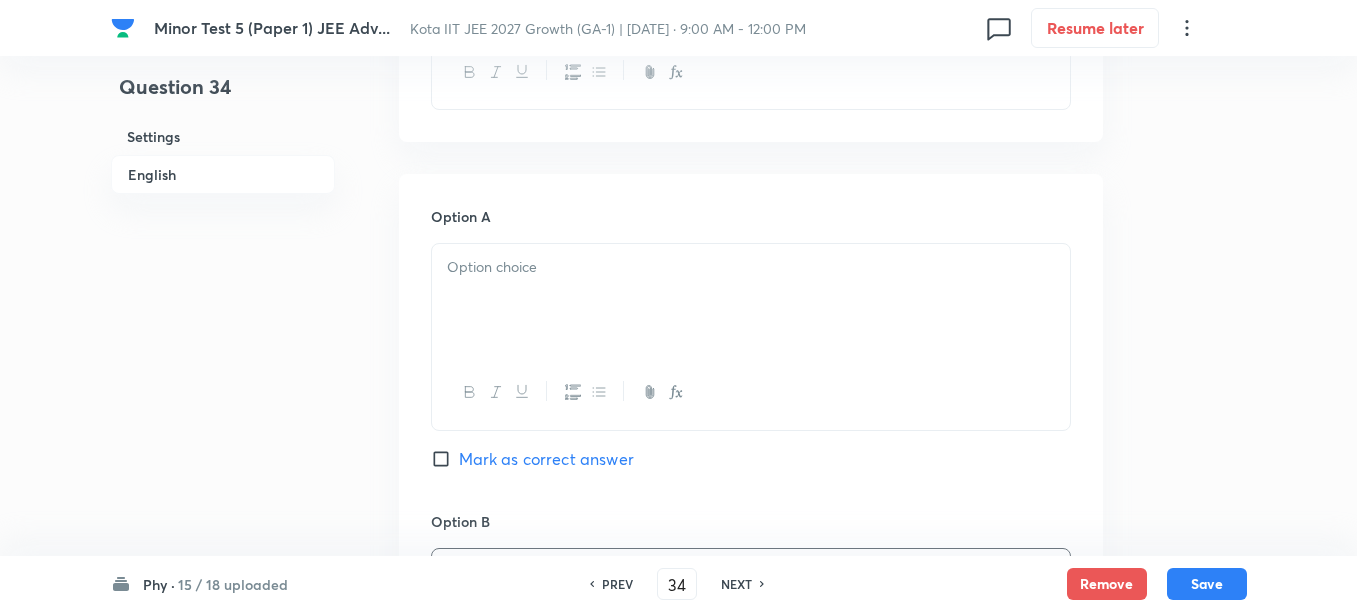 click at bounding box center (751, 300) 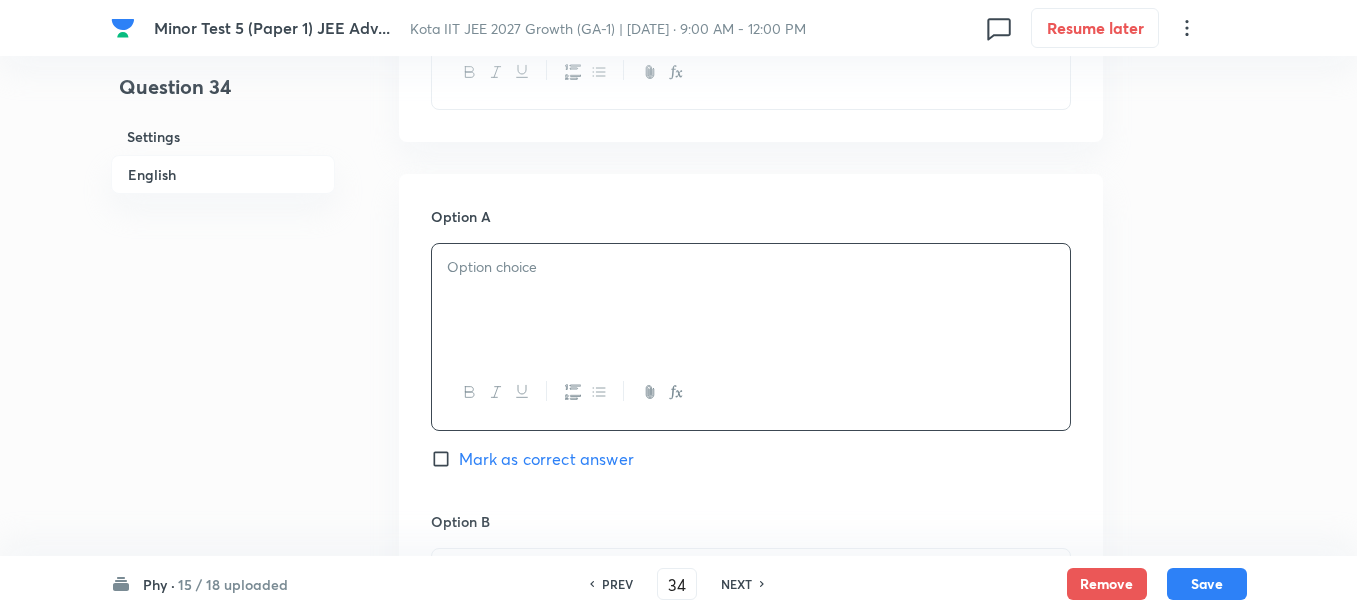 paste 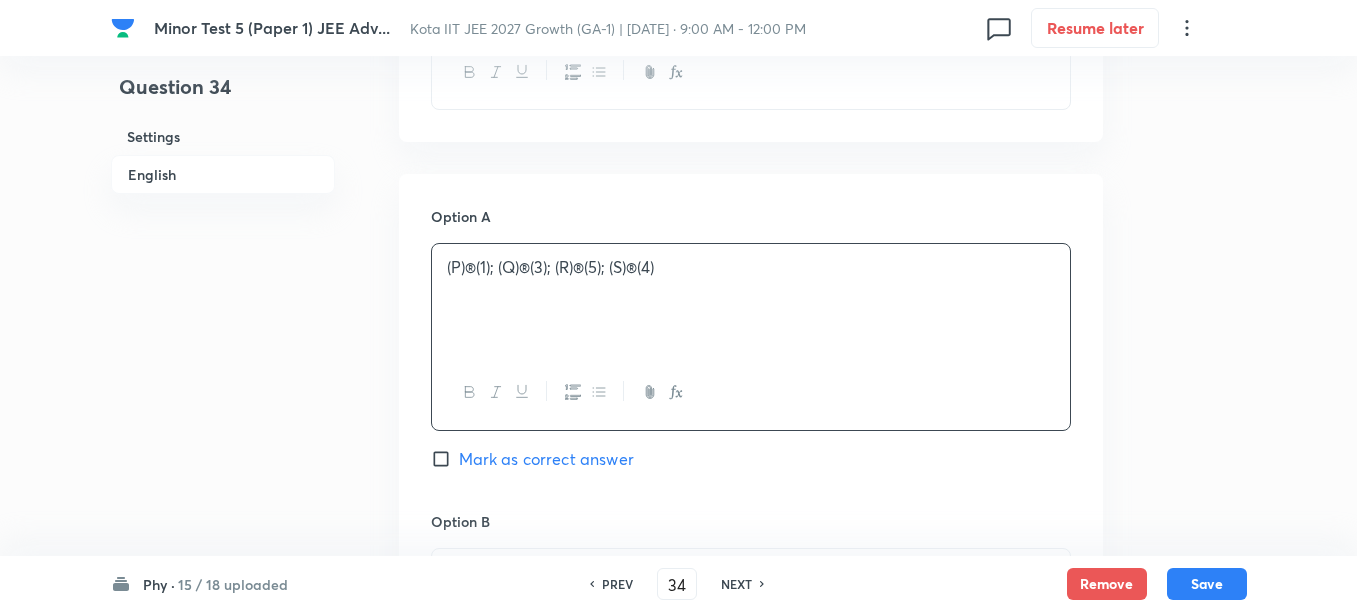 click on "(P)®(1); (Q)®(3); (R)®(5); (S)®(4)" at bounding box center [751, 267] 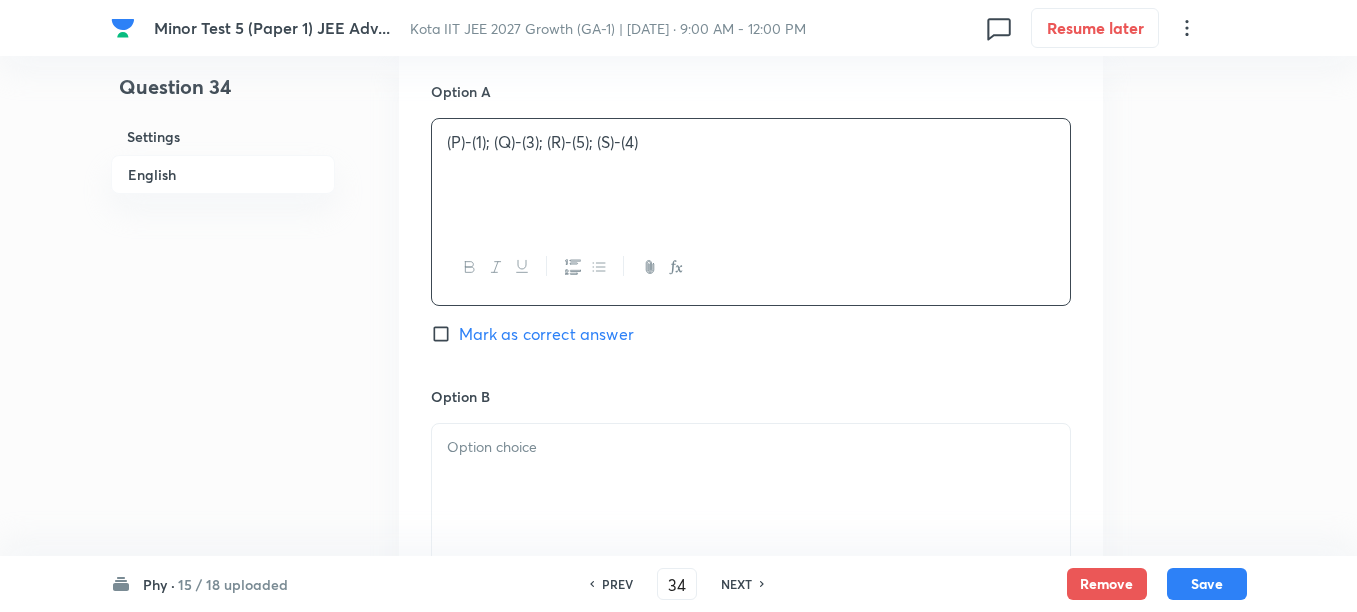 scroll, scrollTop: 1500, scrollLeft: 0, axis: vertical 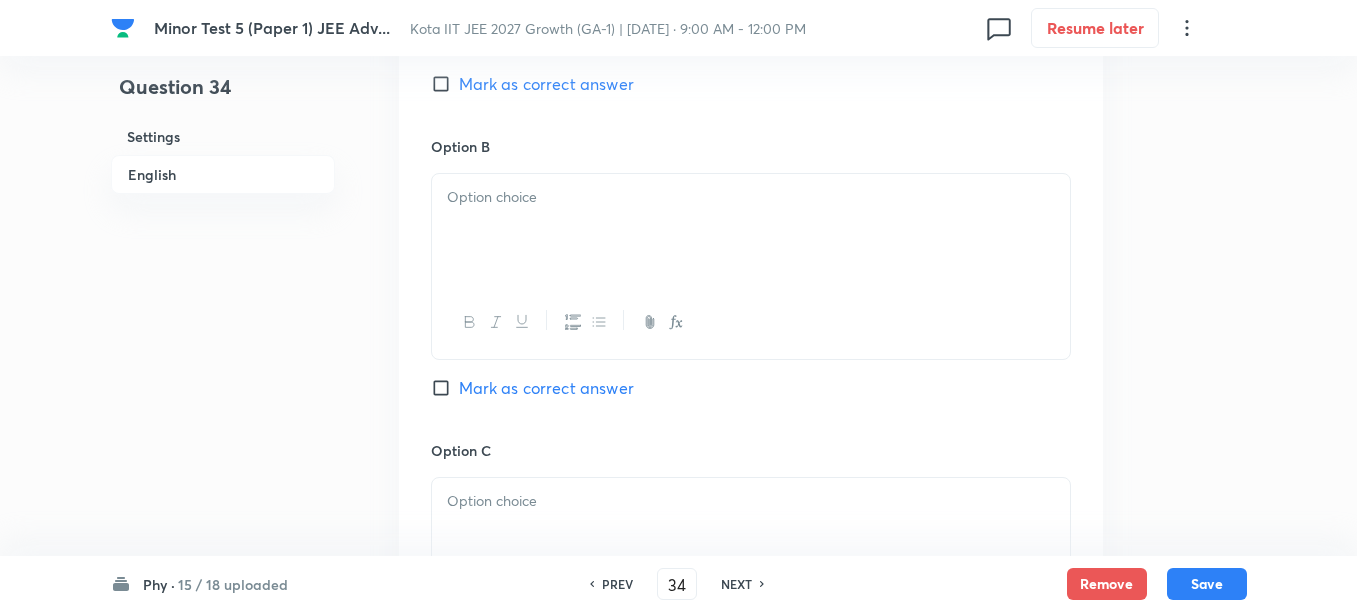click at bounding box center [751, 230] 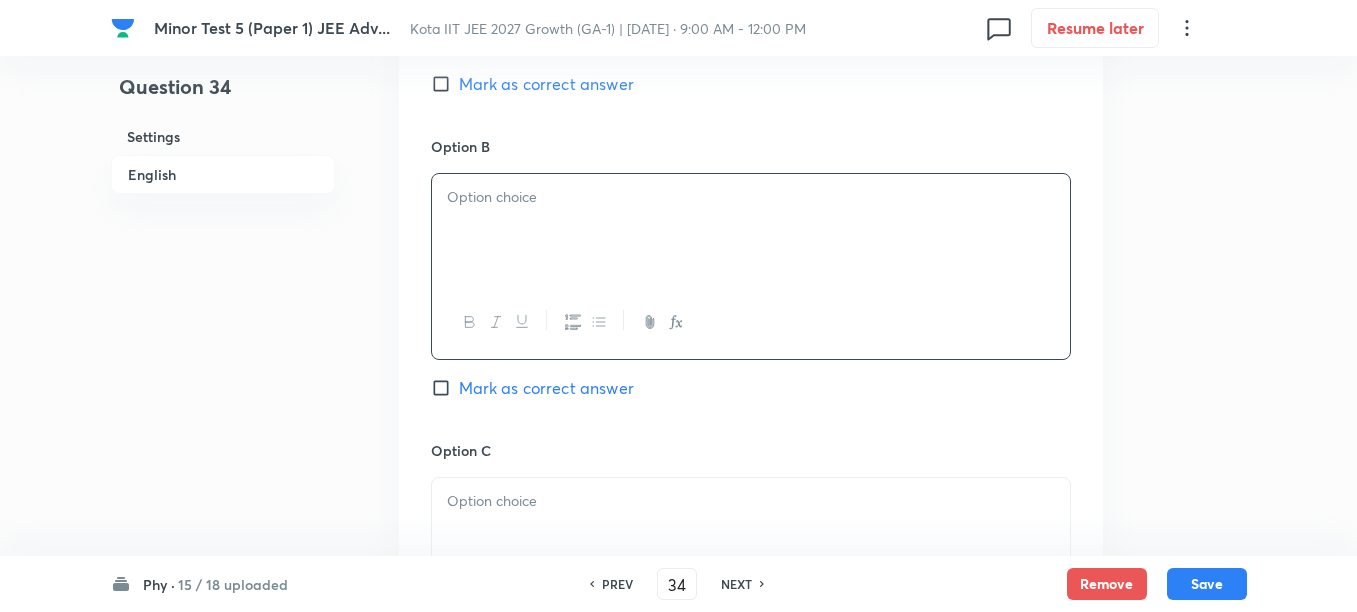 paste 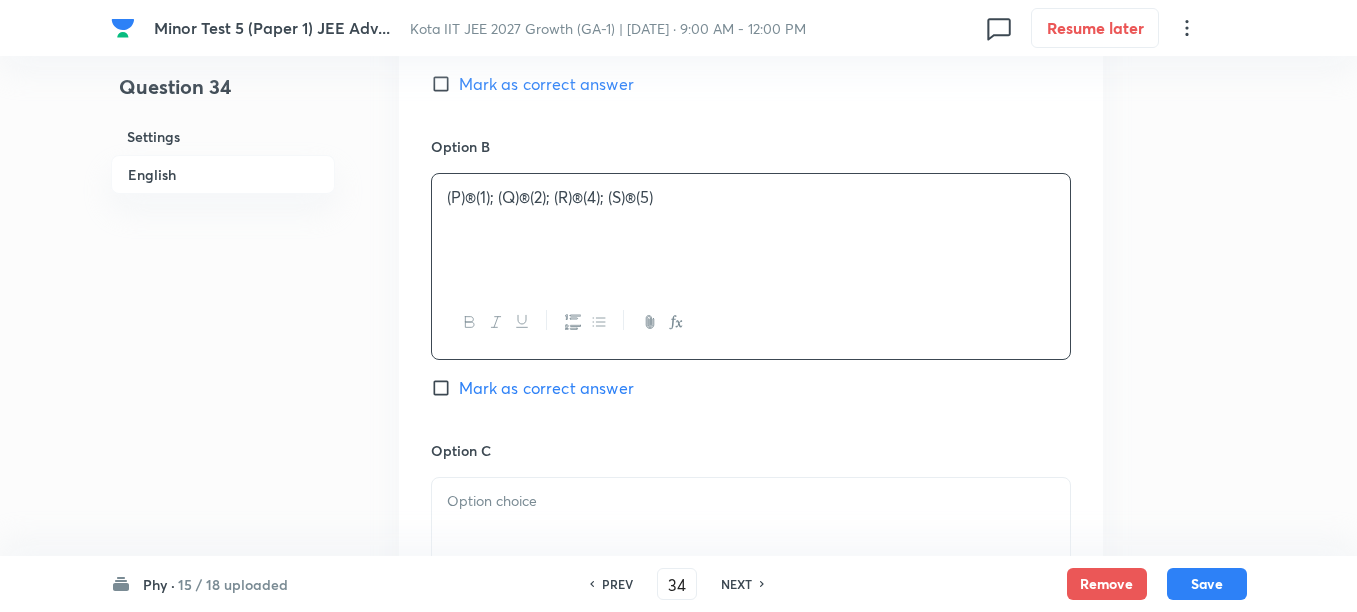 click on "(P)®(1); (Q)®(2); (R)®(4); (S)®(5)" at bounding box center [751, 197] 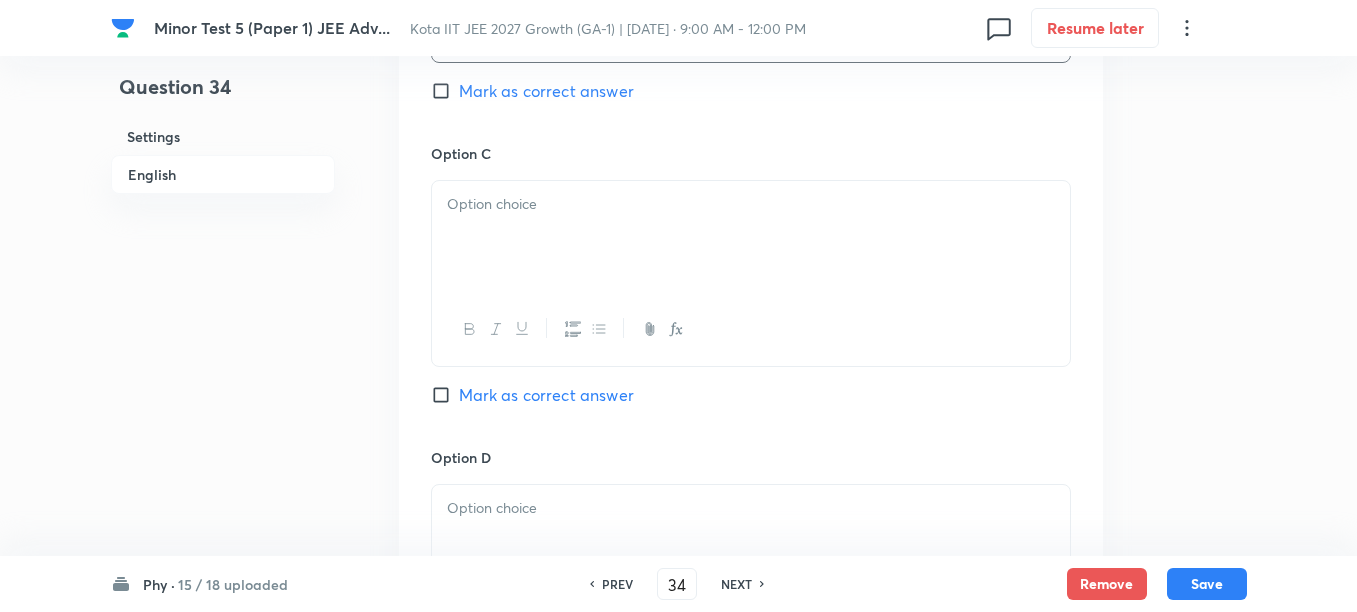 scroll, scrollTop: 1875, scrollLeft: 0, axis: vertical 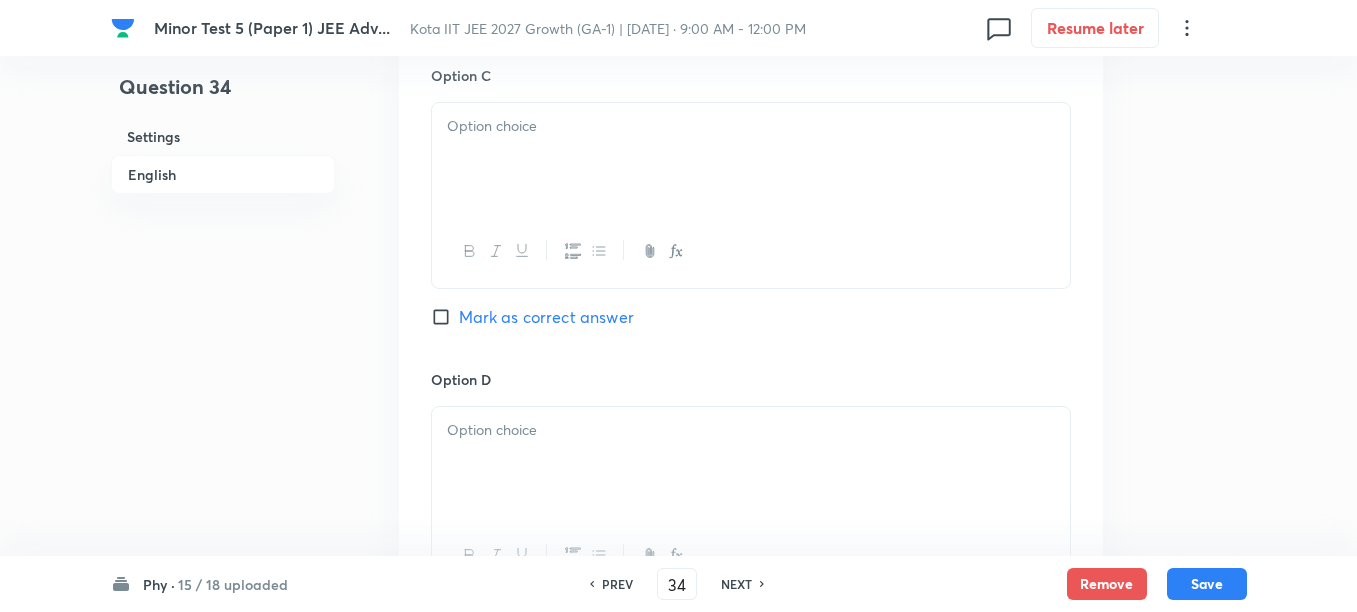 click at bounding box center (751, 159) 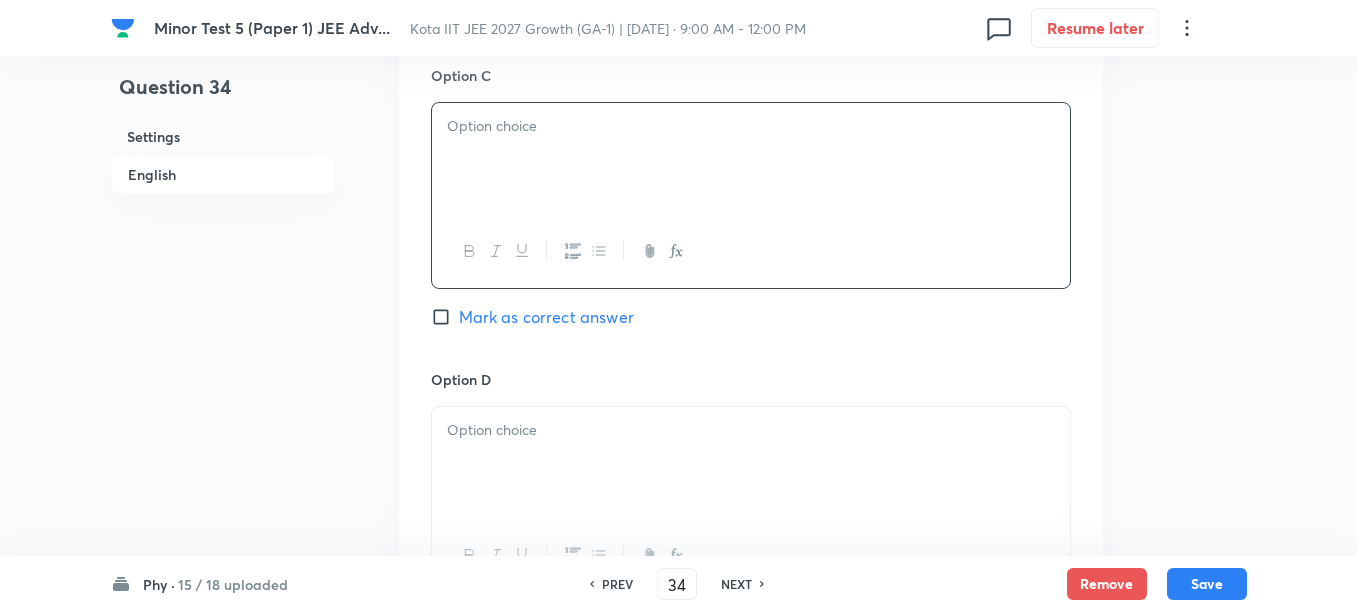 paste 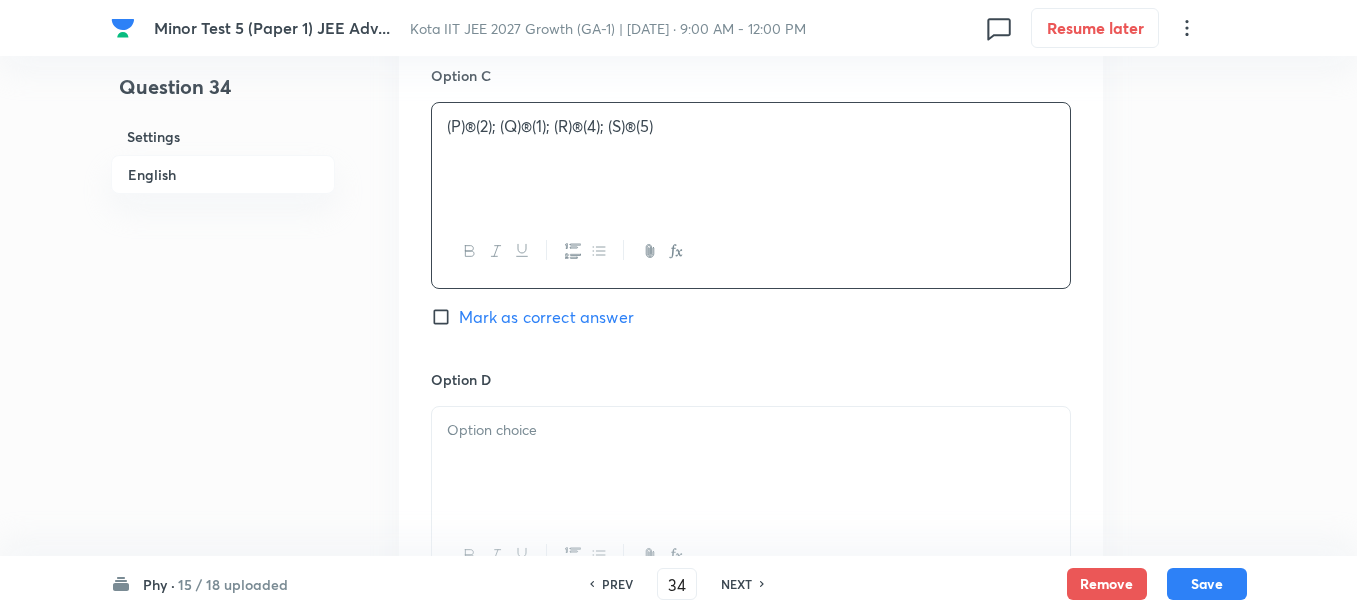 click on "(P)®(2); (Q)®(1); (R)®(4); (S)®(5)" at bounding box center (751, 126) 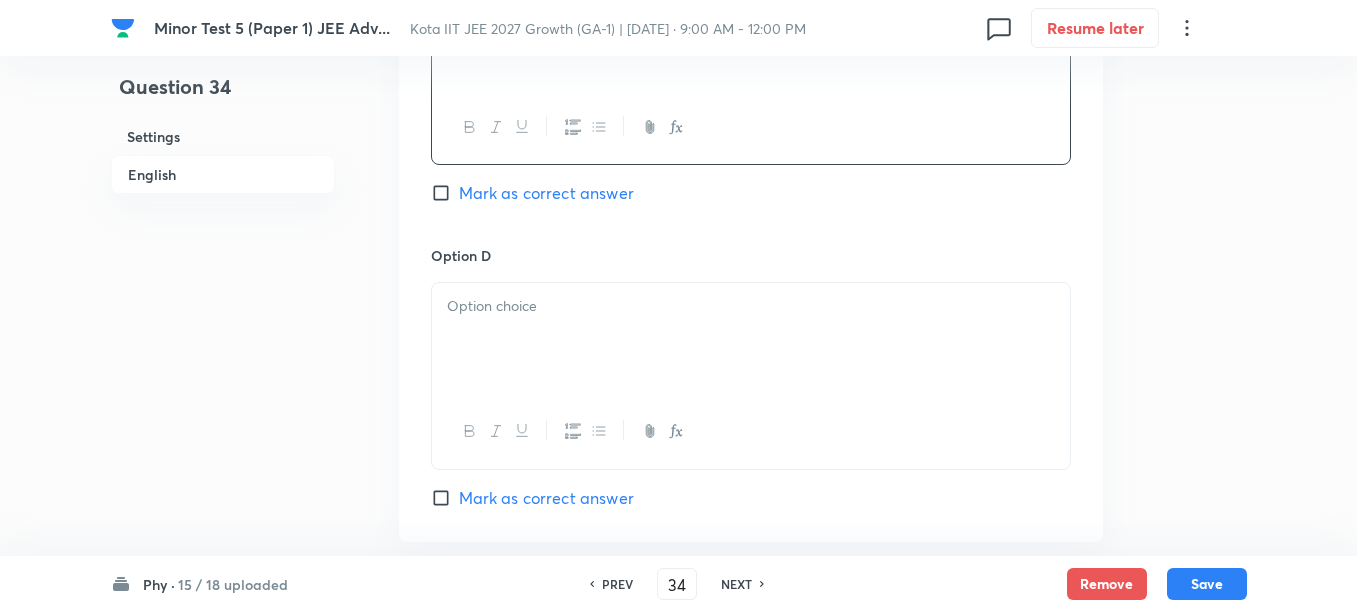 scroll, scrollTop: 2000, scrollLeft: 0, axis: vertical 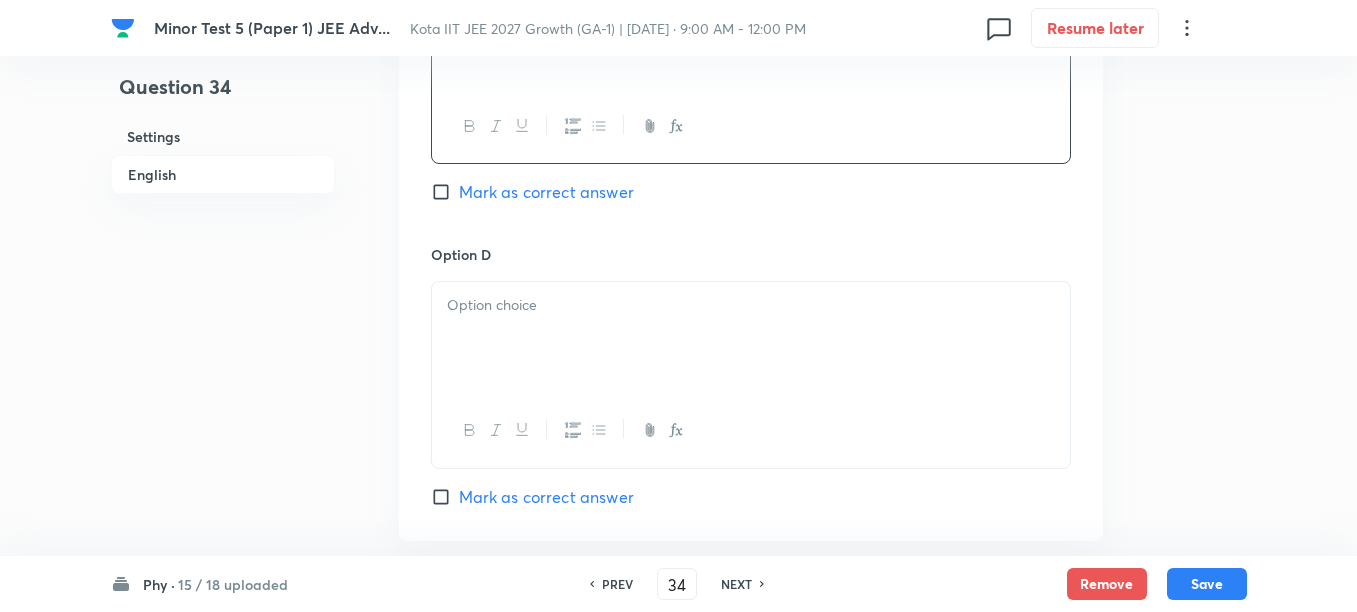 click at bounding box center [751, 338] 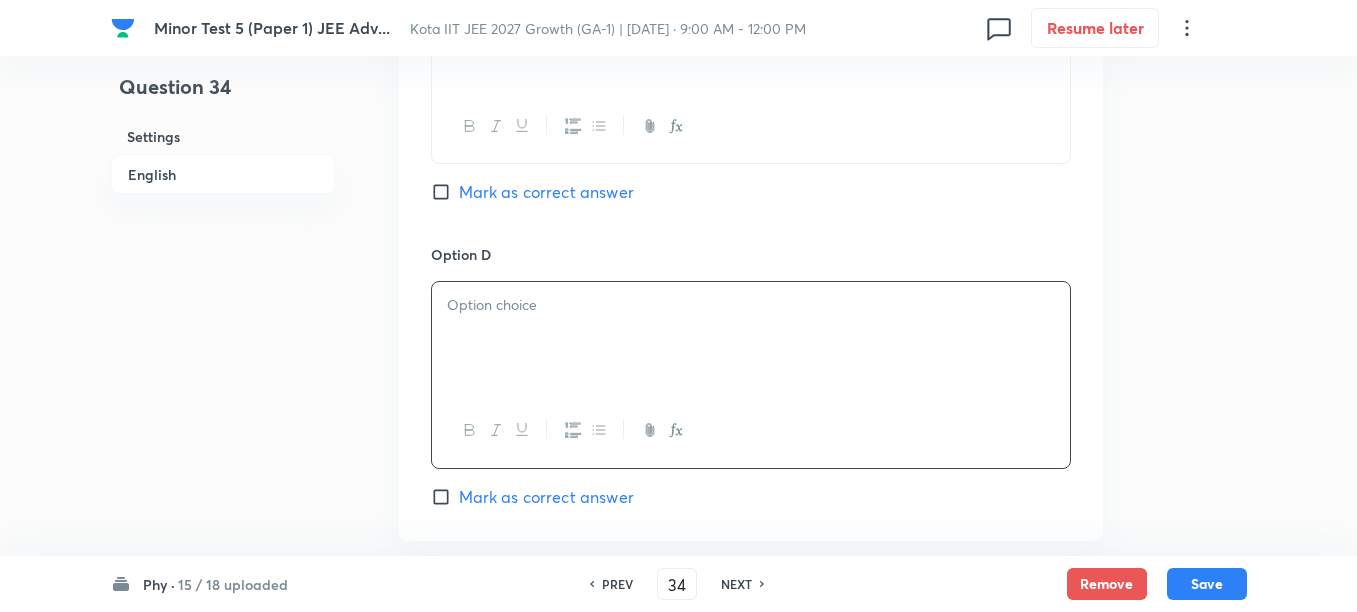 paste 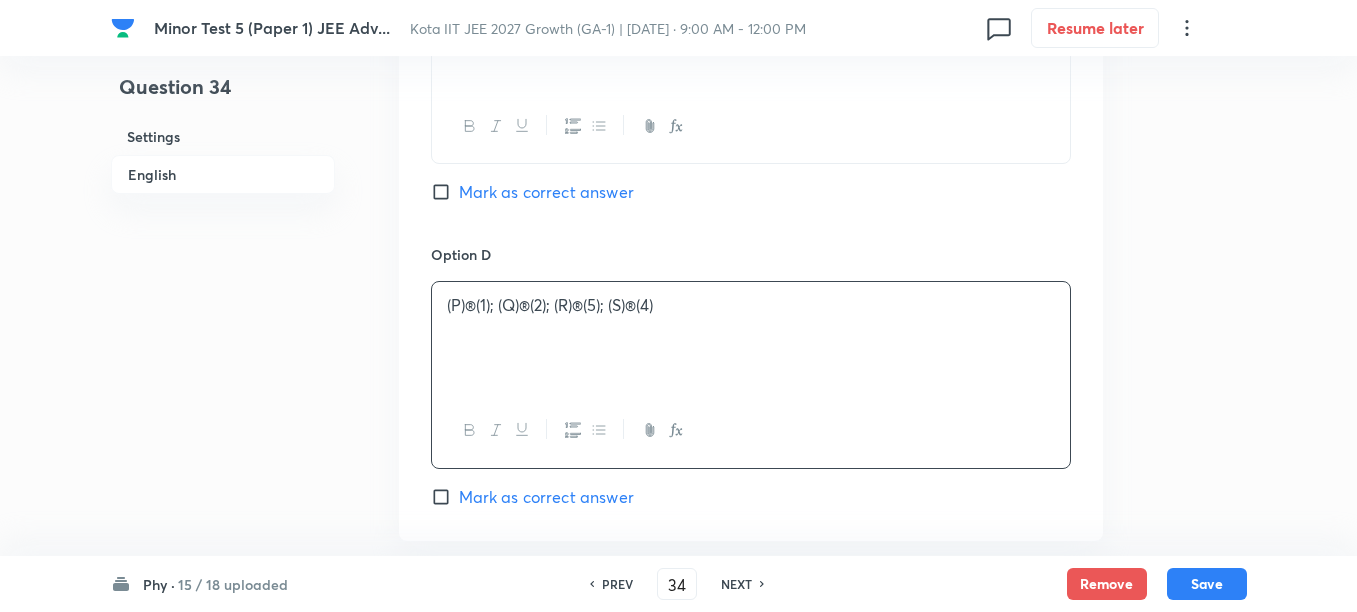 click on "(P)®(1); (Q)®(2); (R)®(5); (S)®(4)" at bounding box center [751, 305] 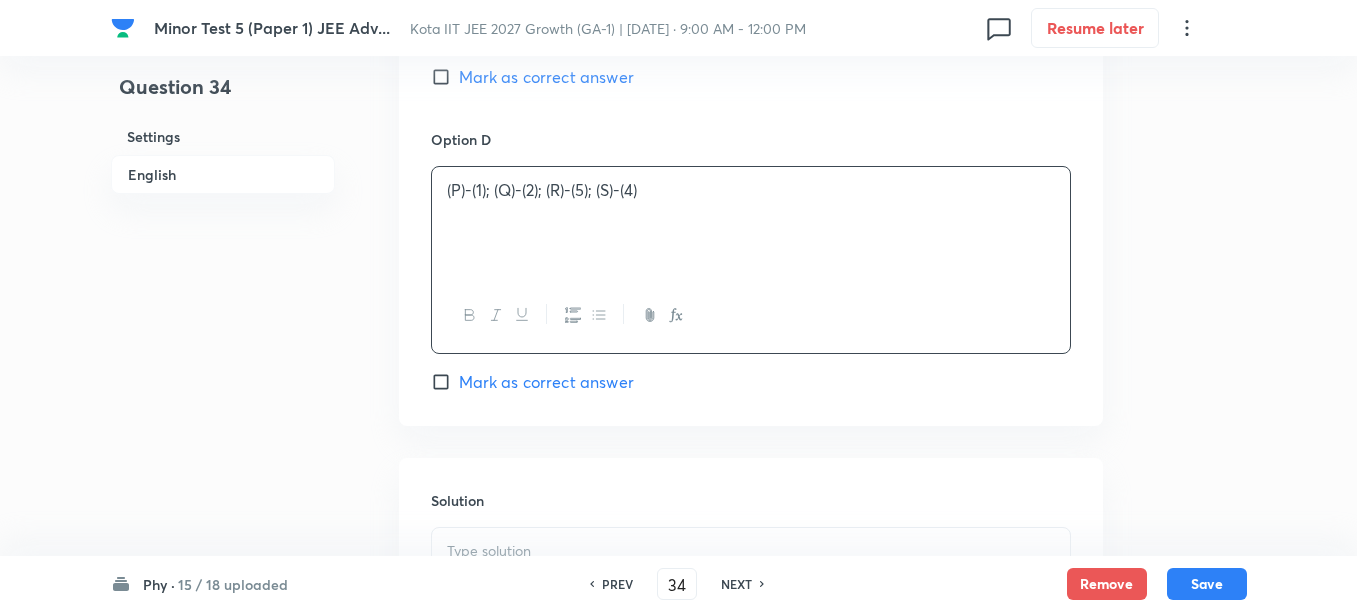 scroll, scrollTop: 2250, scrollLeft: 0, axis: vertical 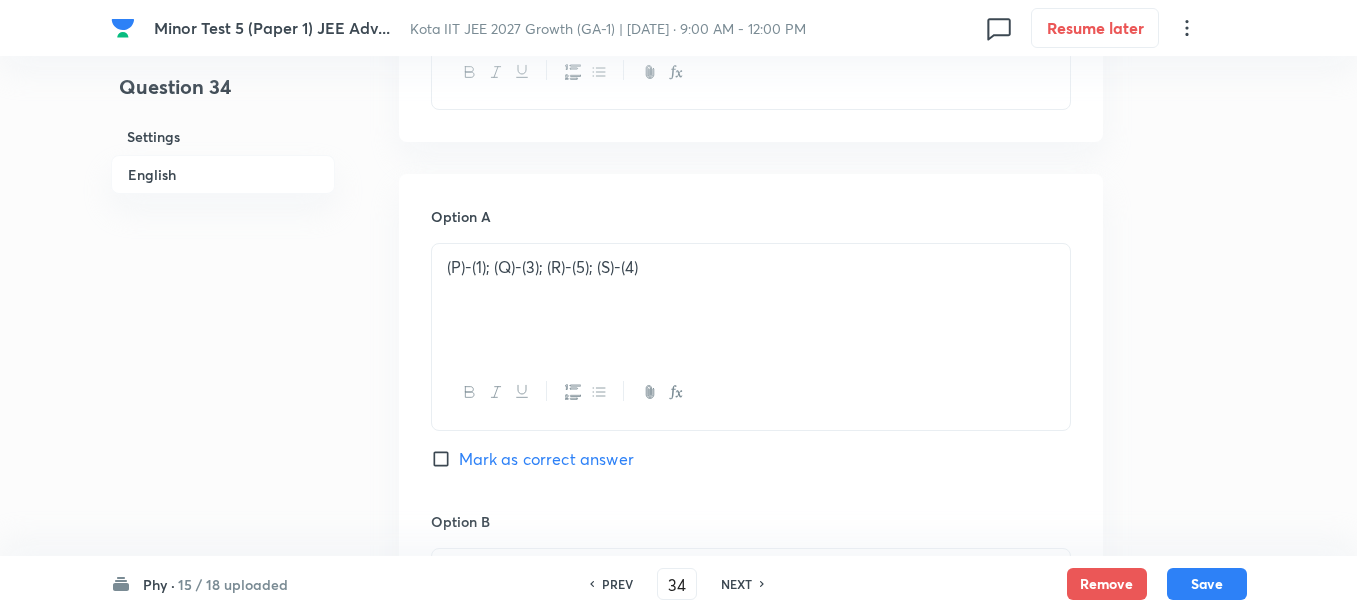 click on "Mark as correct answer" at bounding box center [546, 459] 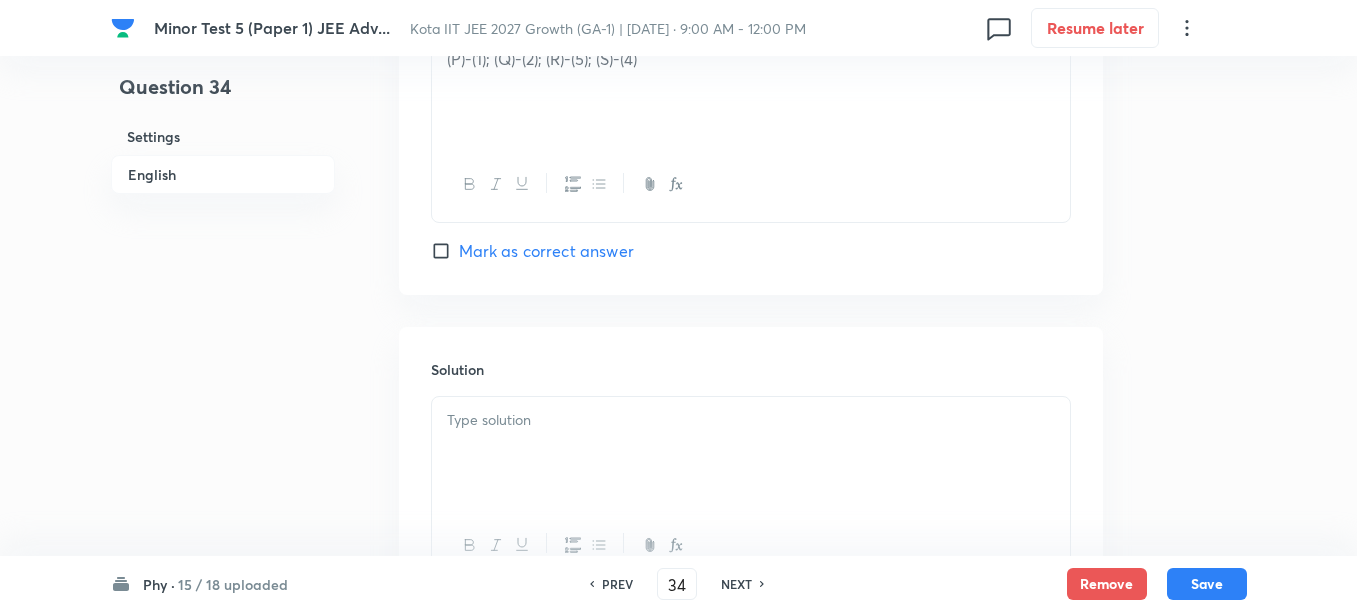 scroll, scrollTop: 2425, scrollLeft: 0, axis: vertical 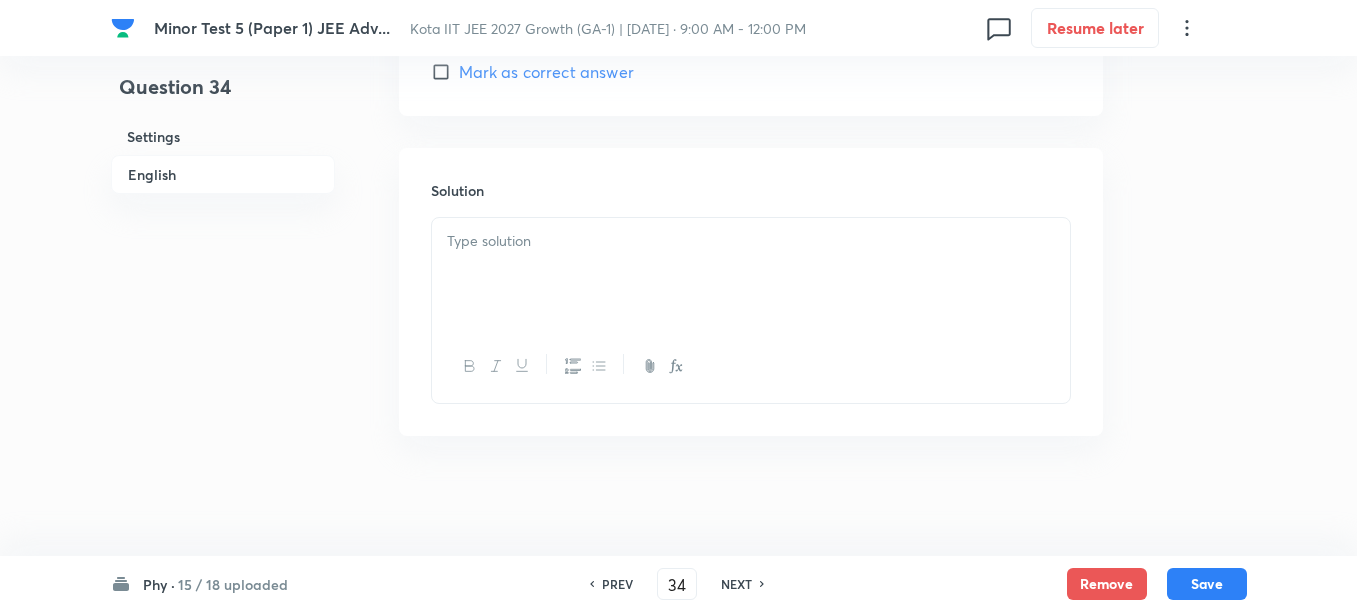click at bounding box center [751, 274] 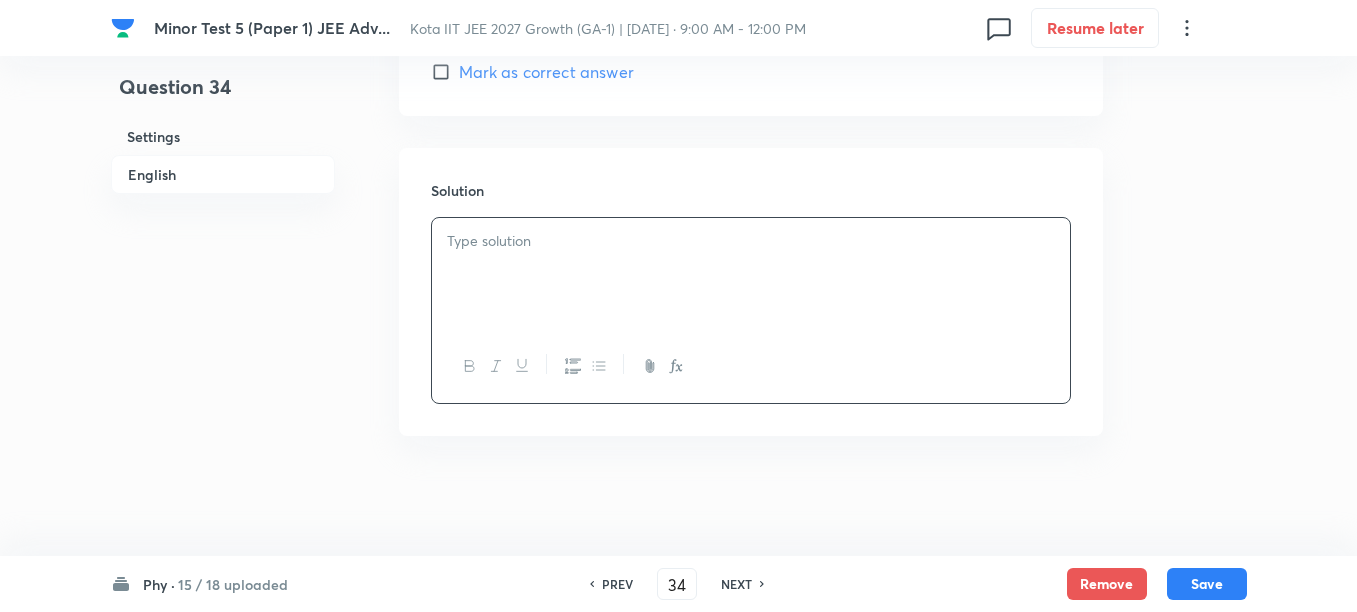 type 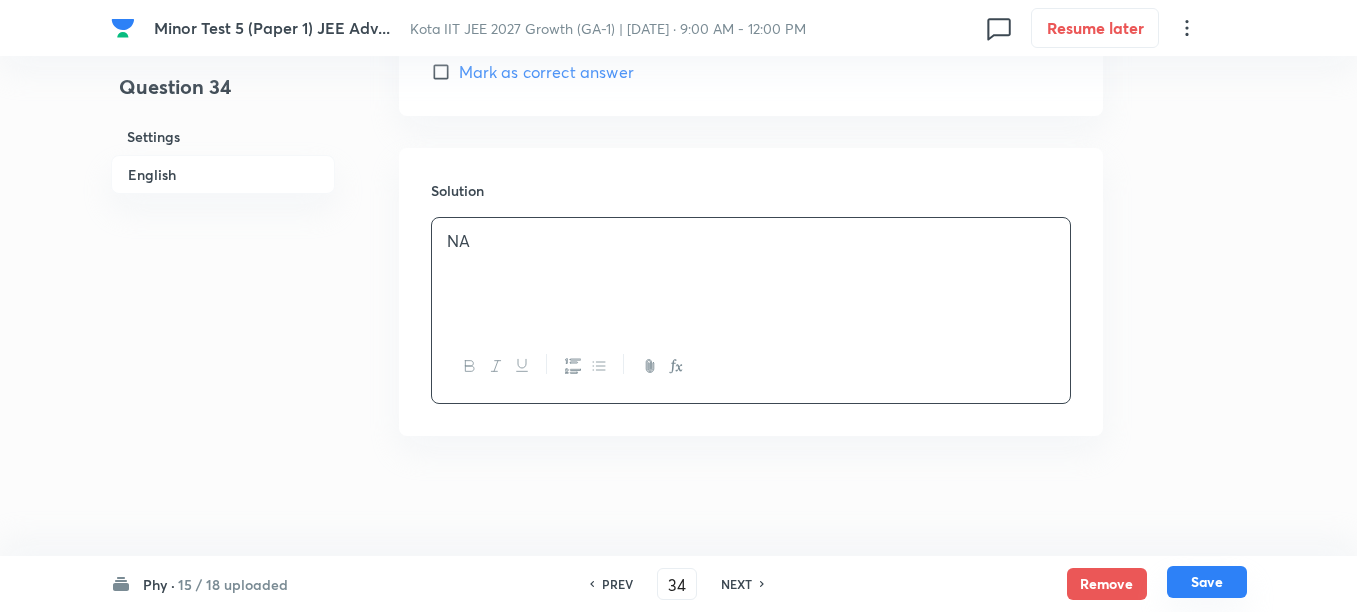 click on "Save" at bounding box center (1207, 582) 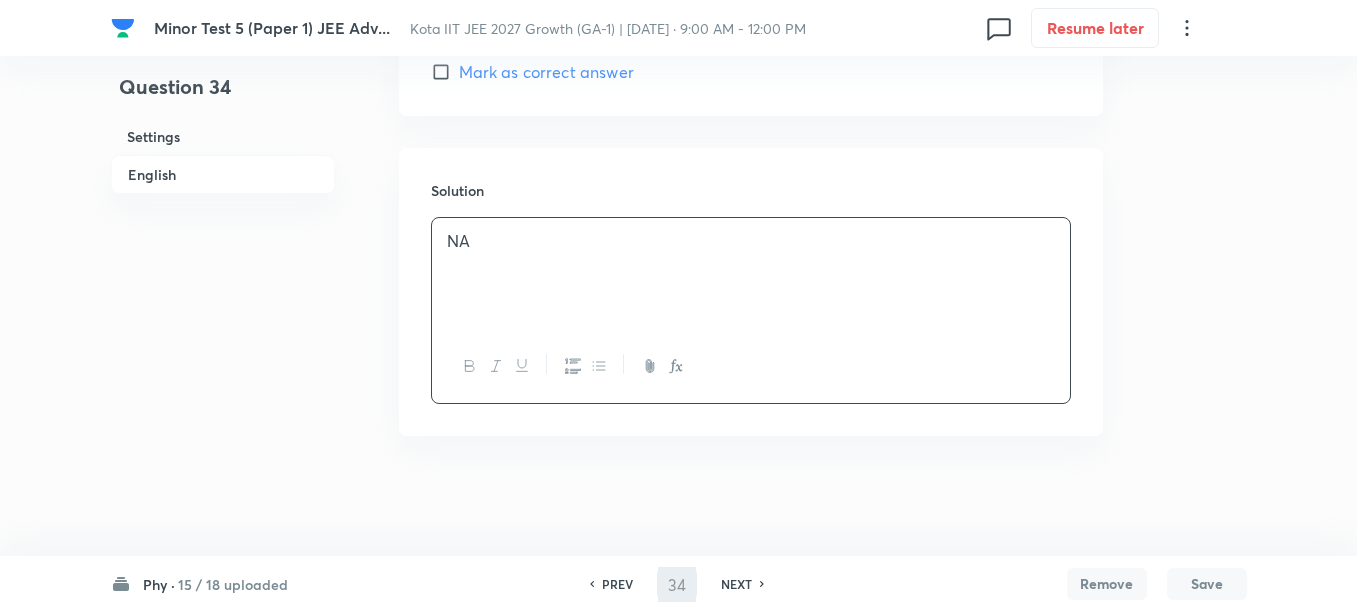 type on "35" 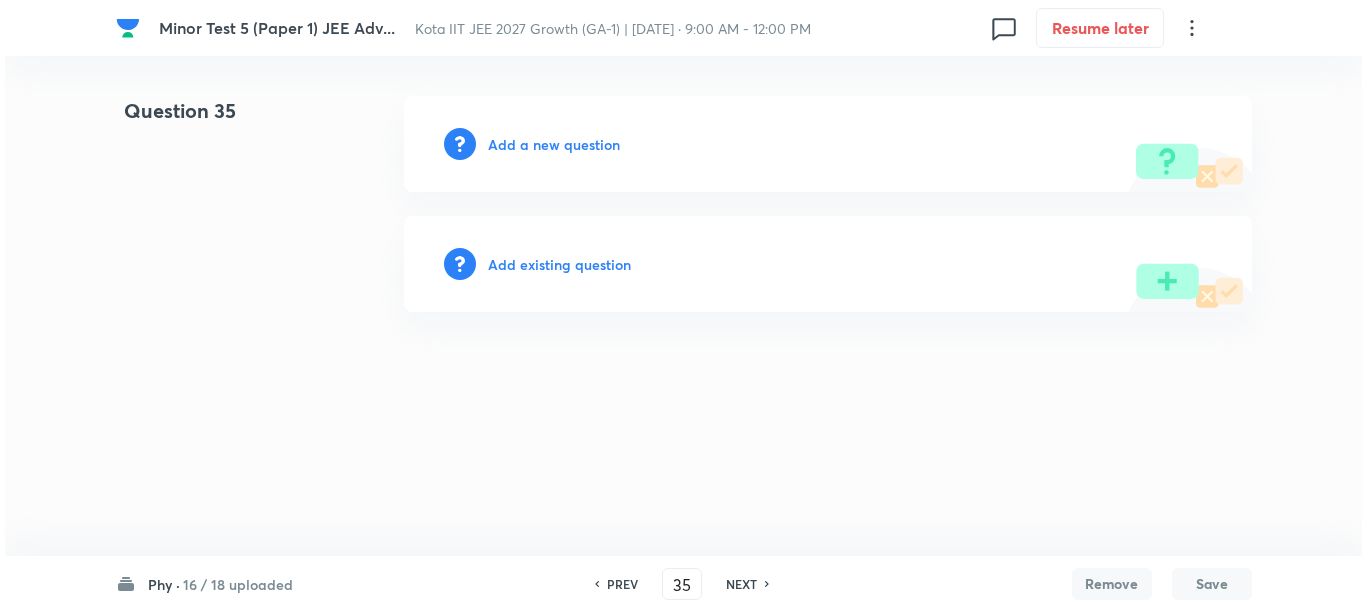 scroll, scrollTop: 0, scrollLeft: 0, axis: both 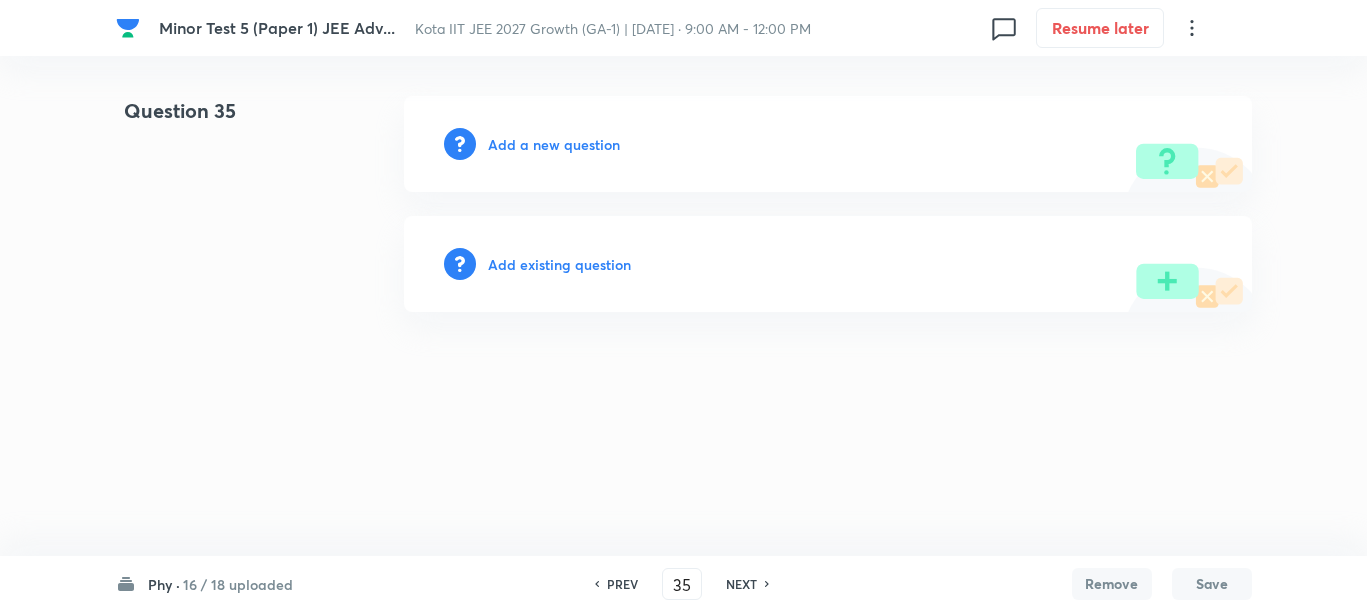 click on "Add a new question" at bounding box center (554, 144) 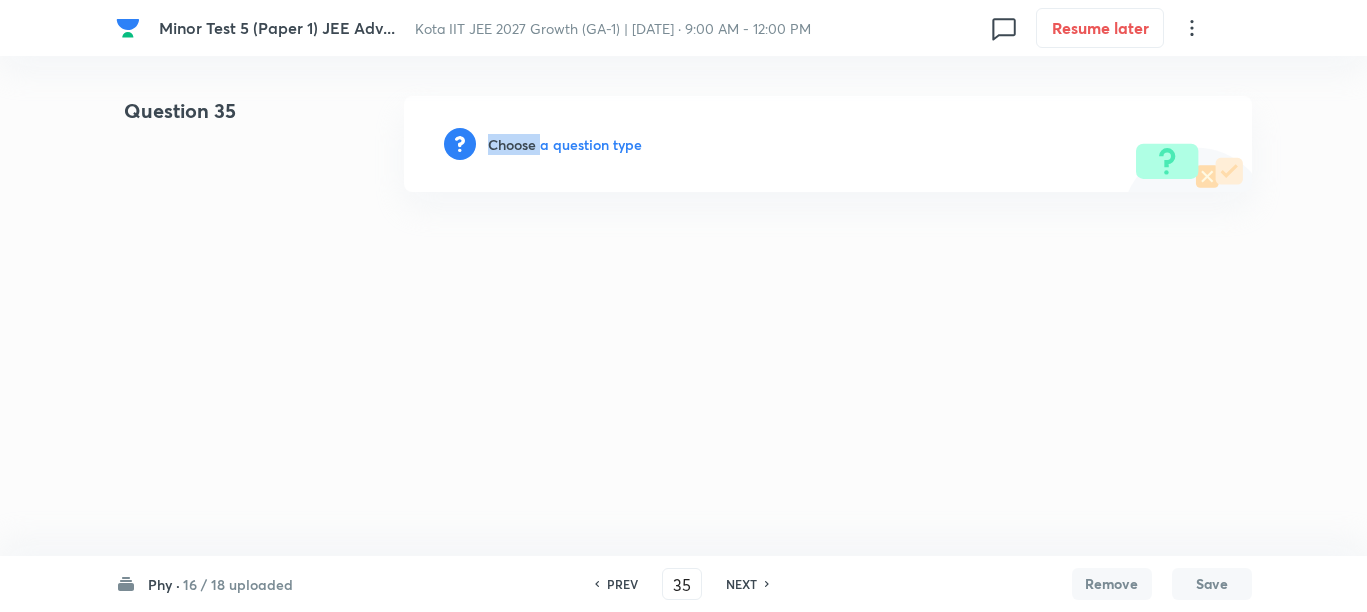 click on "Choose a question type" at bounding box center (565, 144) 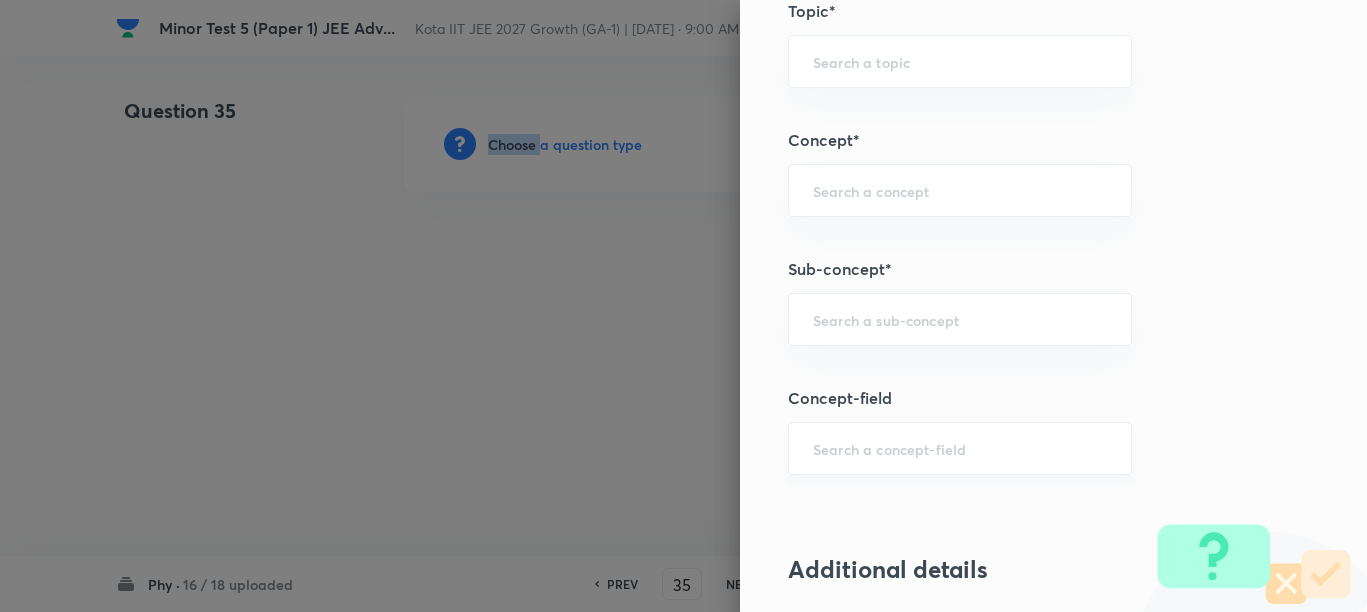 scroll, scrollTop: 1125, scrollLeft: 0, axis: vertical 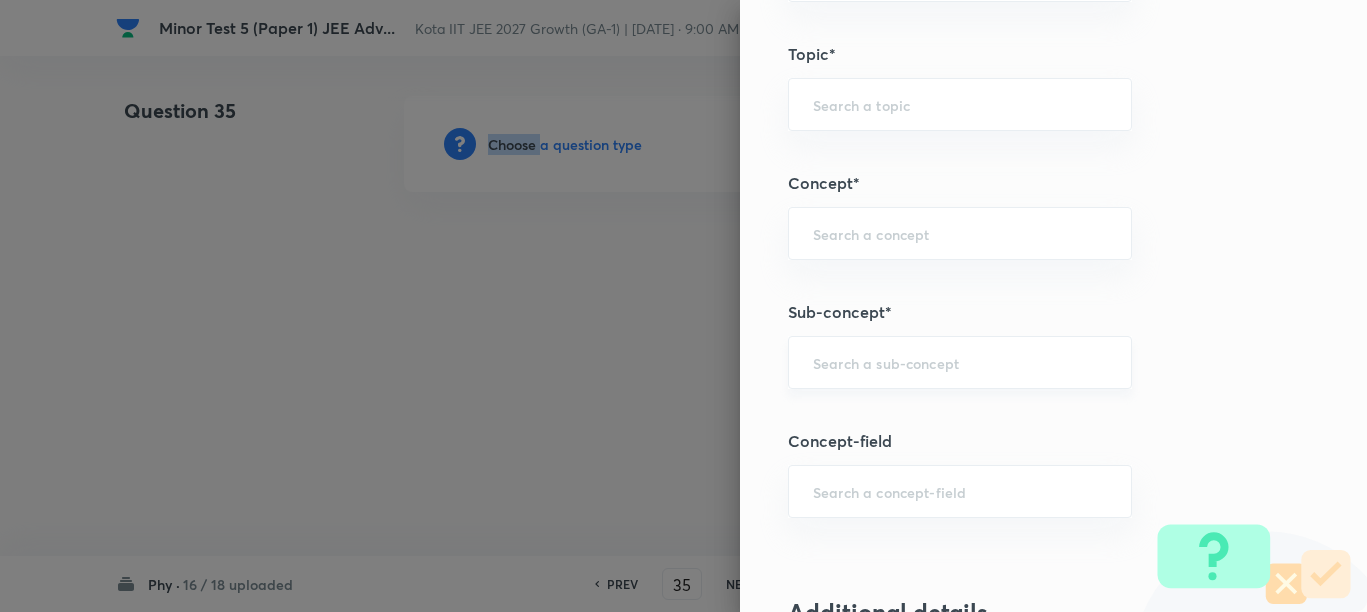click on "​" at bounding box center [960, 362] 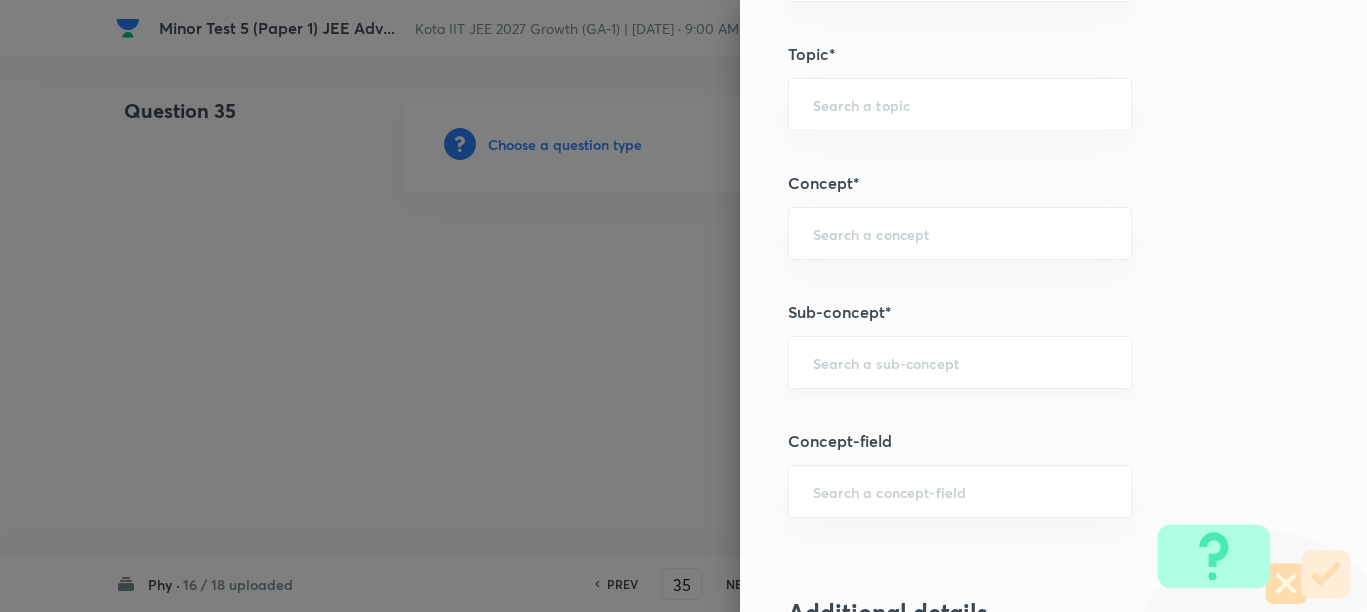 paste on "Motion in a Straight Line" 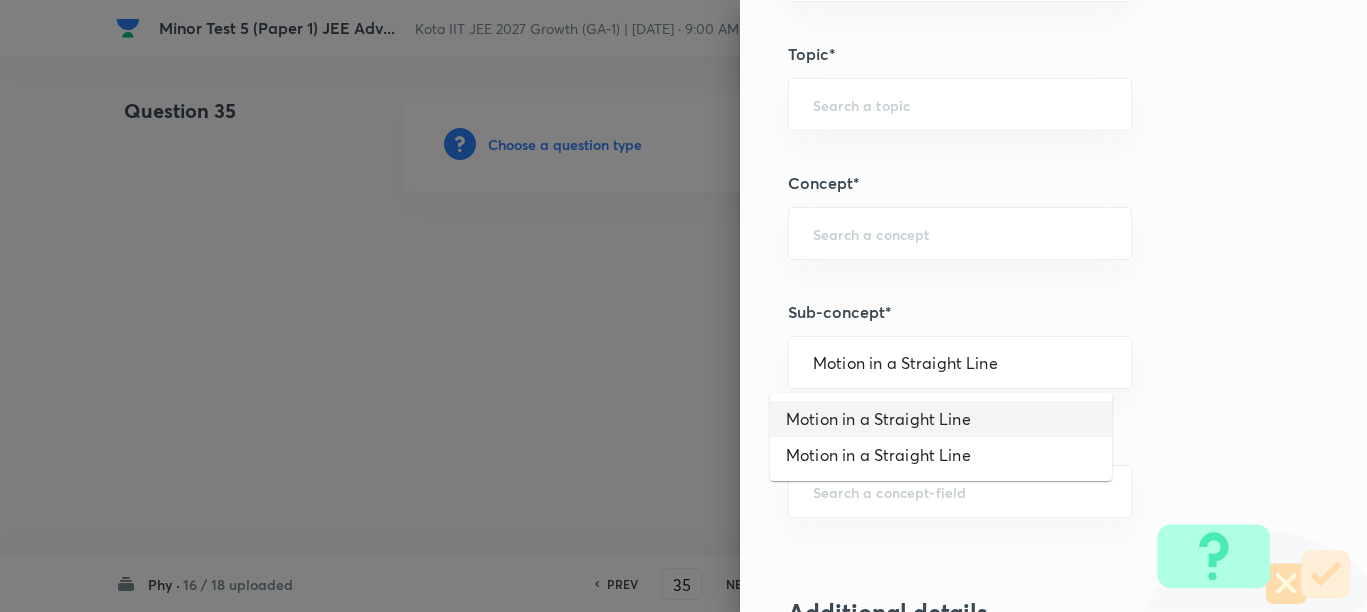 click on "Motion in a Straight Line" at bounding box center (941, 419) 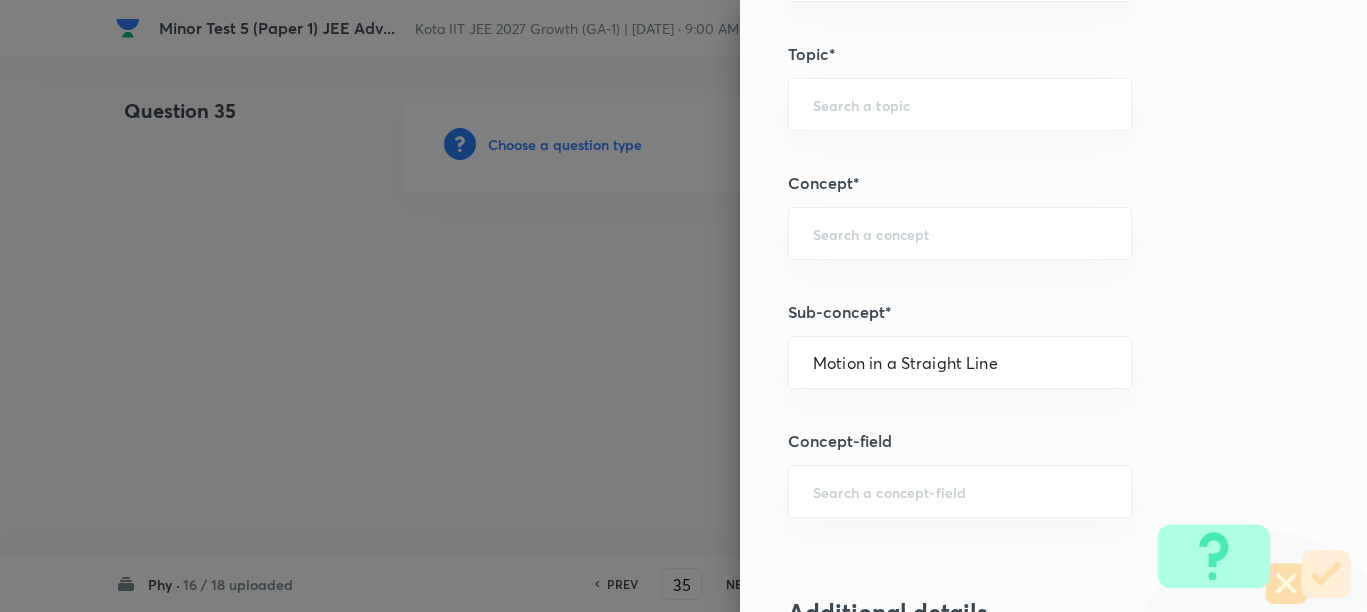type on "Physics" 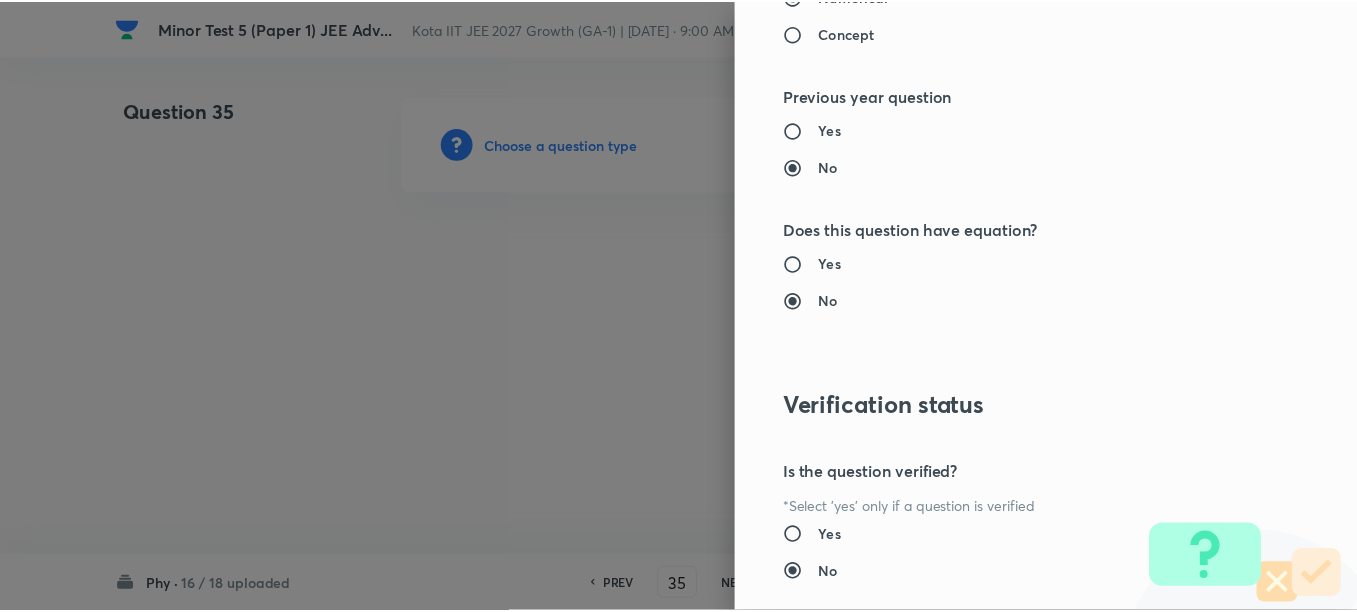 scroll, scrollTop: 2248, scrollLeft: 0, axis: vertical 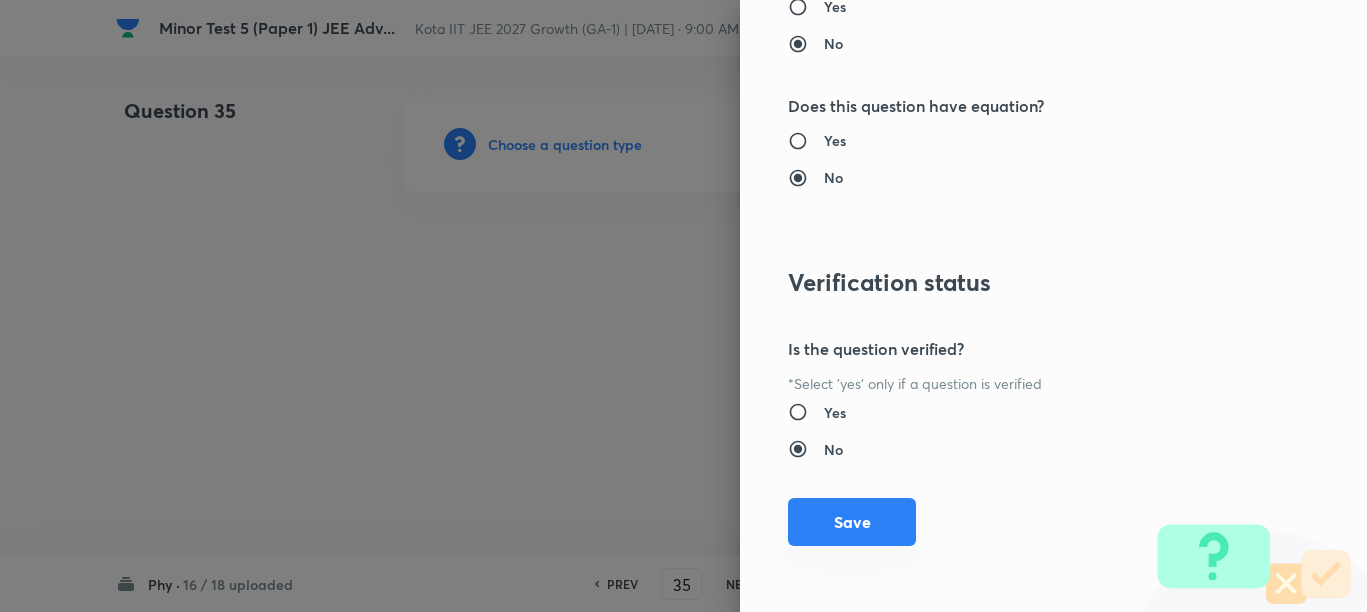 click on "Save" at bounding box center (852, 522) 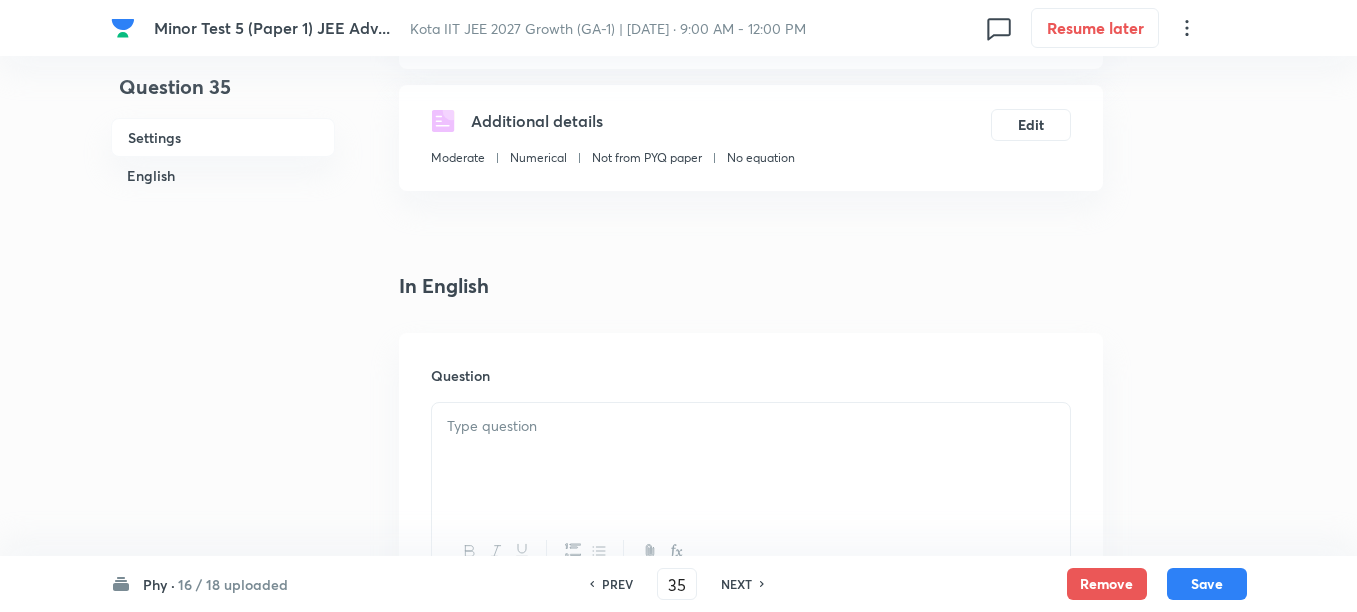 scroll, scrollTop: 375, scrollLeft: 0, axis: vertical 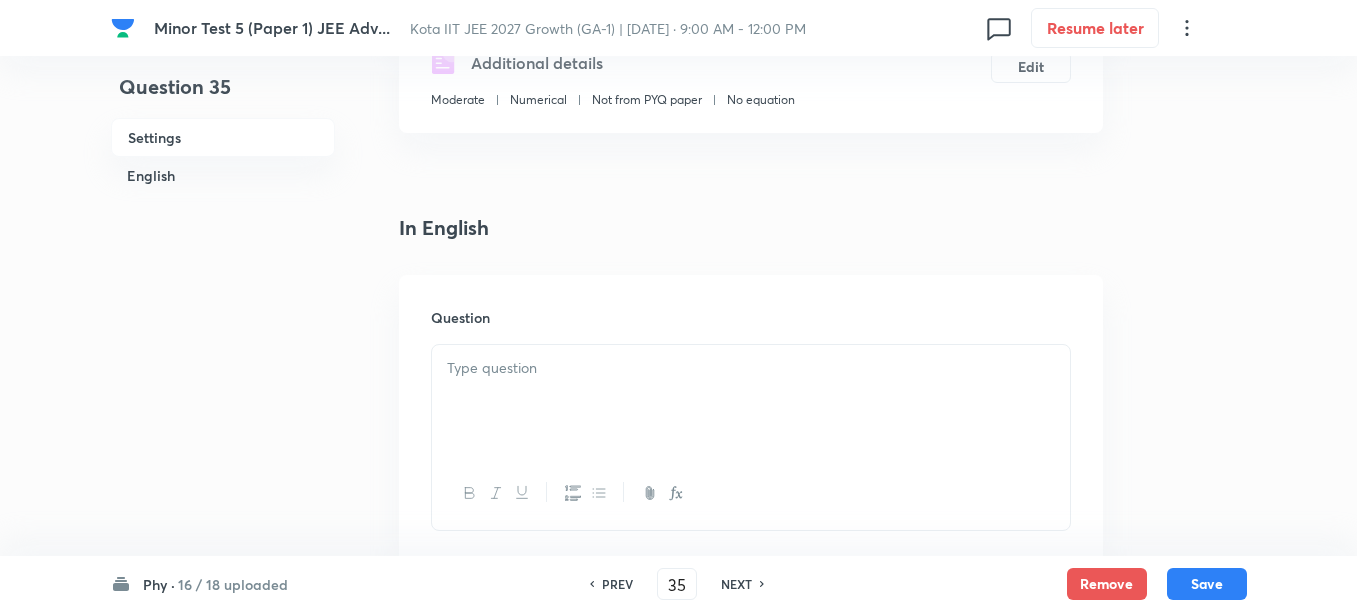 click at bounding box center (751, 368) 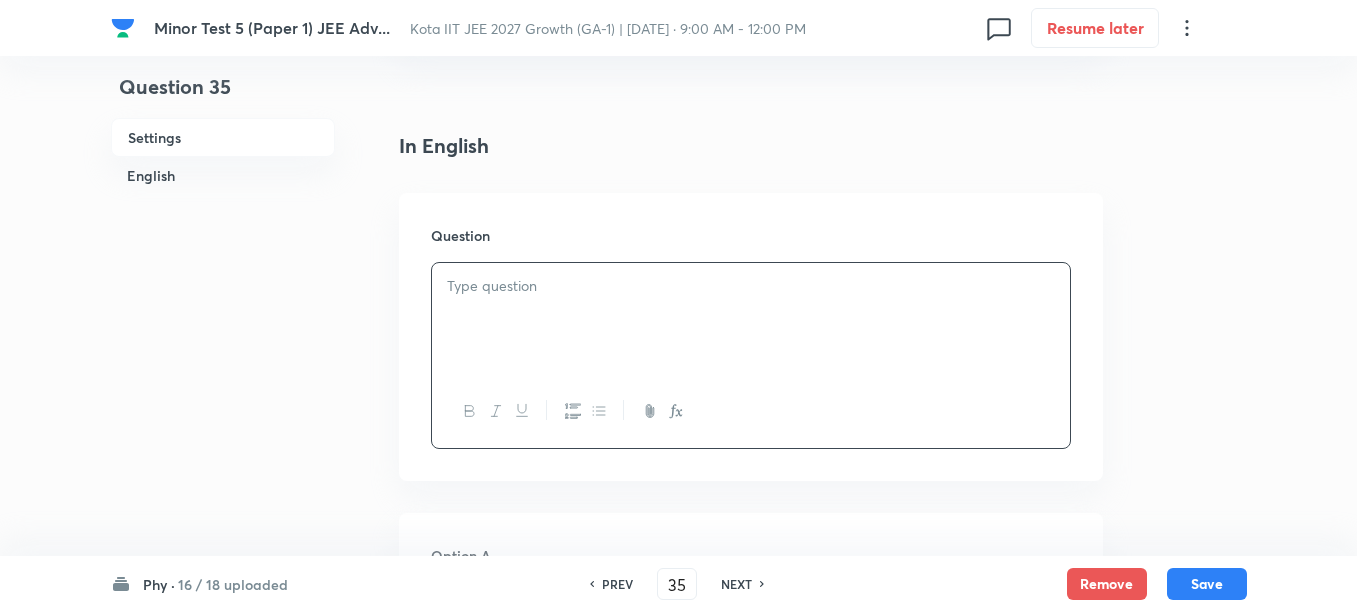 scroll, scrollTop: 500, scrollLeft: 0, axis: vertical 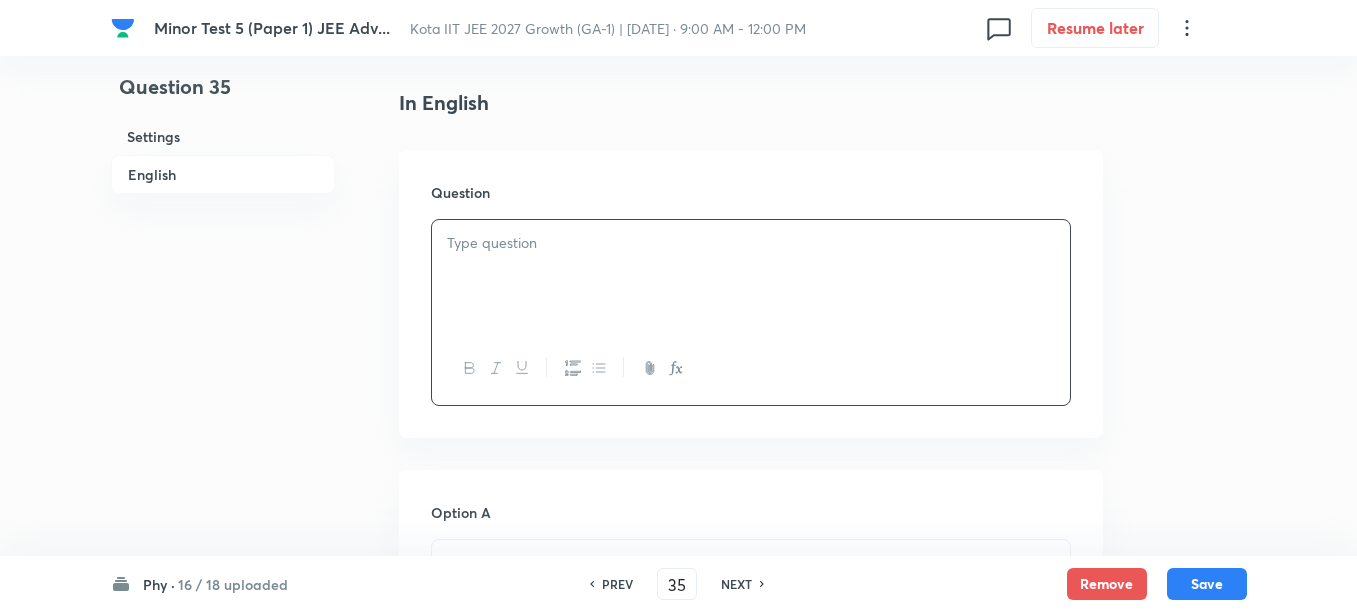 click at bounding box center (751, 276) 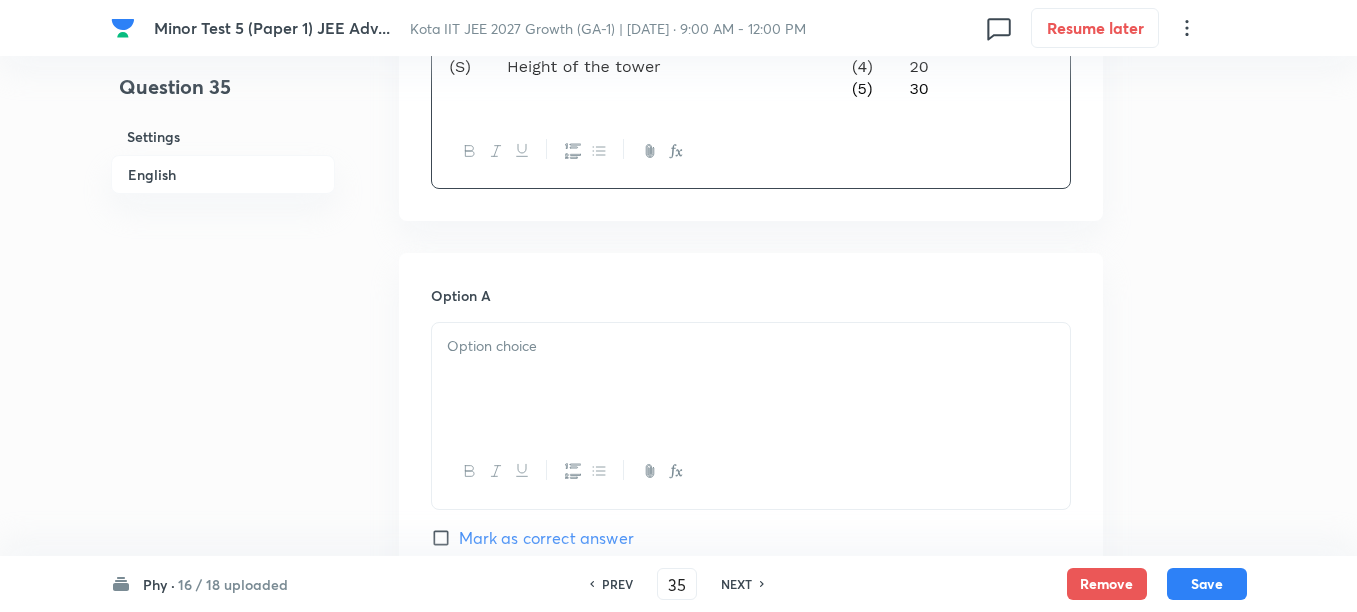 scroll, scrollTop: 875, scrollLeft: 0, axis: vertical 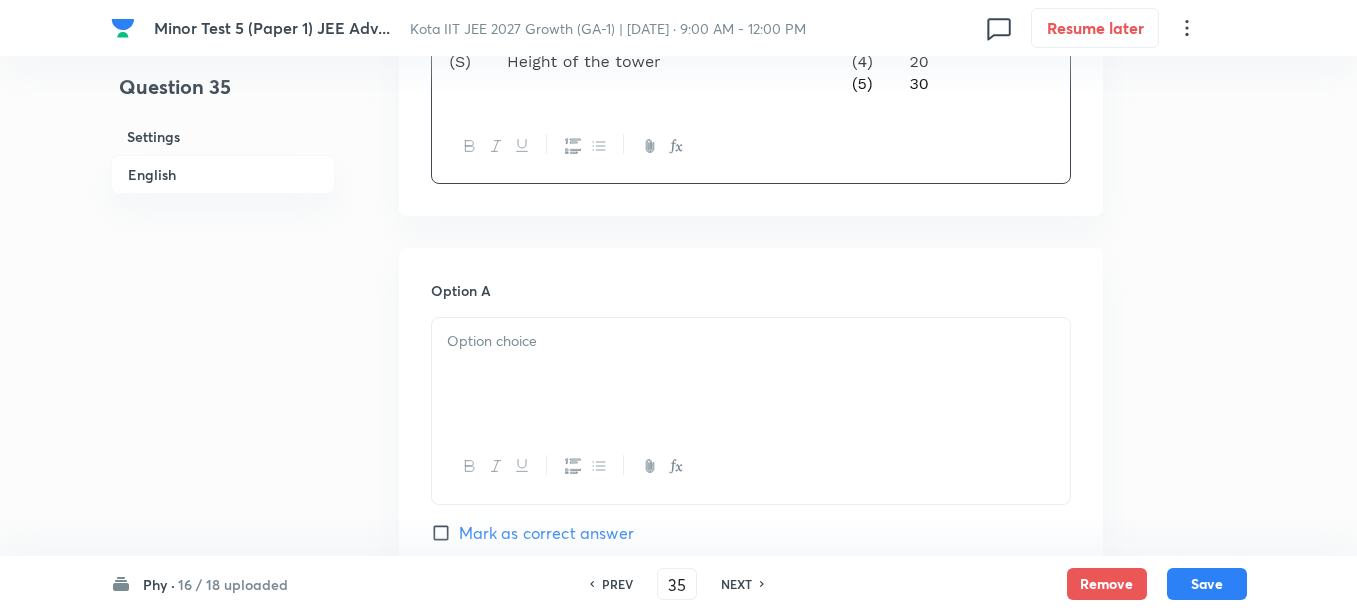 click at bounding box center [751, 374] 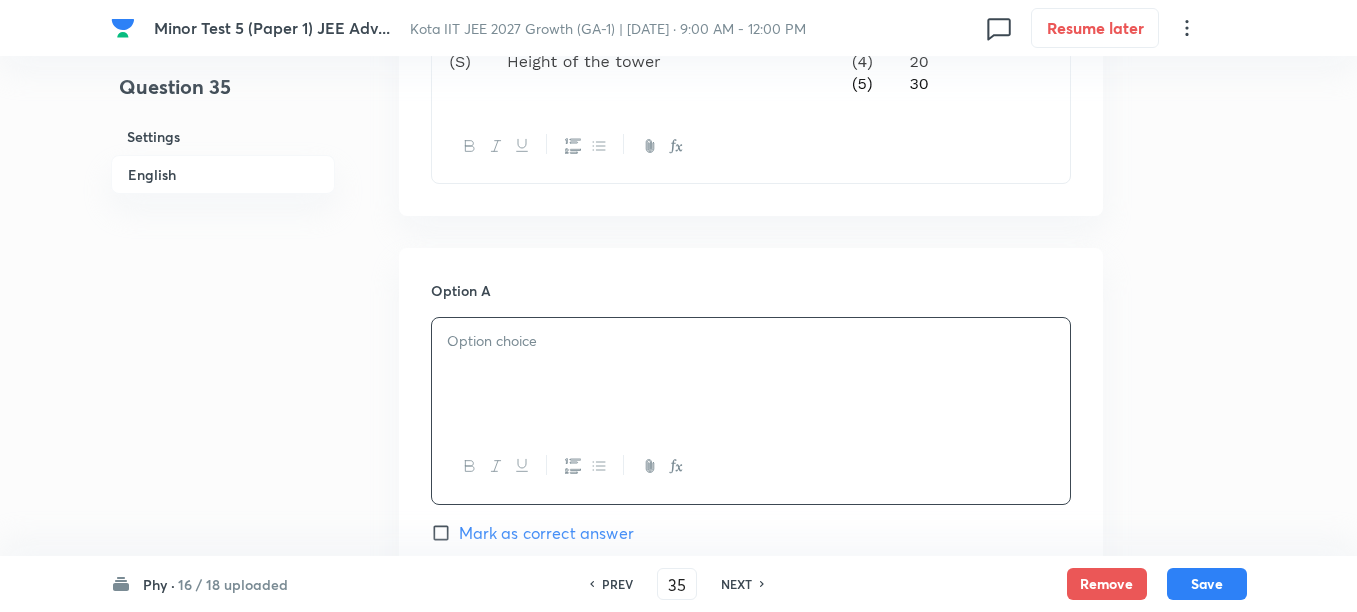 paste 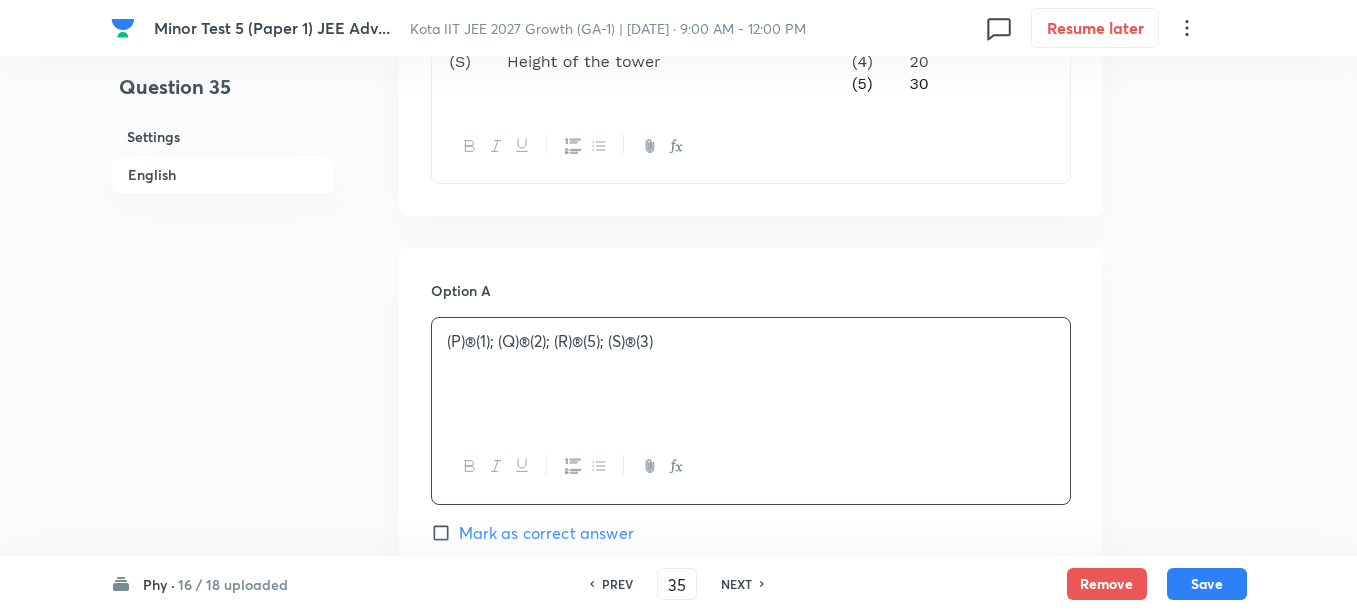 click on "(P)®(1); (Q)®(2); (R)®(5); (S)®(3)" at bounding box center (751, 341) 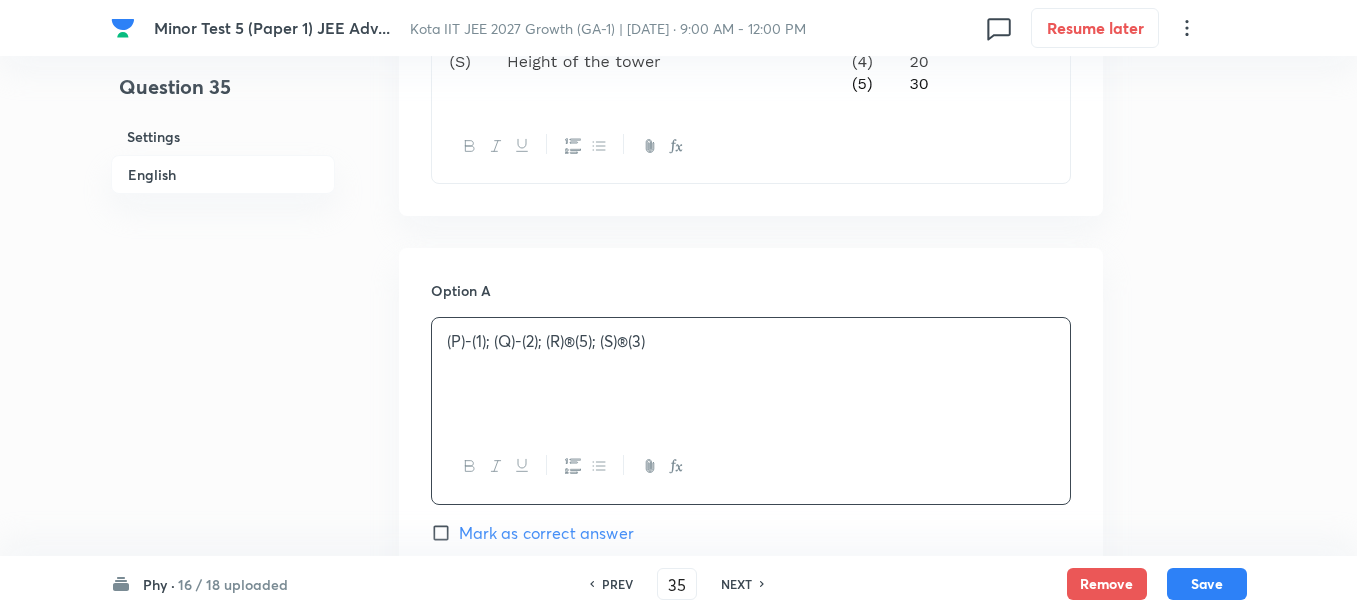 click on "(P)-(1); (Q)-(2); (R)®(5); (S)®(3)" at bounding box center [751, 341] 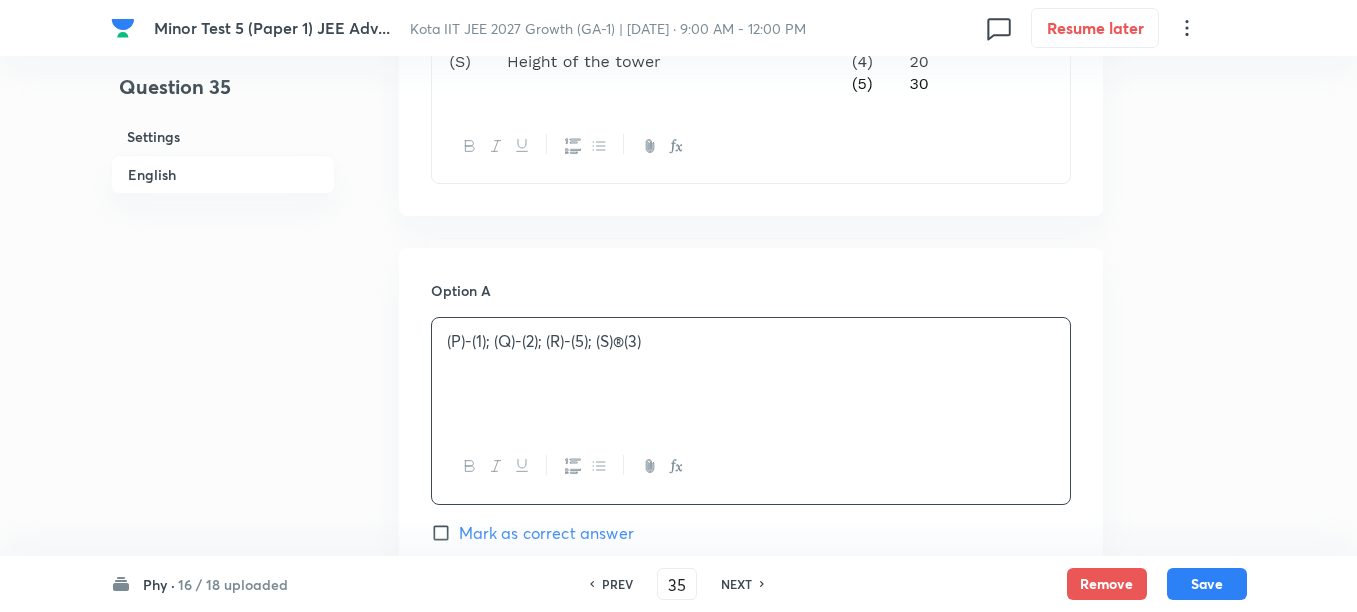 click on "(P)-(1); (Q)-(2); (R)-(5); (S)®(3)" at bounding box center (751, 341) 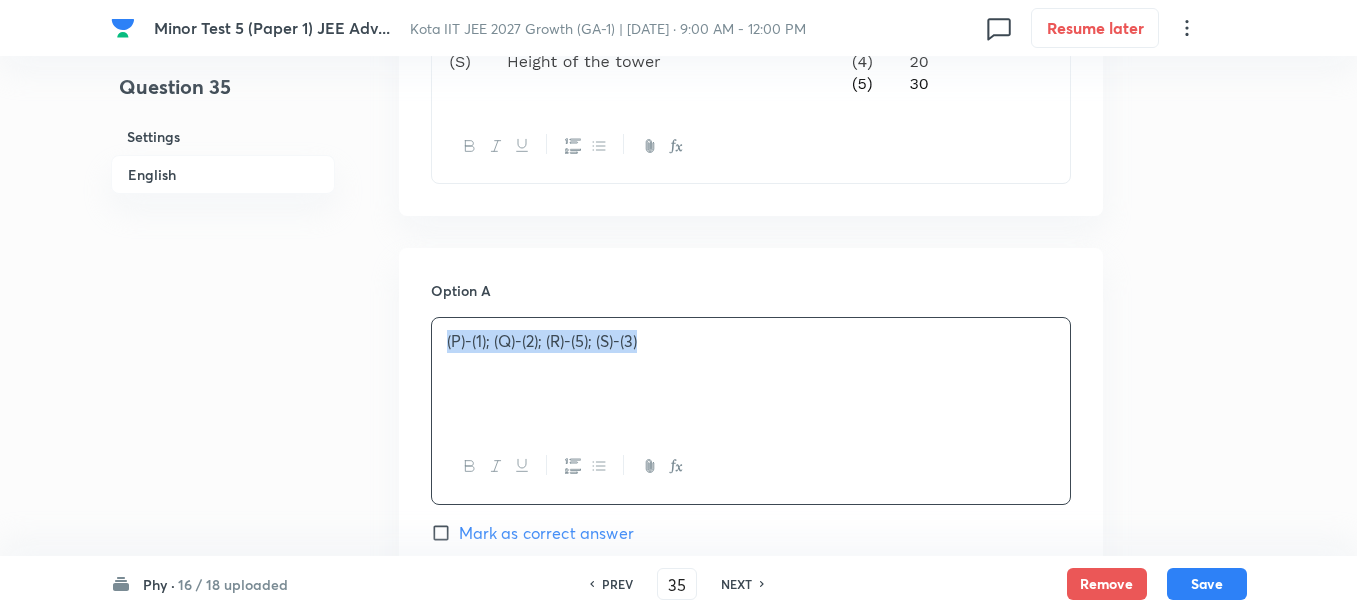 copy on "(P)-(1); (Q)-(2); (R)-(5); (S)-(3)" 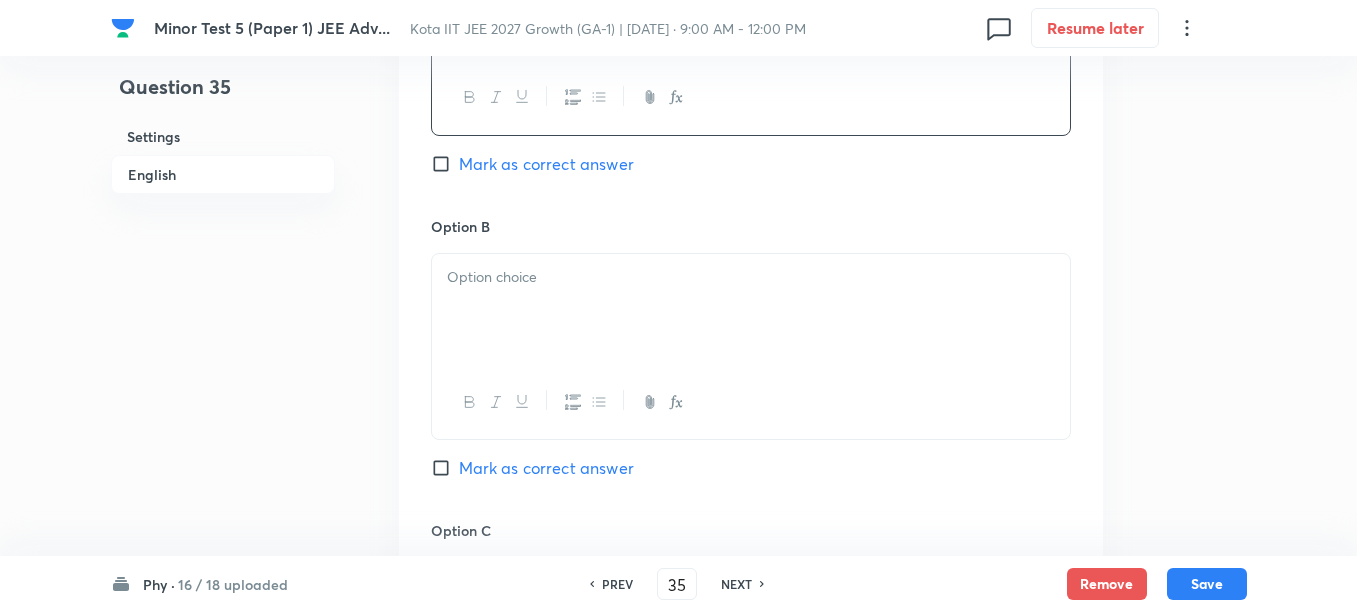 scroll, scrollTop: 1250, scrollLeft: 0, axis: vertical 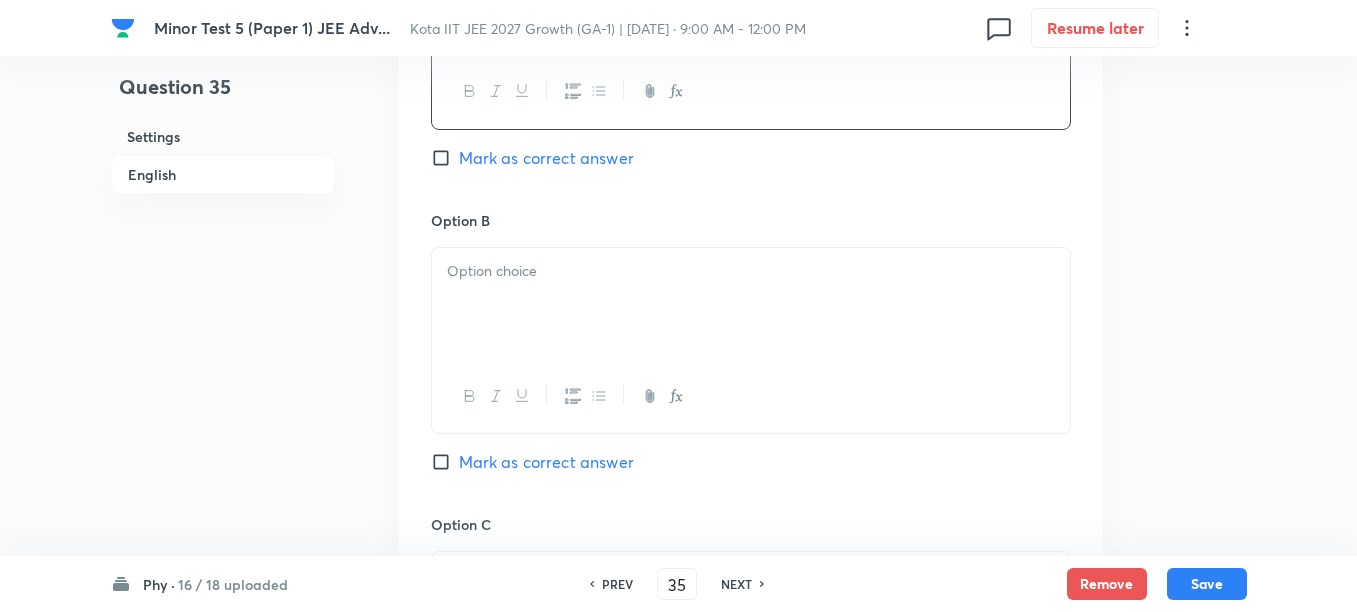 click at bounding box center (751, 304) 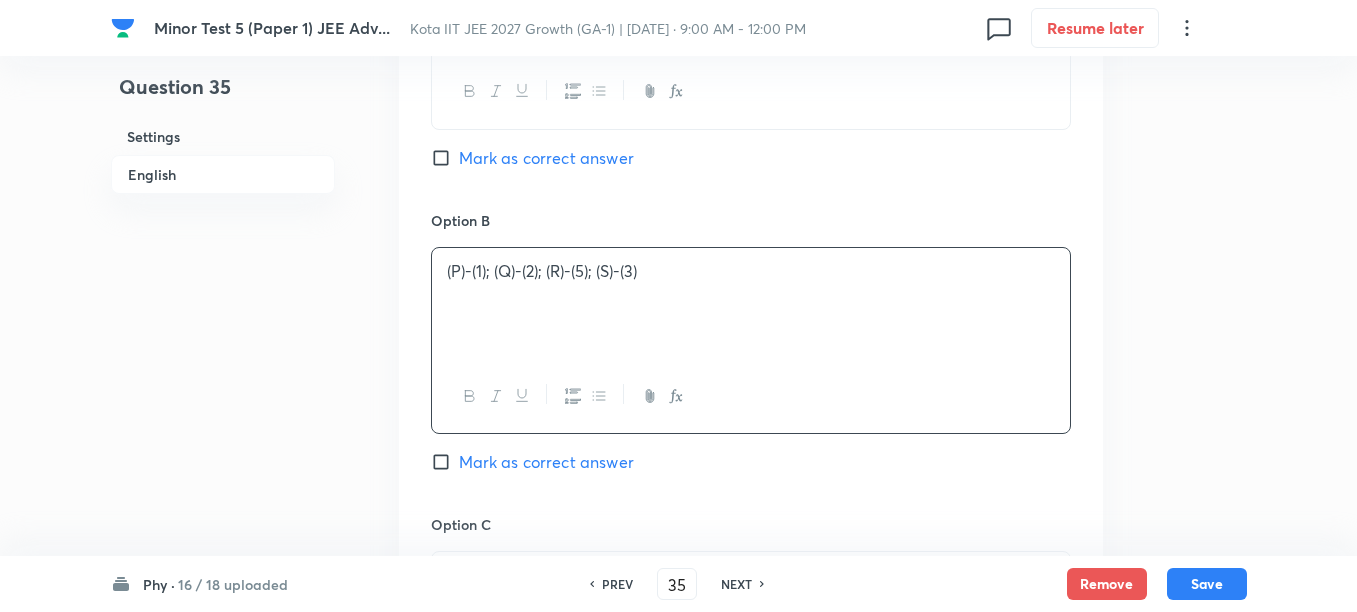 click on "(P)-(1); (Q)-(2); (R)-(5); (S)-(3)" at bounding box center [751, 271] 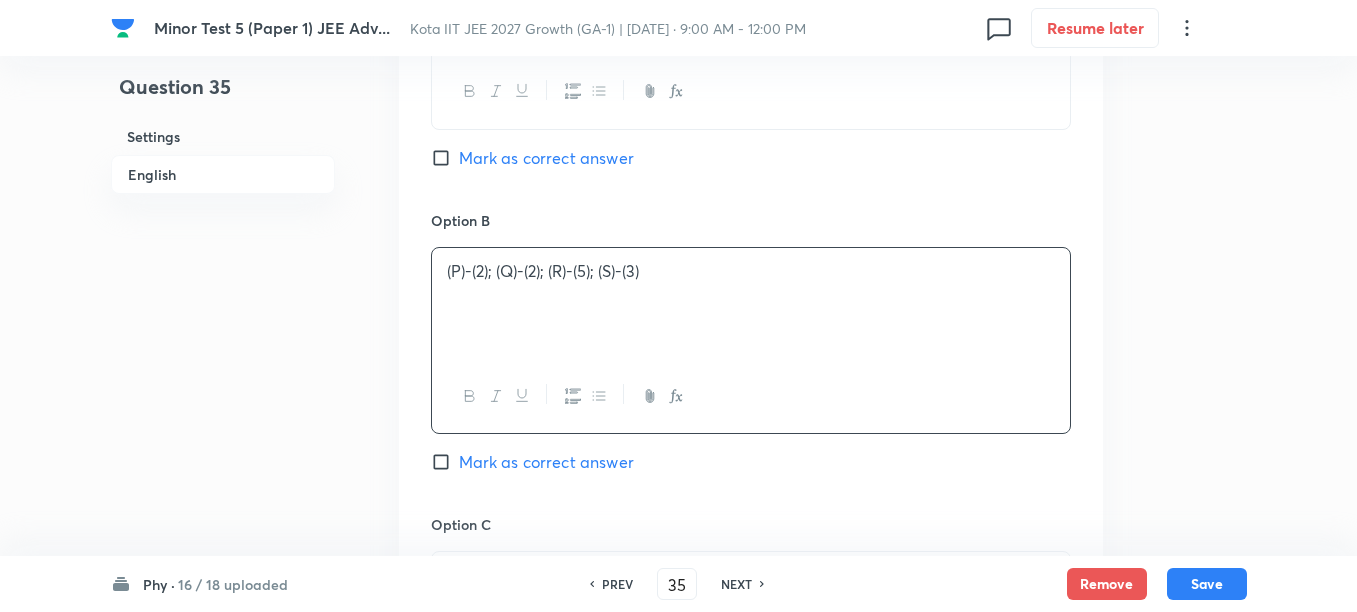 click on "(P)-(2); (Q)-(2); (R)-(5); (S)-(3)" at bounding box center [751, 271] 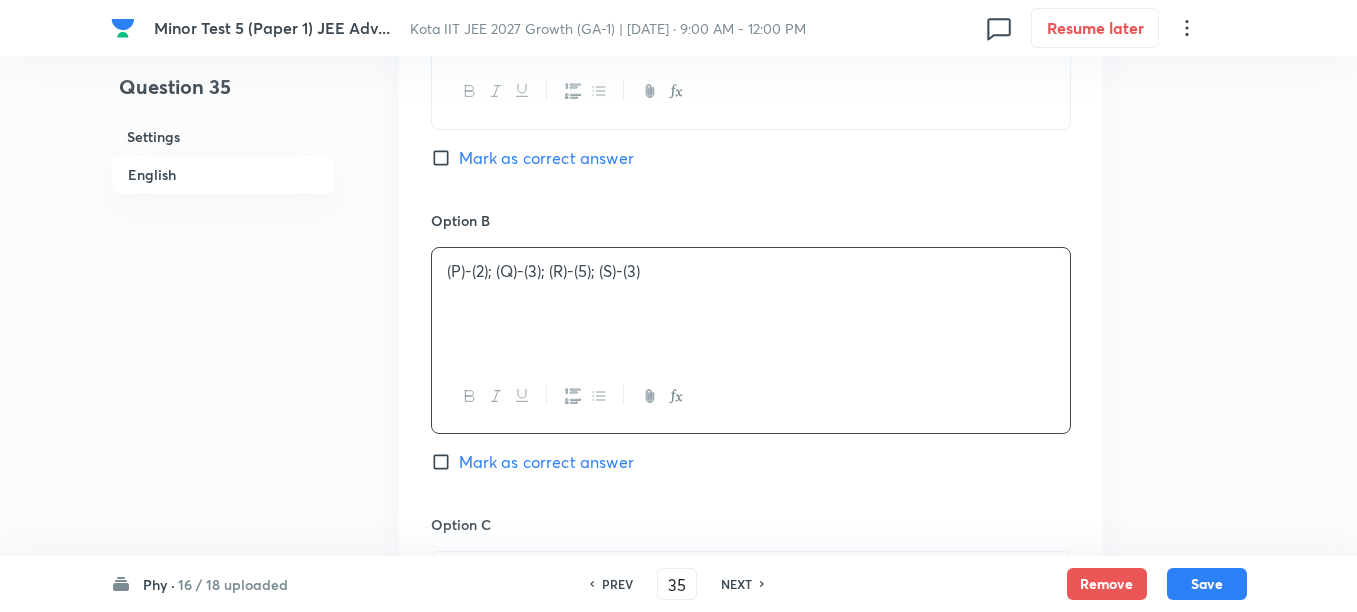 click on "(P)-(2); (Q)-(3); (R)-(5); (S)-(3)" at bounding box center (751, 271) 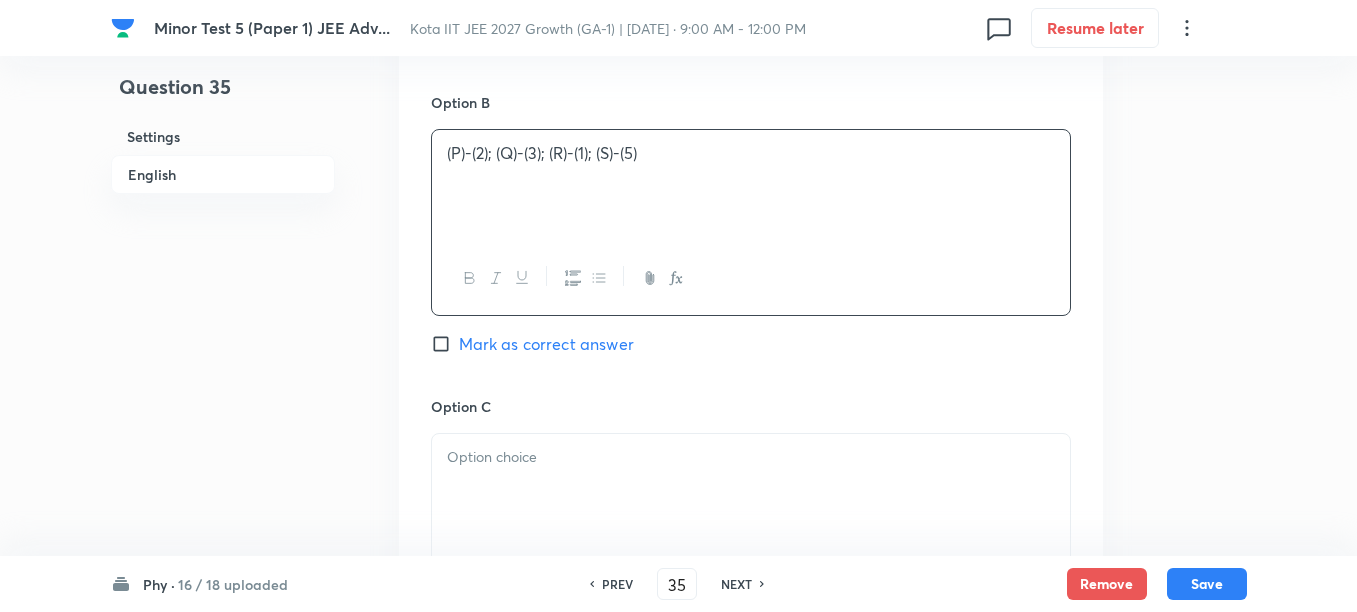 scroll, scrollTop: 1625, scrollLeft: 0, axis: vertical 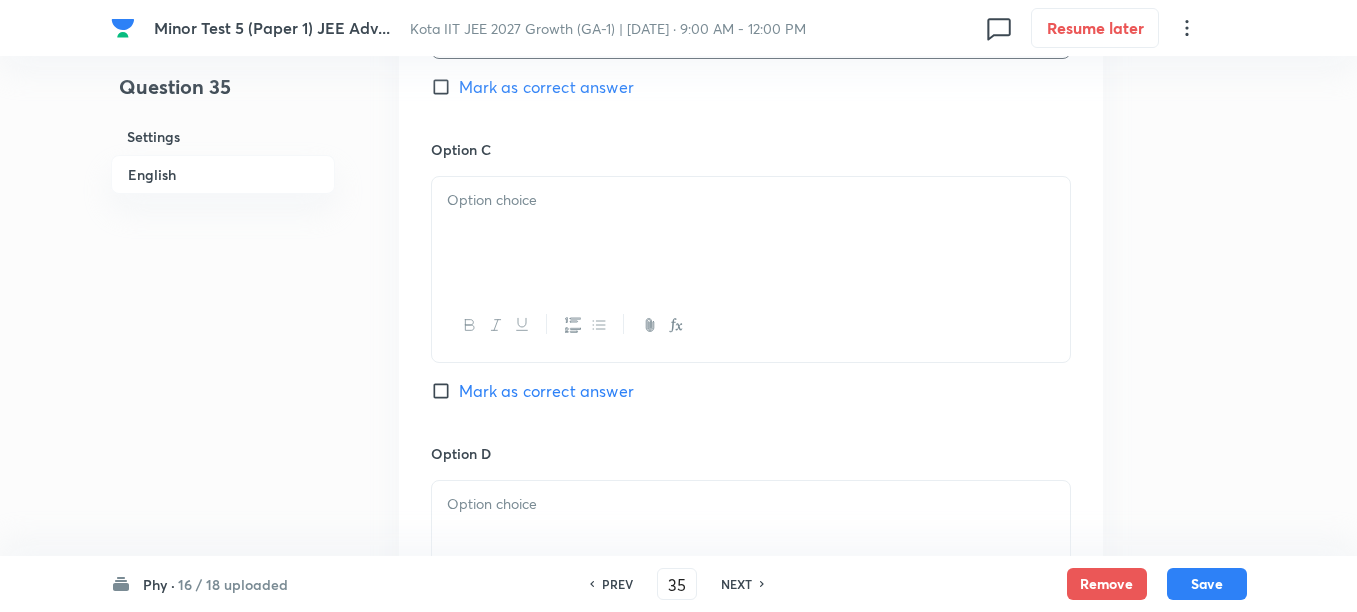 click at bounding box center [751, 233] 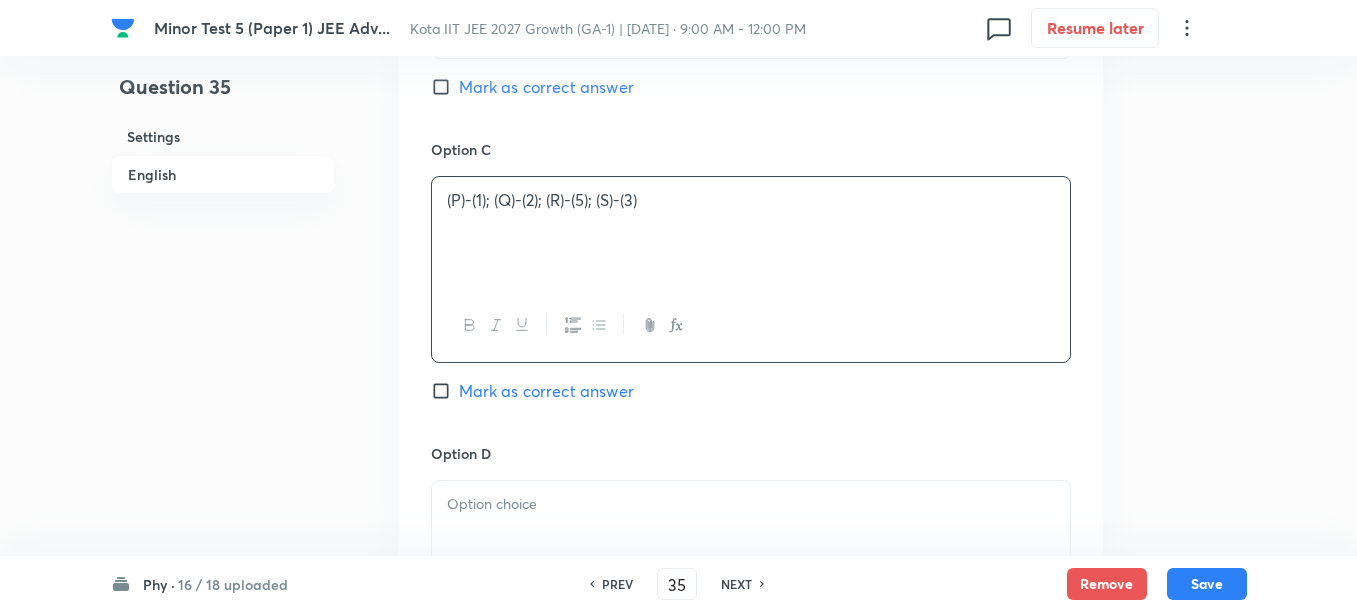 click on "(P)-(1); (Q)-(2); (R)-(5); (S)-(3)" at bounding box center (751, 200) 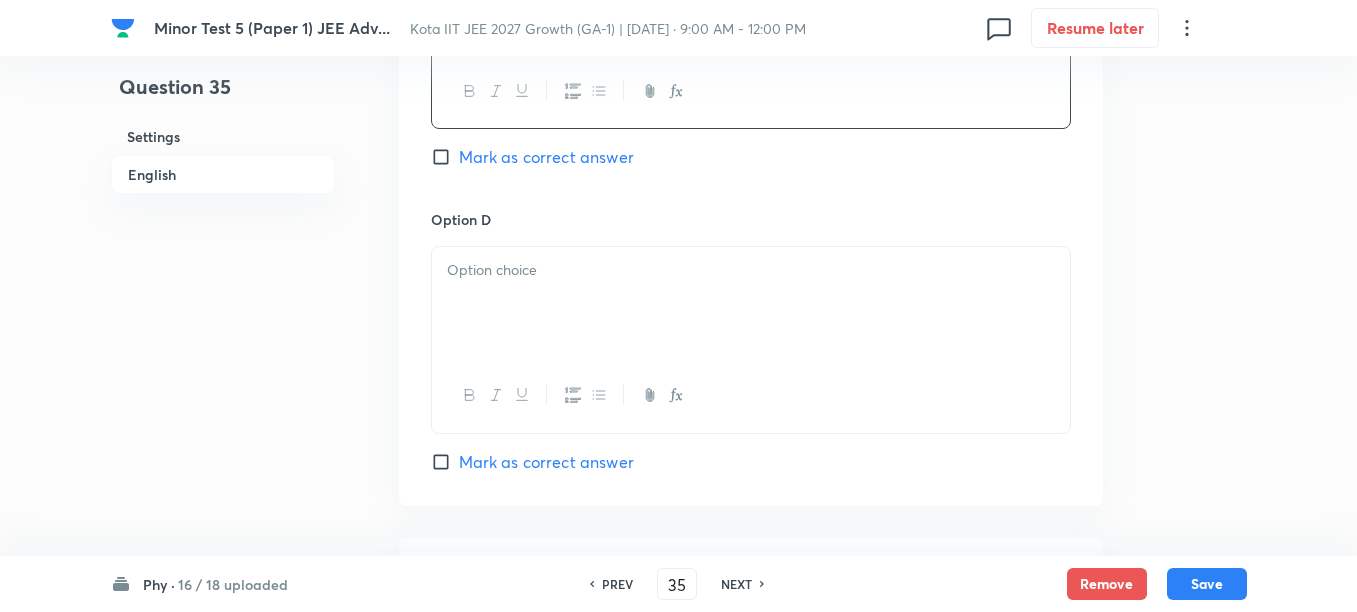 scroll, scrollTop: 1875, scrollLeft: 0, axis: vertical 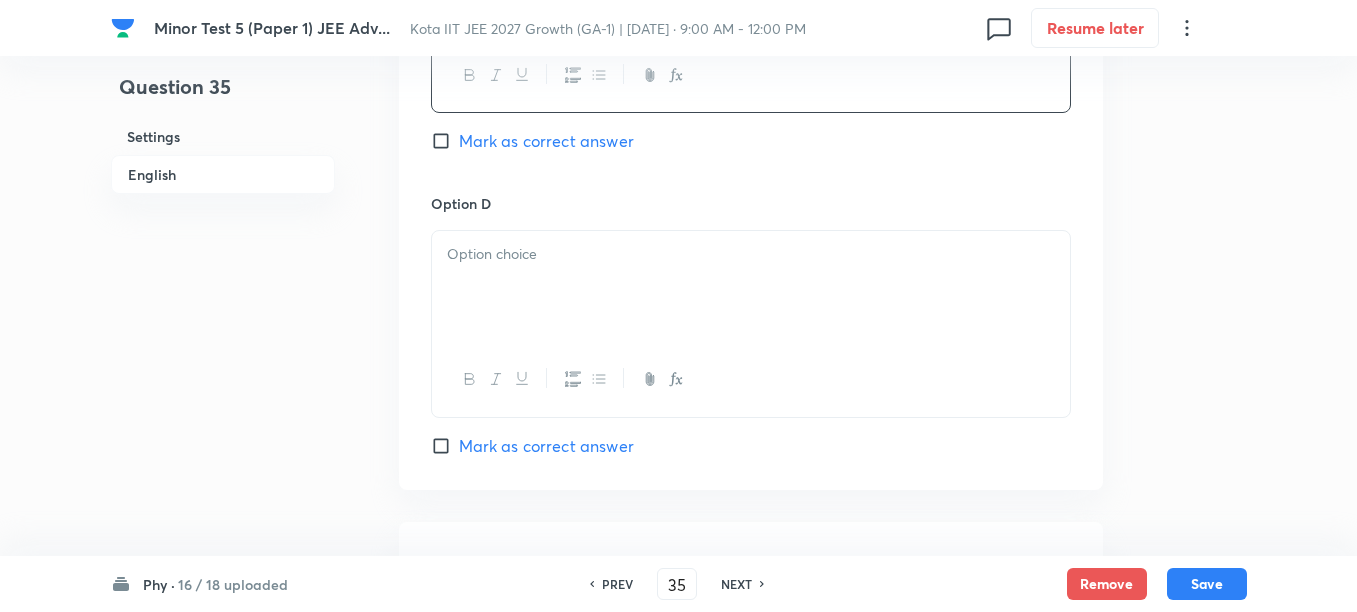 click at bounding box center [751, 287] 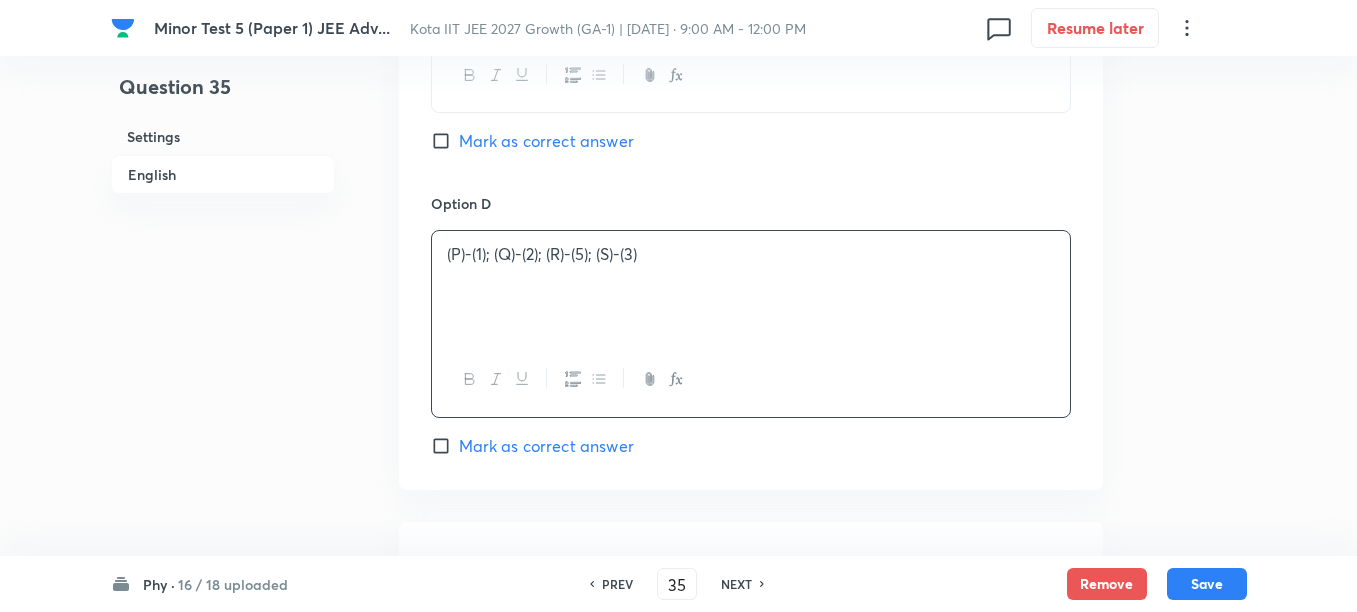 click on "(P)-(1); (Q)-(2); (R)-(5); (S)-(3)" at bounding box center [751, 254] 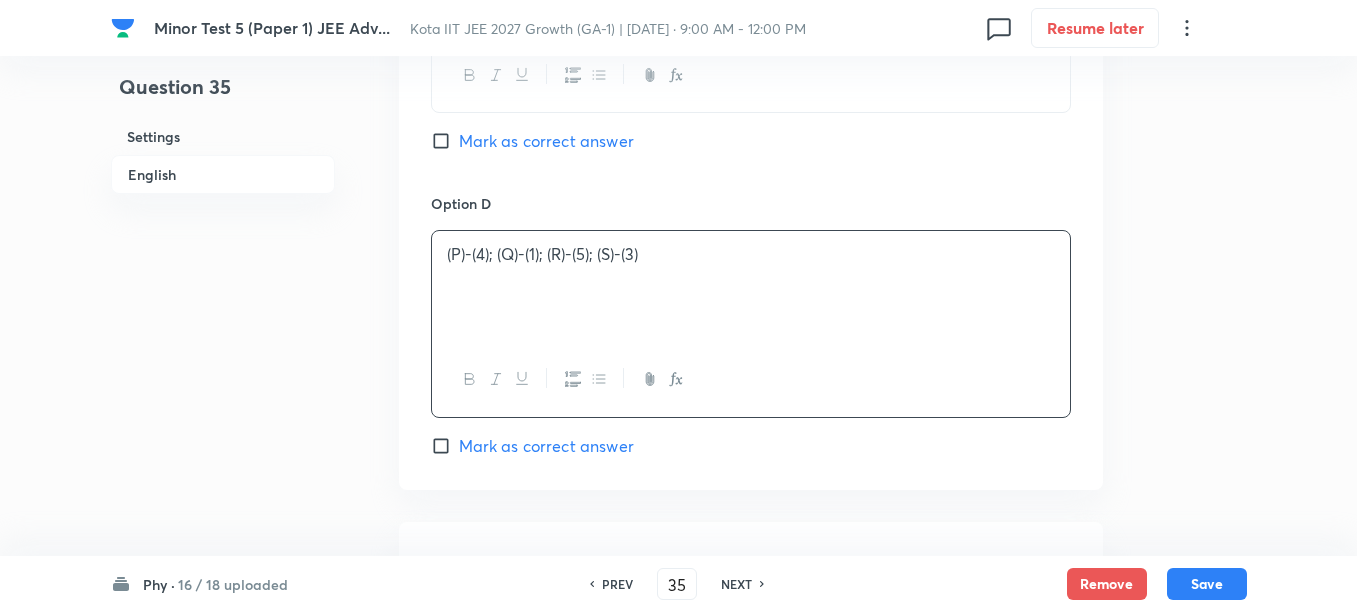 click on "(P)-(4); (Q)-(1); (R)-(5); (S)-(3)" at bounding box center [751, 254] 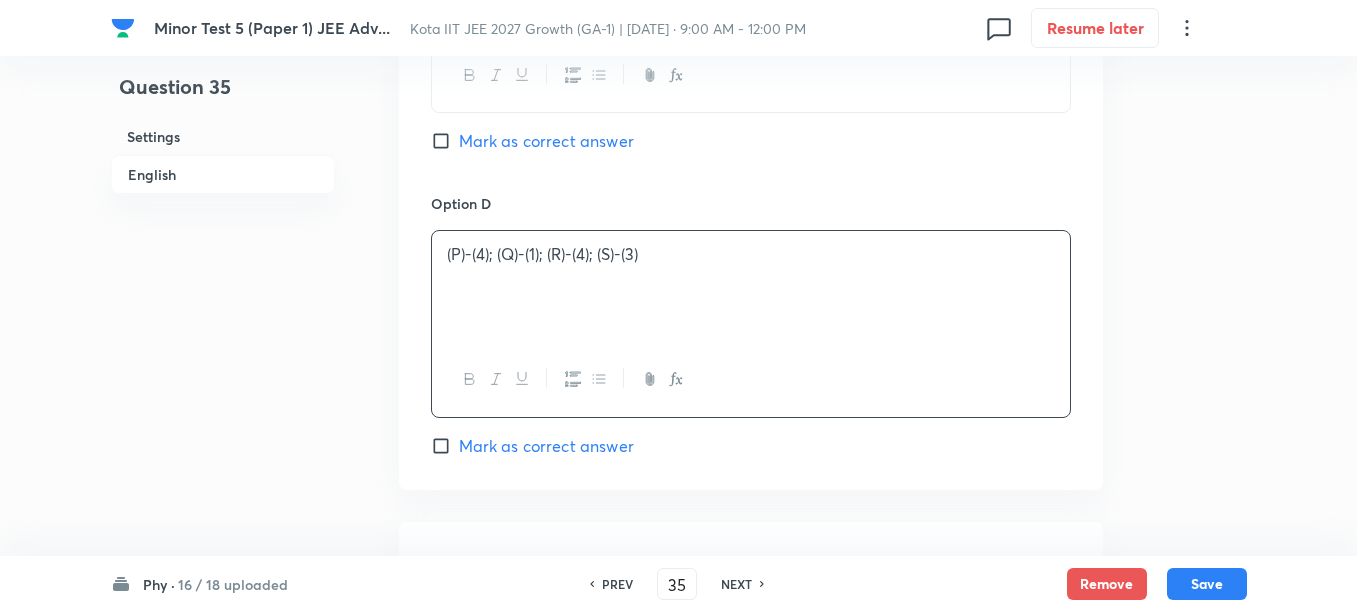 click on "Mark as correct answer" at bounding box center (546, 446) 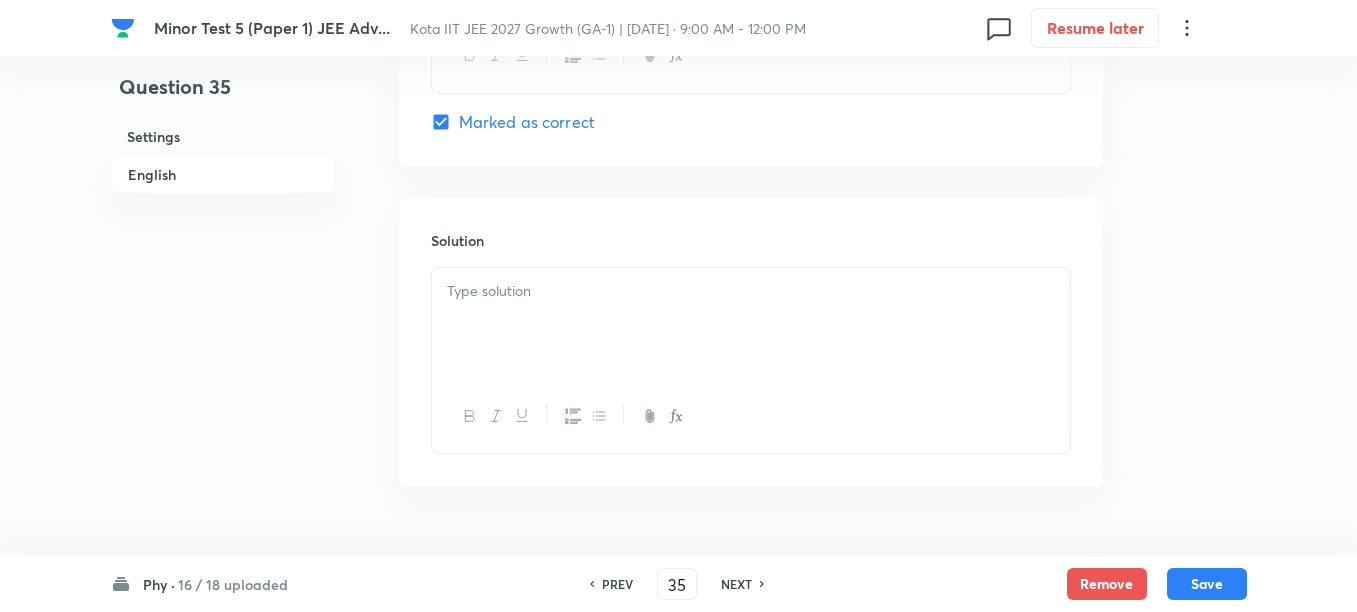scroll, scrollTop: 2249, scrollLeft: 0, axis: vertical 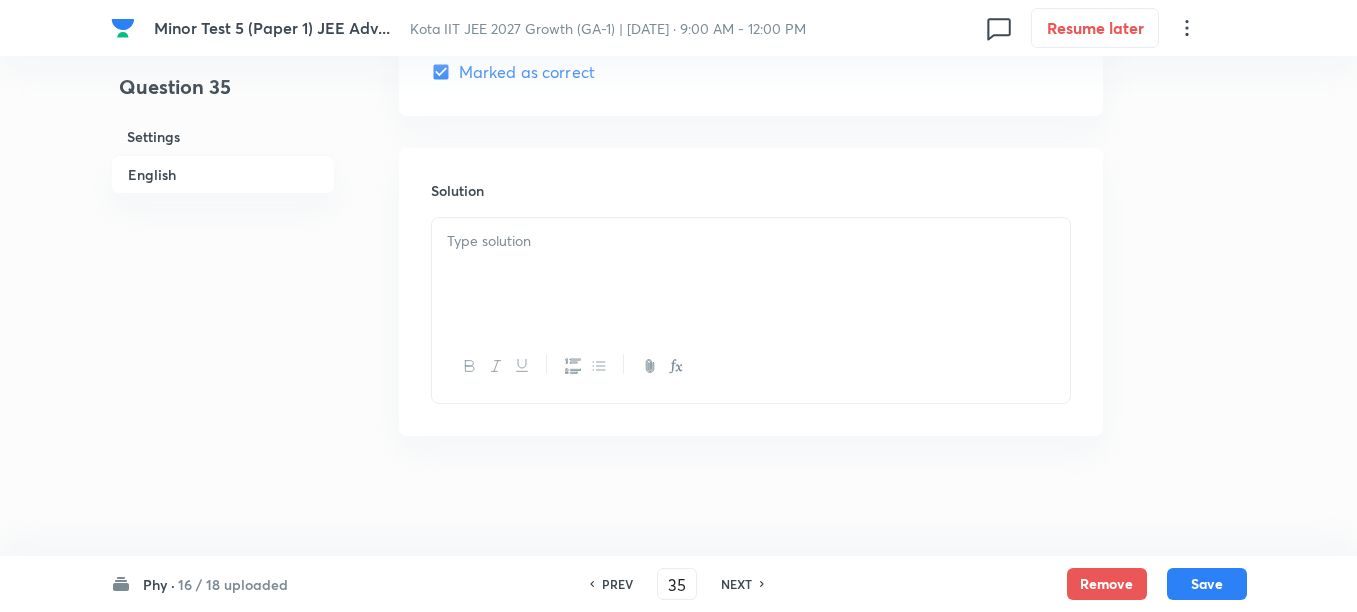 click at bounding box center [751, 274] 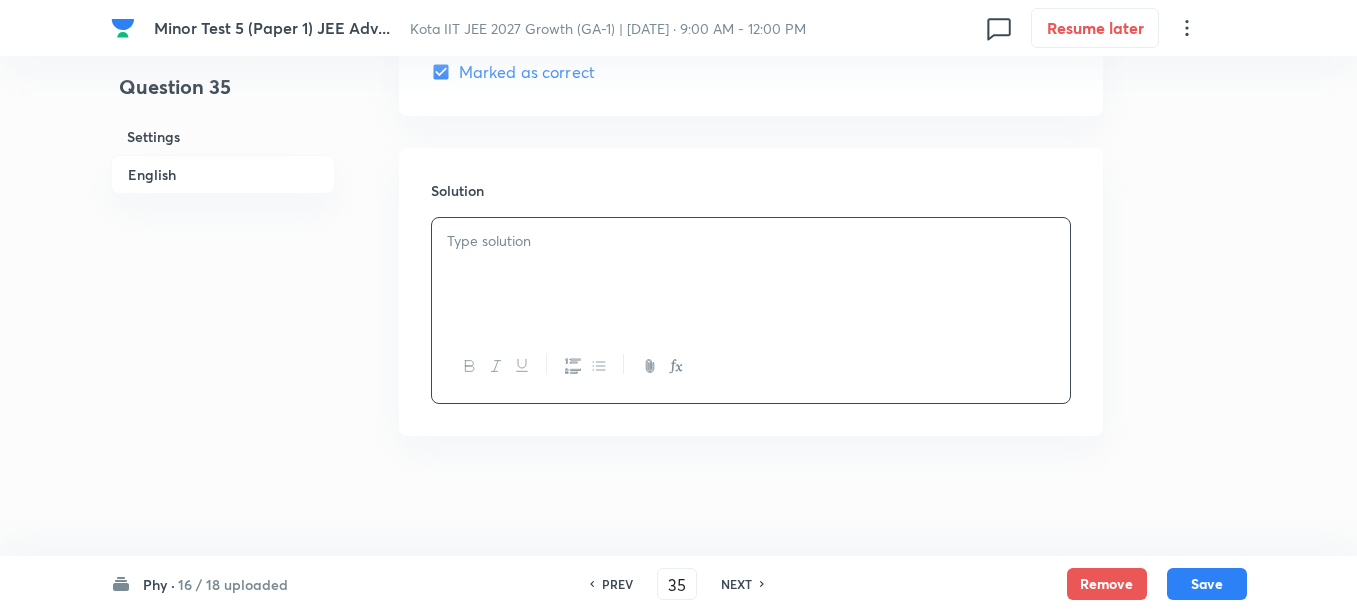 type 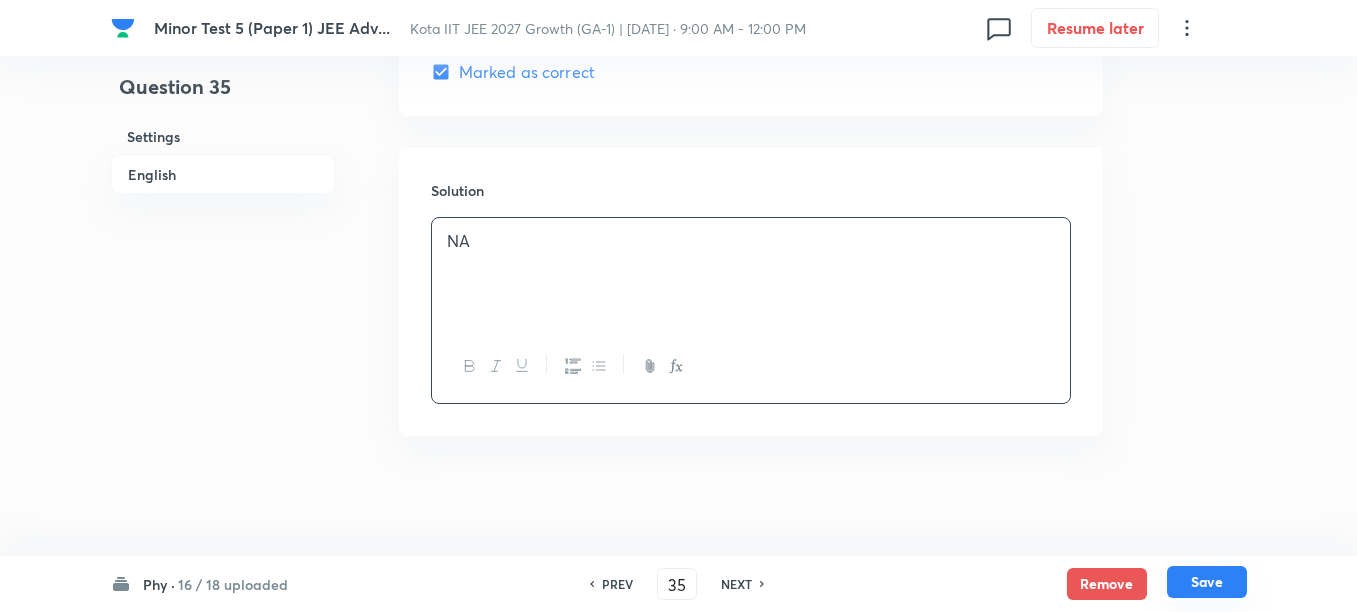 click on "Save" at bounding box center [1207, 582] 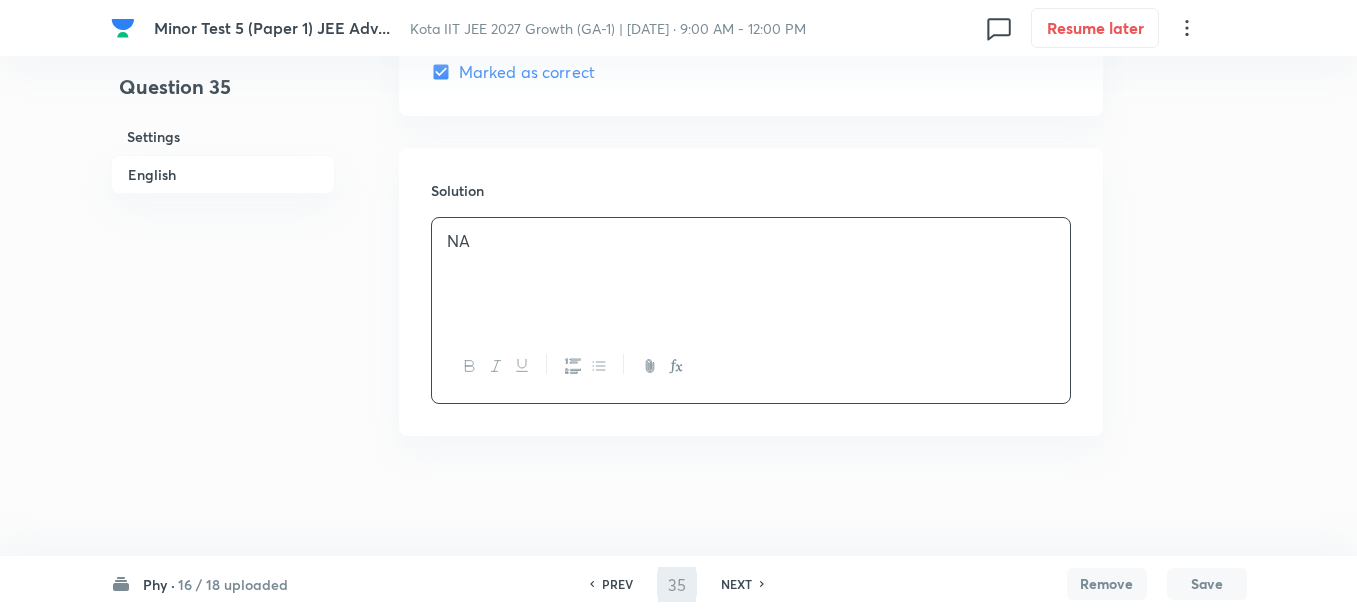 type on "36" 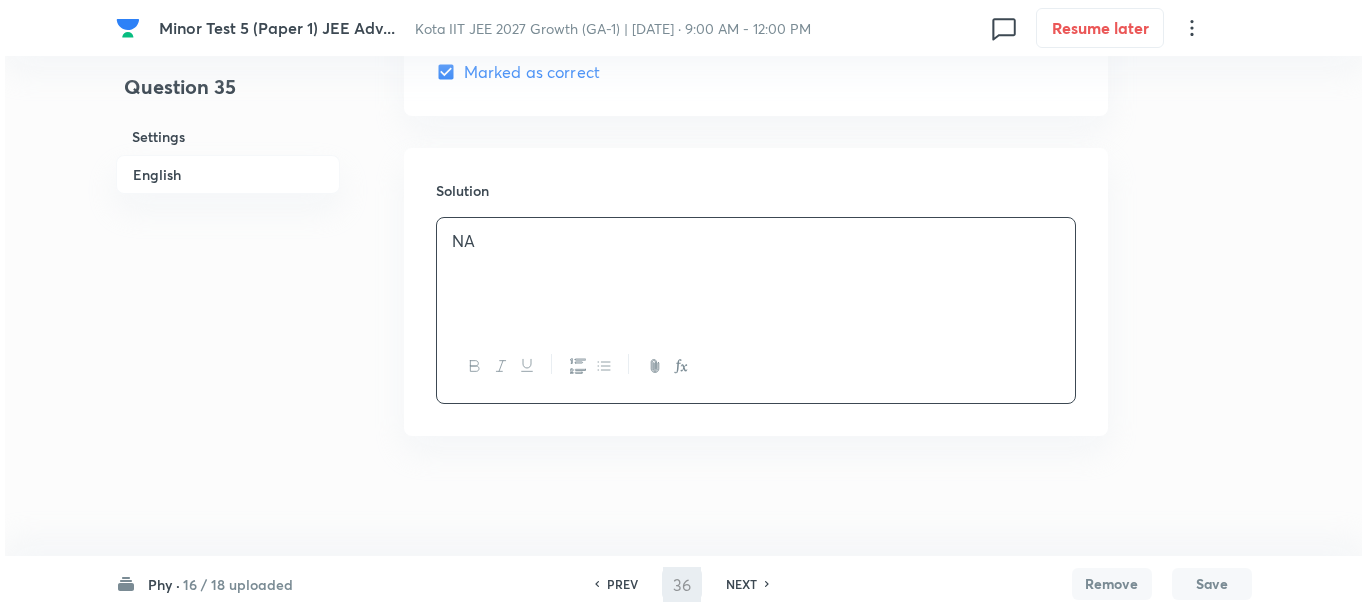 scroll, scrollTop: 0, scrollLeft: 0, axis: both 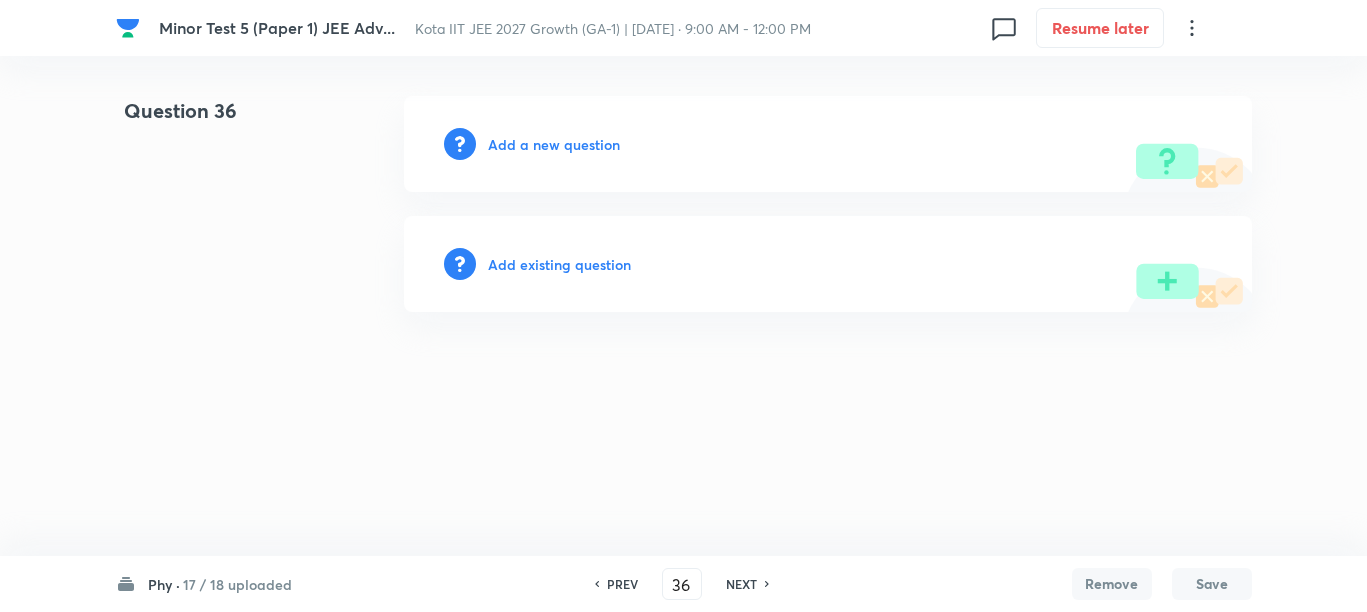 click on "Add a new question" at bounding box center (554, 144) 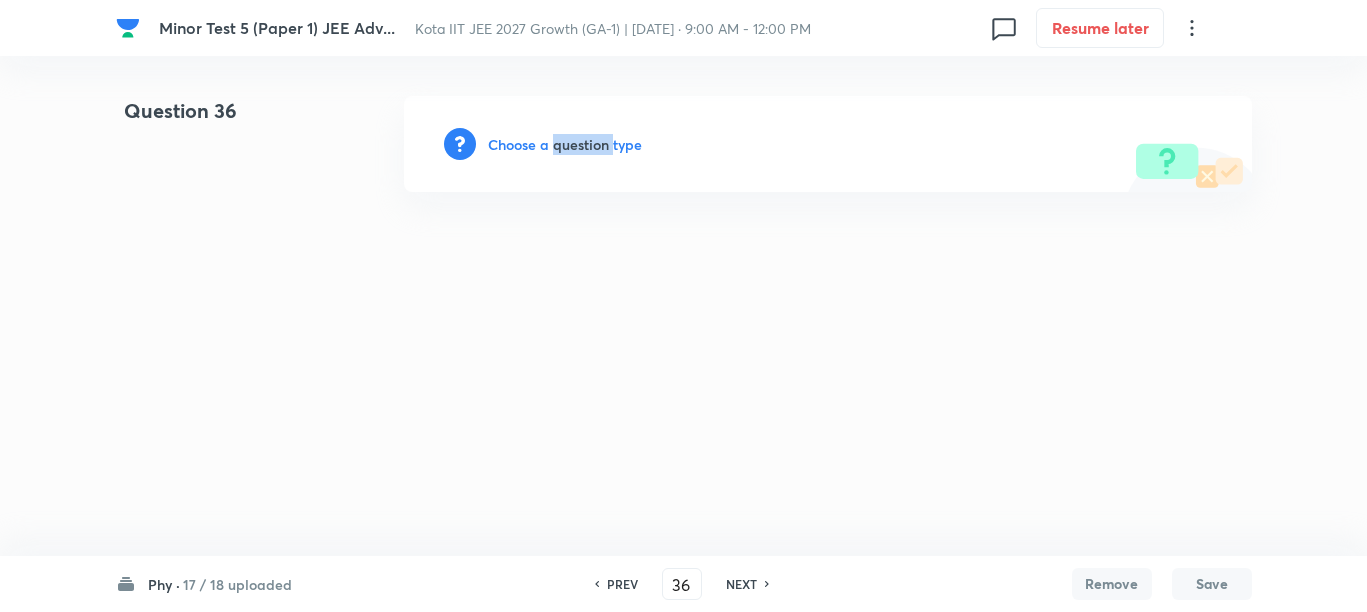 click on "Choose a question type" at bounding box center (565, 144) 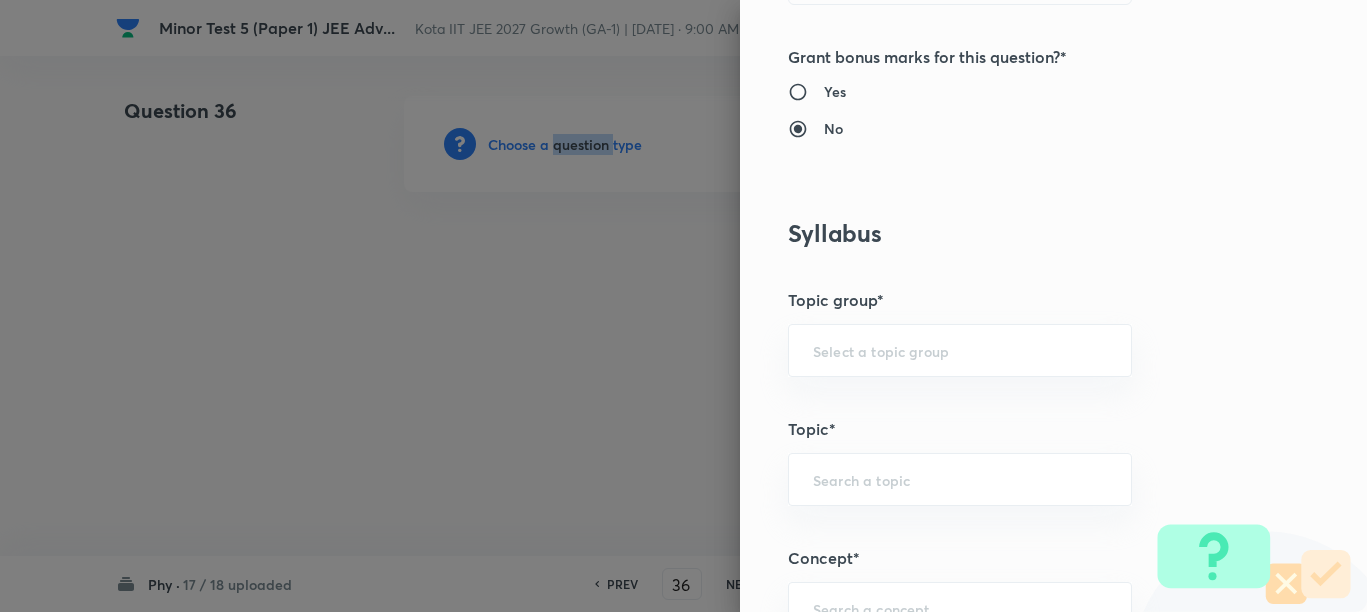 scroll, scrollTop: 1250, scrollLeft: 0, axis: vertical 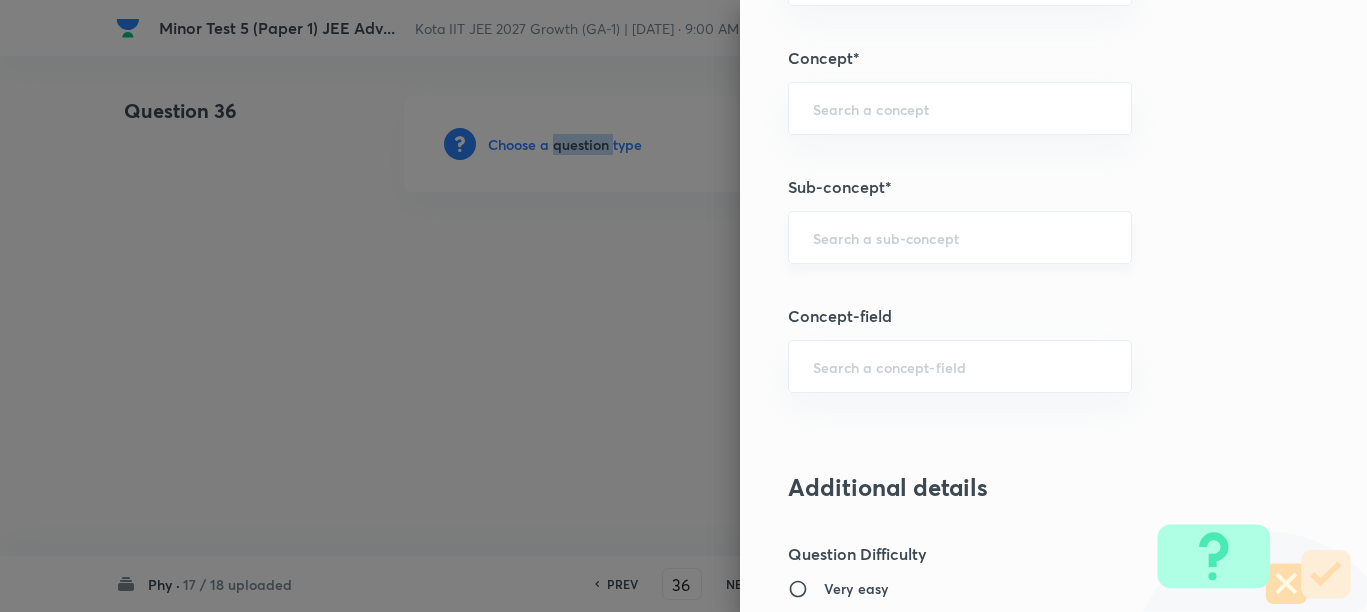click on "​" at bounding box center [960, 237] 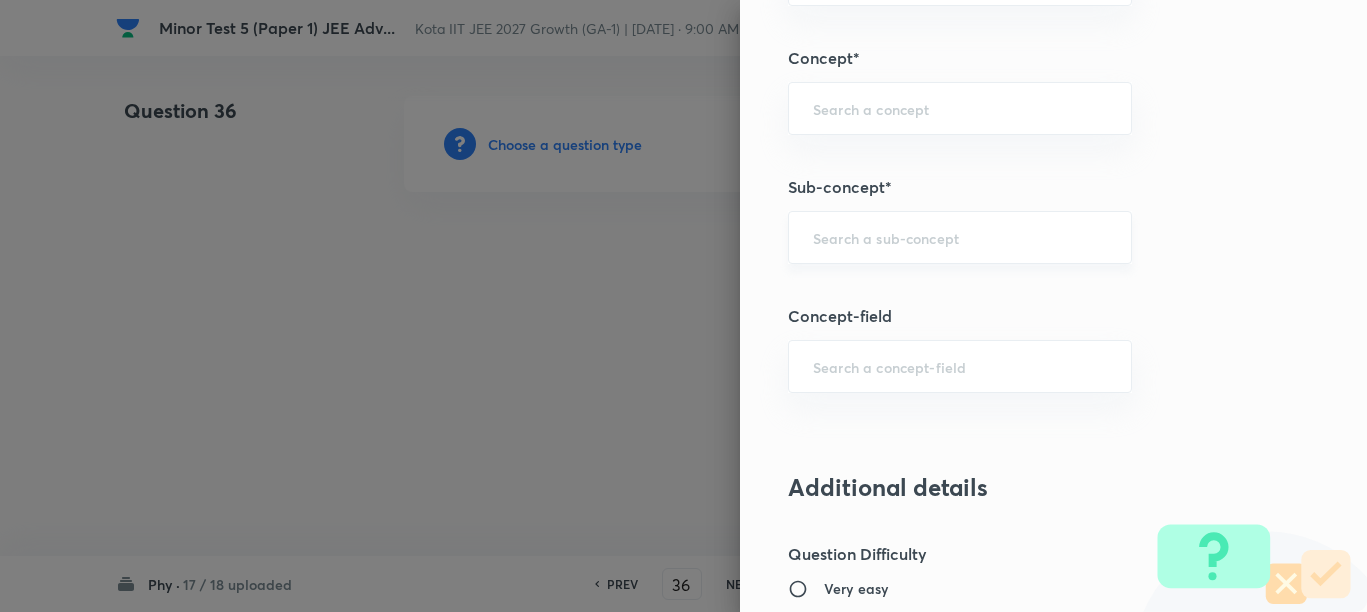 paste on "Representation of Vector" 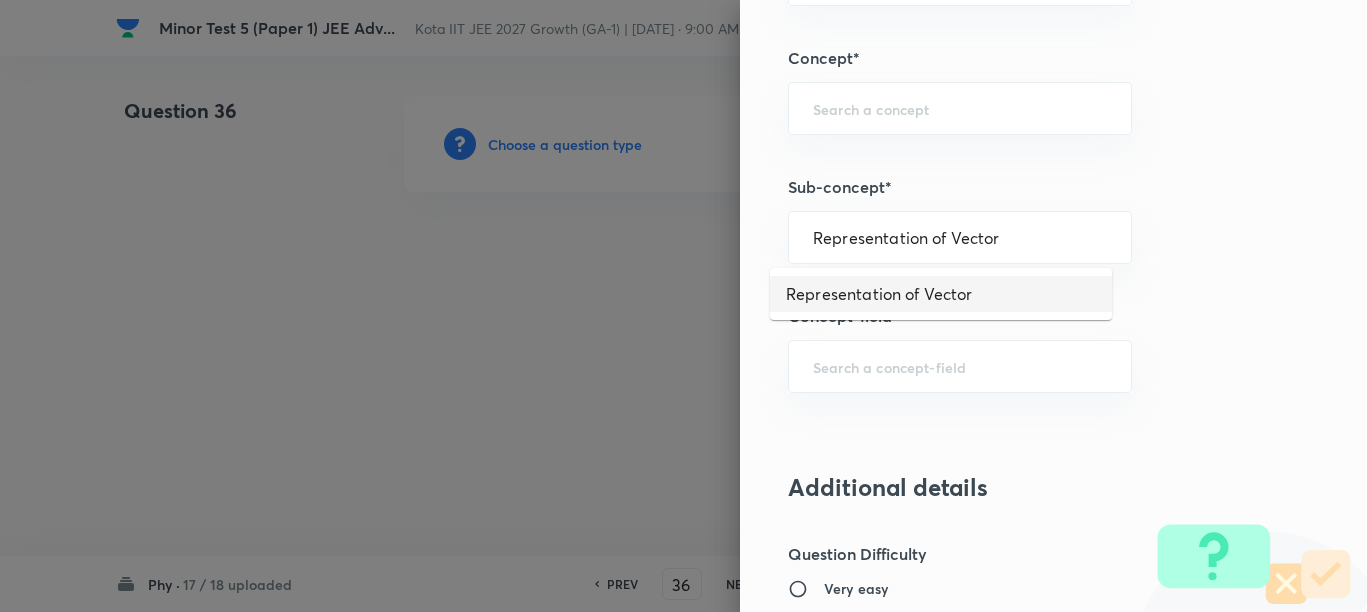 click on "Representation of Vector" at bounding box center (941, 294) 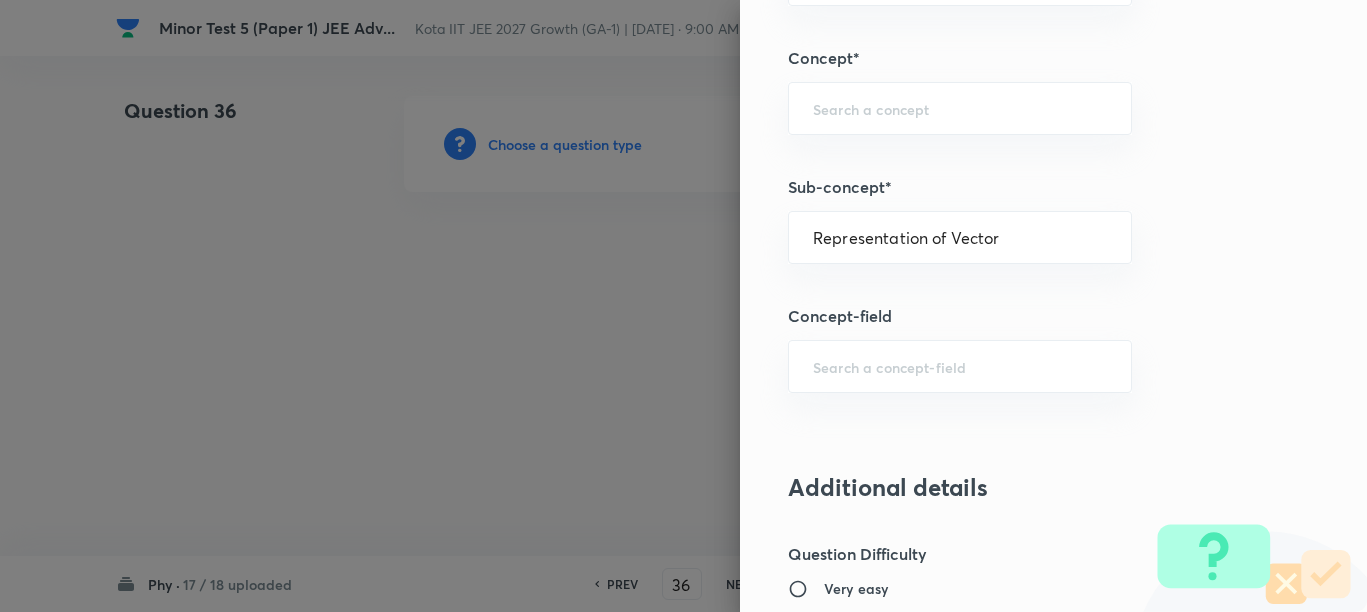 type on "Physics" 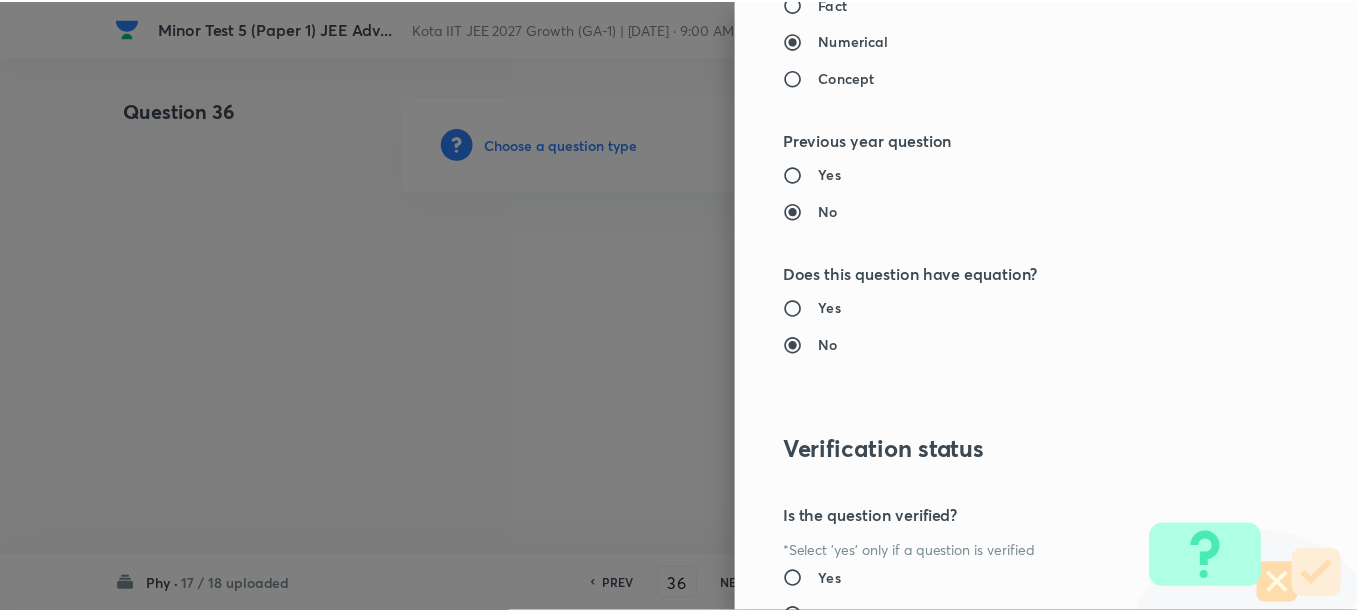 scroll, scrollTop: 2248, scrollLeft: 0, axis: vertical 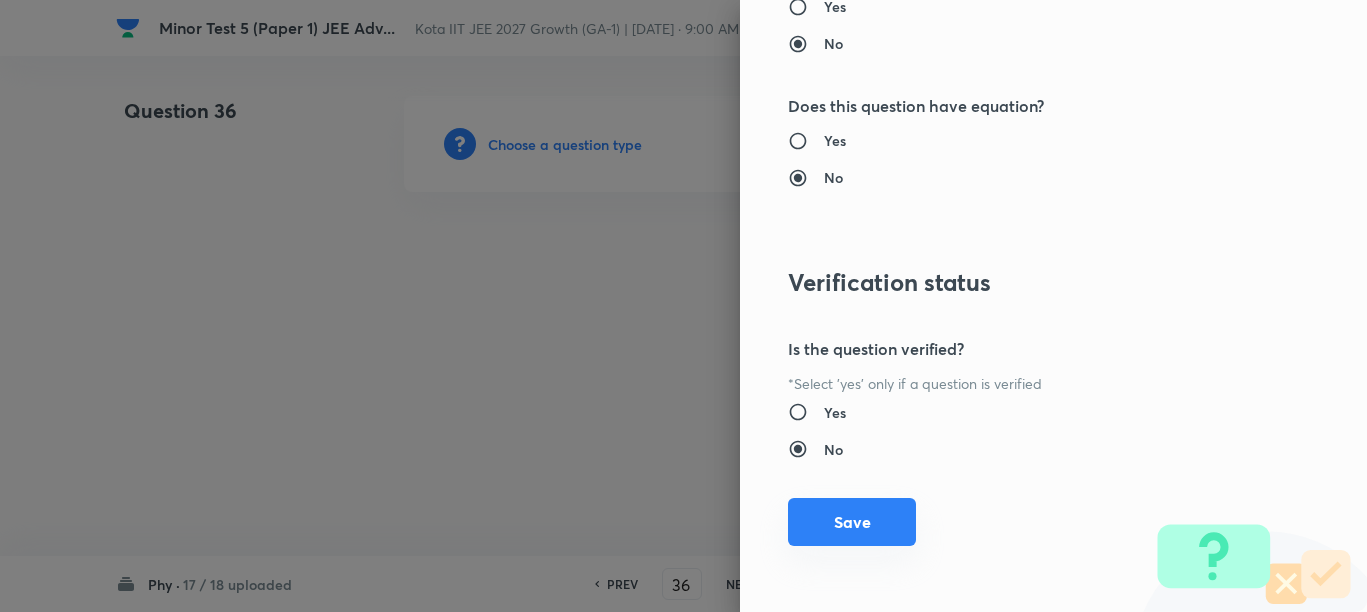 click on "Save" at bounding box center [852, 522] 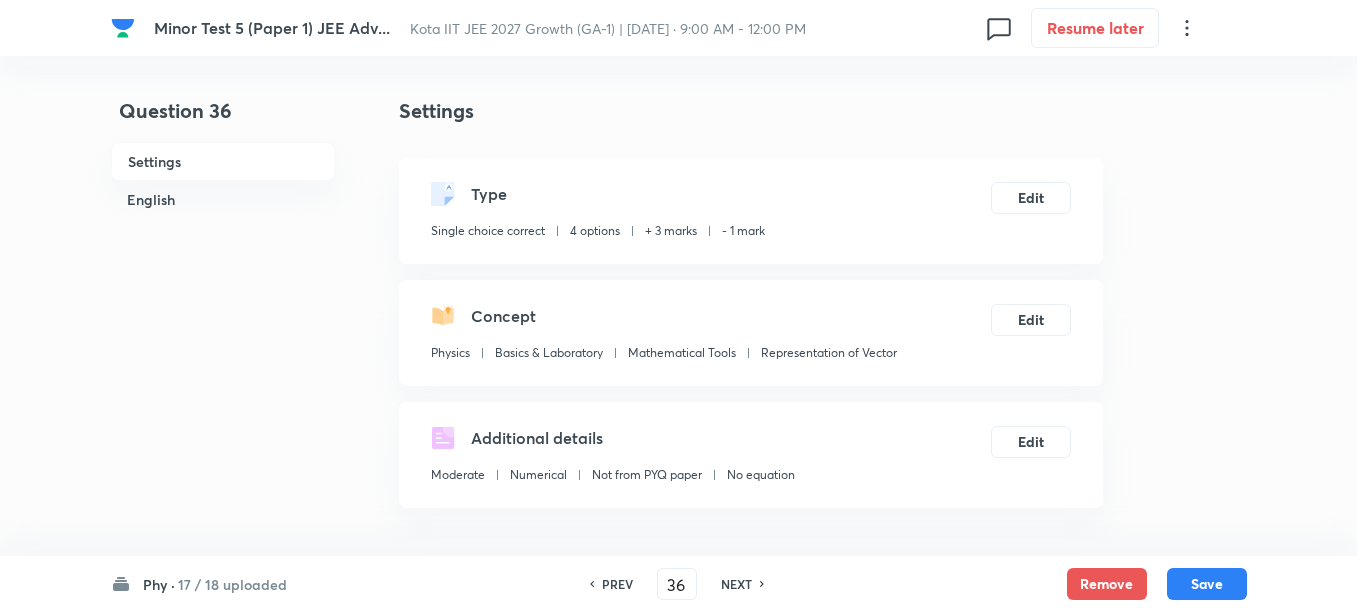 scroll, scrollTop: 375, scrollLeft: 0, axis: vertical 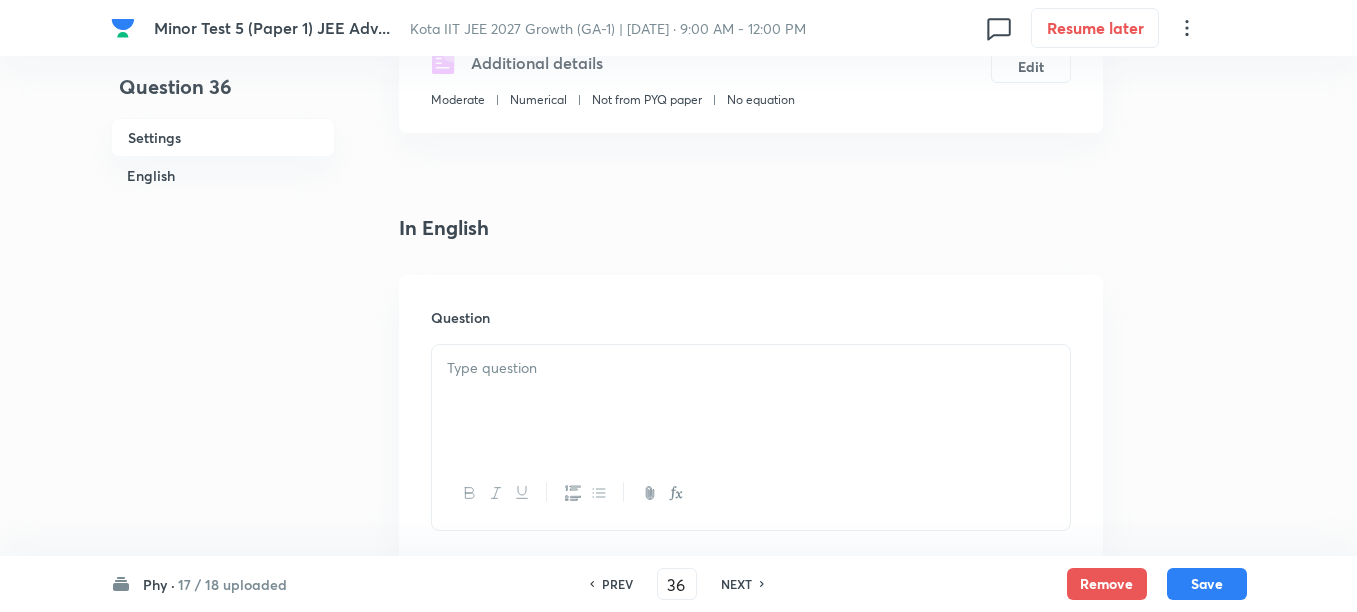 click at bounding box center [751, 368] 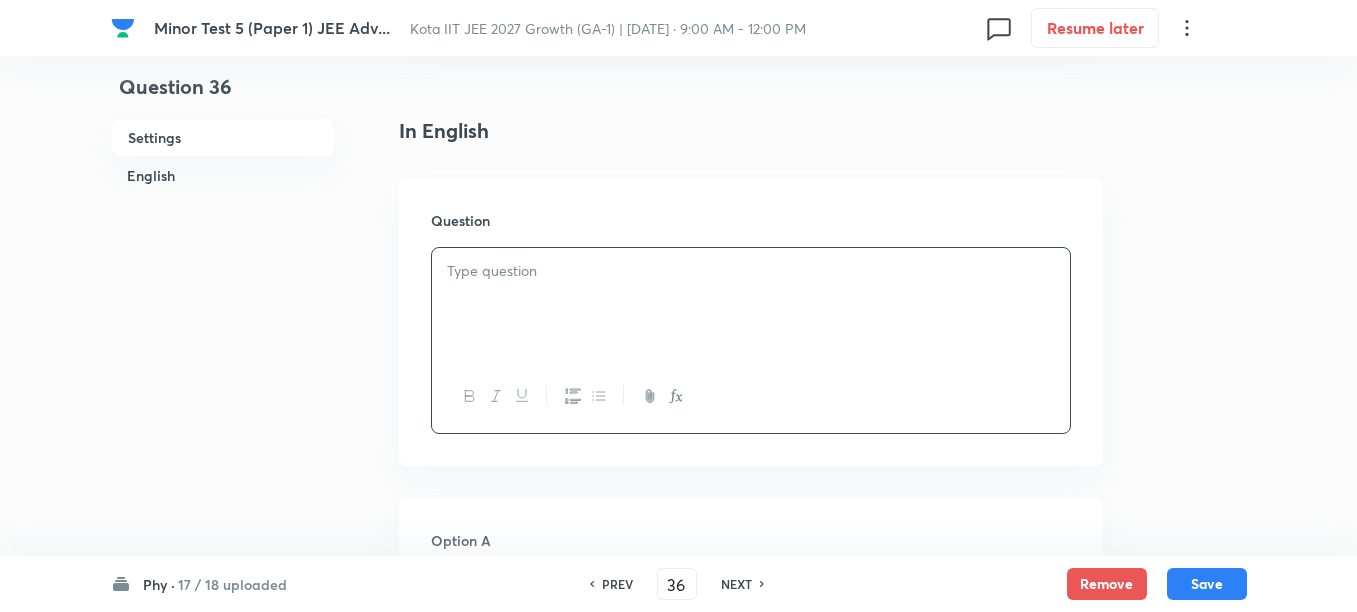 scroll, scrollTop: 625, scrollLeft: 0, axis: vertical 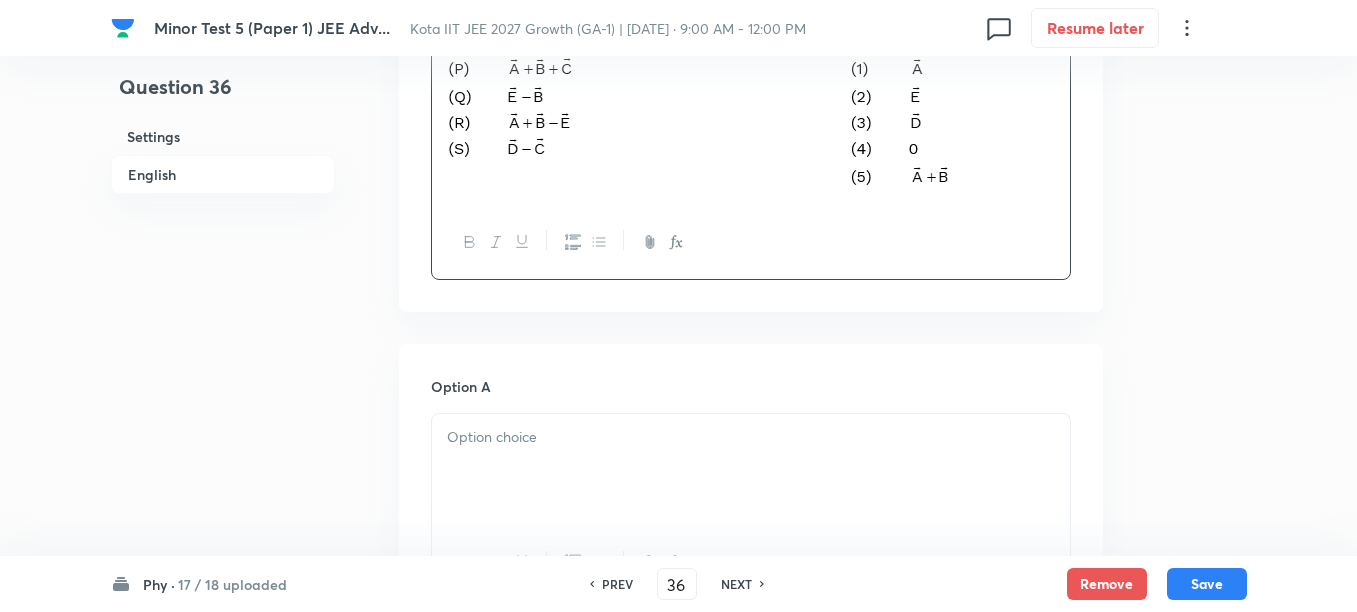 click at bounding box center (751, 437) 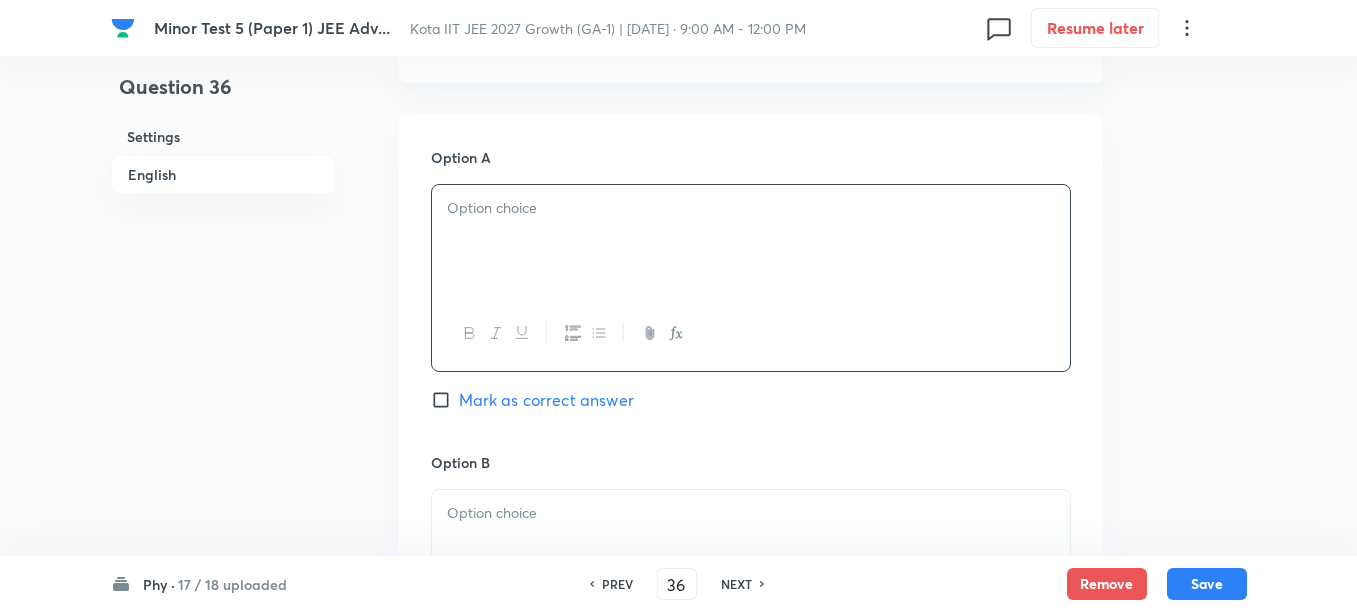scroll, scrollTop: 1125, scrollLeft: 0, axis: vertical 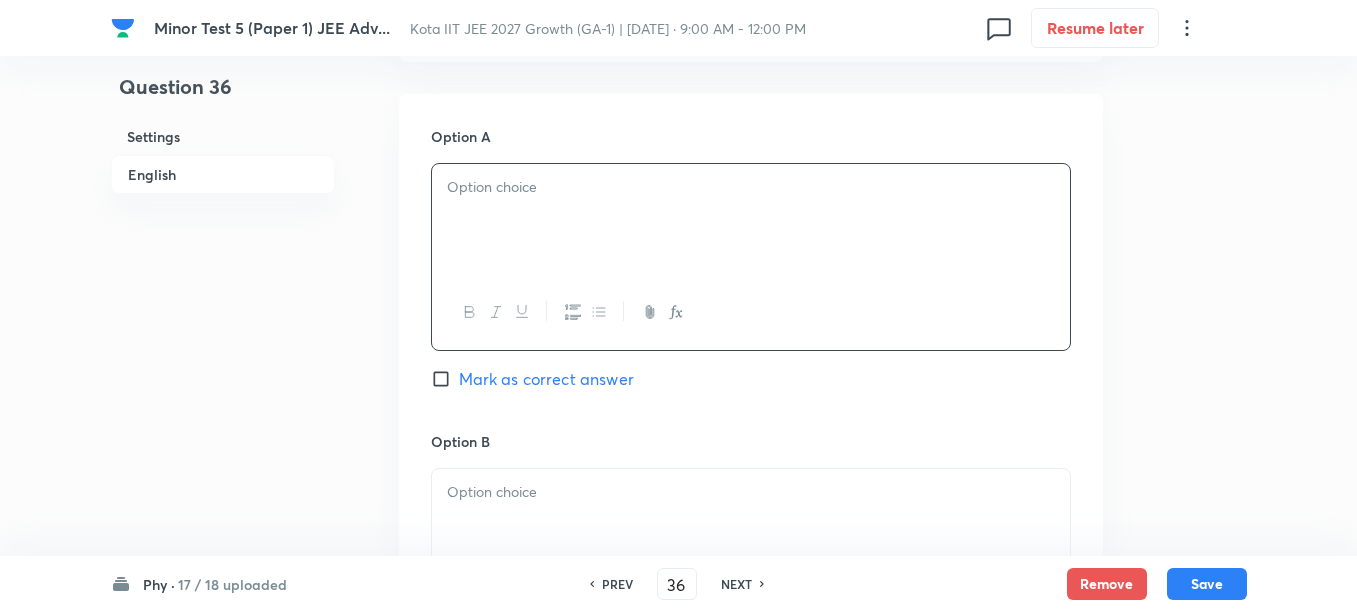 paste 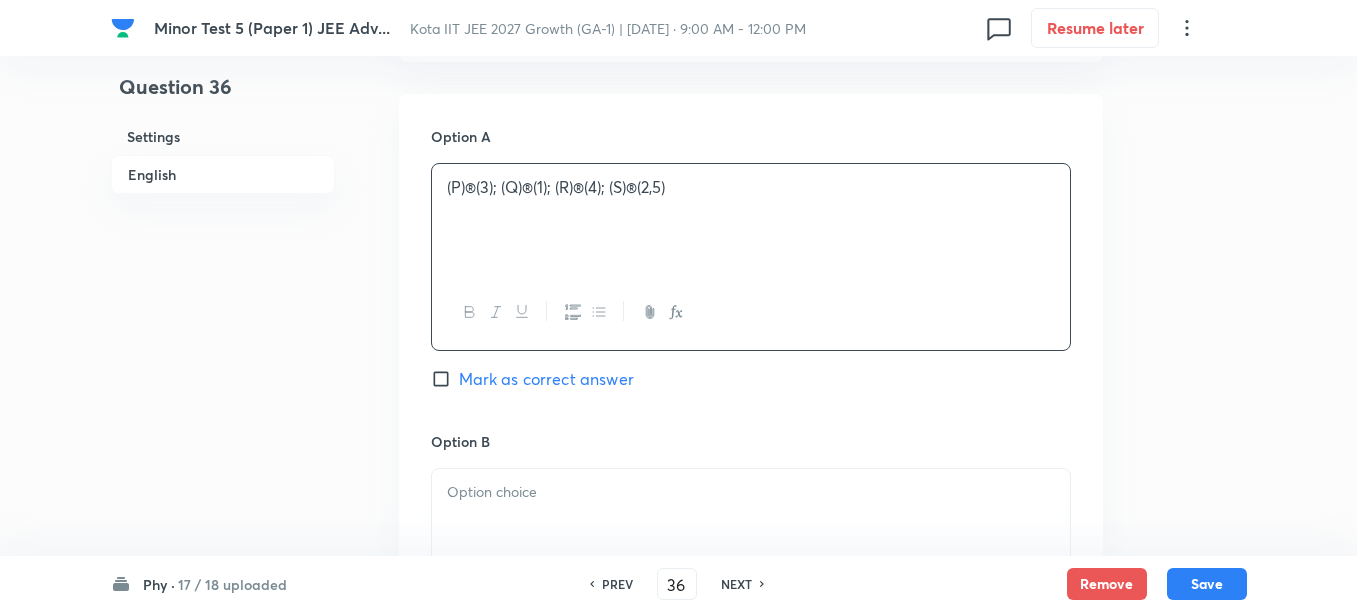 click on "(P)®(3); (Q)®(1); (R)®(4); (S)®(2,5)" at bounding box center (751, 187) 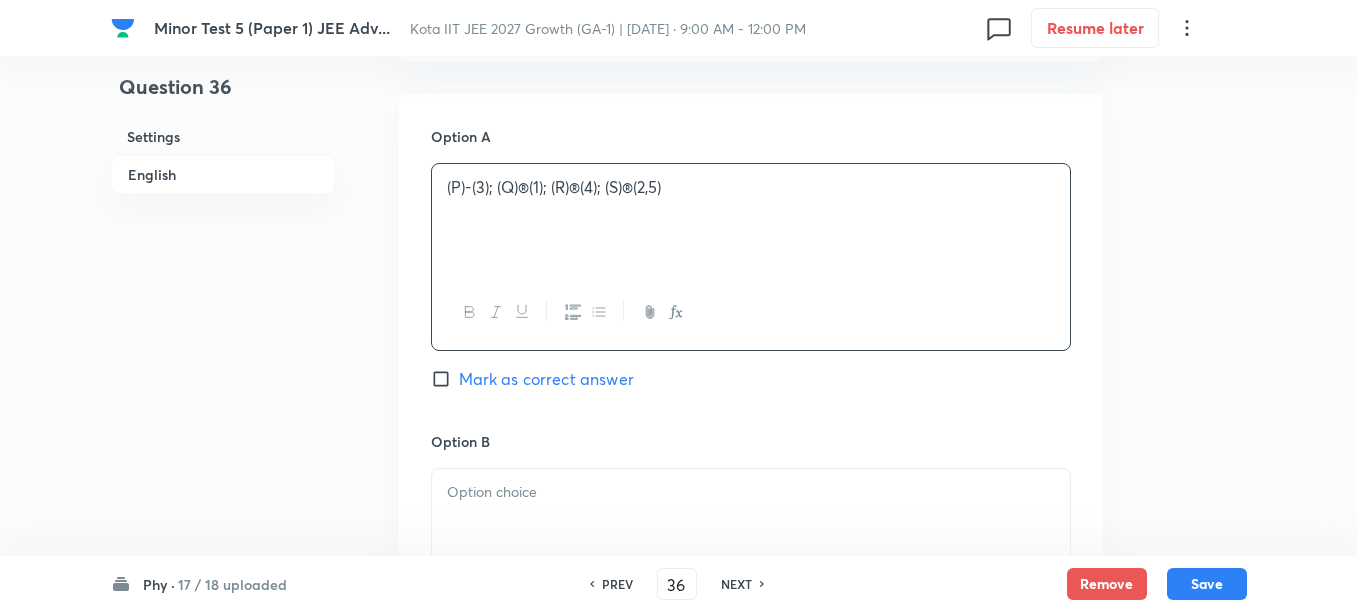 click on "(P)-(3); (Q)®(1); (R)®(4); (S)®(2,5)" at bounding box center (751, 187) 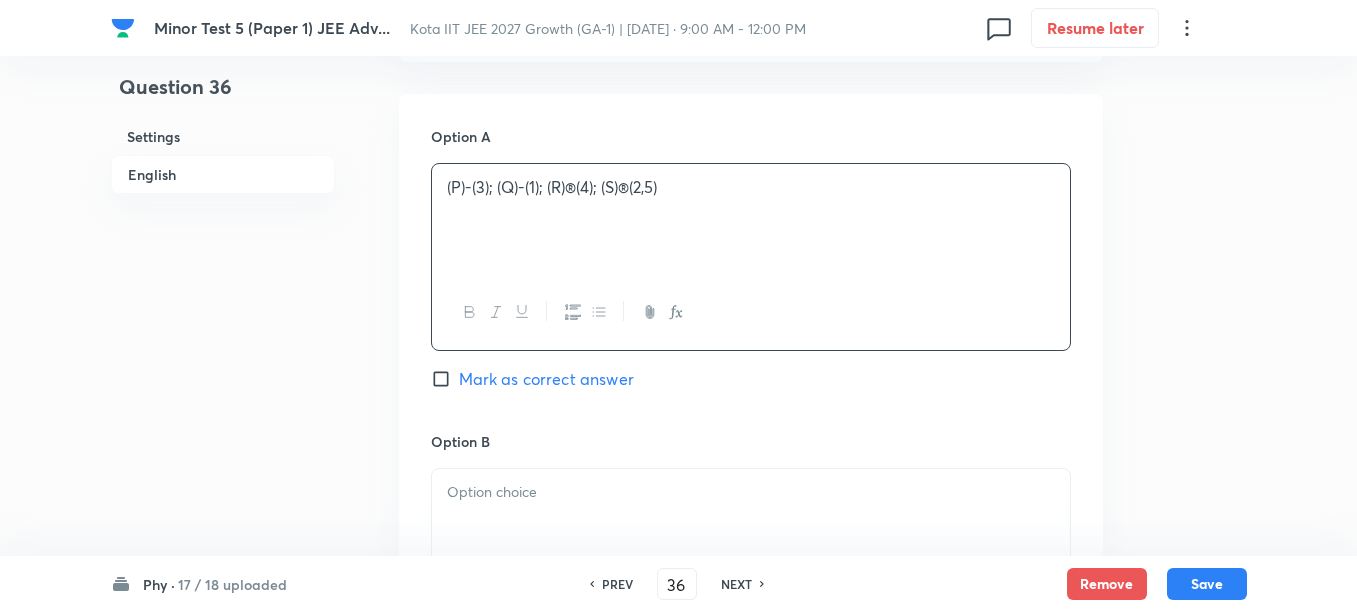 click on "(P)-(3); (Q)-(1); (R)®(4); (S)®(2,5)" at bounding box center [751, 187] 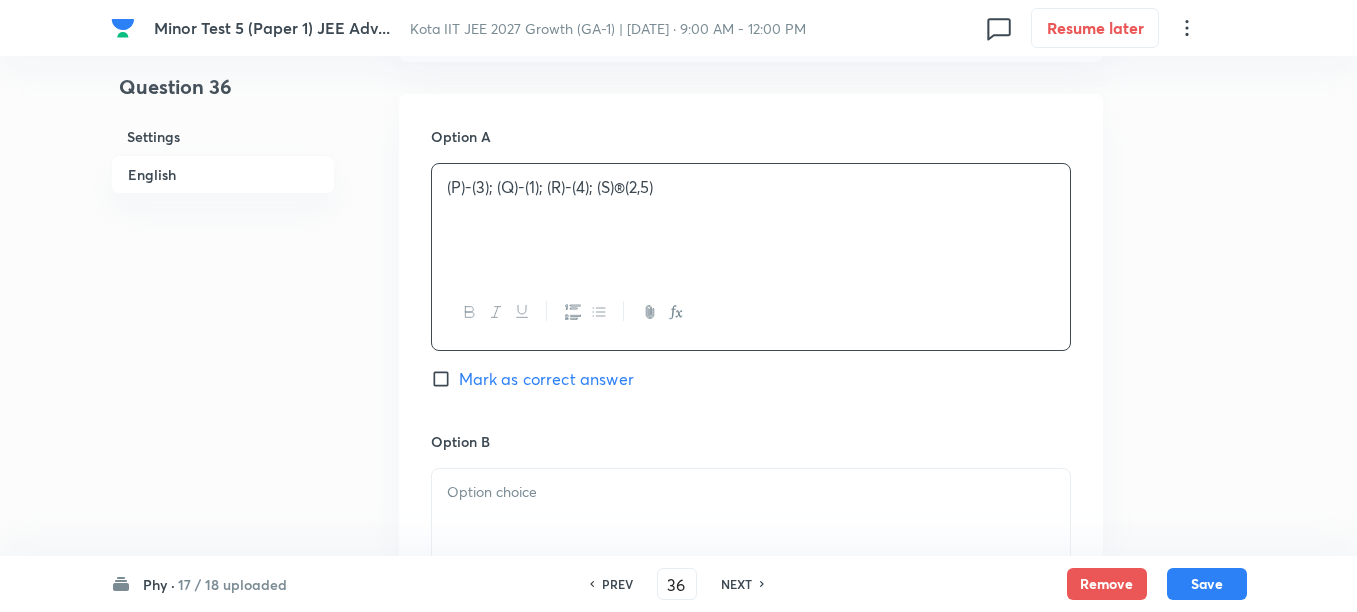 click on "(P)-(3); (Q)-(1); (R)-(4); (S)®(2,5)" at bounding box center (751, 187) 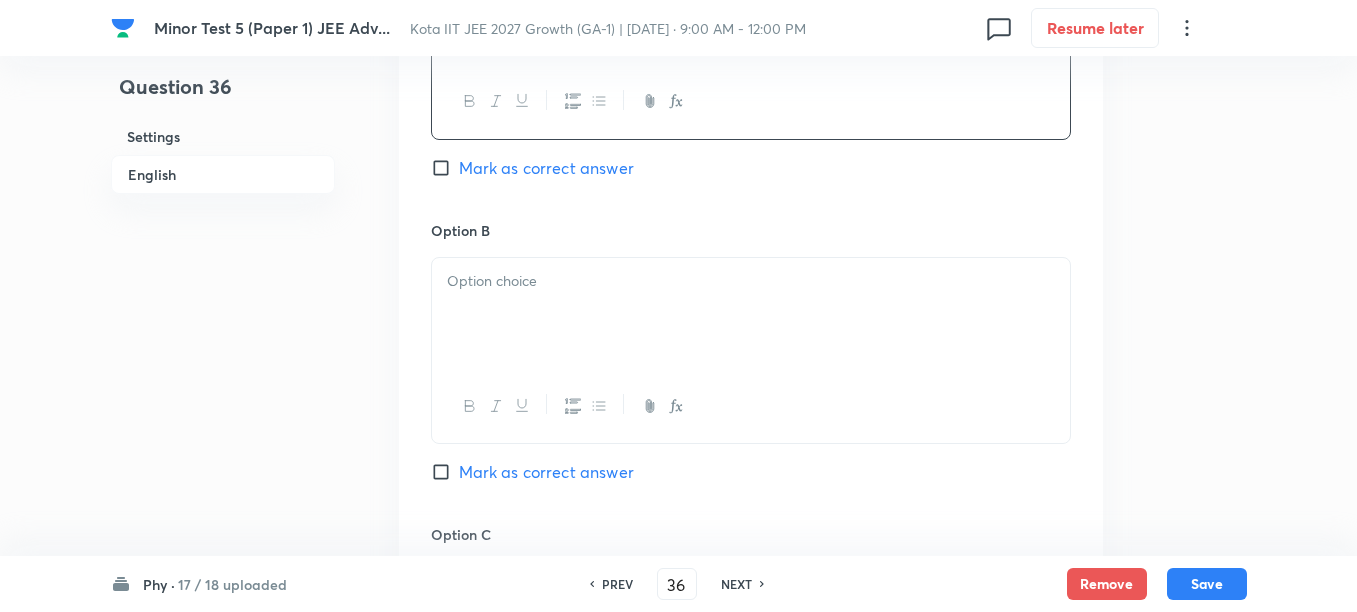 scroll, scrollTop: 1375, scrollLeft: 0, axis: vertical 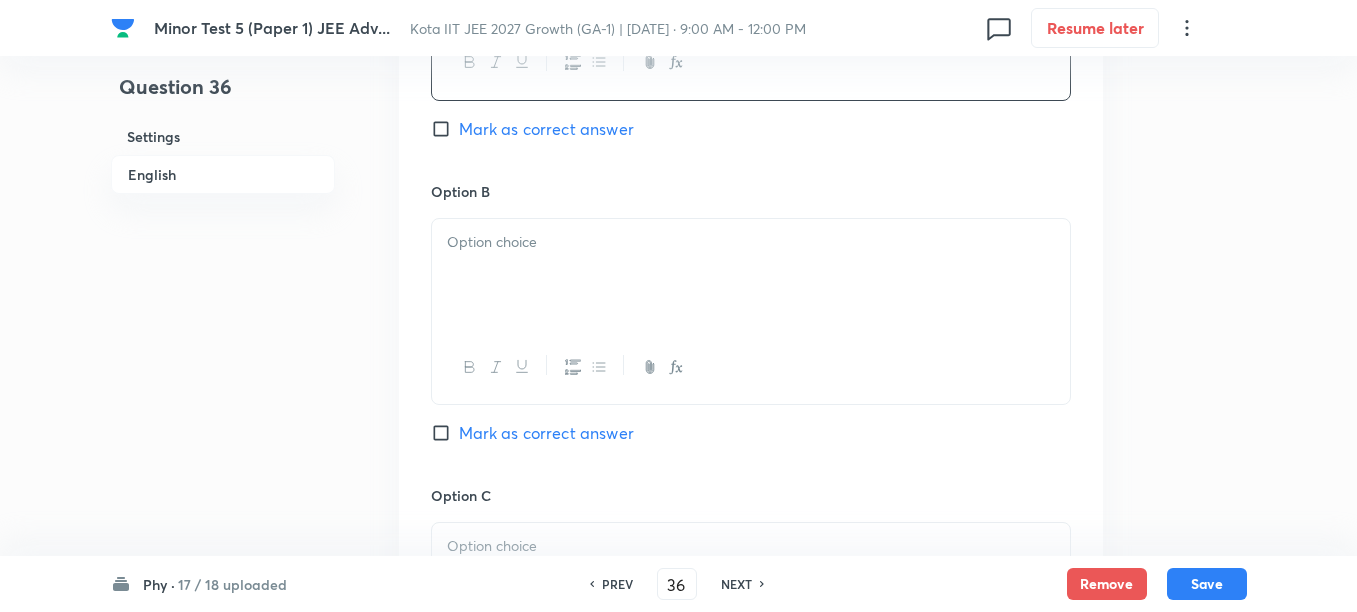 click at bounding box center [751, 275] 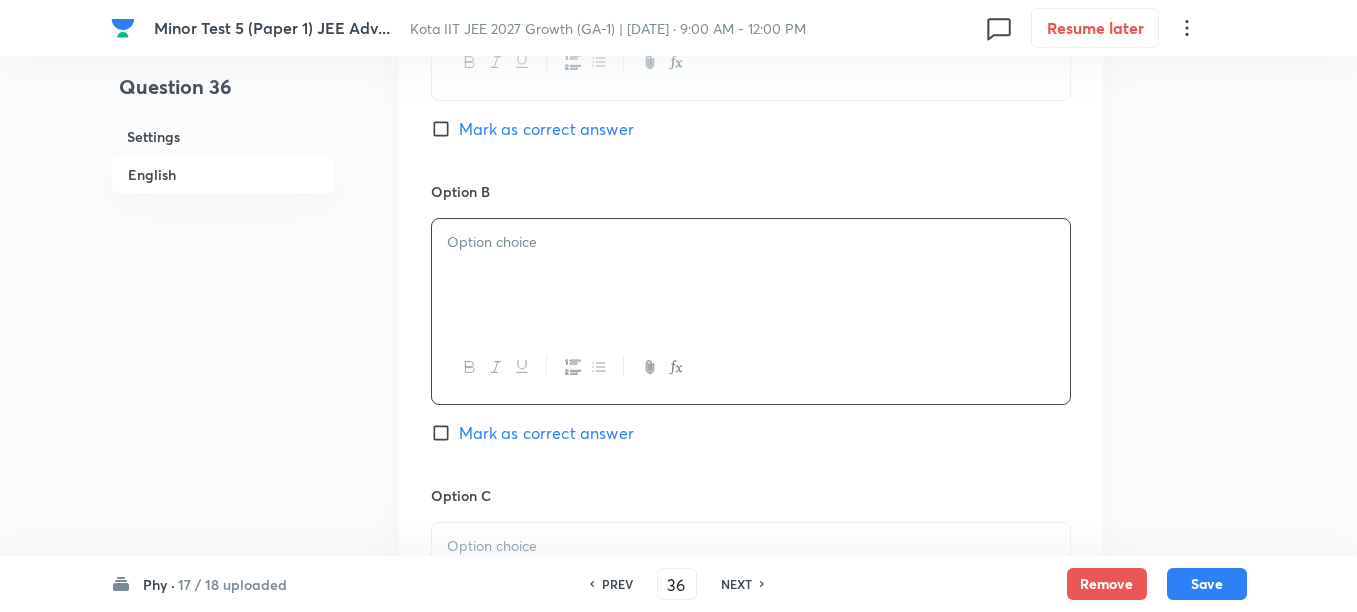 paste 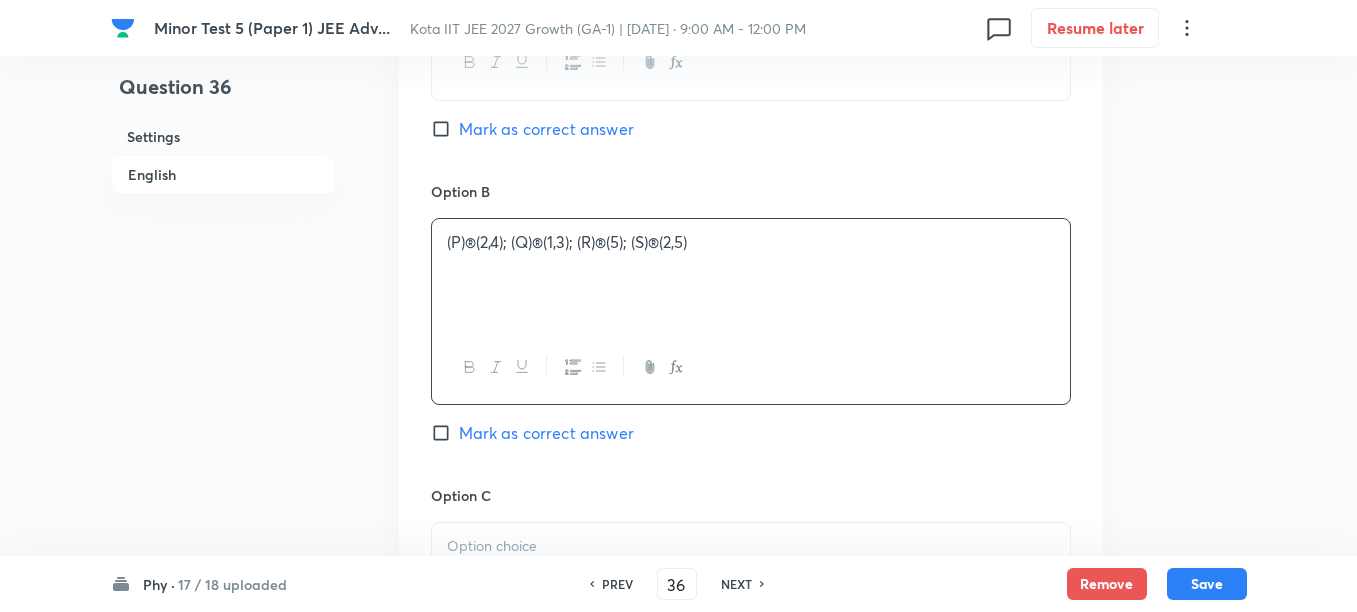 click on "(P)®(2,4); (Q)®(1,3); (R)®(5); (S)®(2,5)" at bounding box center (751, 242) 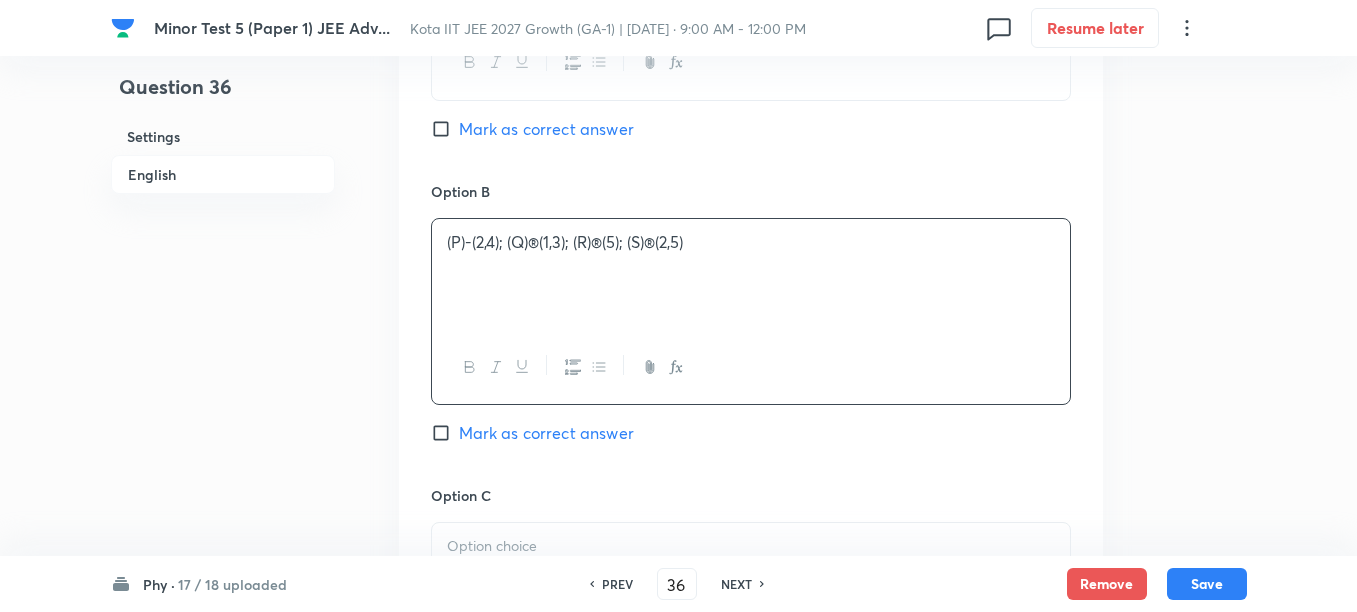 click on "(P)-(2,4); (Q)®(1,3); (R)®(5); (S)®(2,5)" at bounding box center (751, 242) 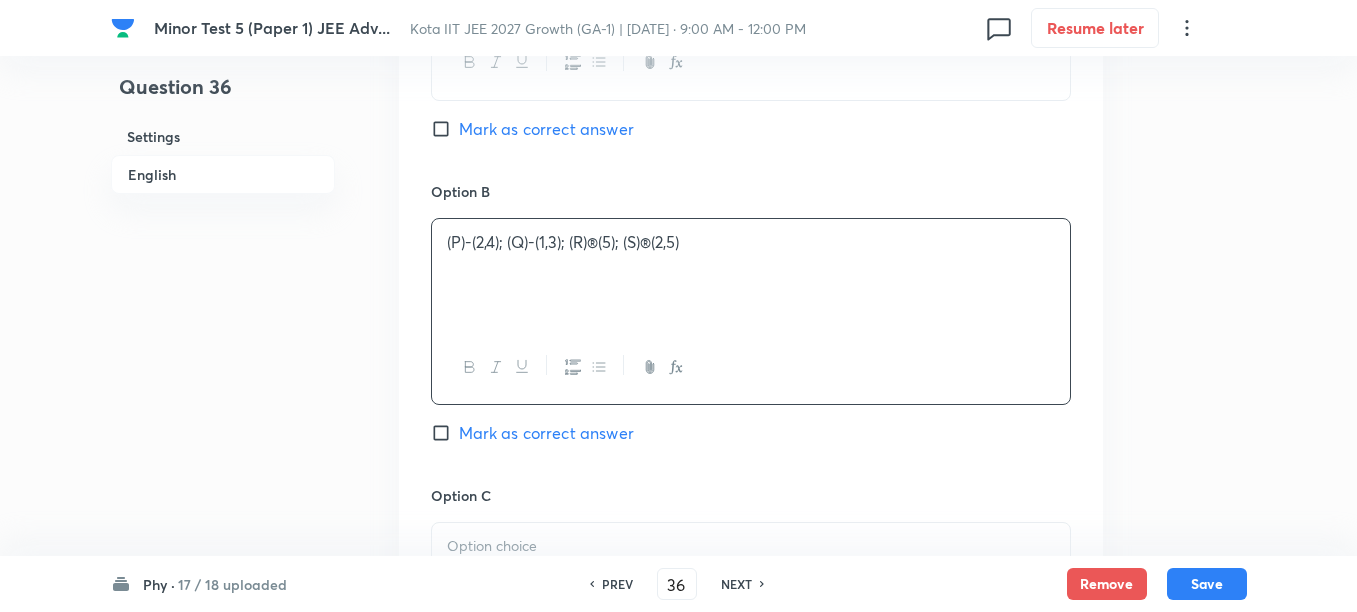 click on "(P)-(2,4); (Q)-(1,3); (R)®(5); (S)®(2,5)" at bounding box center [751, 242] 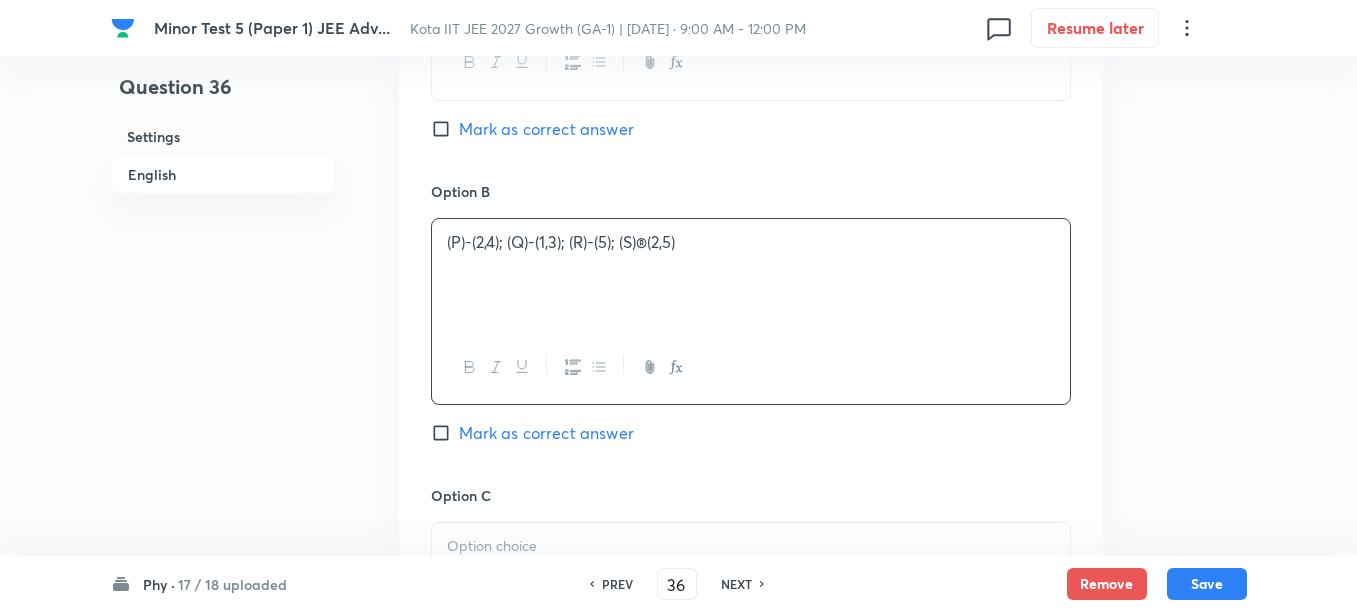 click on "(P)-(2,4); (Q)-(1,3); (R)-(5); (S)®(2,5)" at bounding box center (751, 242) 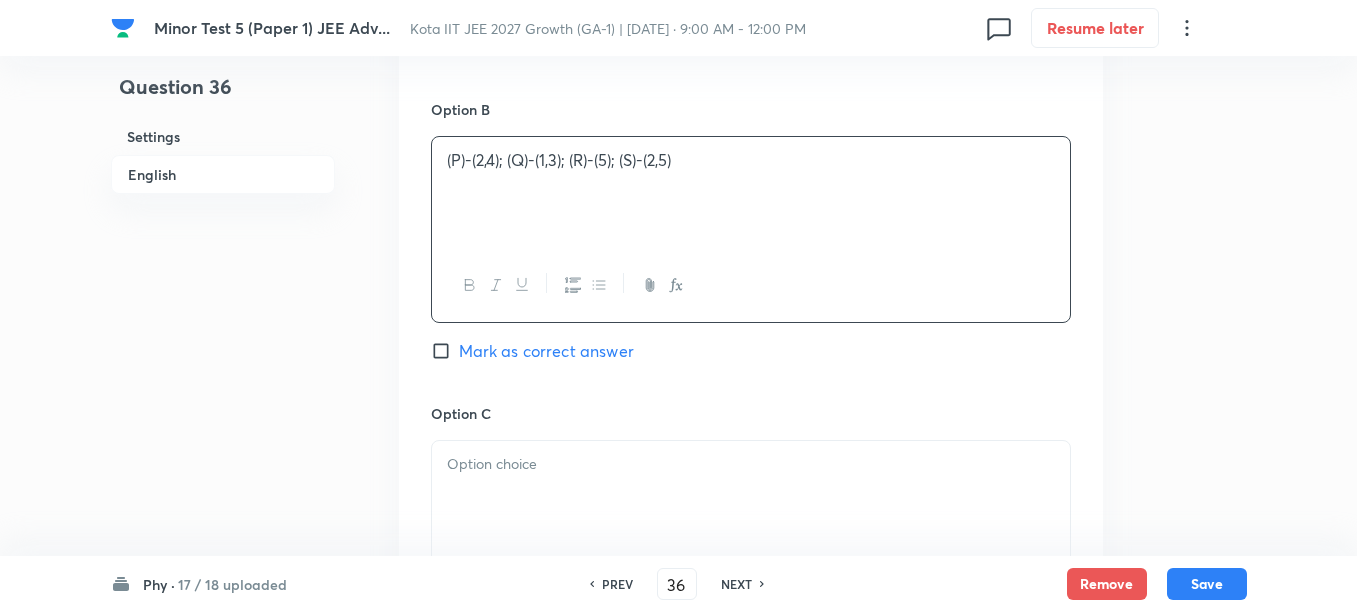 scroll, scrollTop: 1500, scrollLeft: 0, axis: vertical 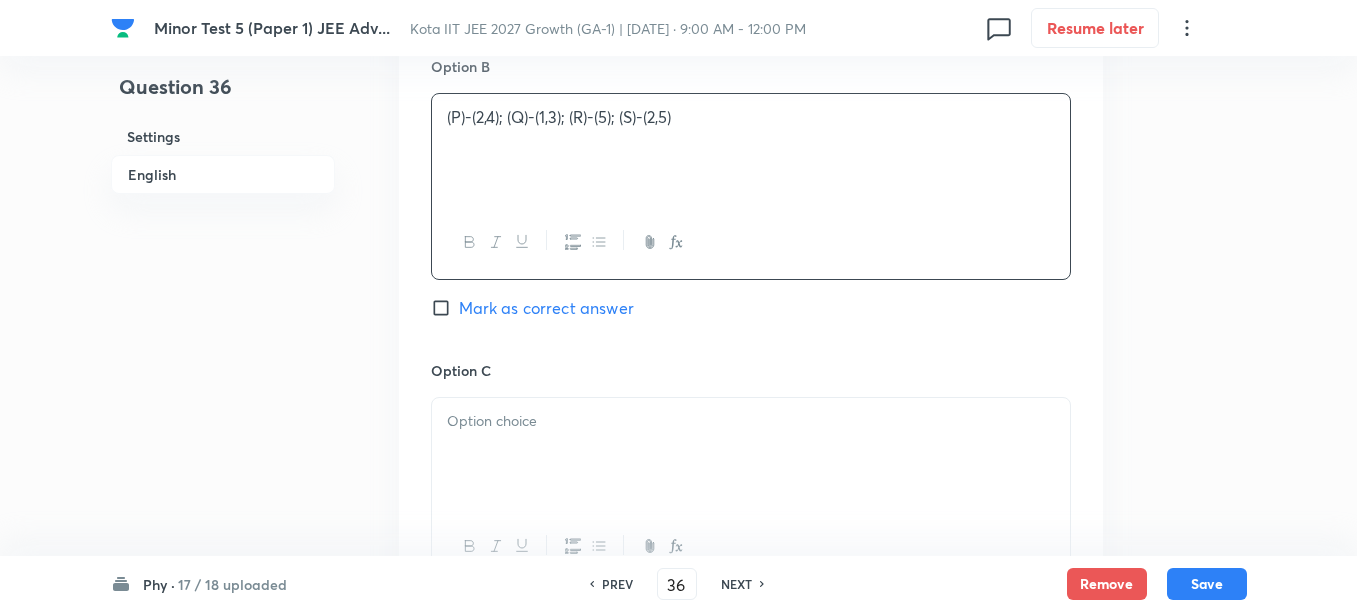 click at bounding box center [751, 454] 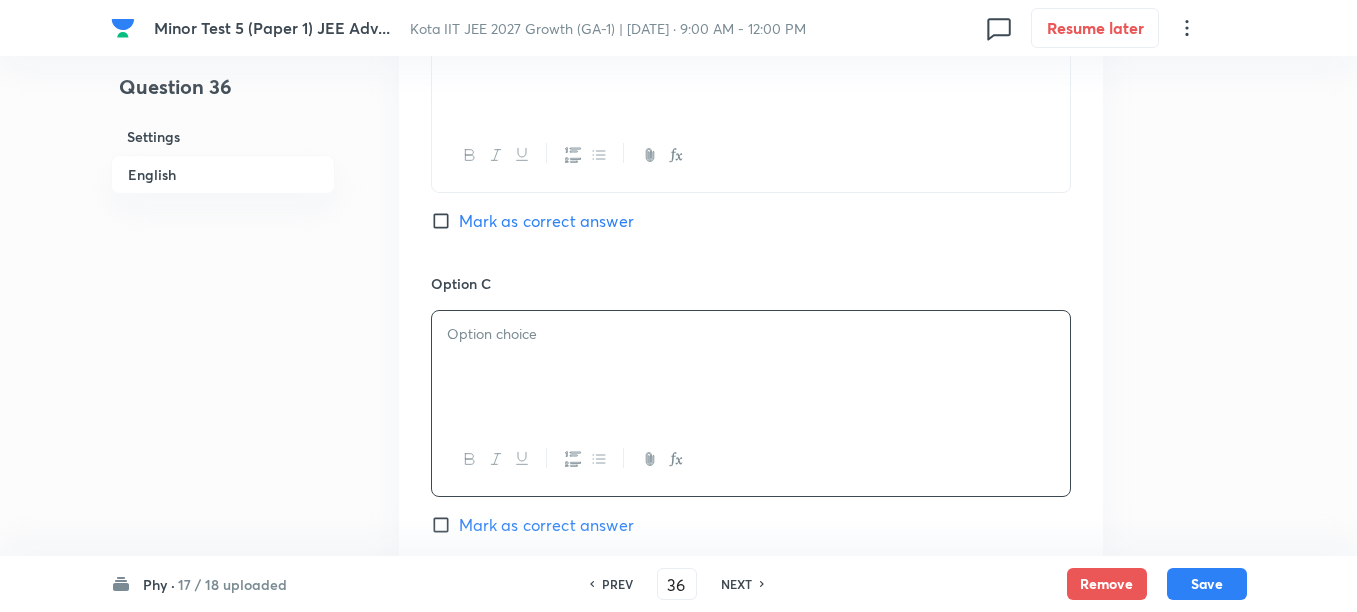 scroll, scrollTop: 1625, scrollLeft: 0, axis: vertical 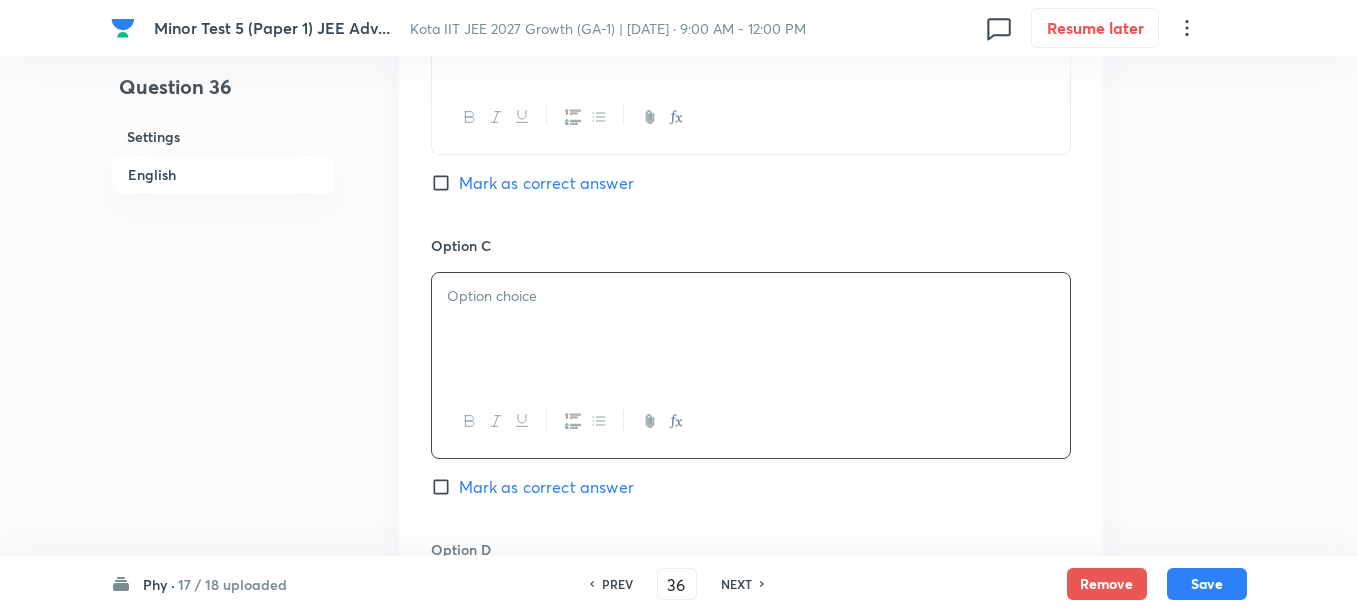 paste 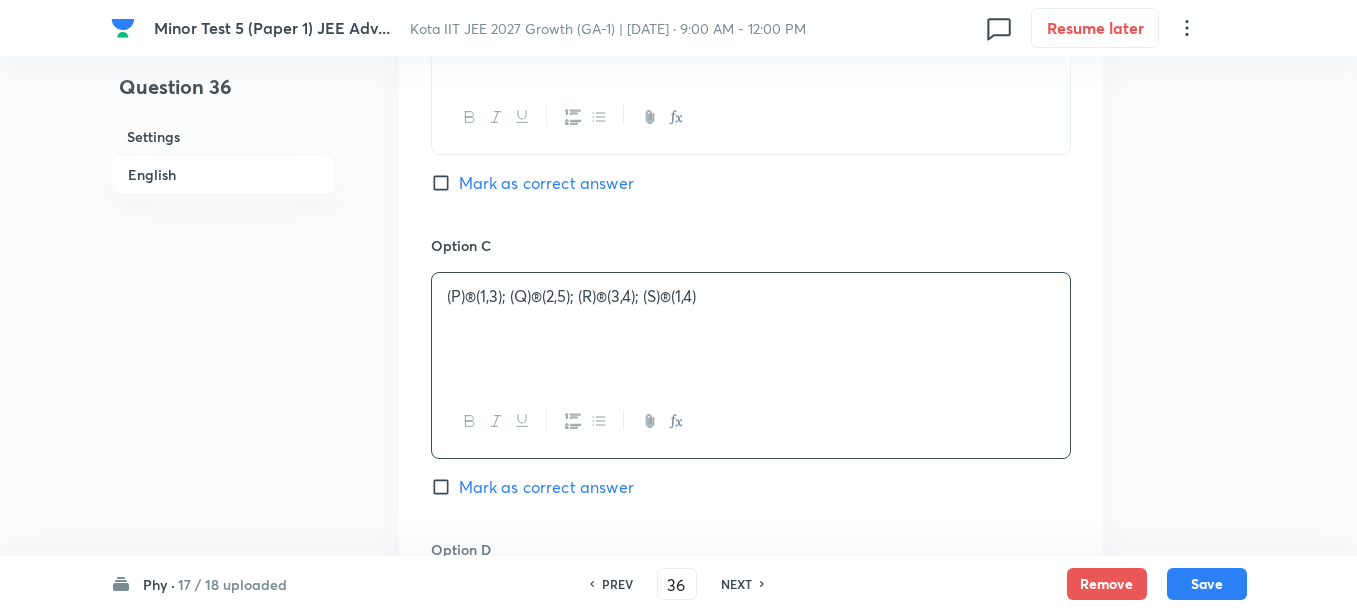 click on "(P)®(1,3); (Q)®(2,5); (R)®(3,4); (S)®(1,4)" at bounding box center [751, 296] 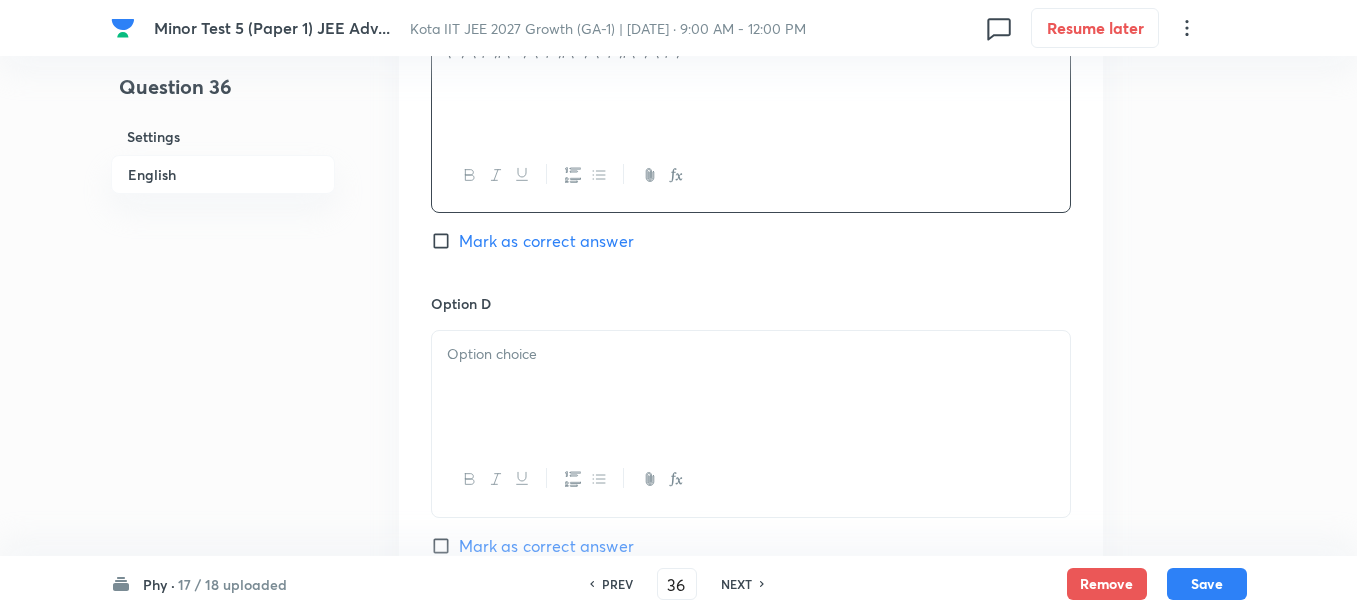 scroll, scrollTop: 1875, scrollLeft: 0, axis: vertical 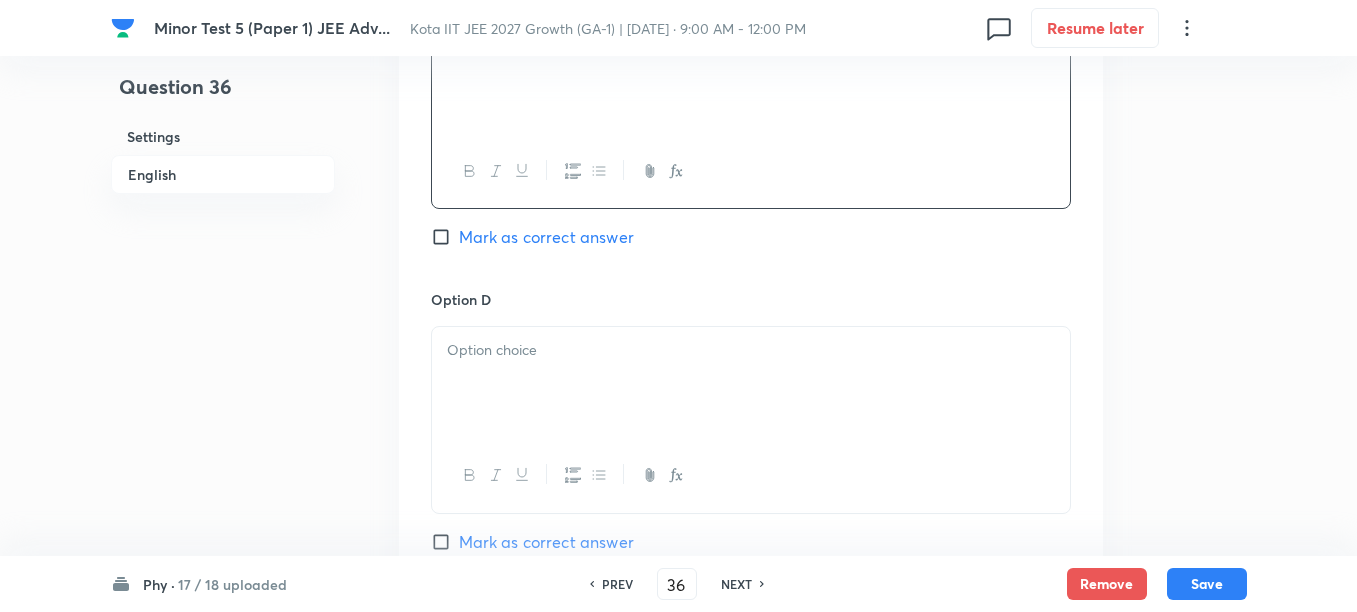 click at bounding box center [751, 383] 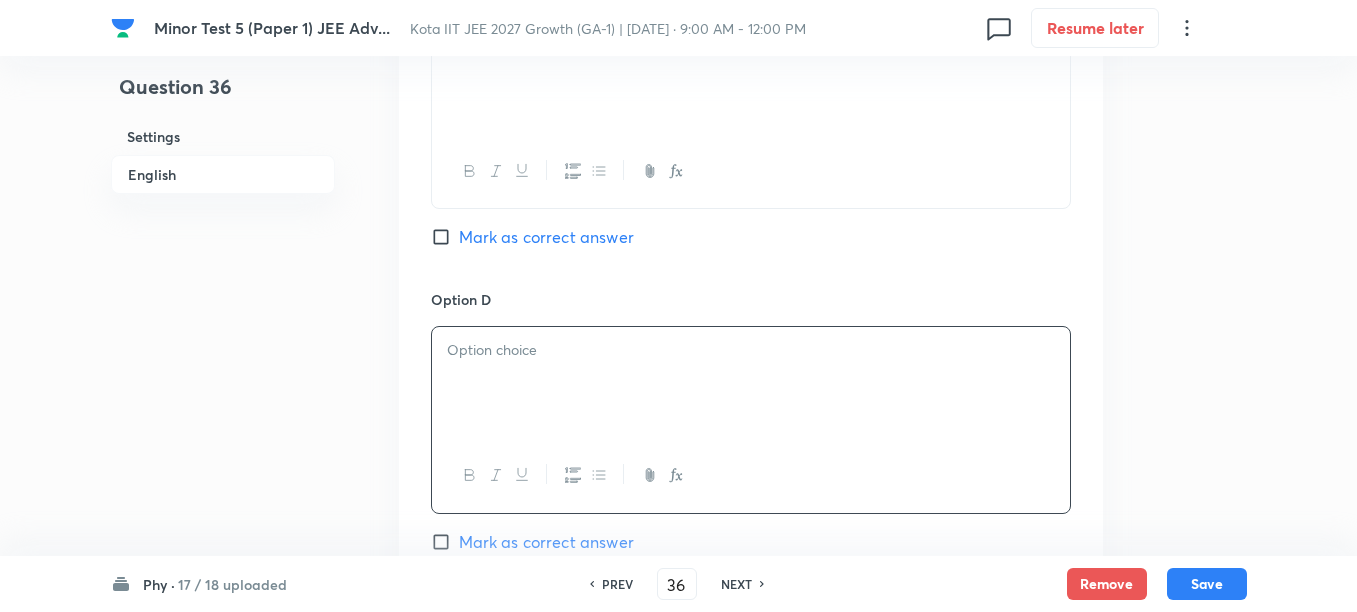 paste 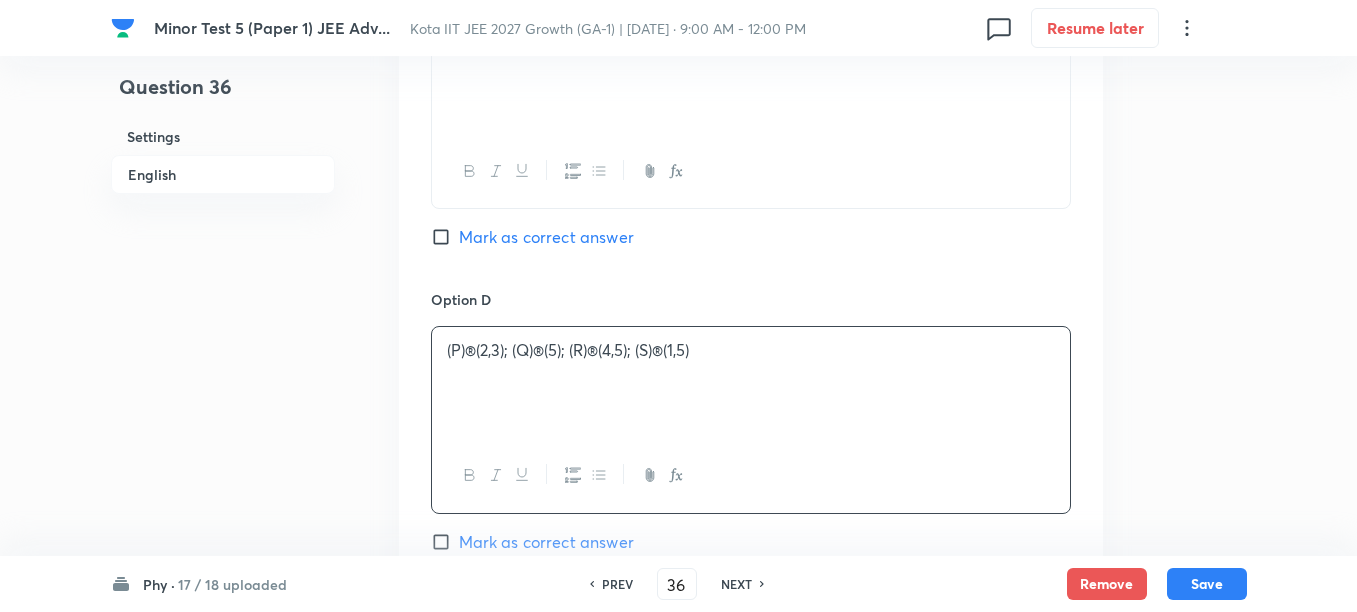 click on "(P)®(2,3); (Q)®(5); (R)®(4,5); (S)®(1,5)" at bounding box center [751, 350] 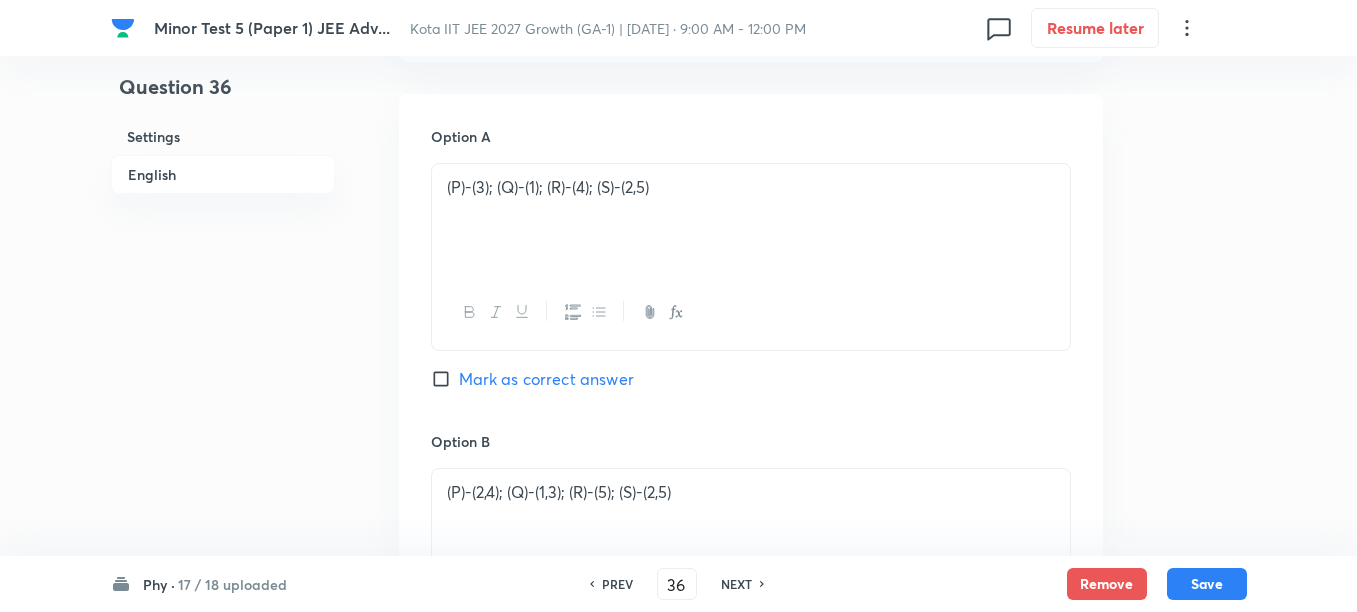 click on "Mark as correct answer" at bounding box center [546, 379] 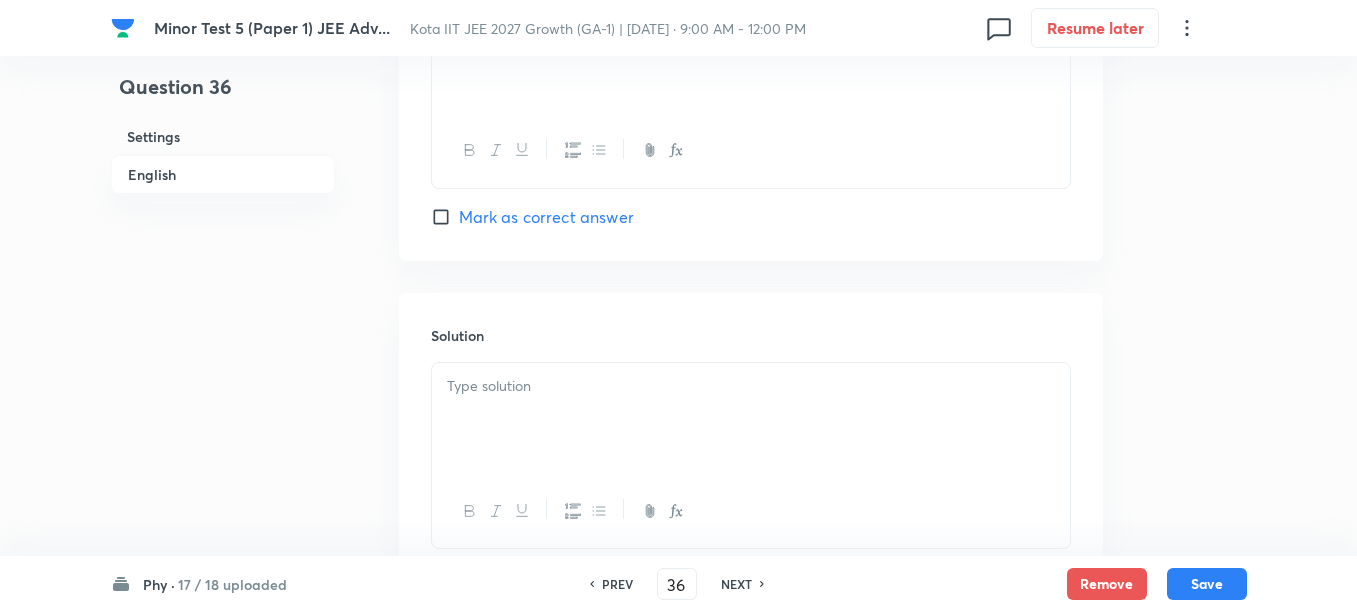 scroll, scrollTop: 2345, scrollLeft: 0, axis: vertical 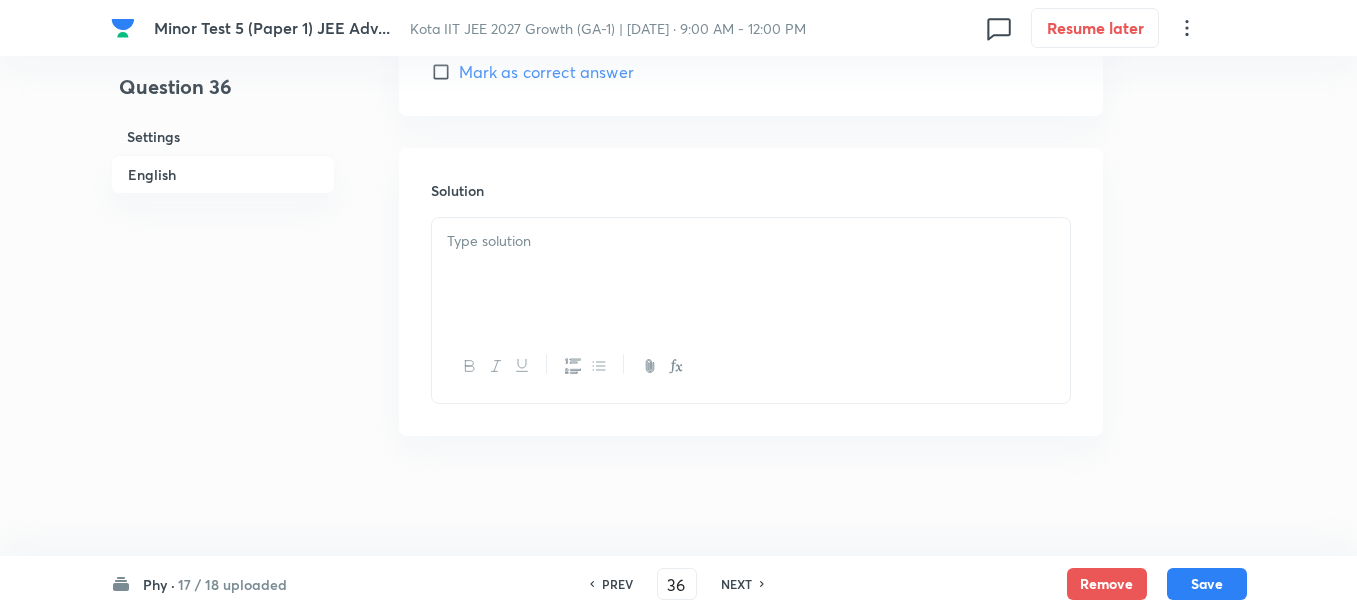 click at bounding box center (751, 274) 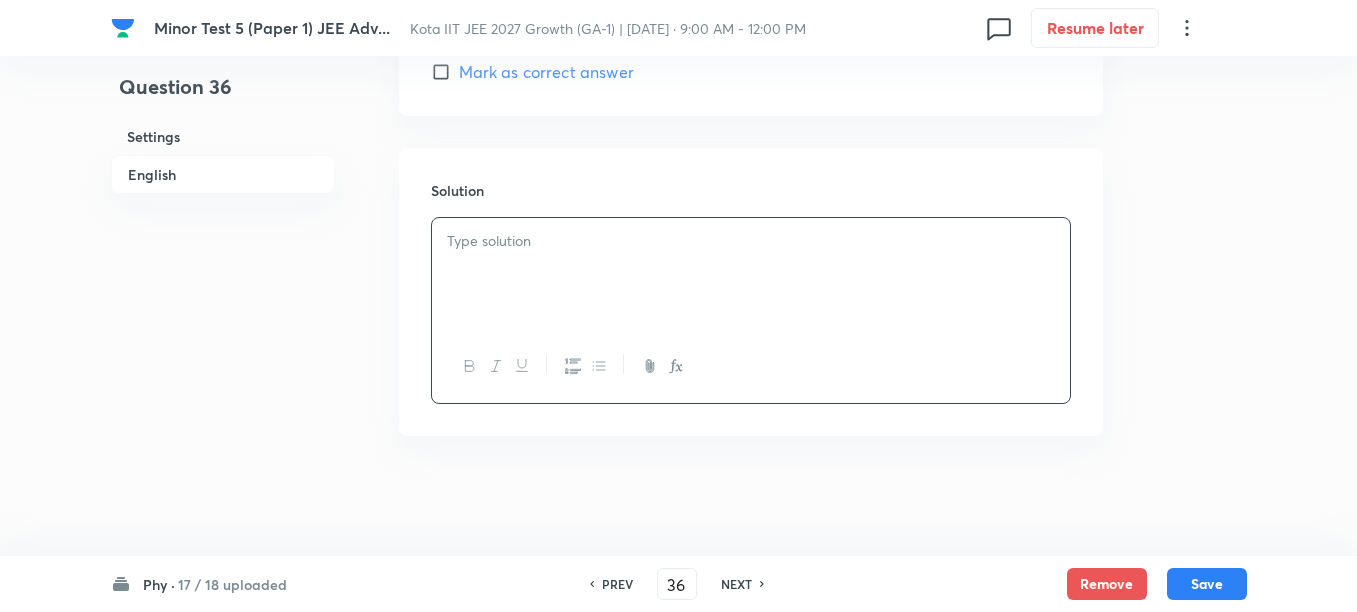 type 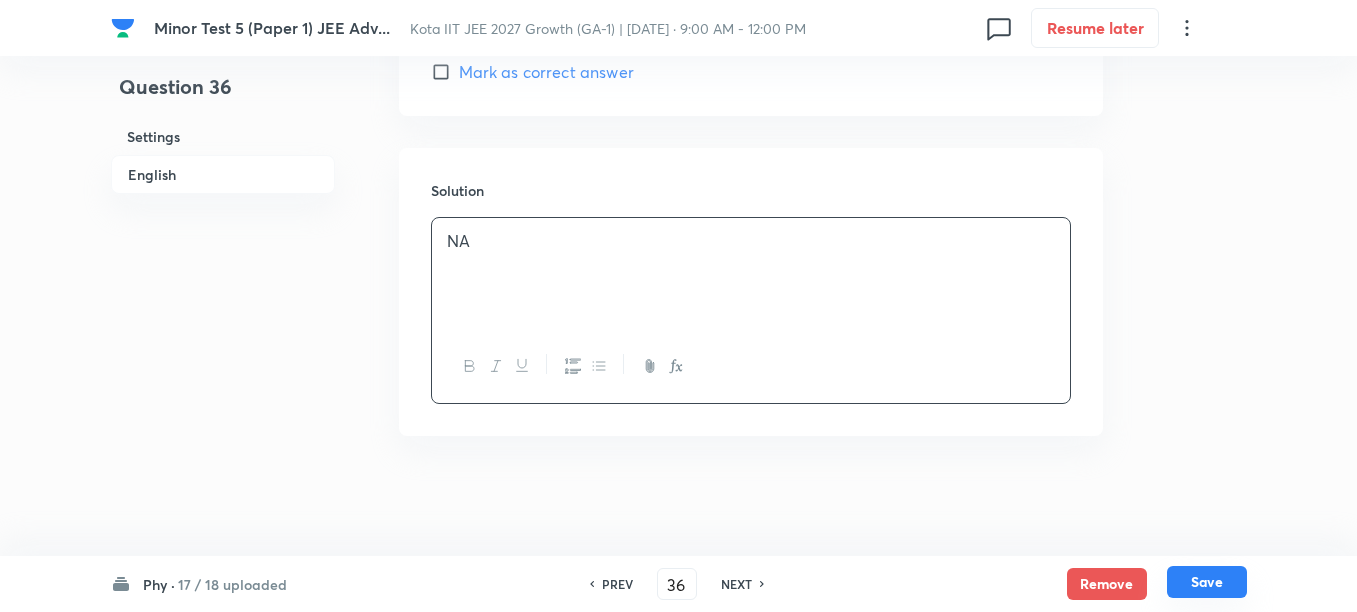 click on "Save" at bounding box center [1207, 582] 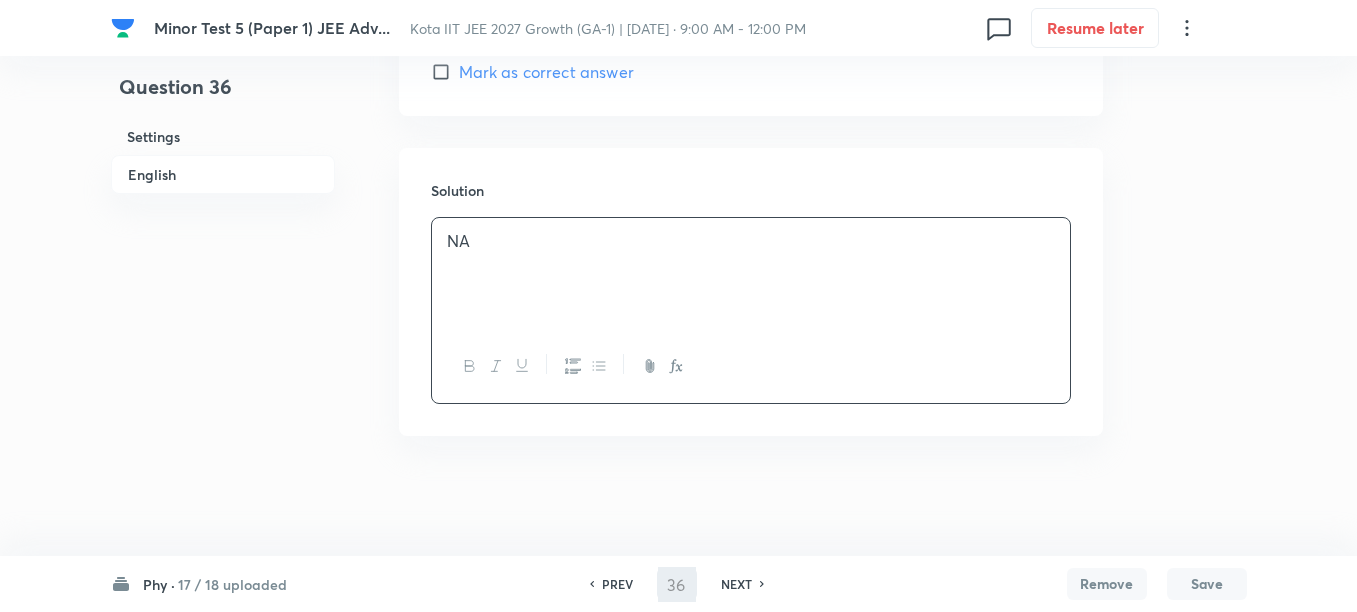 type on "37" 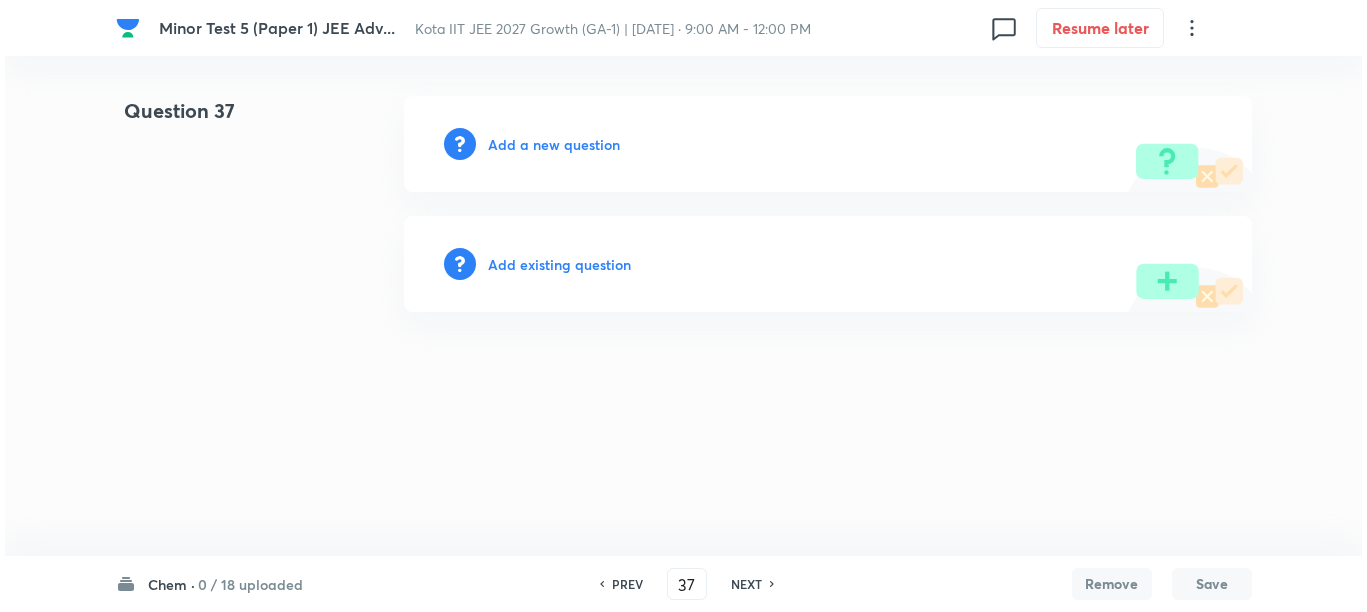 scroll, scrollTop: 0, scrollLeft: 0, axis: both 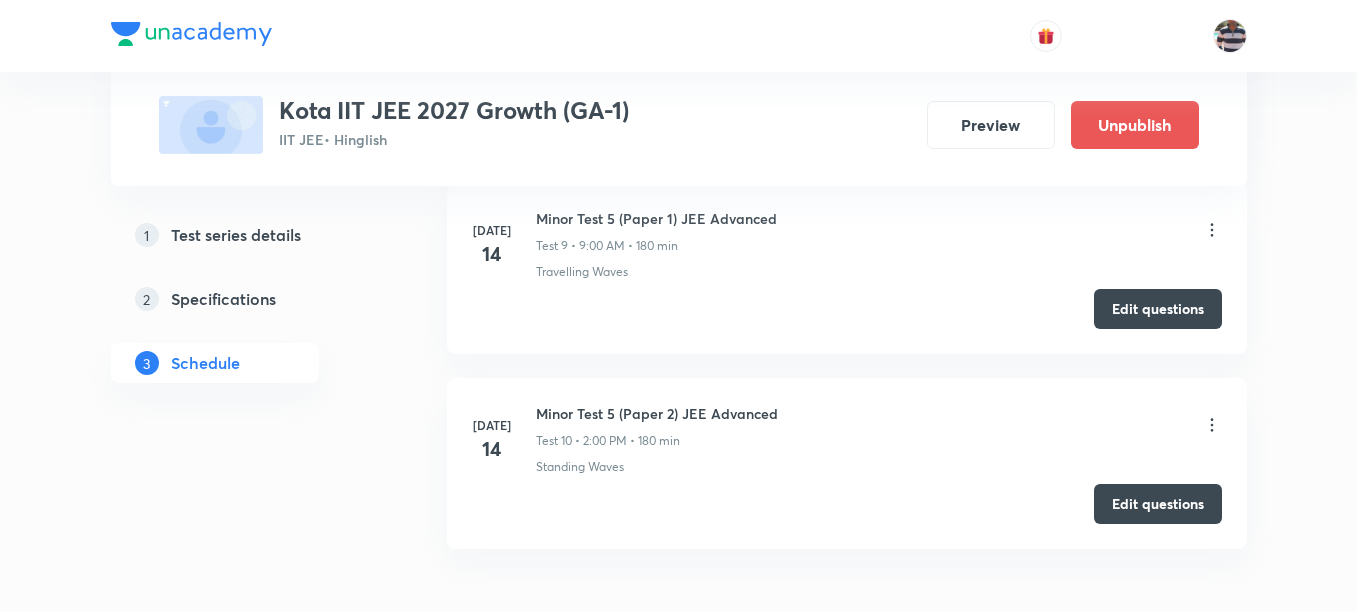 type 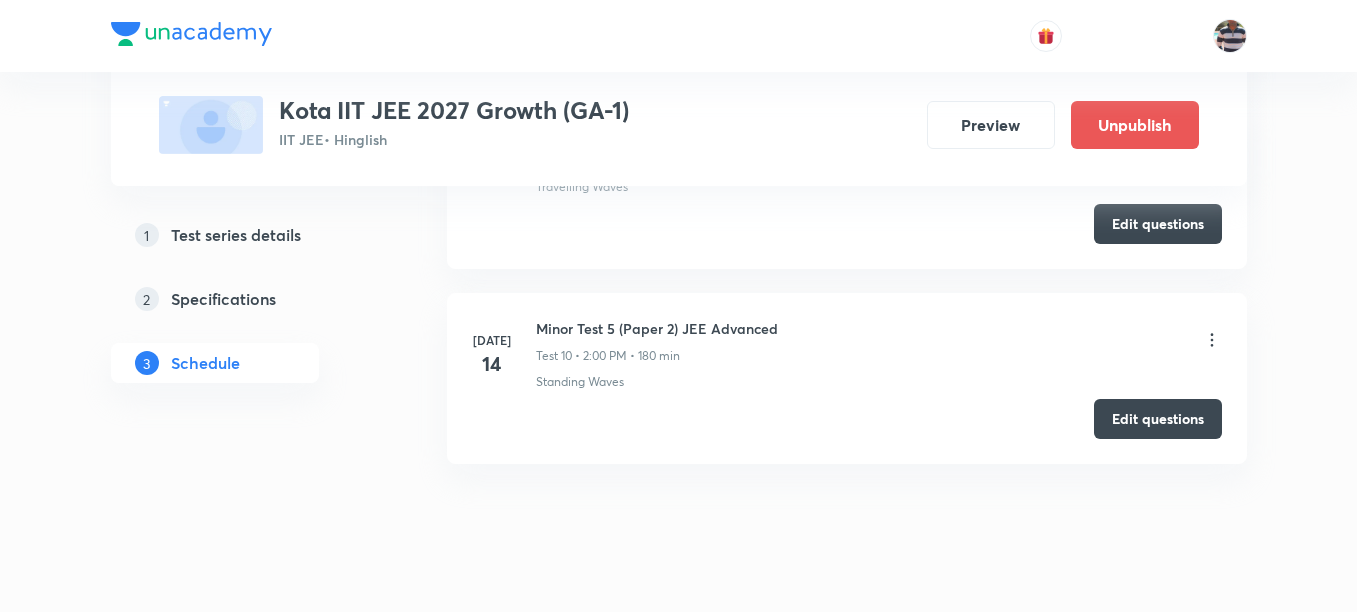 scroll, scrollTop: 3362, scrollLeft: 0, axis: vertical 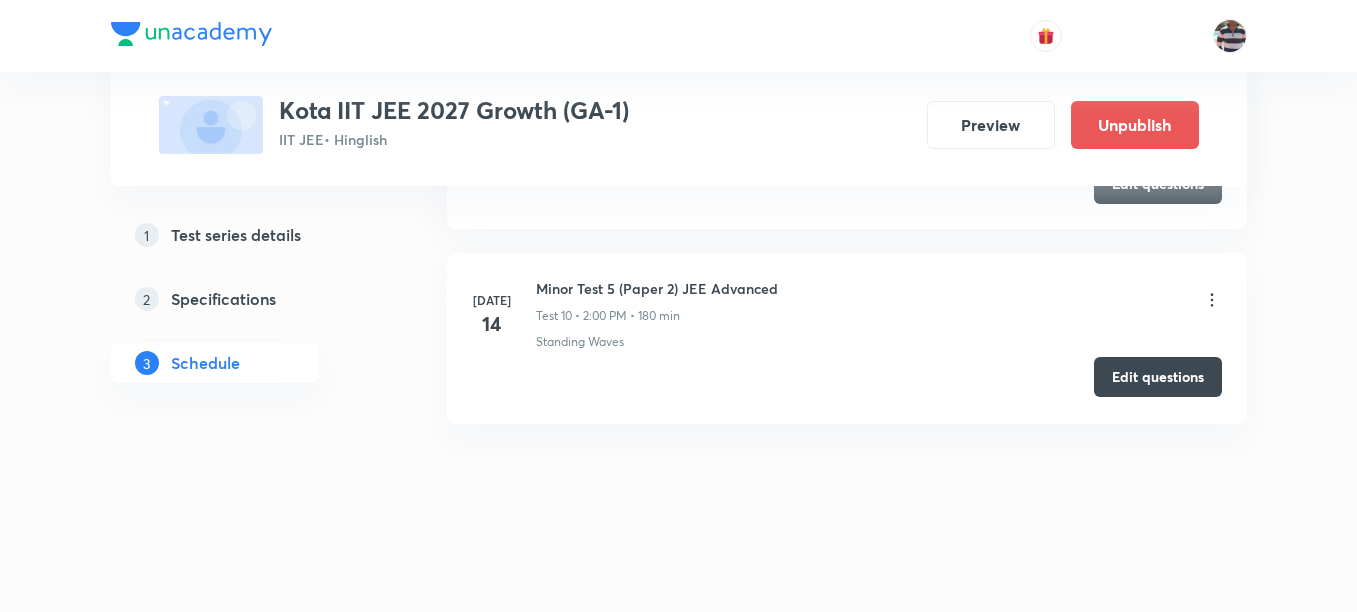click on "Edit questions" at bounding box center (1158, 377) 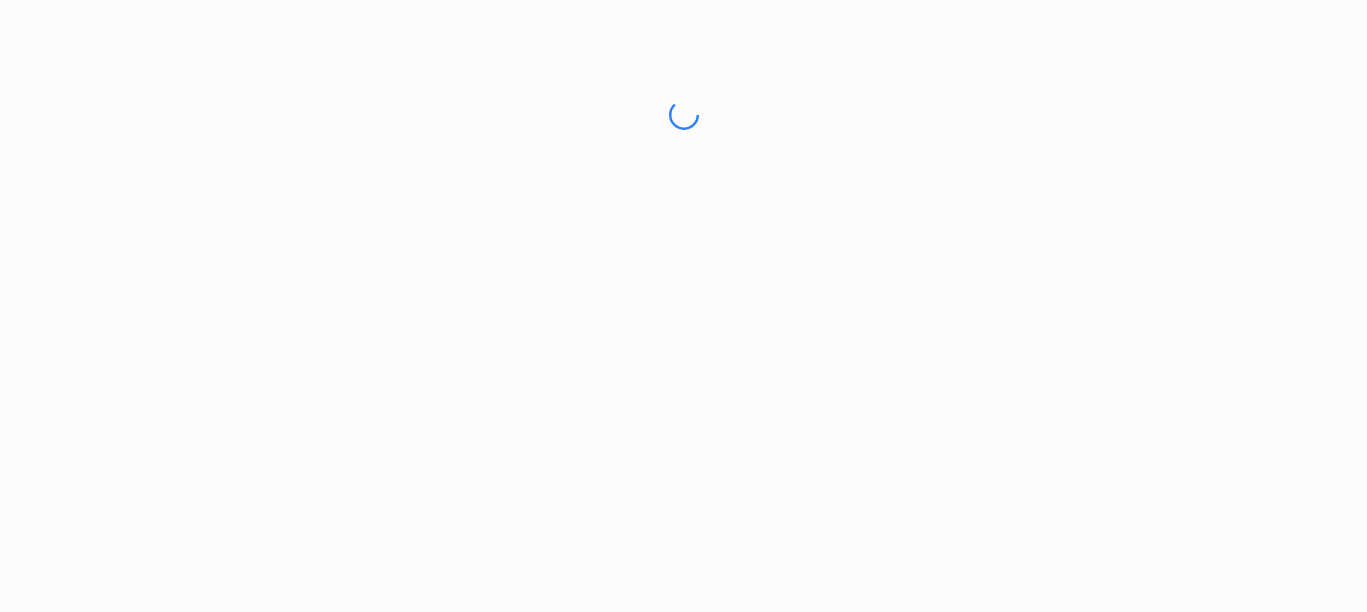 scroll, scrollTop: 0, scrollLeft: 0, axis: both 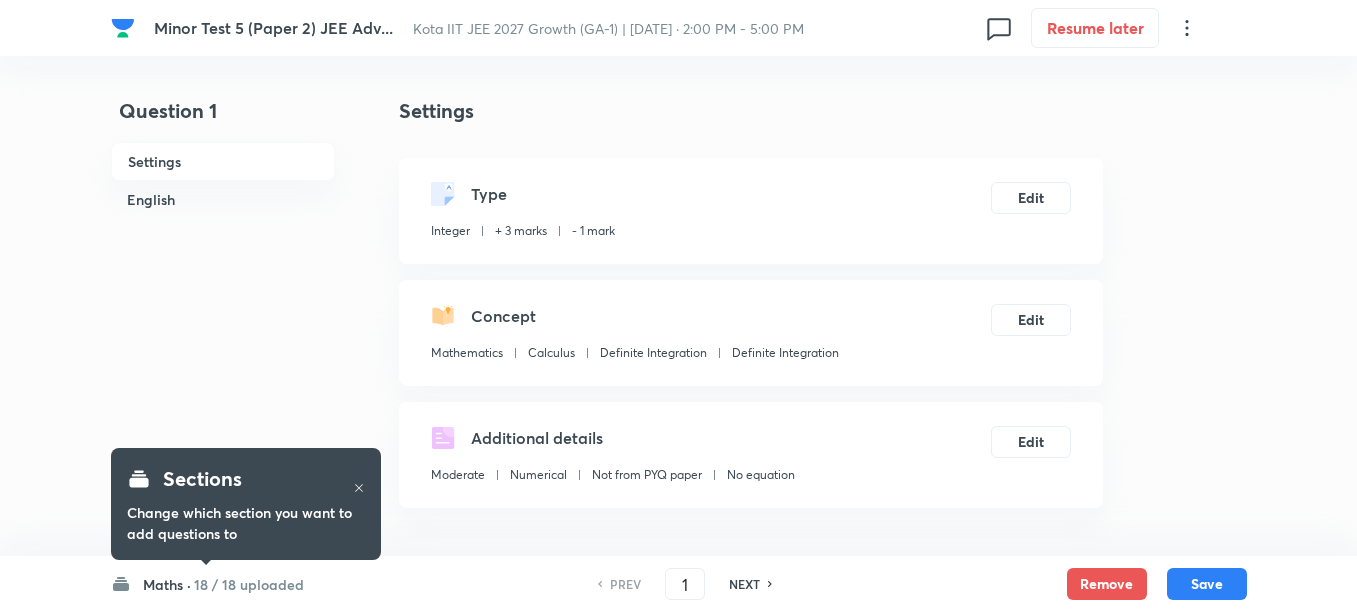 type on "17" 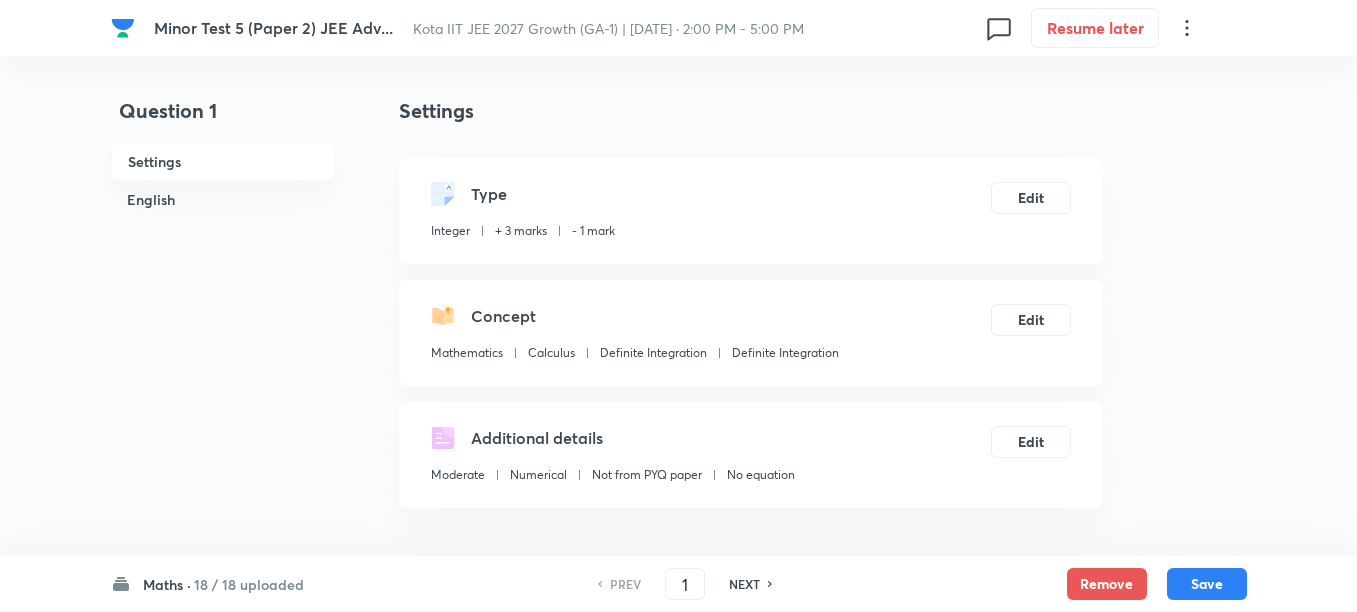 click on "Maths ·" at bounding box center (167, 584) 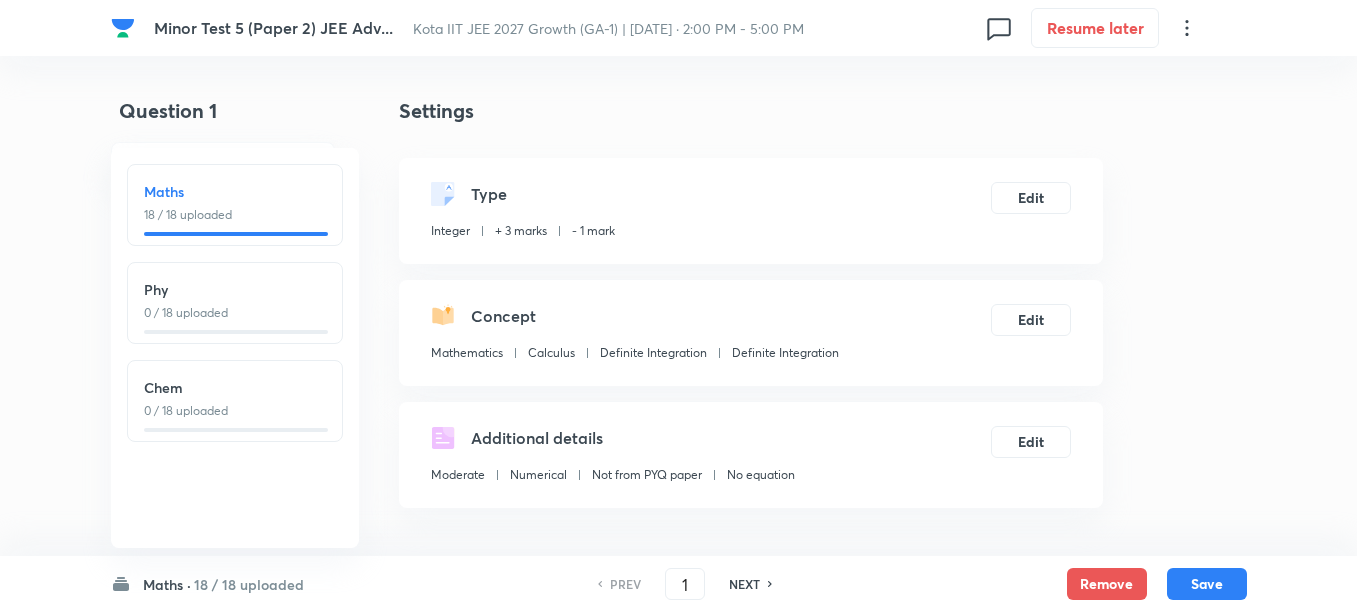 click on "0 / 18 uploaded" at bounding box center (235, 313) 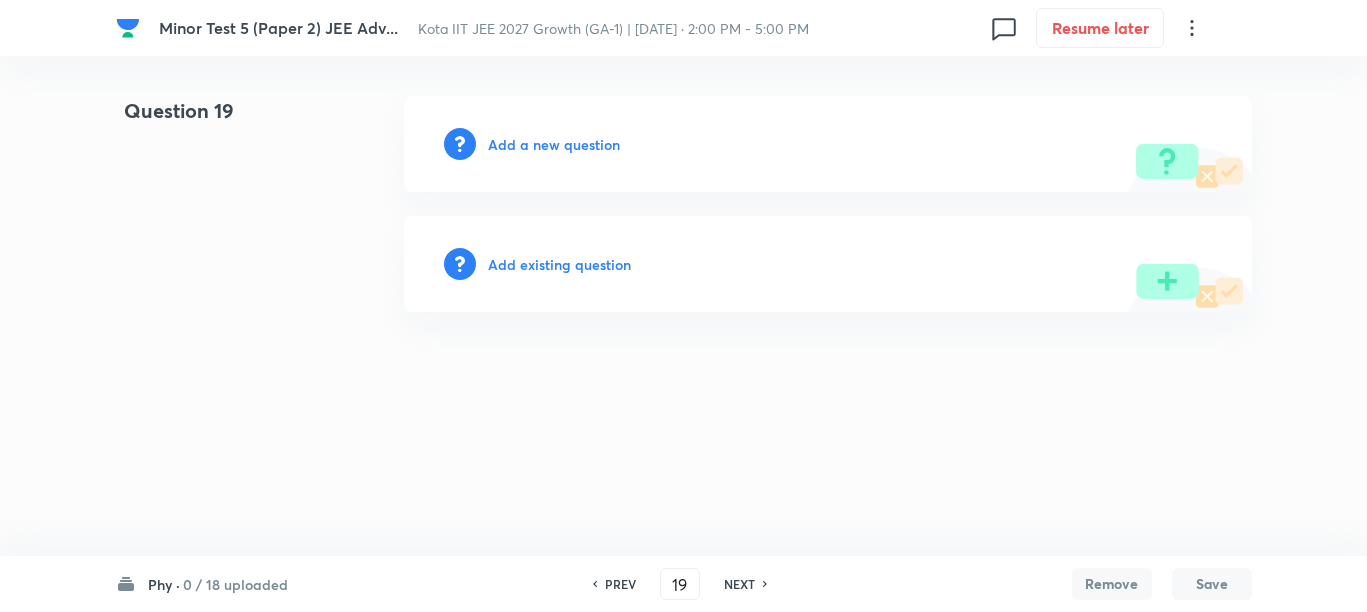 click on "Add a new question" at bounding box center (554, 144) 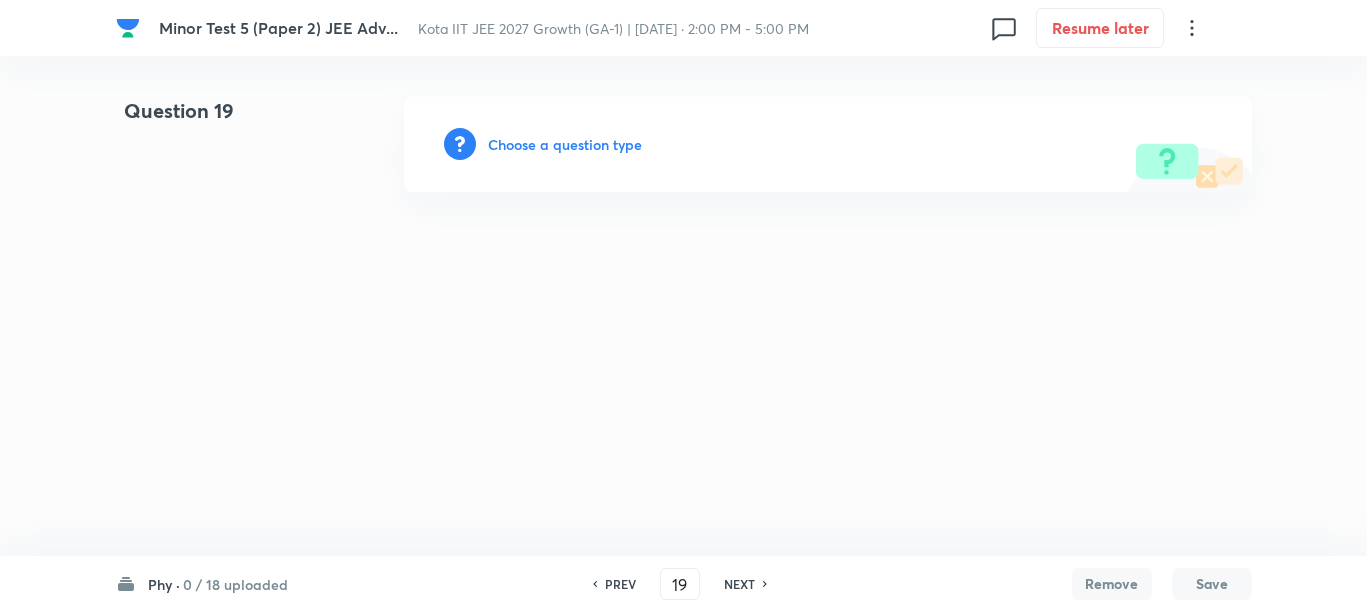 click on "Choose a question type" at bounding box center (565, 144) 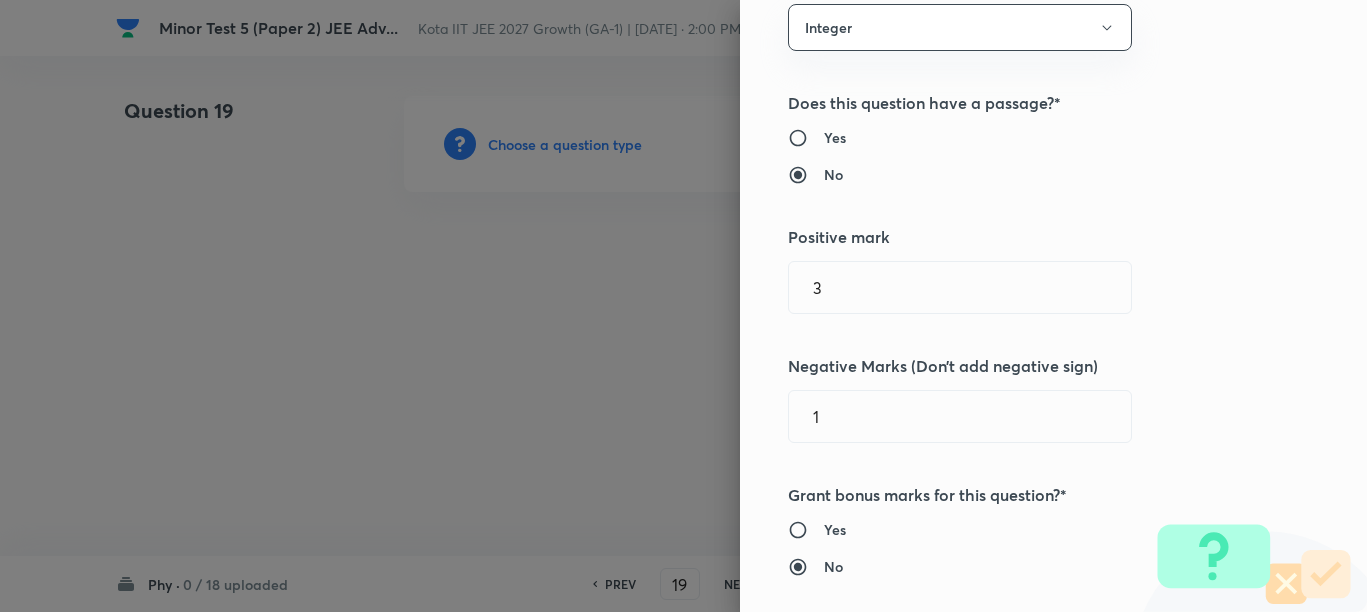 scroll, scrollTop: 250, scrollLeft: 0, axis: vertical 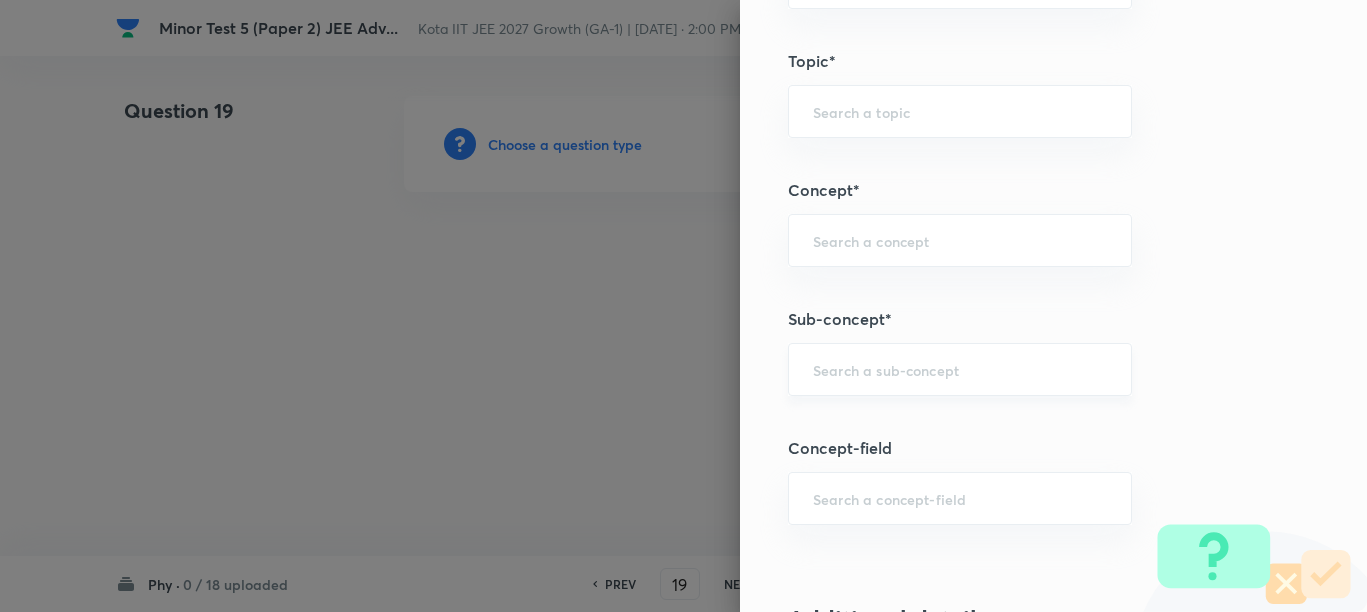 click at bounding box center [960, 369] 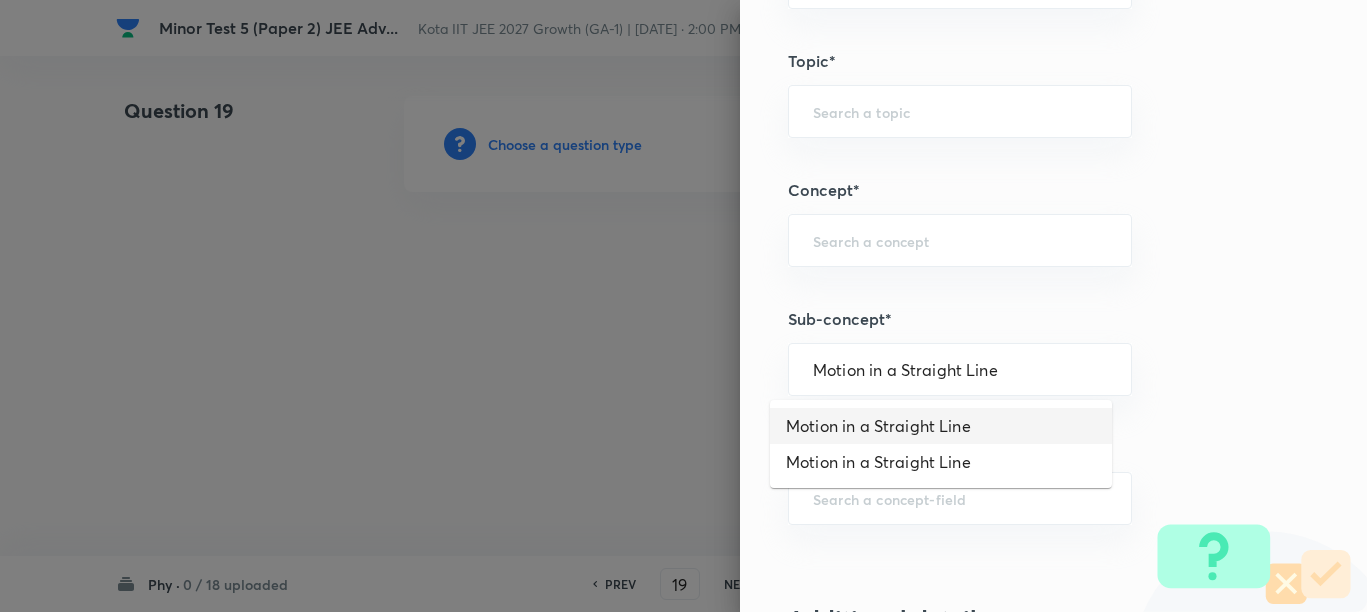 click on "Motion in a Straight Line" at bounding box center [941, 426] 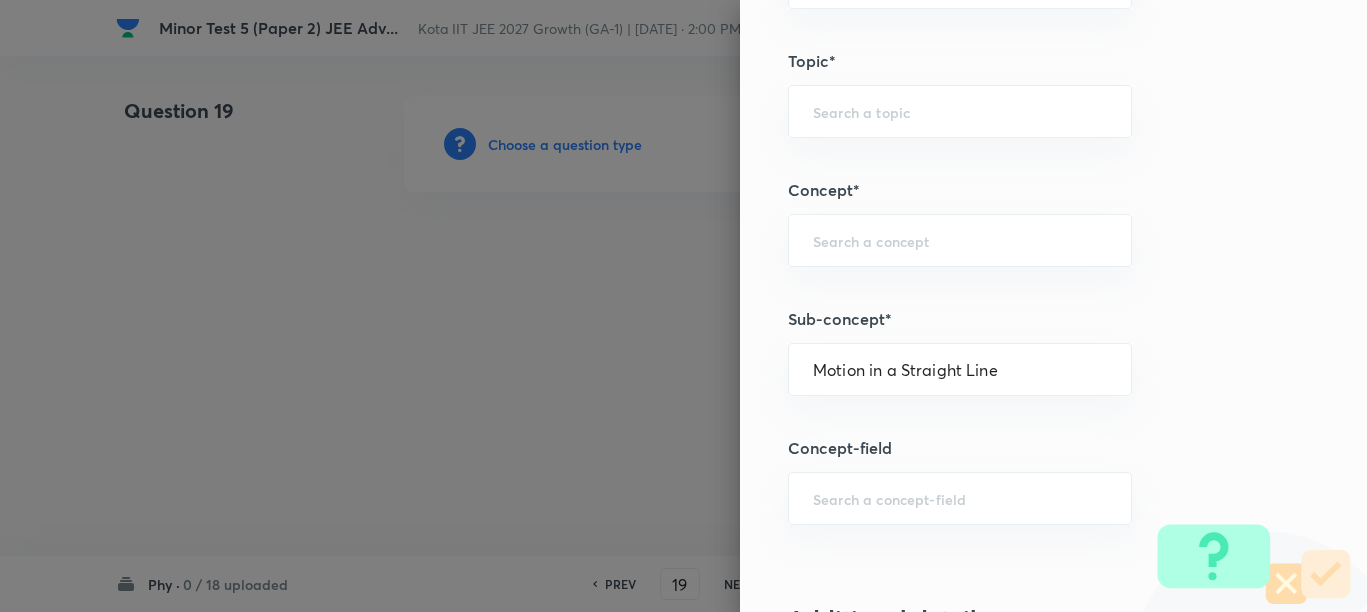 type on "Physics" 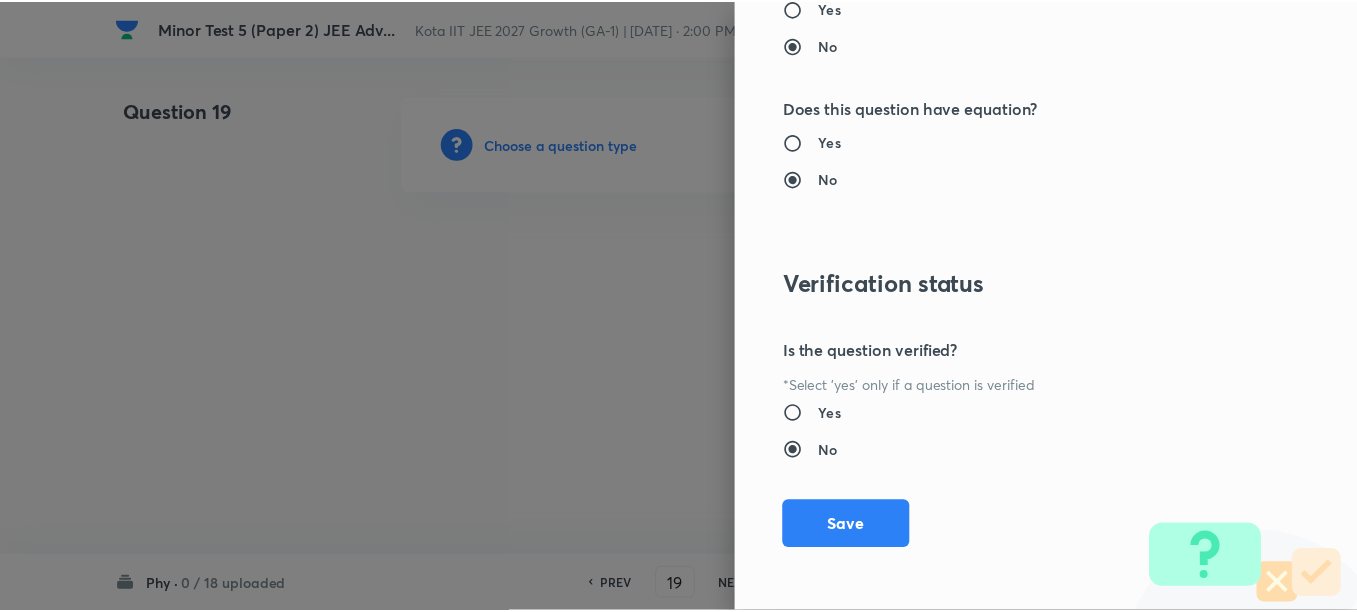 scroll, scrollTop: 2130, scrollLeft: 0, axis: vertical 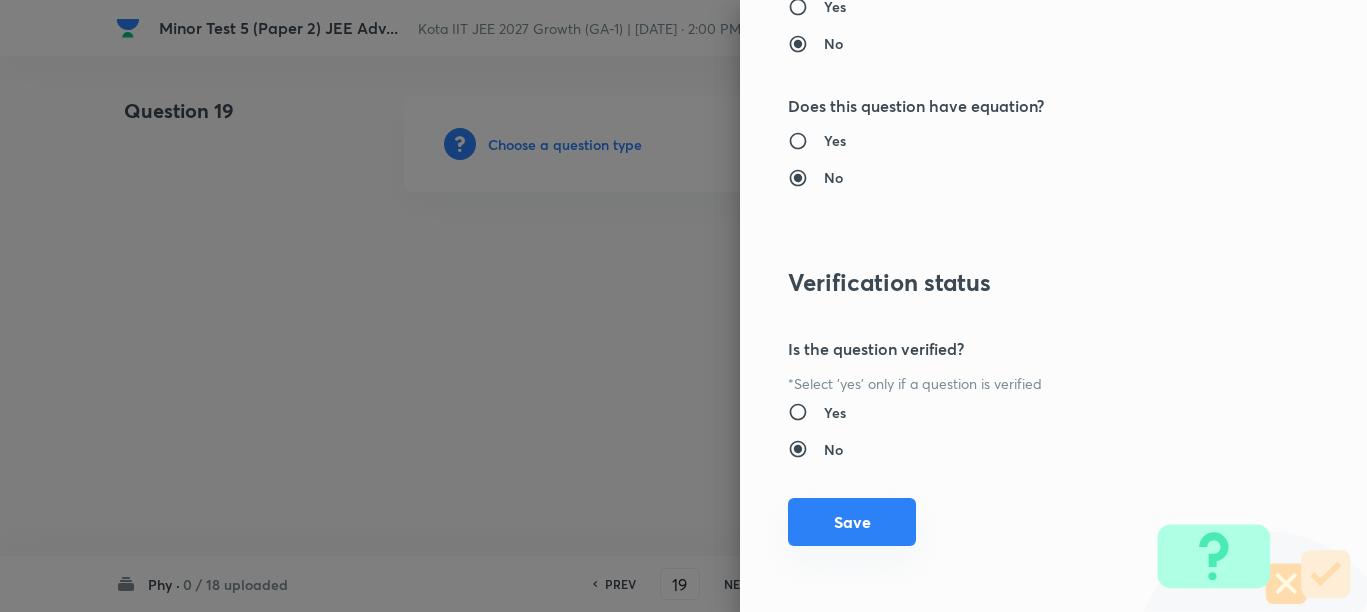 click on "Save" at bounding box center (852, 522) 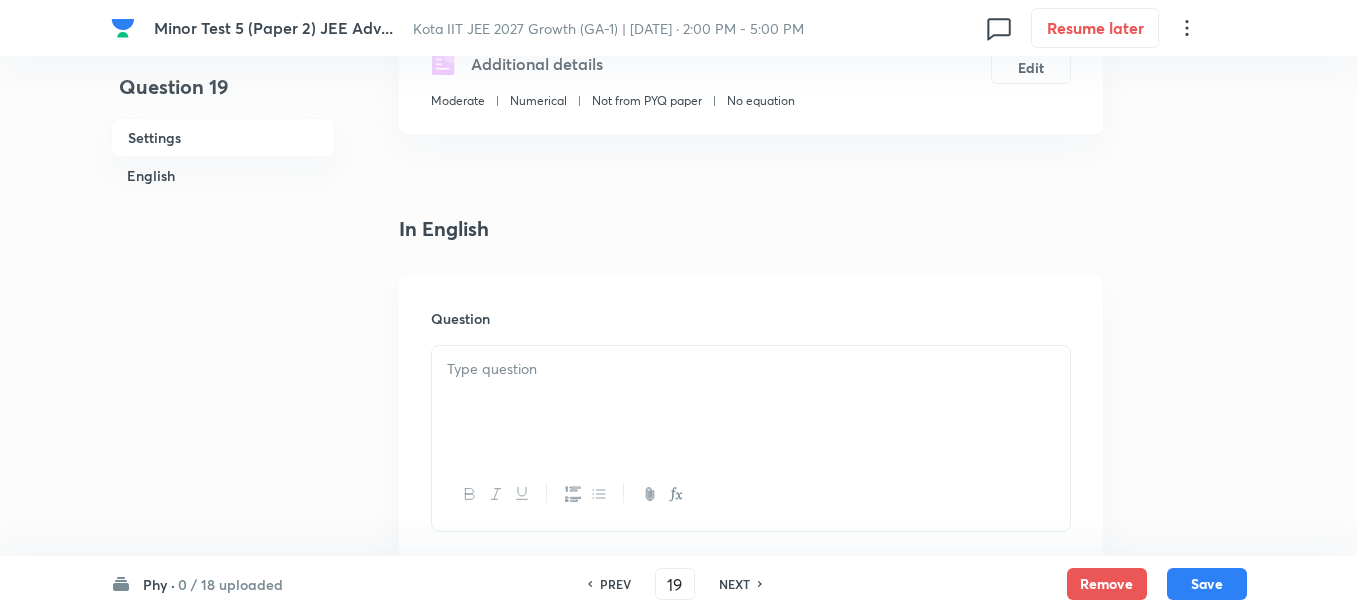 scroll, scrollTop: 375, scrollLeft: 0, axis: vertical 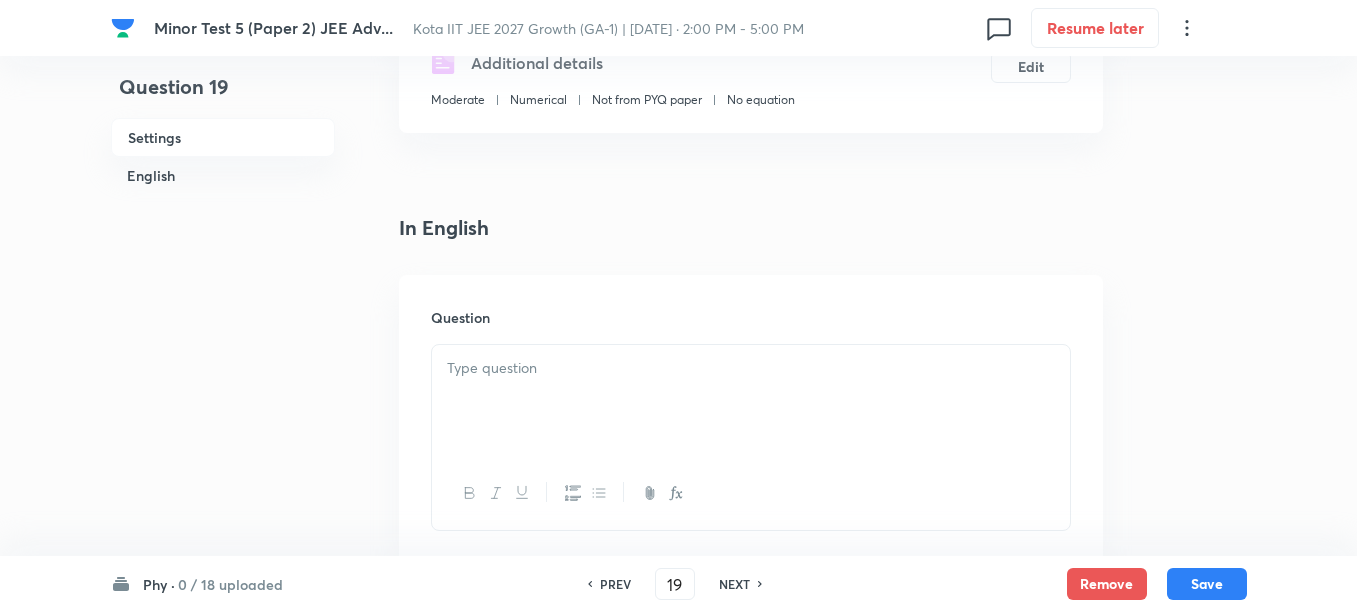 click at bounding box center [751, 401] 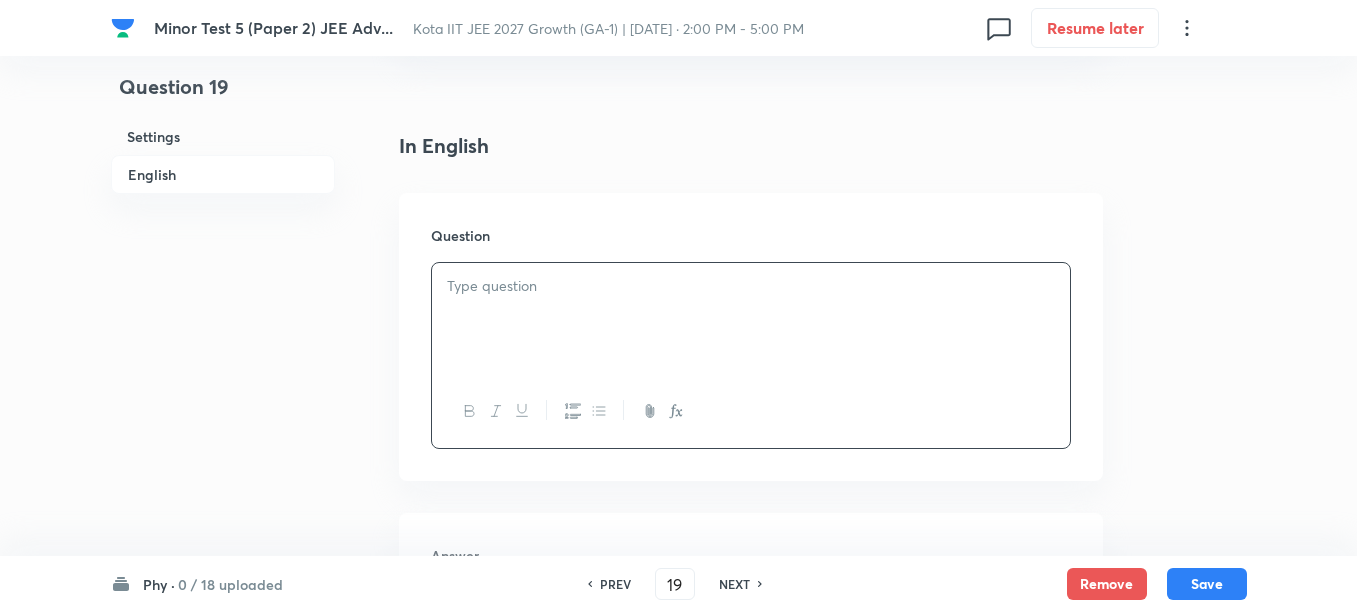 scroll, scrollTop: 500, scrollLeft: 0, axis: vertical 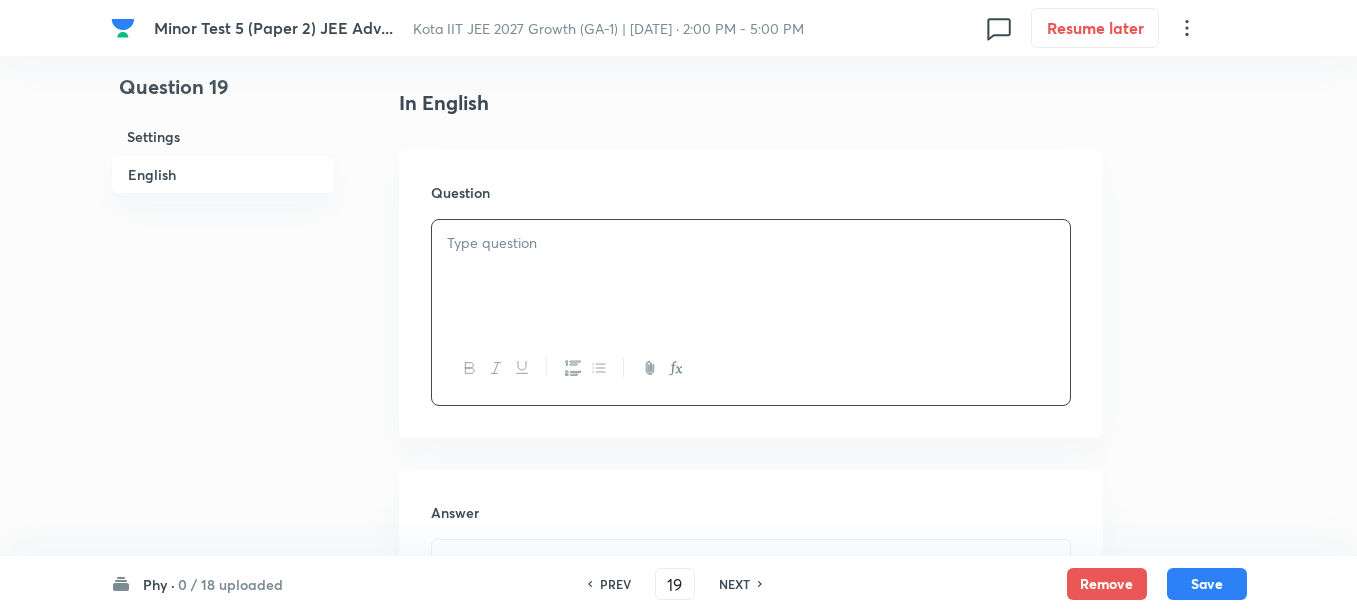 click at bounding box center (751, 276) 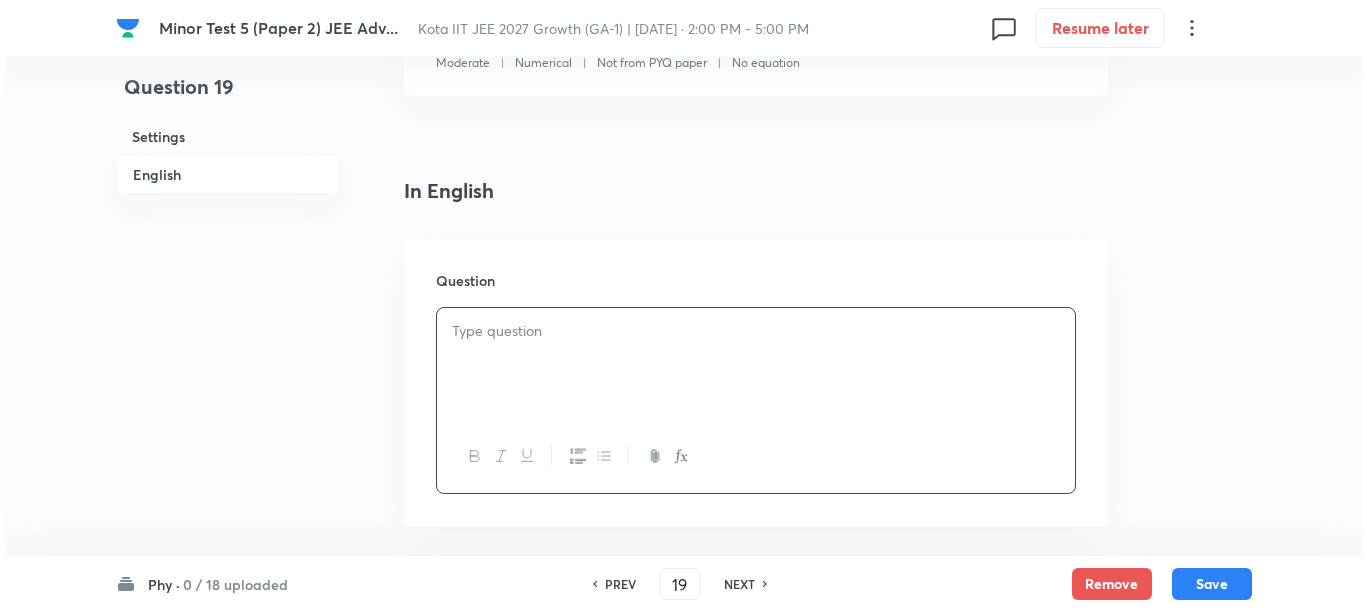 scroll, scrollTop: 375, scrollLeft: 0, axis: vertical 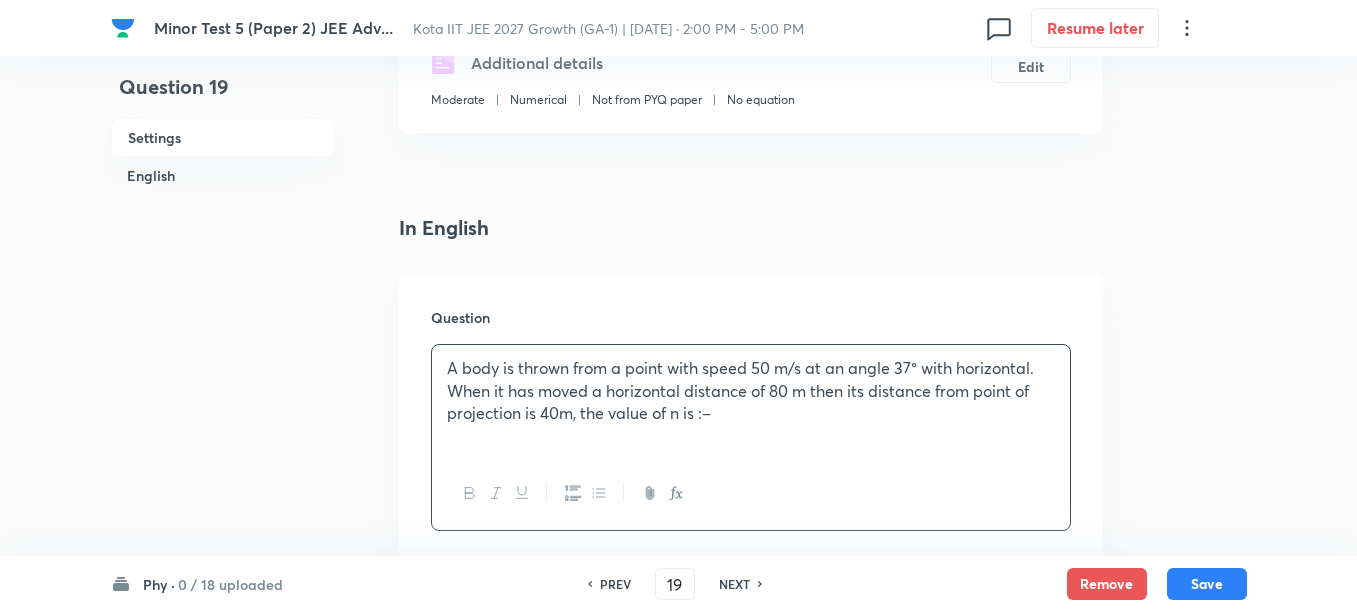 click on "A body is thrown from a point with speed 50 m/s at an angle 37° with horizontal. When it has moved a horizontal distance of 80 m then its distance from point of projection is 40m, the value of n is :–" at bounding box center (751, 391) 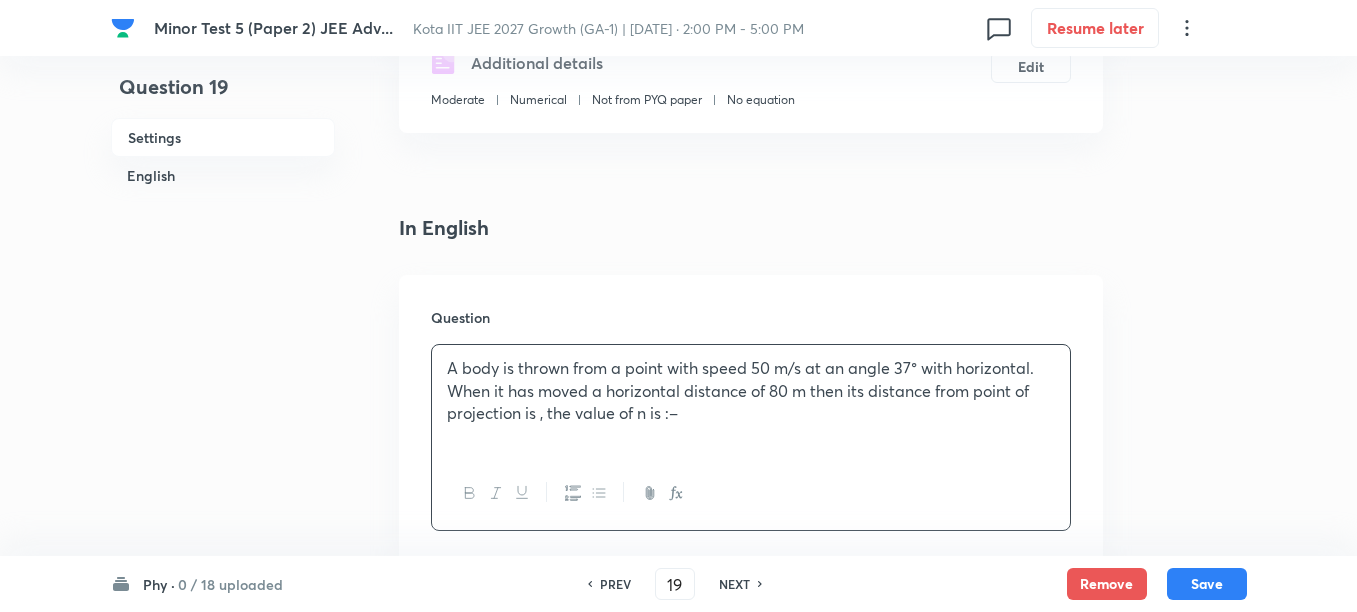 type 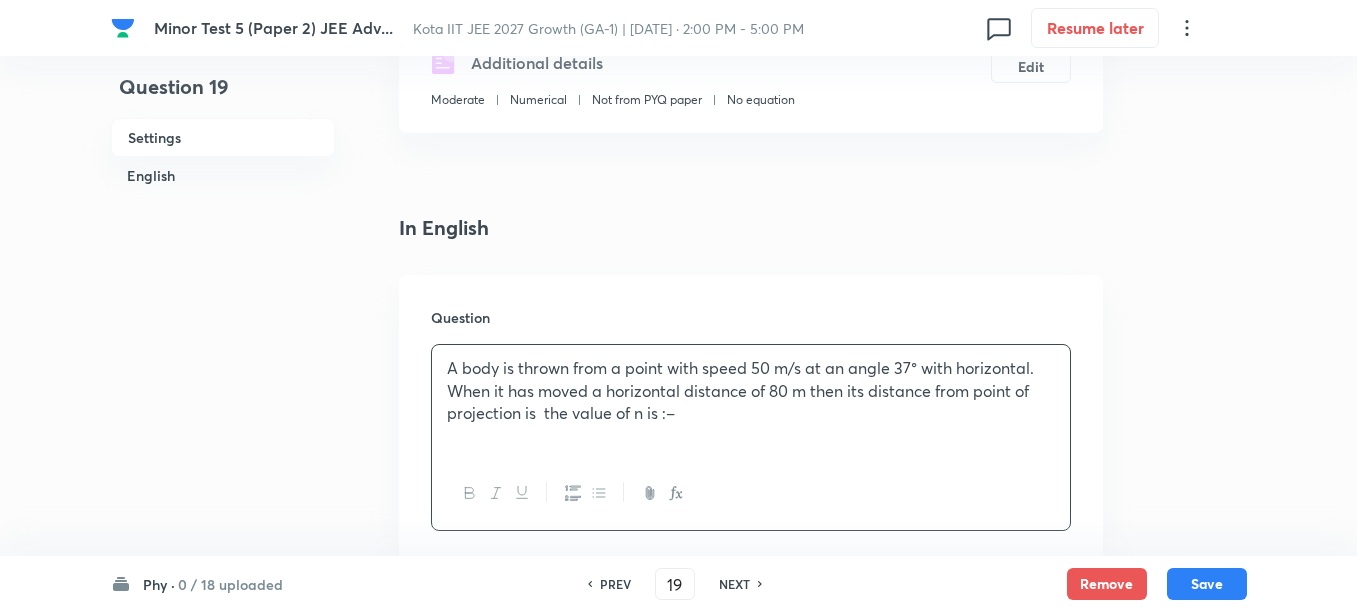 click 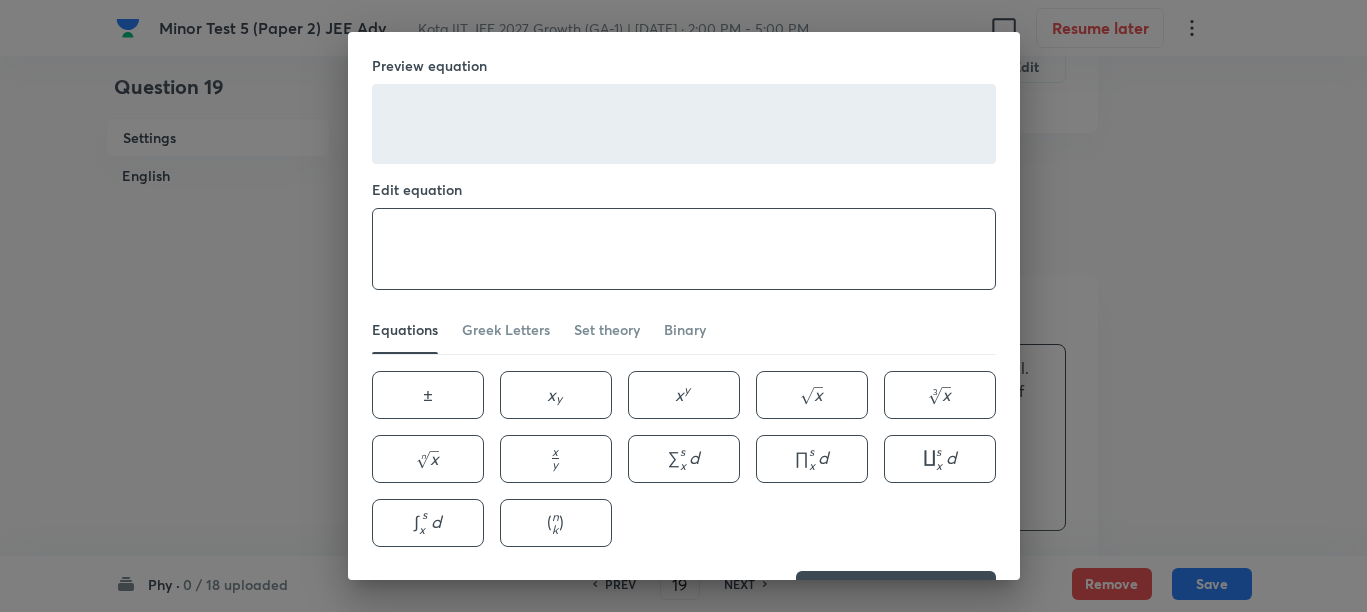 click at bounding box center (684, 249) 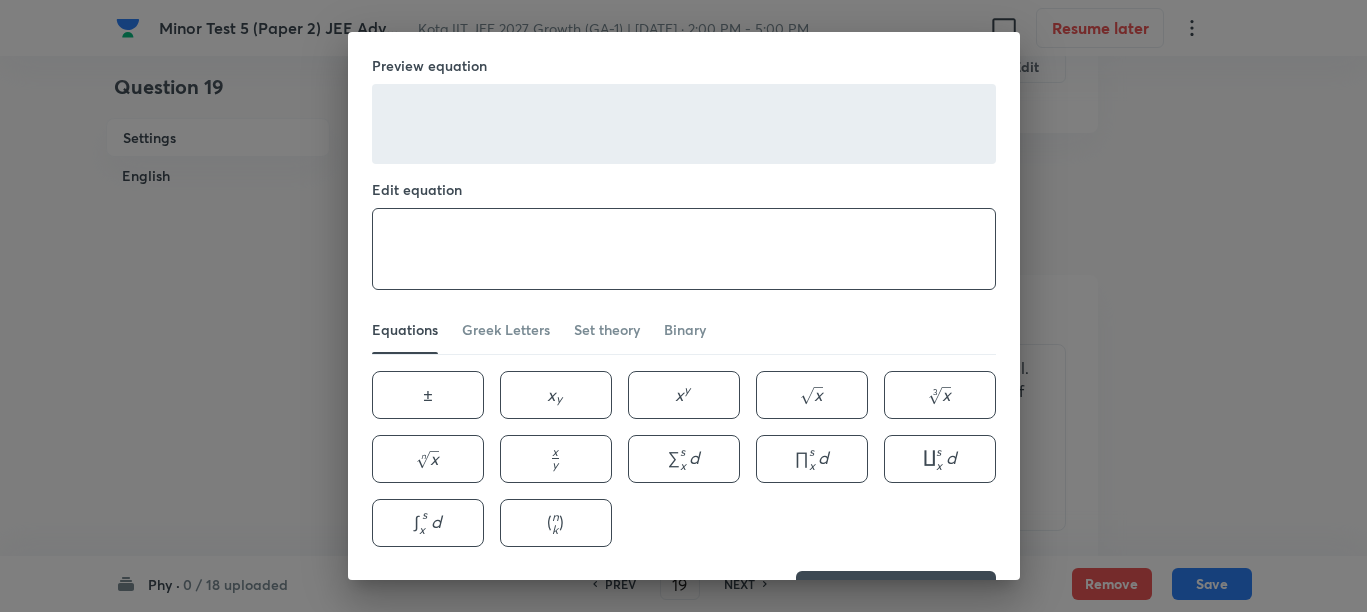paste on "40 \sqrt{\mathrm{n}} \mathrm{~m}," 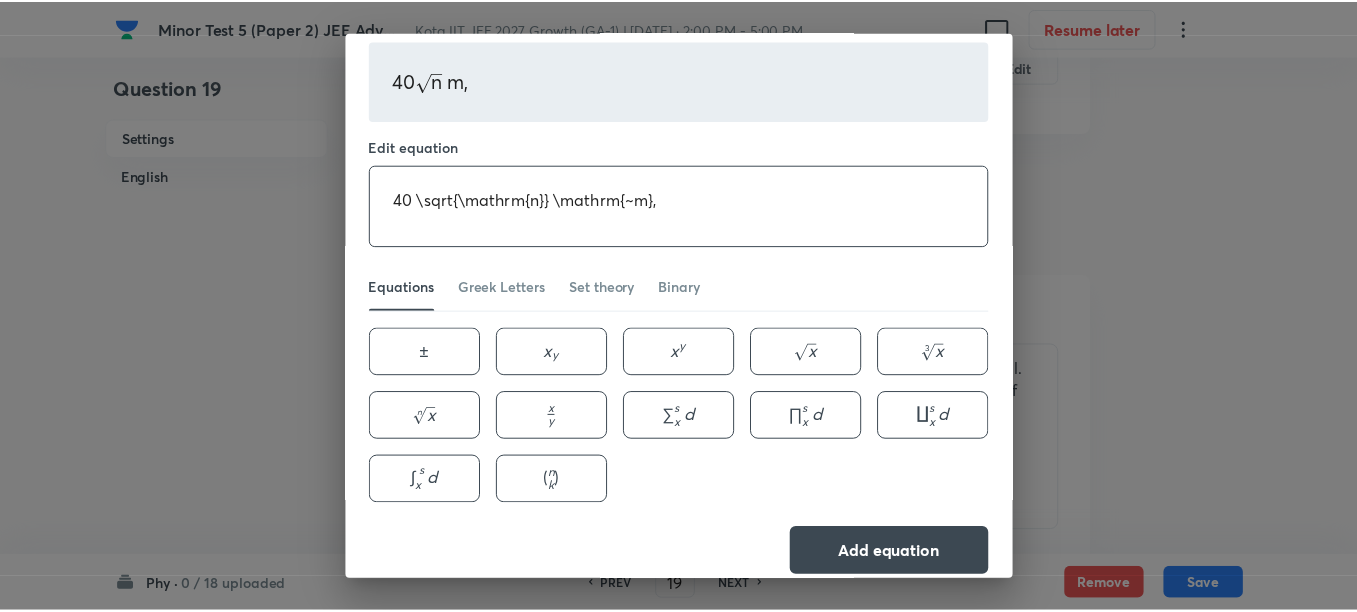scroll, scrollTop: 63, scrollLeft: 0, axis: vertical 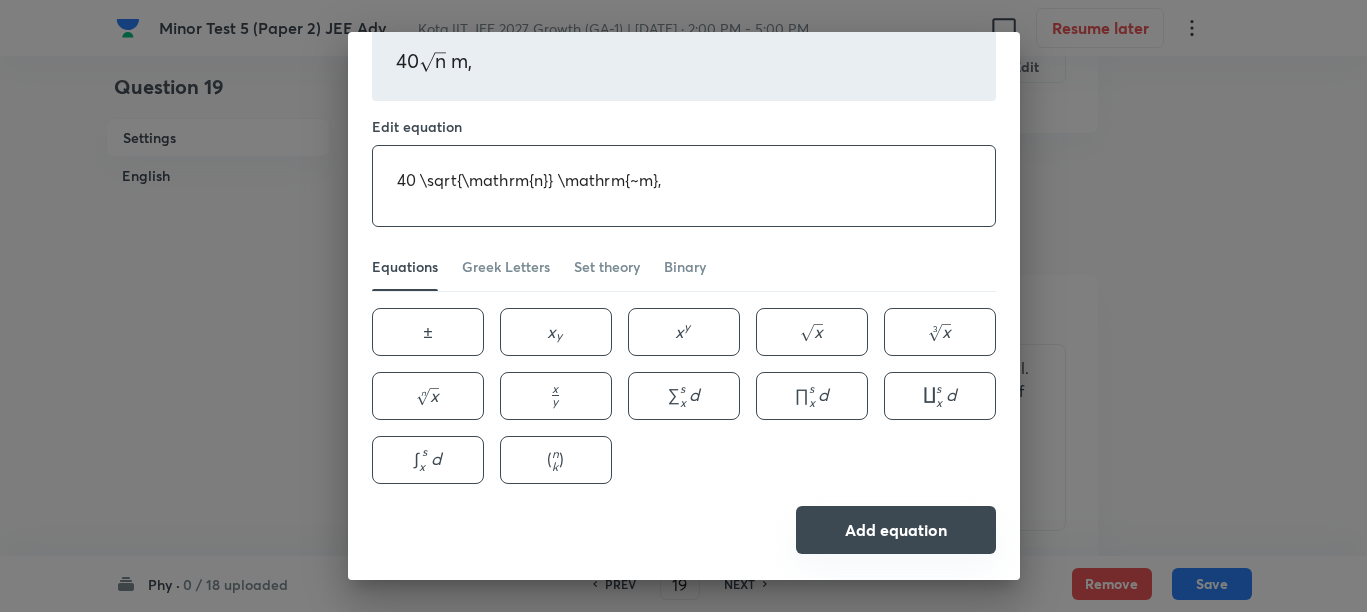 type on "40 \sqrt{\mathrm{n}} \mathrm{~m}," 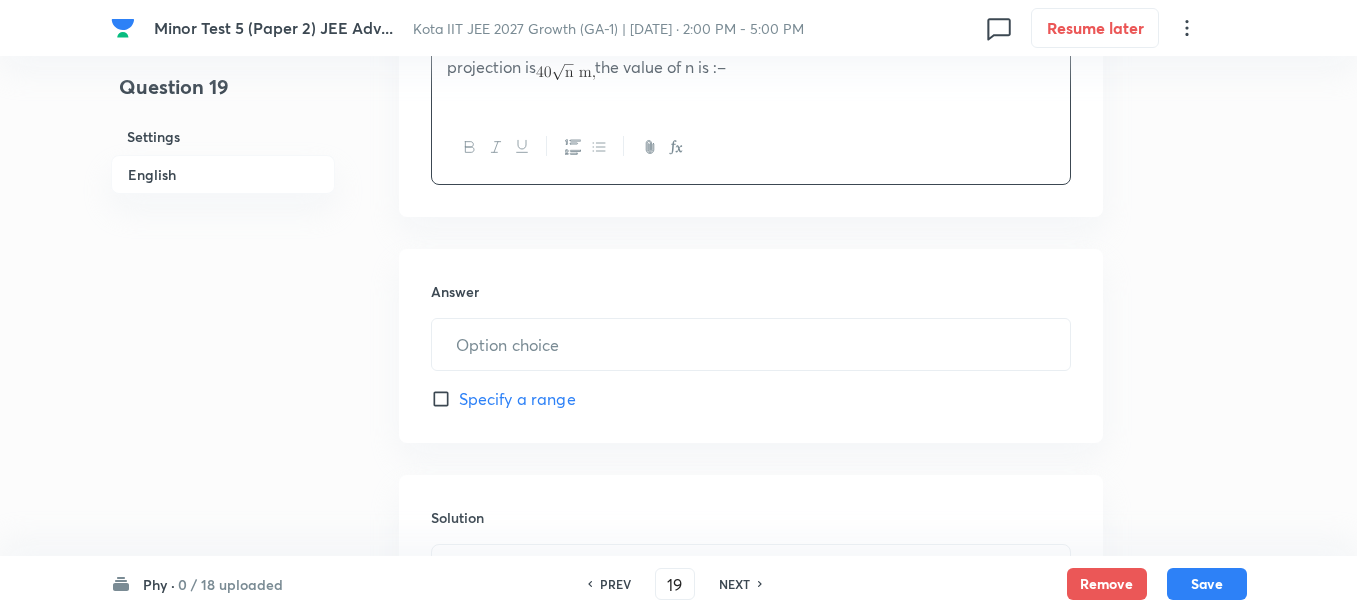 scroll, scrollTop: 750, scrollLeft: 0, axis: vertical 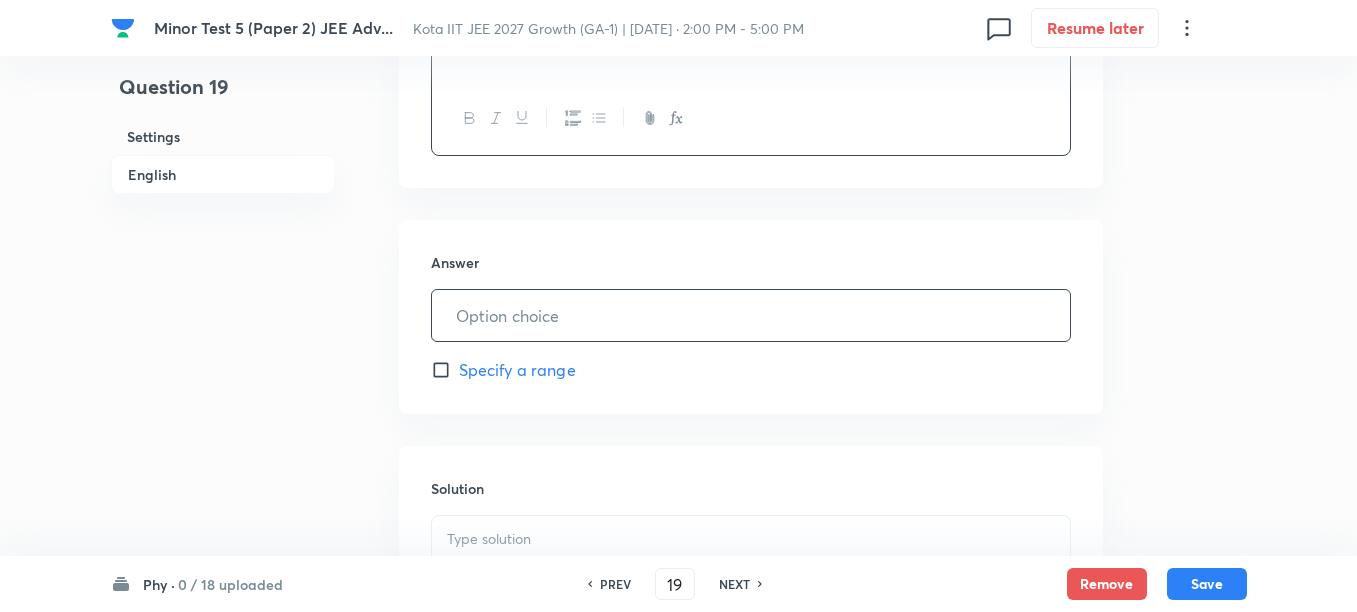 click at bounding box center (751, 315) 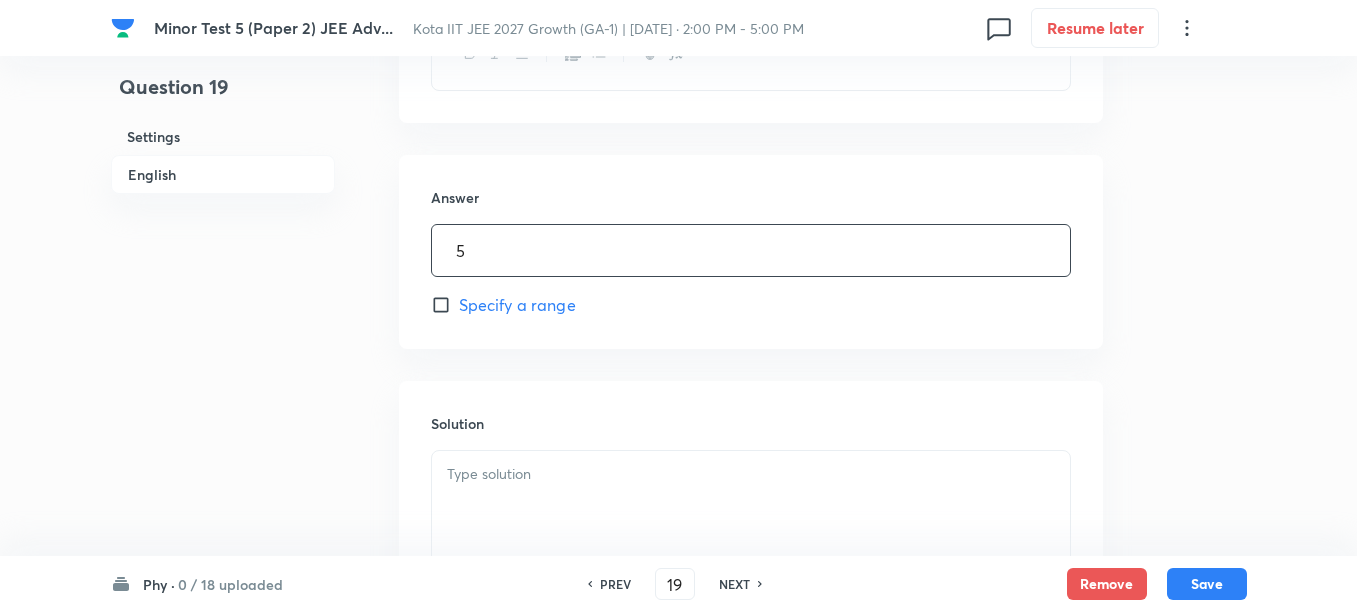 scroll, scrollTop: 1000, scrollLeft: 0, axis: vertical 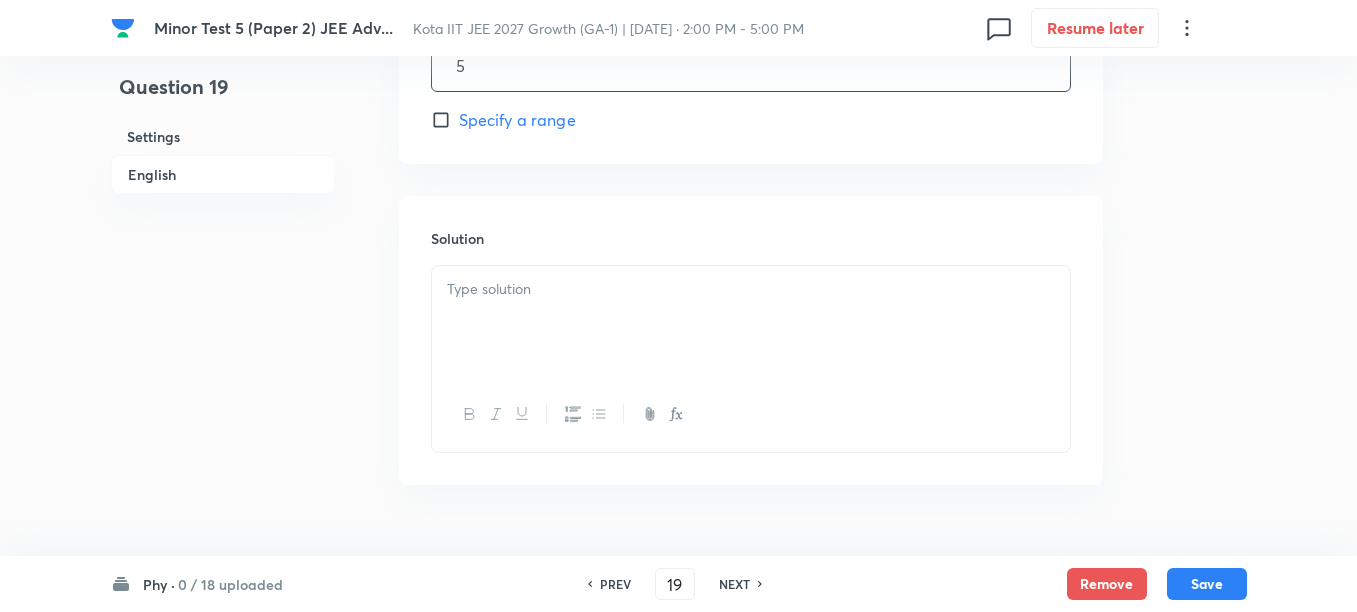 type on "5" 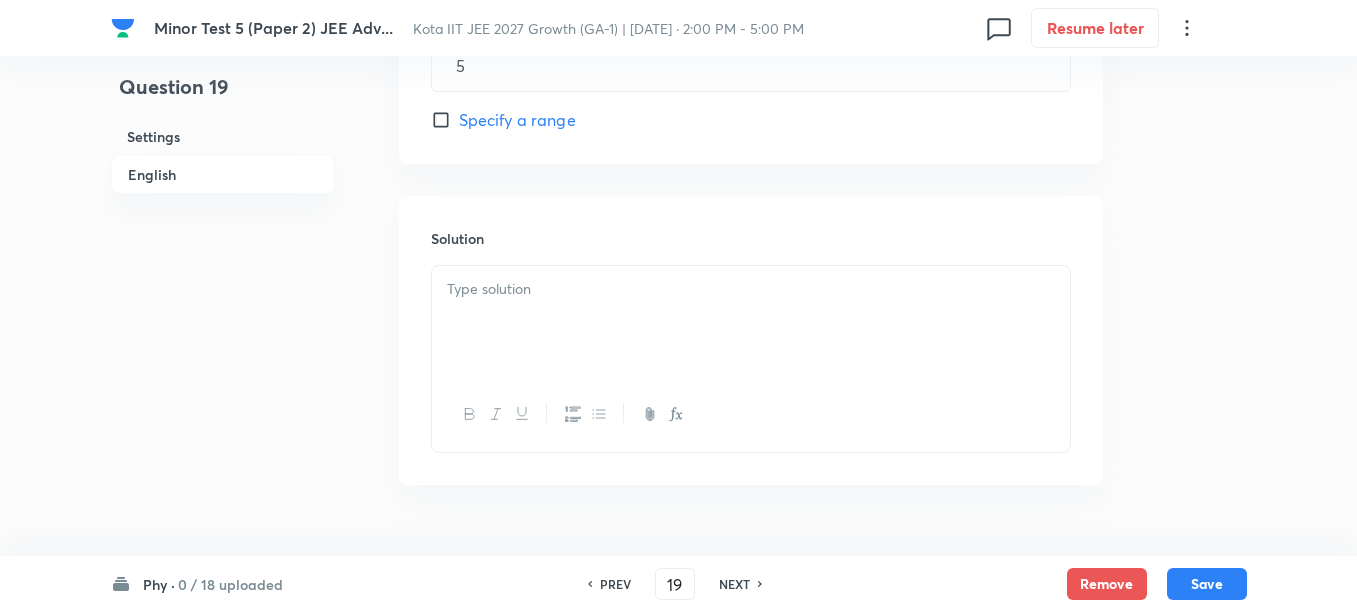 click at bounding box center [751, 322] 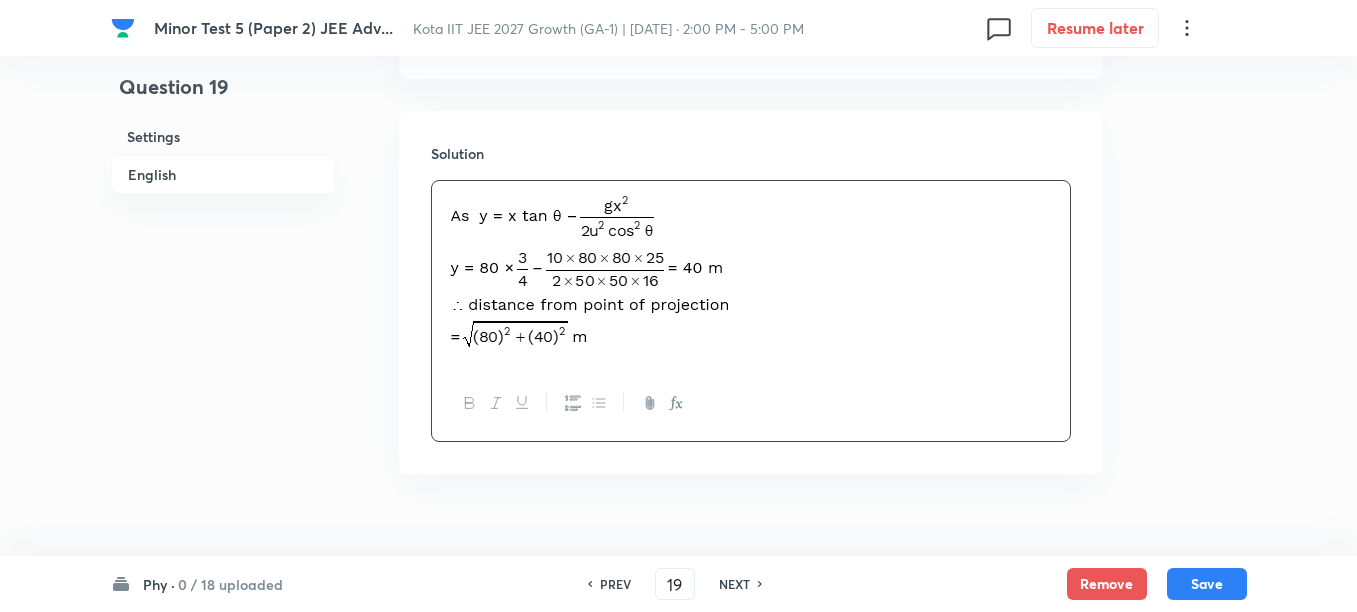 scroll, scrollTop: 1123, scrollLeft: 0, axis: vertical 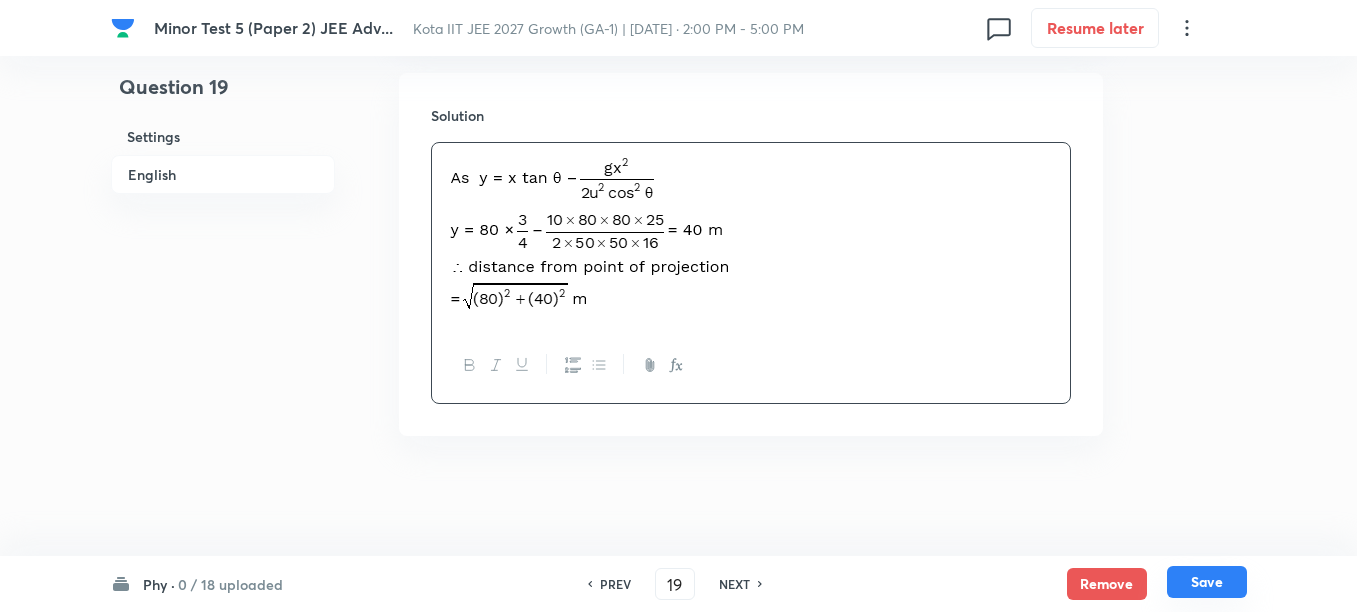 click on "Save" at bounding box center (1207, 582) 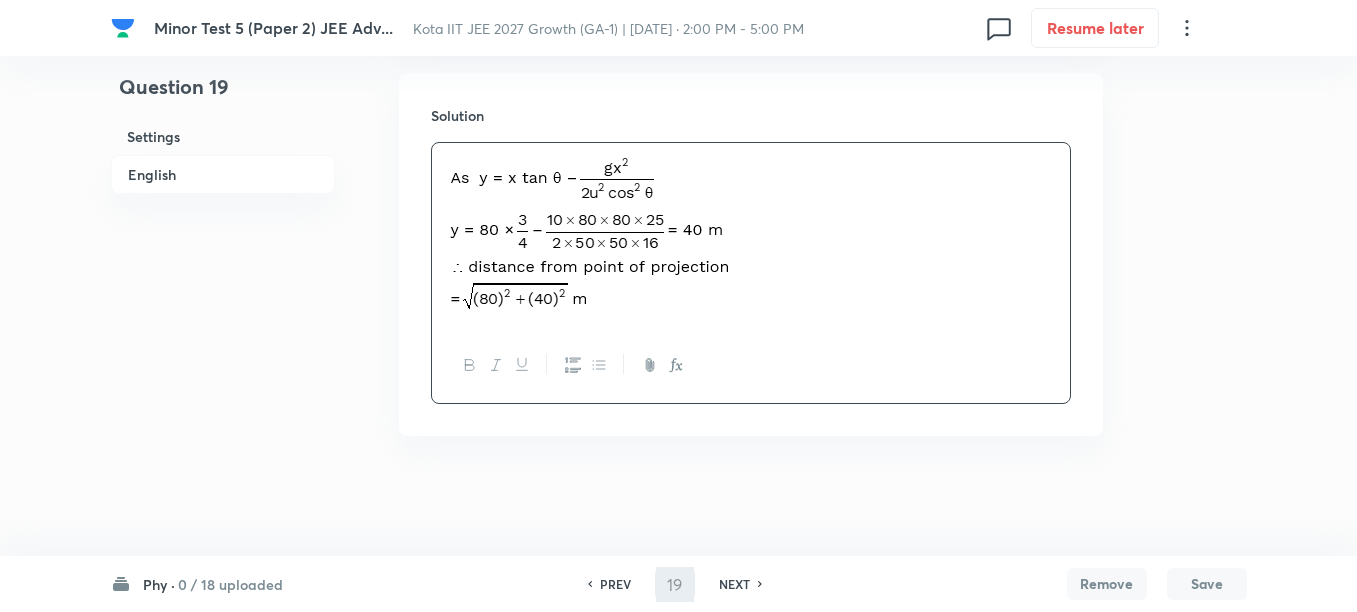 type on "20" 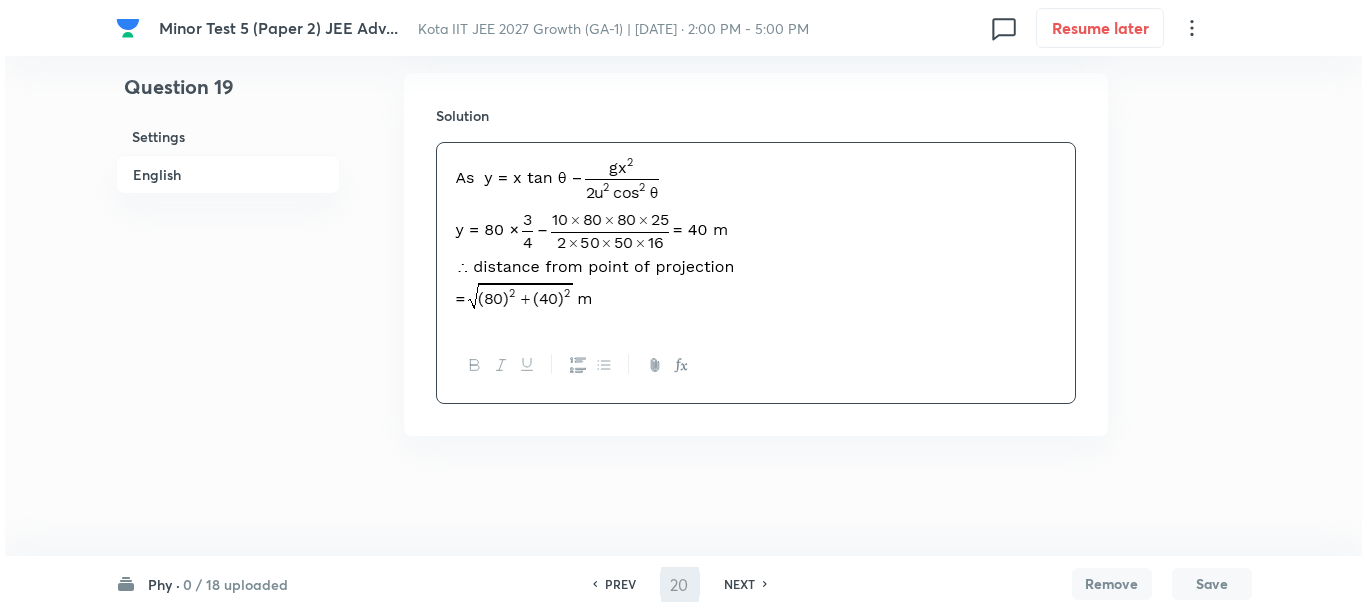 scroll, scrollTop: 0, scrollLeft: 0, axis: both 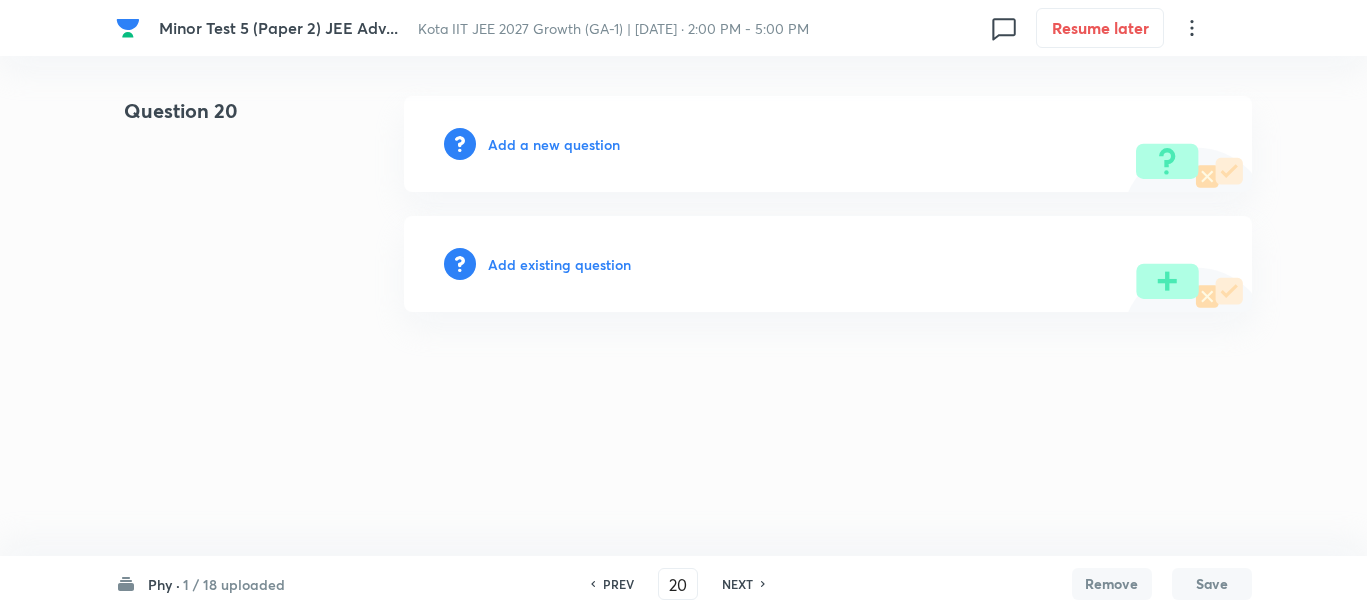 type 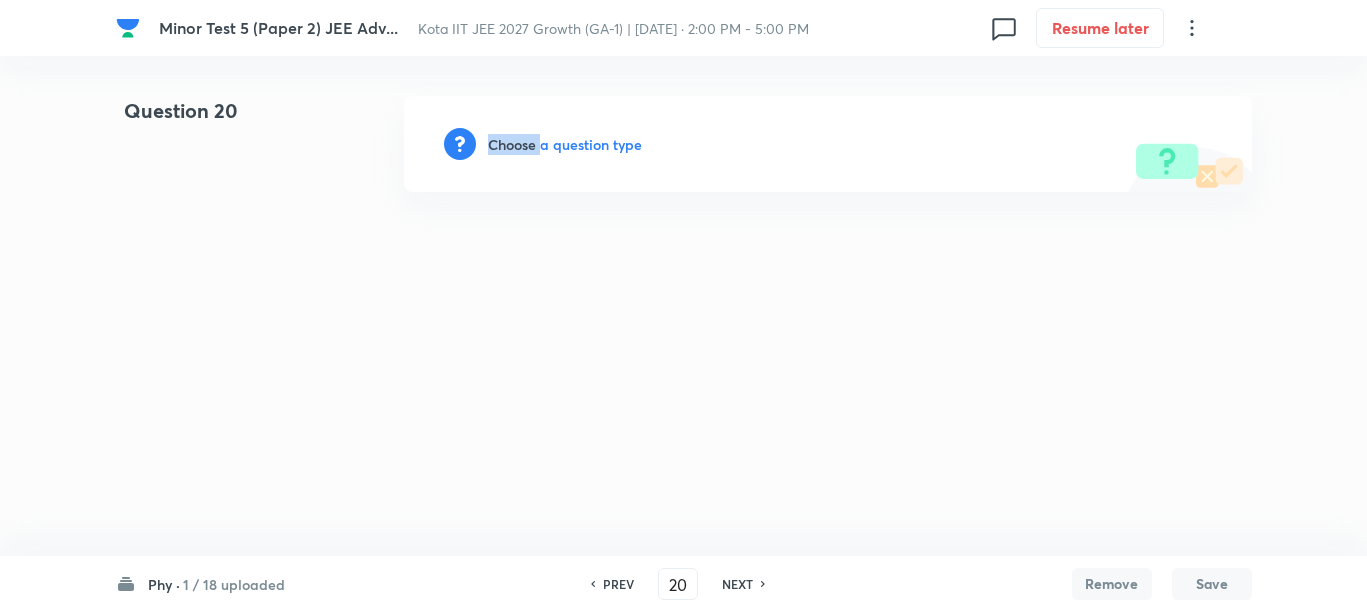 click on "Choose a question type" at bounding box center [565, 144] 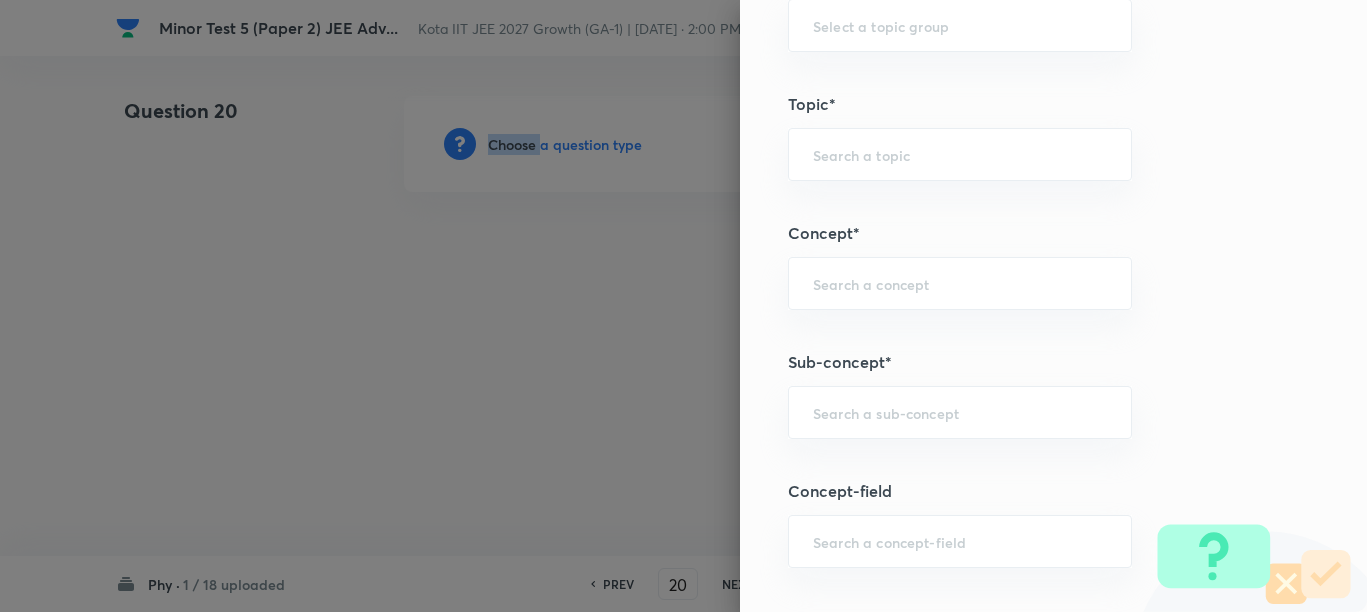scroll, scrollTop: 1000, scrollLeft: 0, axis: vertical 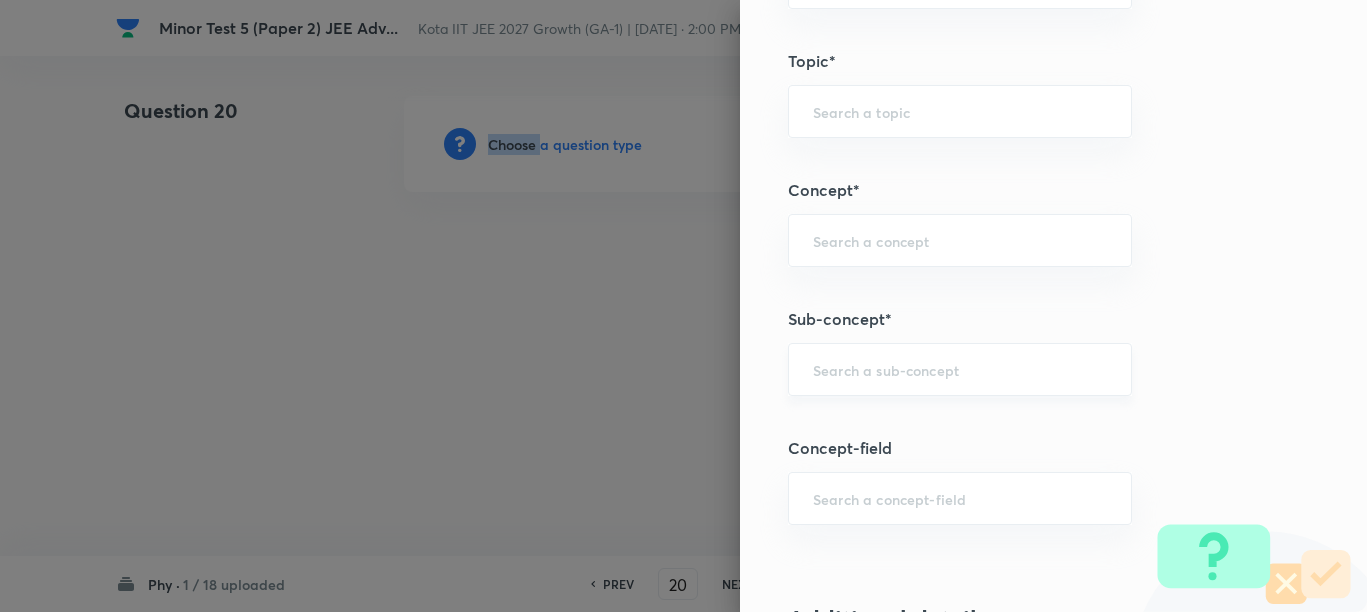 click on "​" at bounding box center (960, 369) 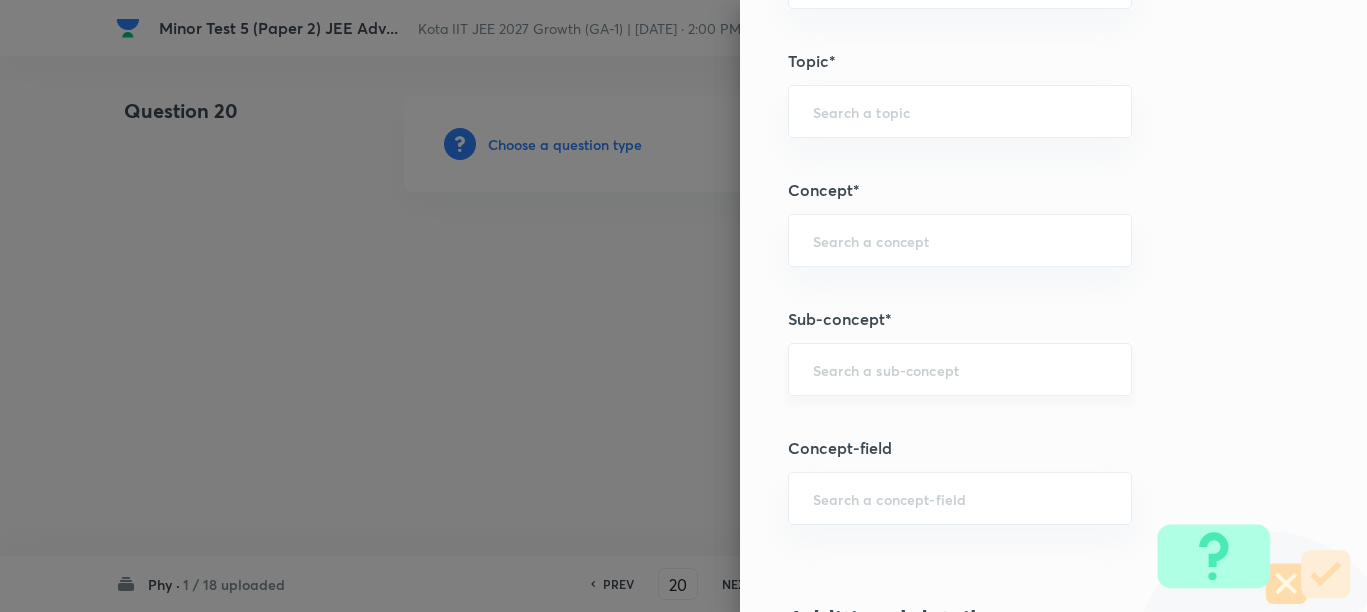 paste on "Concept of Force" 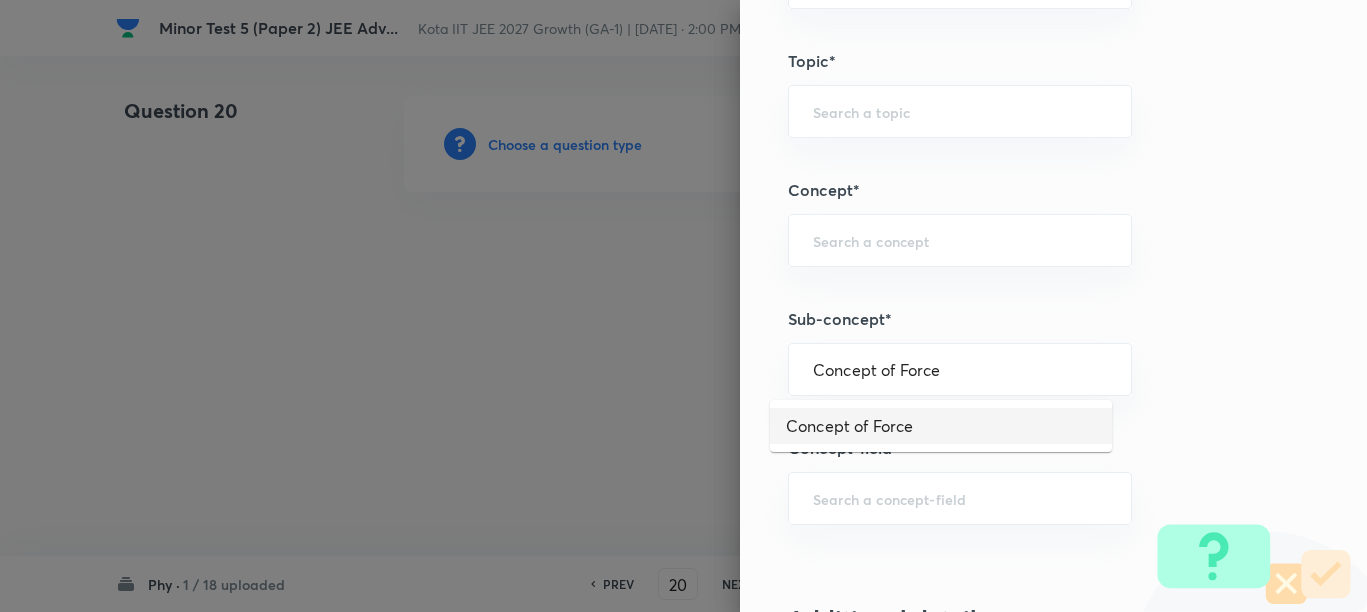 click on "Concept of Force" at bounding box center [941, 426] 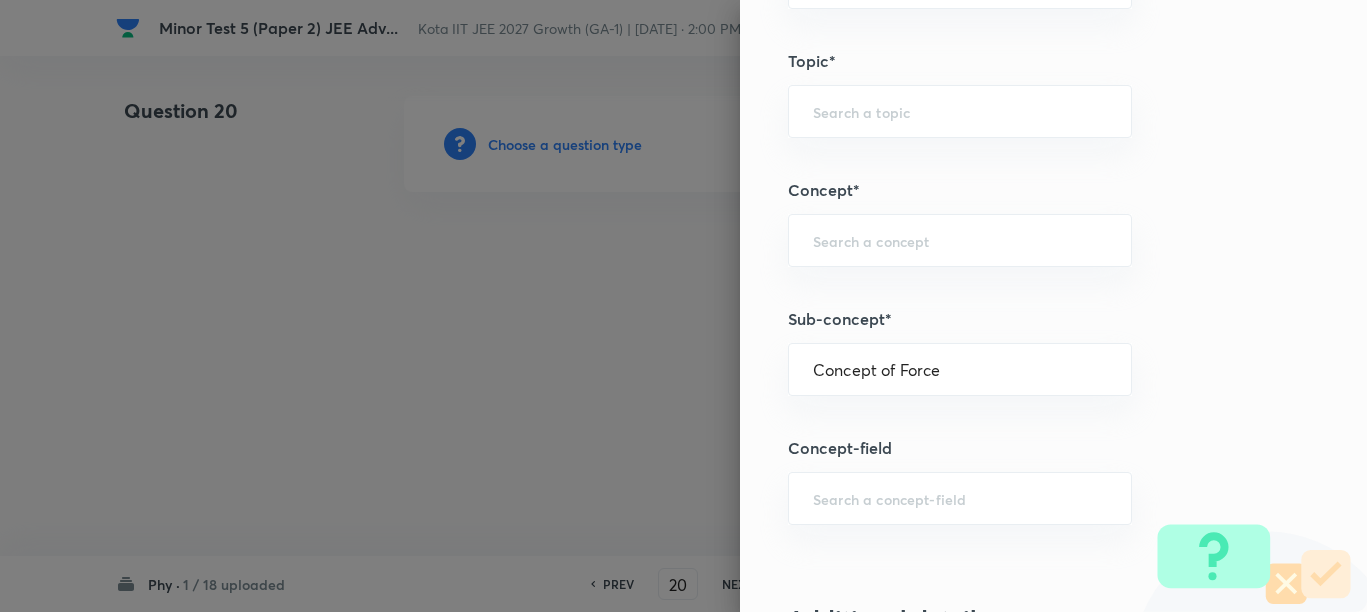 type on "Physics" 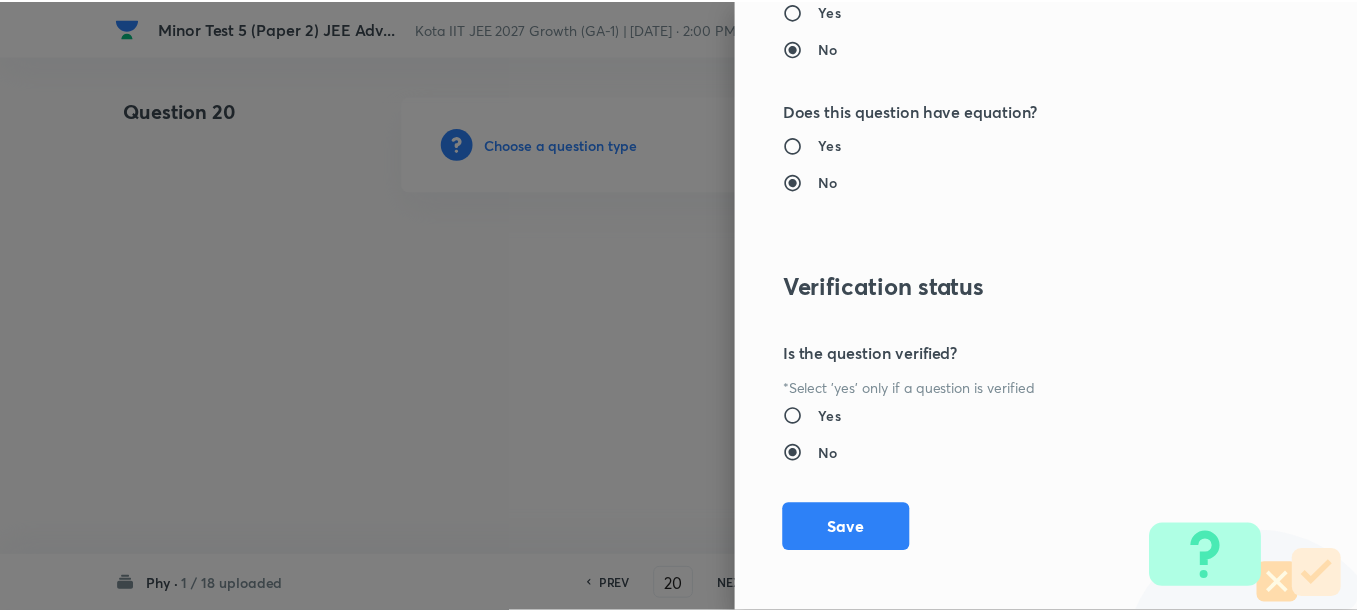 scroll, scrollTop: 2130, scrollLeft: 0, axis: vertical 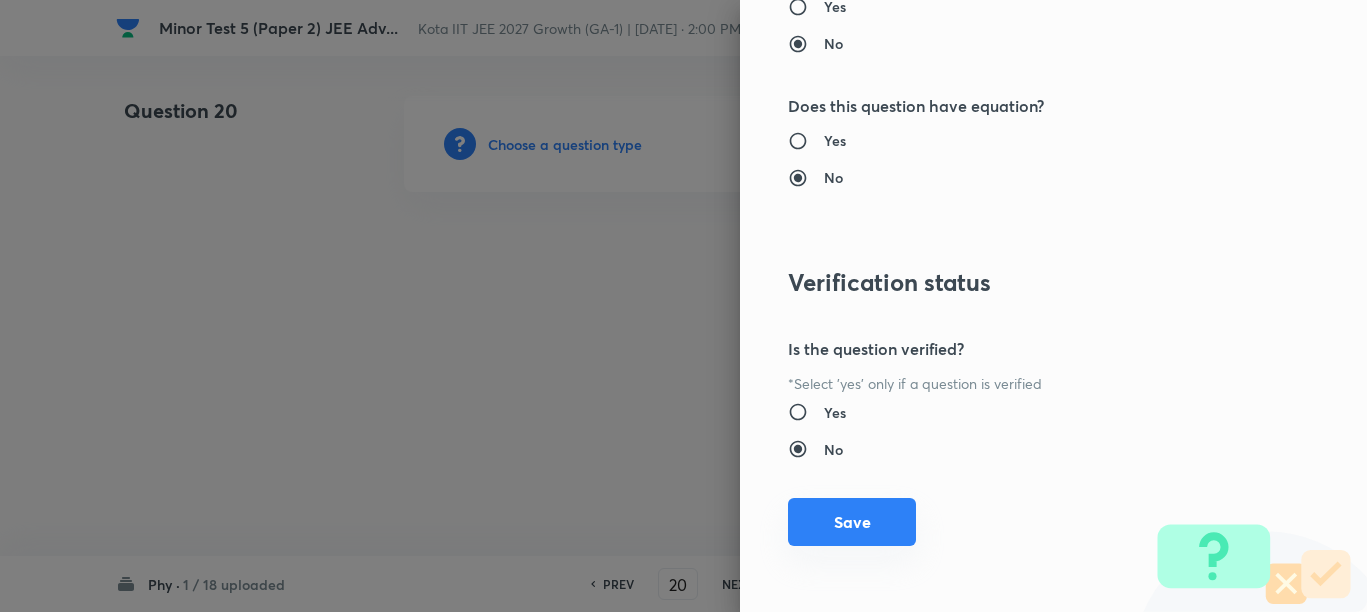 click on "Save" at bounding box center [852, 522] 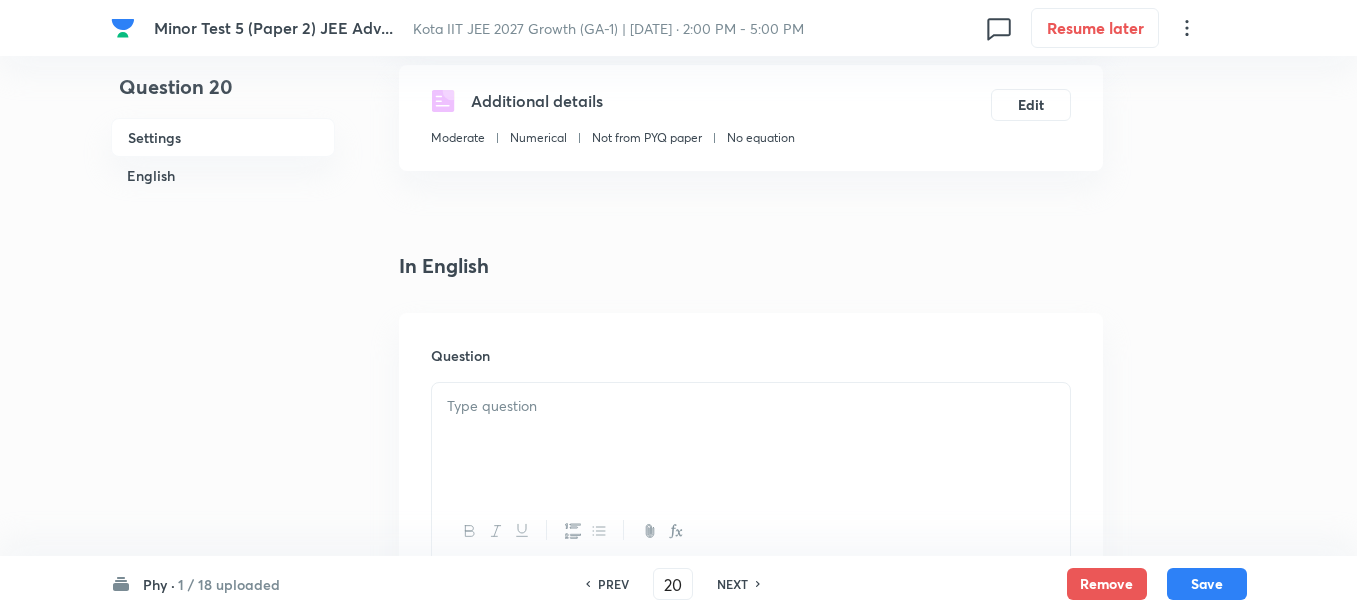 scroll, scrollTop: 375, scrollLeft: 0, axis: vertical 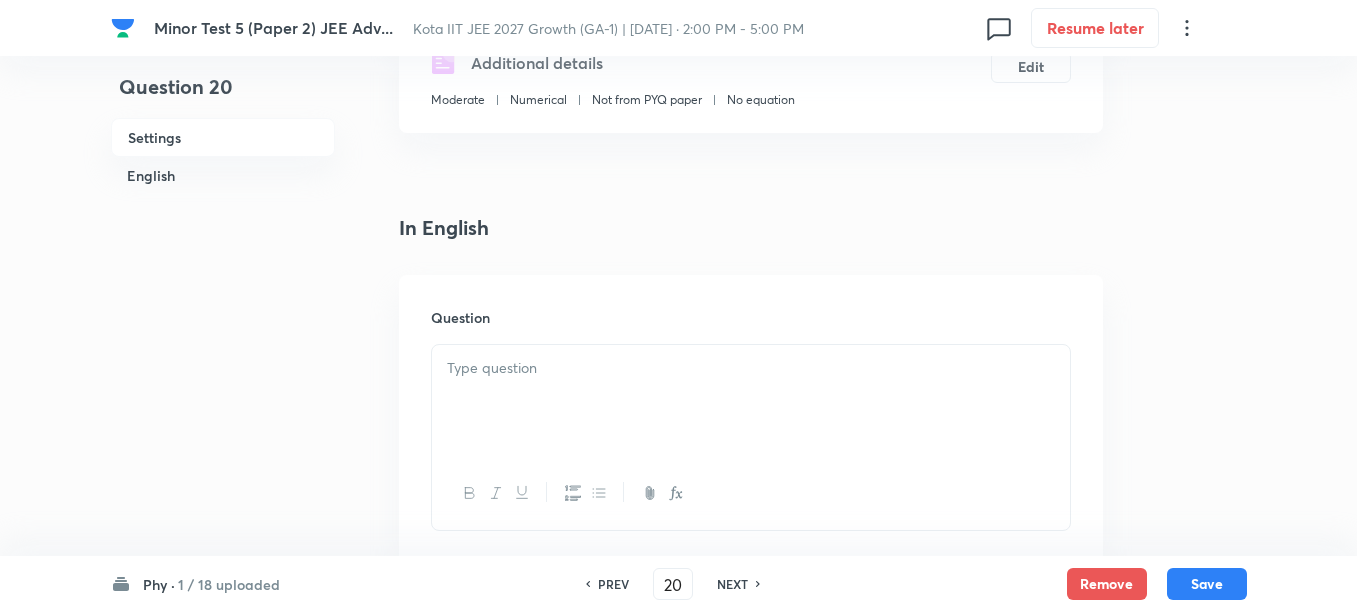 click at bounding box center [751, 401] 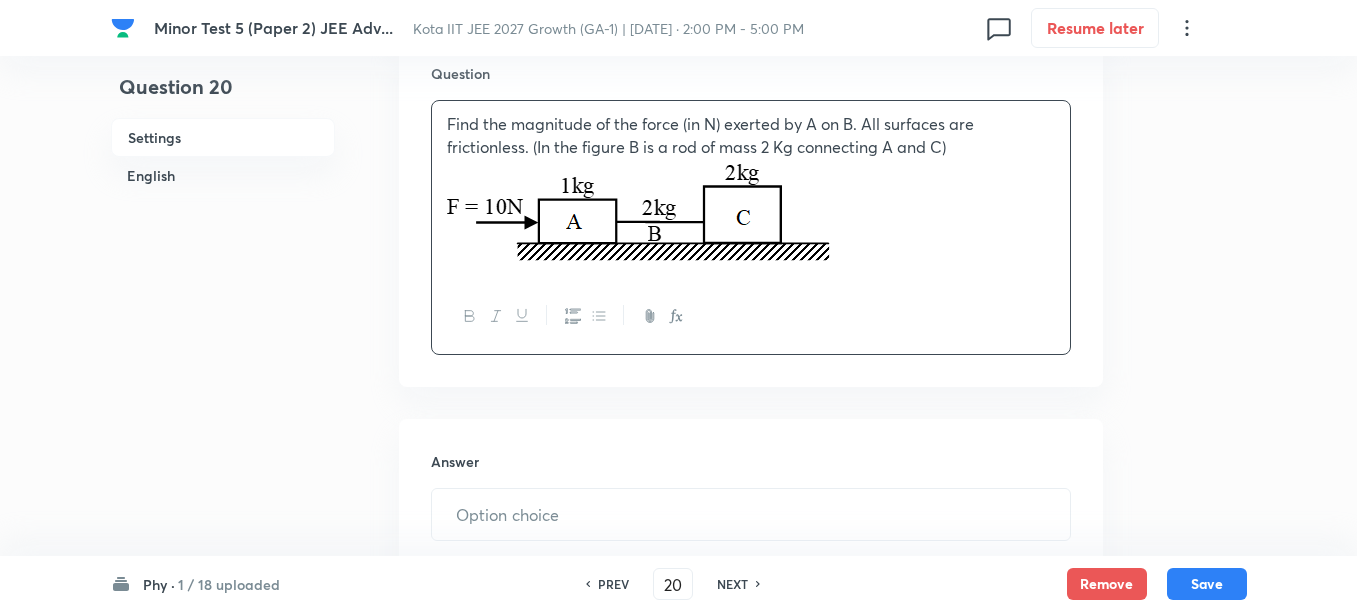 scroll, scrollTop: 625, scrollLeft: 0, axis: vertical 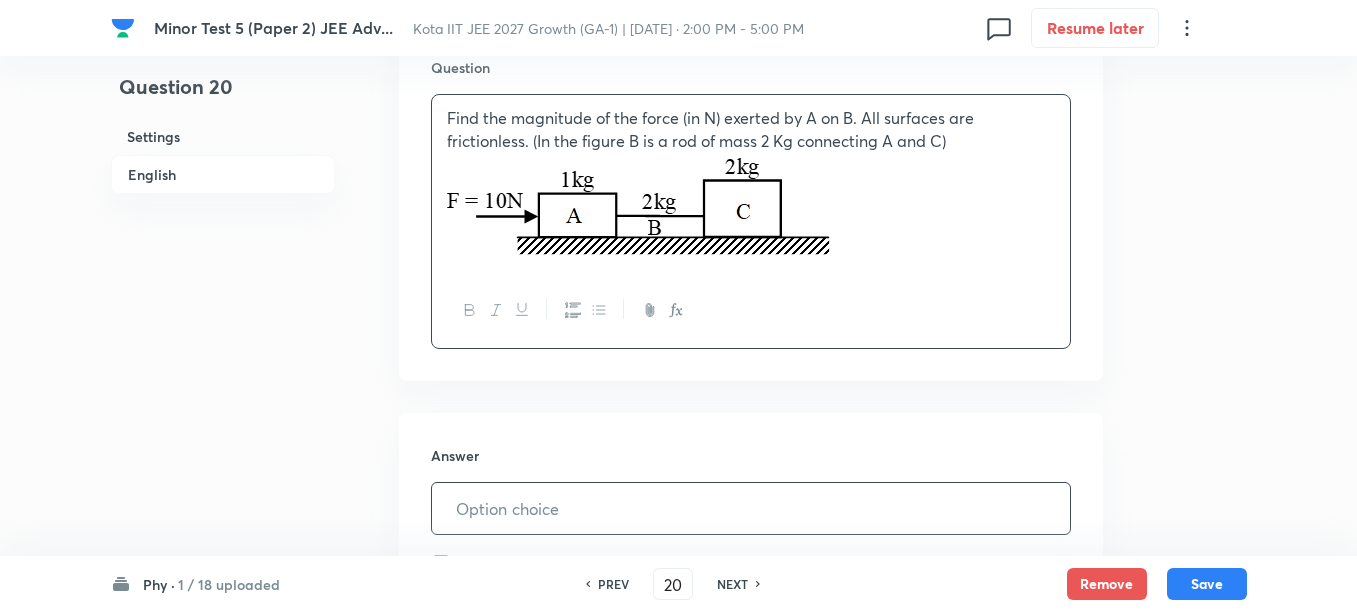 click at bounding box center (751, 508) 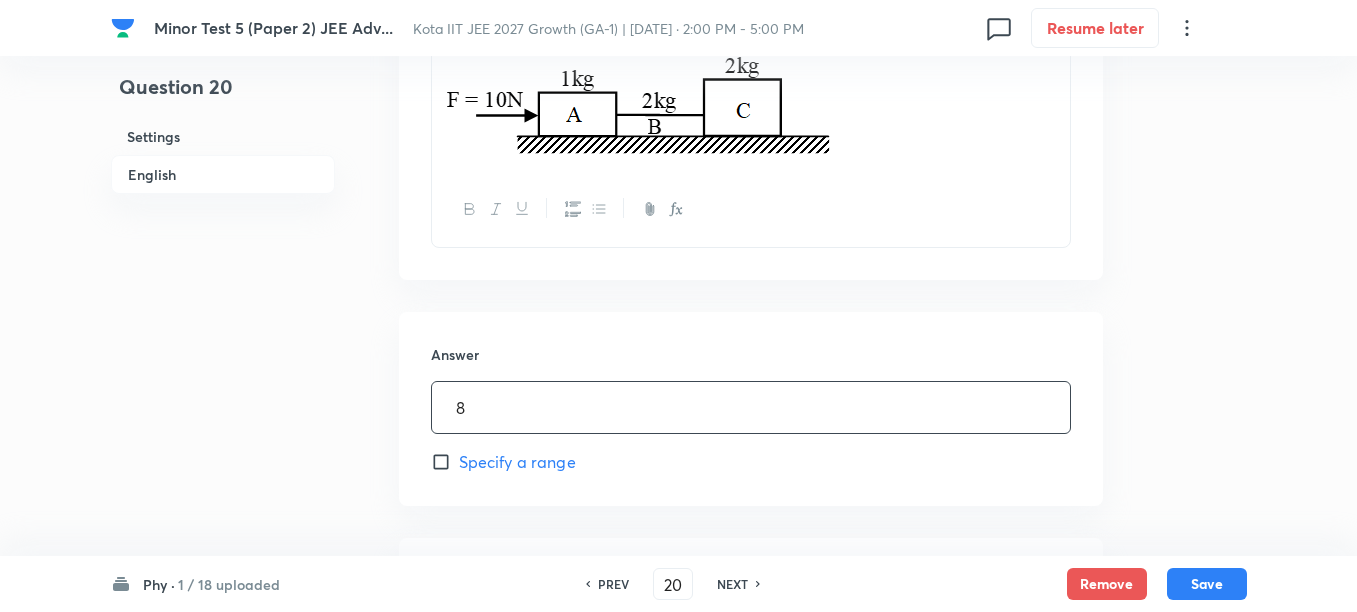 scroll, scrollTop: 875, scrollLeft: 0, axis: vertical 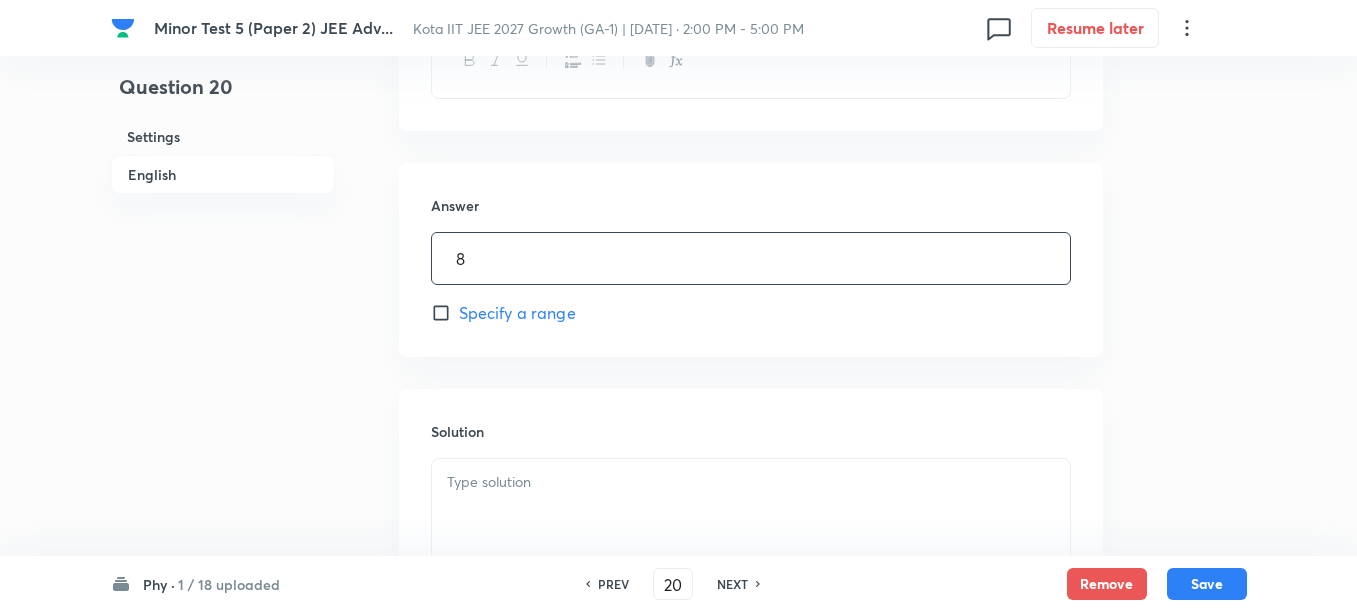 type on "8" 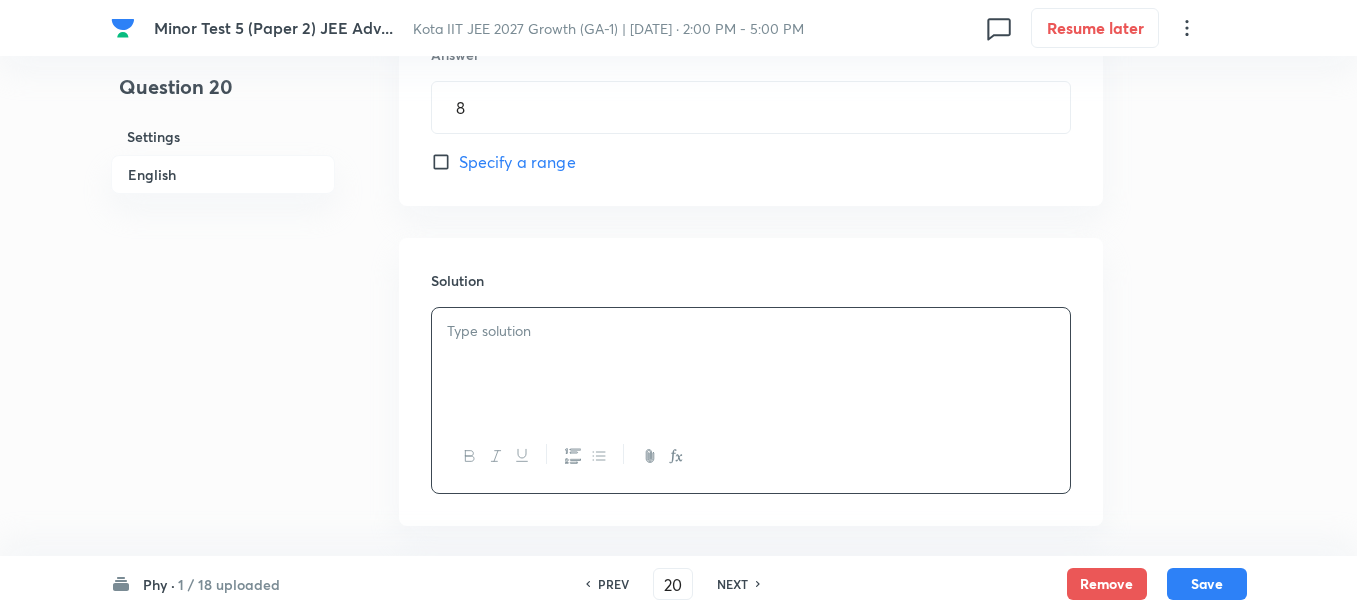 scroll, scrollTop: 1116, scrollLeft: 0, axis: vertical 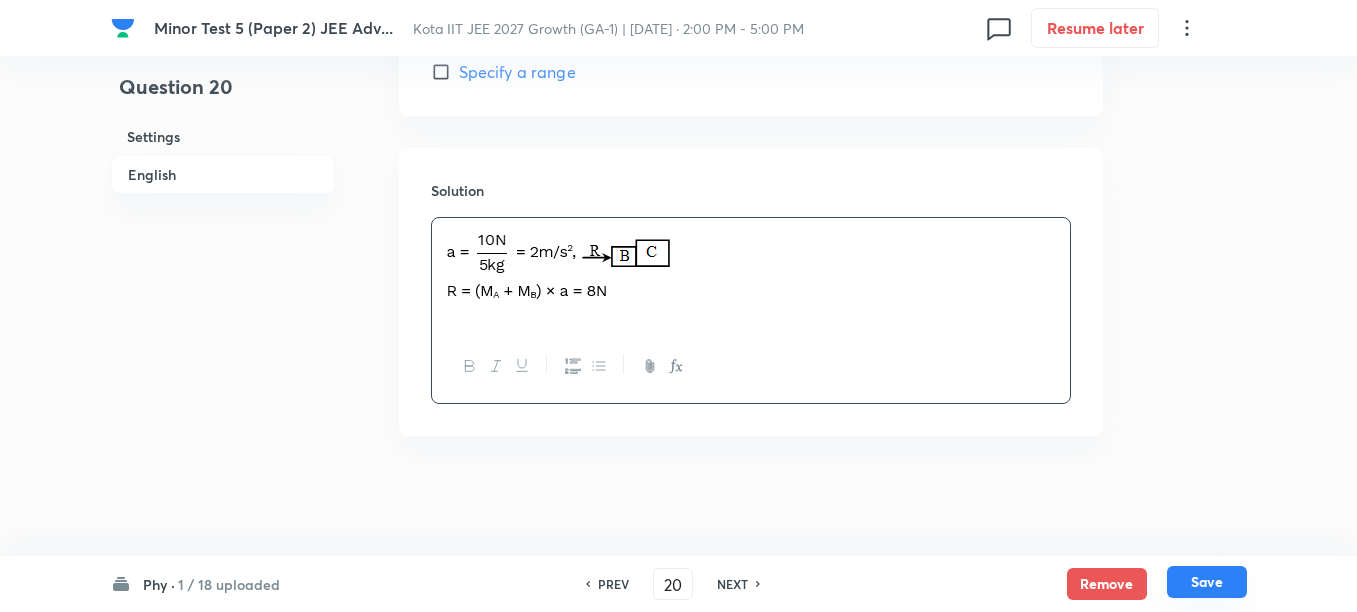 click on "Save" at bounding box center (1207, 582) 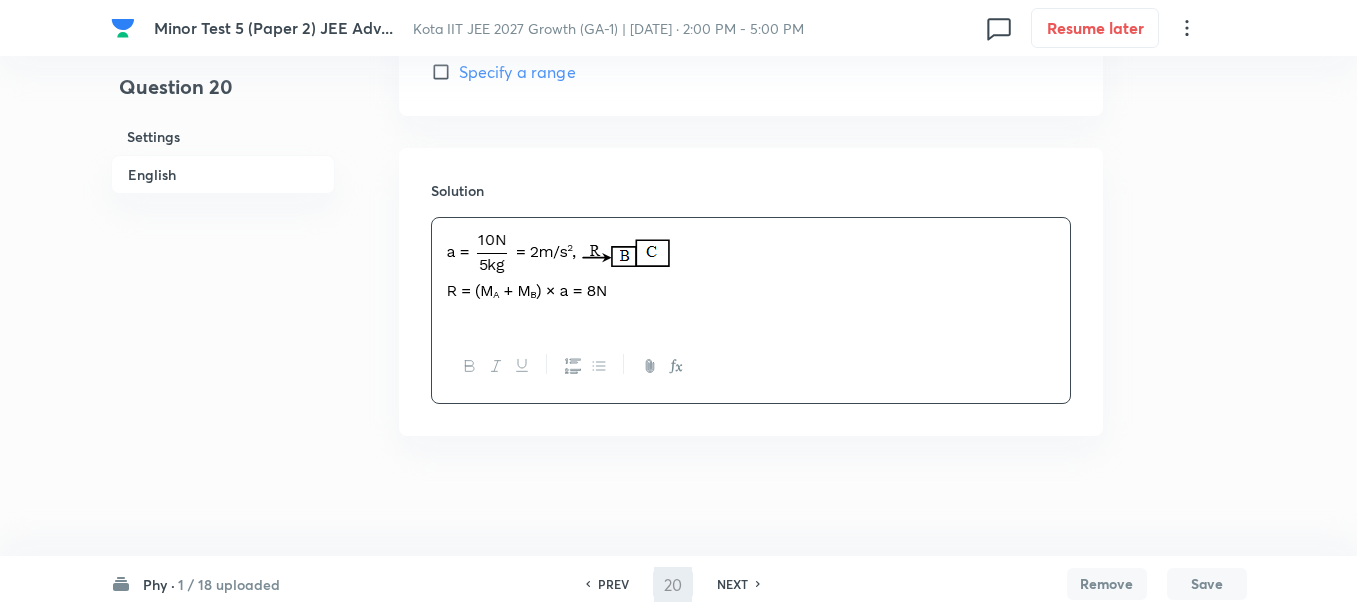 type on "21" 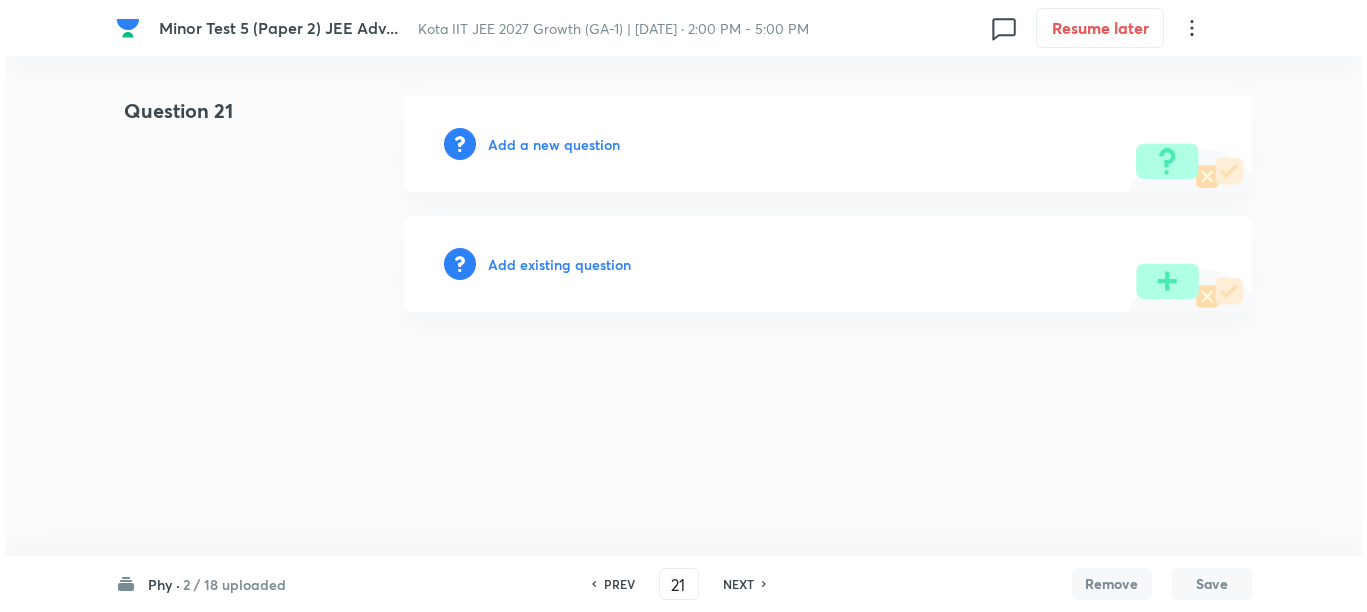 scroll, scrollTop: 0, scrollLeft: 0, axis: both 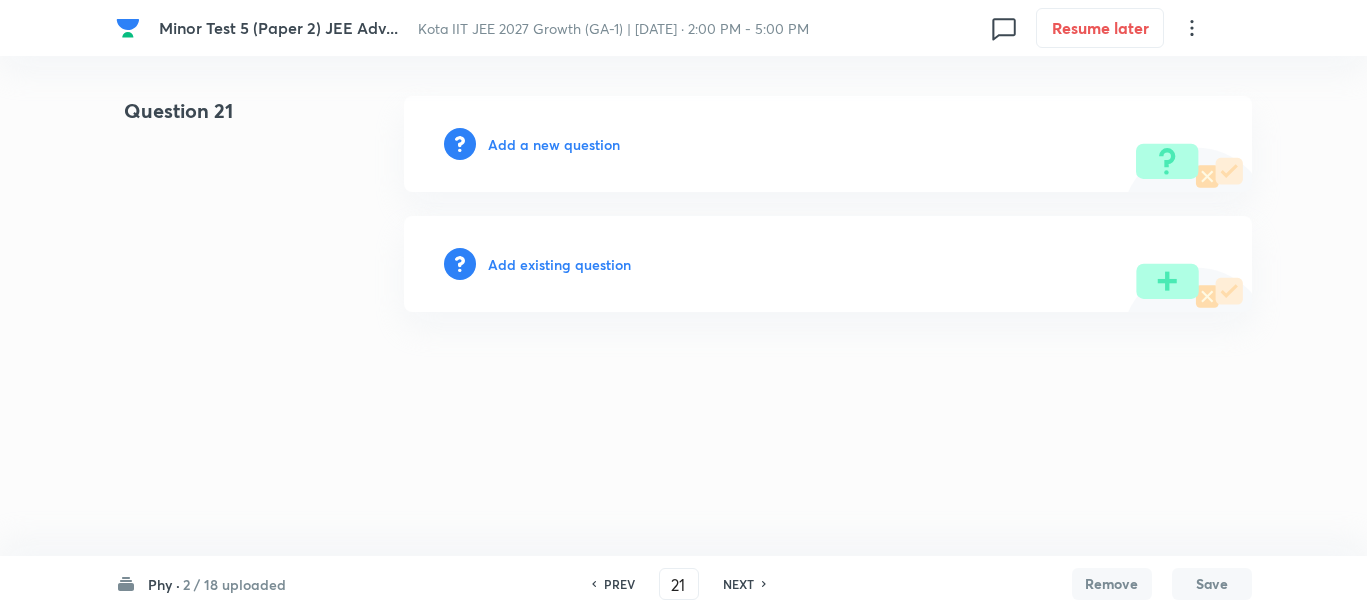 click on "Add a new question" at bounding box center [554, 144] 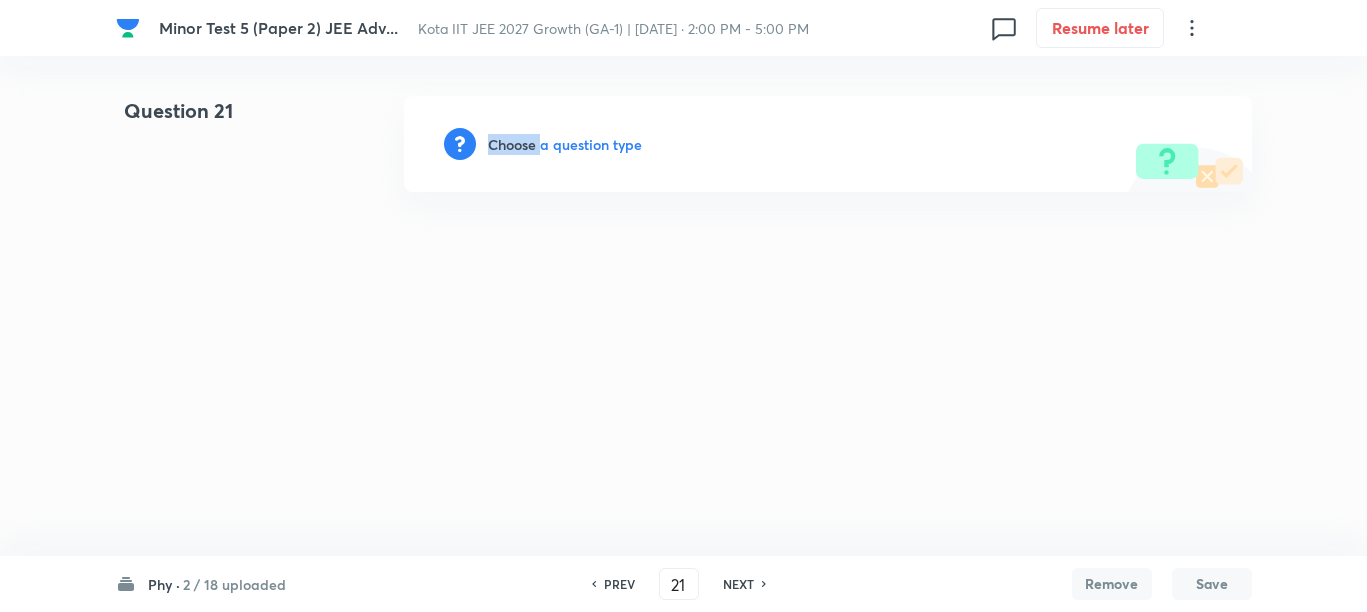 click on "Choose a question type" at bounding box center [565, 144] 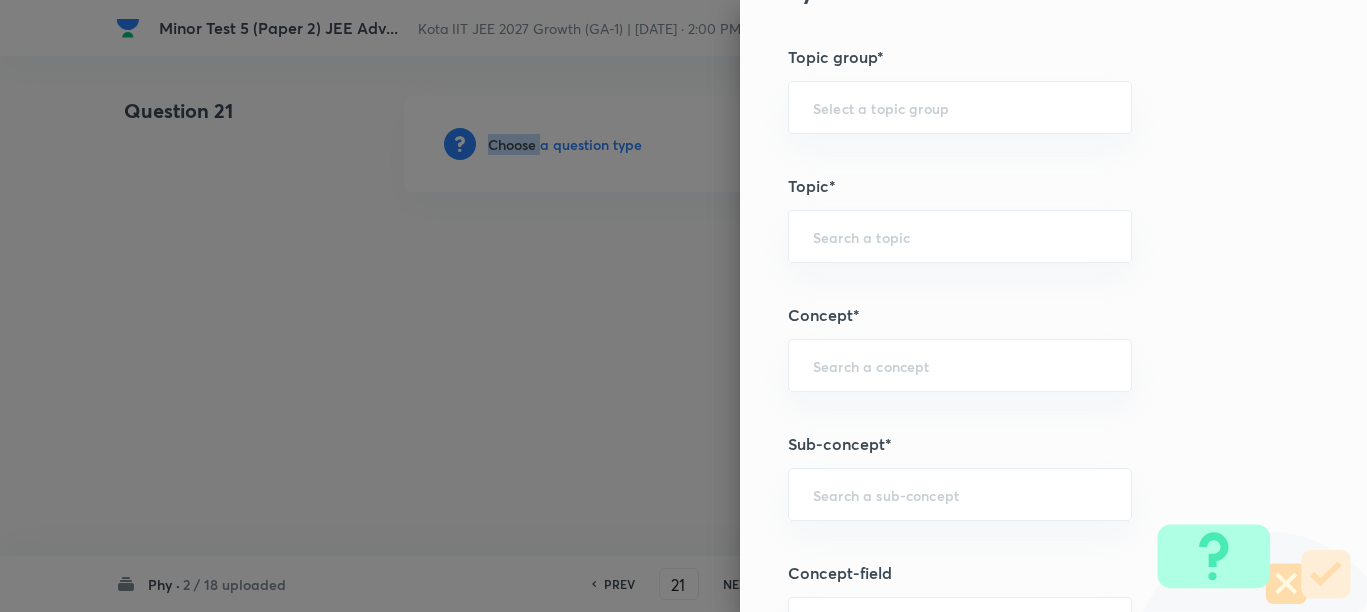 scroll, scrollTop: 1000, scrollLeft: 0, axis: vertical 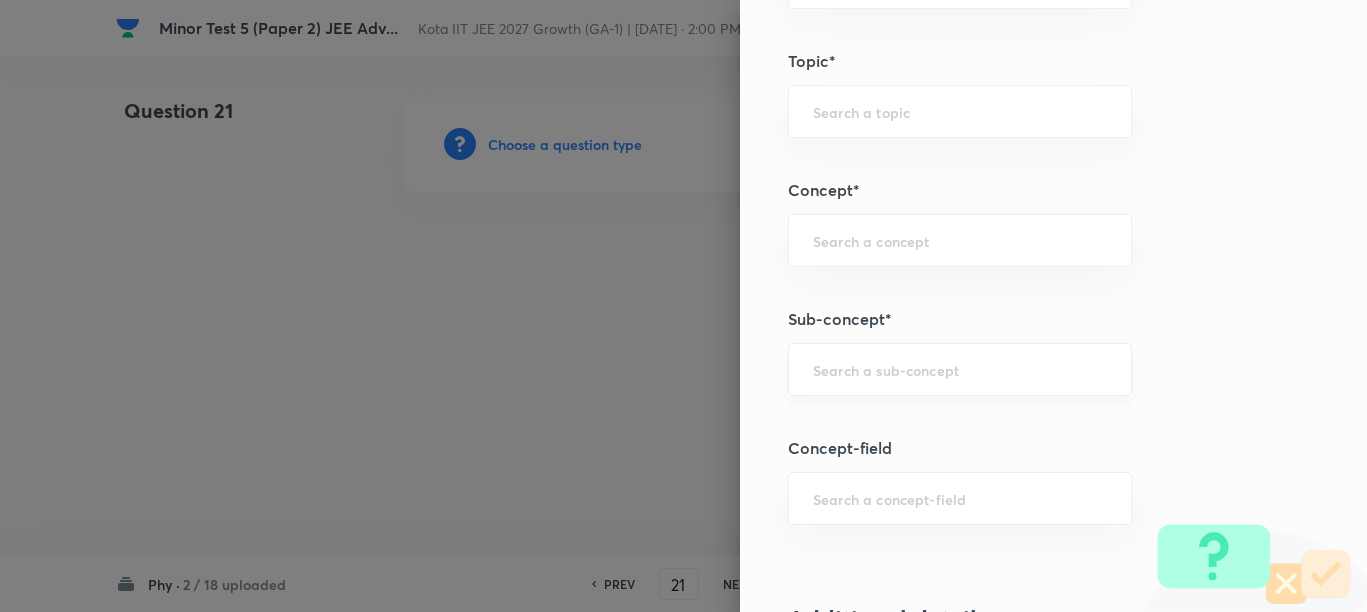 click at bounding box center [960, 369] 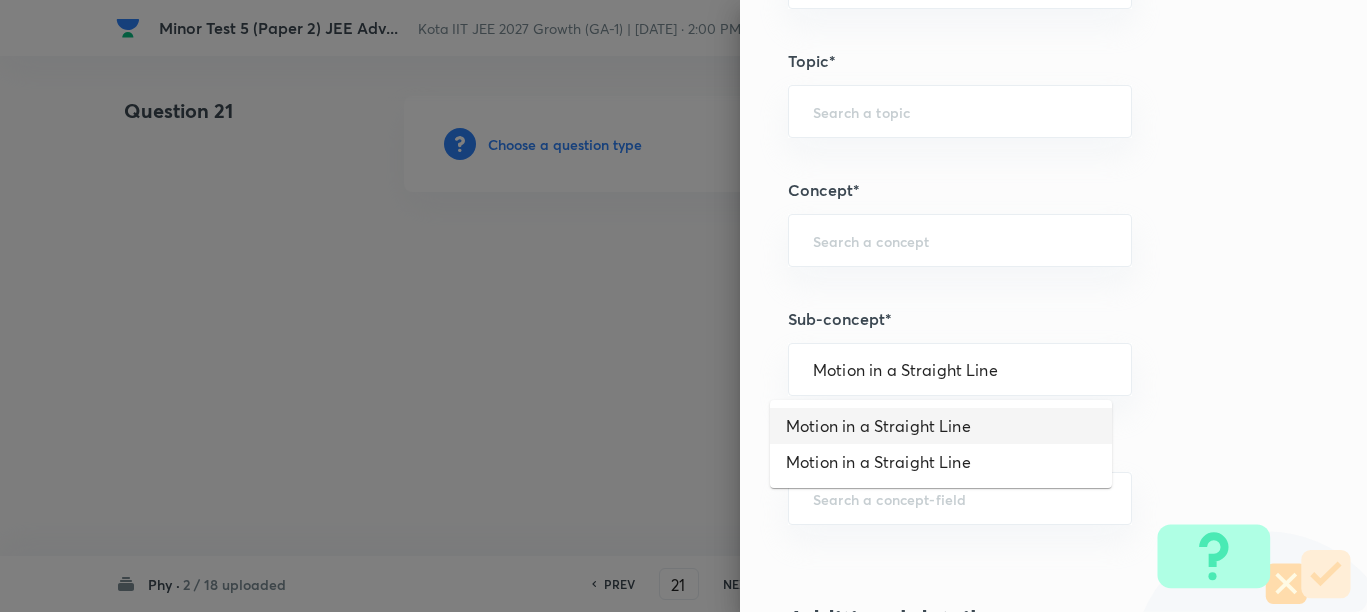 click on "Motion in a Straight Line" at bounding box center (941, 426) 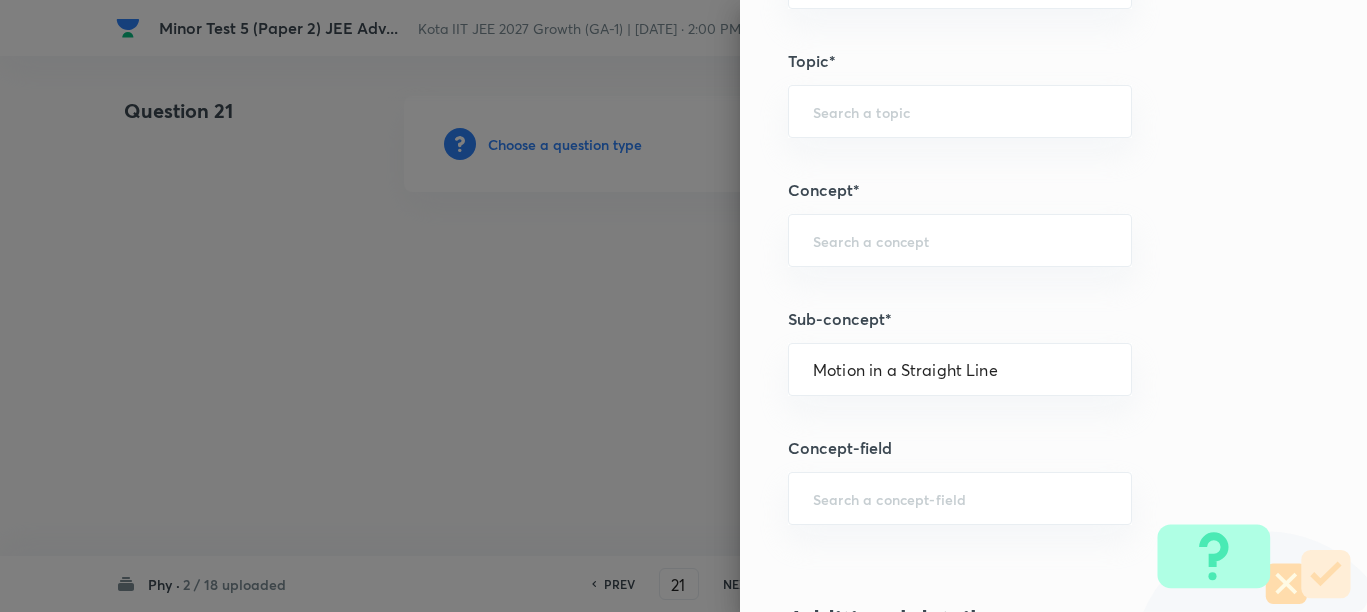 type on "Physics" 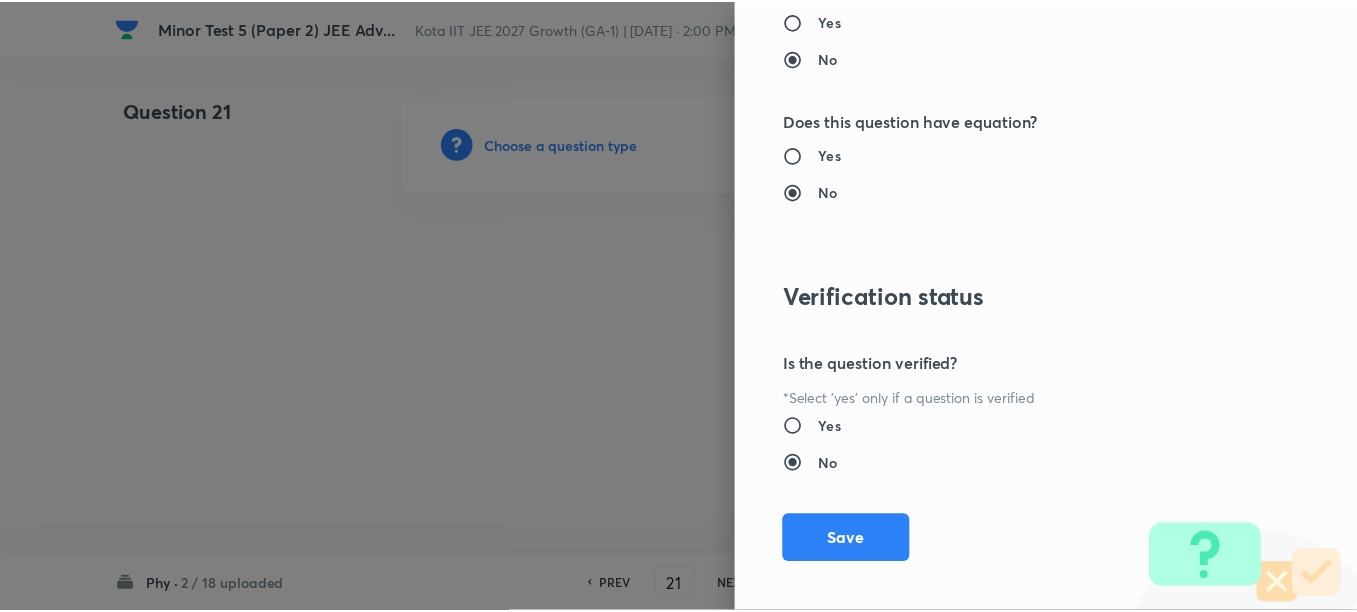 scroll, scrollTop: 2130, scrollLeft: 0, axis: vertical 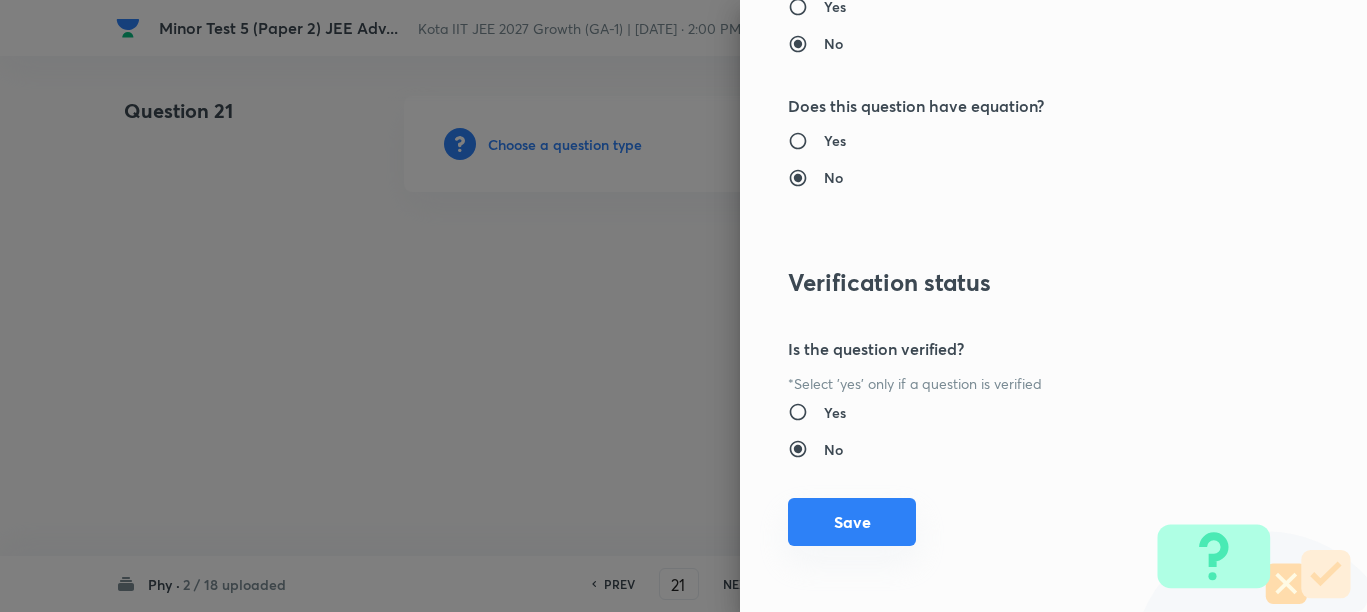 click on "Save" at bounding box center (852, 522) 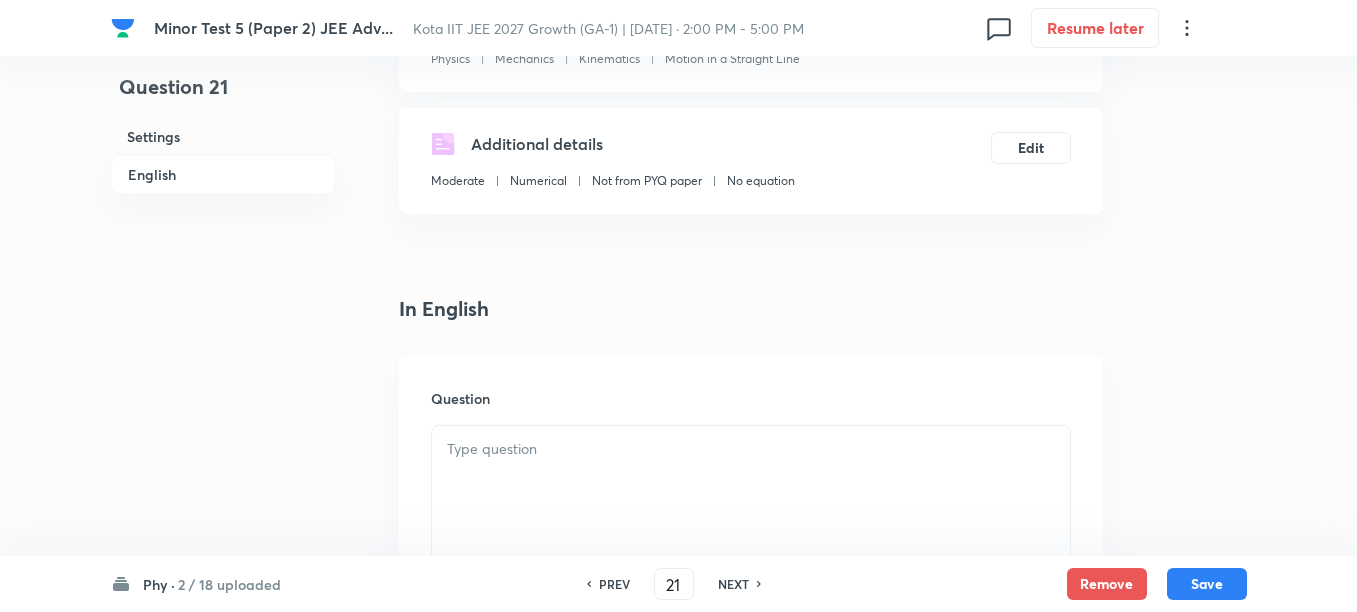 scroll, scrollTop: 500, scrollLeft: 0, axis: vertical 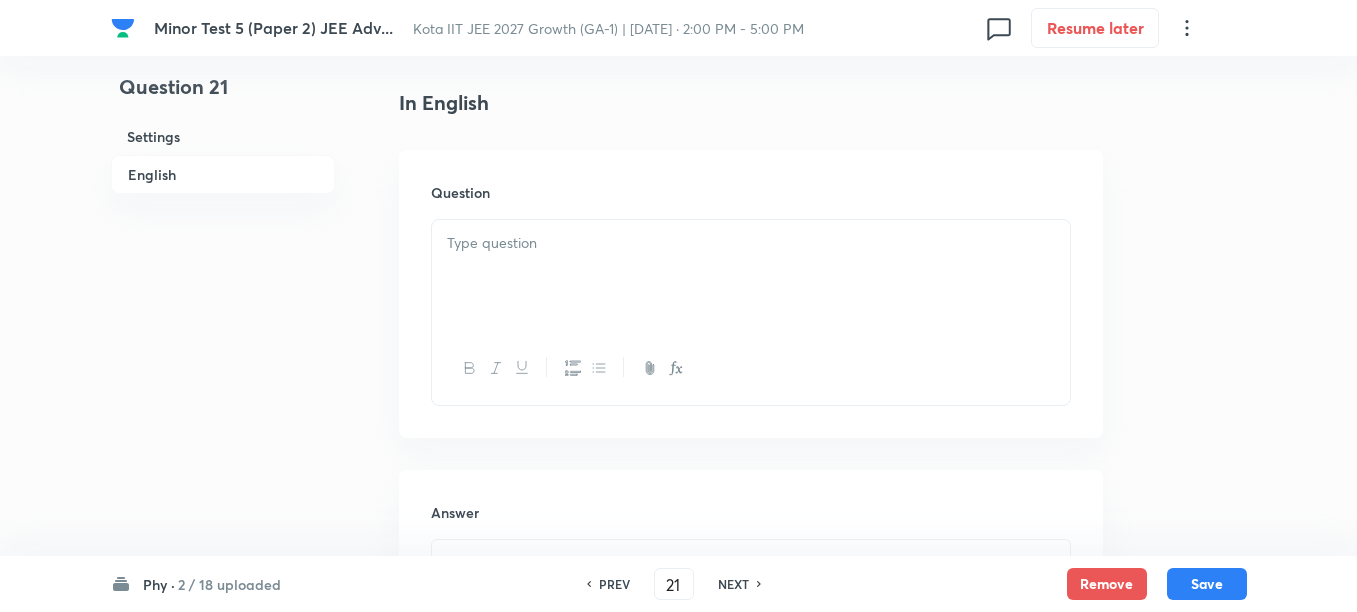 click at bounding box center (751, 276) 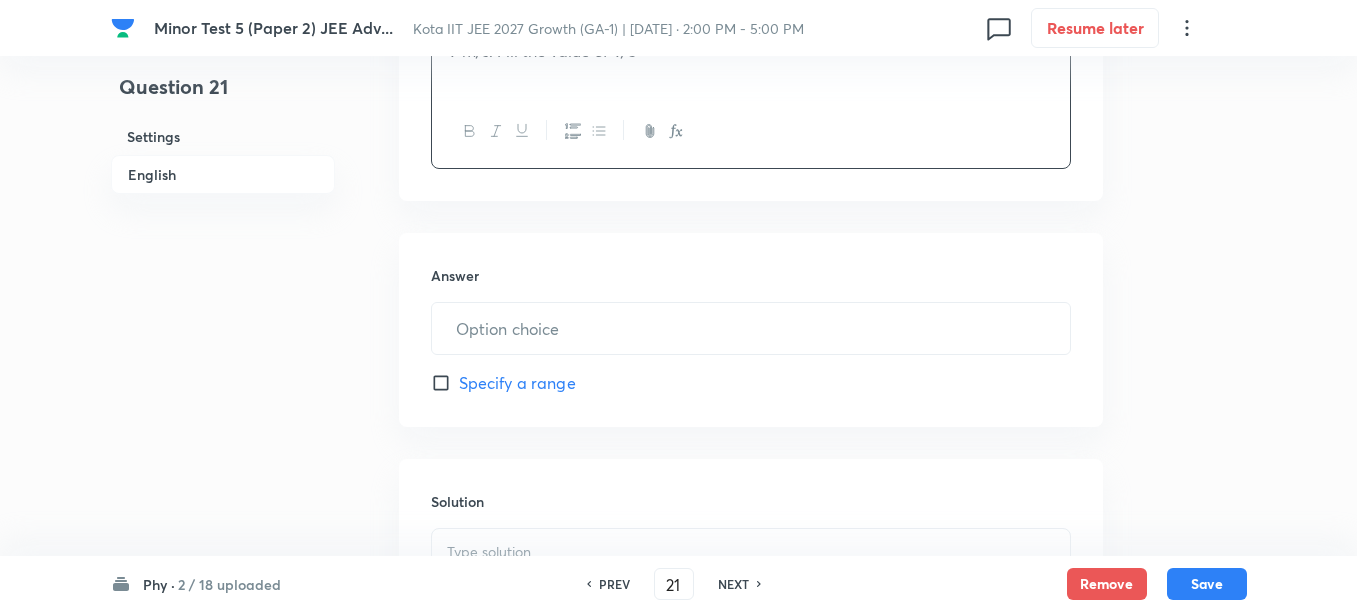 scroll, scrollTop: 750, scrollLeft: 0, axis: vertical 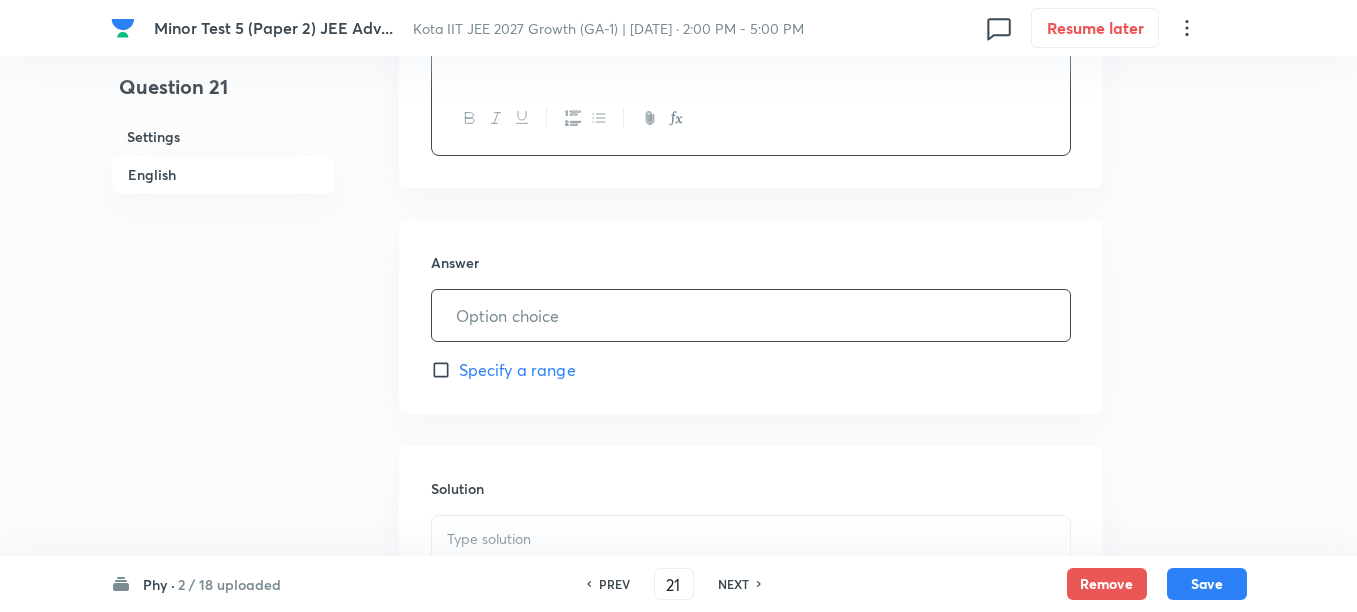 click at bounding box center [751, 315] 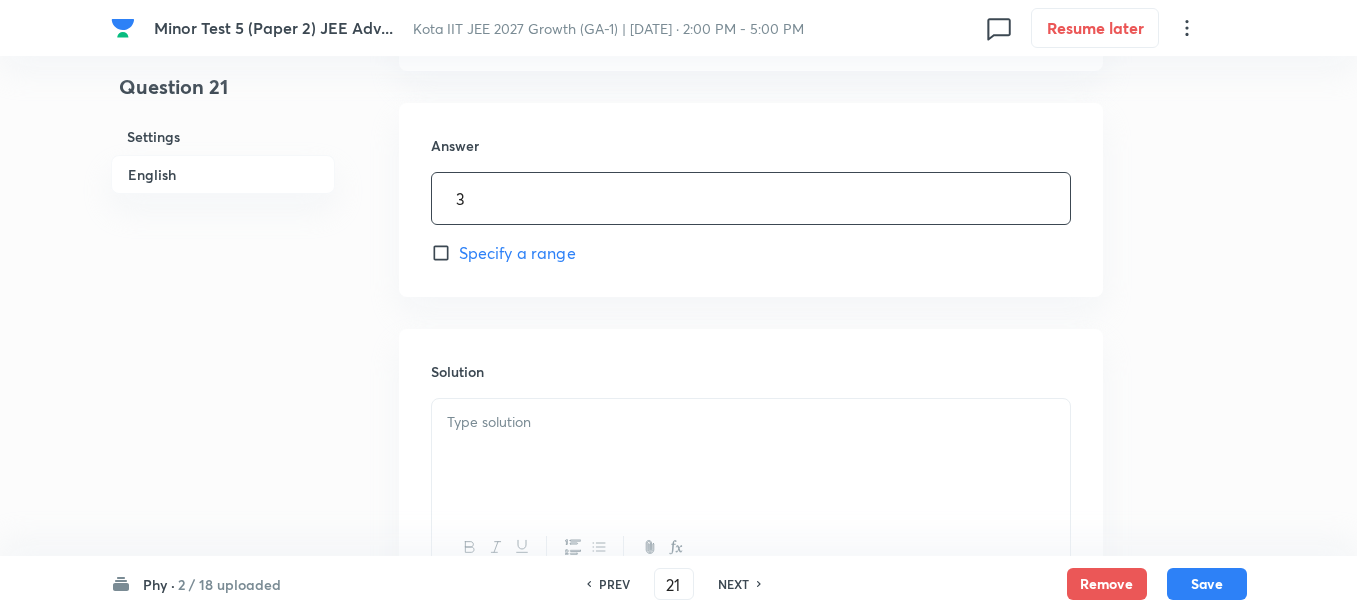 scroll, scrollTop: 1000, scrollLeft: 0, axis: vertical 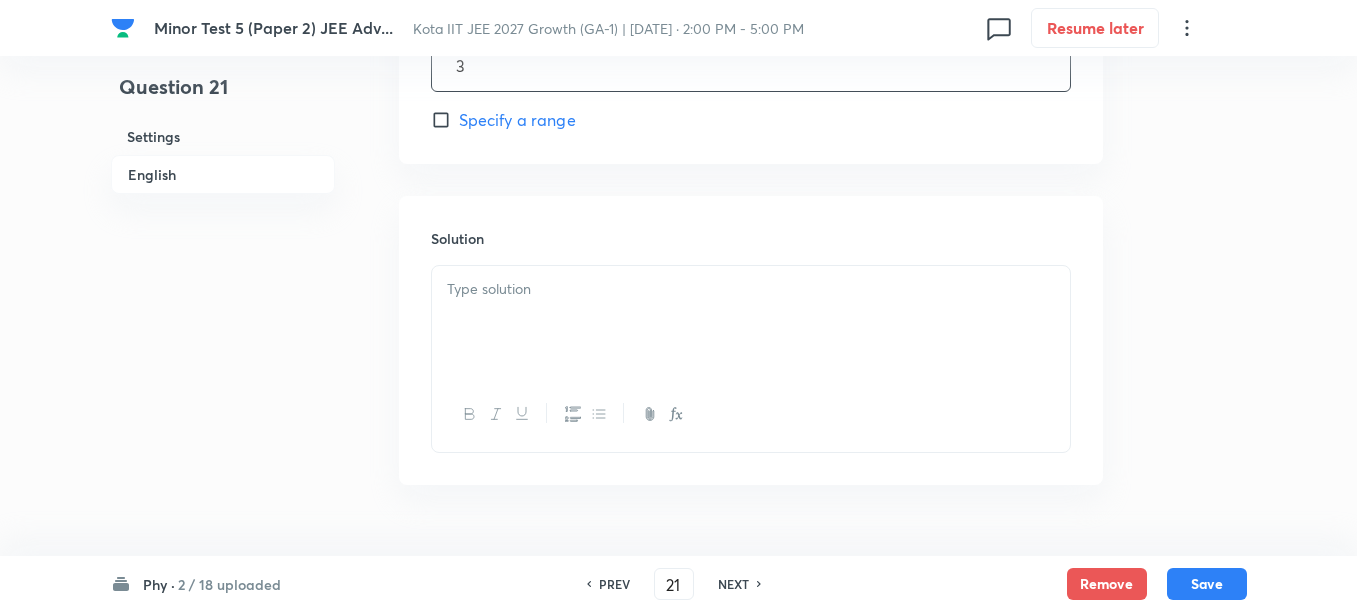 type on "3" 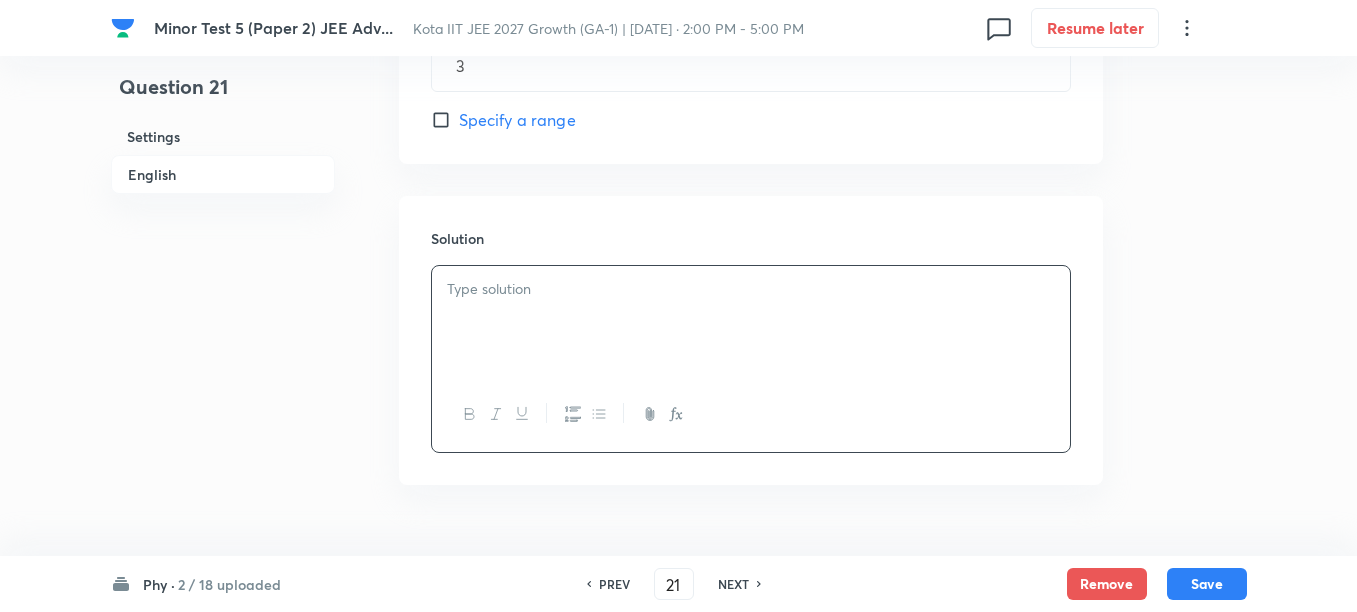 type 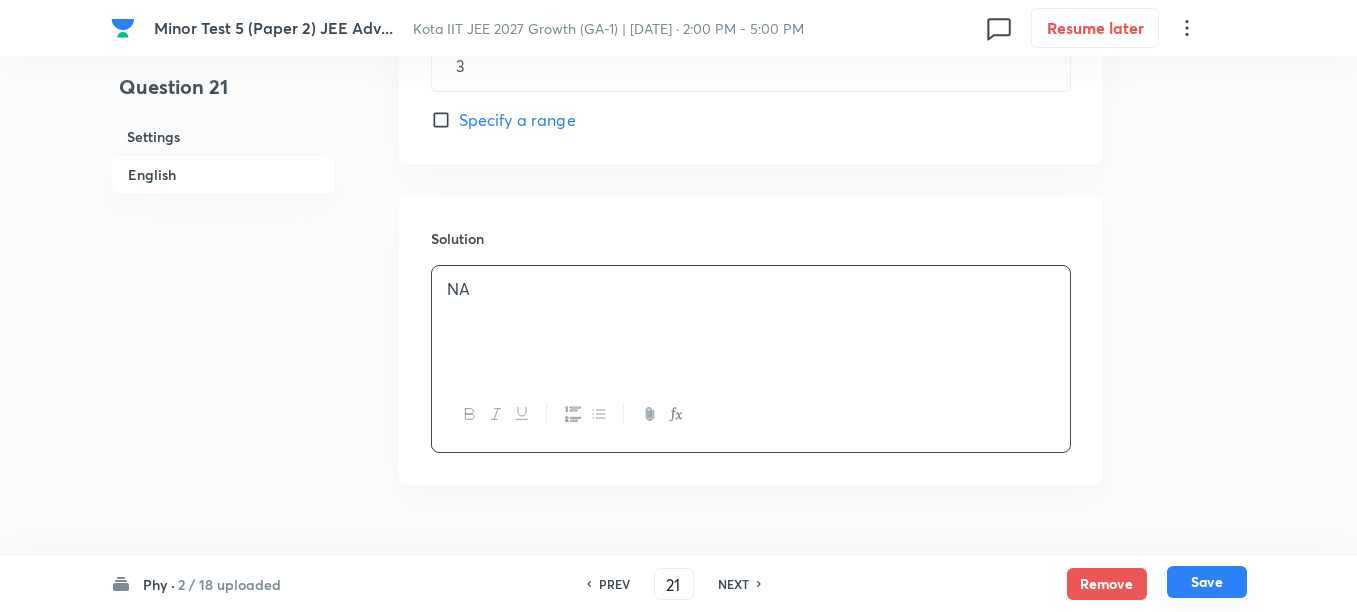 click on "Save" at bounding box center [1207, 582] 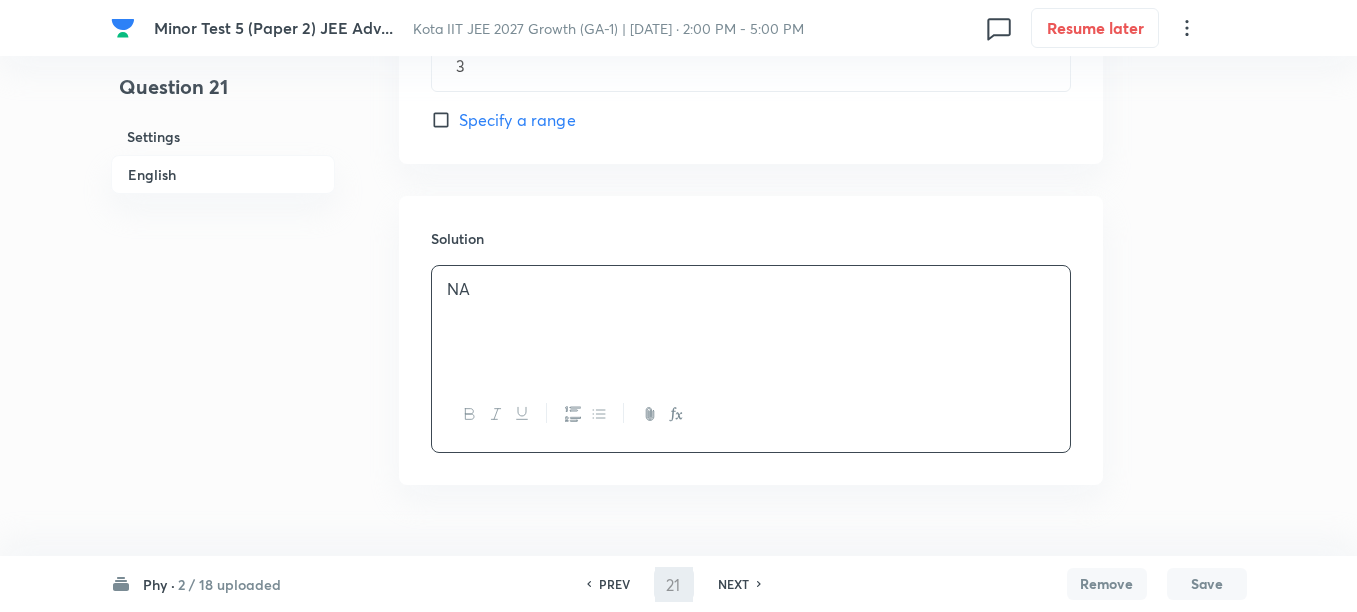 type on "22" 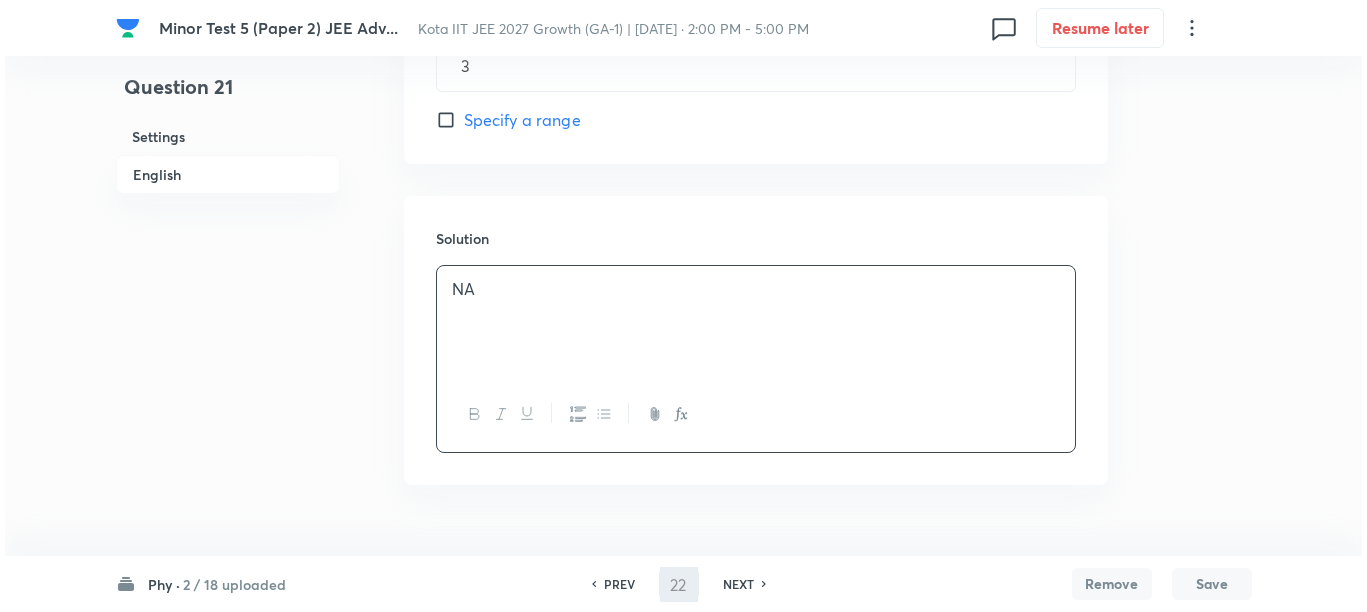 scroll, scrollTop: 0, scrollLeft: 0, axis: both 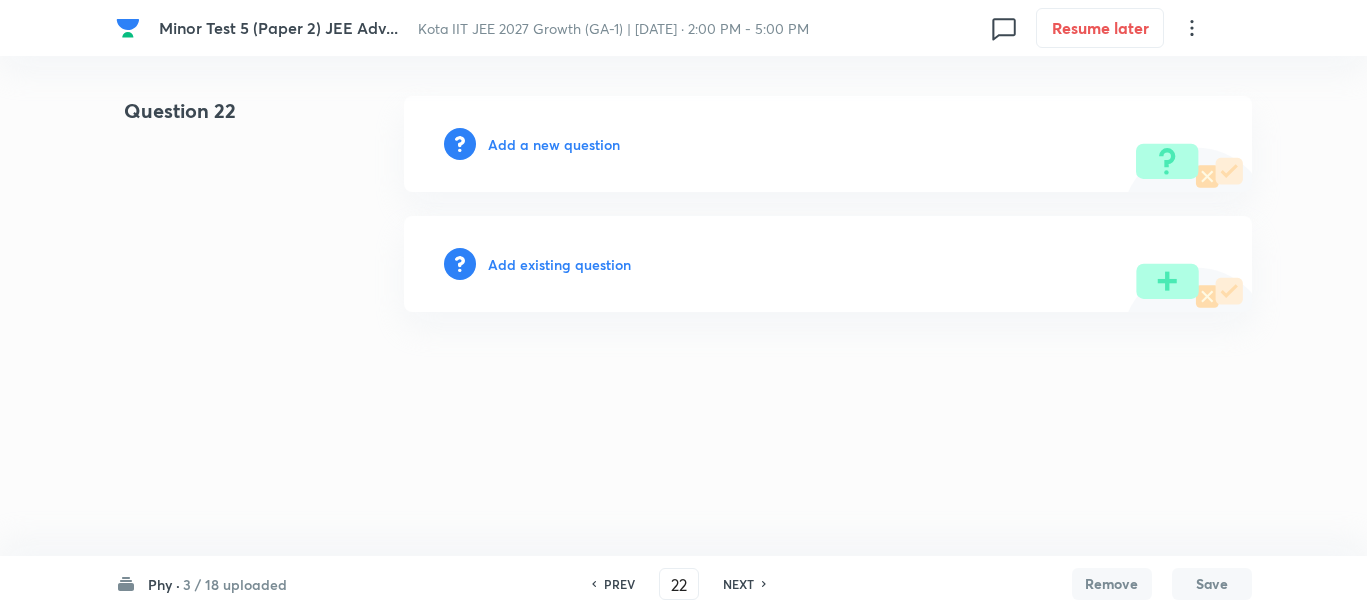 click on "Add a new question" at bounding box center (554, 144) 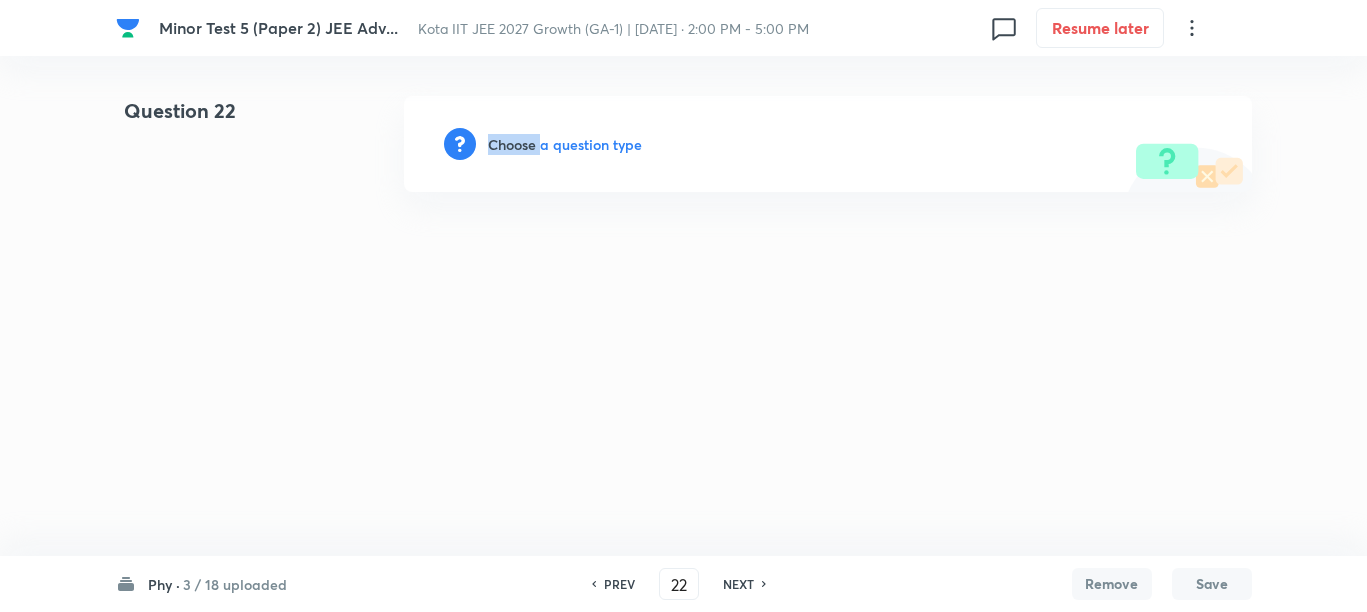click on "Choose a question type" at bounding box center (565, 144) 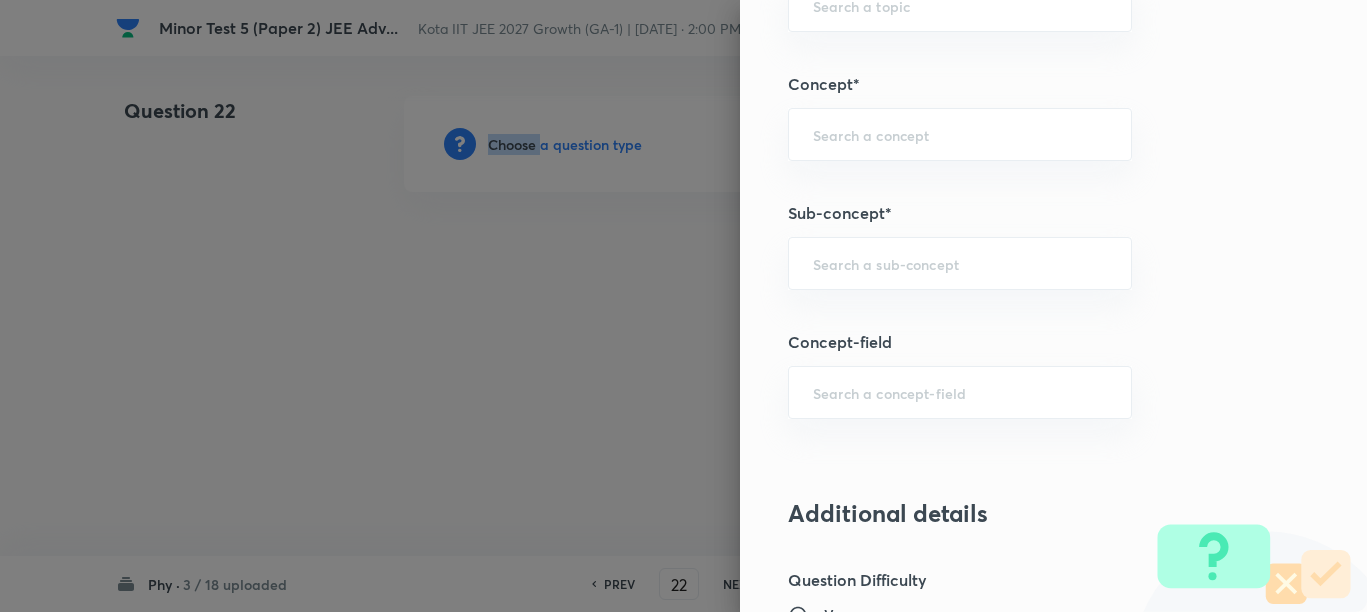 scroll, scrollTop: 1125, scrollLeft: 0, axis: vertical 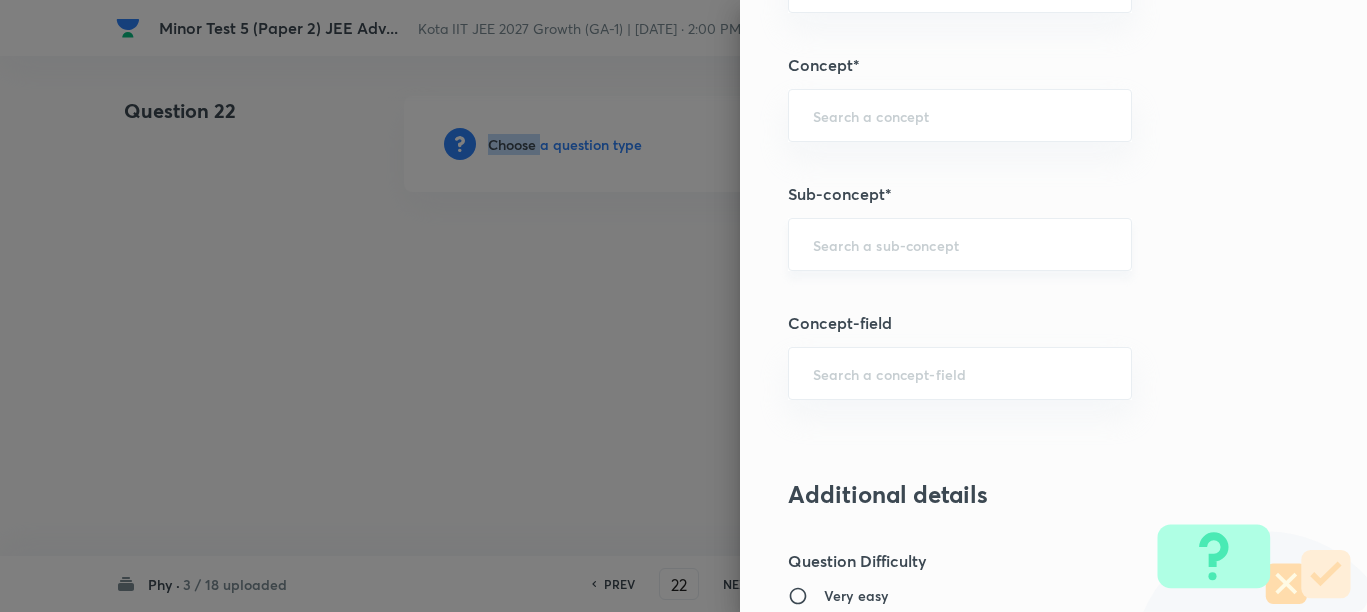 click on "​" at bounding box center [960, 244] 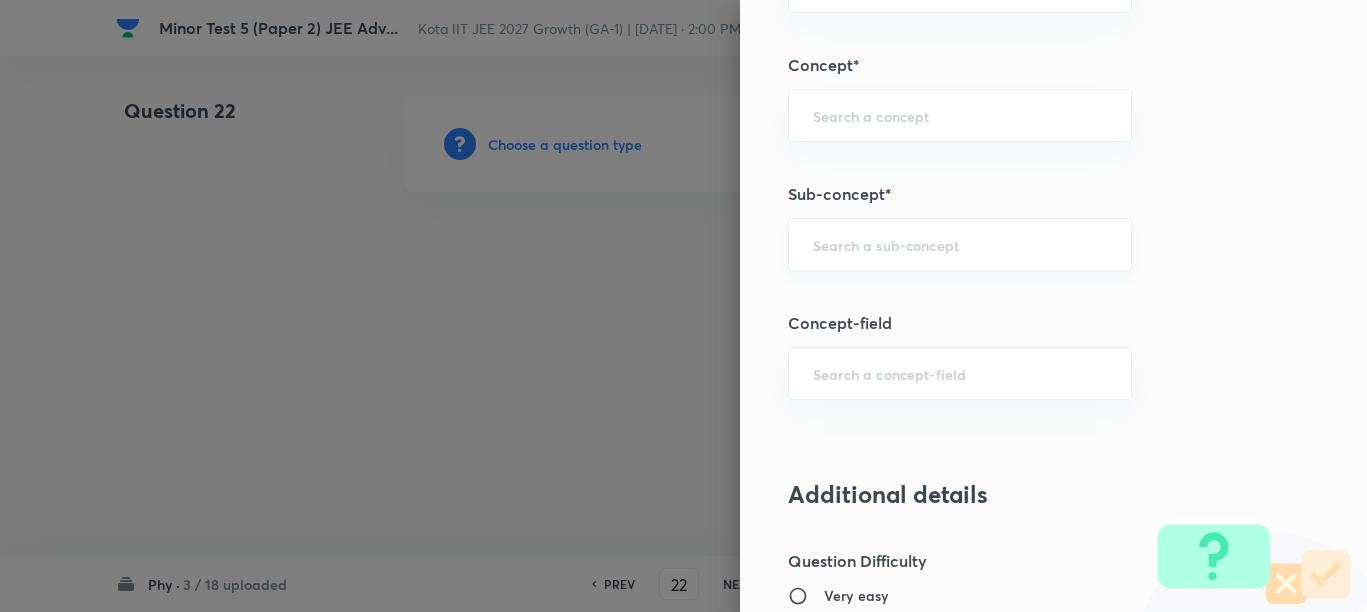 paste on "Concept of Force" 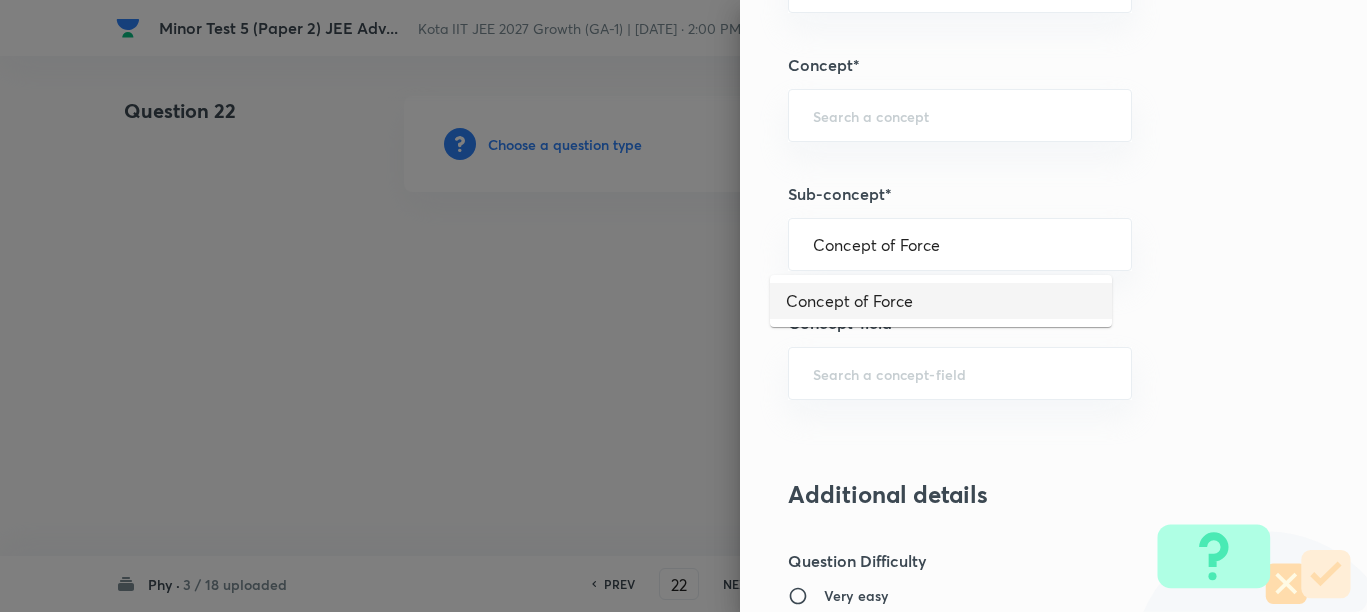 click on "Concept of Force" at bounding box center [941, 301] 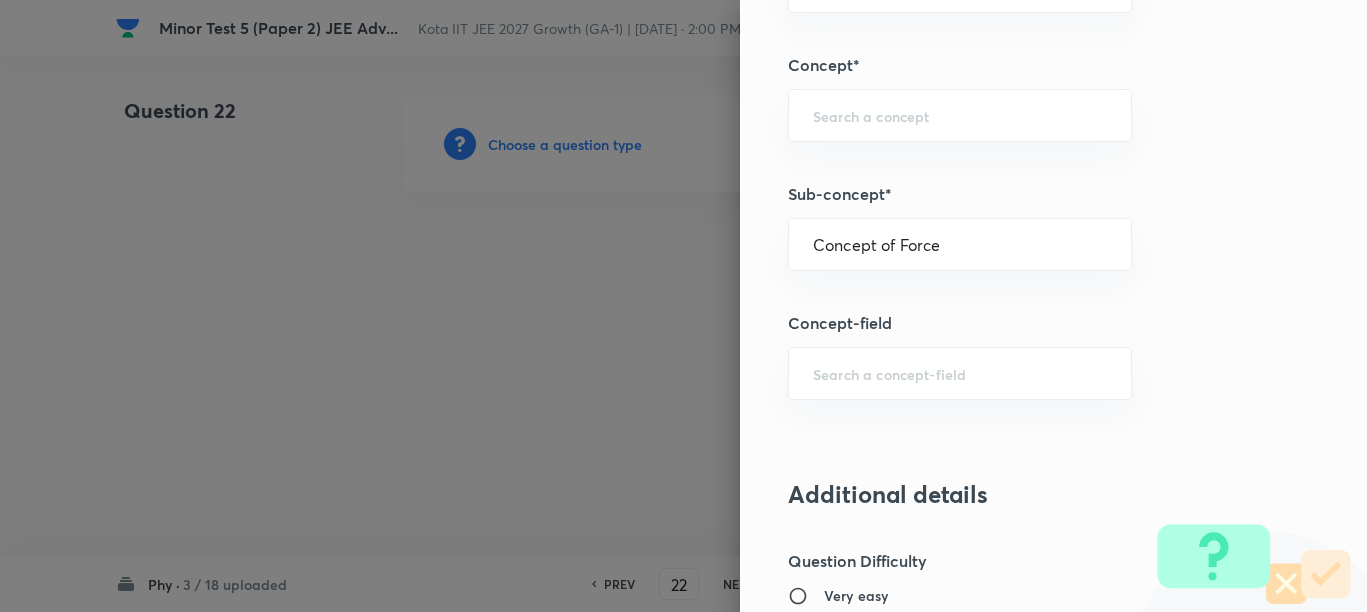 type on "Physics" 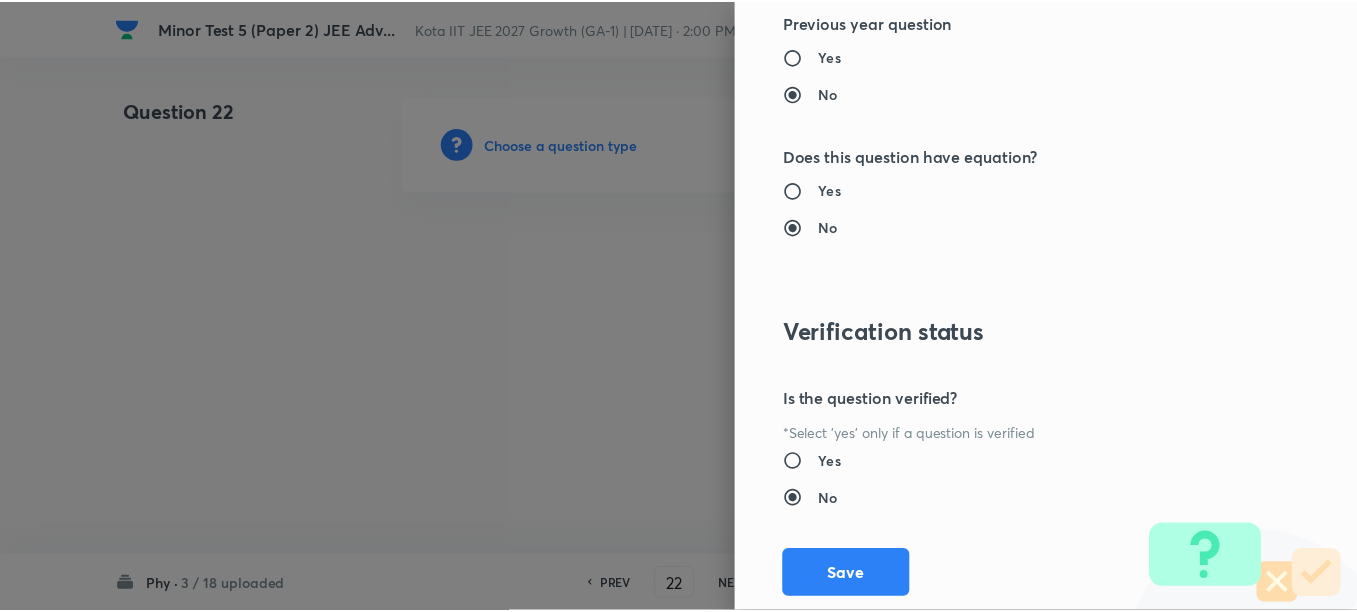 scroll, scrollTop: 2125, scrollLeft: 0, axis: vertical 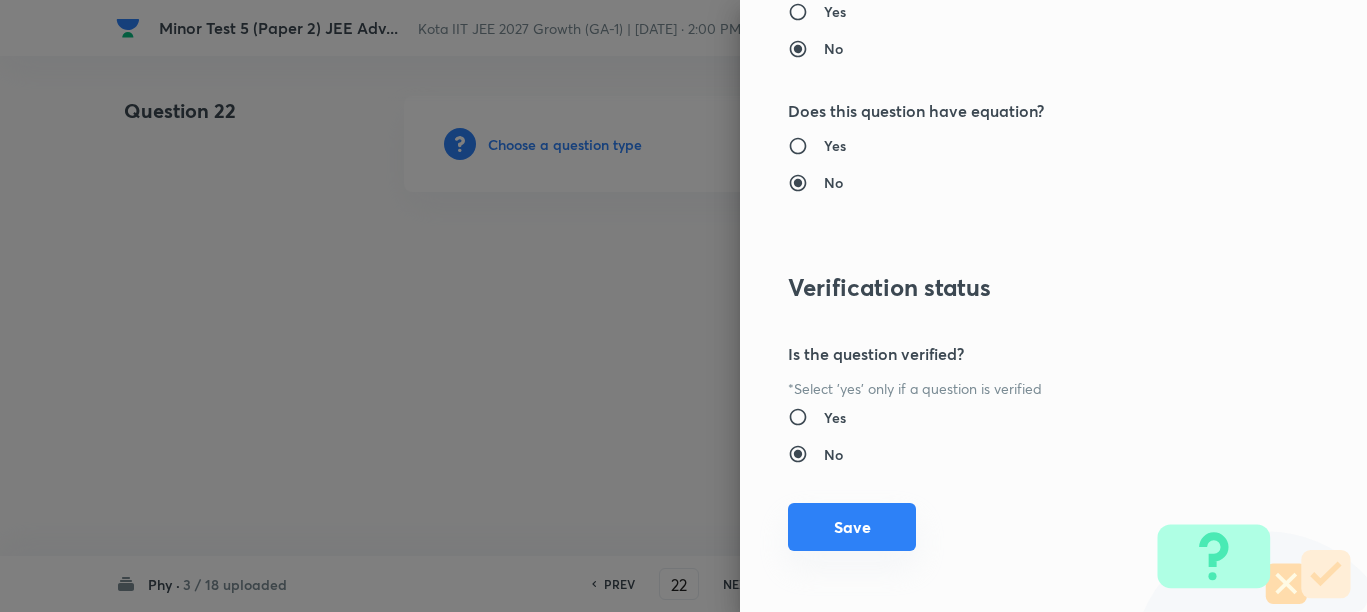 click on "Save" at bounding box center [852, 527] 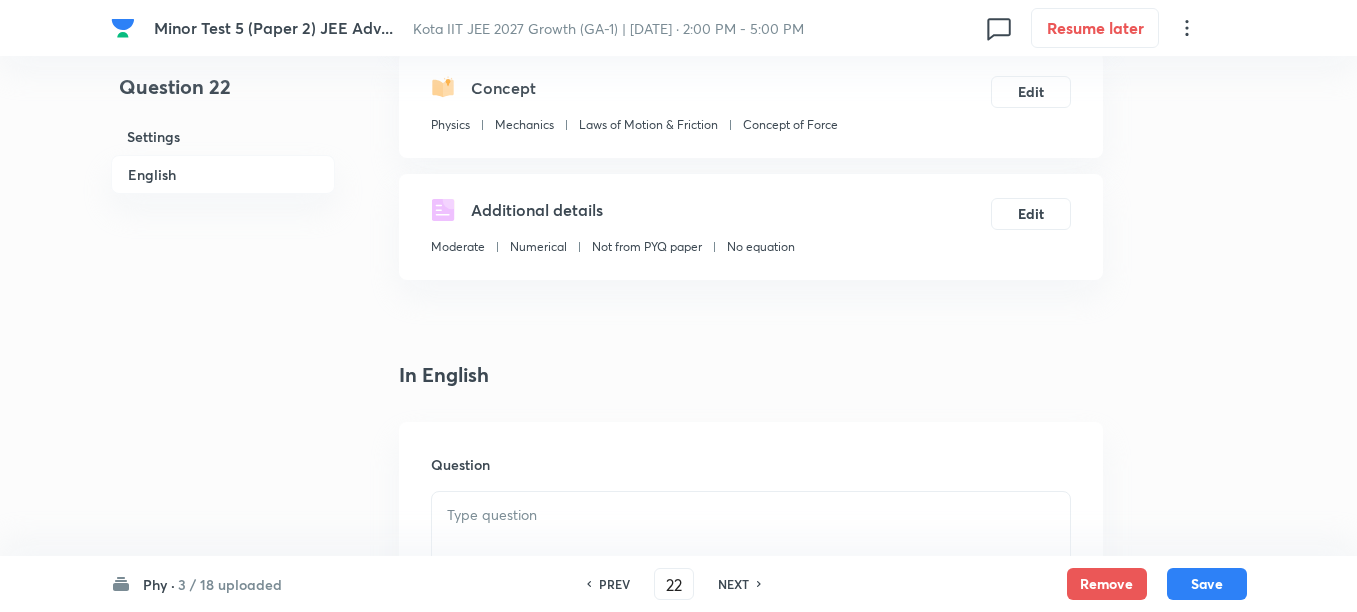 scroll, scrollTop: 500, scrollLeft: 0, axis: vertical 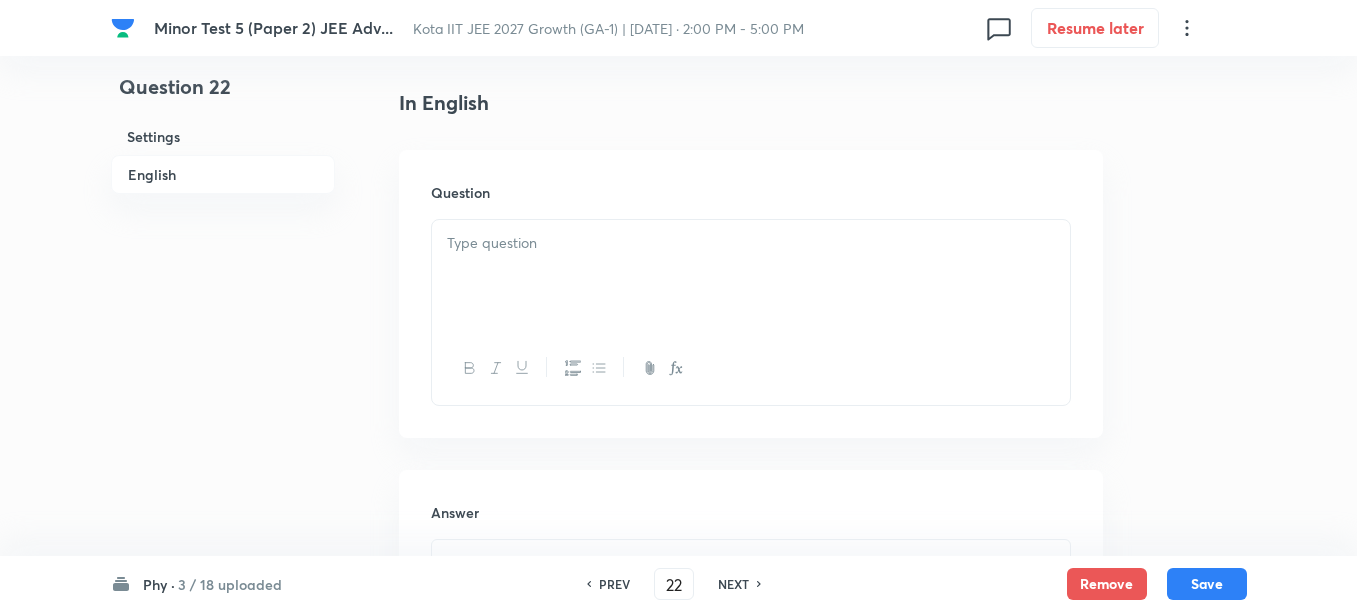 click at bounding box center [751, 276] 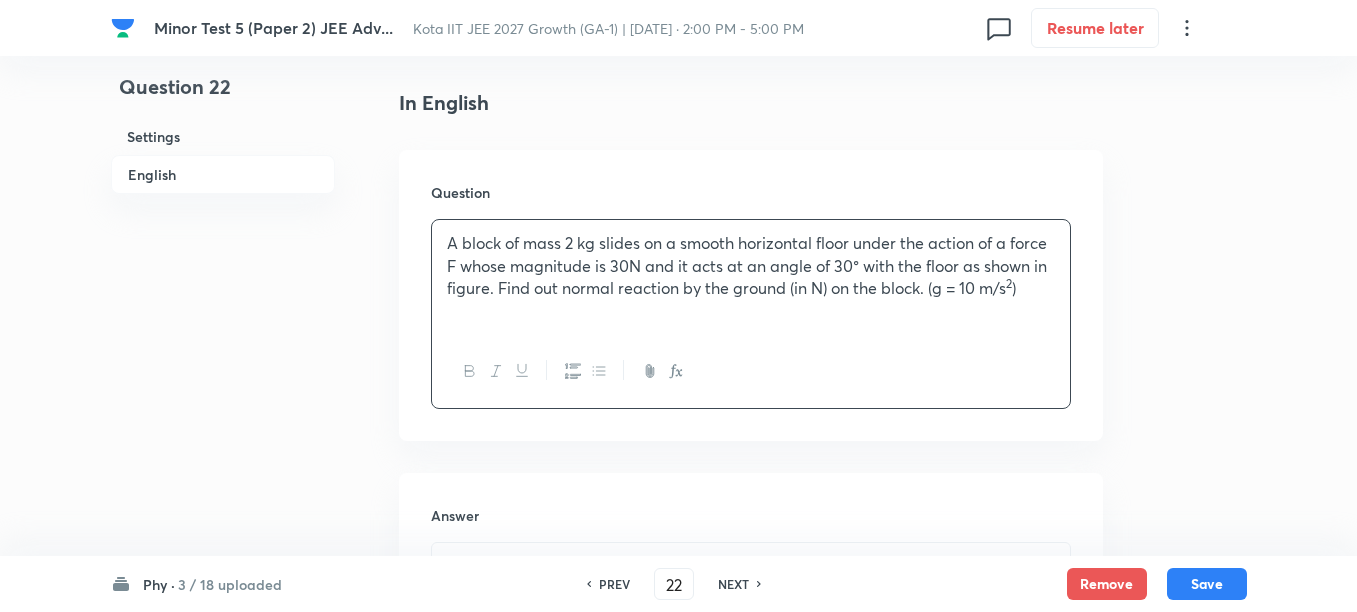 type 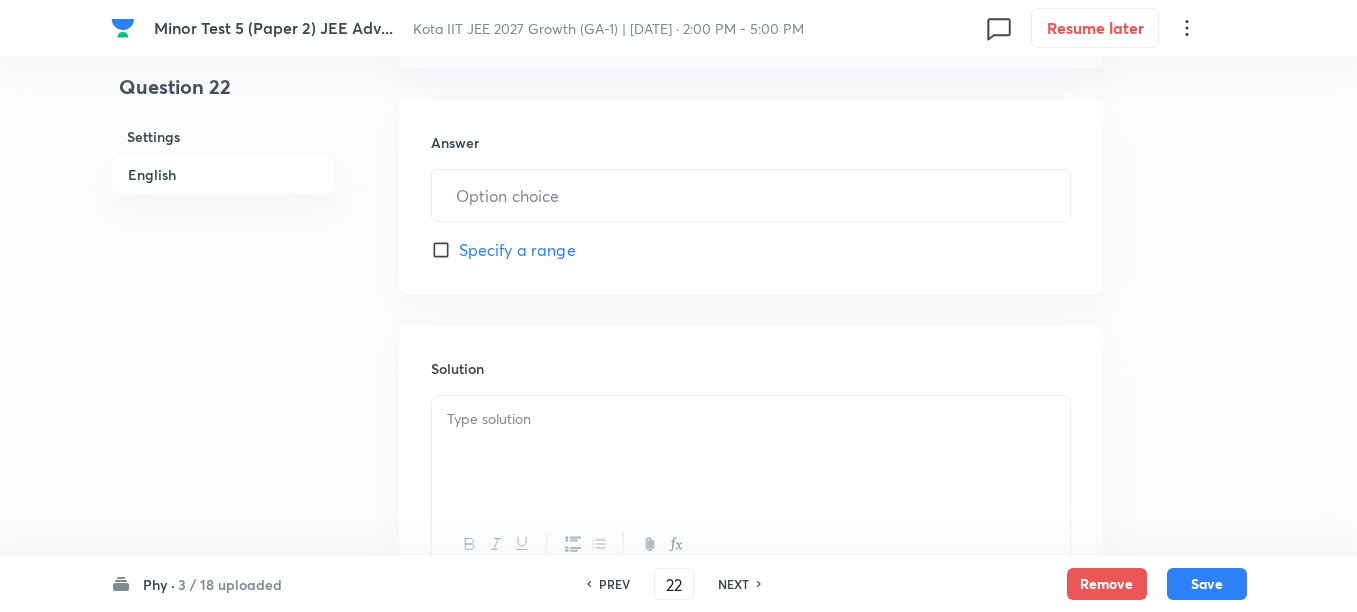scroll, scrollTop: 875, scrollLeft: 0, axis: vertical 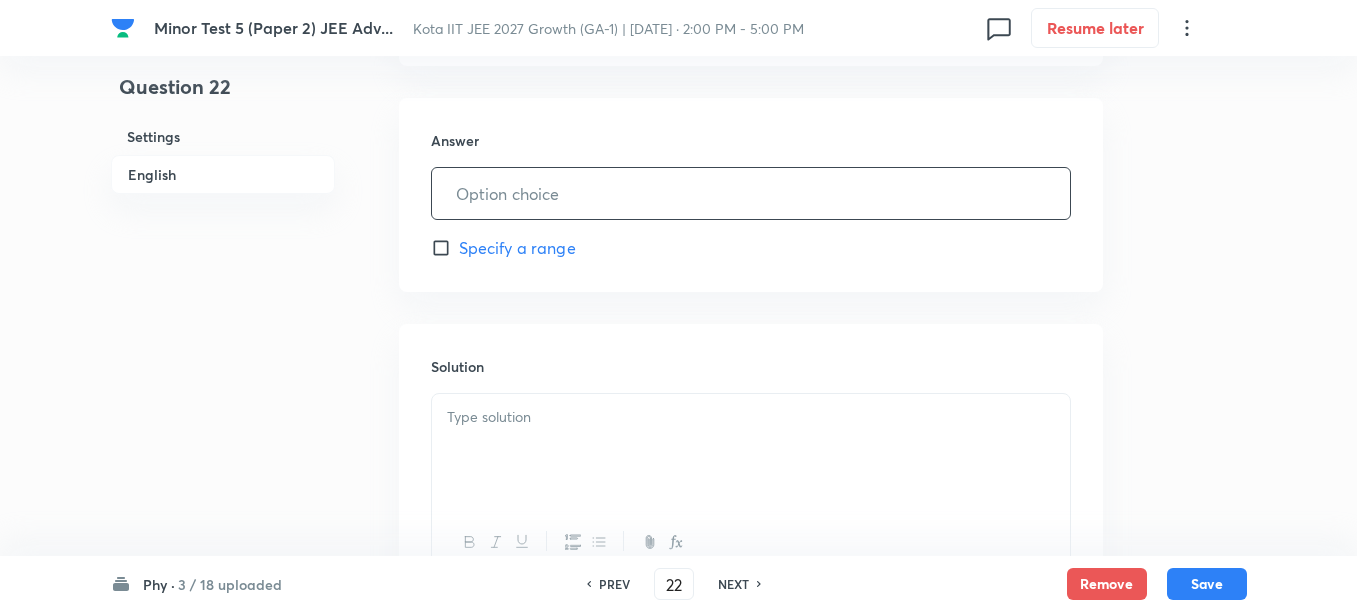 click at bounding box center (751, 193) 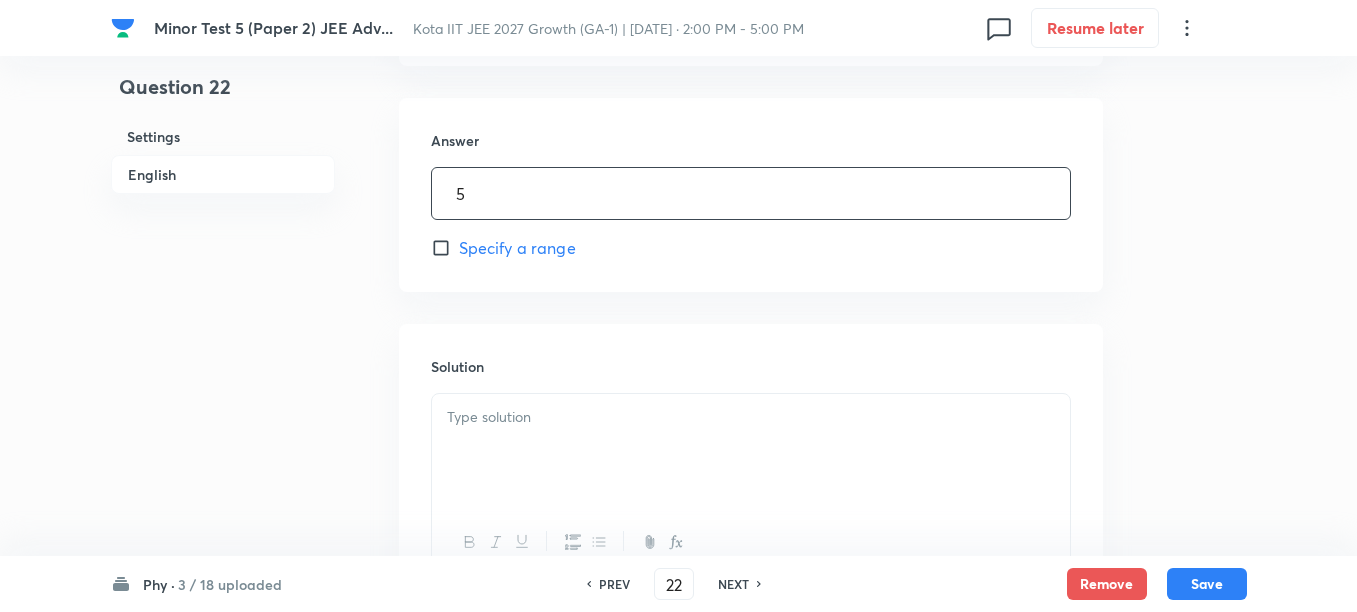 scroll, scrollTop: 1000, scrollLeft: 0, axis: vertical 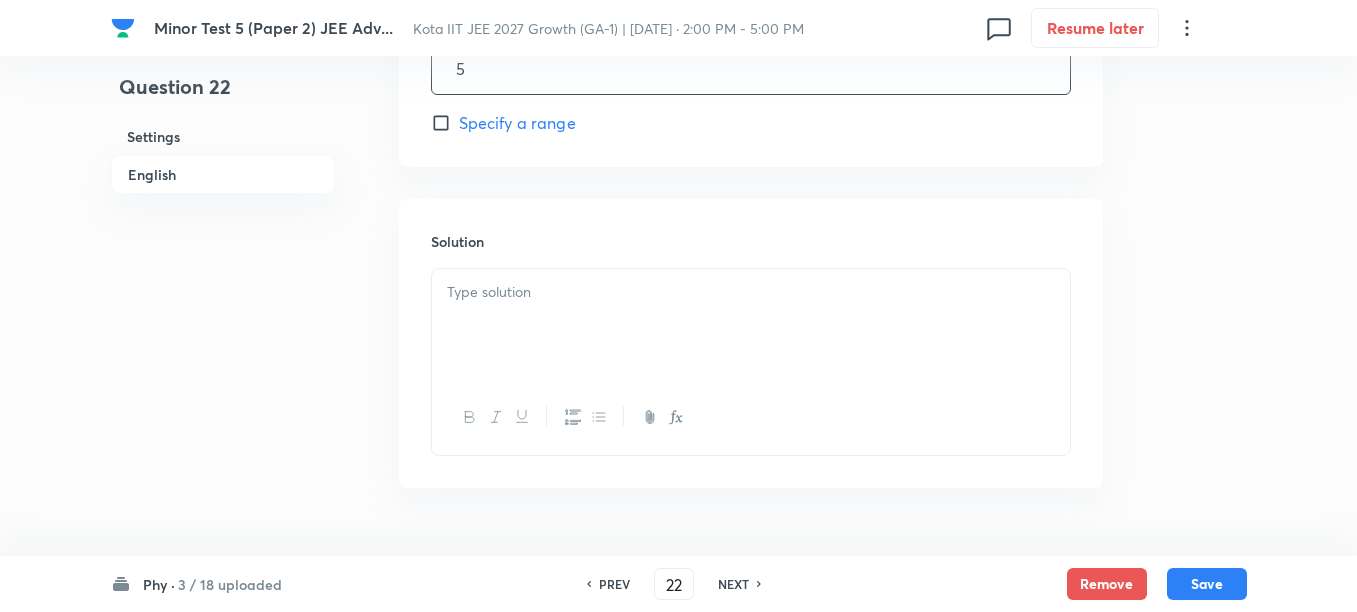 type on "5" 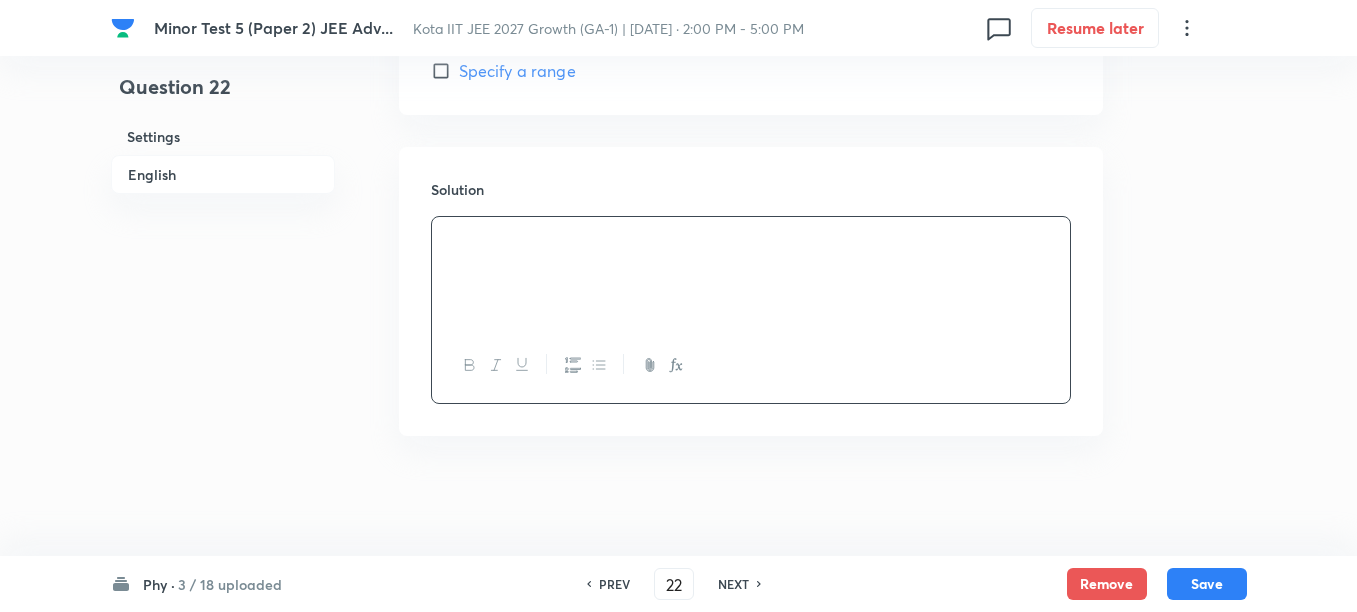 scroll, scrollTop: 1250, scrollLeft: 0, axis: vertical 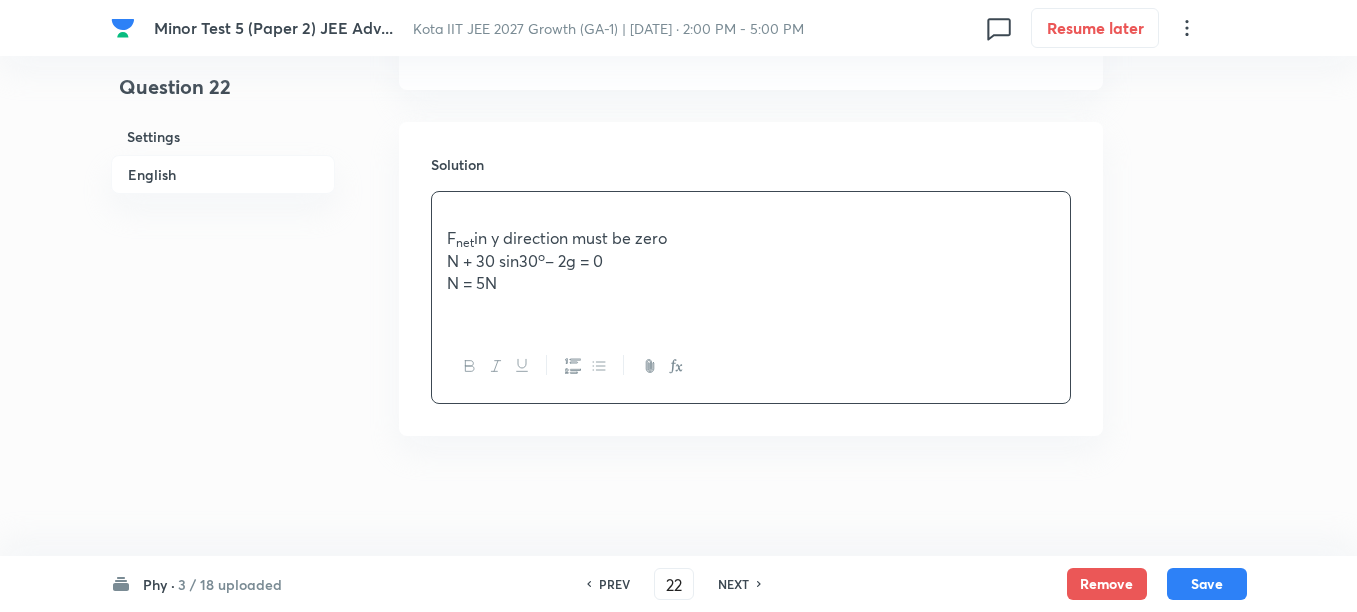 click on "N + 30 sin30 o  – 2g = 0" at bounding box center [751, 261] 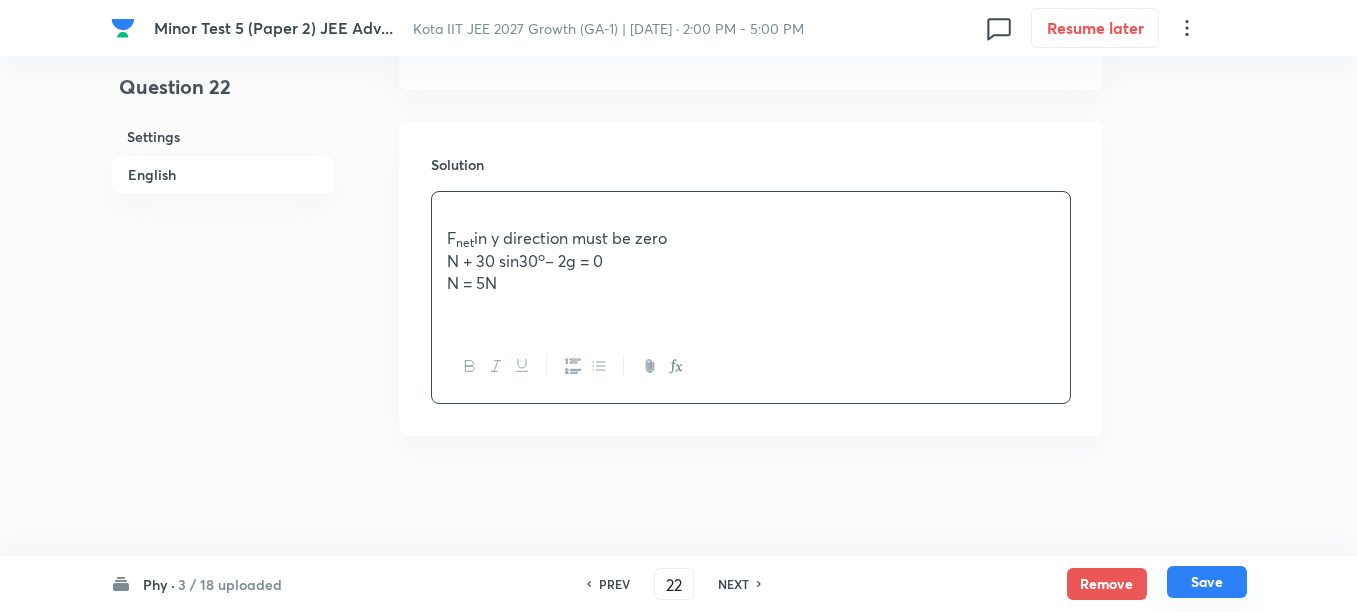 click on "Save" at bounding box center [1207, 582] 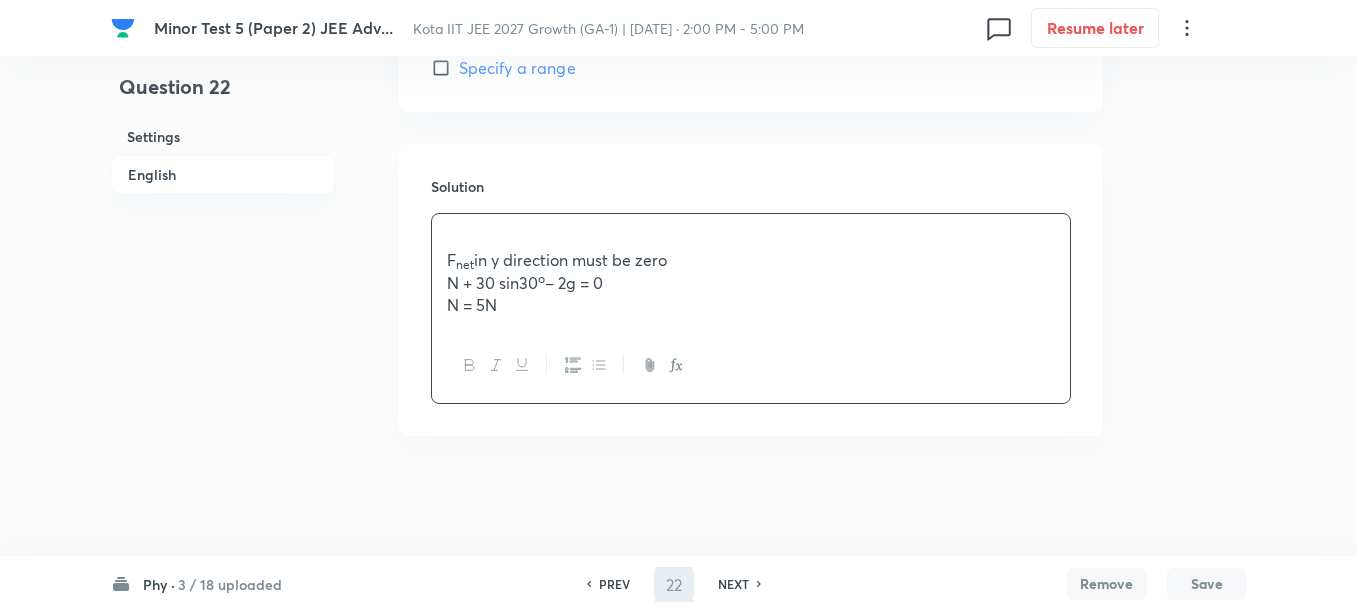 type on "23" 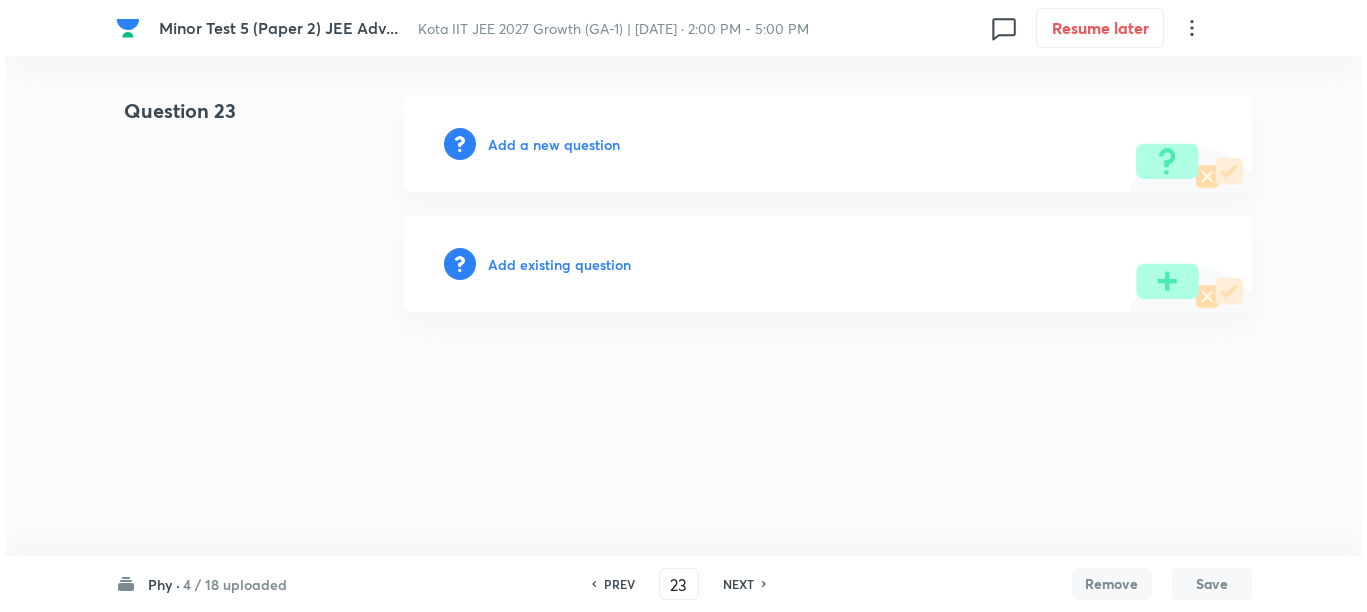 scroll, scrollTop: 0, scrollLeft: 0, axis: both 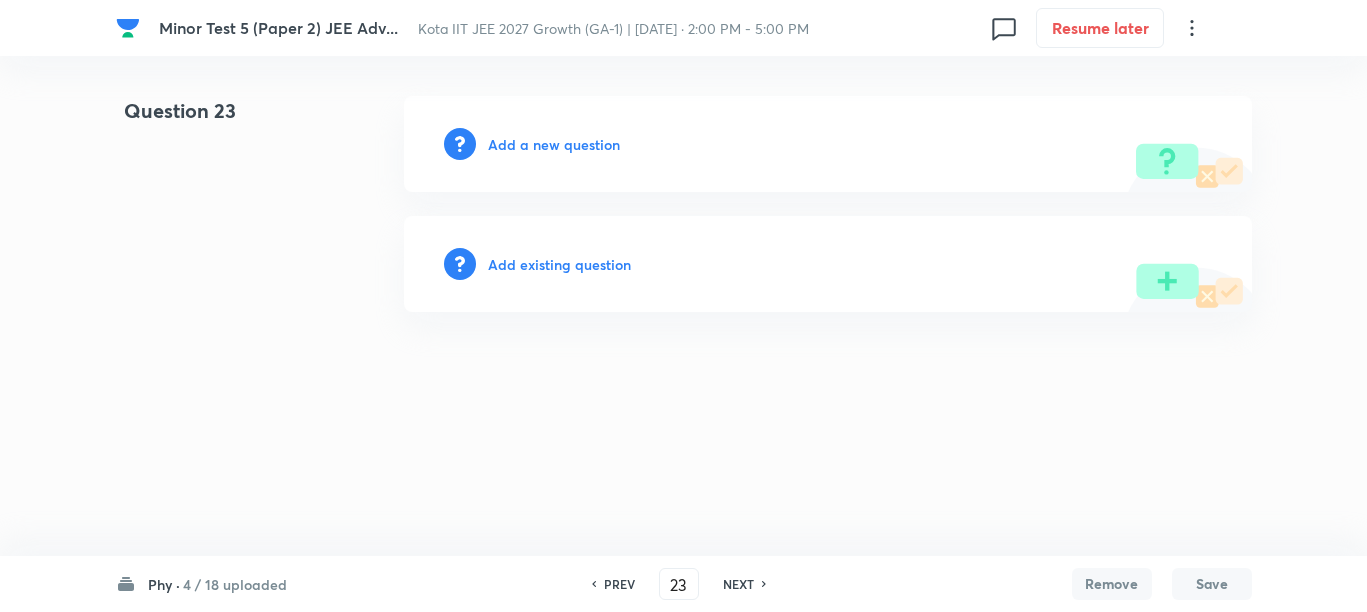click on "Add a new question" at bounding box center (554, 144) 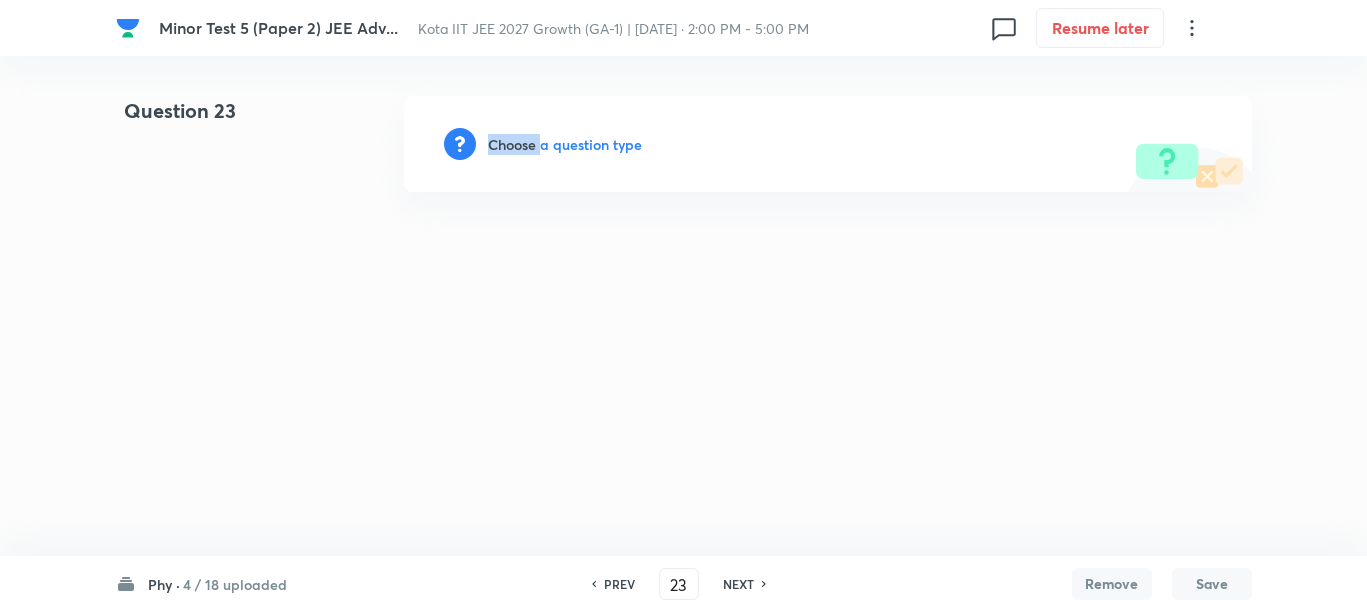 click on "Choose a question type" at bounding box center [565, 144] 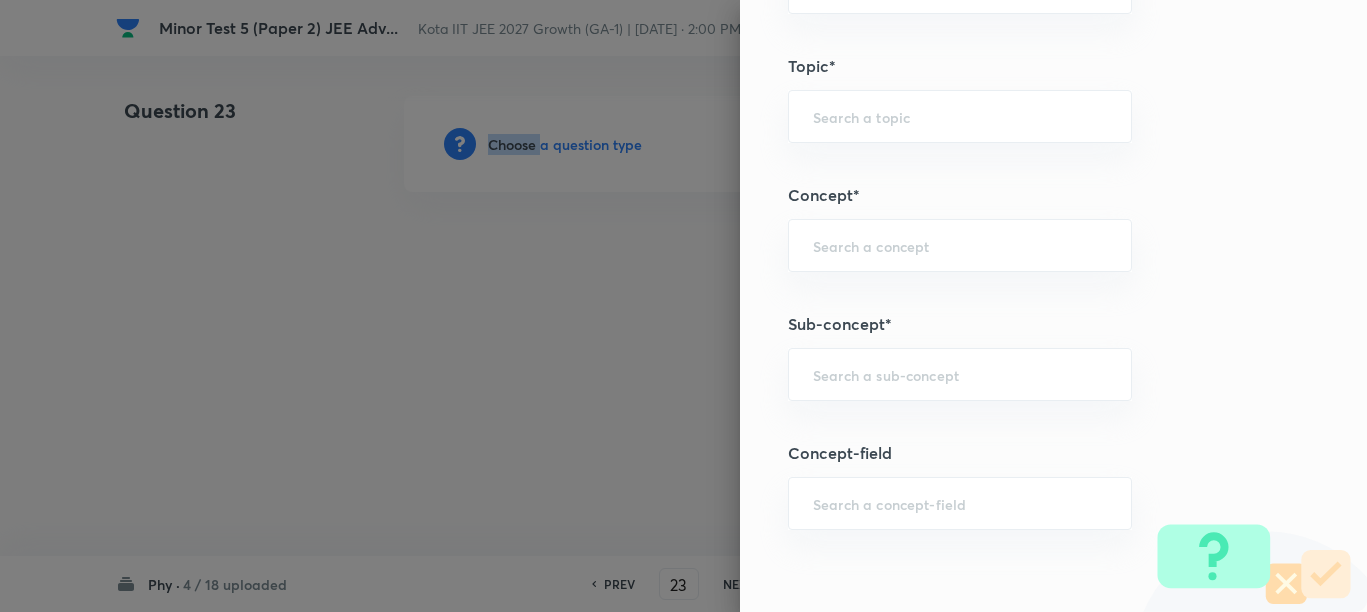 scroll, scrollTop: 1000, scrollLeft: 0, axis: vertical 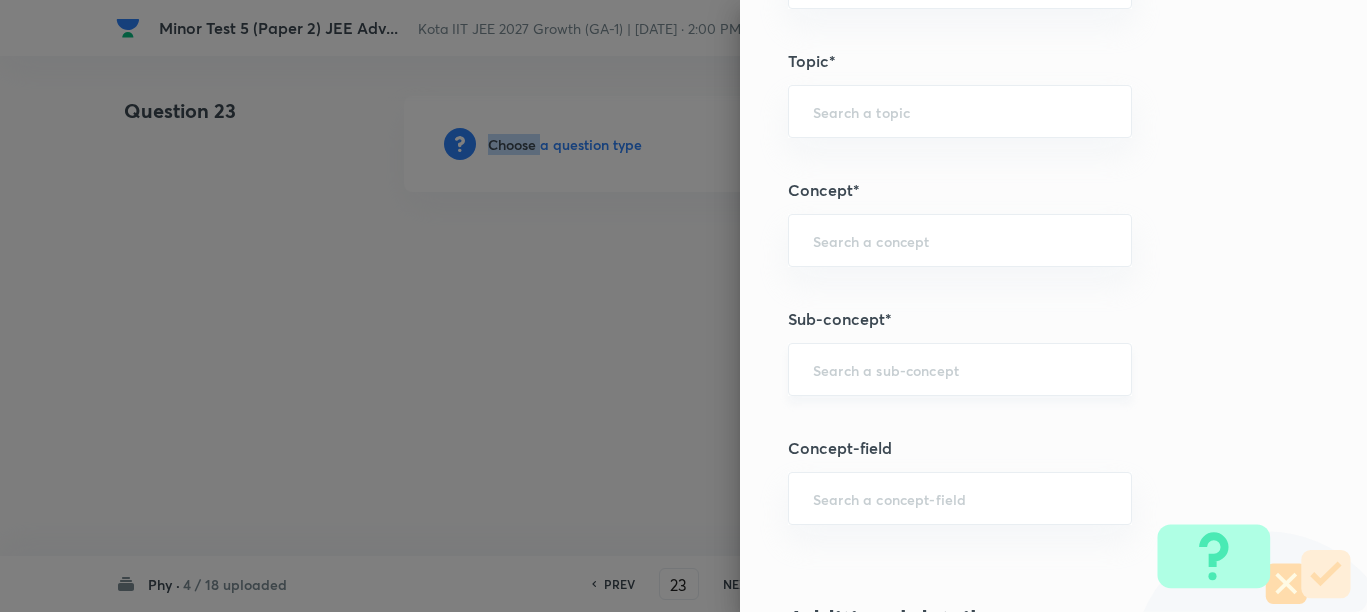click on "​" at bounding box center (960, 369) 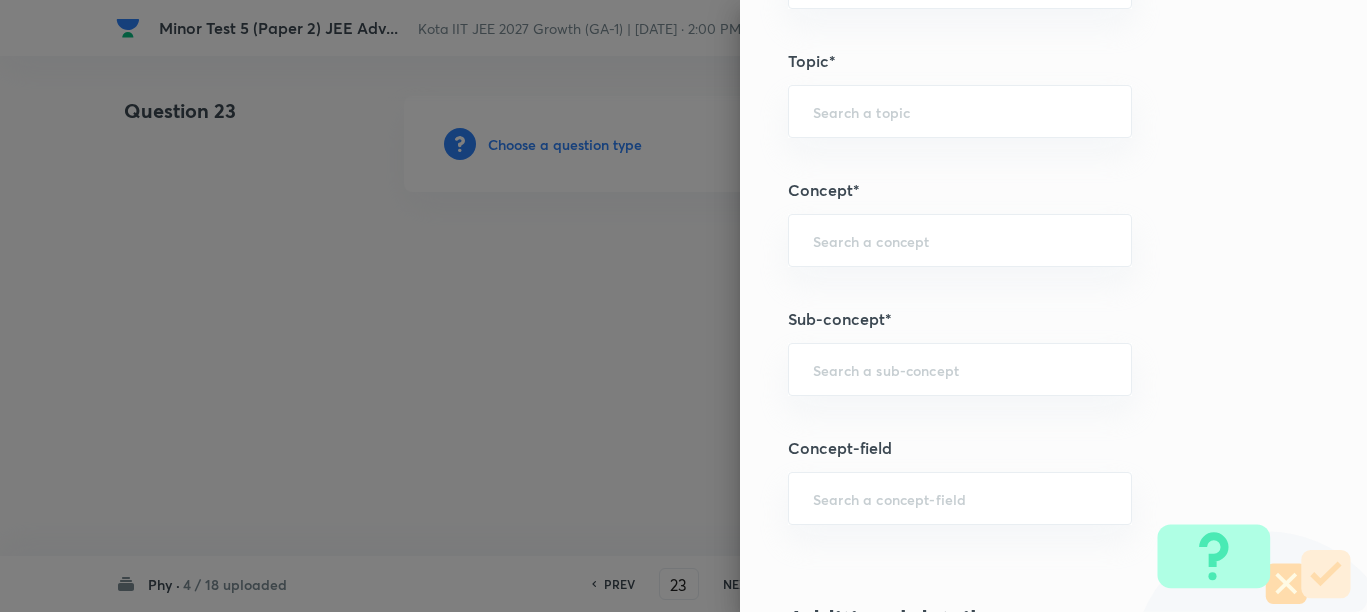 paste on "Concept of Force" 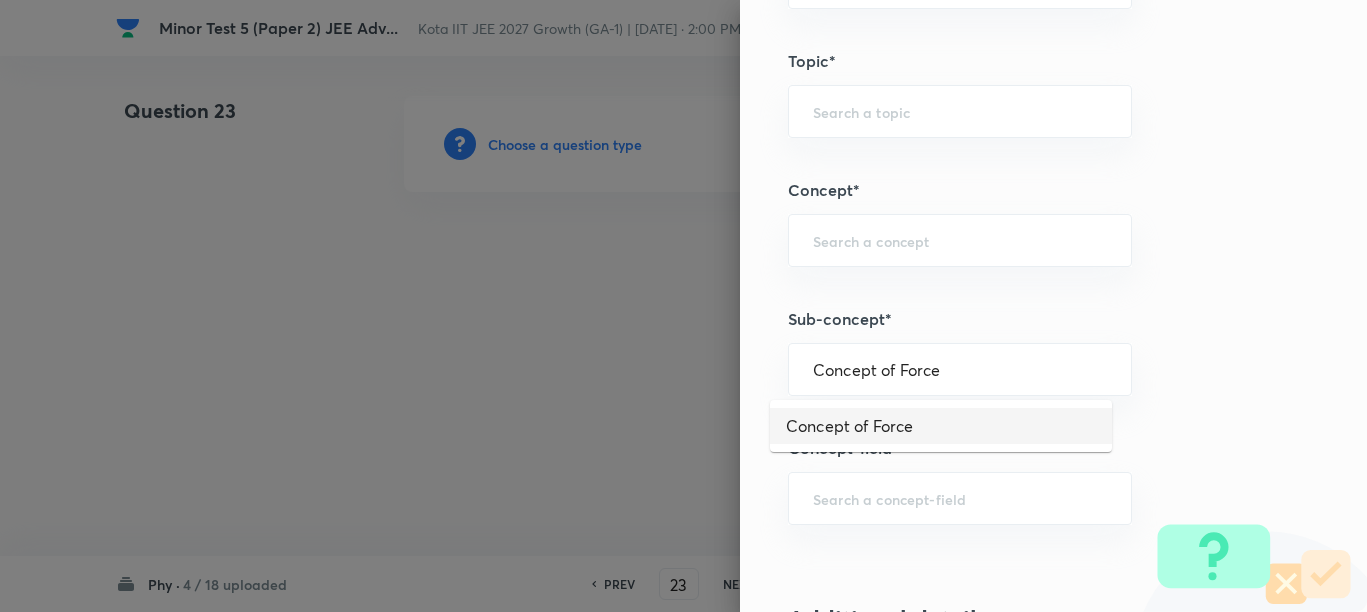 click on "Concept of Force" at bounding box center [941, 426] 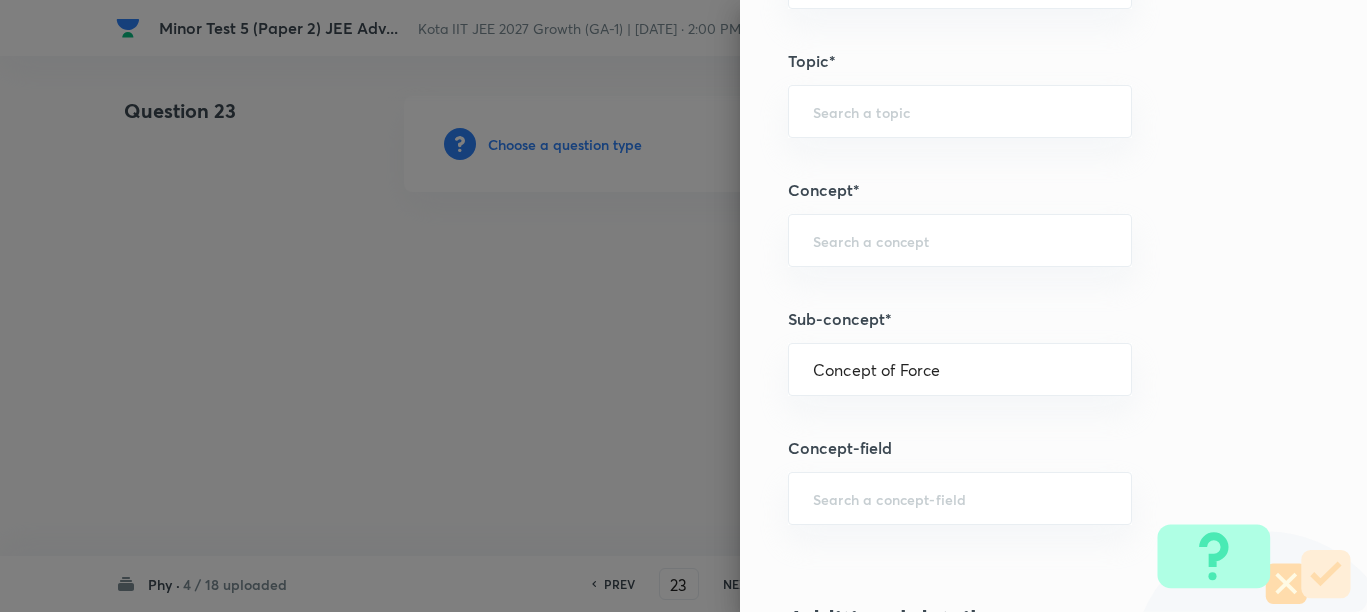 type on "Physics" 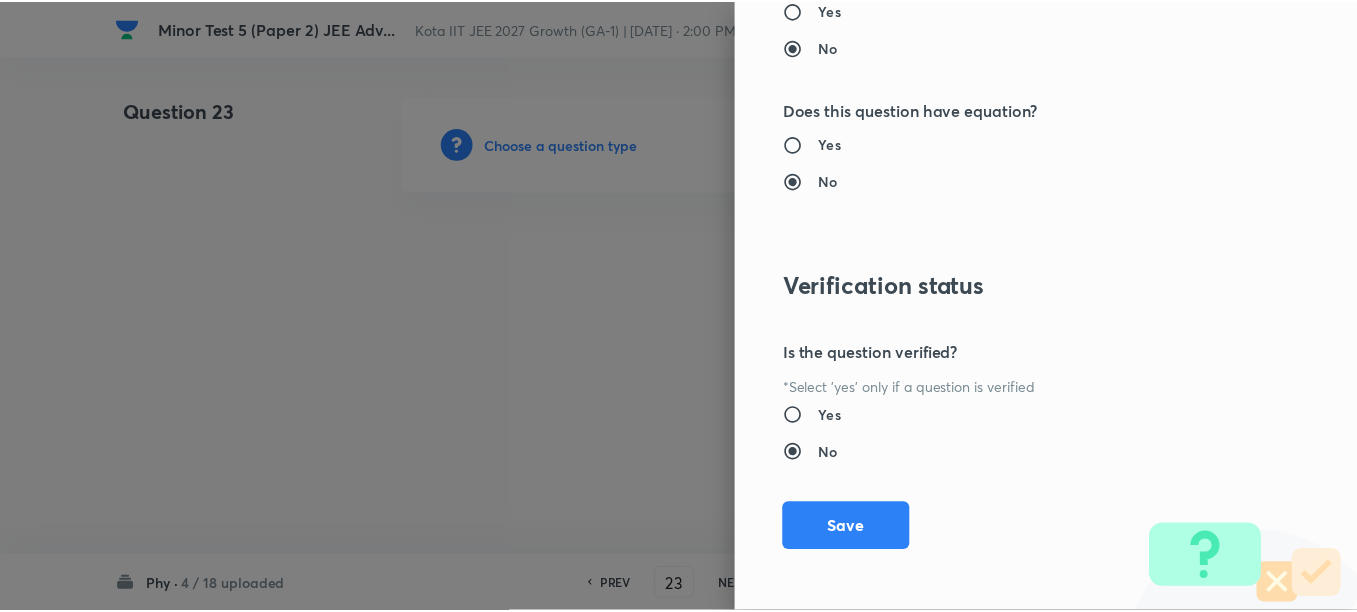 scroll, scrollTop: 2130, scrollLeft: 0, axis: vertical 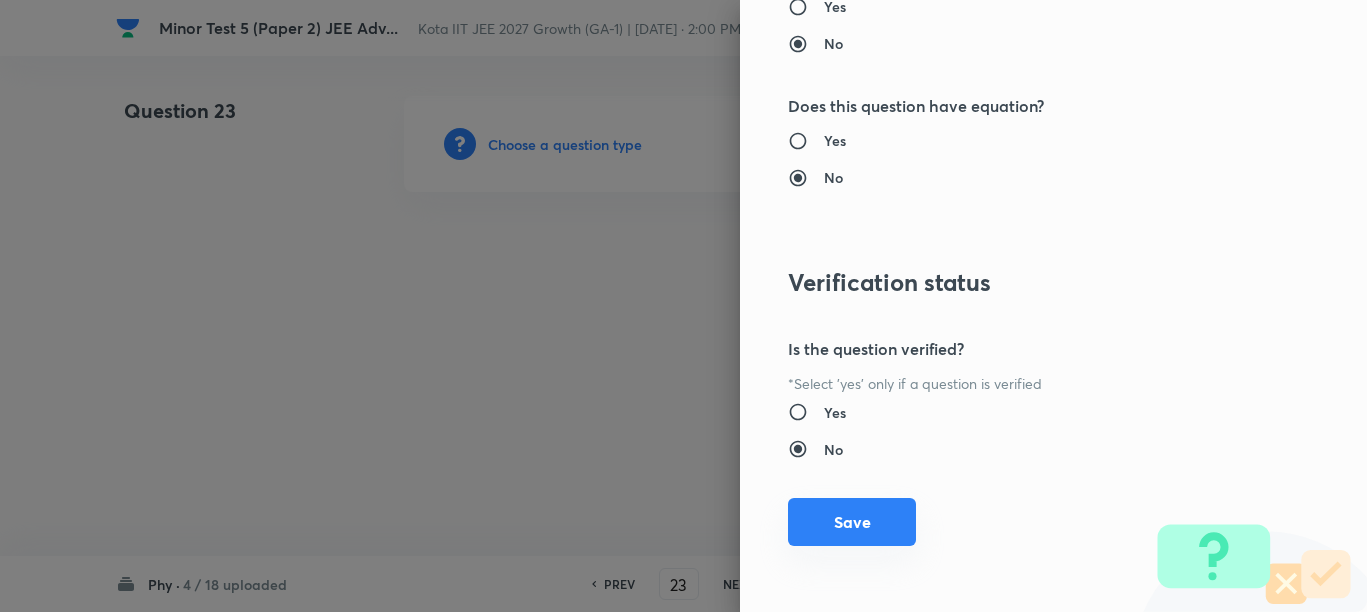 click on "Save" at bounding box center [852, 522] 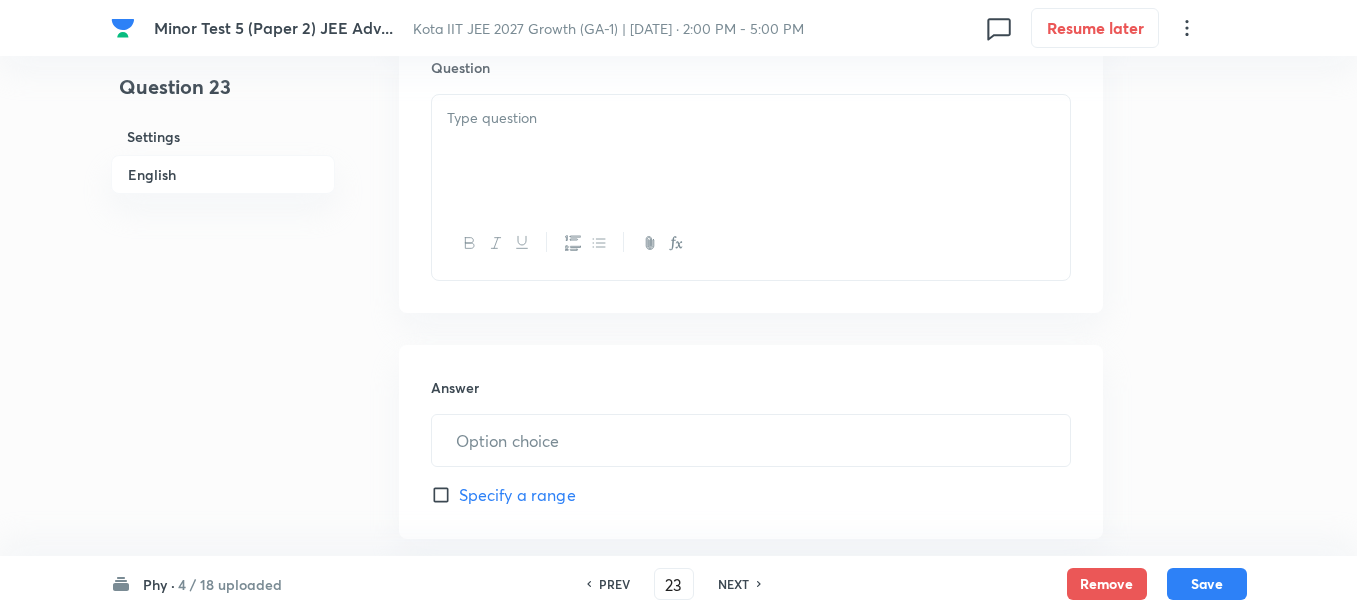 click at bounding box center (751, 151) 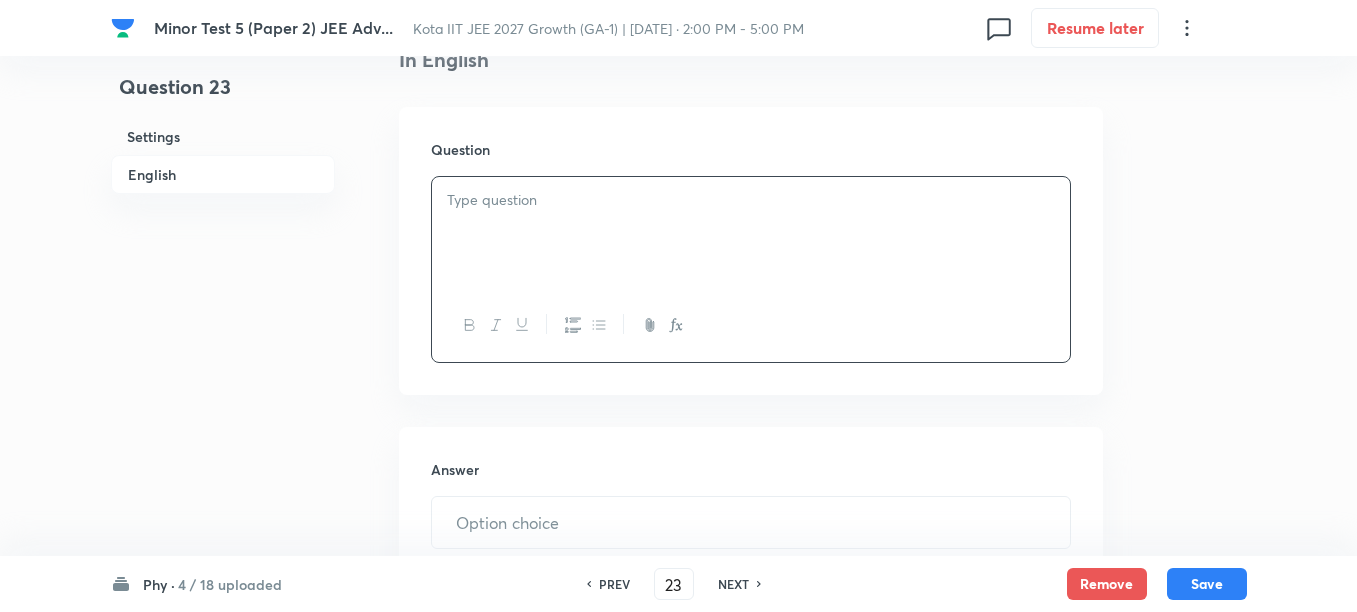 scroll, scrollTop: 500, scrollLeft: 0, axis: vertical 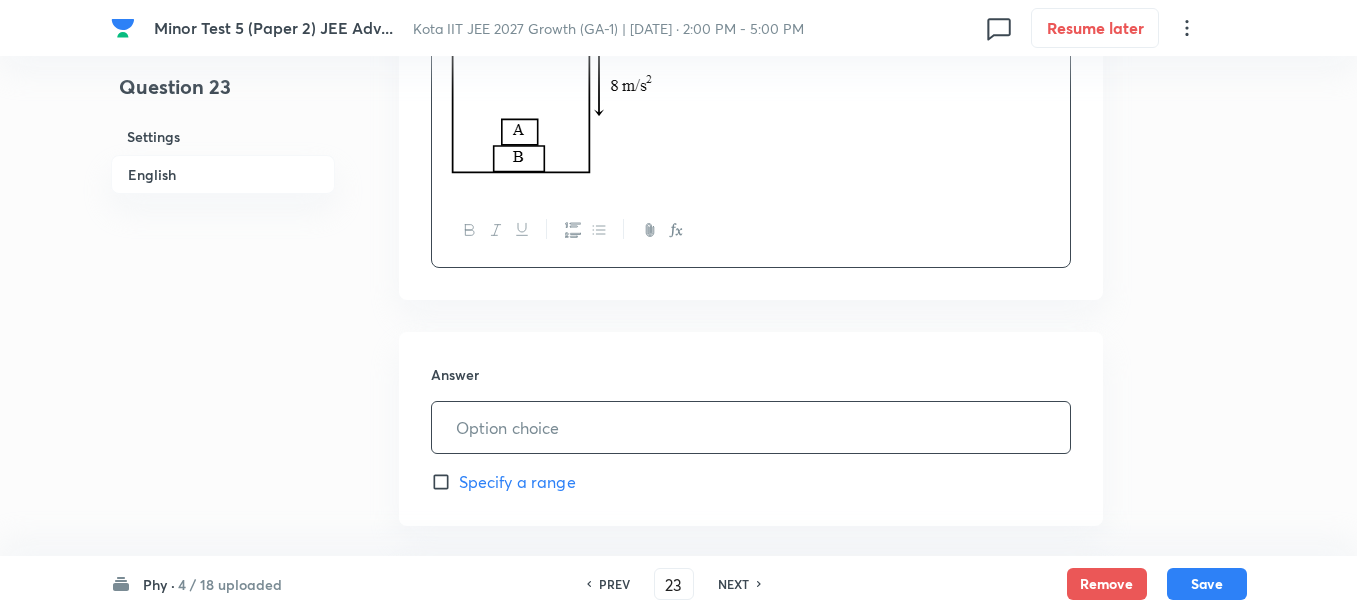 click at bounding box center (751, 427) 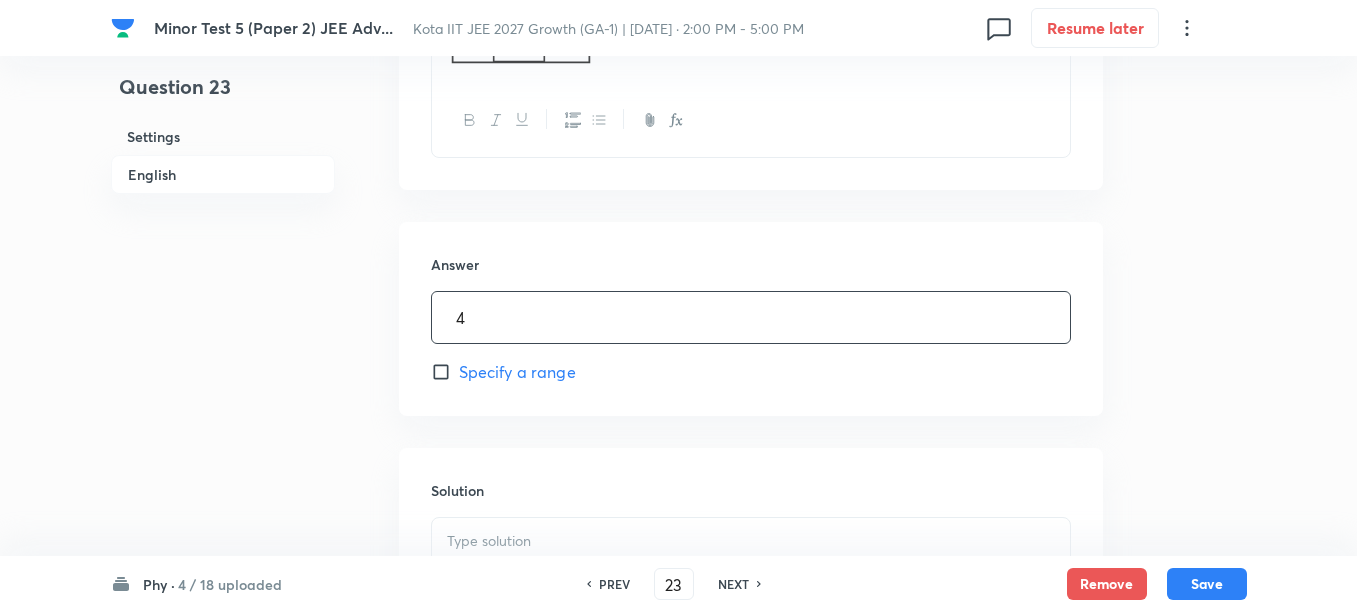 scroll, scrollTop: 1125, scrollLeft: 0, axis: vertical 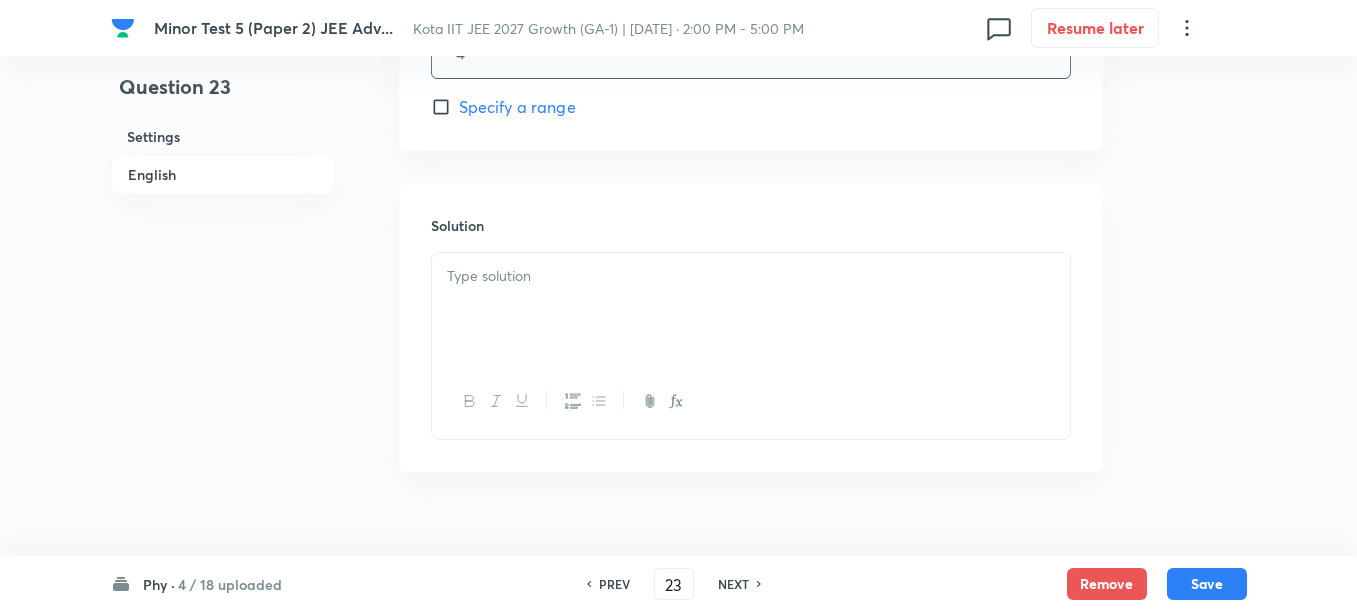 type on "4" 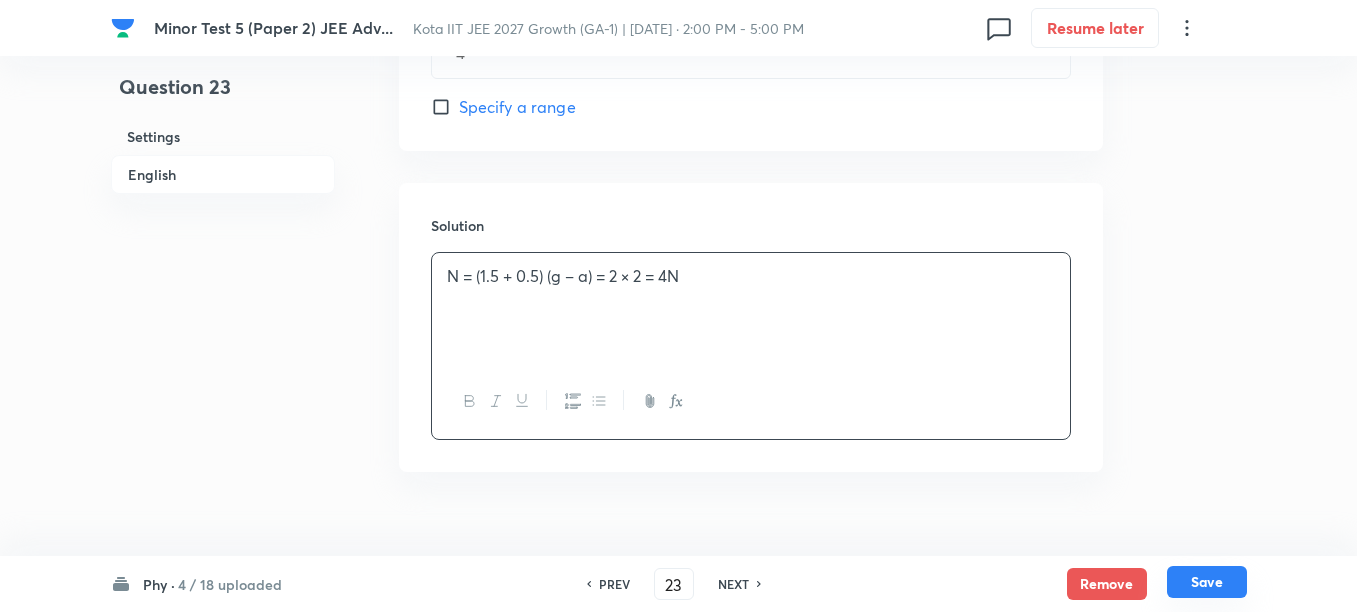 click on "Save" at bounding box center [1207, 582] 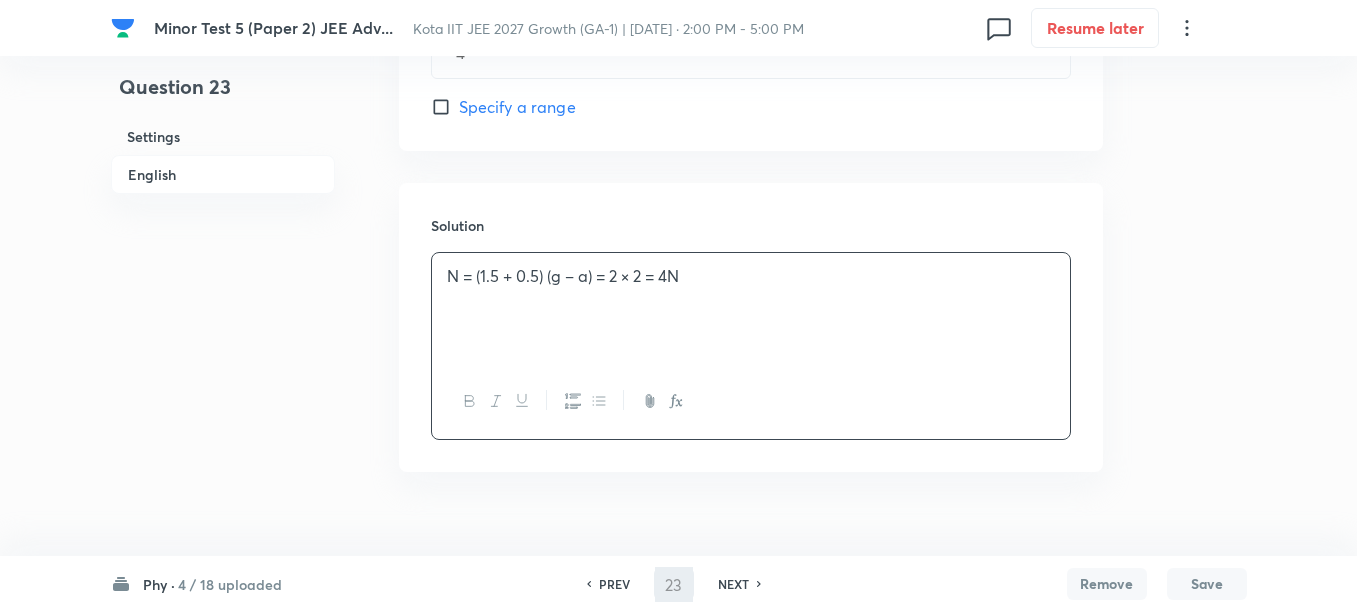 type on "24" 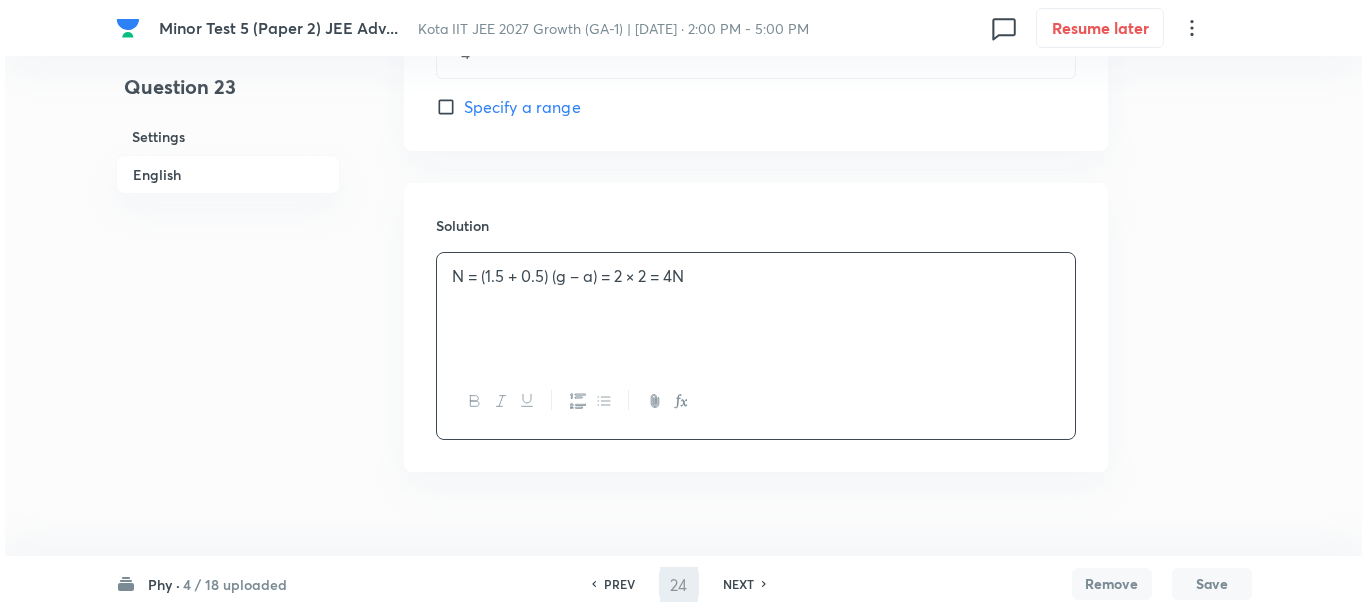 scroll, scrollTop: 0, scrollLeft: 0, axis: both 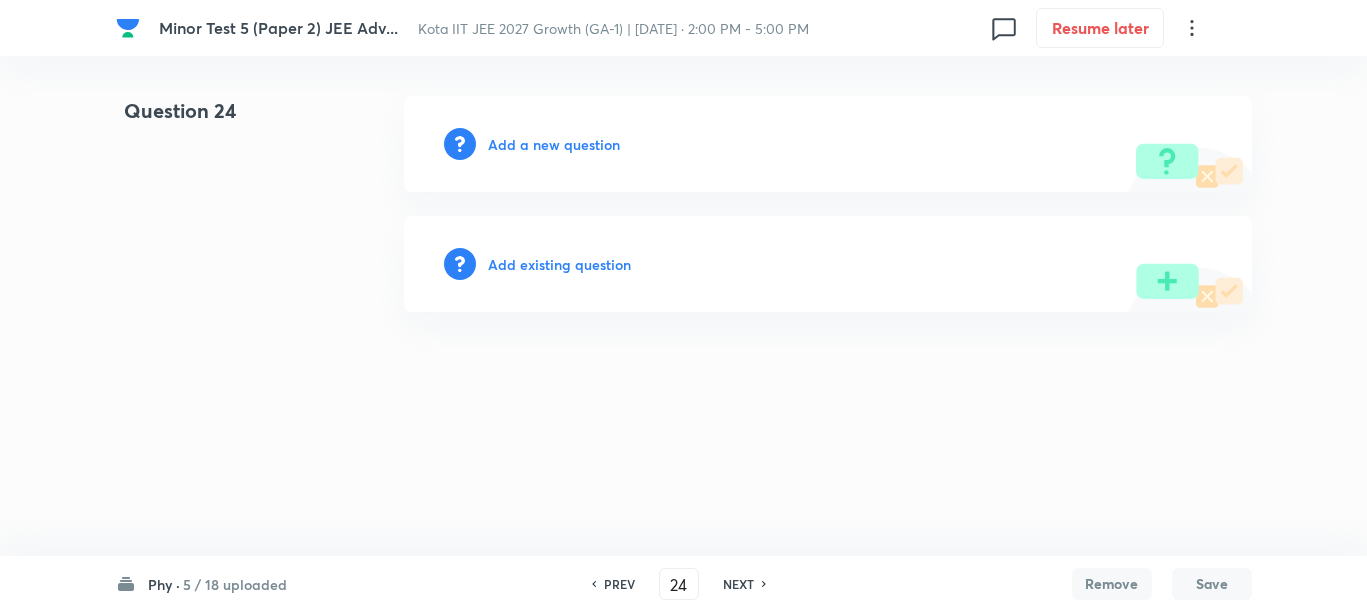click on "Add a new question" at bounding box center (554, 144) 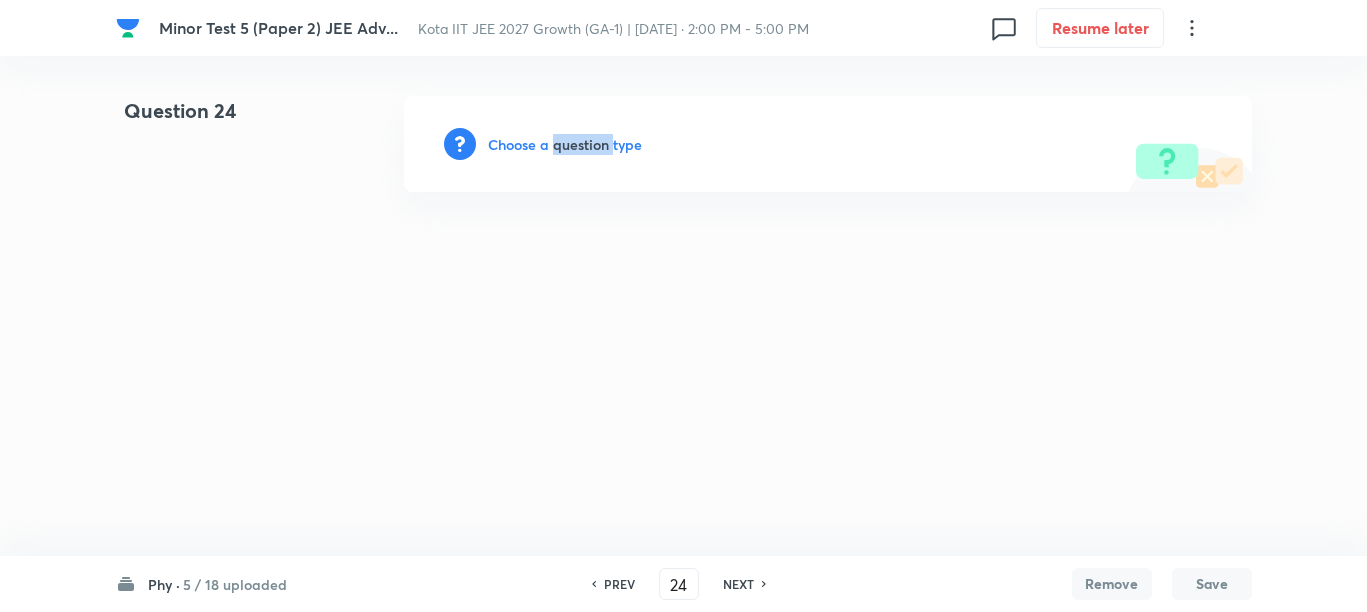 click on "Choose a question type" at bounding box center [565, 144] 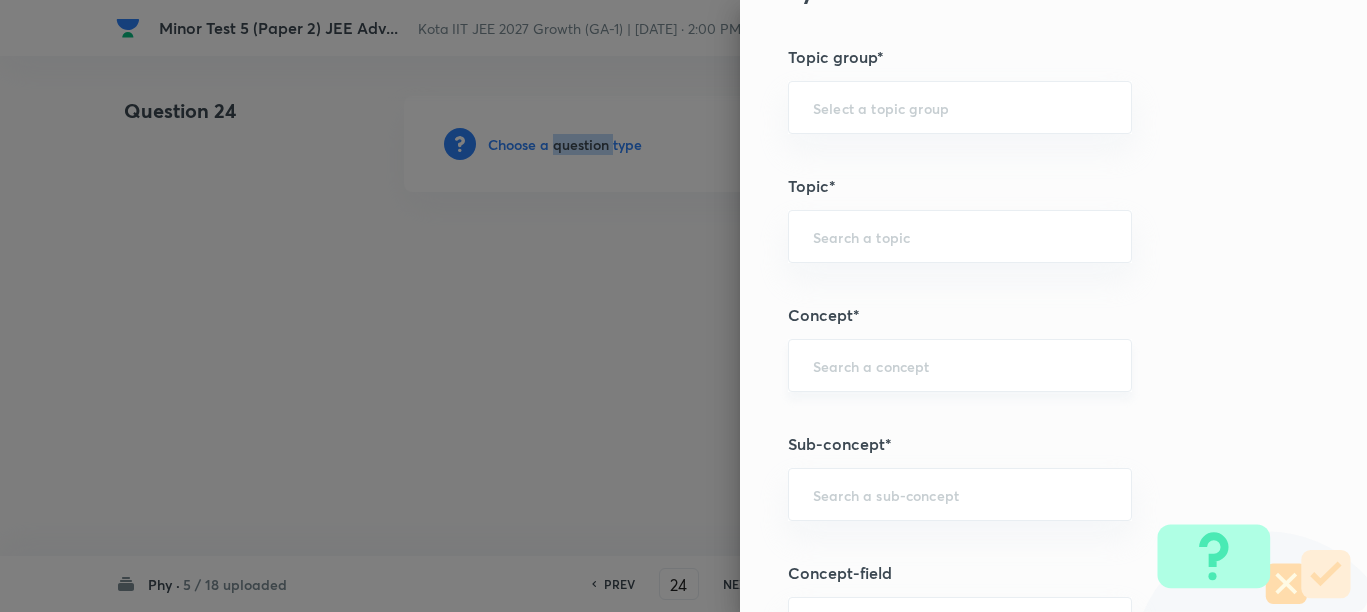 scroll, scrollTop: 1000, scrollLeft: 0, axis: vertical 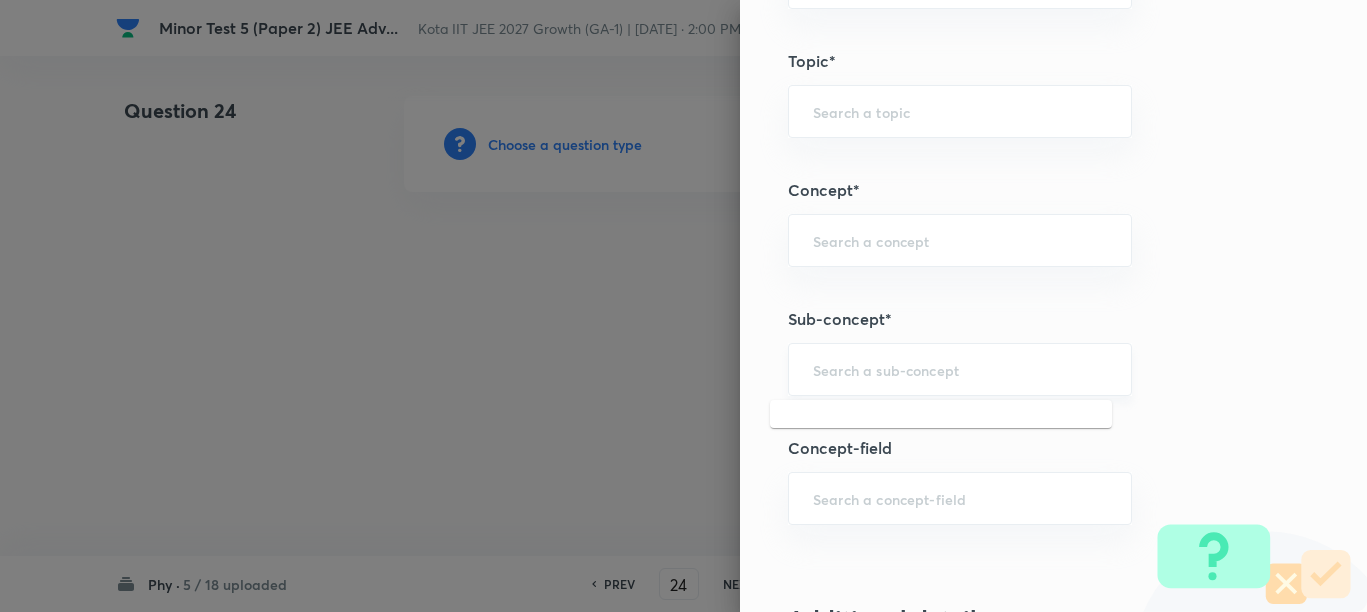 click at bounding box center [960, 369] 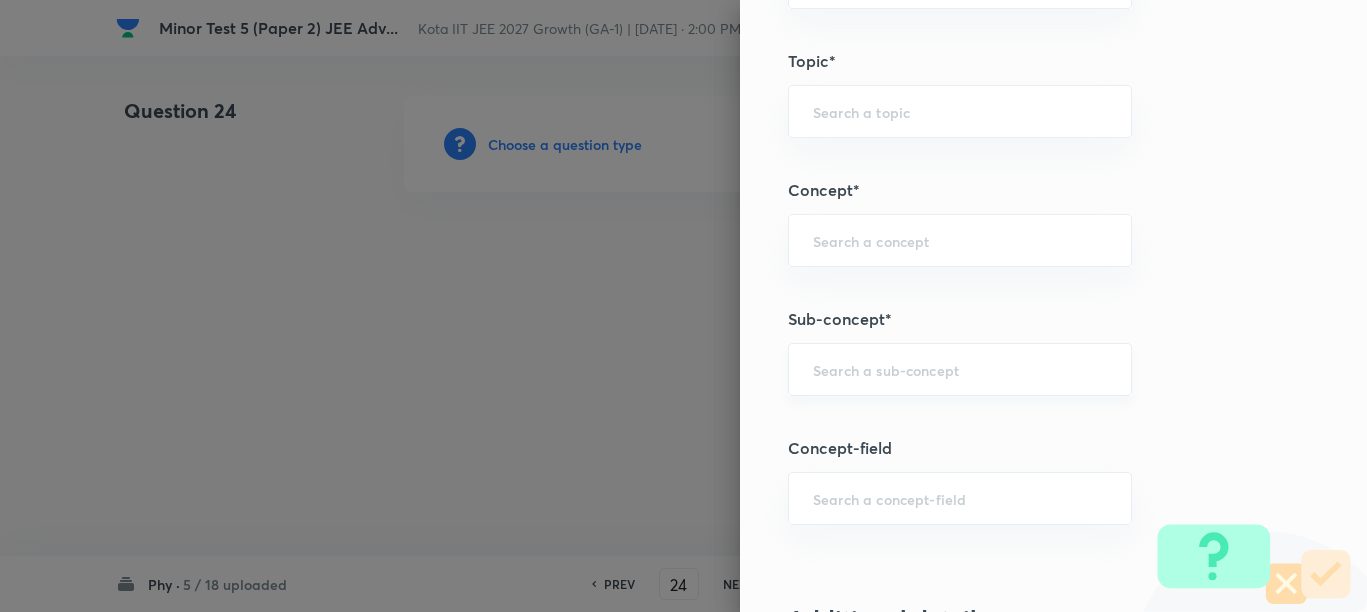 paste on "Concept of Force" 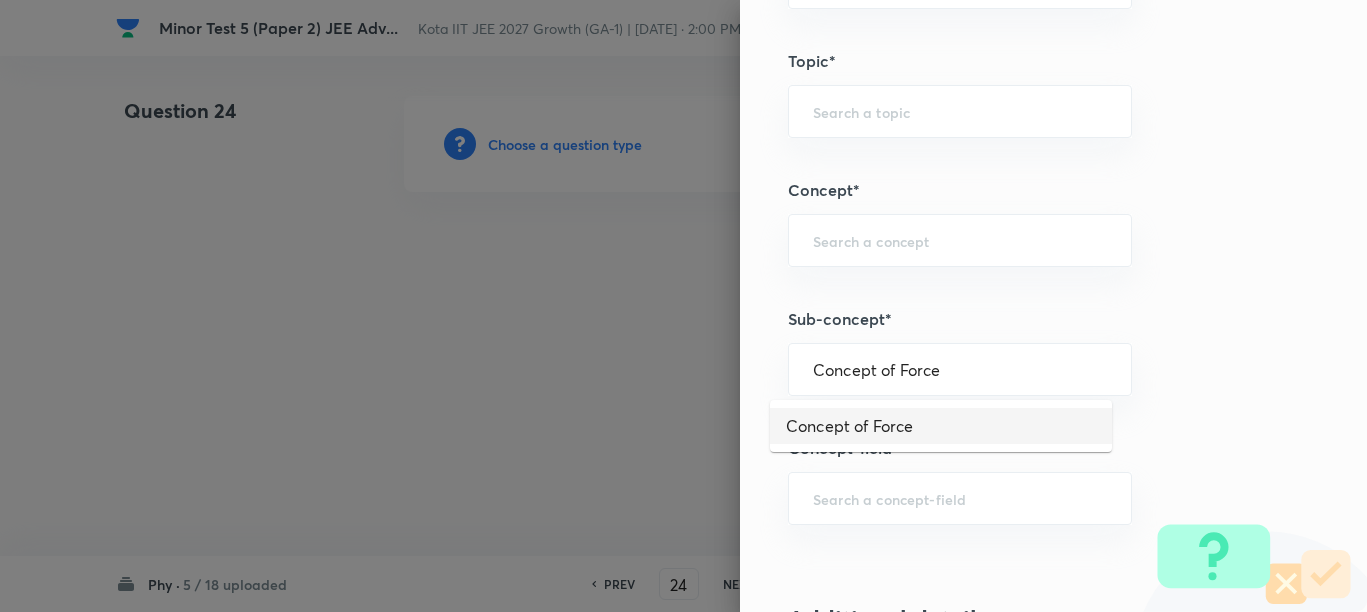 click on "Concept of Force" at bounding box center (941, 426) 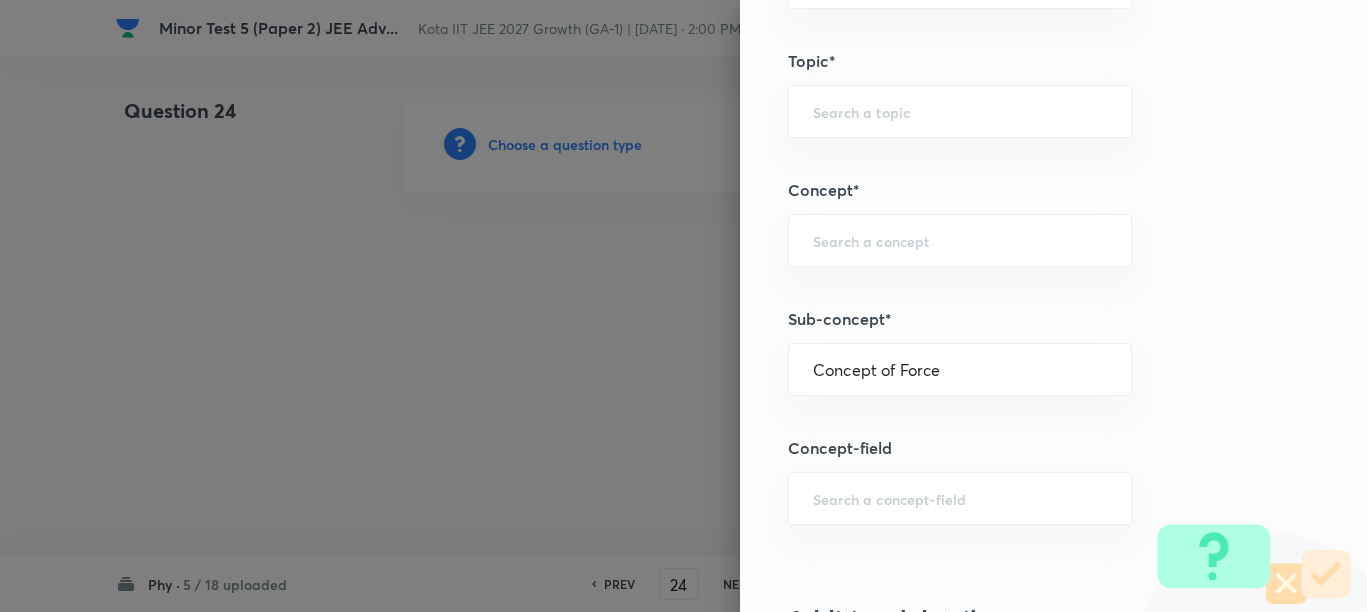 type on "Physics" 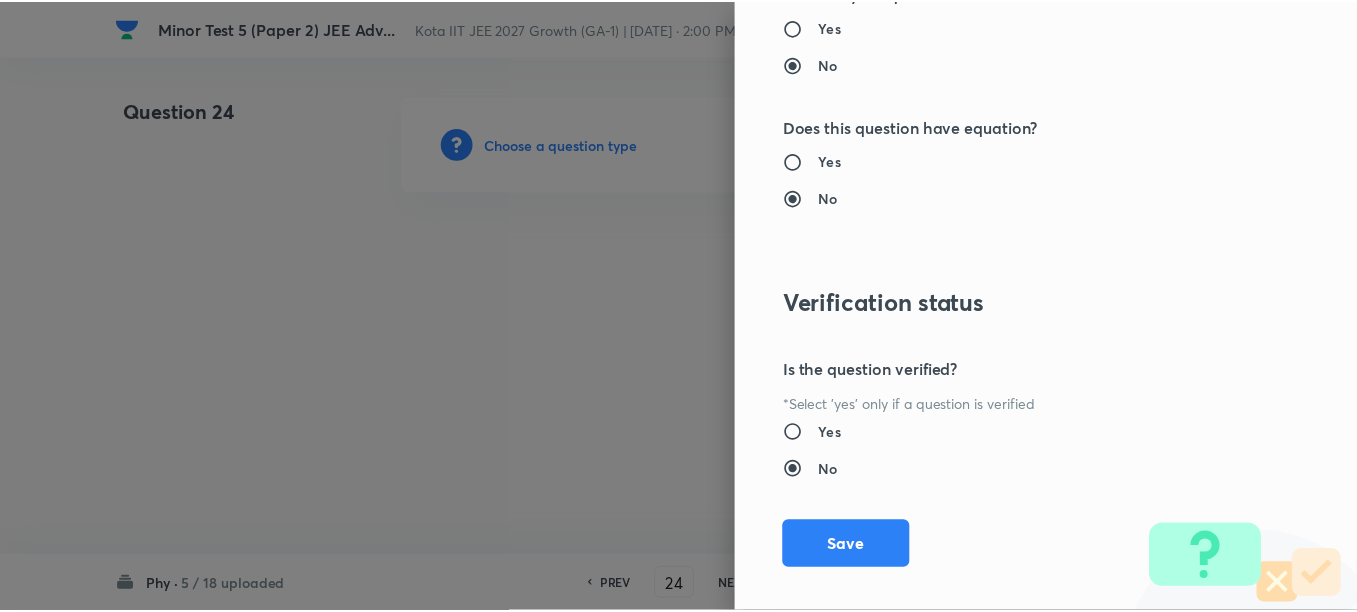 scroll, scrollTop: 2125, scrollLeft: 0, axis: vertical 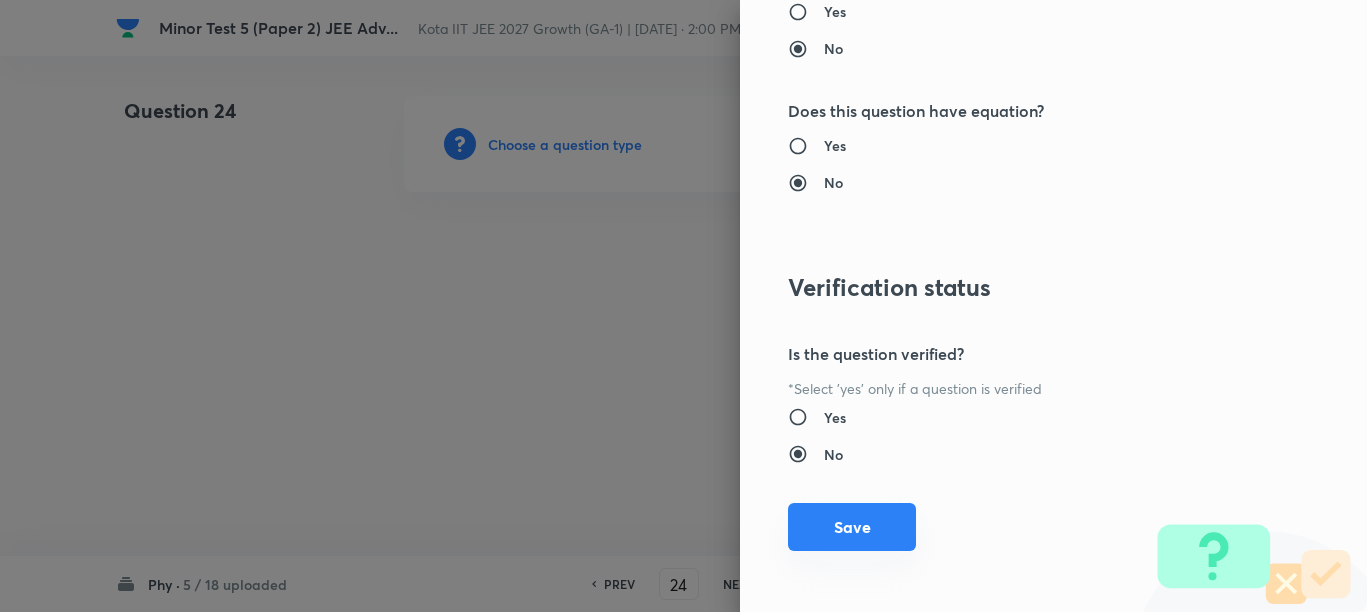 click on "Save" at bounding box center [852, 527] 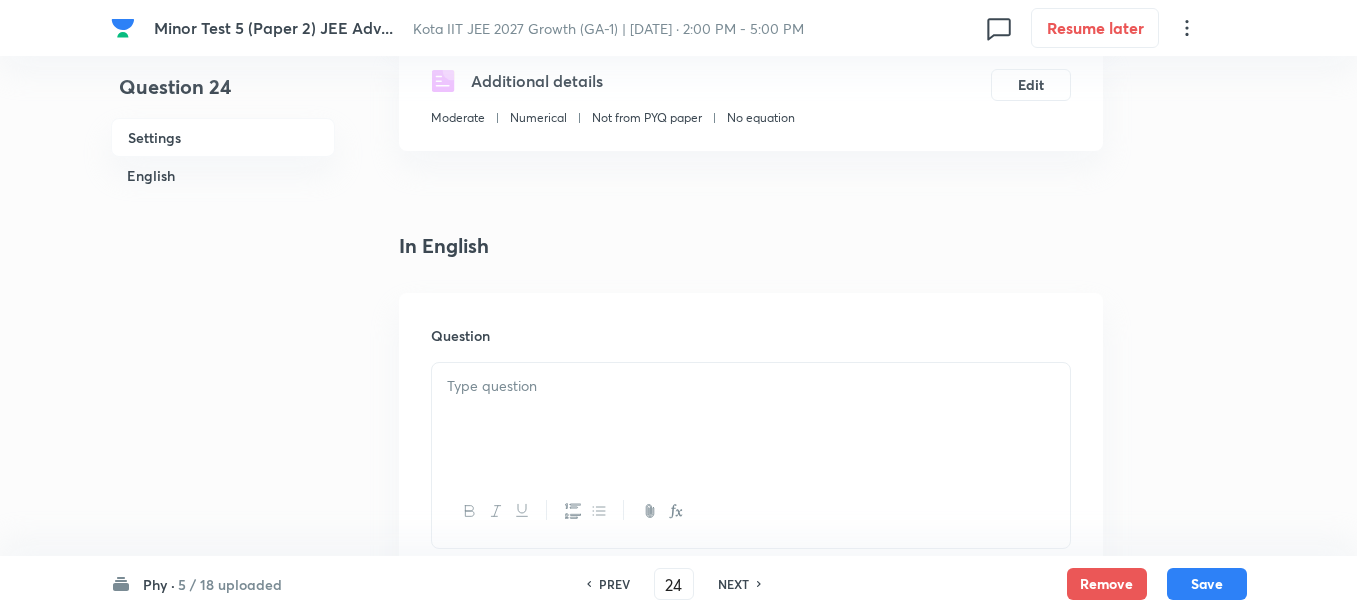 scroll, scrollTop: 500, scrollLeft: 0, axis: vertical 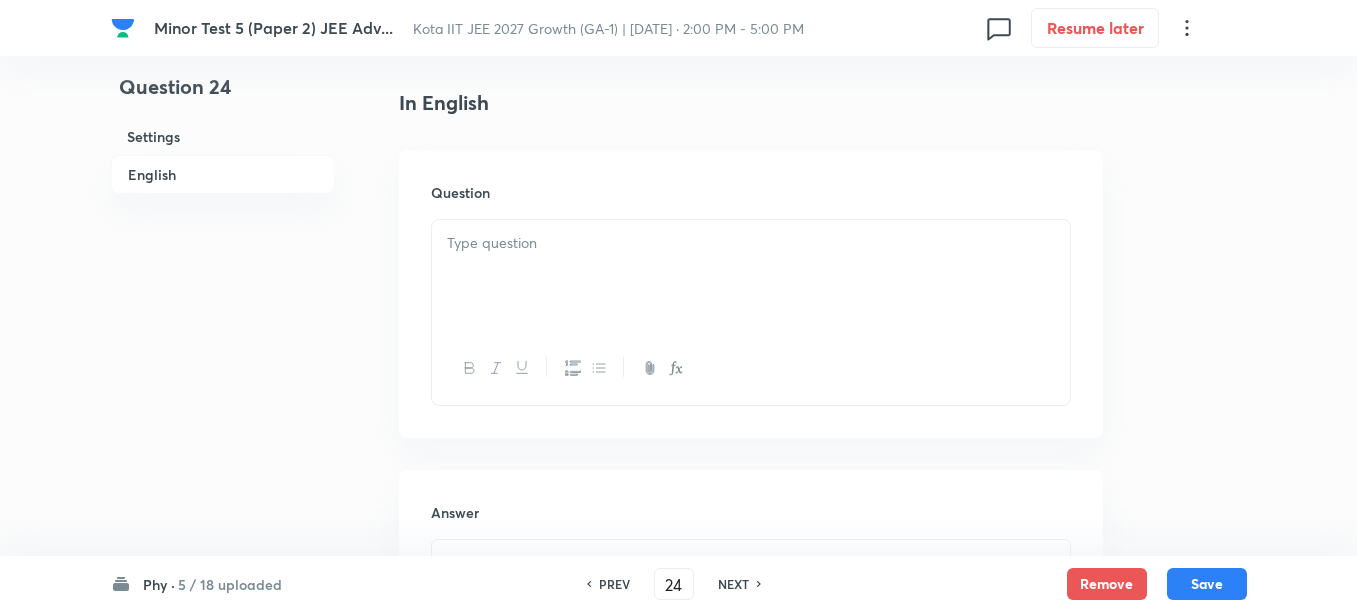 click at bounding box center [751, 276] 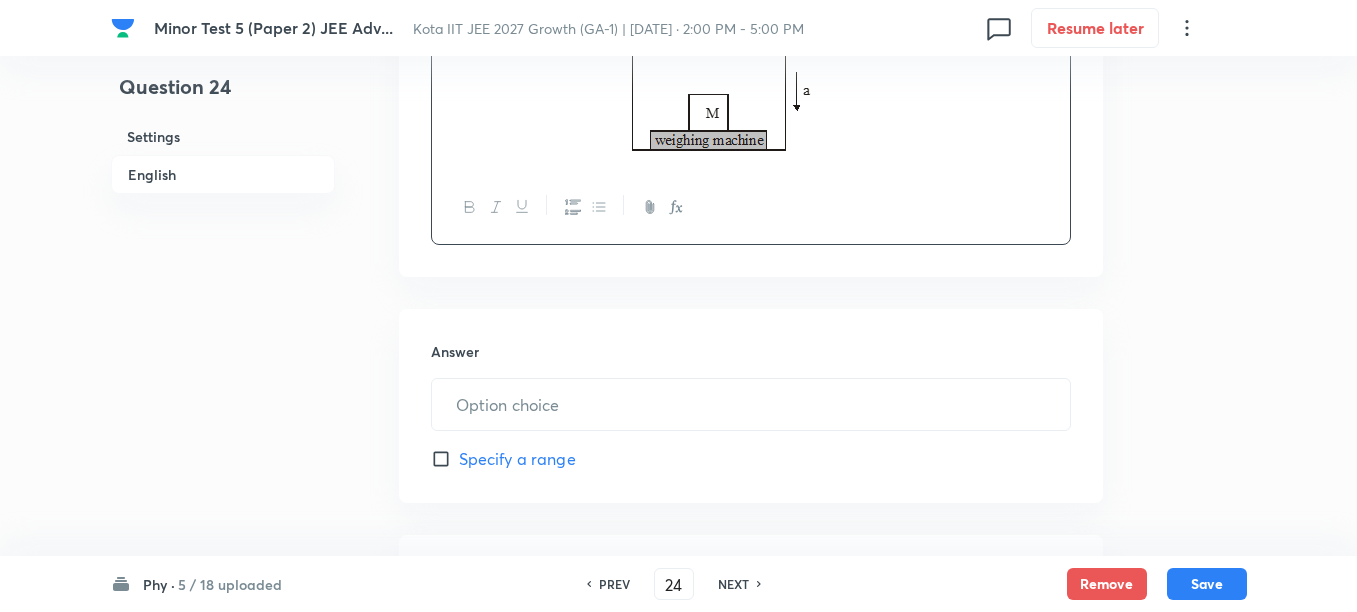 scroll, scrollTop: 875, scrollLeft: 0, axis: vertical 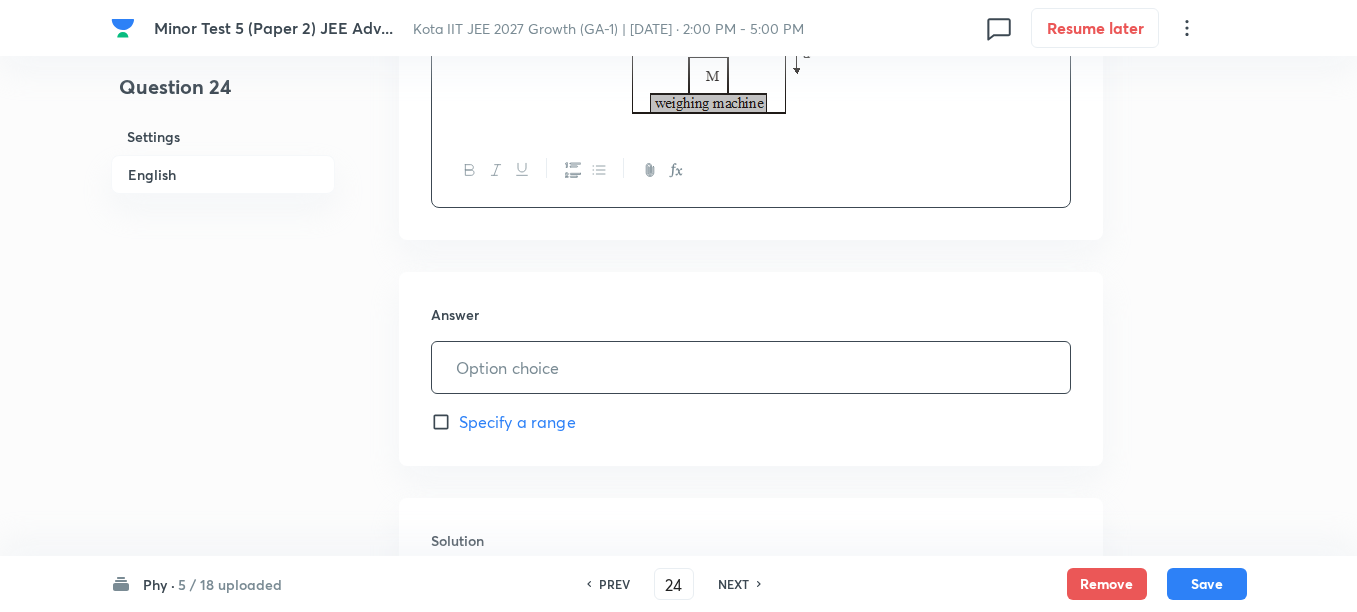 click at bounding box center [751, 367] 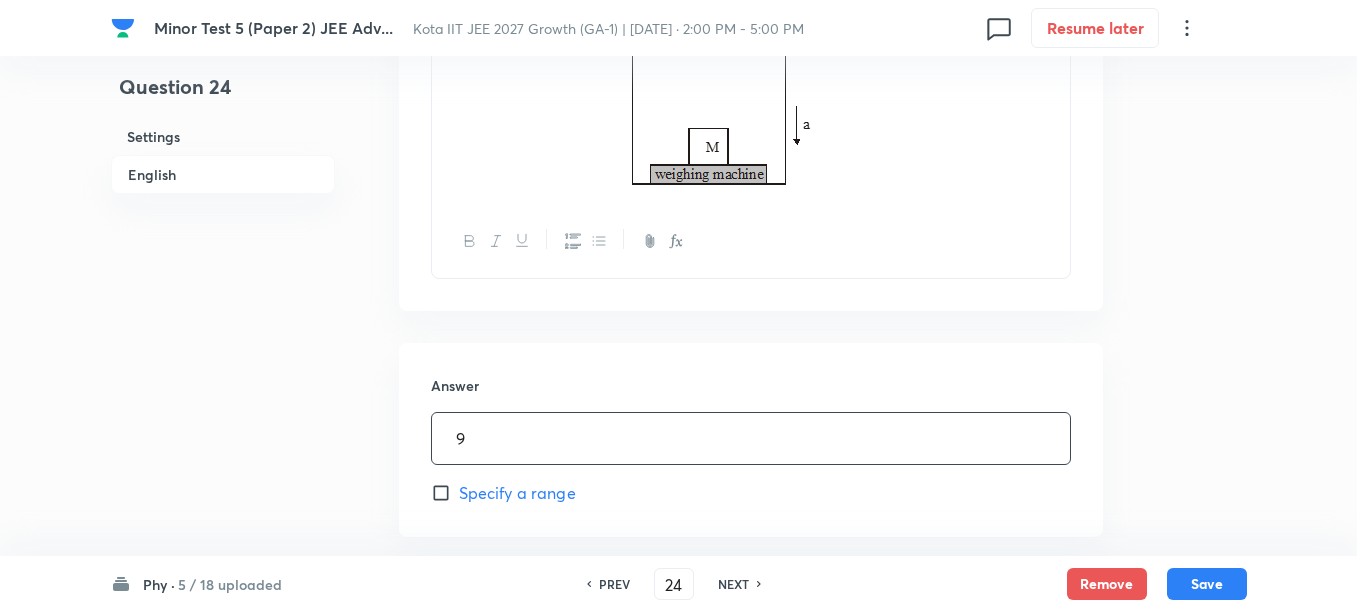 scroll, scrollTop: 875, scrollLeft: 0, axis: vertical 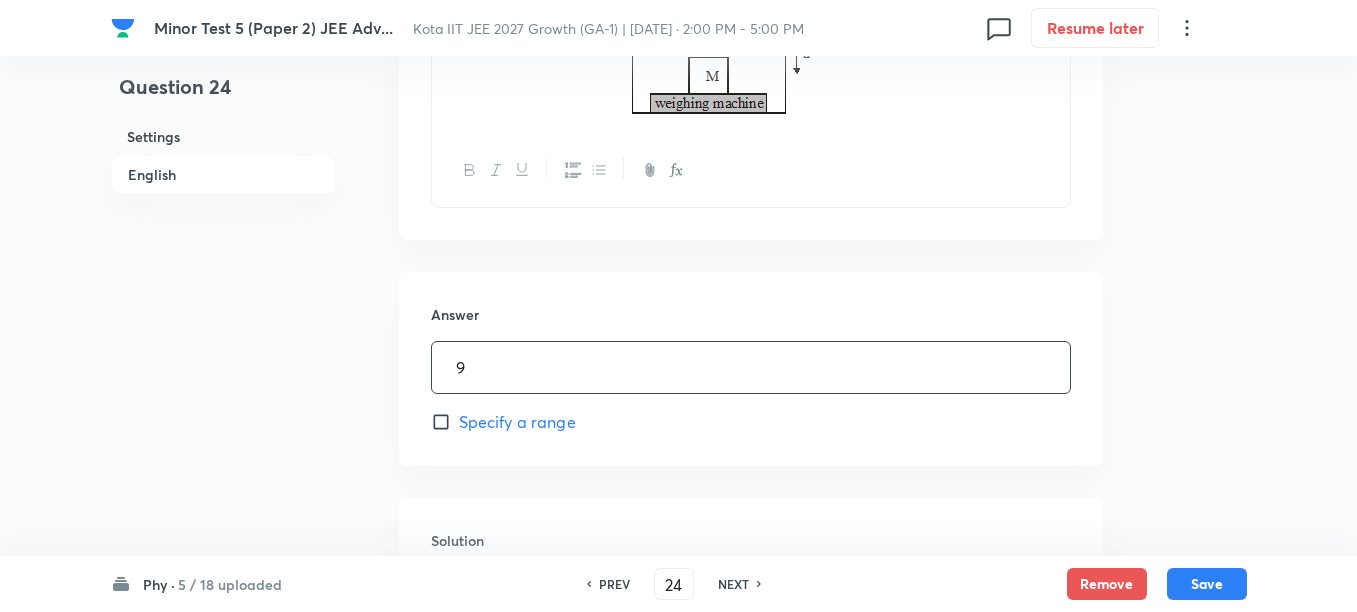 type on "9" 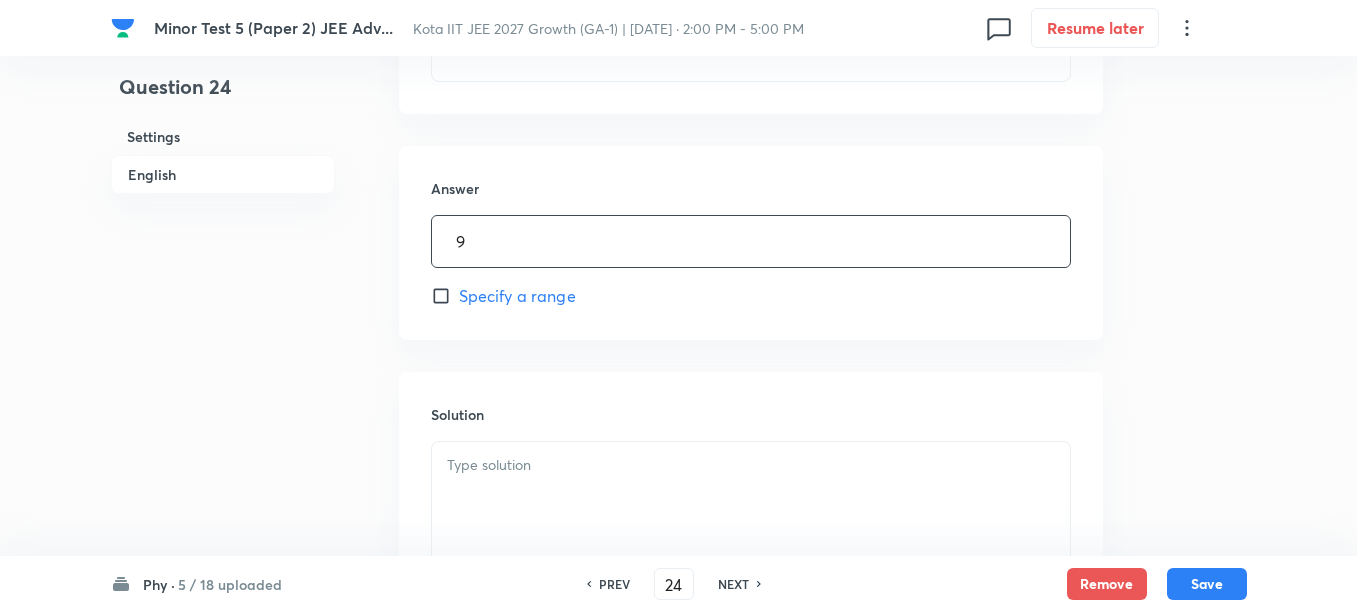 scroll, scrollTop: 1226, scrollLeft: 0, axis: vertical 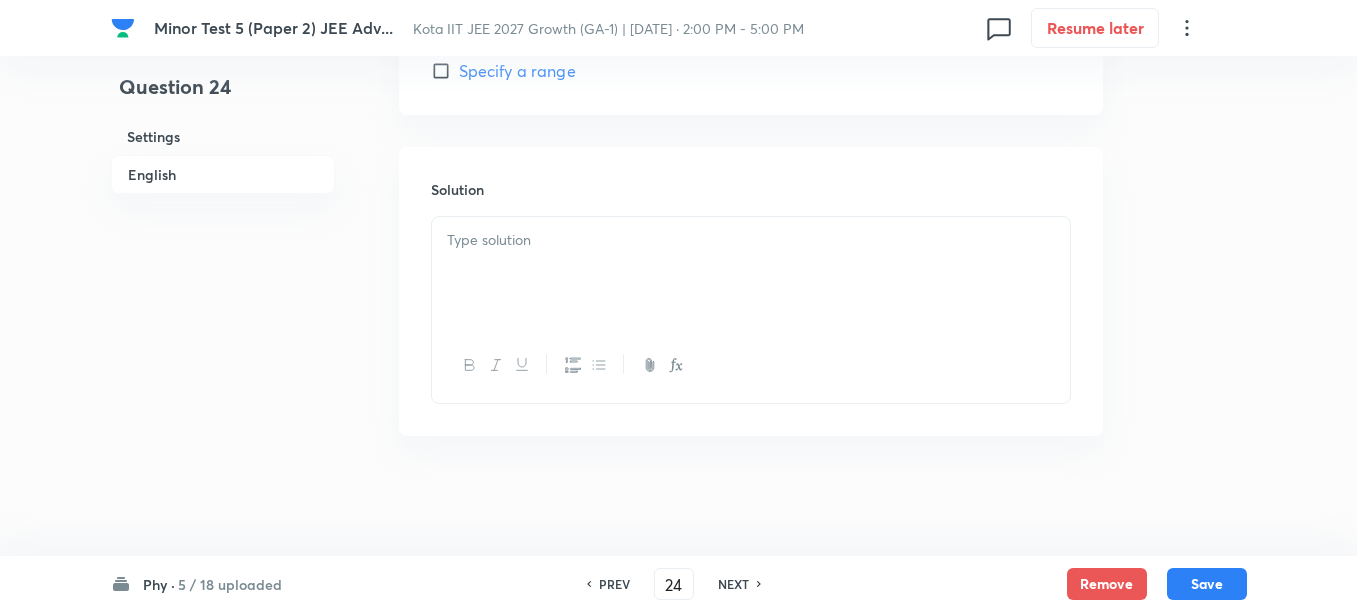 click at bounding box center (751, 273) 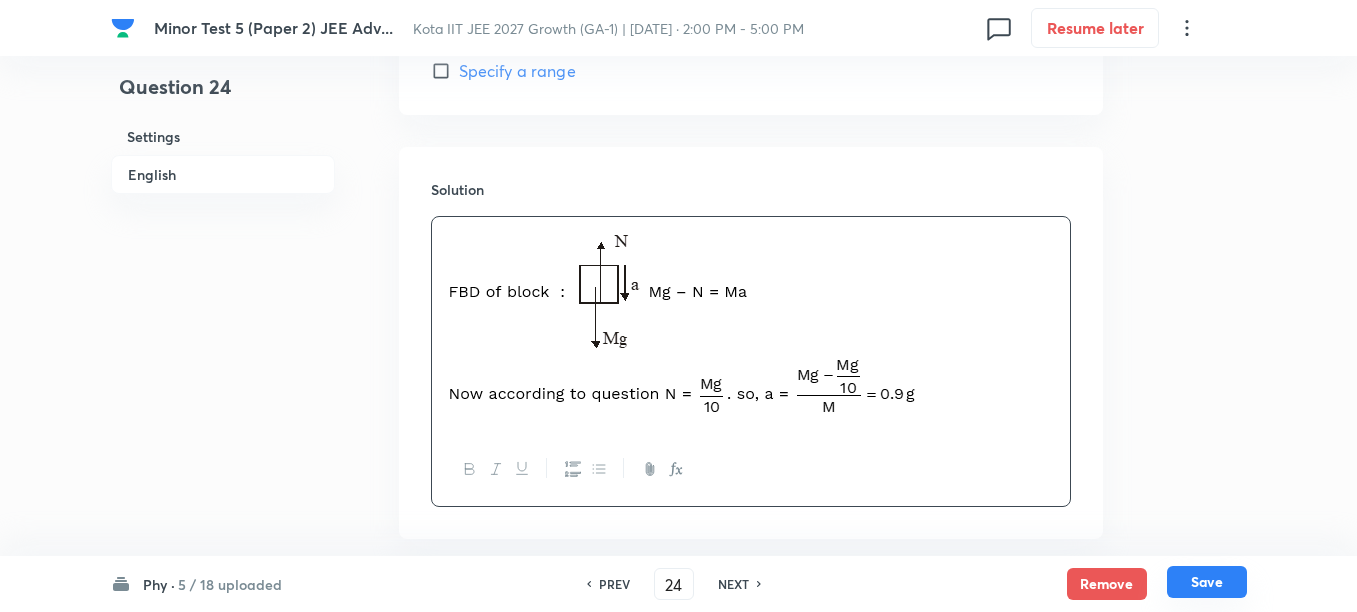 click on "Save" at bounding box center (1207, 582) 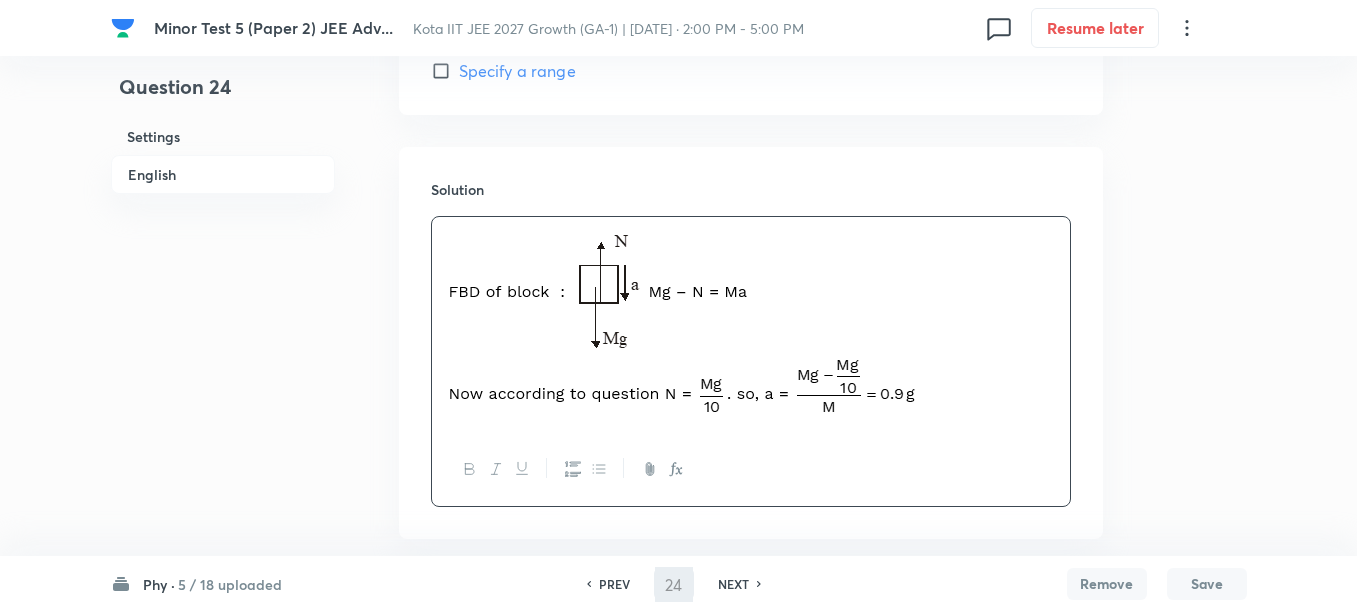 type on "25" 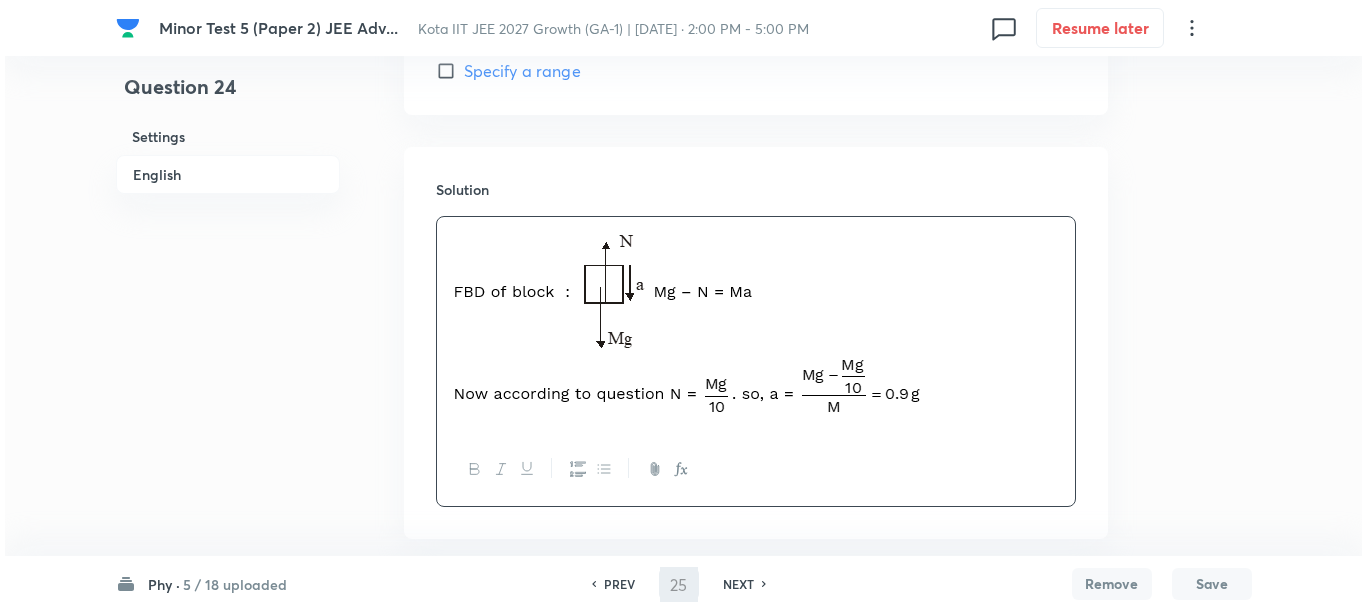 scroll, scrollTop: 0, scrollLeft: 0, axis: both 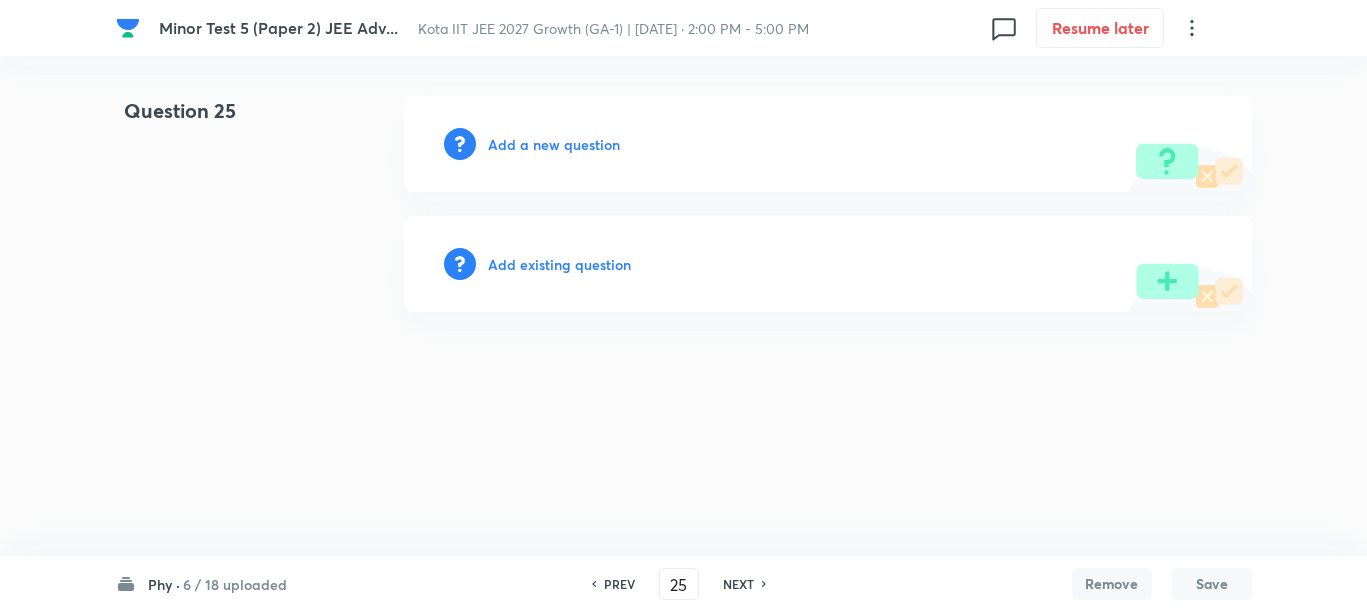 click on "Add a new question" at bounding box center [554, 144] 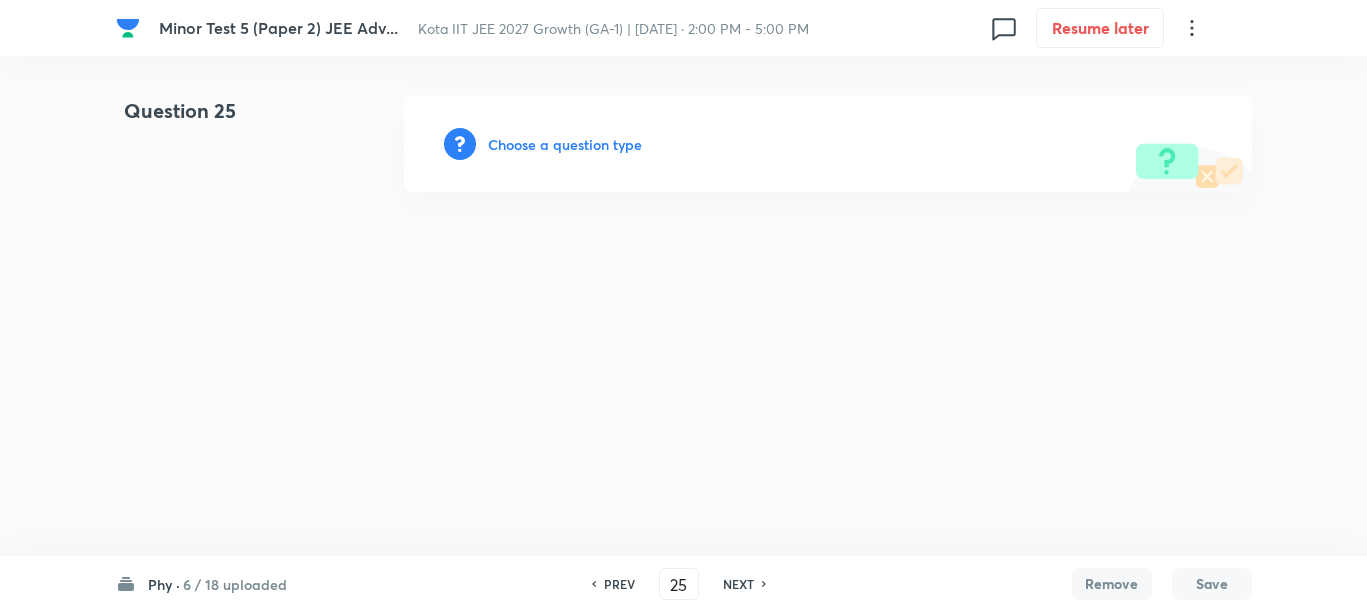 click on "Choose a question type" at bounding box center (565, 144) 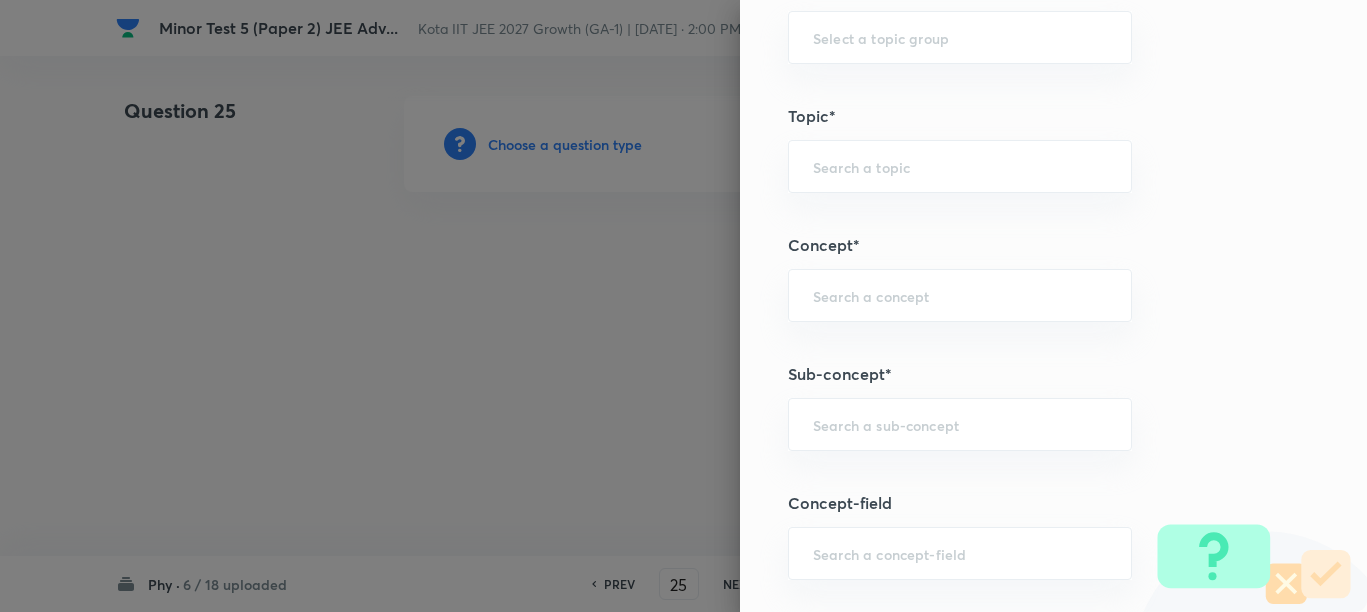 scroll, scrollTop: 1000, scrollLeft: 0, axis: vertical 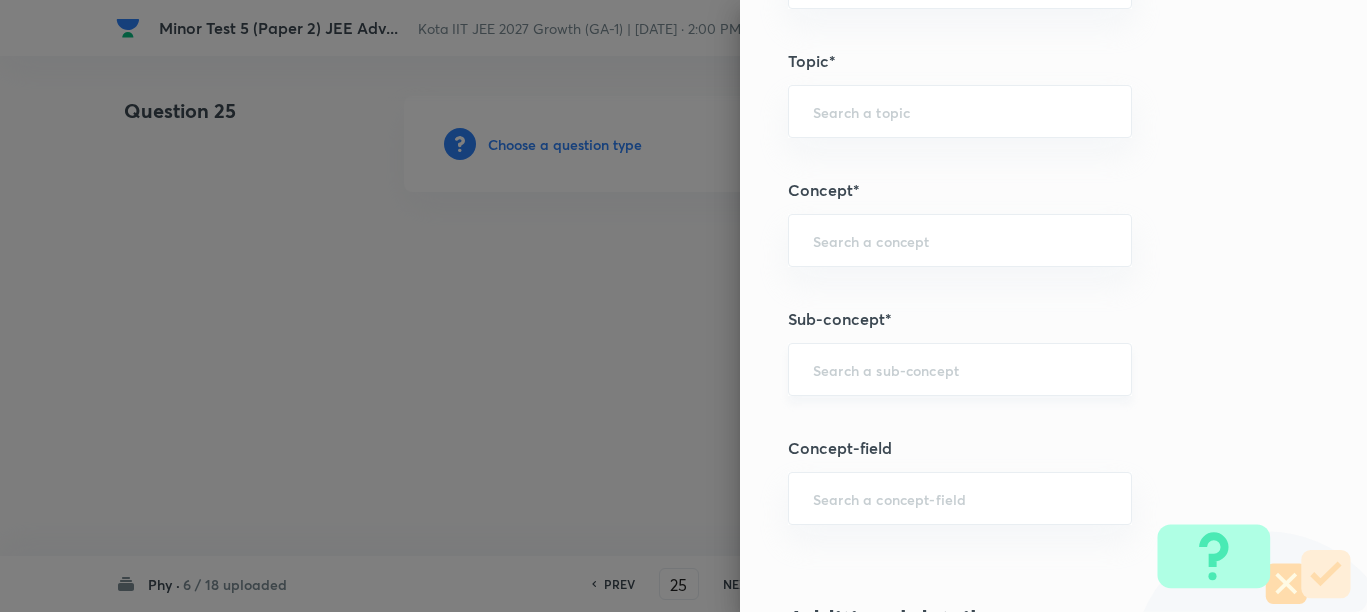 click at bounding box center (960, 369) 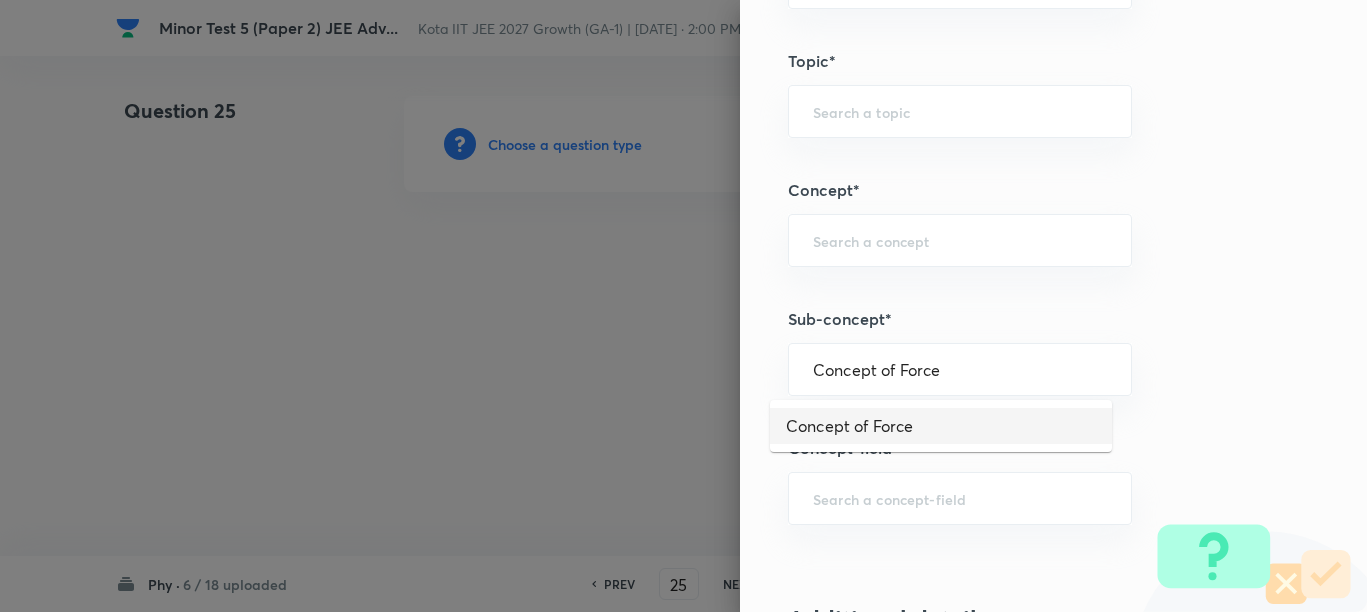 click on "Concept of Force" at bounding box center (941, 426) 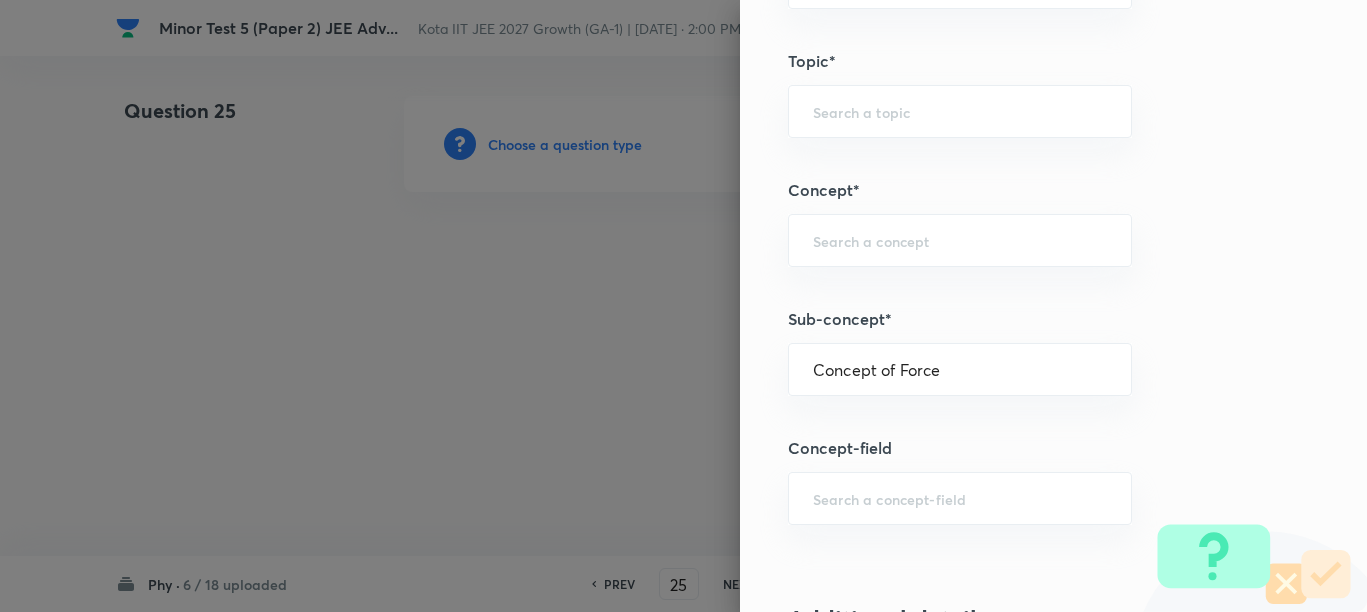 type on "Physics" 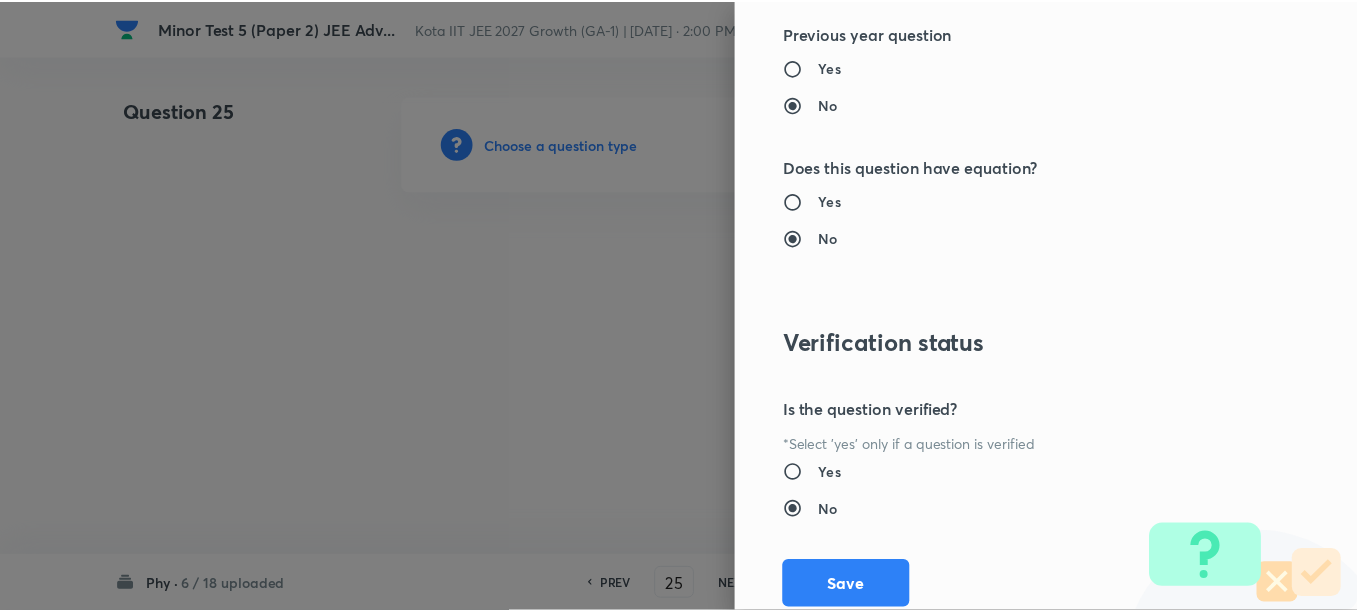 scroll, scrollTop: 2130, scrollLeft: 0, axis: vertical 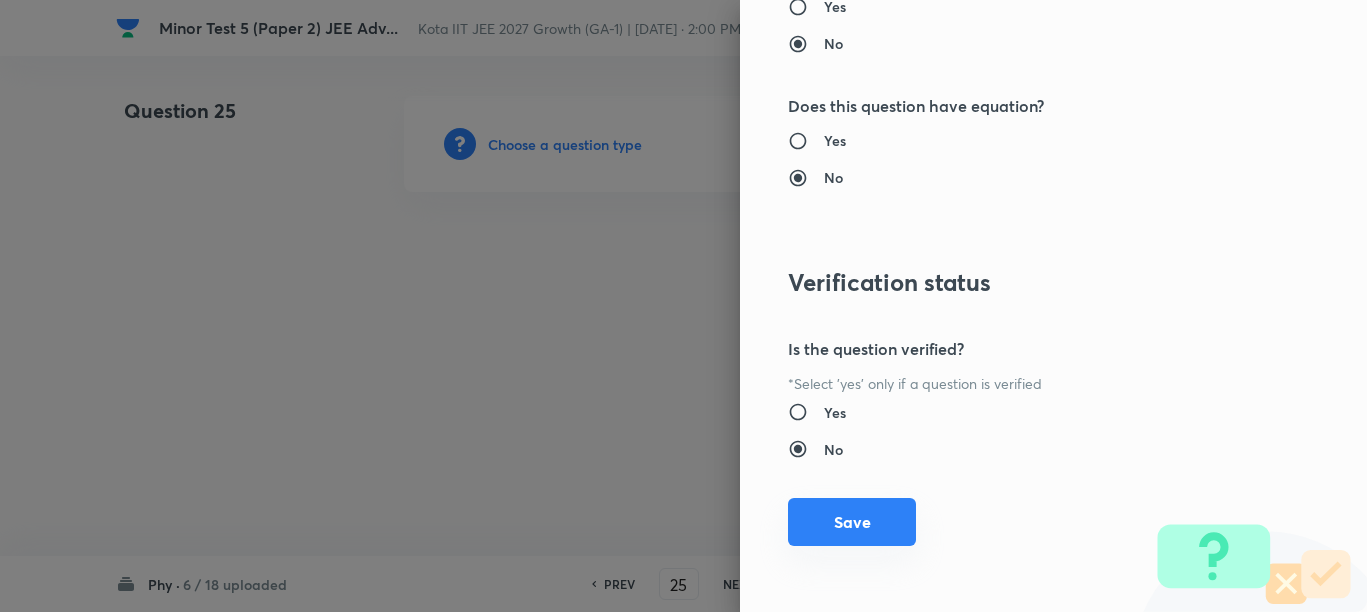 click on "Save" at bounding box center (852, 522) 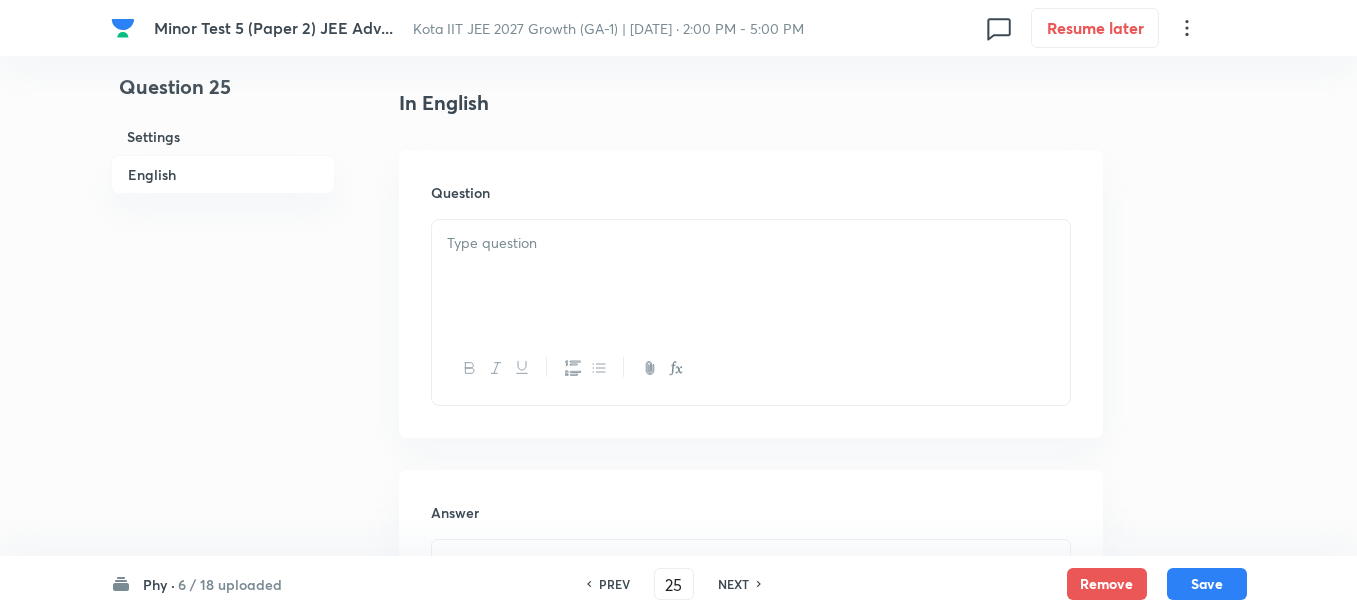 scroll, scrollTop: 625, scrollLeft: 0, axis: vertical 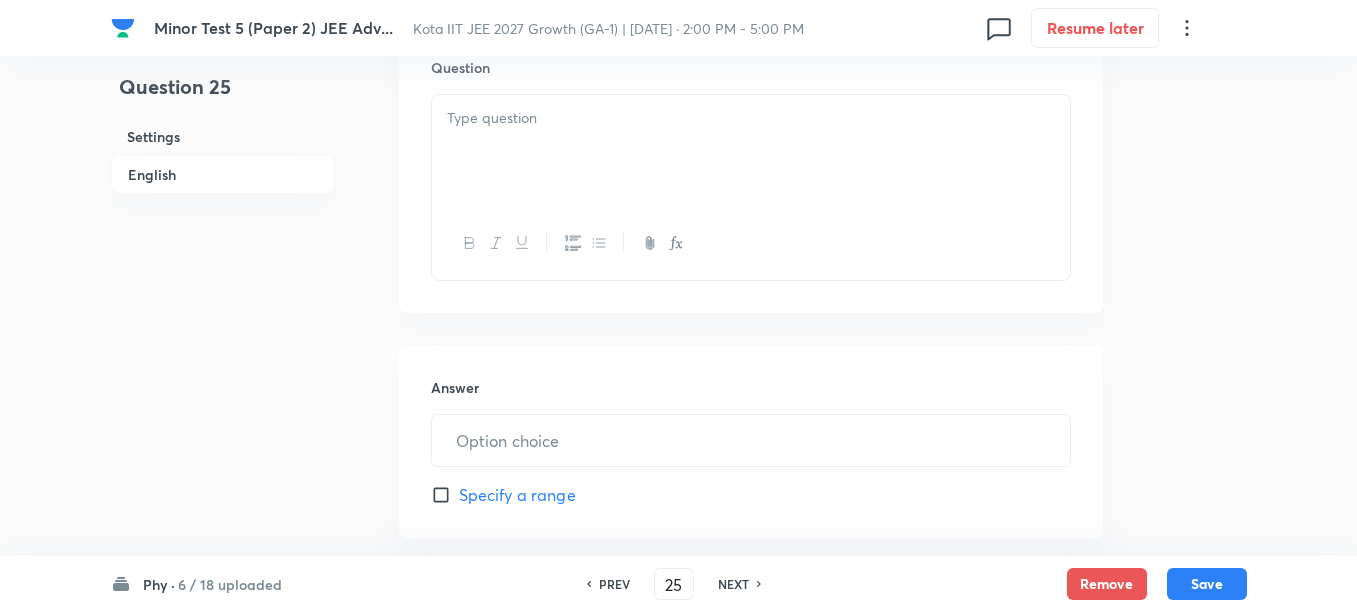 click at bounding box center [751, 151] 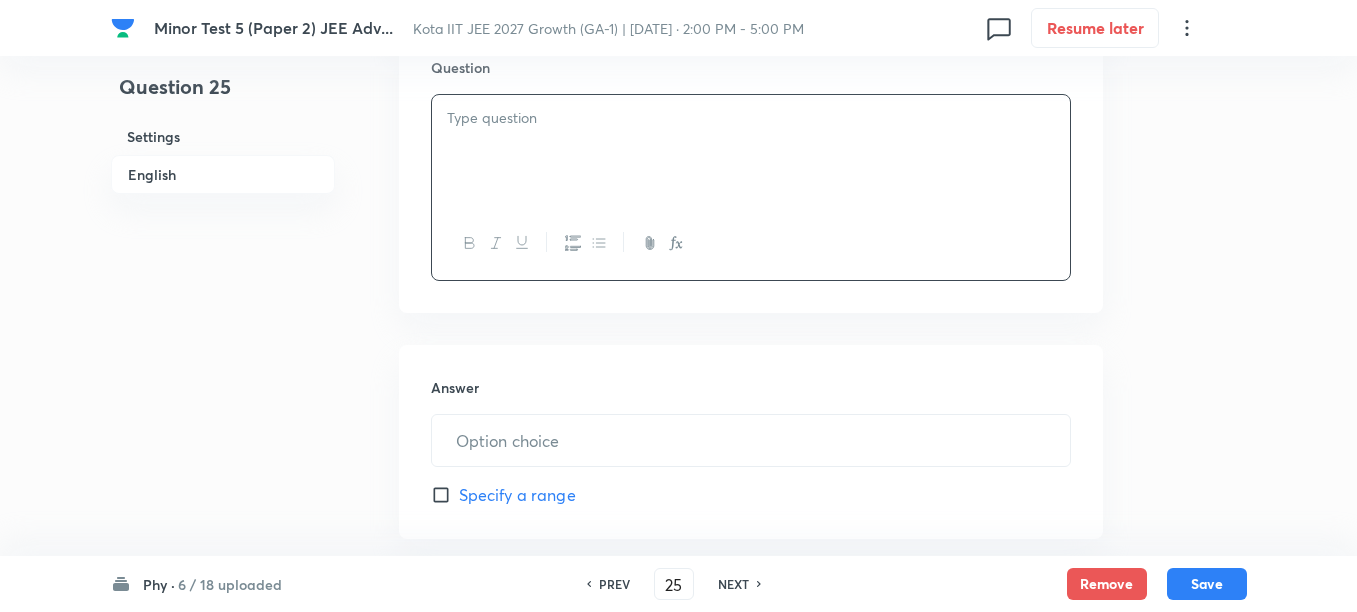 scroll, scrollTop: 500, scrollLeft: 0, axis: vertical 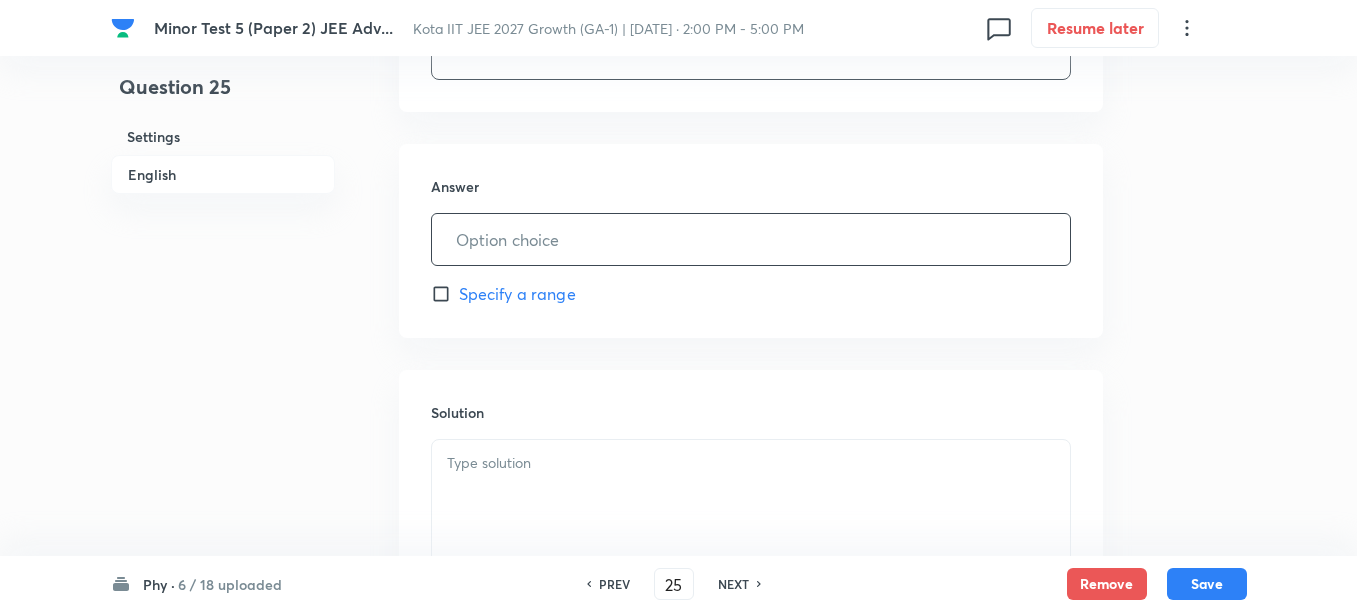 click at bounding box center (751, 239) 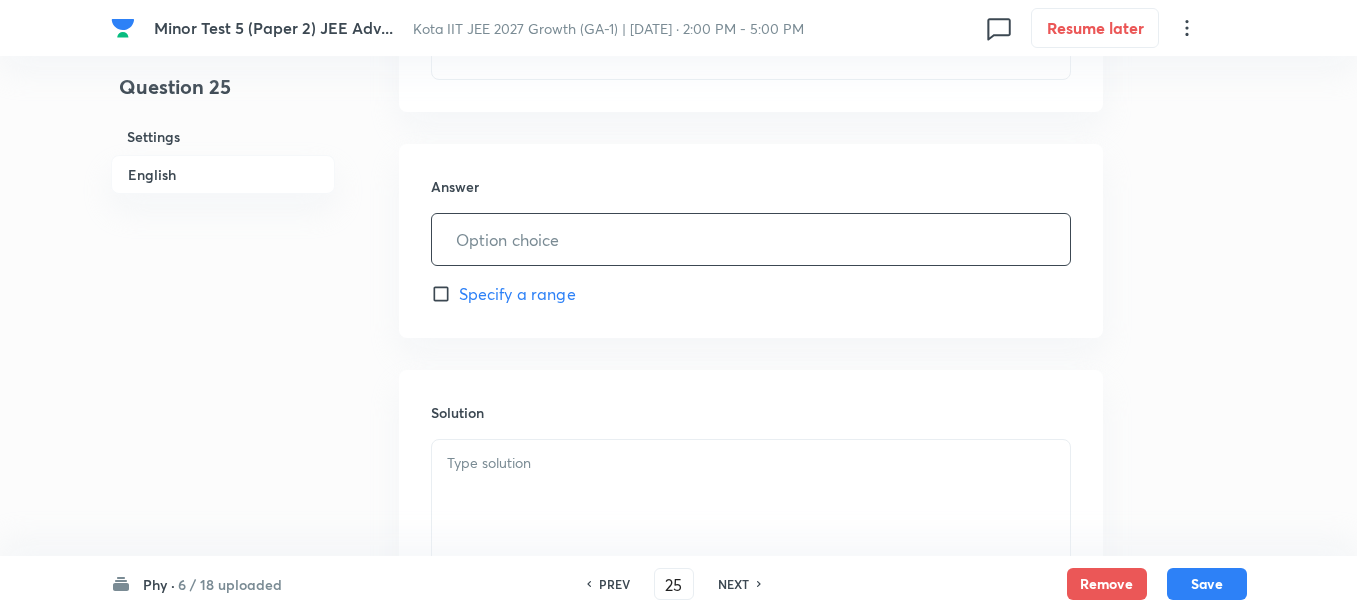 click at bounding box center [751, 239] 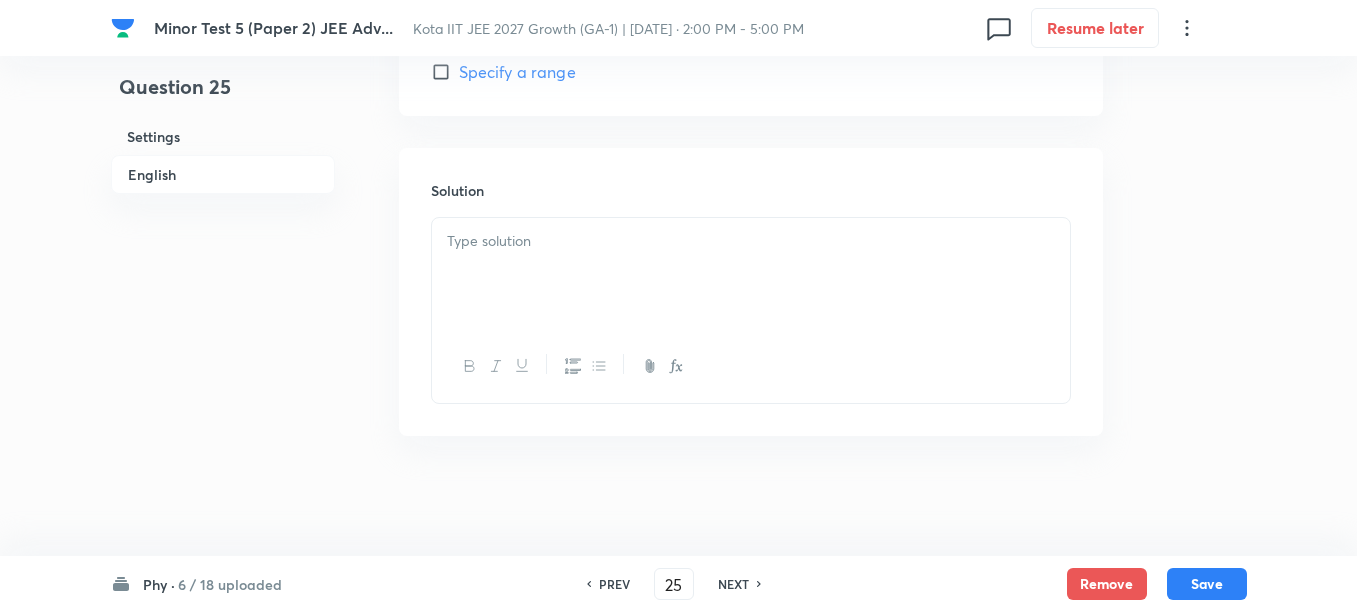 scroll, scrollTop: 1250, scrollLeft: 0, axis: vertical 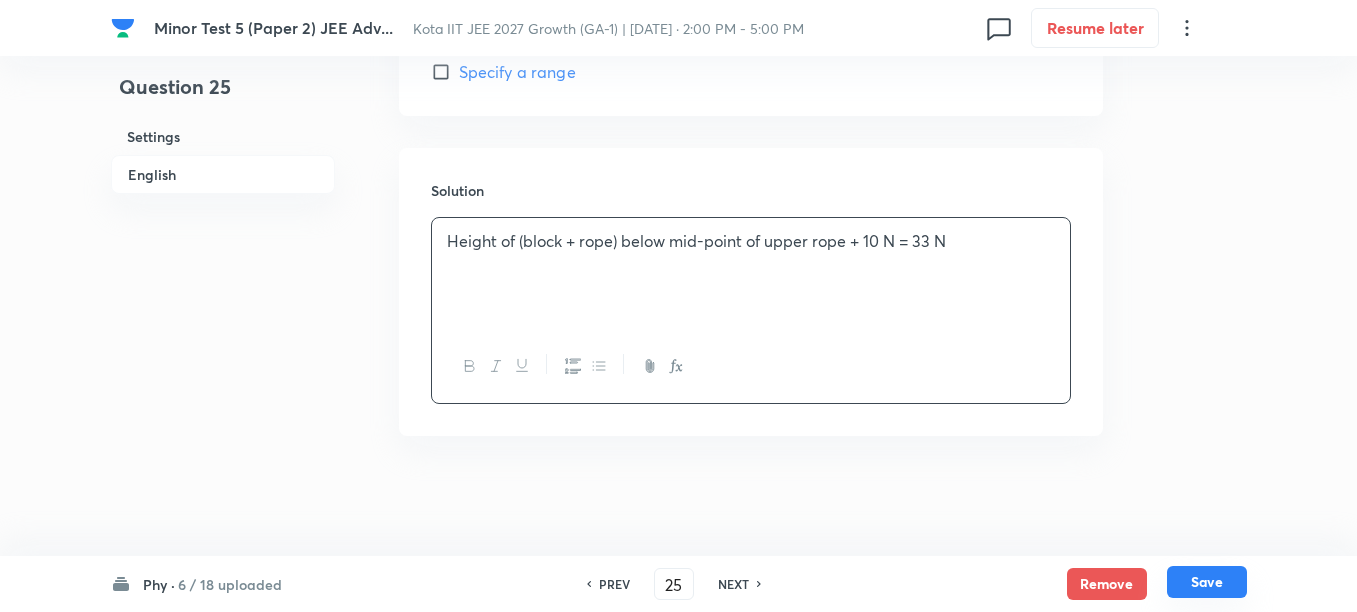 click on "Save" at bounding box center (1207, 582) 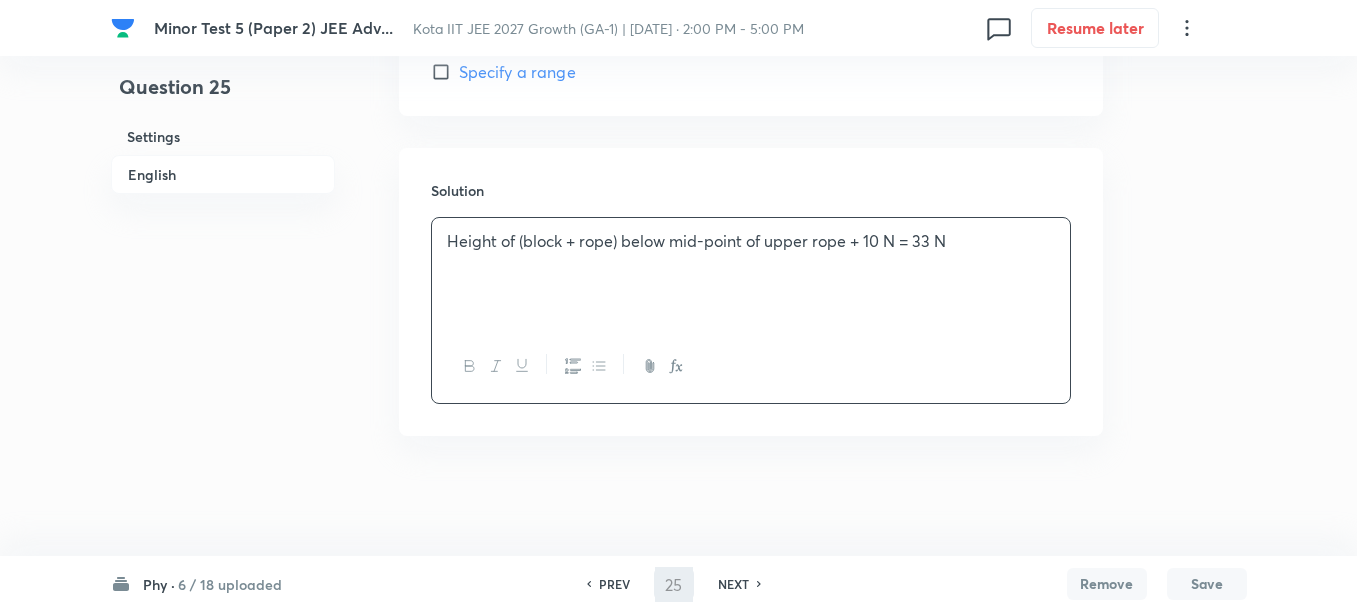 type on "26" 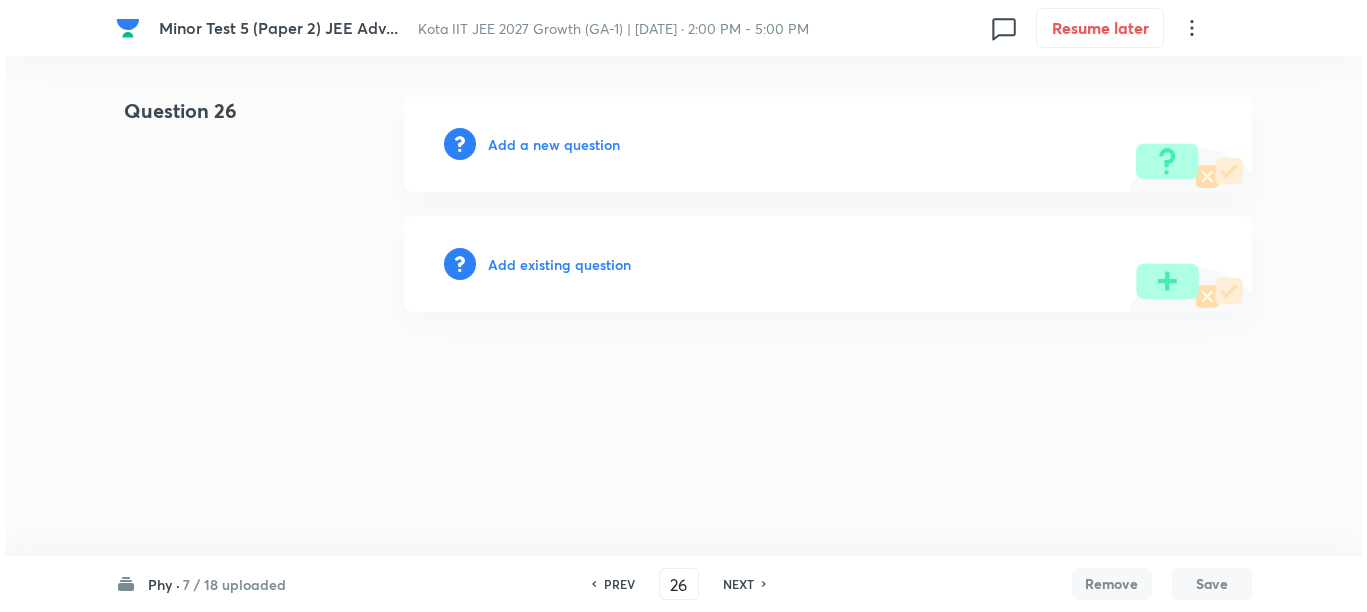 scroll, scrollTop: 0, scrollLeft: 0, axis: both 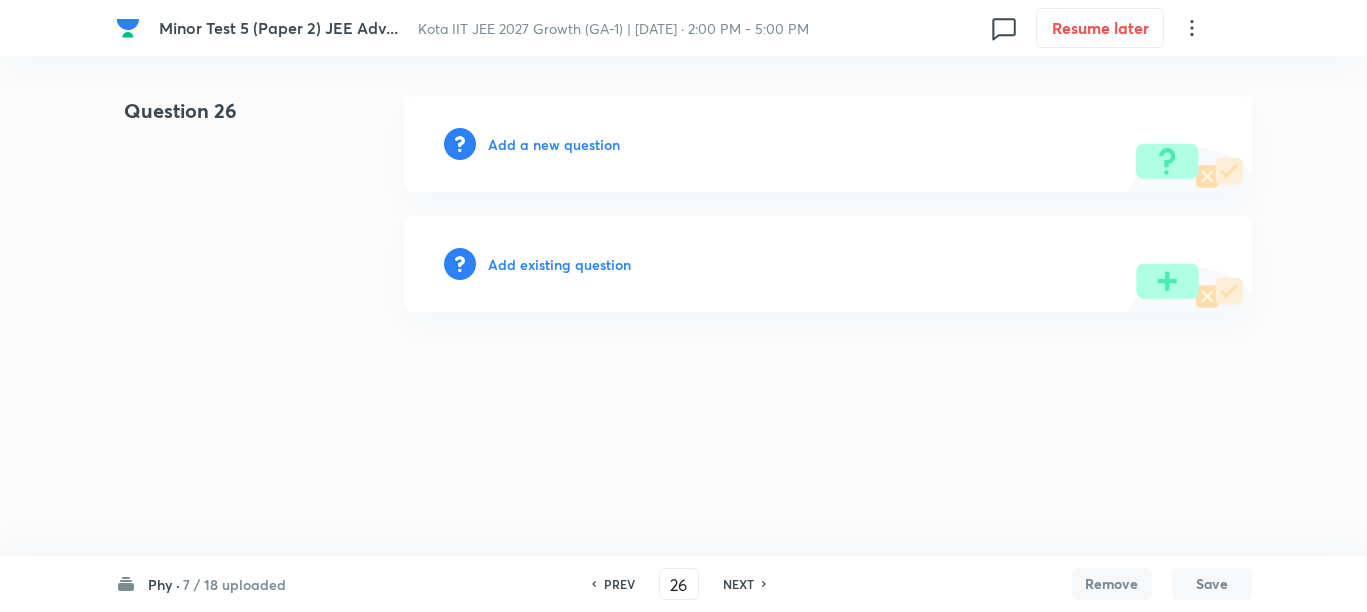 click on "Add a new question" at bounding box center [554, 144] 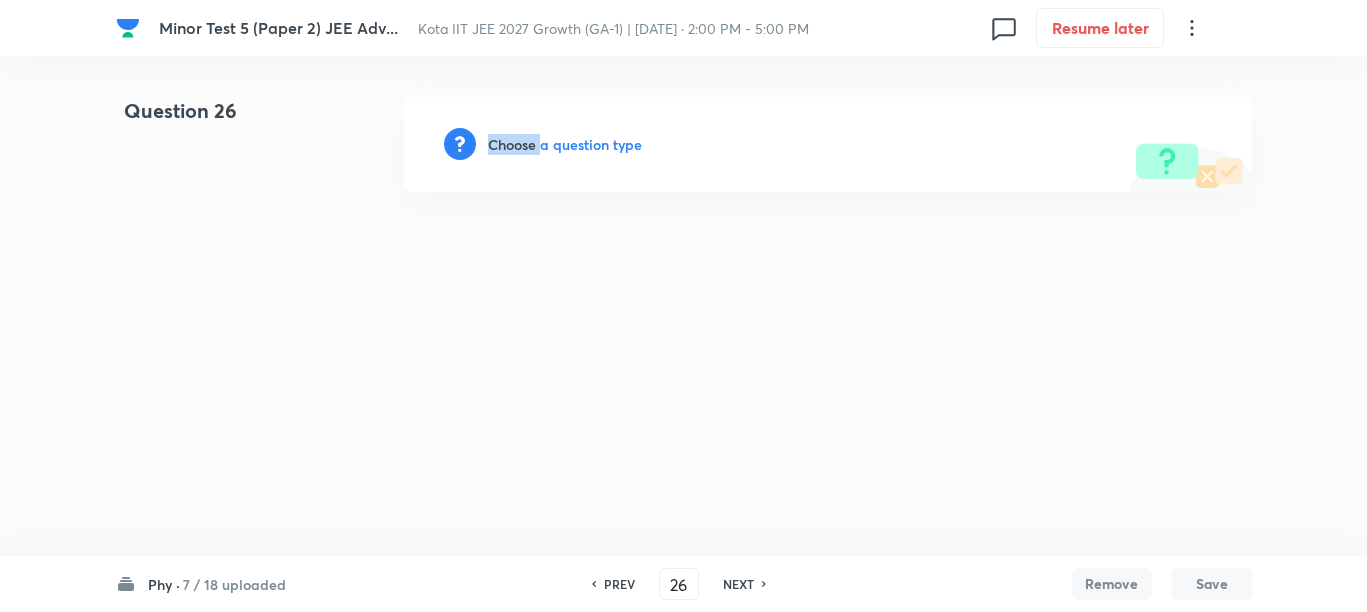 click on "Choose a question type" at bounding box center (565, 144) 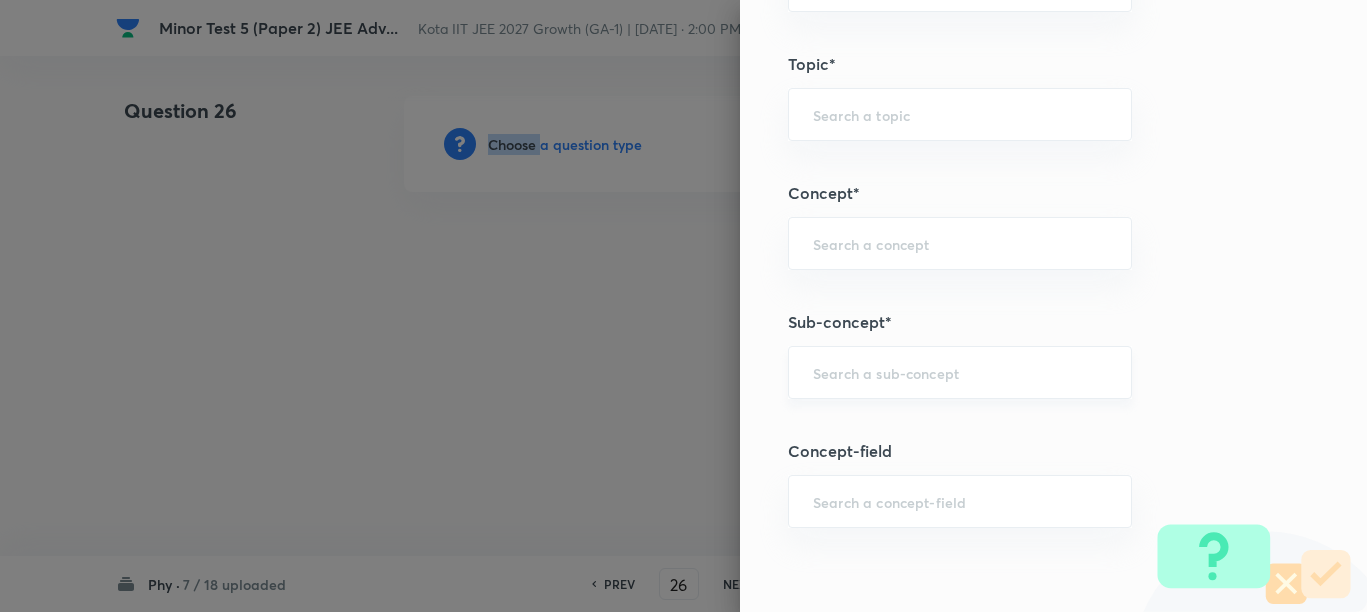 scroll, scrollTop: 1000, scrollLeft: 0, axis: vertical 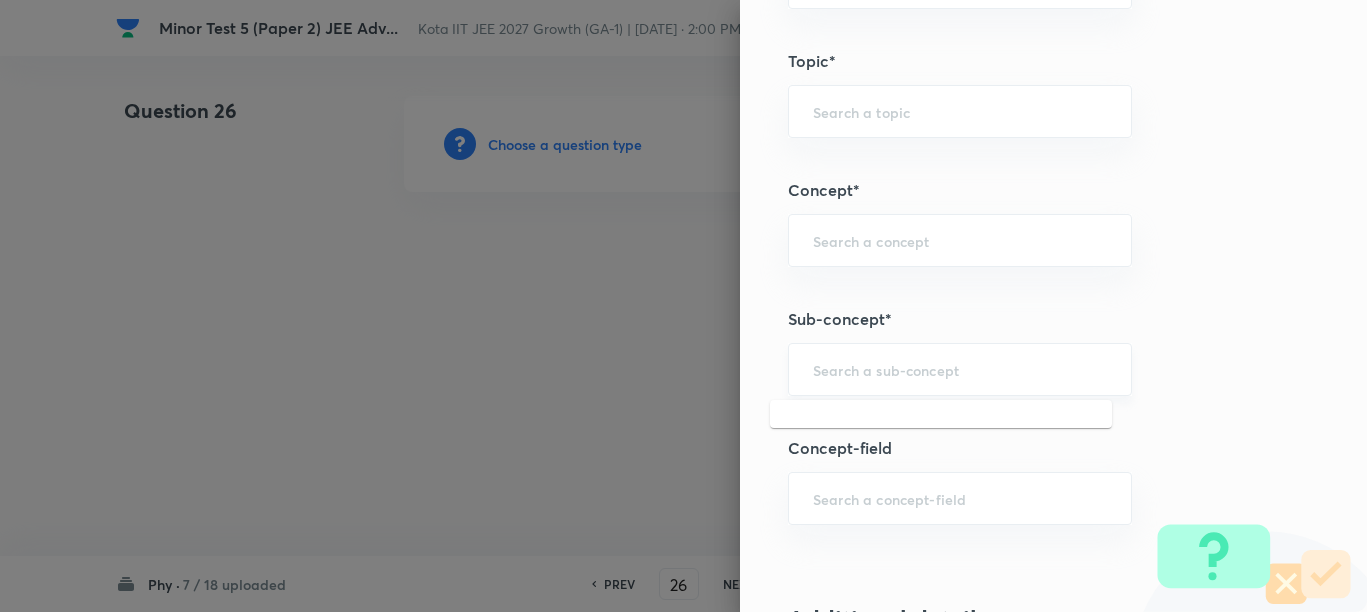 click at bounding box center (960, 369) 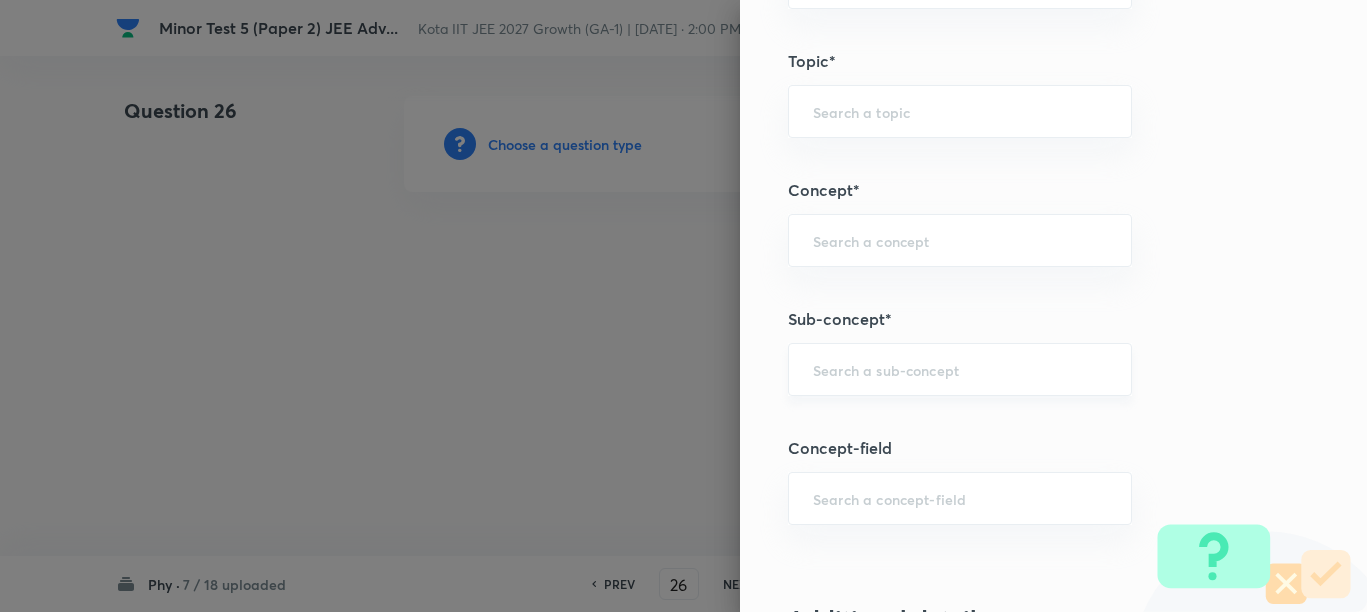 paste on "Concept of Force" 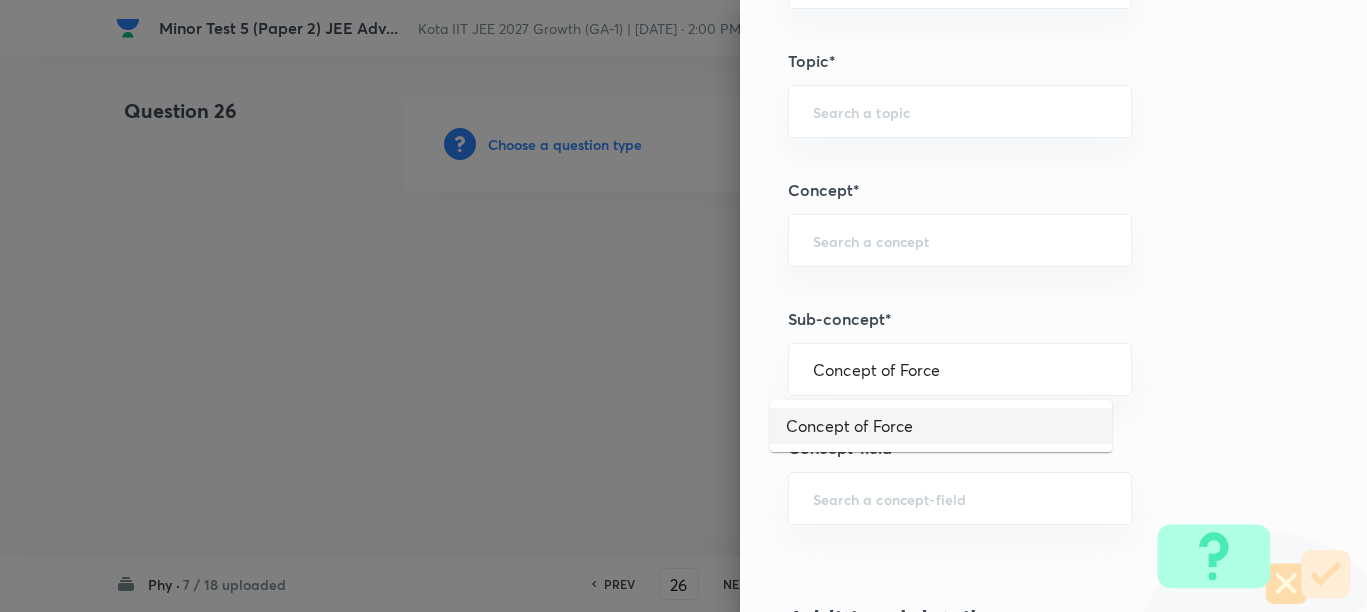 click on "Concept of Force" at bounding box center [941, 426] 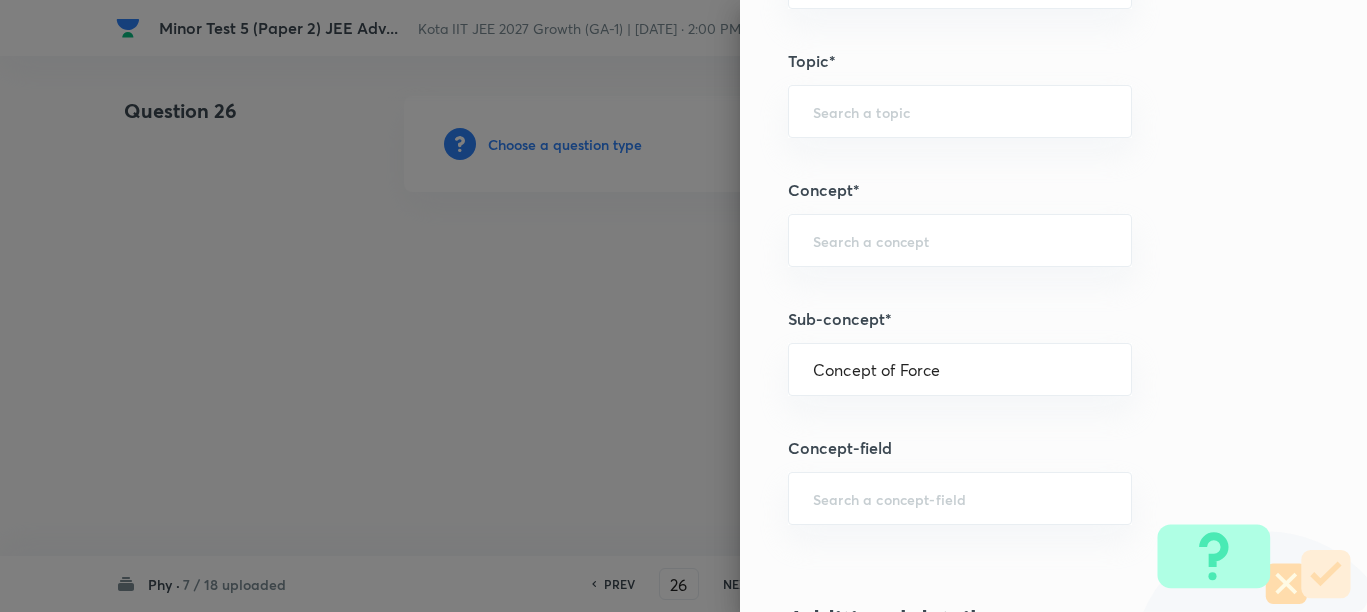type on "Physics" 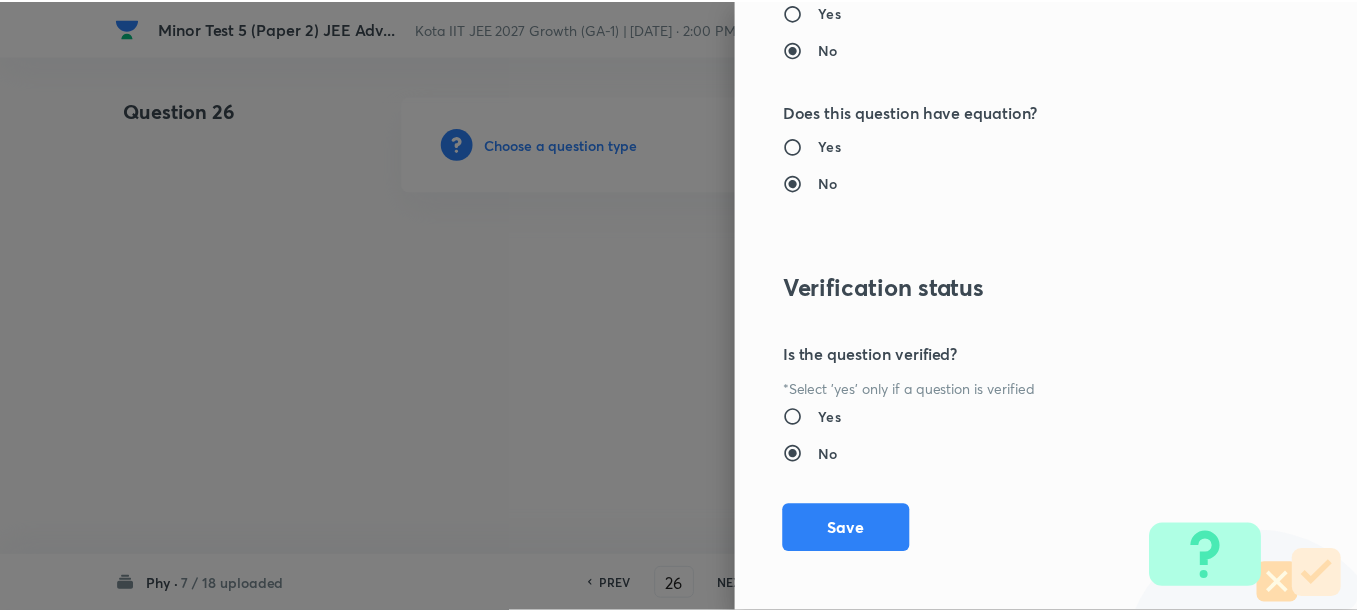 scroll, scrollTop: 2130, scrollLeft: 0, axis: vertical 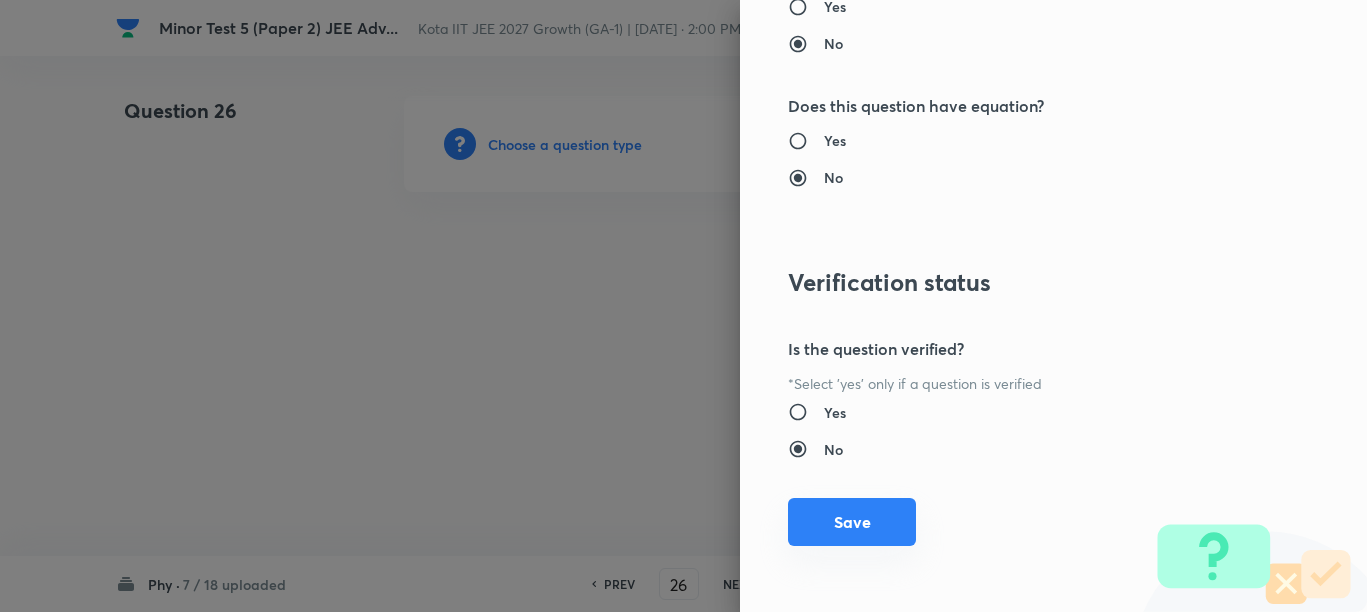 click on "Save" at bounding box center (852, 522) 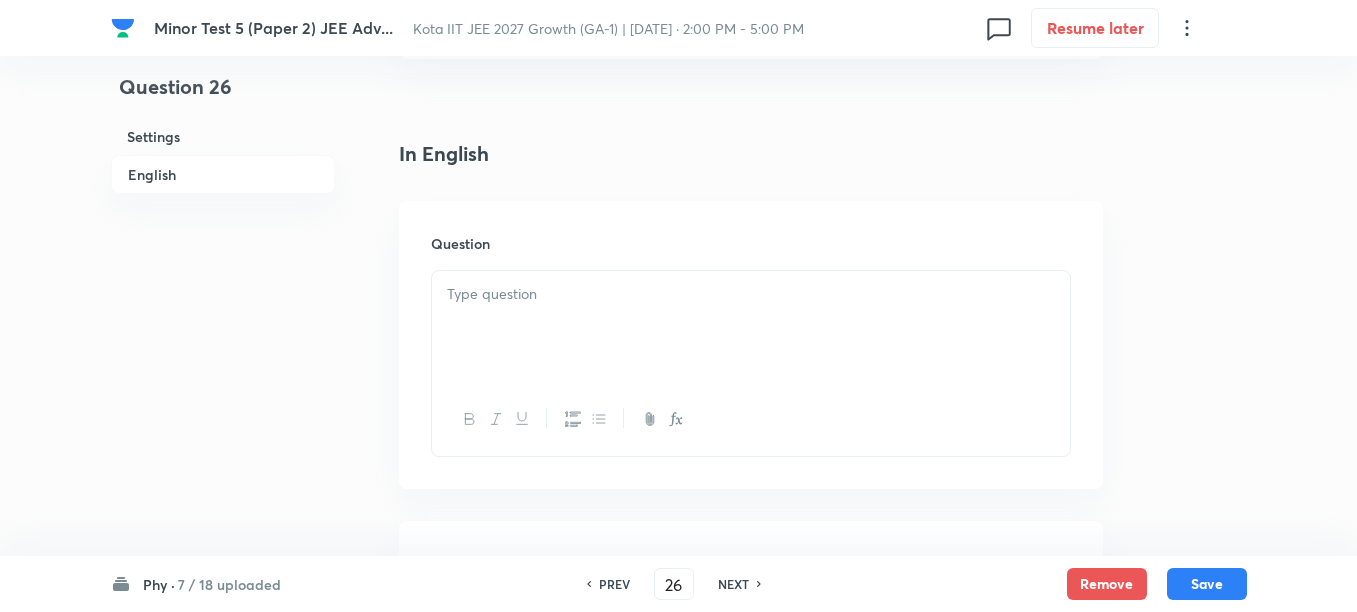 scroll, scrollTop: 500, scrollLeft: 0, axis: vertical 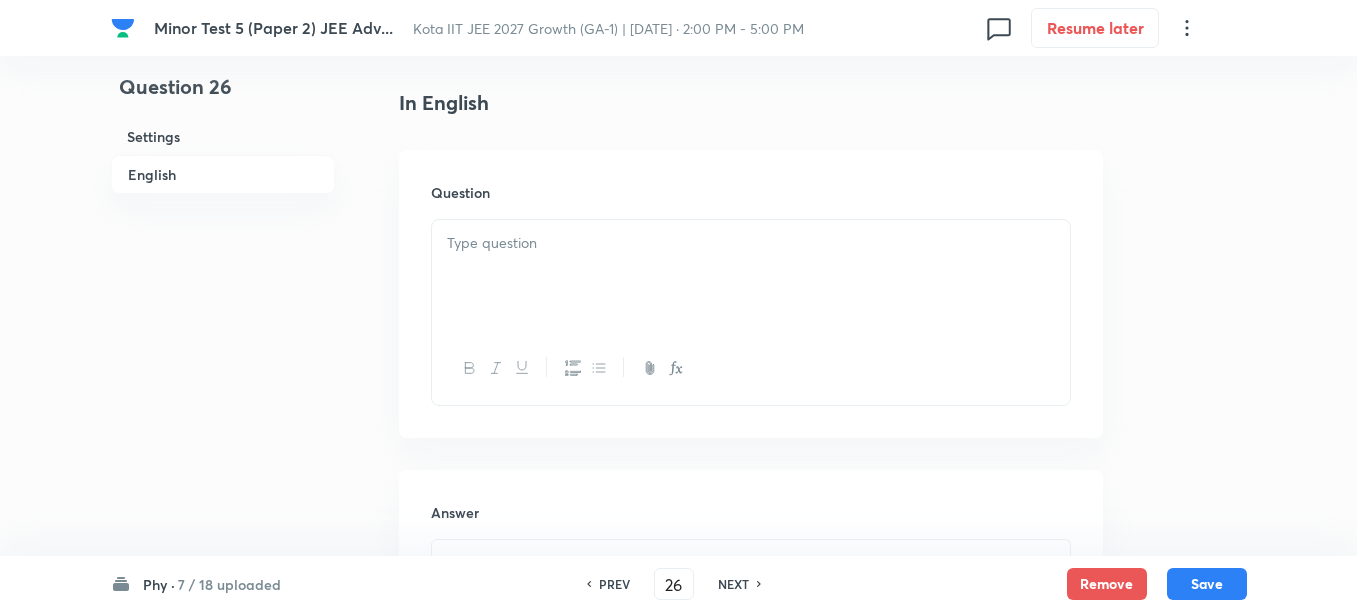 click at bounding box center [751, 276] 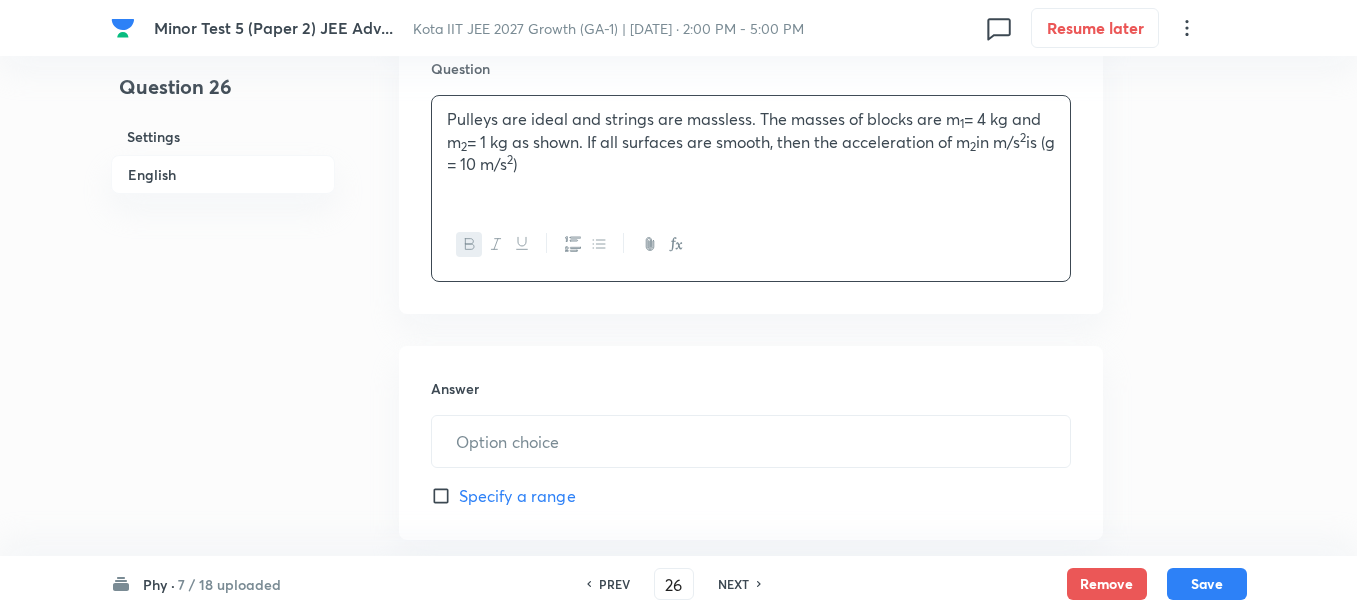 scroll, scrollTop: 625, scrollLeft: 0, axis: vertical 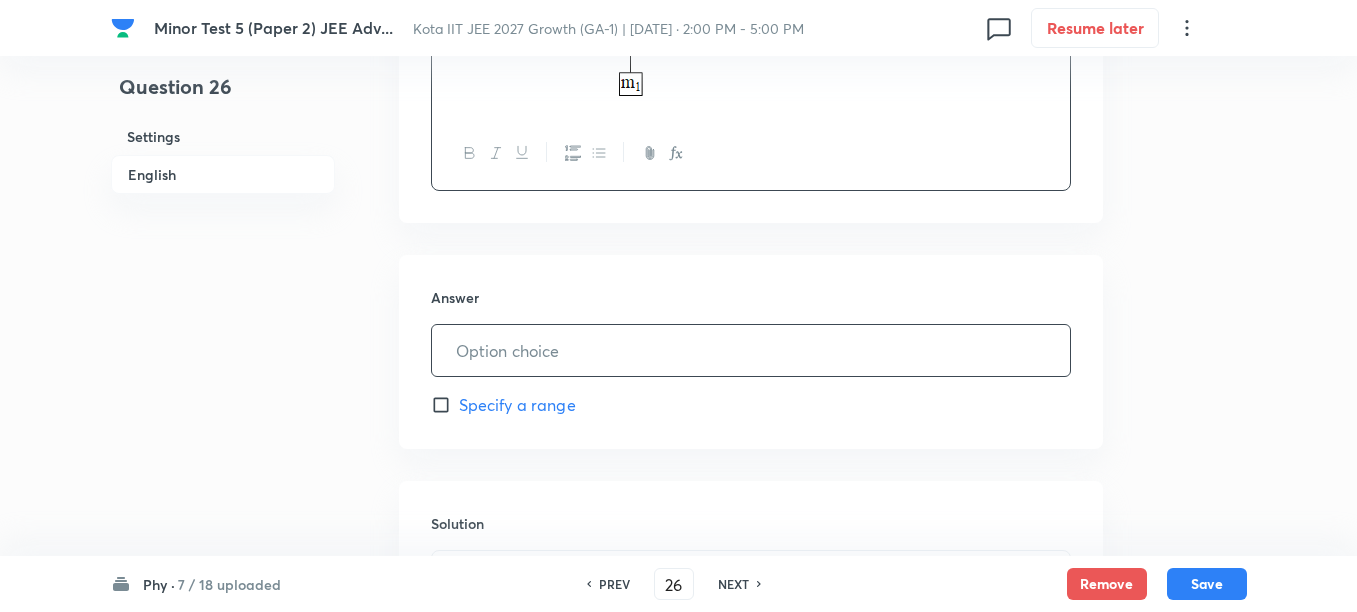 click at bounding box center [751, 350] 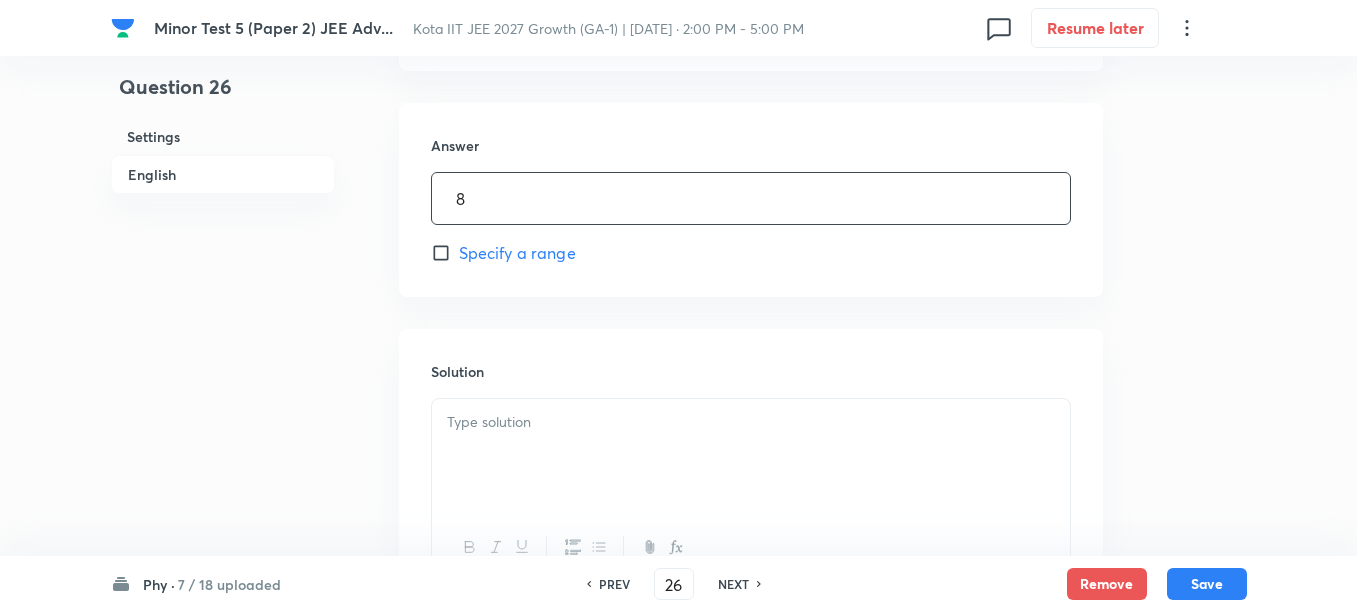 scroll, scrollTop: 1125, scrollLeft: 0, axis: vertical 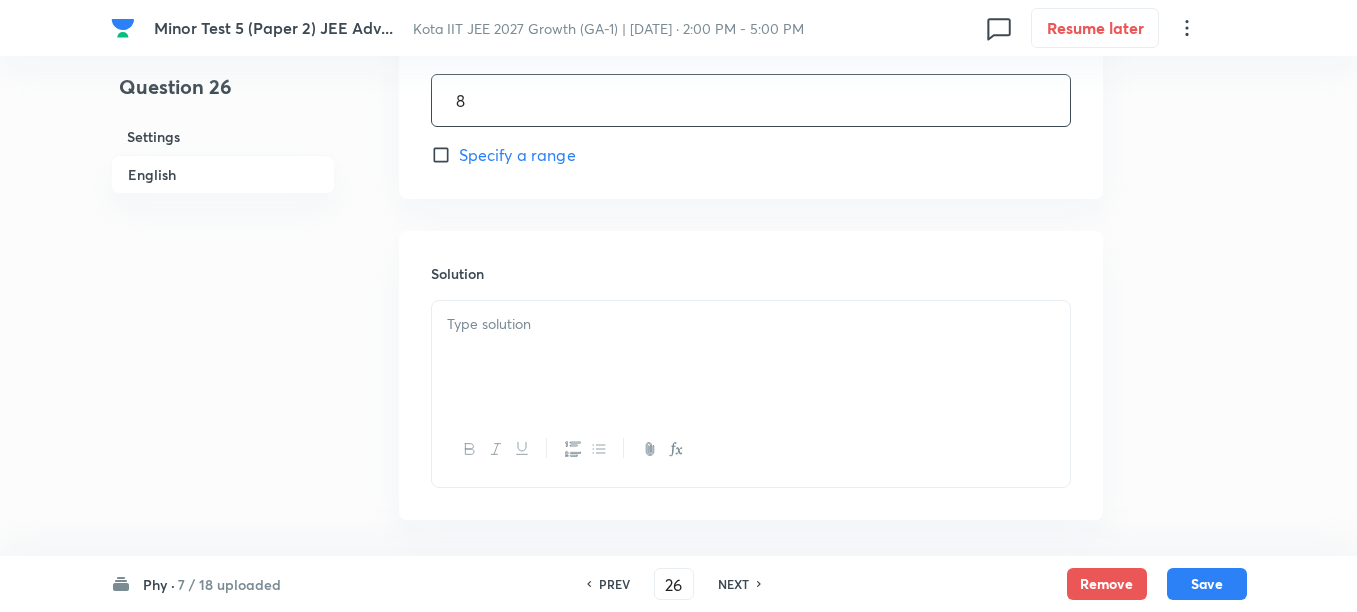 type on "8" 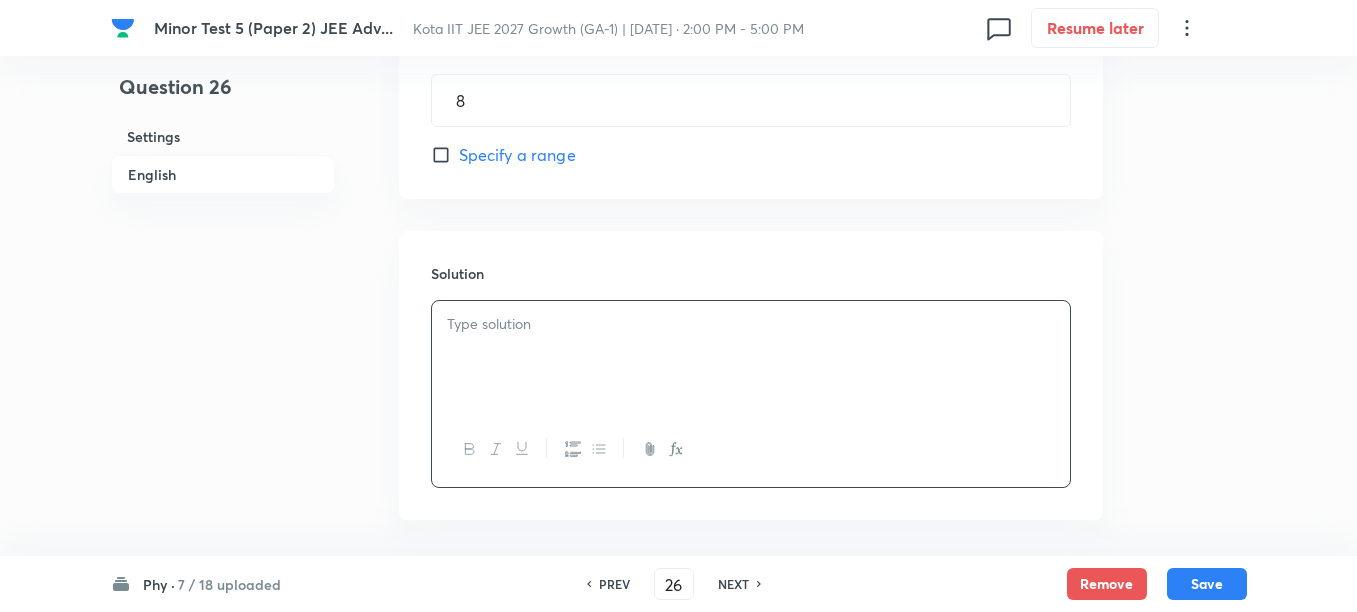 type 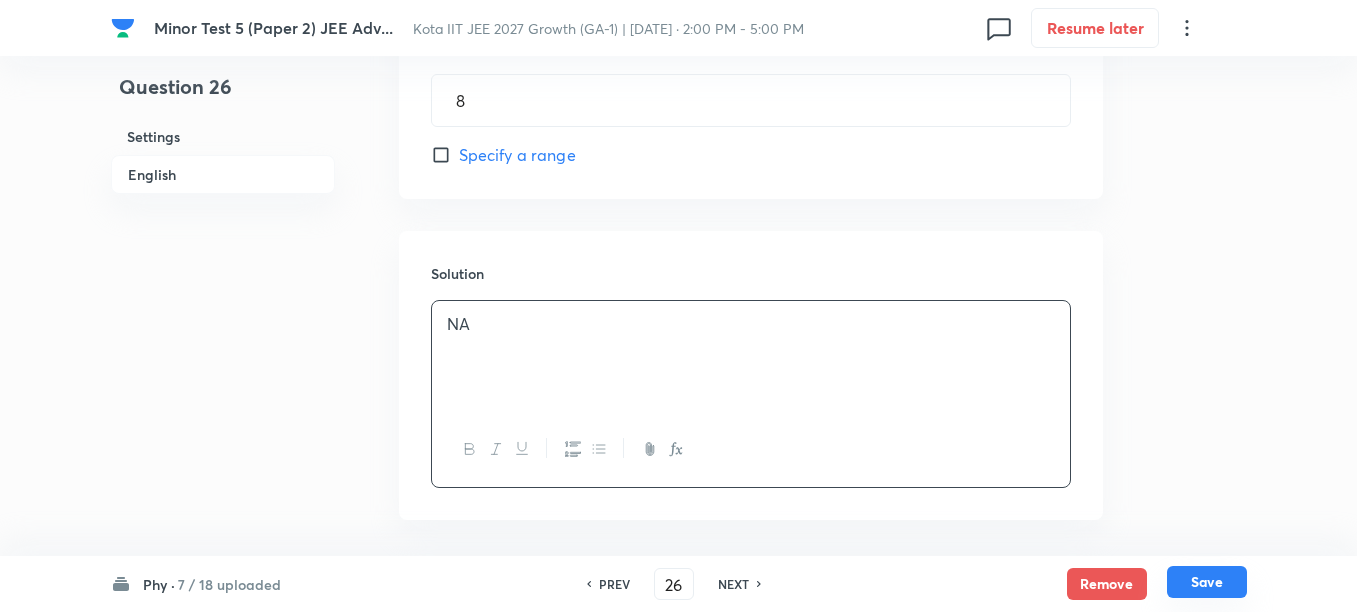 click on "Save" at bounding box center (1207, 582) 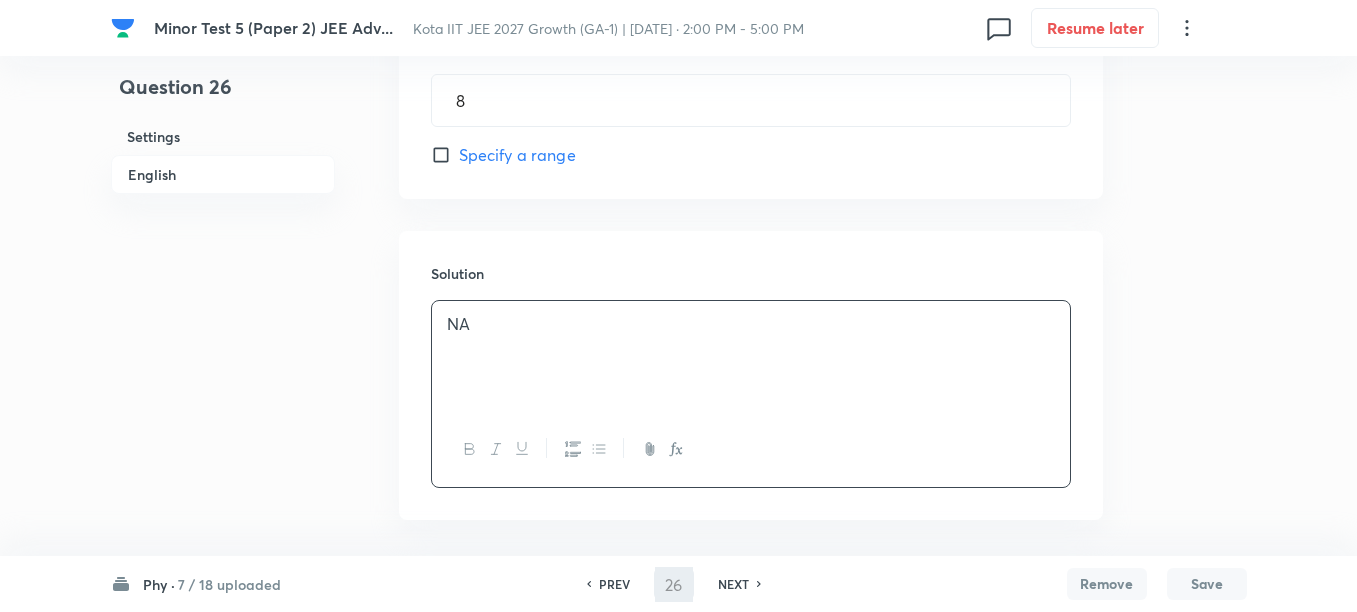 type on "27" 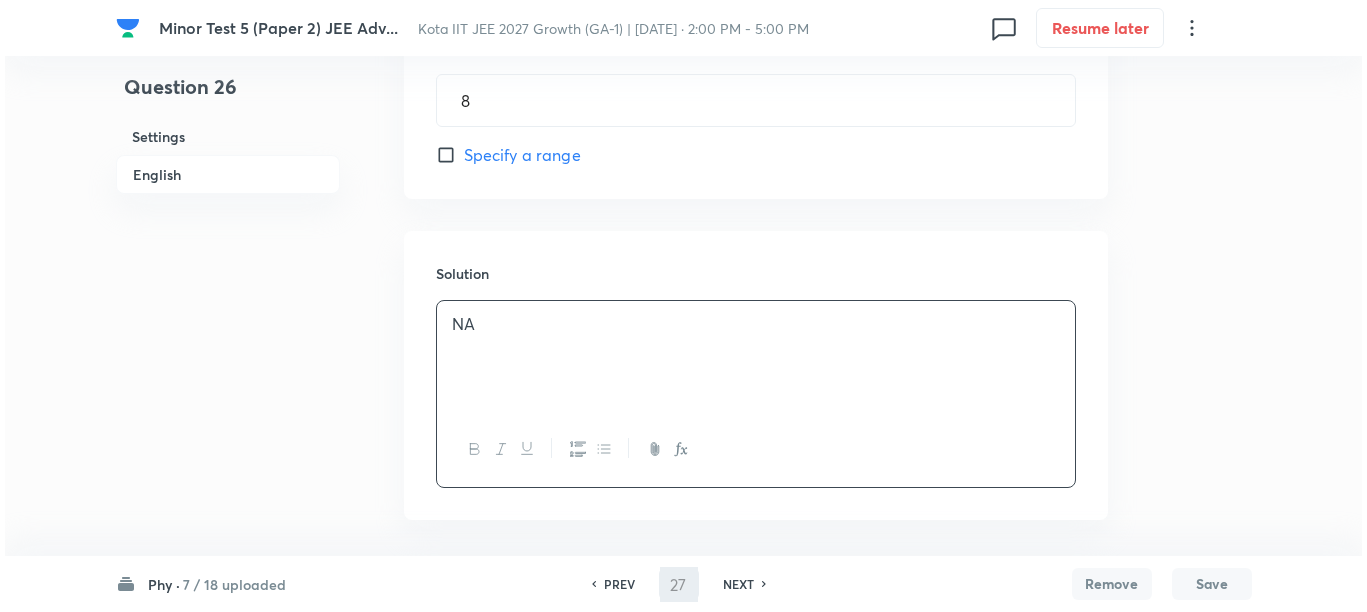 scroll, scrollTop: 0, scrollLeft: 0, axis: both 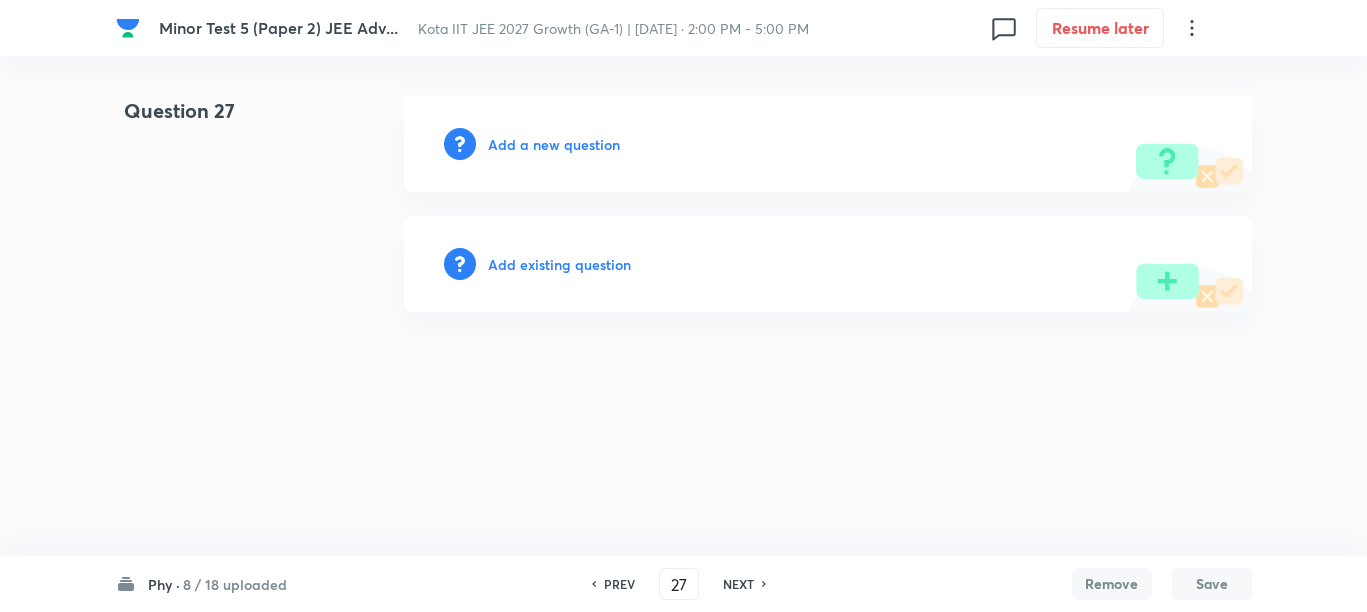 click on "Add a new question" at bounding box center [554, 144] 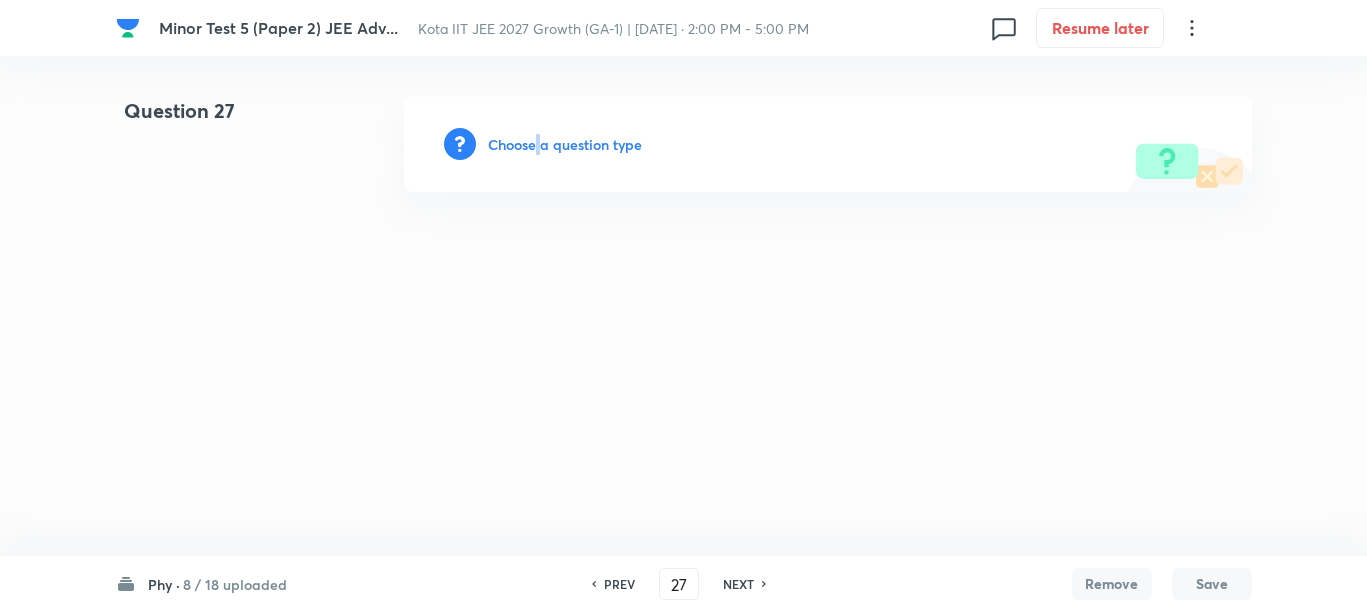 click on "Choose a question type" at bounding box center [565, 144] 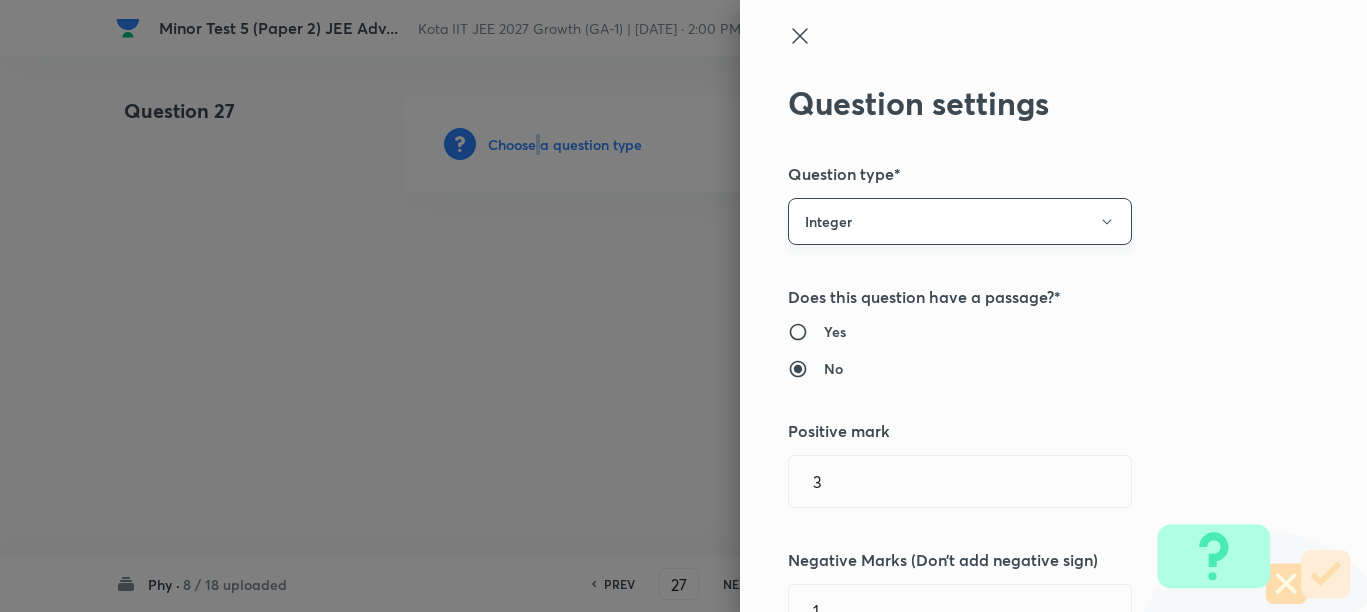 click on "Integer" at bounding box center (960, 221) 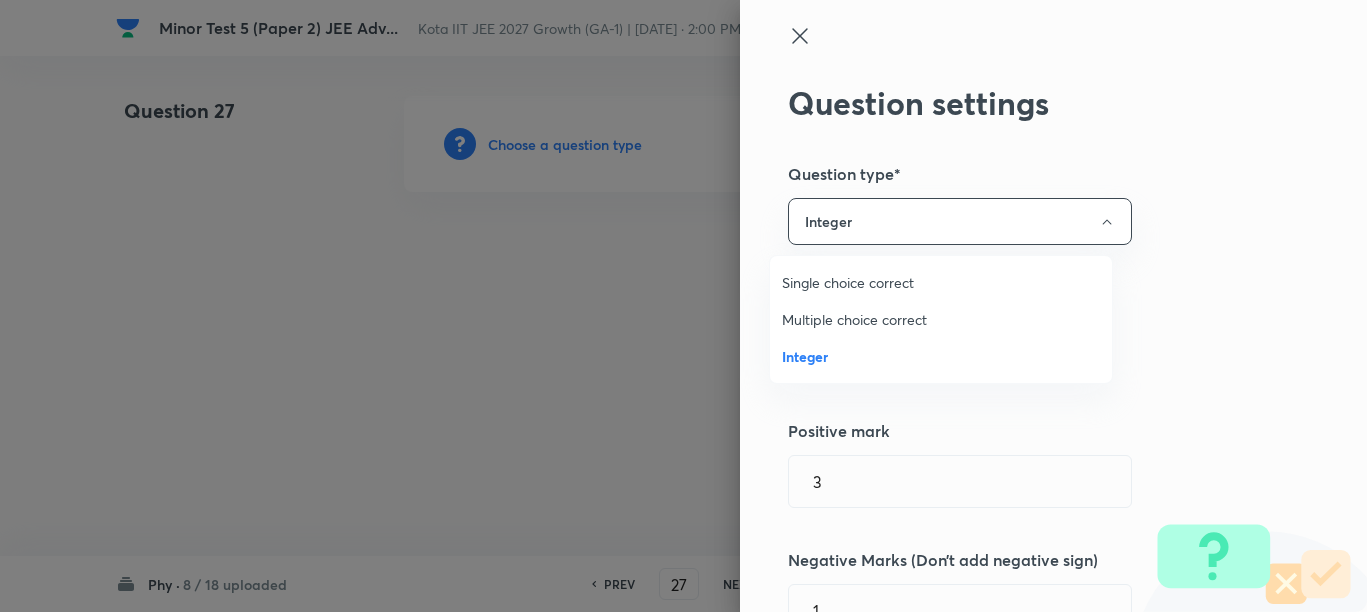 click on "Multiple choice correct" at bounding box center (941, 319) 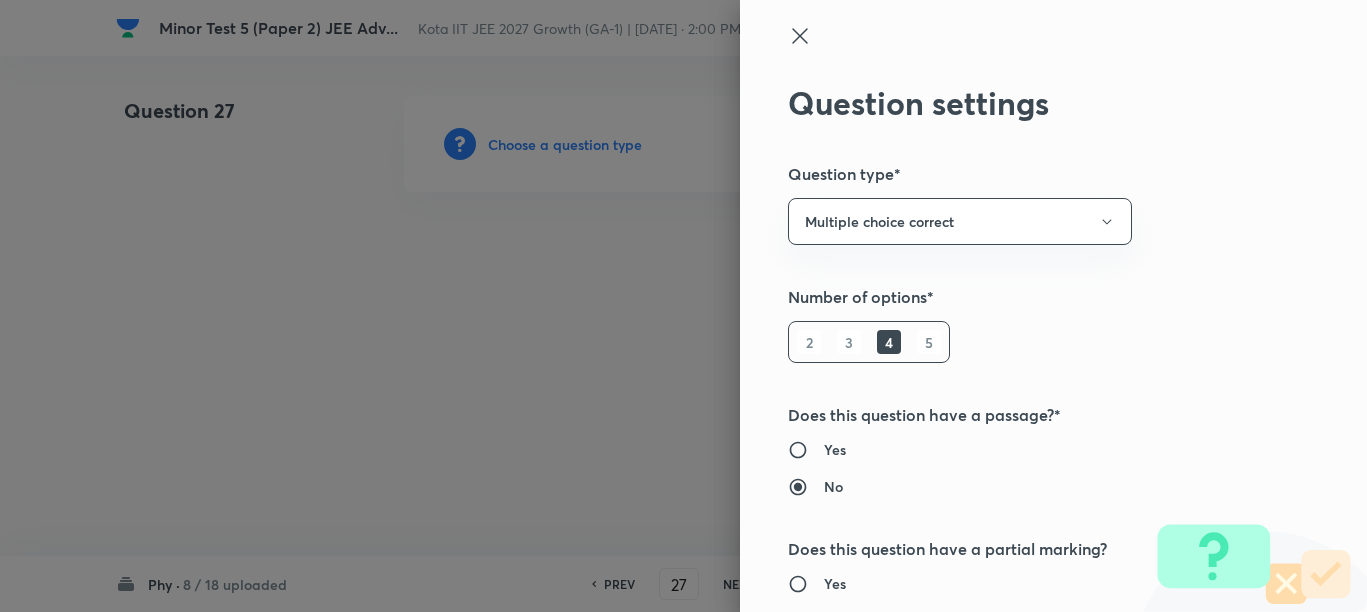 radio on "true" 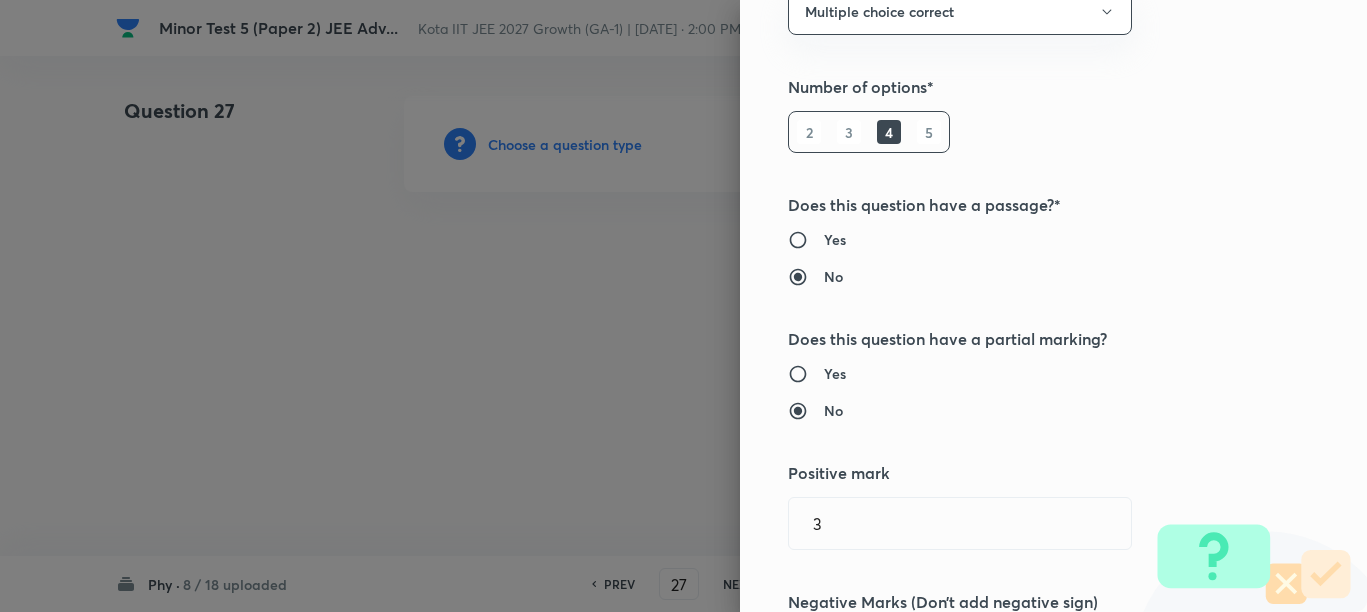 scroll, scrollTop: 250, scrollLeft: 0, axis: vertical 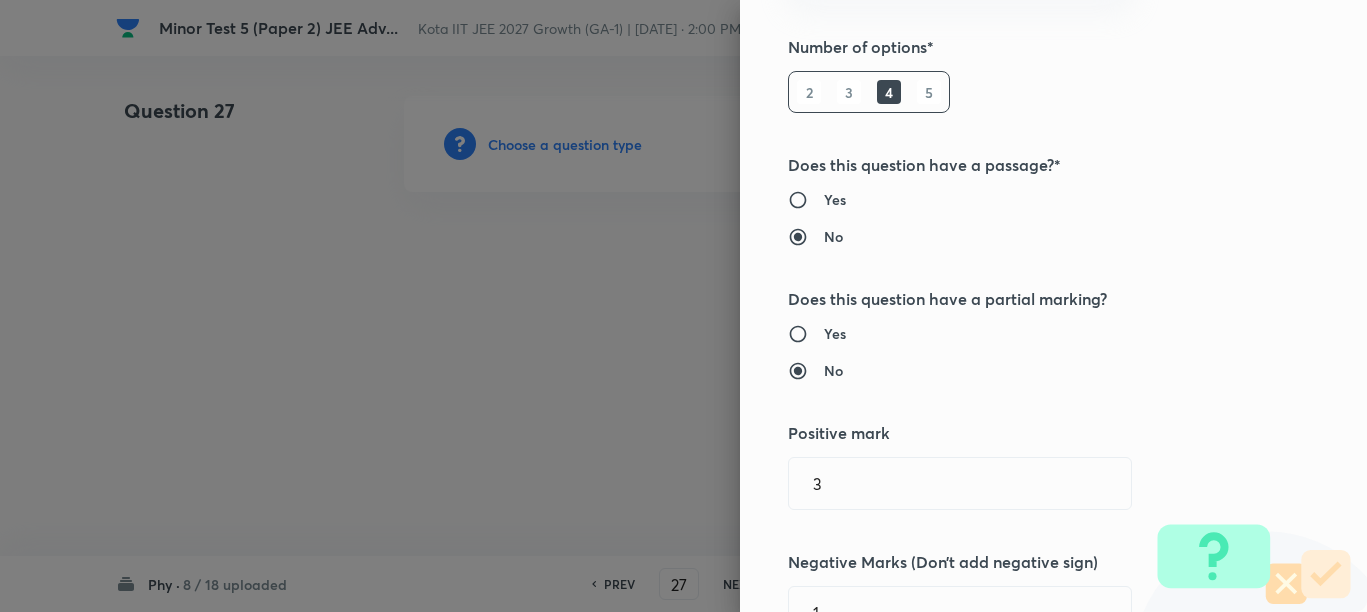 type 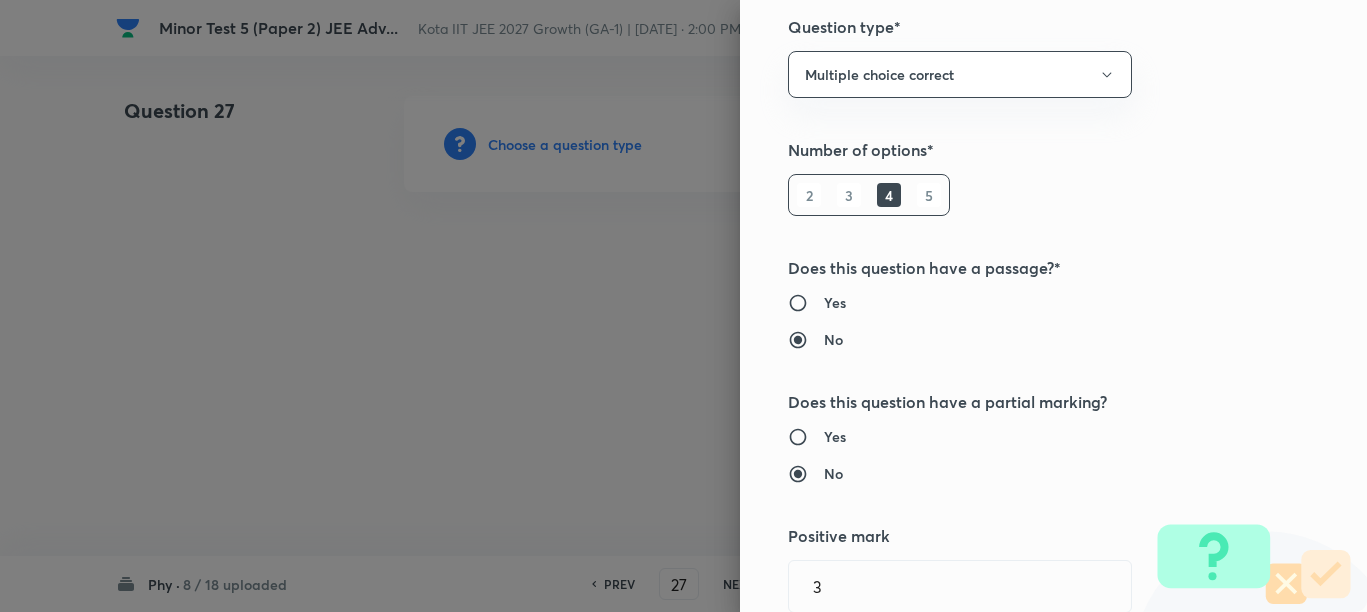 scroll, scrollTop: 250, scrollLeft: 0, axis: vertical 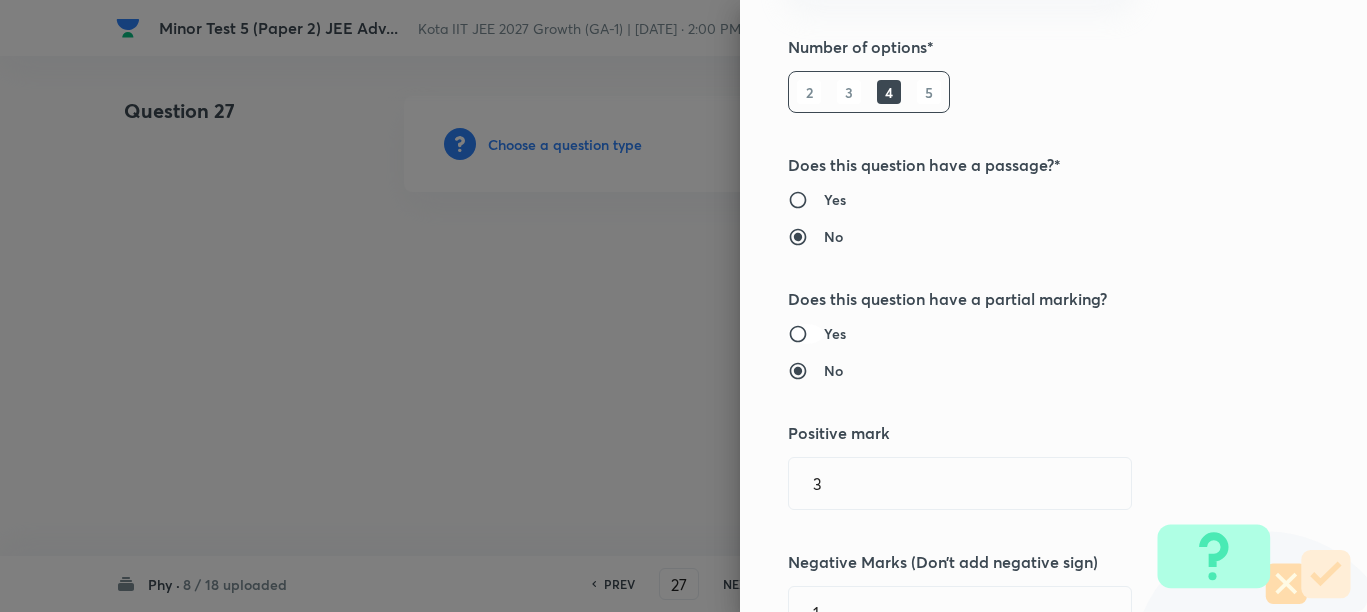 click on "Yes" at bounding box center (806, 334) 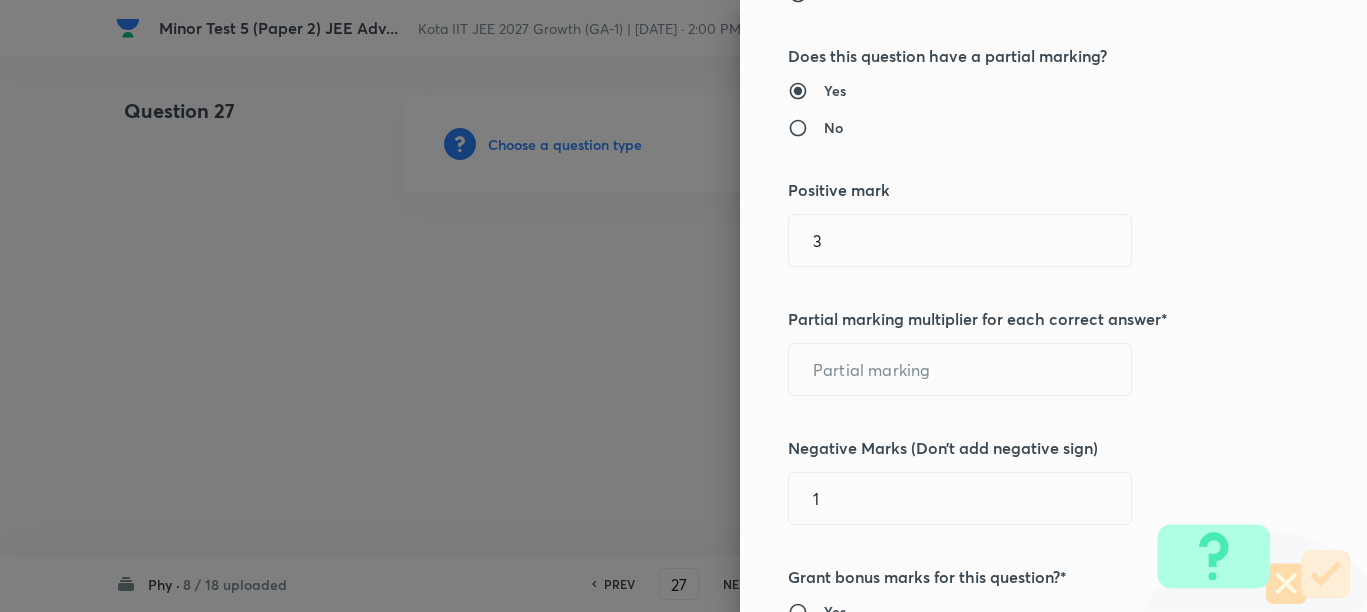 scroll, scrollTop: 500, scrollLeft: 0, axis: vertical 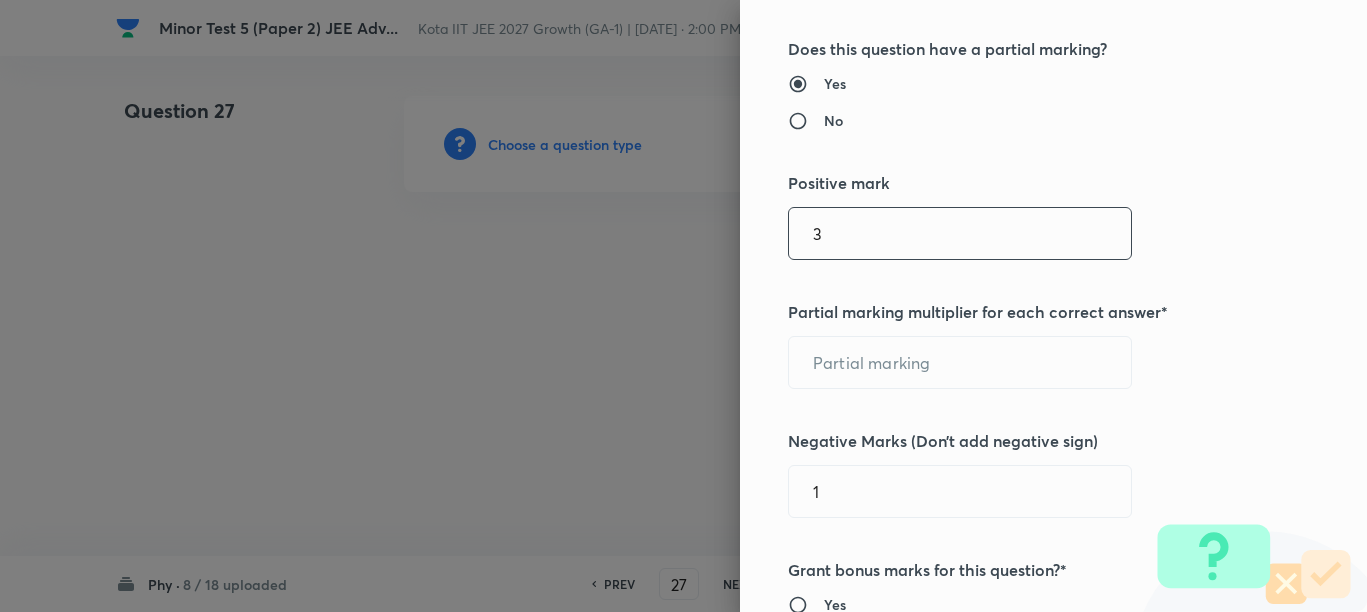 click on "3" at bounding box center (960, 233) 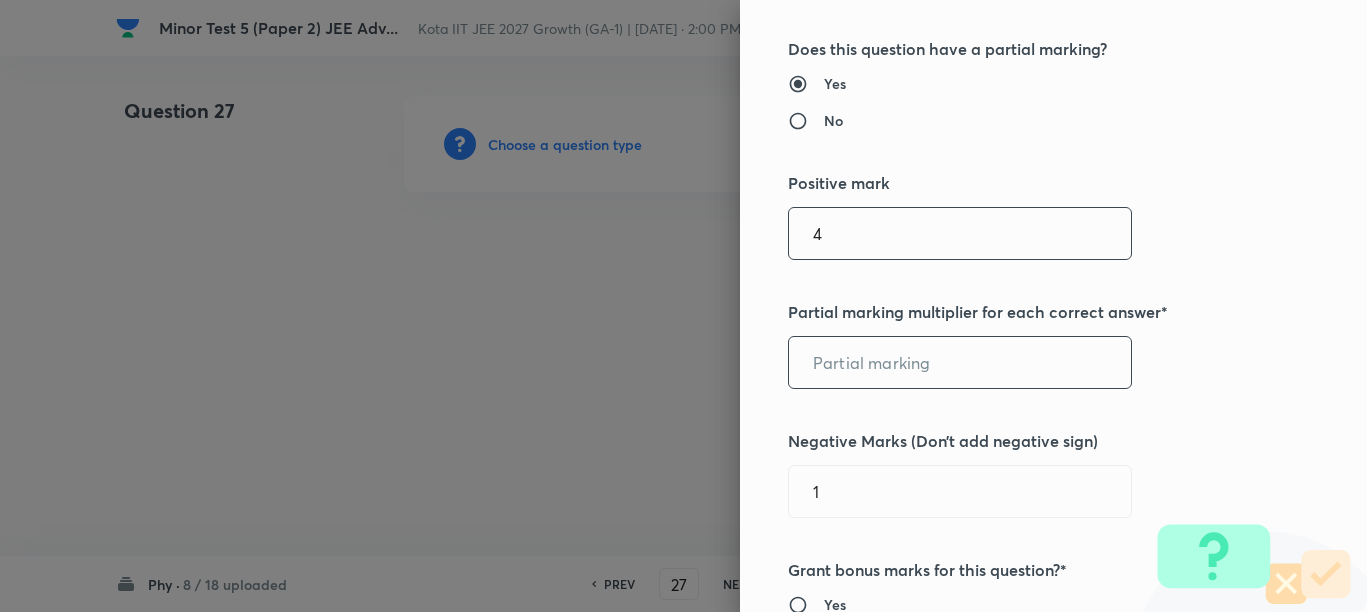 type on "4" 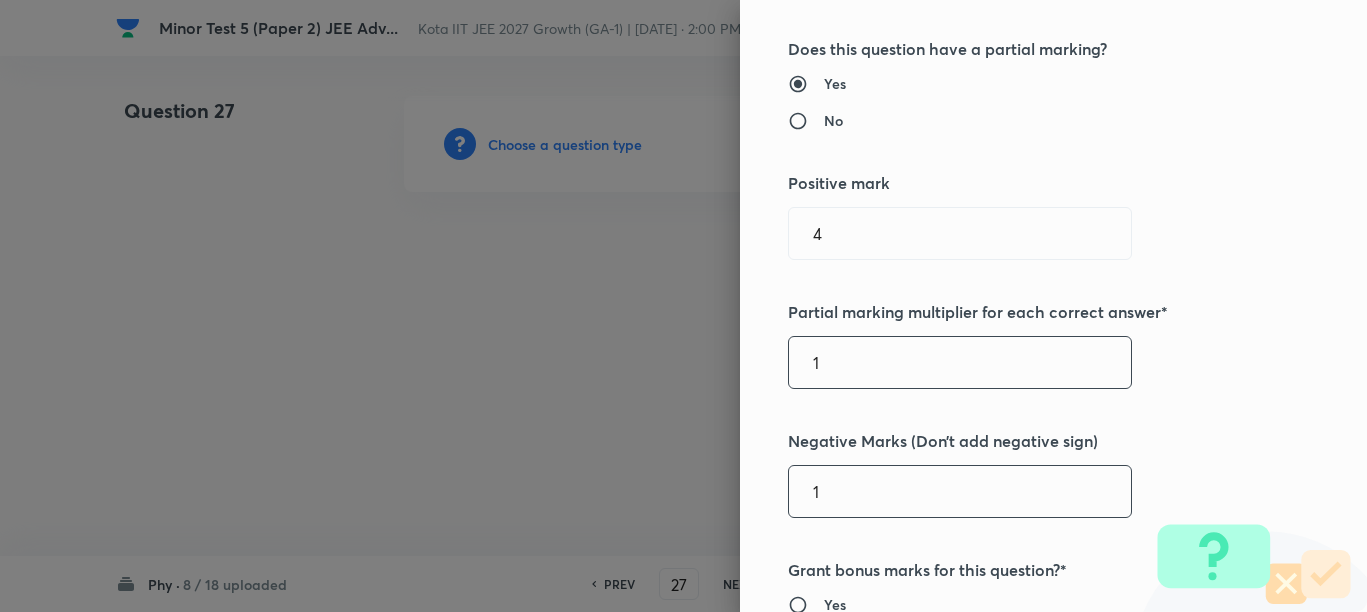 type on "1" 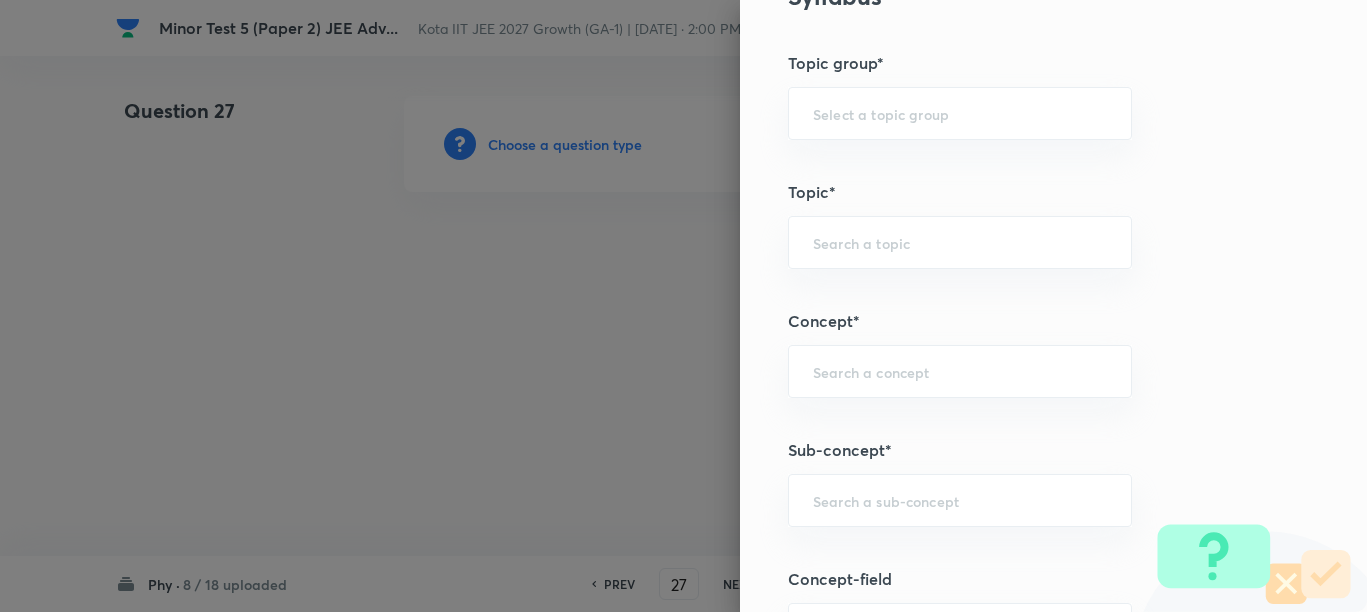 scroll, scrollTop: 1375, scrollLeft: 0, axis: vertical 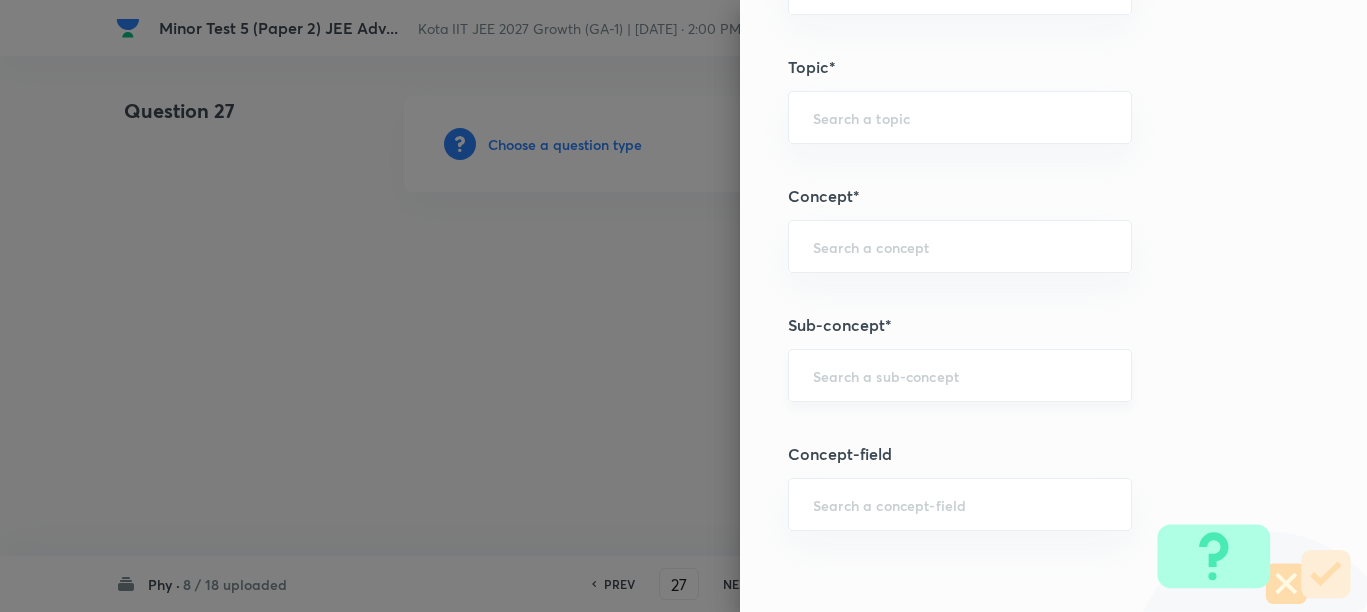 type on "2" 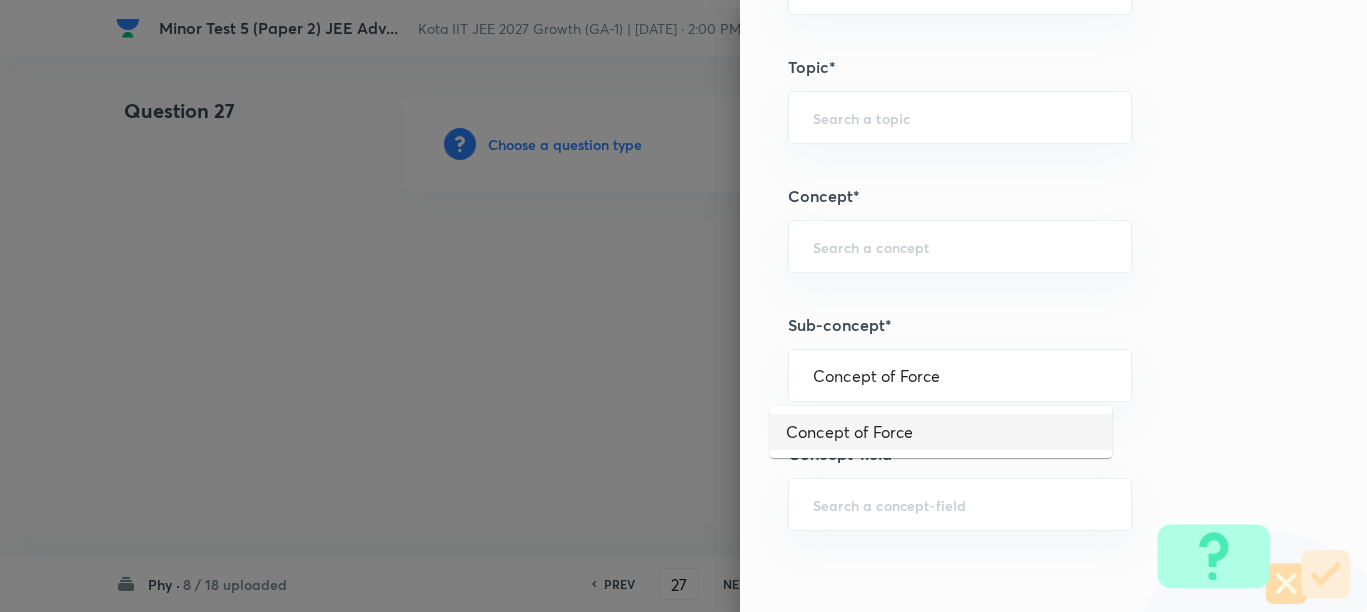 click on "Concept of Force" at bounding box center (941, 432) 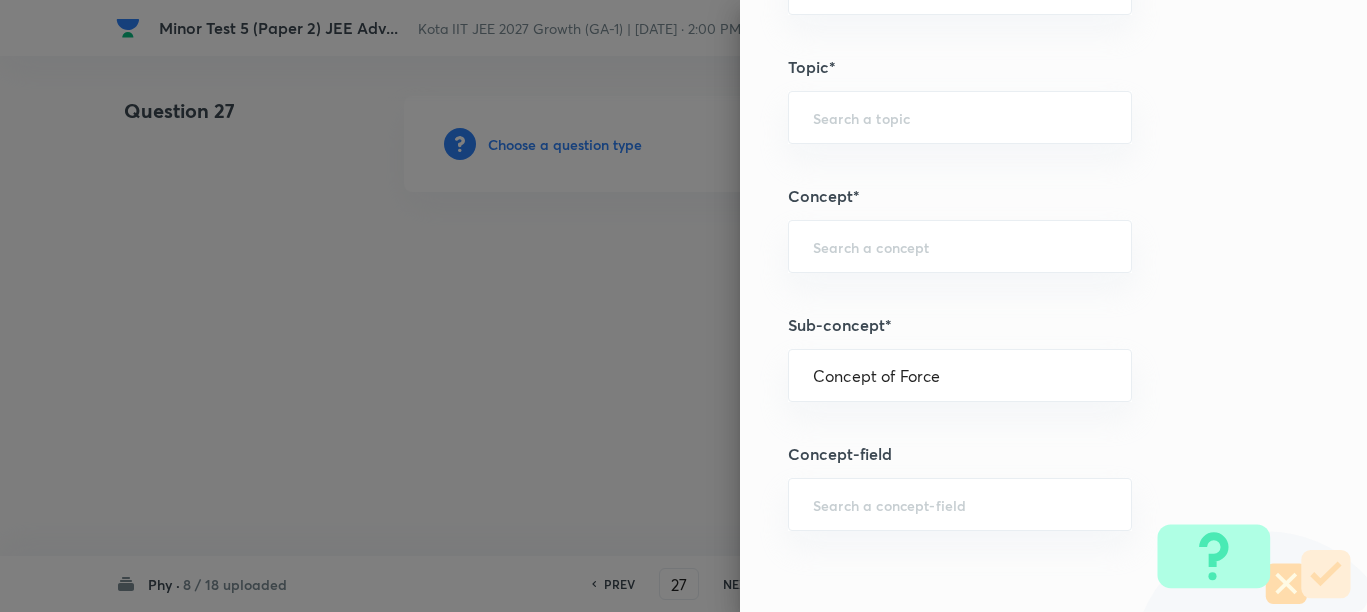 type on "Physics" 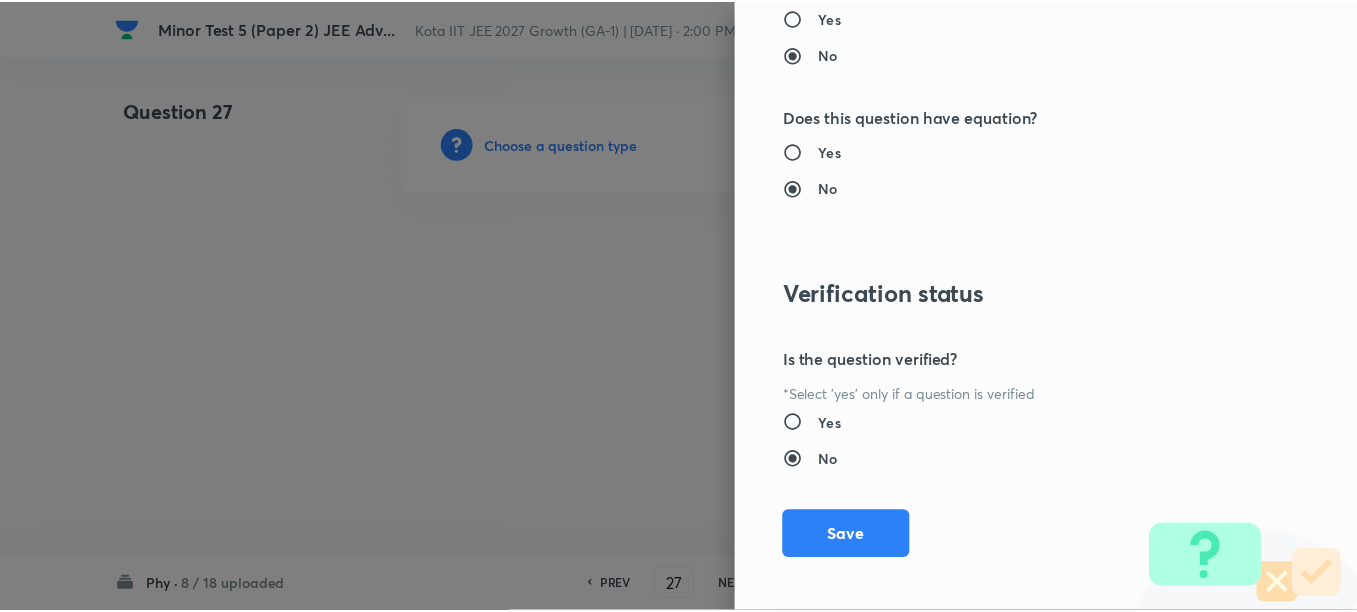 scroll, scrollTop: 2511, scrollLeft: 0, axis: vertical 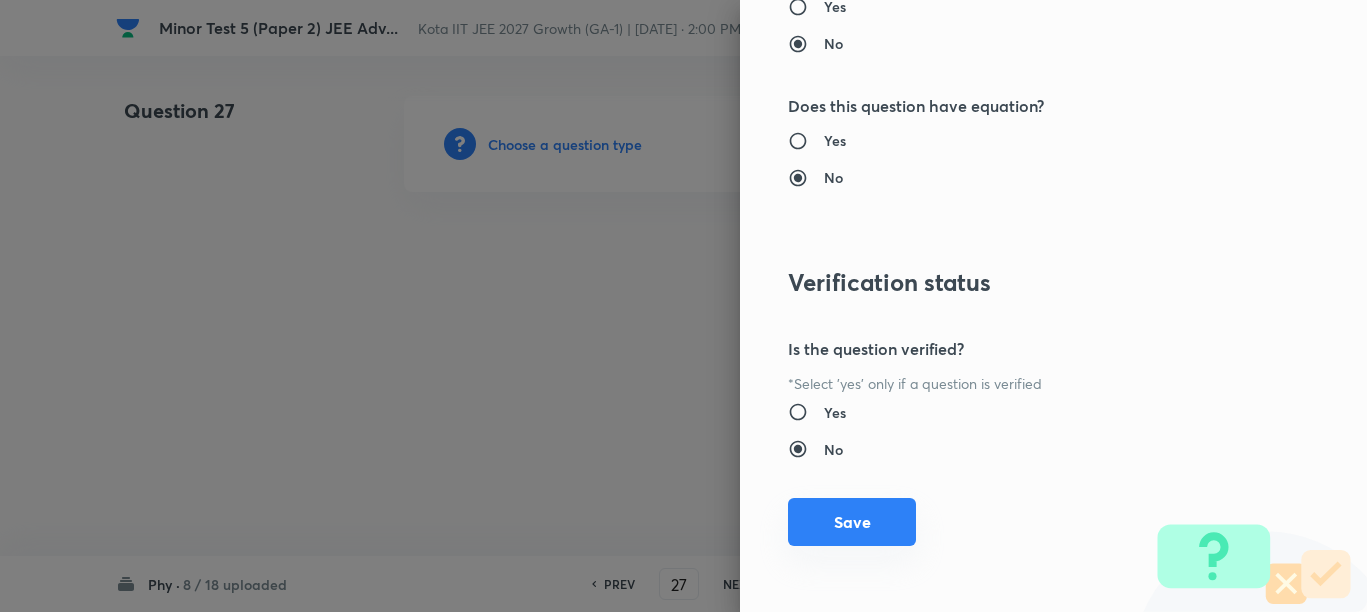 click on "Save" at bounding box center [852, 522] 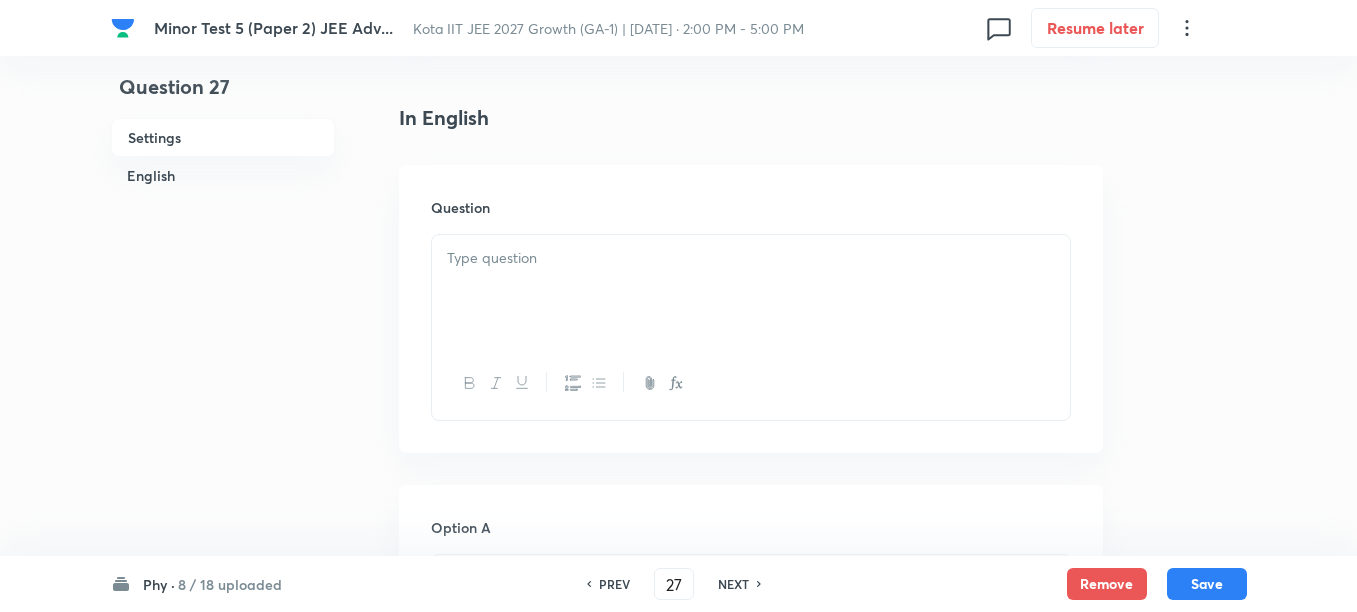 scroll, scrollTop: 500, scrollLeft: 0, axis: vertical 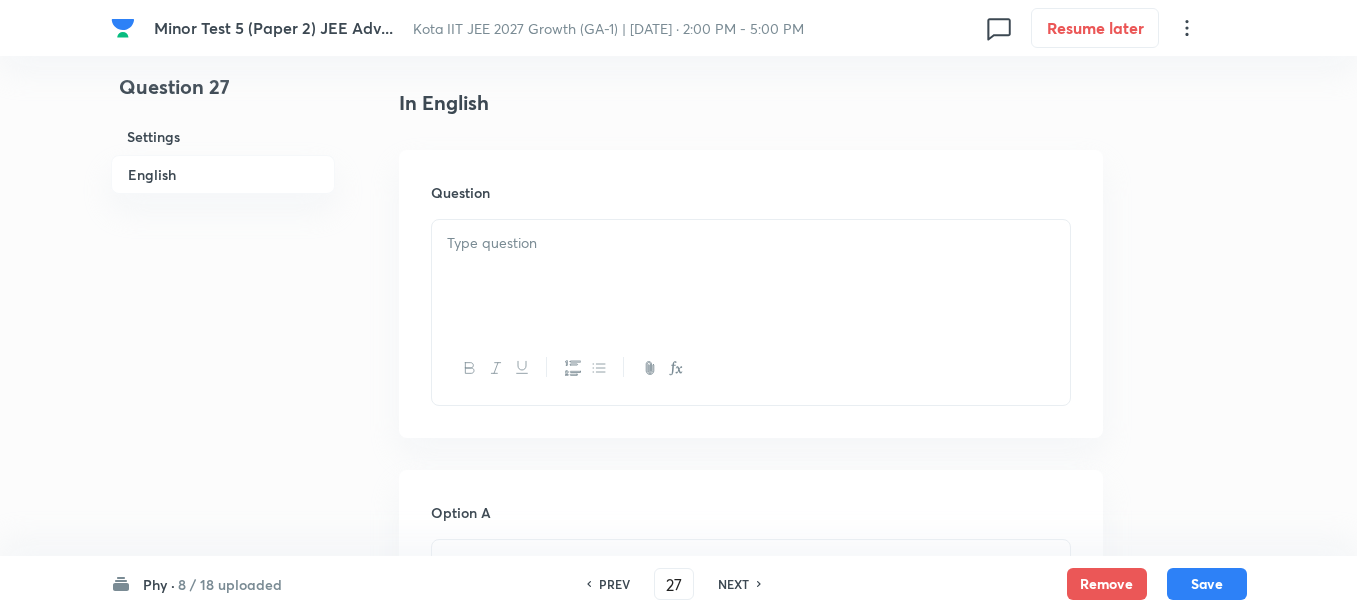 click at bounding box center (751, 368) 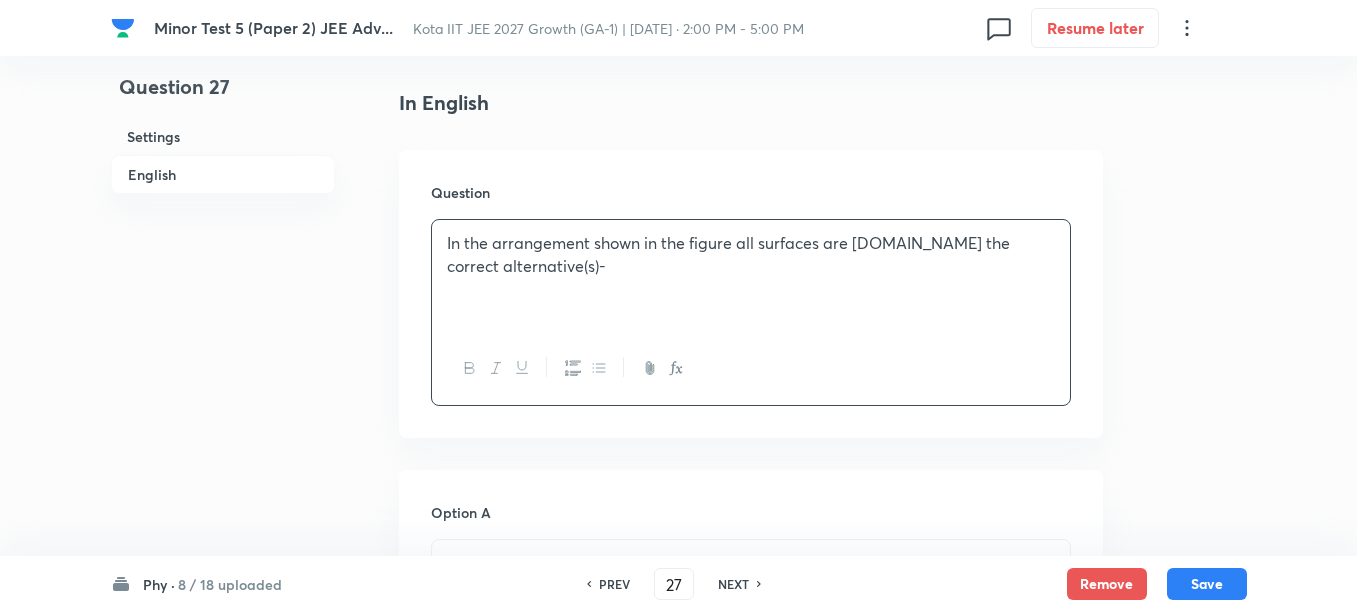 click on "In the arrangement shown in the figure all surfaces are smooth.Select the correct alternative(s)-" at bounding box center [751, 254] 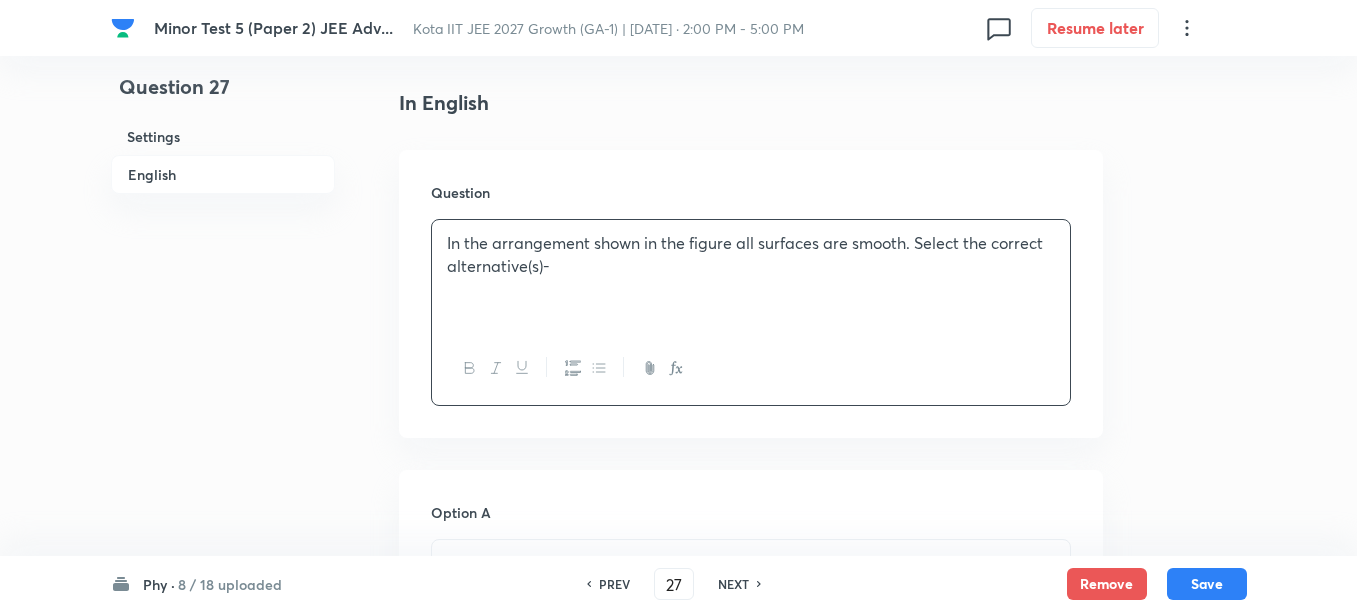 click on "In the arrangement shown in the figure all surfaces are smooth. Select the correct alternative(s)-" at bounding box center (751, 254) 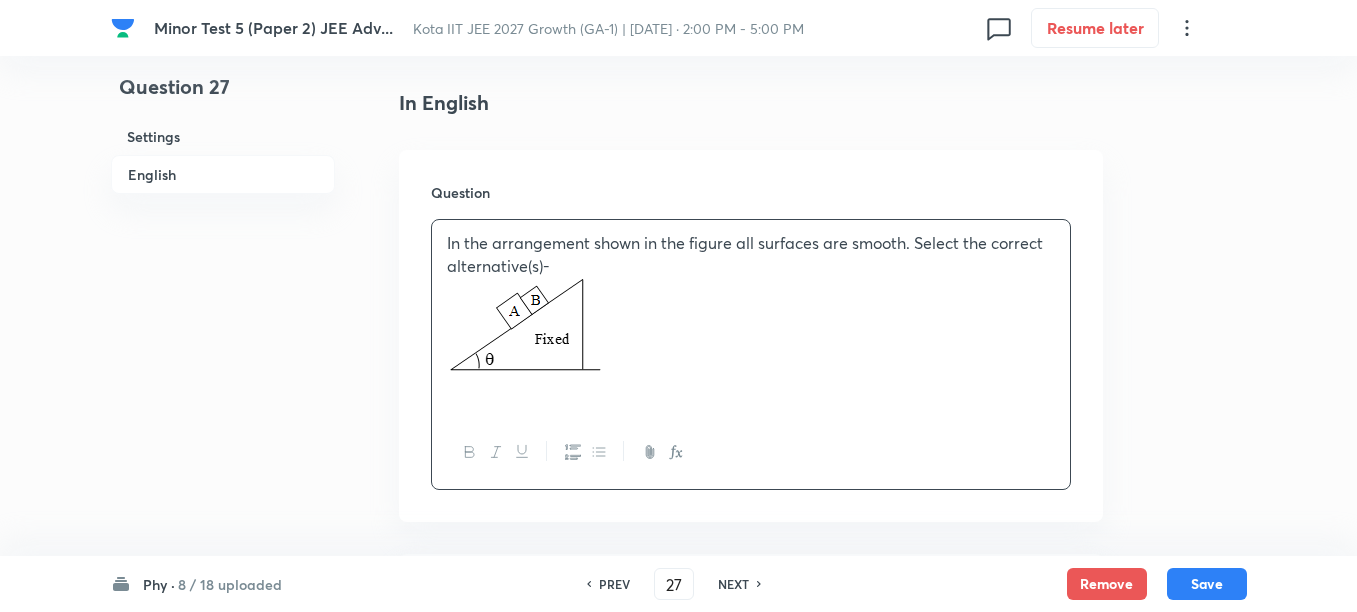 scroll, scrollTop: 625, scrollLeft: 0, axis: vertical 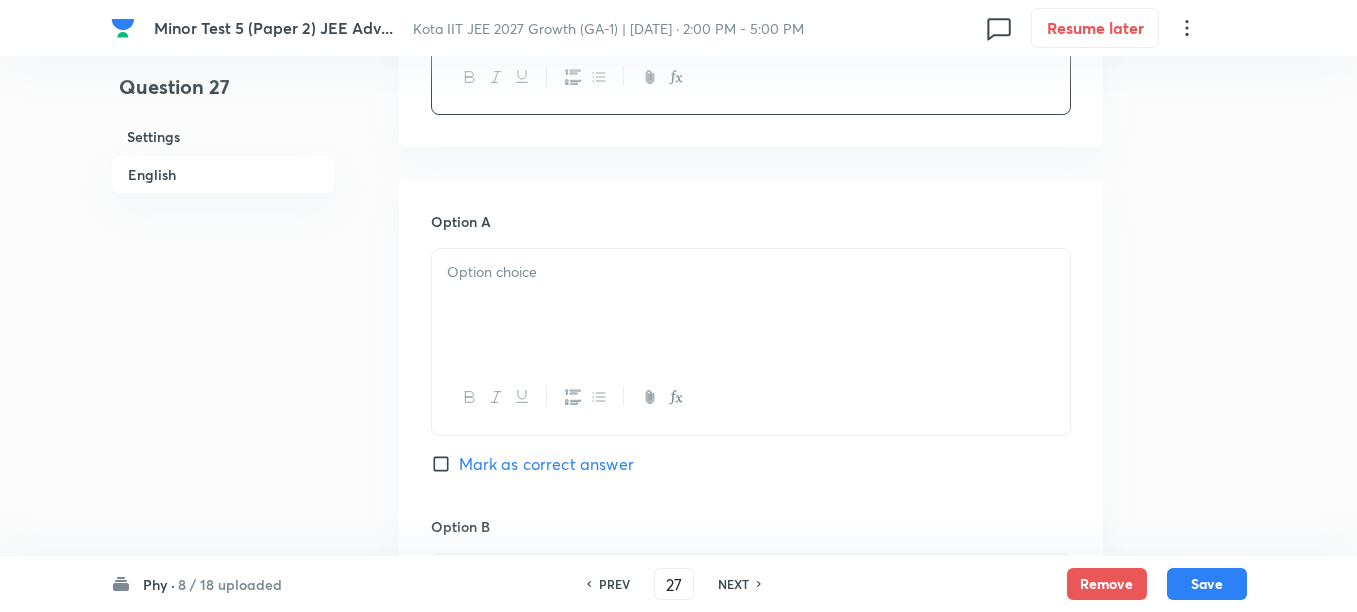 click at bounding box center [751, 305] 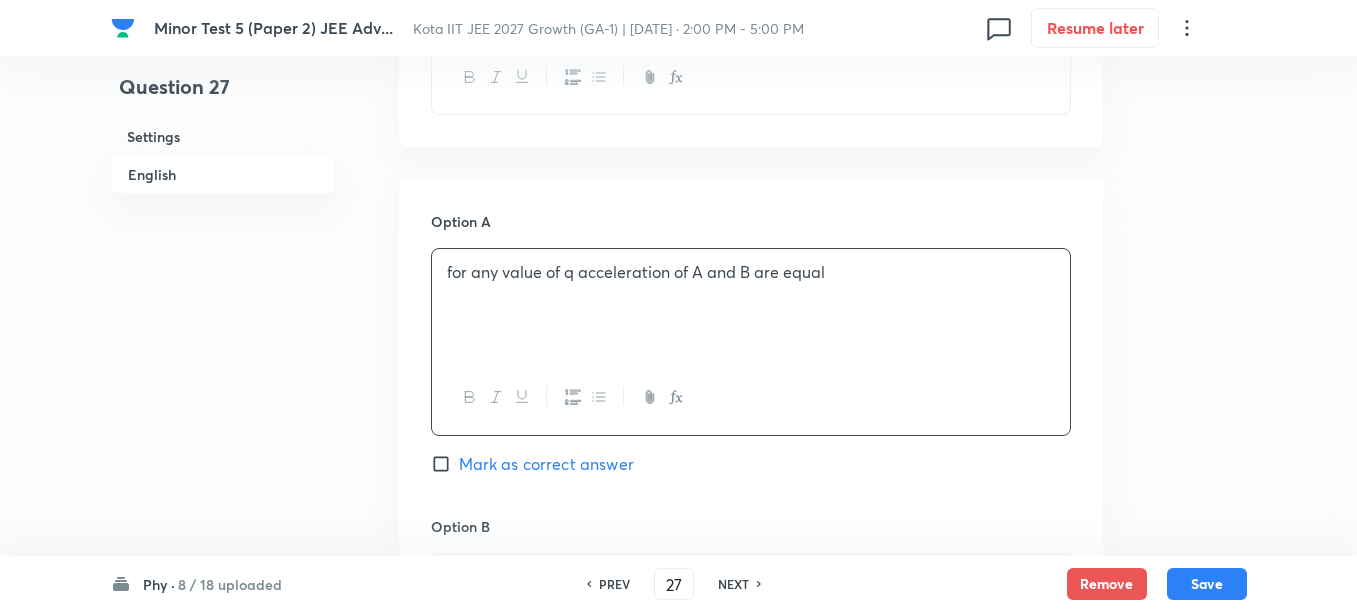 scroll, scrollTop: 1000, scrollLeft: 0, axis: vertical 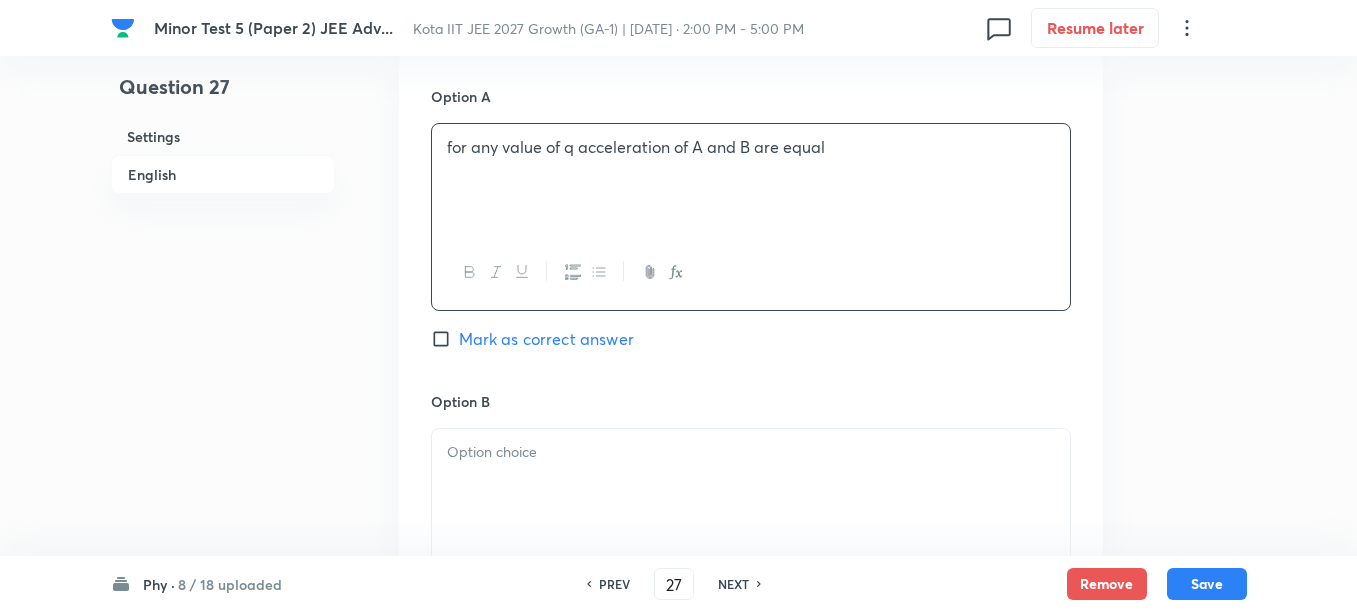 click at bounding box center (751, 452) 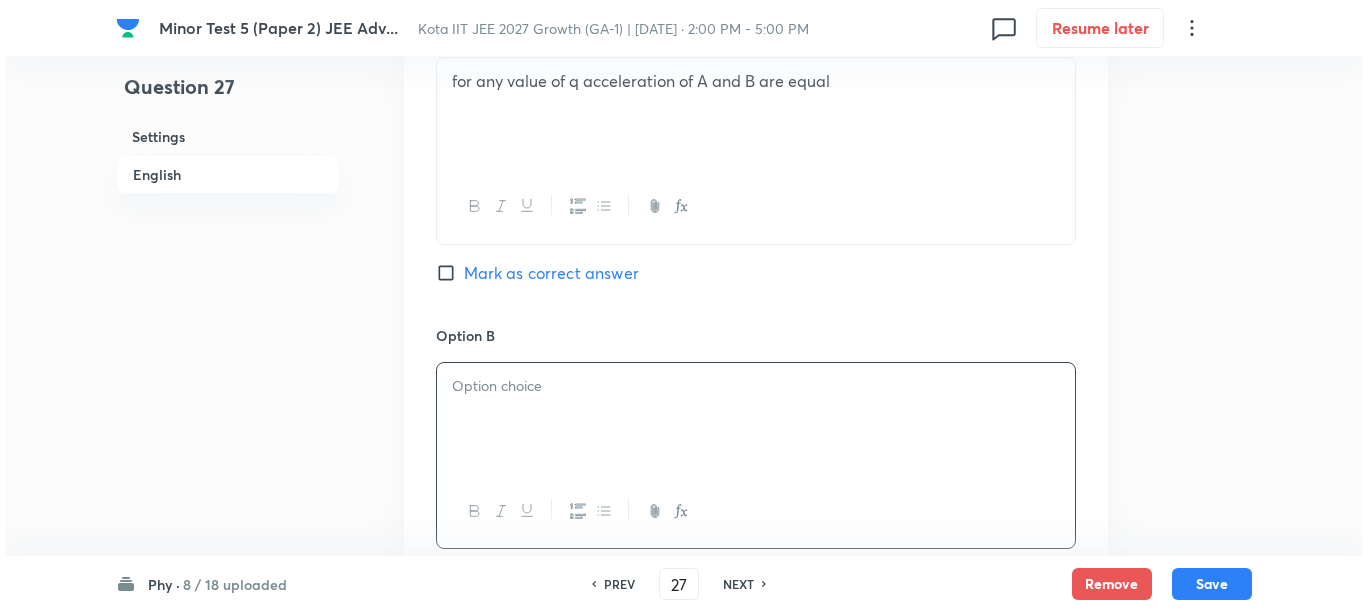 scroll, scrollTop: 1125, scrollLeft: 0, axis: vertical 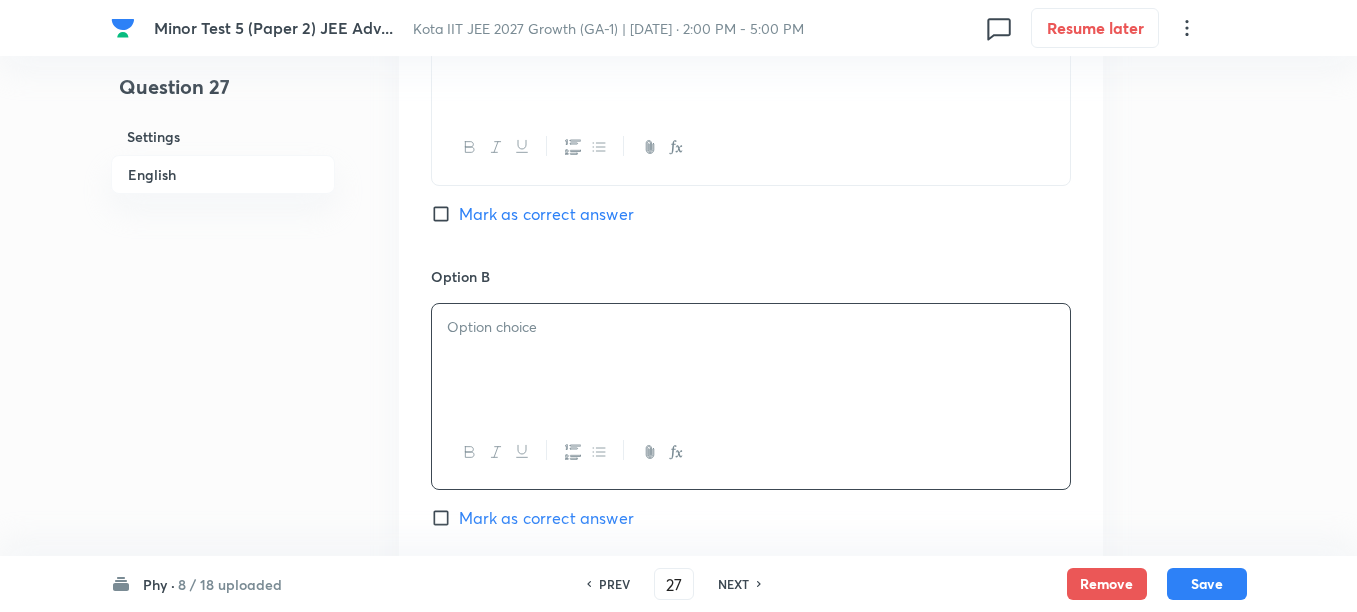 paste 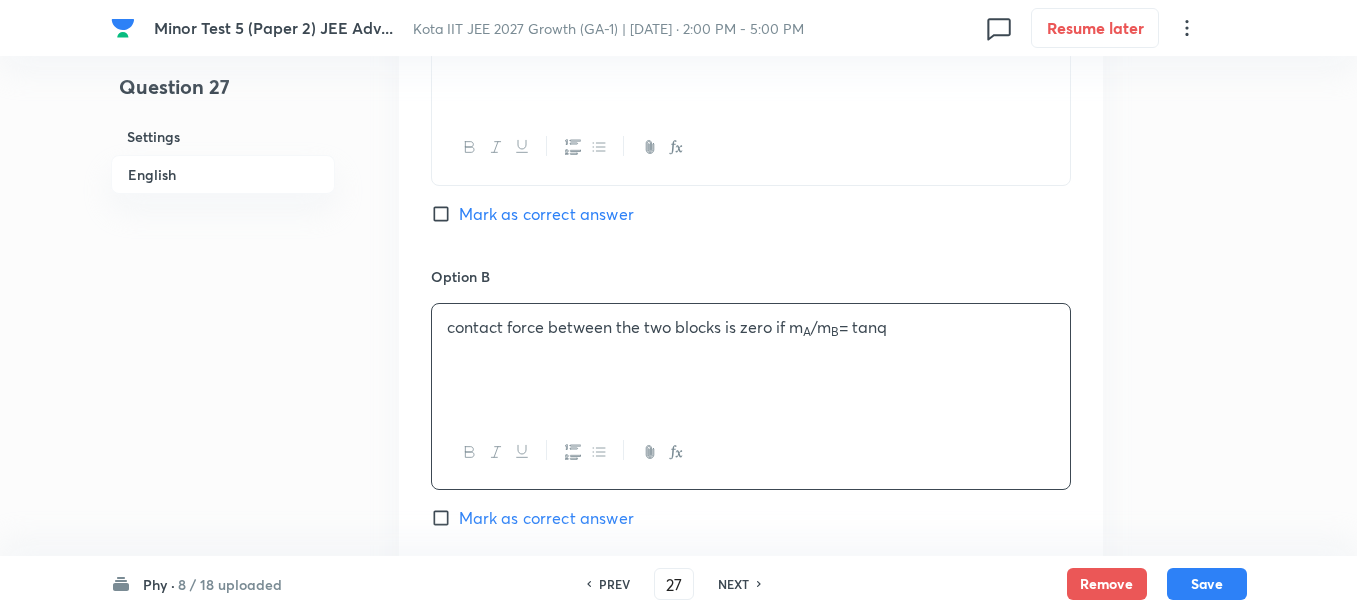 type 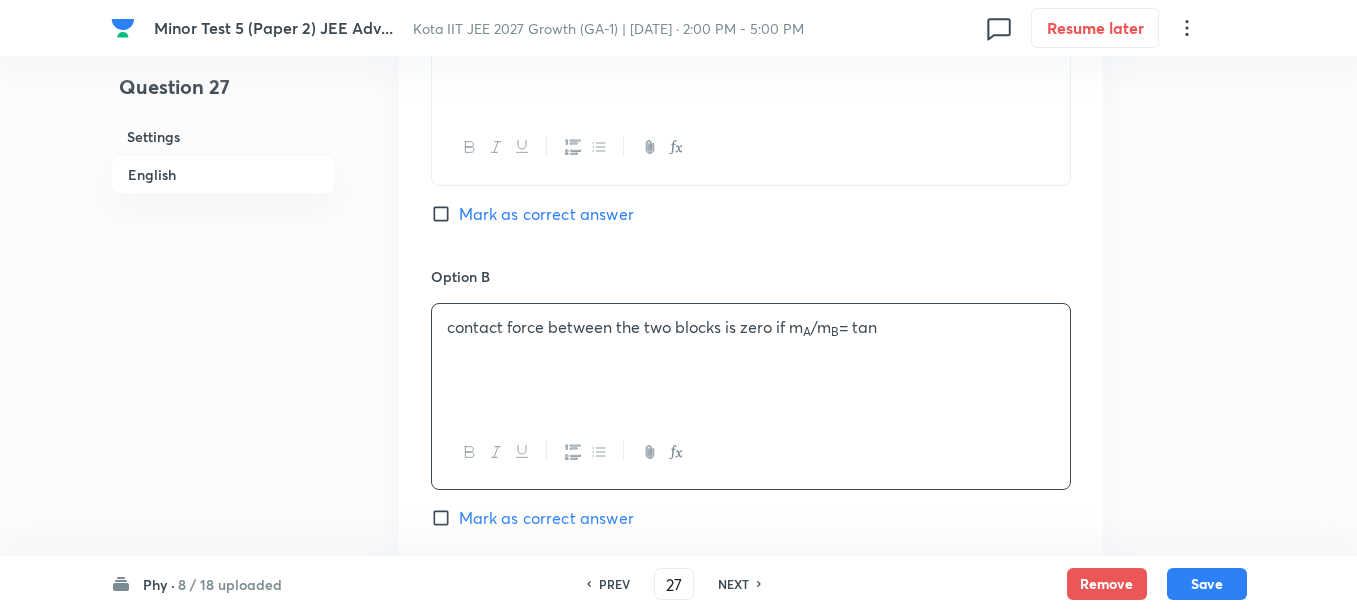 click 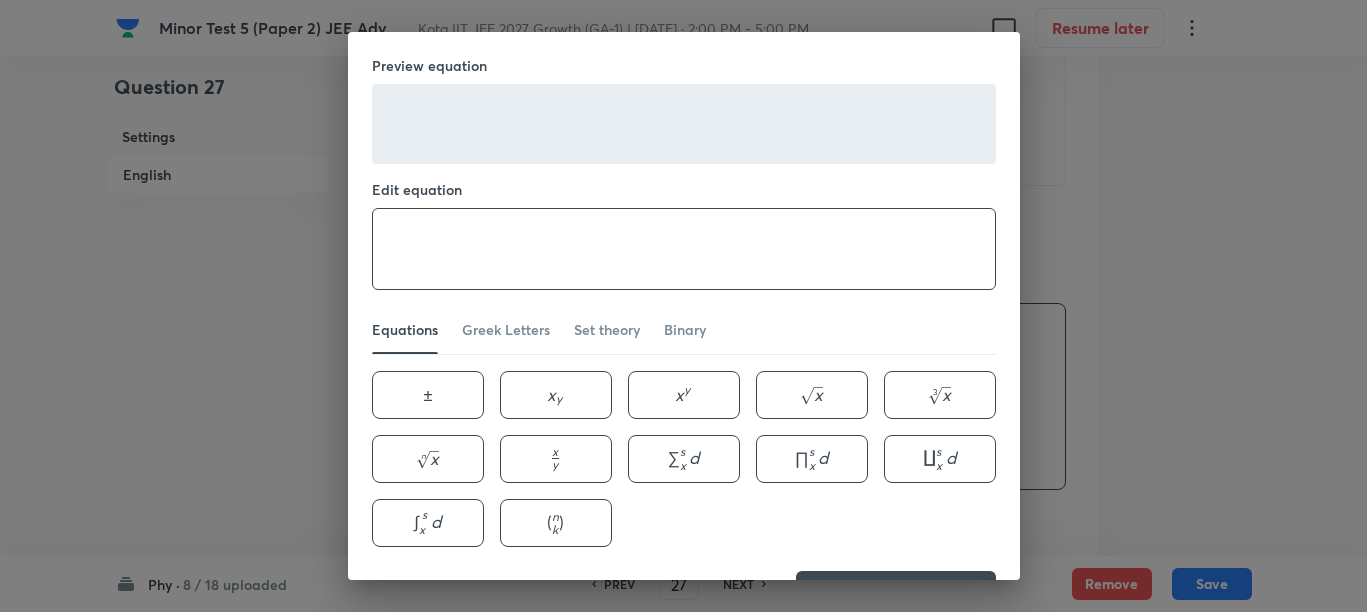 click at bounding box center (684, 249) 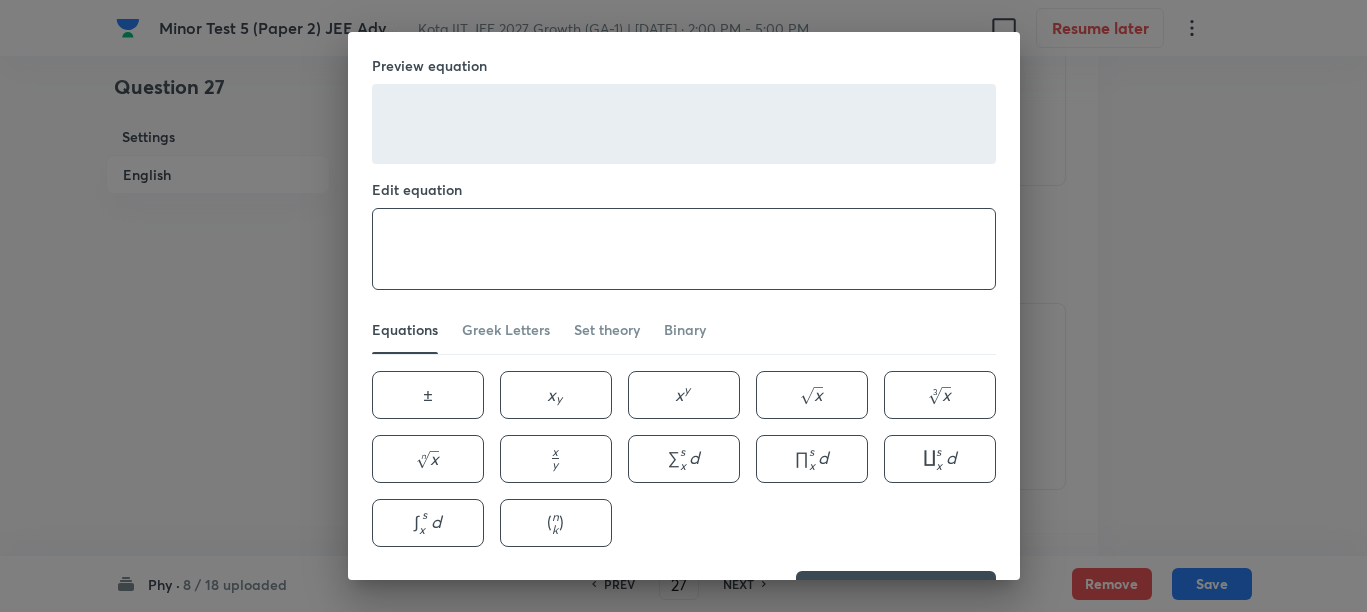 paste on "\theta" 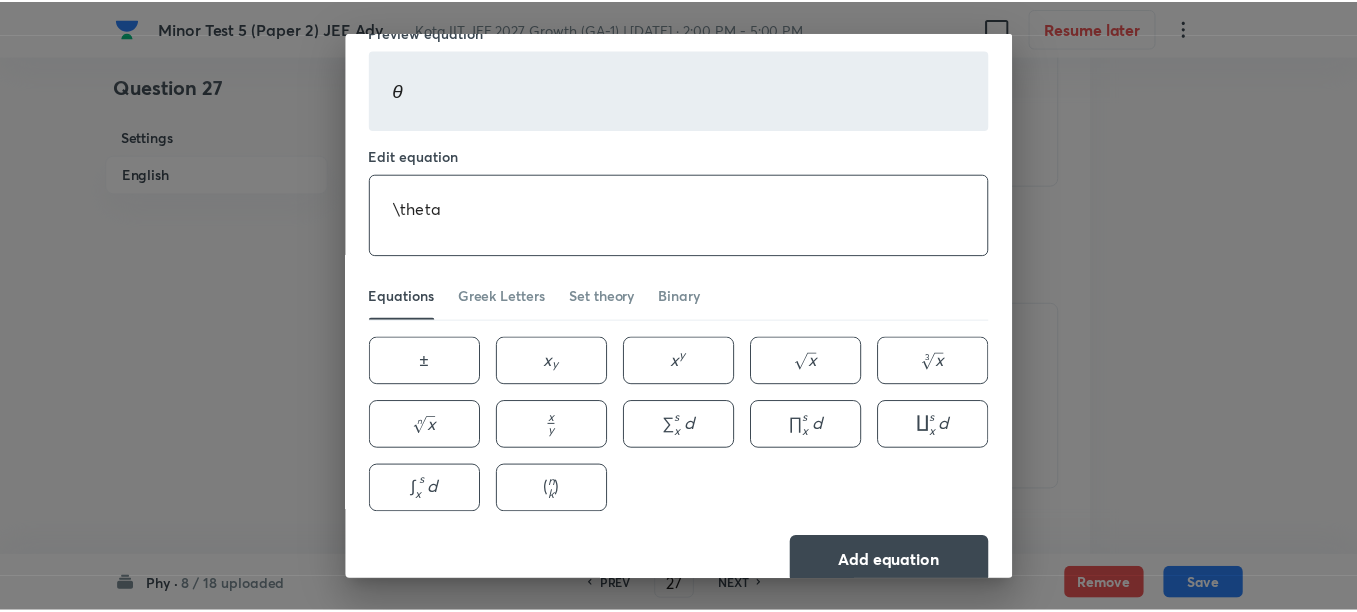 scroll, scrollTop: 63, scrollLeft: 0, axis: vertical 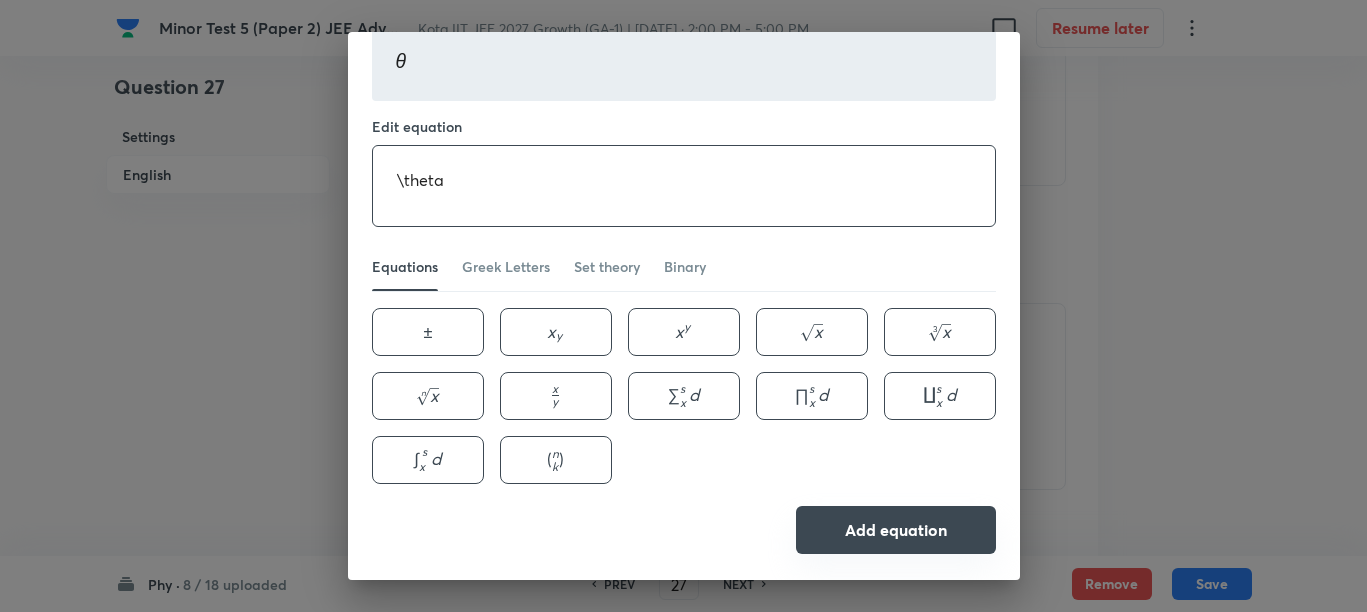 type on "\theta" 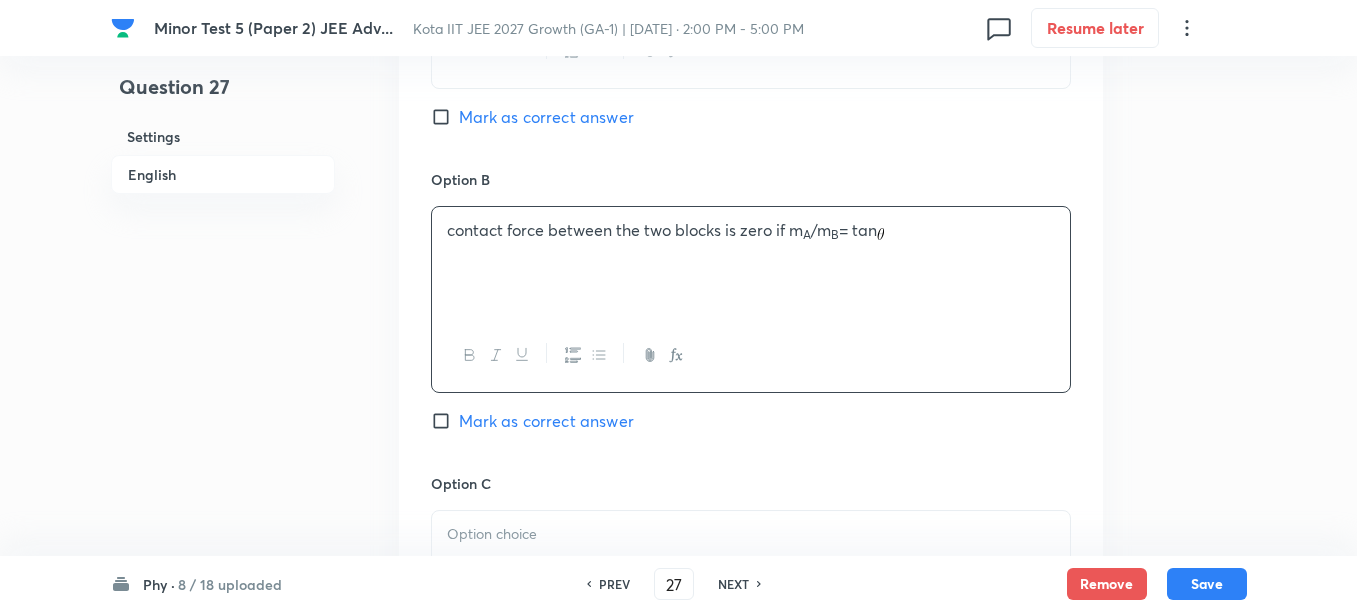 scroll, scrollTop: 1375, scrollLeft: 0, axis: vertical 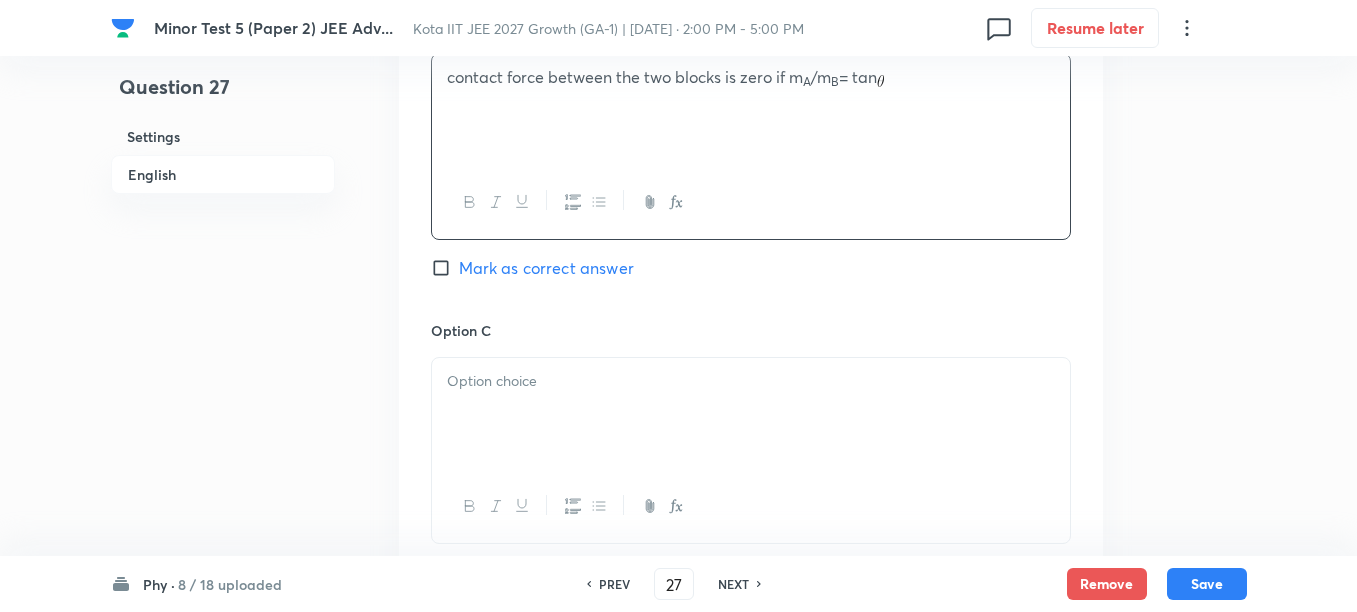 click at bounding box center [751, 381] 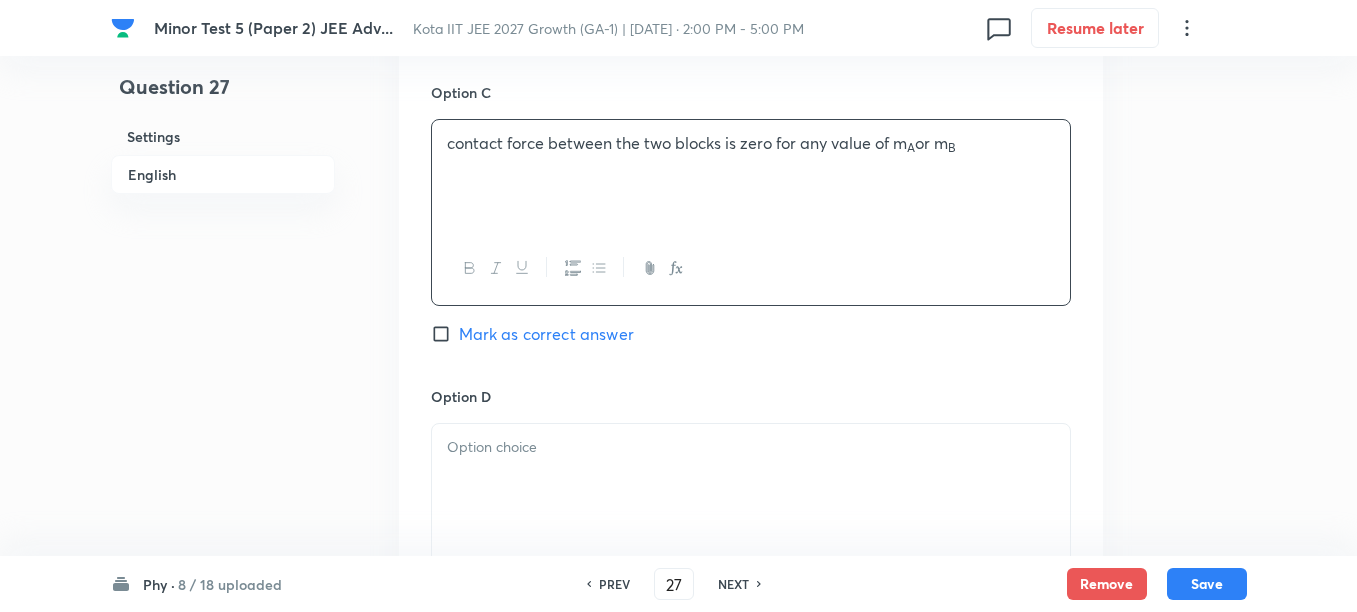 scroll, scrollTop: 1625, scrollLeft: 0, axis: vertical 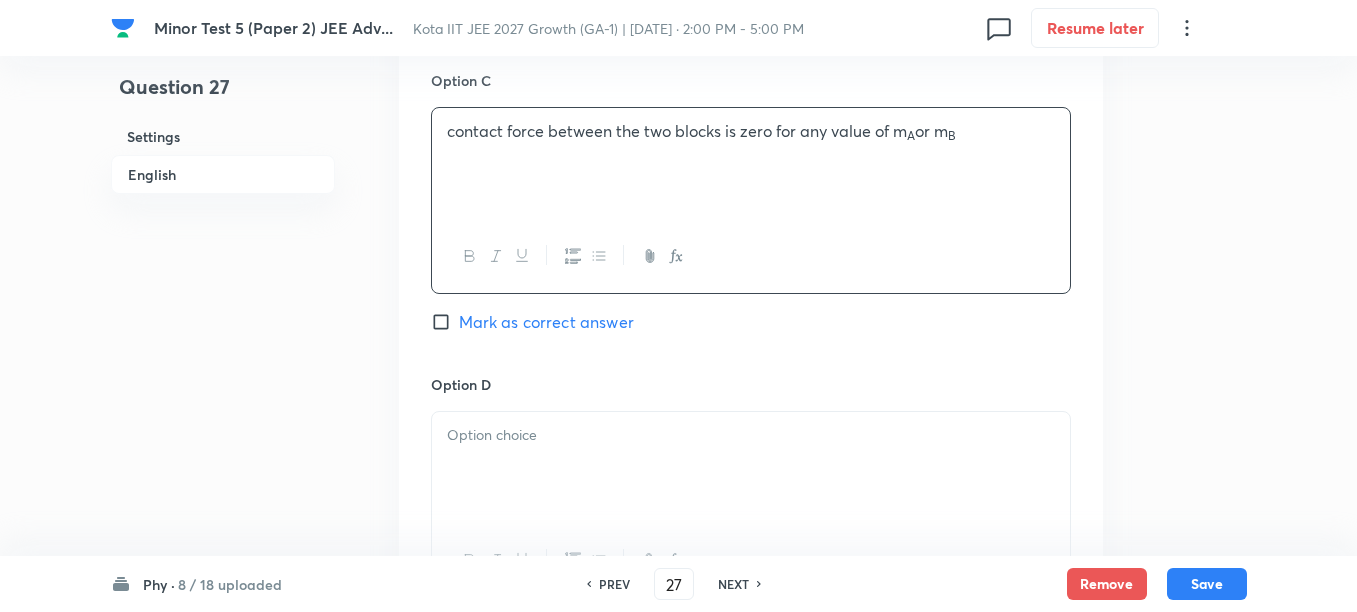 click at bounding box center [751, 468] 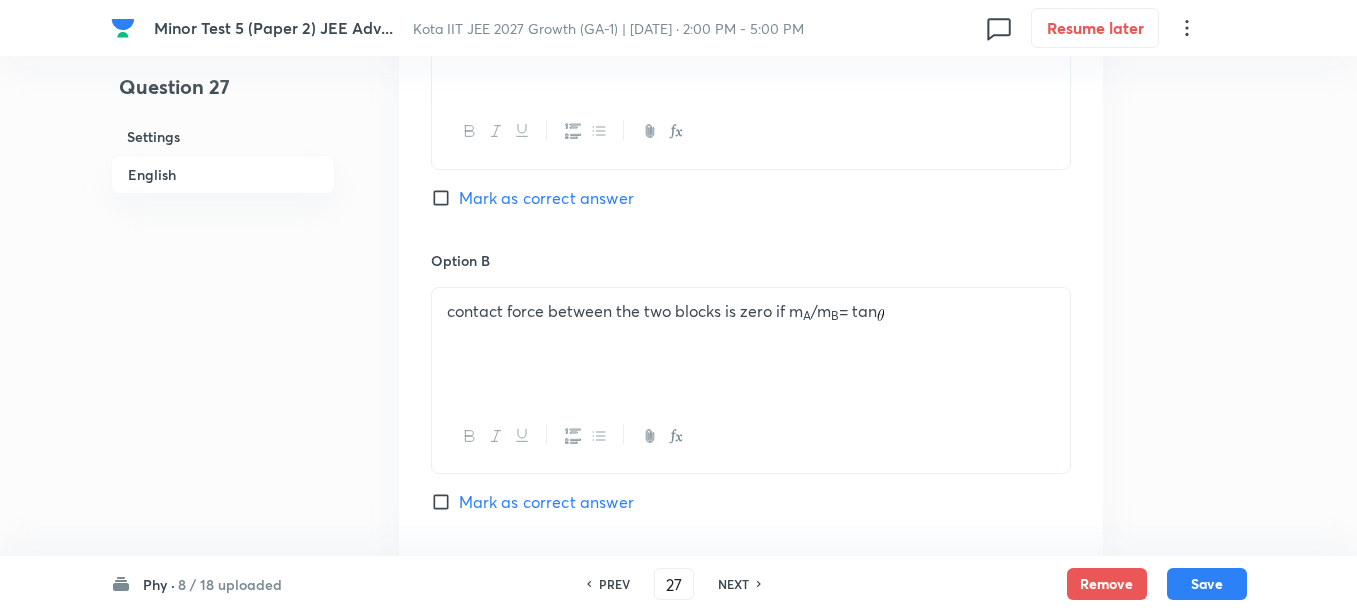 scroll, scrollTop: 1125, scrollLeft: 0, axis: vertical 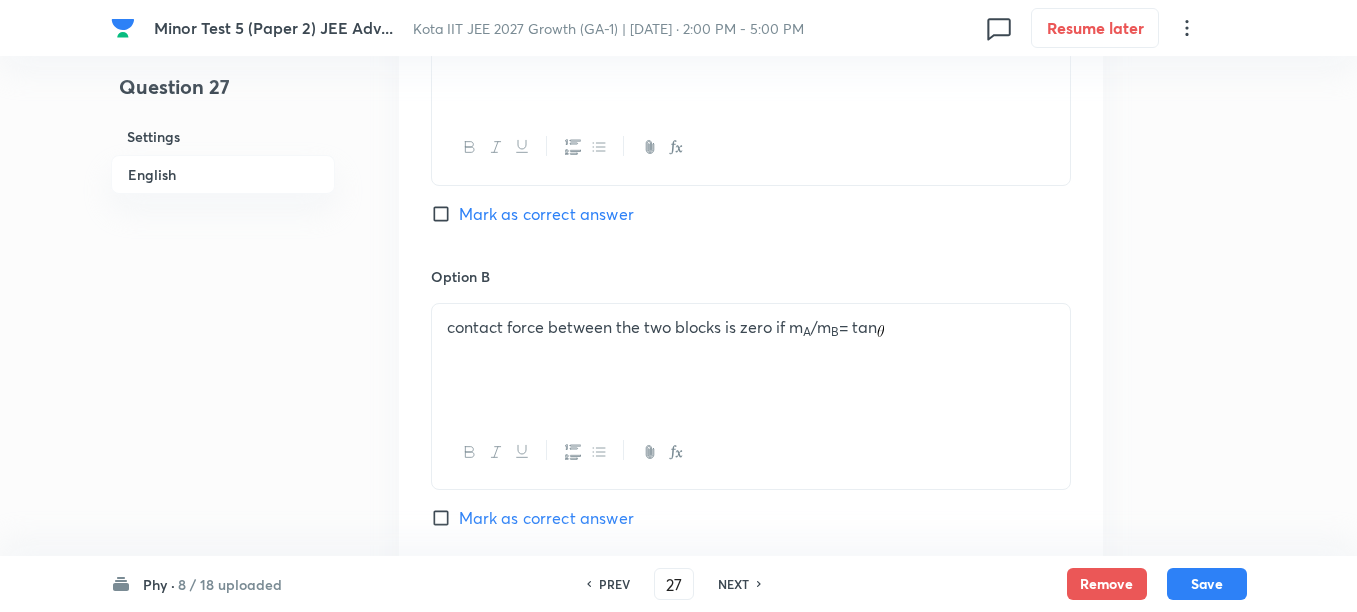 click on "Mark as correct answer" at bounding box center [546, 214] 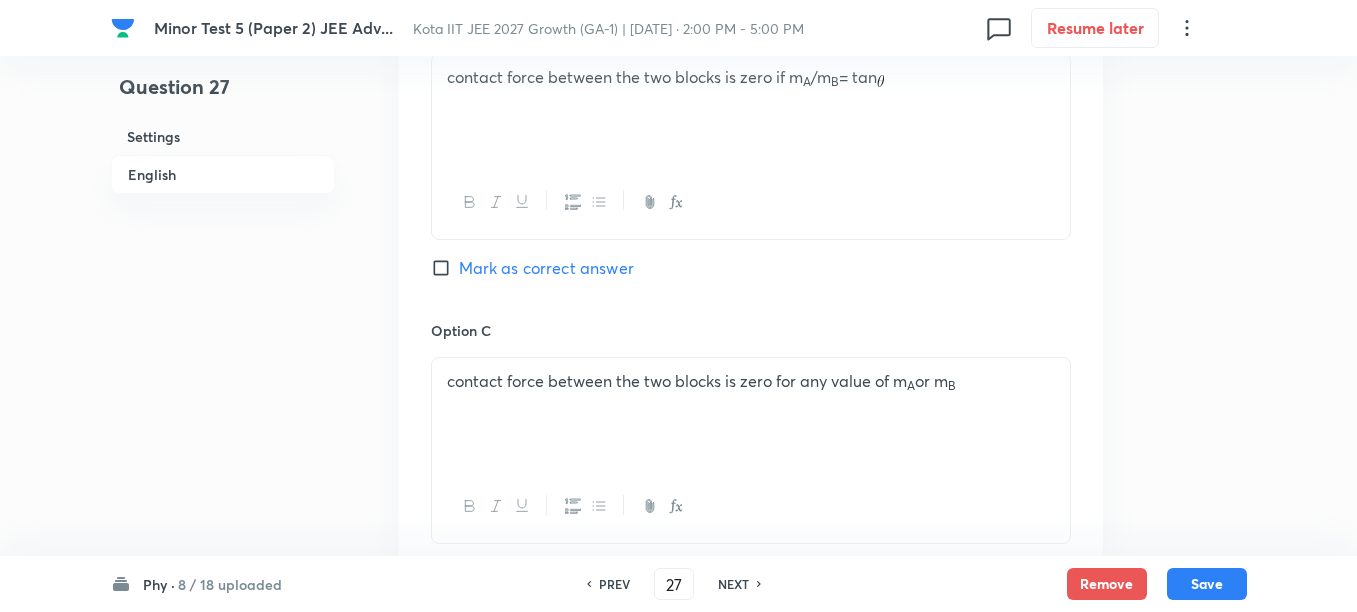scroll, scrollTop: 1500, scrollLeft: 0, axis: vertical 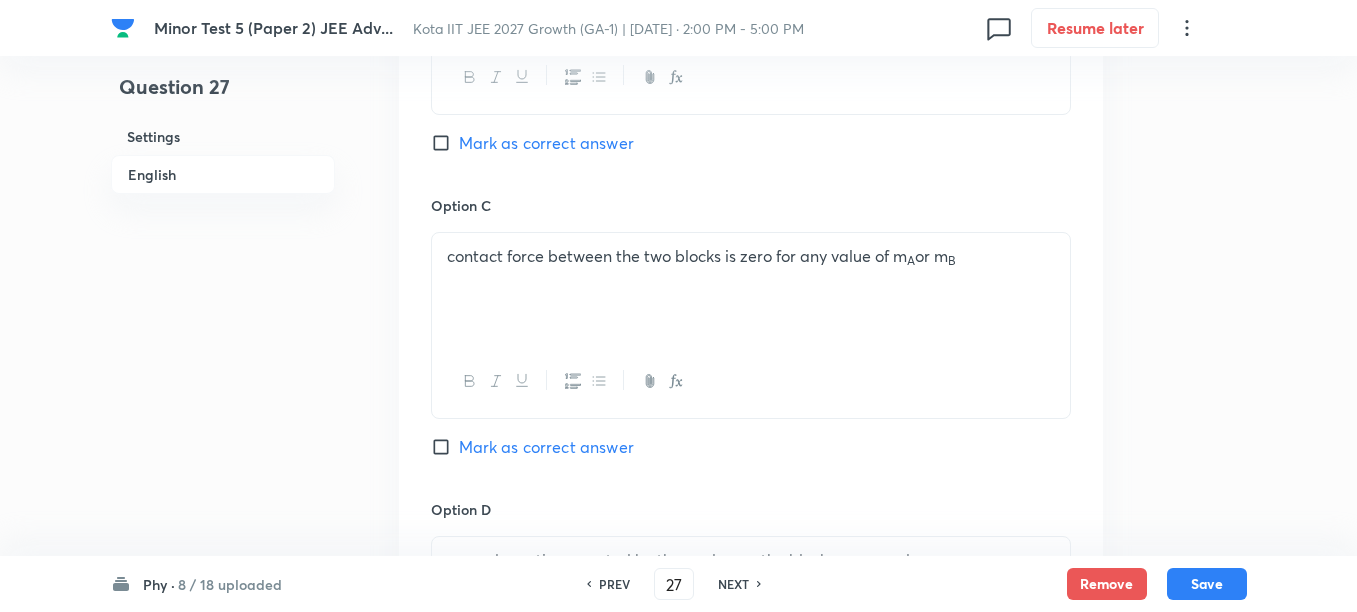 click on "Mark as correct answer" at bounding box center [546, 447] 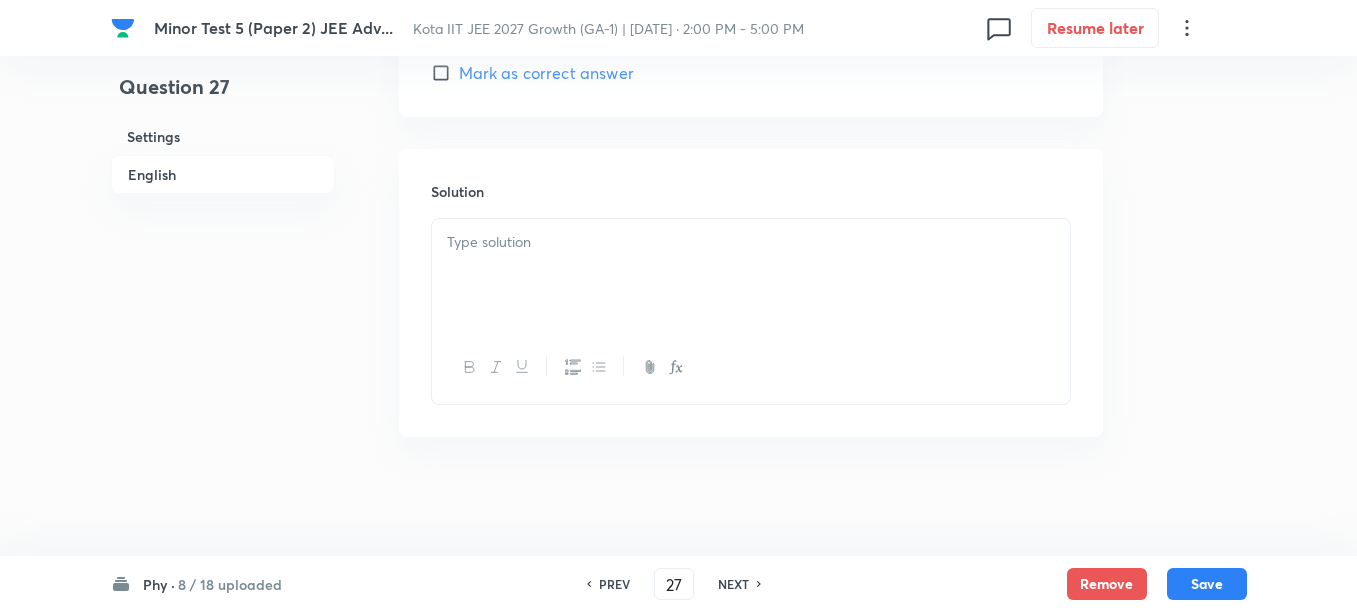 scroll, scrollTop: 2180, scrollLeft: 0, axis: vertical 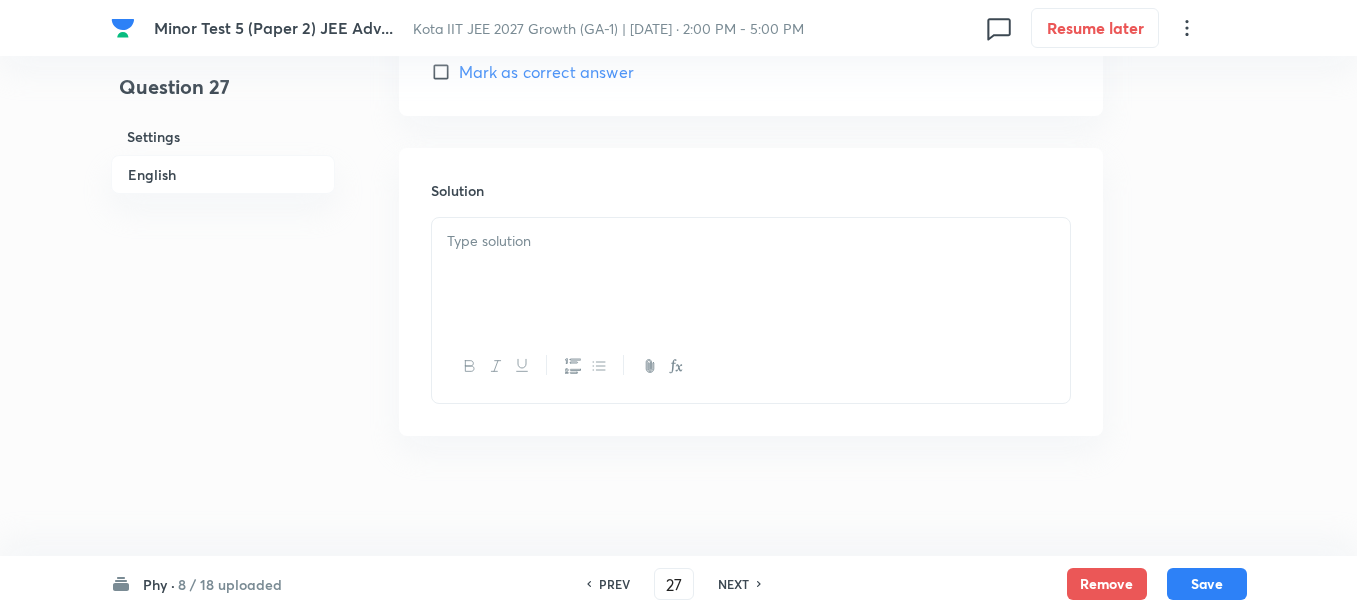 click at bounding box center (751, 366) 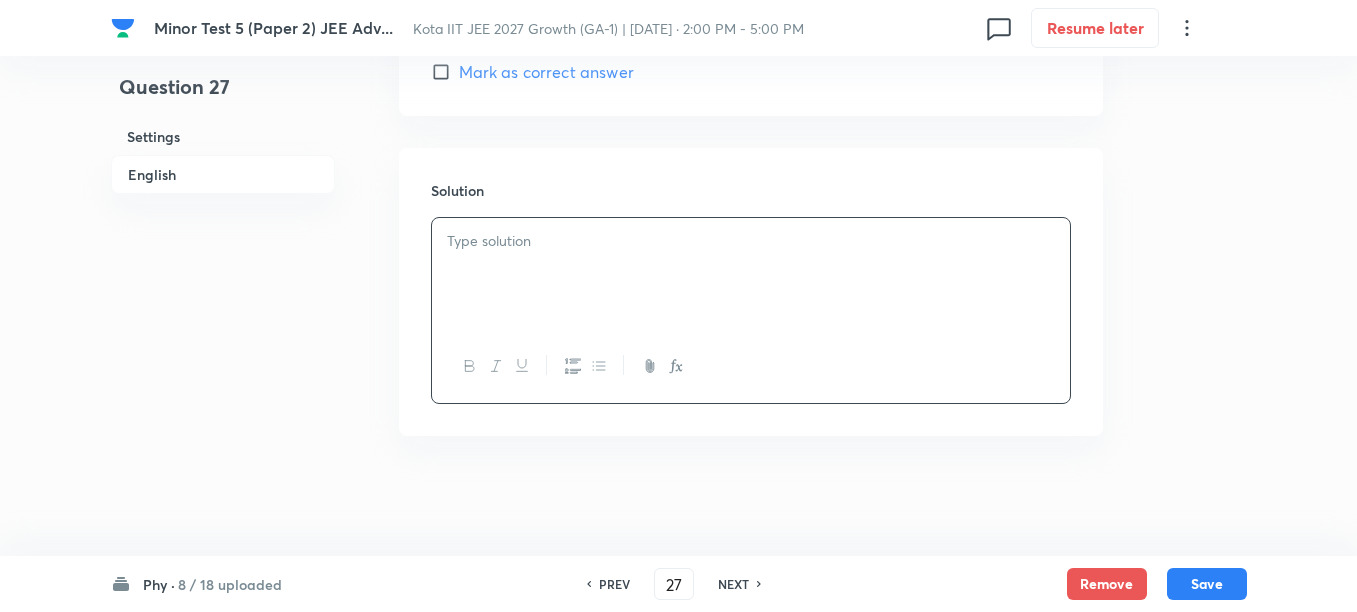 type 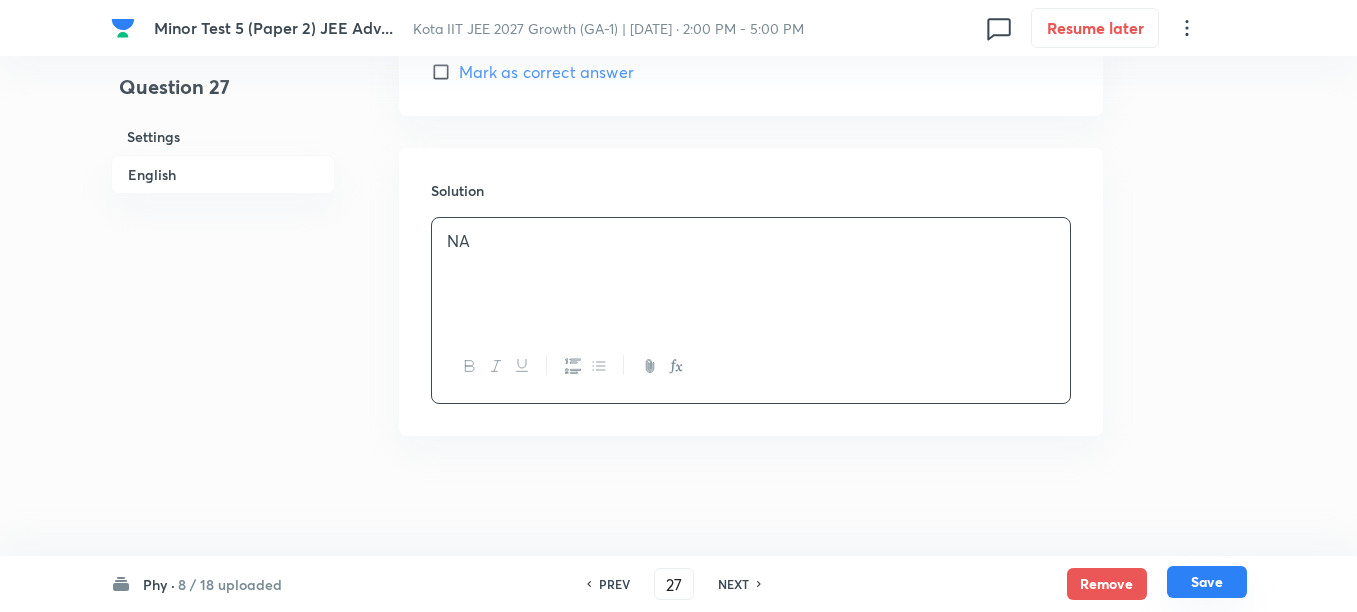 click on "Save" at bounding box center (1207, 582) 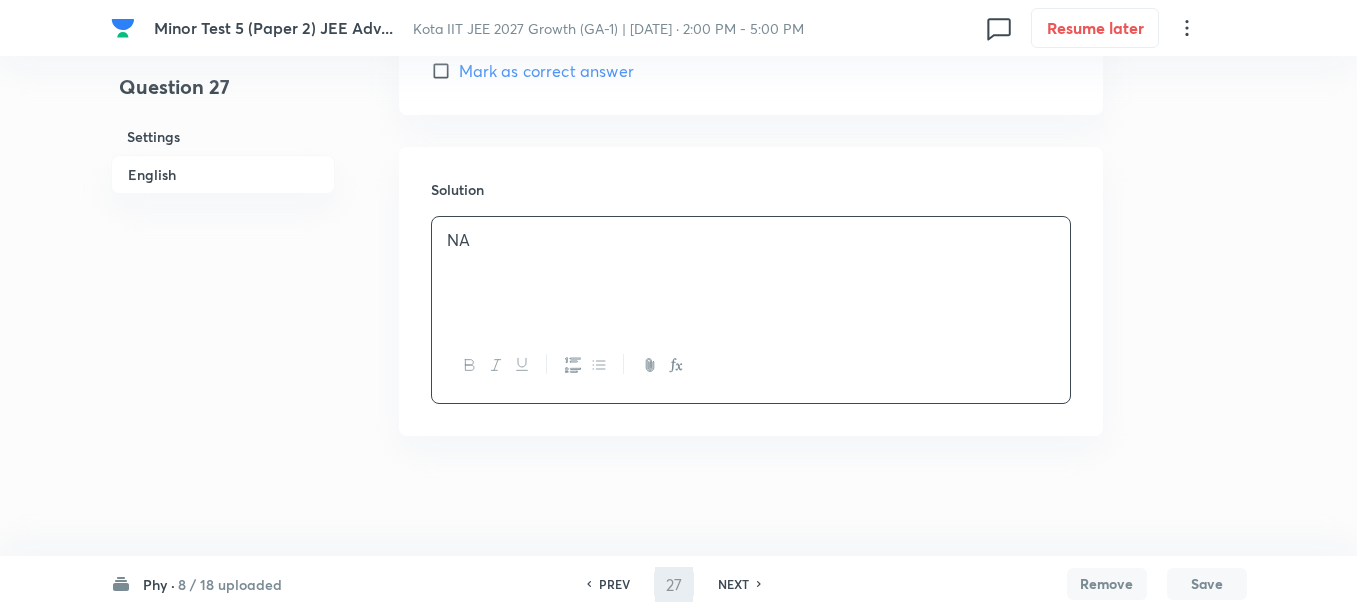 scroll, scrollTop: 2158, scrollLeft: 0, axis: vertical 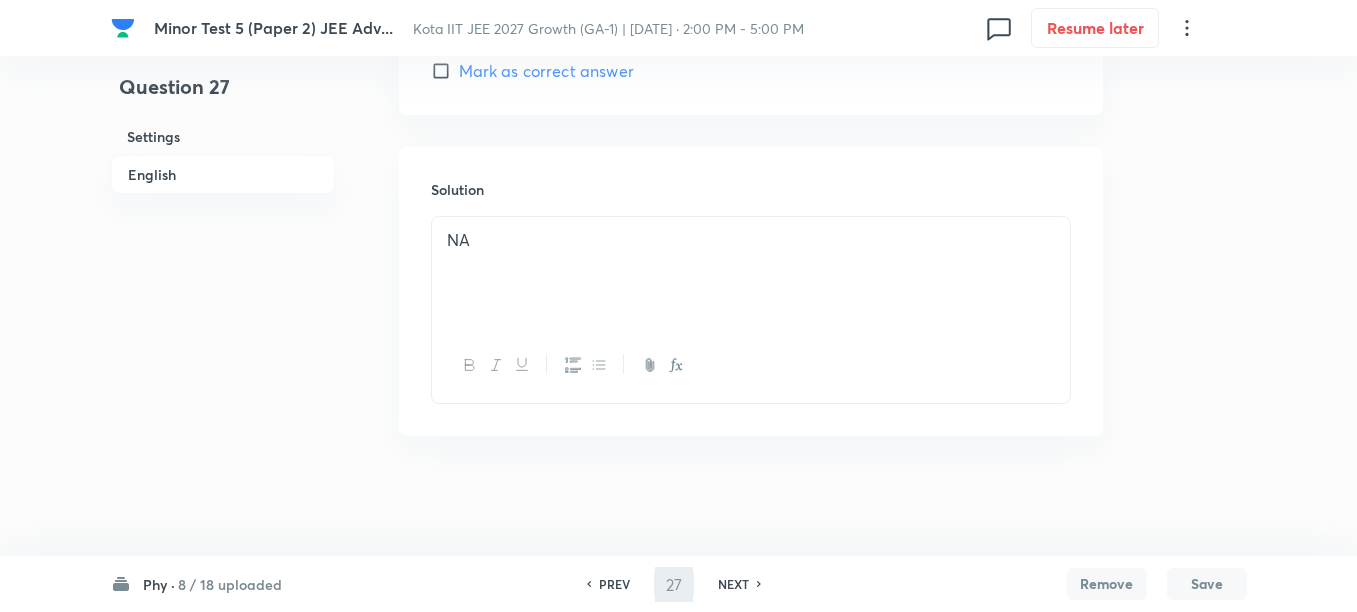 type on "28" 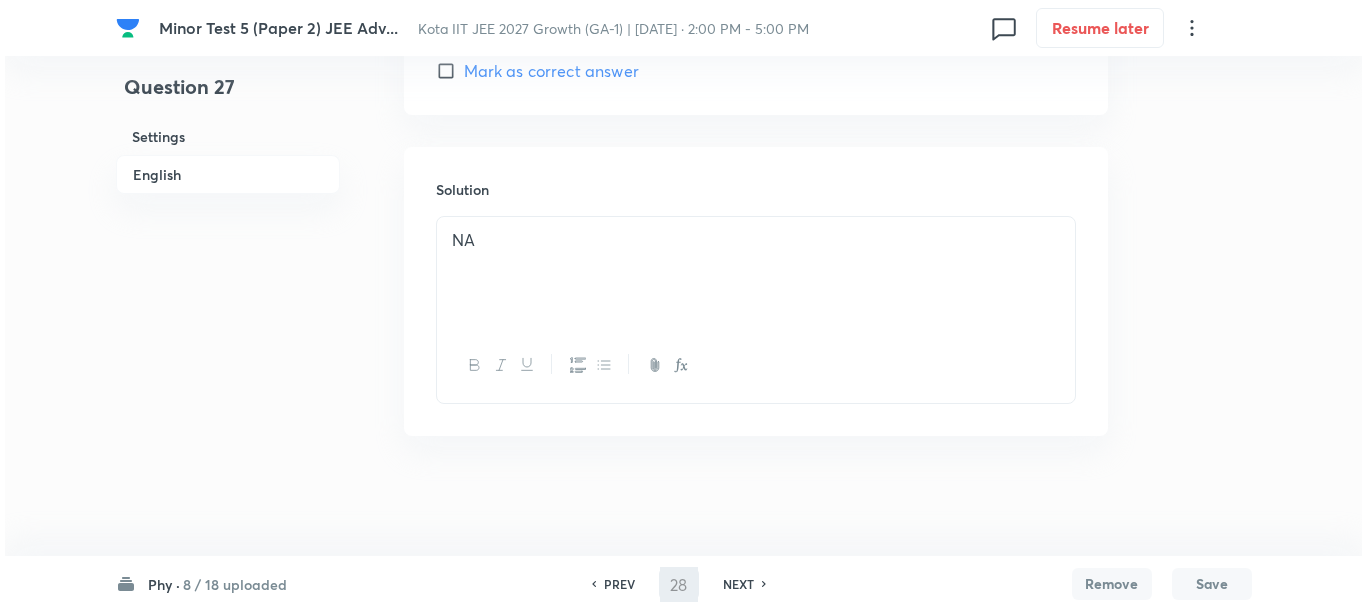 scroll, scrollTop: 0, scrollLeft: 0, axis: both 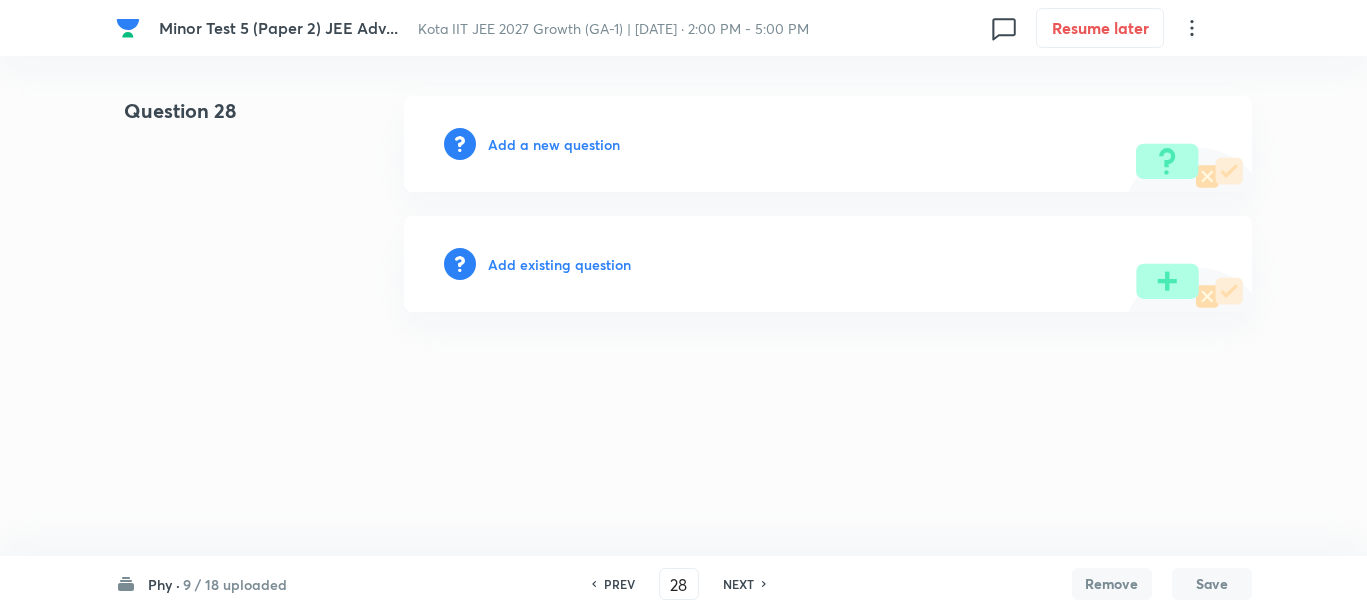 click on "Add a new question" at bounding box center [554, 144] 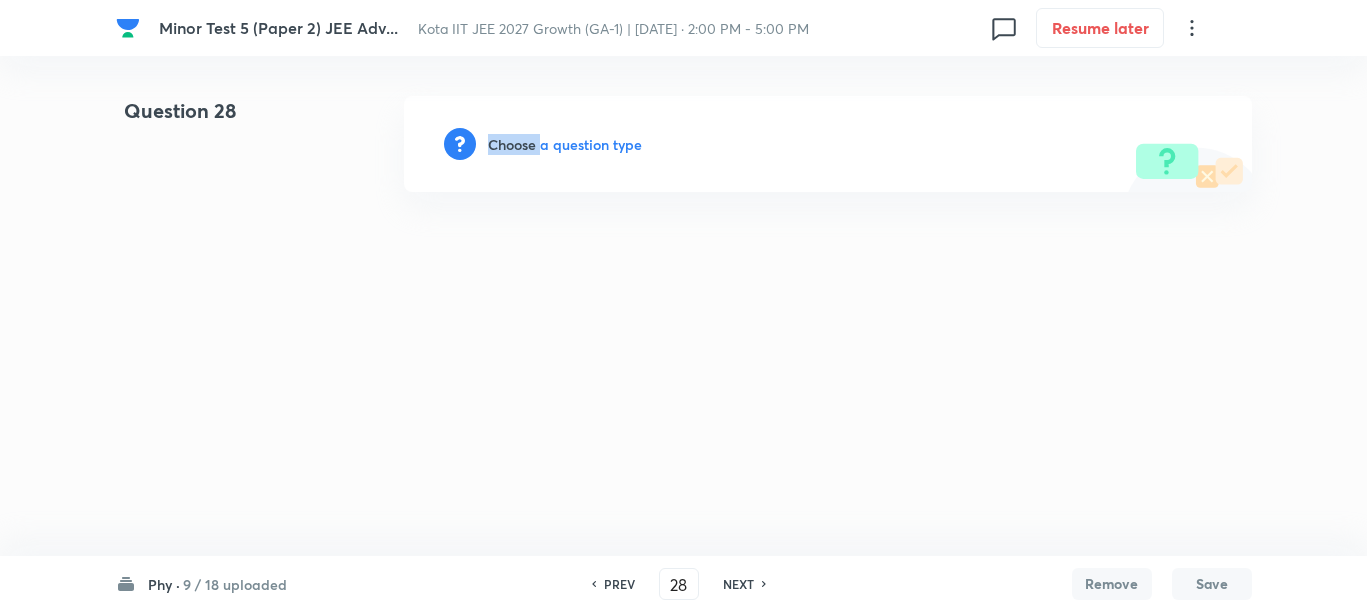 click on "Choose a question type" at bounding box center [565, 144] 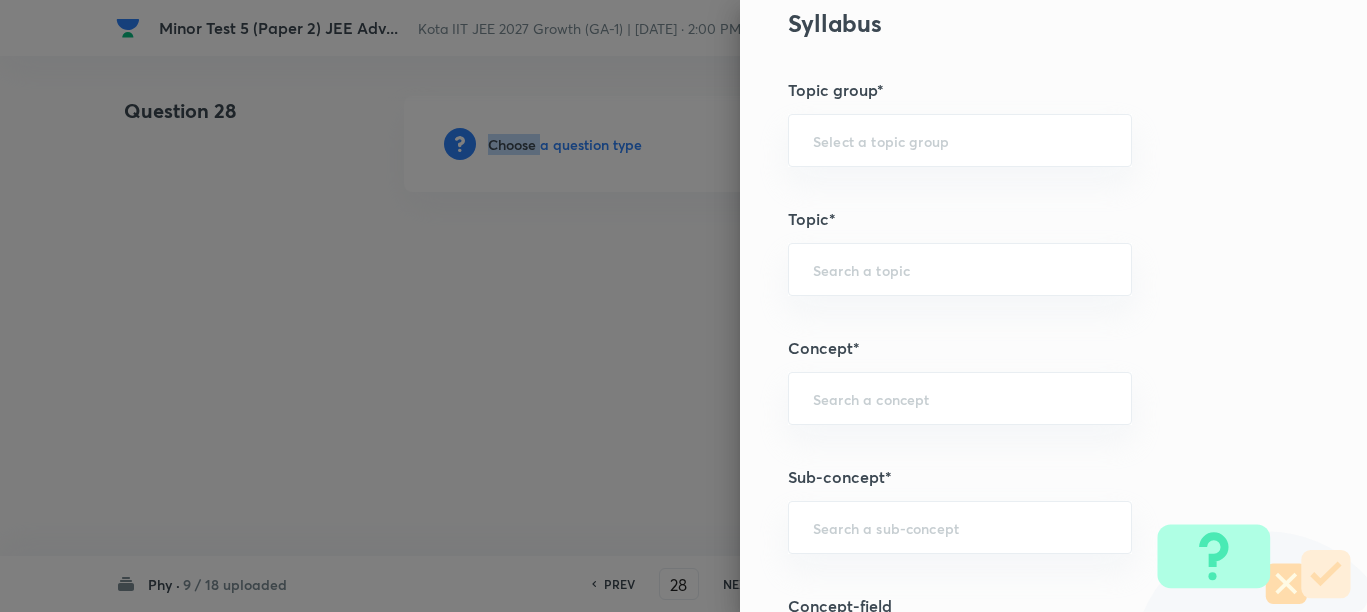 scroll, scrollTop: 1375, scrollLeft: 0, axis: vertical 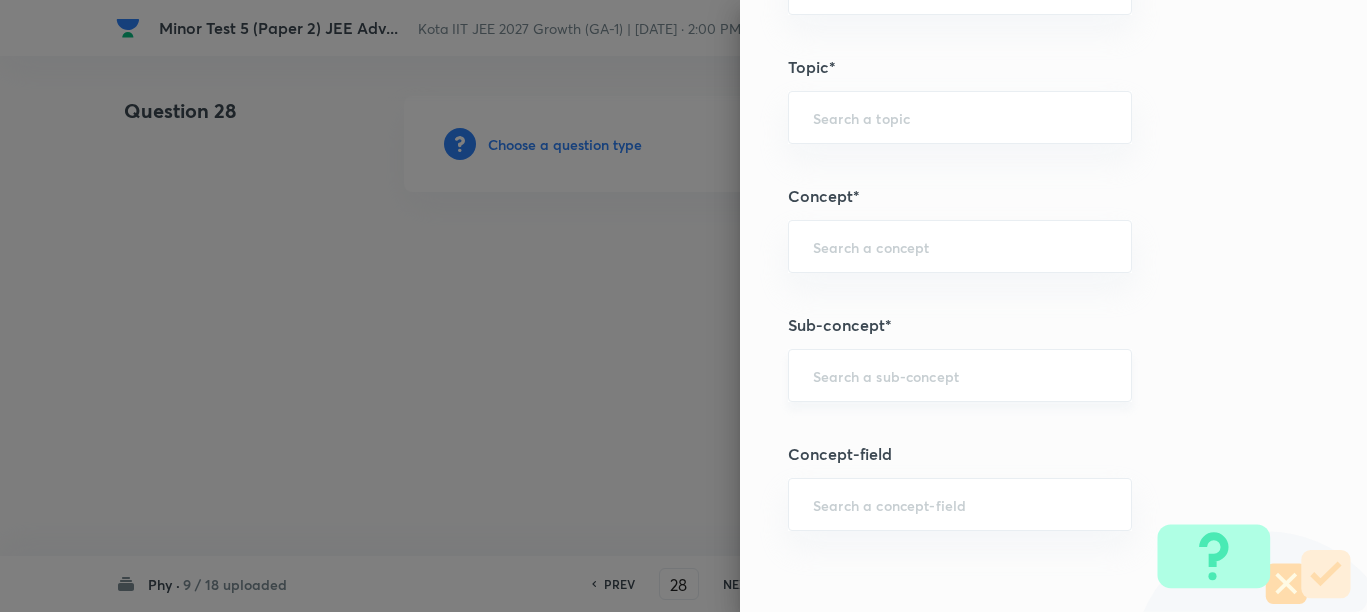 click at bounding box center [960, 375] 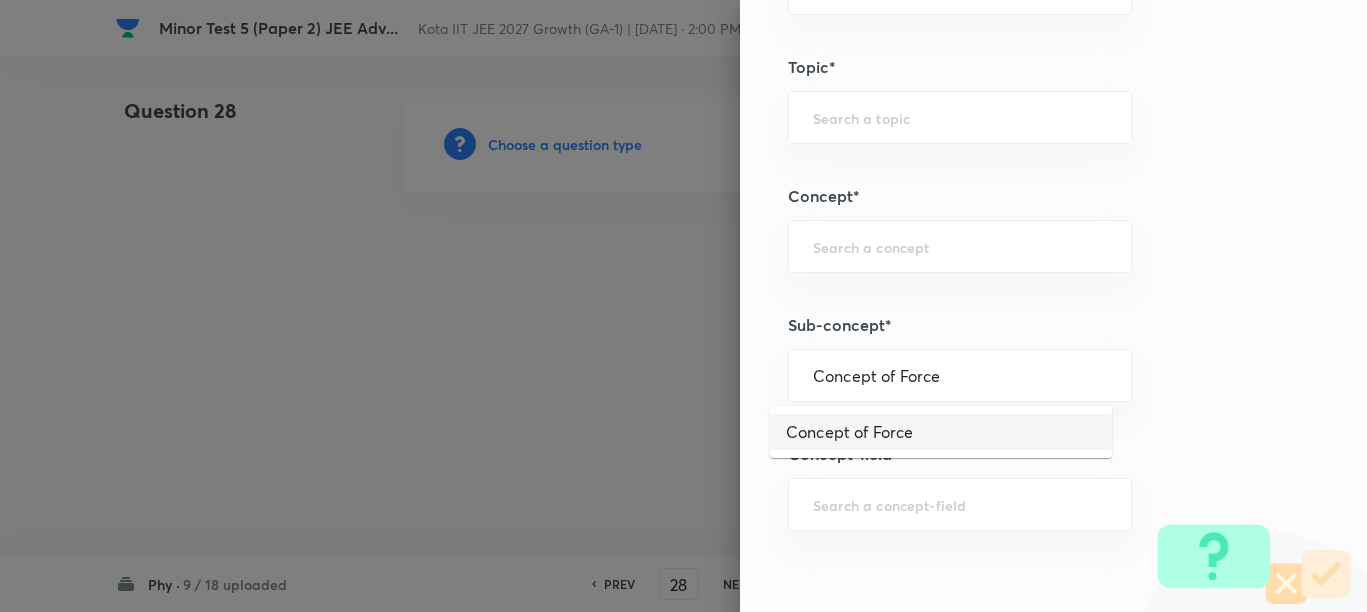 click on "Concept of Force" at bounding box center [941, 432] 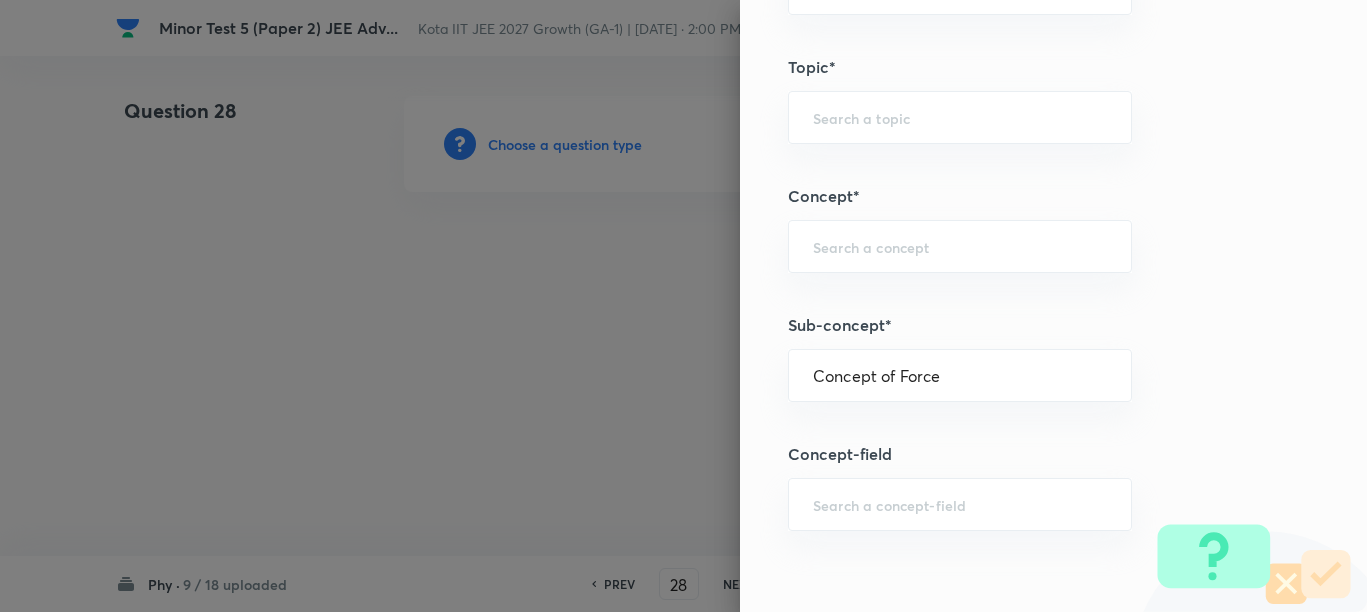 type on "Physics" 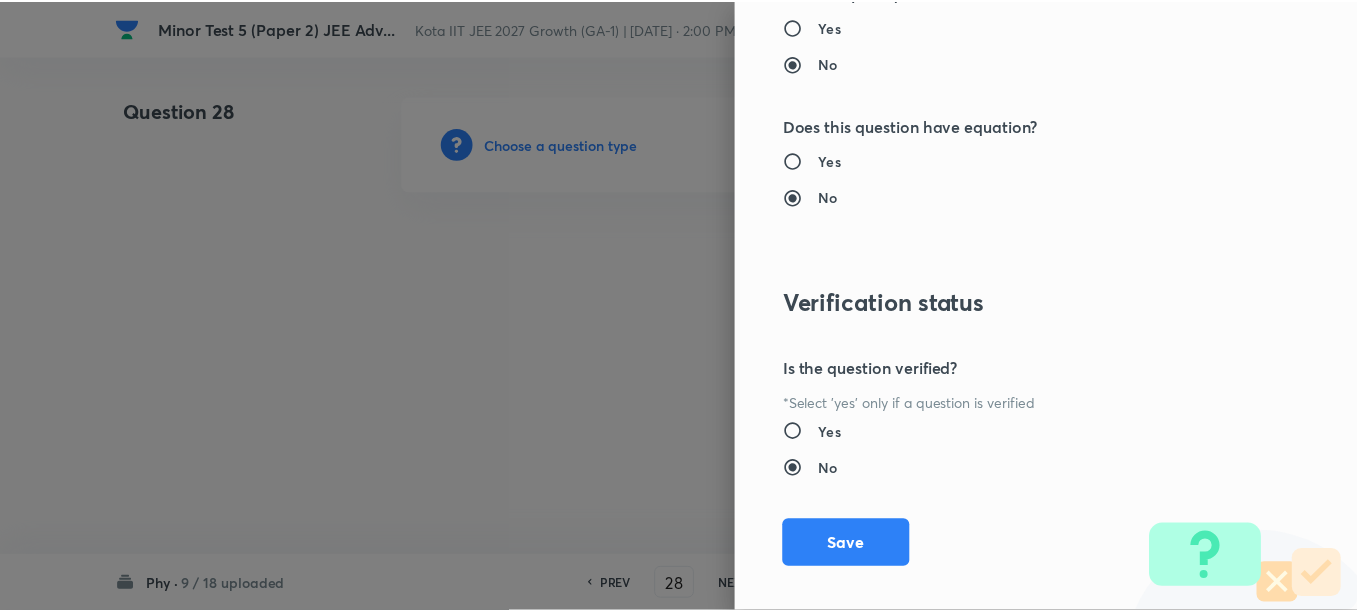scroll, scrollTop: 2500, scrollLeft: 0, axis: vertical 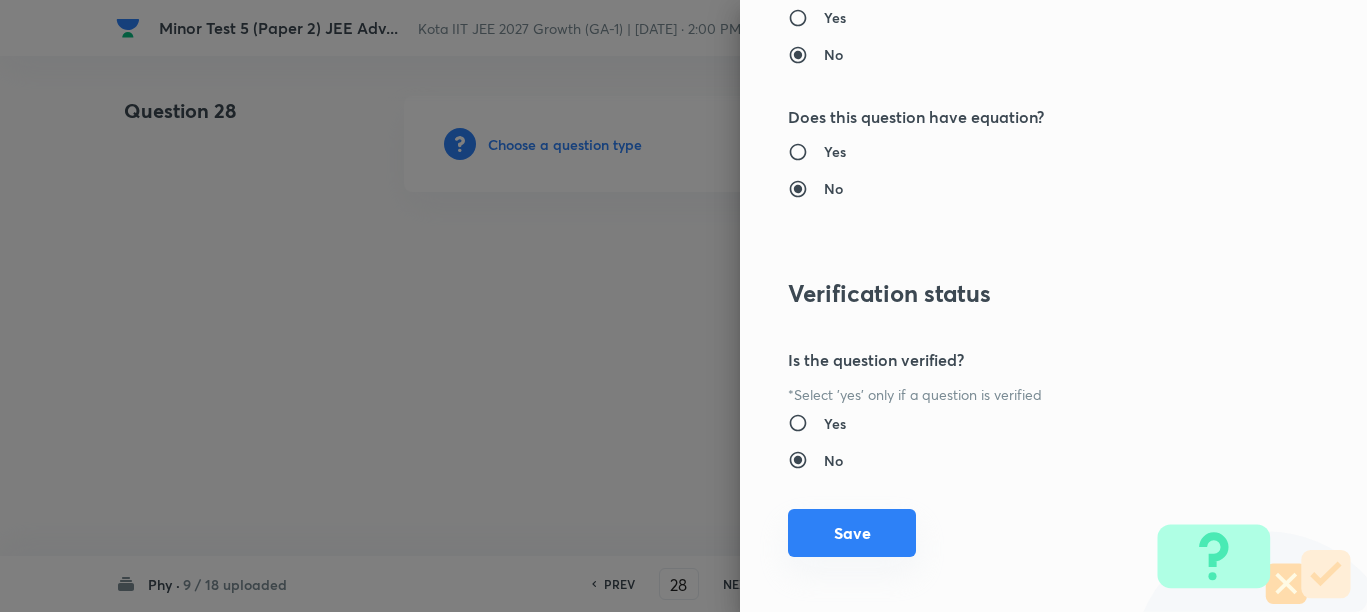 click on "Save" at bounding box center (852, 533) 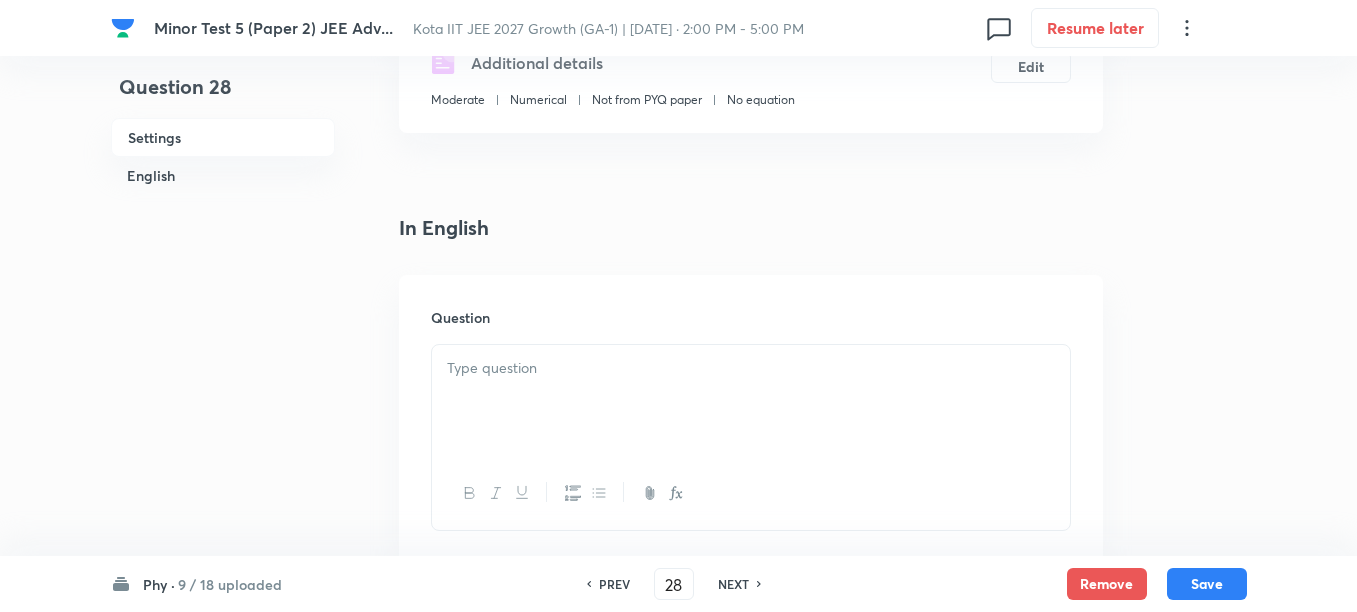 click at bounding box center [751, 401] 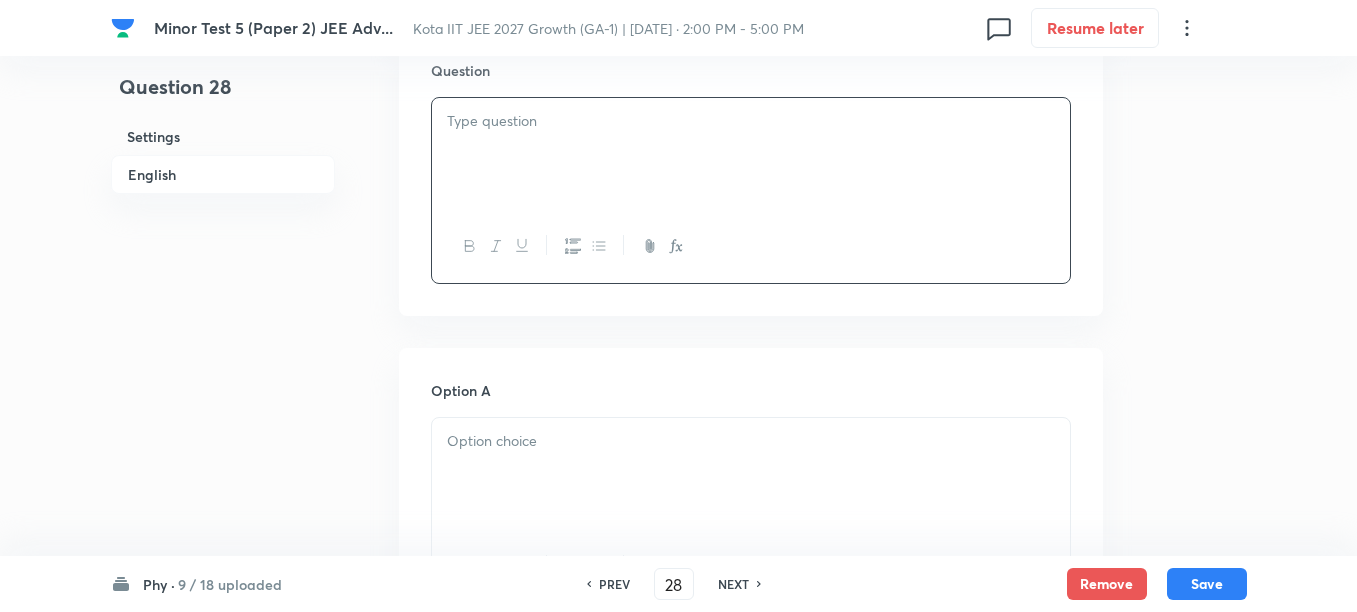 scroll, scrollTop: 625, scrollLeft: 0, axis: vertical 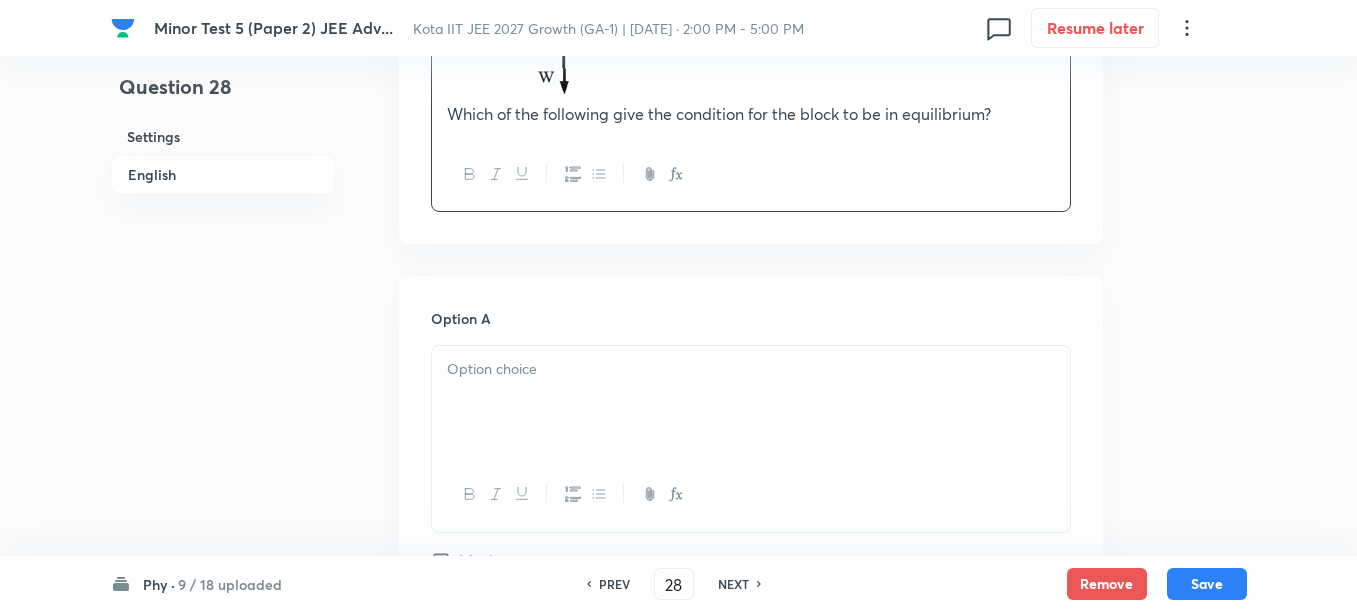 click at bounding box center [751, 369] 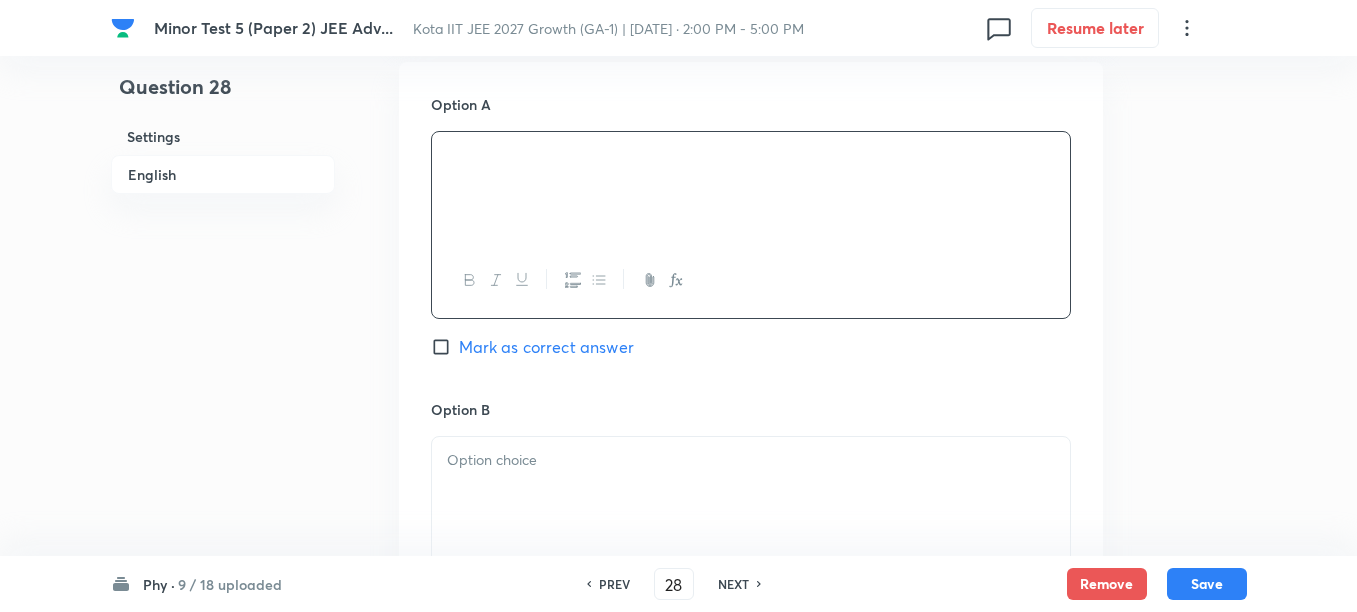 scroll, scrollTop: 1125, scrollLeft: 0, axis: vertical 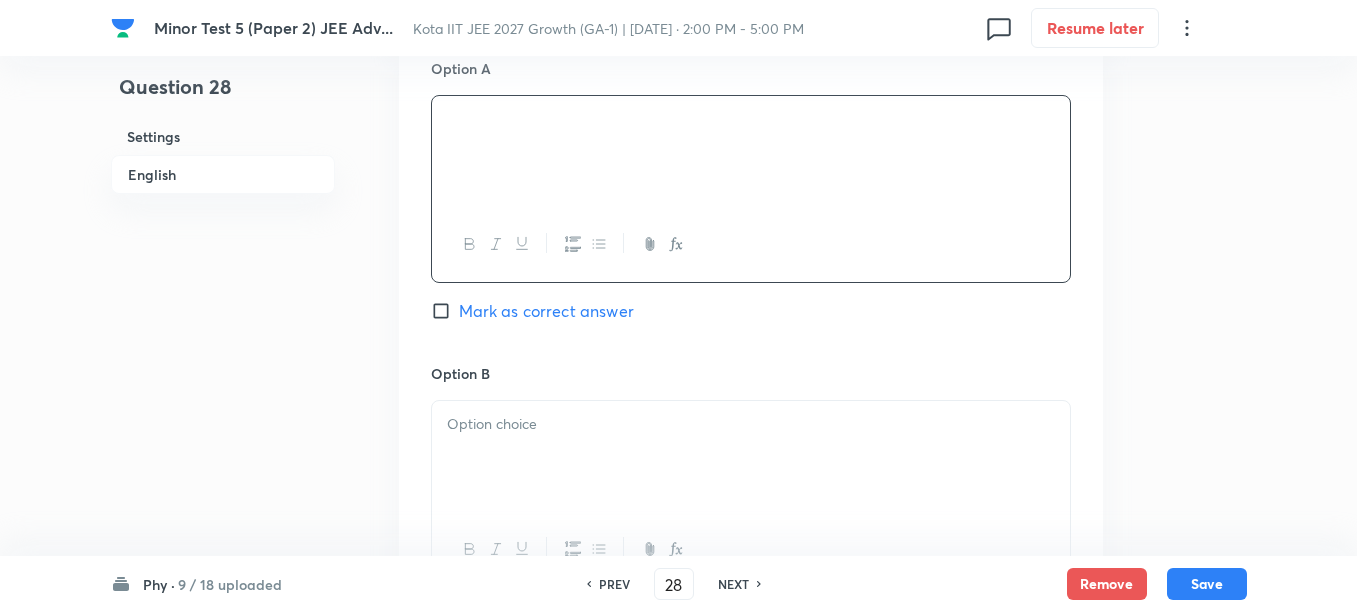 click at bounding box center [751, 457] 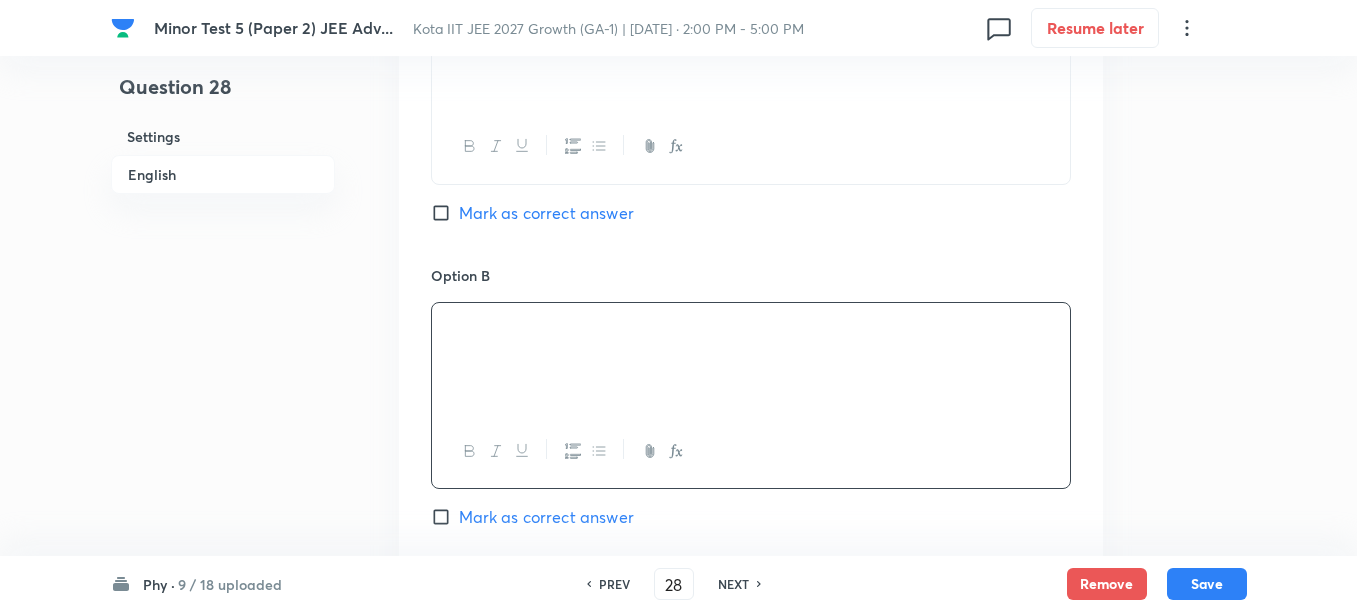 scroll, scrollTop: 1375, scrollLeft: 0, axis: vertical 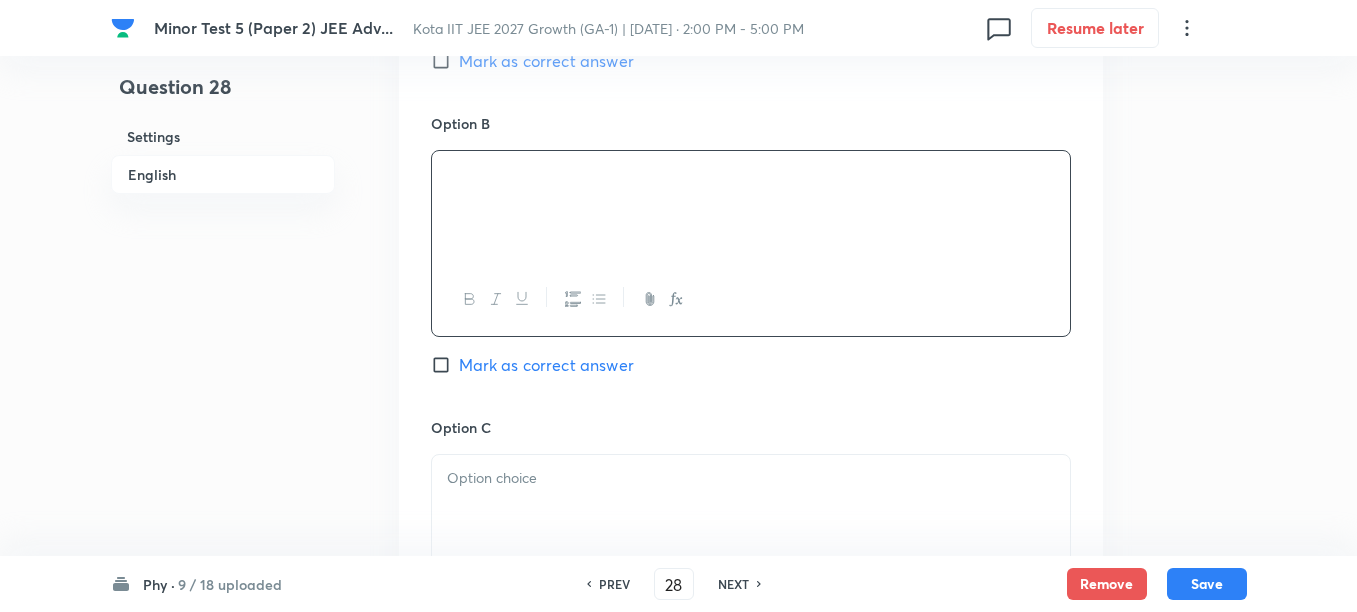 click at bounding box center [751, 478] 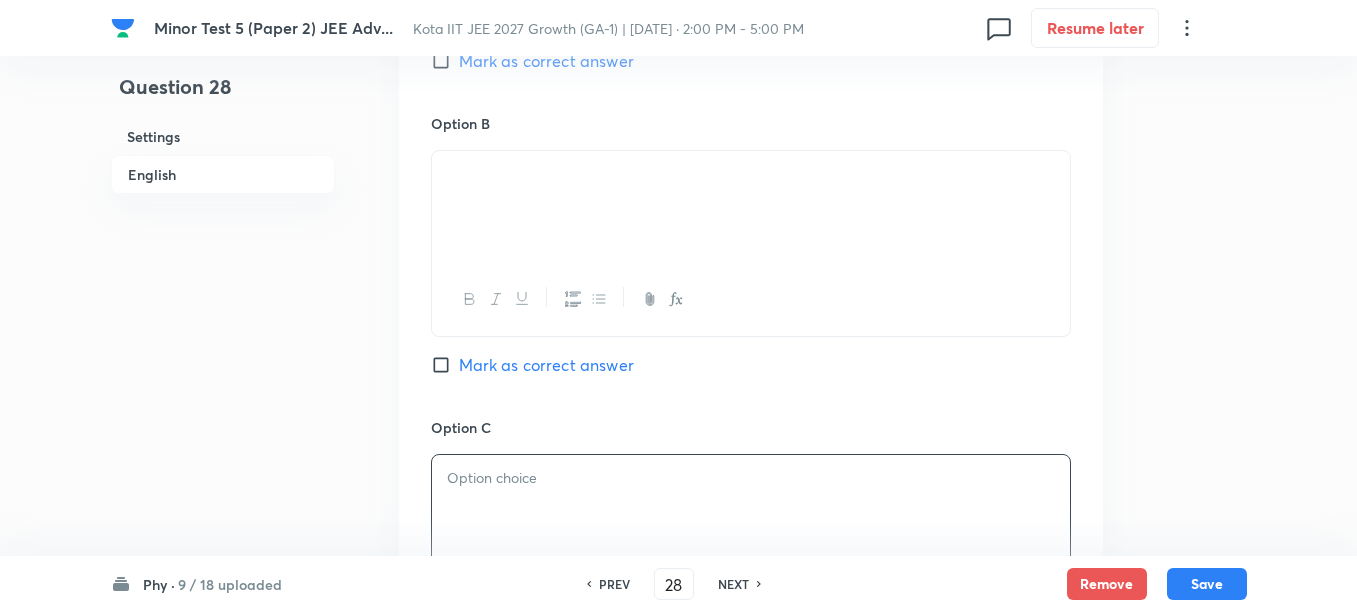 scroll, scrollTop: 1500, scrollLeft: 0, axis: vertical 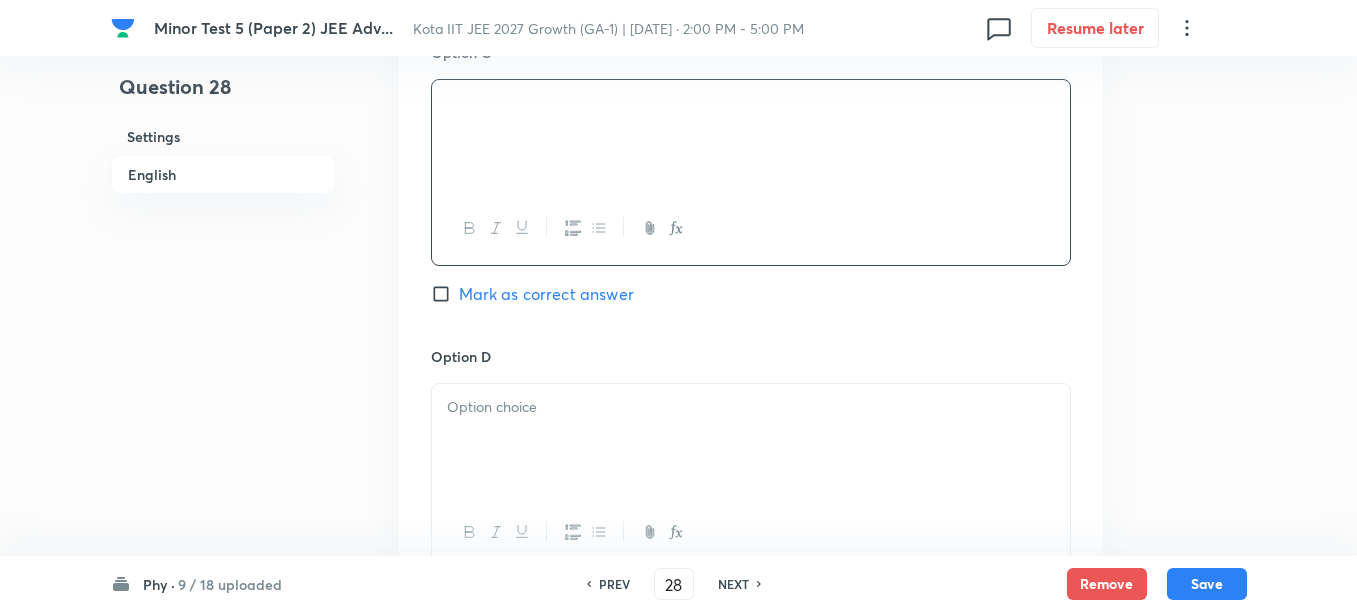 click at bounding box center (751, 440) 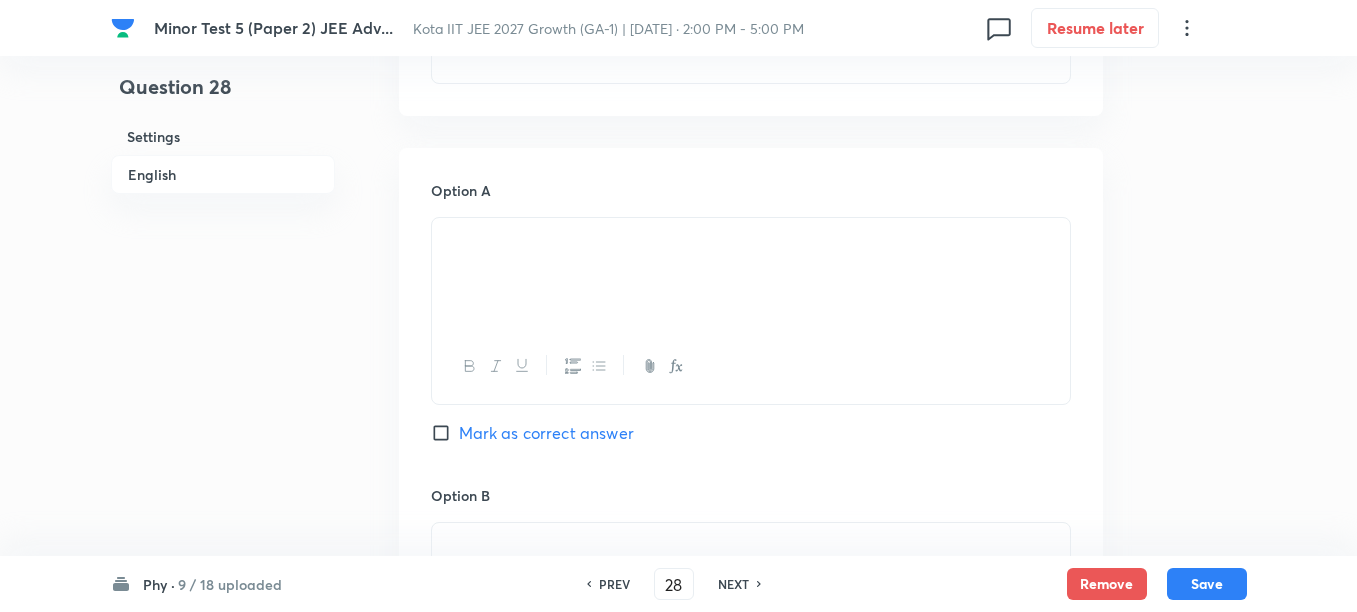 scroll, scrollTop: 1000, scrollLeft: 0, axis: vertical 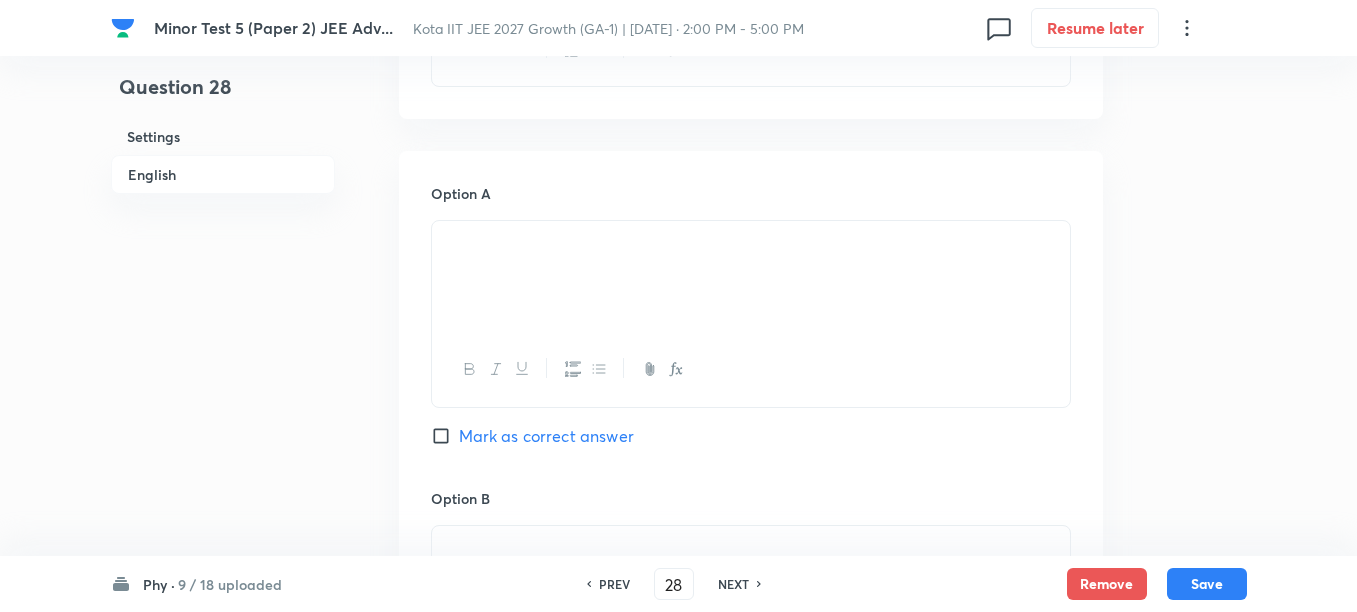 click on "Mark as correct answer" at bounding box center [546, 436] 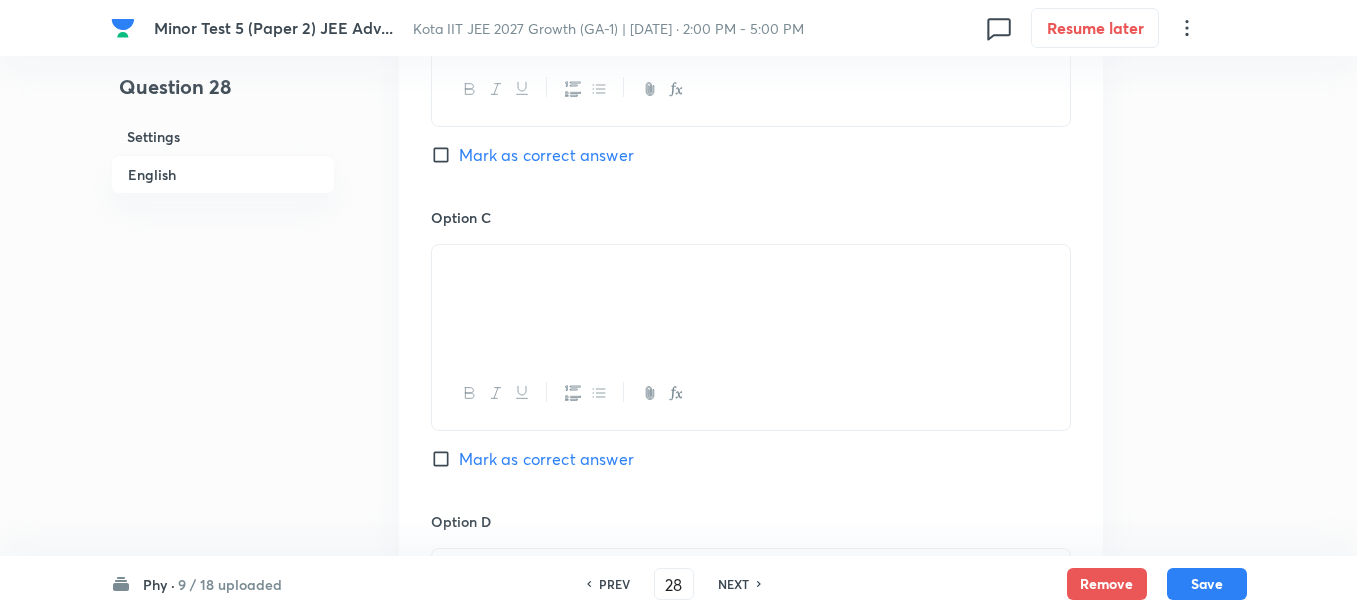 scroll, scrollTop: 1625, scrollLeft: 0, axis: vertical 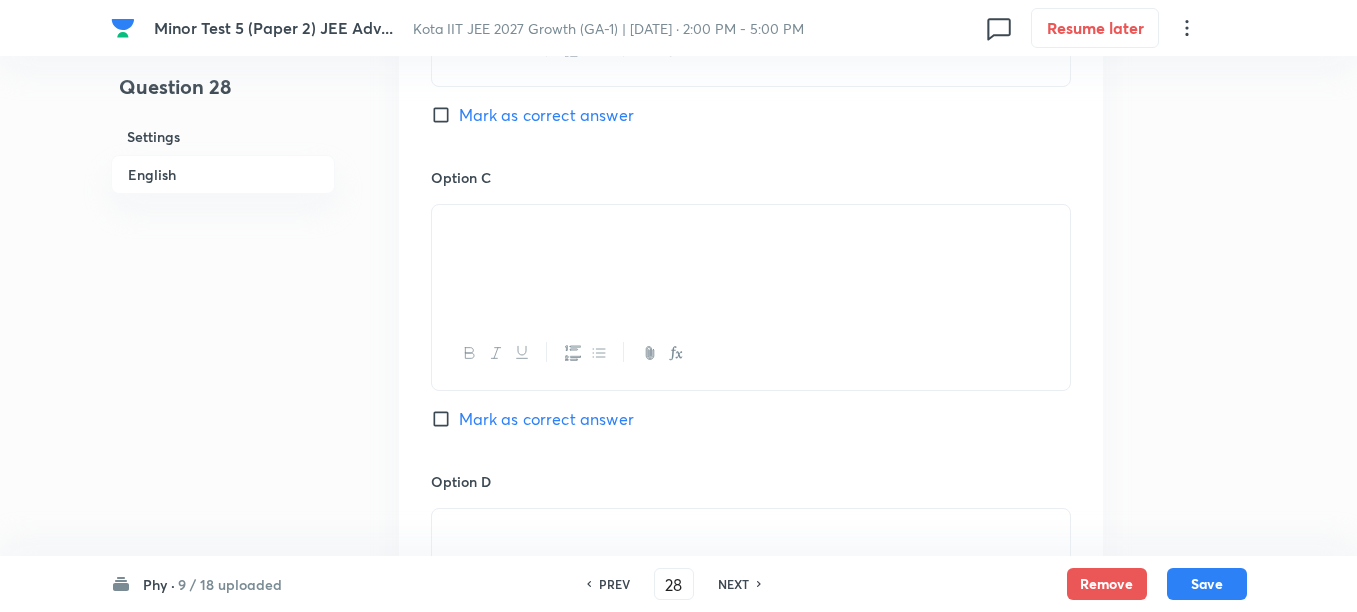 click on "Mark as correct answer" at bounding box center [546, 419] 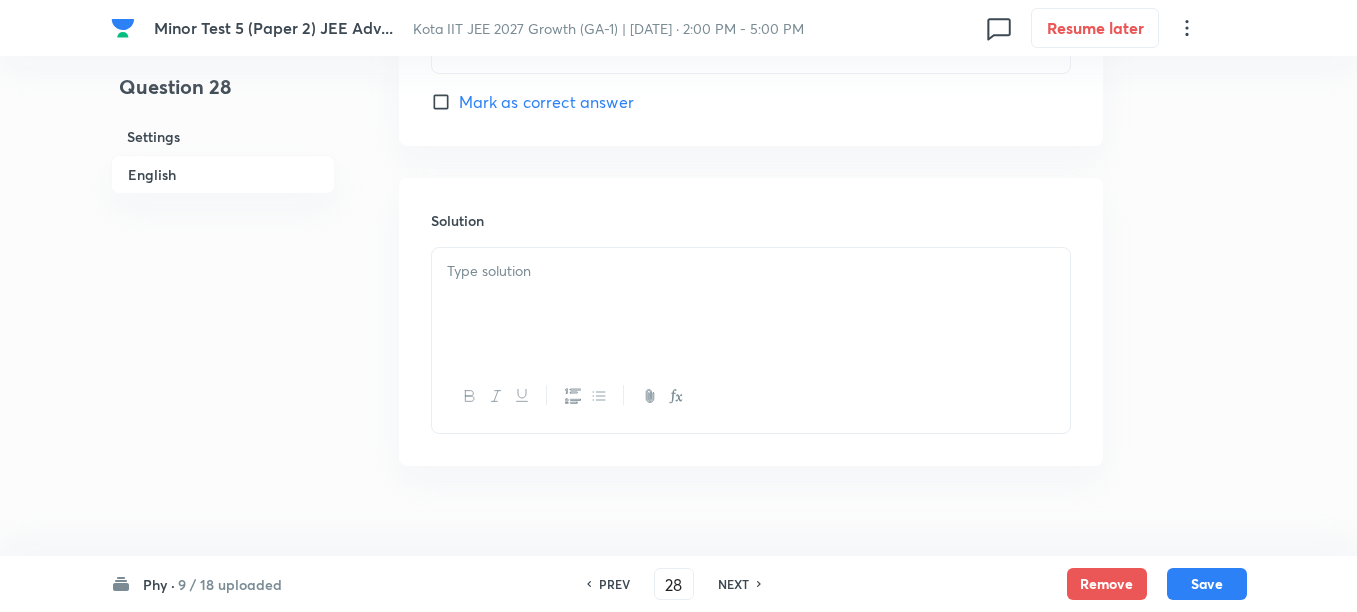 scroll, scrollTop: 2250, scrollLeft: 0, axis: vertical 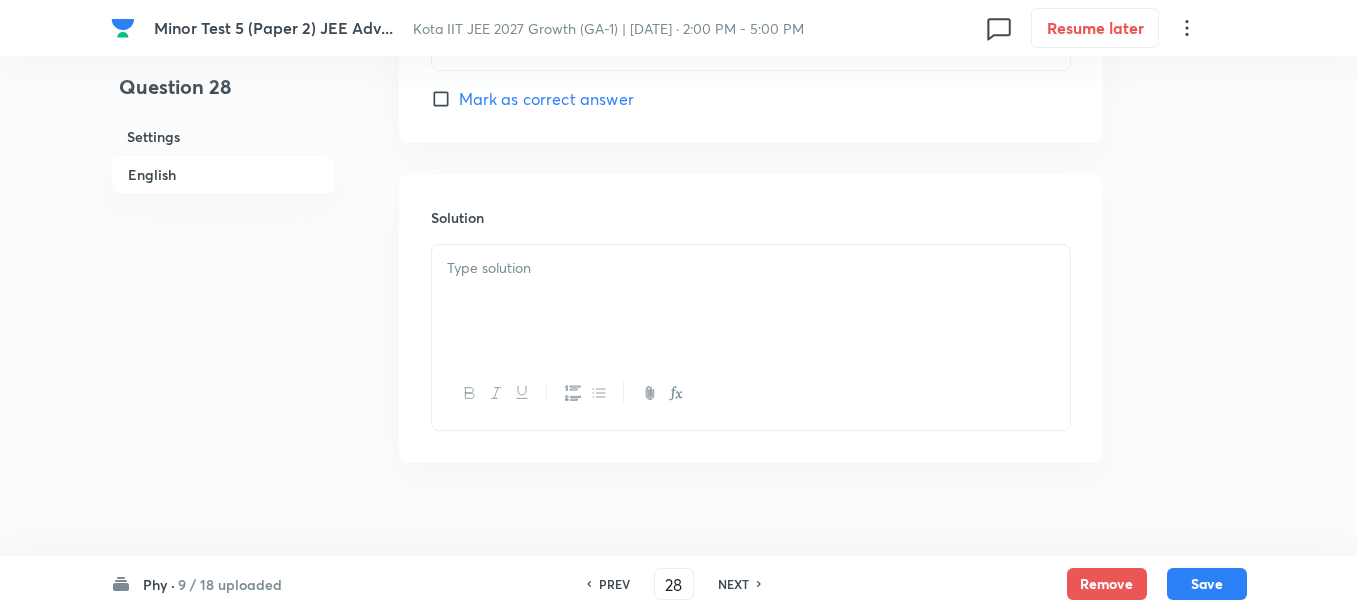 click at bounding box center [751, 301] 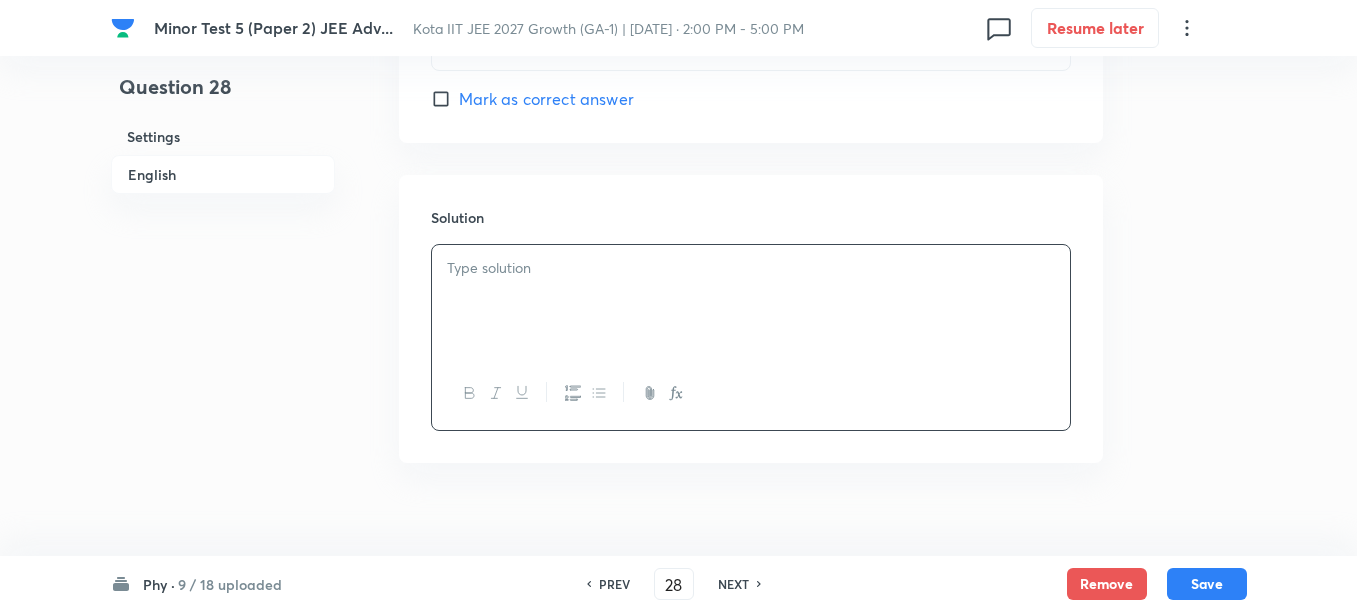 type 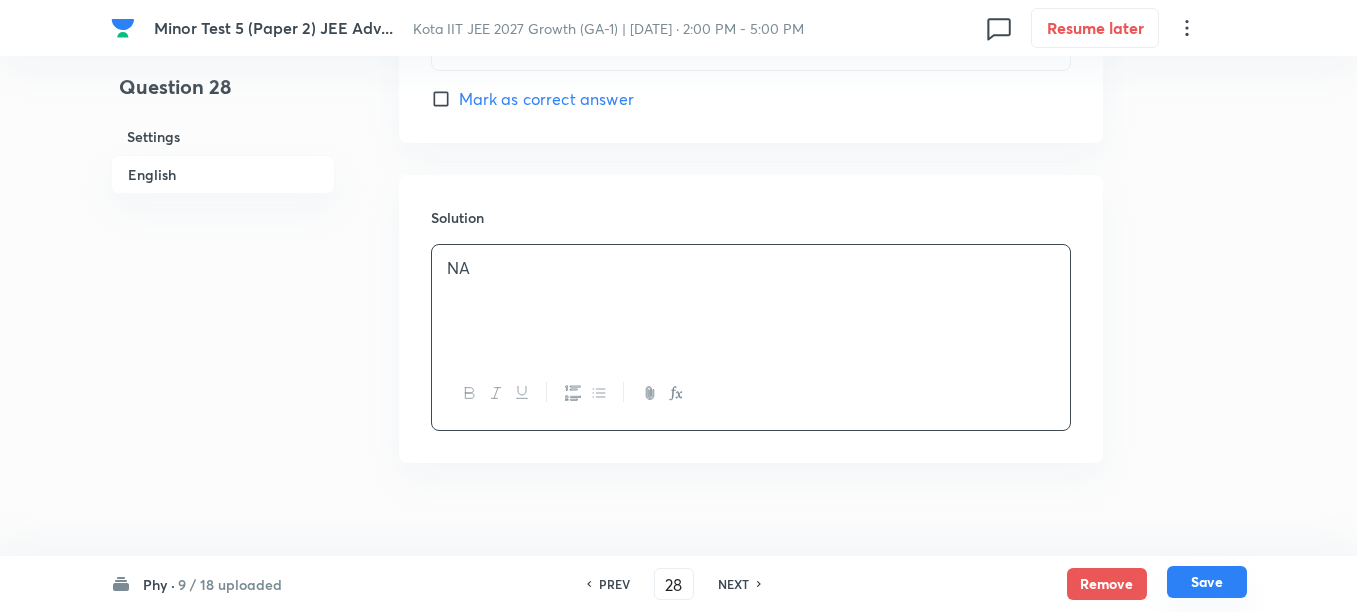 click on "Save" at bounding box center (1207, 582) 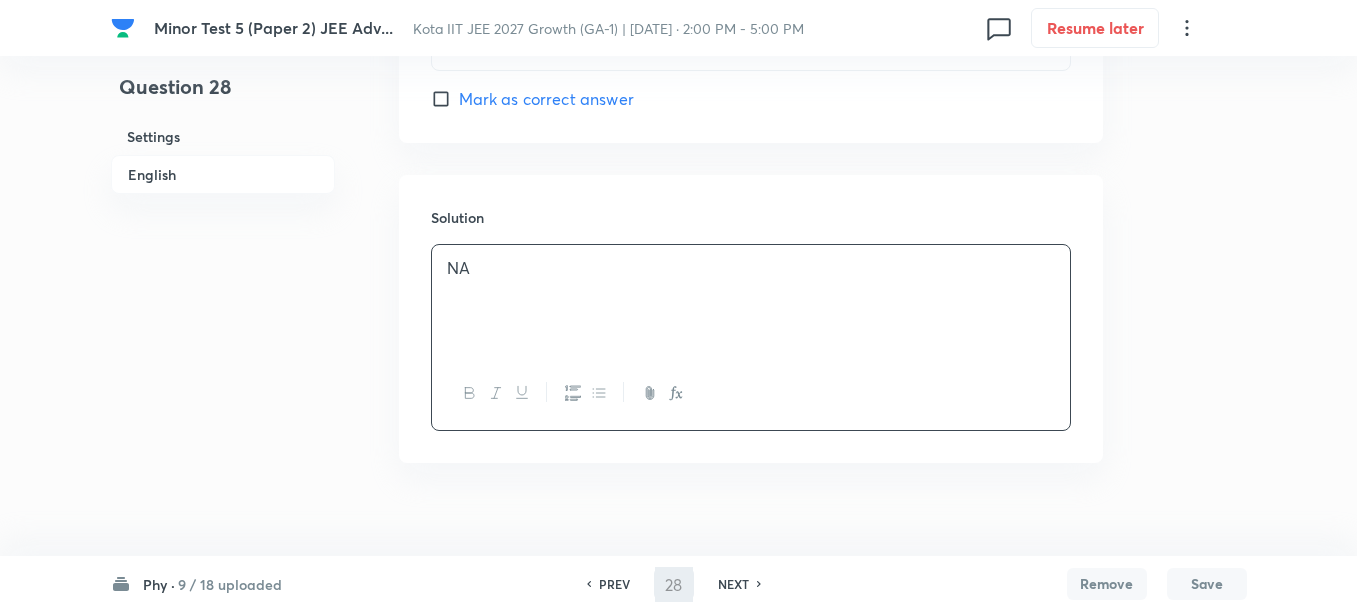 type on "29" 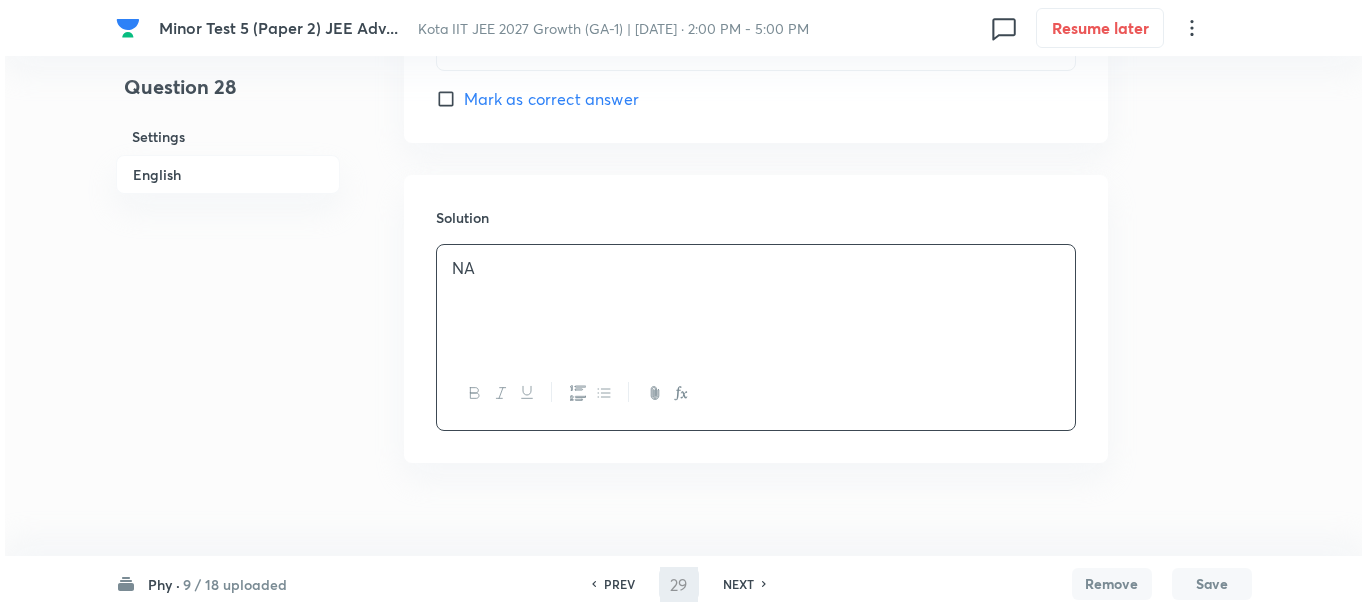 scroll, scrollTop: 0, scrollLeft: 0, axis: both 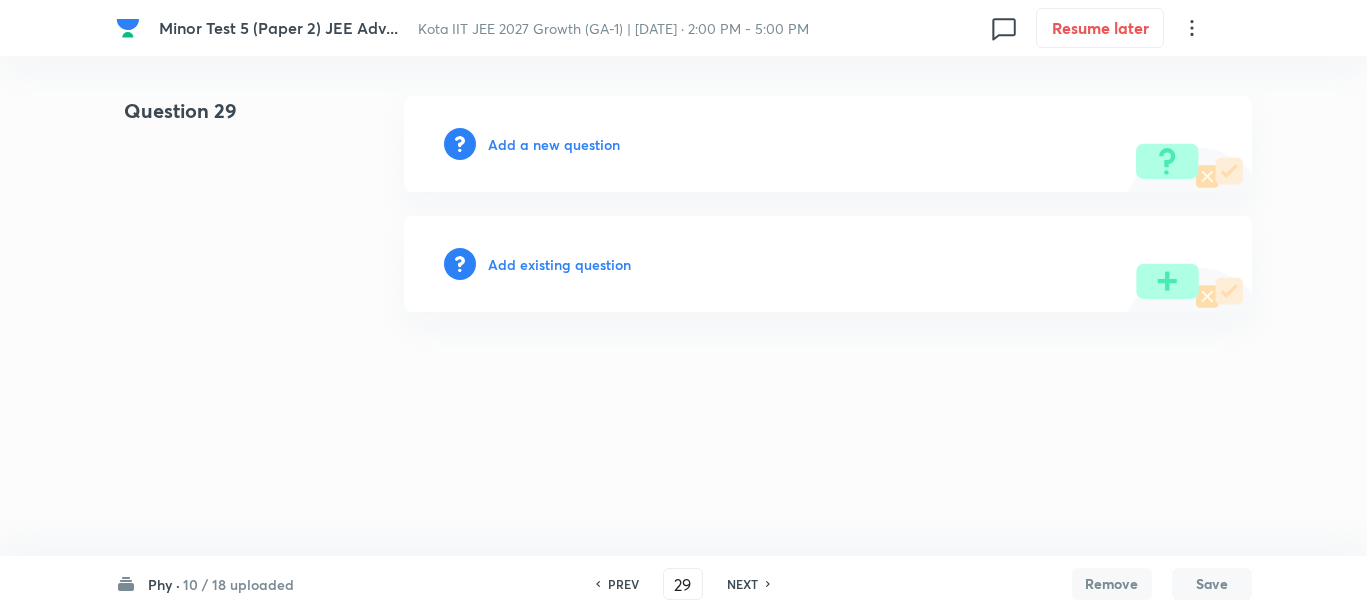 click on "Add a new question" at bounding box center (554, 144) 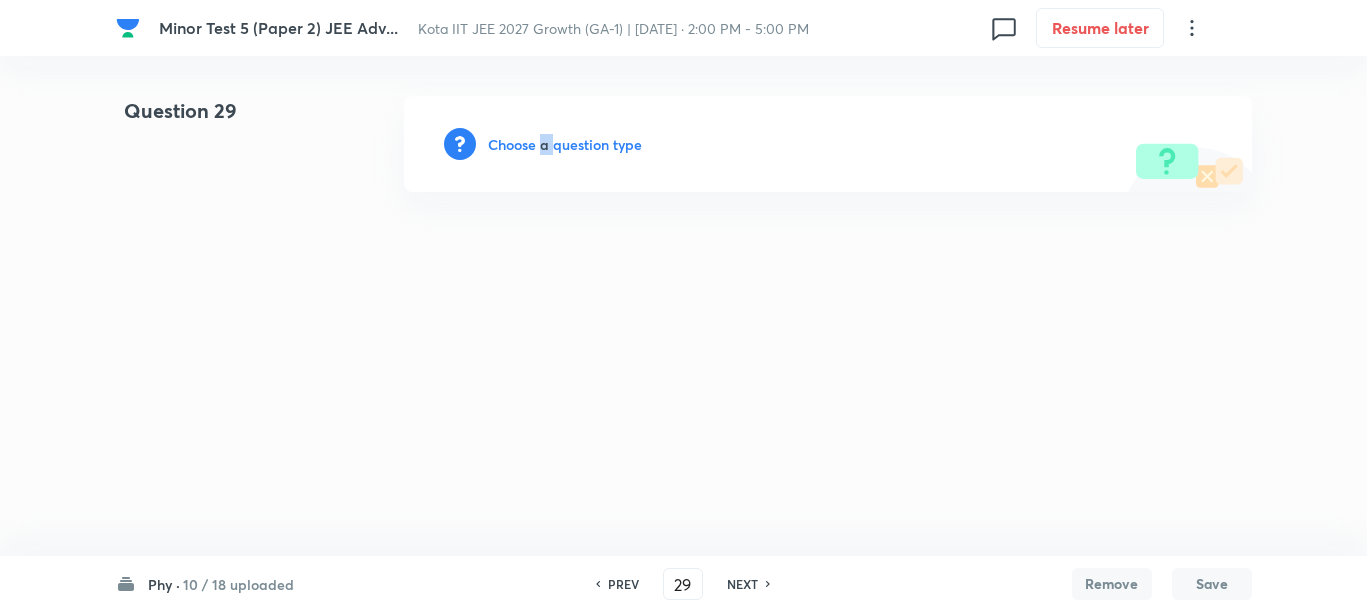 click on "Choose a question type" at bounding box center [565, 144] 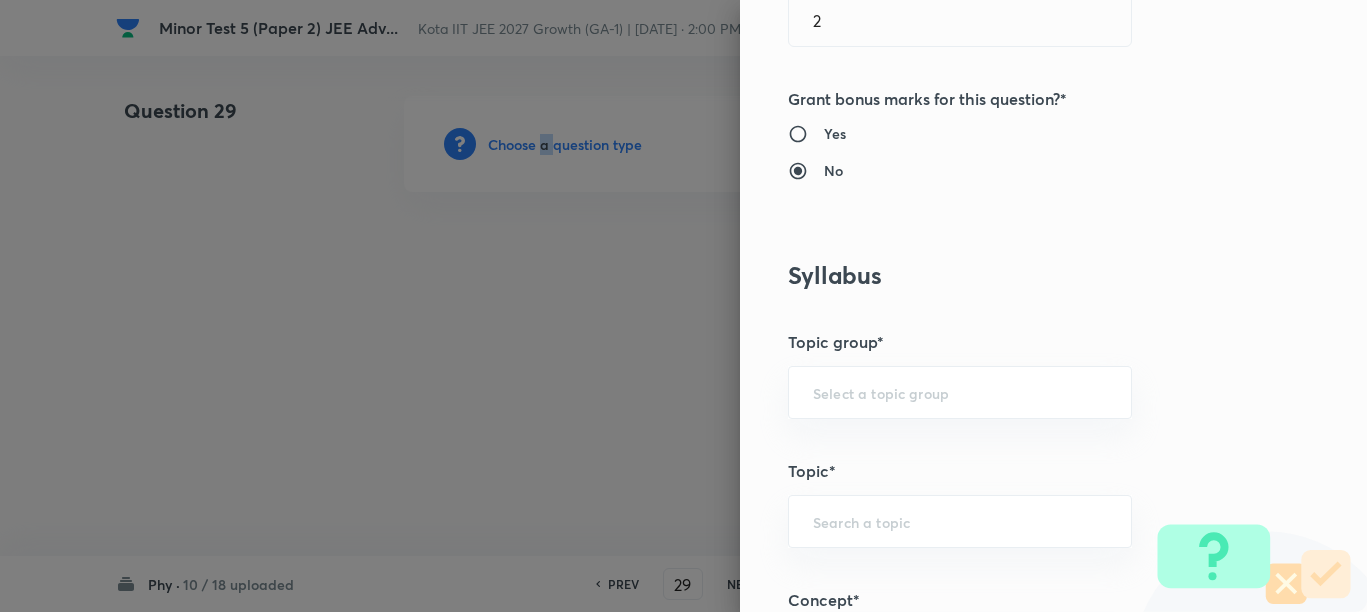 scroll, scrollTop: 1250, scrollLeft: 0, axis: vertical 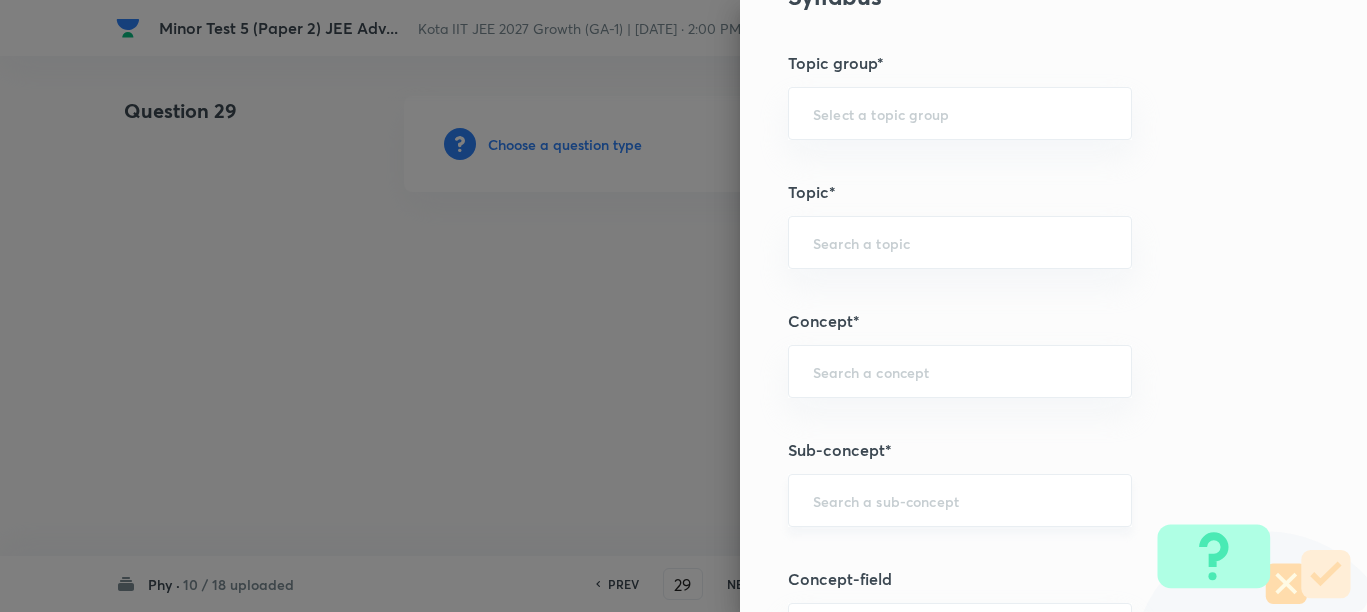 click at bounding box center [960, 500] 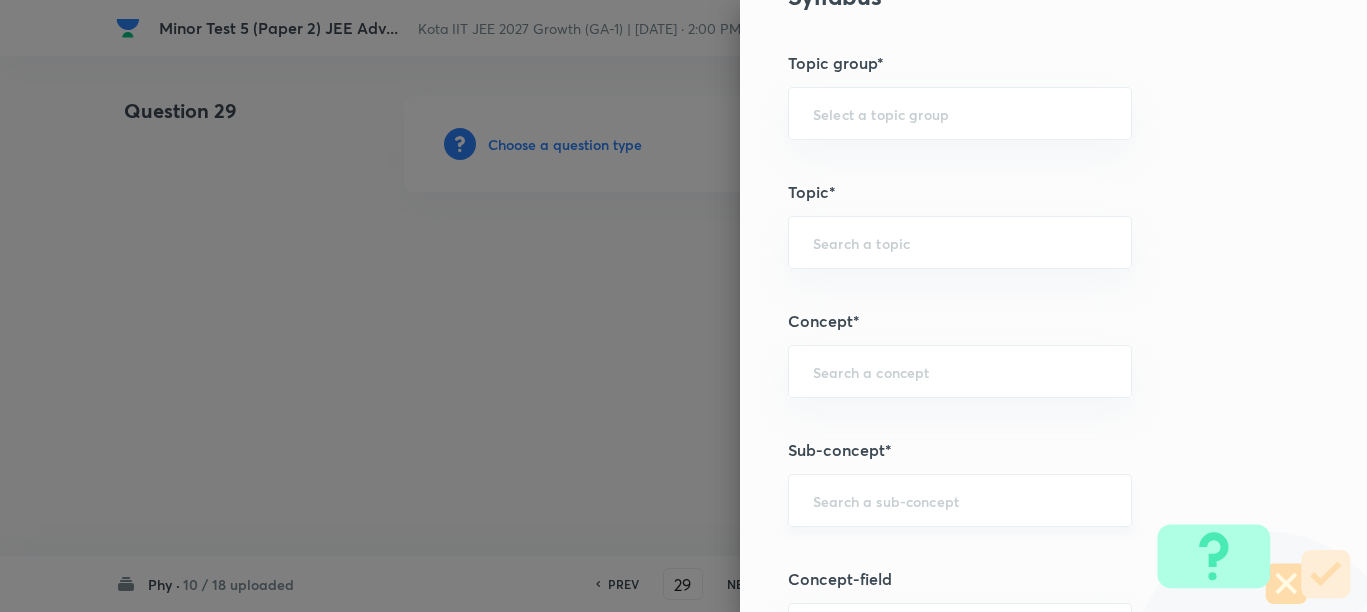 paste on "Concept of Force" 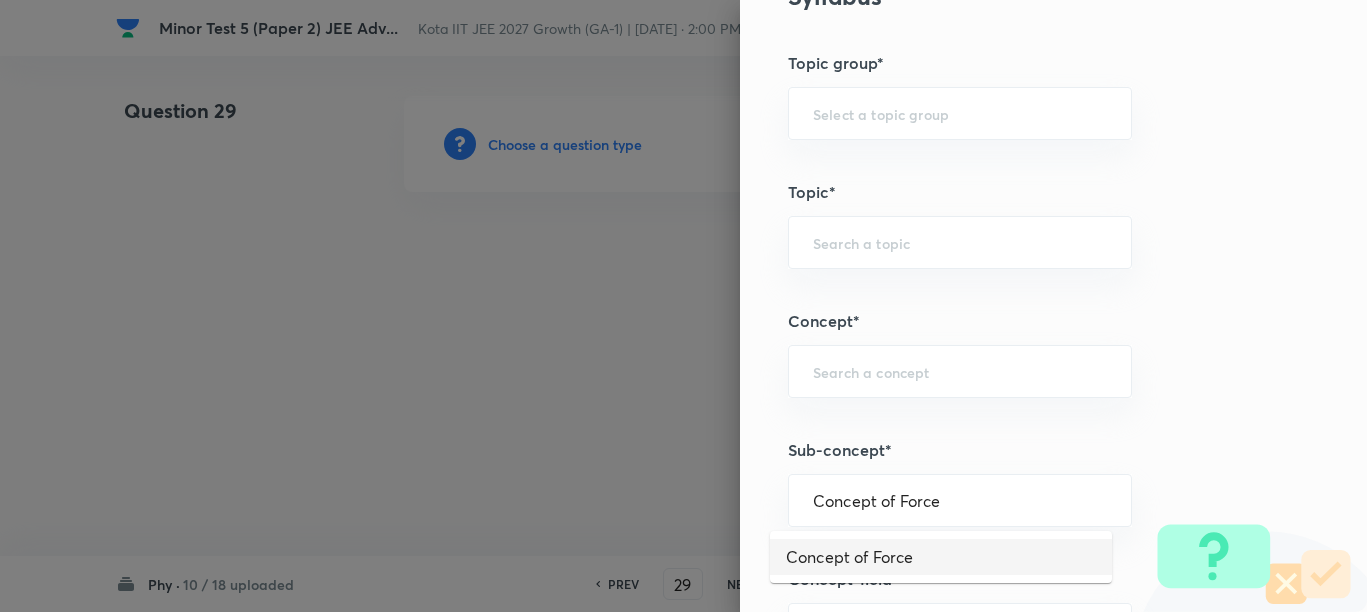 click on "Concept of Force" at bounding box center (941, 557) 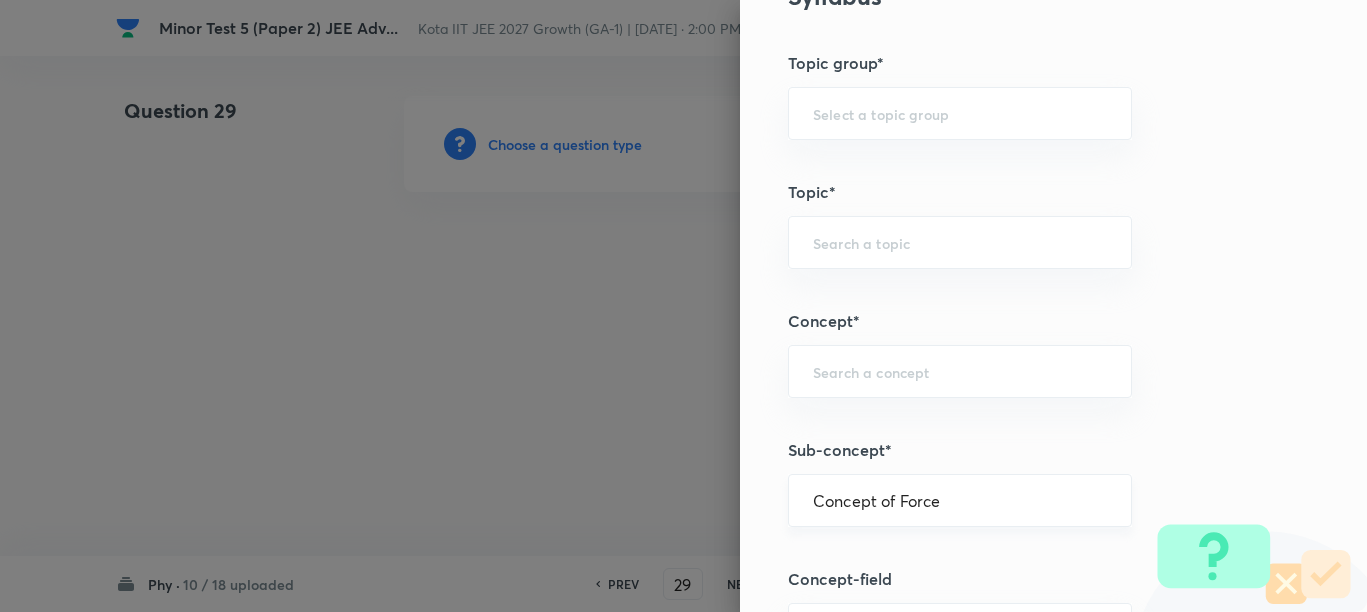 type on "Physics" 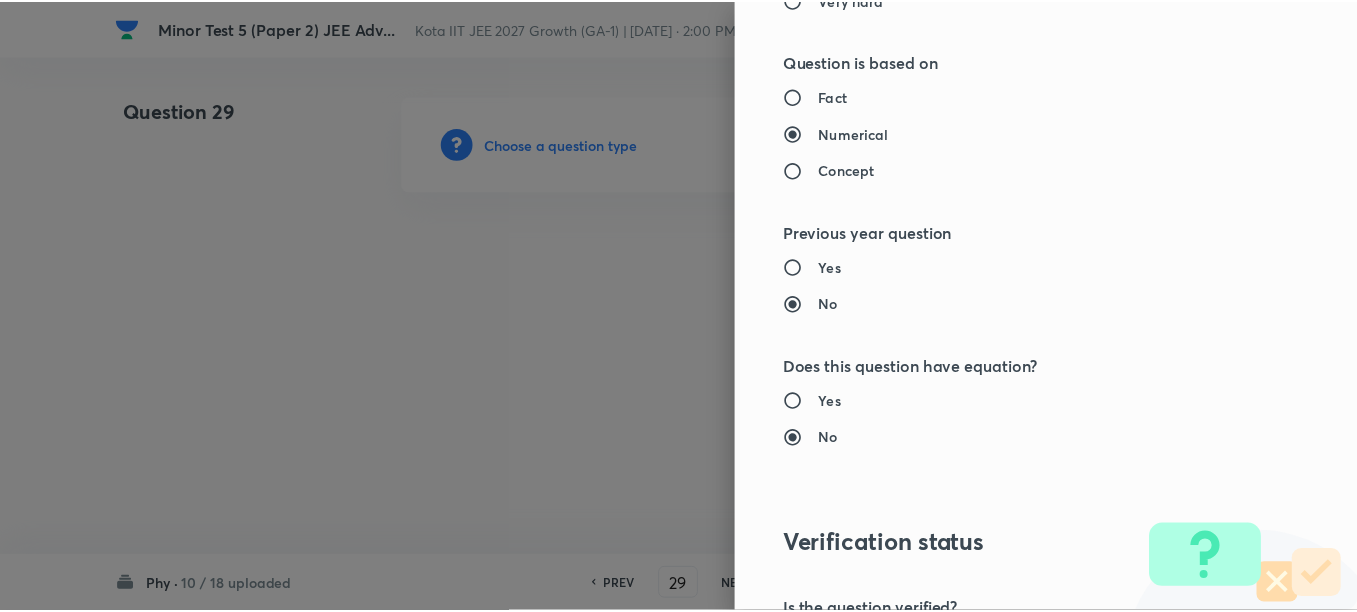 scroll, scrollTop: 2500, scrollLeft: 0, axis: vertical 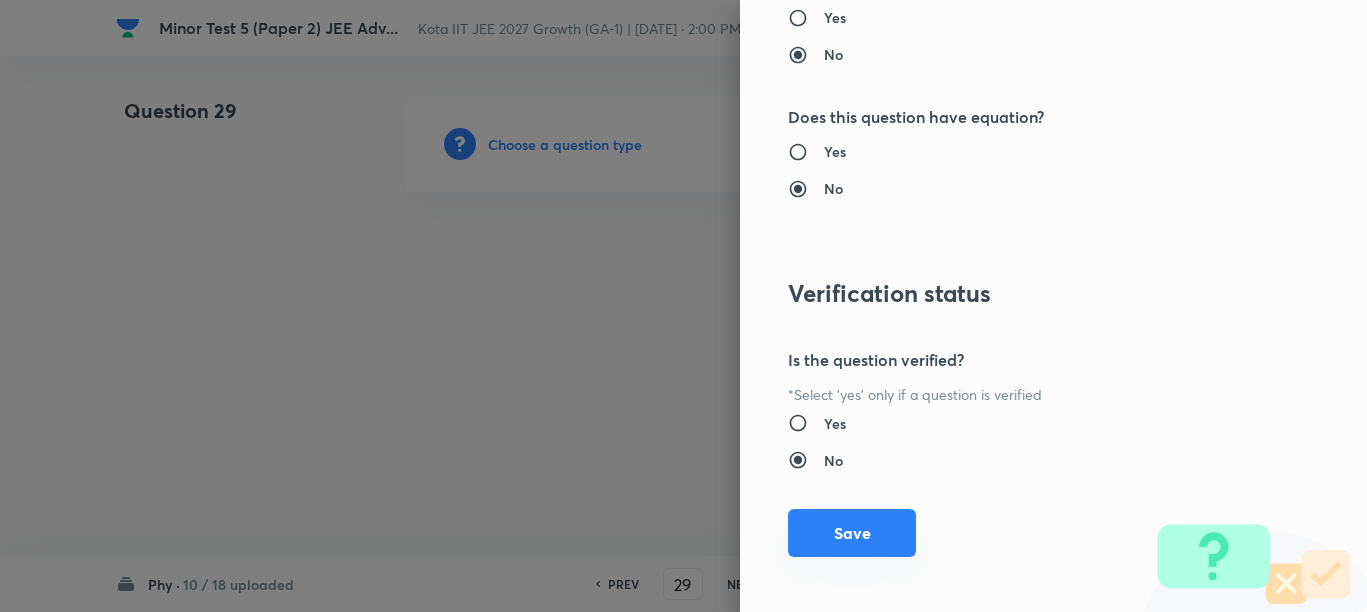 click on "Save" at bounding box center (852, 533) 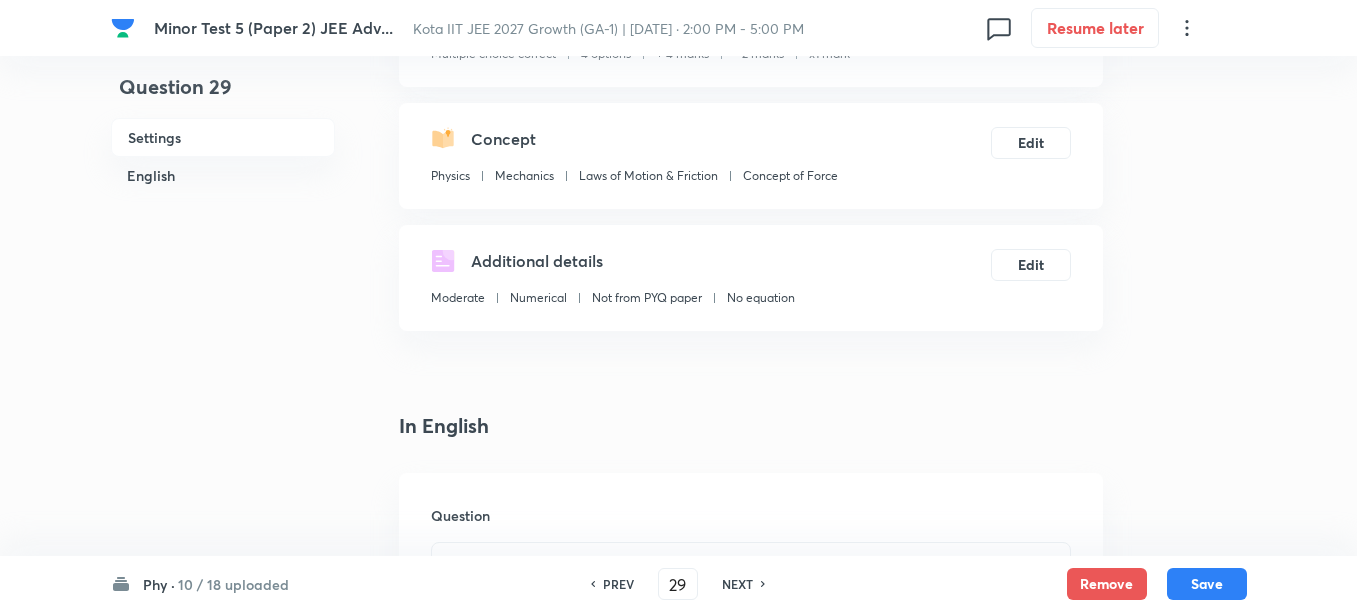 scroll, scrollTop: 500, scrollLeft: 0, axis: vertical 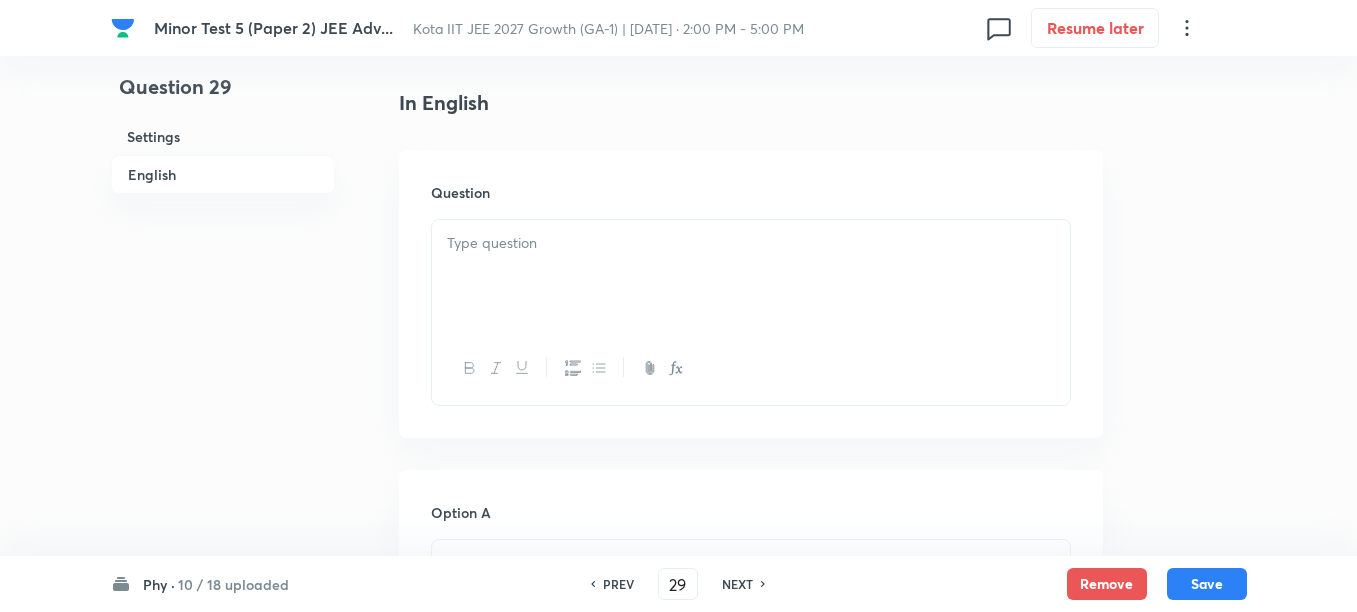click at bounding box center [751, 276] 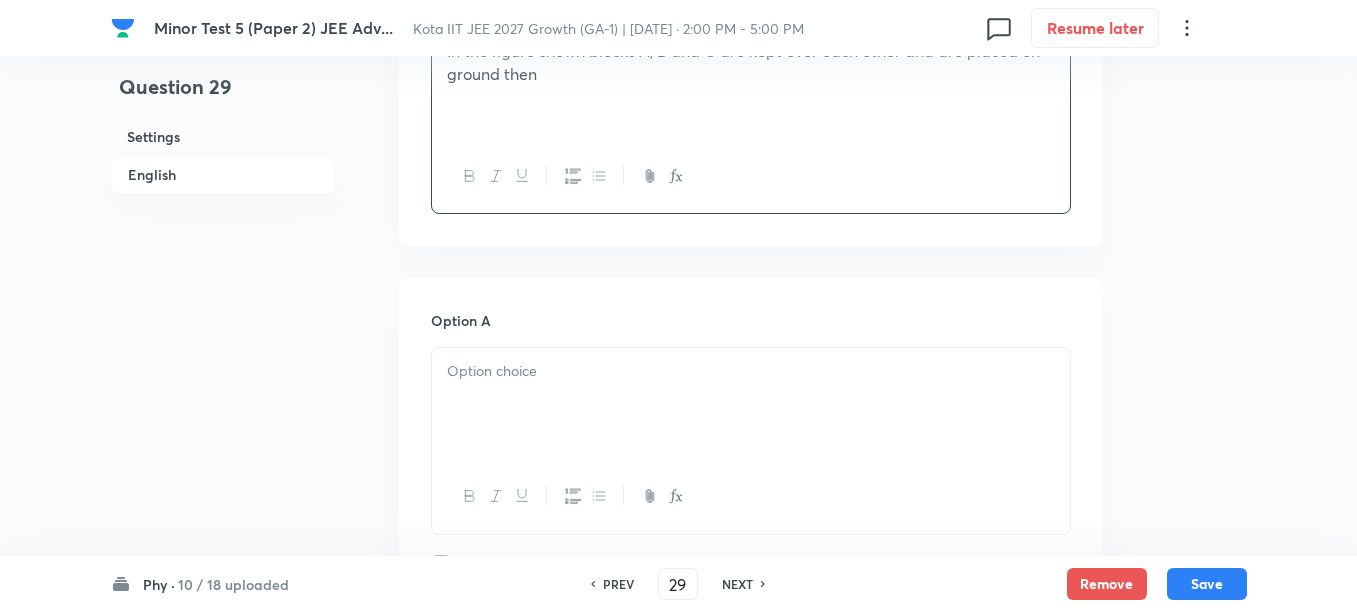 scroll, scrollTop: 750, scrollLeft: 0, axis: vertical 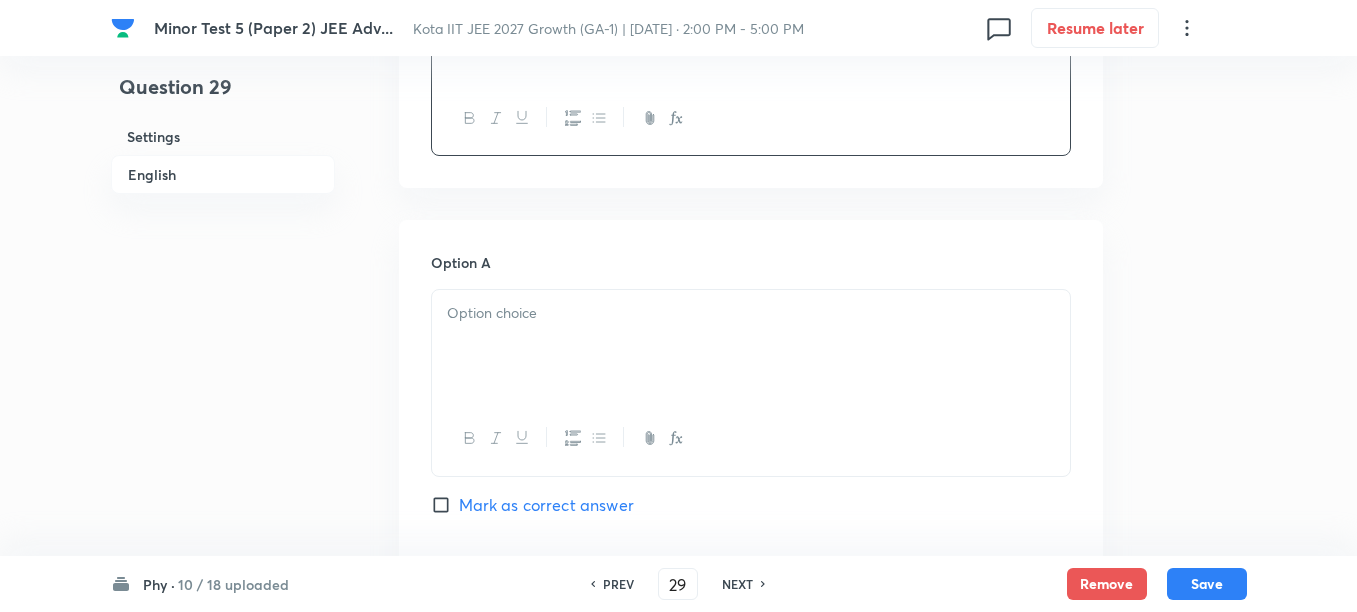 click at bounding box center [751, 313] 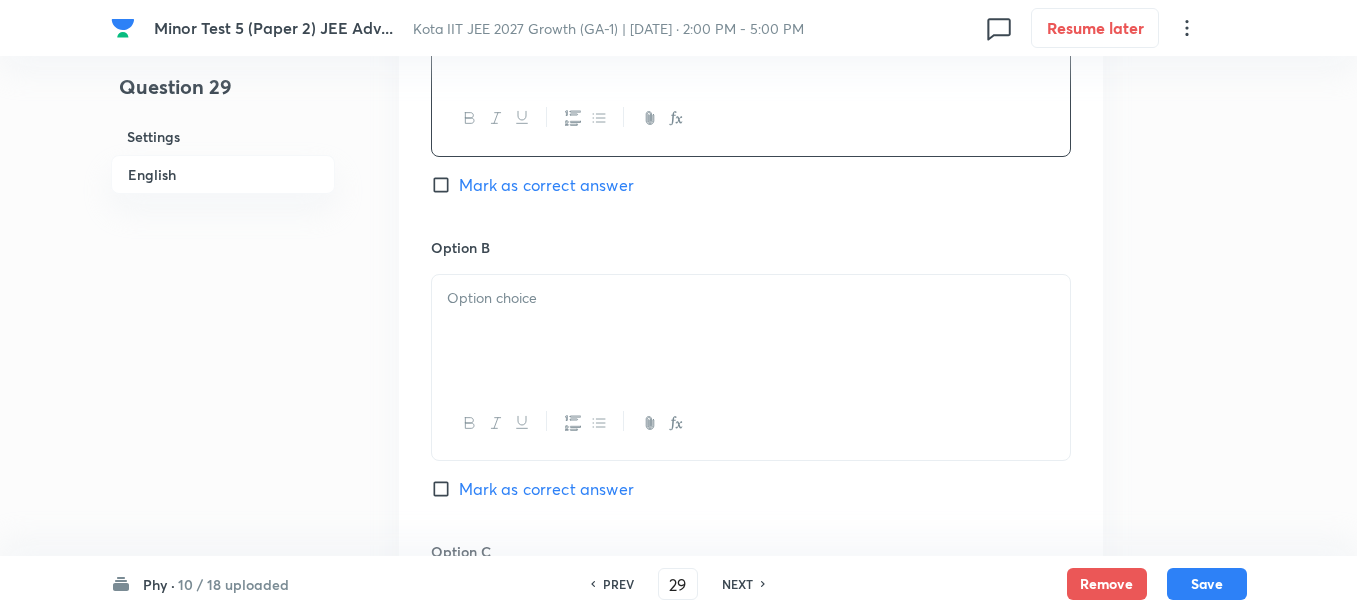 scroll, scrollTop: 1125, scrollLeft: 0, axis: vertical 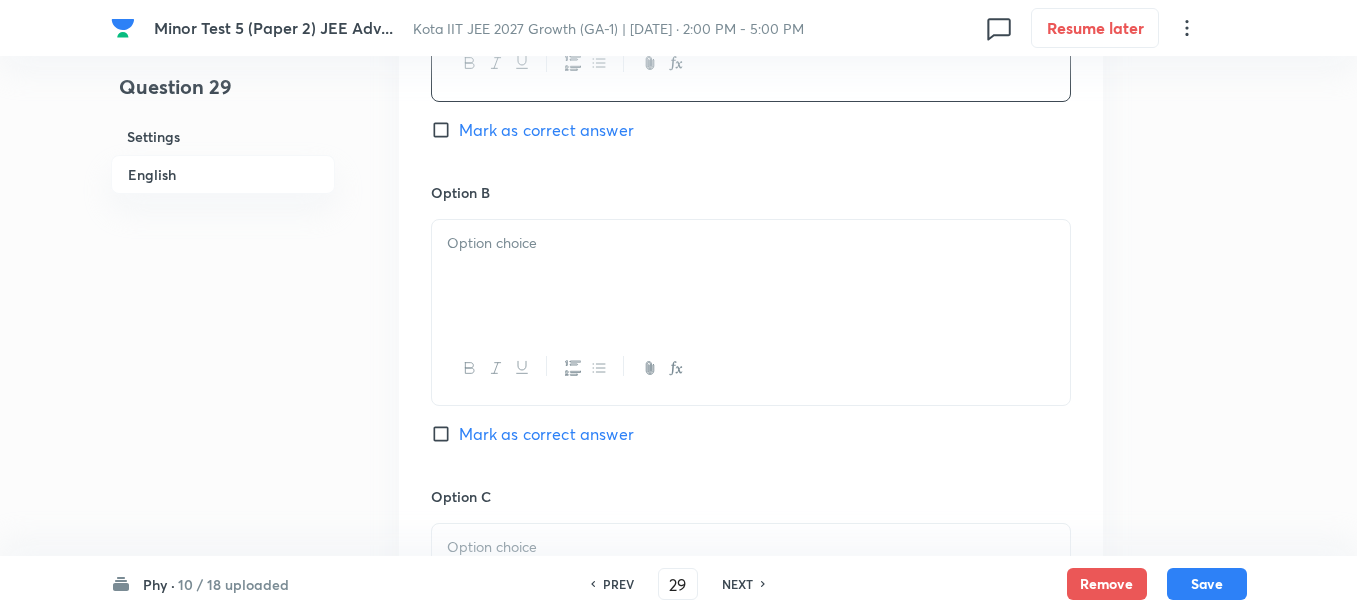 click at bounding box center [751, 276] 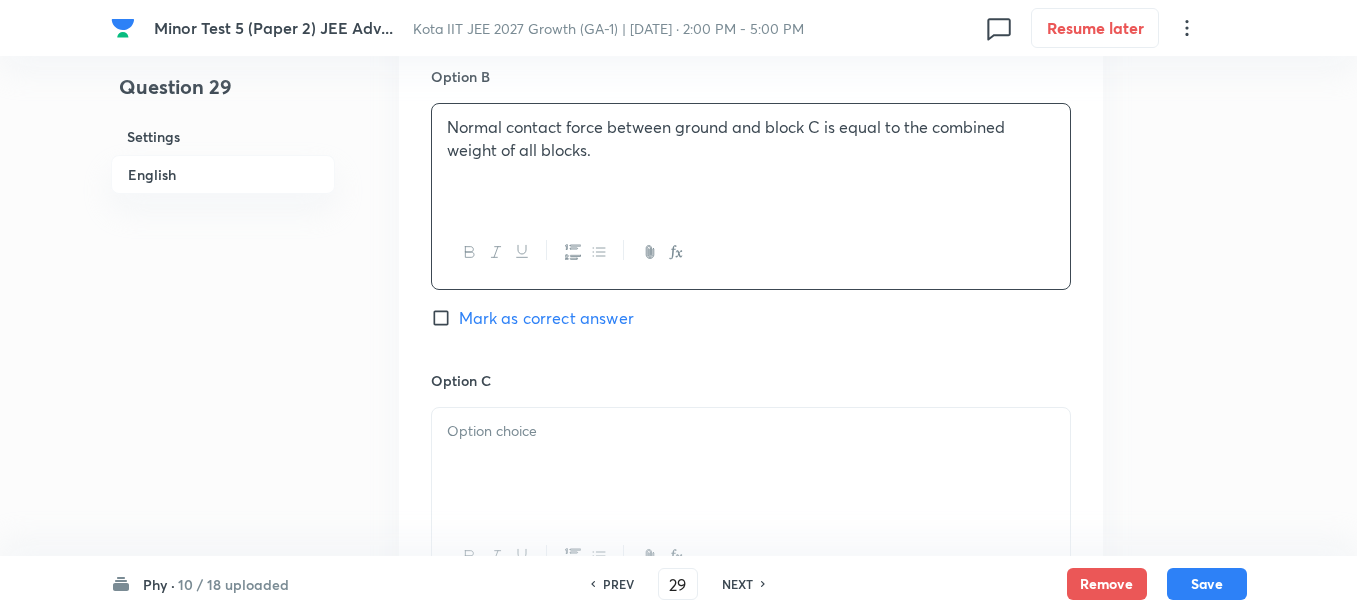 scroll, scrollTop: 1375, scrollLeft: 0, axis: vertical 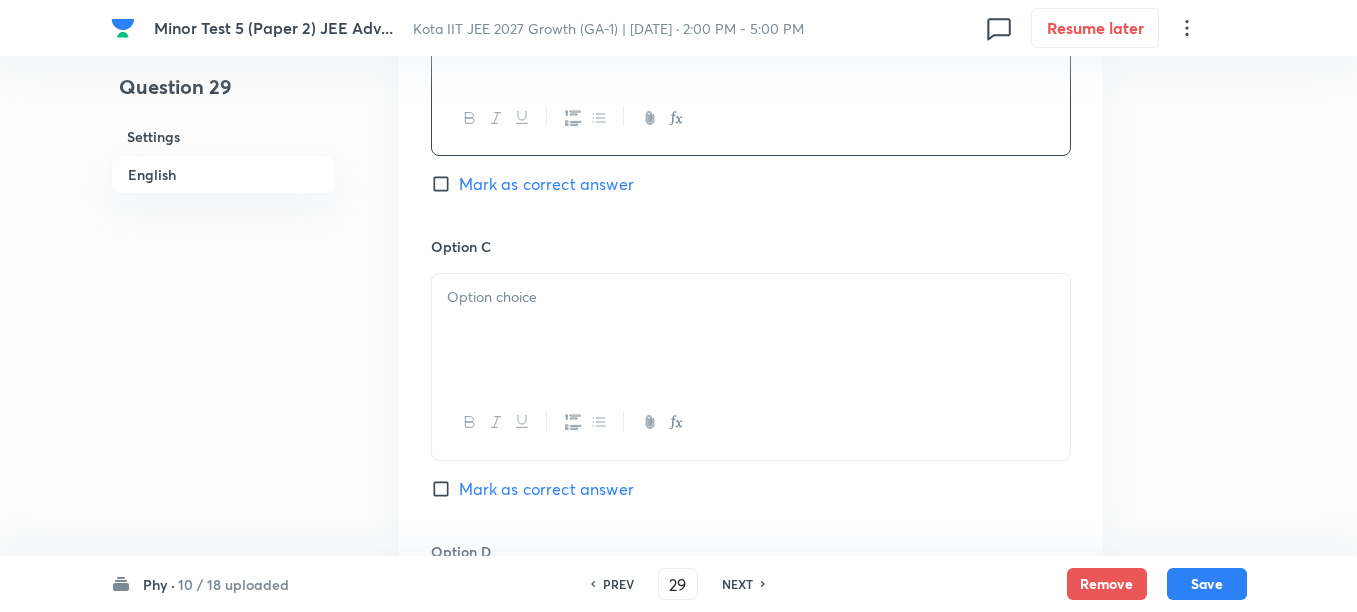 click at bounding box center [751, 330] 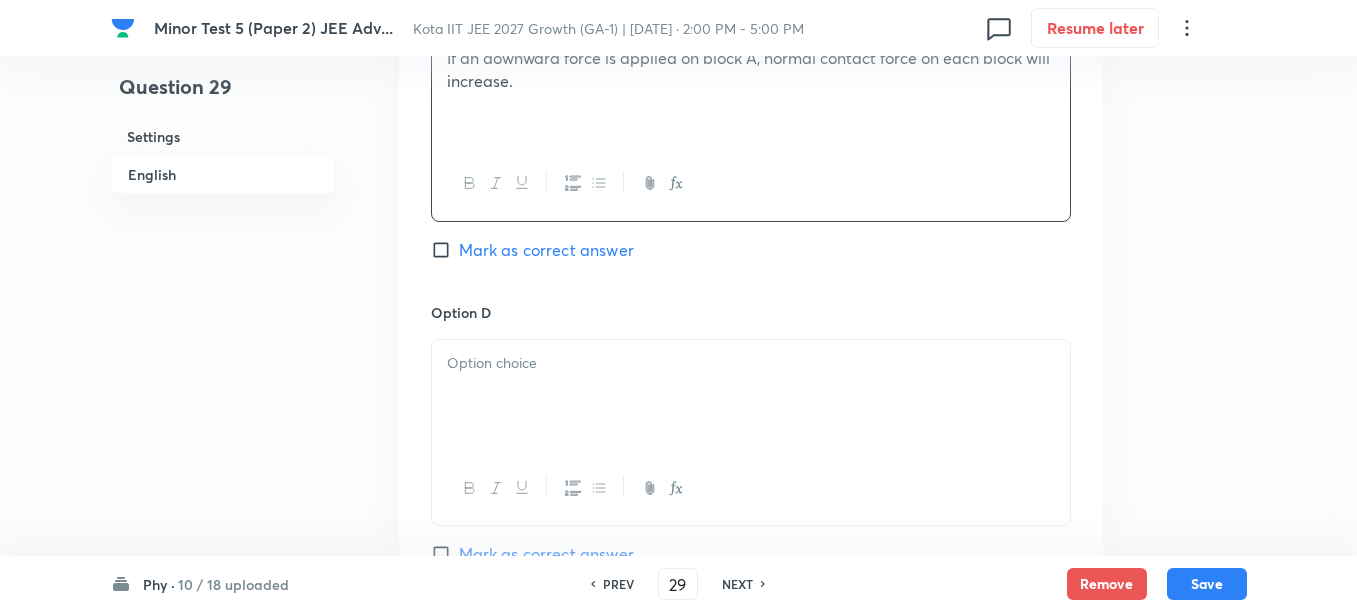 scroll, scrollTop: 1625, scrollLeft: 0, axis: vertical 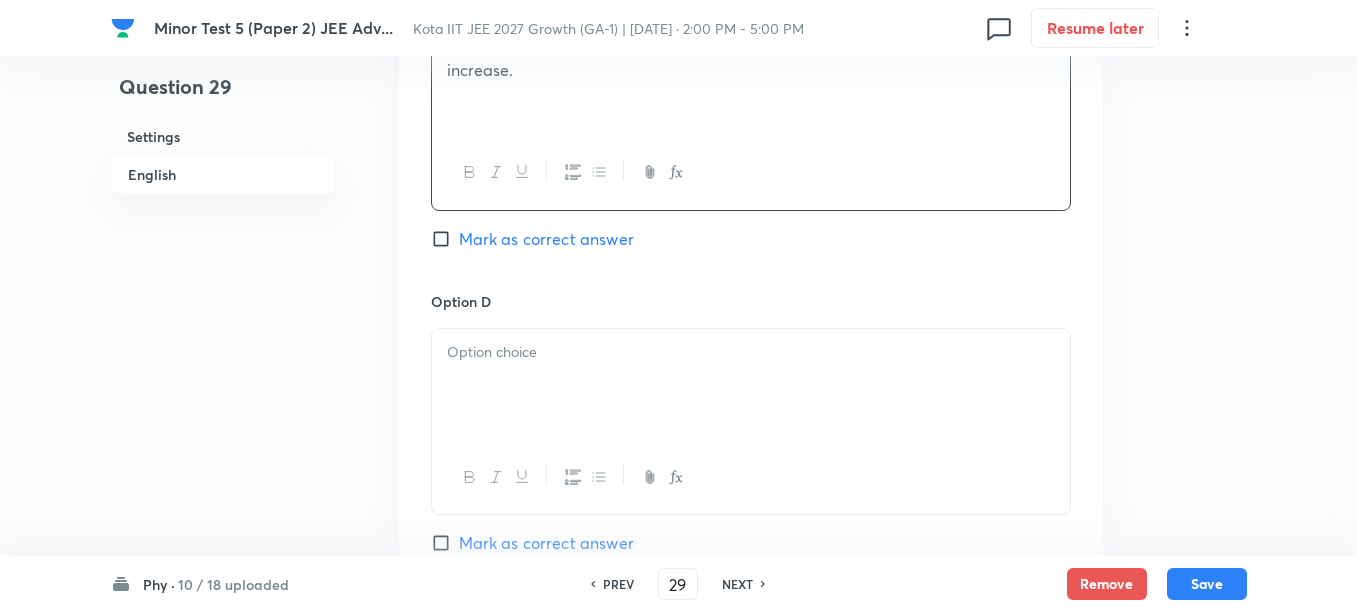 click at bounding box center [751, 352] 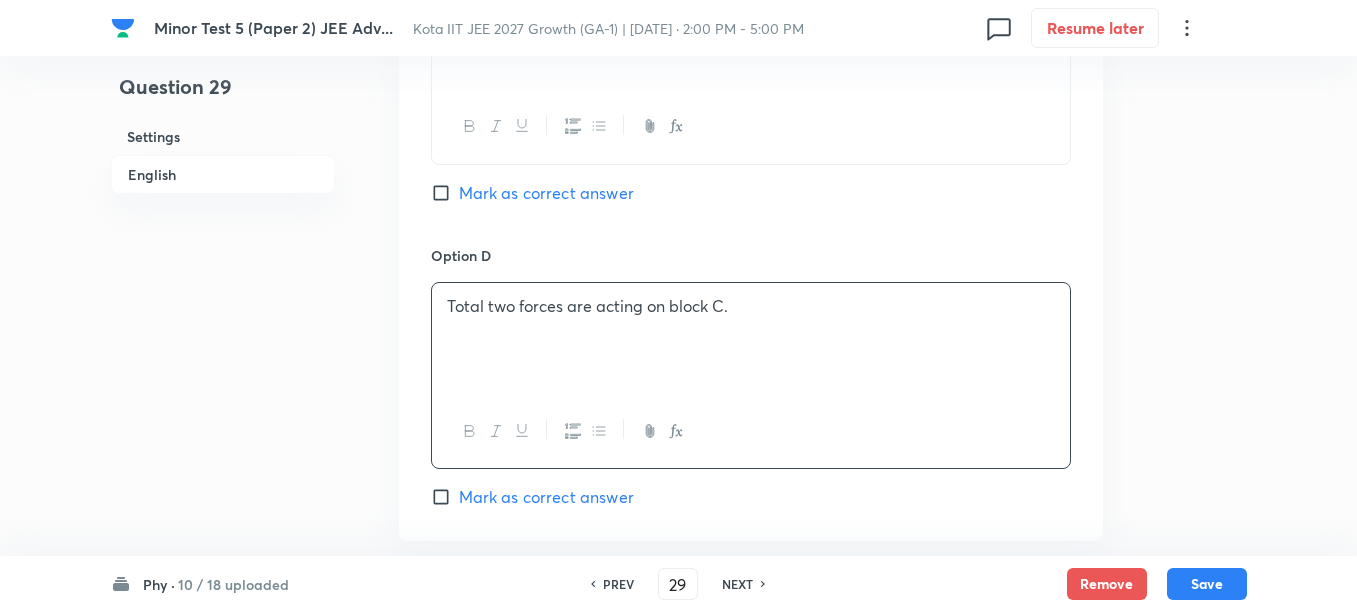 scroll, scrollTop: 1750, scrollLeft: 0, axis: vertical 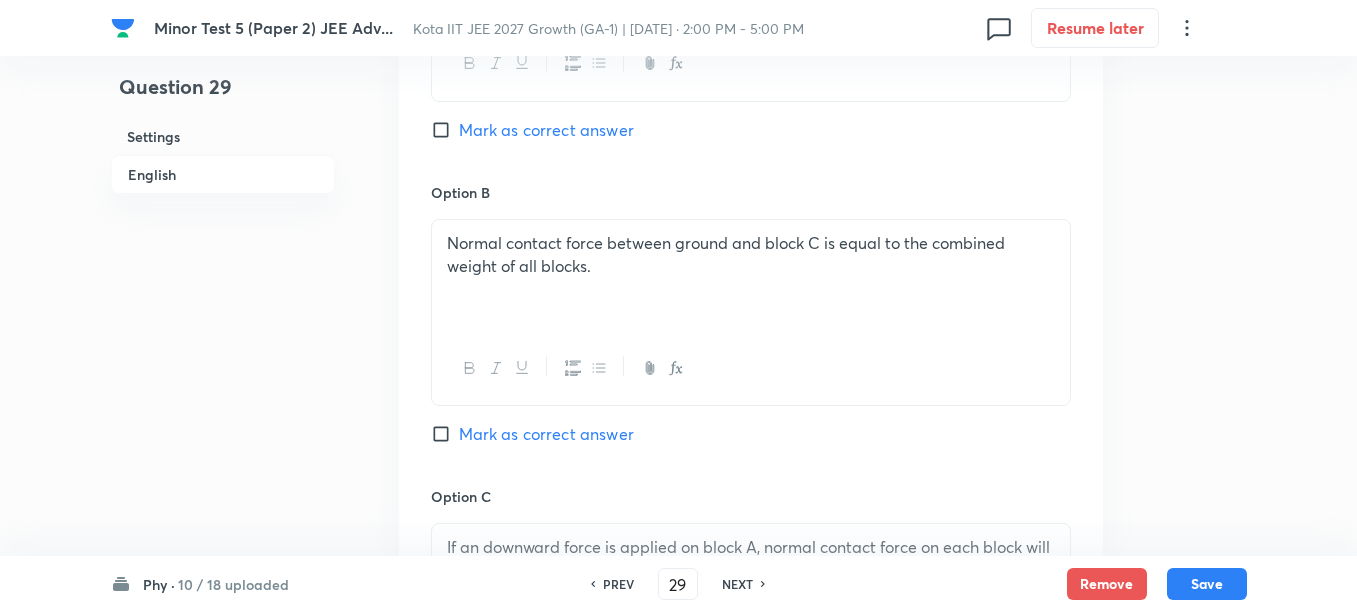 click on "Mark as correct answer" at bounding box center (546, 130) 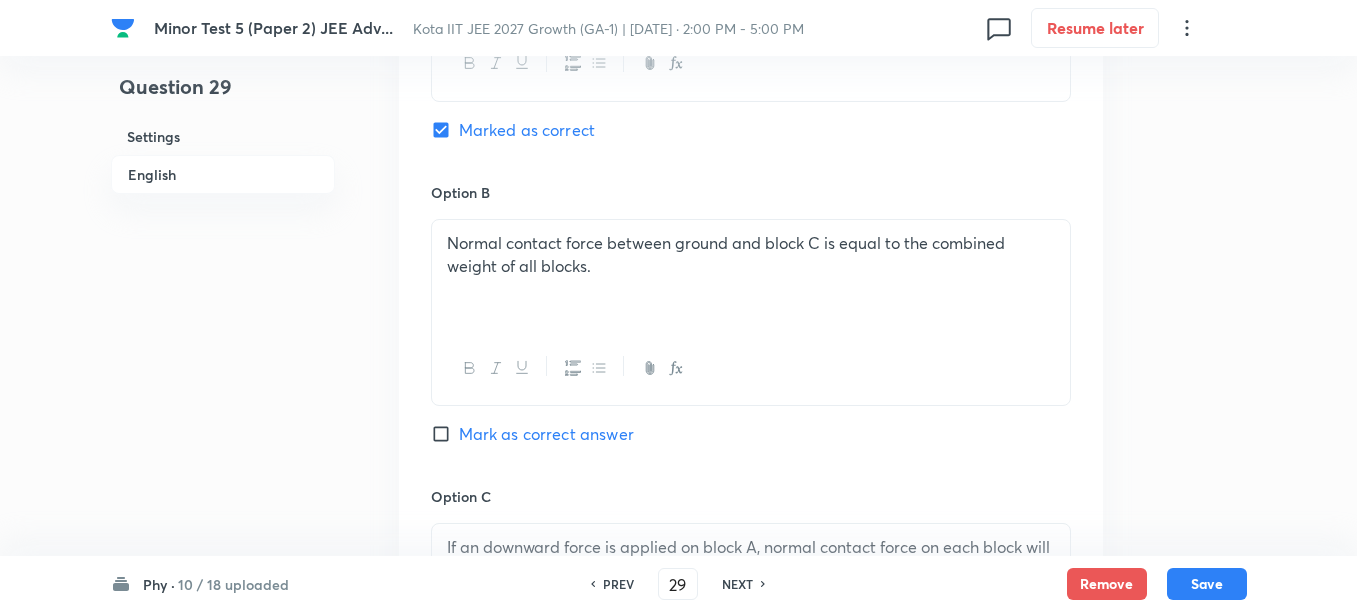 click on "Mark as correct answer" at bounding box center [546, 434] 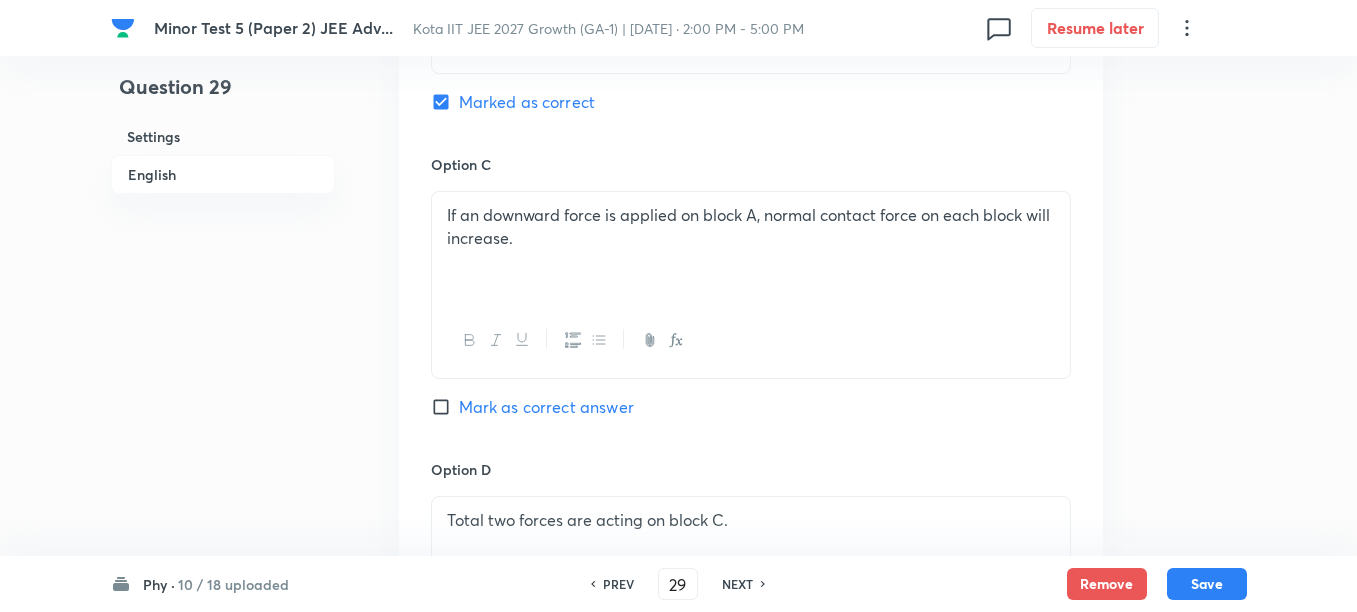 scroll, scrollTop: 1500, scrollLeft: 0, axis: vertical 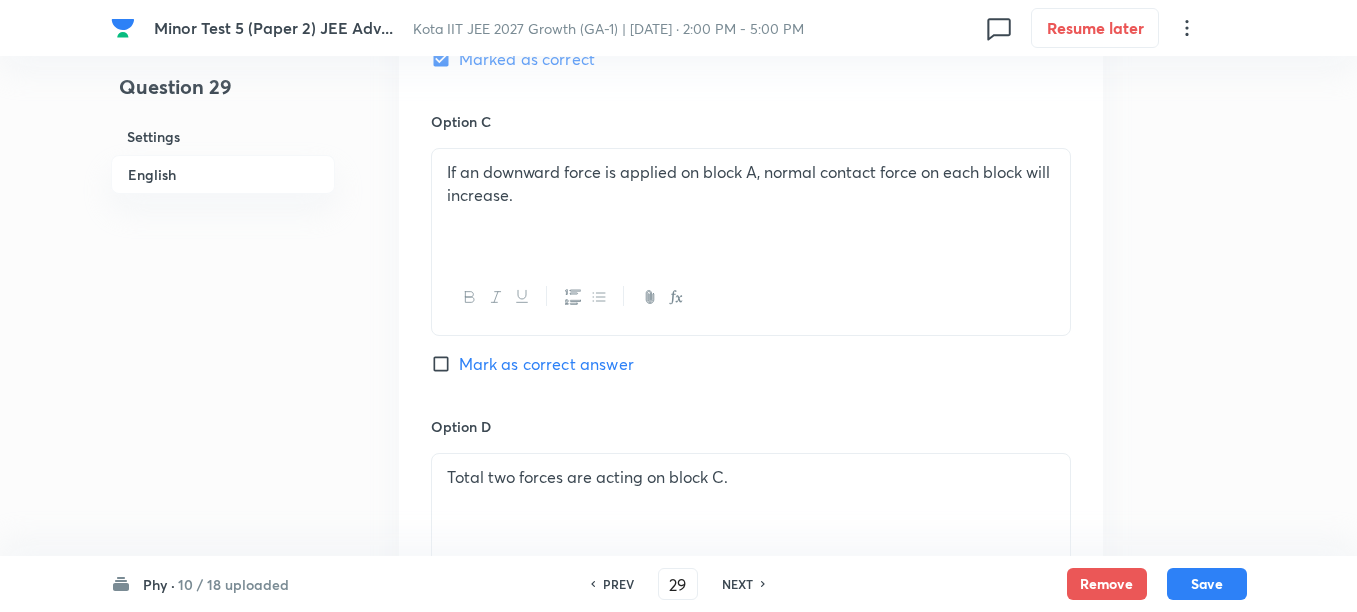 click on "Mark as correct answer" at bounding box center (546, 364) 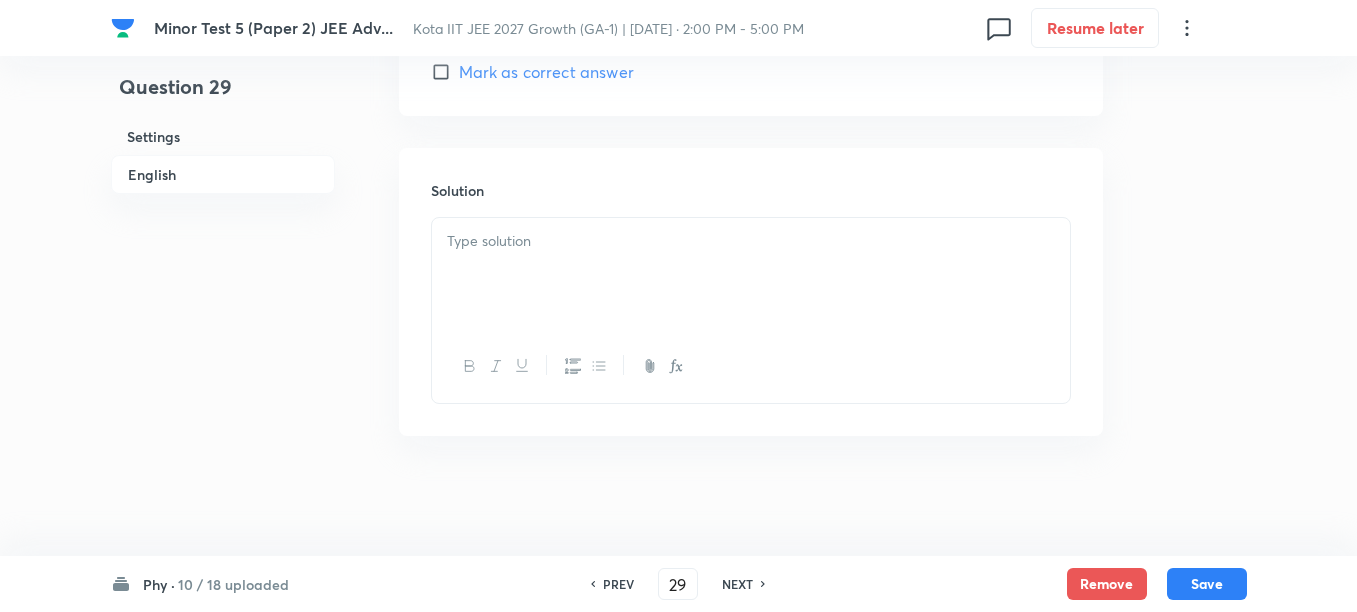 scroll, scrollTop: 2167, scrollLeft: 0, axis: vertical 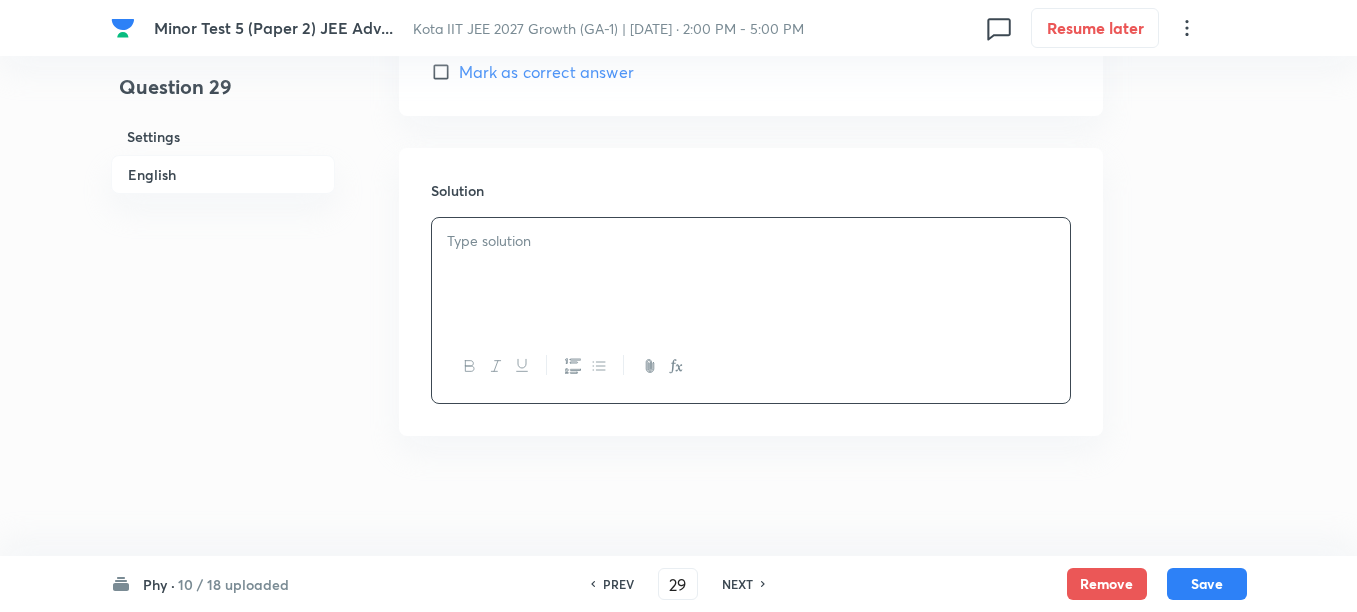 type 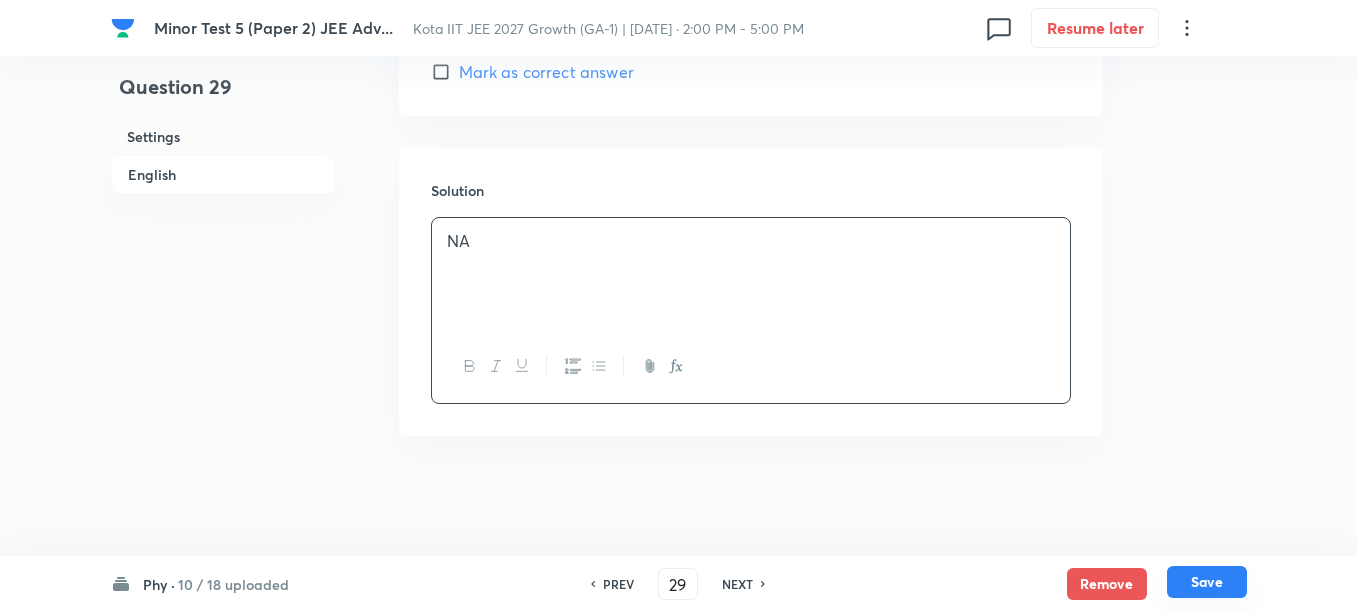 click on "Save" at bounding box center [1207, 582] 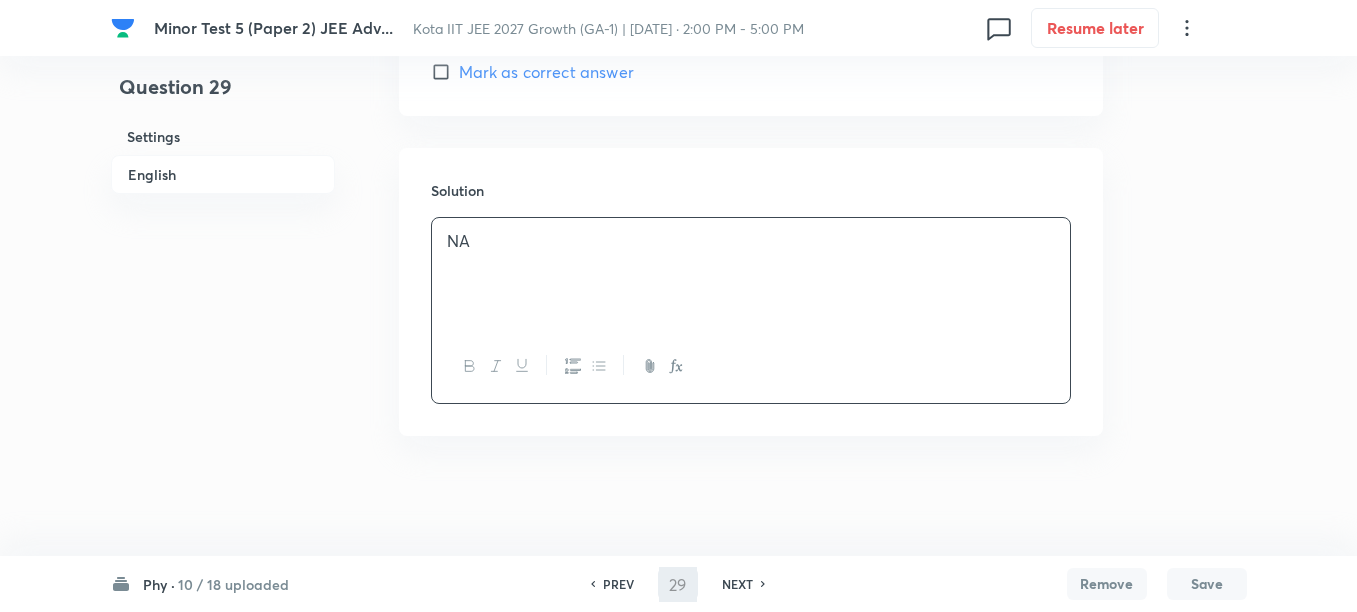 type on "30" 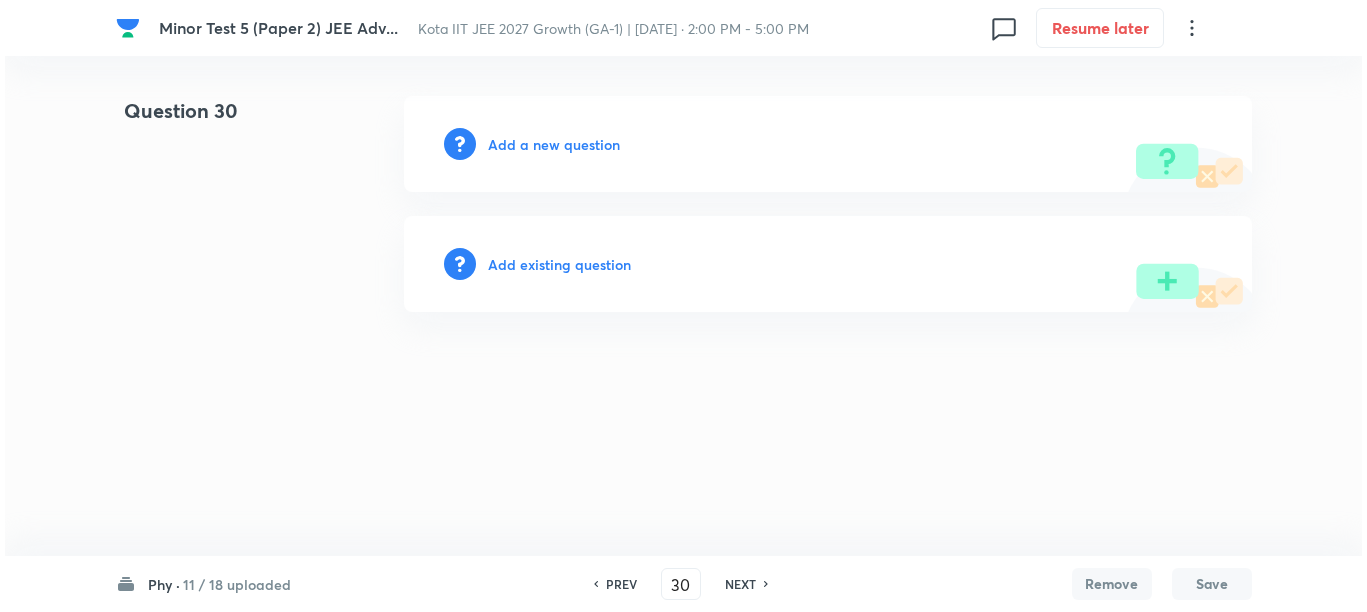 scroll, scrollTop: 0, scrollLeft: 0, axis: both 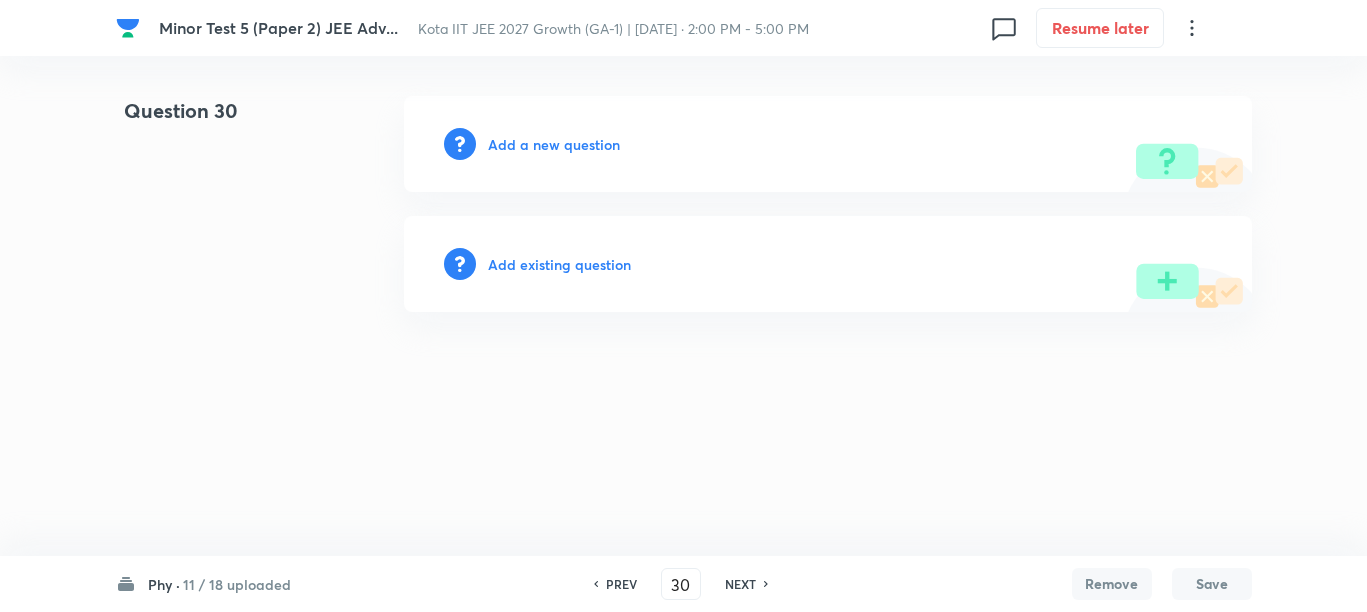click on "Add a new question" at bounding box center (554, 144) 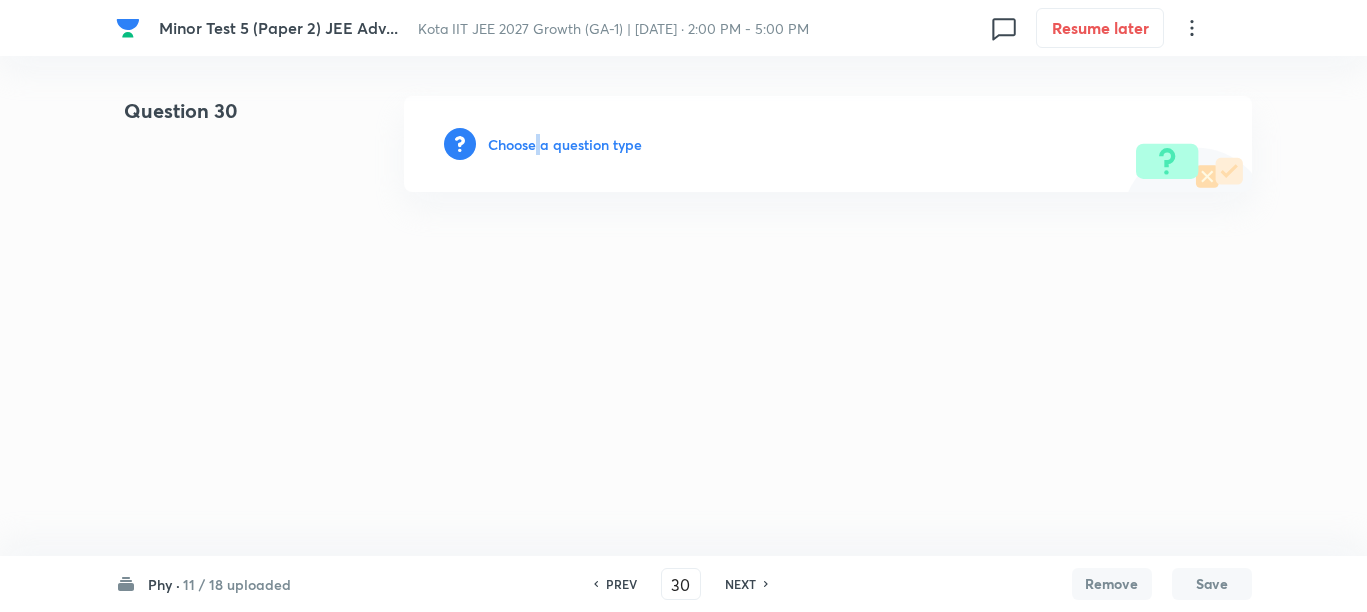 click on "Choose a question type" at bounding box center [565, 144] 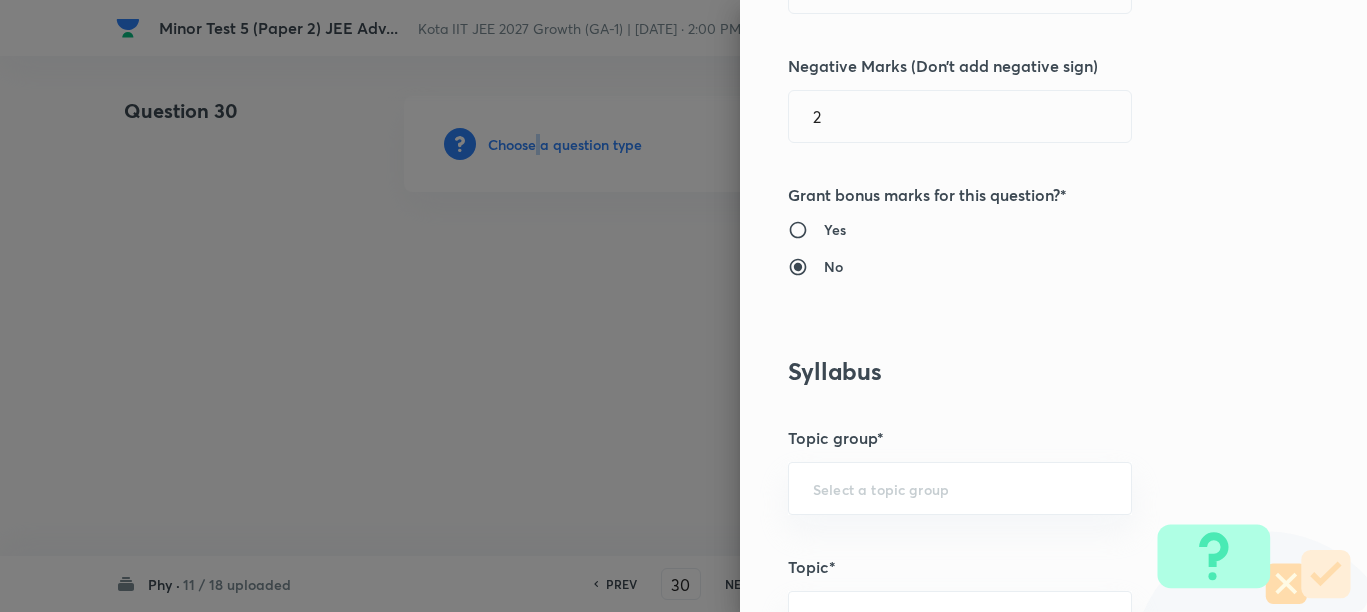 scroll, scrollTop: 1375, scrollLeft: 0, axis: vertical 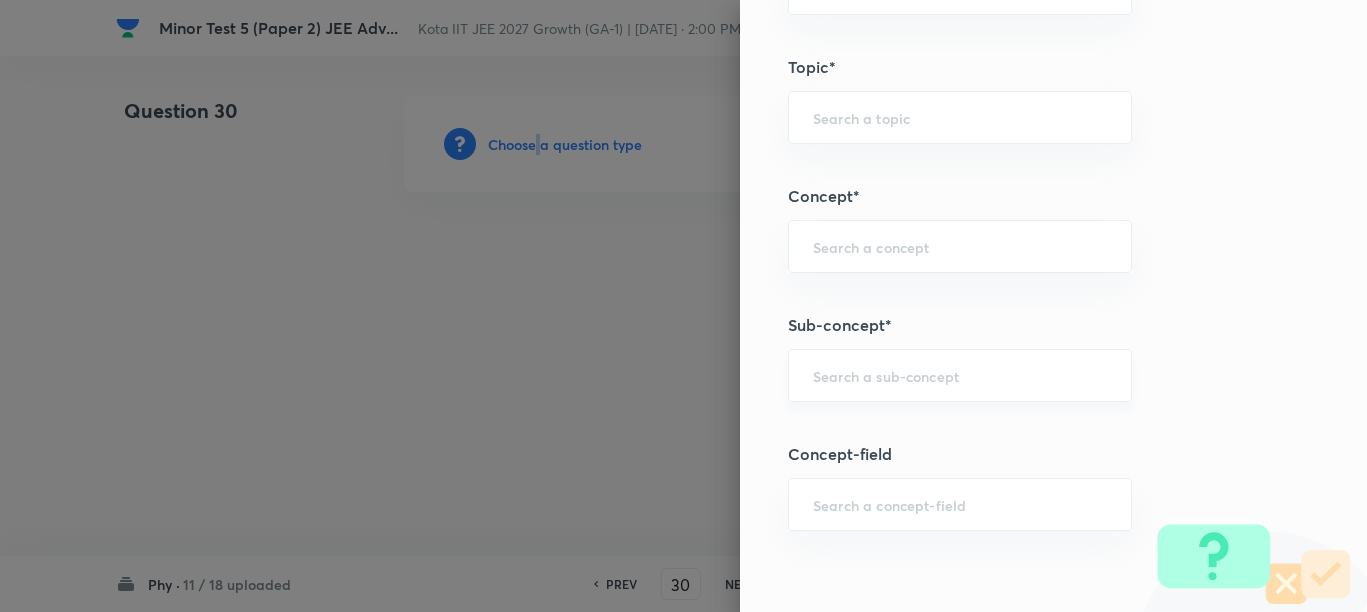 click on "​" at bounding box center [960, 375] 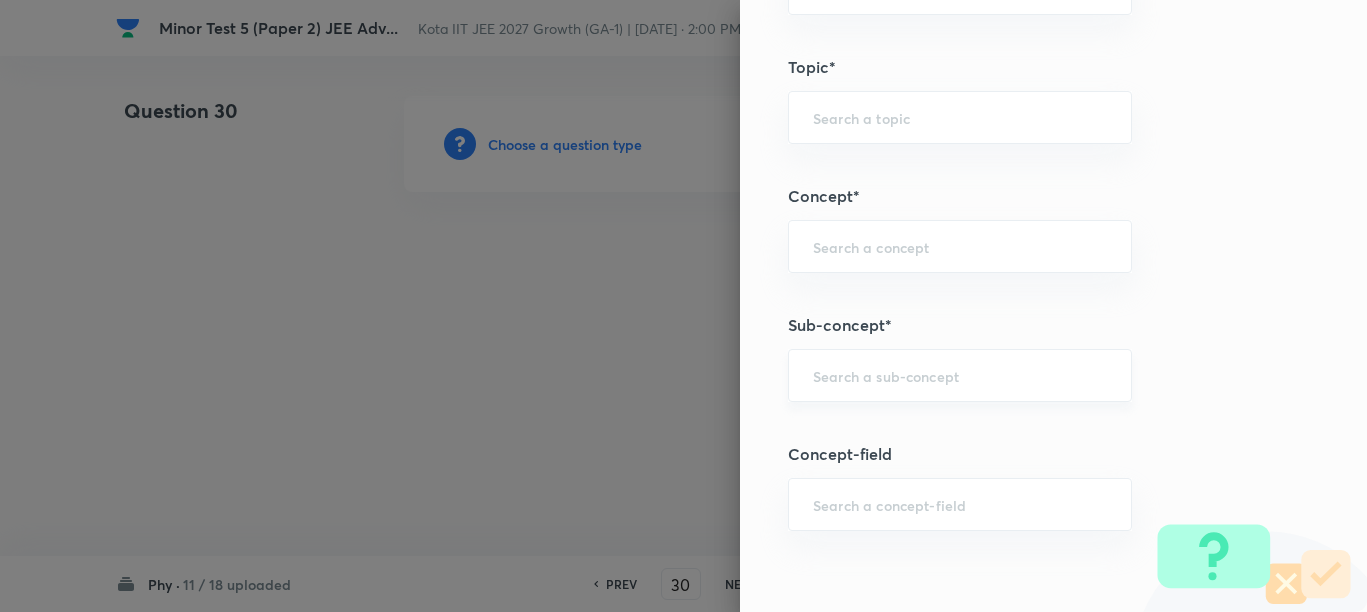 paste on "Concept of Force" 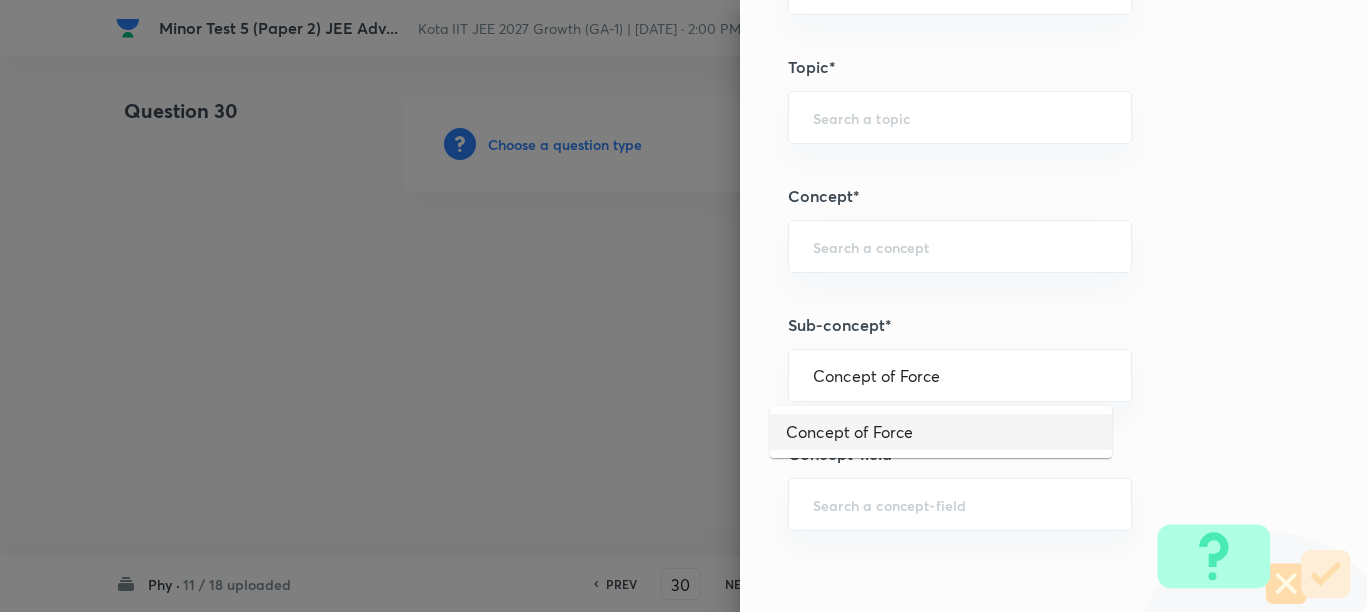 click on "Concept of Force" at bounding box center (941, 432) 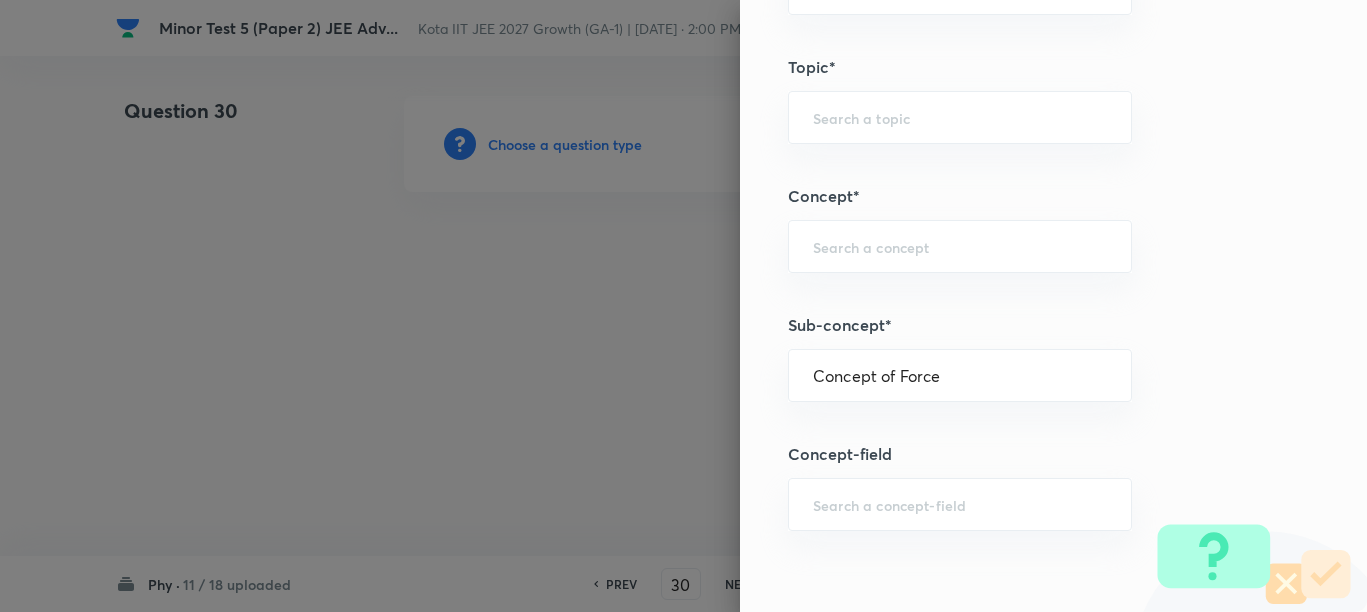 type on "Physics" 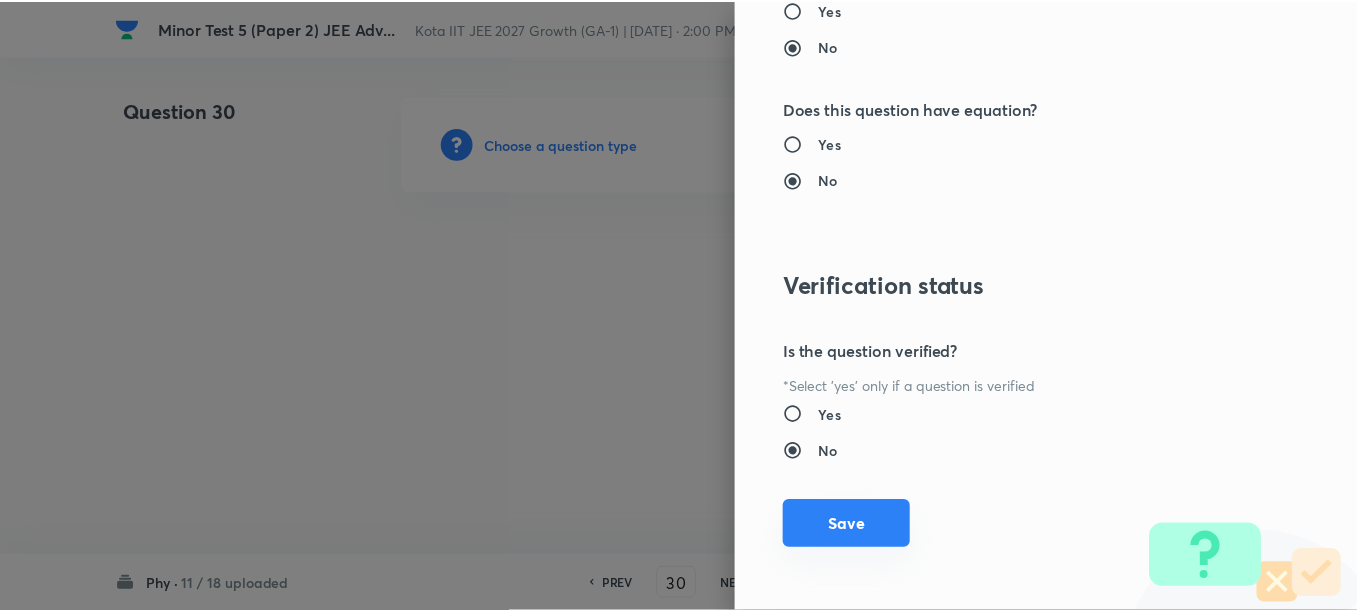 scroll, scrollTop: 2511, scrollLeft: 0, axis: vertical 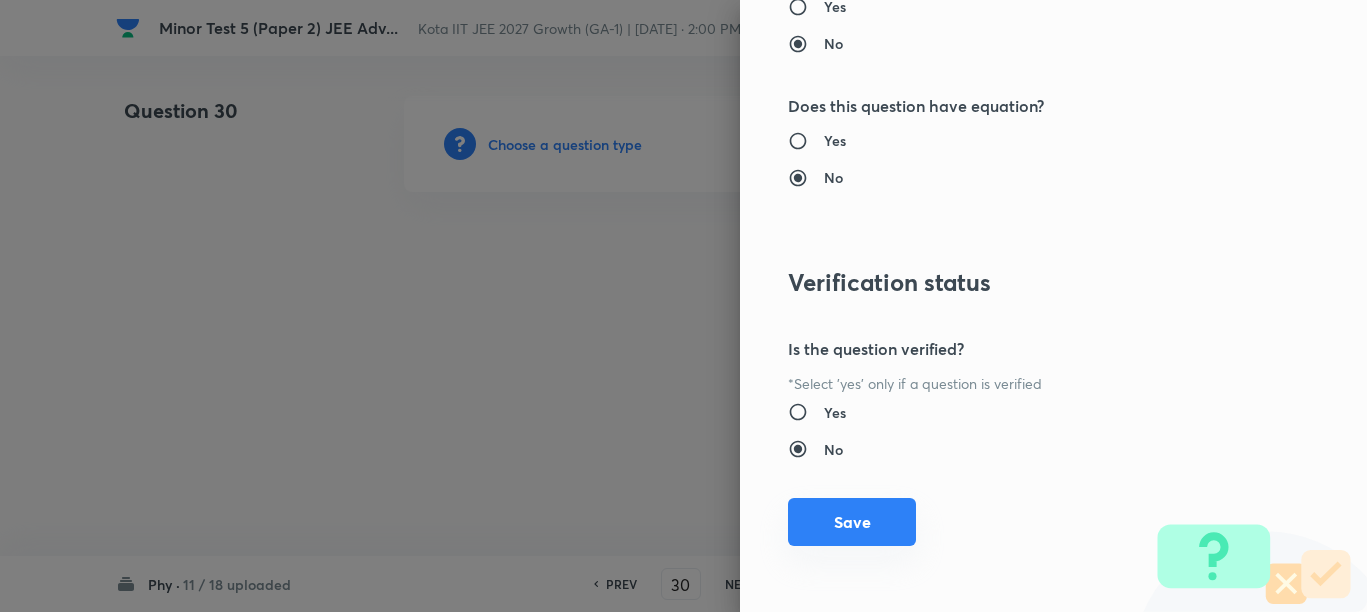 click on "Save" at bounding box center (852, 522) 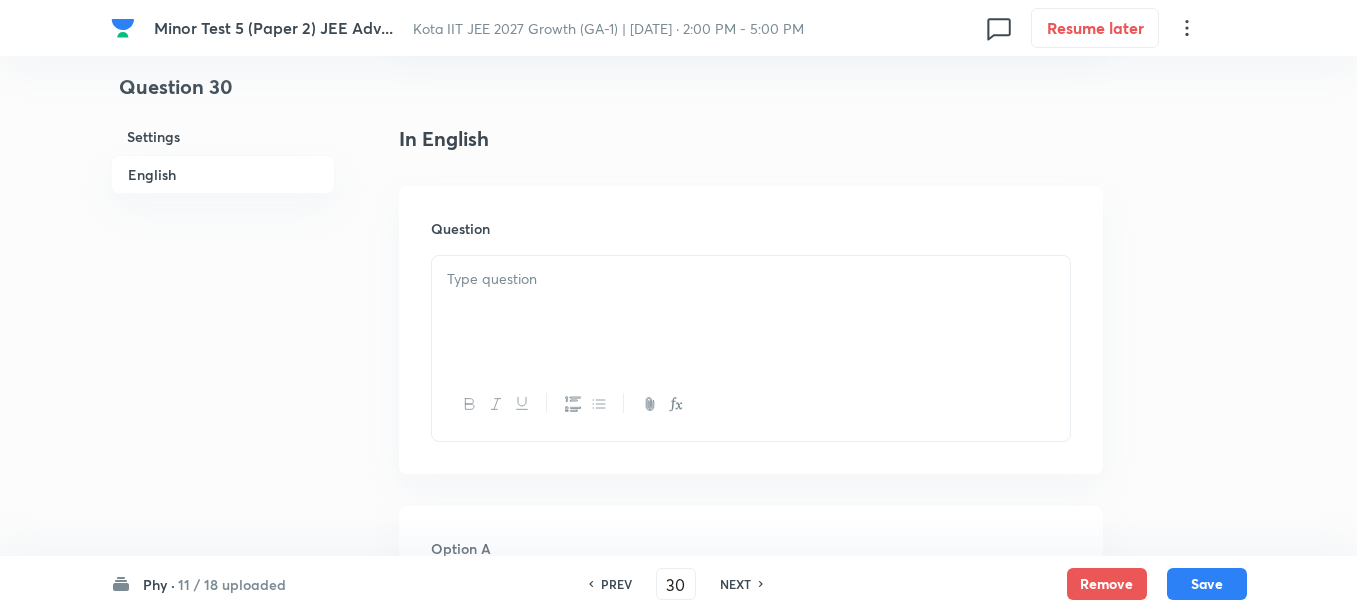 scroll, scrollTop: 500, scrollLeft: 0, axis: vertical 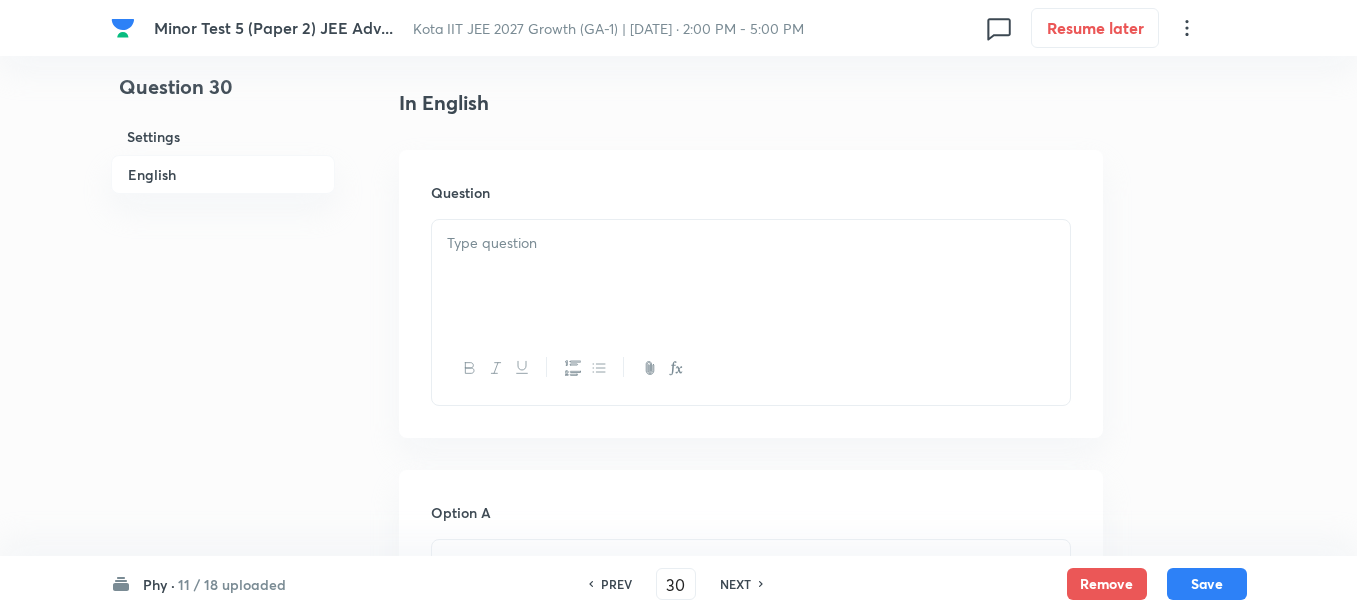 click at bounding box center (751, 276) 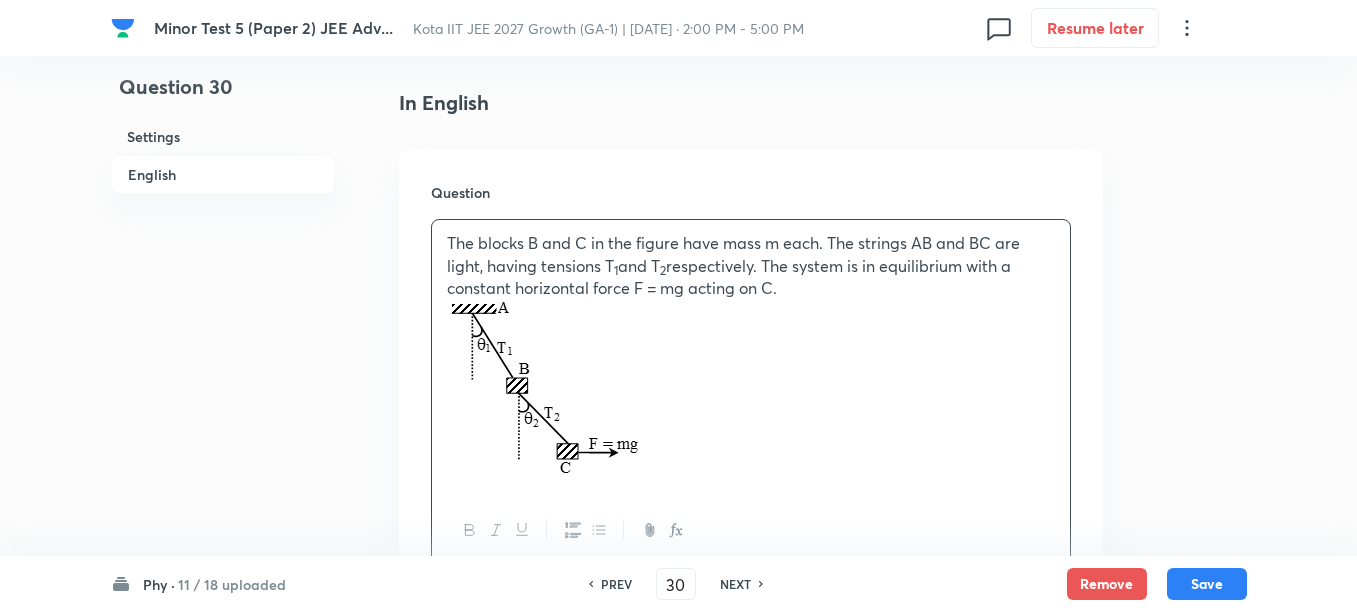 scroll, scrollTop: 625, scrollLeft: 0, axis: vertical 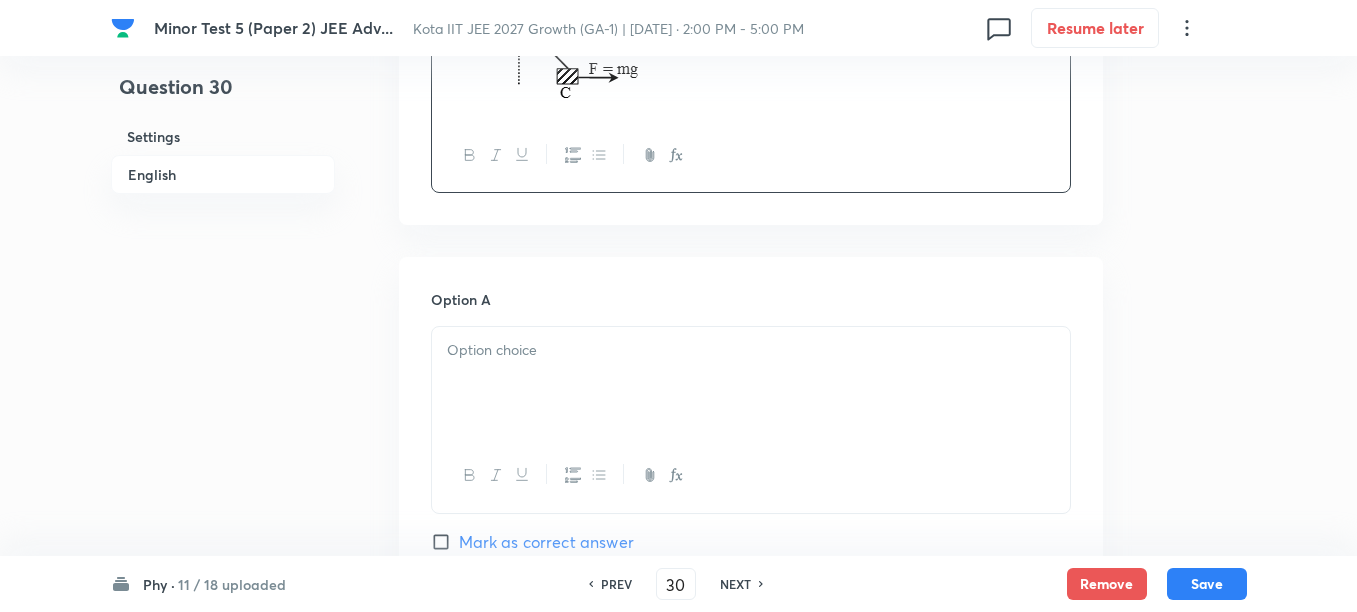 click at bounding box center [751, 383] 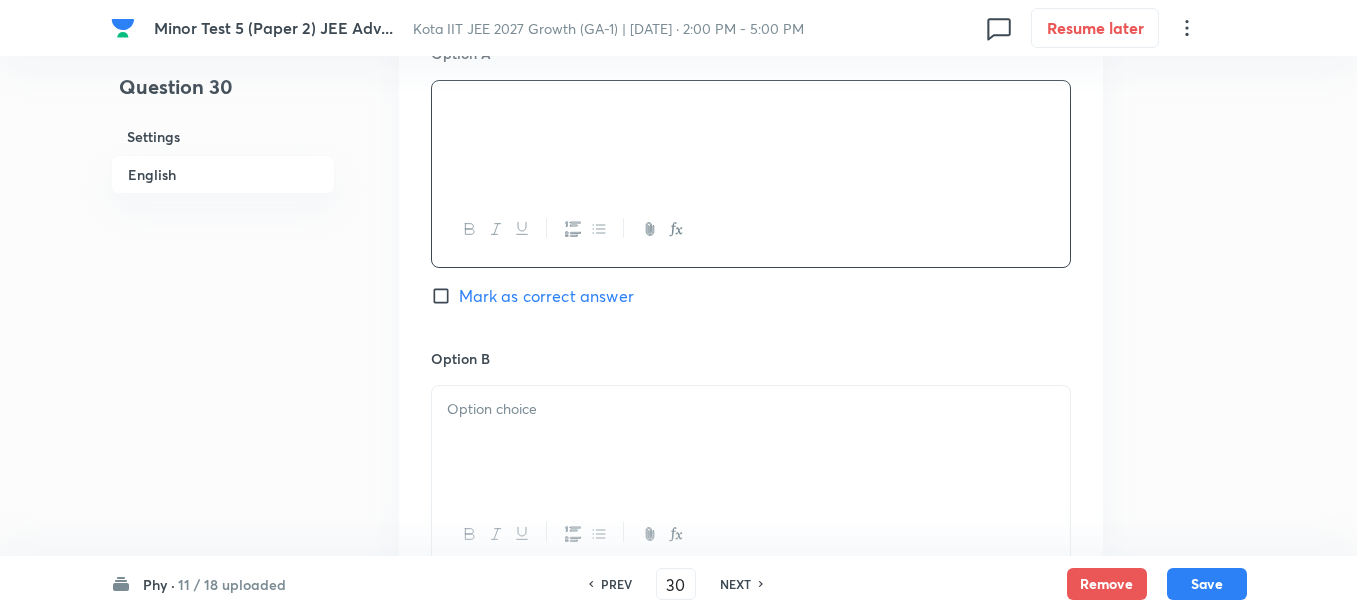 scroll, scrollTop: 1125, scrollLeft: 0, axis: vertical 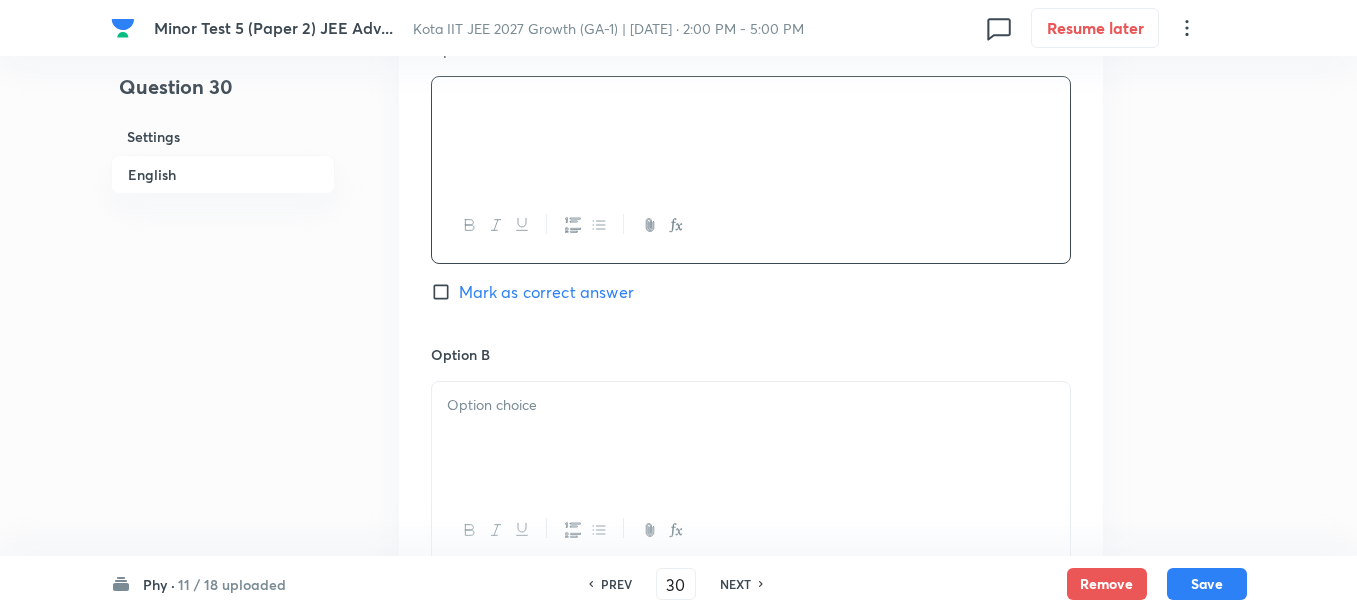 click at bounding box center [751, 405] 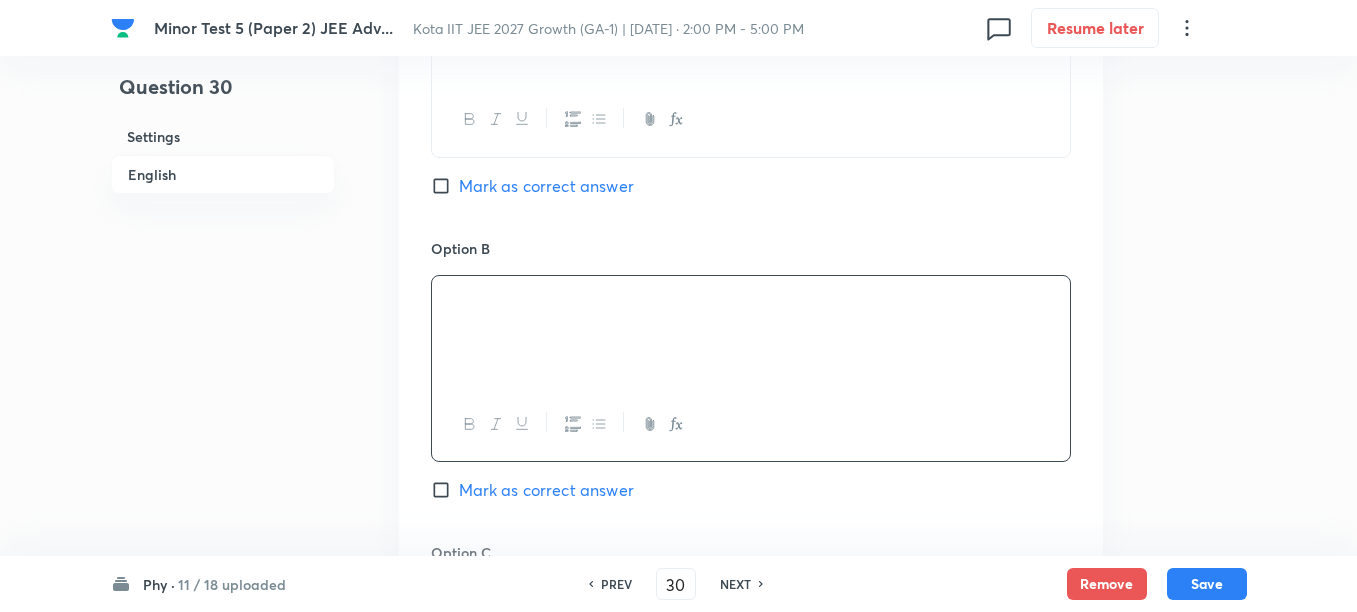 scroll, scrollTop: 1375, scrollLeft: 0, axis: vertical 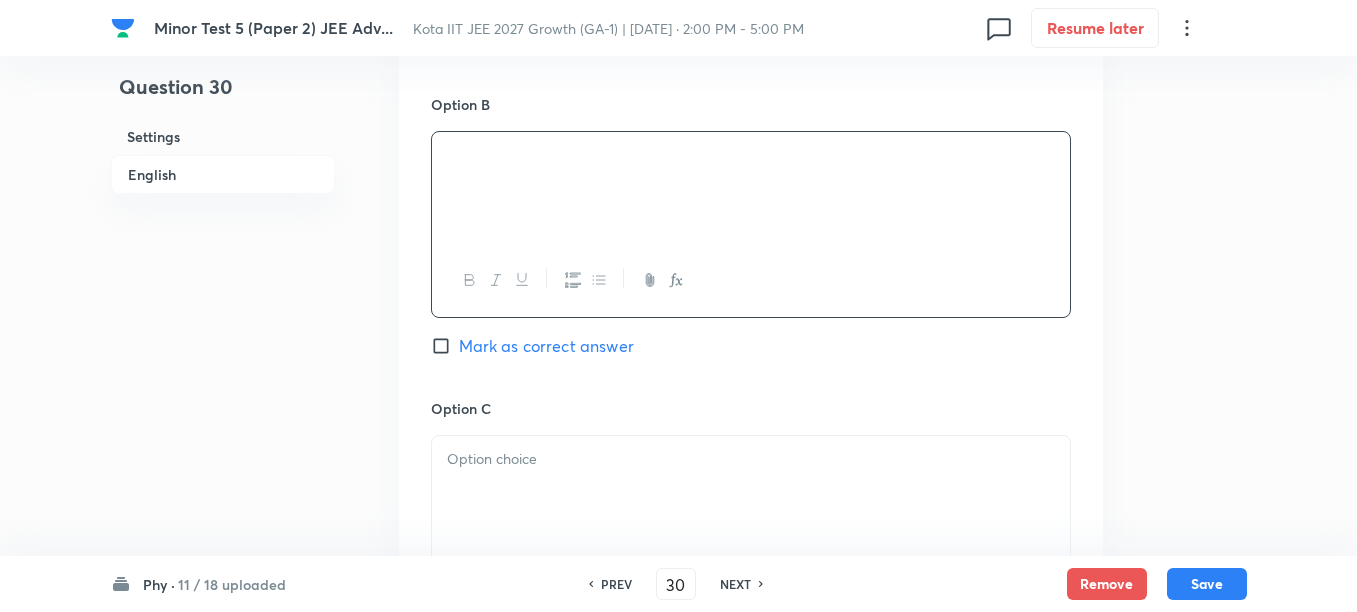 click at bounding box center (751, 459) 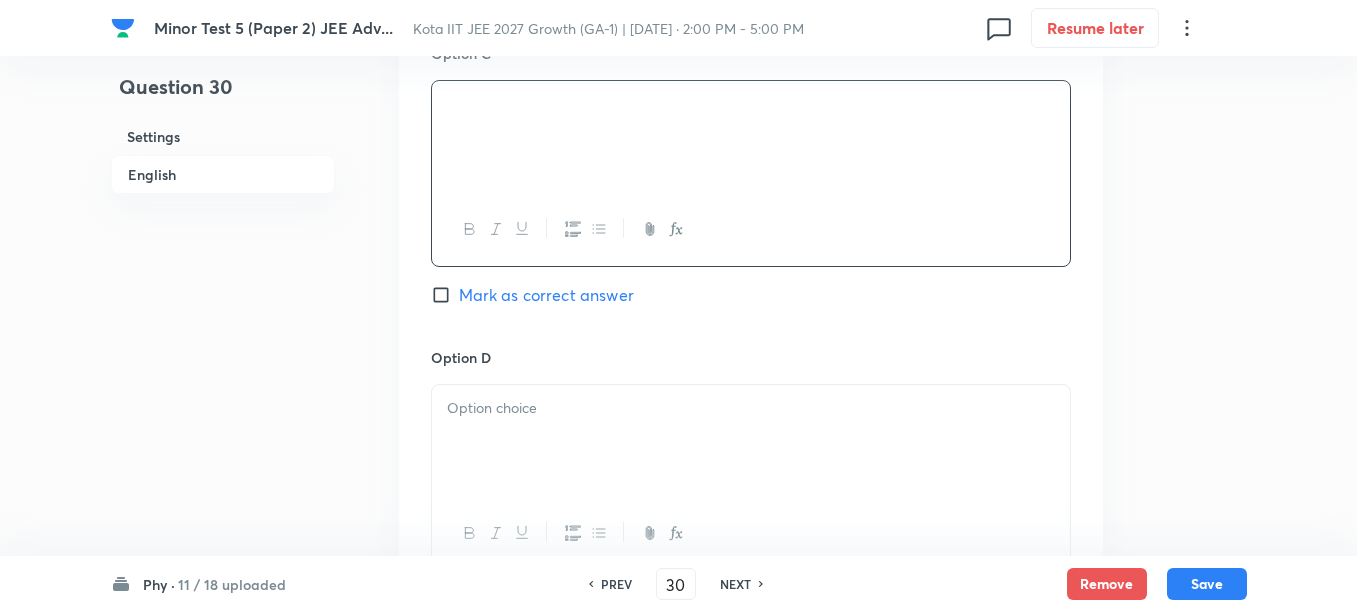 scroll, scrollTop: 1875, scrollLeft: 0, axis: vertical 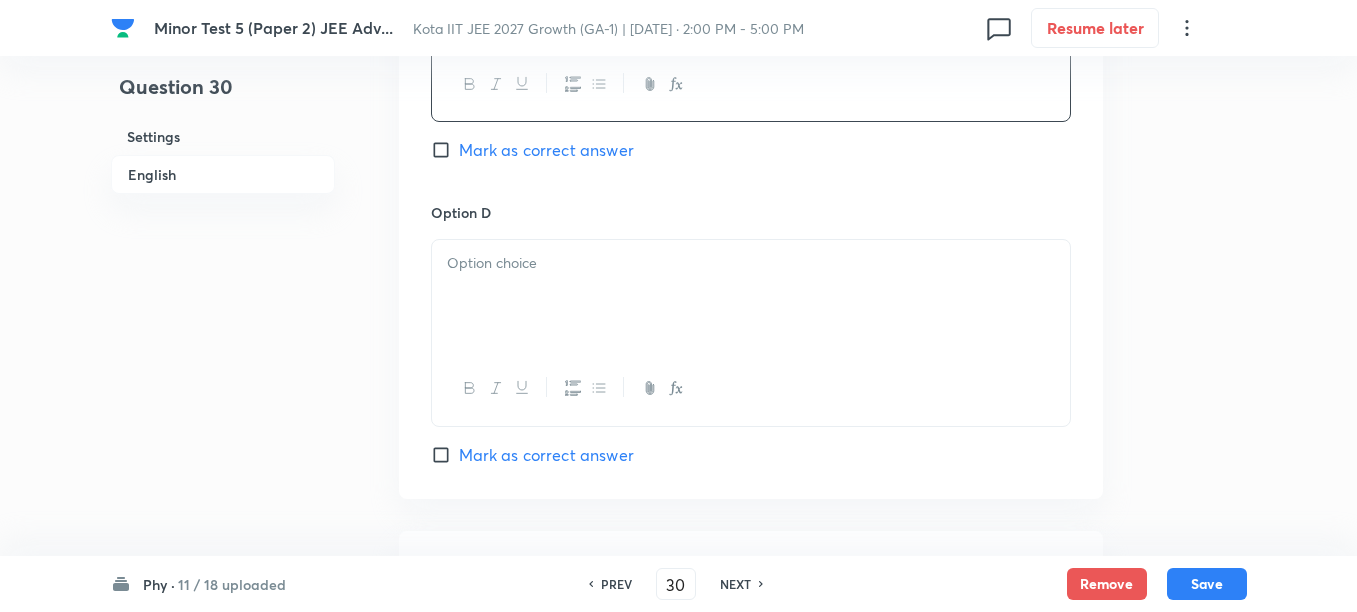 click at bounding box center (751, 296) 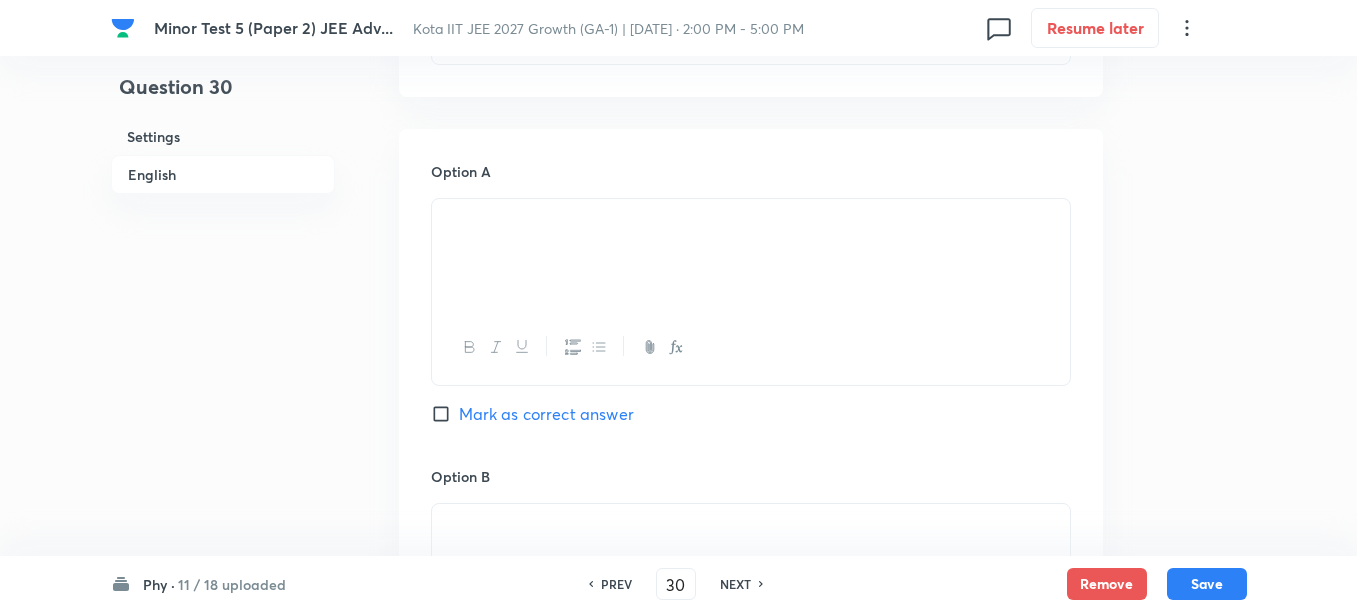 scroll, scrollTop: 1000, scrollLeft: 0, axis: vertical 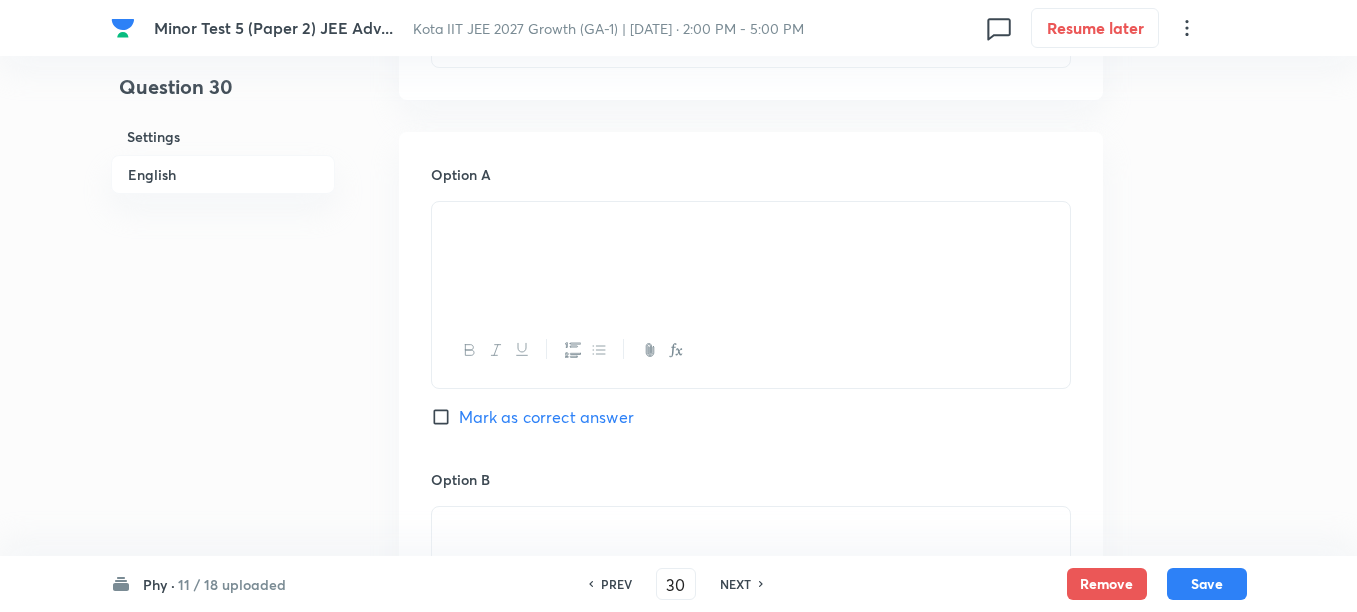 click on "Mark as correct answer" at bounding box center [546, 417] 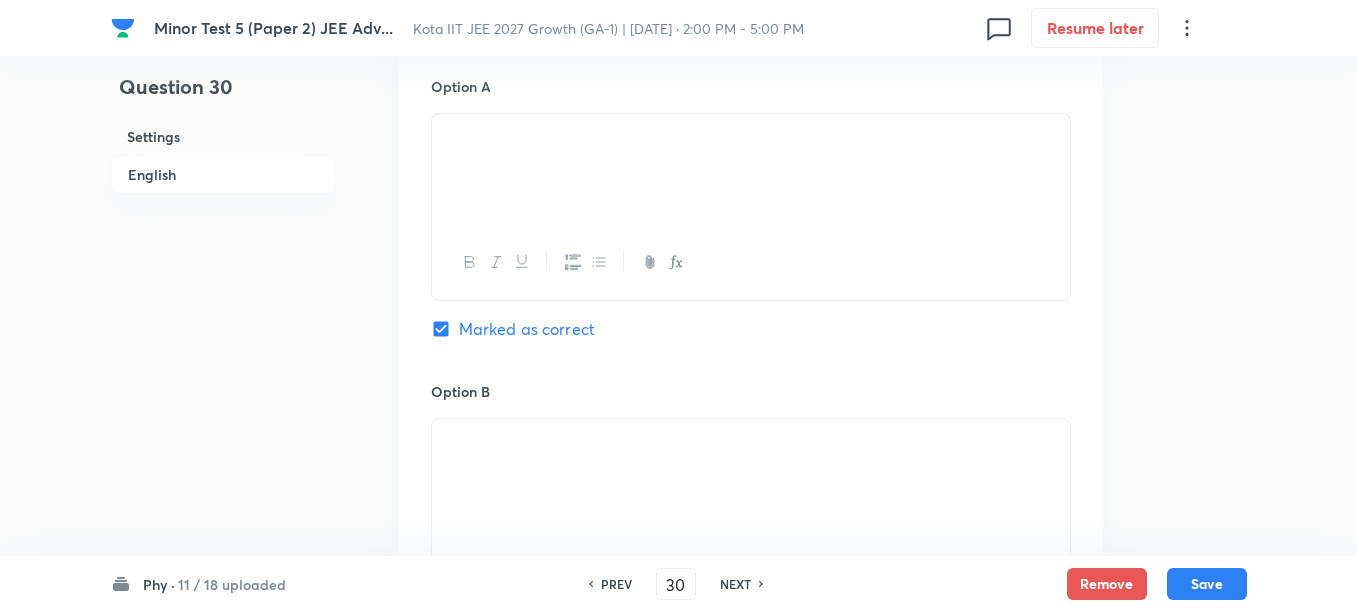 scroll, scrollTop: 1250, scrollLeft: 0, axis: vertical 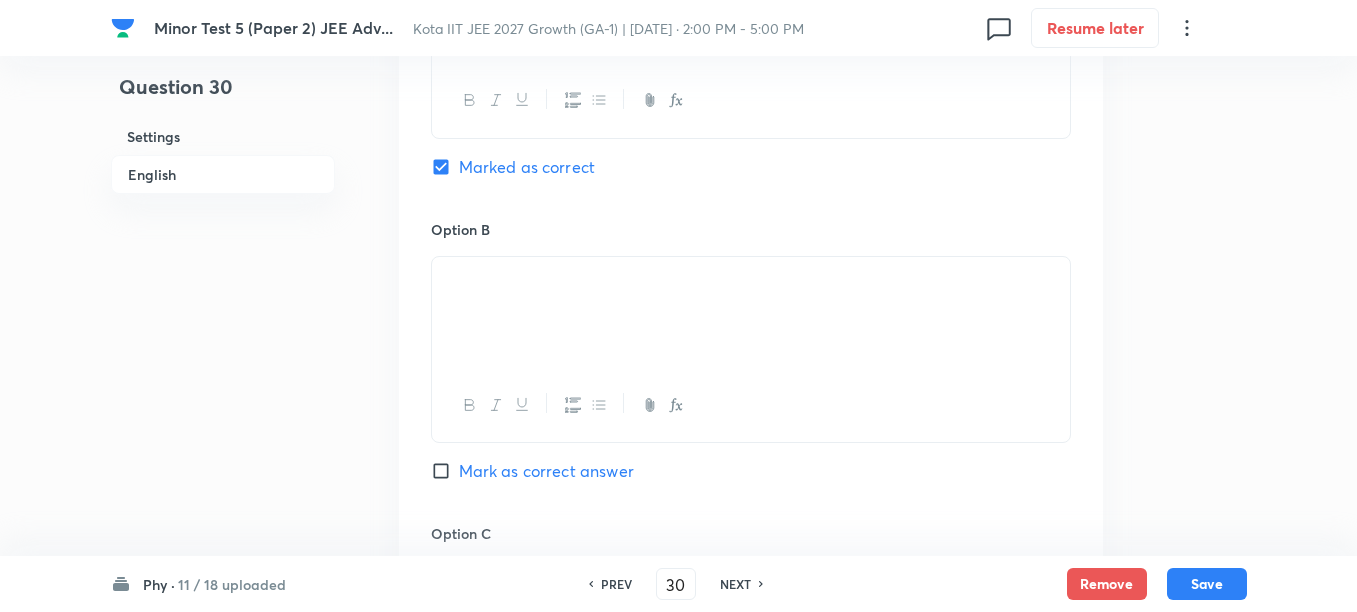 click on "Mark as correct answer" at bounding box center [546, 471] 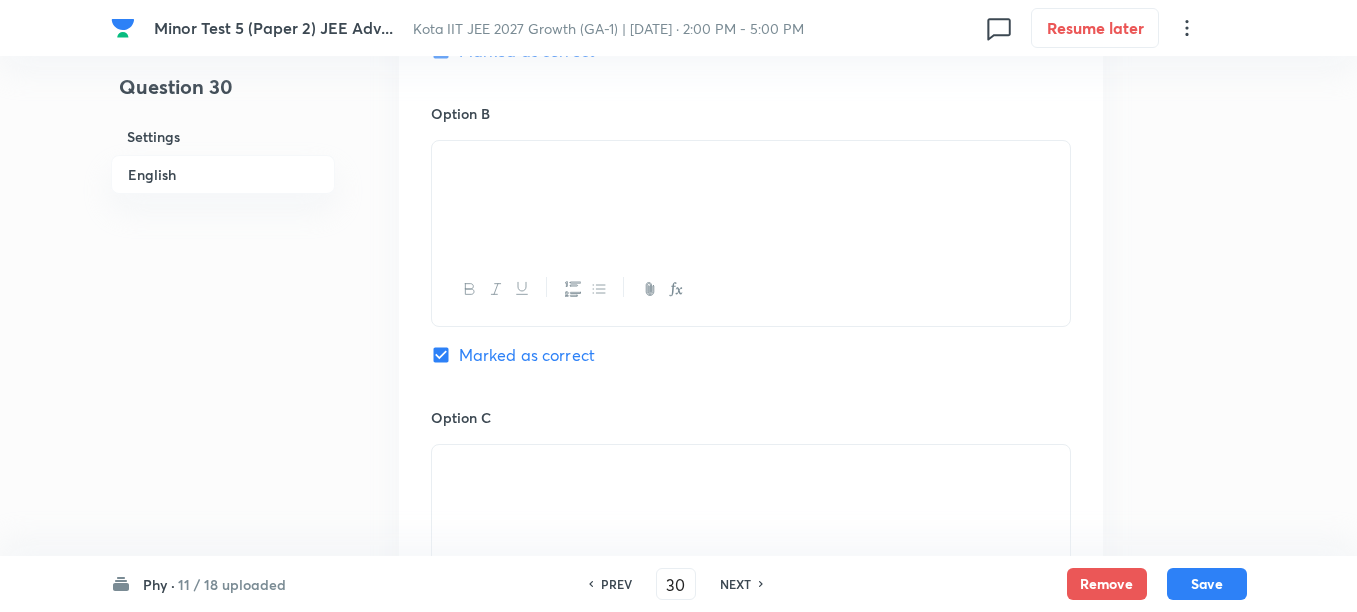 scroll, scrollTop: 1500, scrollLeft: 0, axis: vertical 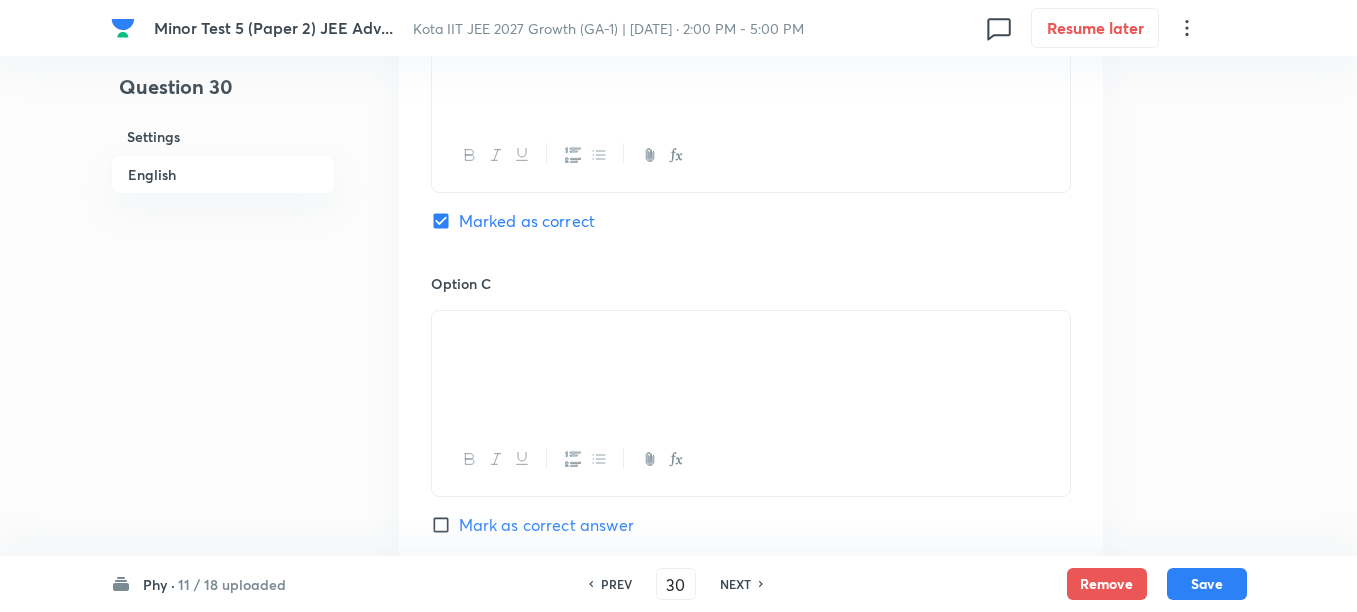 click on "Mark as correct answer" at bounding box center [546, 525] 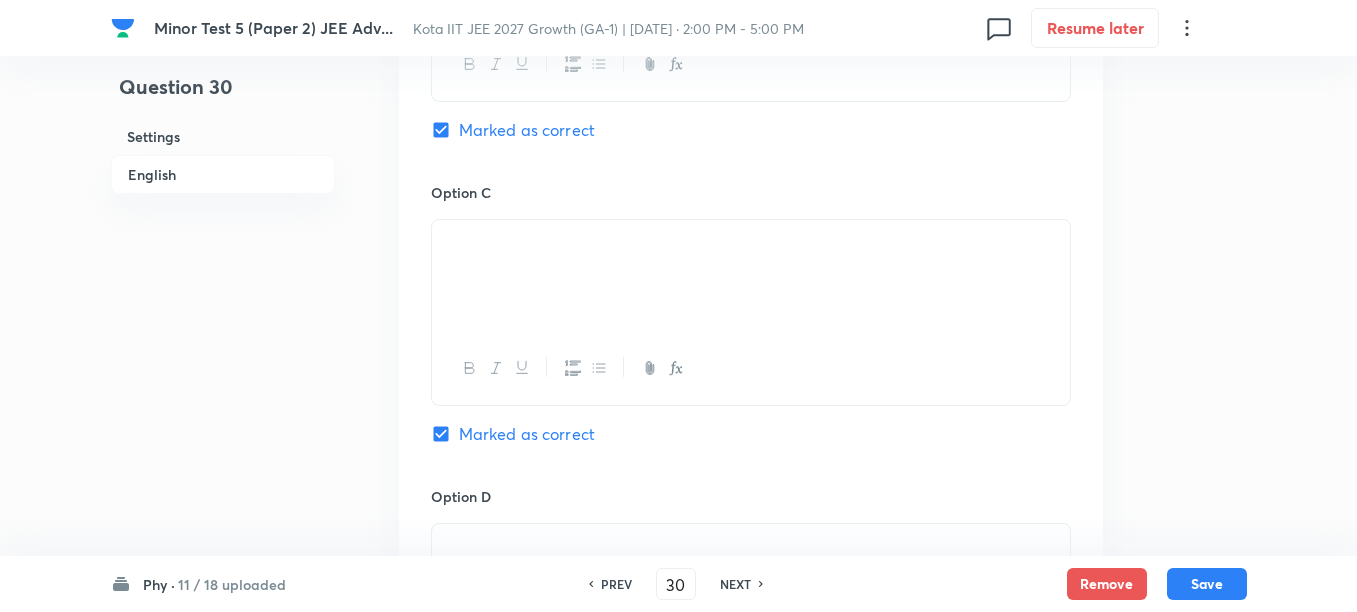 scroll, scrollTop: 2000, scrollLeft: 0, axis: vertical 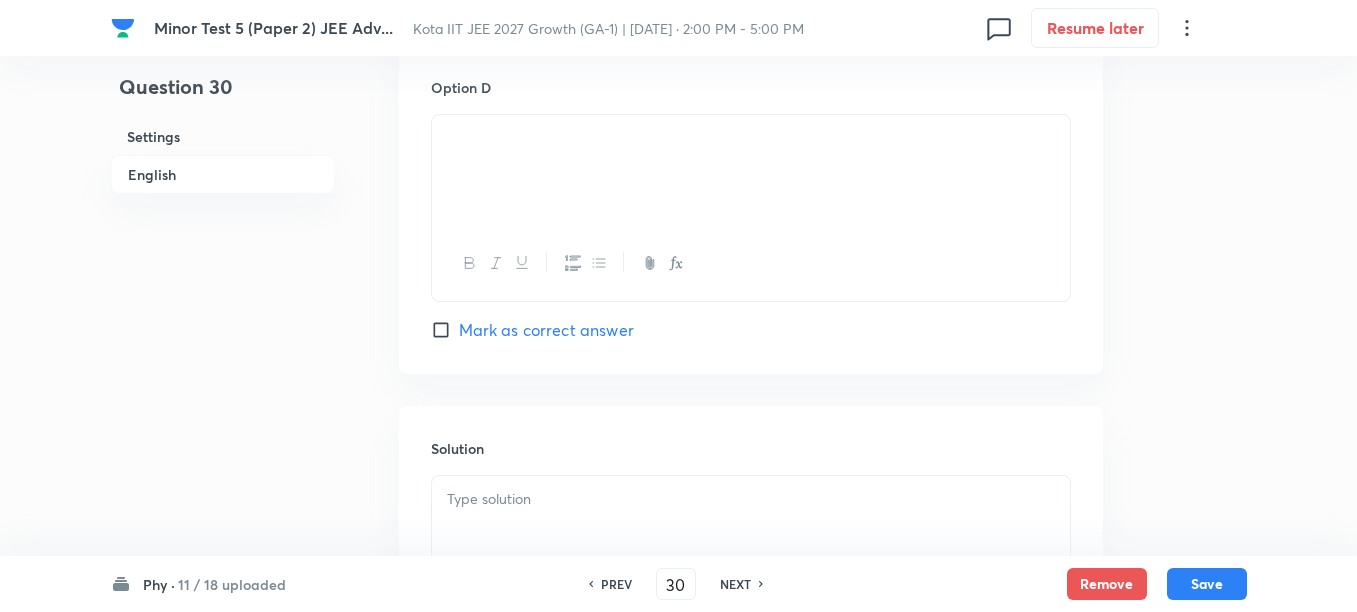 click on "Mark as correct answer" at bounding box center [546, 330] 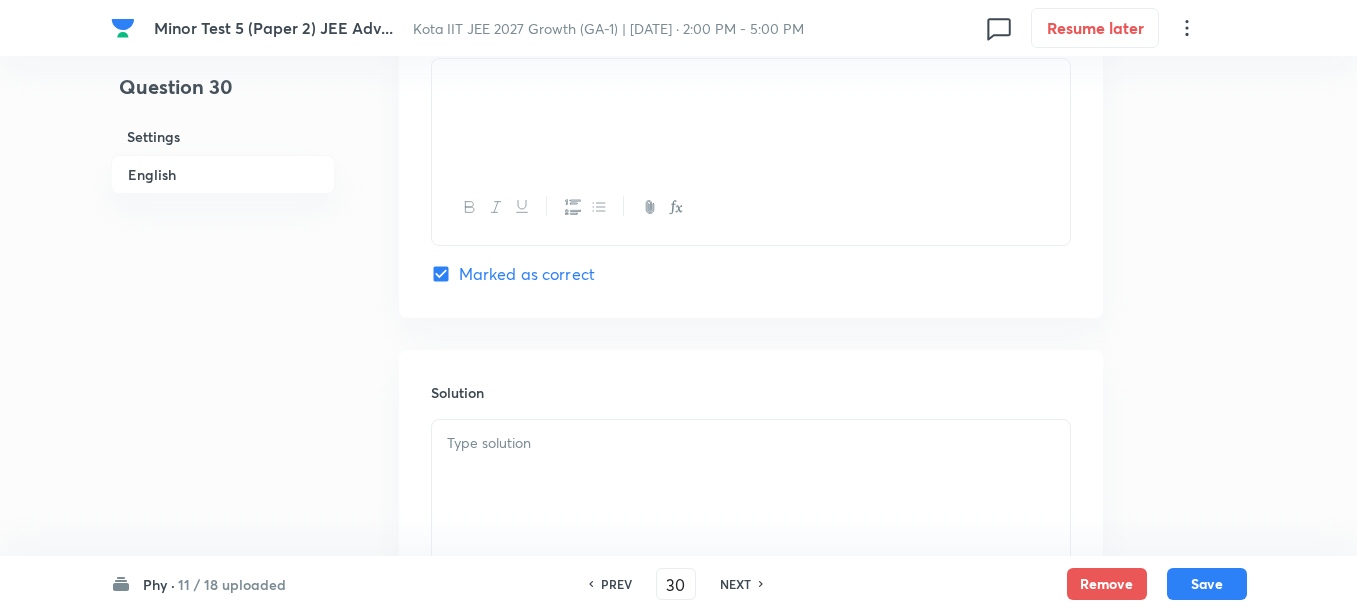 scroll, scrollTop: 2008, scrollLeft: 0, axis: vertical 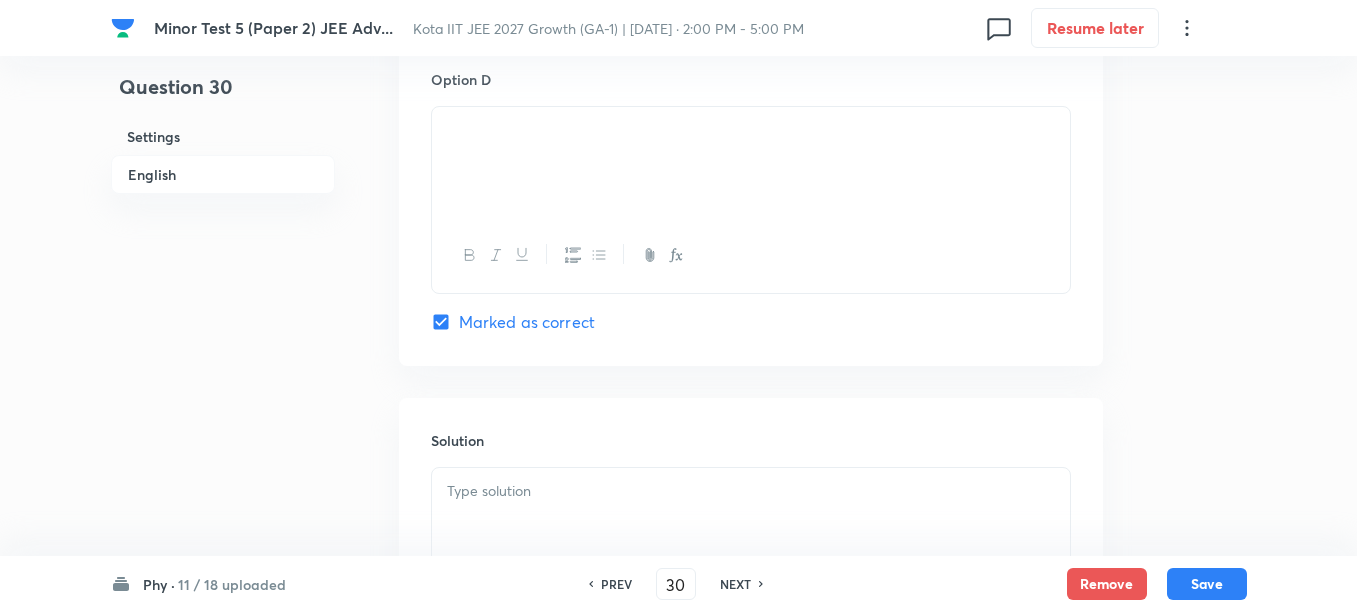 click at bounding box center [751, 491] 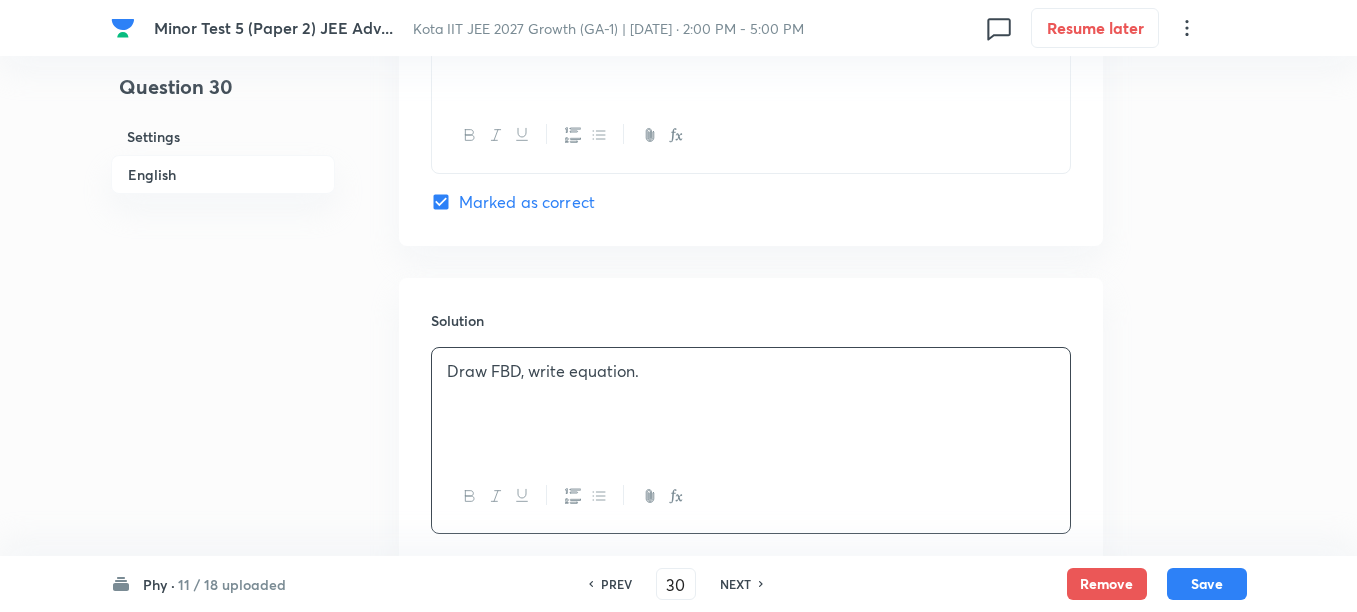 scroll, scrollTop: 2258, scrollLeft: 0, axis: vertical 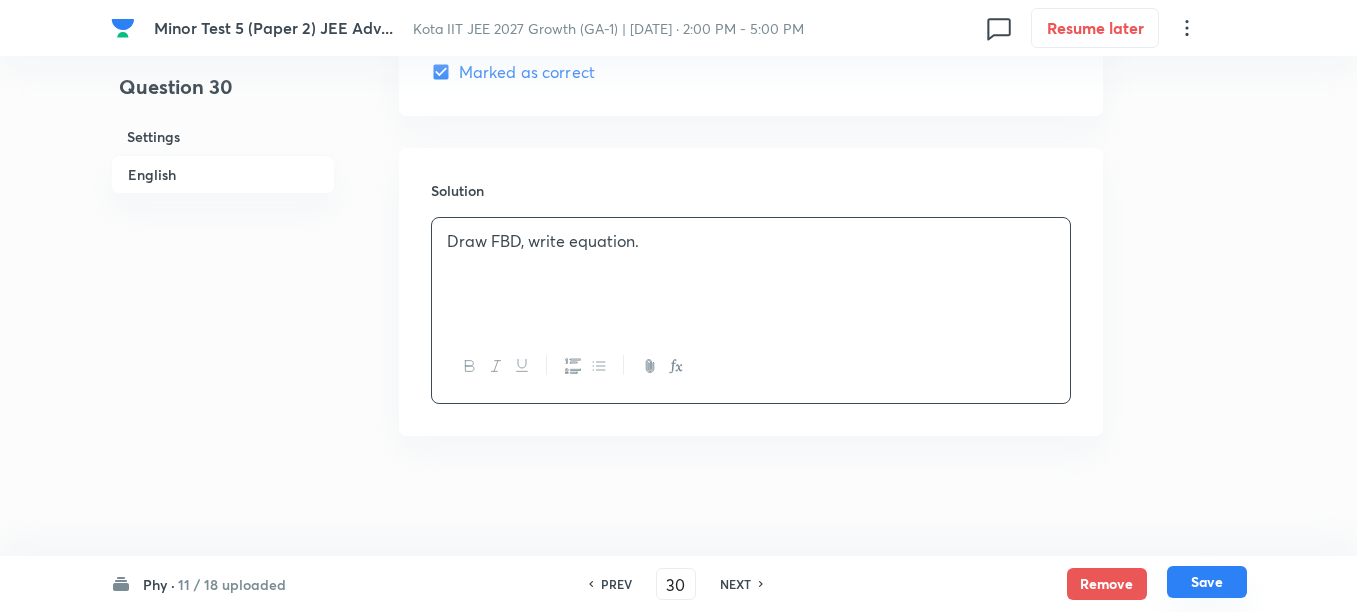click on "Save" at bounding box center (1207, 582) 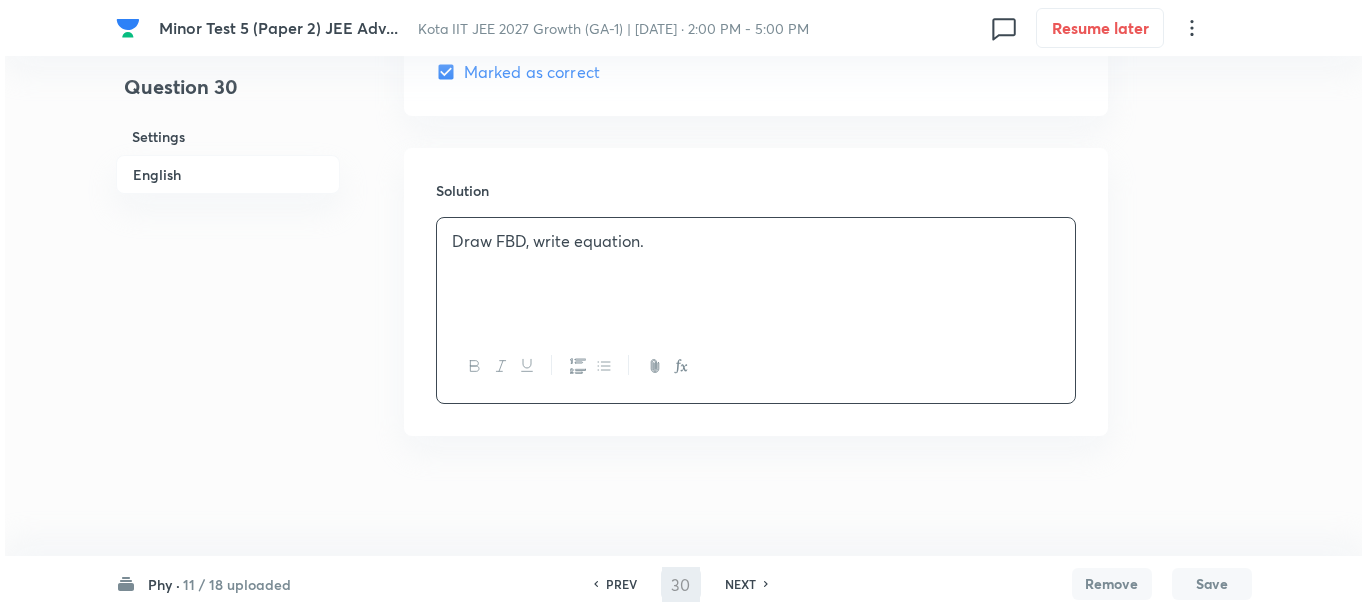 scroll, scrollTop: 0, scrollLeft: 0, axis: both 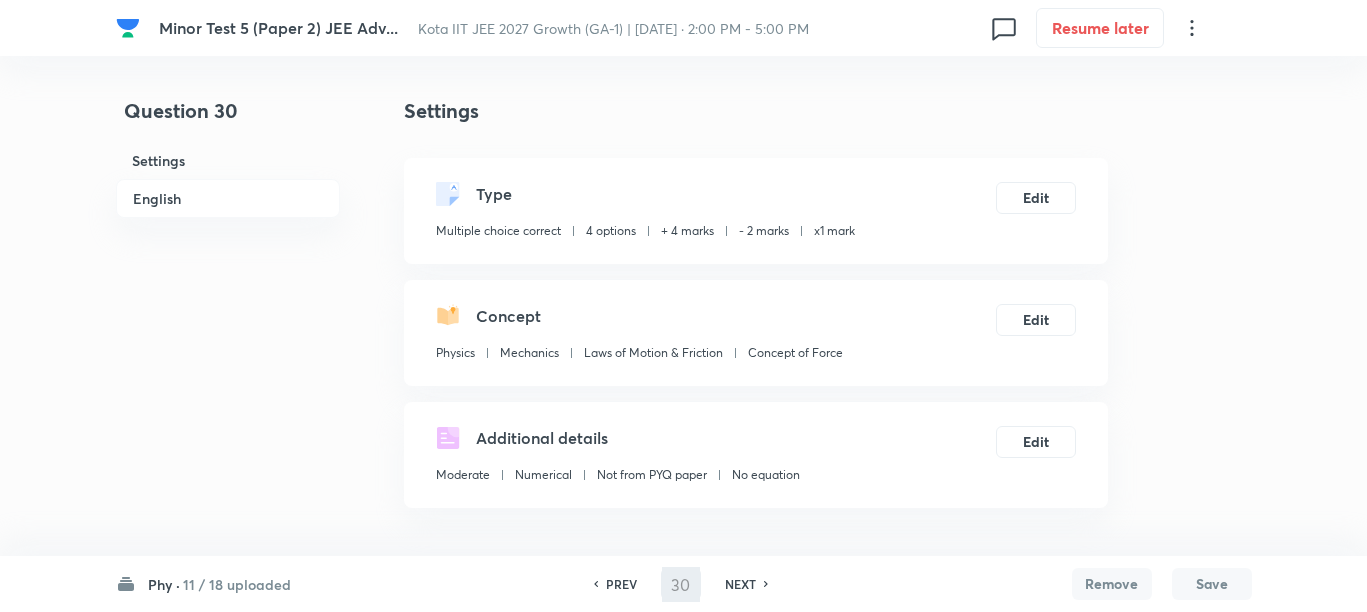 type on "31" 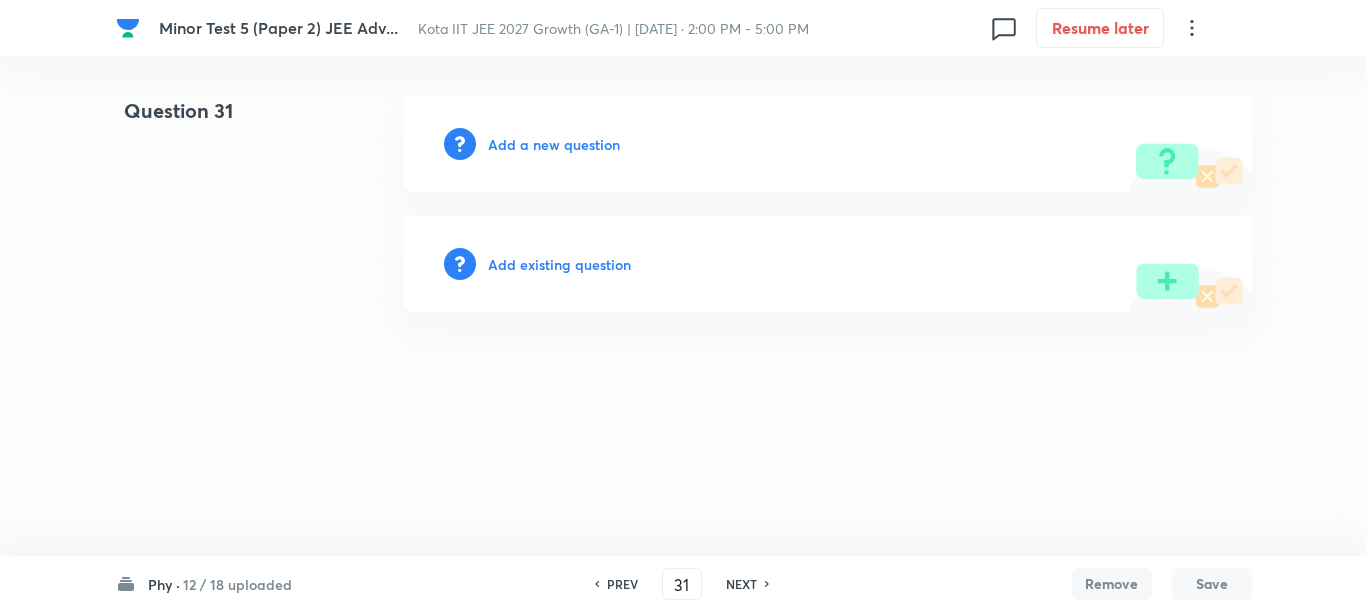 click on "Add a new question" at bounding box center (554, 144) 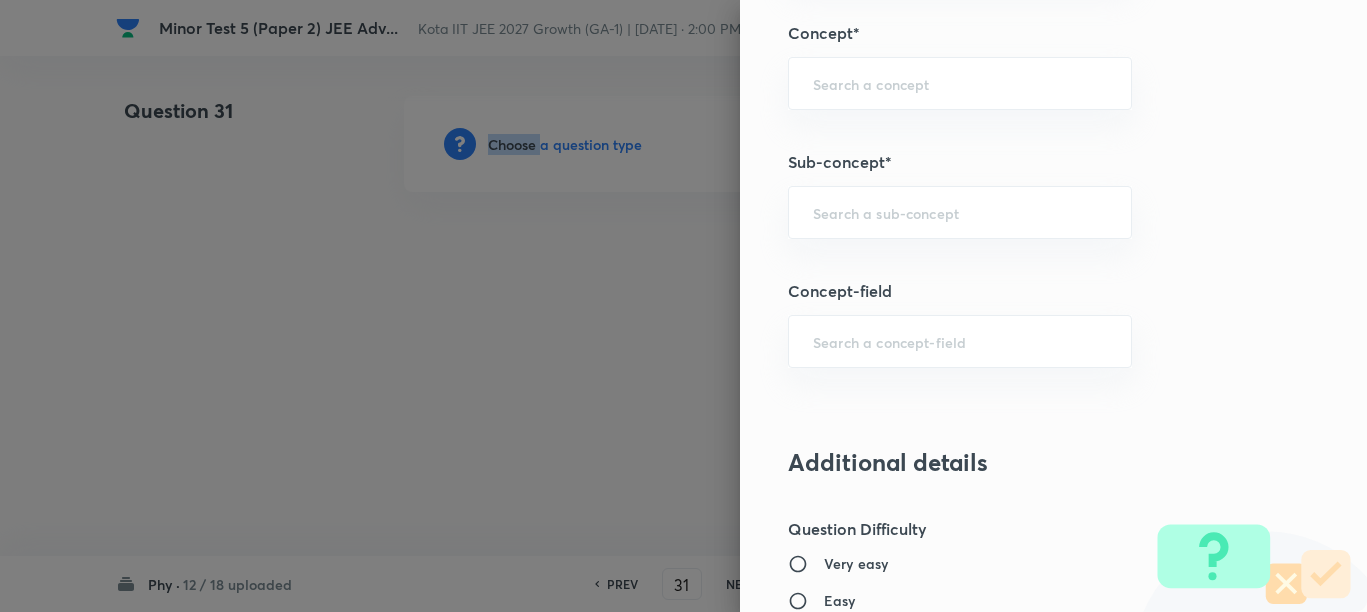 scroll, scrollTop: 1500, scrollLeft: 0, axis: vertical 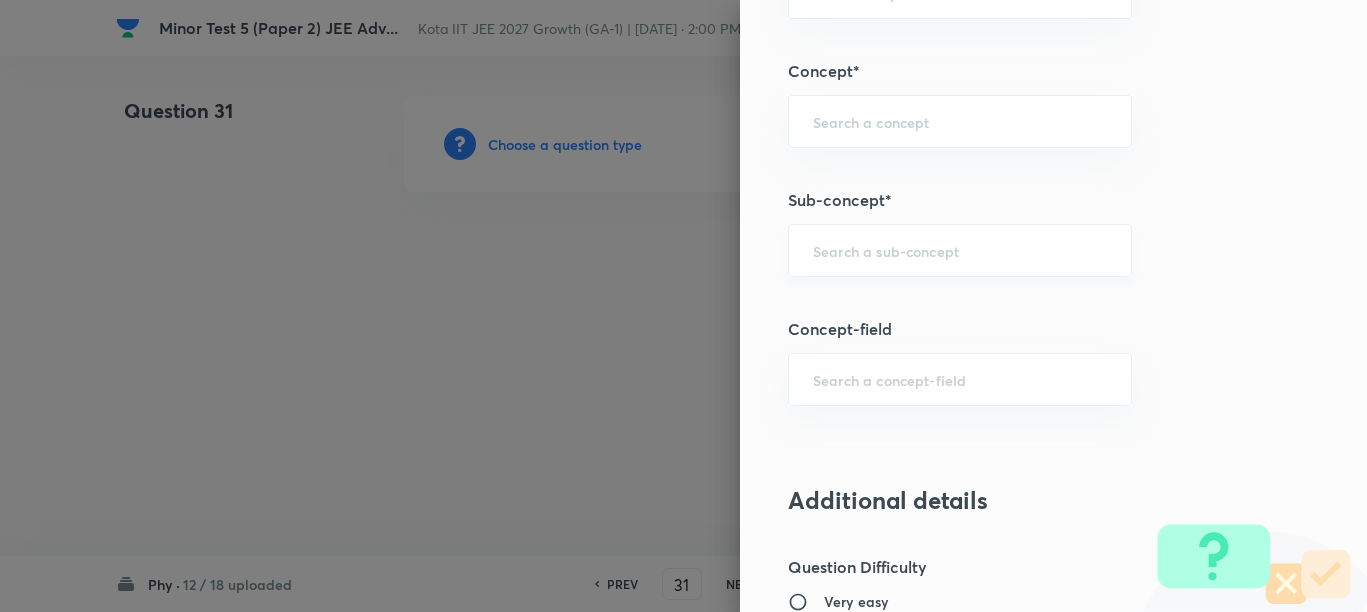 click at bounding box center [960, 250] 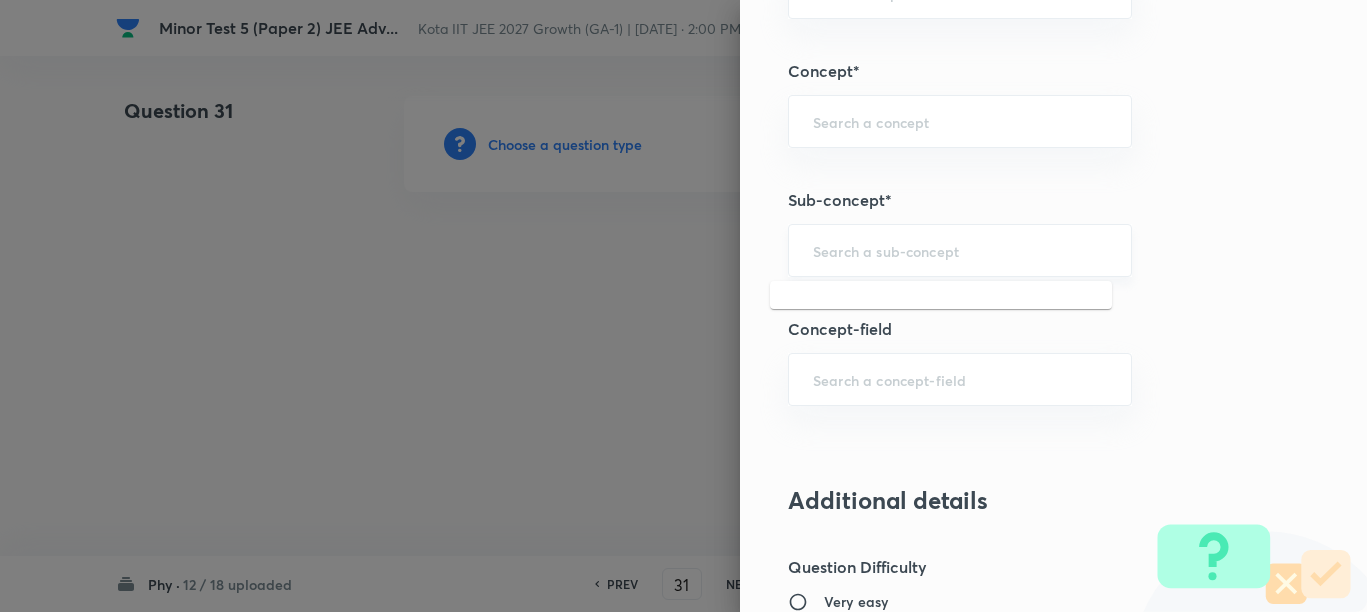 paste on "Concept of Force" 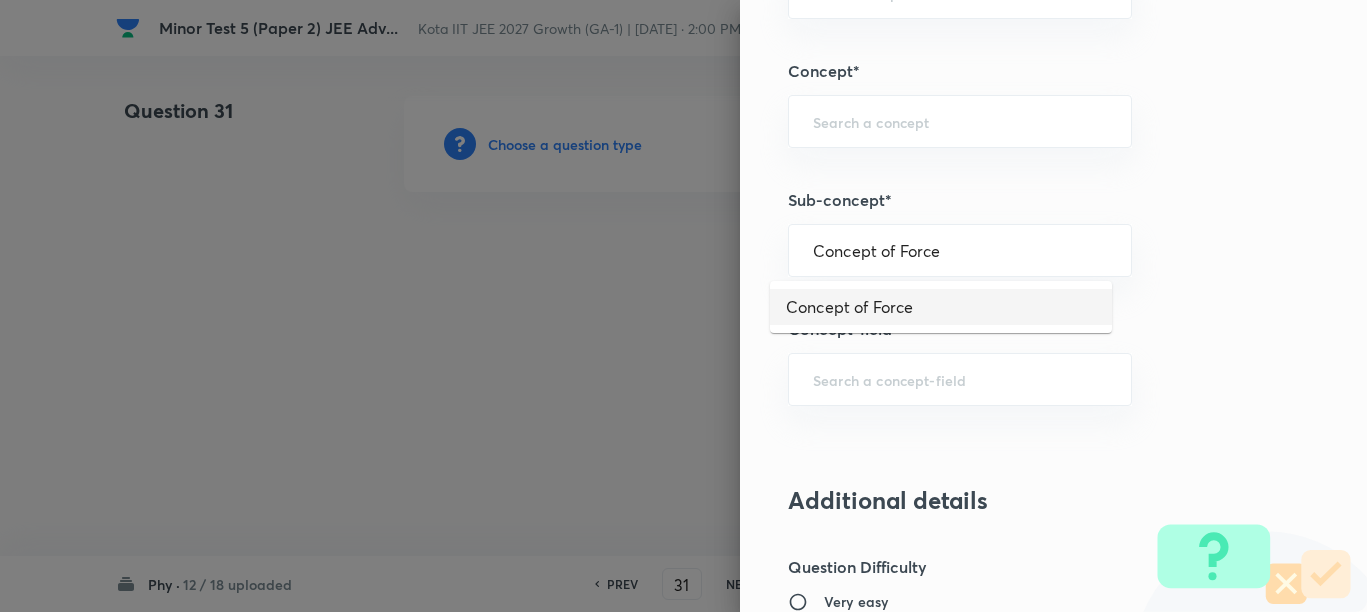 click on "Concept of Force" at bounding box center (941, 307) 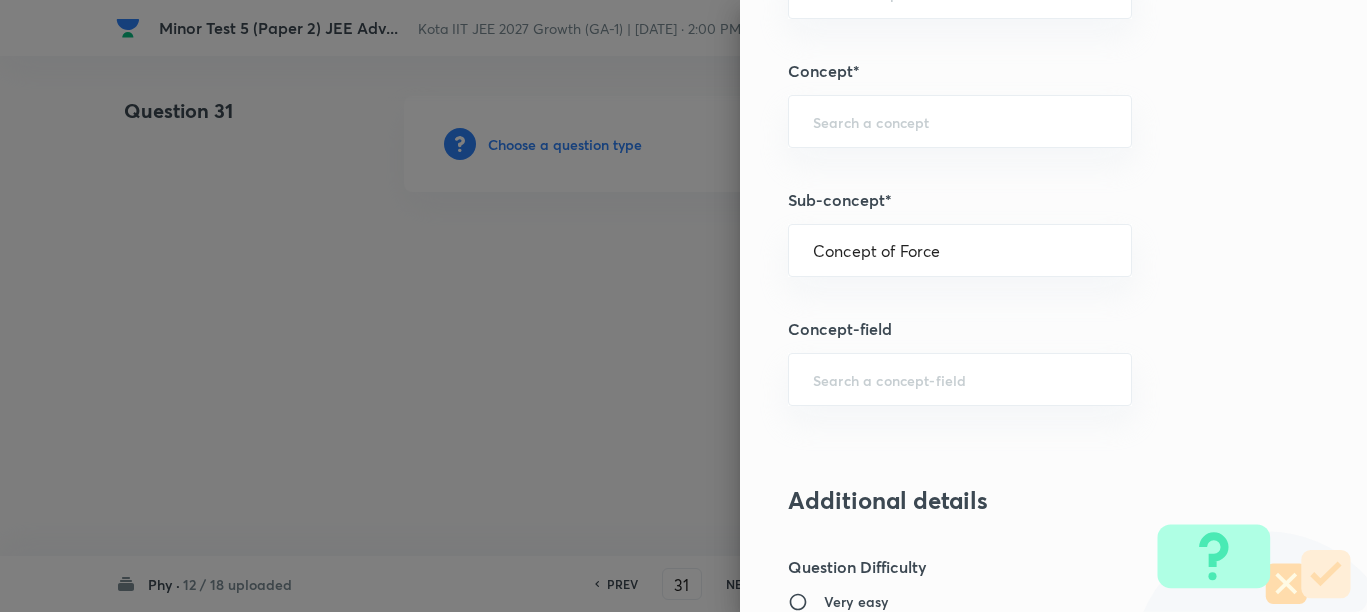 type on "Physics" 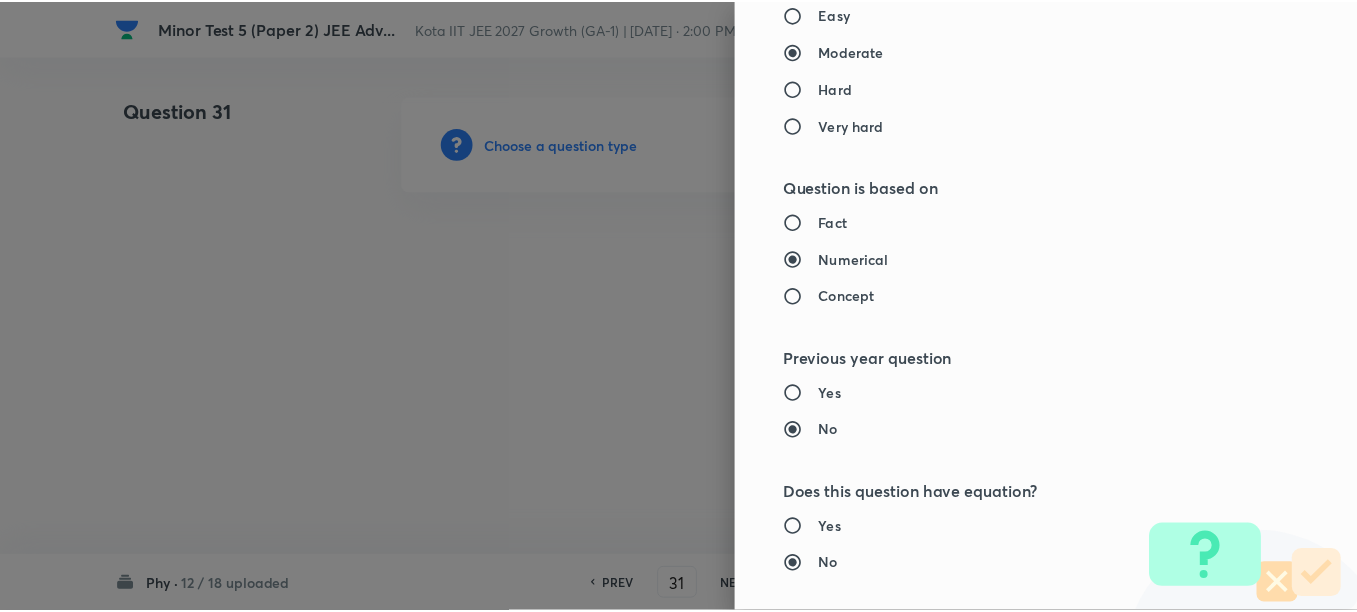 scroll, scrollTop: 2511, scrollLeft: 0, axis: vertical 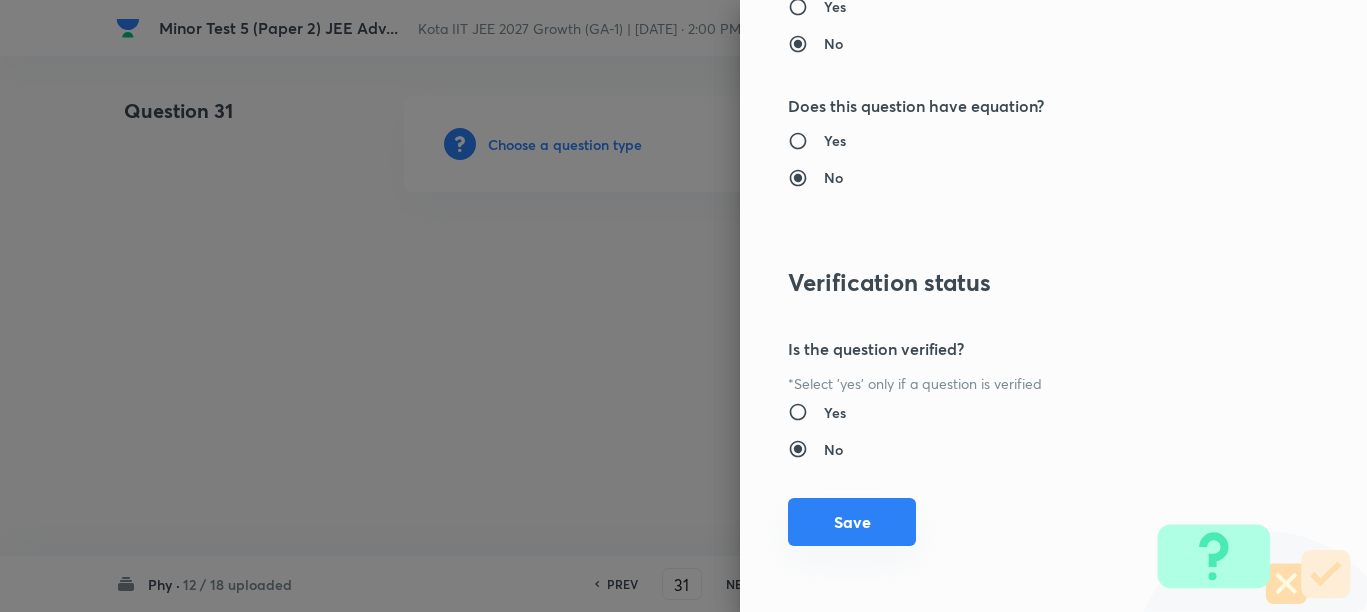 click on "Save" at bounding box center (852, 522) 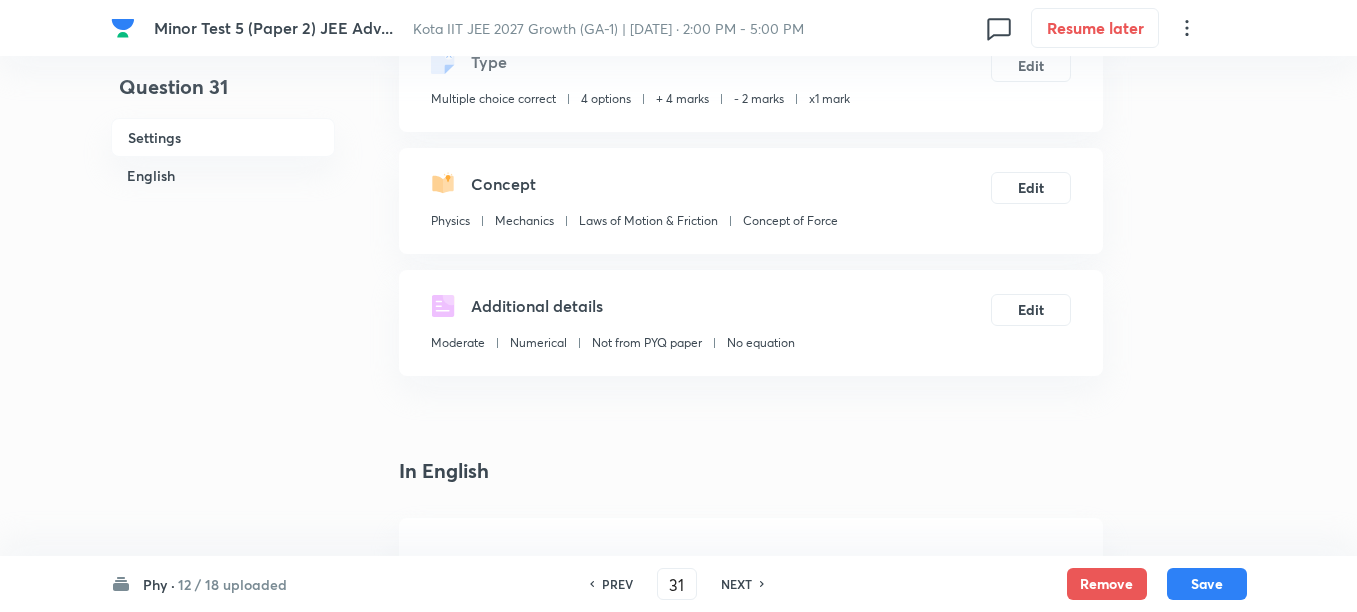 scroll, scrollTop: 500, scrollLeft: 0, axis: vertical 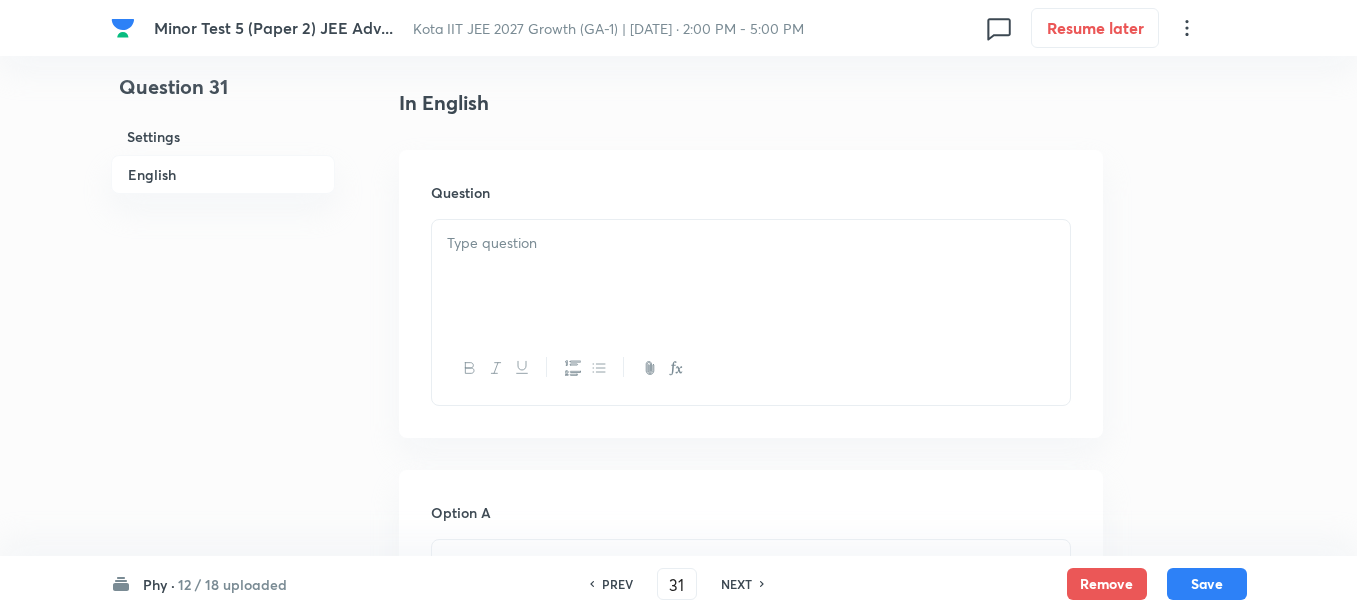 click at bounding box center (751, 276) 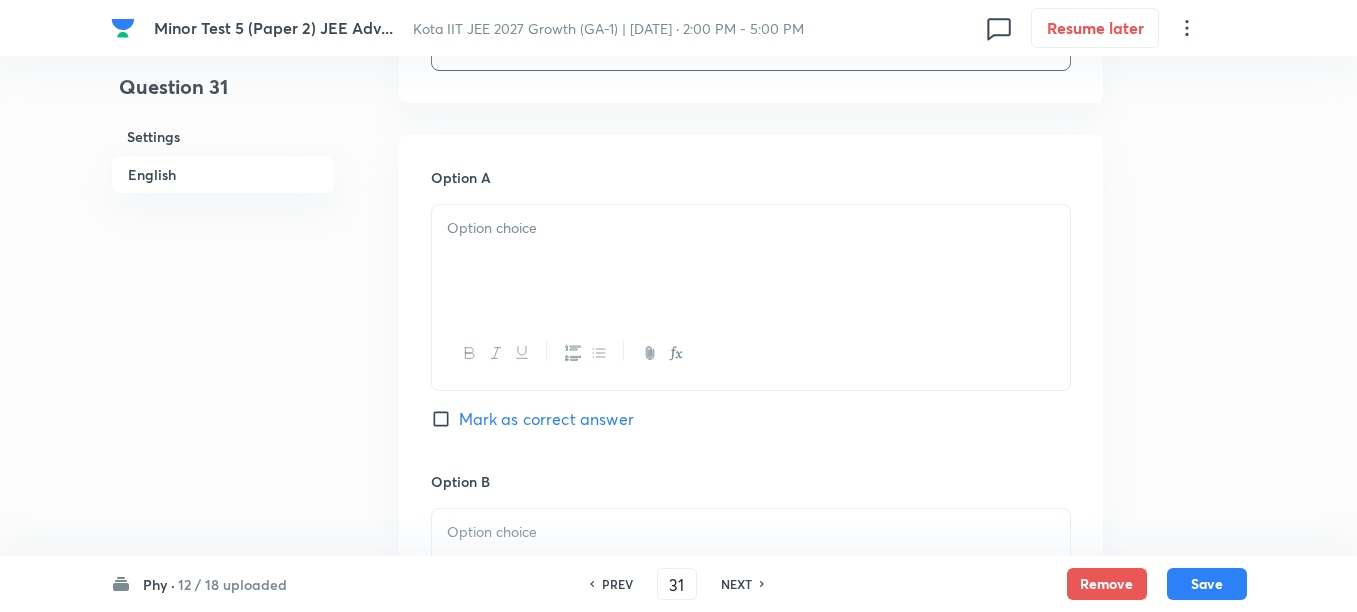 scroll, scrollTop: 875, scrollLeft: 0, axis: vertical 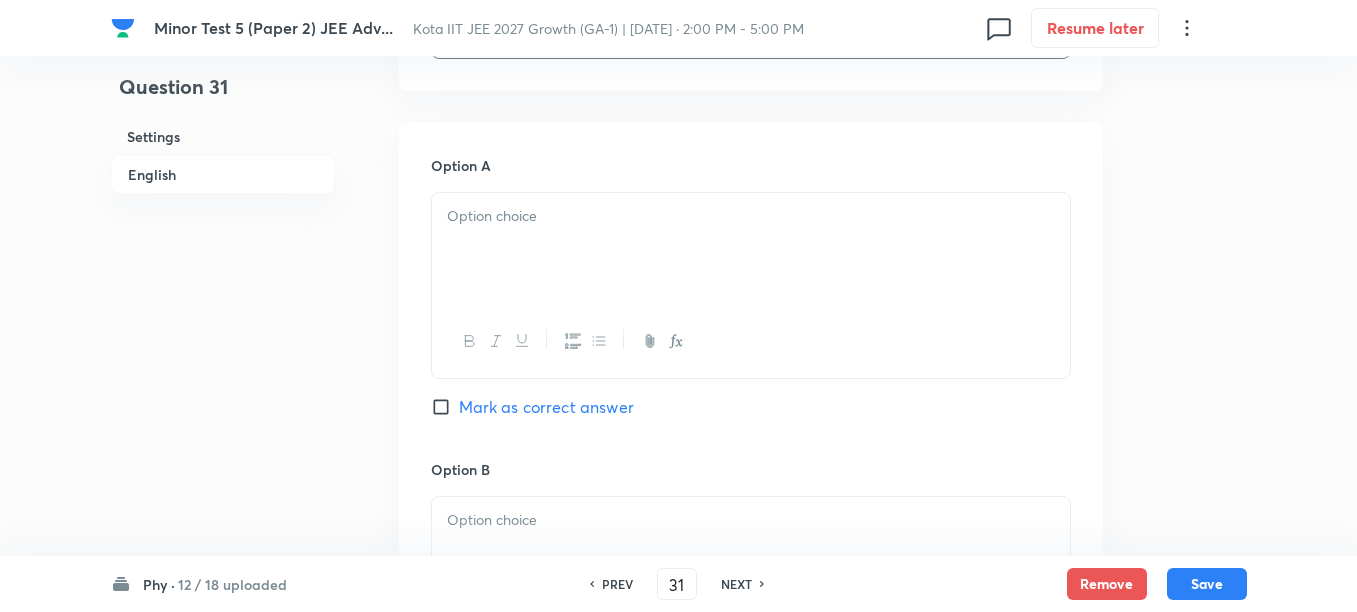 click at bounding box center (751, 249) 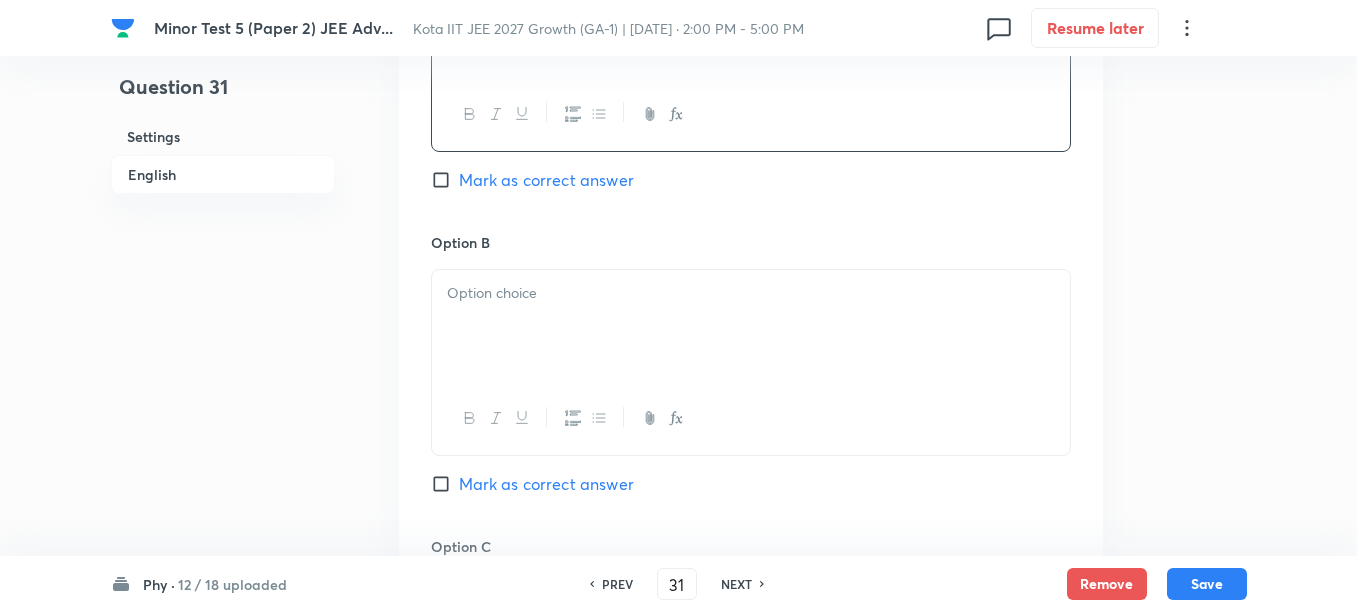 scroll, scrollTop: 1125, scrollLeft: 0, axis: vertical 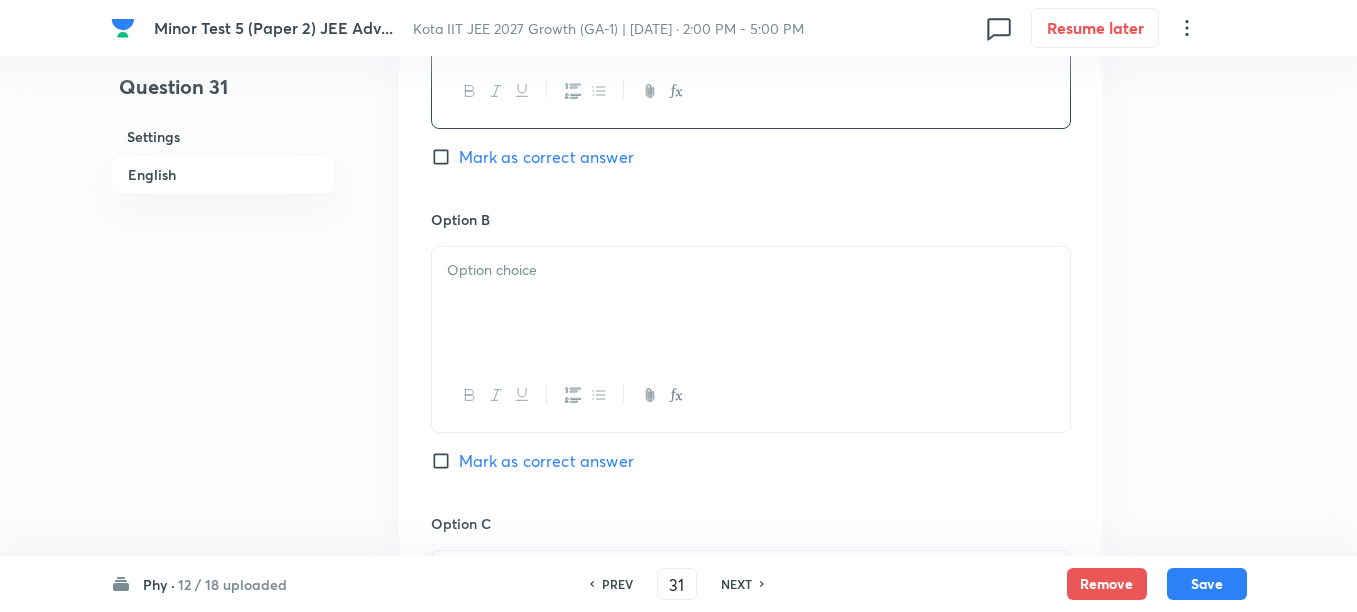 click at bounding box center (751, 303) 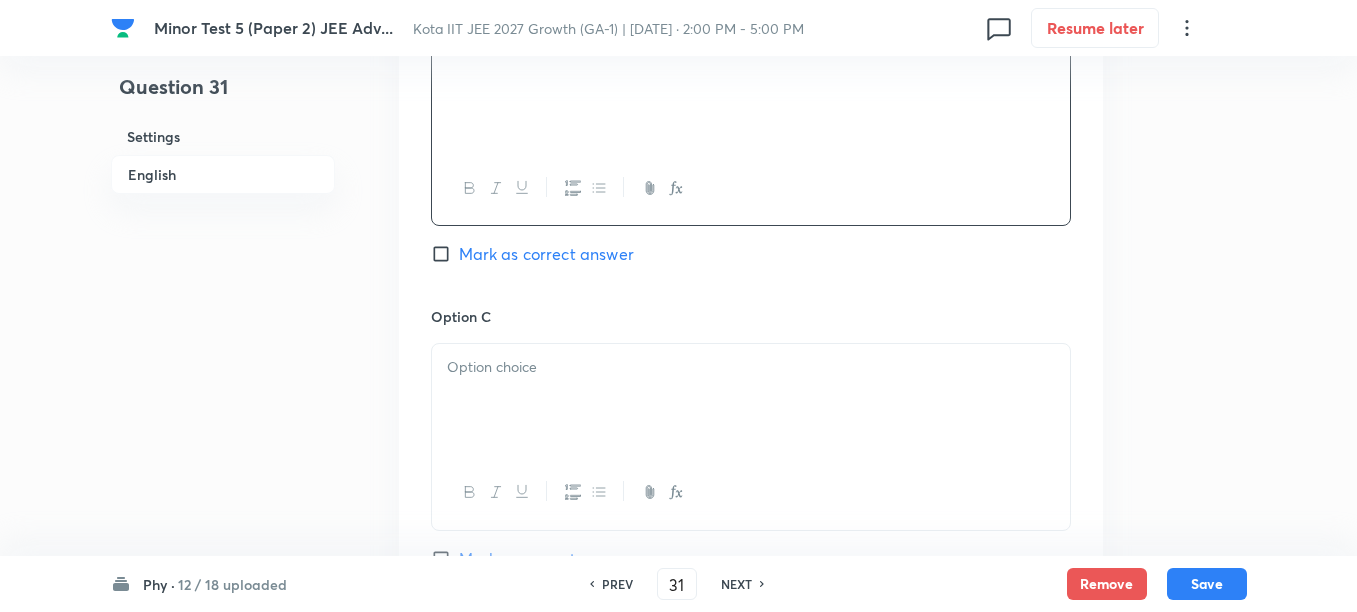 scroll, scrollTop: 1375, scrollLeft: 0, axis: vertical 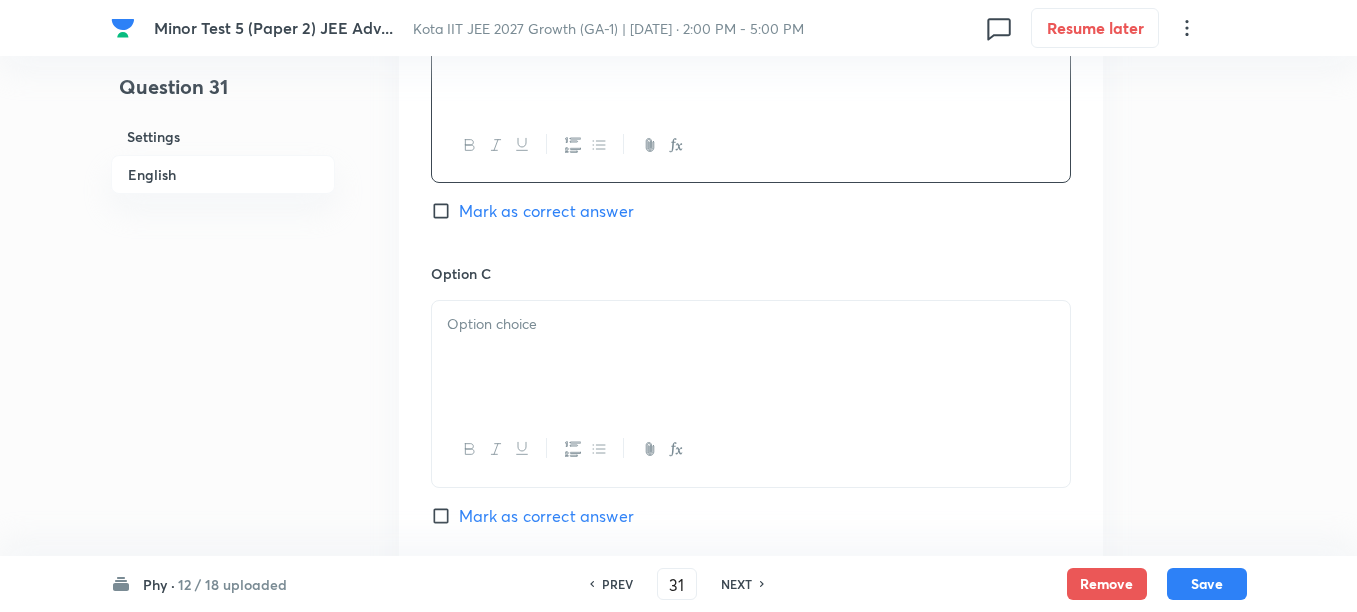 click at bounding box center (751, 357) 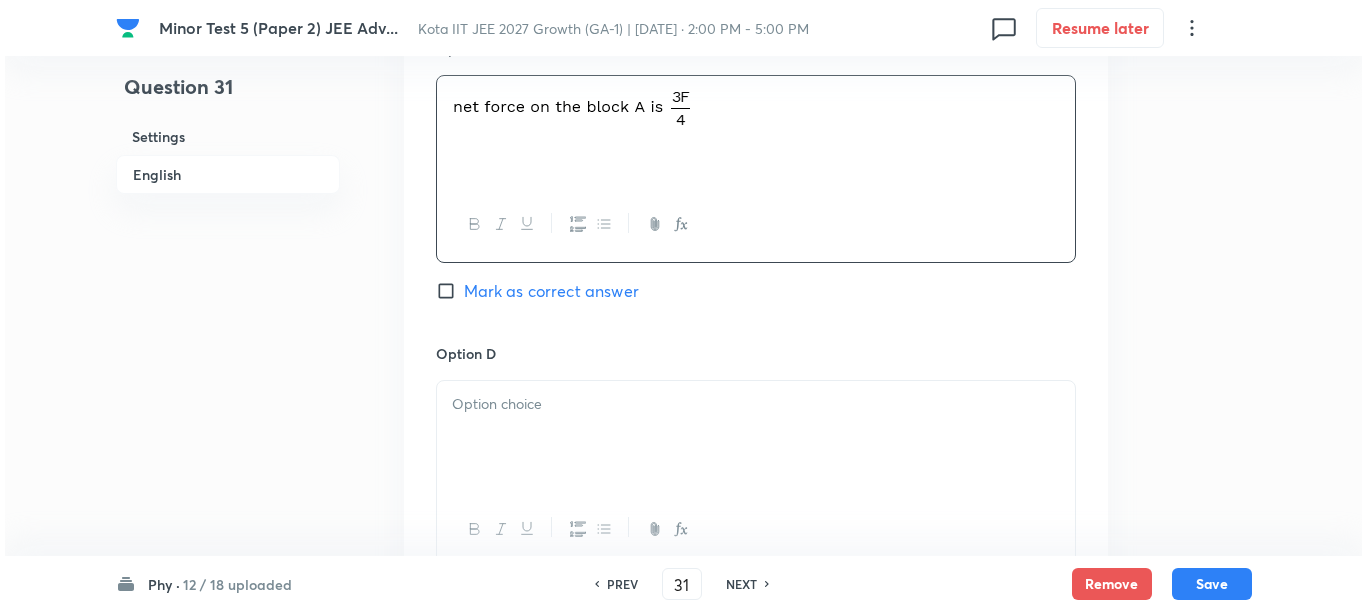 scroll, scrollTop: 1750, scrollLeft: 0, axis: vertical 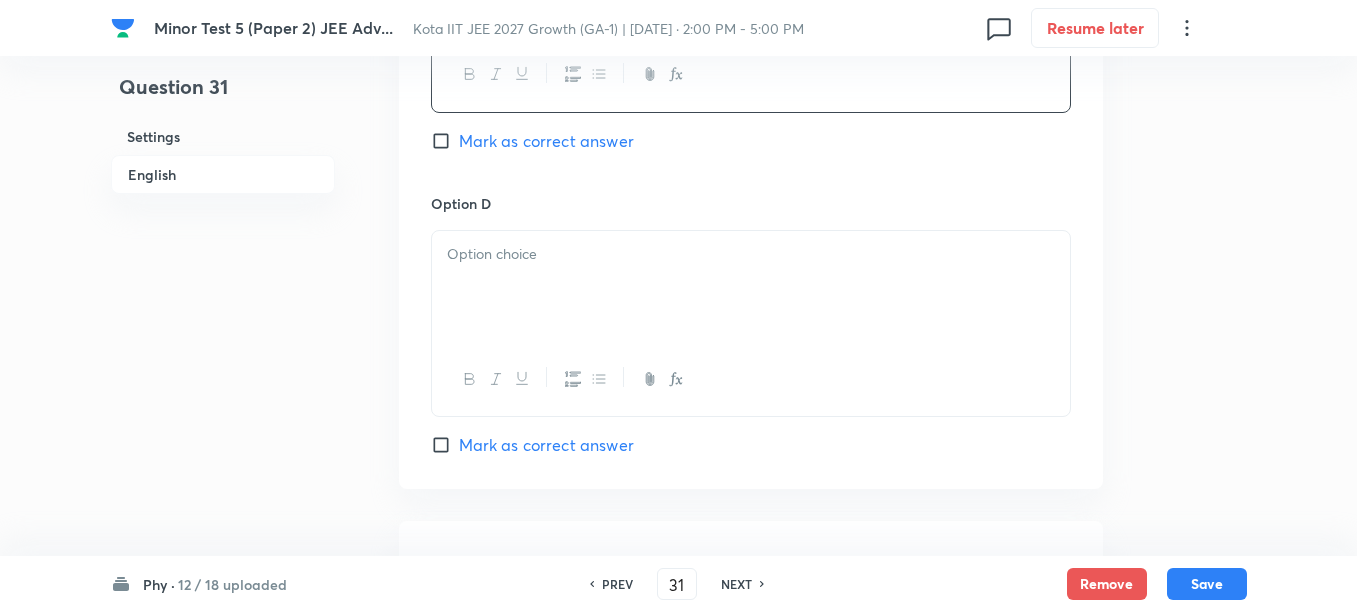 click at bounding box center (751, 287) 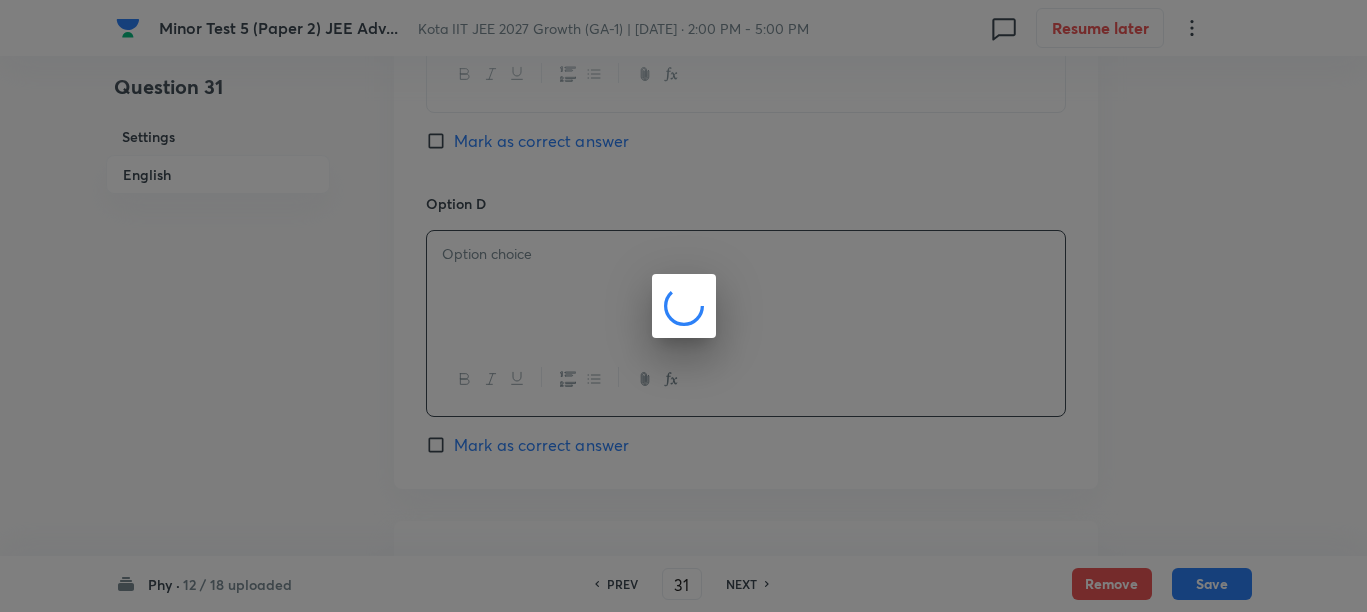 click at bounding box center [683, 306] 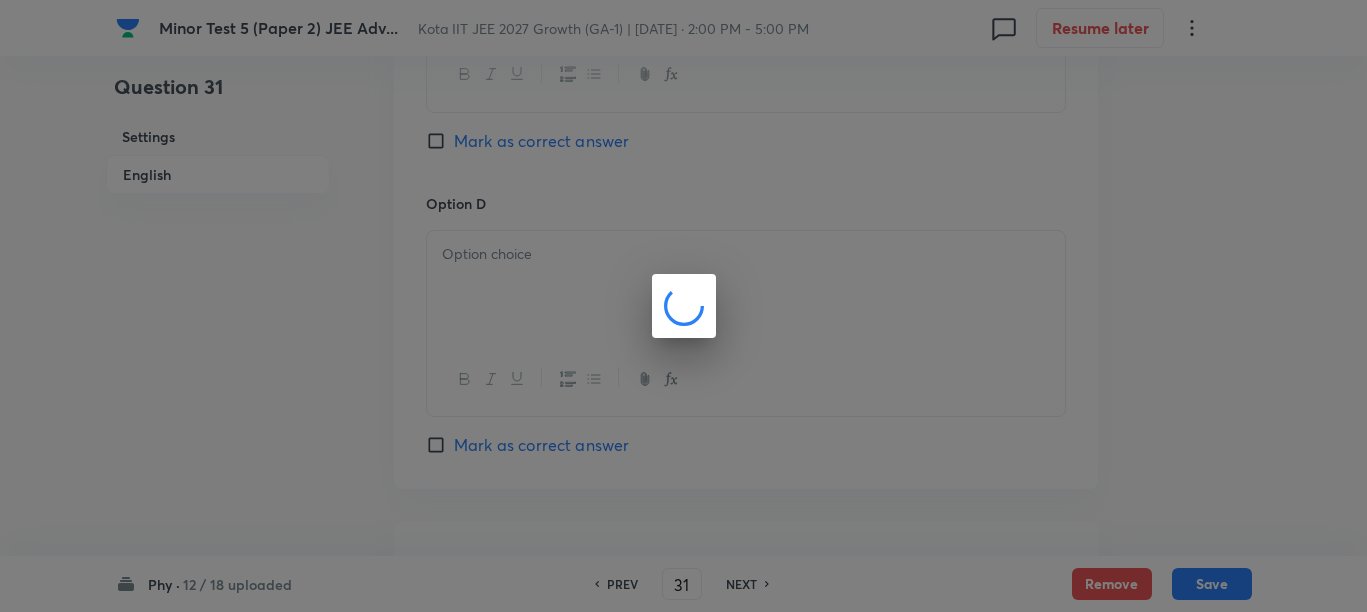 click at bounding box center (683, 306) 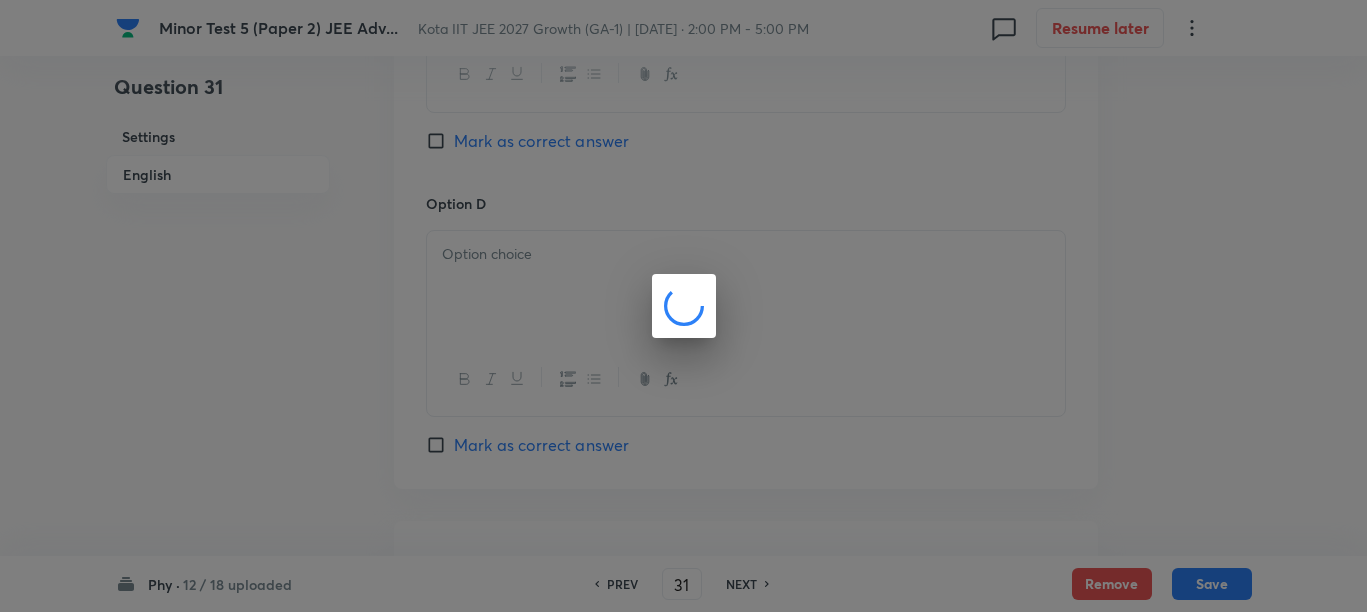 drag, startPoint x: 1168, startPoint y: 314, endPoint x: 885, endPoint y: 319, distance: 283.04416 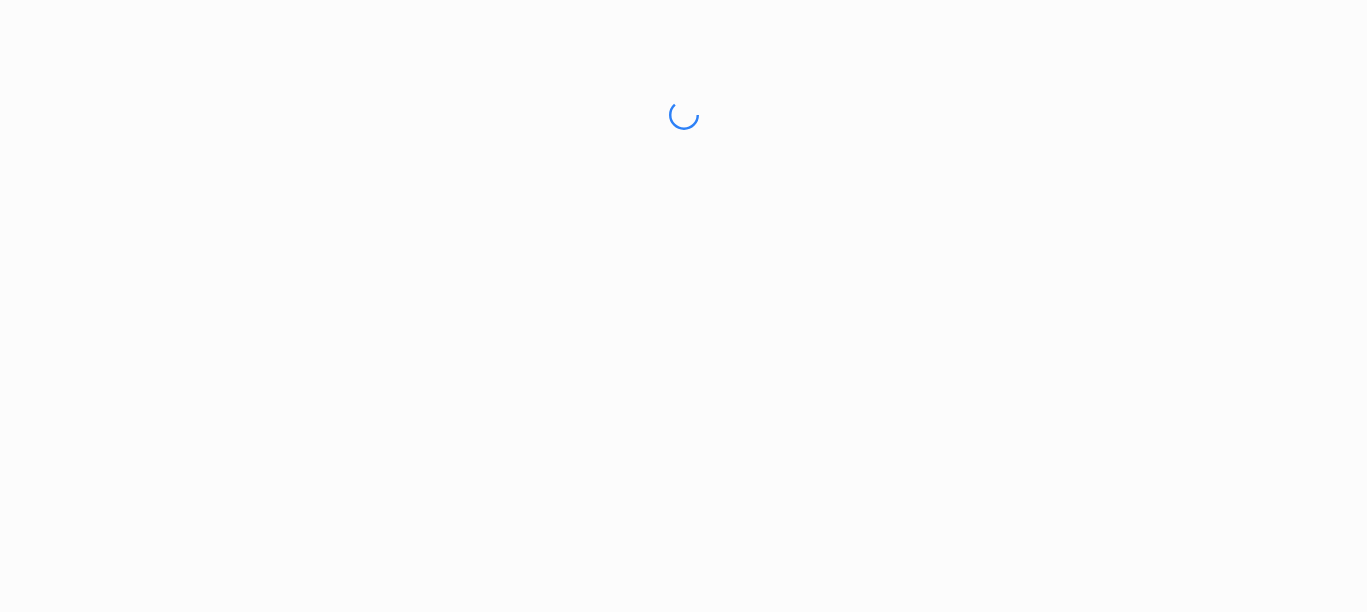 scroll, scrollTop: 0, scrollLeft: 0, axis: both 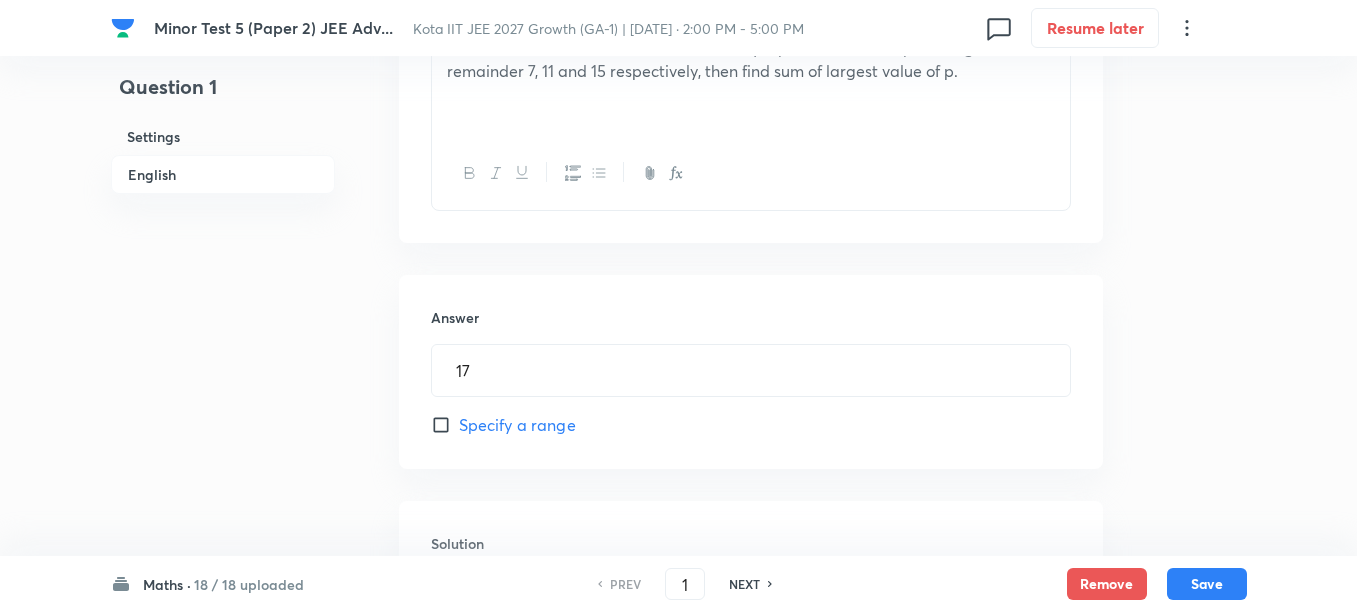 click on "Maths ·" at bounding box center [167, 584] 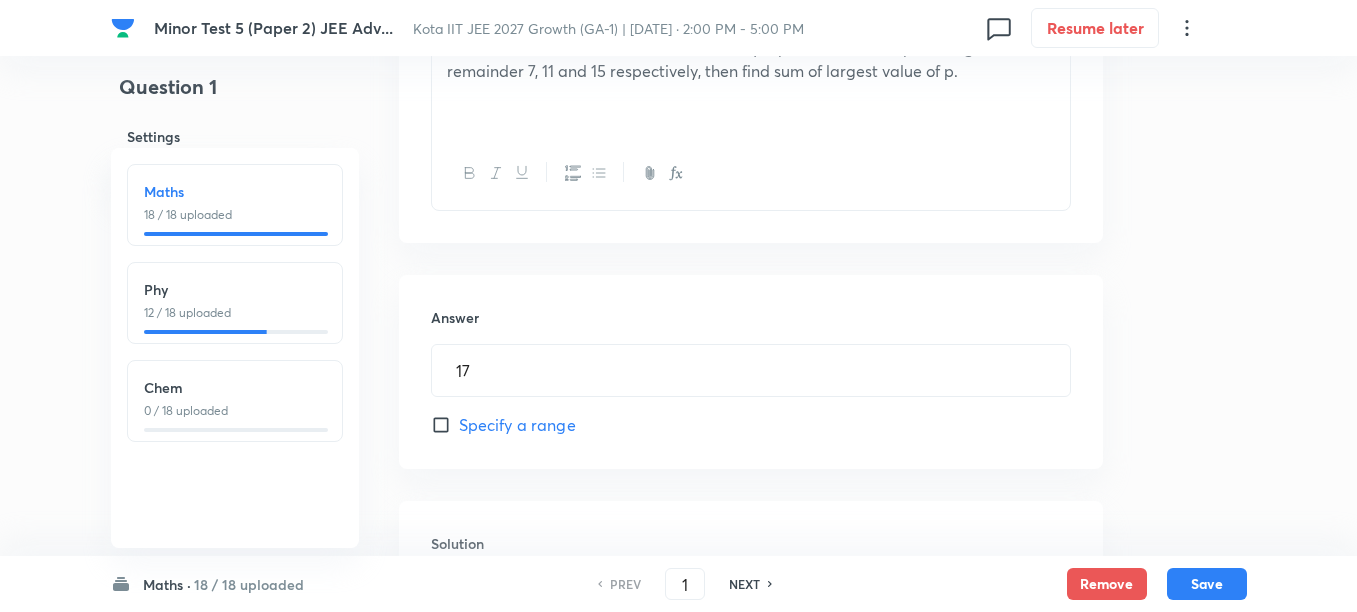 click on "12 / 18 uploaded" at bounding box center [235, 313] 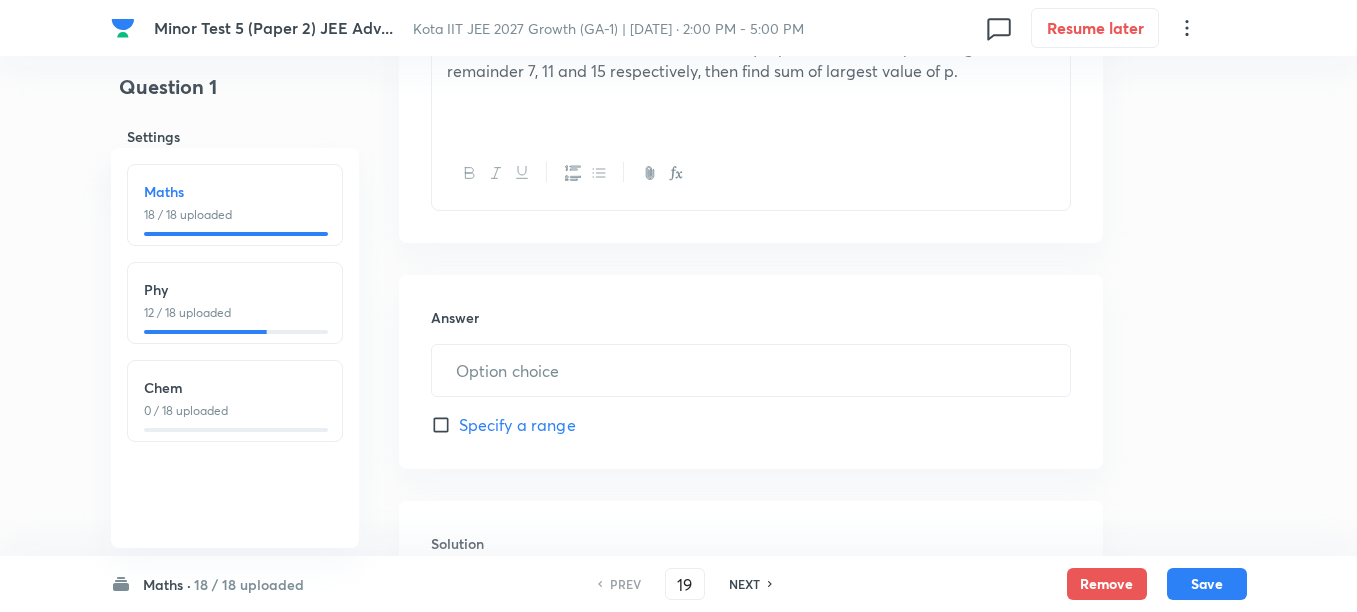 type on "5" 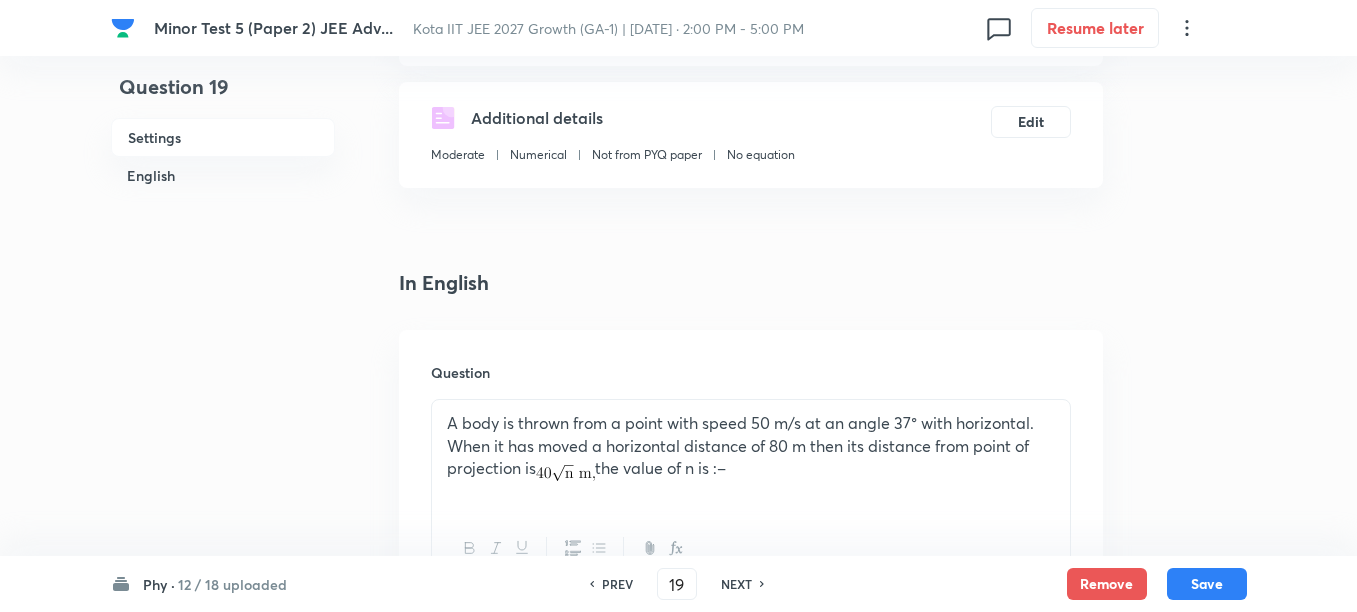 scroll, scrollTop: 375, scrollLeft: 0, axis: vertical 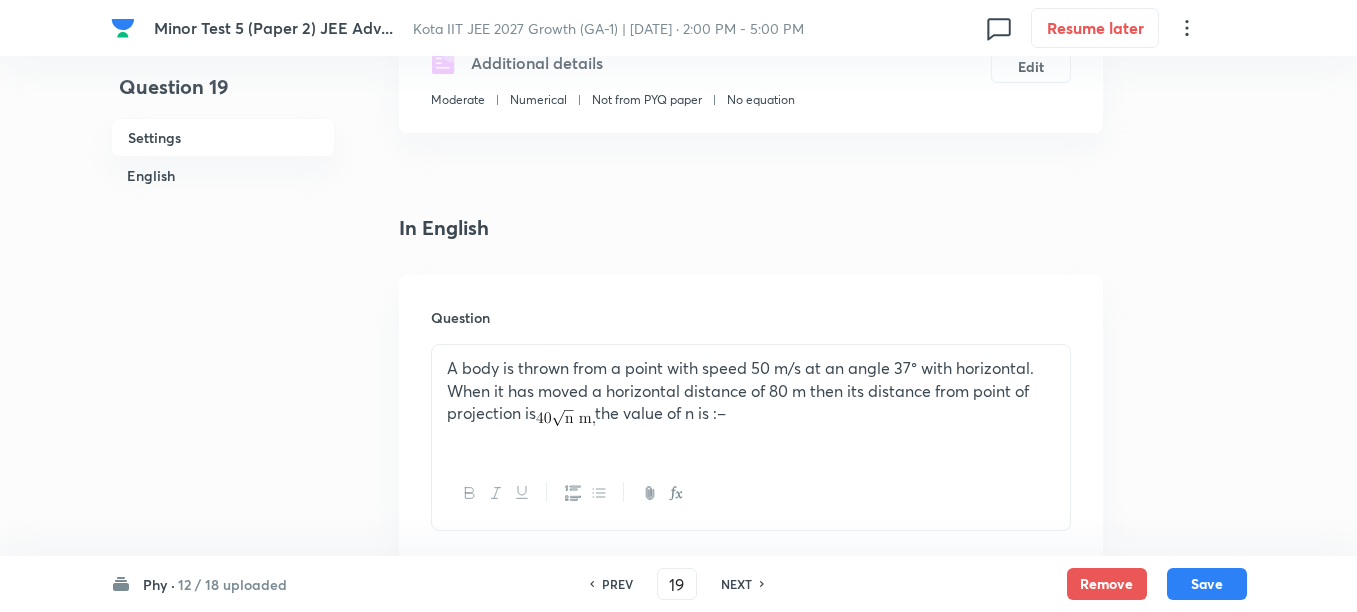 click on "NEXT" at bounding box center (736, 584) 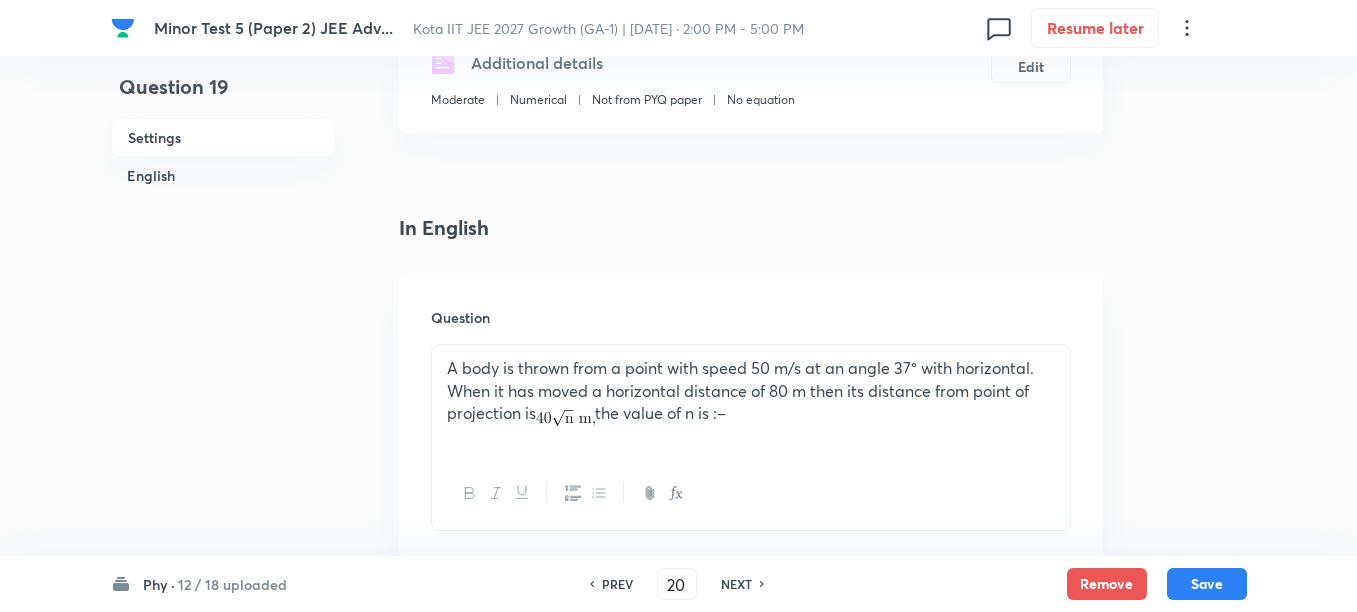 type on "8" 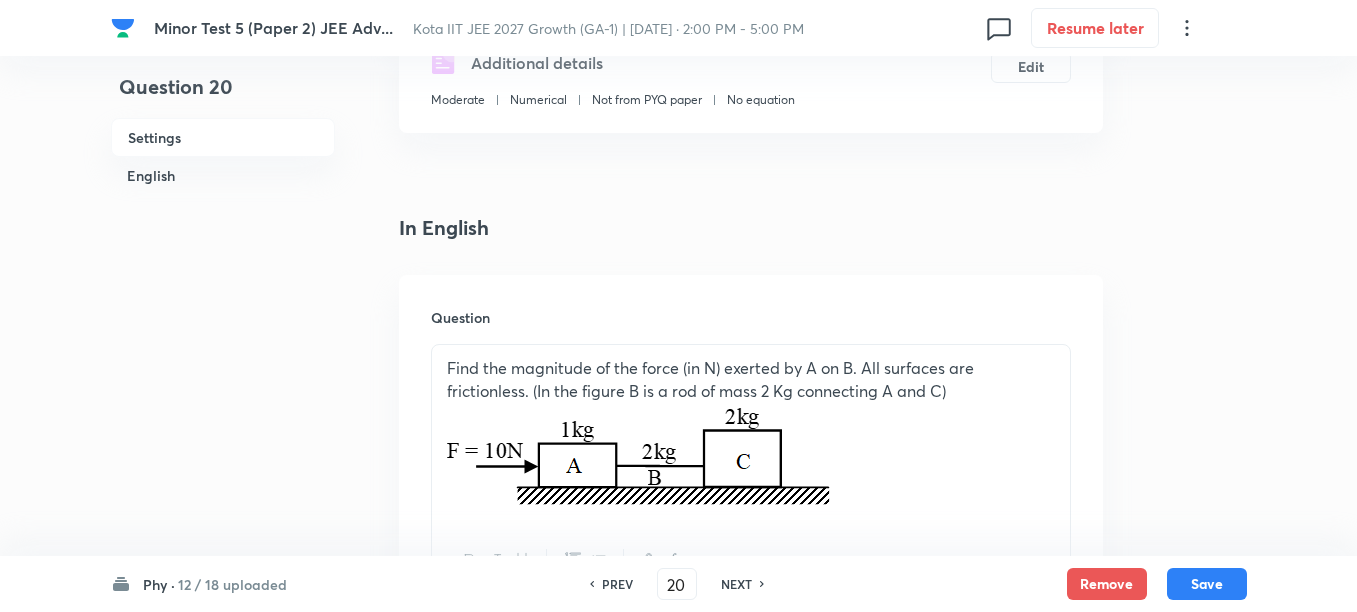 click on "NEXT" at bounding box center [736, 584] 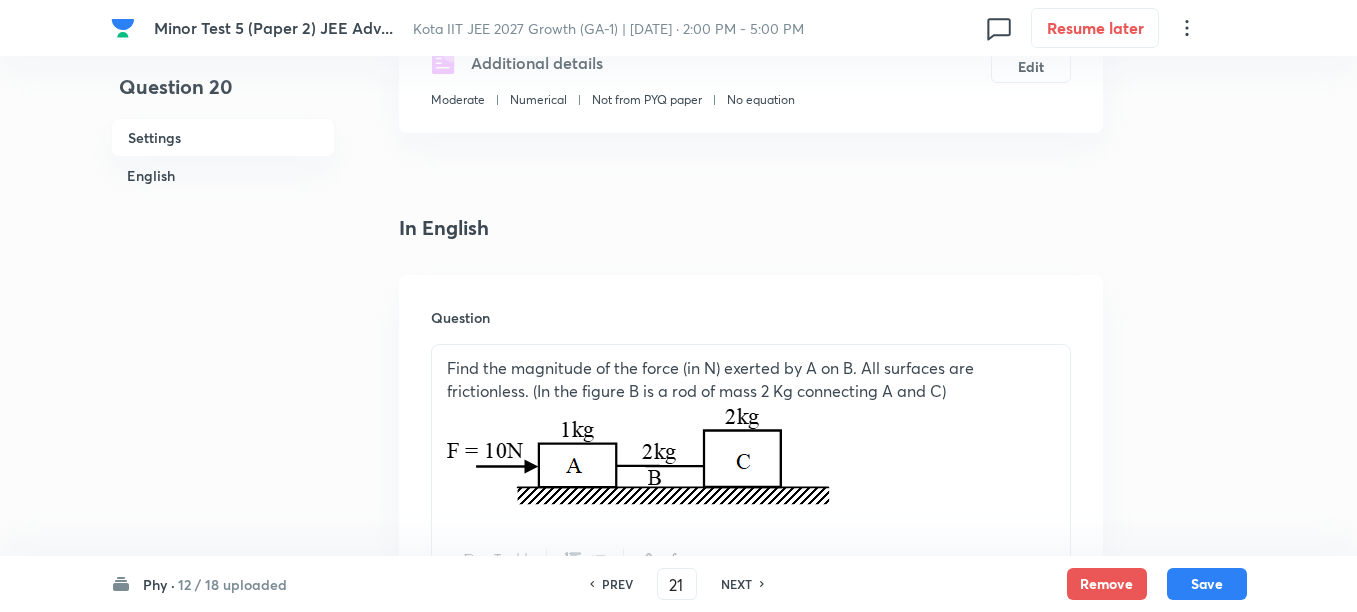 type on "3" 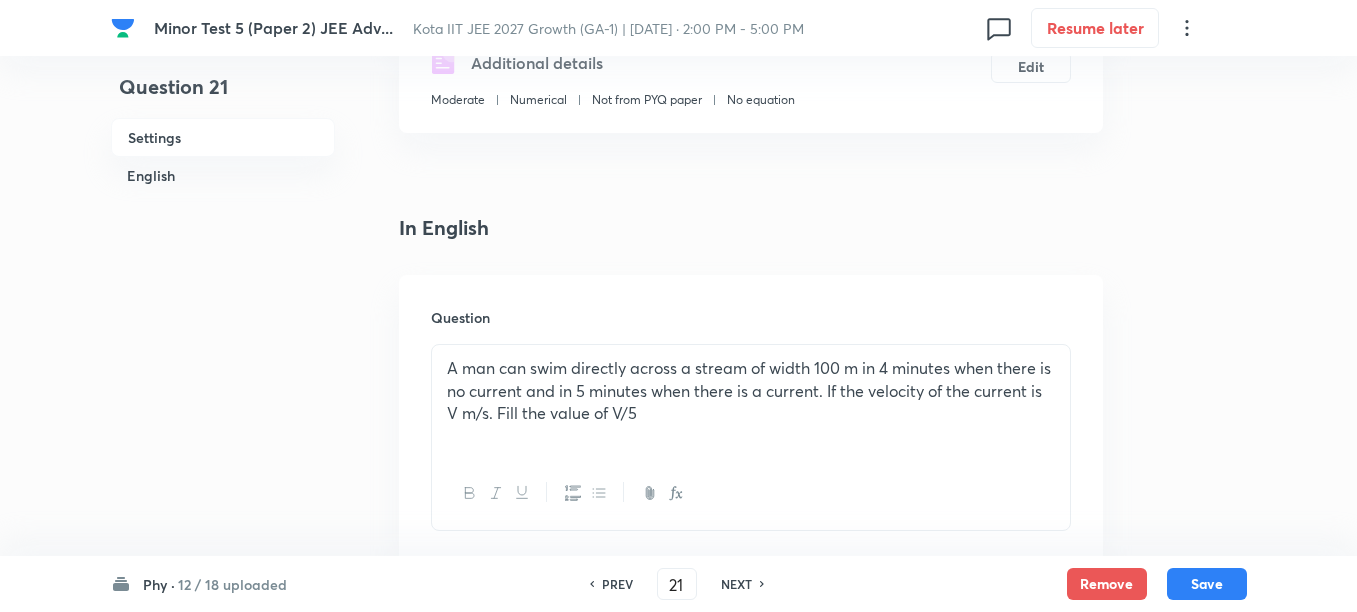 click on "NEXT" at bounding box center (736, 584) 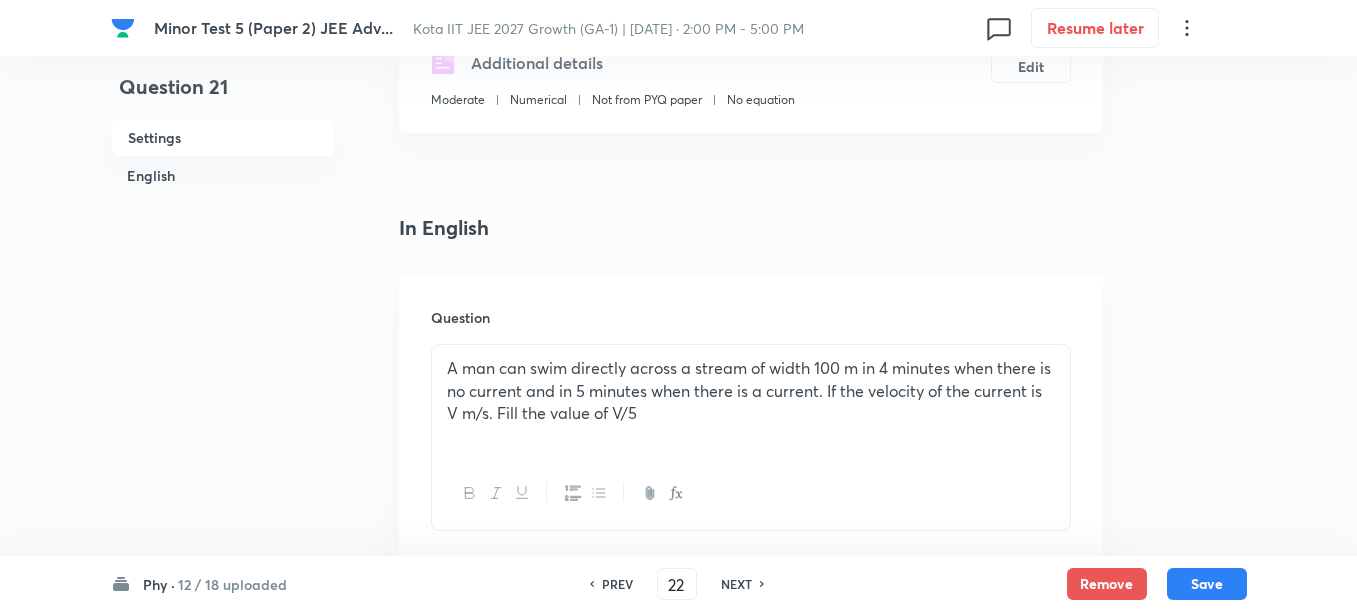 type on "5" 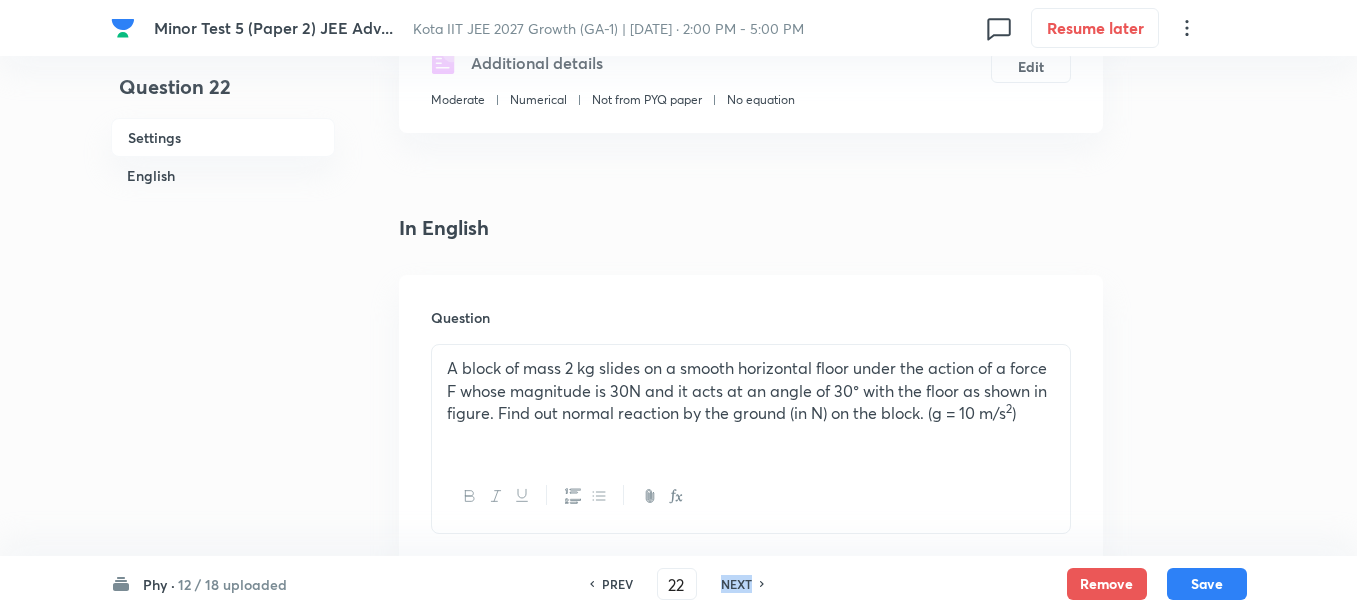 click on "NEXT" at bounding box center [736, 584] 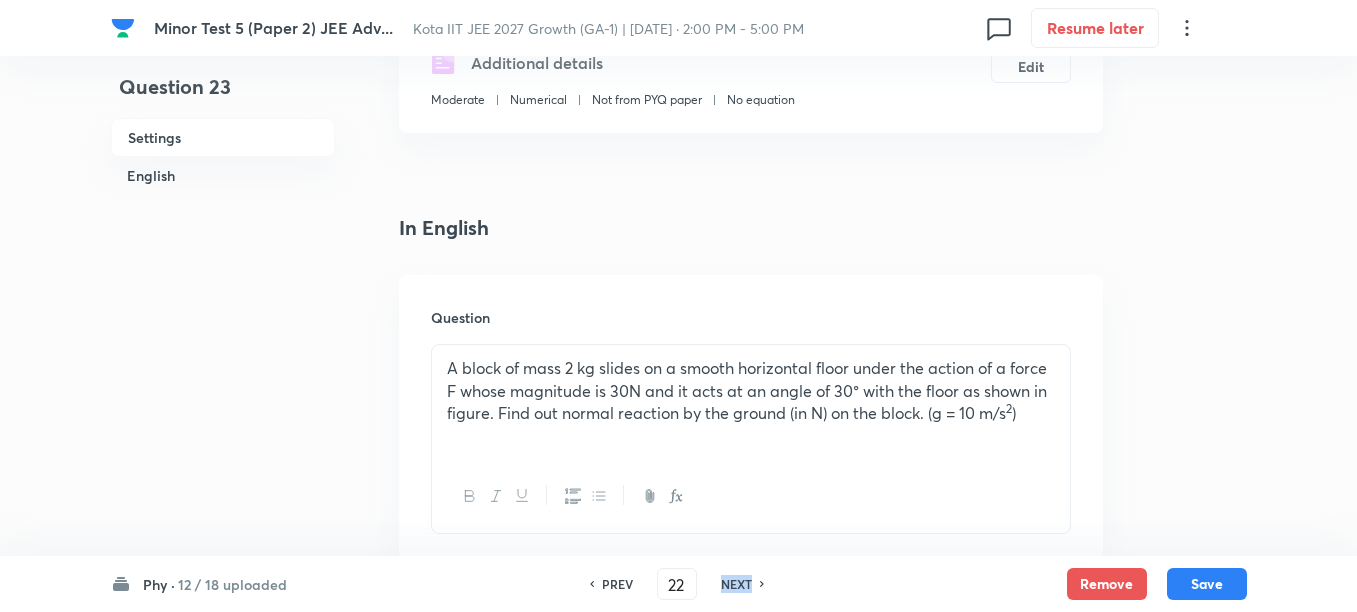 type on "23" 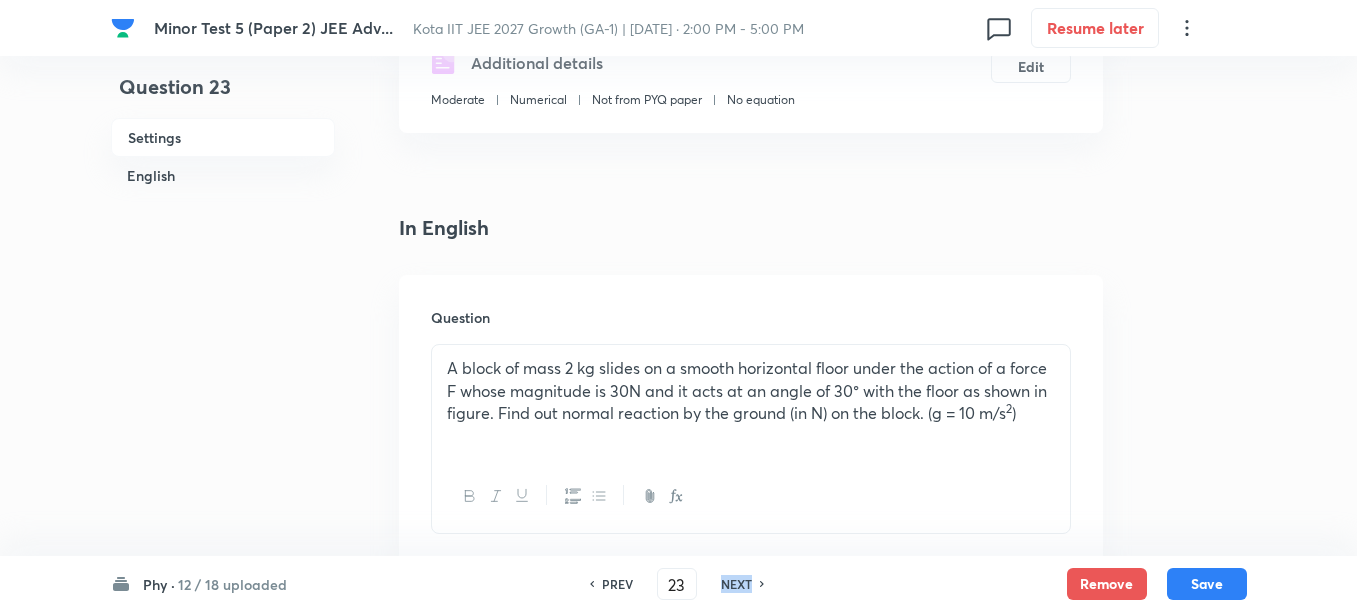 type on "4" 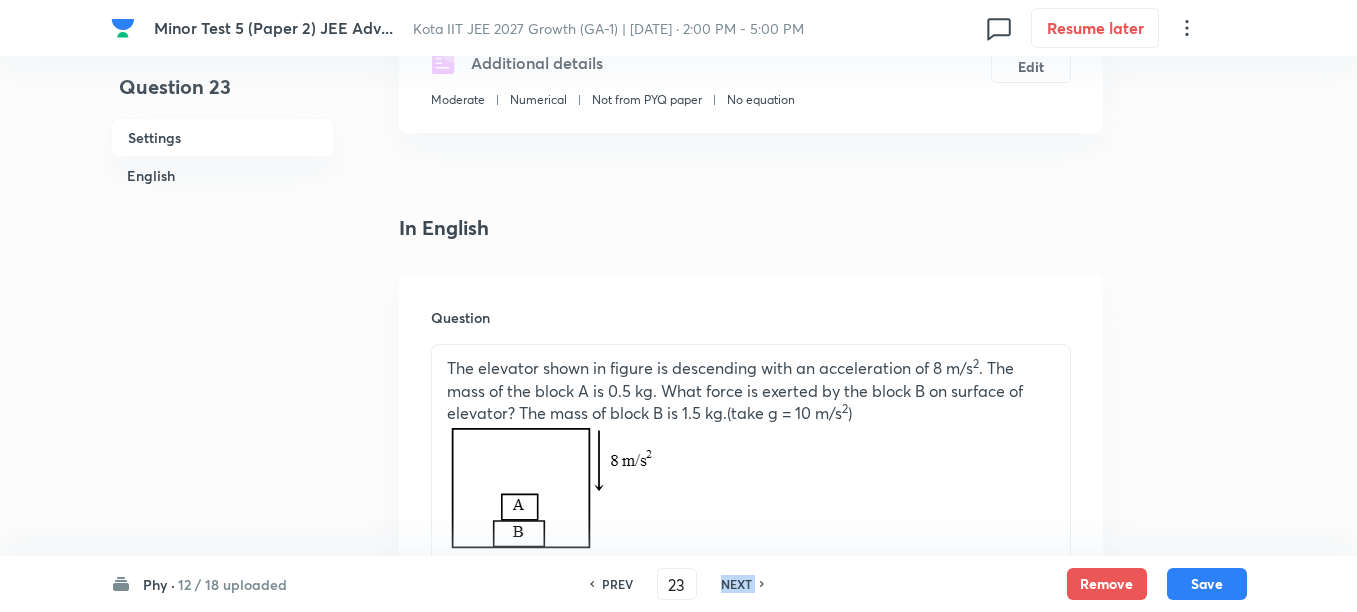 click on "NEXT" at bounding box center [736, 584] 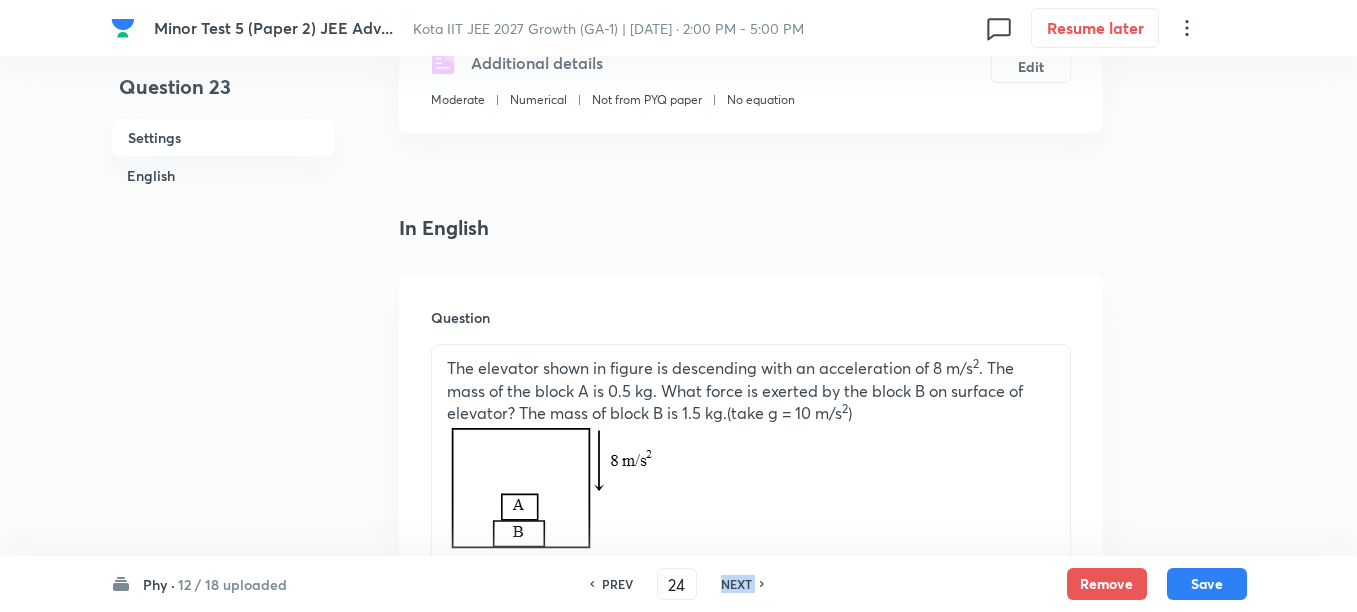 type on "9" 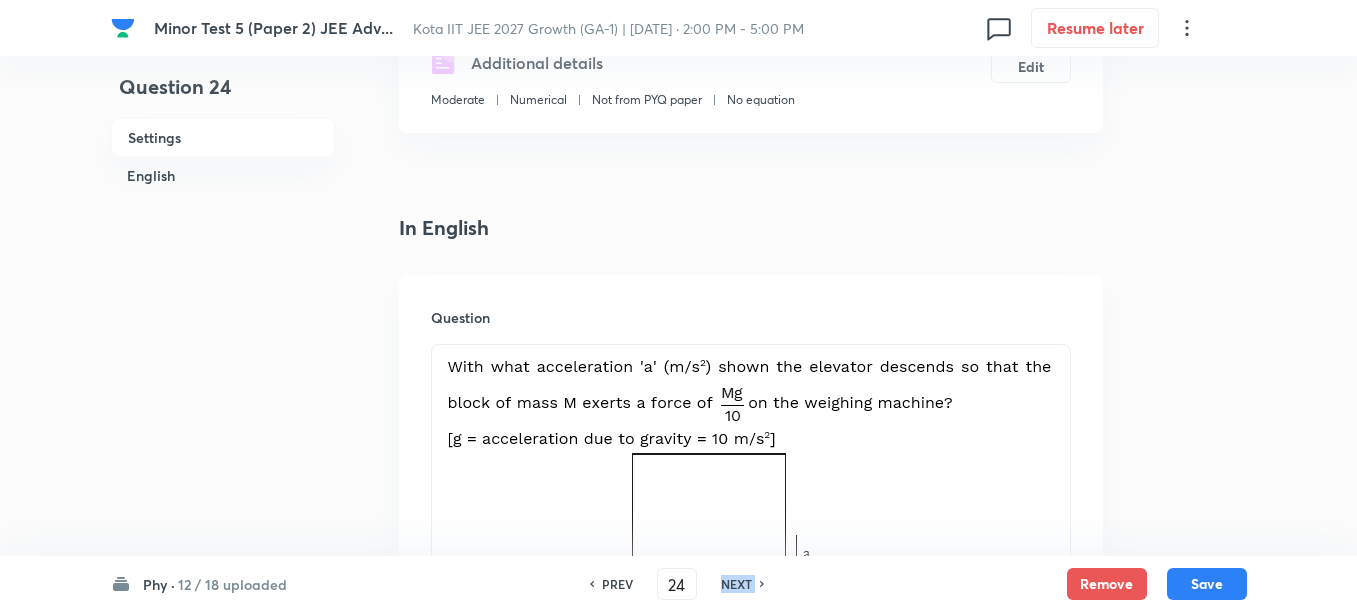 click on "NEXT" at bounding box center (736, 584) 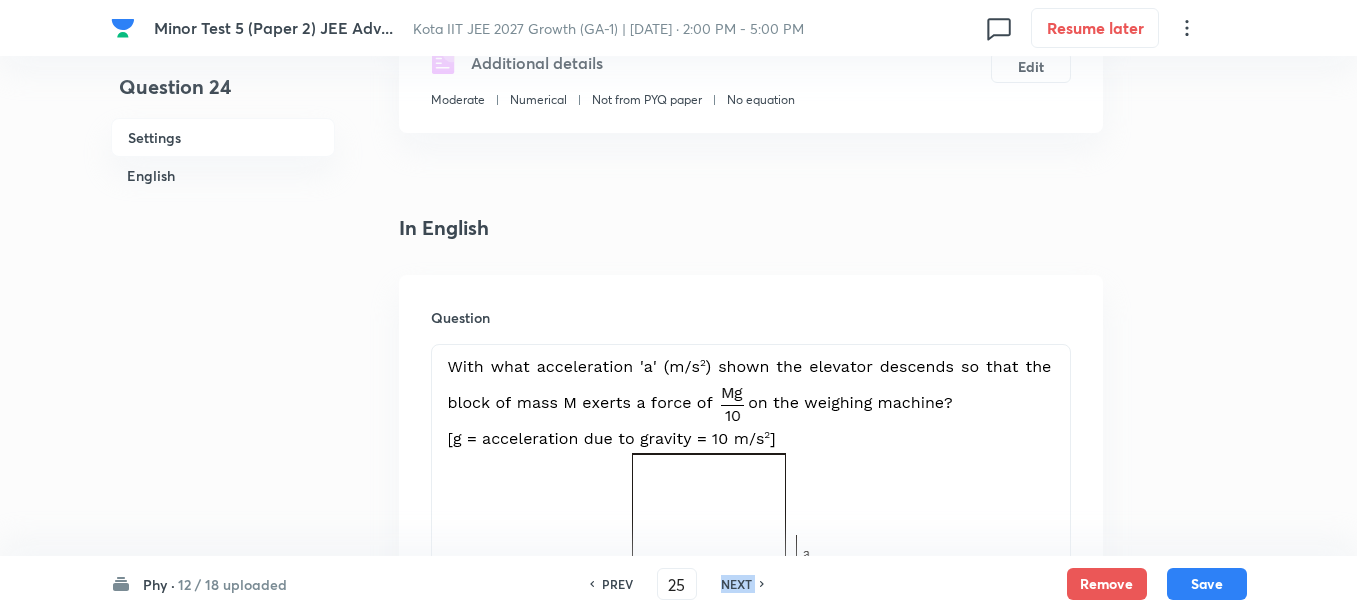 type on "6" 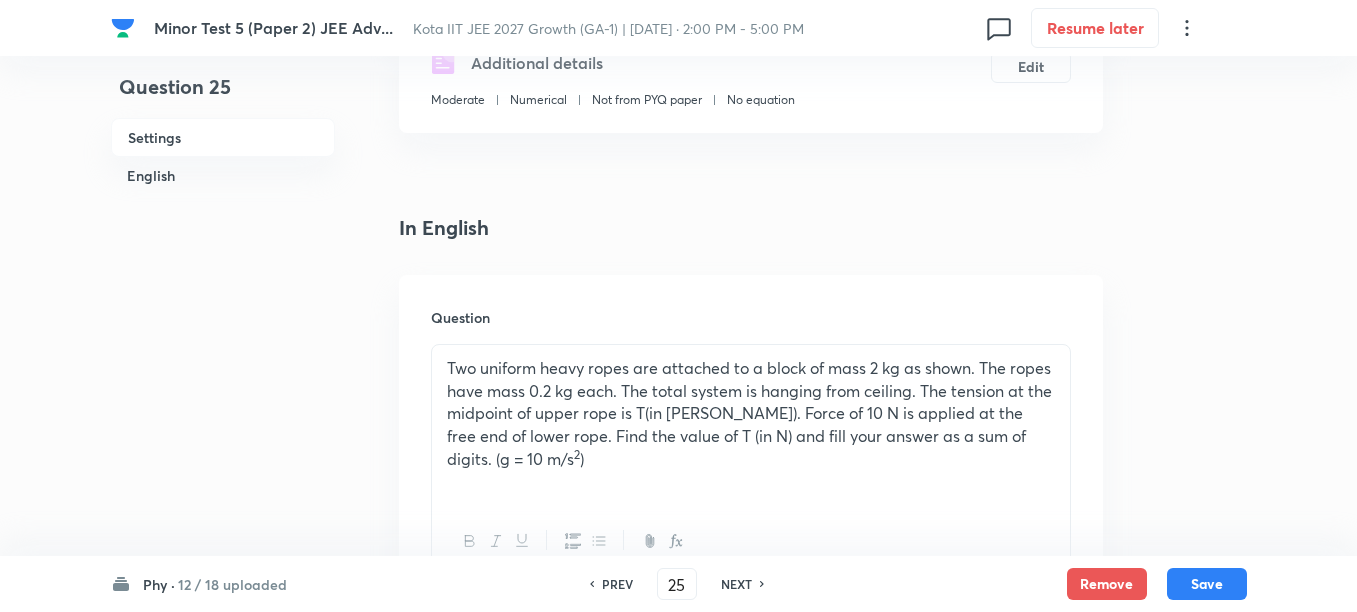 click on "NEXT" at bounding box center (736, 584) 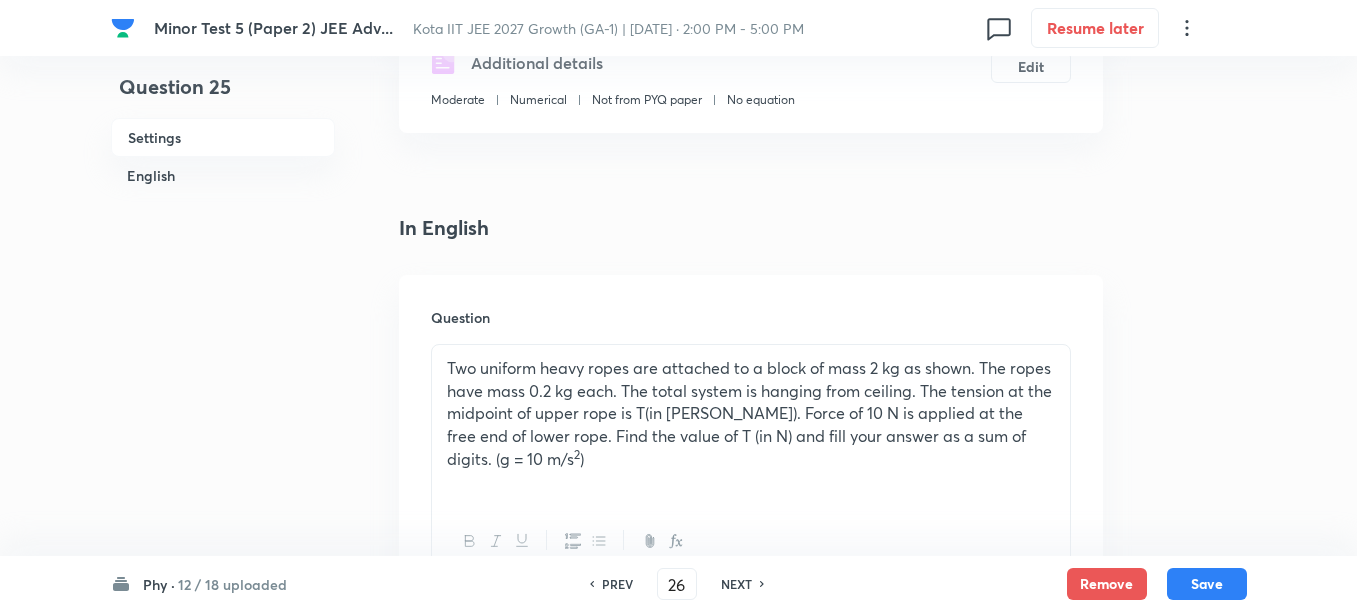 type on "8" 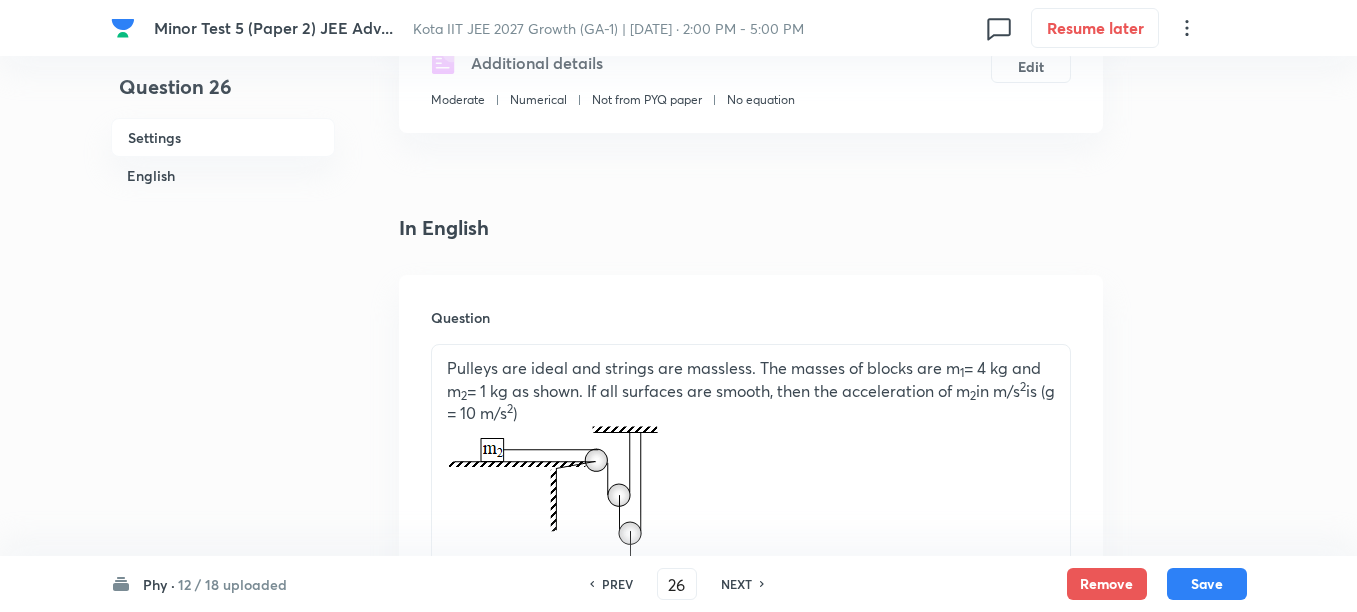 click on "NEXT" at bounding box center (736, 584) 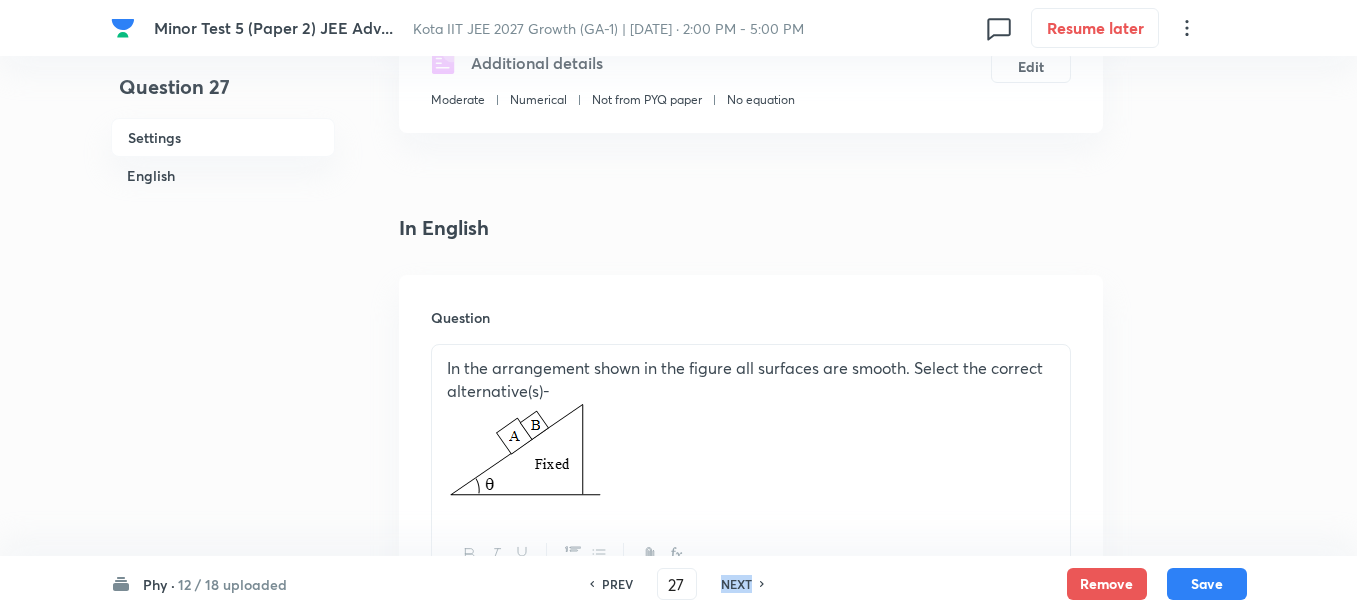 click on "NEXT" at bounding box center (736, 584) 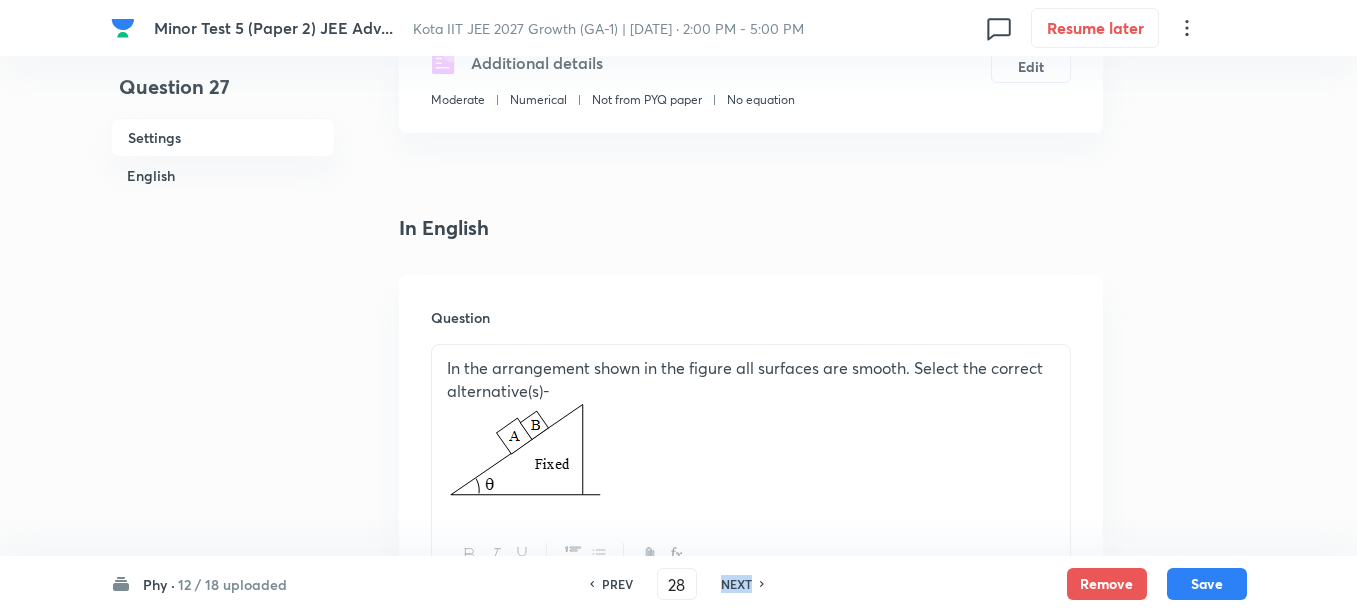 checkbox on "true" 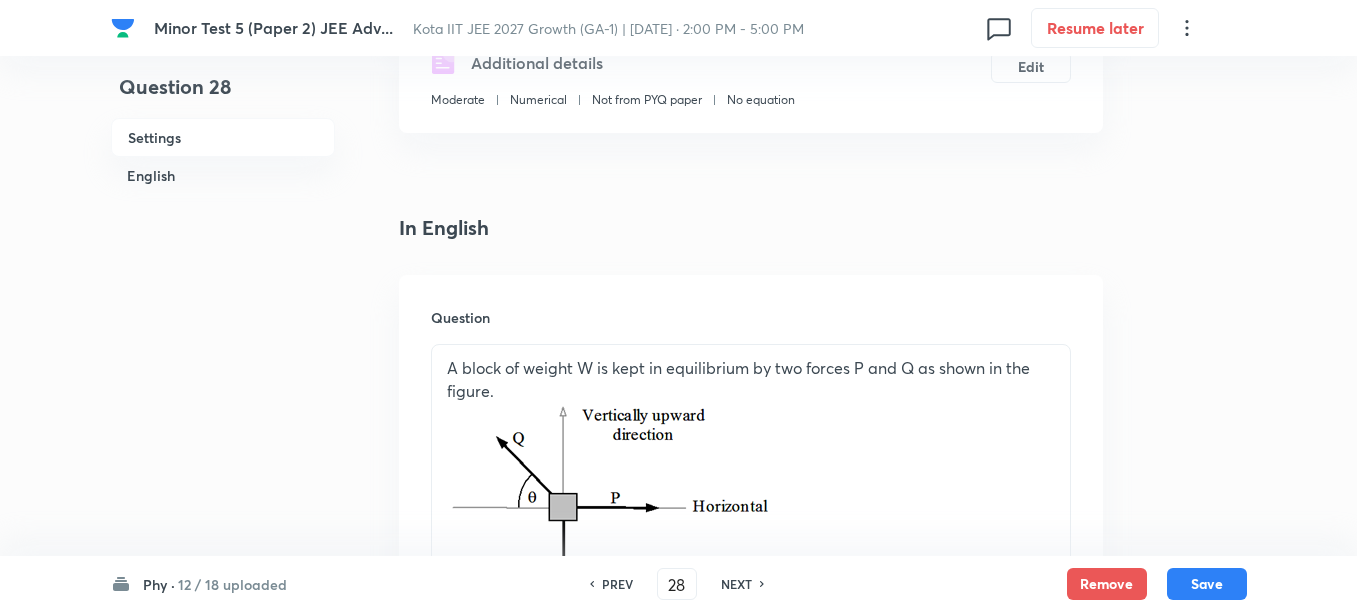 click on "NEXT" at bounding box center [736, 584] 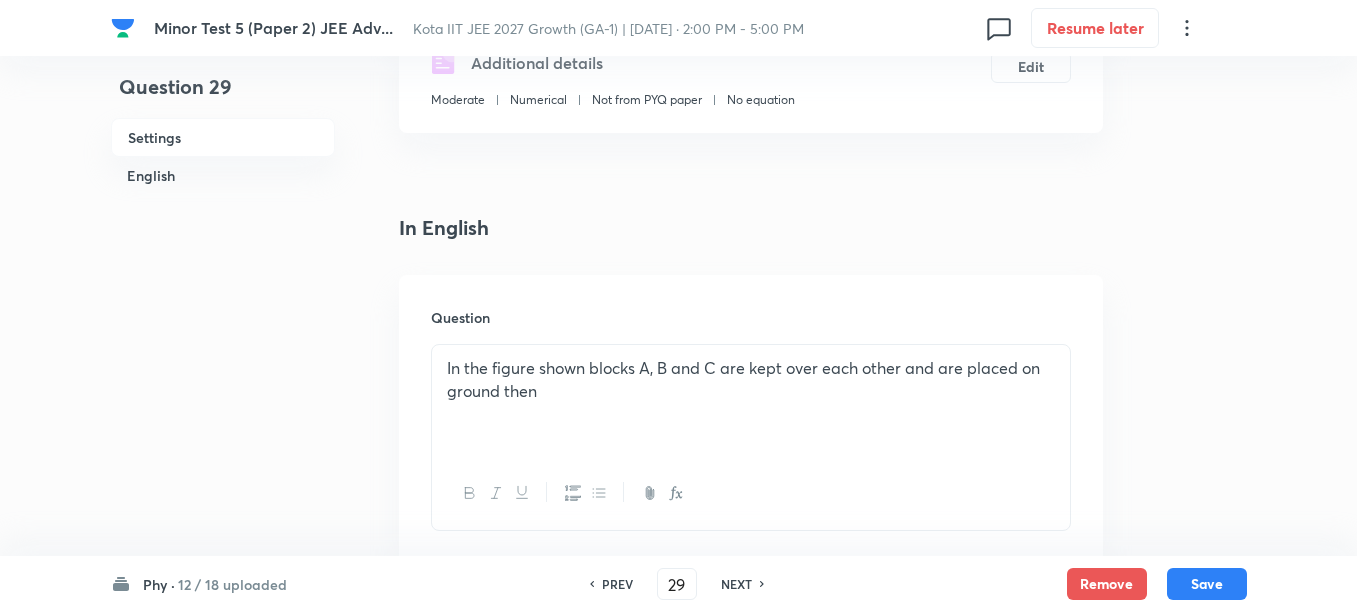 checkbox on "true" 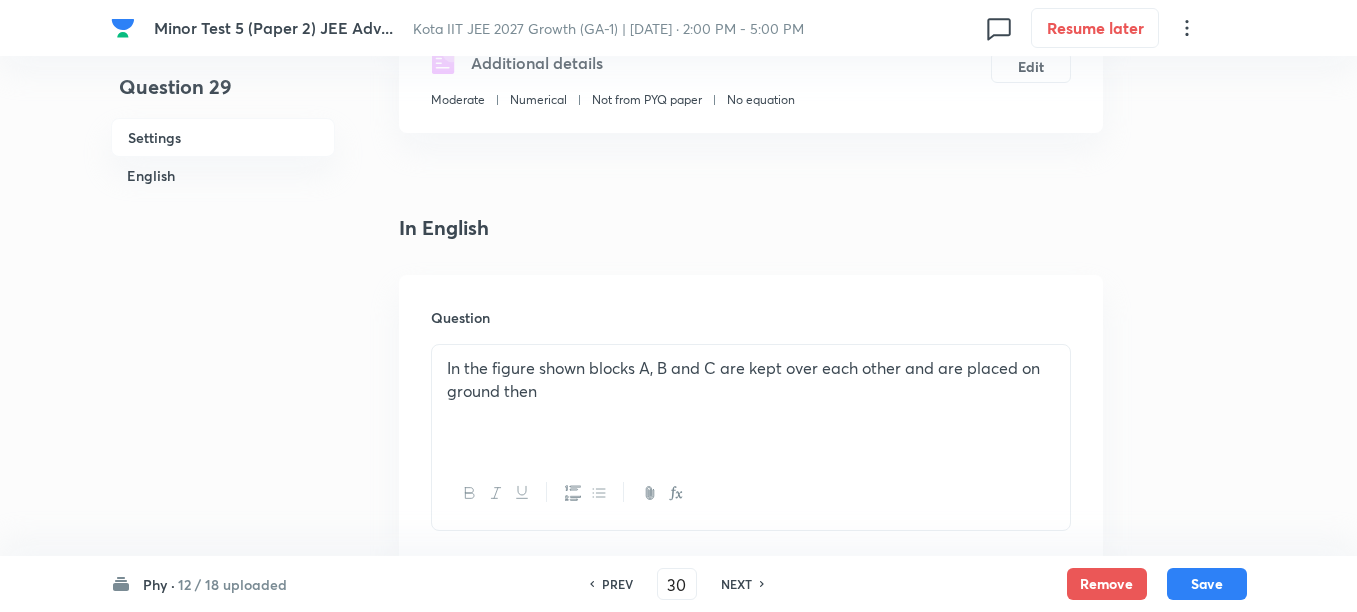 checkbox on "true" 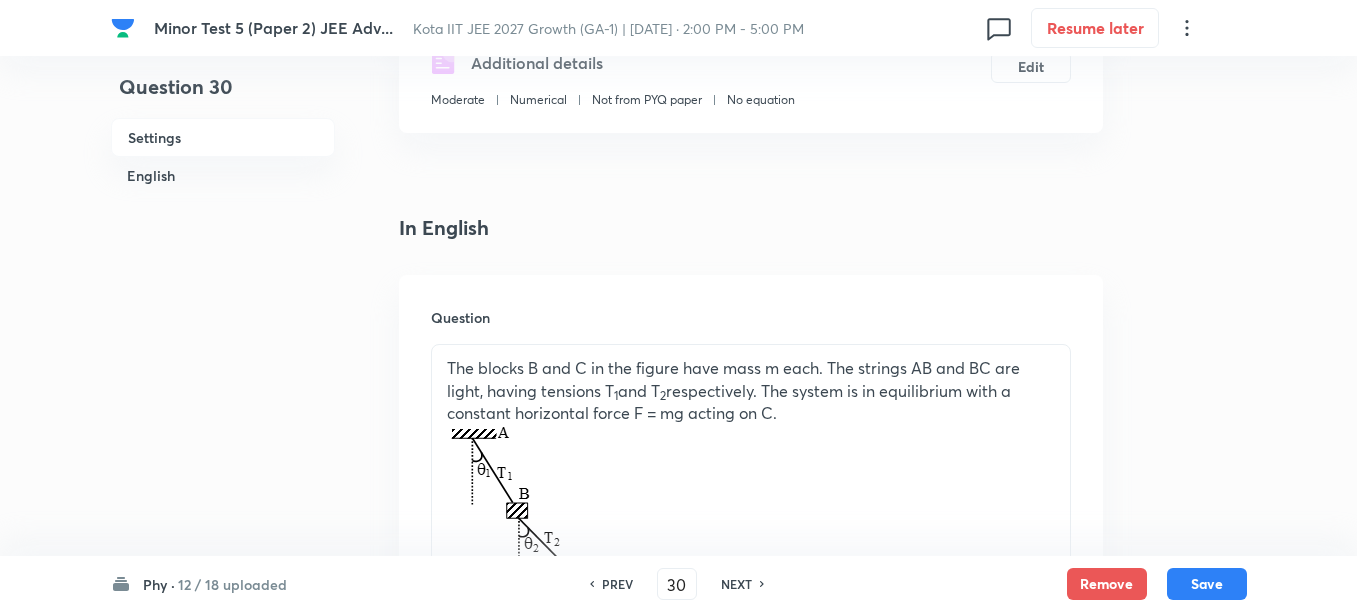 click on "NEXT" at bounding box center (736, 584) 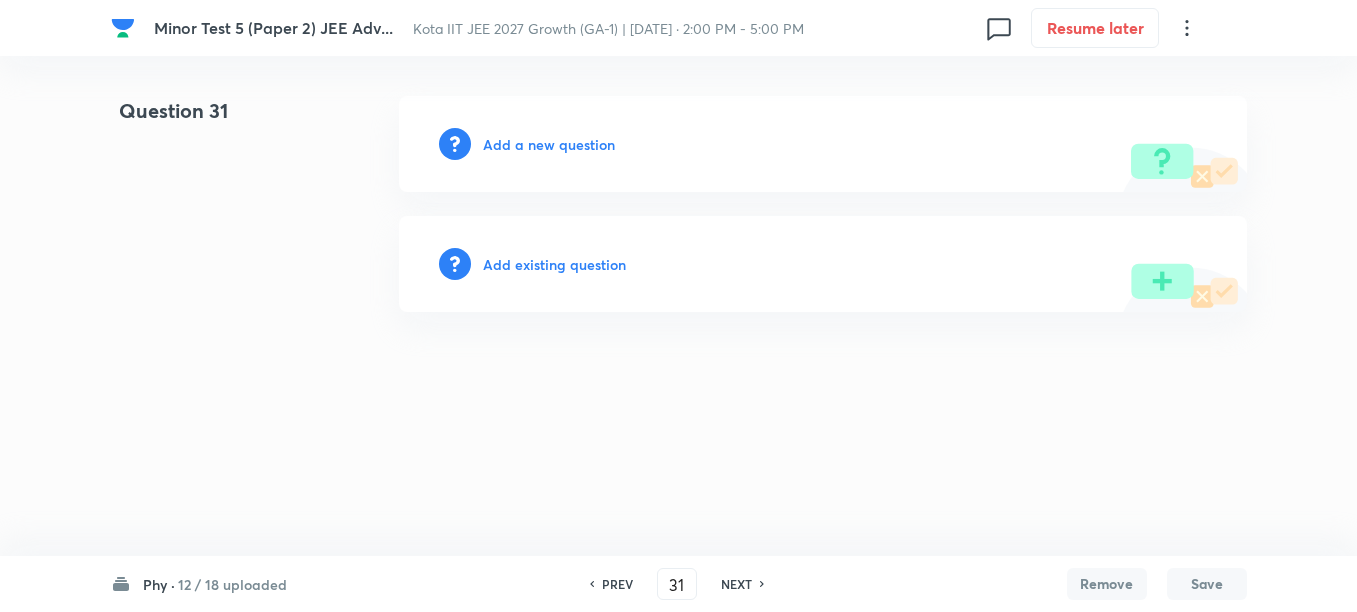 scroll, scrollTop: 0, scrollLeft: 0, axis: both 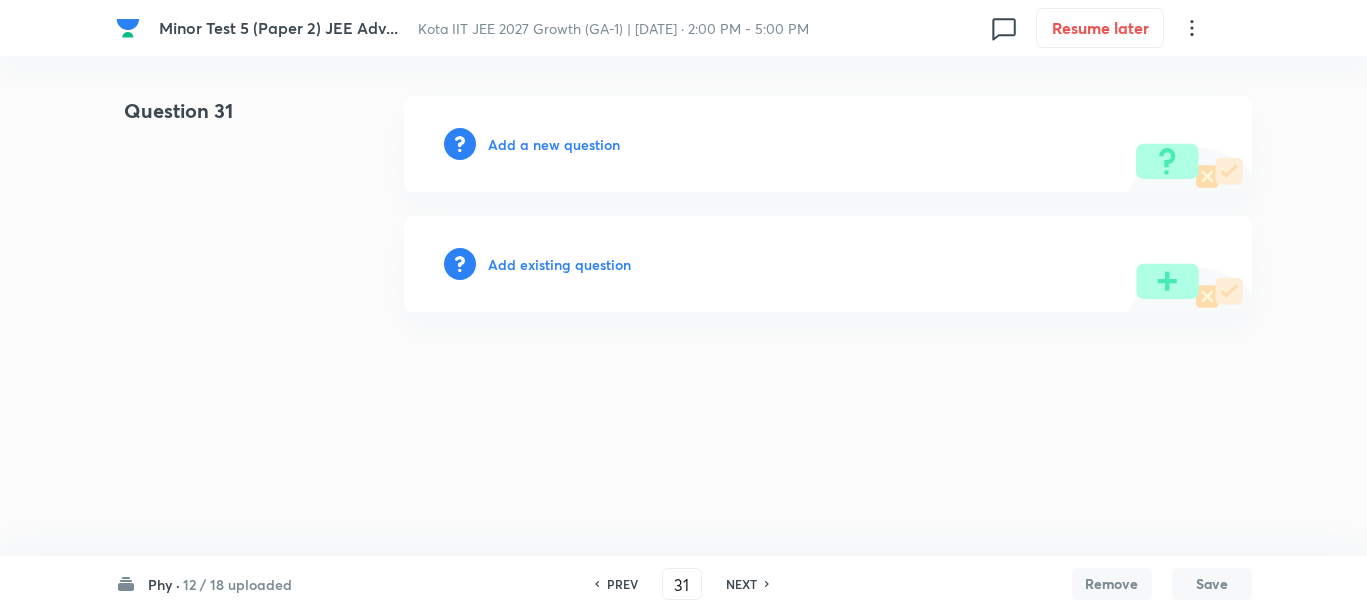 click on "PREV" at bounding box center [622, 584] 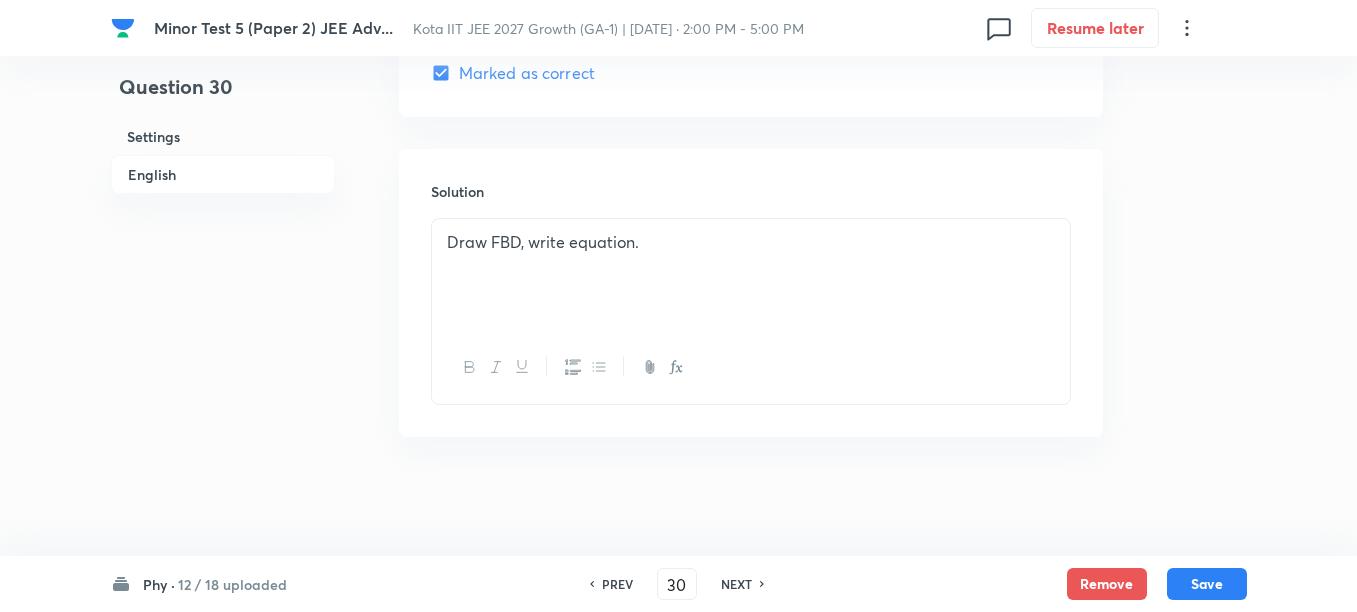 scroll, scrollTop: 2258, scrollLeft: 0, axis: vertical 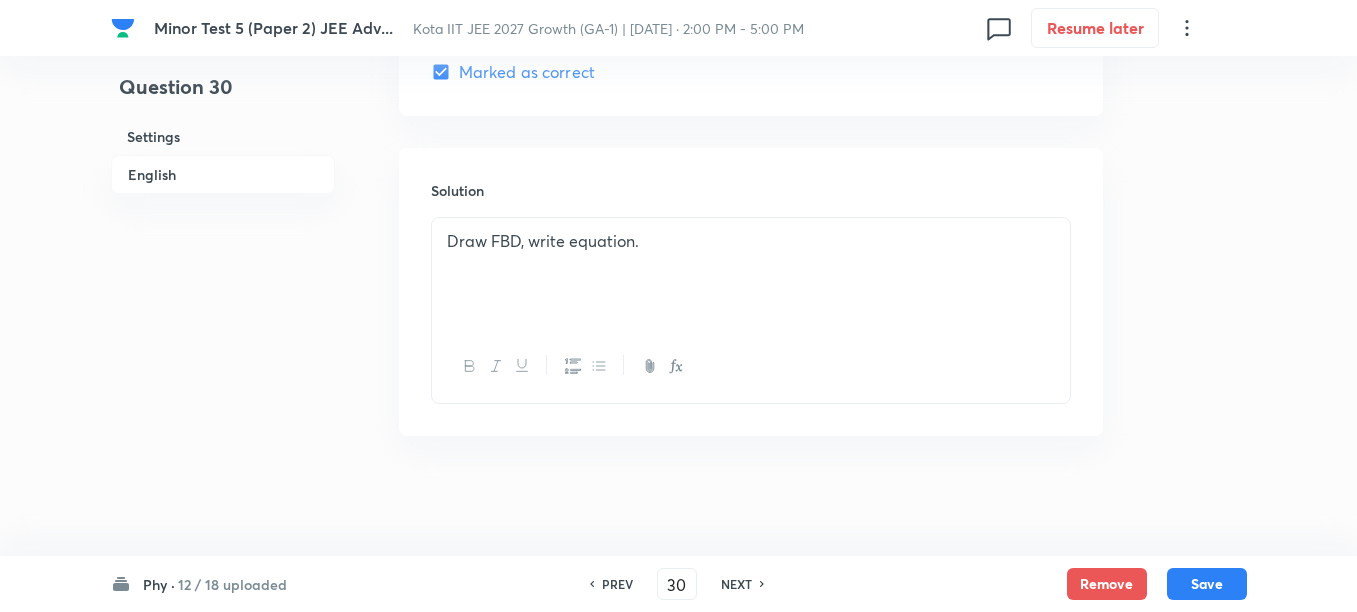 click on "NEXT" at bounding box center [736, 584] 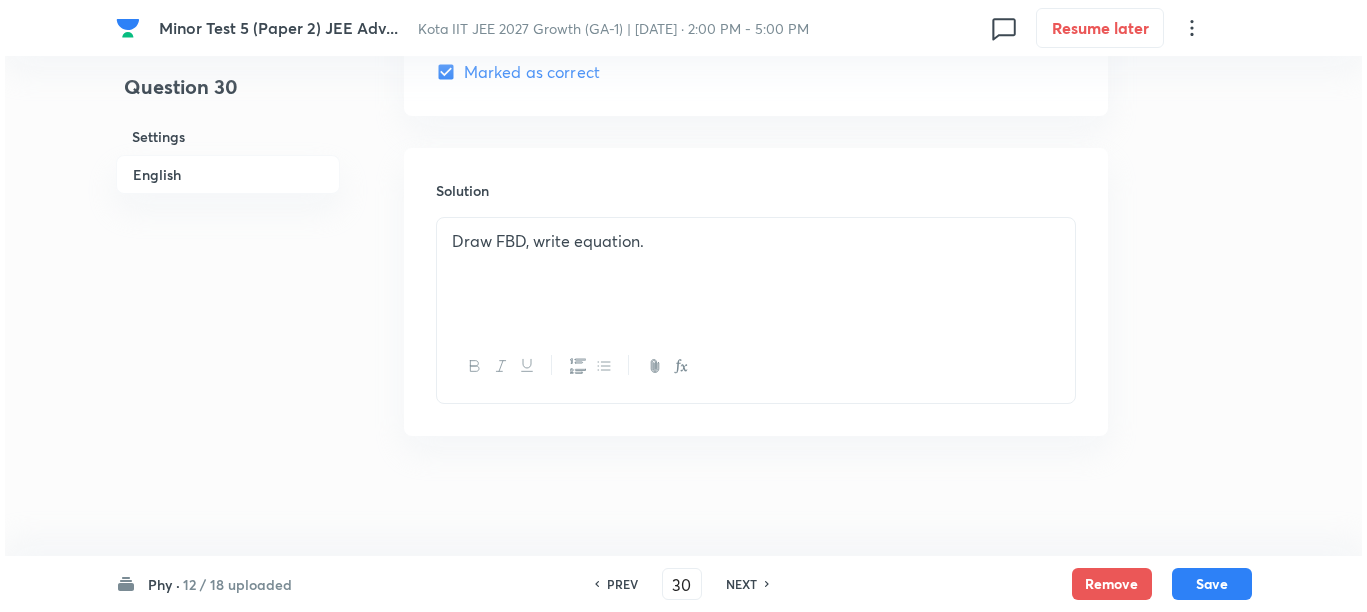 scroll, scrollTop: 0, scrollLeft: 0, axis: both 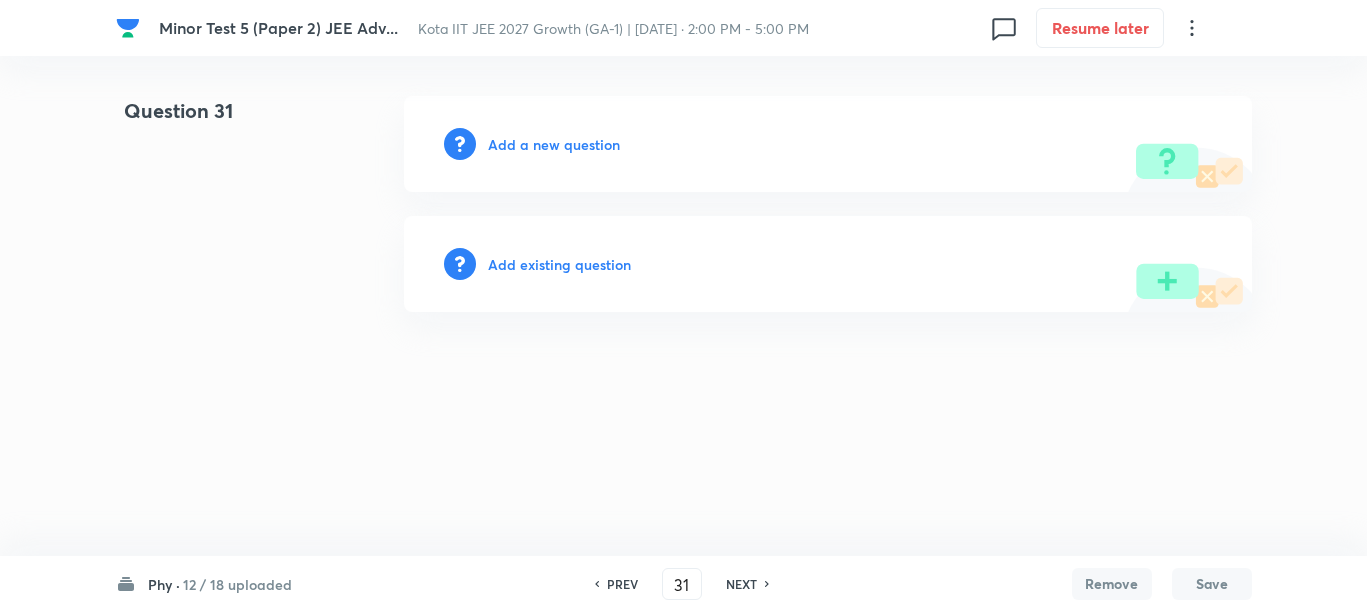 click on "Add a new question" at bounding box center [554, 144] 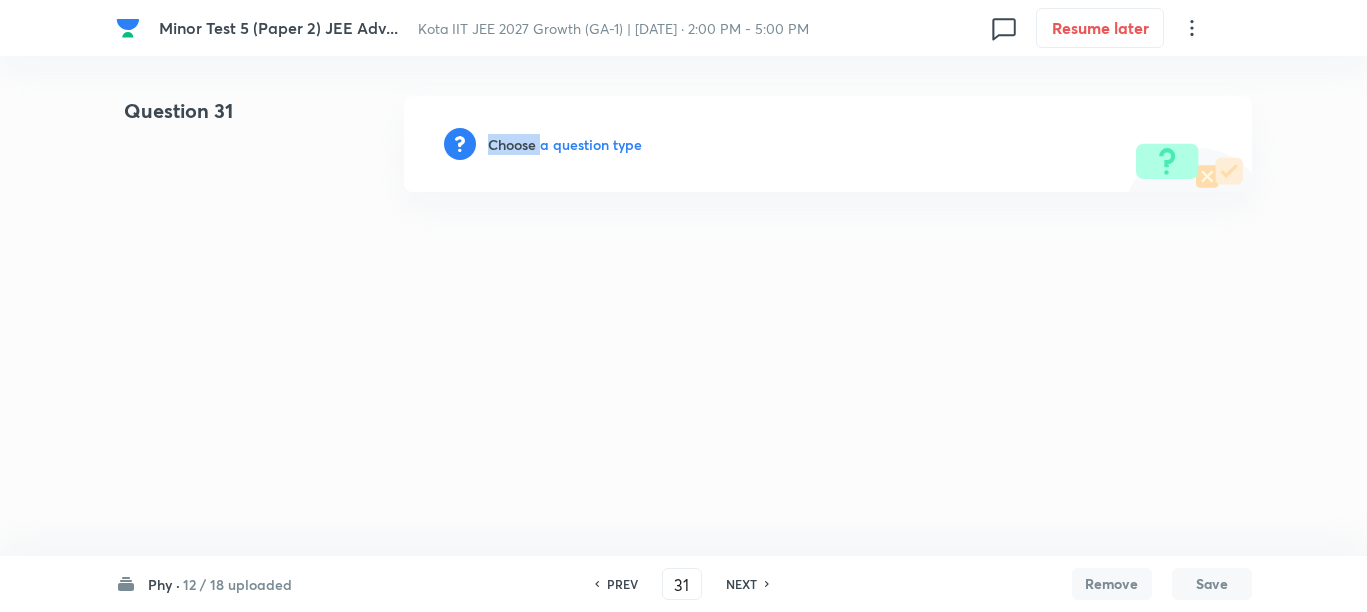 click on "Choose a question type" at bounding box center [565, 144] 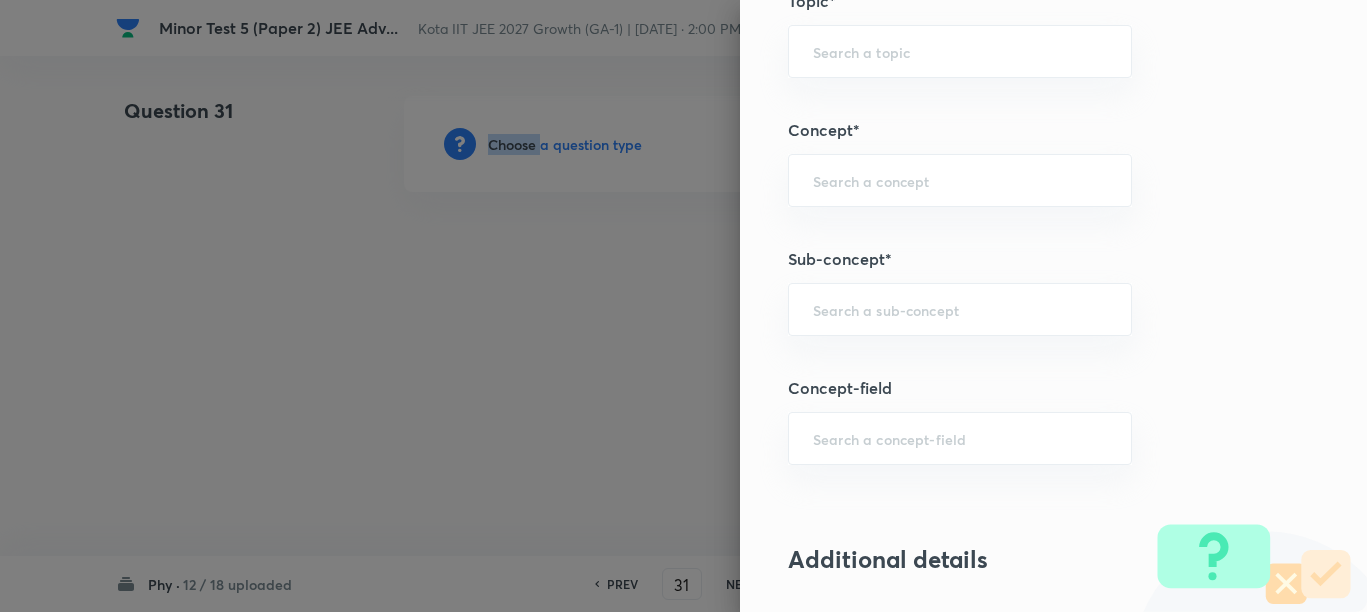 scroll, scrollTop: 1500, scrollLeft: 0, axis: vertical 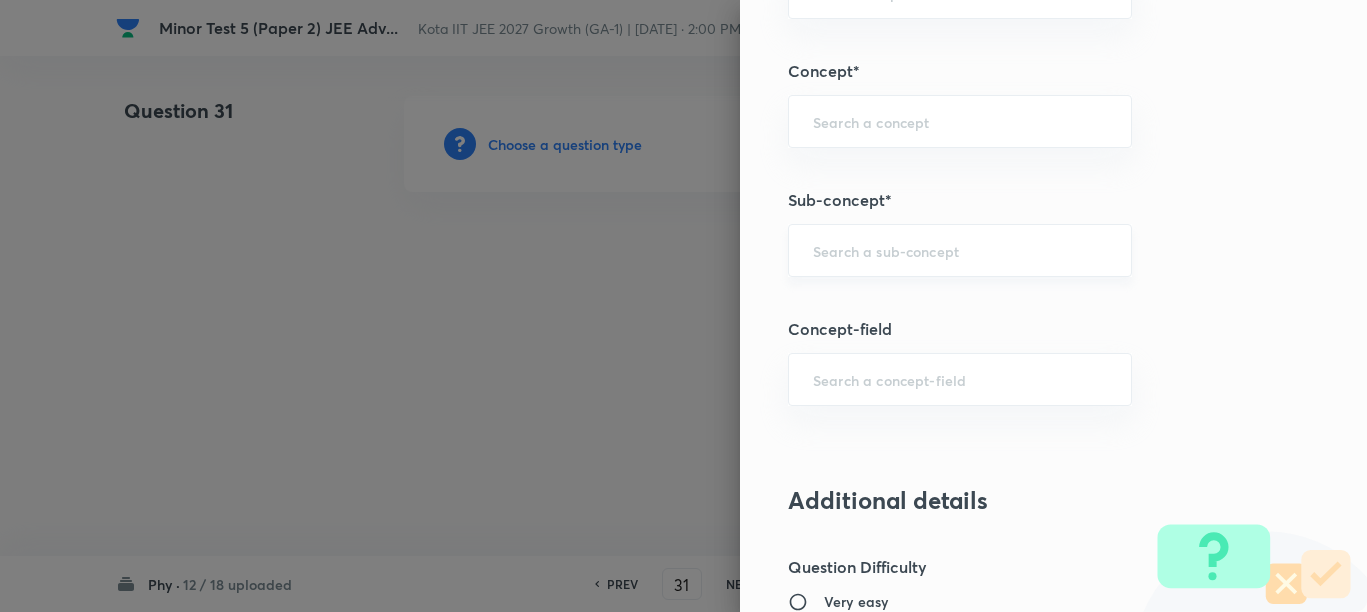 click at bounding box center (960, 250) 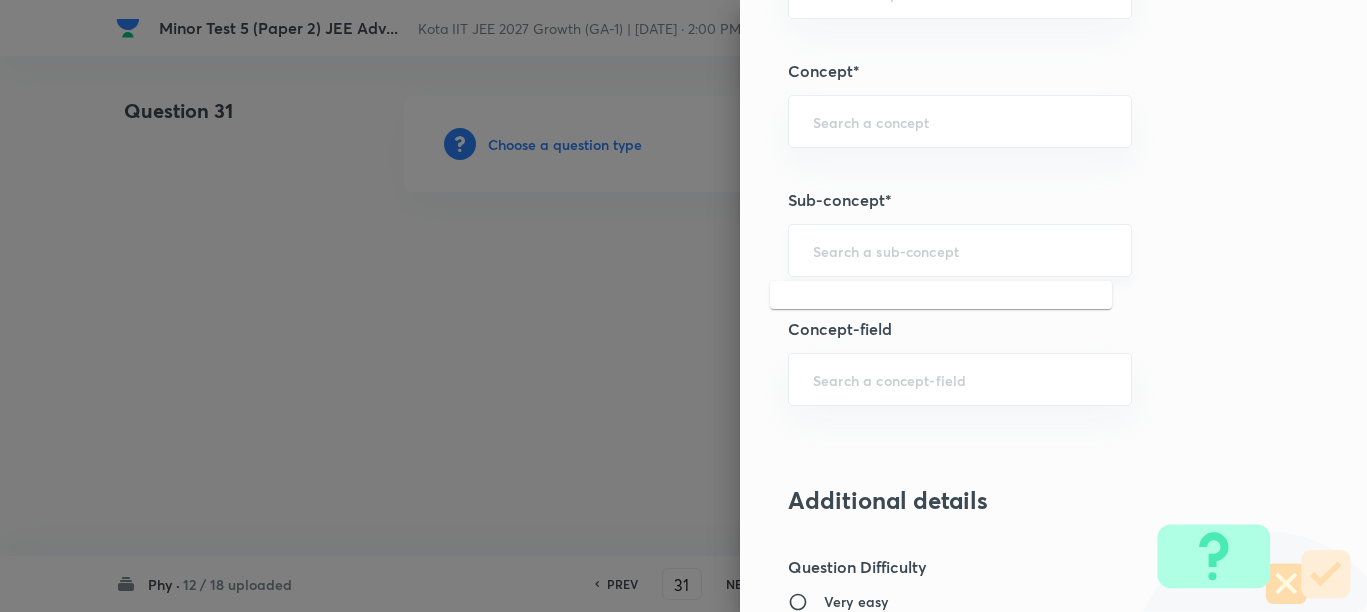 paste on "Concept of Force" 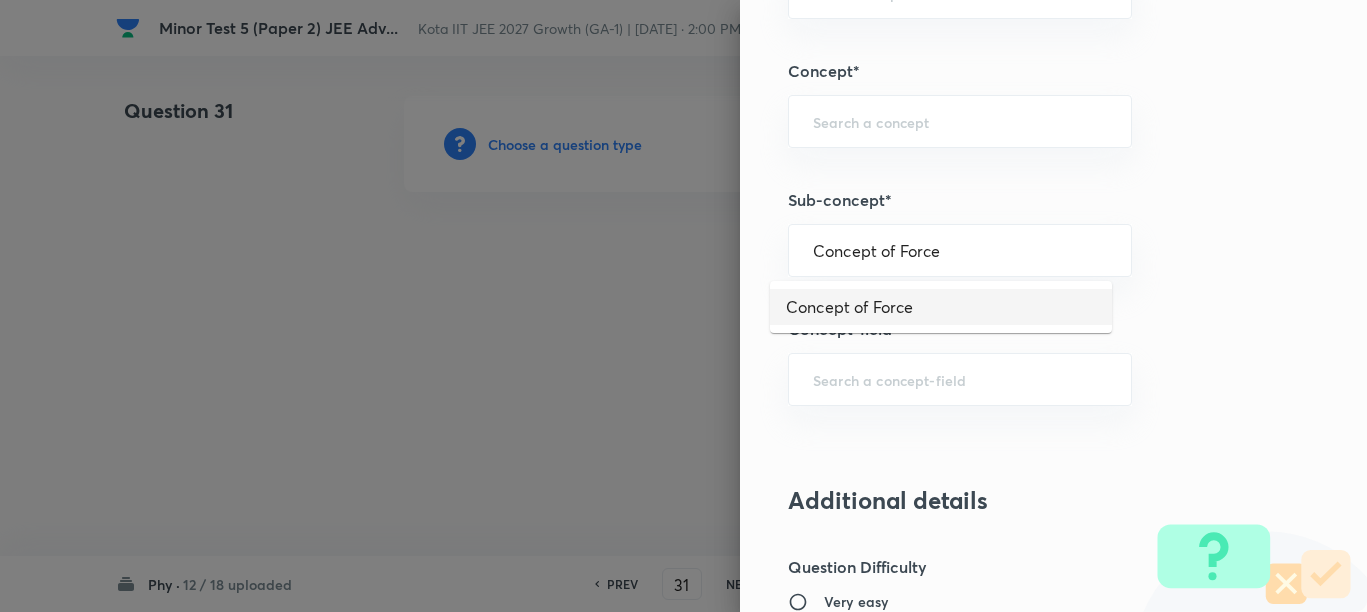 click on "Concept of Force" at bounding box center [941, 307] 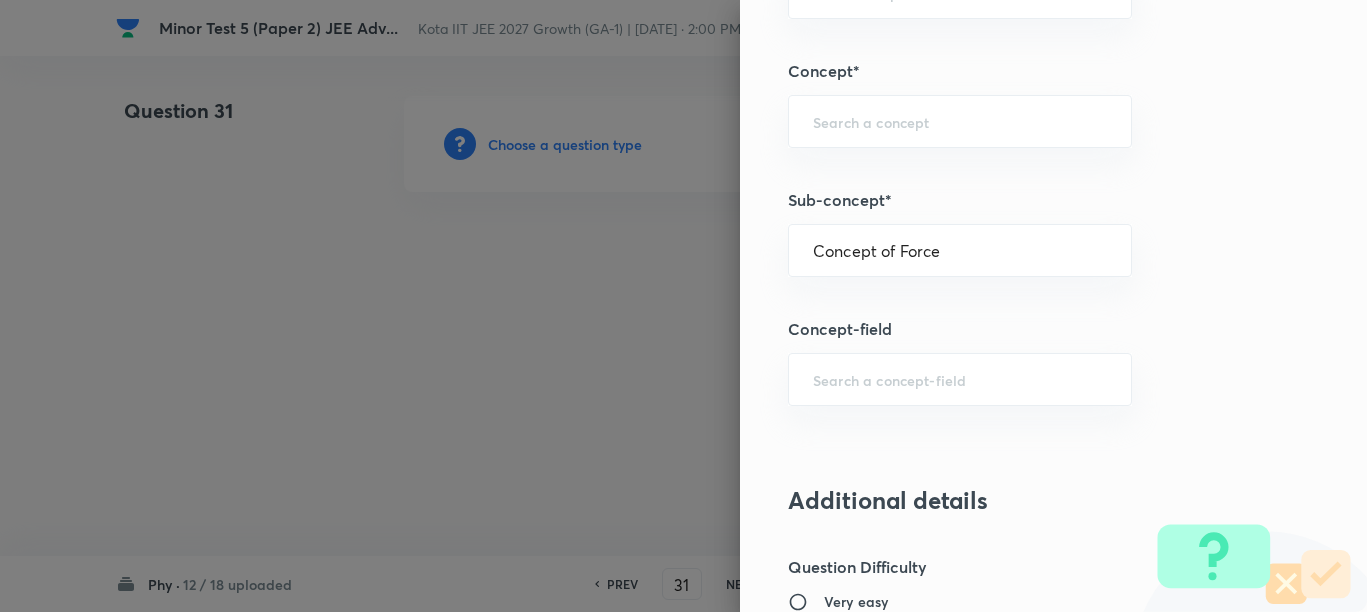 type on "Physics" 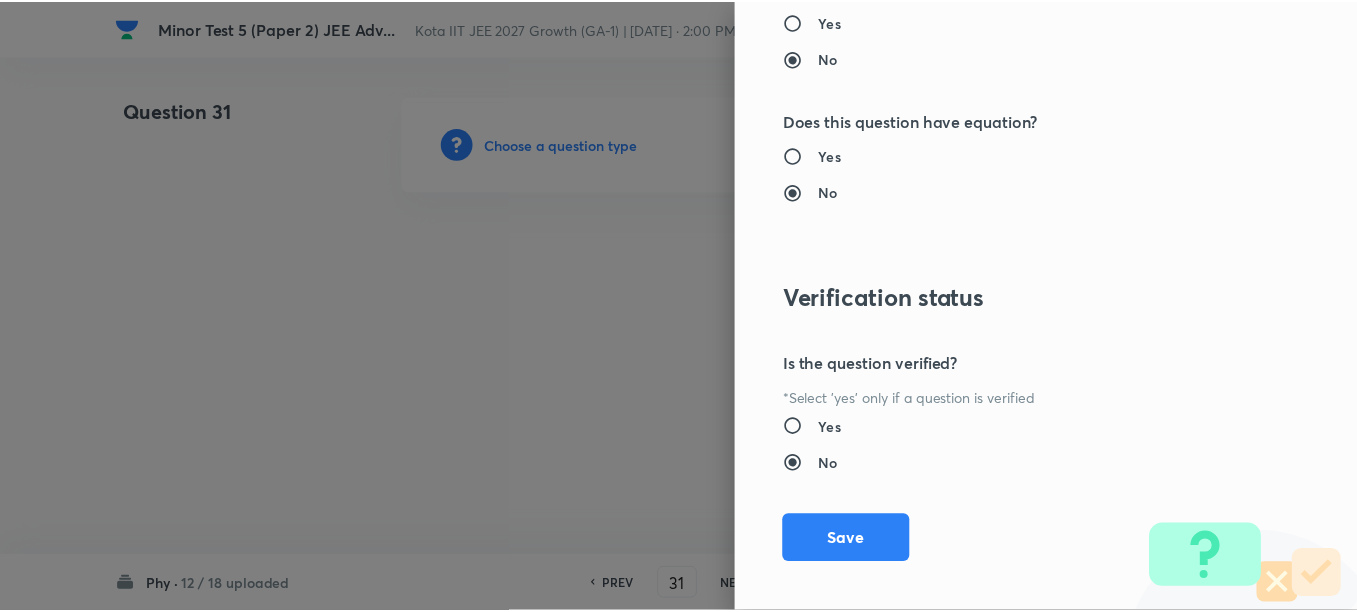 scroll, scrollTop: 2511, scrollLeft: 0, axis: vertical 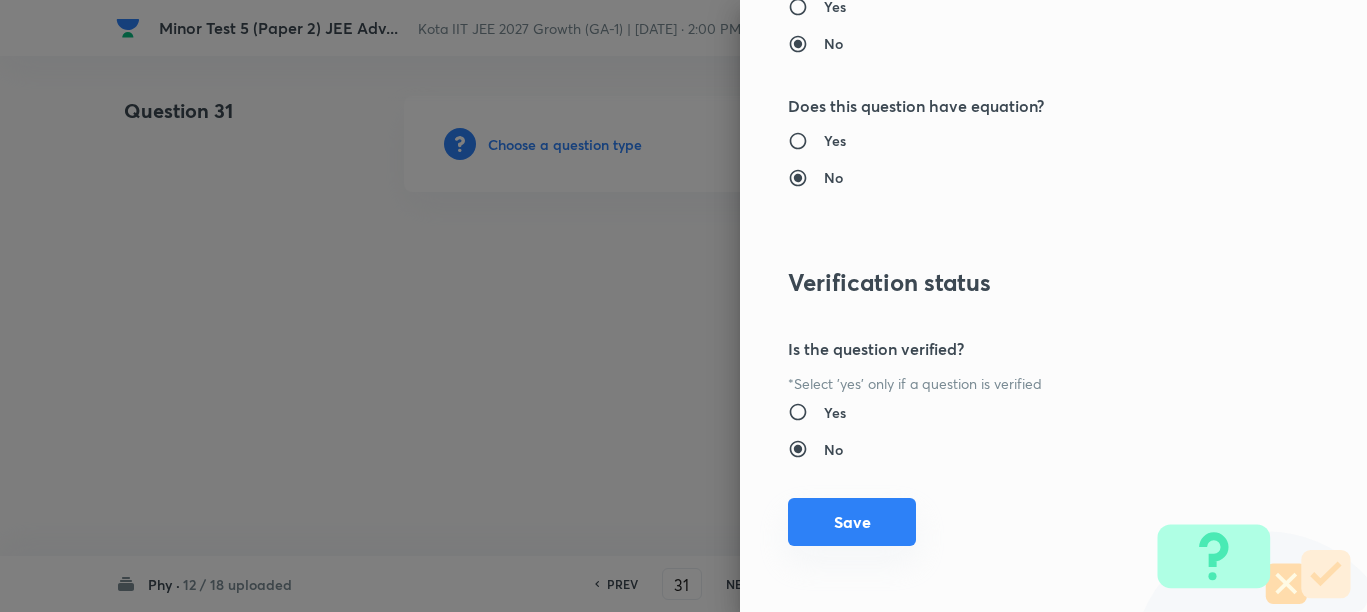 click on "Save" at bounding box center [852, 522] 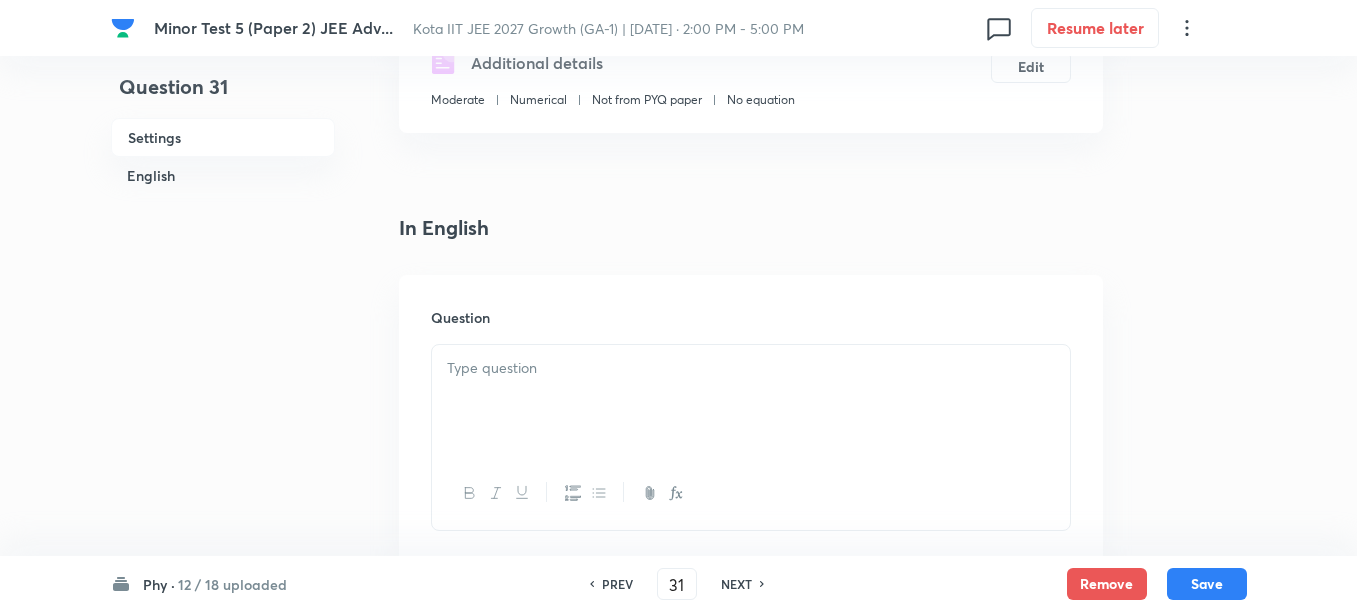 click at bounding box center (751, 401) 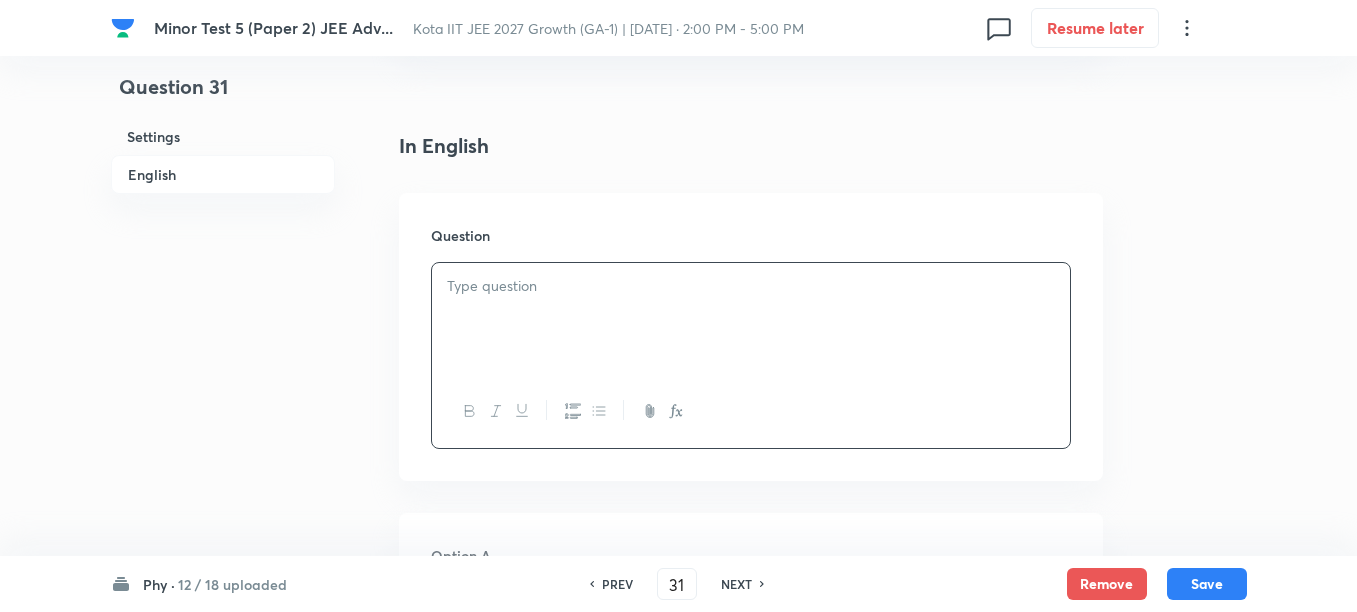 scroll, scrollTop: 500, scrollLeft: 0, axis: vertical 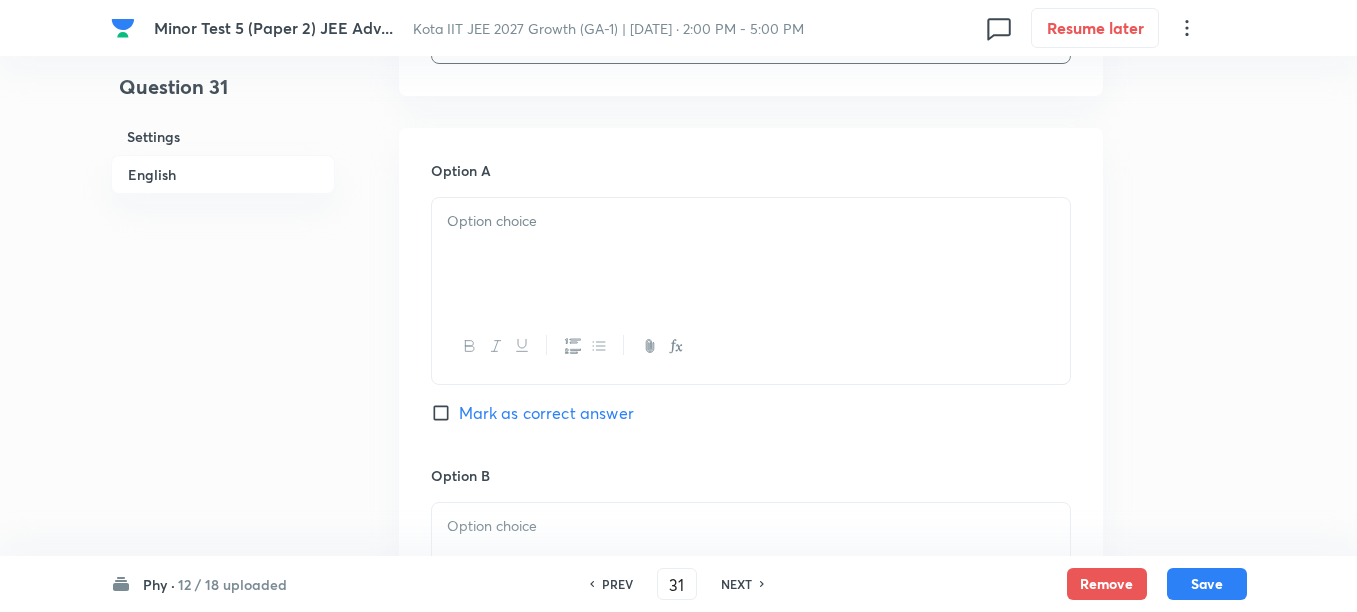 click at bounding box center [751, 254] 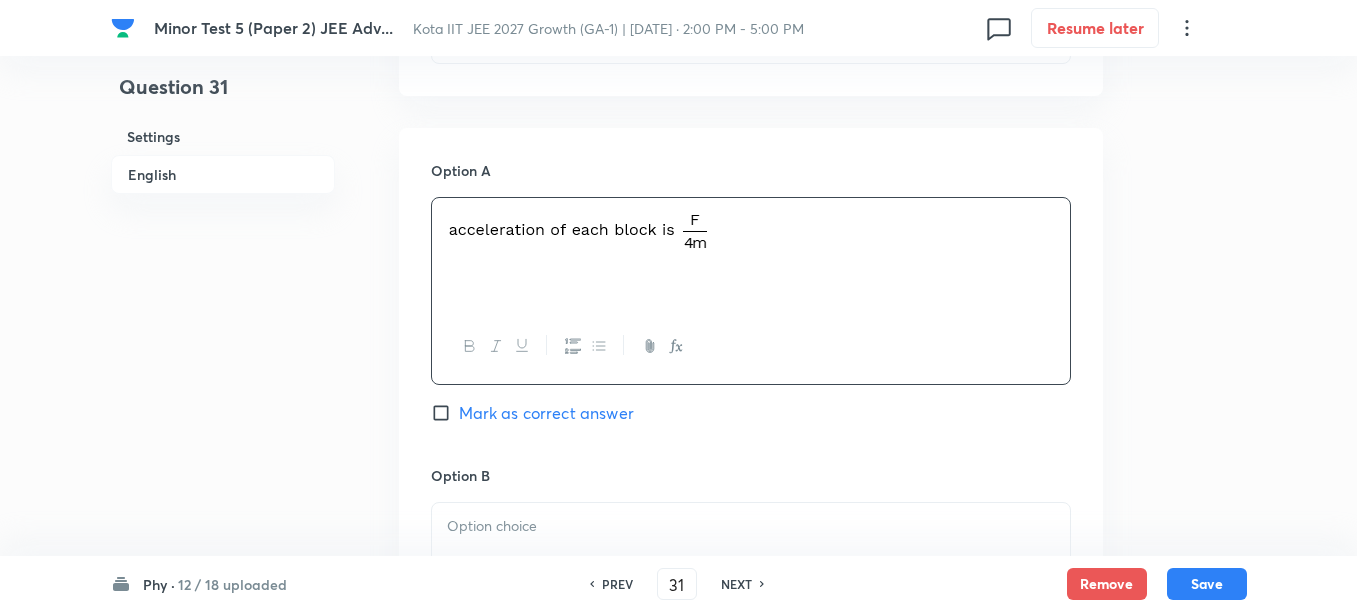 scroll, scrollTop: 1125, scrollLeft: 0, axis: vertical 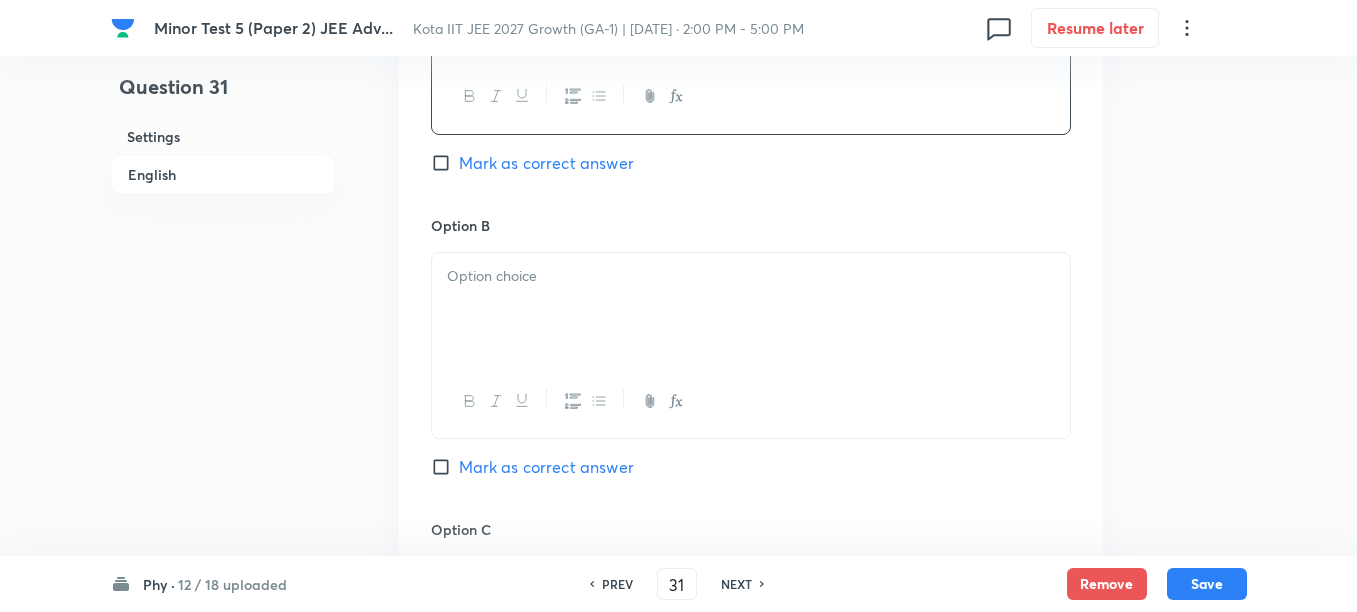 click at bounding box center (751, 309) 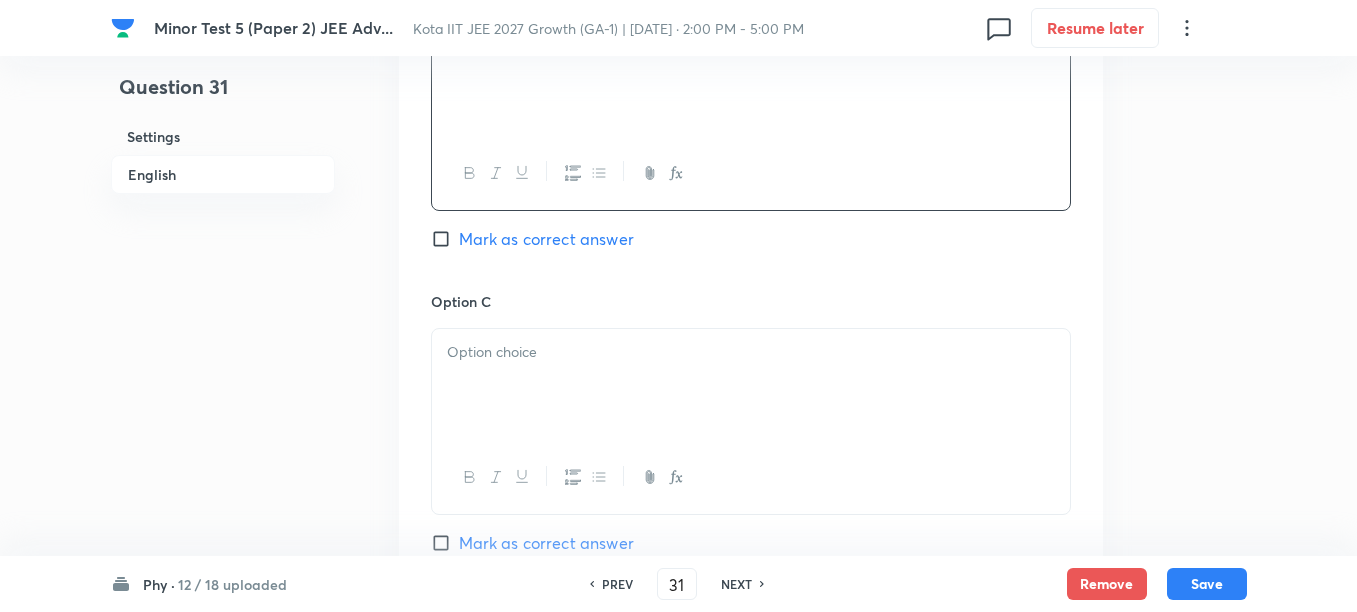 scroll, scrollTop: 1375, scrollLeft: 0, axis: vertical 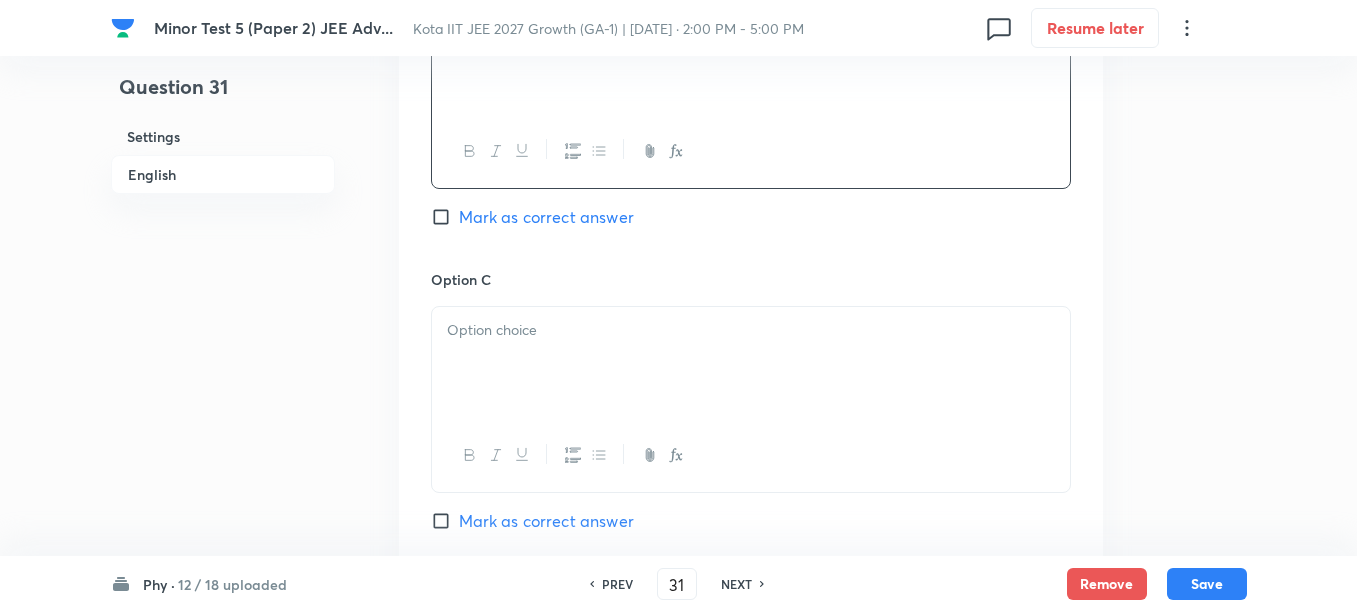 click at bounding box center (751, 363) 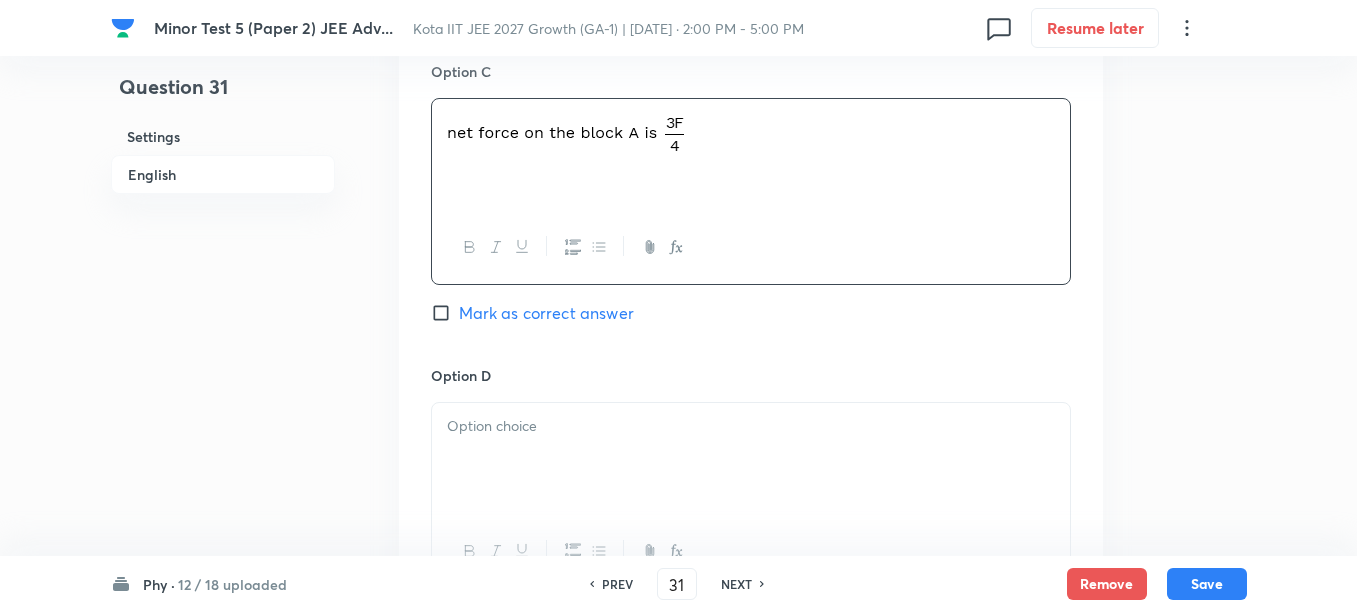 scroll, scrollTop: 1625, scrollLeft: 0, axis: vertical 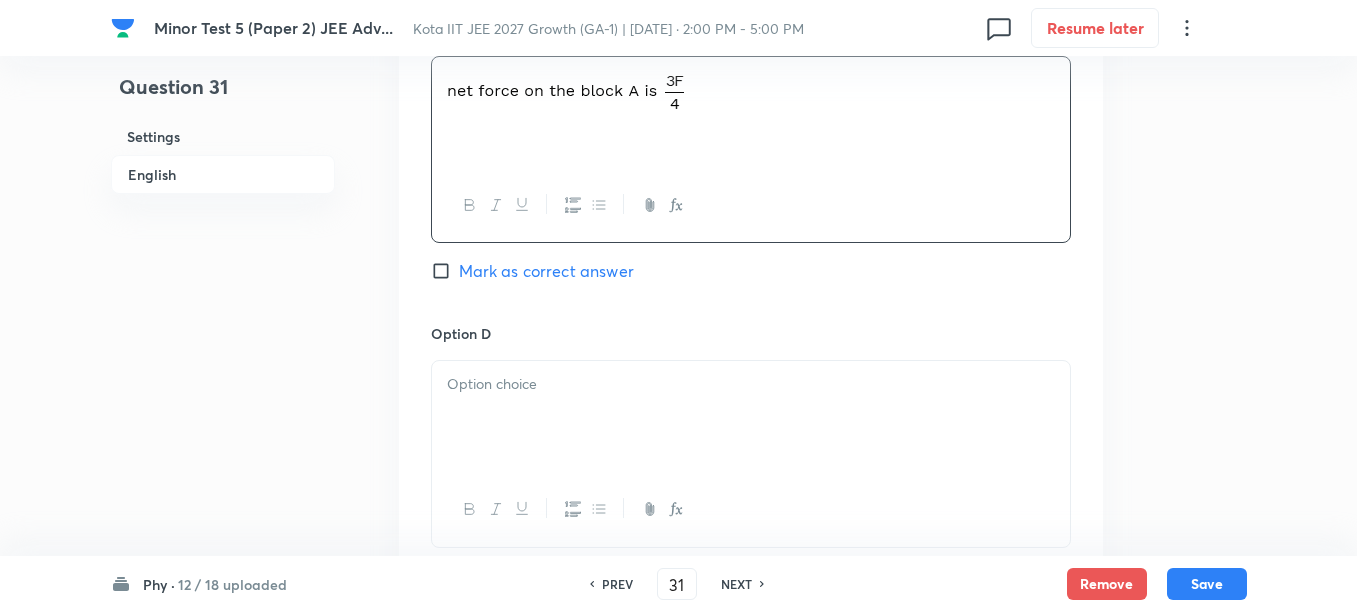 click at bounding box center (751, 417) 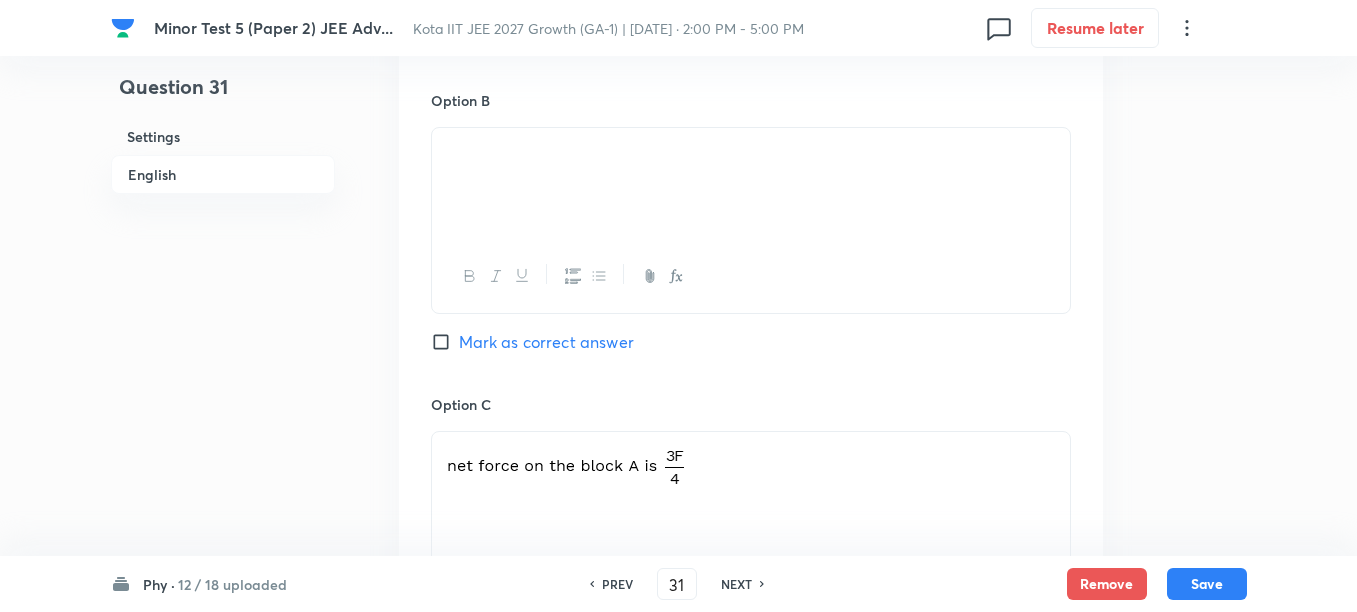 scroll, scrollTop: 1125, scrollLeft: 0, axis: vertical 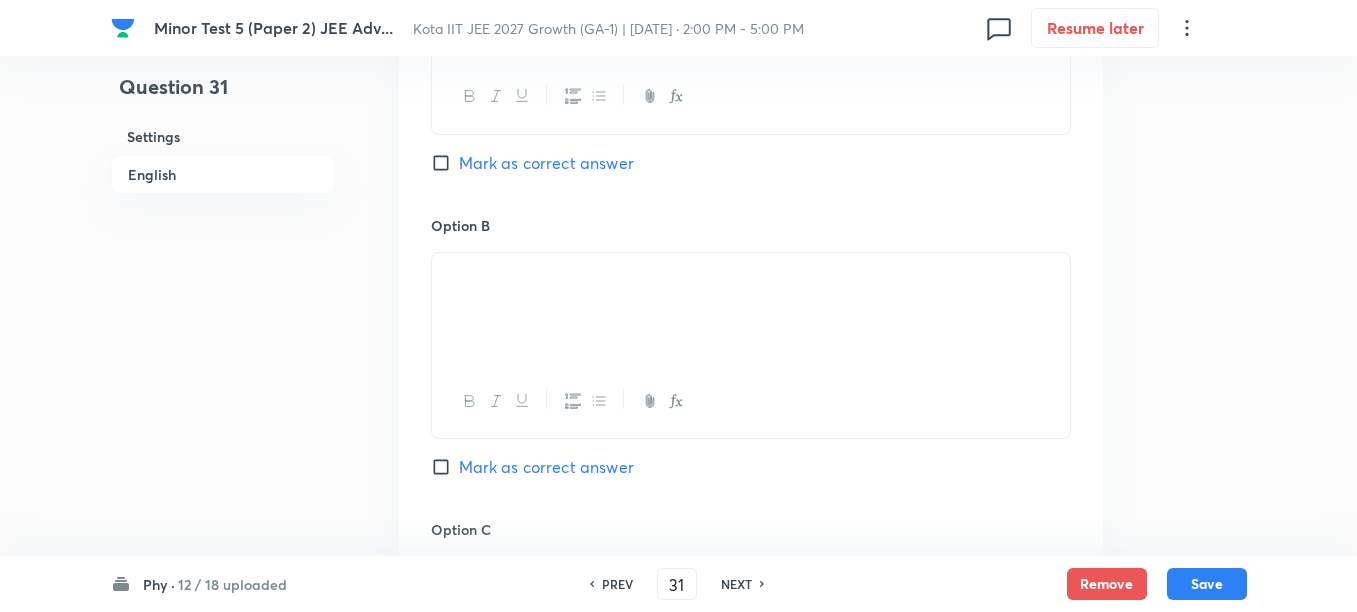 click on "Mark as correct answer" at bounding box center (546, 163) 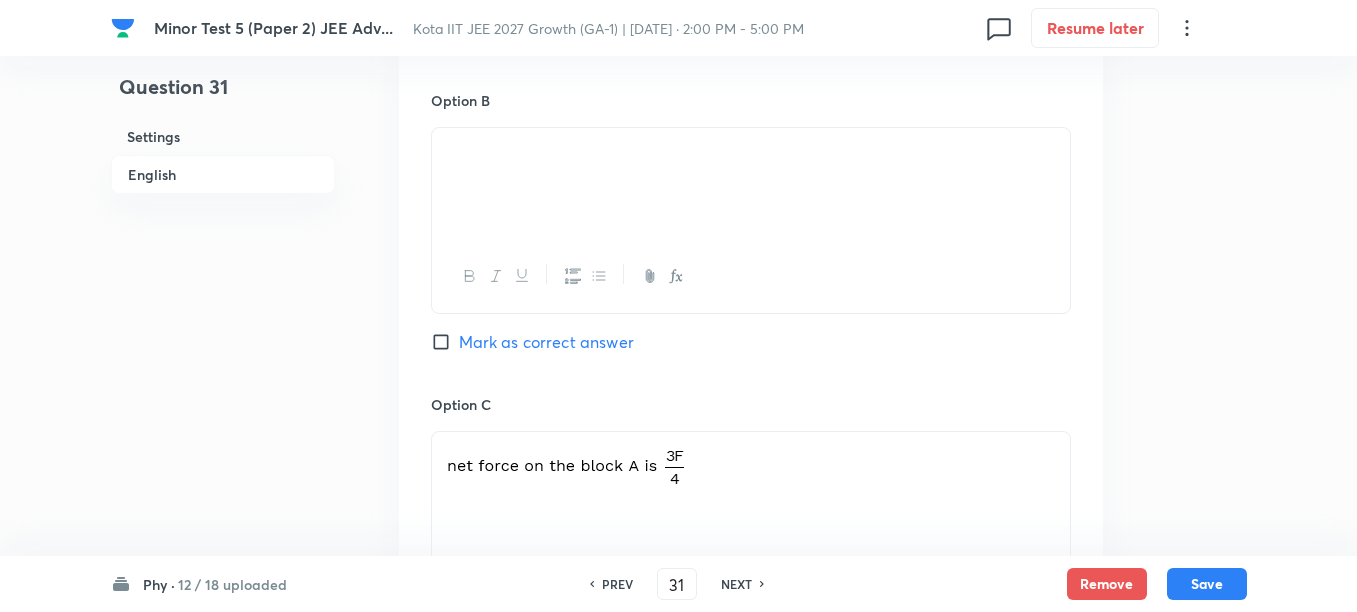 click on "Mark as correct answer" at bounding box center (546, 342) 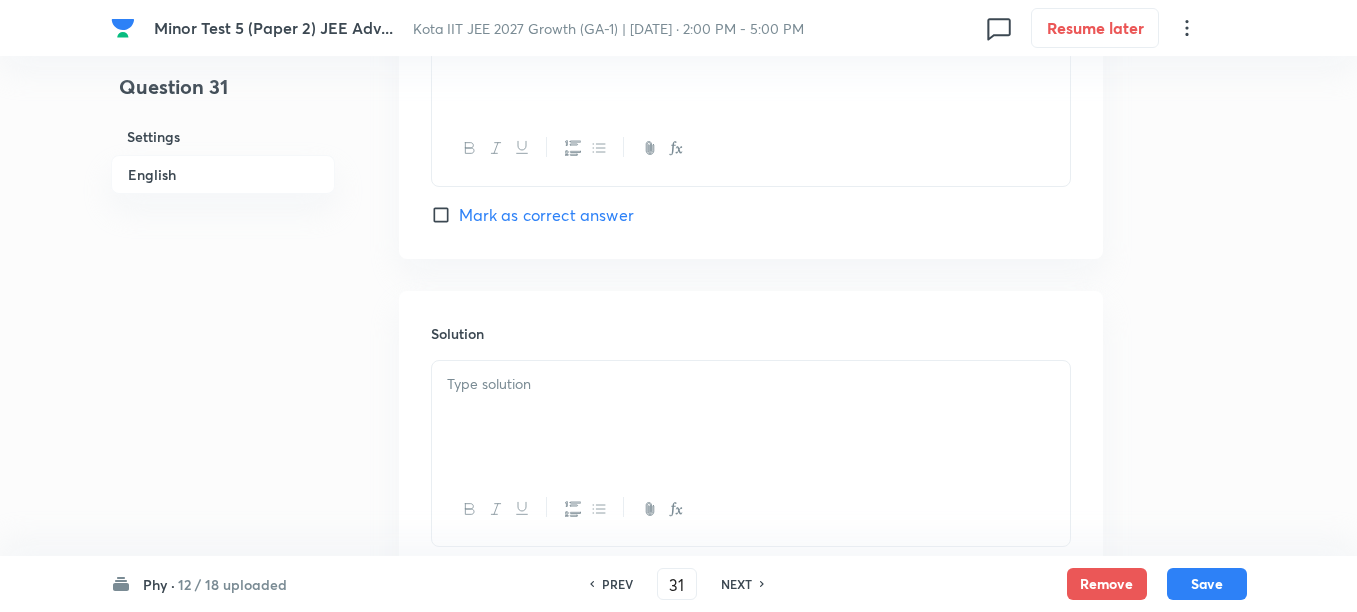scroll, scrollTop: 2000, scrollLeft: 0, axis: vertical 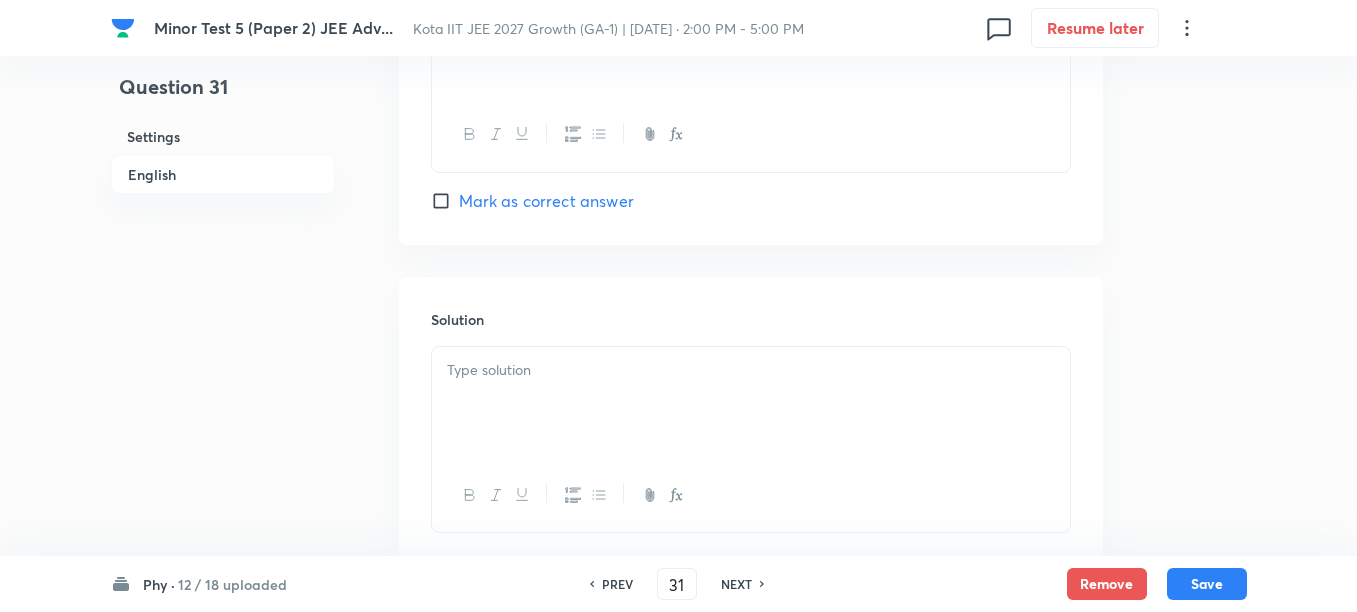 click at bounding box center [751, 403] 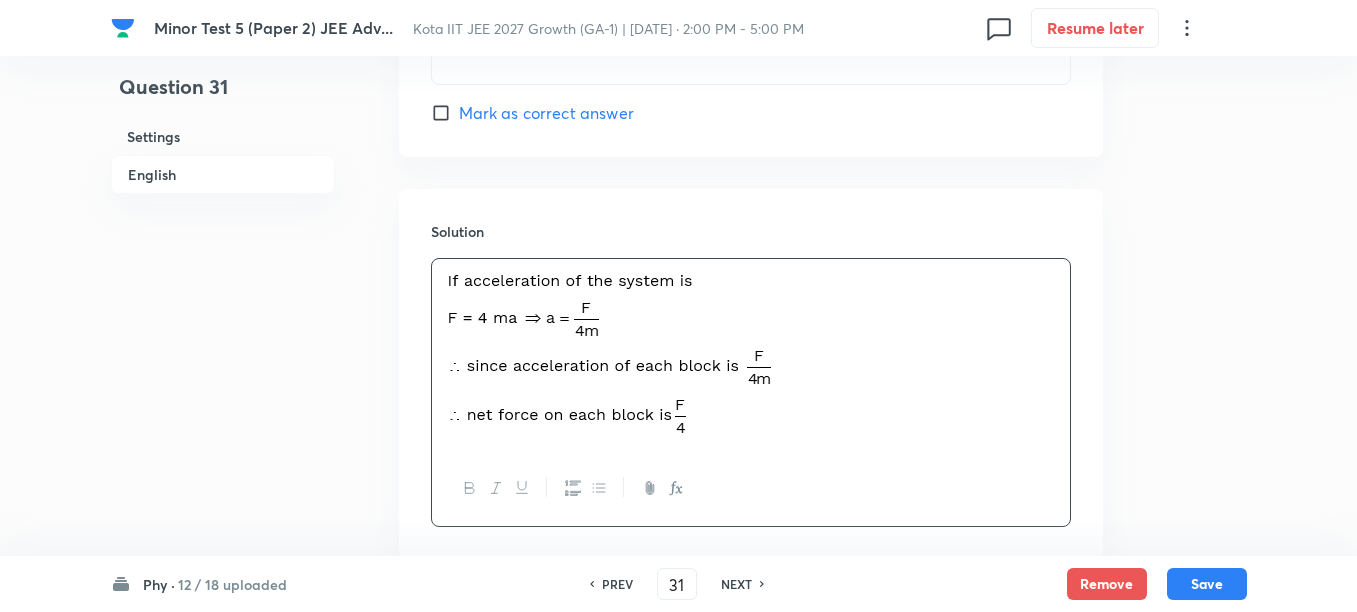 scroll, scrollTop: 2125, scrollLeft: 0, axis: vertical 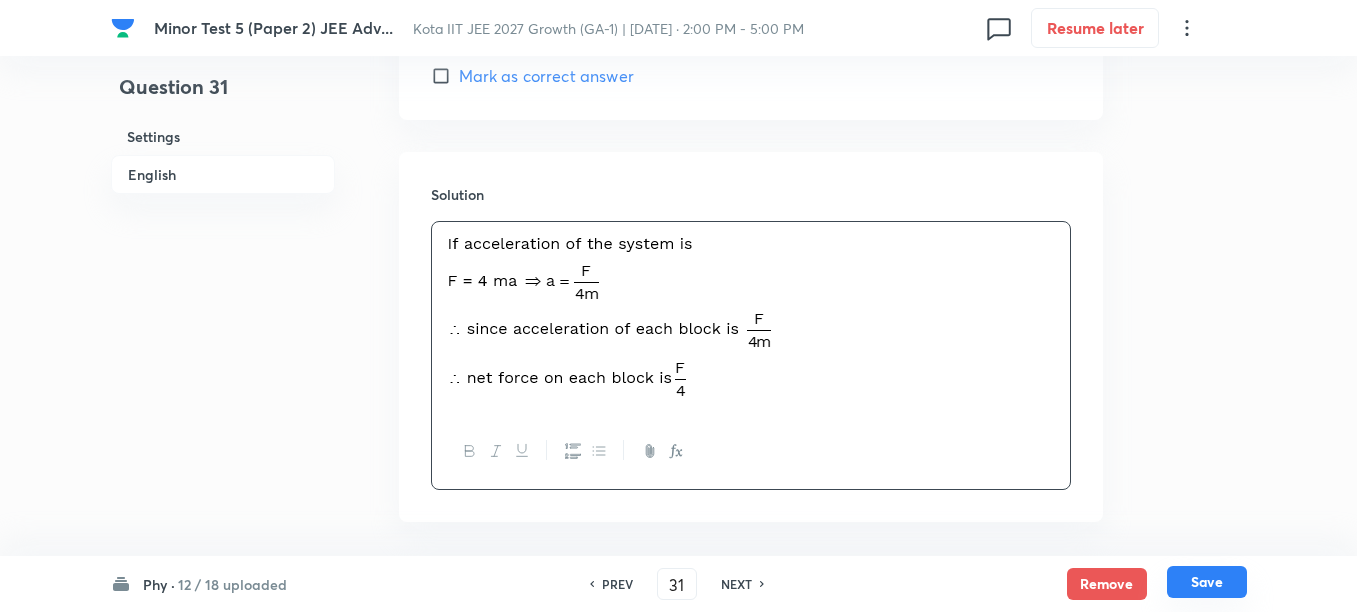 click on "Save" at bounding box center [1207, 582] 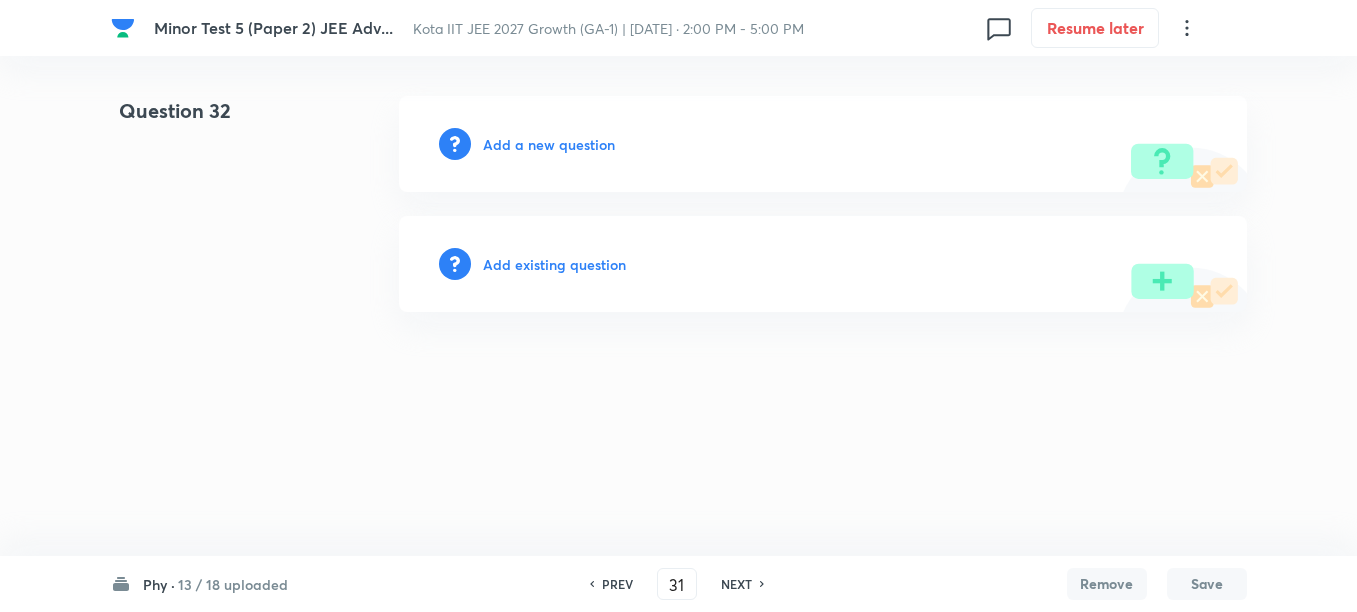 type on "32" 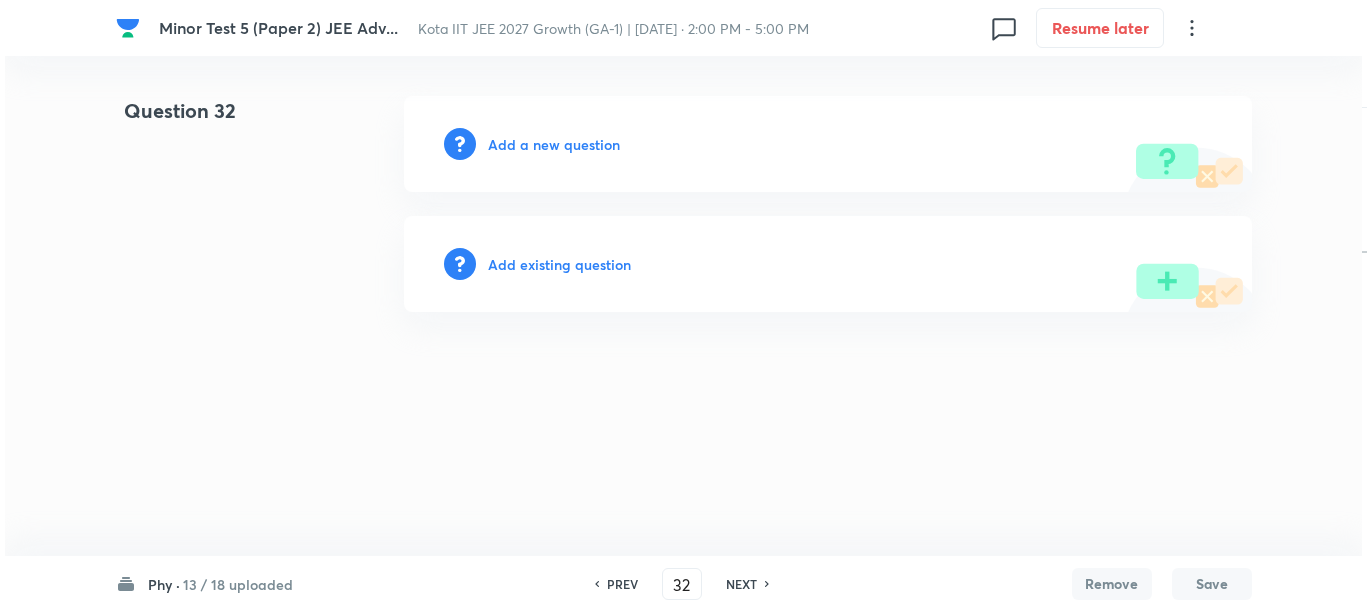 scroll, scrollTop: 0, scrollLeft: 0, axis: both 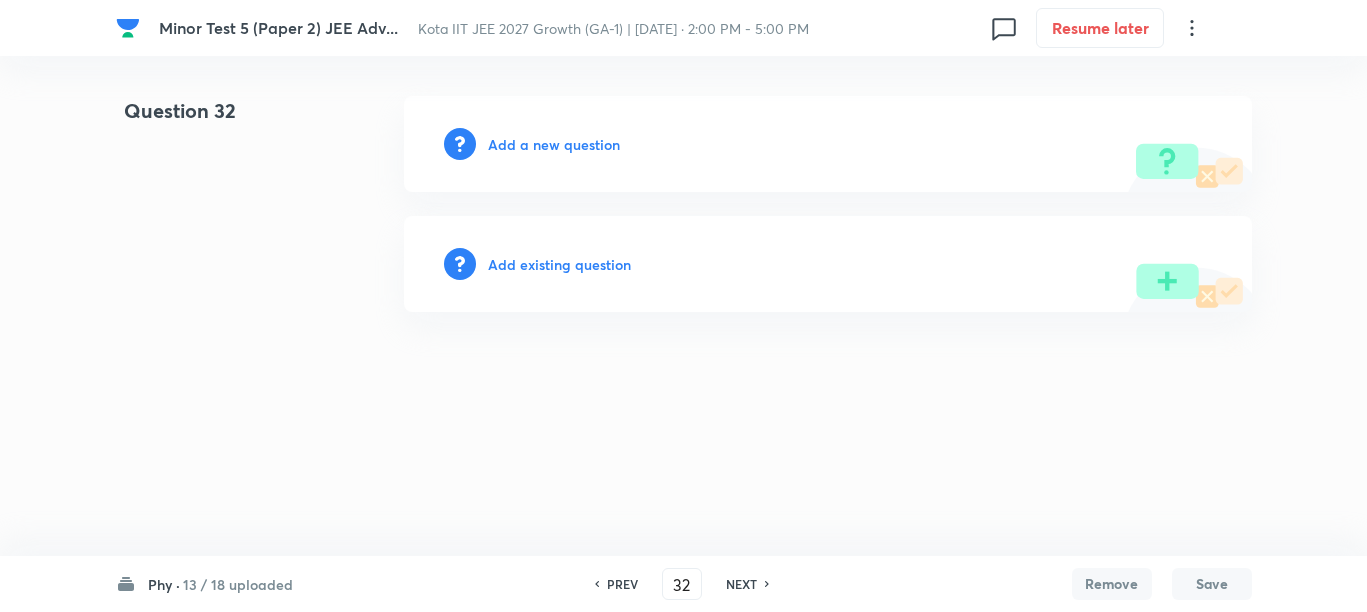 click on "Add a new question" at bounding box center [554, 144] 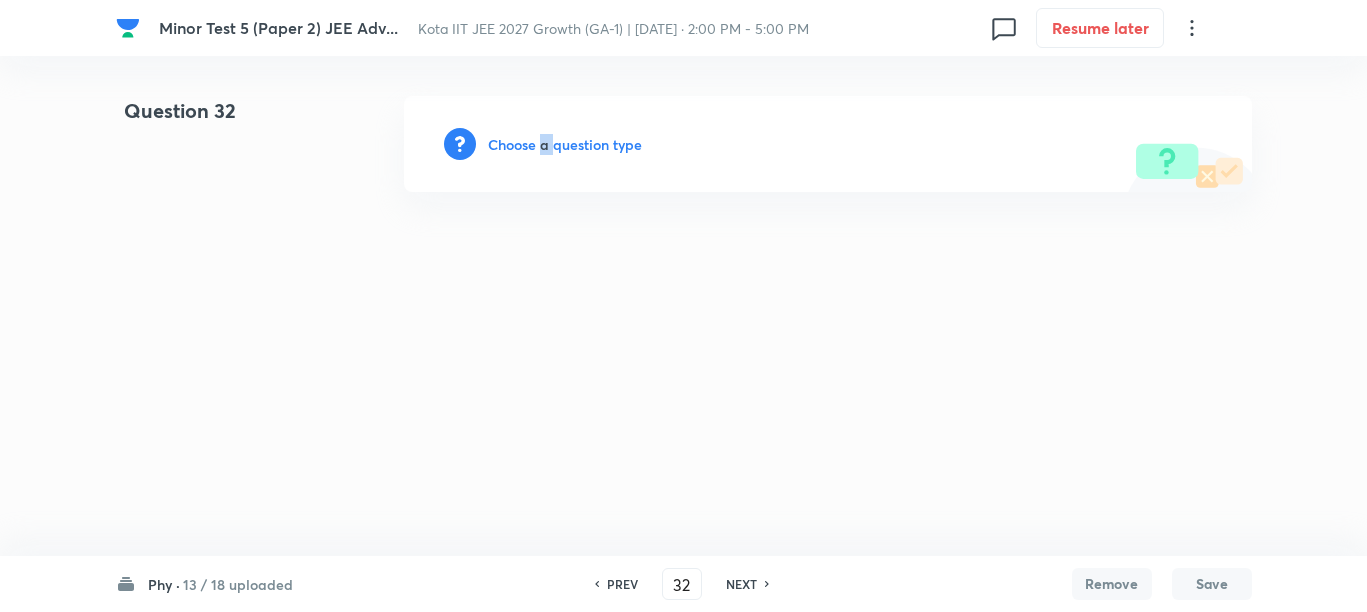 click on "Choose a question type" at bounding box center [565, 144] 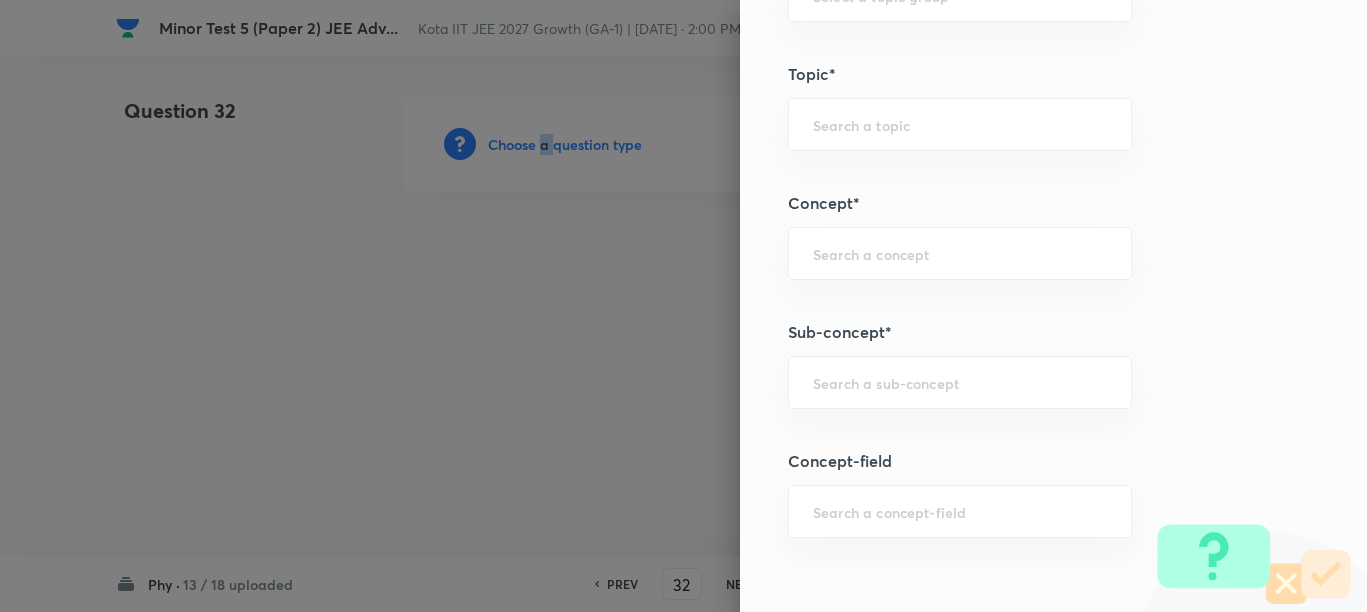 scroll, scrollTop: 1375, scrollLeft: 0, axis: vertical 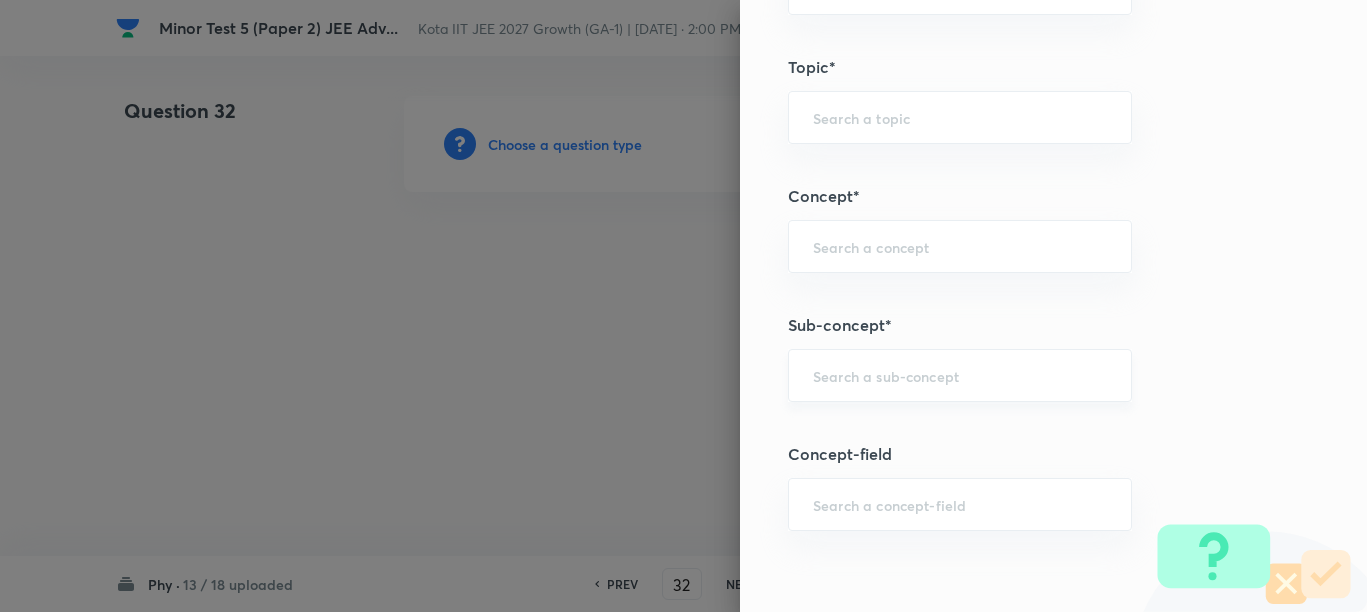 click at bounding box center [960, 375] 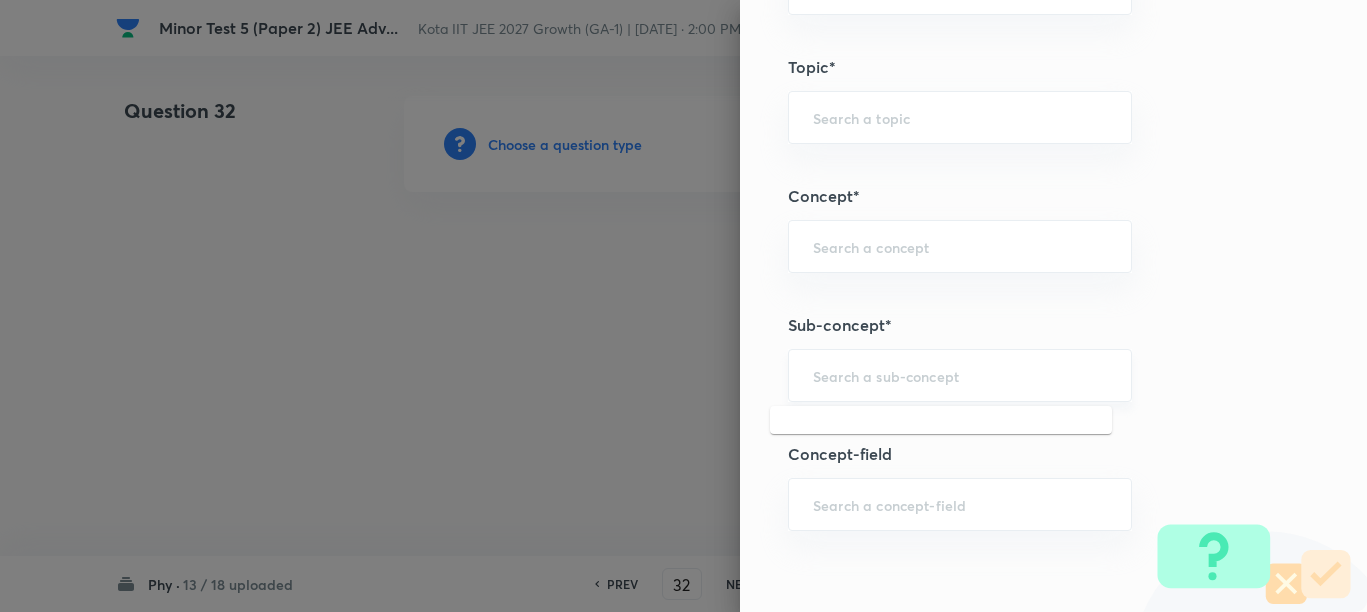 paste on "Concept of Force" 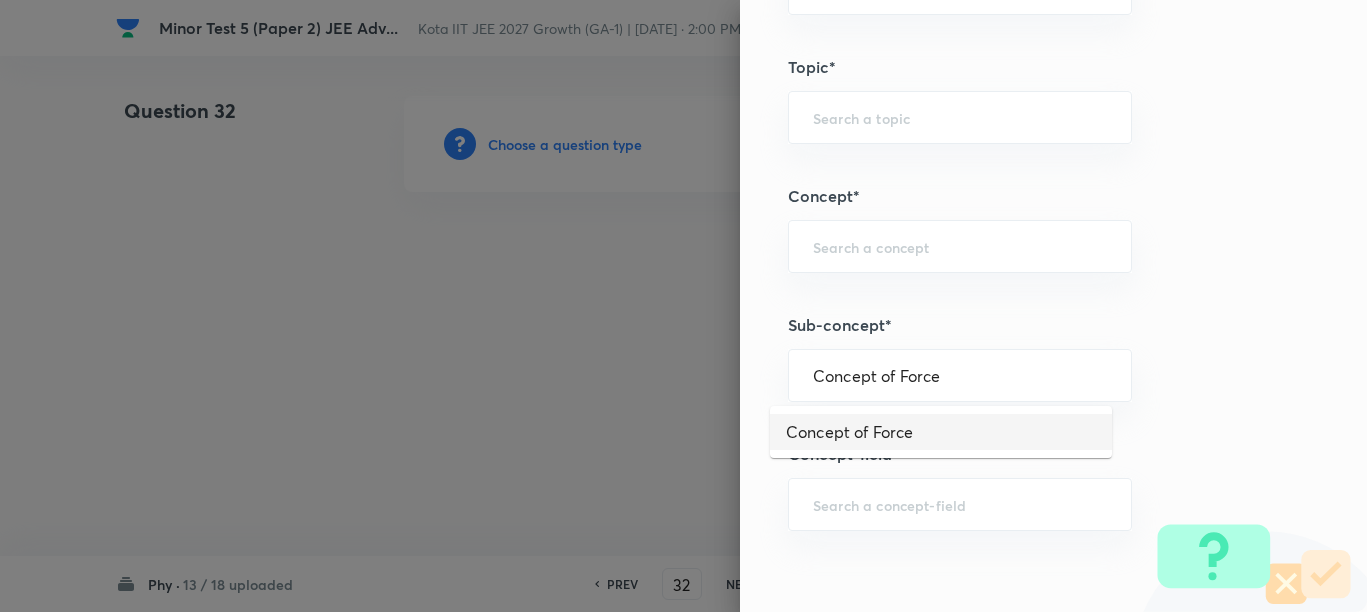 click on "Concept of Force" at bounding box center (941, 432) 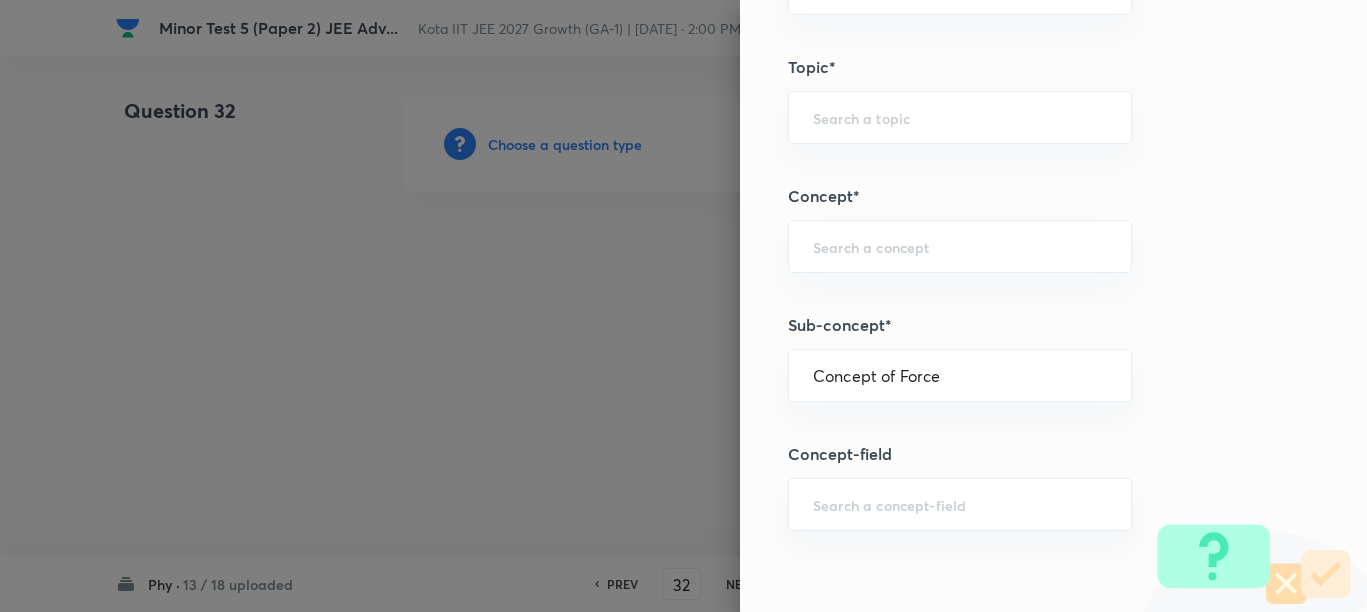 type on "Physics" 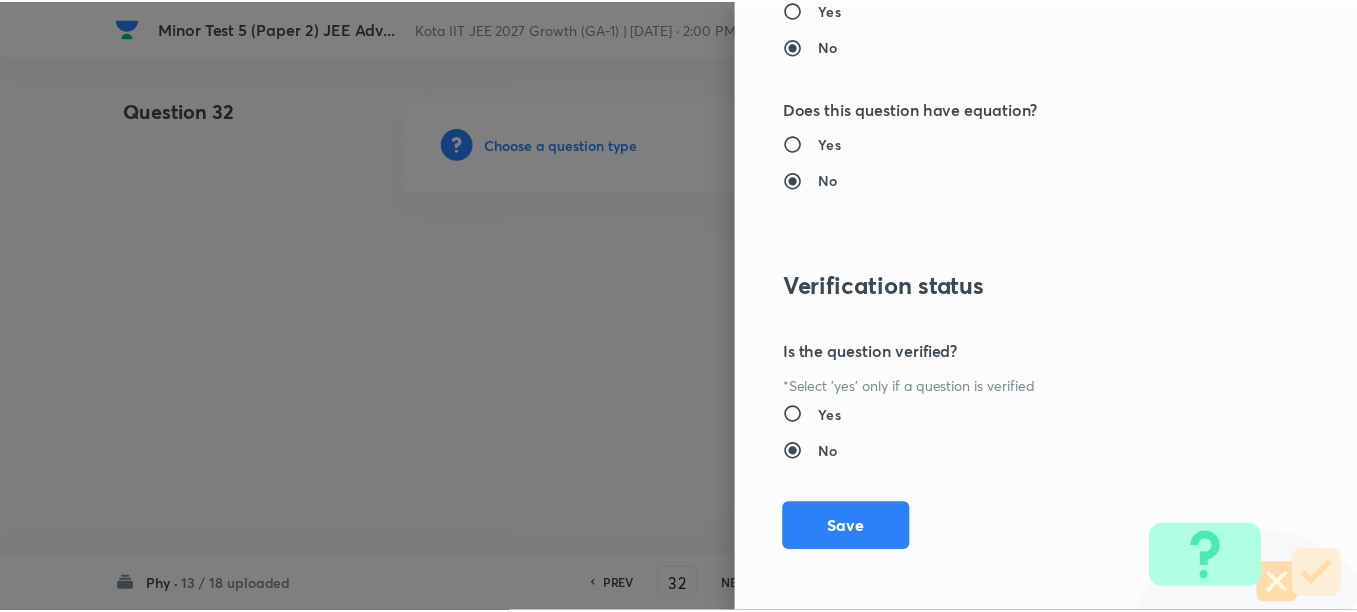 scroll, scrollTop: 2511, scrollLeft: 0, axis: vertical 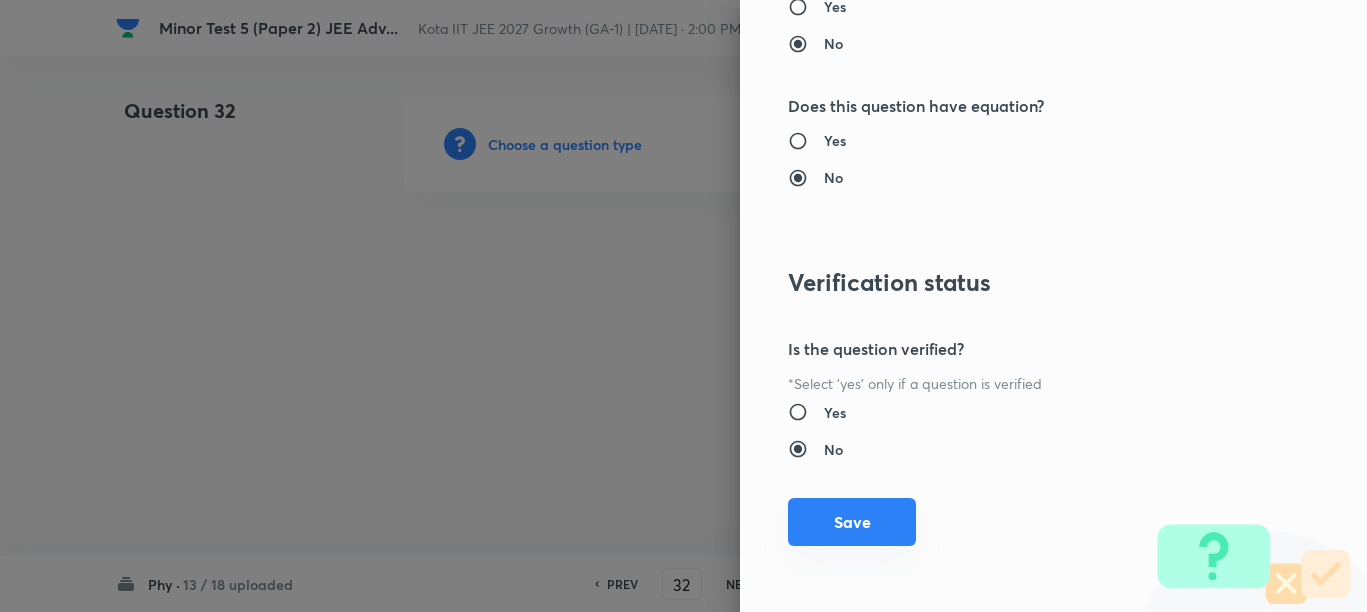 click on "Save" at bounding box center [852, 522] 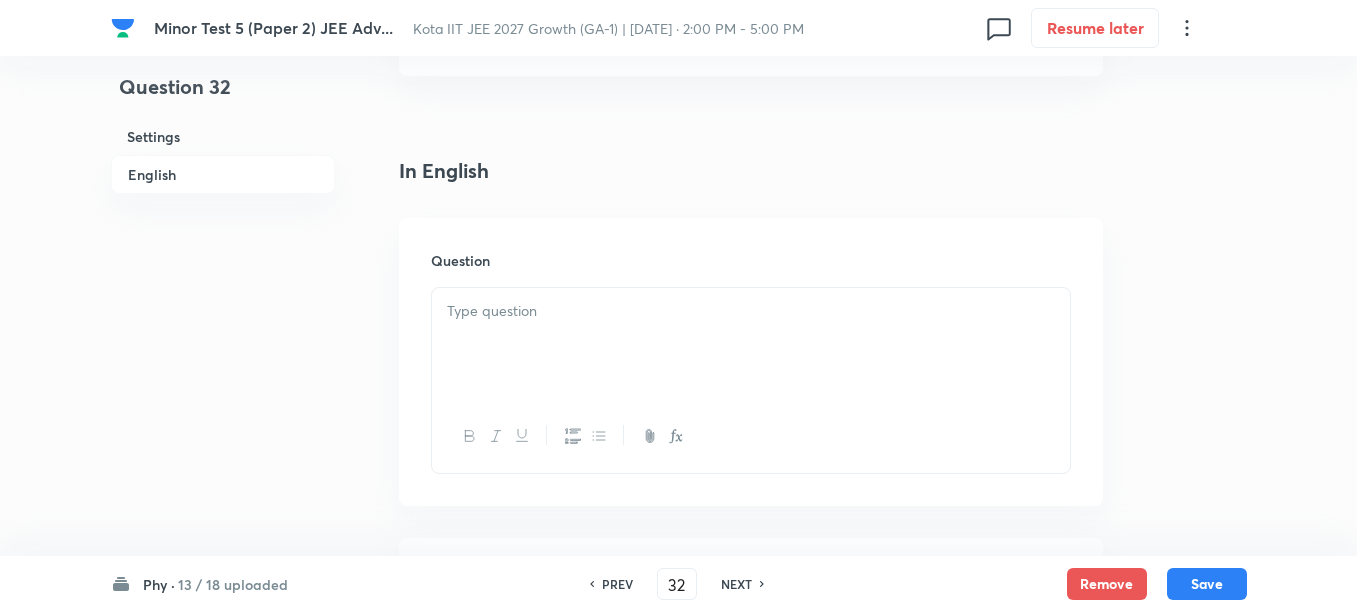 scroll, scrollTop: 875, scrollLeft: 0, axis: vertical 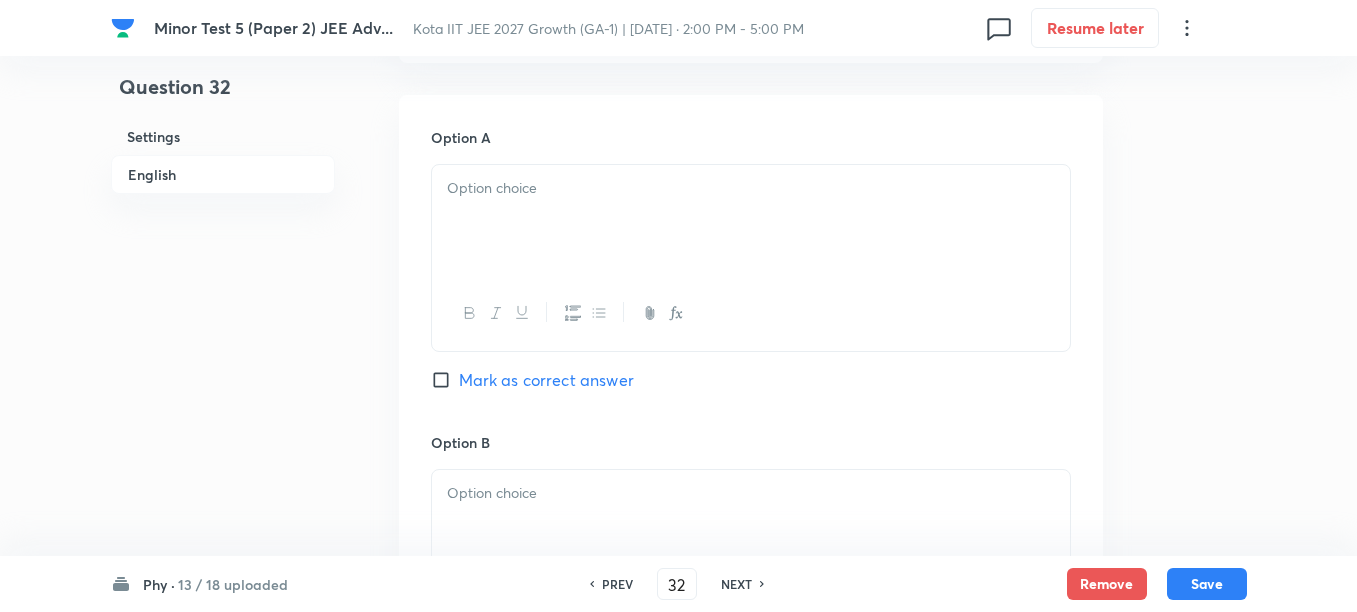 click at bounding box center (751, 221) 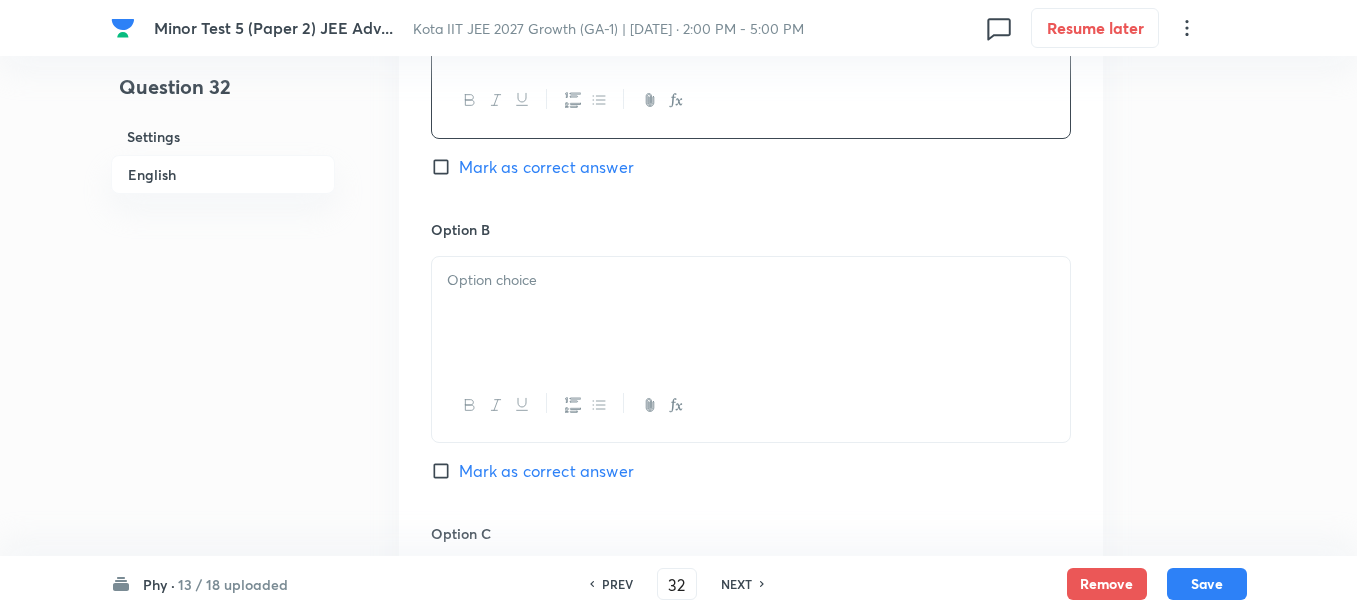 scroll, scrollTop: 1125, scrollLeft: 0, axis: vertical 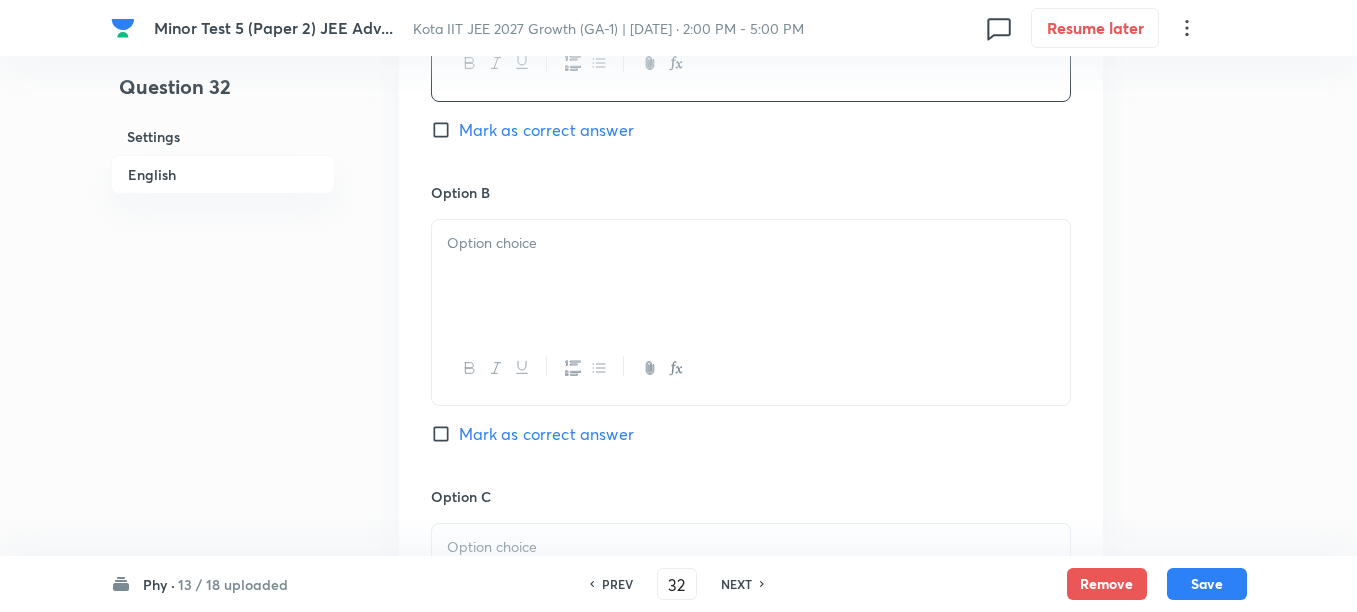 click at bounding box center (751, 243) 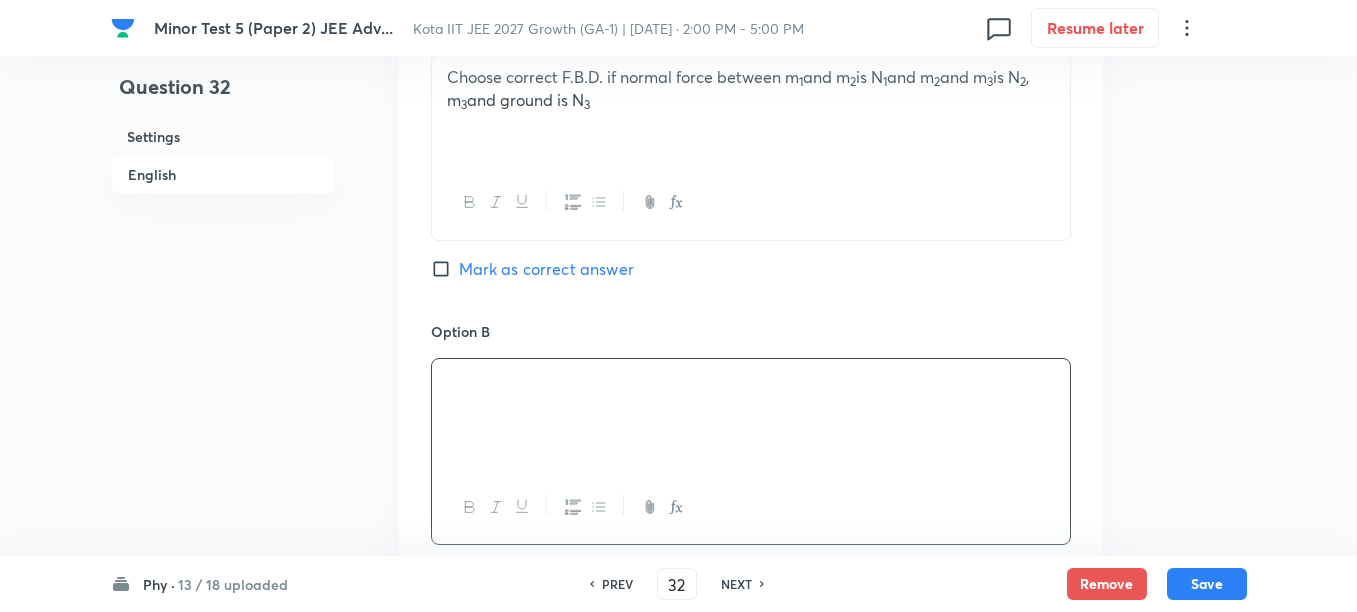 scroll, scrollTop: 1000, scrollLeft: 0, axis: vertical 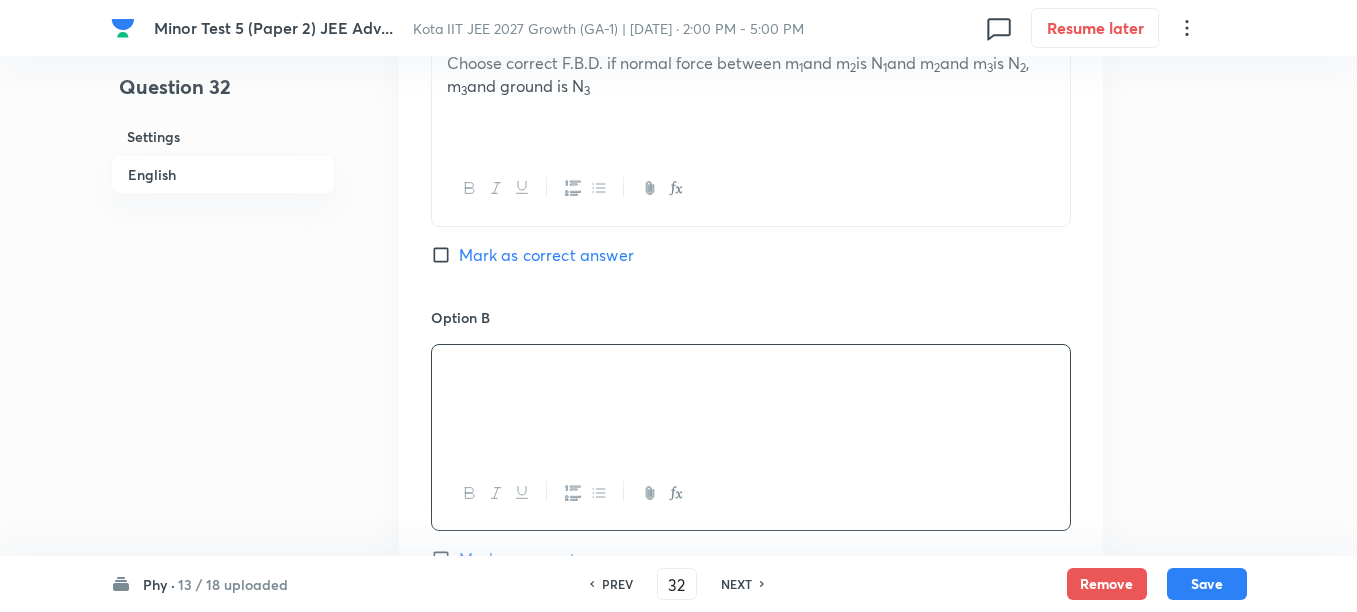click at bounding box center [751, 109] 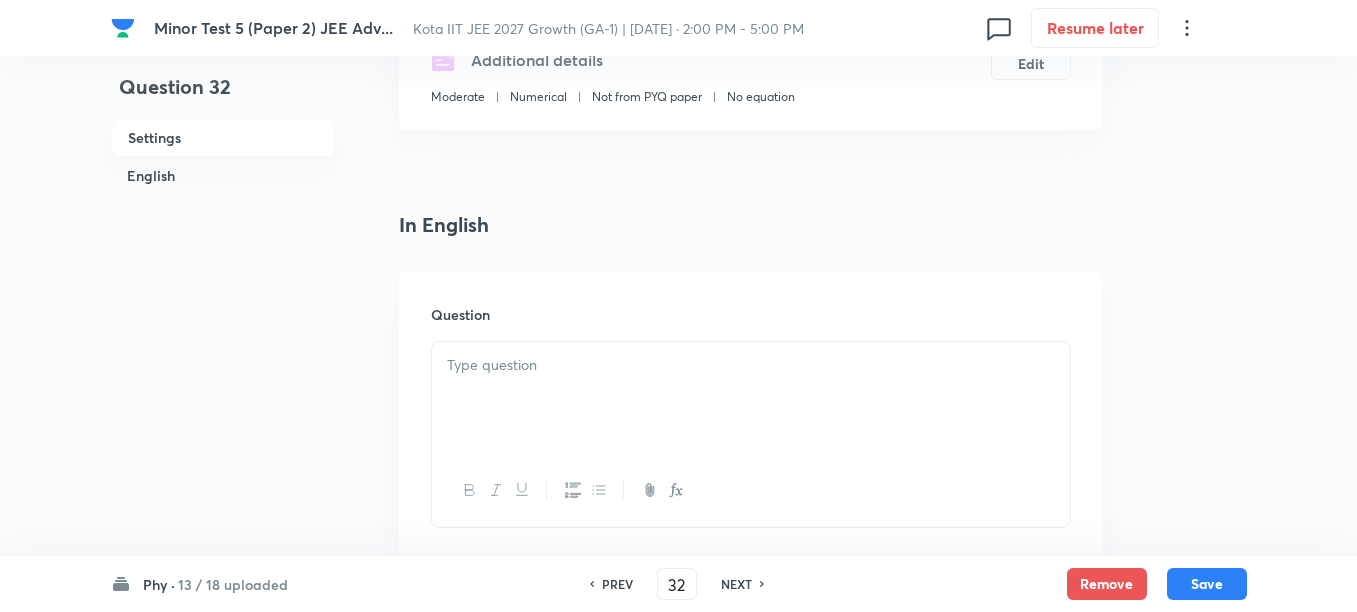 scroll, scrollTop: 375, scrollLeft: 0, axis: vertical 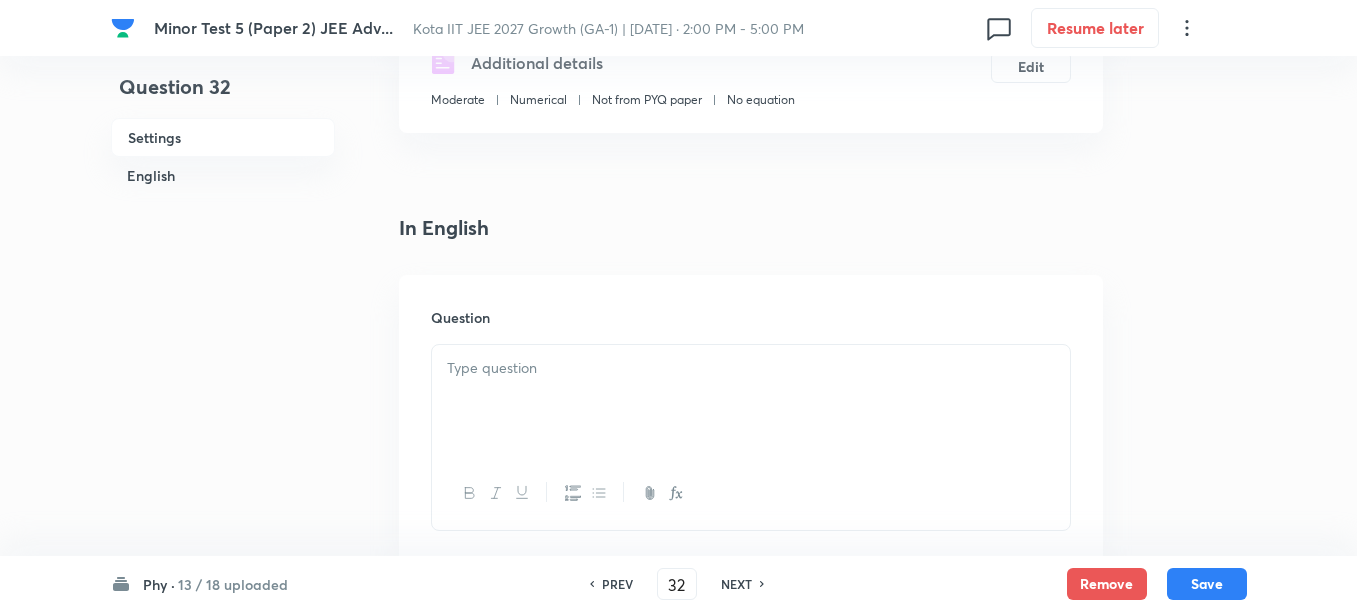 click at bounding box center [751, 401] 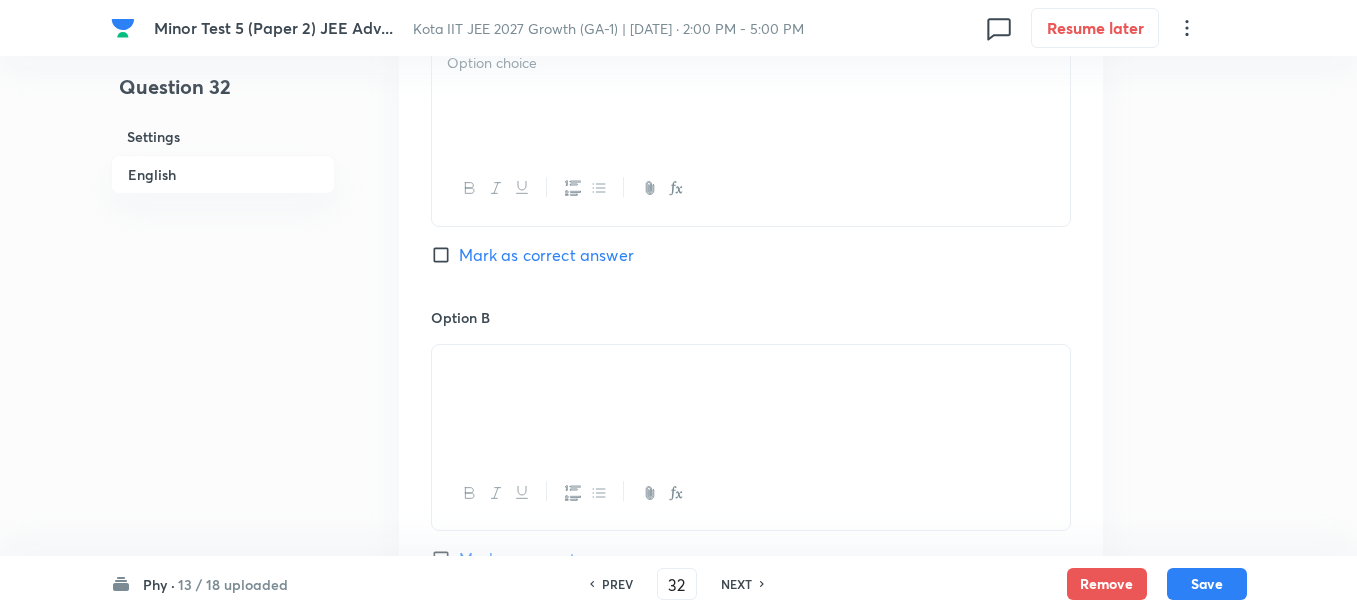scroll, scrollTop: 1125, scrollLeft: 0, axis: vertical 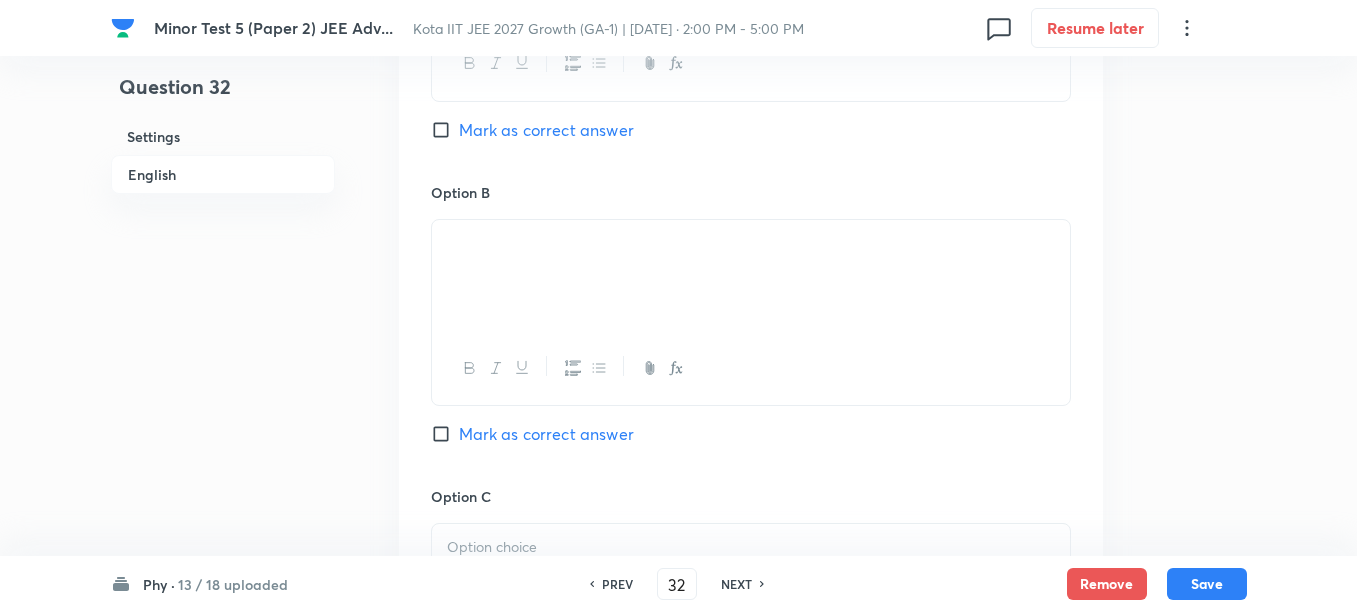 click at bounding box center (751, 243) 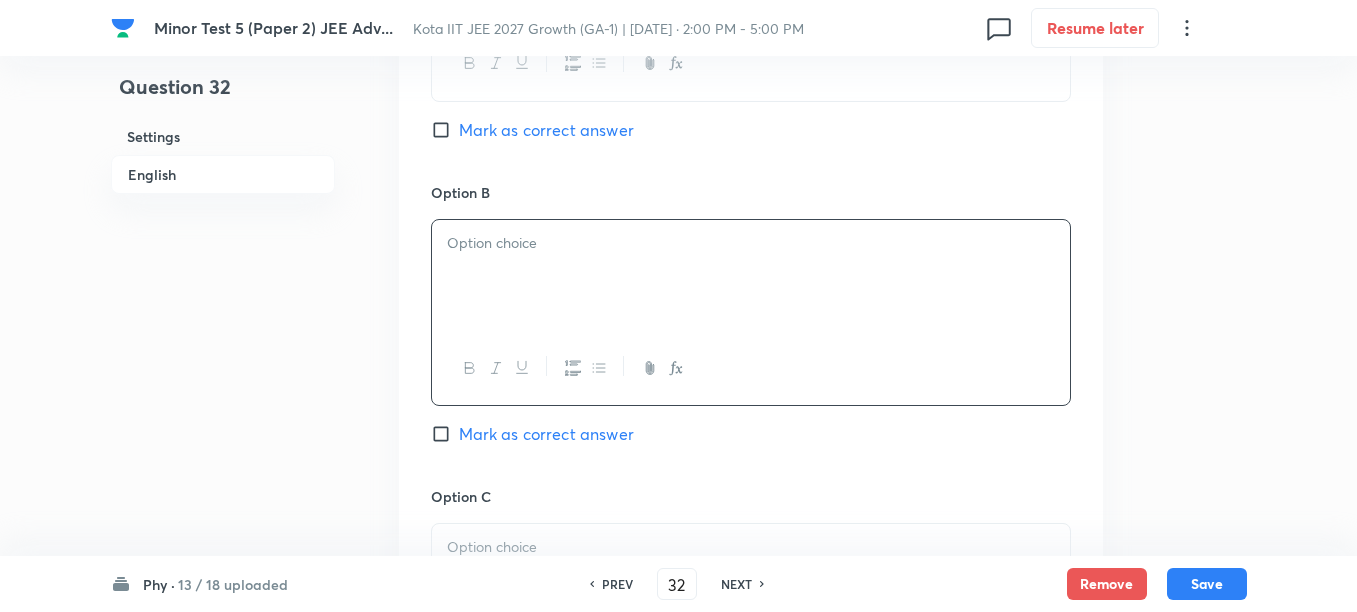 scroll, scrollTop: 750, scrollLeft: 0, axis: vertical 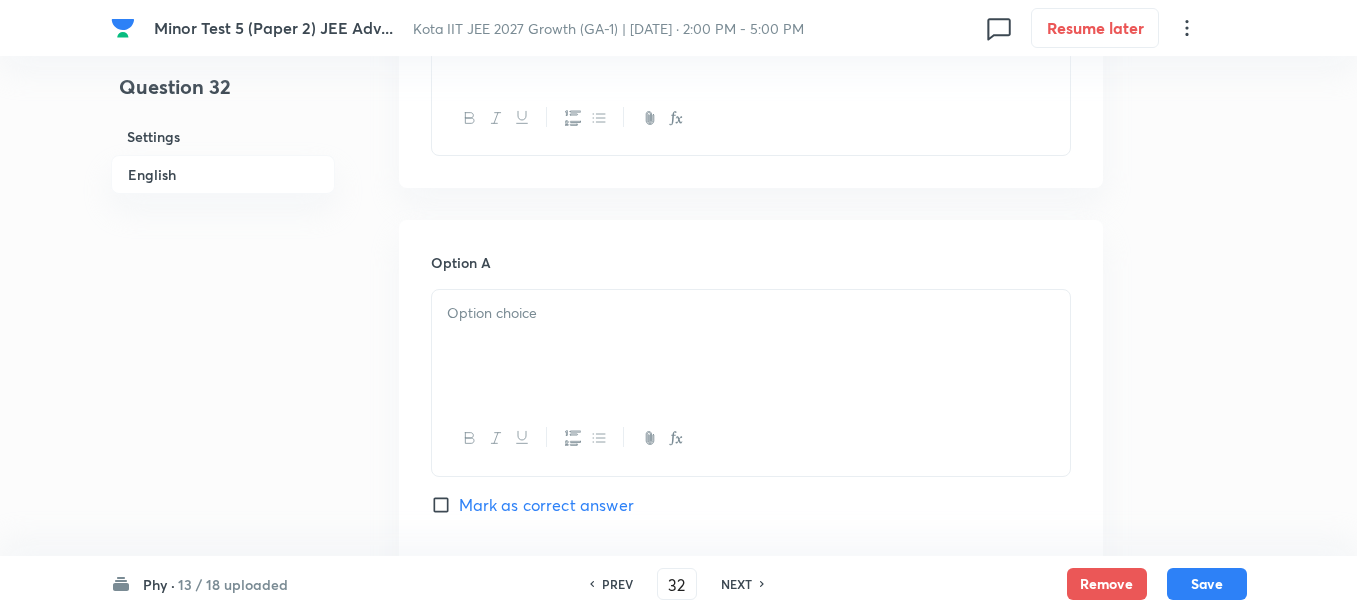 click at bounding box center (751, 313) 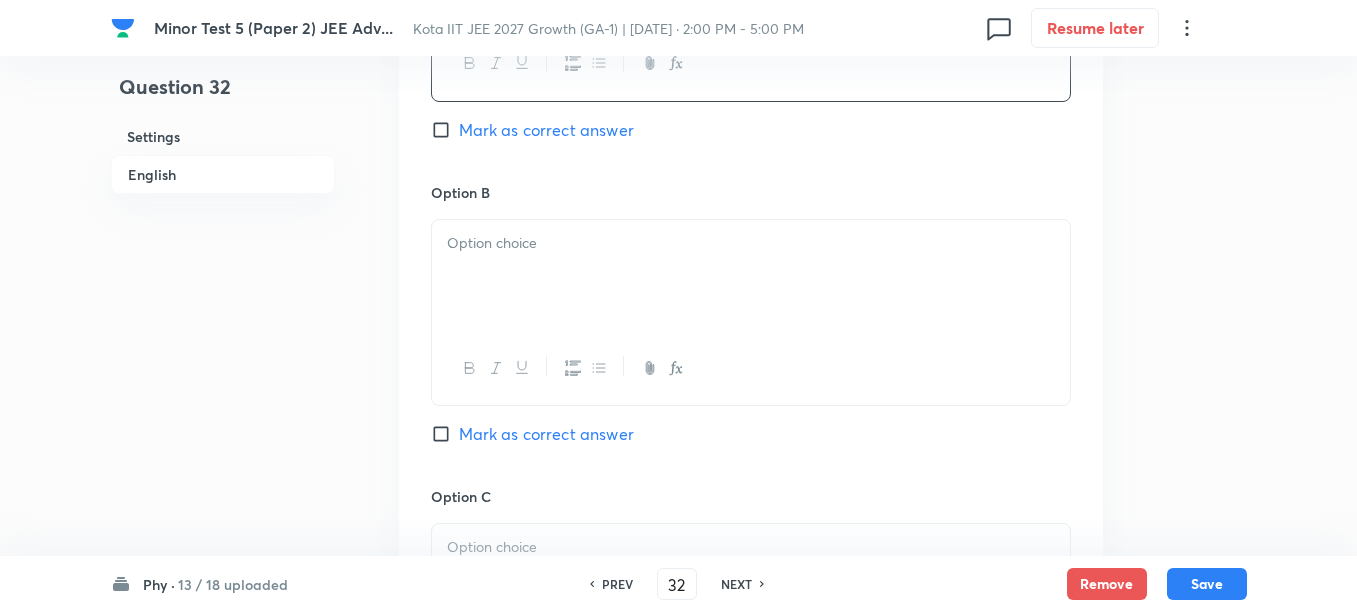 scroll, scrollTop: 1250, scrollLeft: 0, axis: vertical 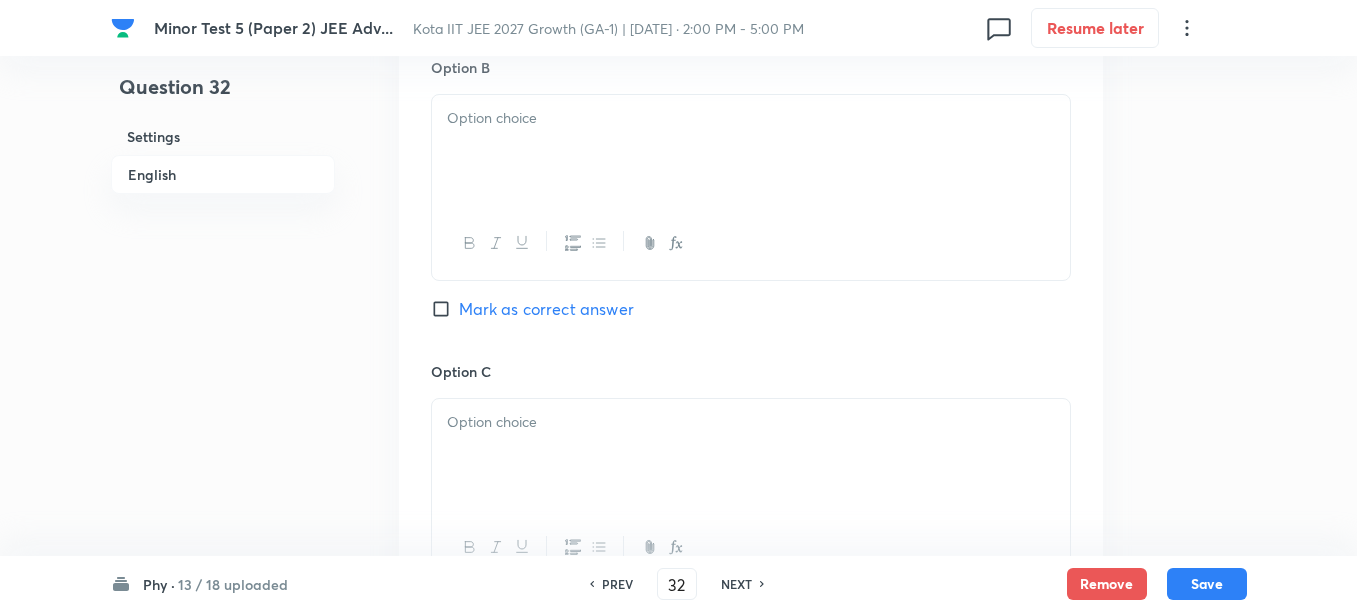 click at bounding box center [751, 151] 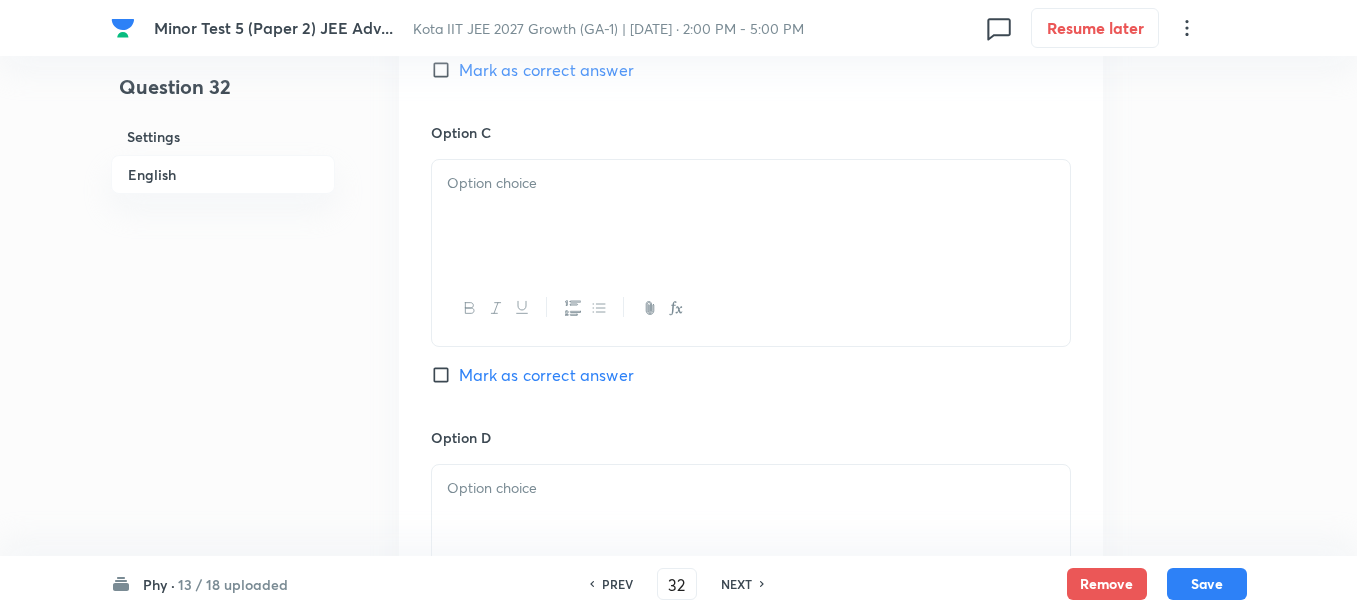 scroll, scrollTop: 1500, scrollLeft: 0, axis: vertical 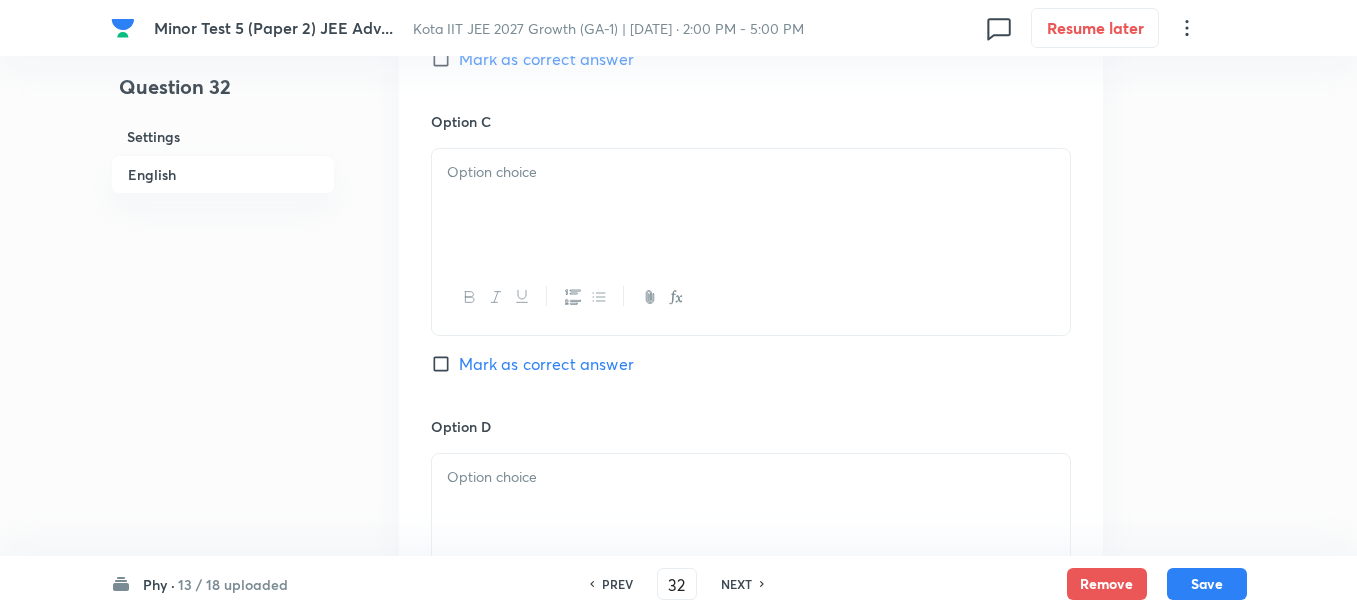 click at bounding box center [751, 205] 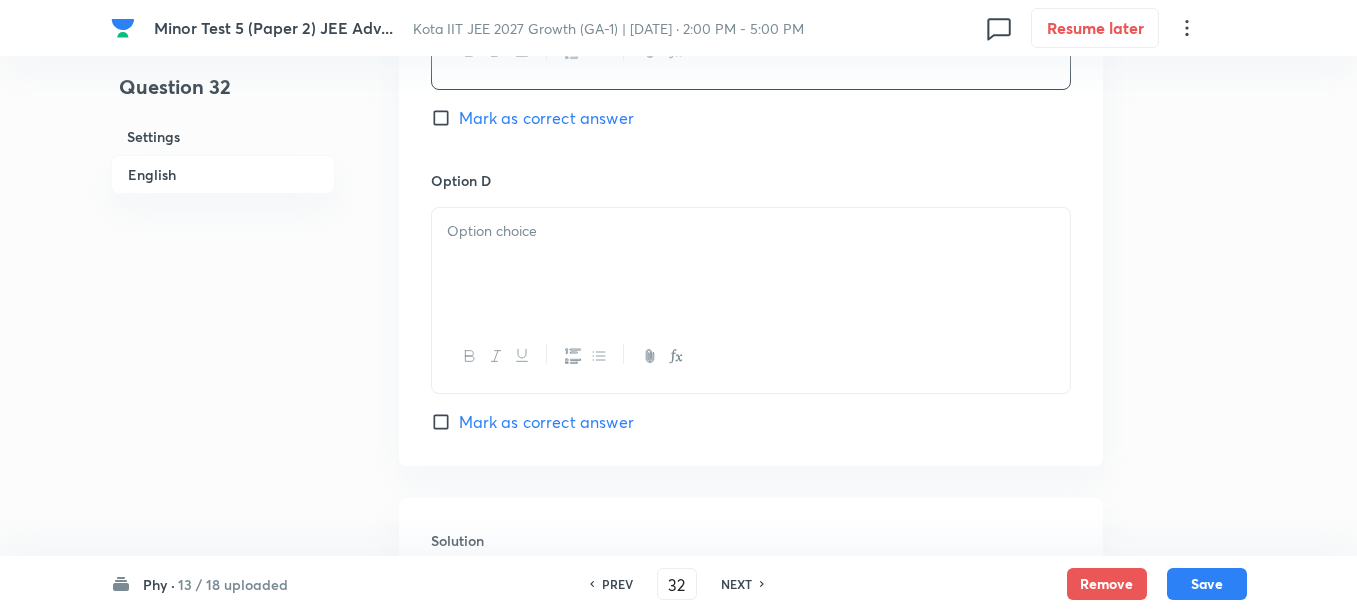 scroll, scrollTop: 1750, scrollLeft: 0, axis: vertical 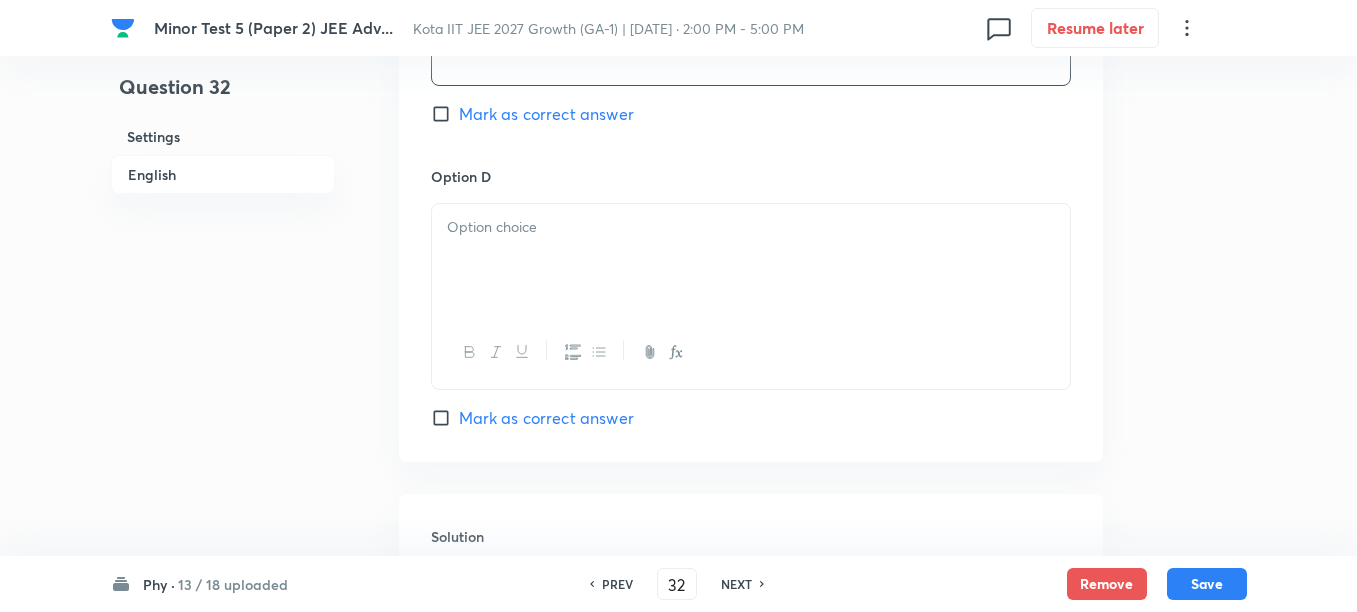 click at bounding box center (751, 227) 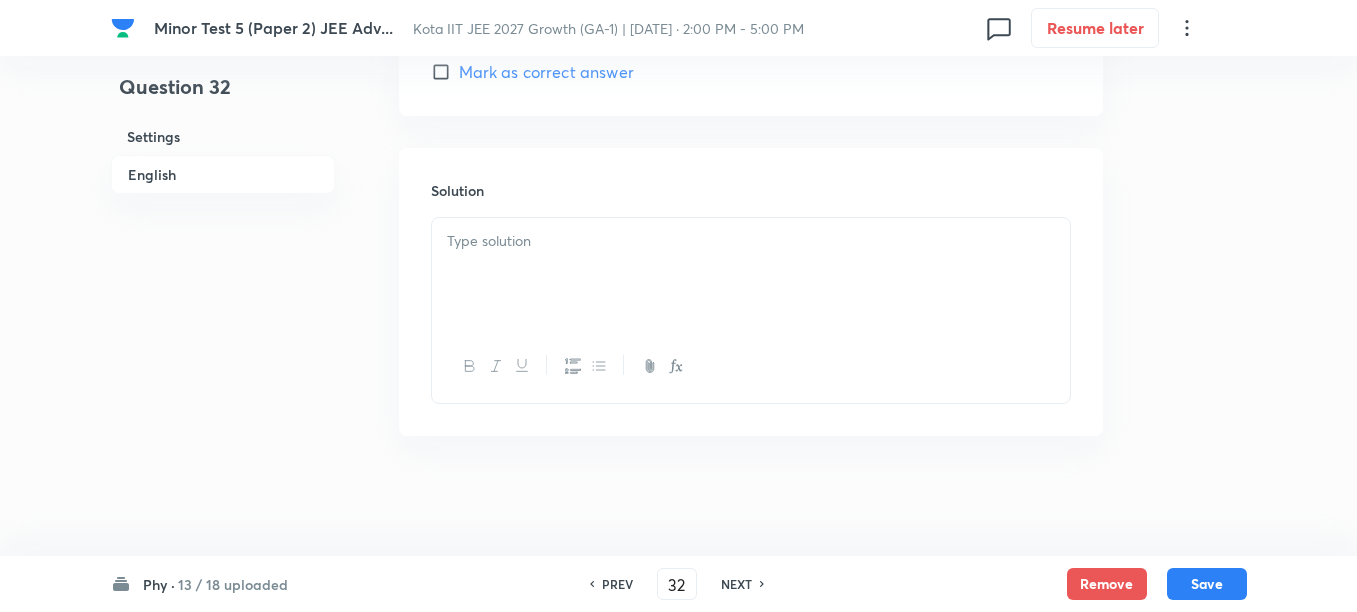 scroll, scrollTop: 2250, scrollLeft: 0, axis: vertical 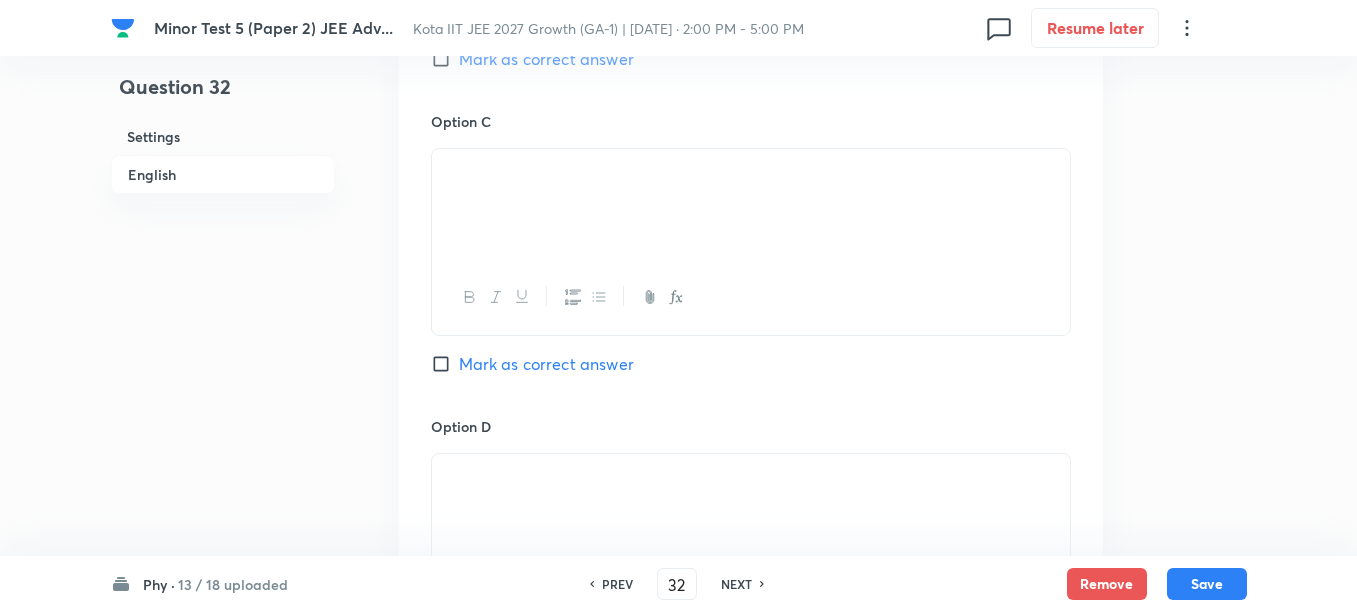 click on "Mark as correct answer" at bounding box center [546, 59] 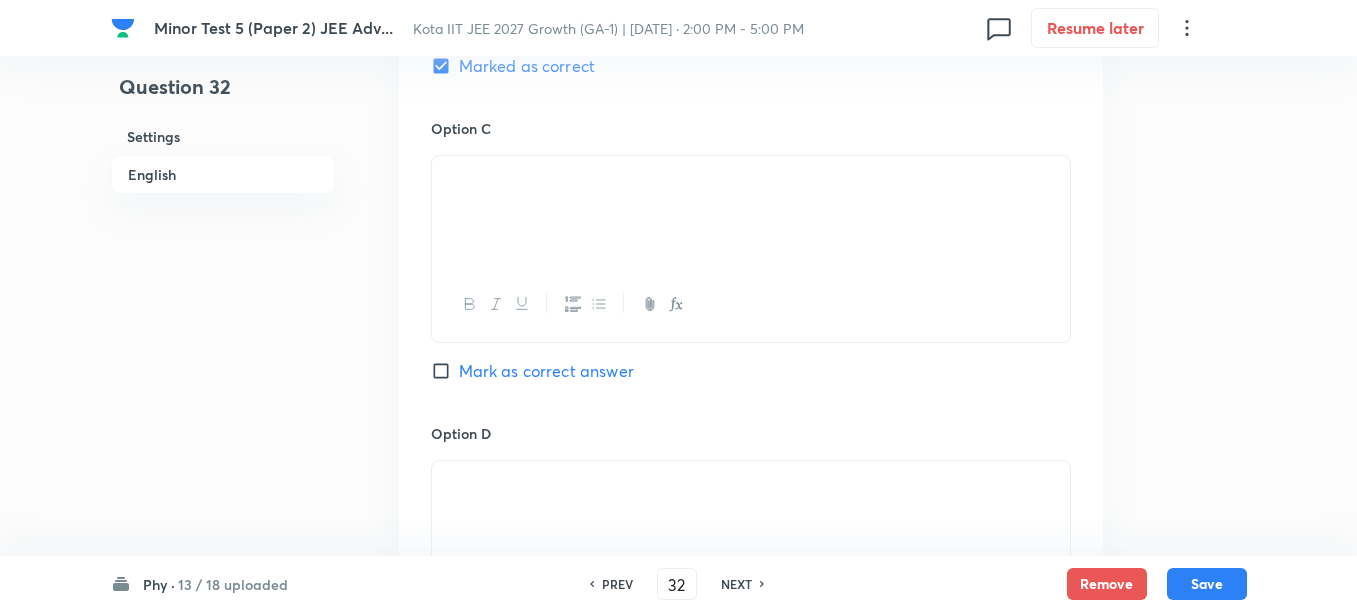 scroll, scrollTop: 1500, scrollLeft: 0, axis: vertical 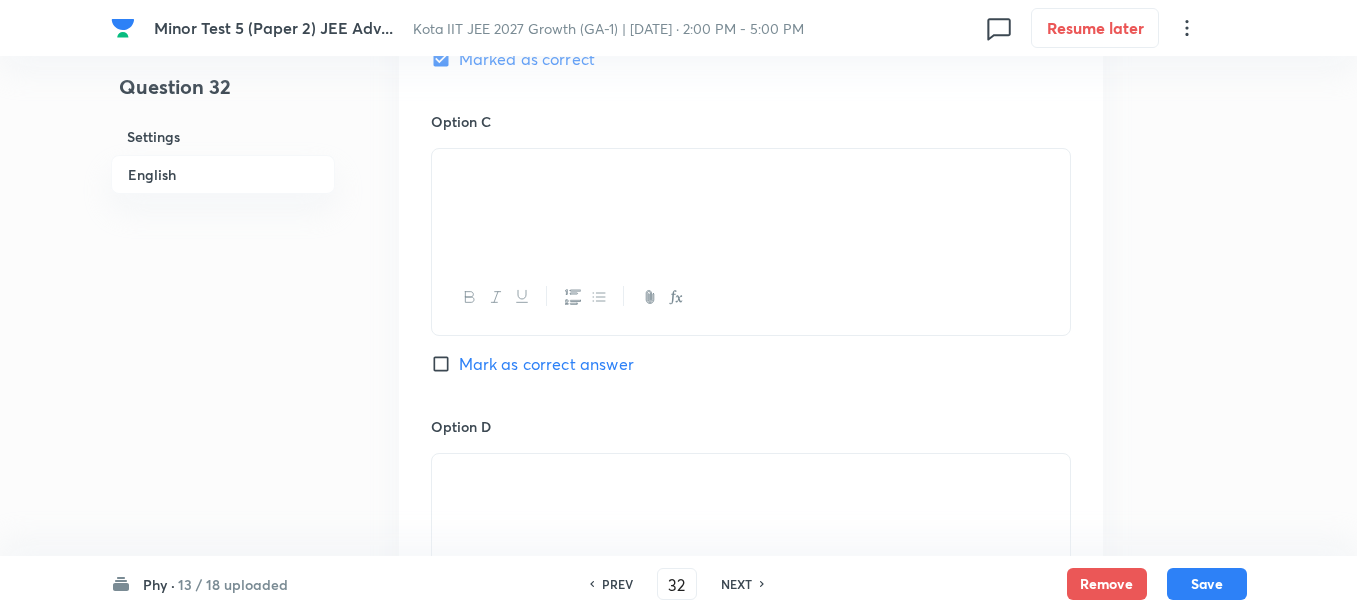 click on "Marked as correct" at bounding box center (445, 59) 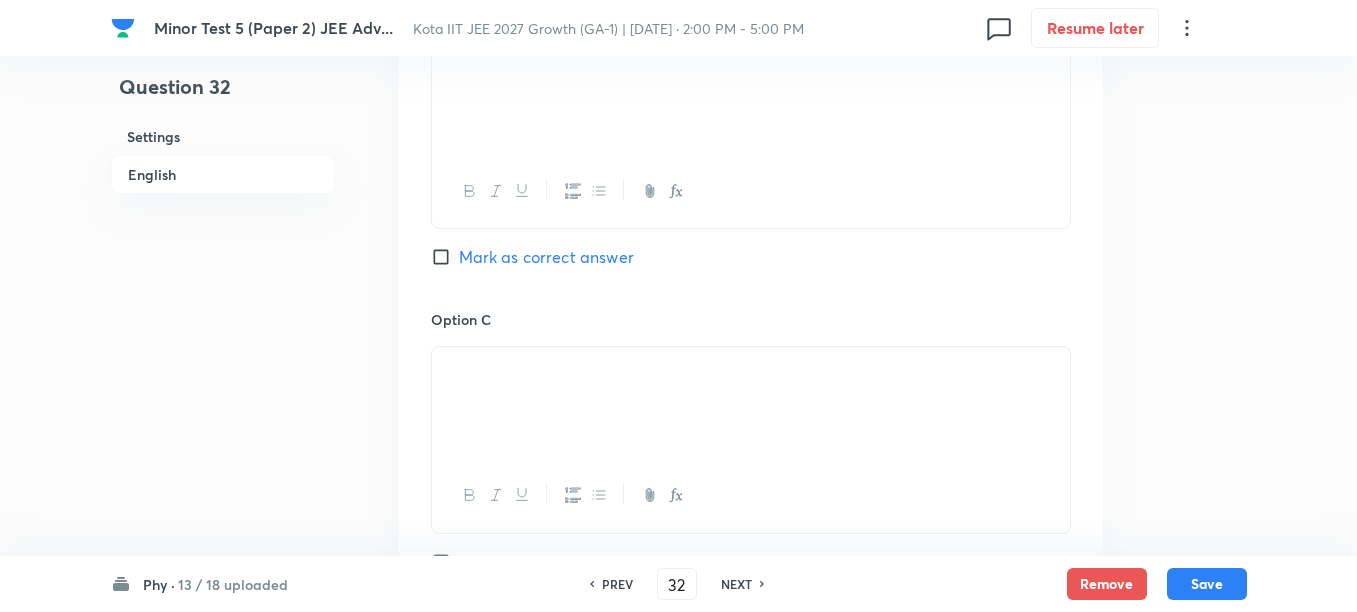scroll, scrollTop: 1250, scrollLeft: 0, axis: vertical 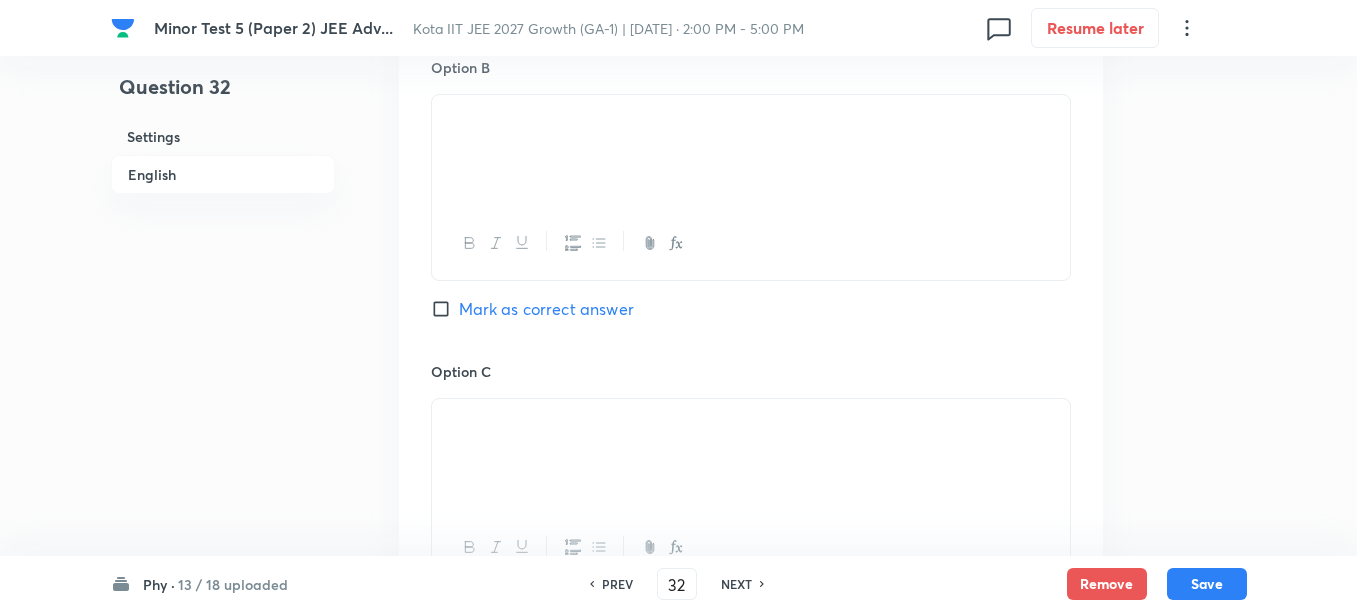 click on "Mark as correct answer" at bounding box center [445, 5] 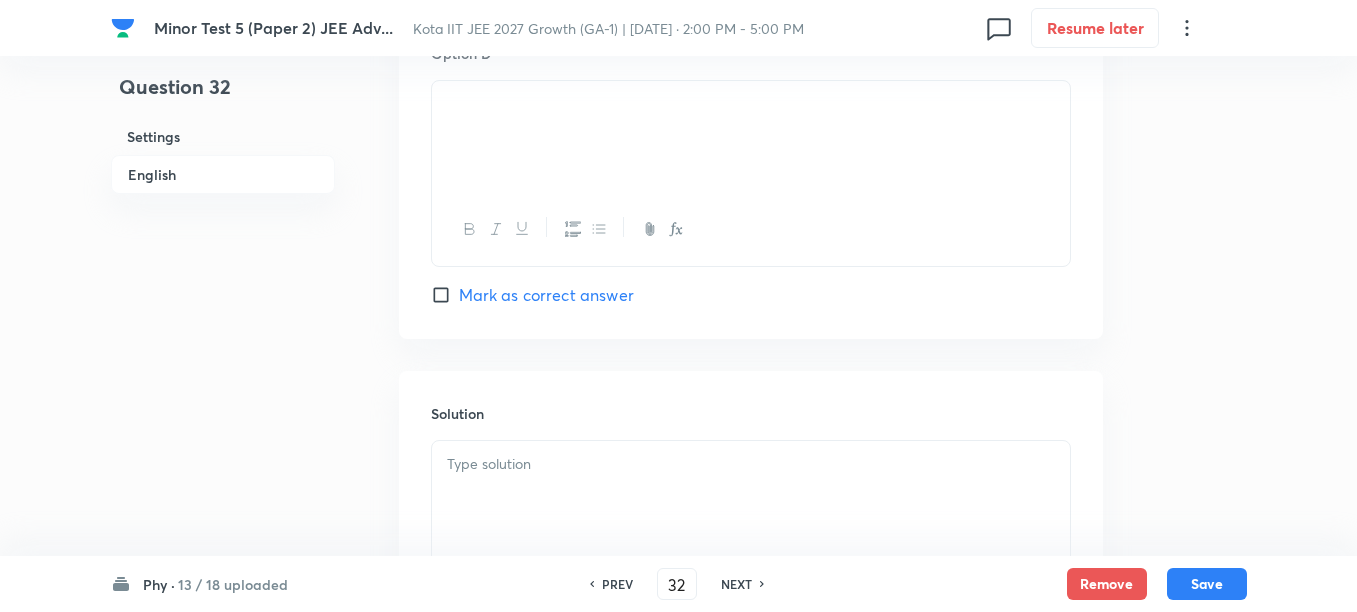 scroll, scrollTop: 1875, scrollLeft: 0, axis: vertical 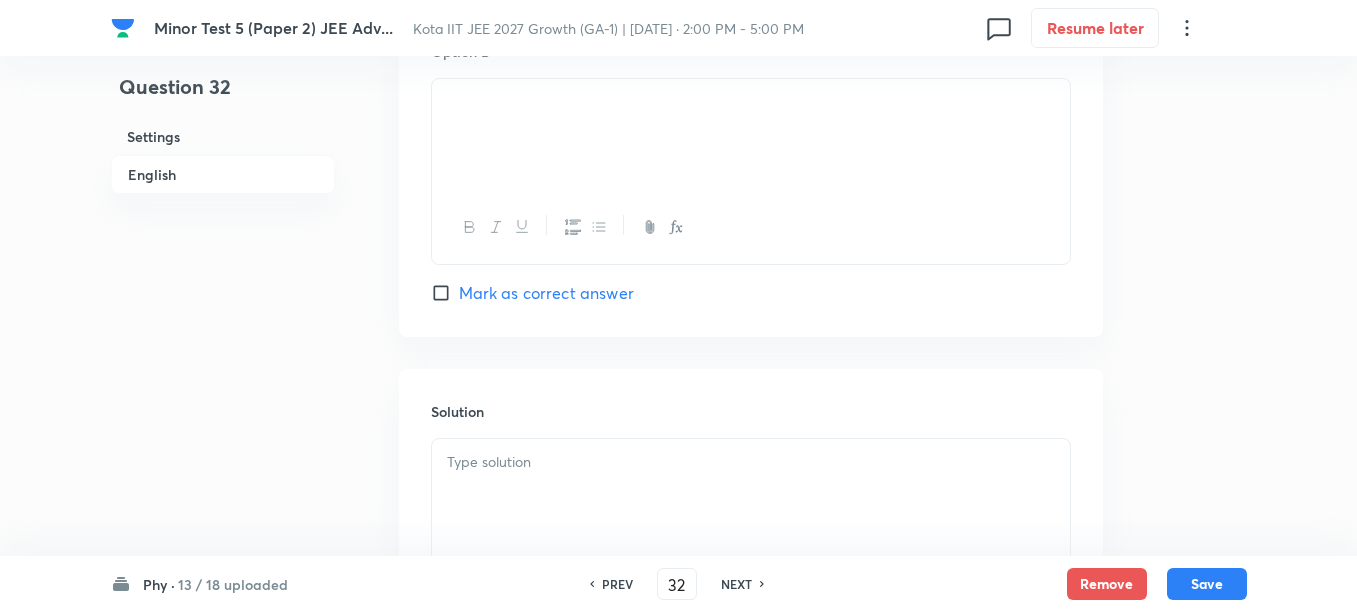 click on "Mark as correct answer" at bounding box center (546, -11) 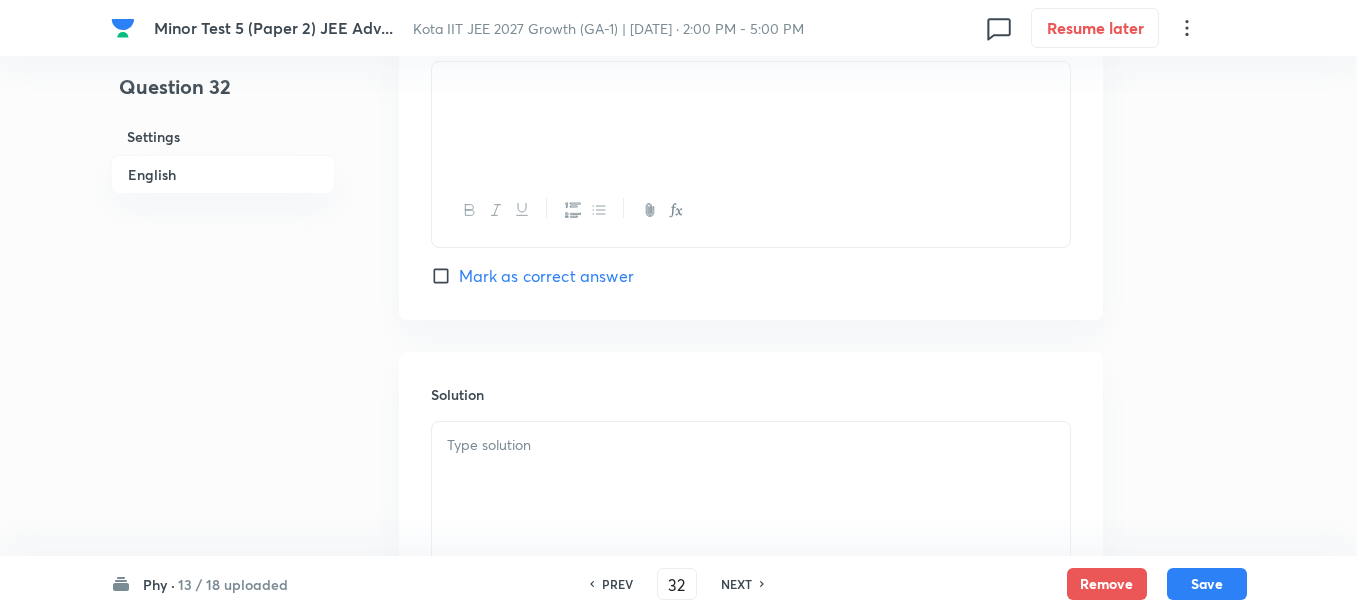 scroll, scrollTop: 2000, scrollLeft: 0, axis: vertical 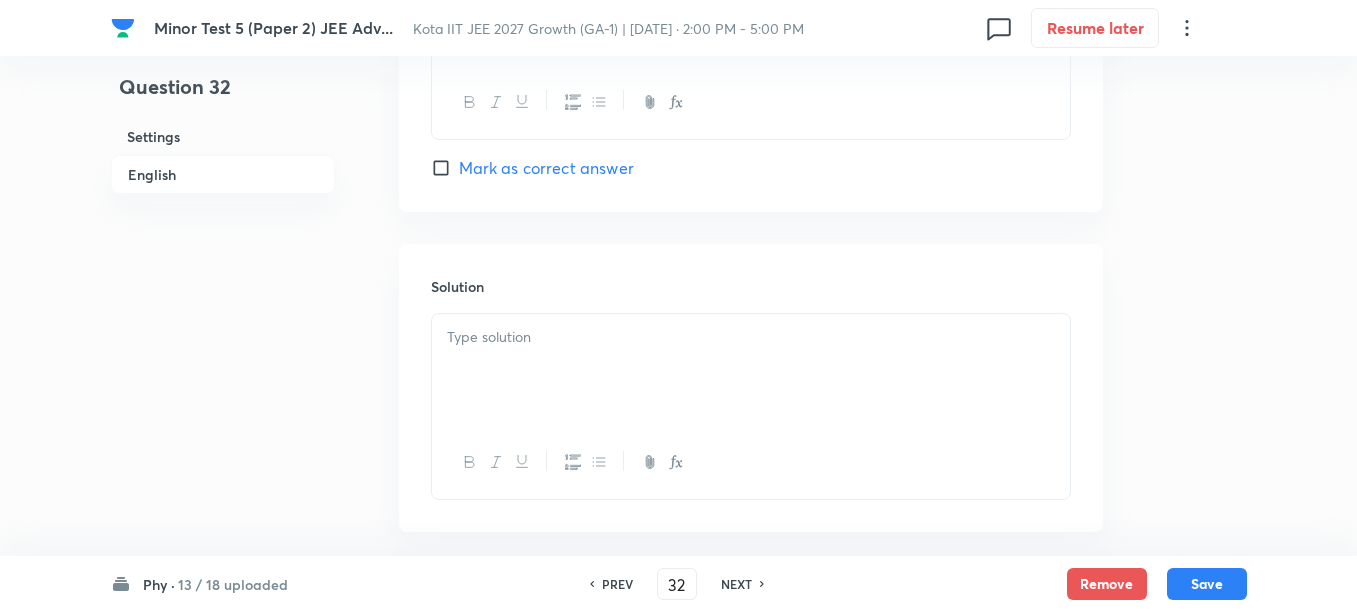 click on "Mark as correct answer" at bounding box center (546, 168) 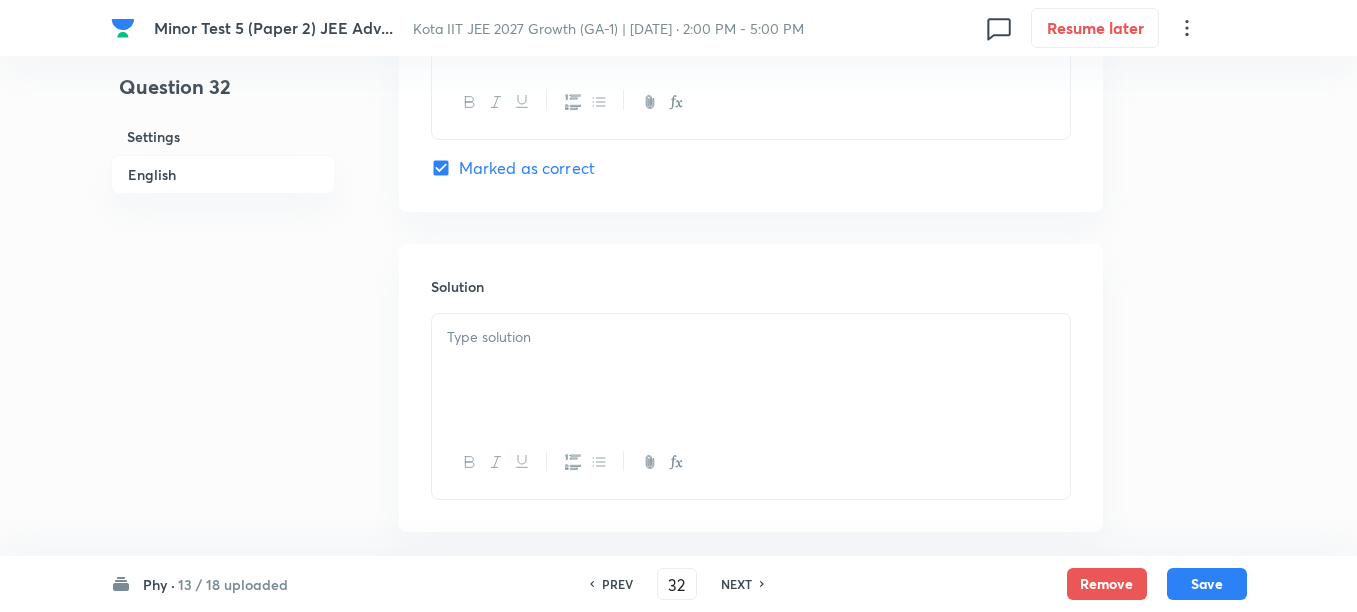 scroll, scrollTop: 2125, scrollLeft: 0, axis: vertical 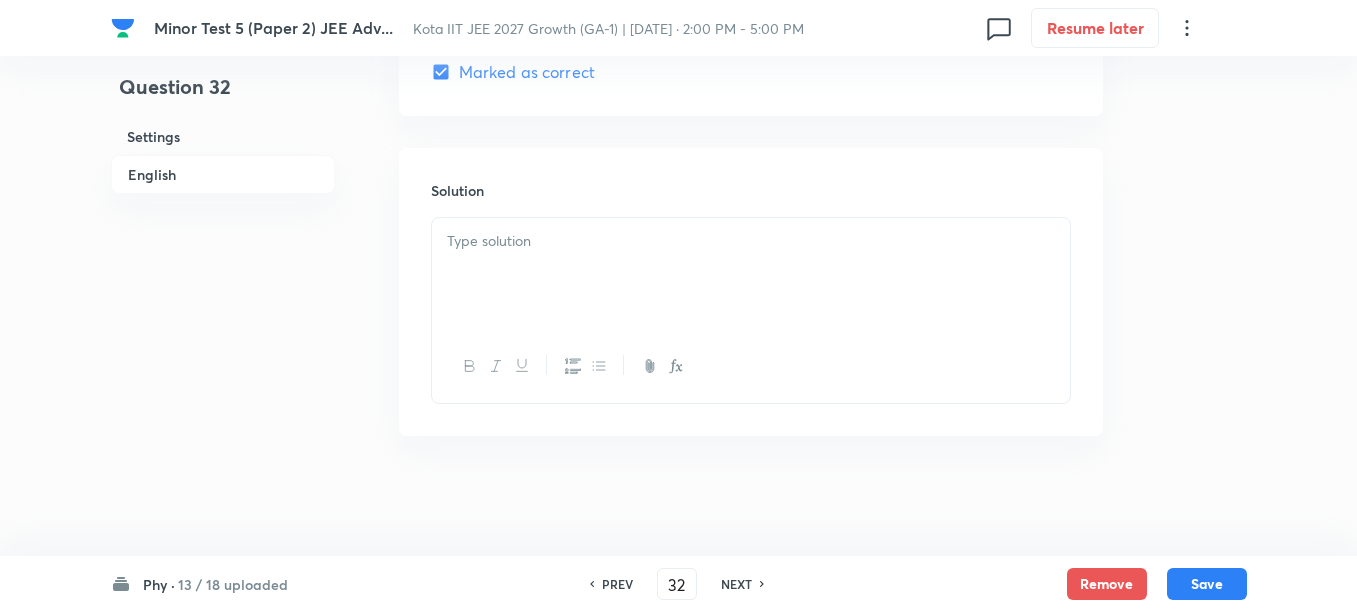click at bounding box center (751, 274) 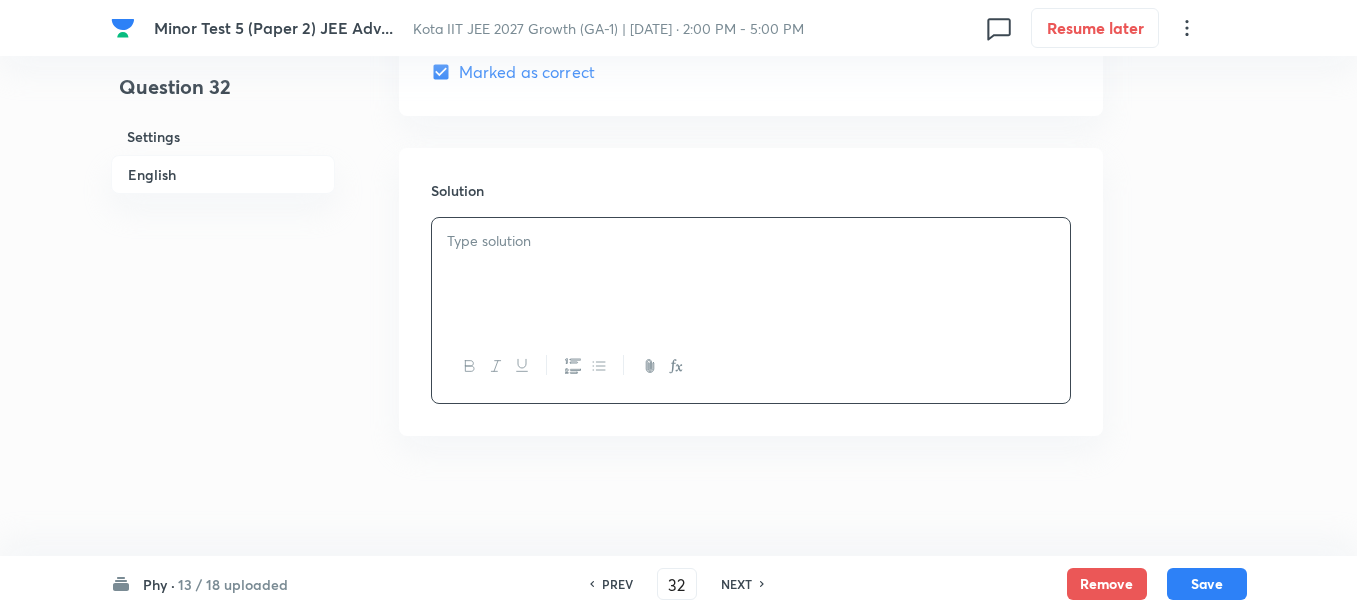 type 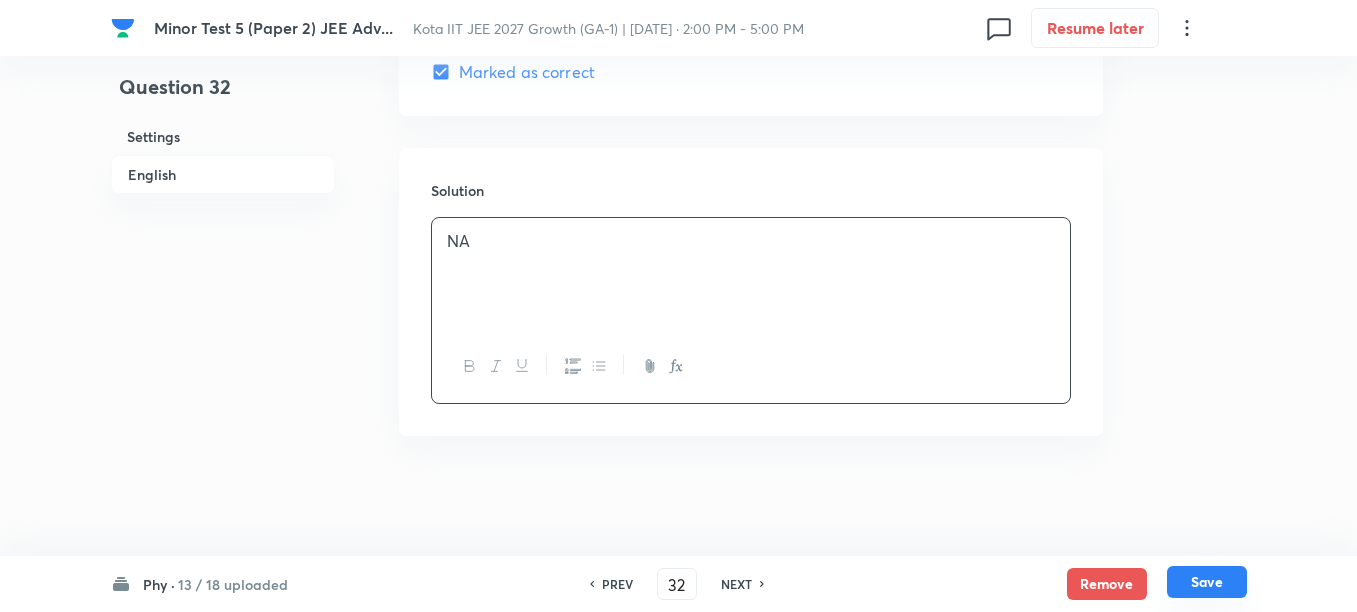 click on "Save" at bounding box center (1207, 582) 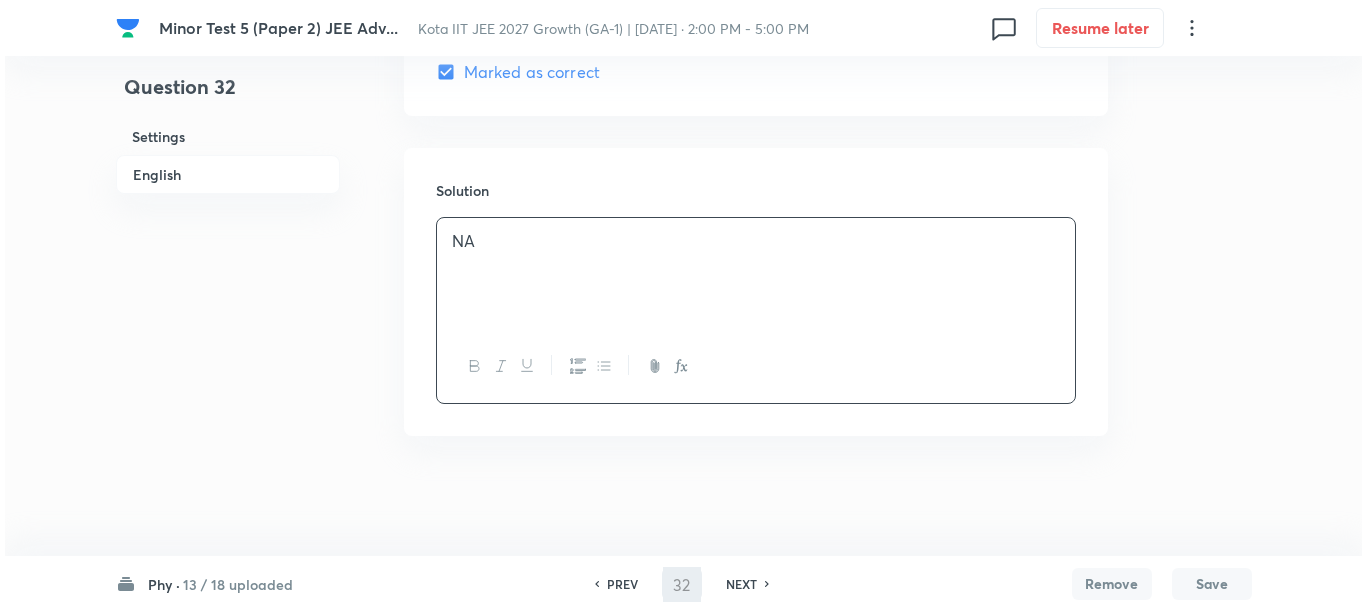 scroll, scrollTop: 0, scrollLeft: 0, axis: both 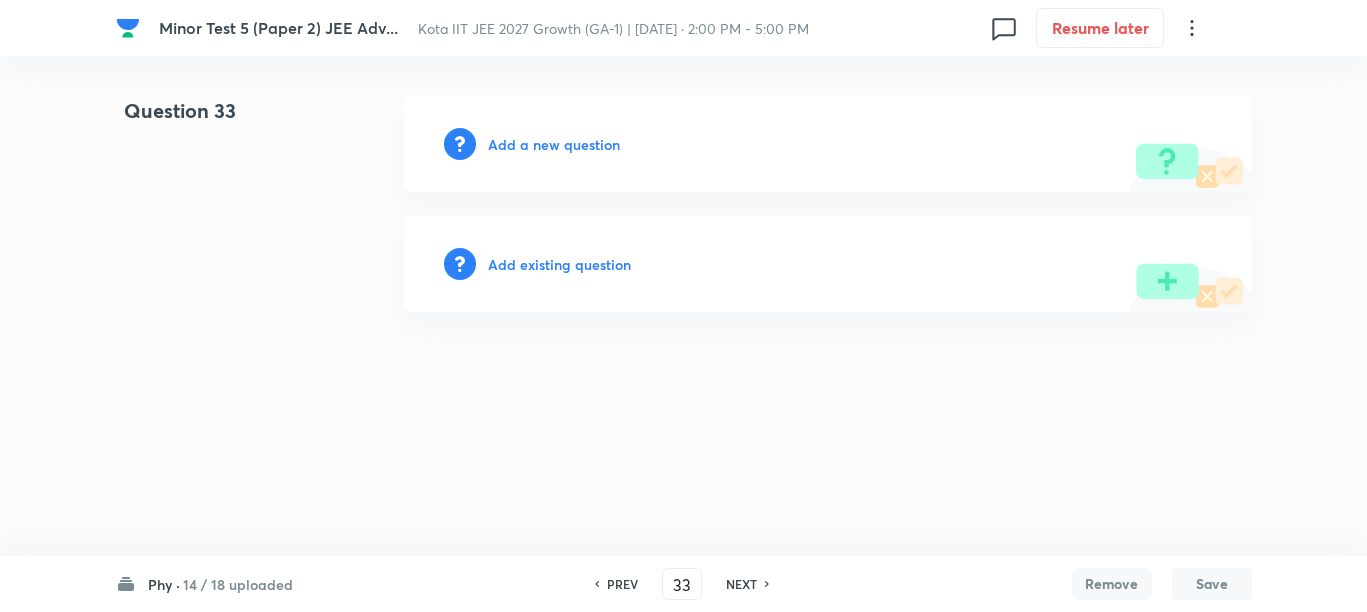 click on "Add a new question" at bounding box center (554, 144) 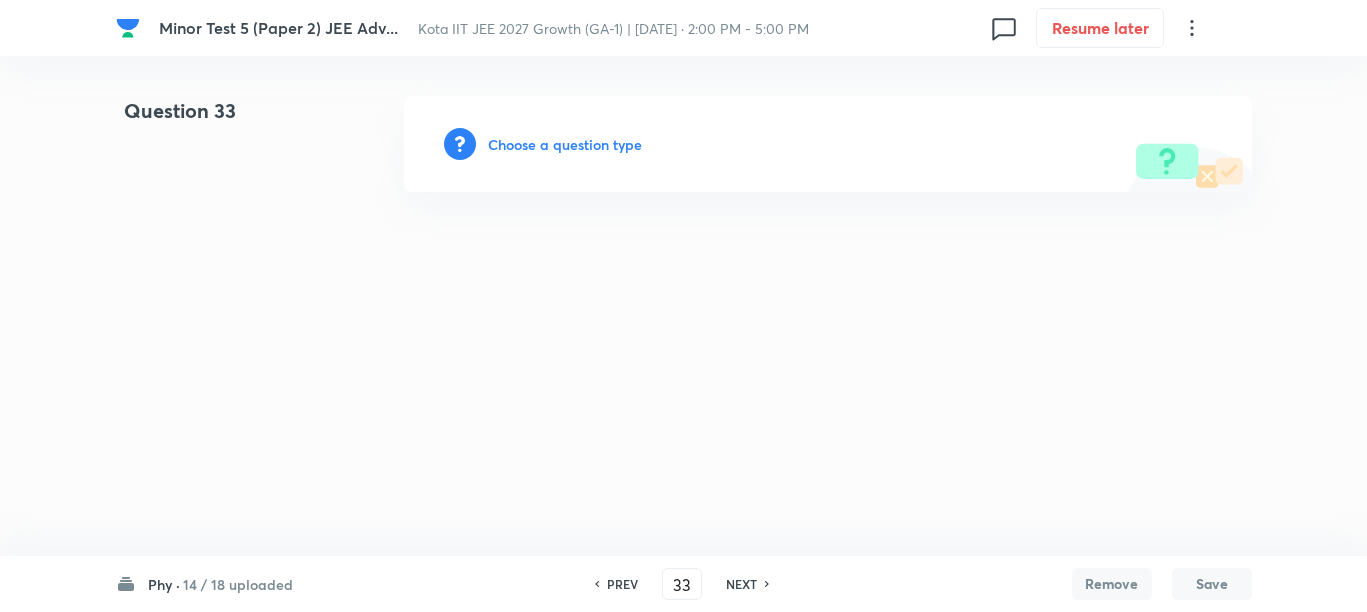 click on "Choose a question type" at bounding box center [565, 144] 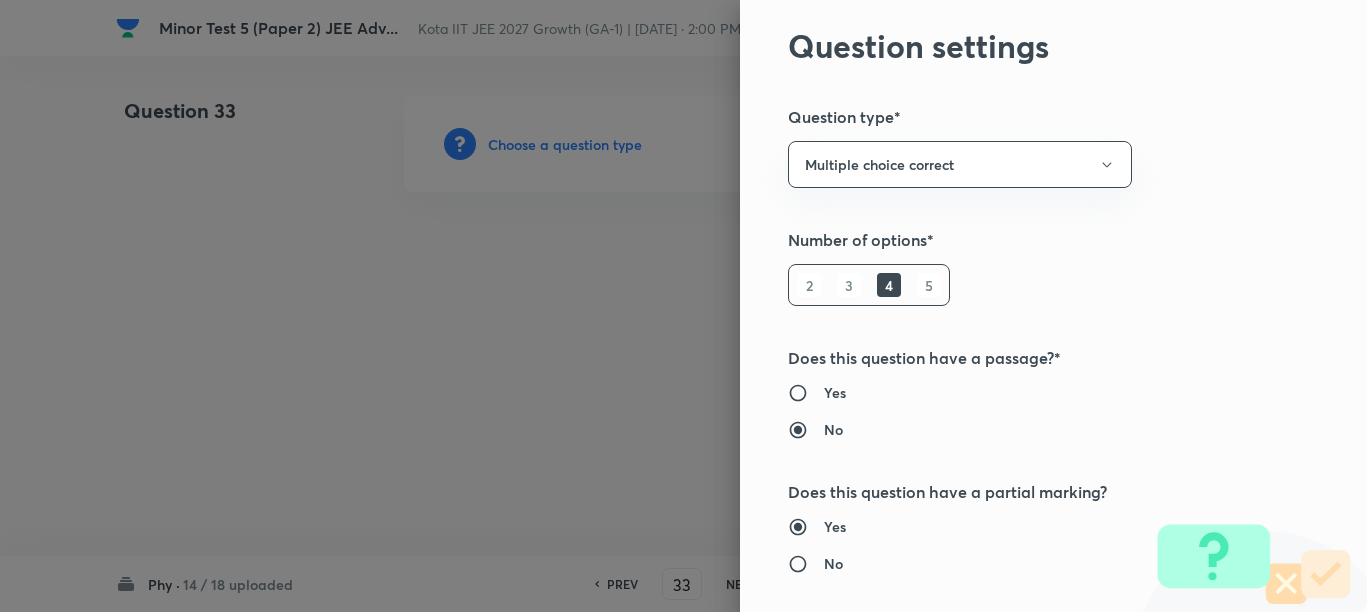 scroll, scrollTop: 0, scrollLeft: 0, axis: both 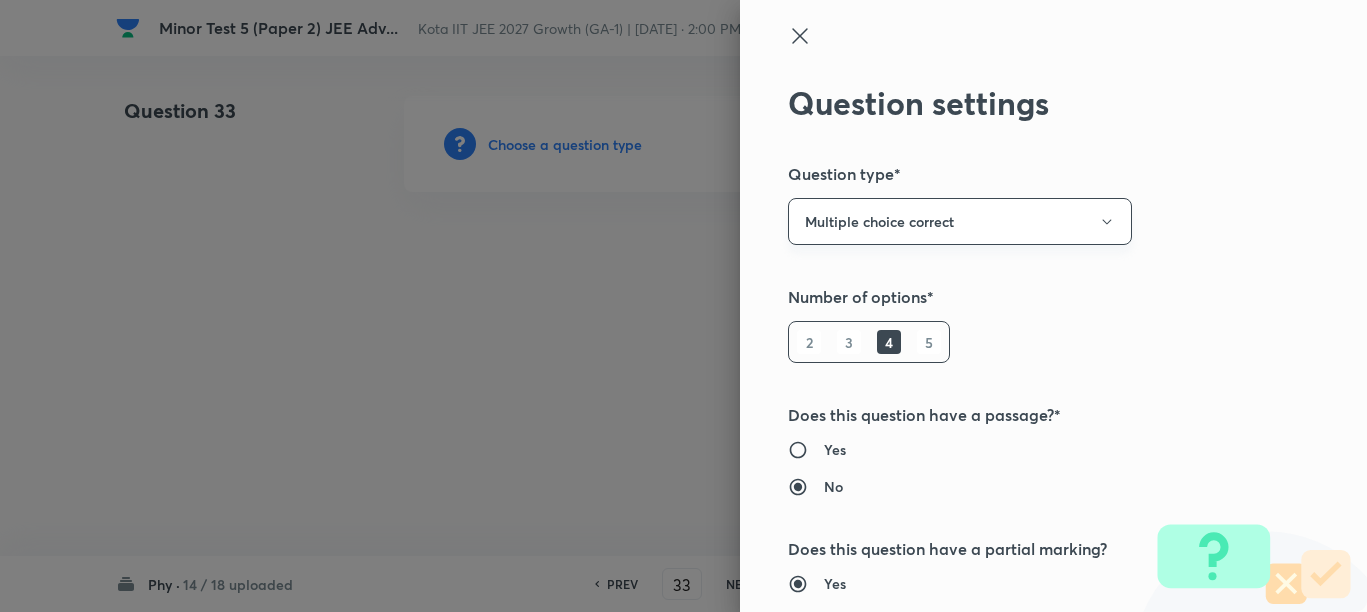 click on "Multiple choice correct" at bounding box center (960, 221) 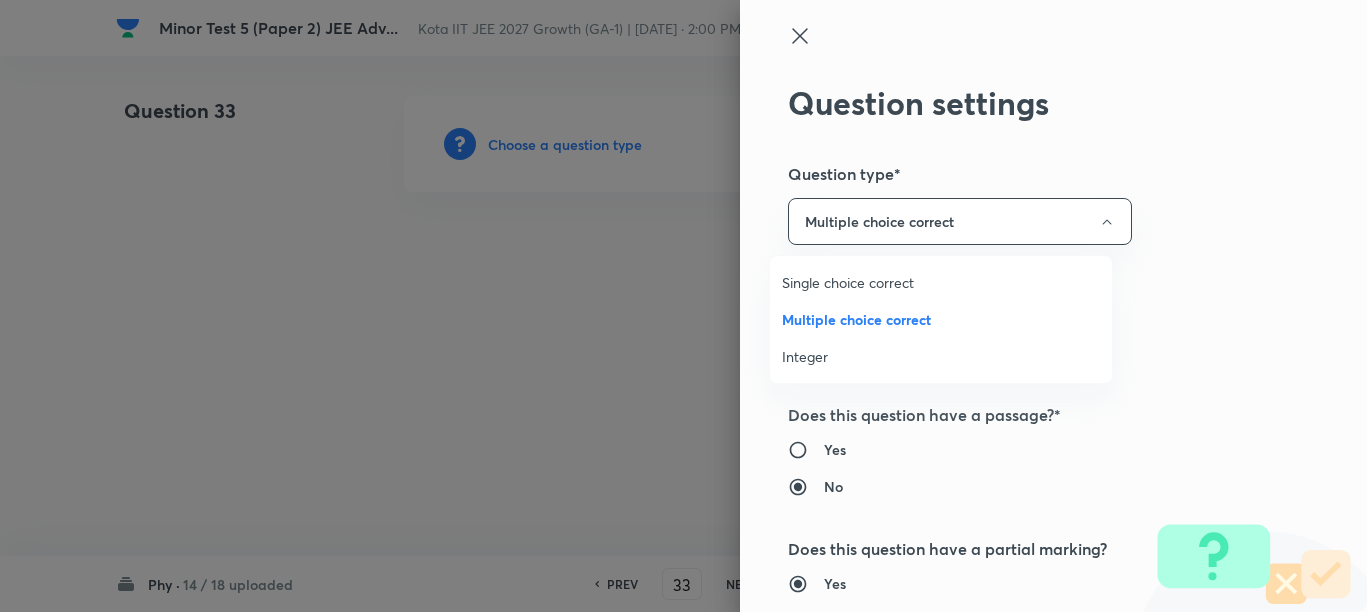 click on "Single choice correct" at bounding box center [941, 282] 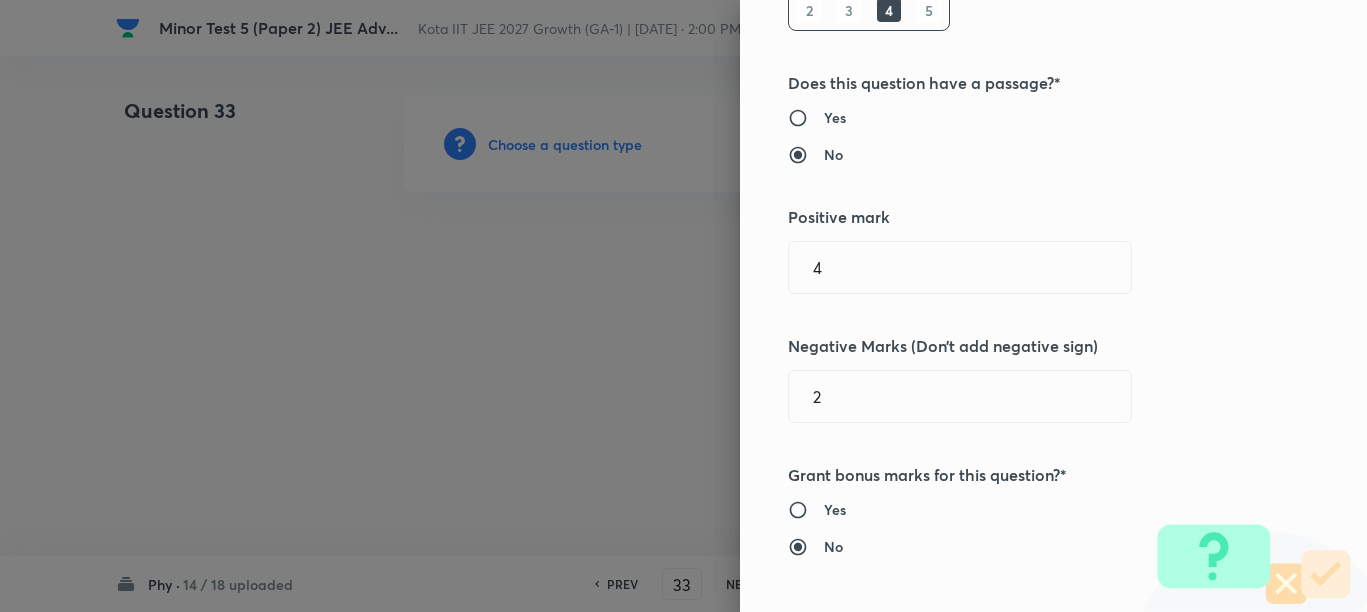 scroll, scrollTop: 375, scrollLeft: 0, axis: vertical 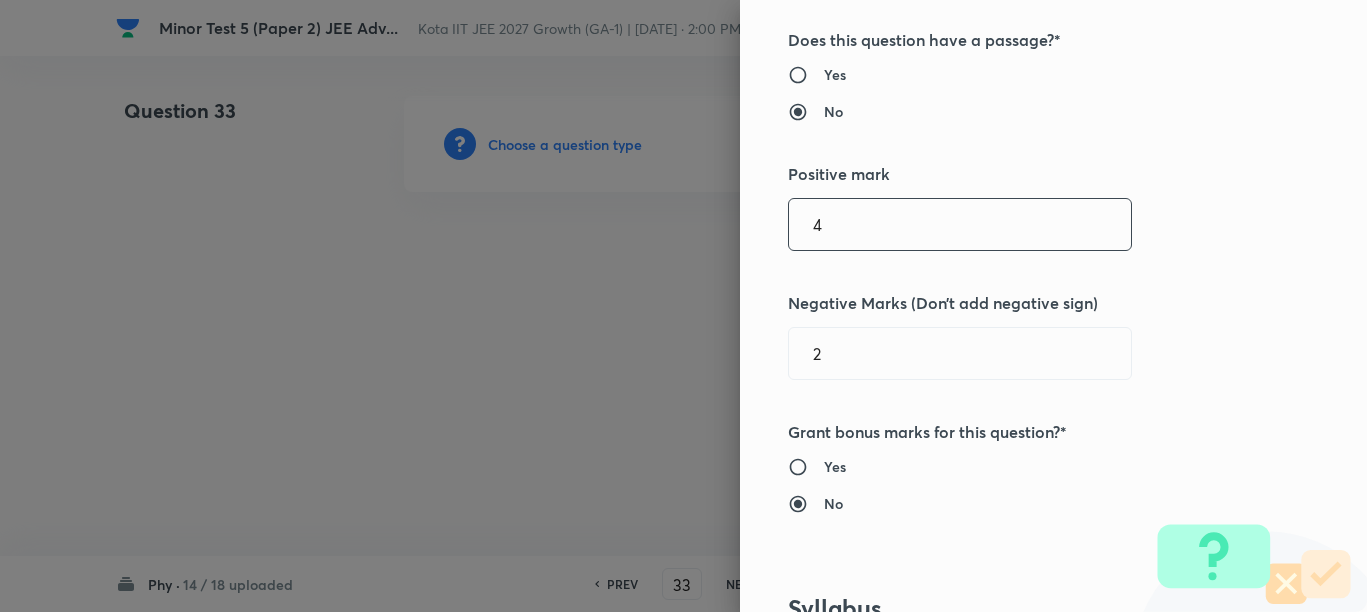 type 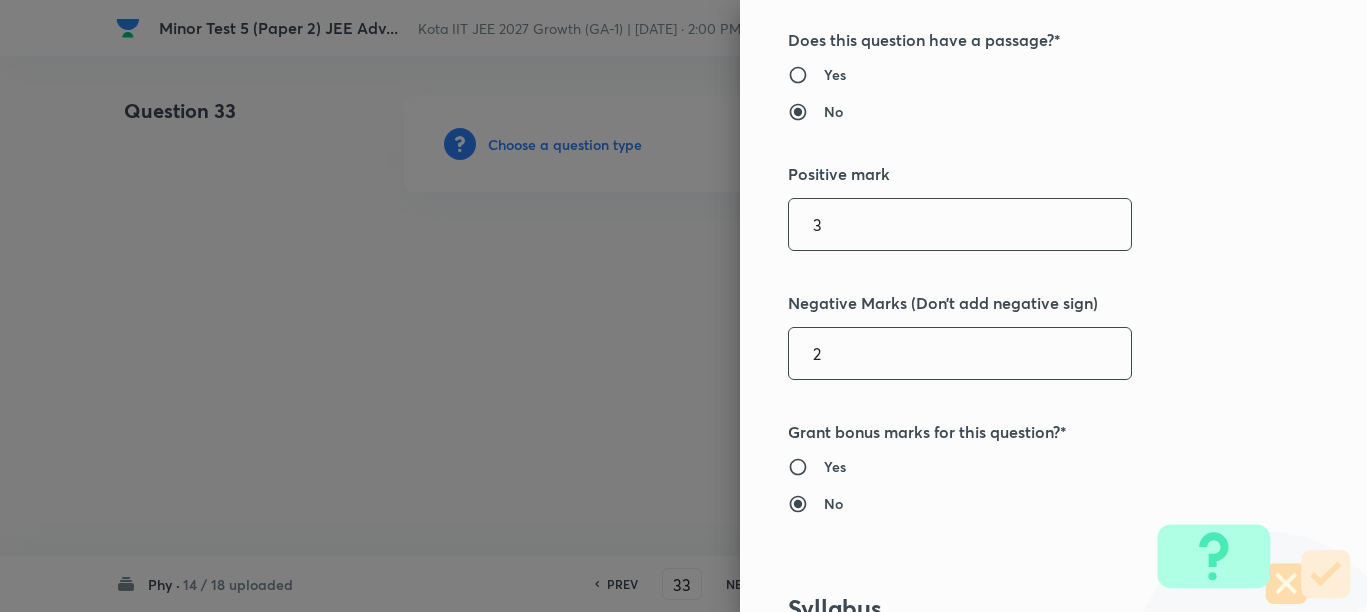 type on "3" 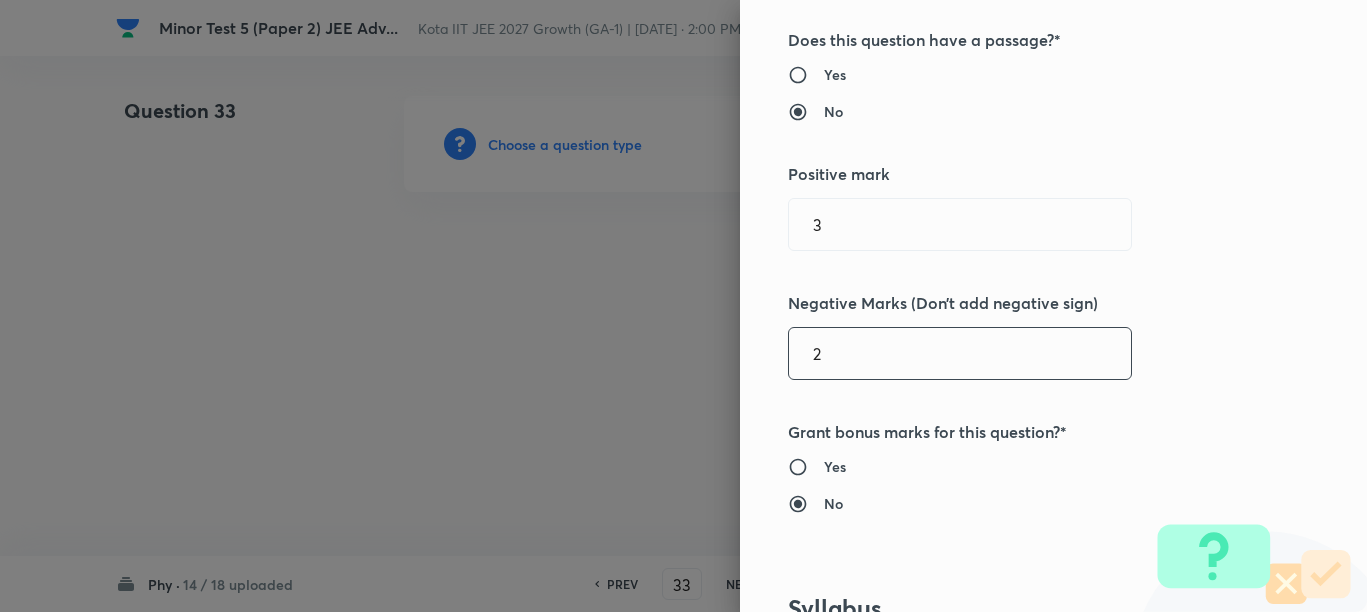 click on "2" at bounding box center [960, 353] 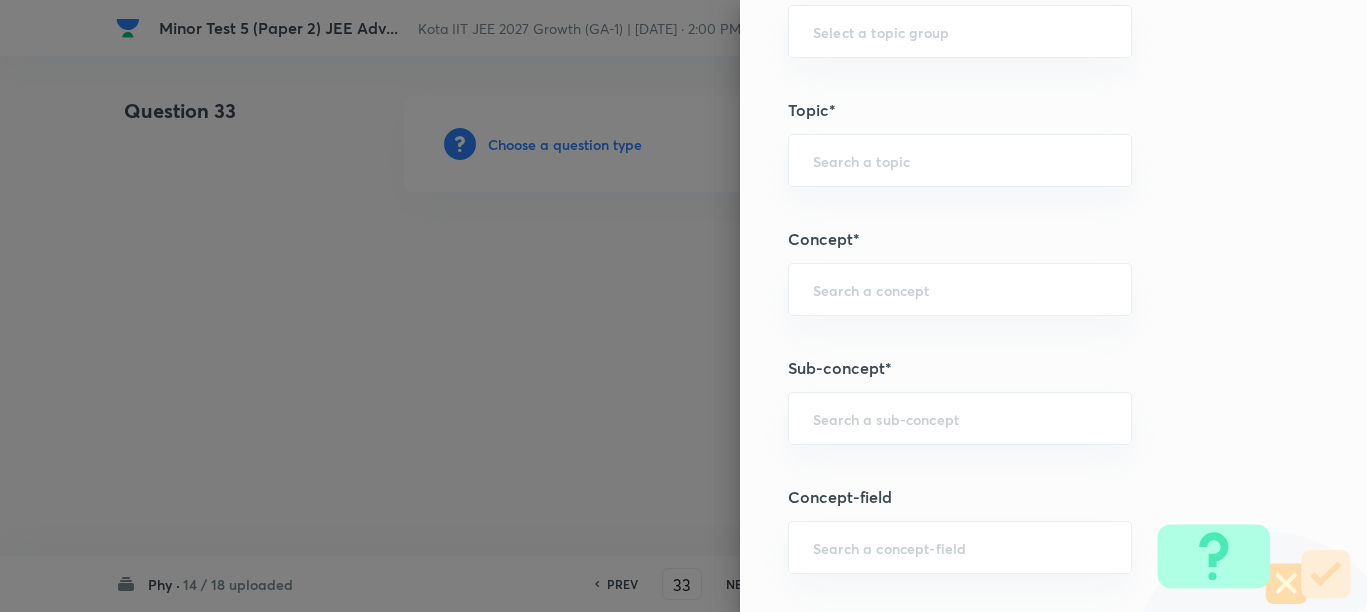 scroll, scrollTop: 1125, scrollLeft: 0, axis: vertical 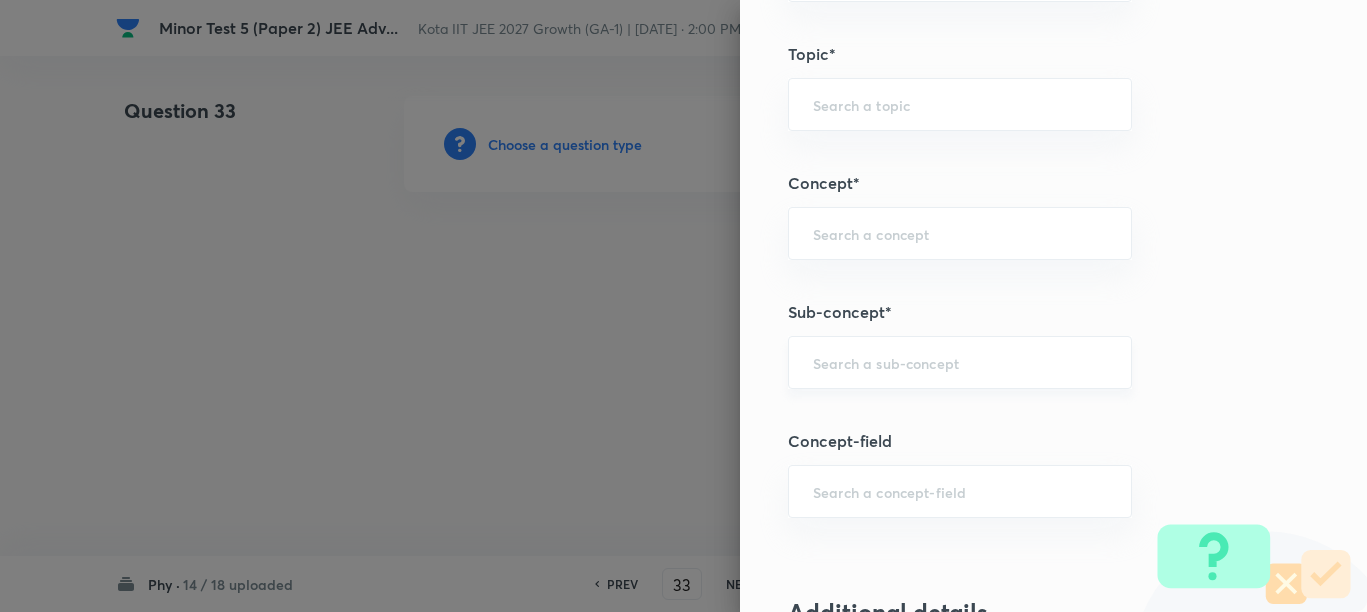click on "​" at bounding box center (960, 362) 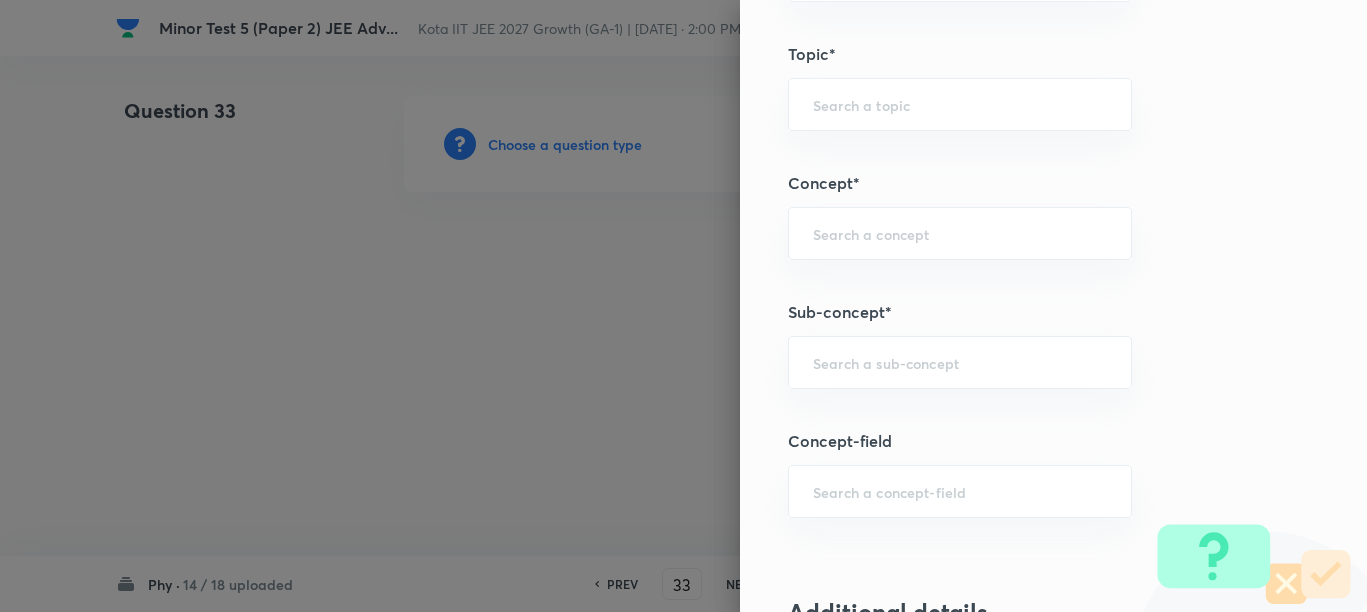 paste on "Concept of Force" 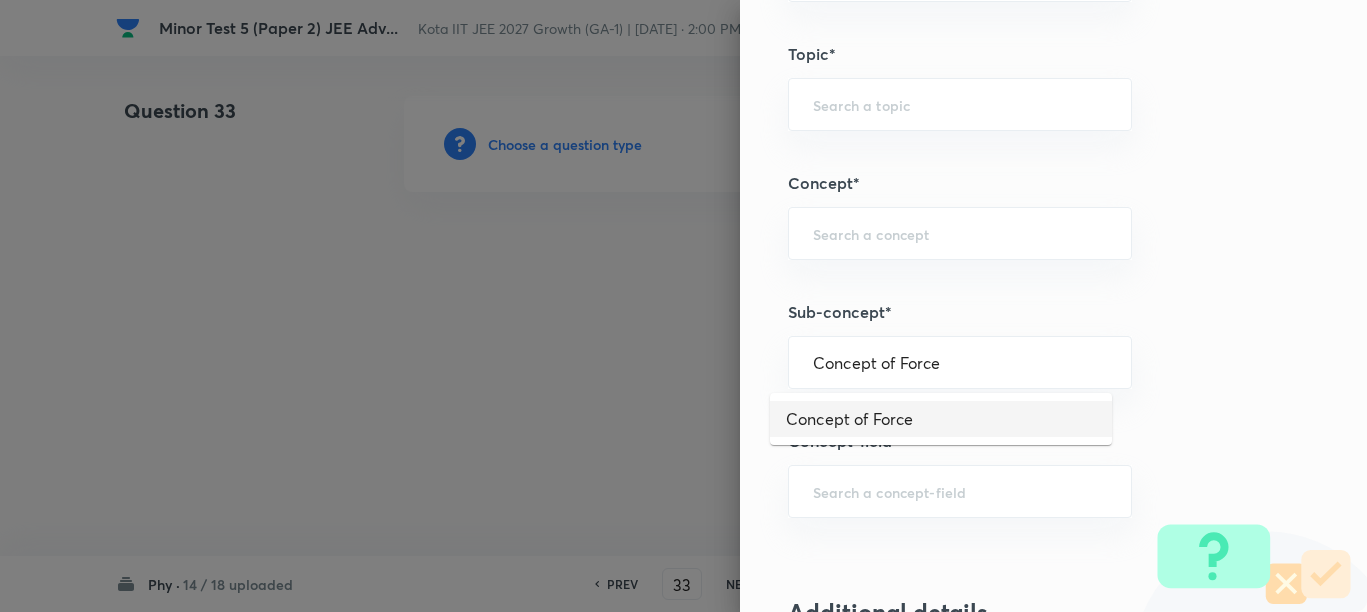 click on "Concept of Force" at bounding box center (941, 419) 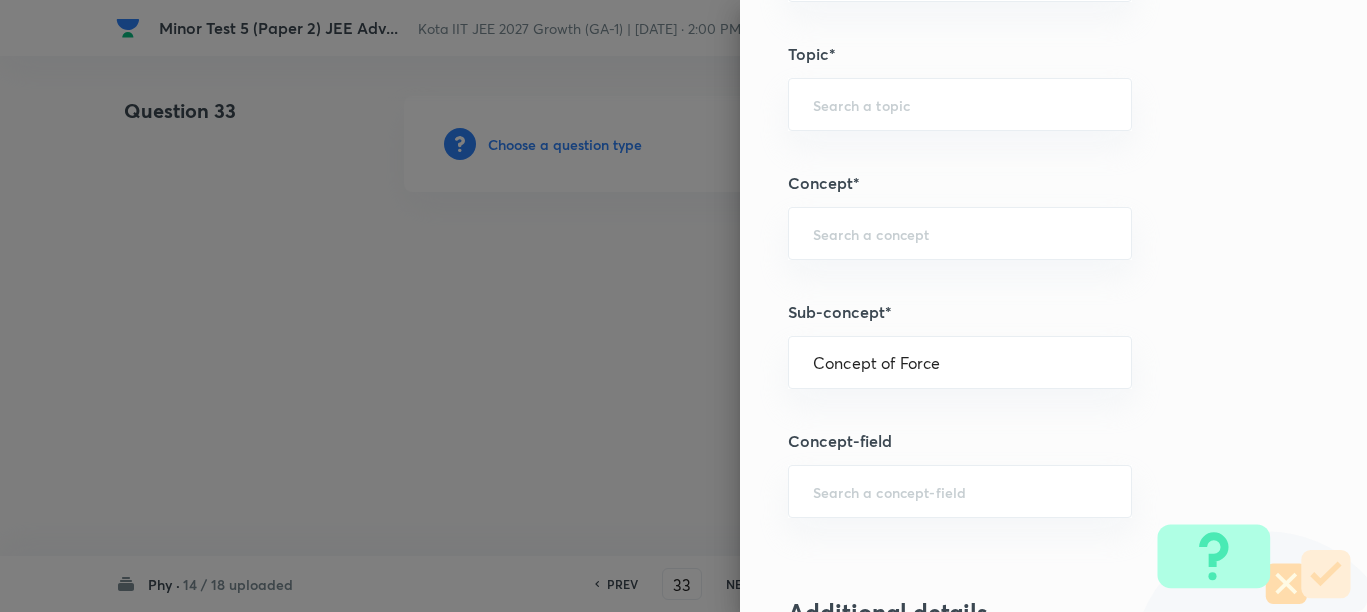type on "Physics" 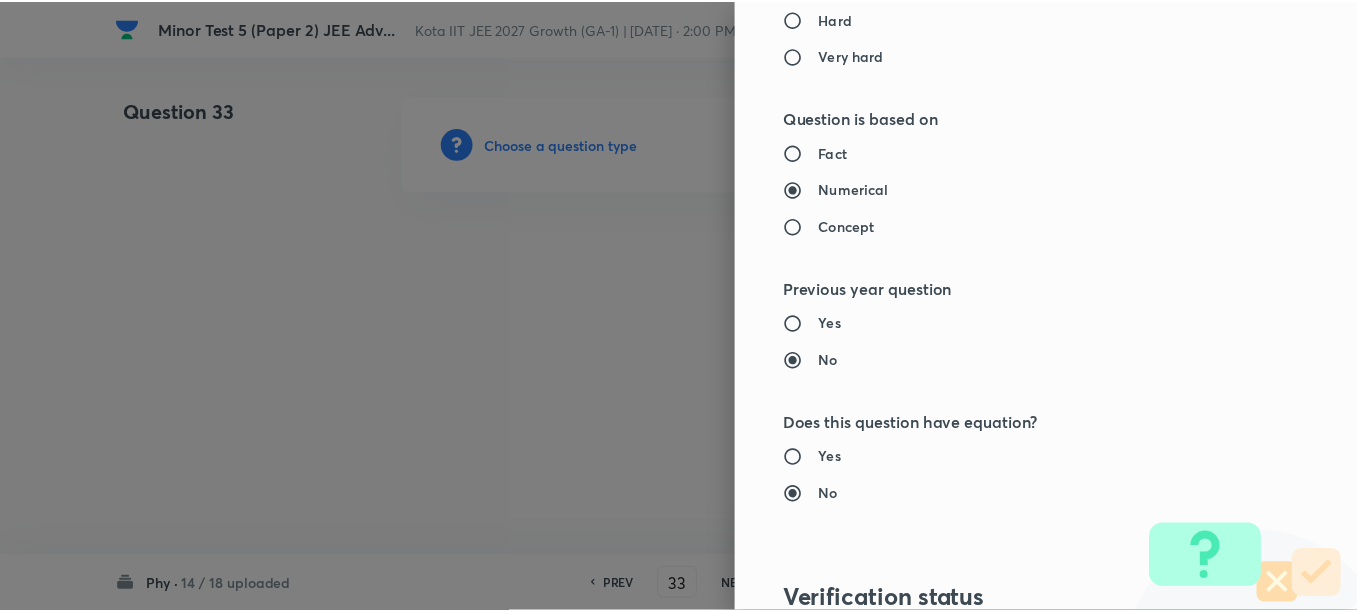 scroll, scrollTop: 2248, scrollLeft: 0, axis: vertical 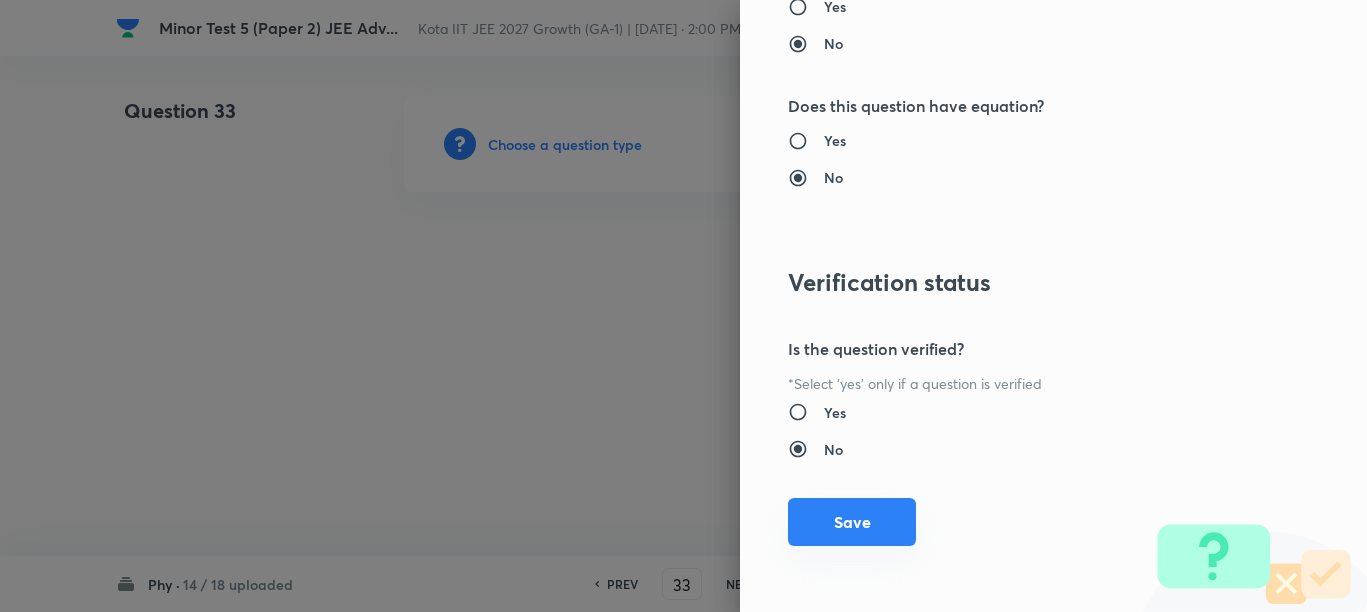 click on "Save" at bounding box center (852, 522) 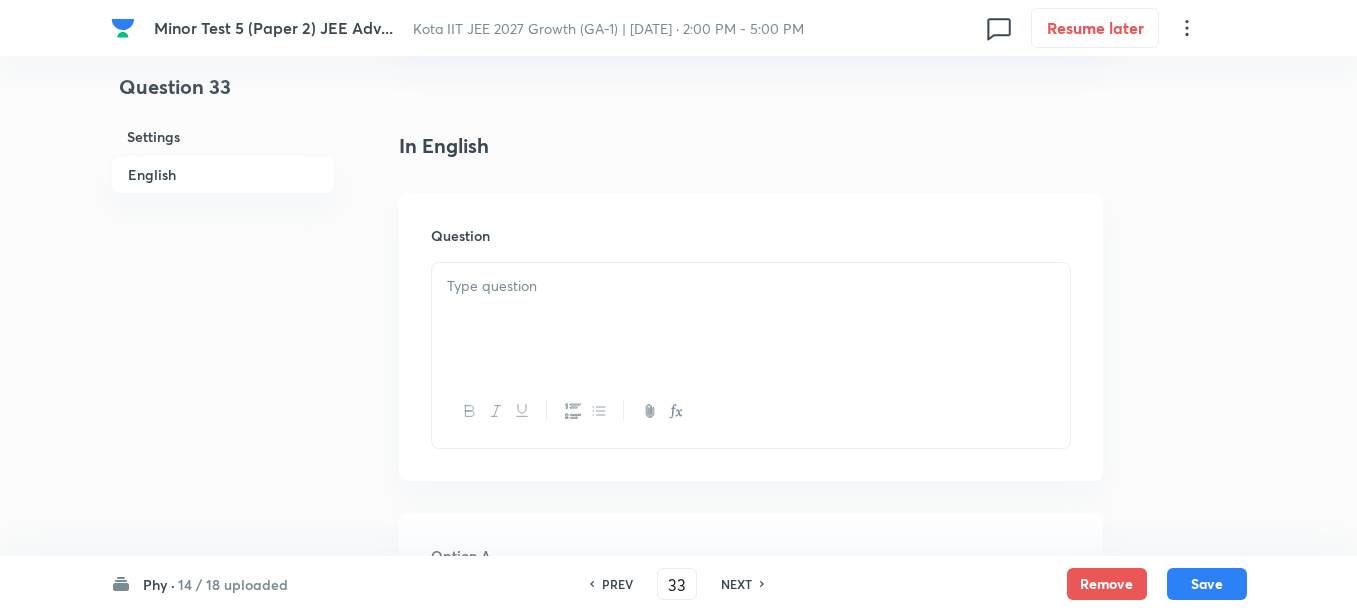 scroll, scrollTop: 500, scrollLeft: 0, axis: vertical 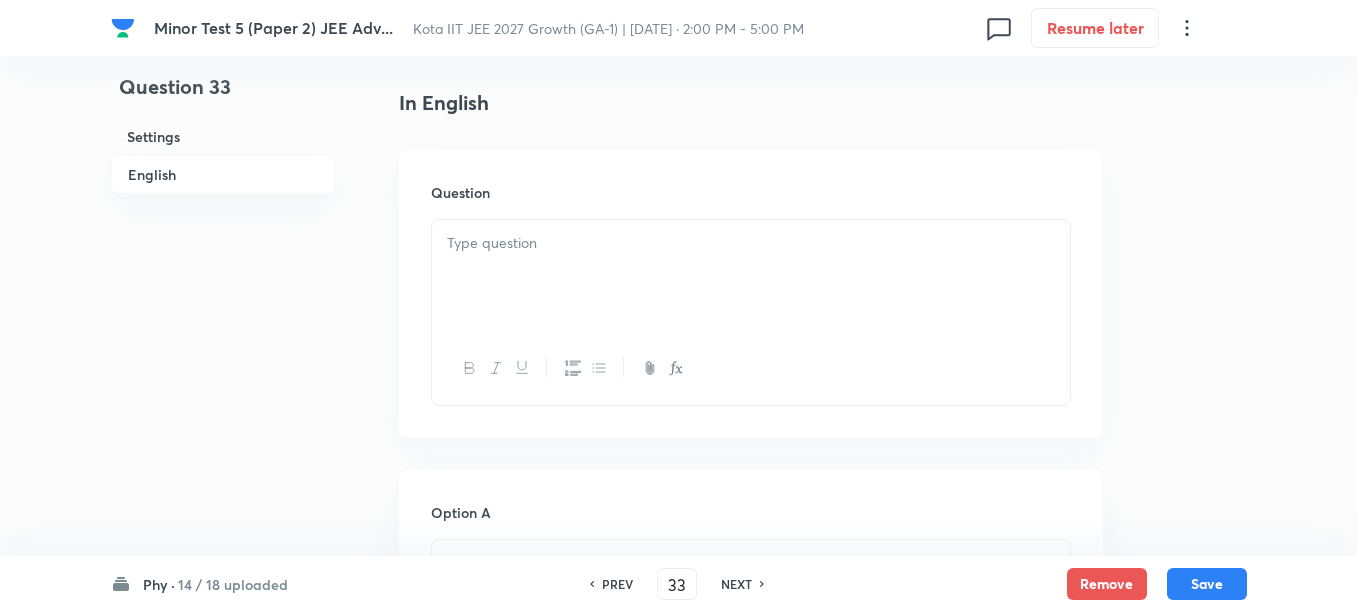 click at bounding box center (751, 276) 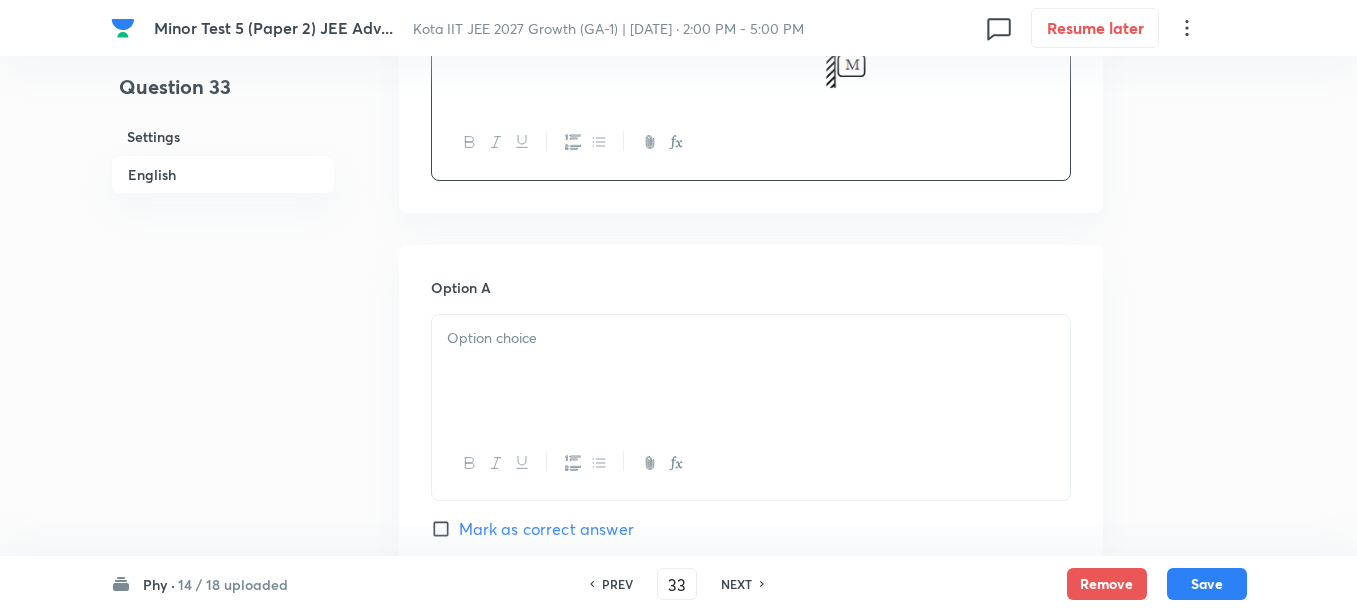 scroll, scrollTop: 875, scrollLeft: 0, axis: vertical 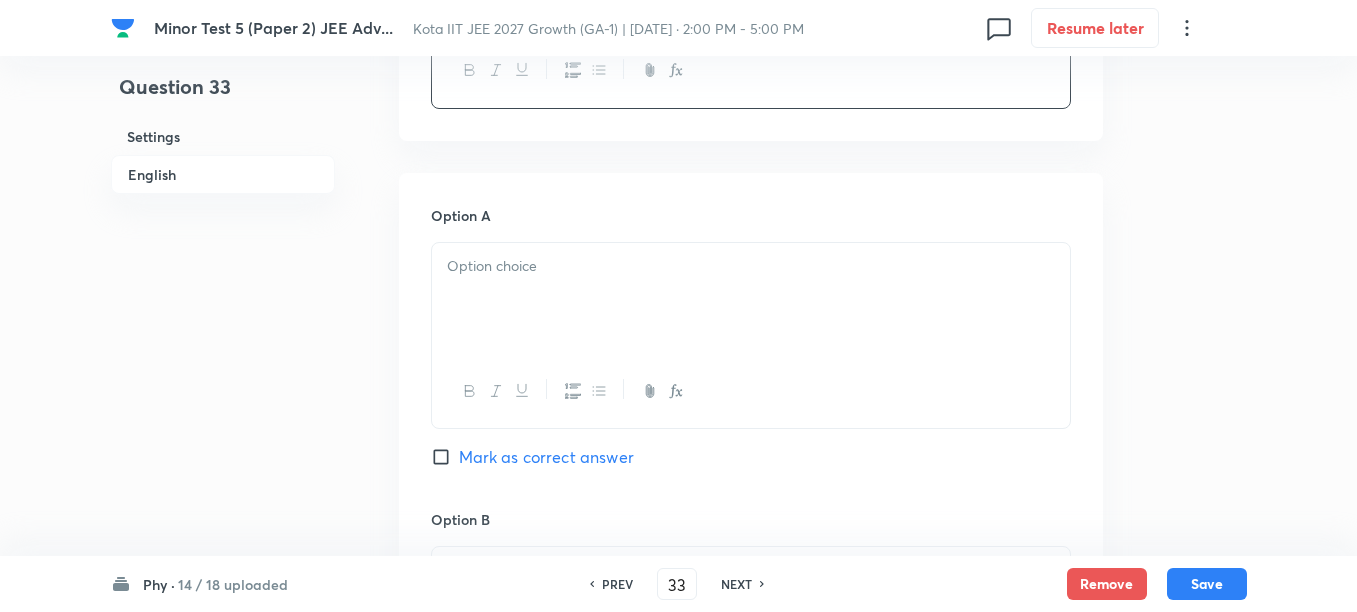 click at bounding box center (751, 299) 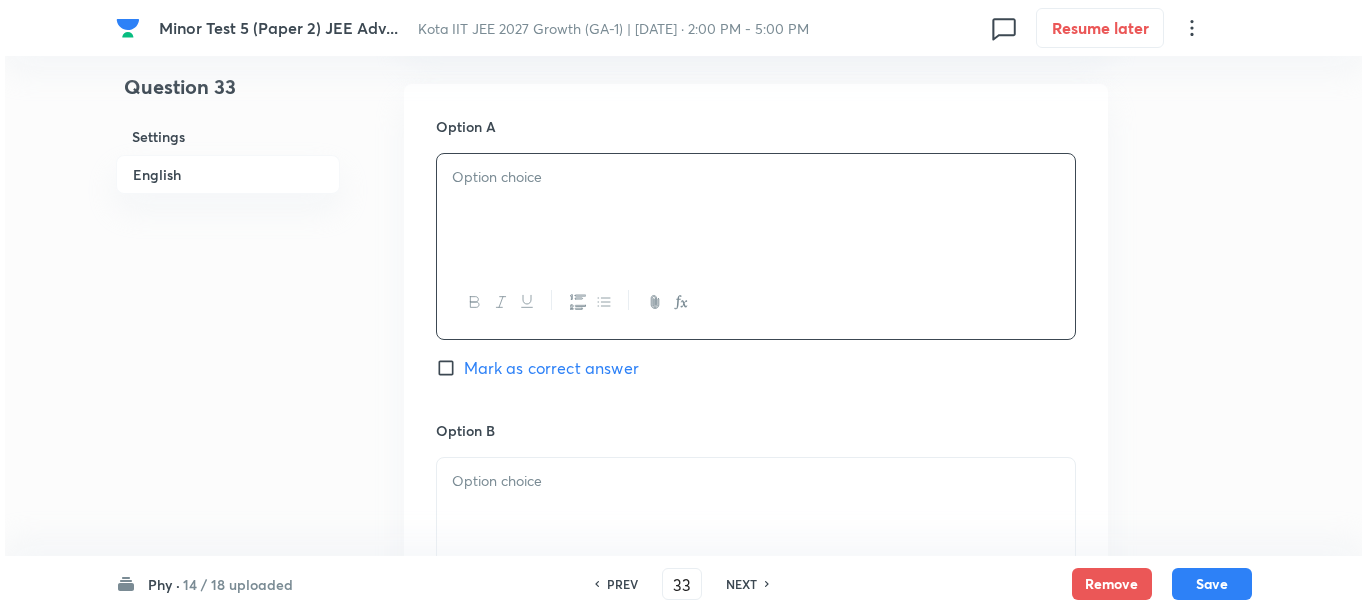scroll, scrollTop: 1000, scrollLeft: 0, axis: vertical 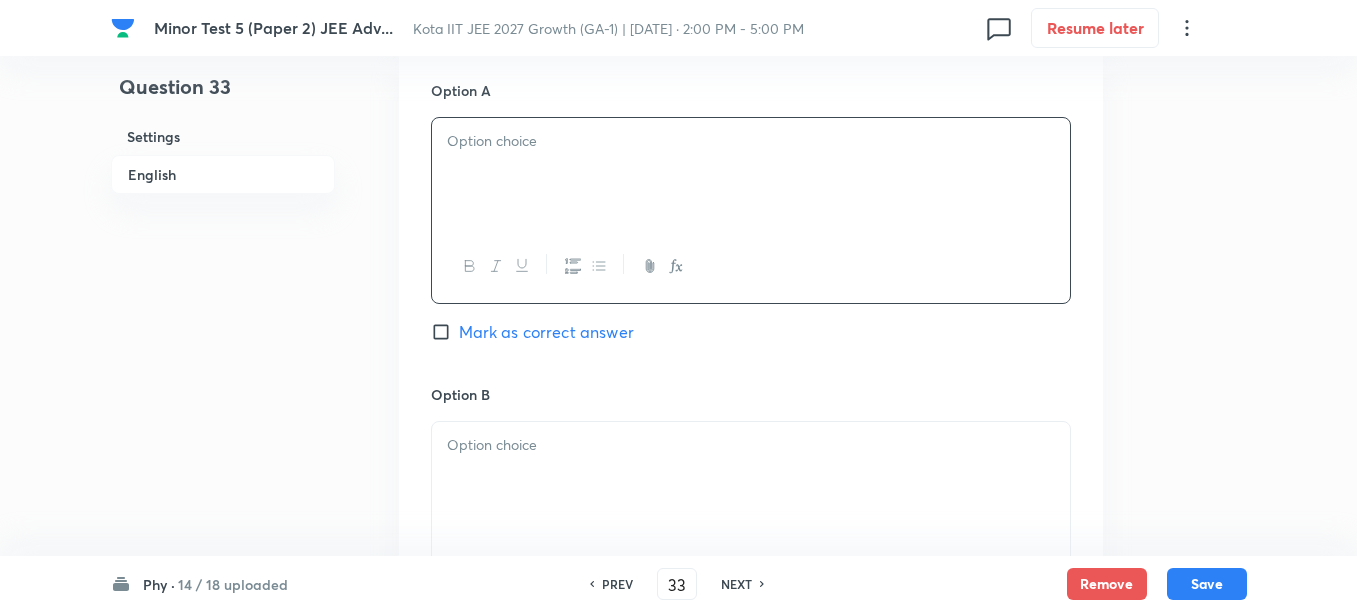click 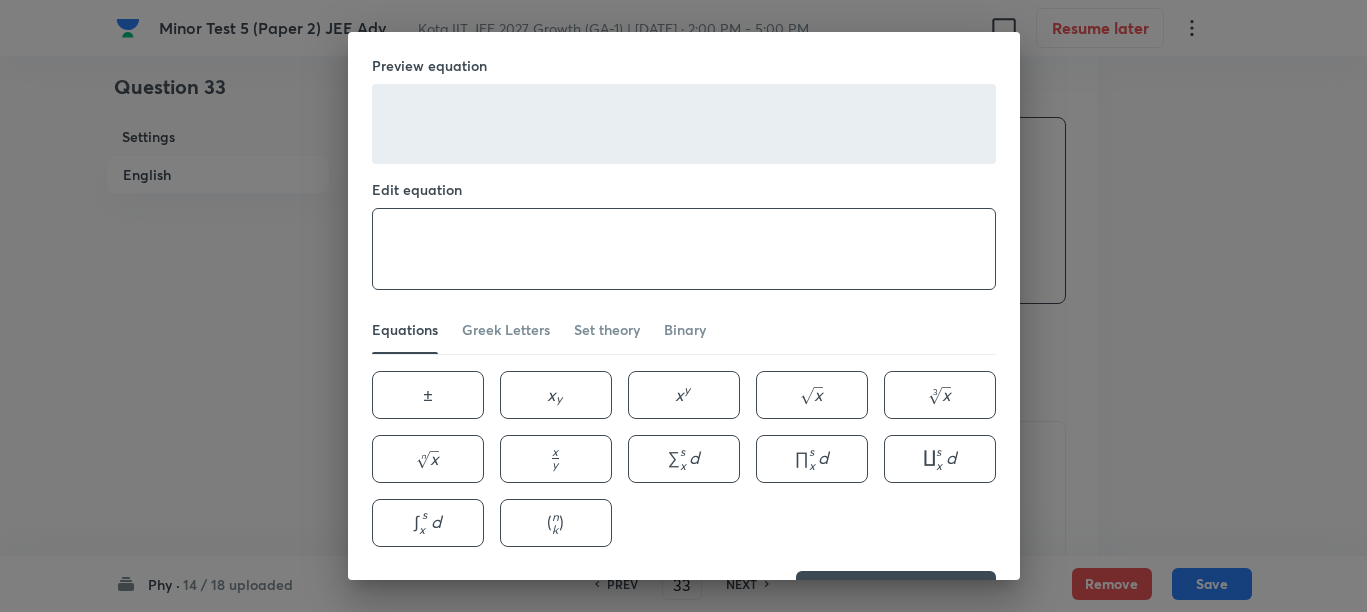 click at bounding box center (684, 249) 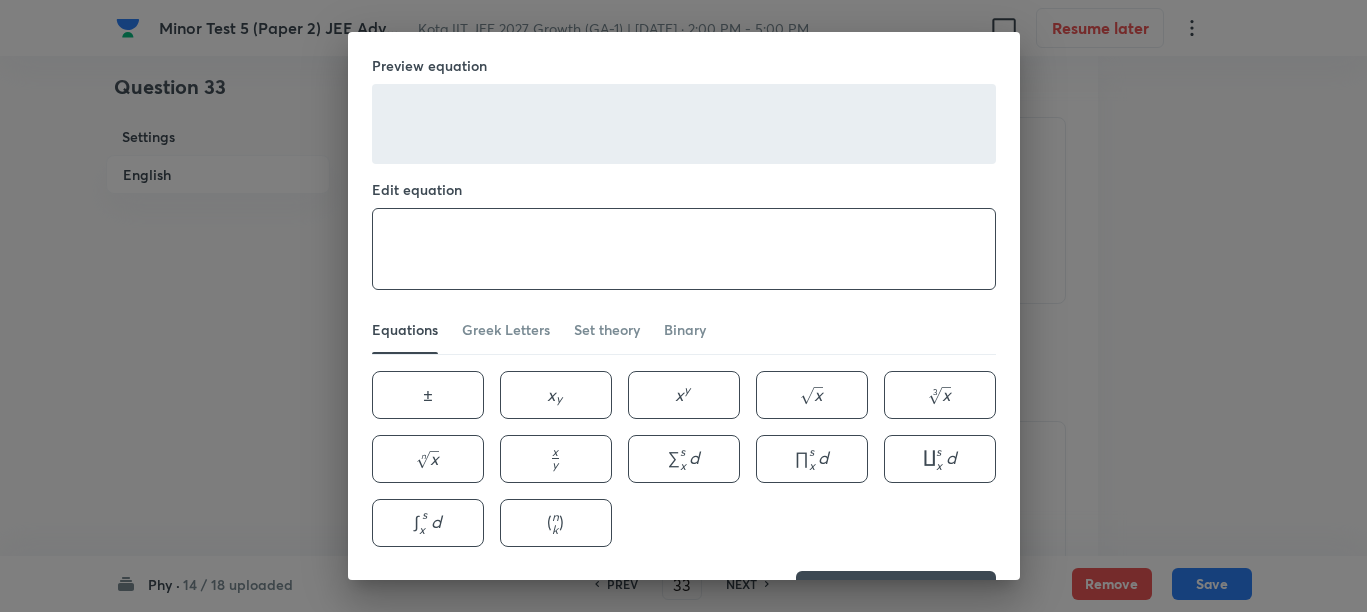 paste on "\frac{\mathrm{mMg}}{\mathrm{~nm}+\mathrm{M}}" 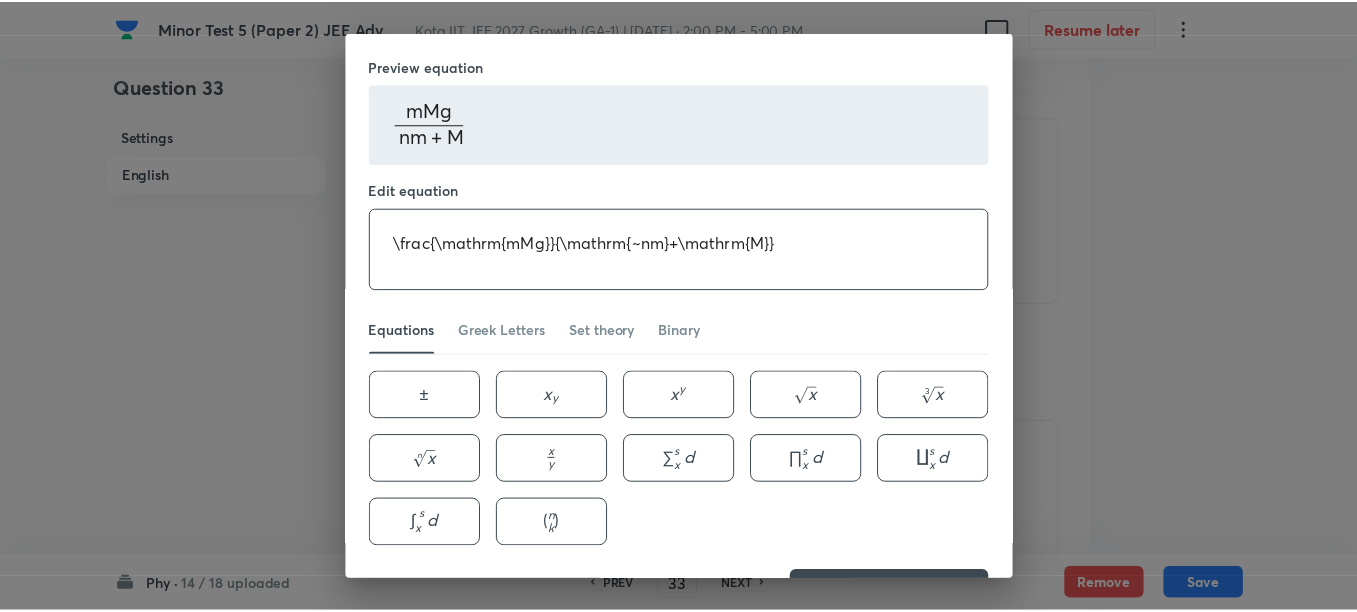 scroll, scrollTop: 63, scrollLeft: 0, axis: vertical 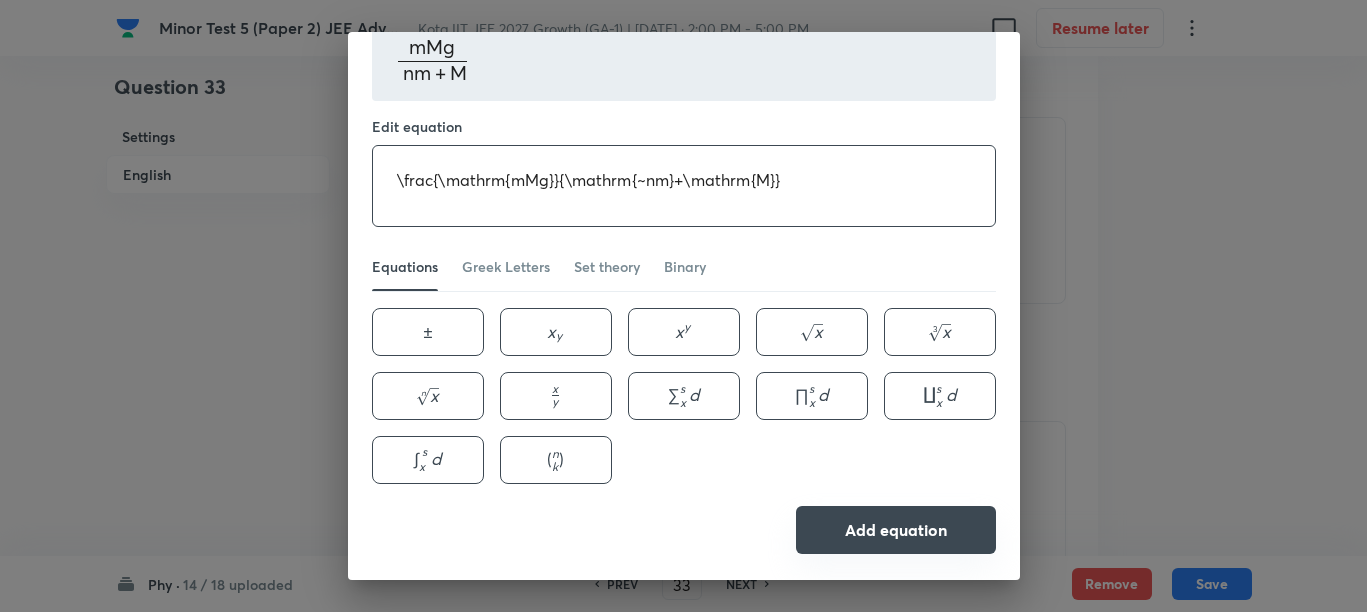 type on "\frac{\mathrm{mMg}}{\mathrm{~nm}+\mathrm{M}}" 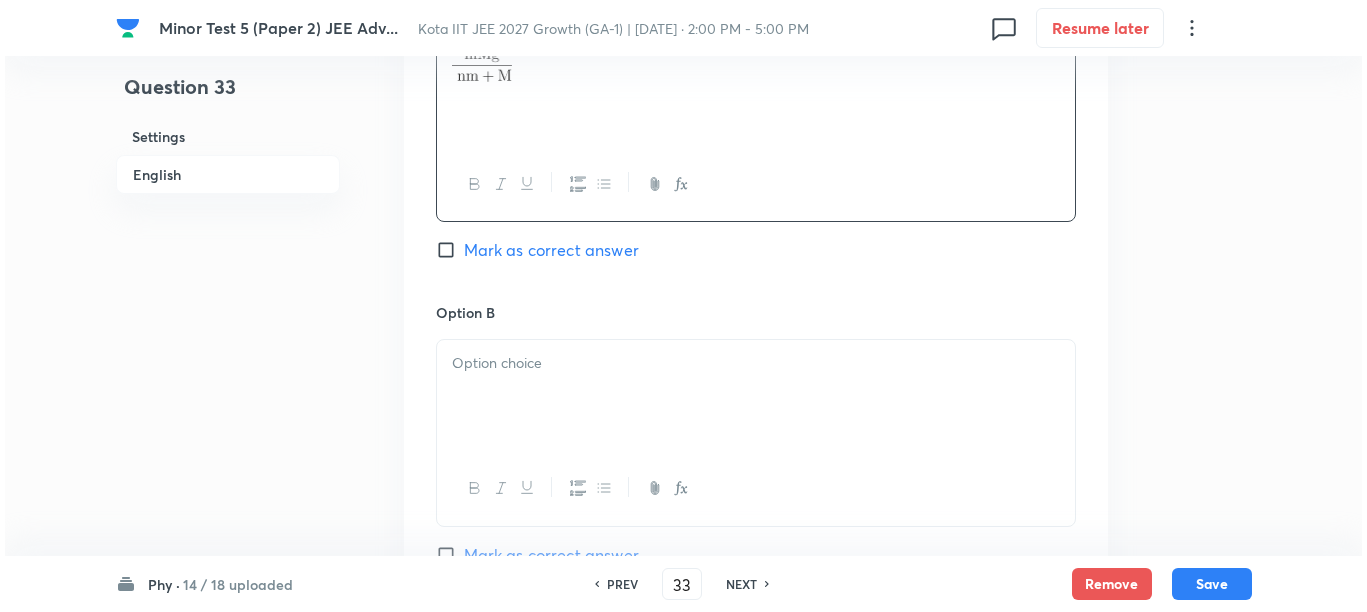 scroll, scrollTop: 1125, scrollLeft: 0, axis: vertical 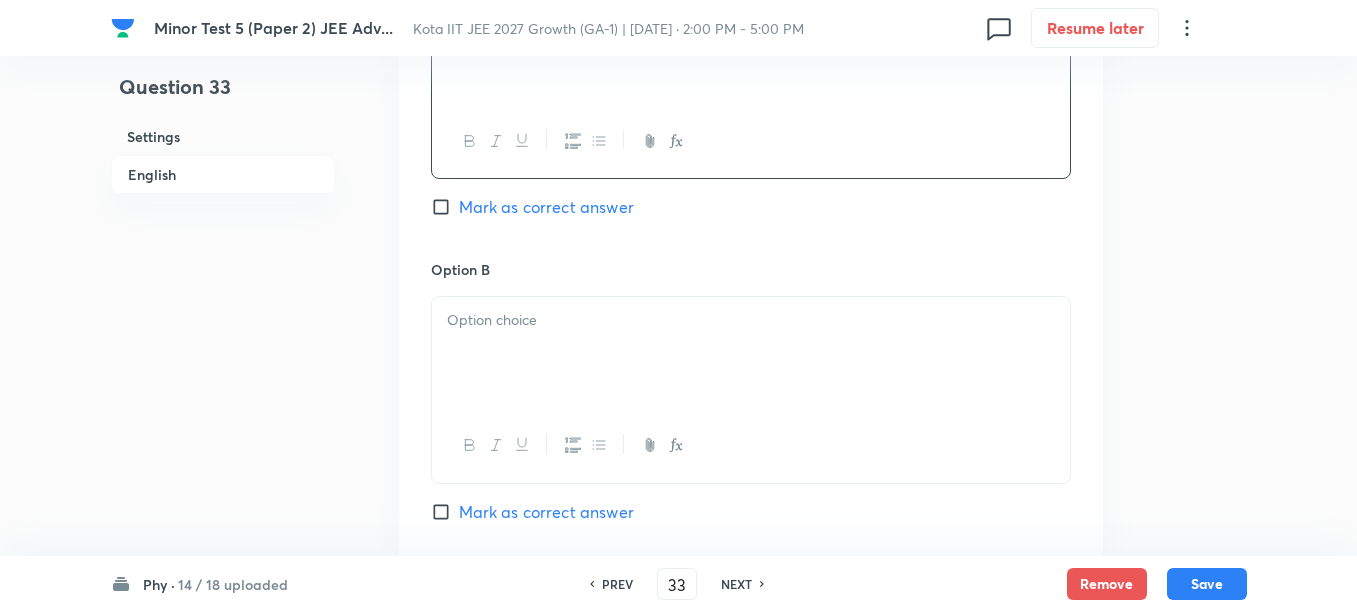 click at bounding box center [751, 353] 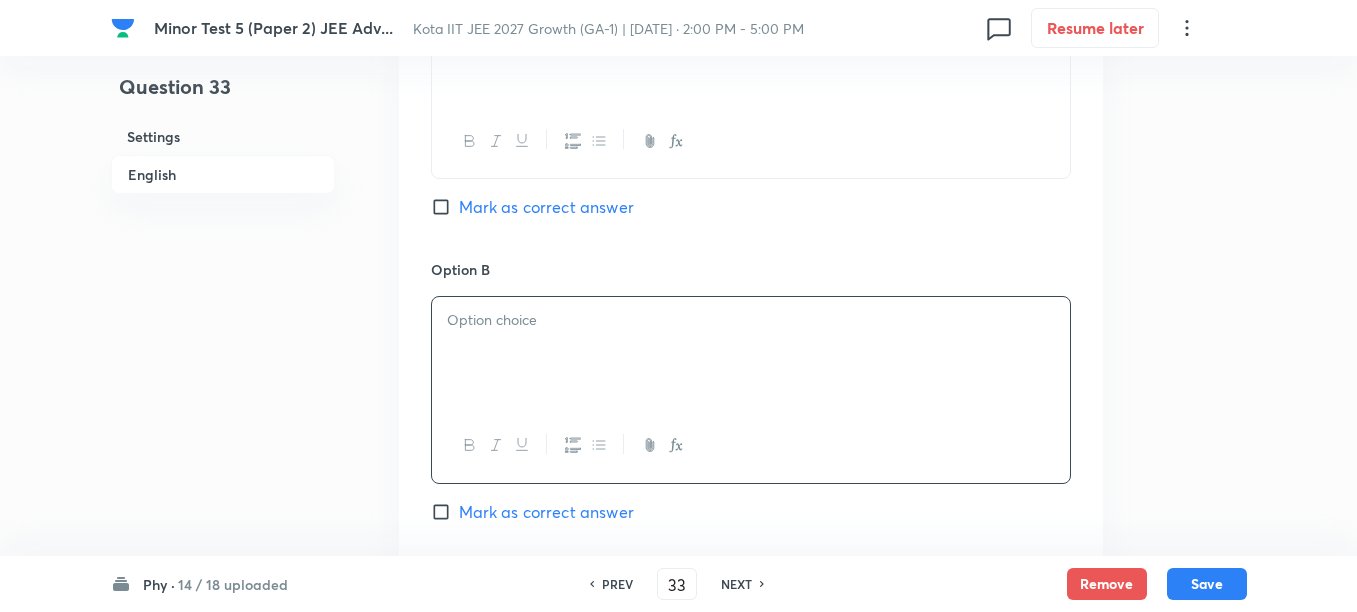 click 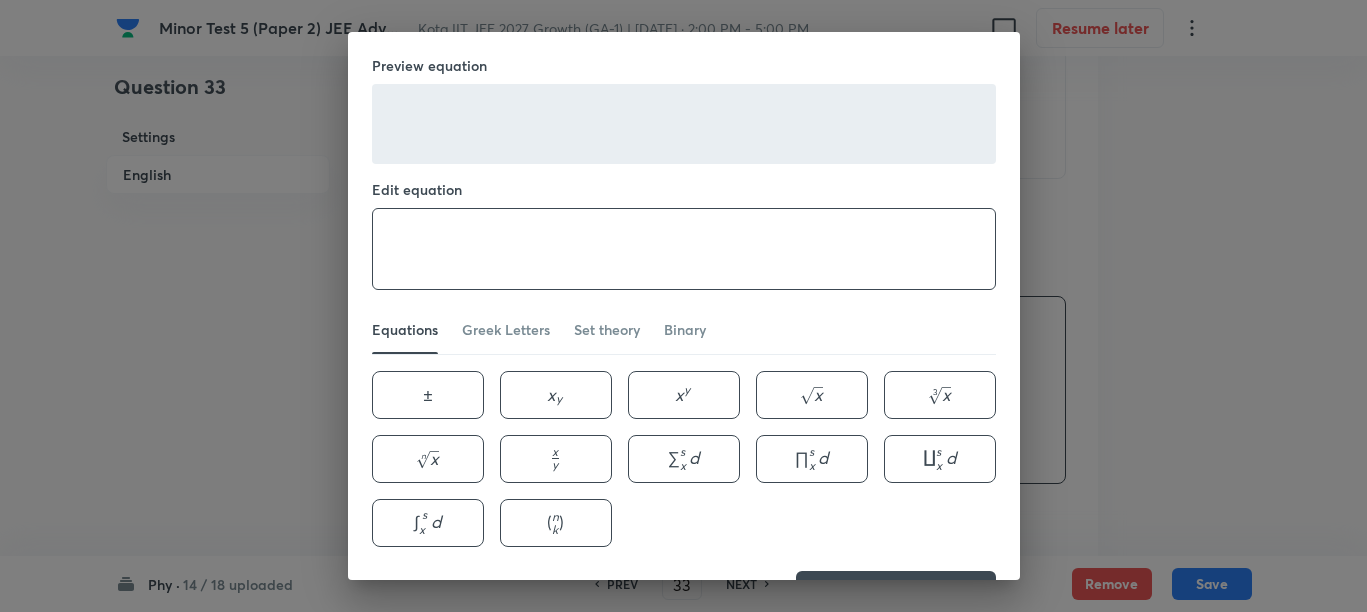 click at bounding box center [684, 249] 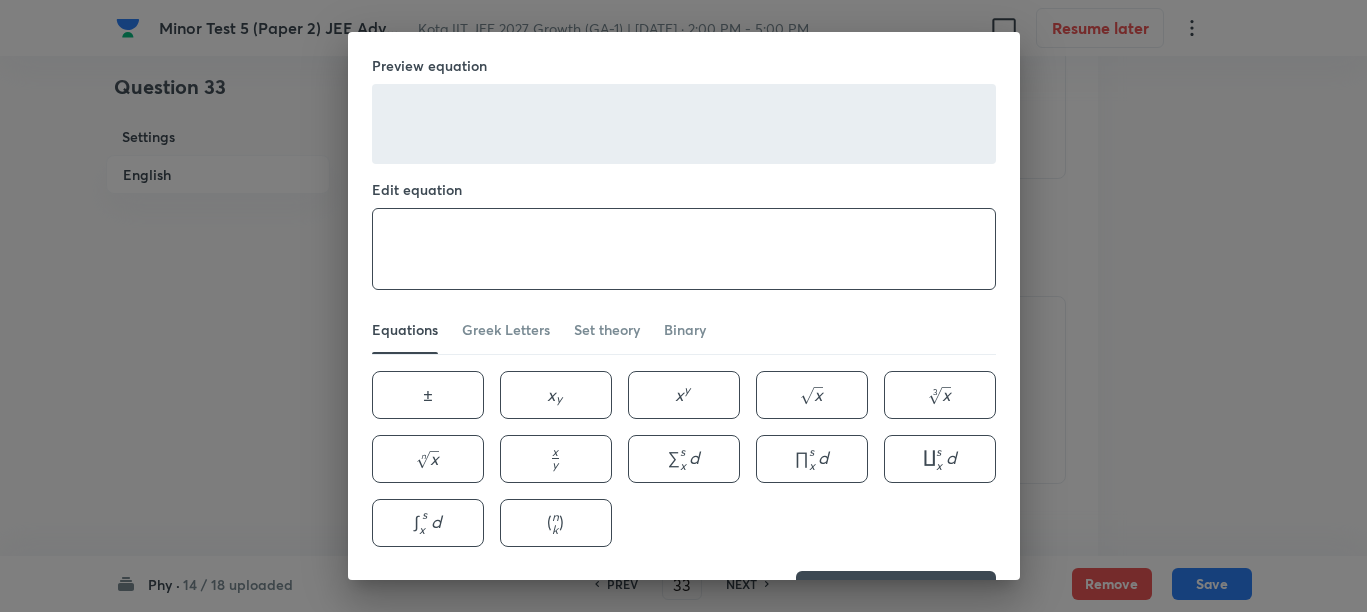 paste on "\frac{\mathrm{mMg}}{\mathrm{nmM}}" 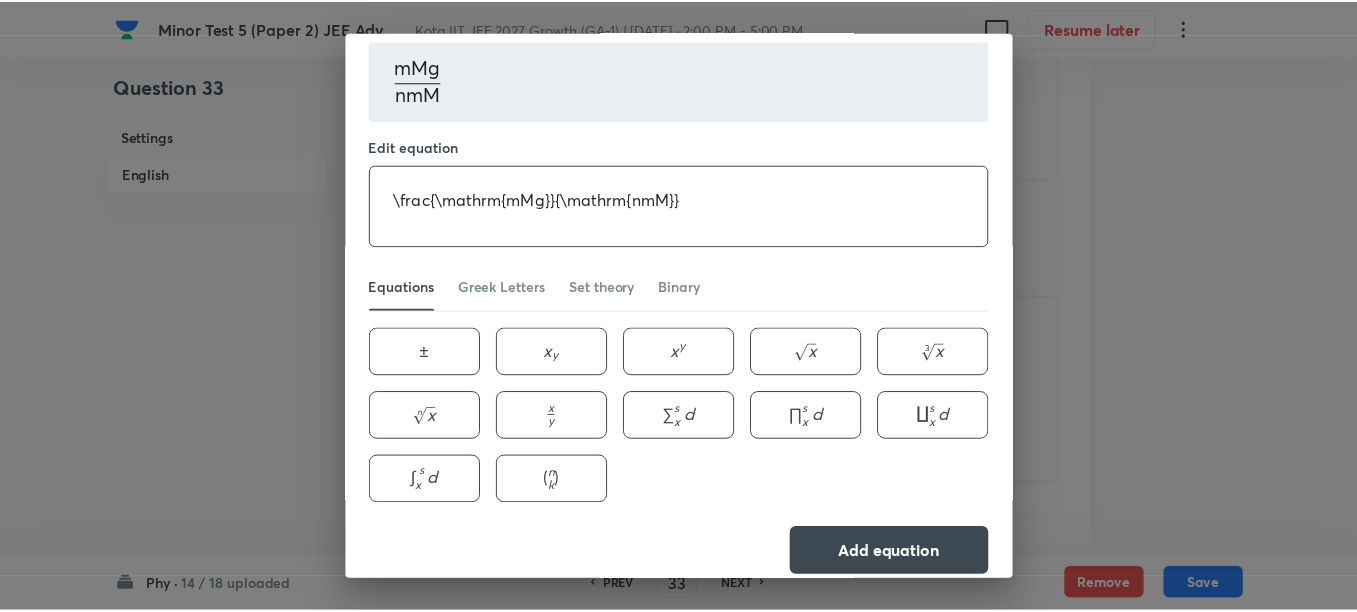 scroll, scrollTop: 63, scrollLeft: 0, axis: vertical 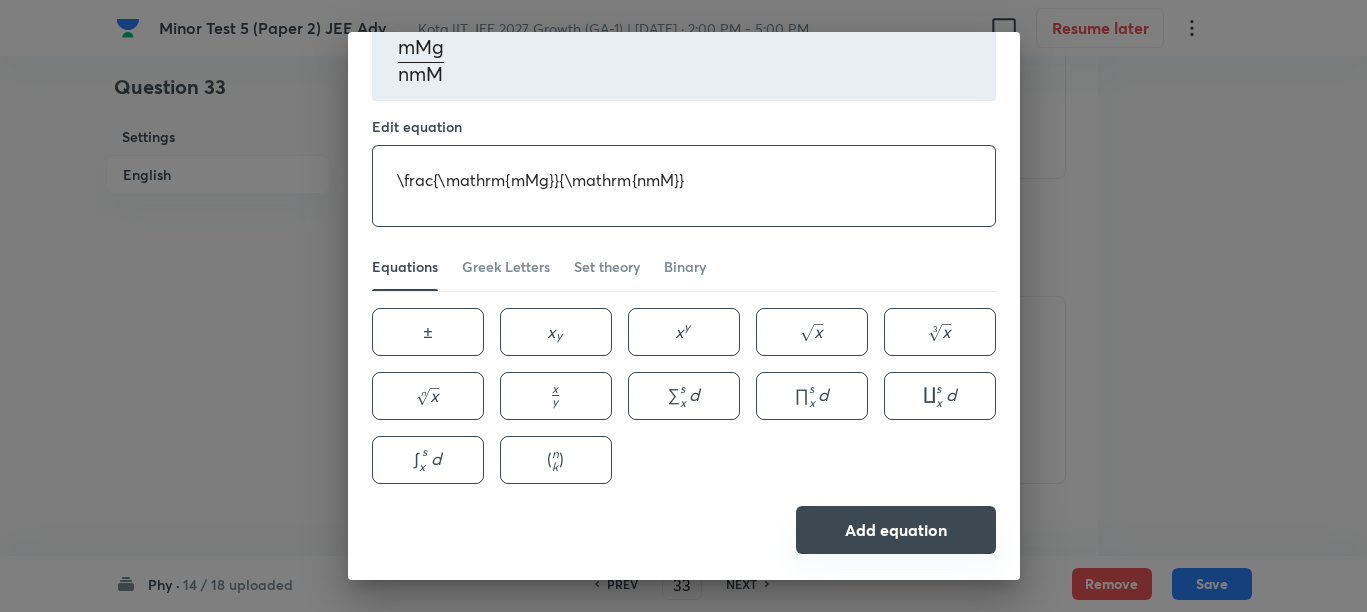 type on "\frac{\mathrm{mMg}}{\mathrm{nmM}}" 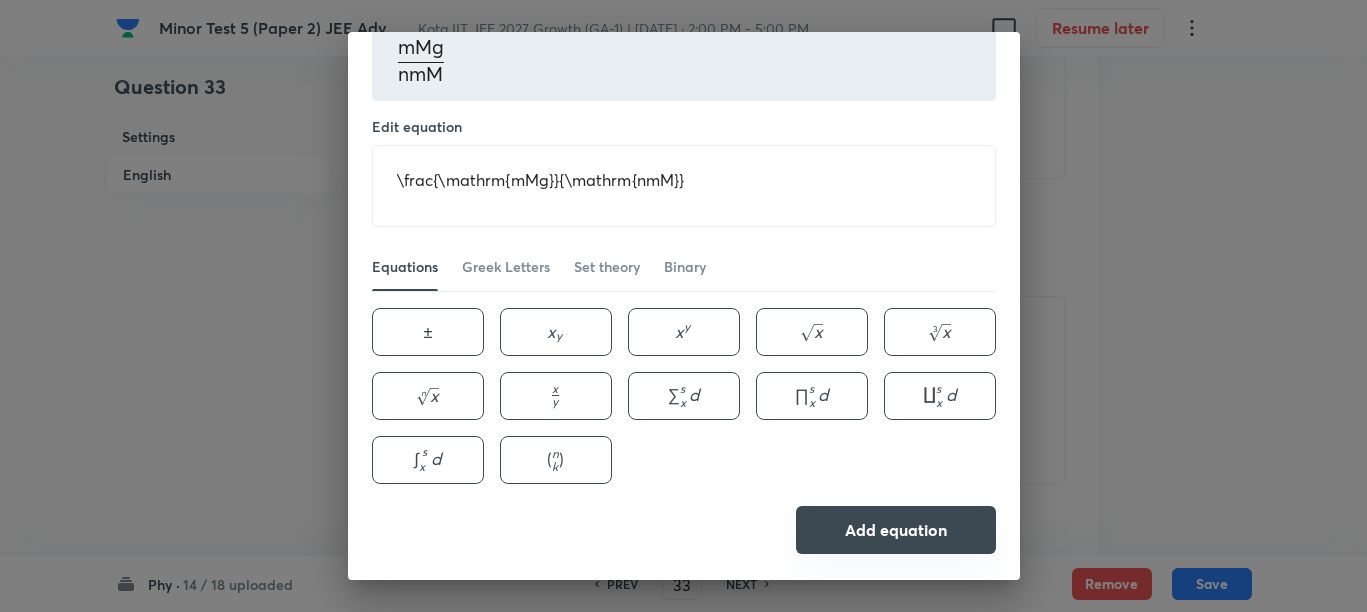 click on "Add equation" at bounding box center (896, 530) 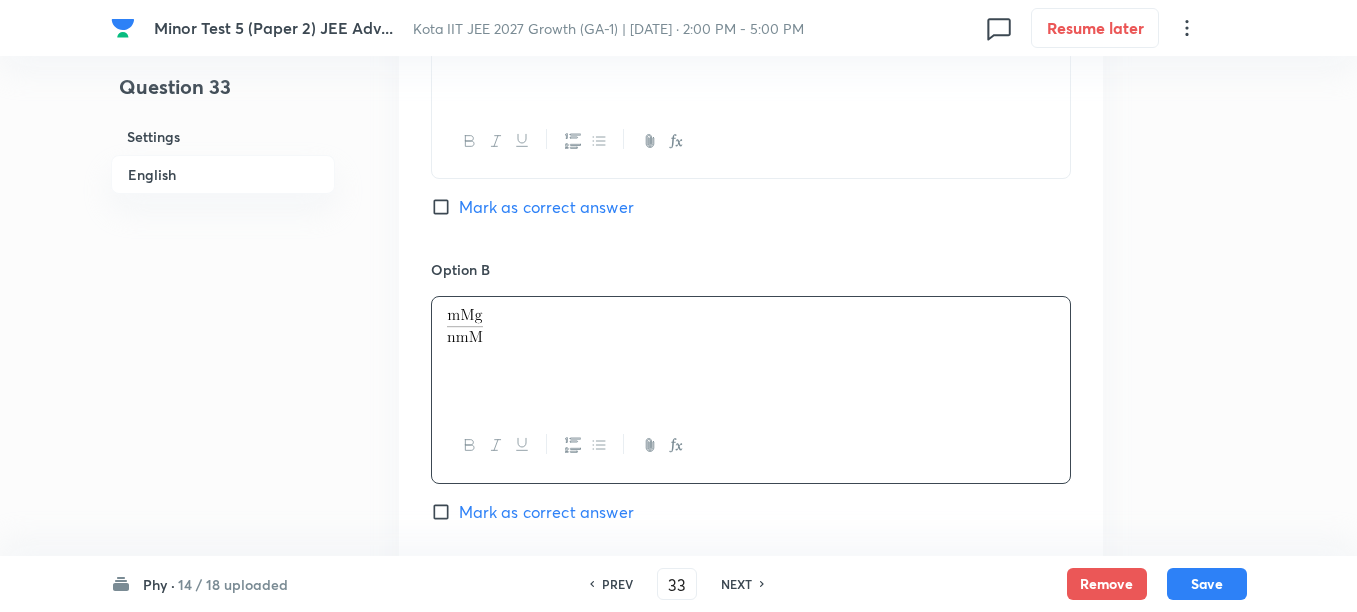 scroll, scrollTop: 1375, scrollLeft: 0, axis: vertical 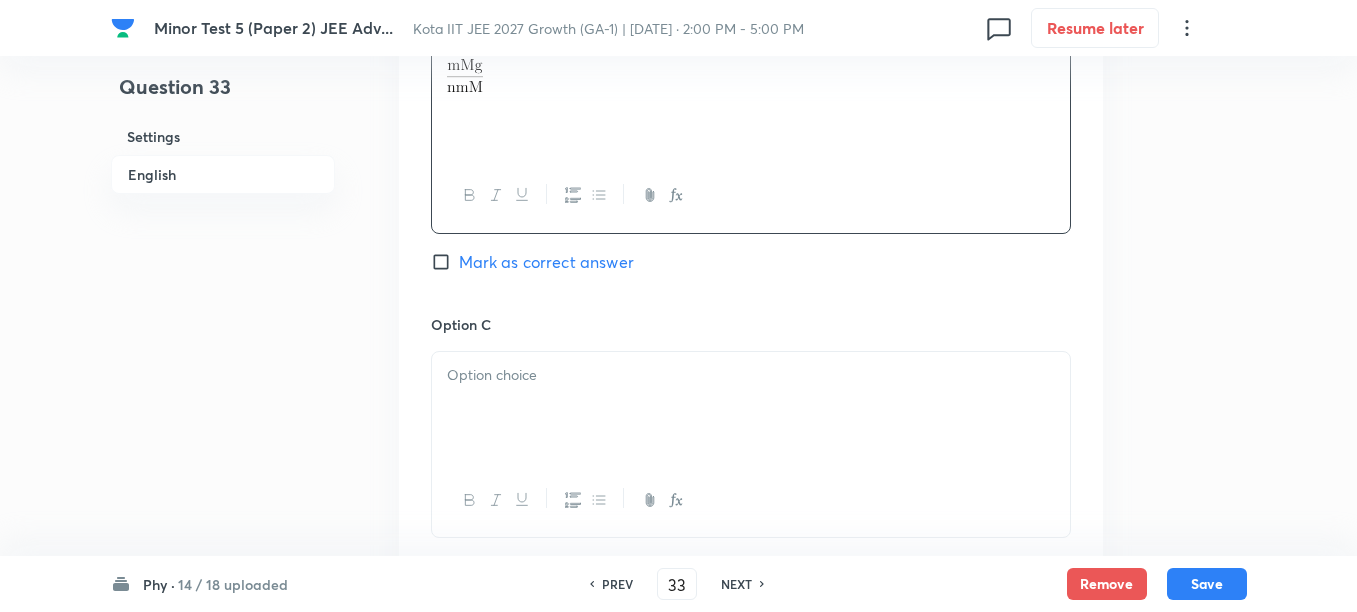 click at bounding box center (751, 408) 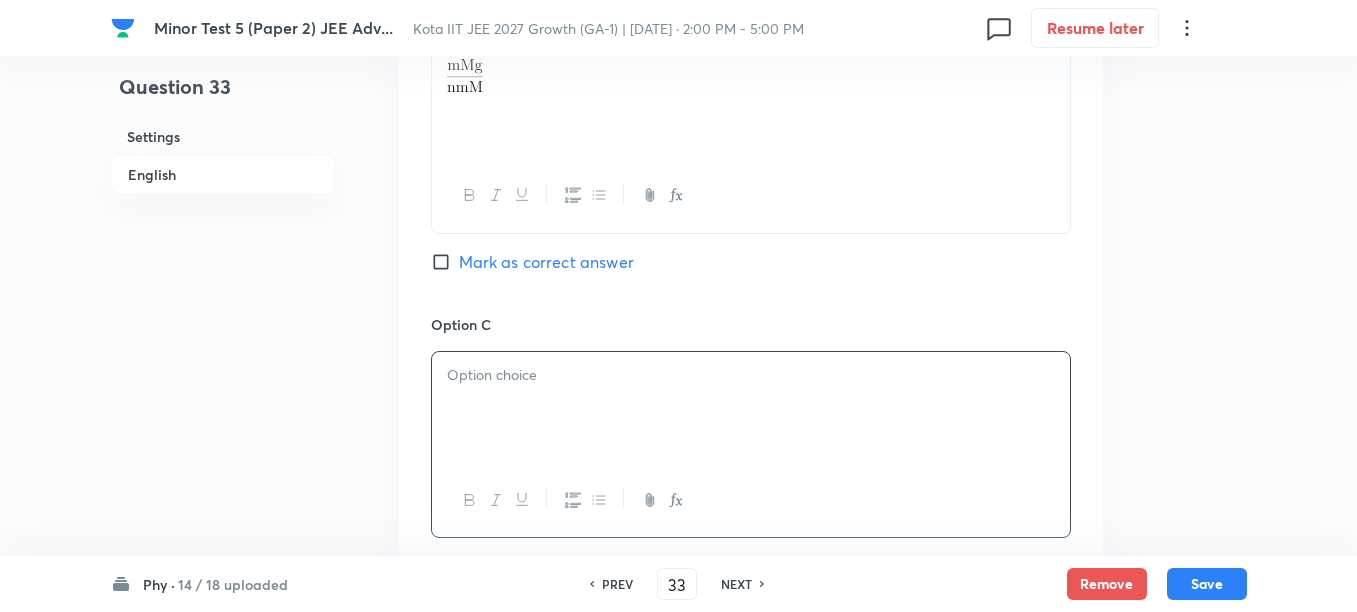 type 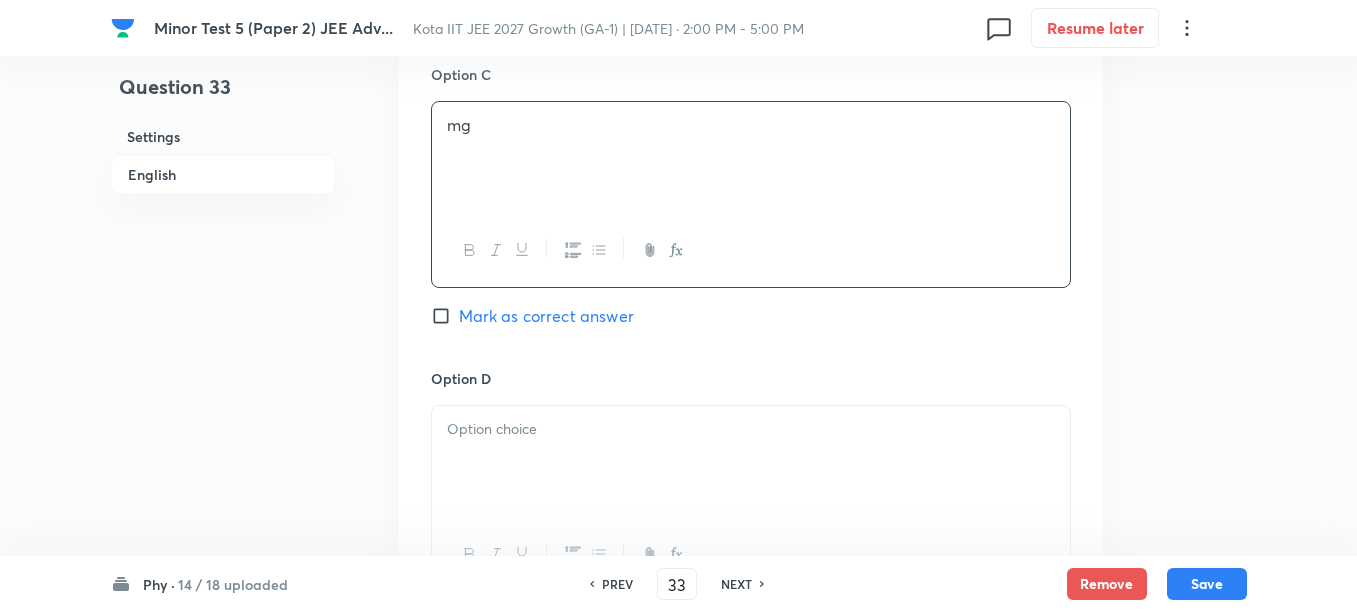 click at bounding box center (751, 462) 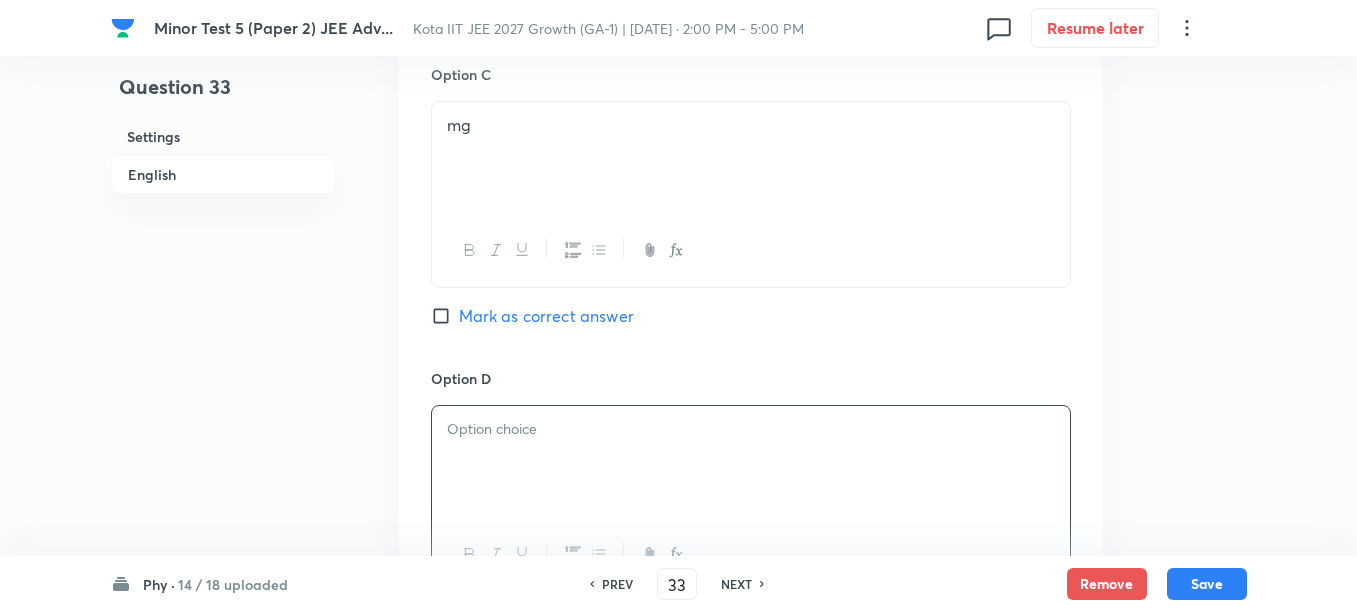 scroll, scrollTop: 1875, scrollLeft: 0, axis: vertical 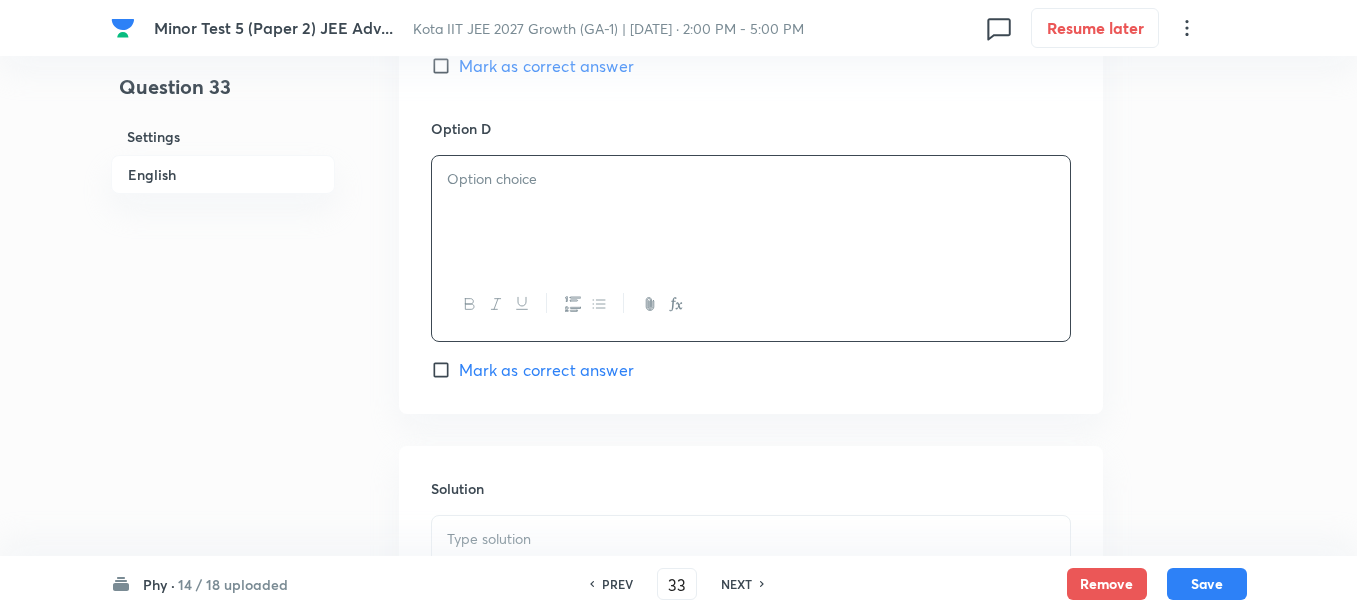 type 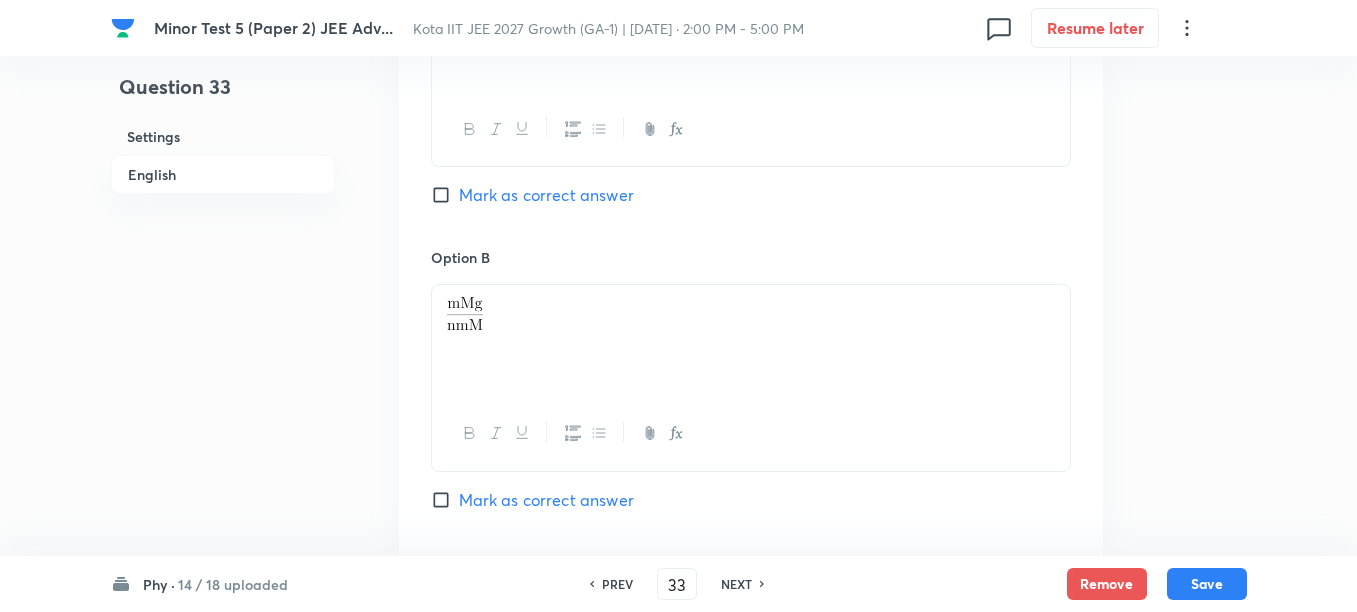 scroll, scrollTop: 1125, scrollLeft: 0, axis: vertical 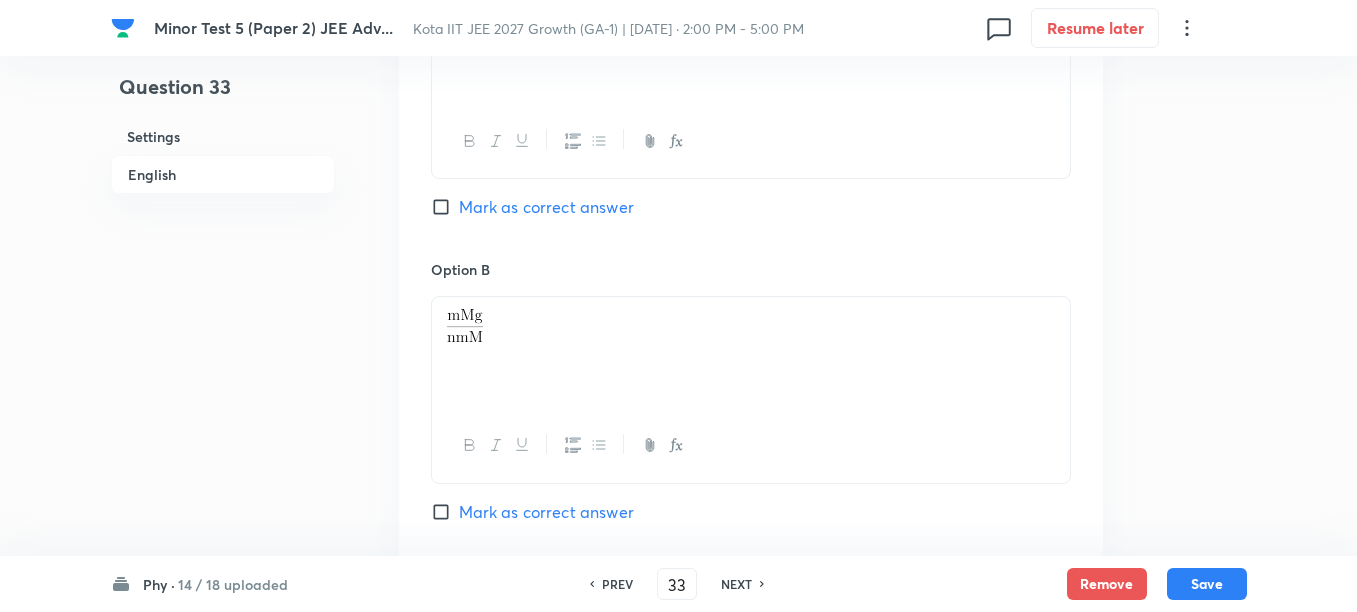 click on "Mark as correct answer" at bounding box center [546, 207] 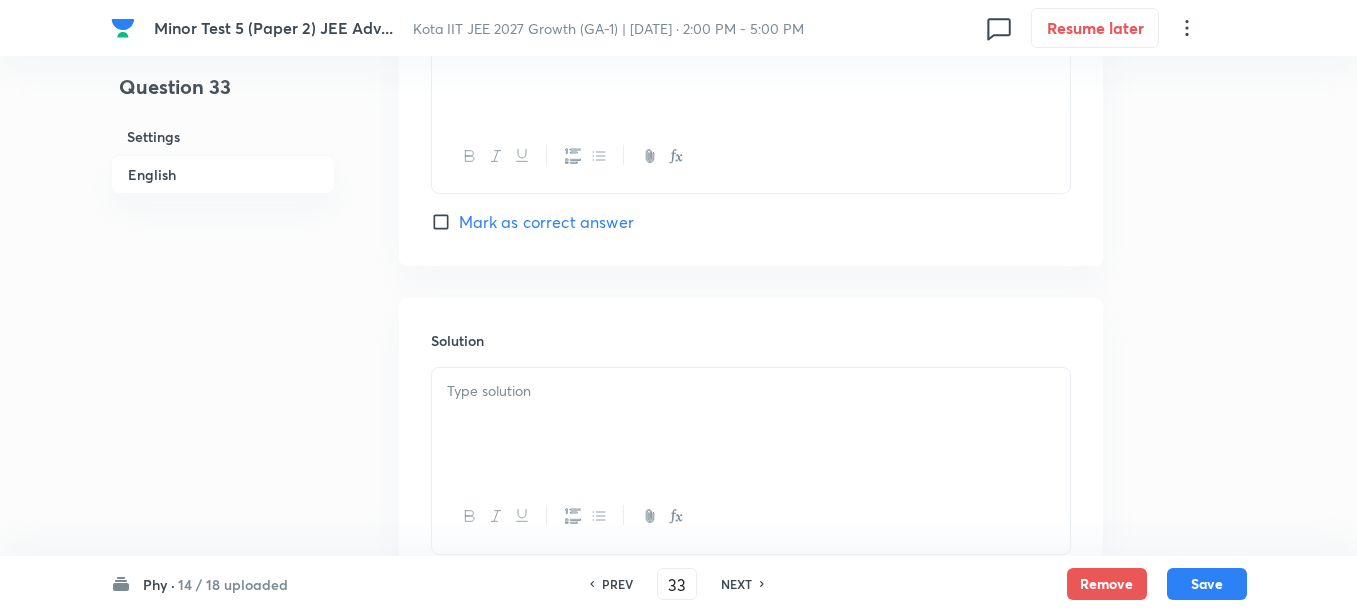 scroll, scrollTop: 2174, scrollLeft: 0, axis: vertical 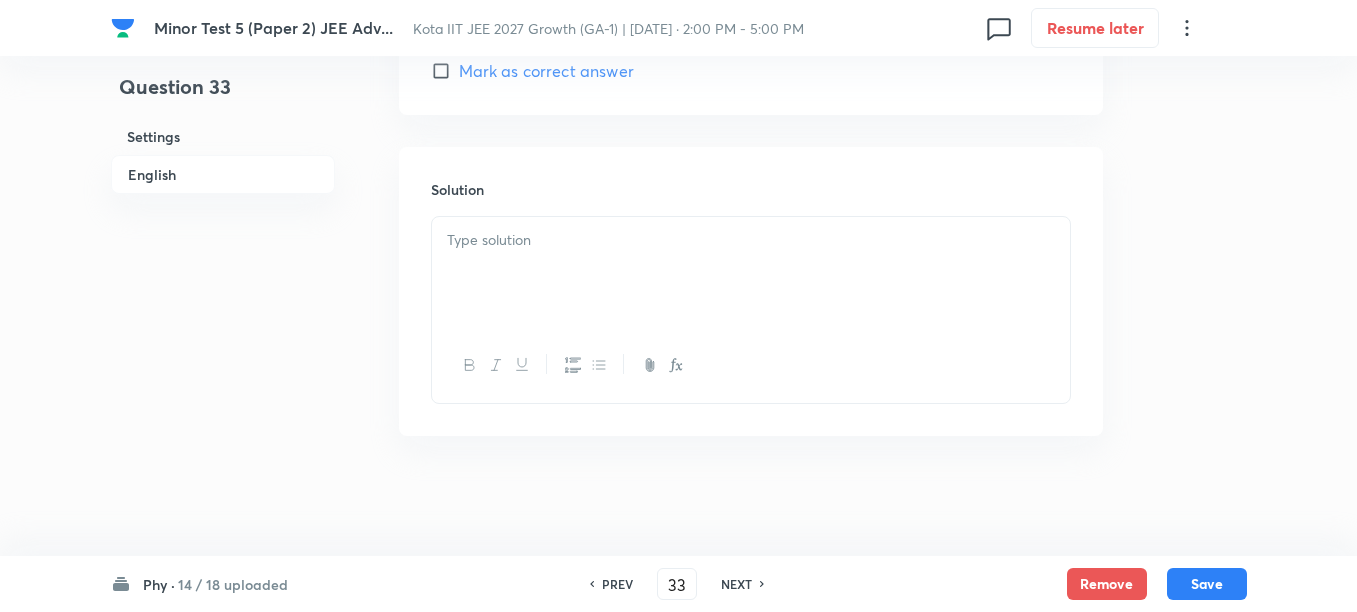 click at bounding box center (751, 273) 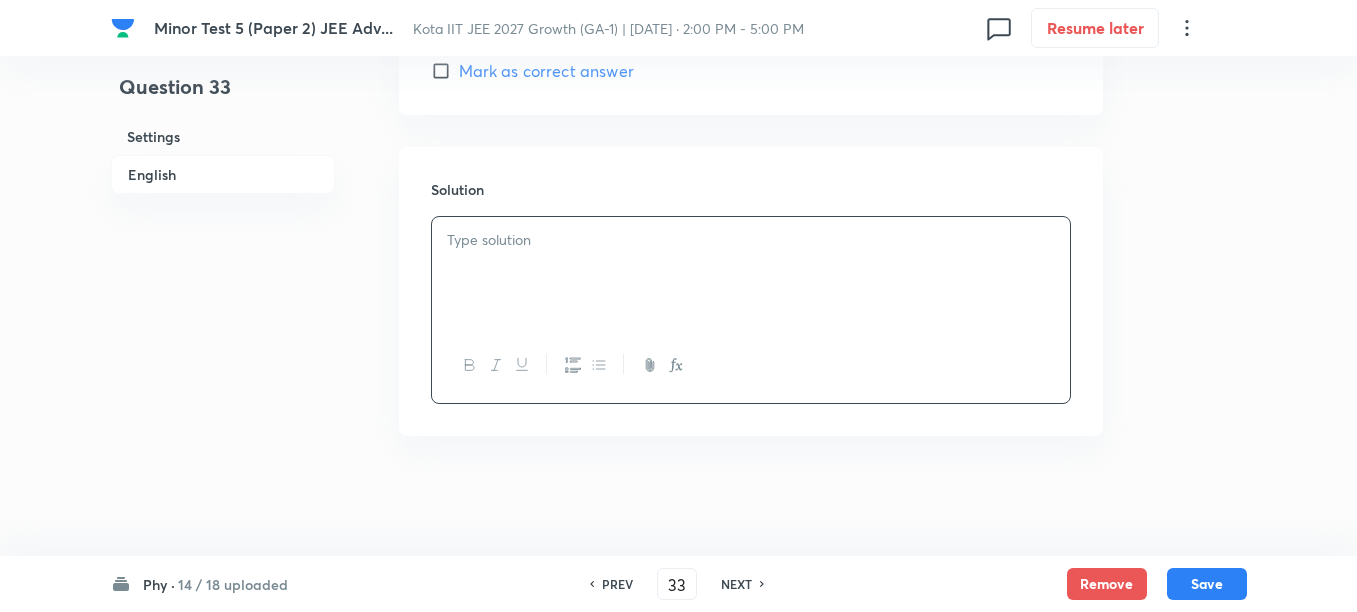 type 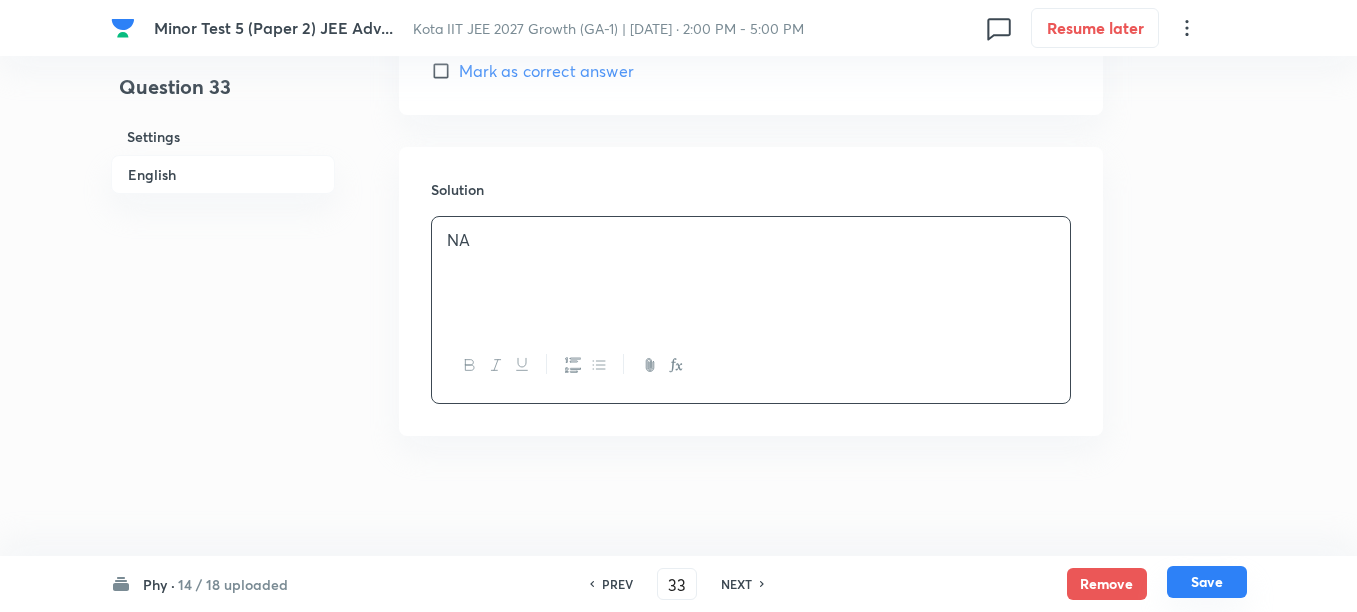 click on "Save" at bounding box center (1207, 582) 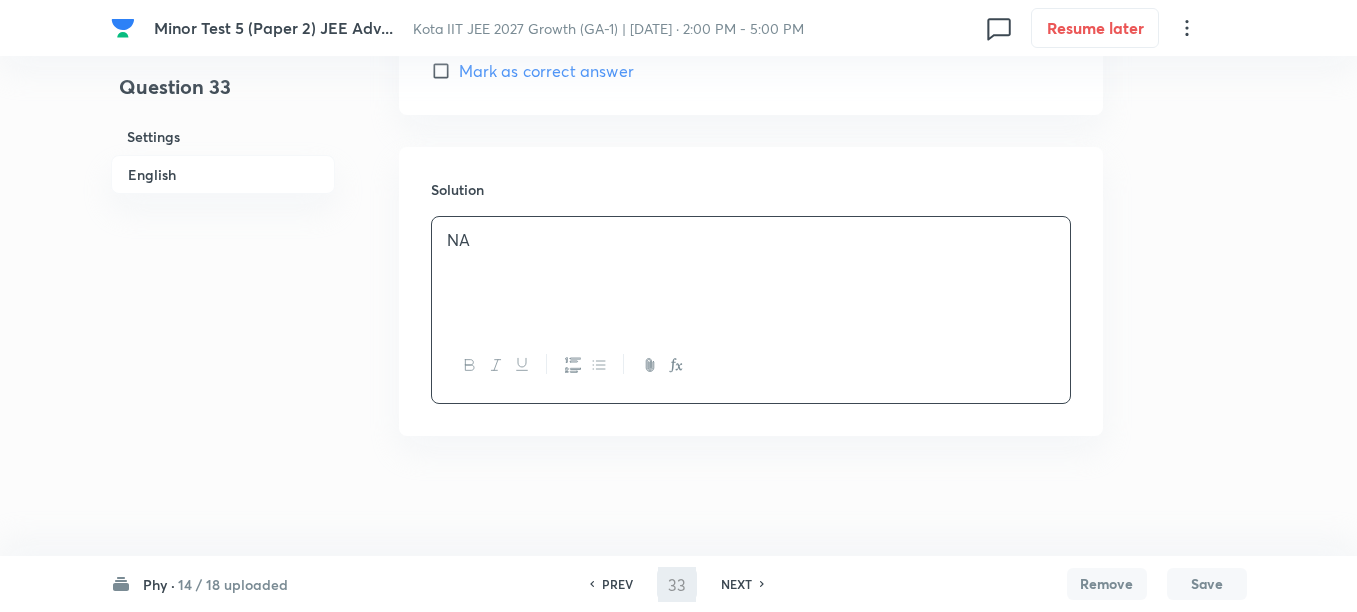 type on "34" 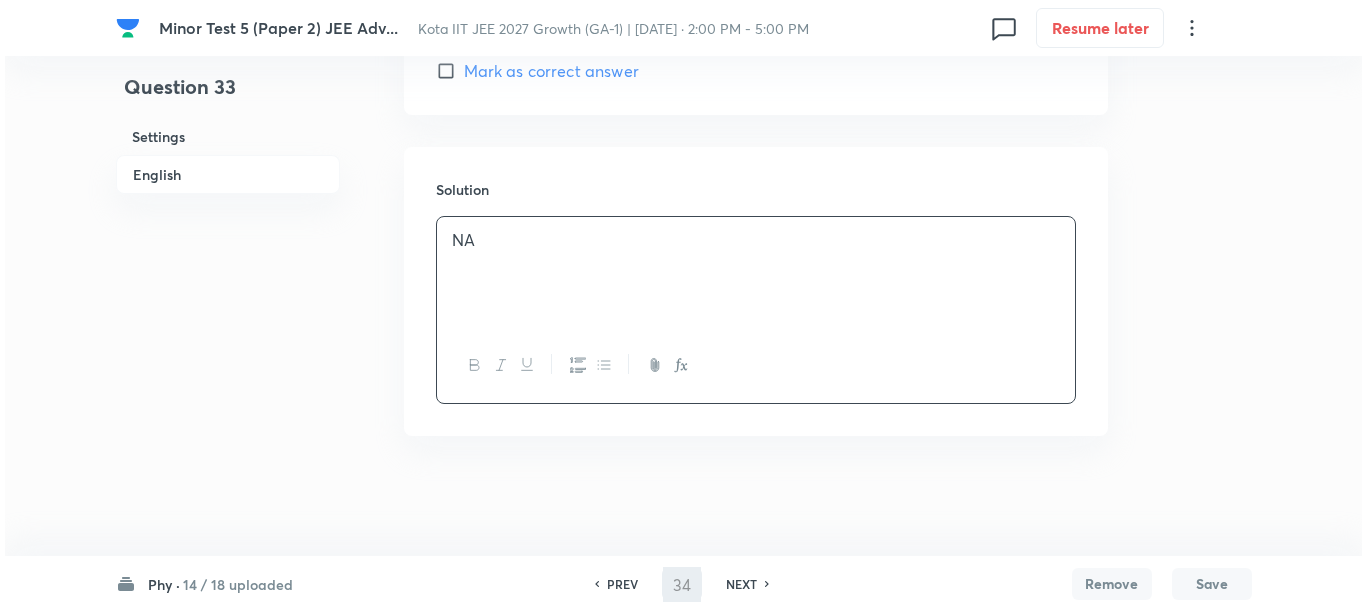 scroll, scrollTop: 0, scrollLeft: 0, axis: both 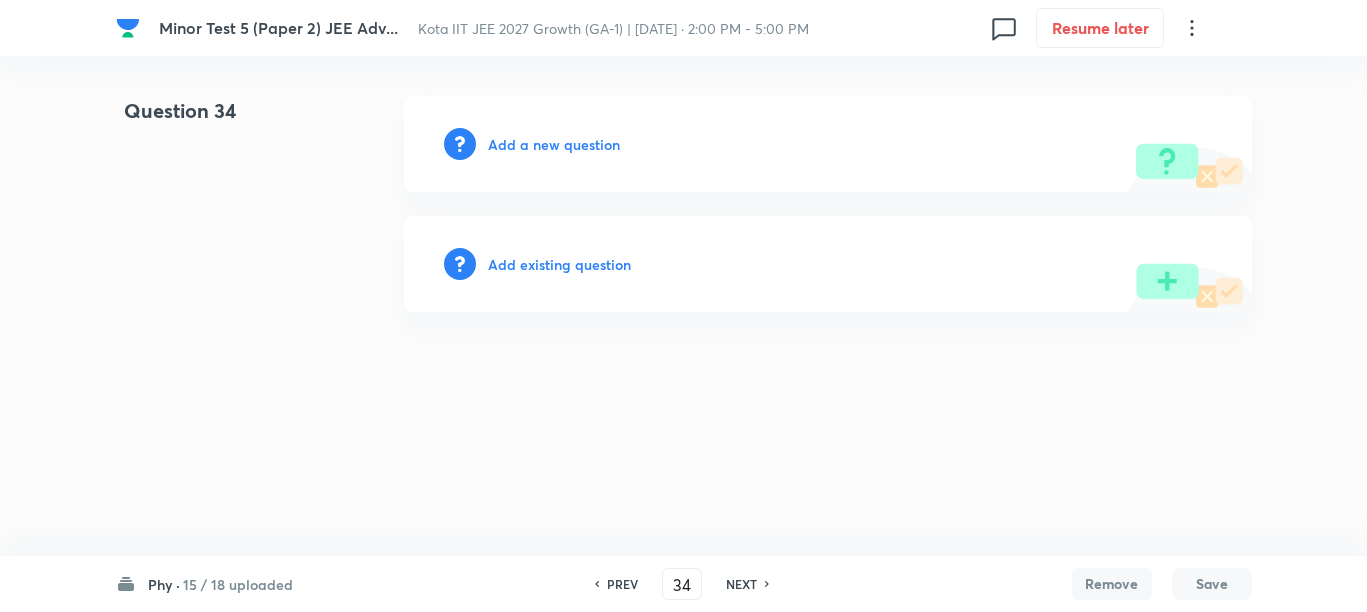 click on "Add a new question" at bounding box center [554, 144] 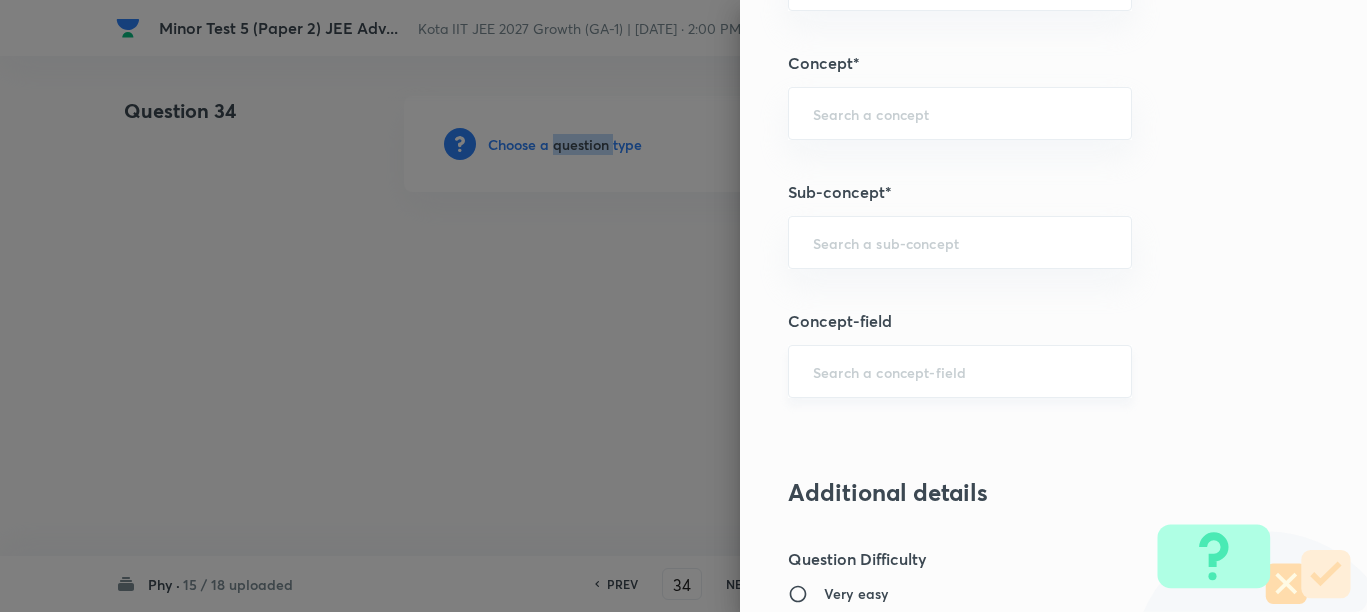 scroll, scrollTop: 1250, scrollLeft: 0, axis: vertical 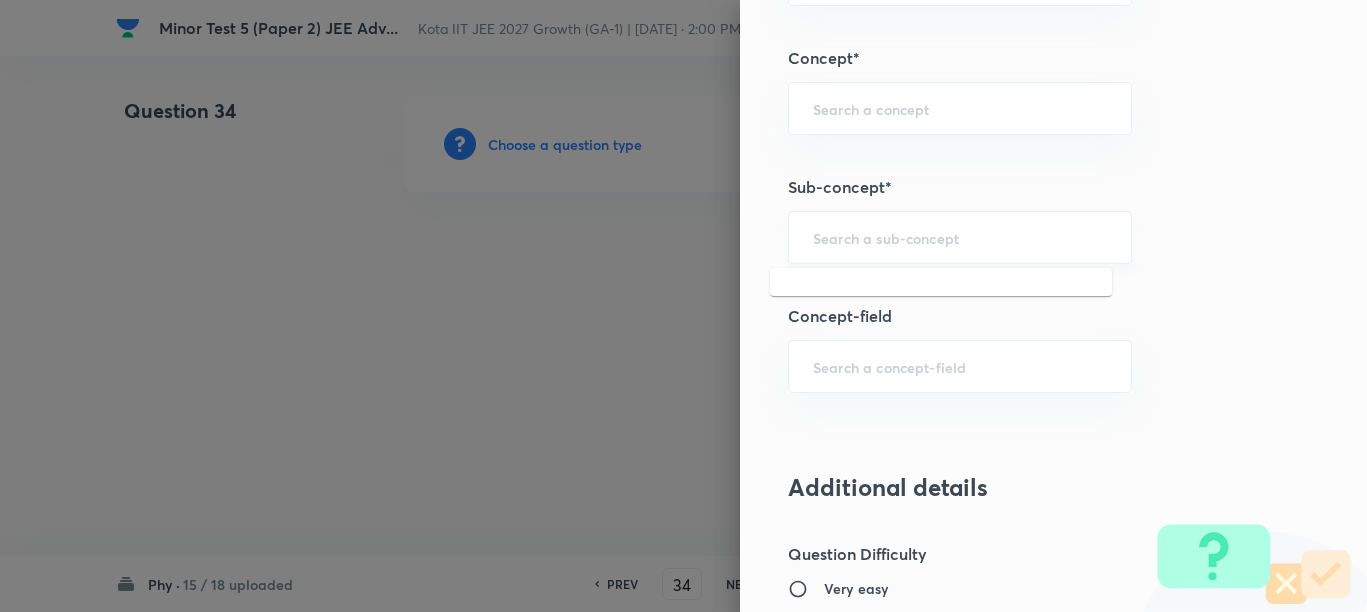 click at bounding box center [960, 237] 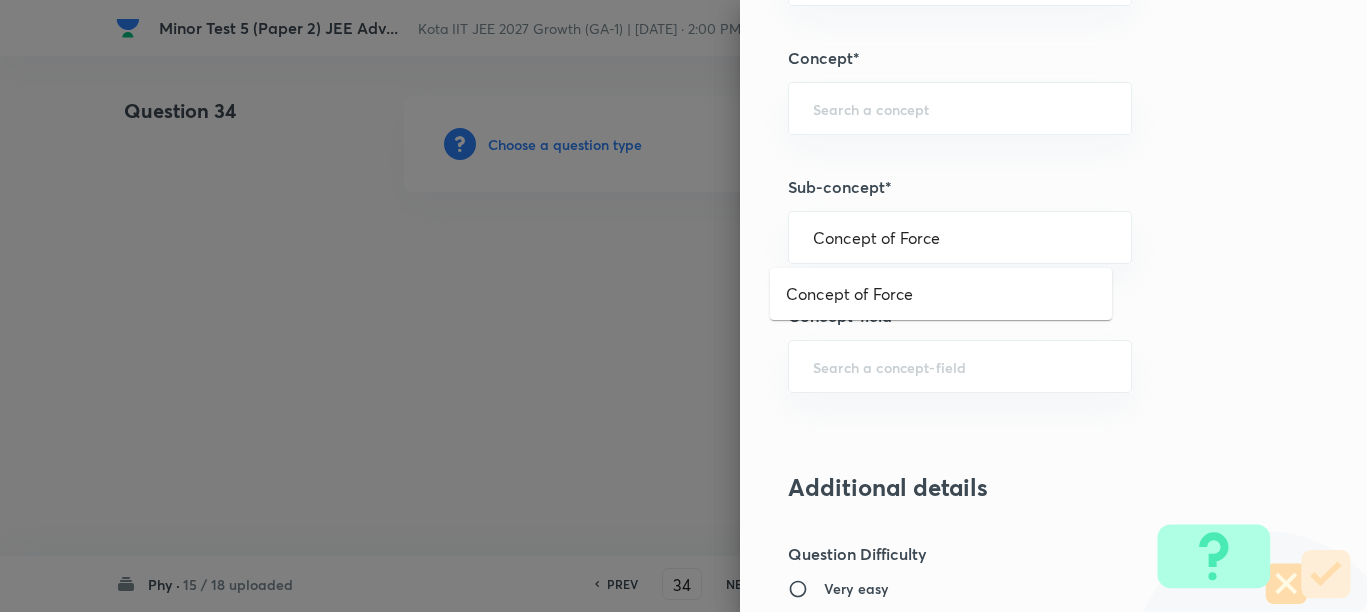 click on "Concept of Force" at bounding box center (941, 294) 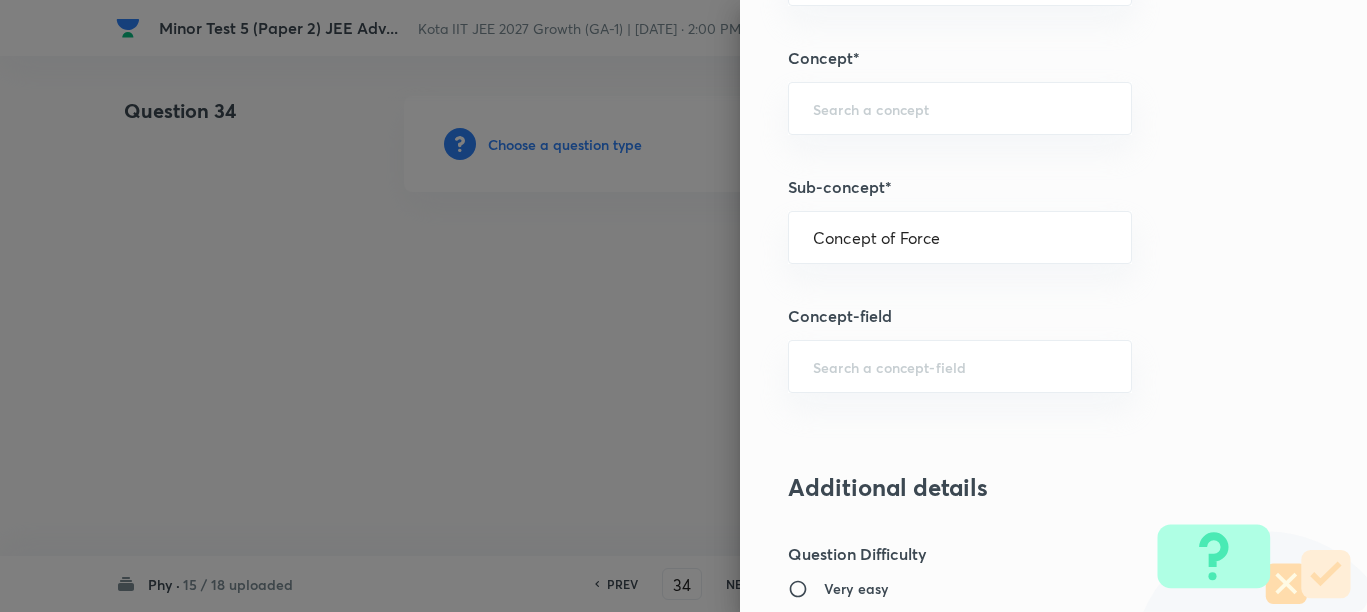 type on "Physics" 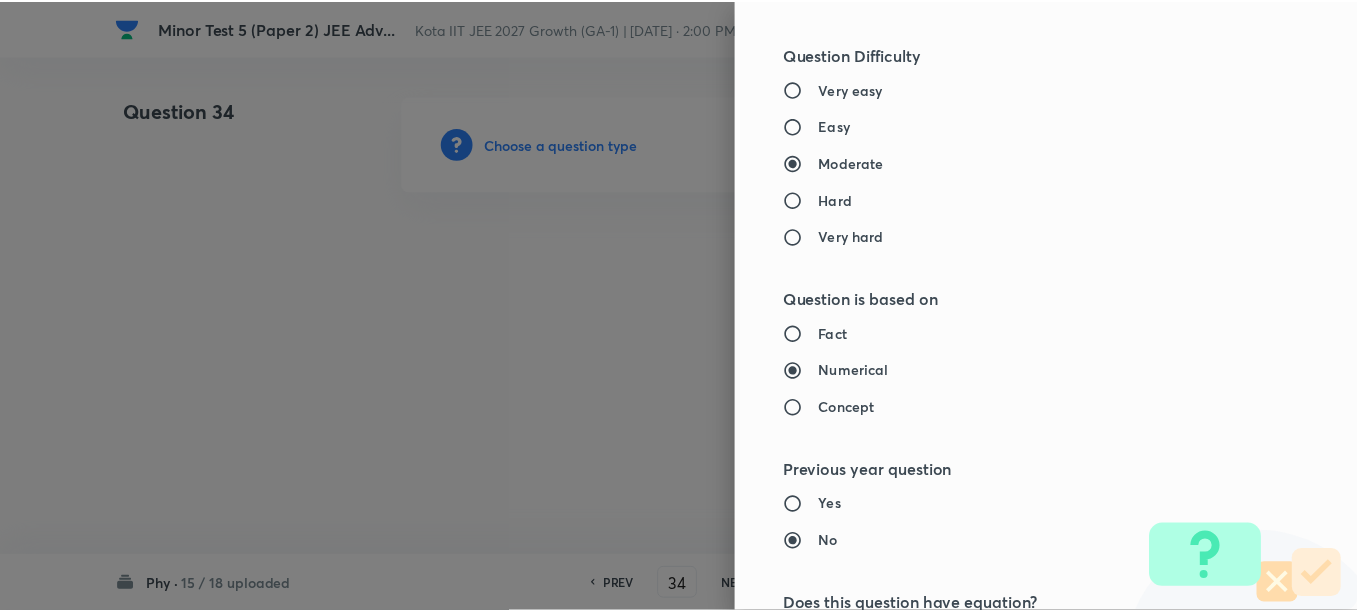 scroll, scrollTop: 2248, scrollLeft: 0, axis: vertical 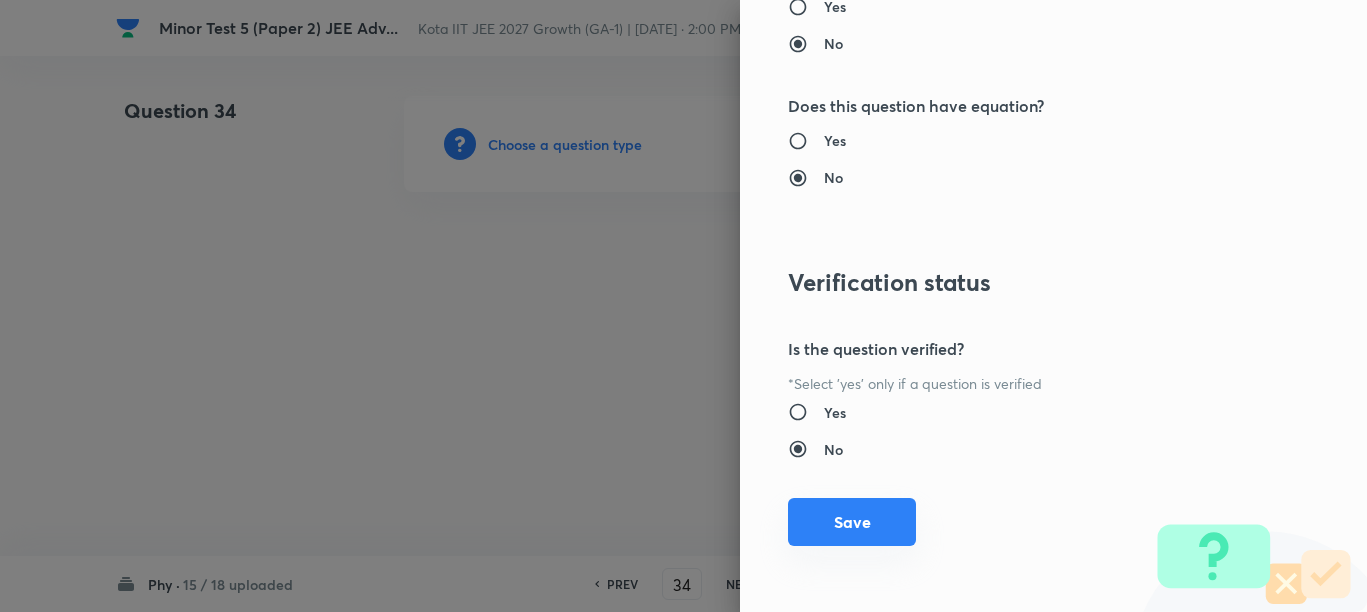 click on "Save" at bounding box center [852, 522] 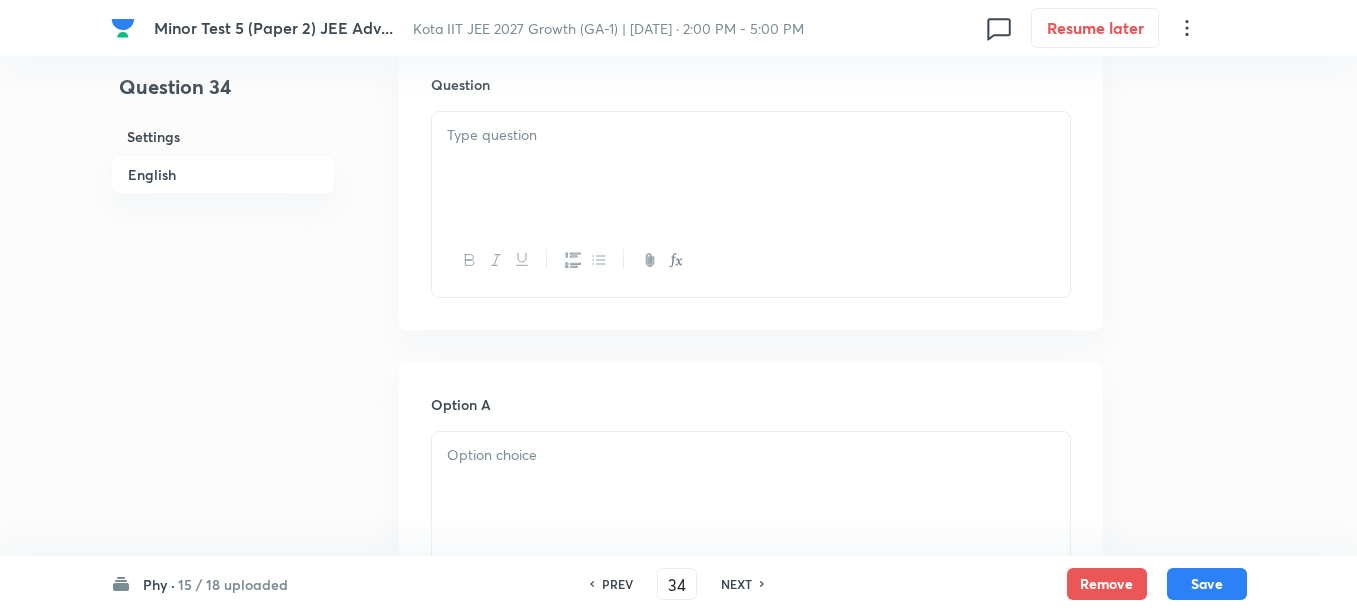 scroll, scrollTop: 625, scrollLeft: 0, axis: vertical 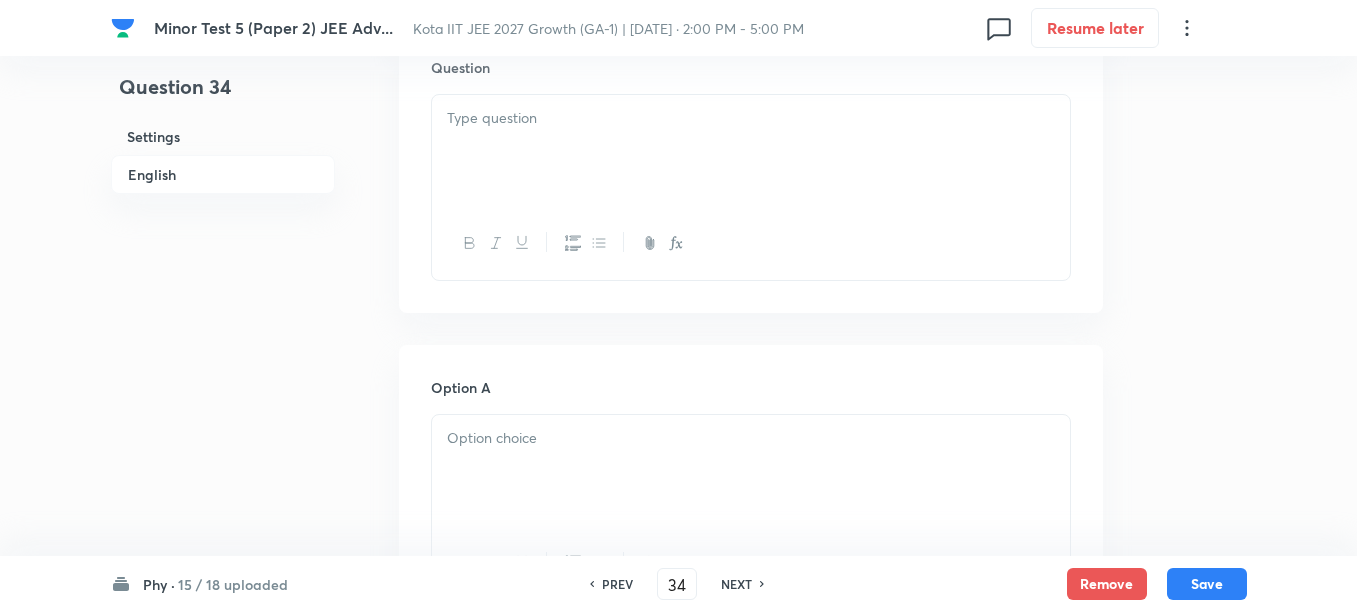click at bounding box center (751, 151) 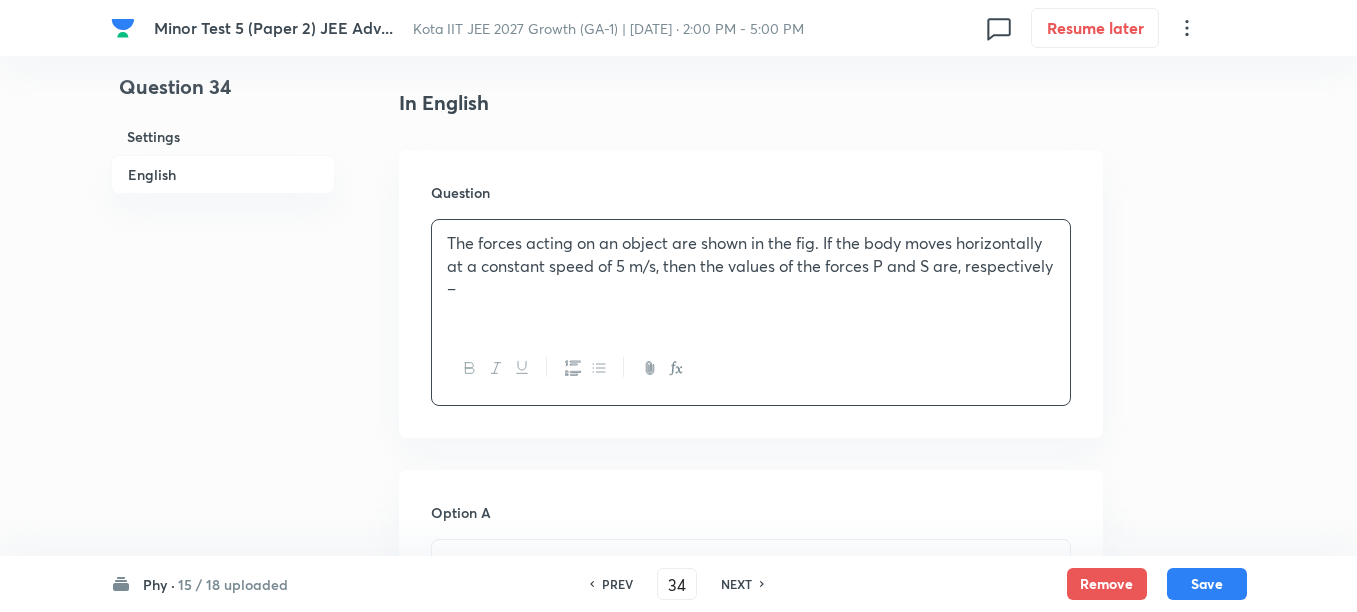 scroll, scrollTop: 625, scrollLeft: 0, axis: vertical 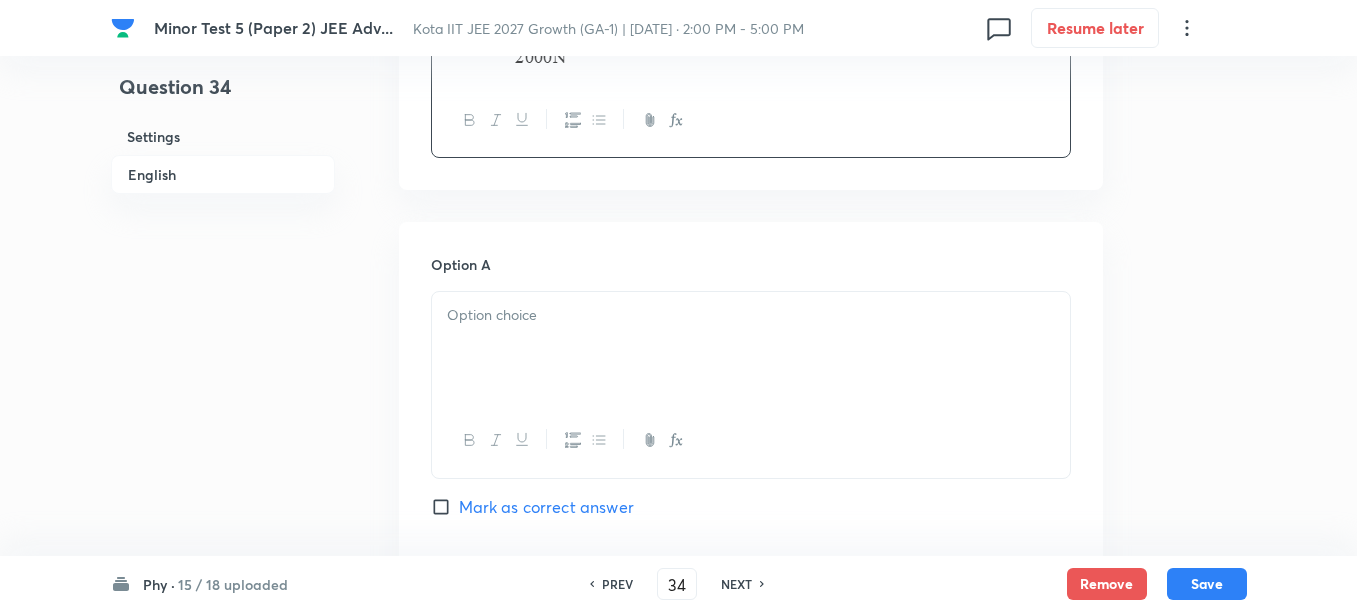 click at bounding box center [751, 315] 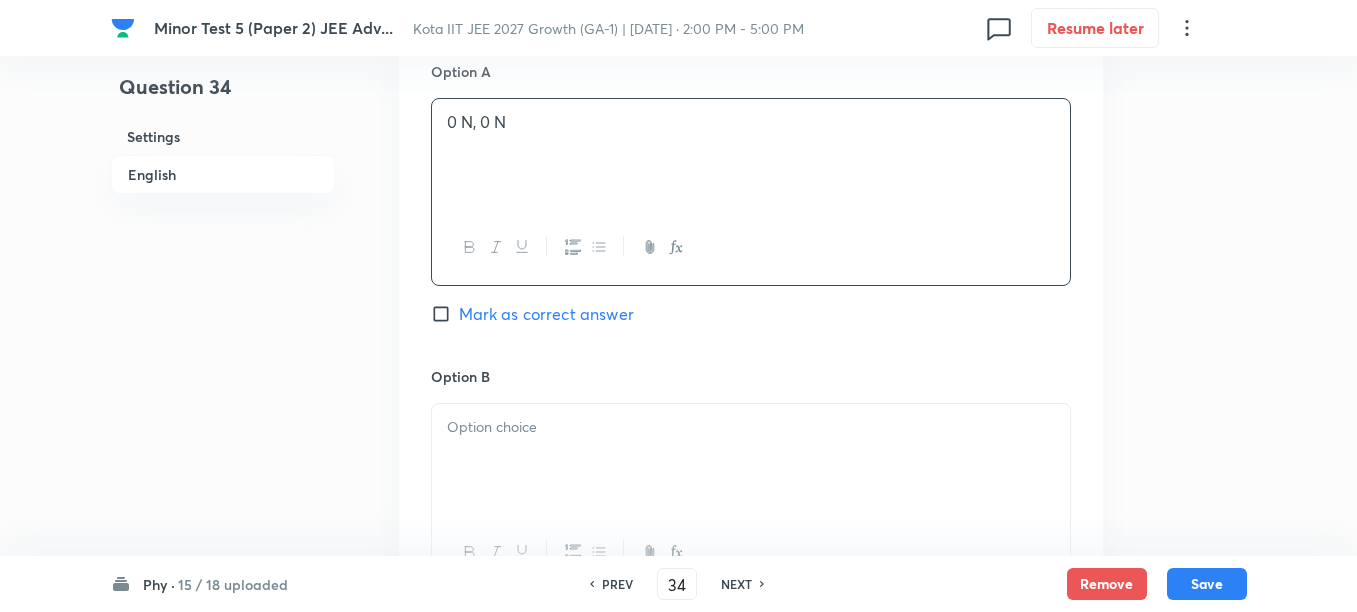 scroll, scrollTop: 1125, scrollLeft: 0, axis: vertical 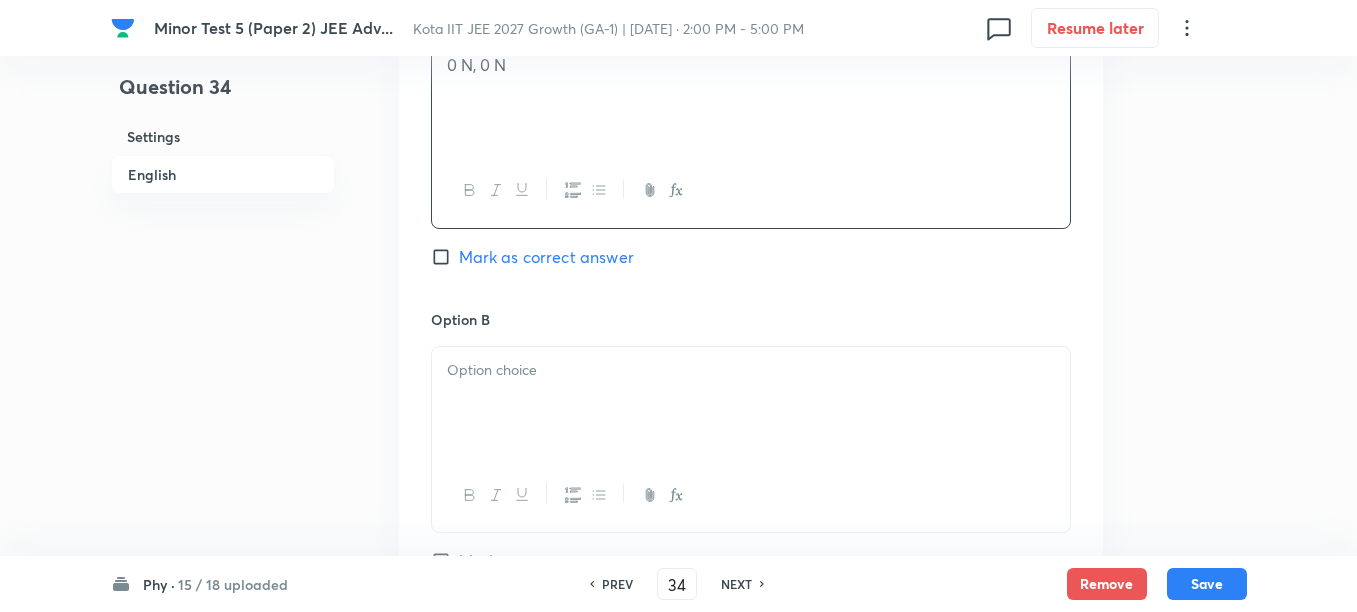 click at bounding box center [751, 403] 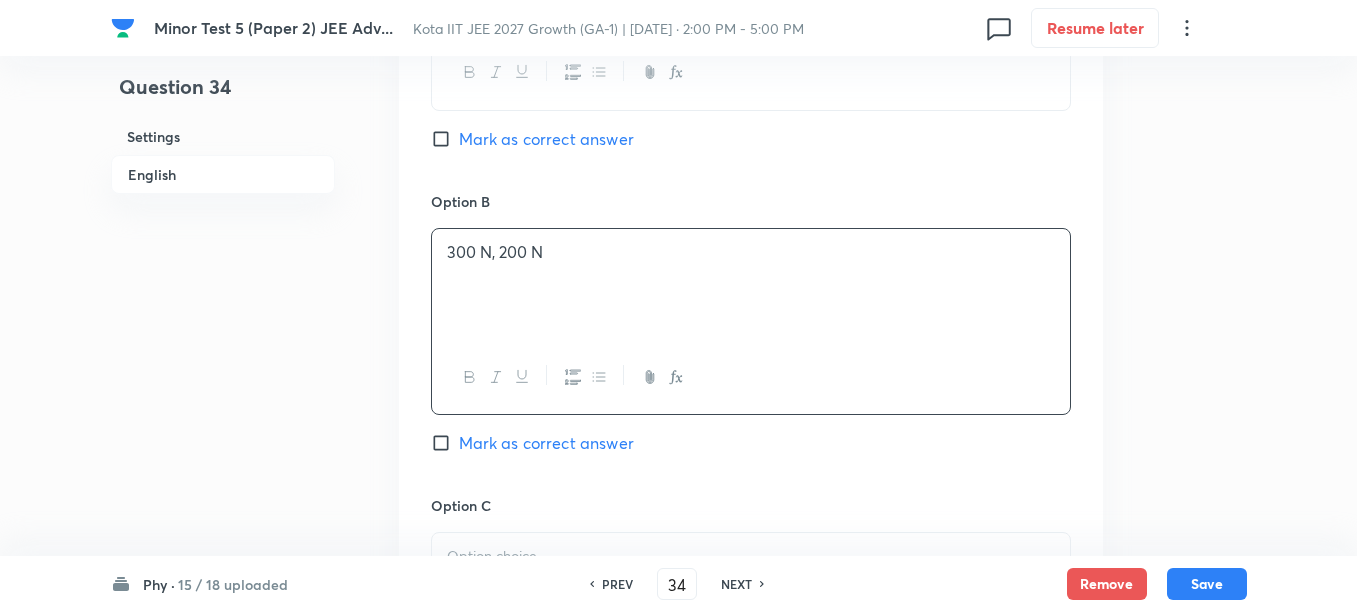 scroll, scrollTop: 1375, scrollLeft: 0, axis: vertical 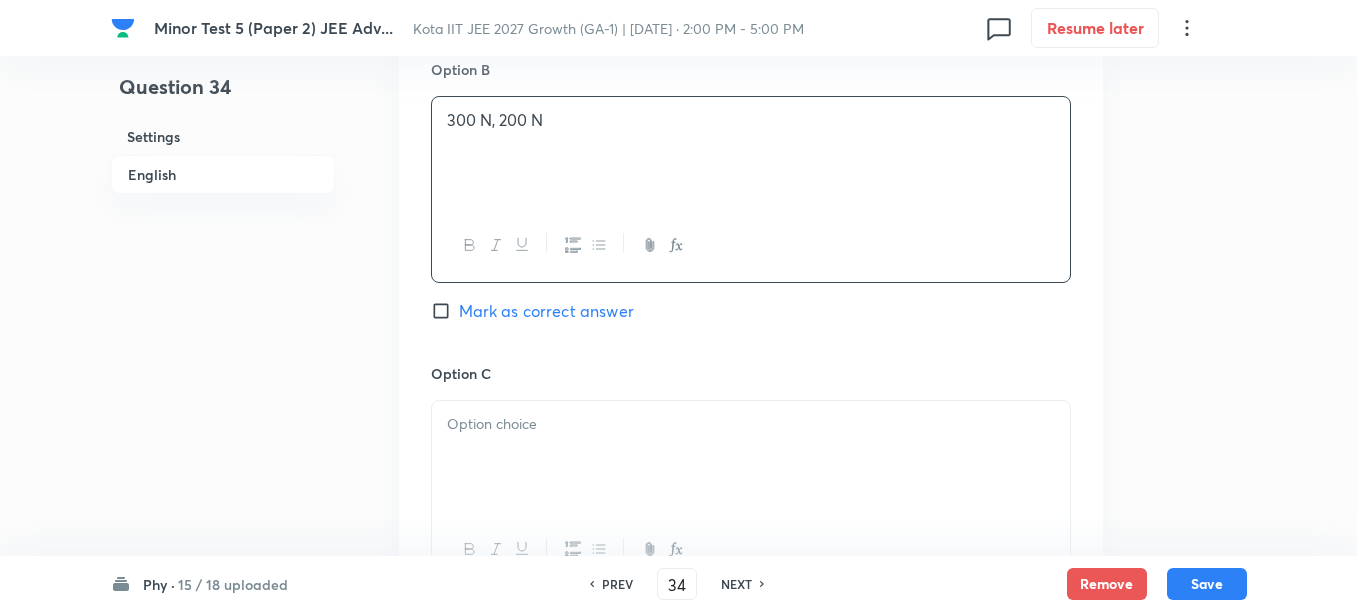 click at bounding box center [751, 457] 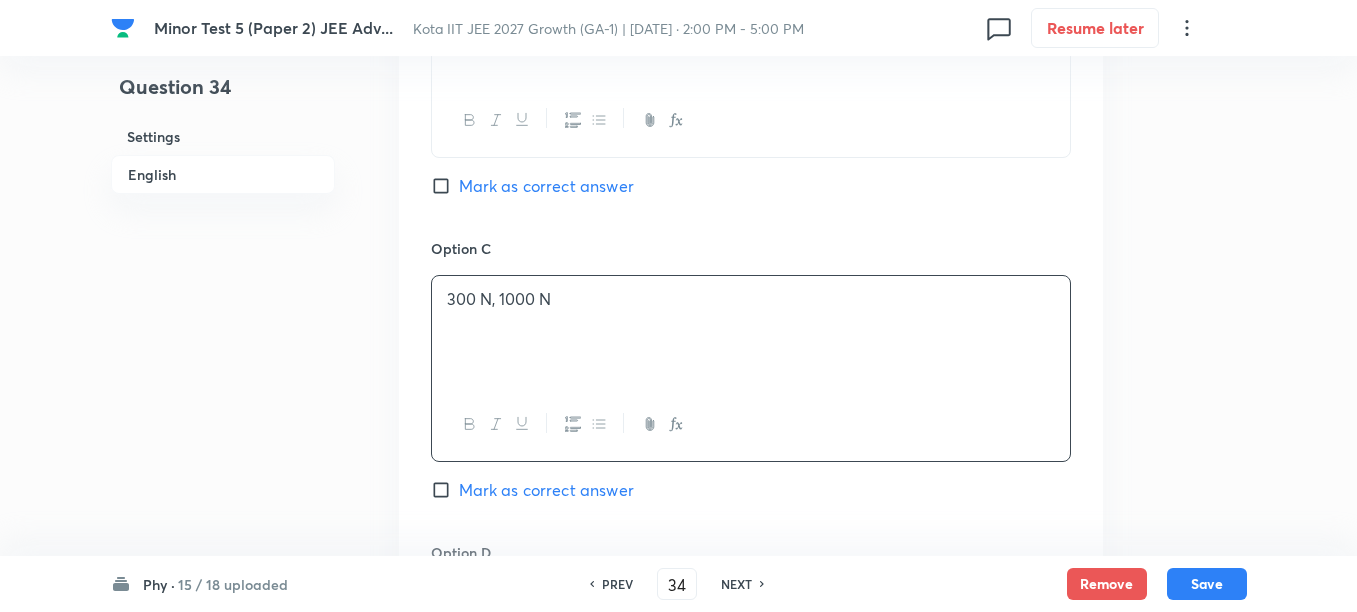 scroll, scrollTop: 1750, scrollLeft: 0, axis: vertical 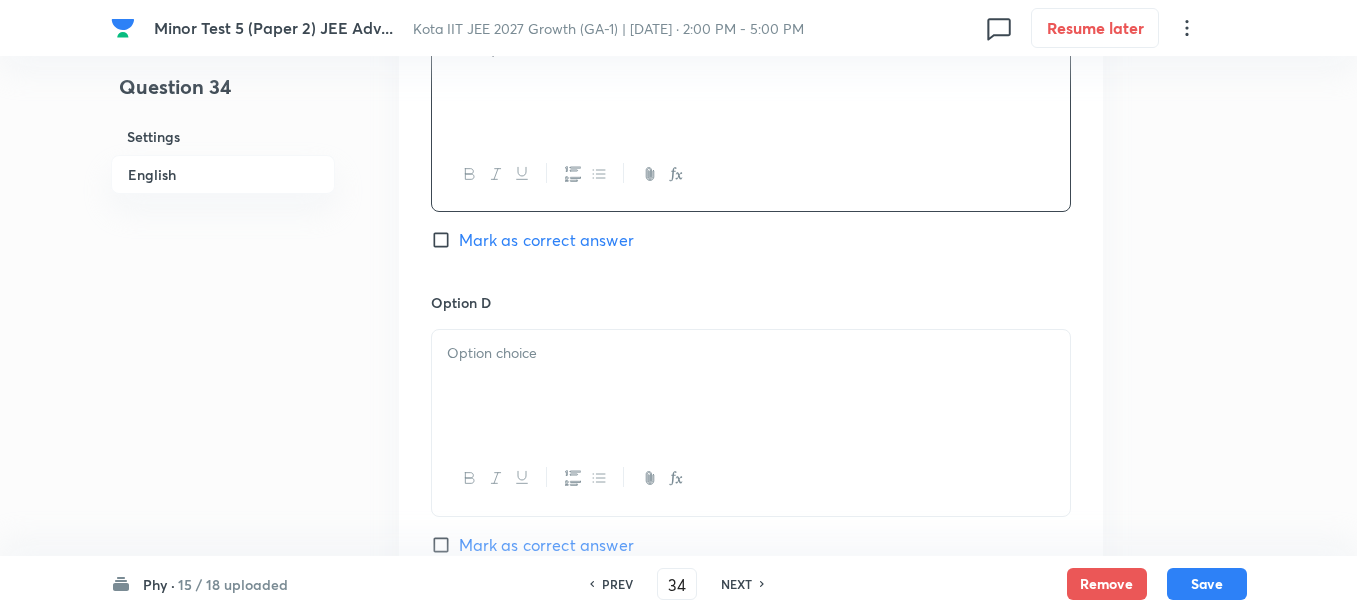 click at bounding box center [751, 386] 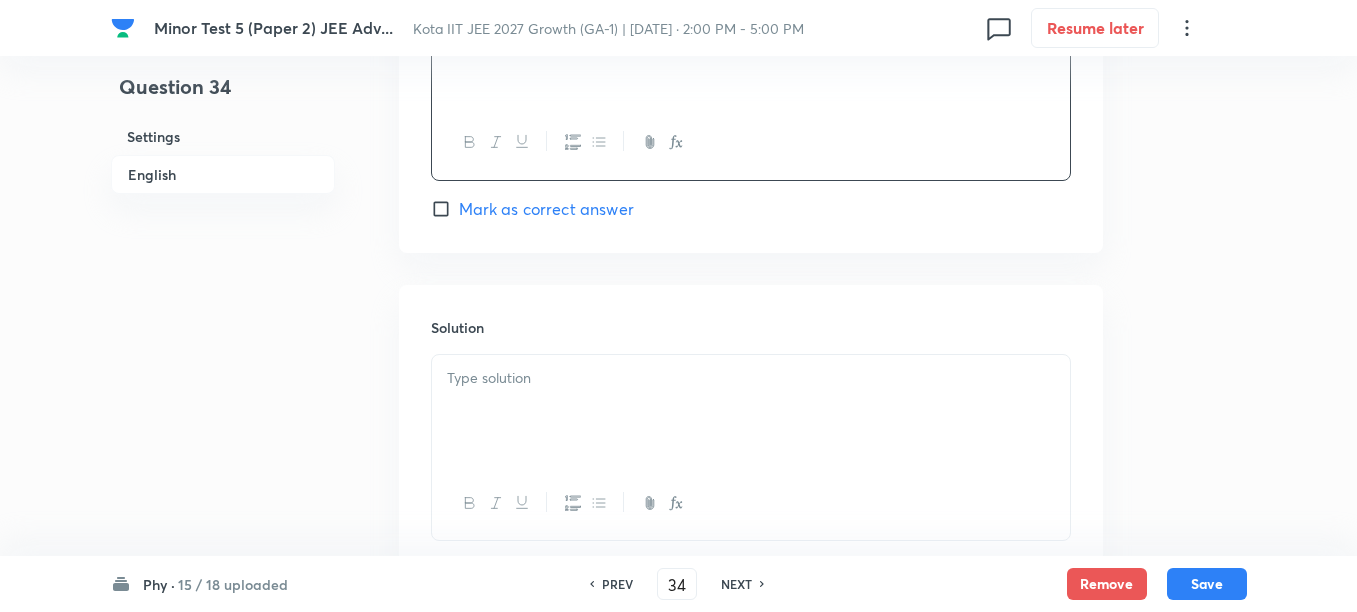 scroll, scrollTop: 2125, scrollLeft: 0, axis: vertical 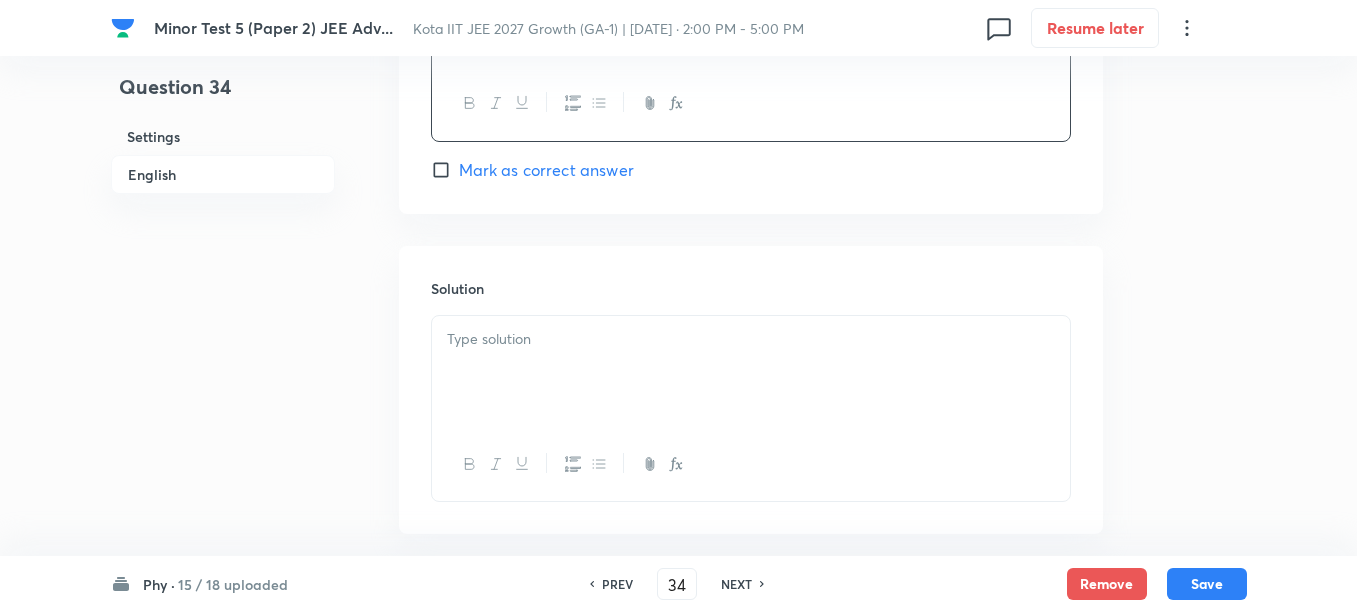 click at bounding box center [751, 372] 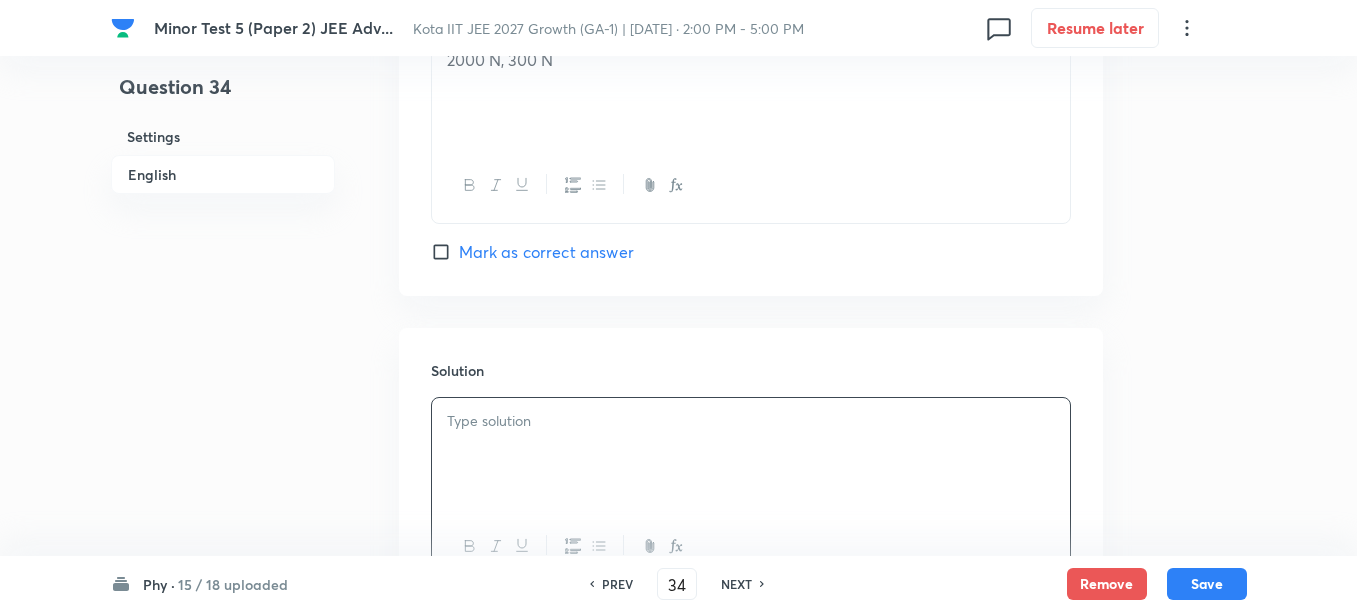 scroll, scrollTop: 1875, scrollLeft: 0, axis: vertical 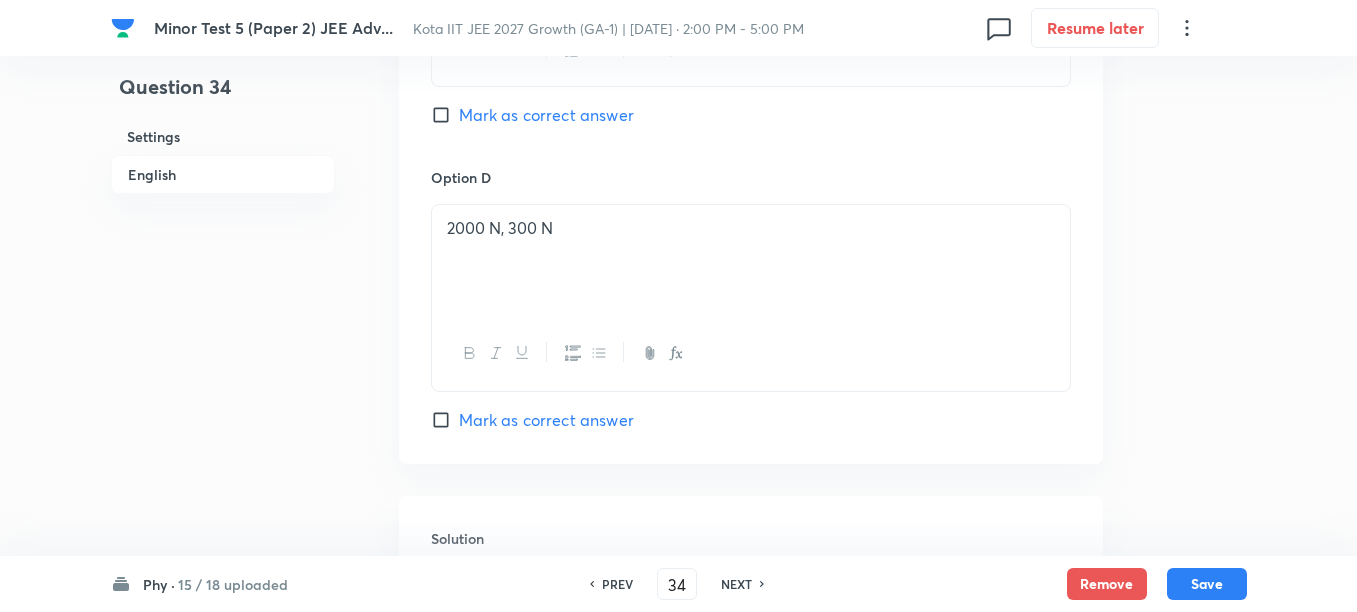 click on "Mark as correct answer" at bounding box center [546, 115] 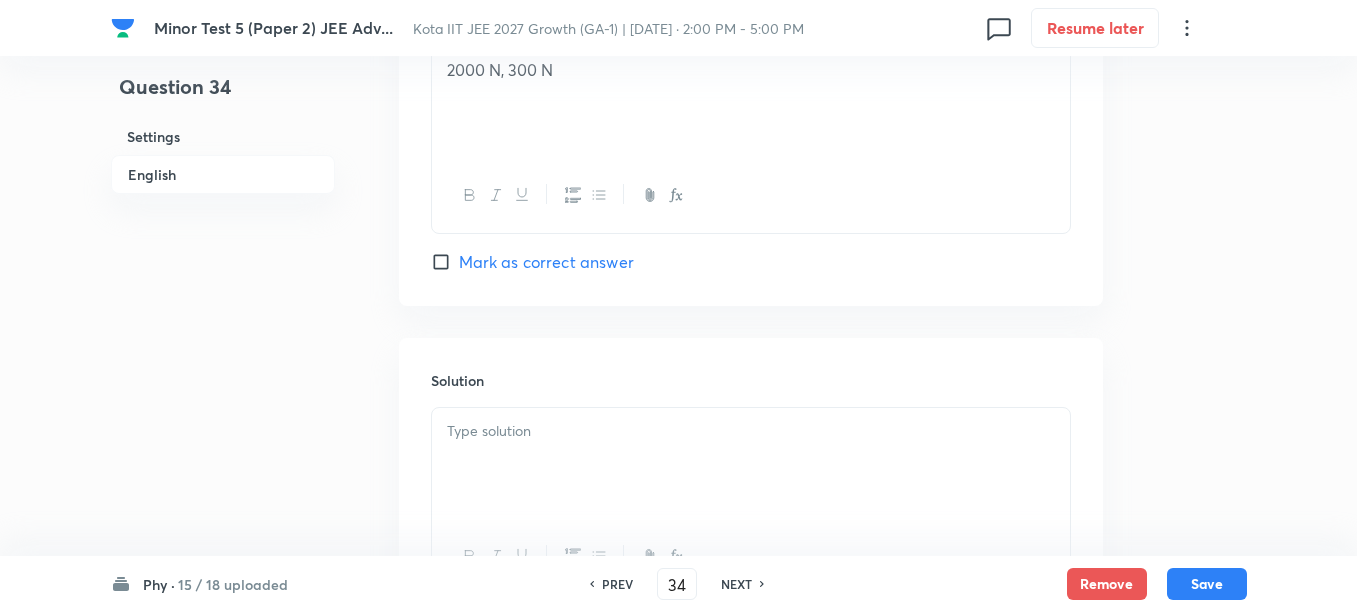 scroll, scrollTop: 2223, scrollLeft: 0, axis: vertical 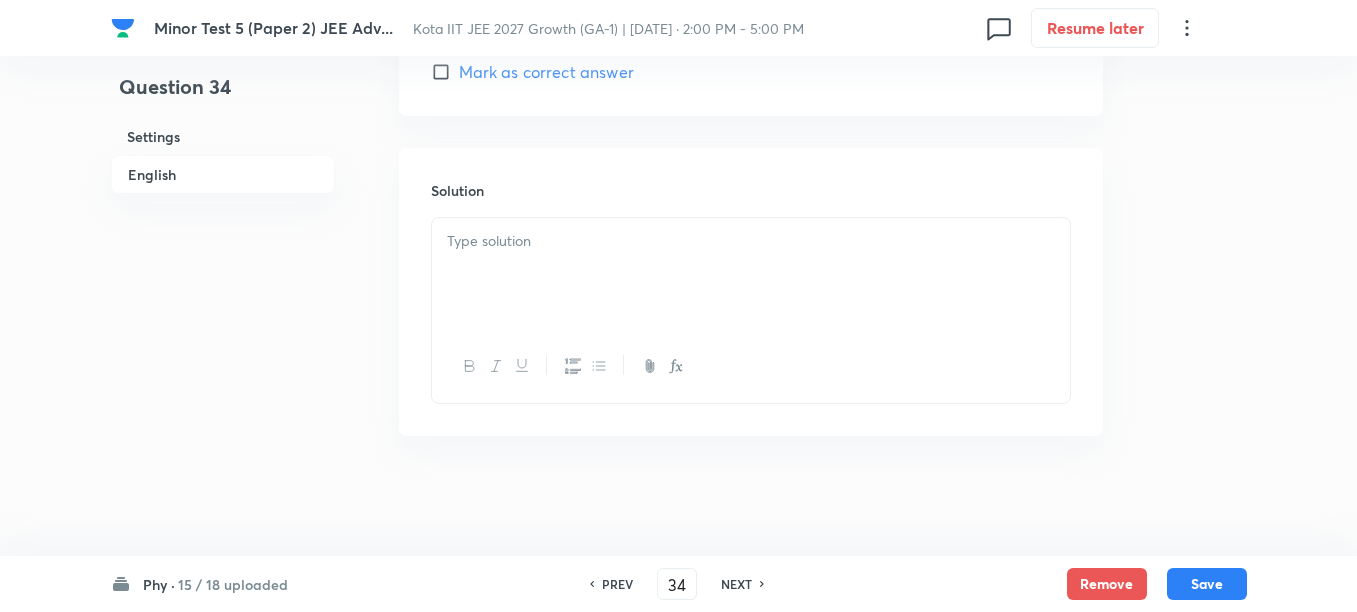 click at bounding box center (751, 274) 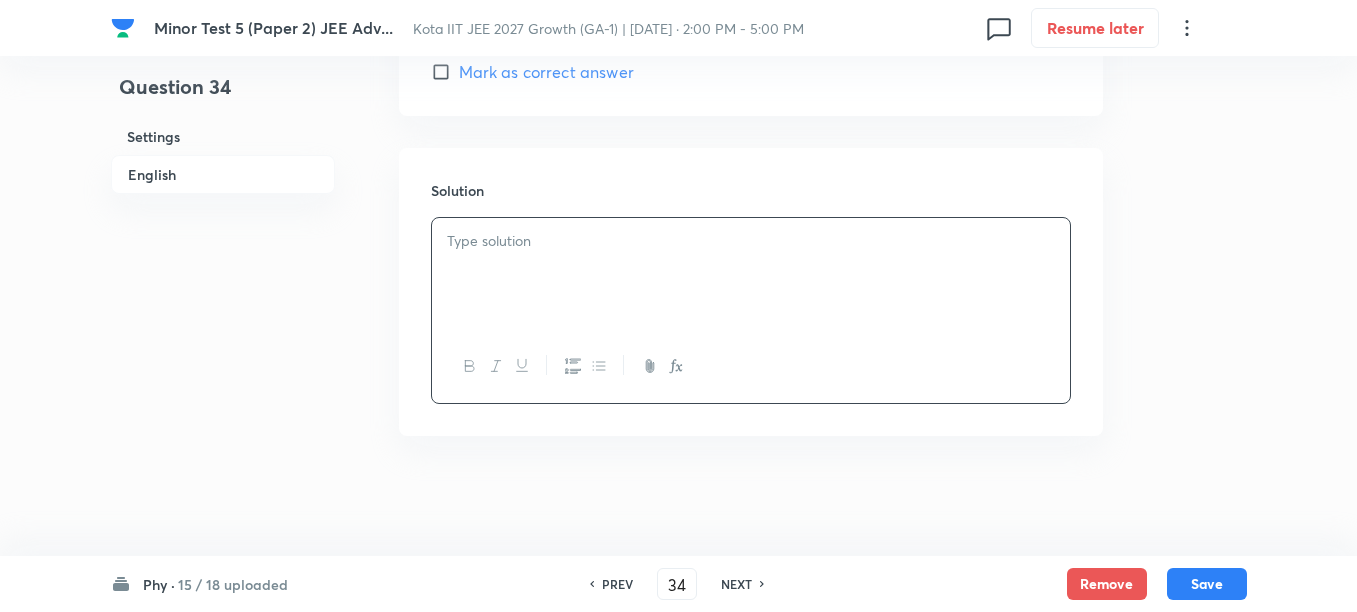 type 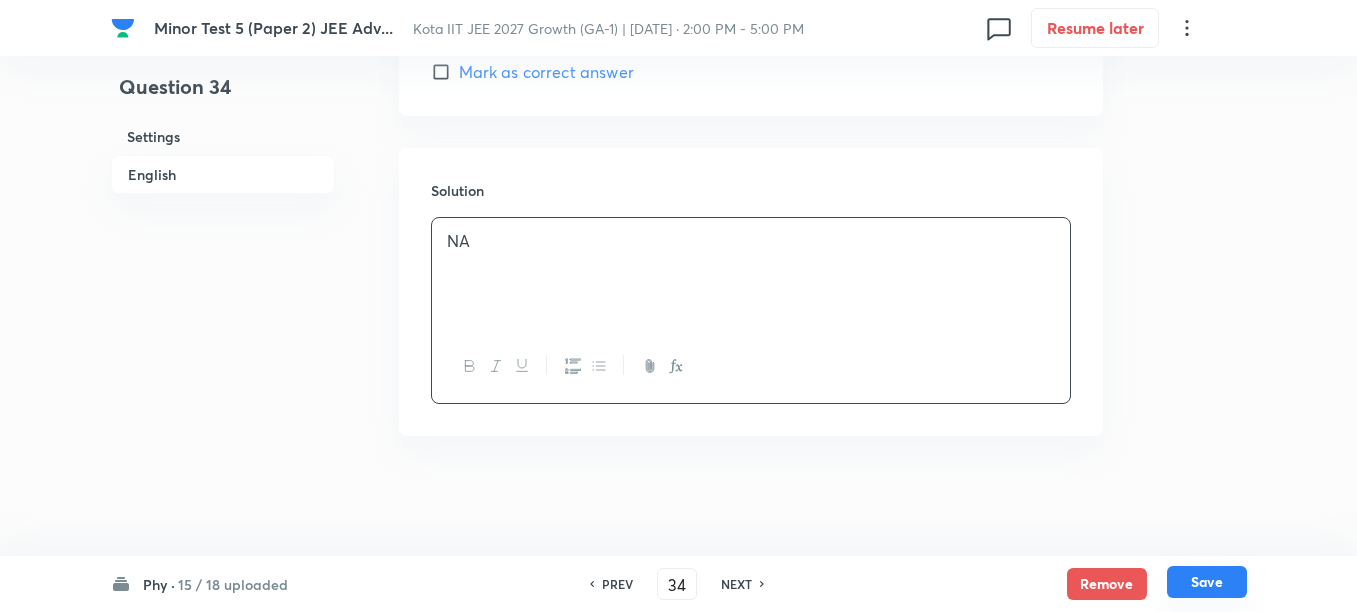 click on "Save" at bounding box center [1207, 582] 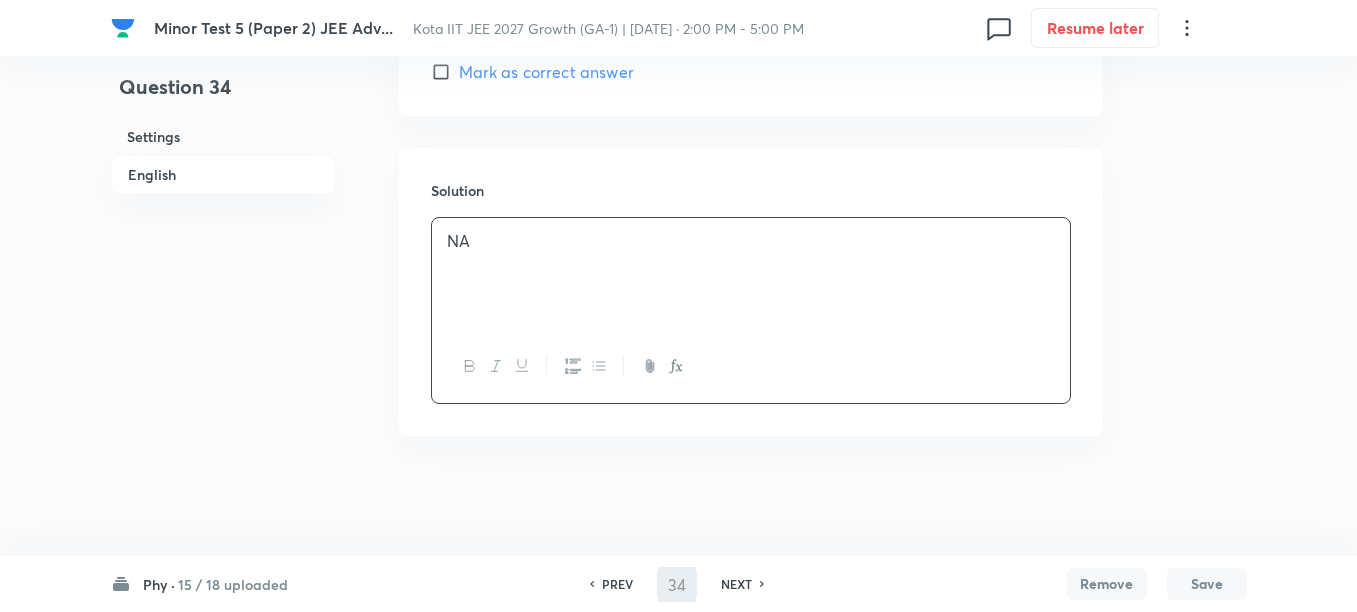 type on "35" 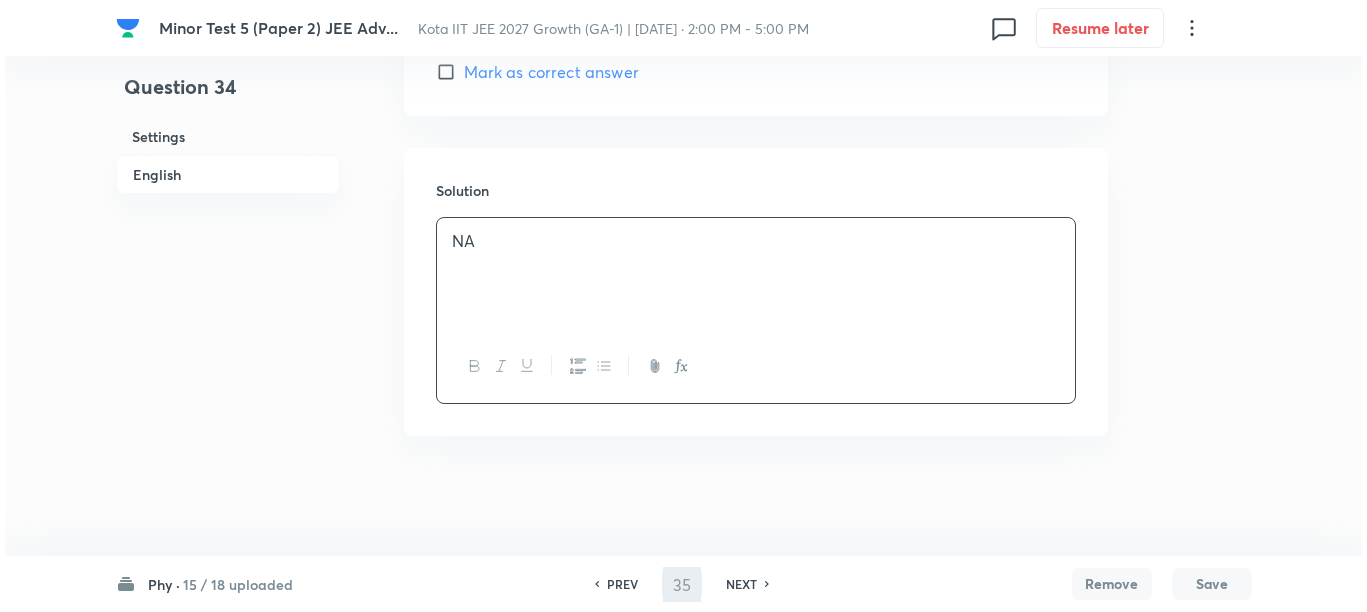scroll, scrollTop: 0, scrollLeft: 0, axis: both 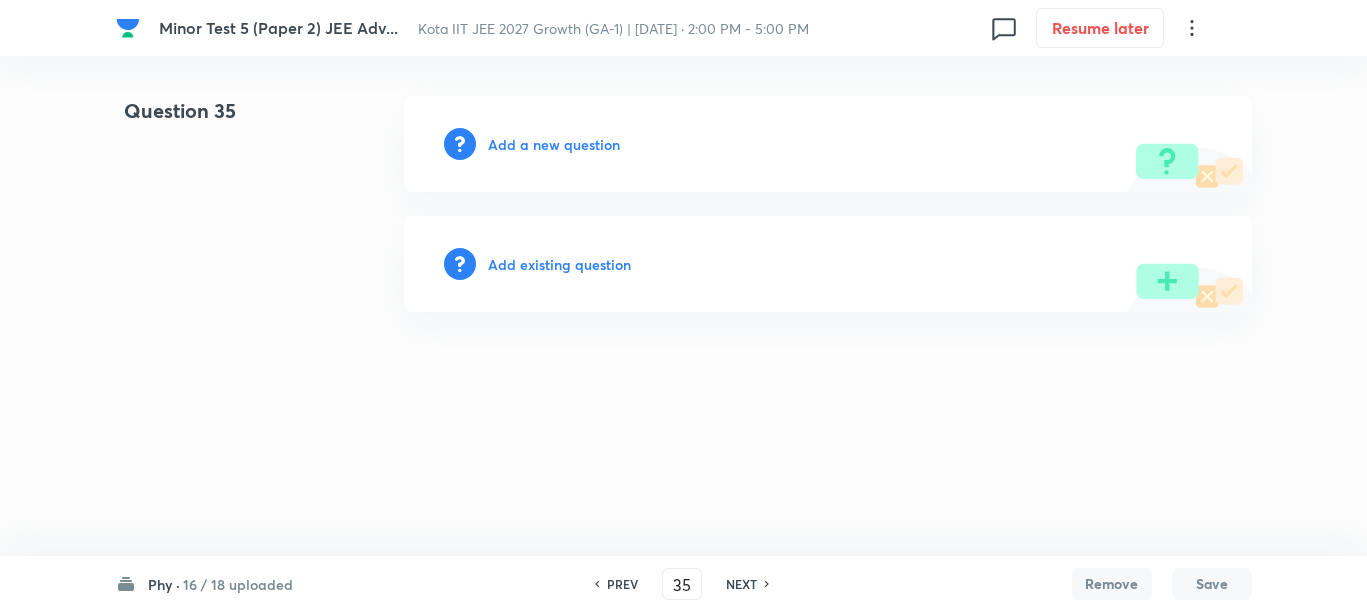 click on "Add a new question" at bounding box center (554, 144) 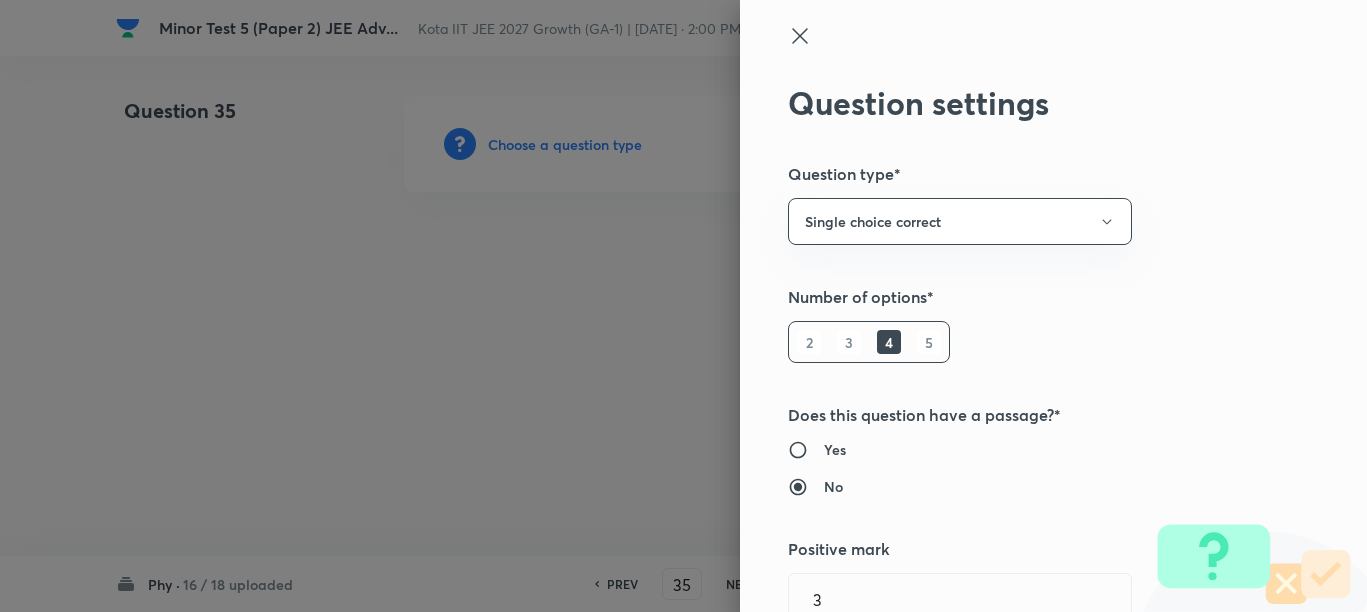 type 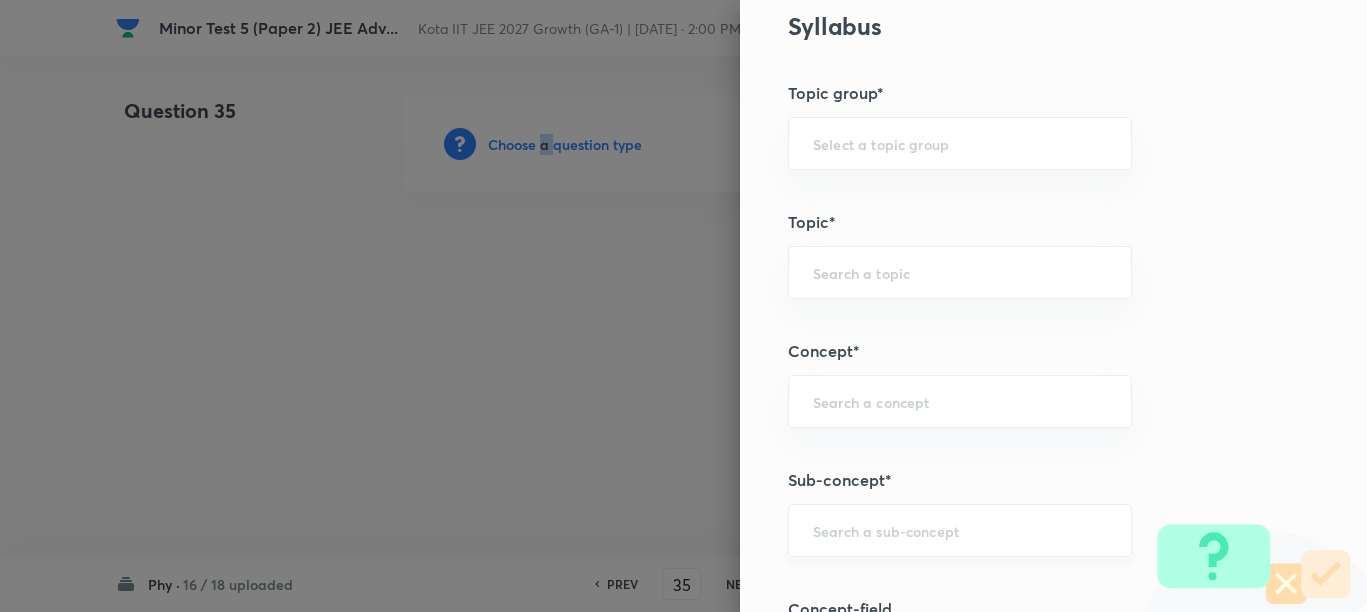 scroll, scrollTop: 1125, scrollLeft: 0, axis: vertical 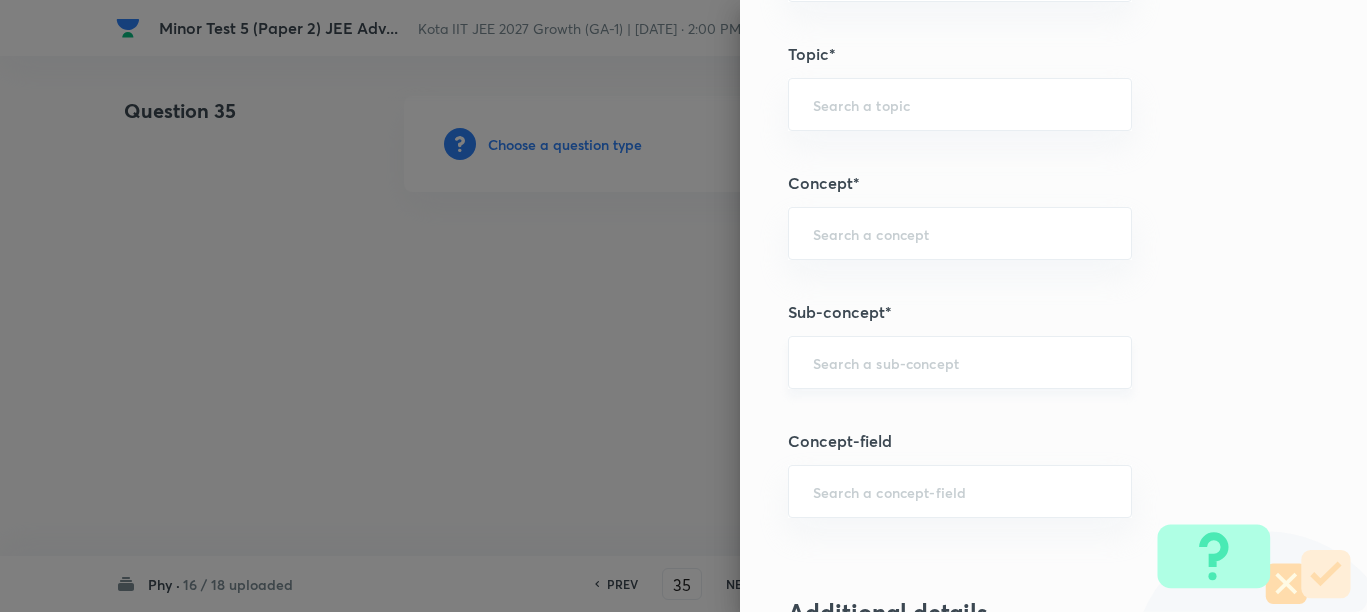 click at bounding box center (960, 362) 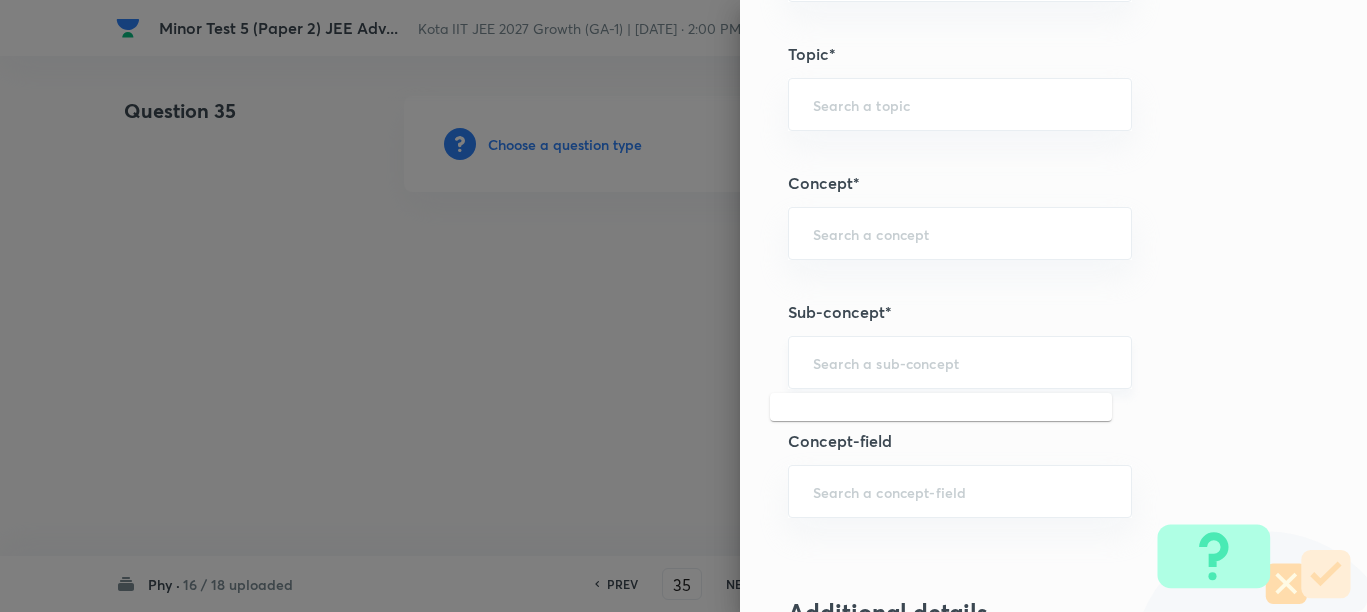 paste on "Concept of Force" 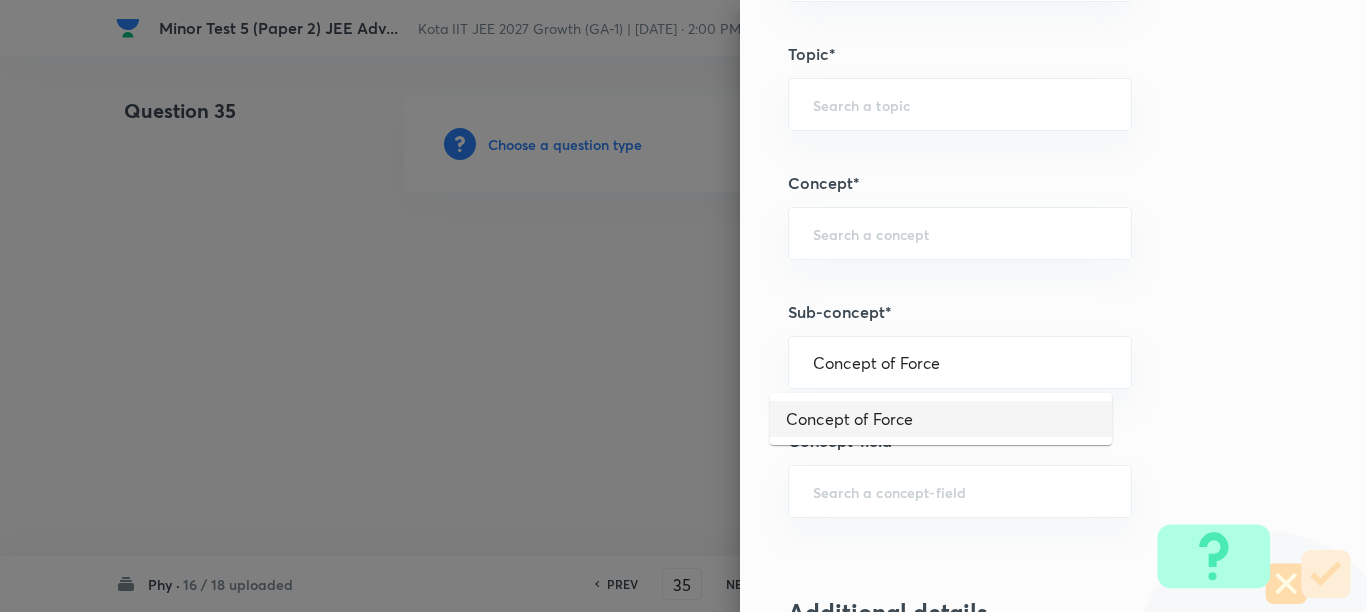 click on "Concept of Force" at bounding box center (941, 419) 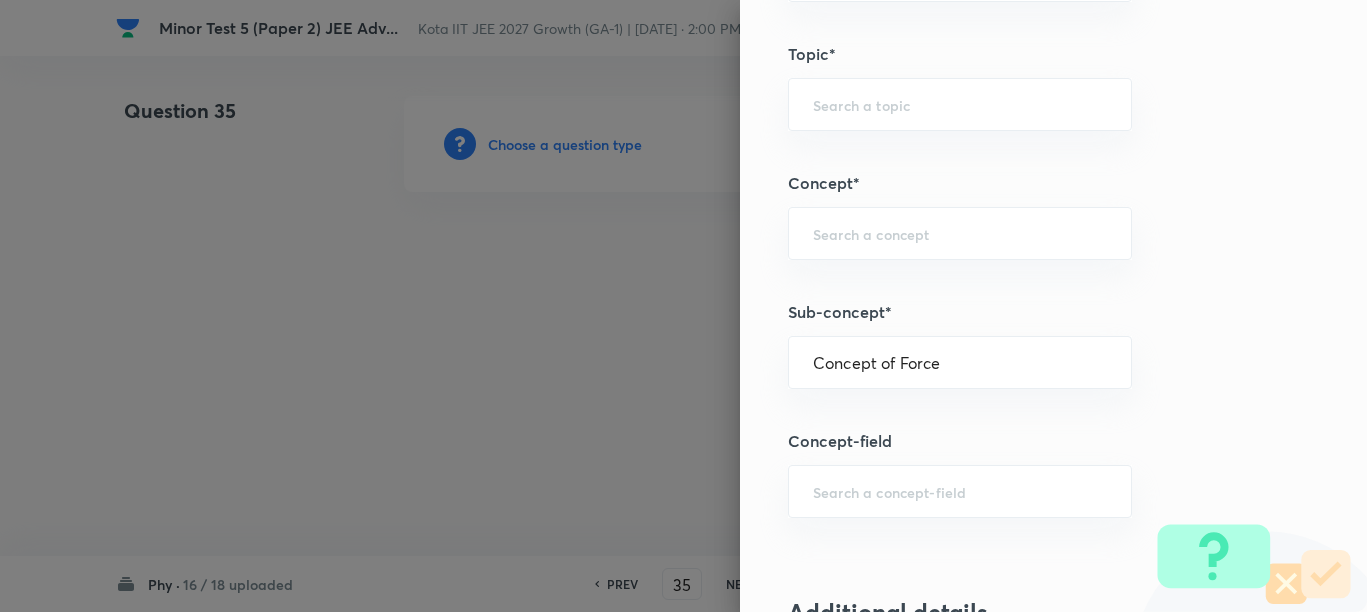 type on "Physics" 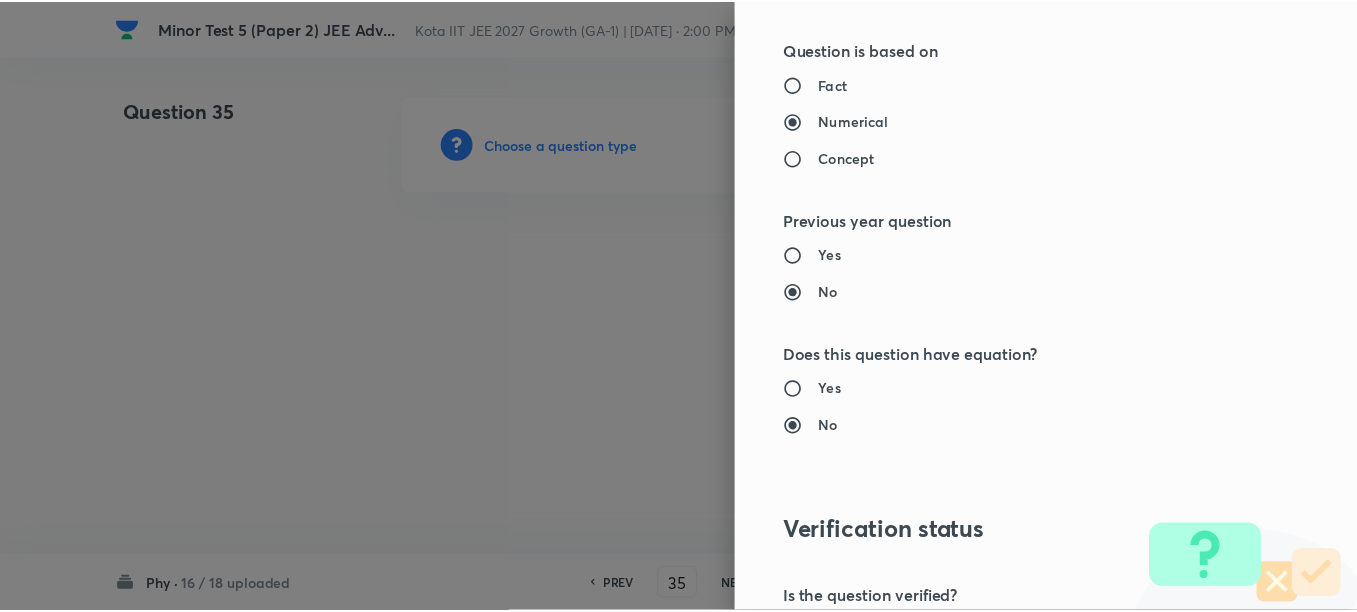 scroll, scrollTop: 2248, scrollLeft: 0, axis: vertical 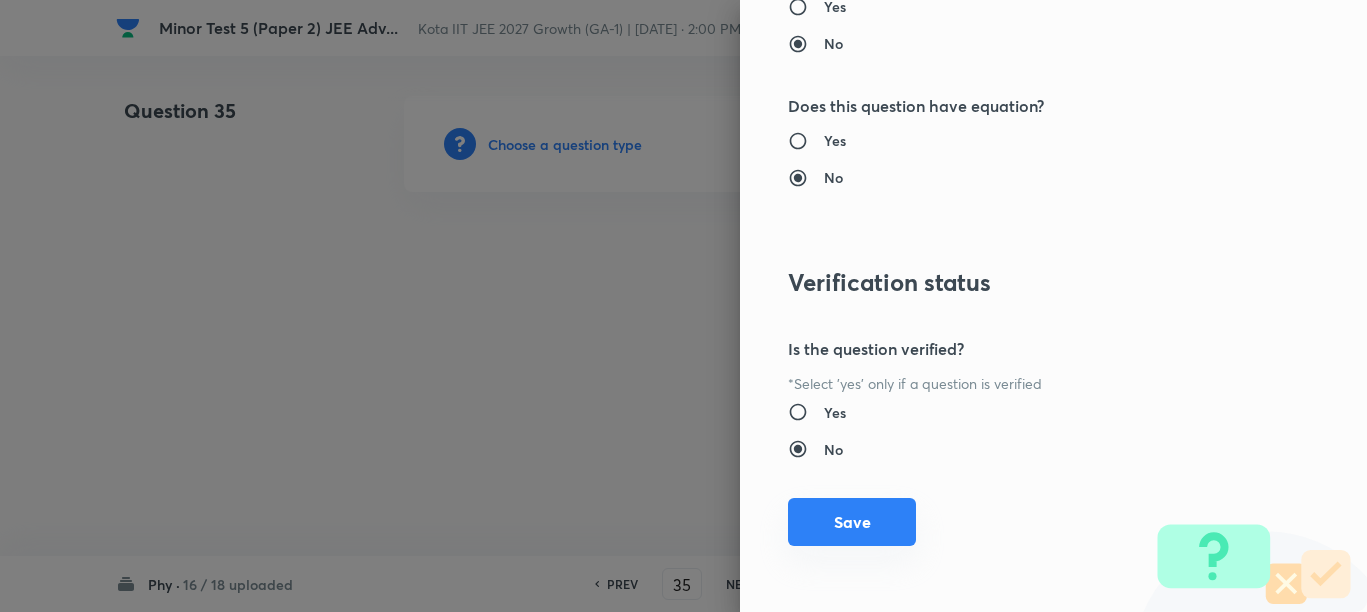 click on "Save" at bounding box center [852, 522] 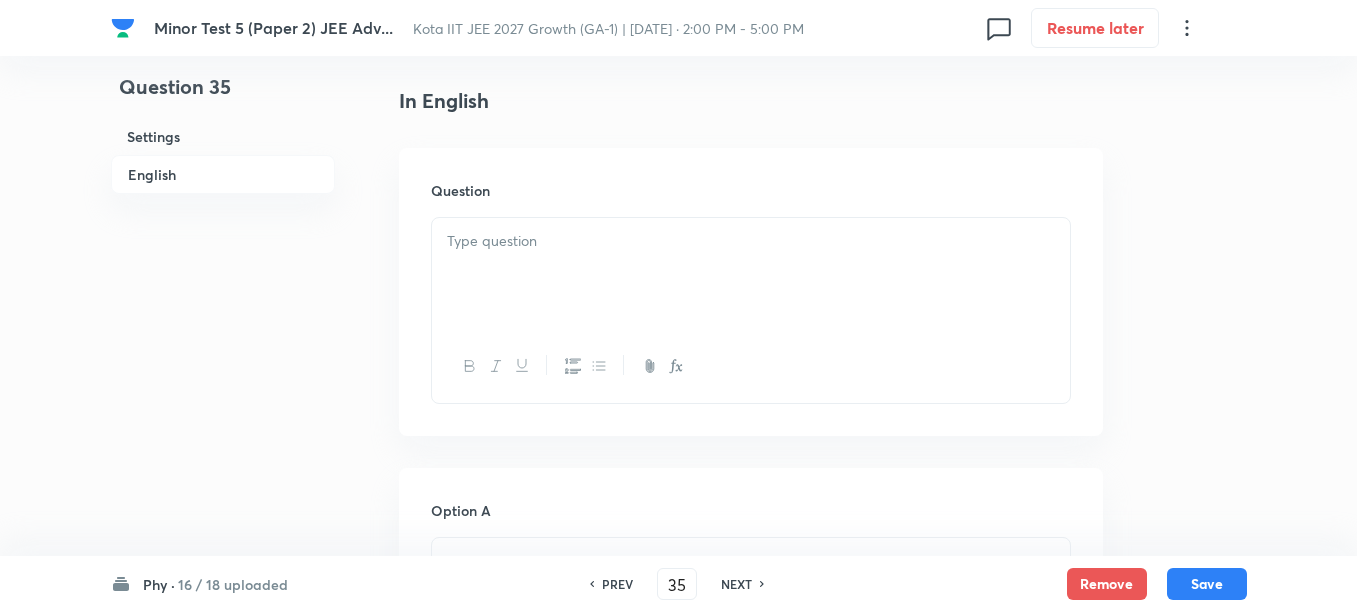 scroll, scrollTop: 500, scrollLeft: 0, axis: vertical 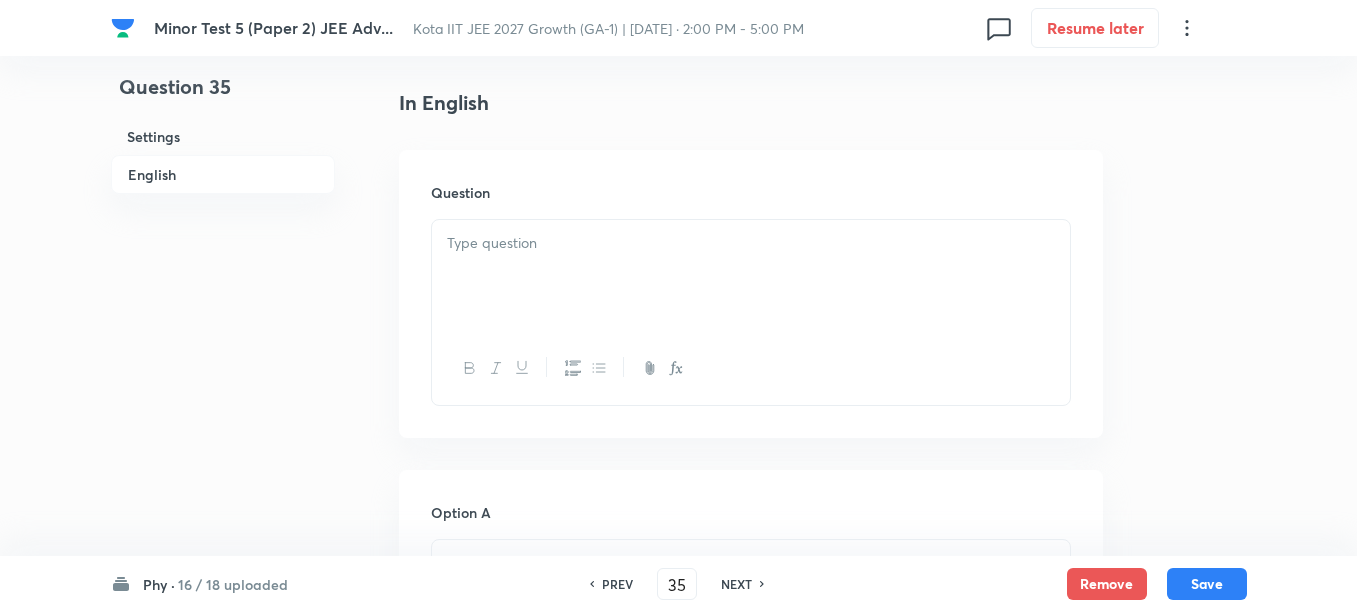 click at bounding box center [751, 276] 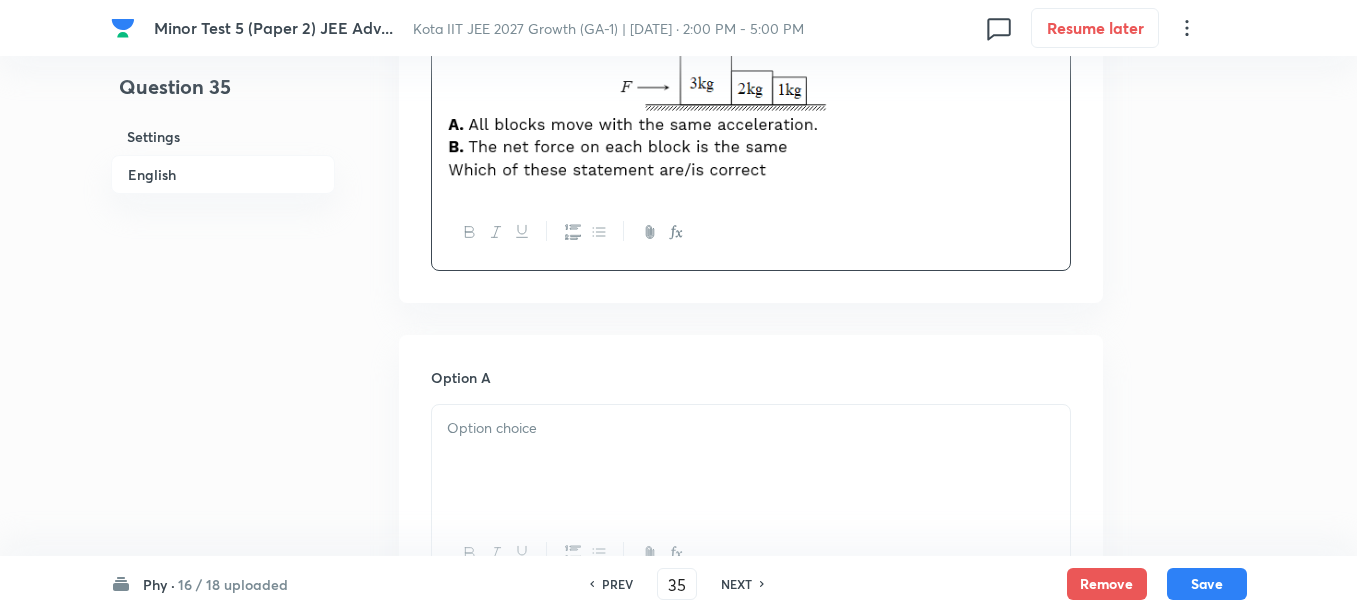 scroll, scrollTop: 750, scrollLeft: 0, axis: vertical 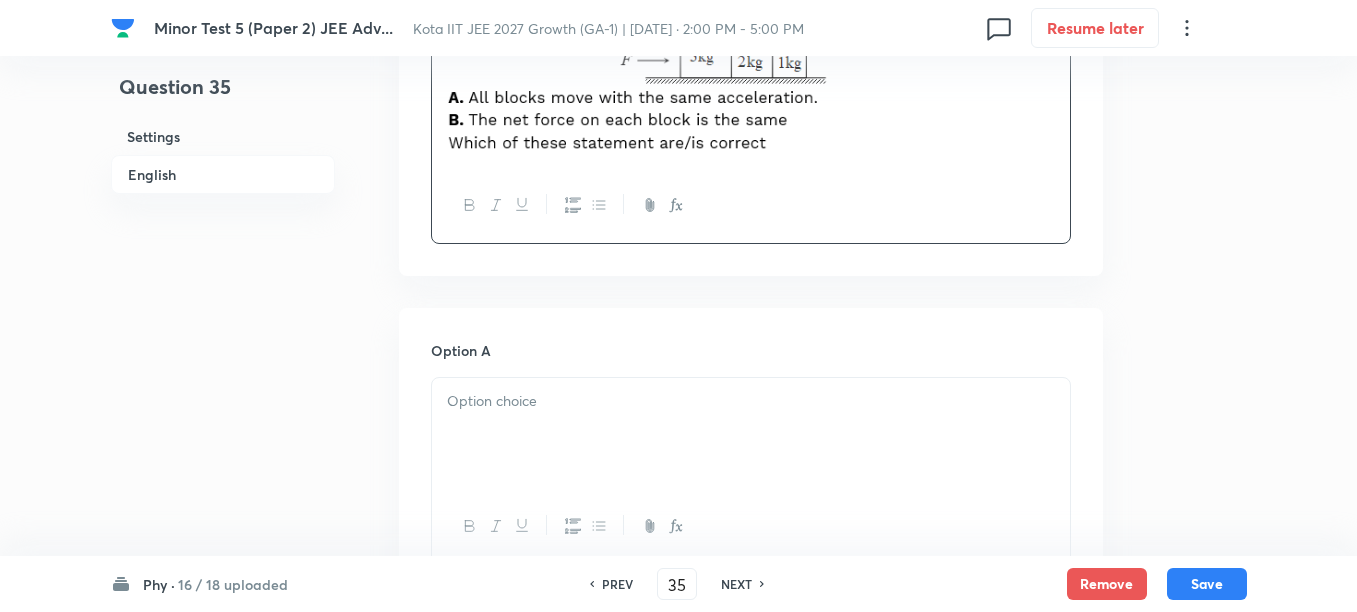 click at bounding box center [751, 401] 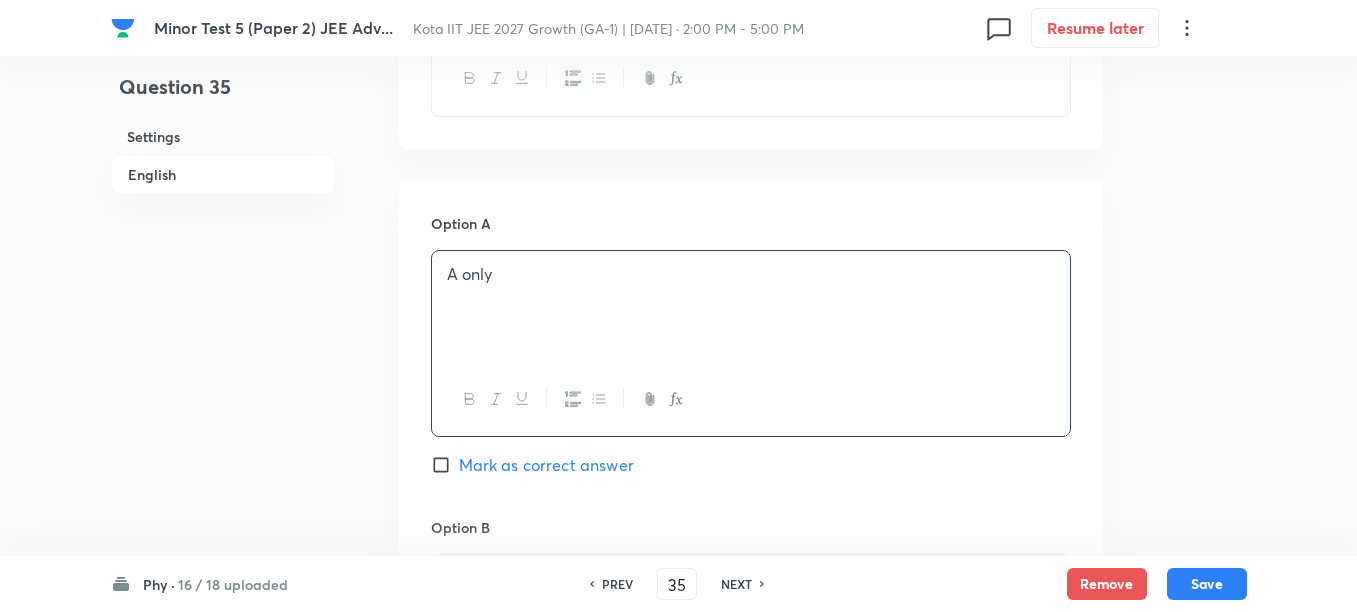 scroll, scrollTop: 1000, scrollLeft: 0, axis: vertical 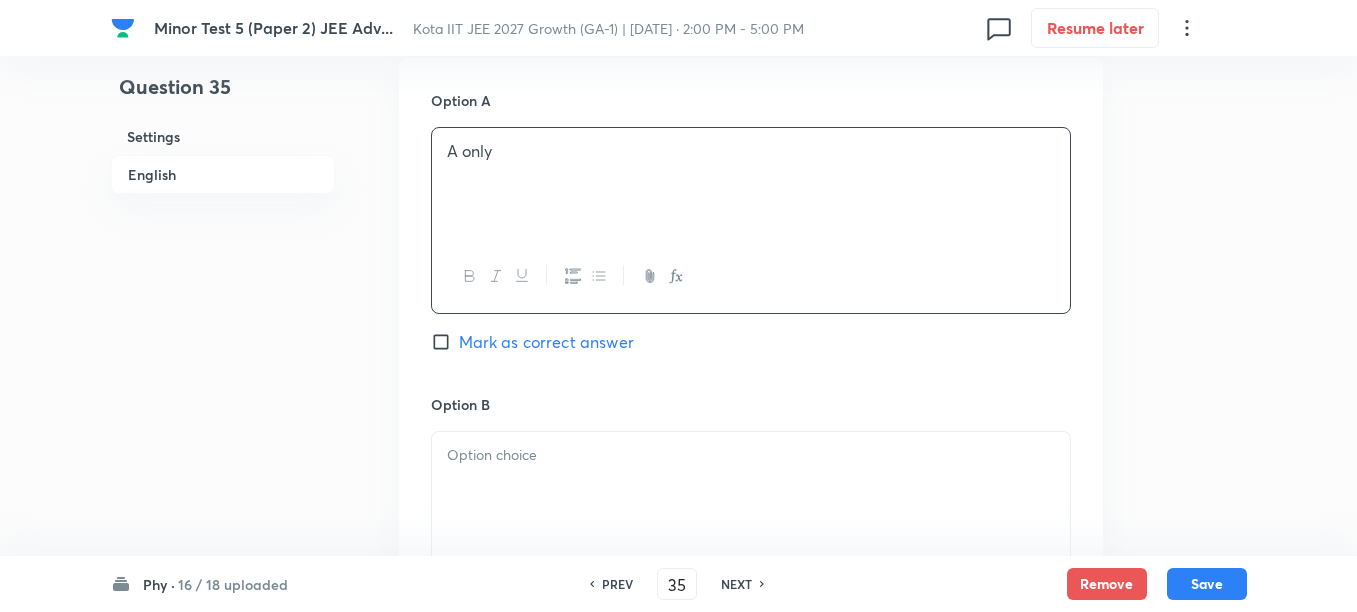 click at bounding box center [751, 455] 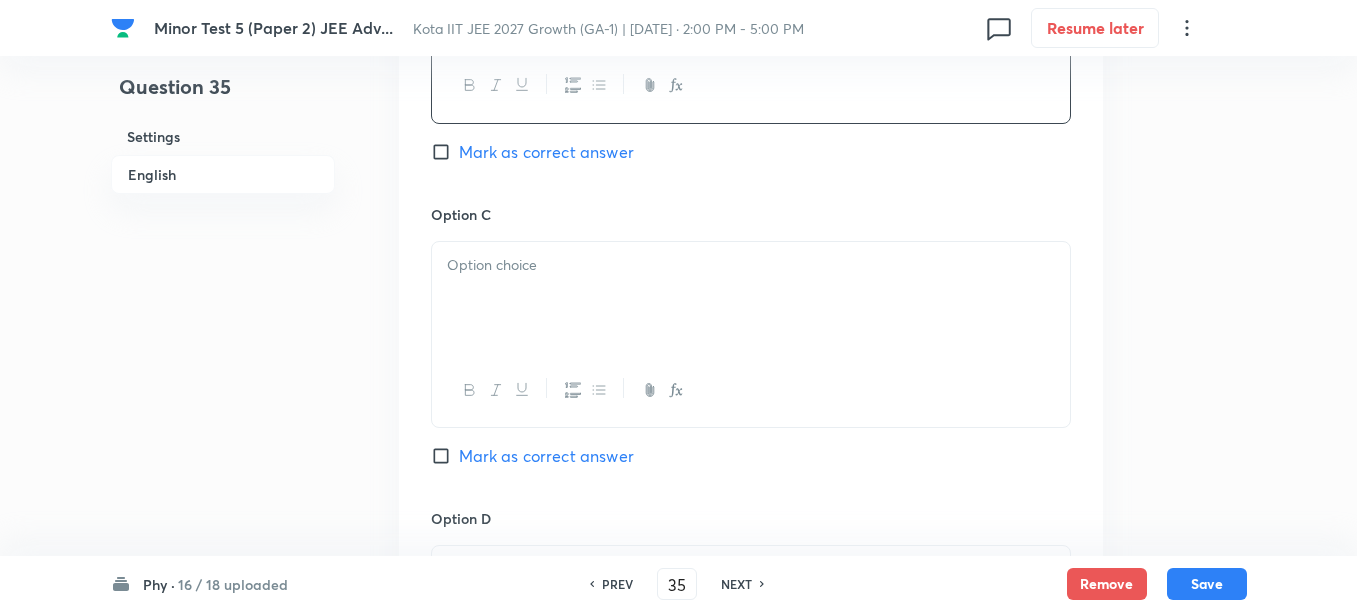 scroll, scrollTop: 1500, scrollLeft: 0, axis: vertical 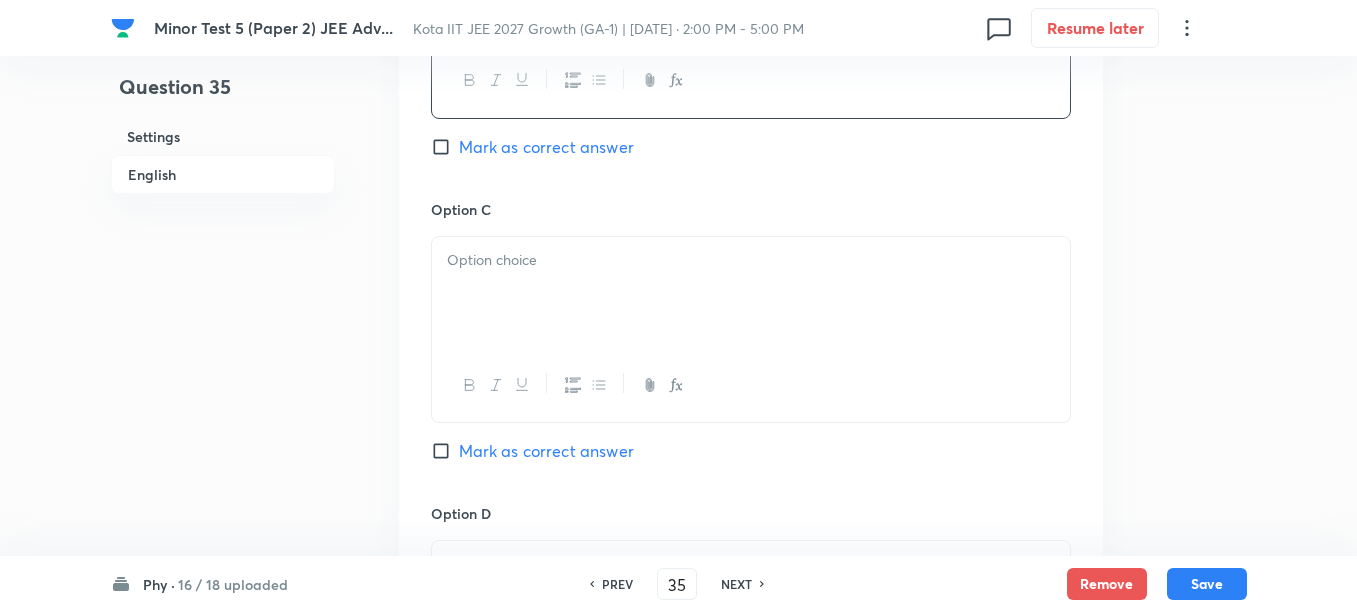 click at bounding box center [751, 293] 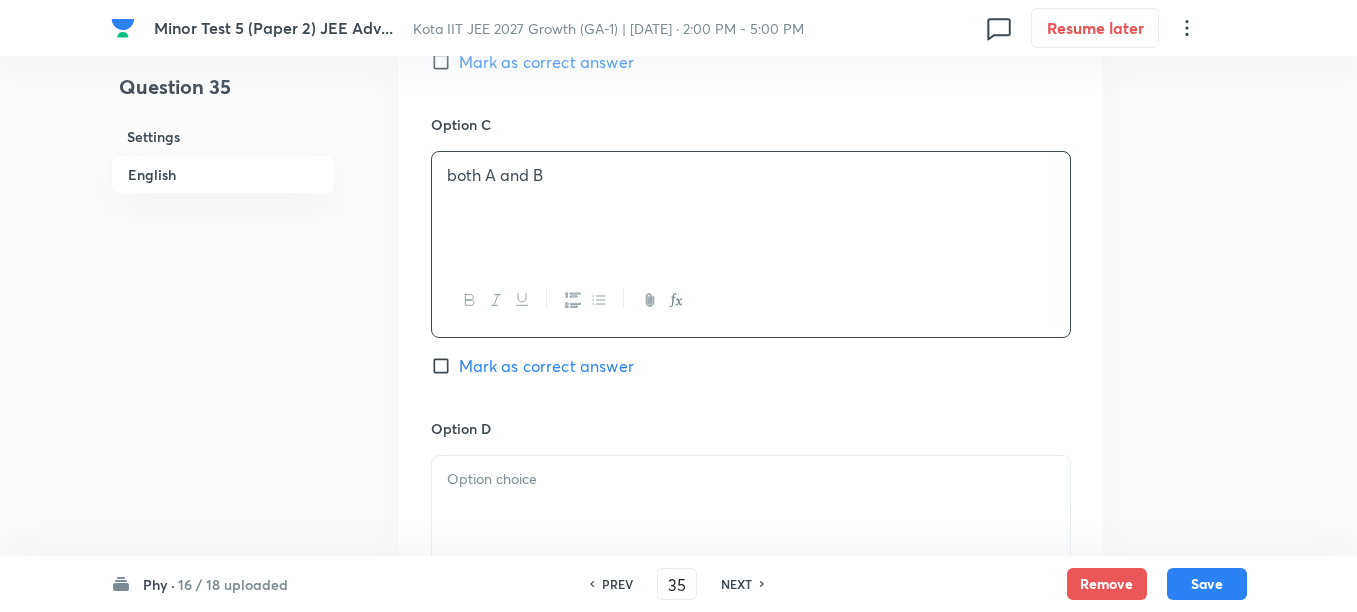 scroll, scrollTop: 1625, scrollLeft: 0, axis: vertical 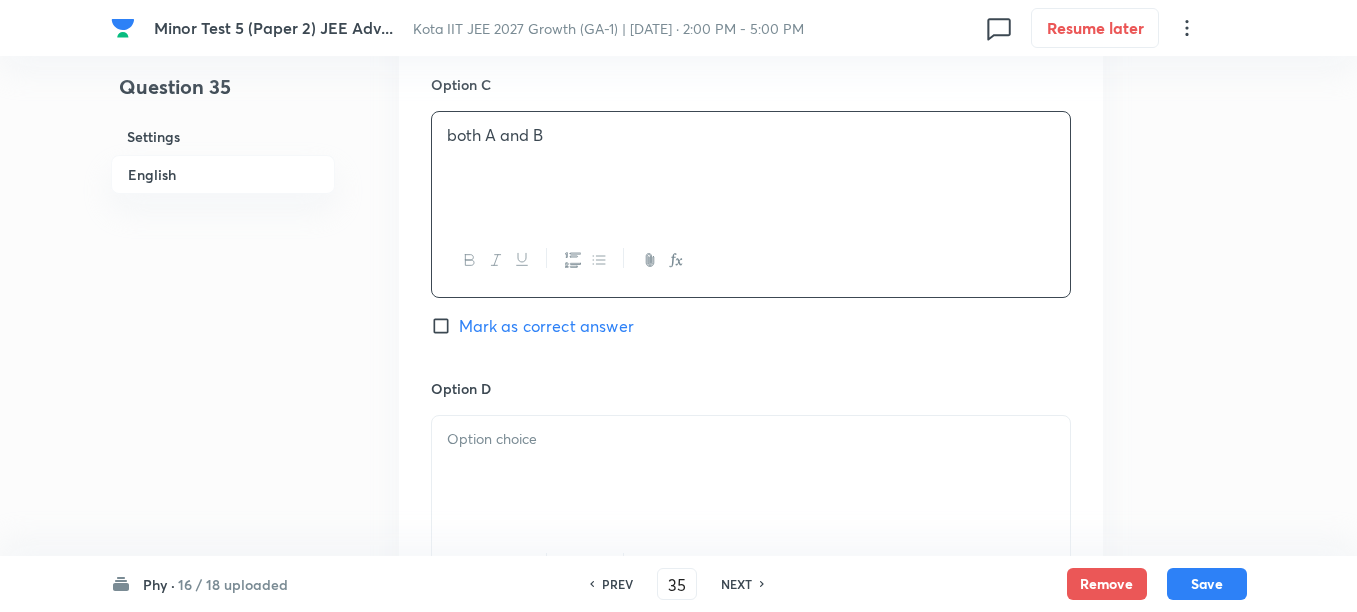 click at bounding box center [751, 472] 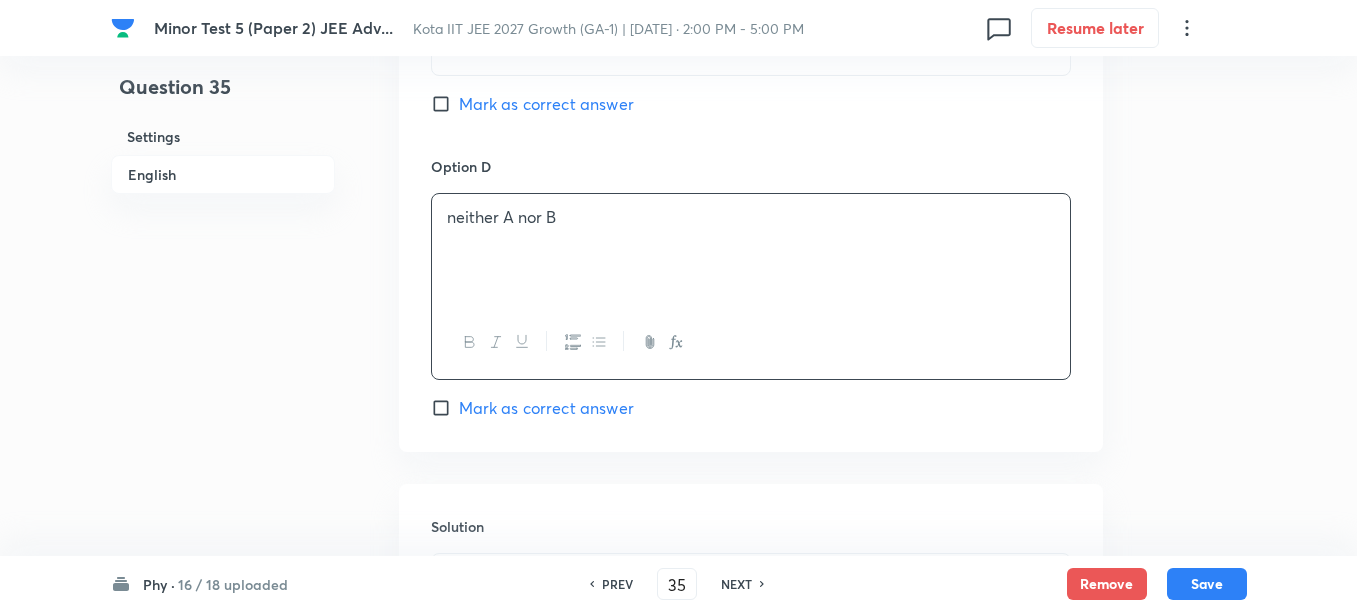 scroll, scrollTop: 1875, scrollLeft: 0, axis: vertical 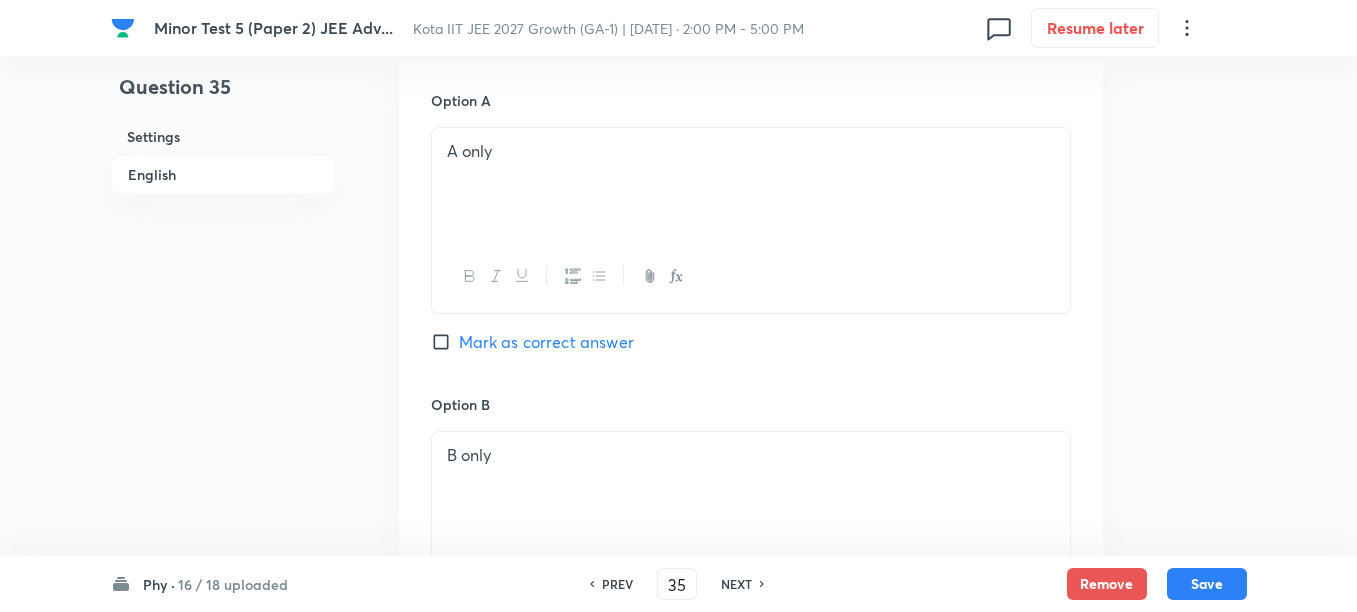 click on "Mark as correct answer" at bounding box center [546, 342] 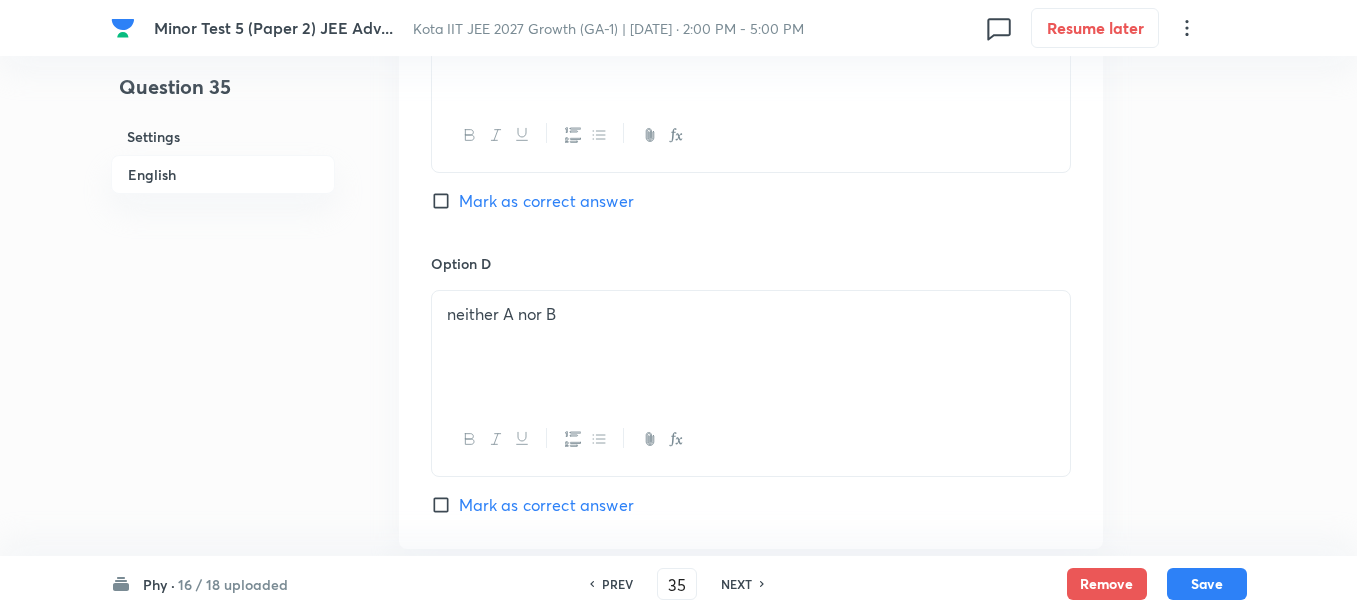 scroll, scrollTop: 2184, scrollLeft: 0, axis: vertical 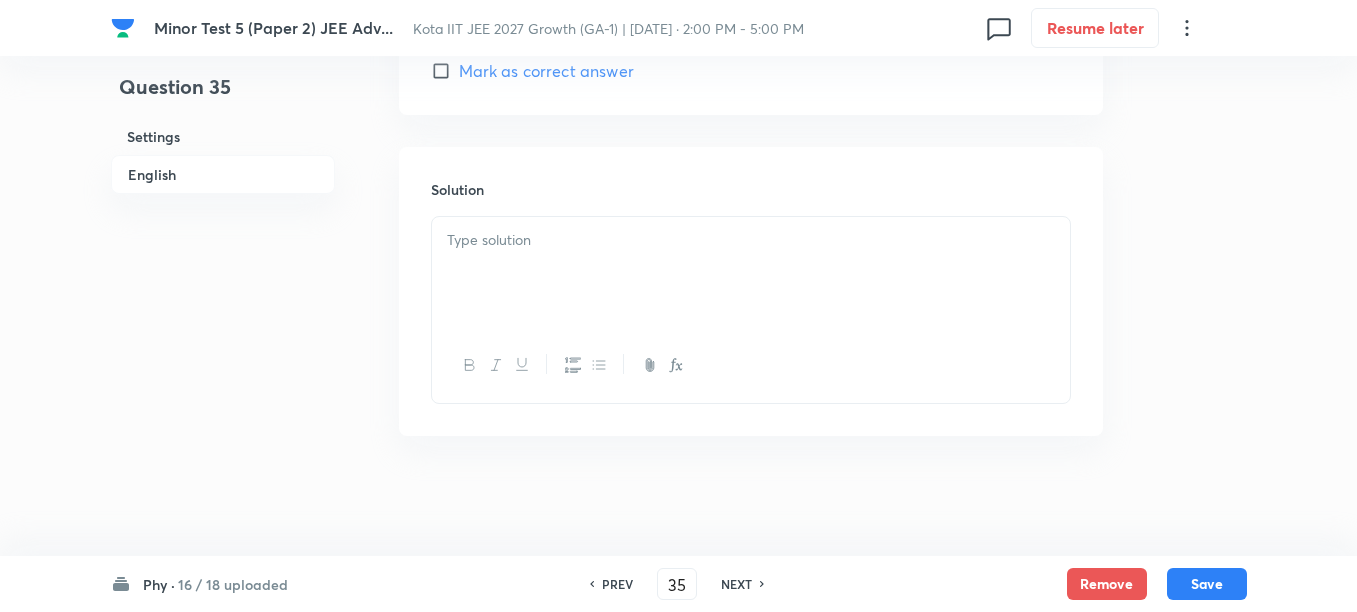 click at bounding box center [751, 273] 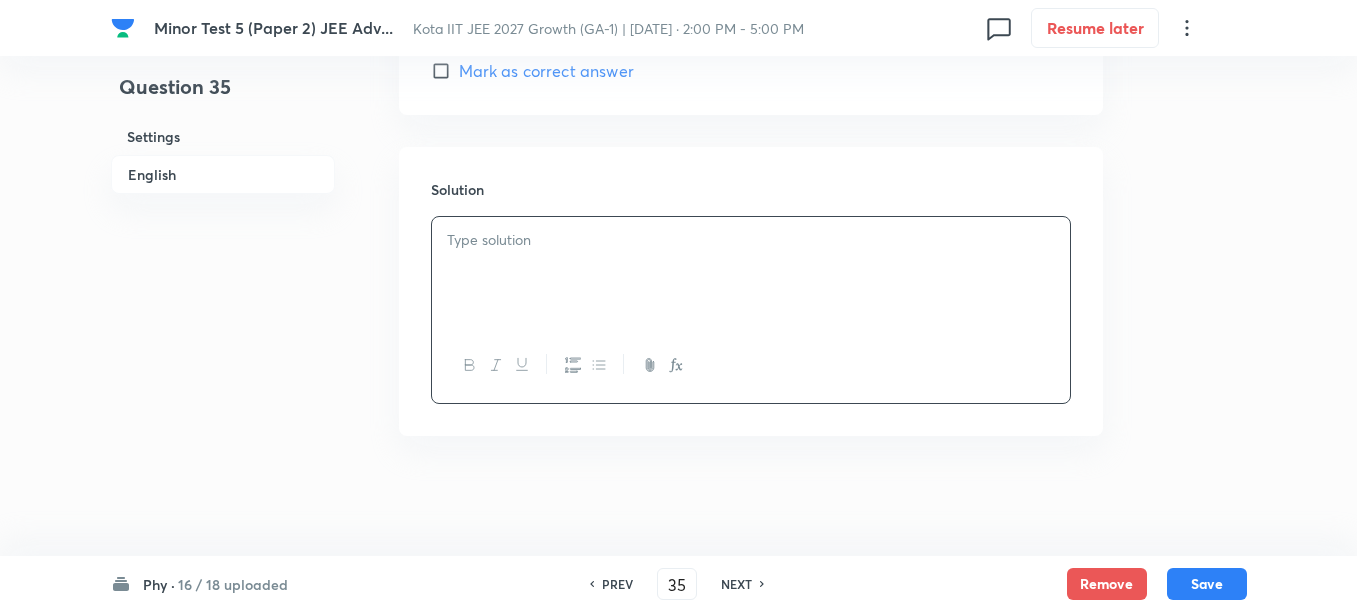 type 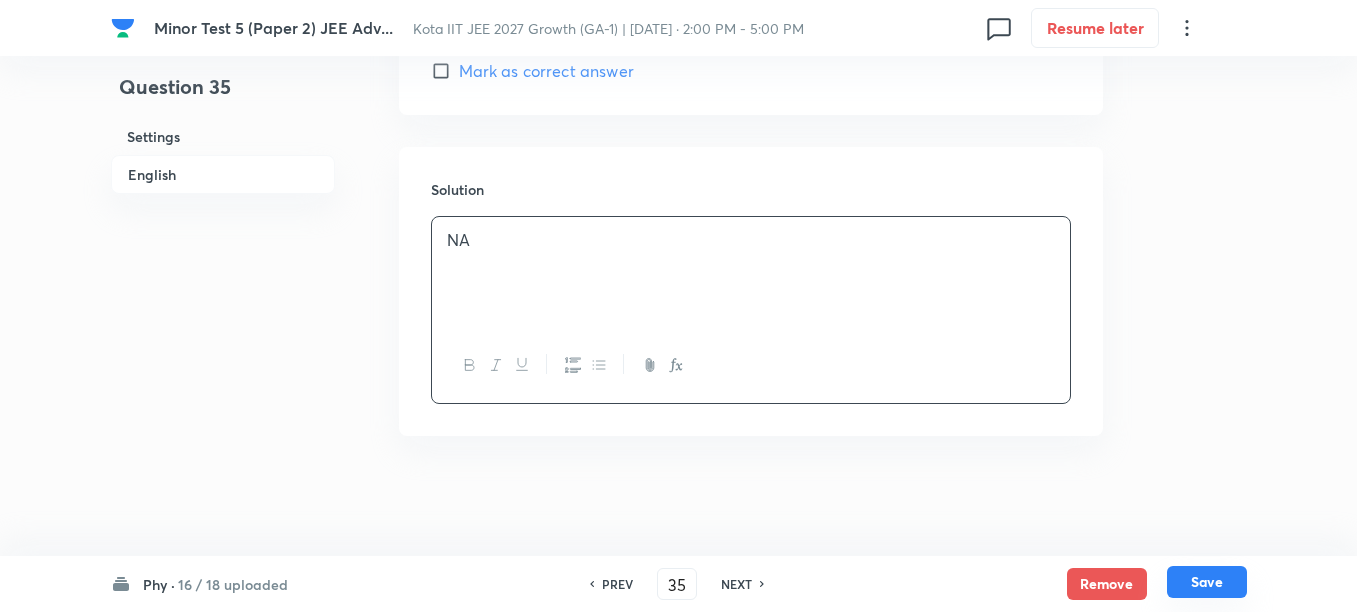 click on "Save" at bounding box center (1207, 582) 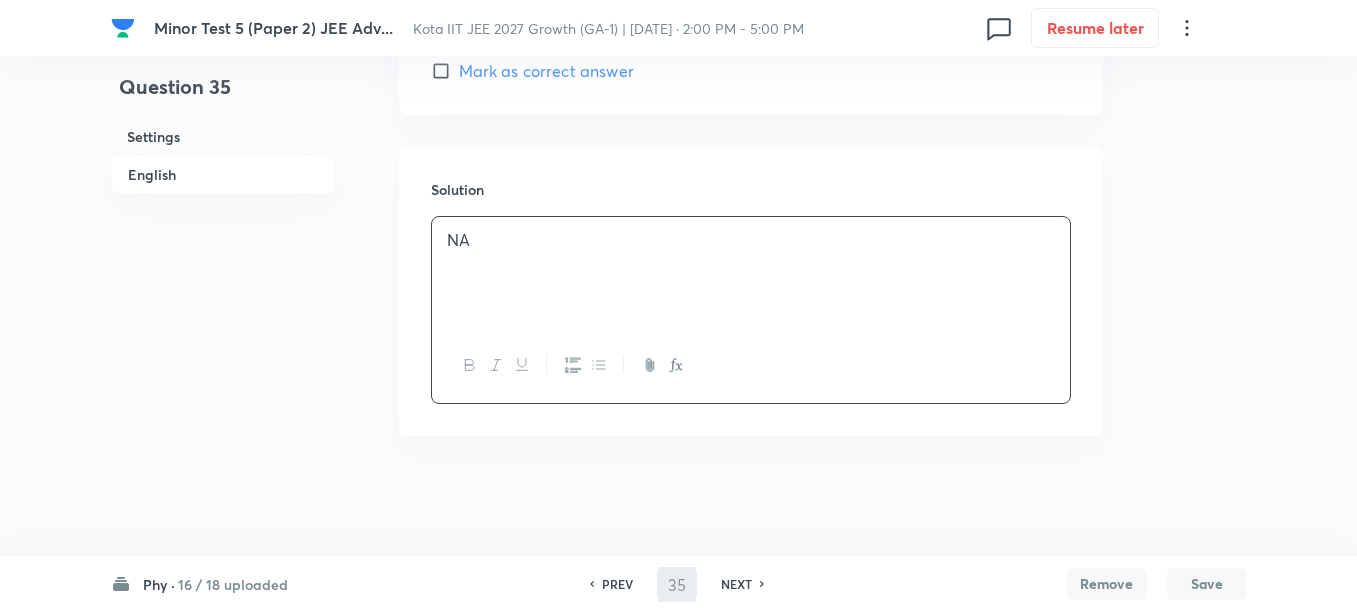 type on "36" 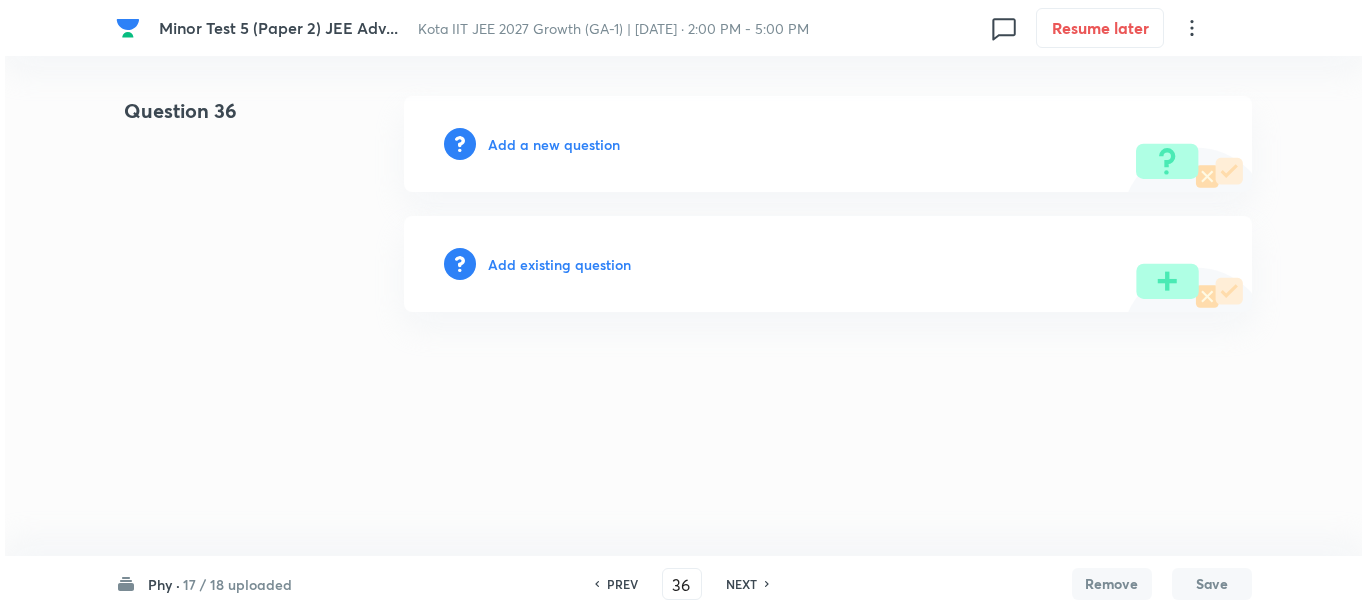 scroll, scrollTop: 0, scrollLeft: 0, axis: both 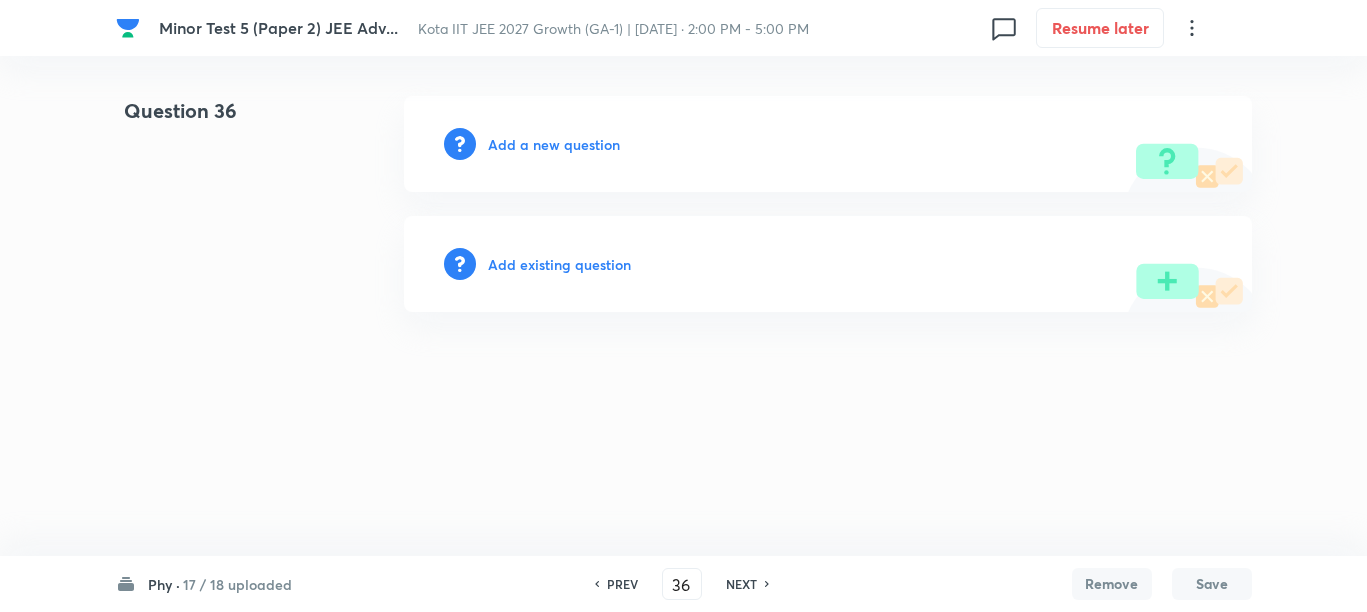 click on "Add a new question" at bounding box center (554, 144) 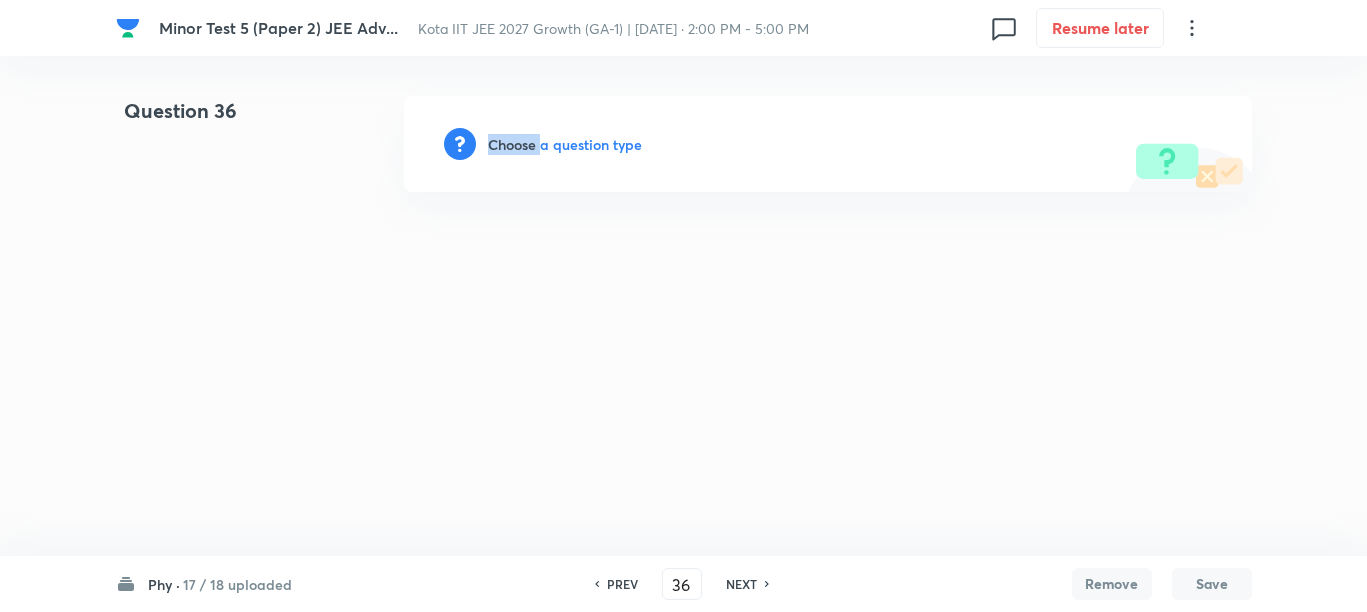 click on "Choose a question type" at bounding box center (565, 144) 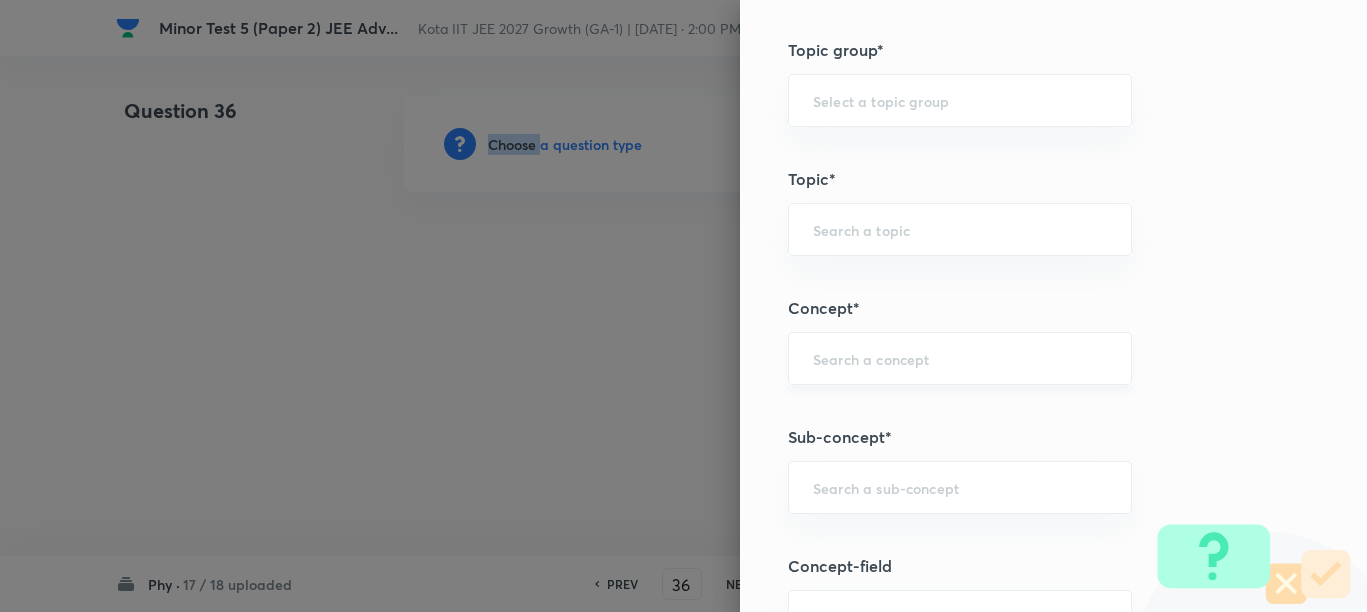 scroll, scrollTop: 1250, scrollLeft: 0, axis: vertical 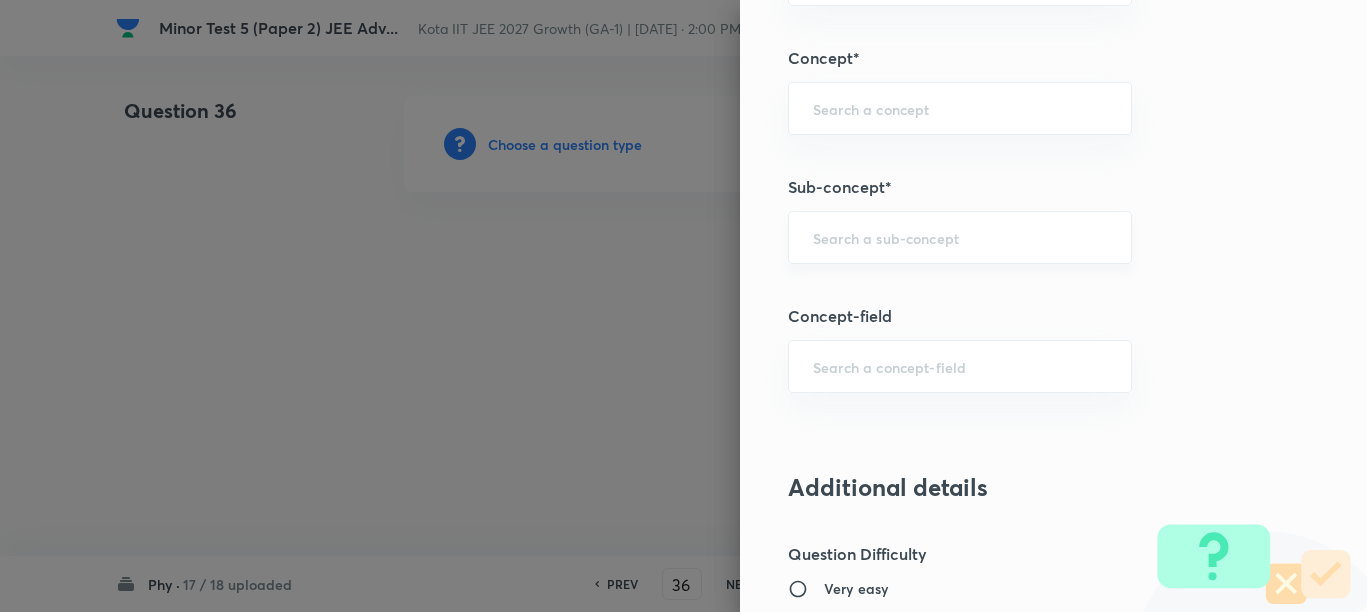 click at bounding box center (960, 237) 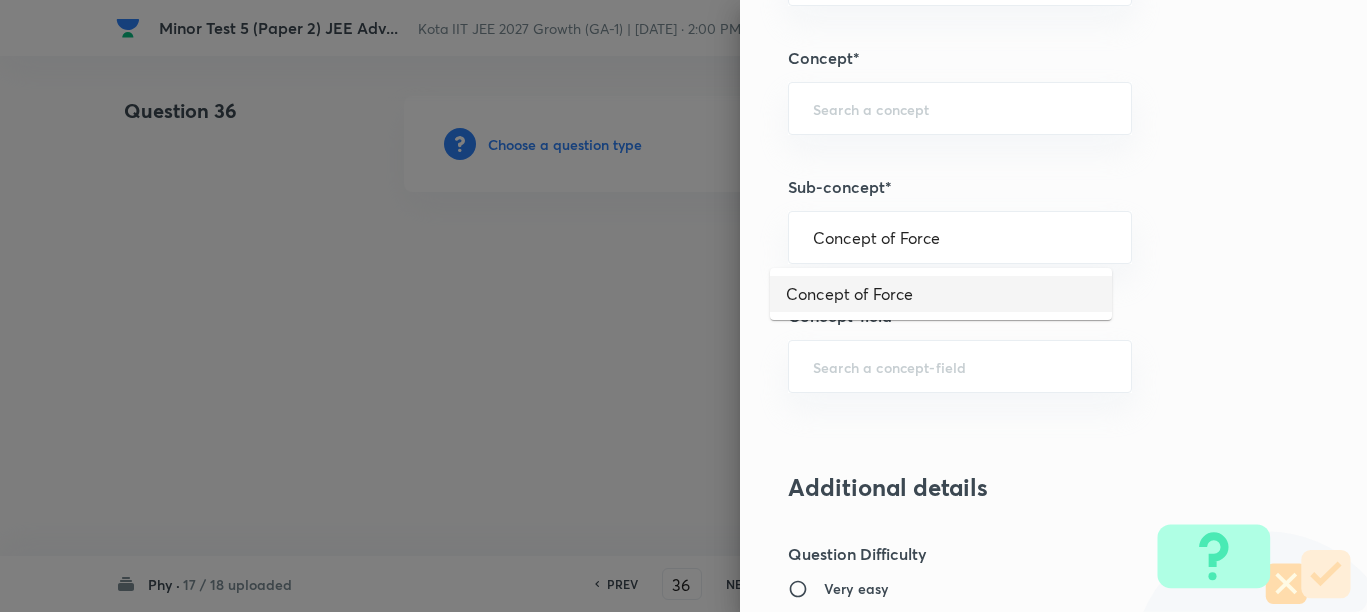 click on "Concept of Force" at bounding box center [941, 294] 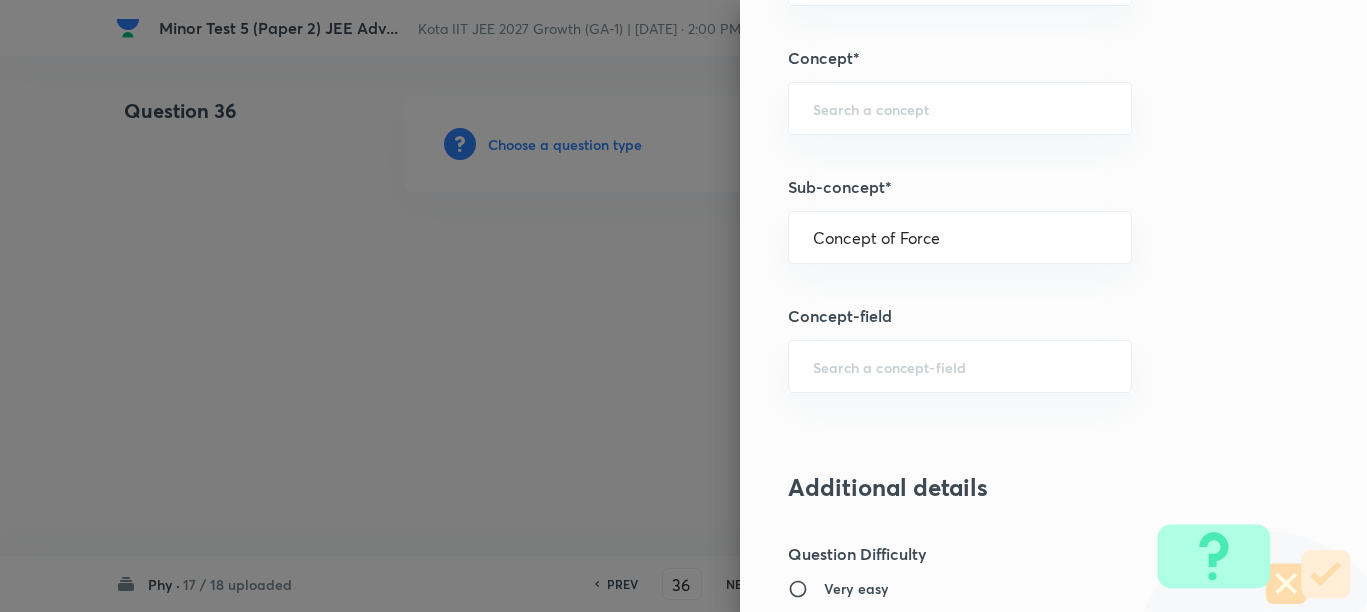 type on "Physics" 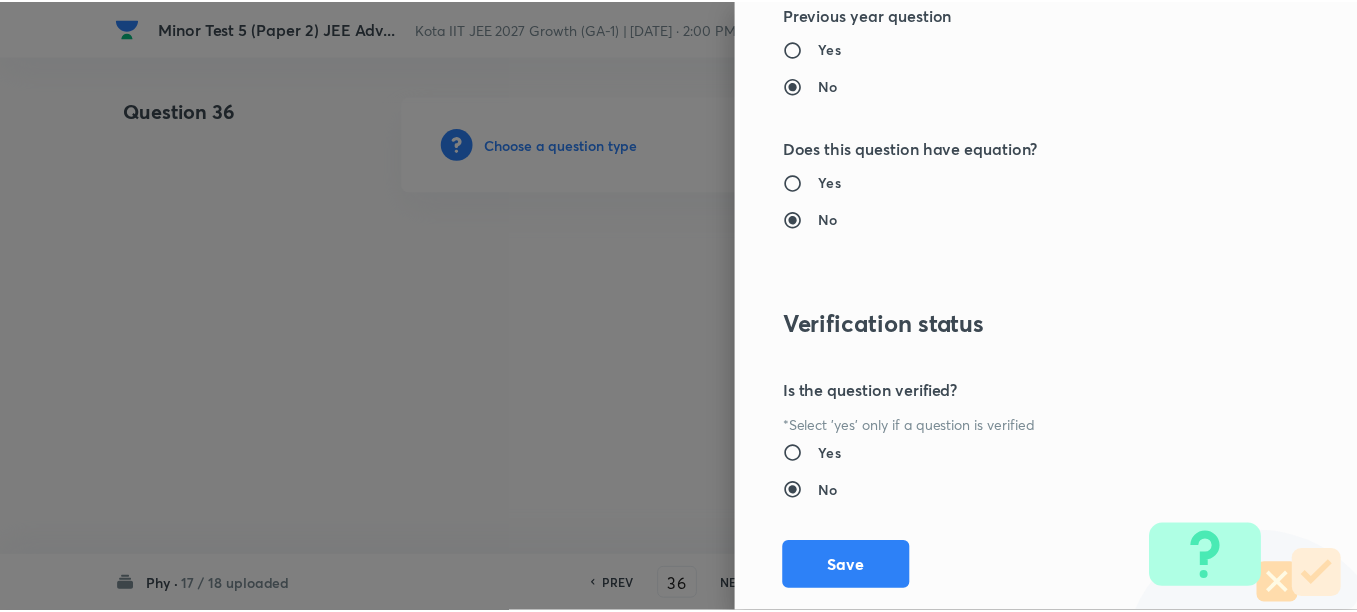 scroll, scrollTop: 2248, scrollLeft: 0, axis: vertical 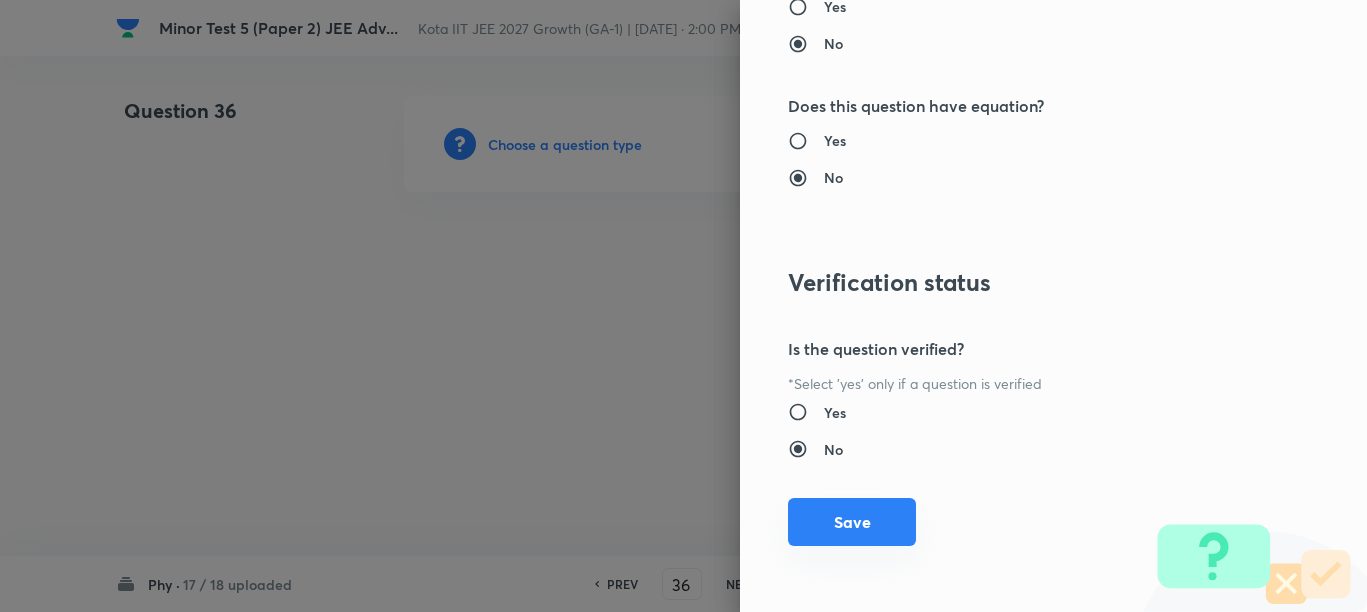 click on "Save" at bounding box center [852, 522] 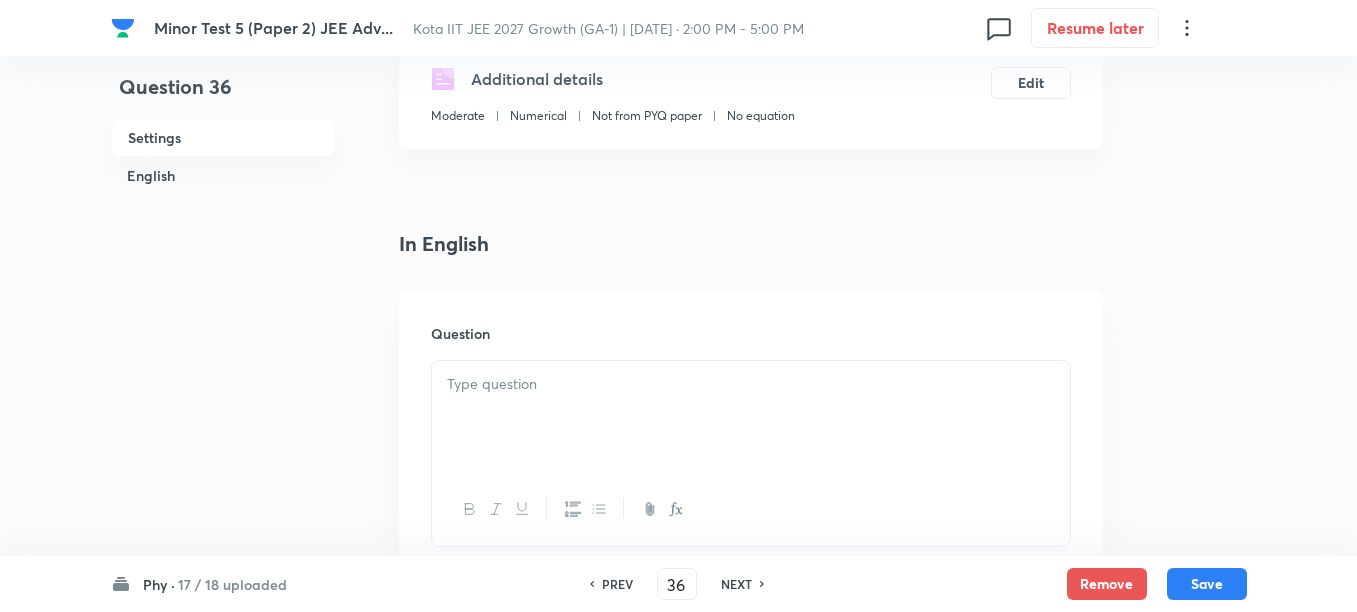 scroll, scrollTop: 375, scrollLeft: 0, axis: vertical 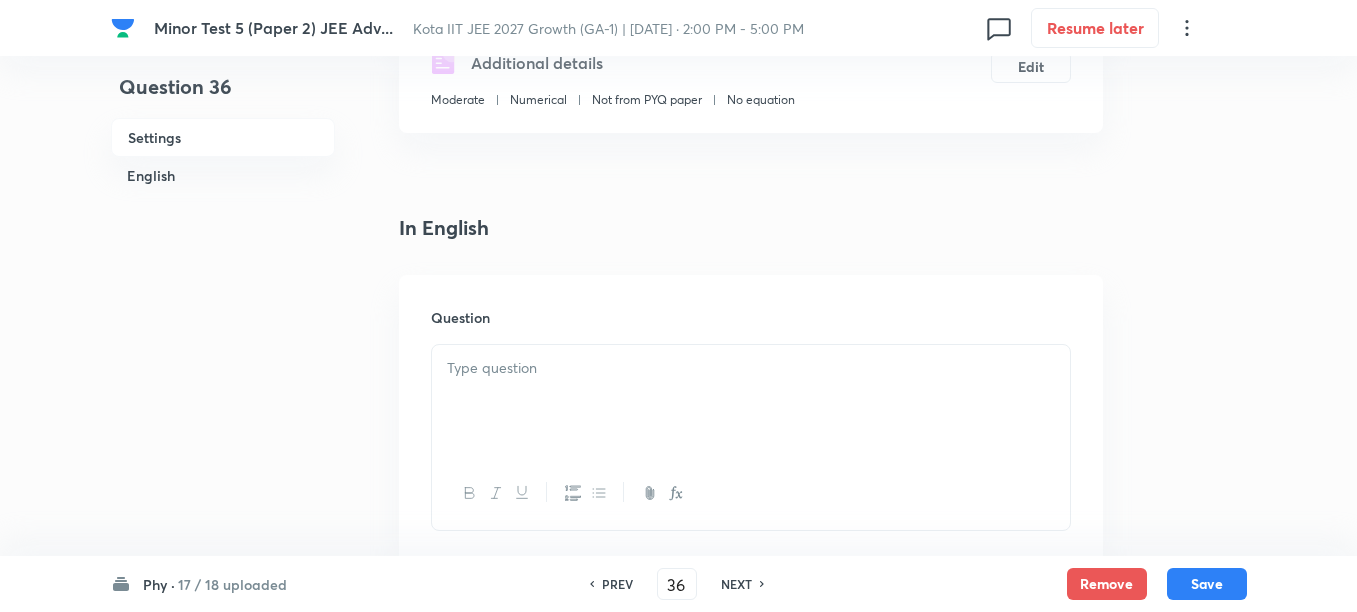 click at bounding box center (751, 401) 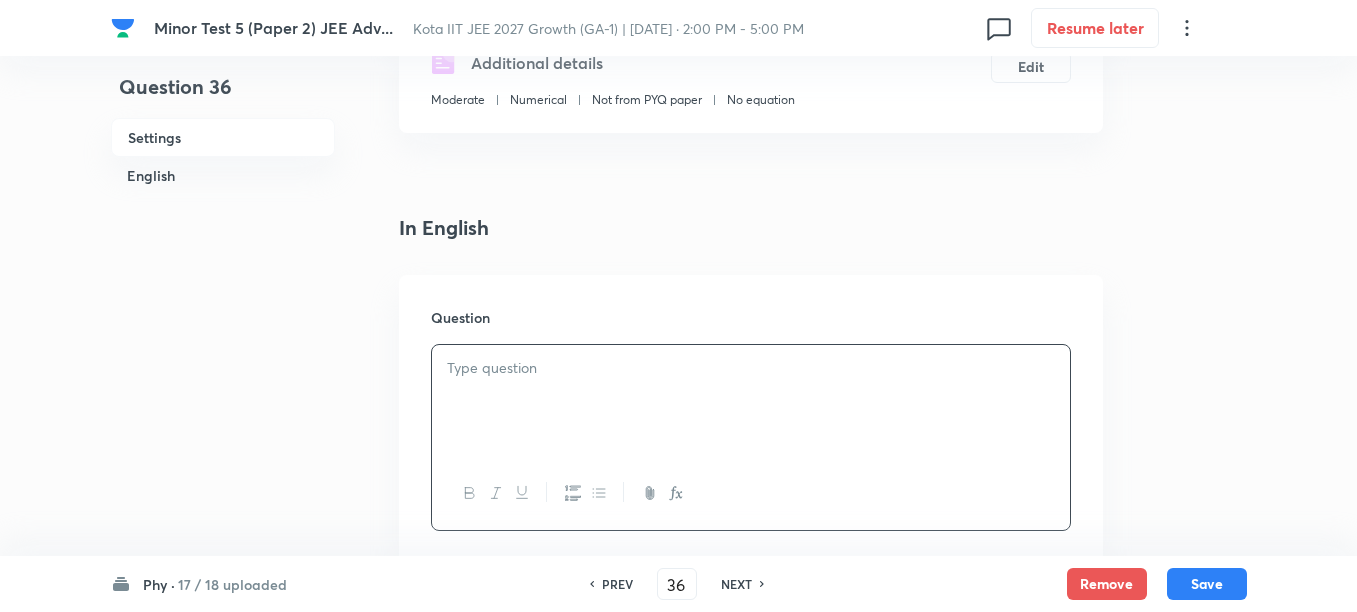 scroll, scrollTop: 500, scrollLeft: 0, axis: vertical 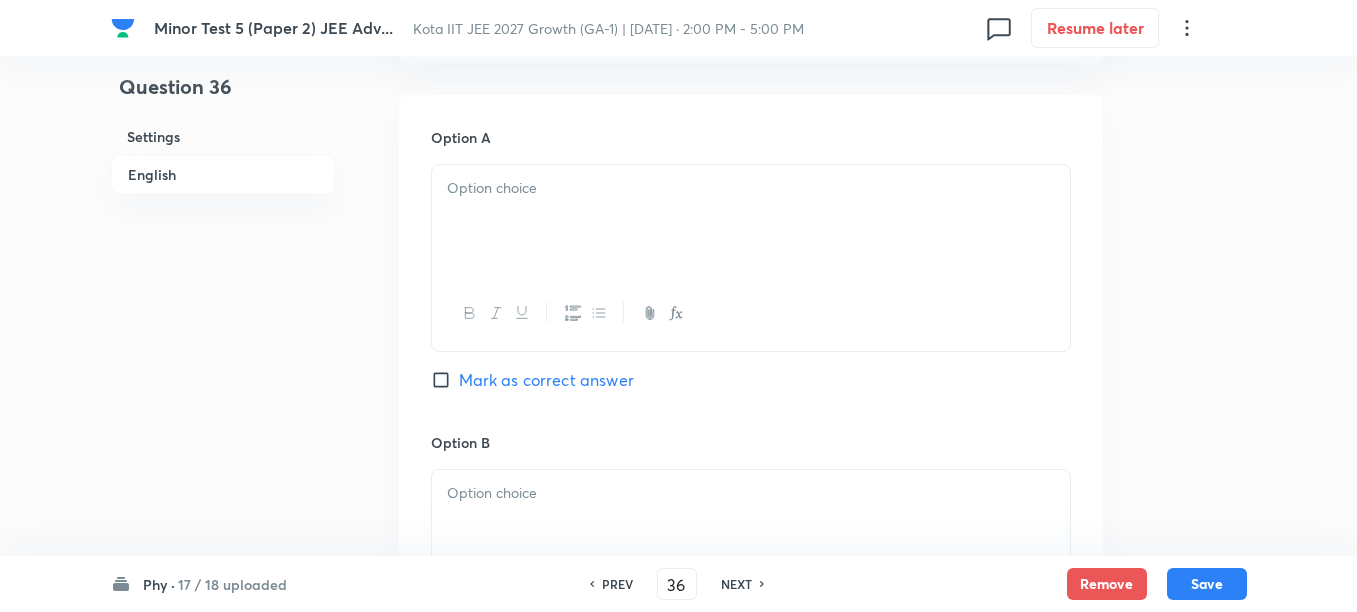 click at bounding box center [751, 221] 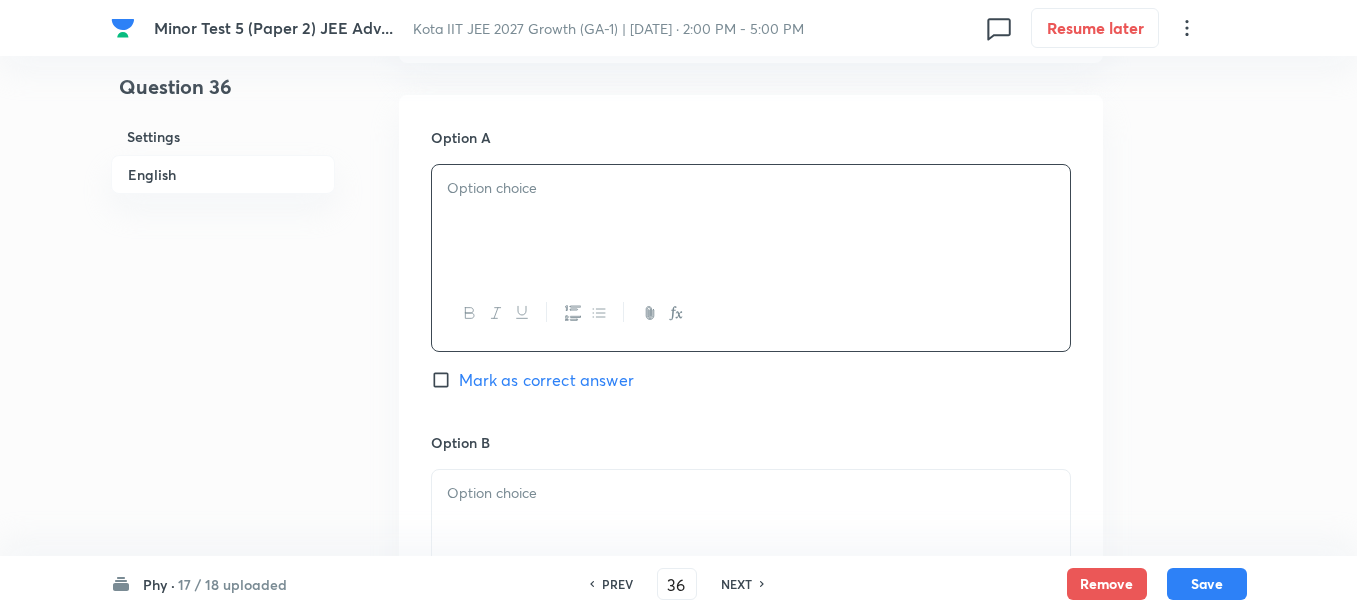 click 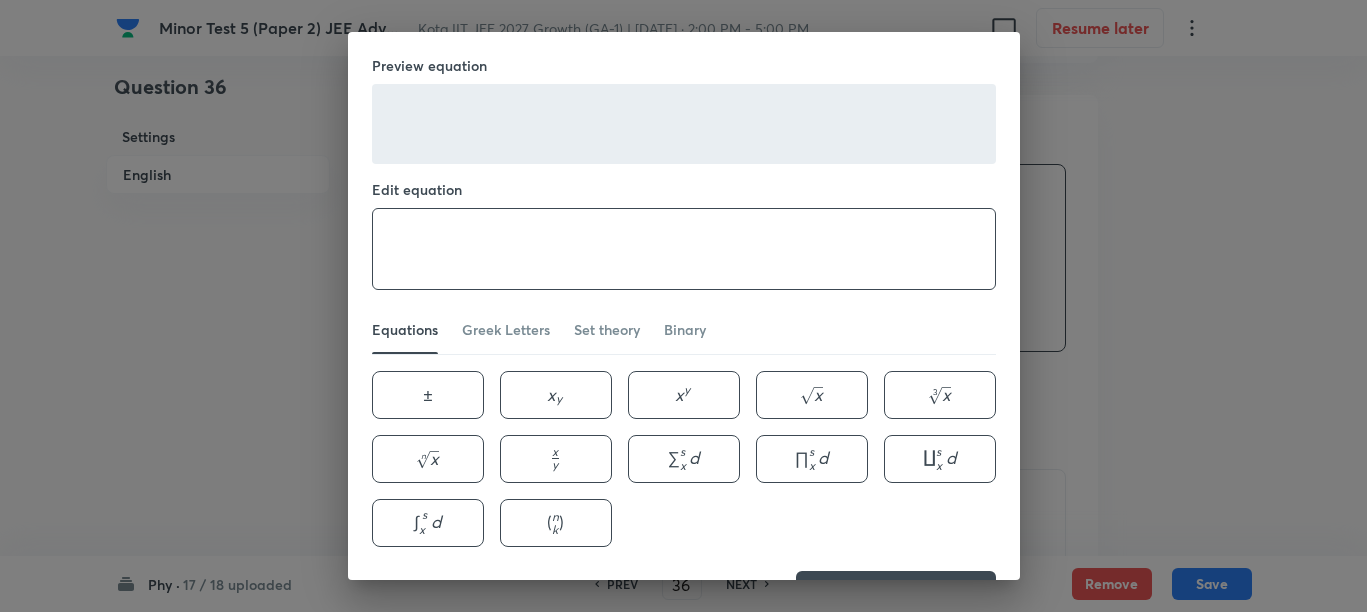 click at bounding box center [684, 249] 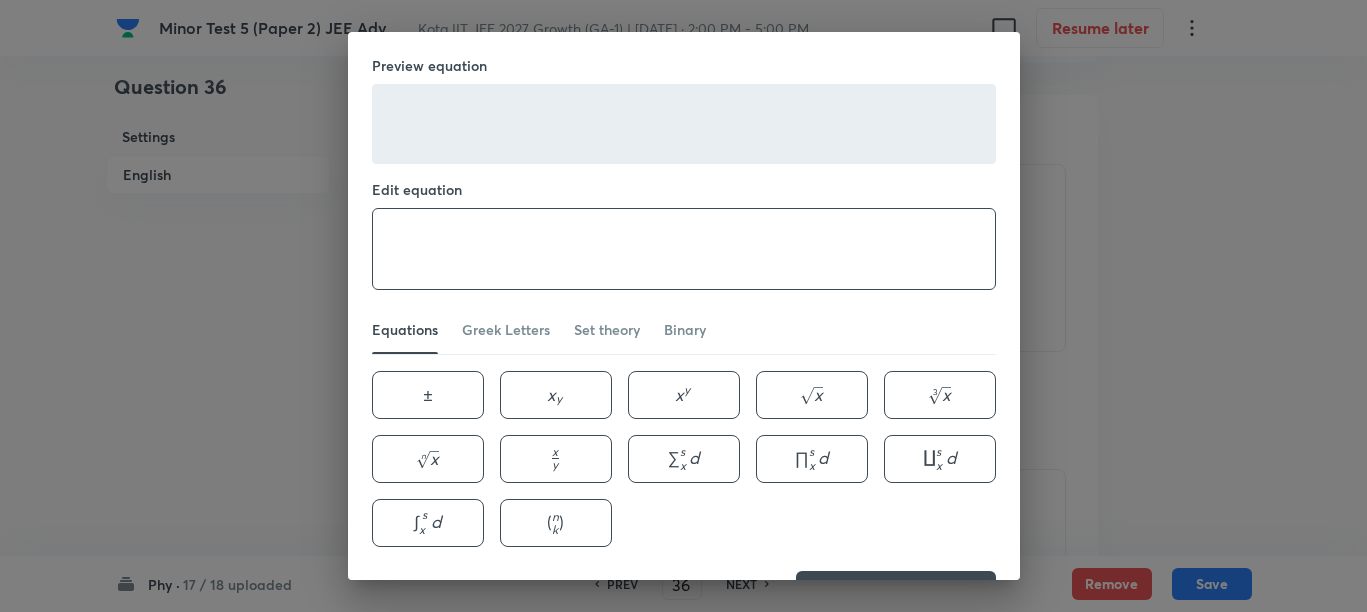paste on "\frac{\mathrm{Pm}}{\mathrm{M}+\mathrm{m}}" 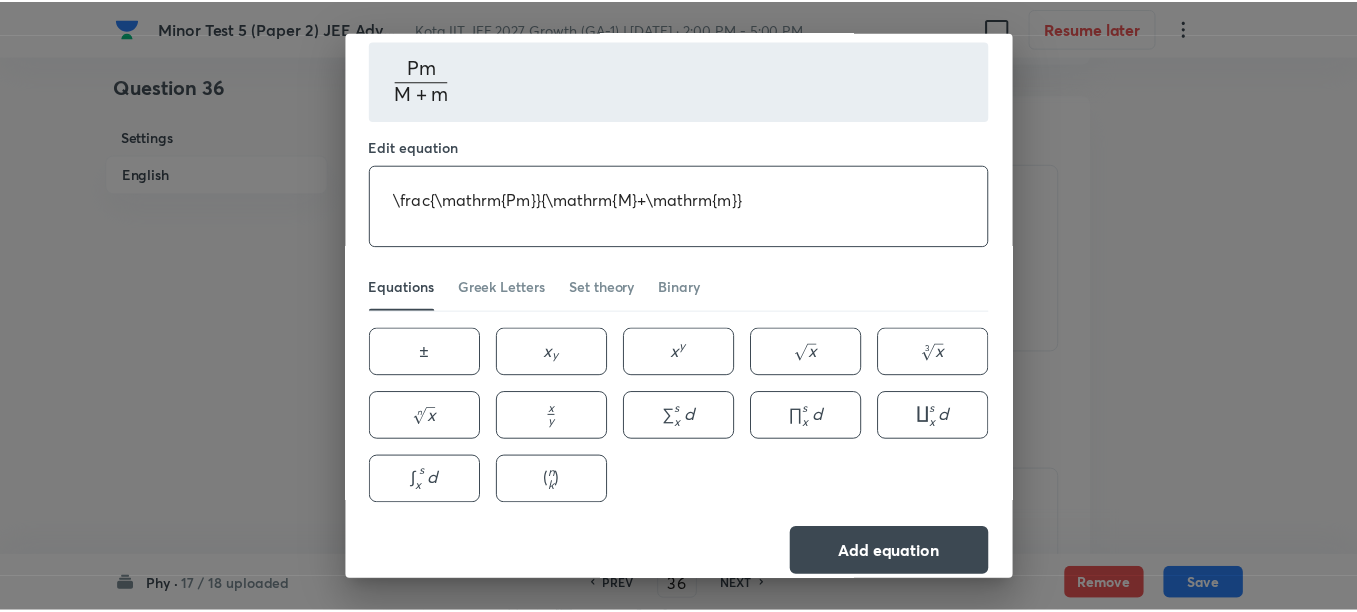 scroll, scrollTop: 63, scrollLeft: 0, axis: vertical 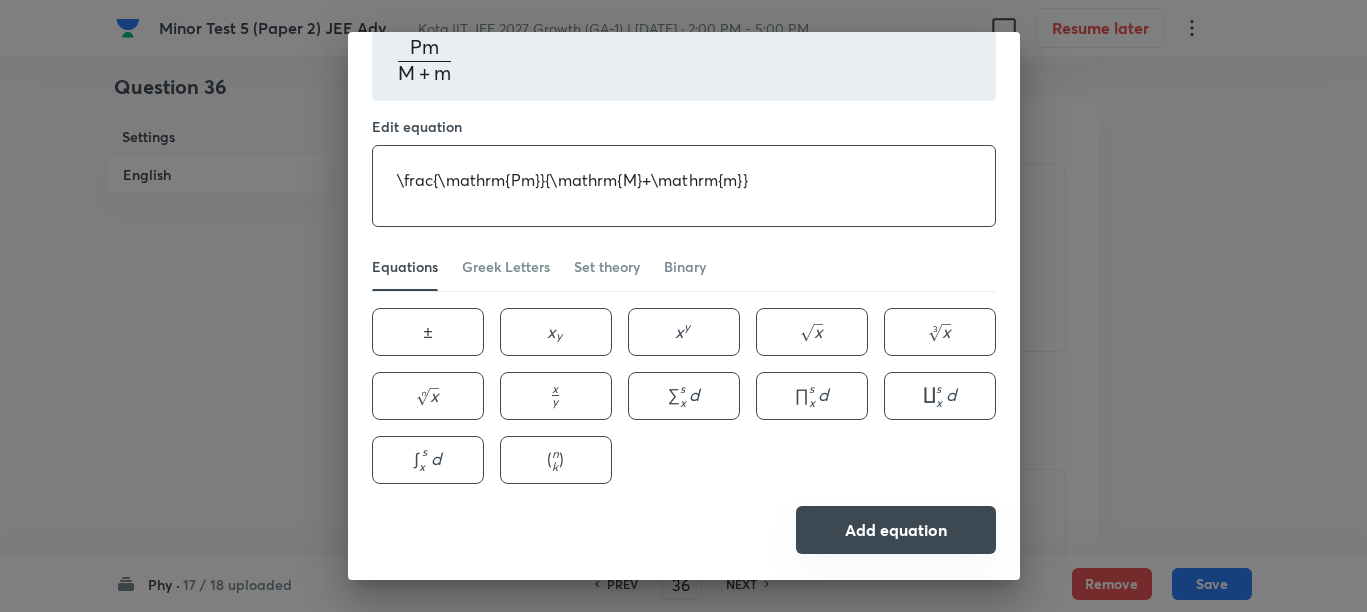type on "\frac{\mathrm{Pm}}{\mathrm{M}+\mathrm{m}}" 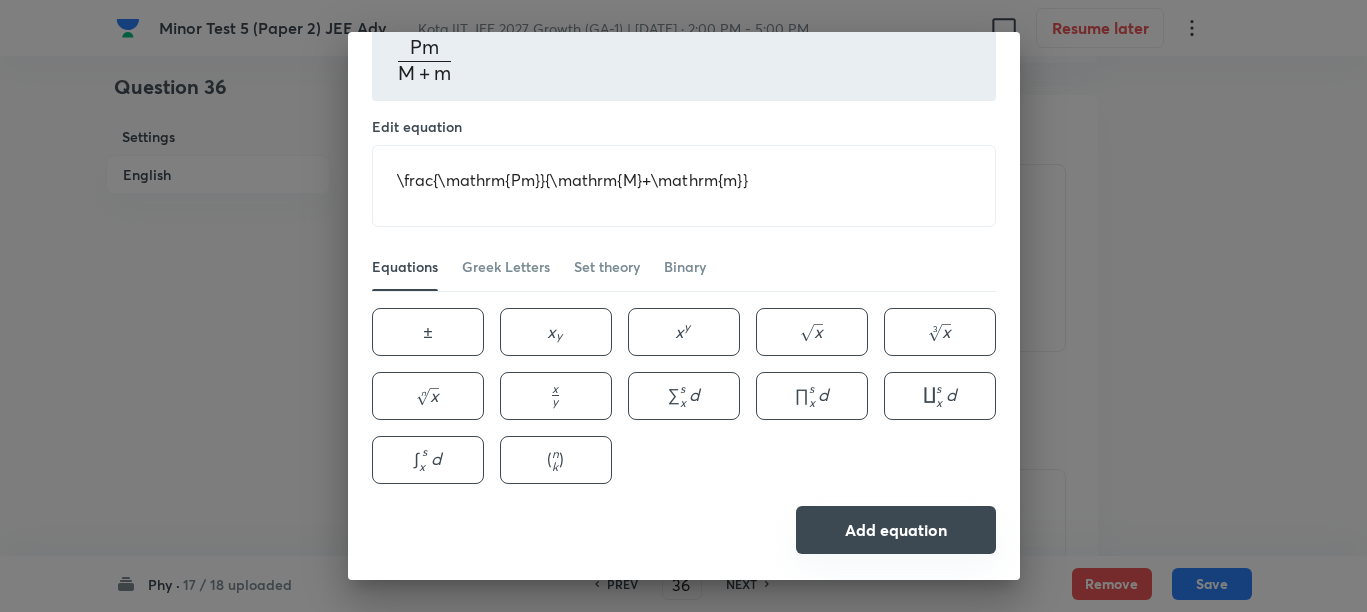 click on "Add equation" at bounding box center [896, 530] 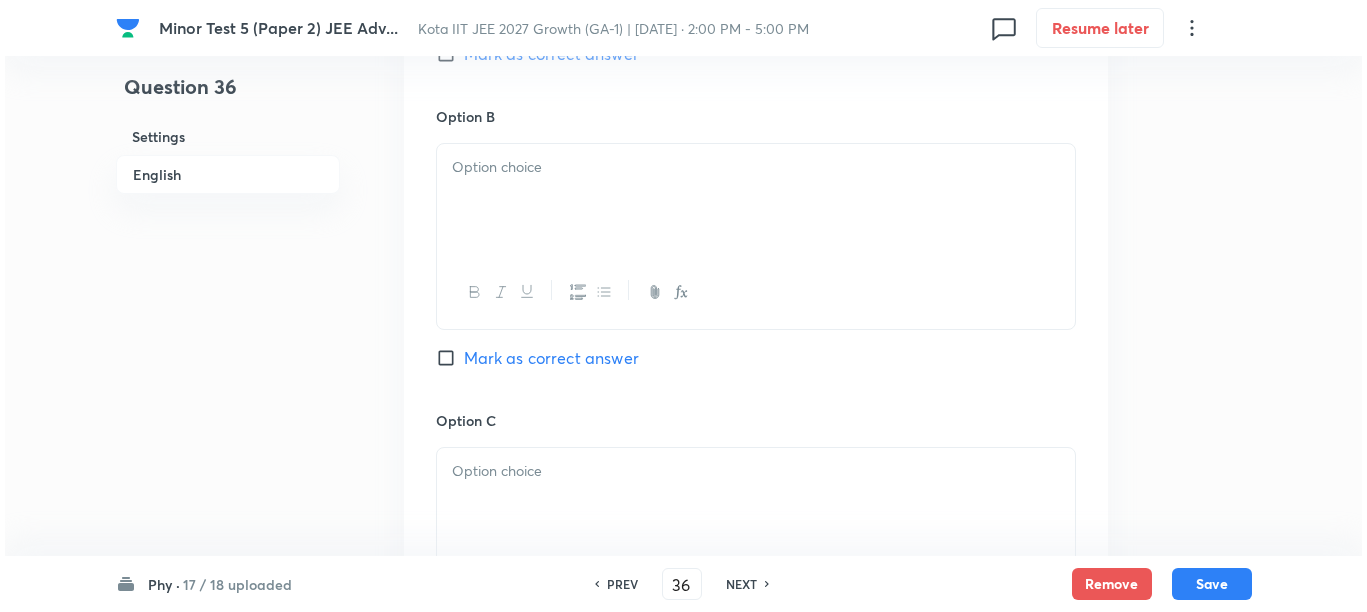 scroll, scrollTop: 1250, scrollLeft: 0, axis: vertical 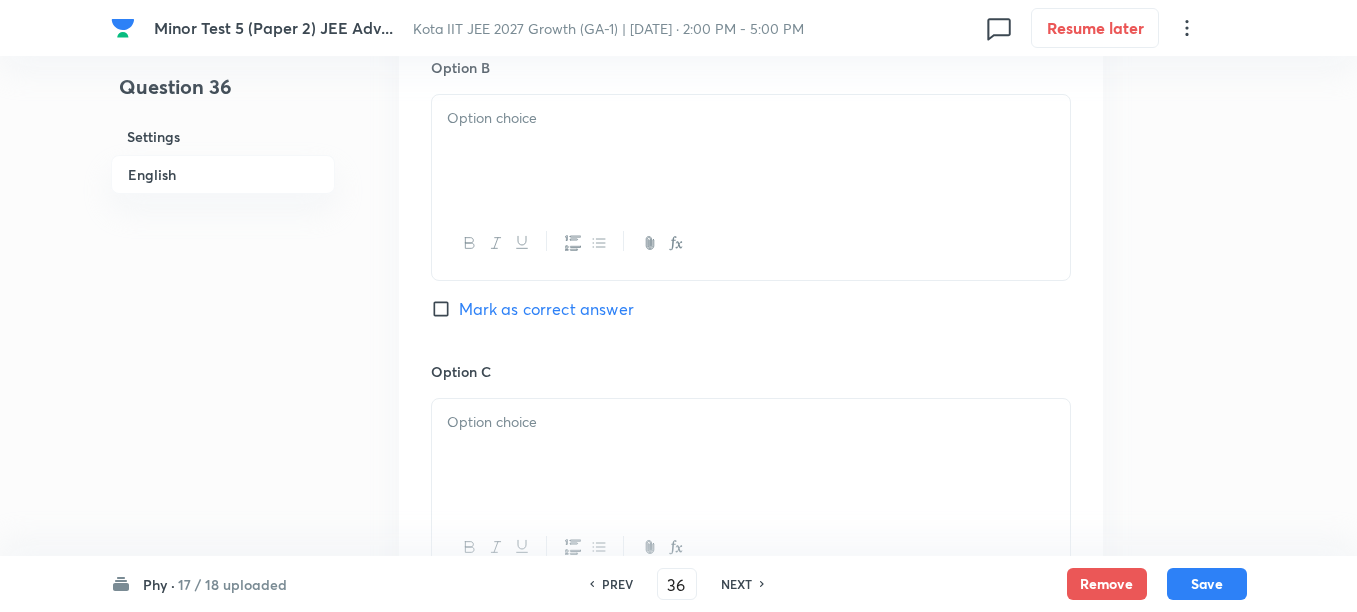 click at bounding box center (751, 151) 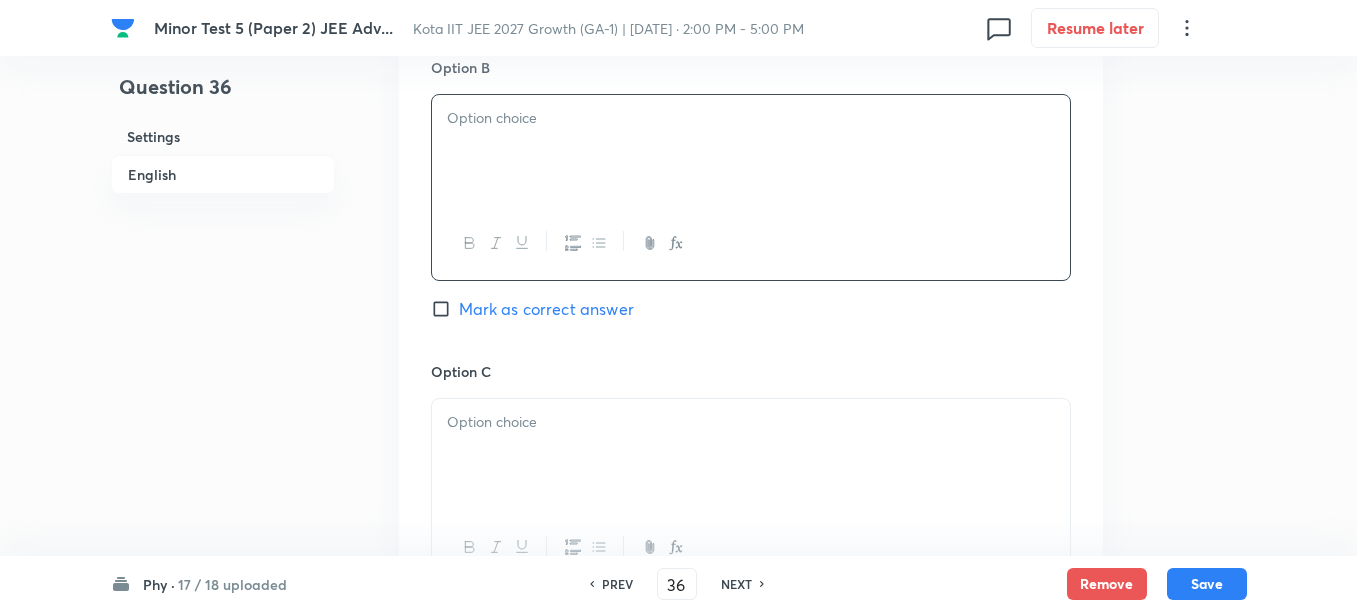 click 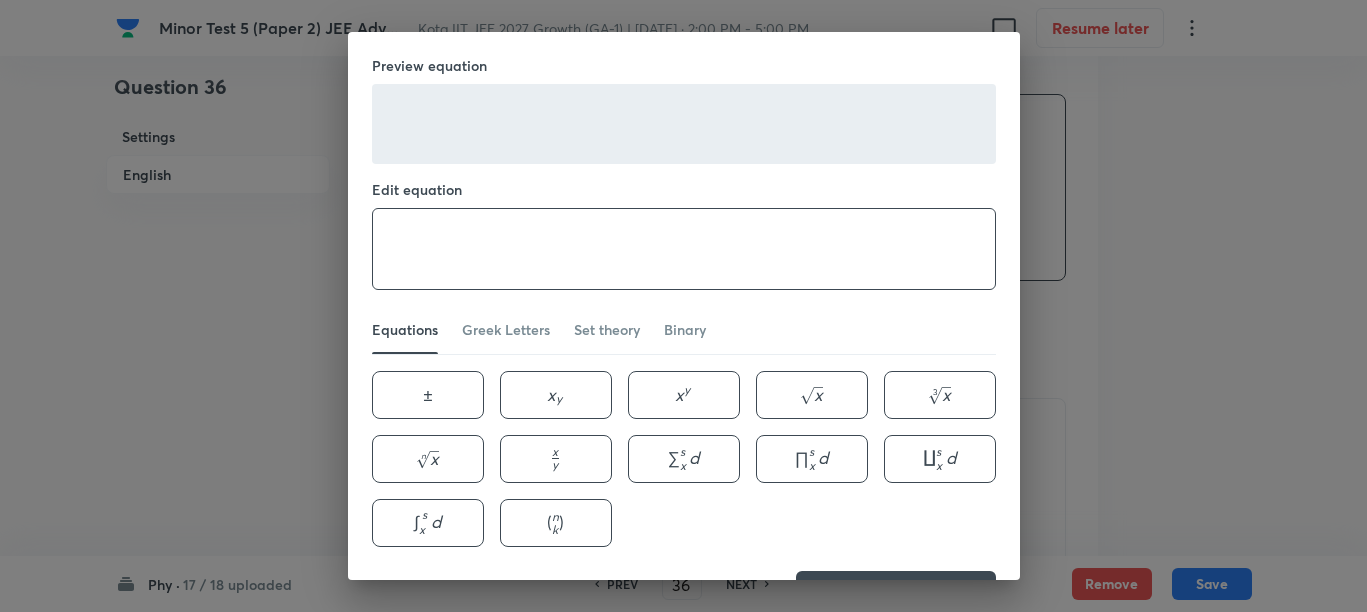 click at bounding box center [684, 249] 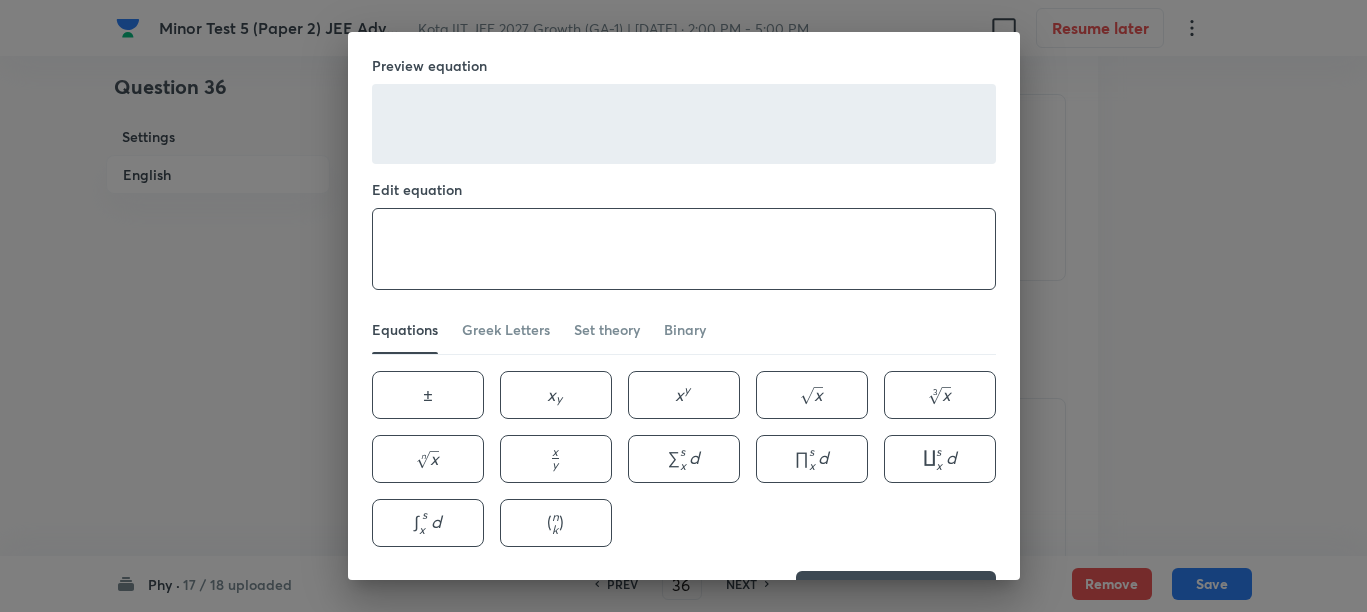 paste on "\frac{\mathrm{Pm}}{\mathrm{M}-\mathrm{m}}" 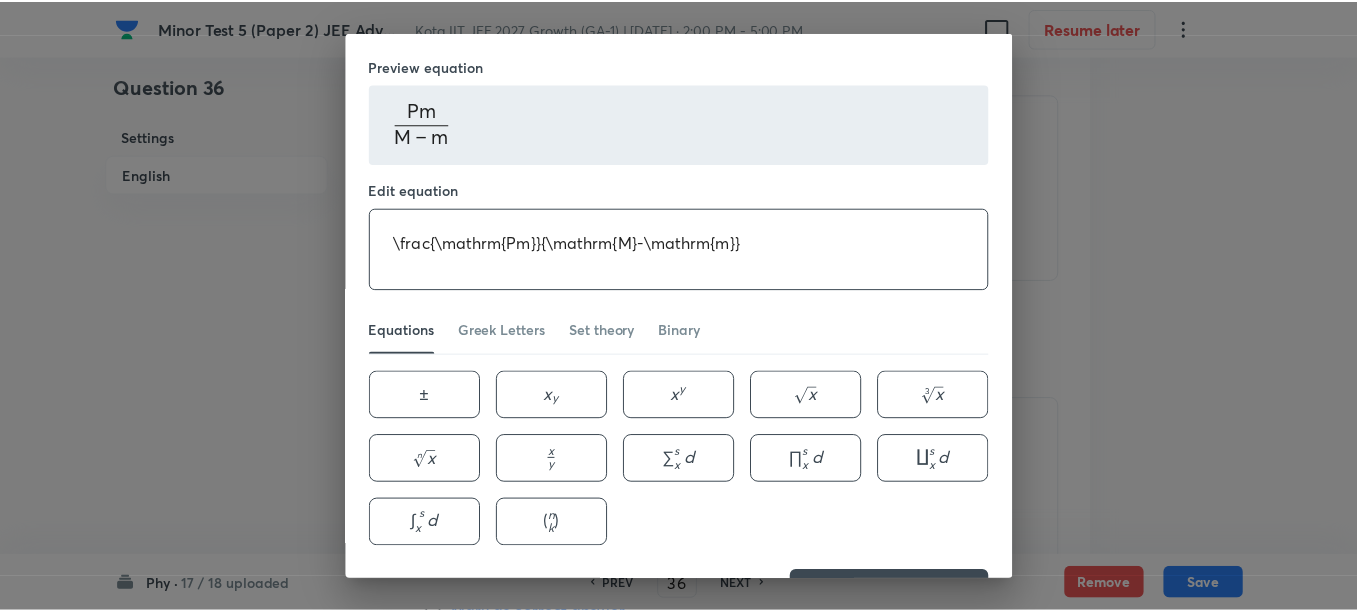 scroll, scrollTop: 63, scrollLeft: 0, axis: vertical 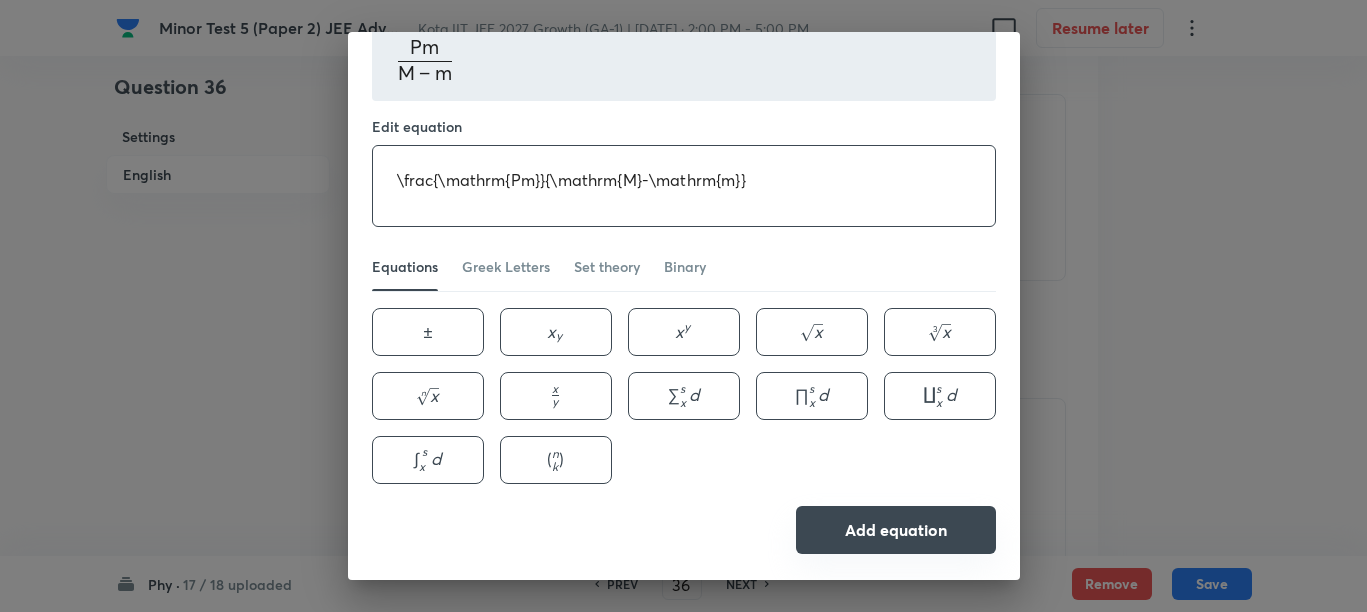 type on "\frac{\mathrm{Pm}}{\mathrm{M}-\mathrm{m}}" 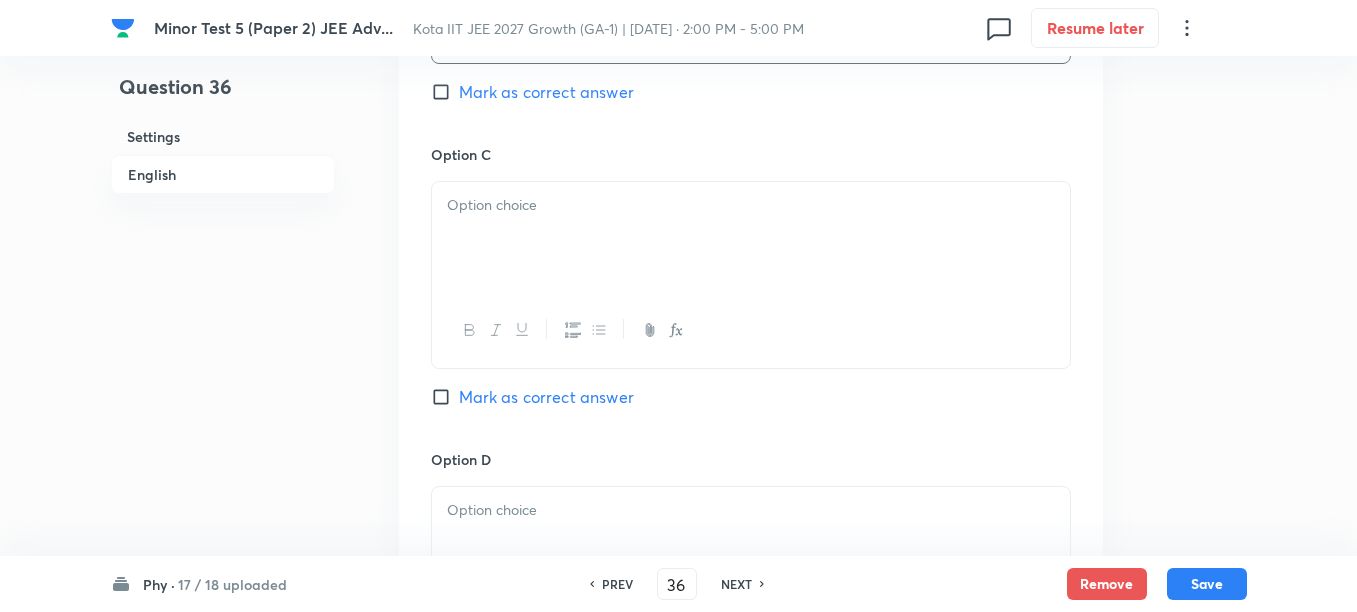 scroll, scrollTop: 1500, scrollLeft: 0, axis: vertical 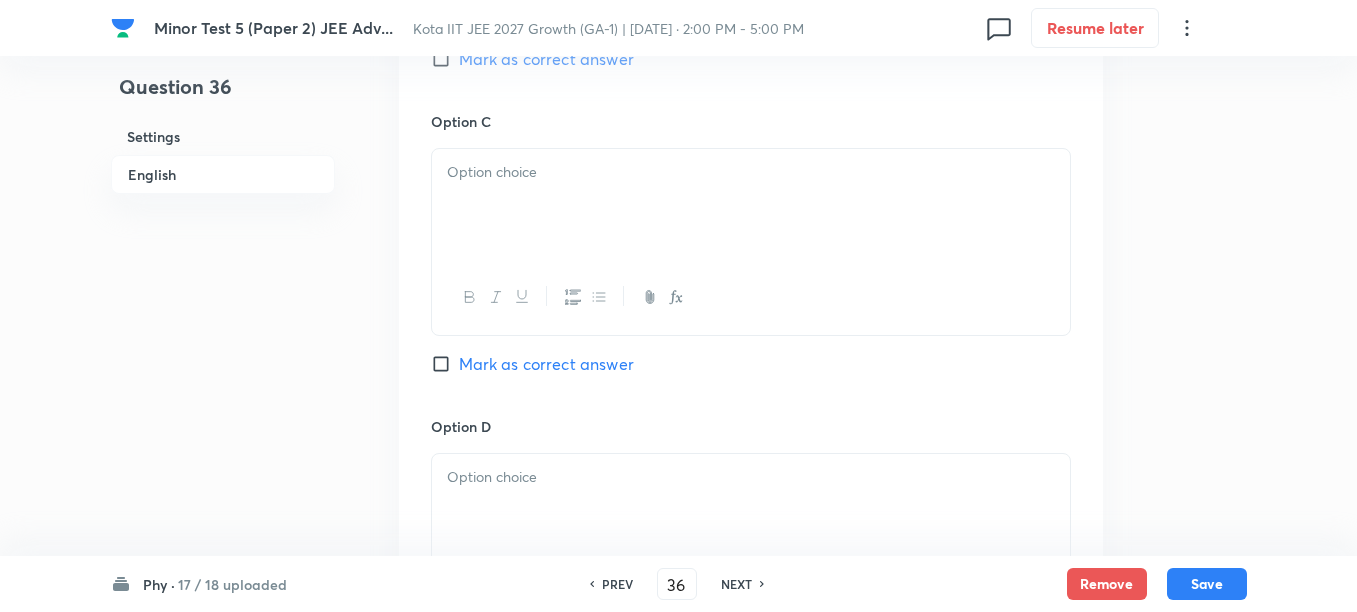 click at bounding box center [751, 205] 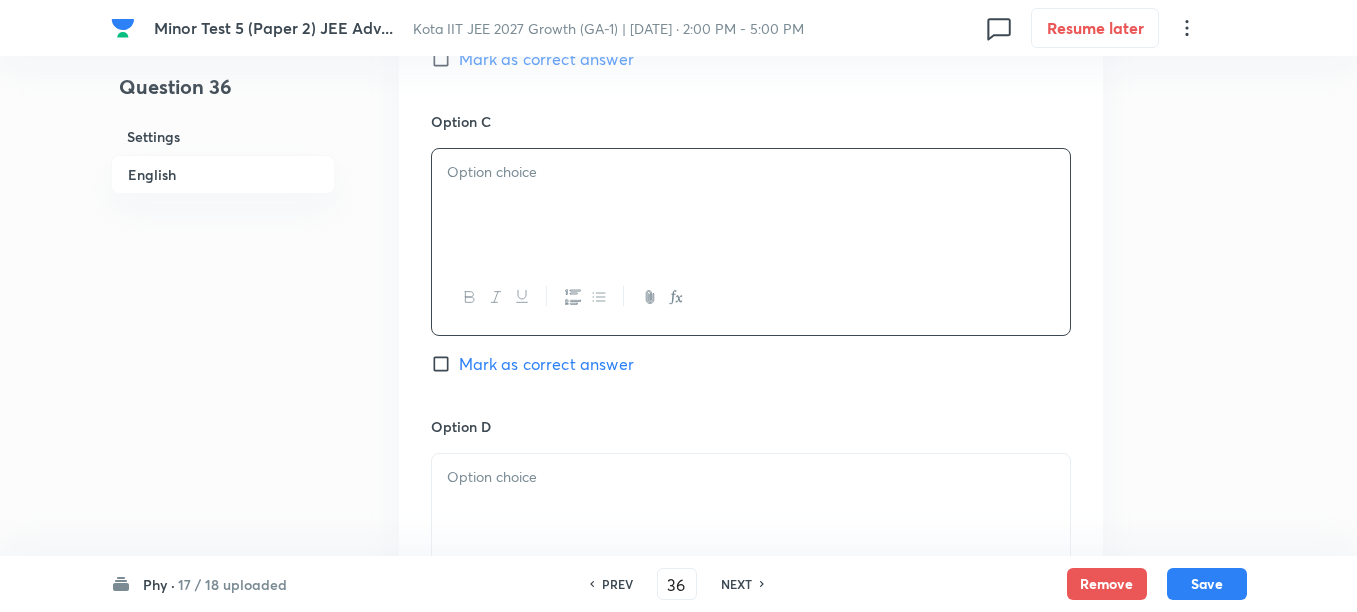 type 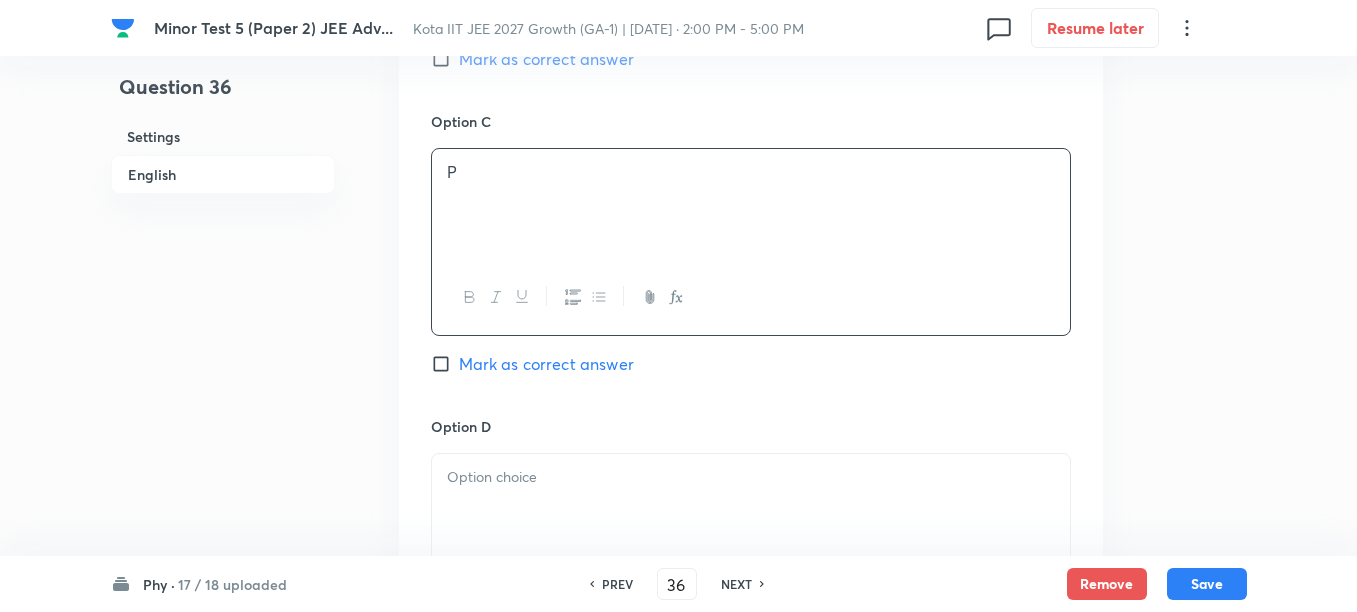 scroll, scrollTop: 1625, scrollLeft: 0, axis: vertical 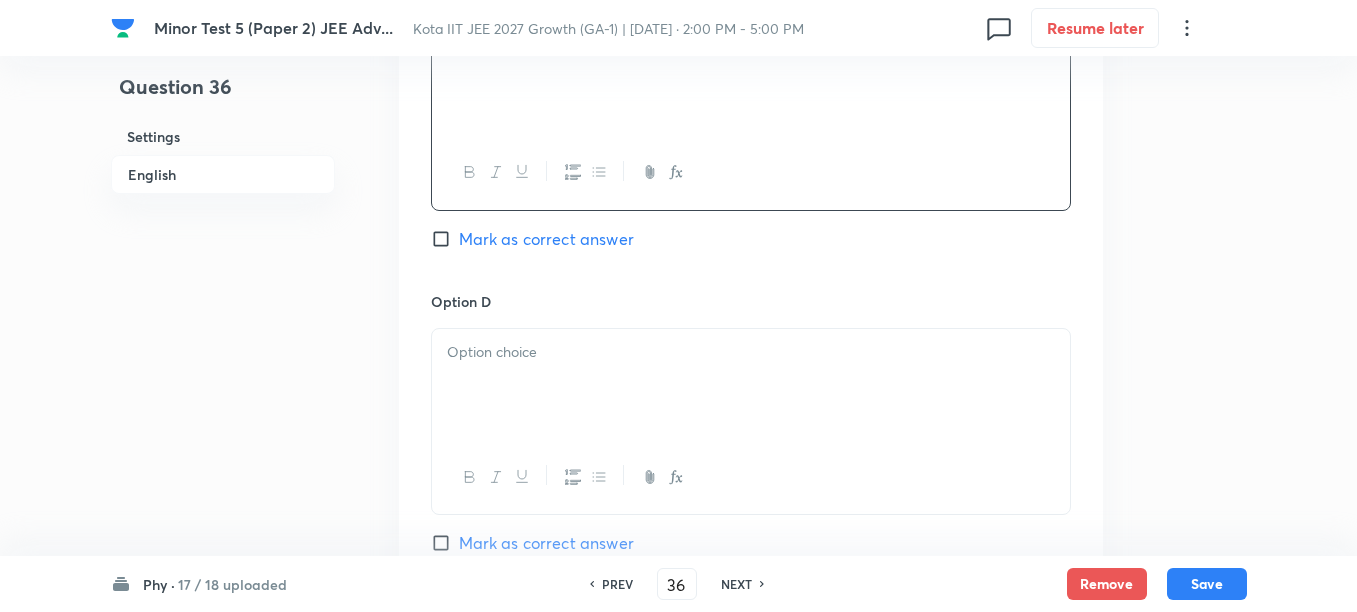 click at bounding box center (751, 385) 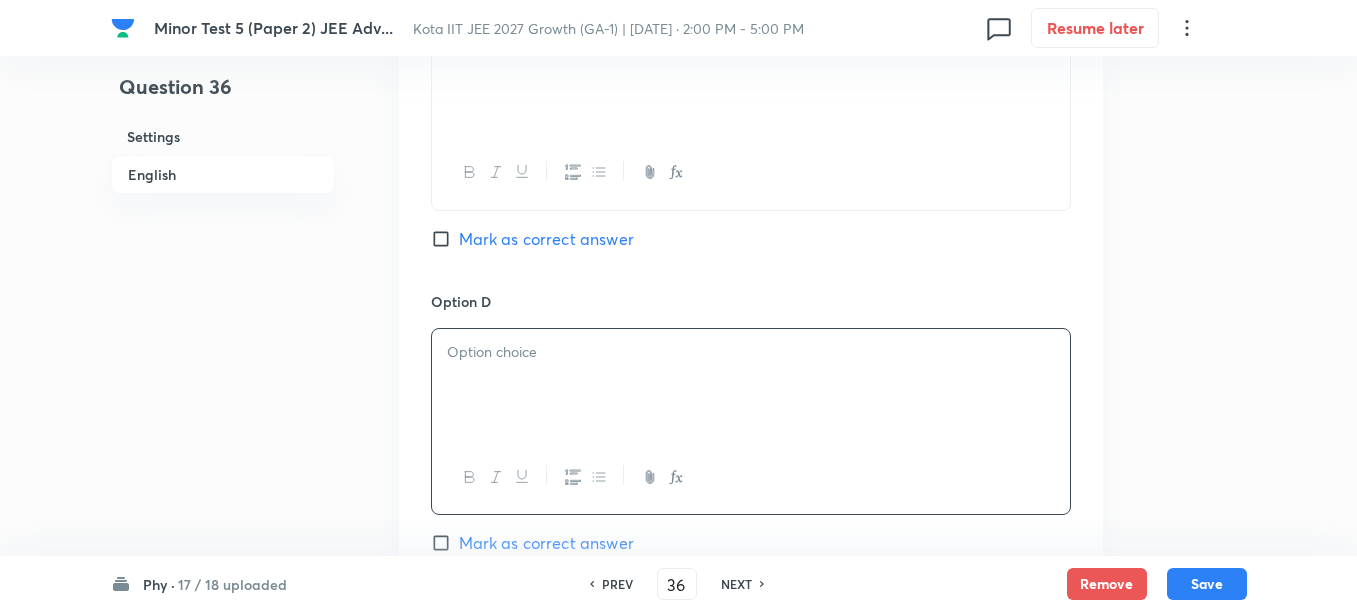 click at bounding box center (751, 385) 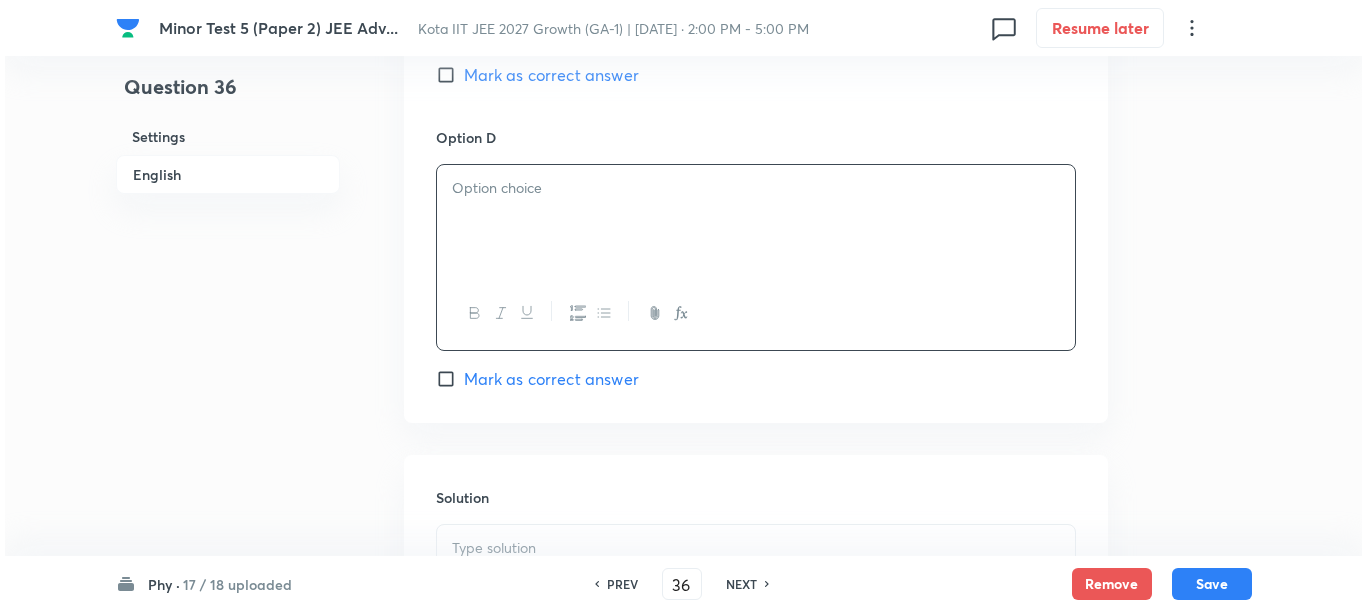 scroll, scrollTop: 1875, scrollLeft: 0, axis: vertical 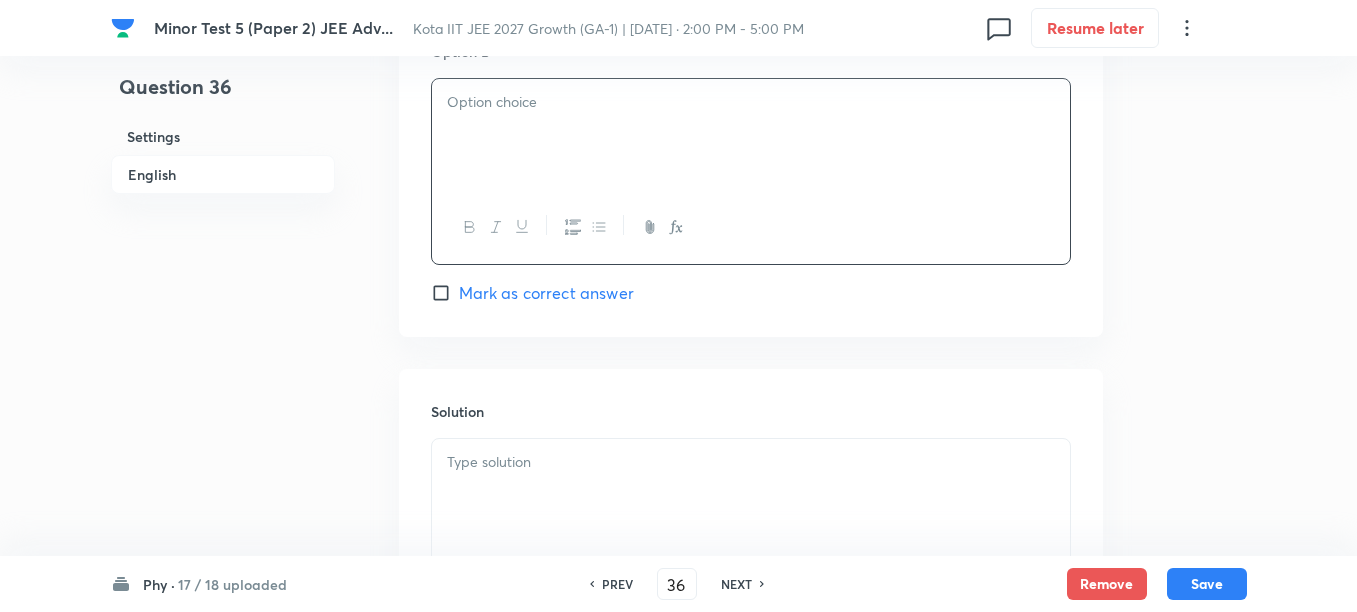 click 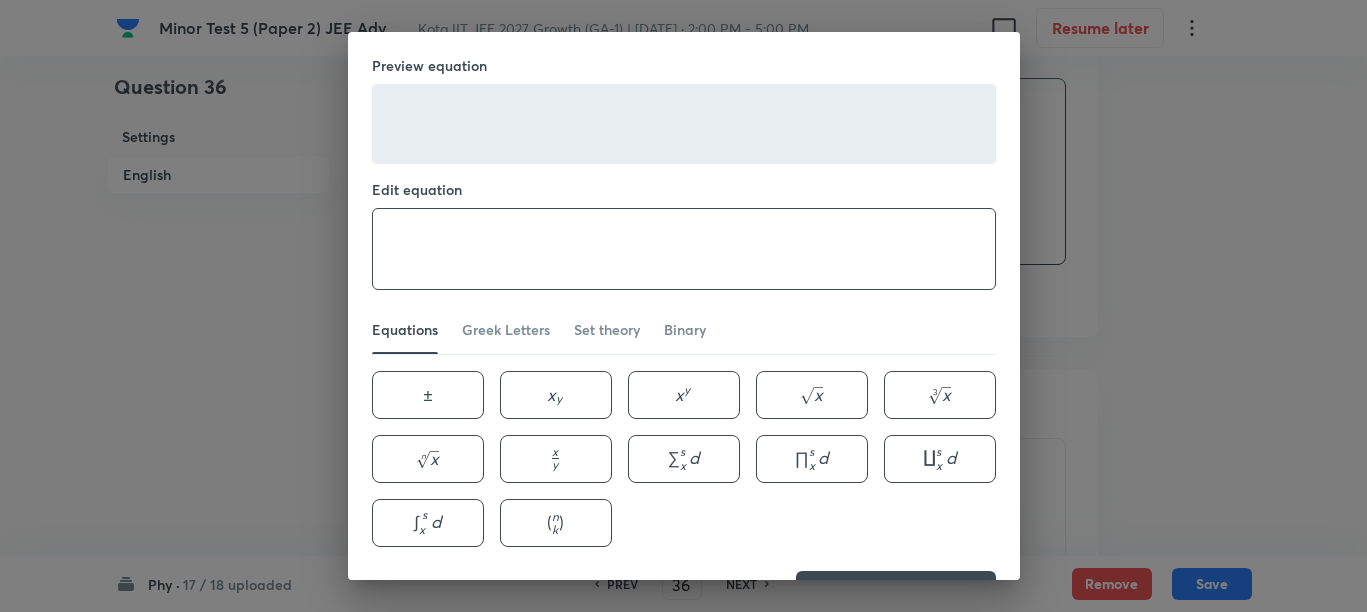 click at bounding box center (684, 249) 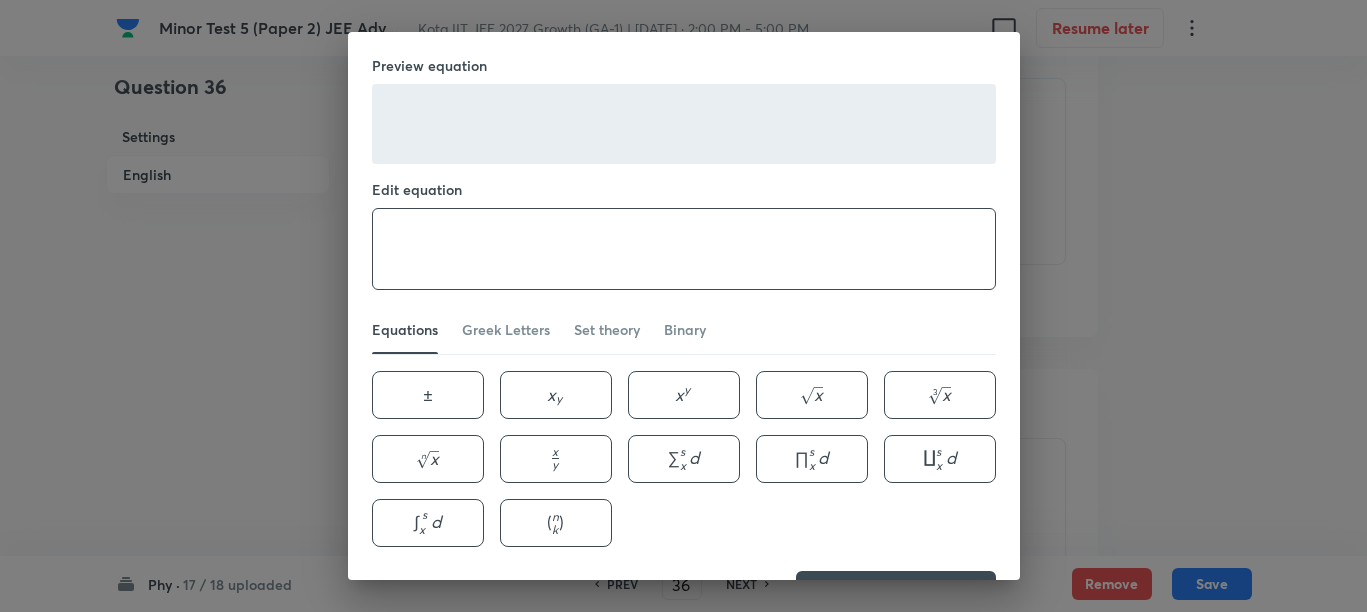 paste on "\frac{\mathrm{PM}}{\mathrm{M}+\mathrm{m}}" 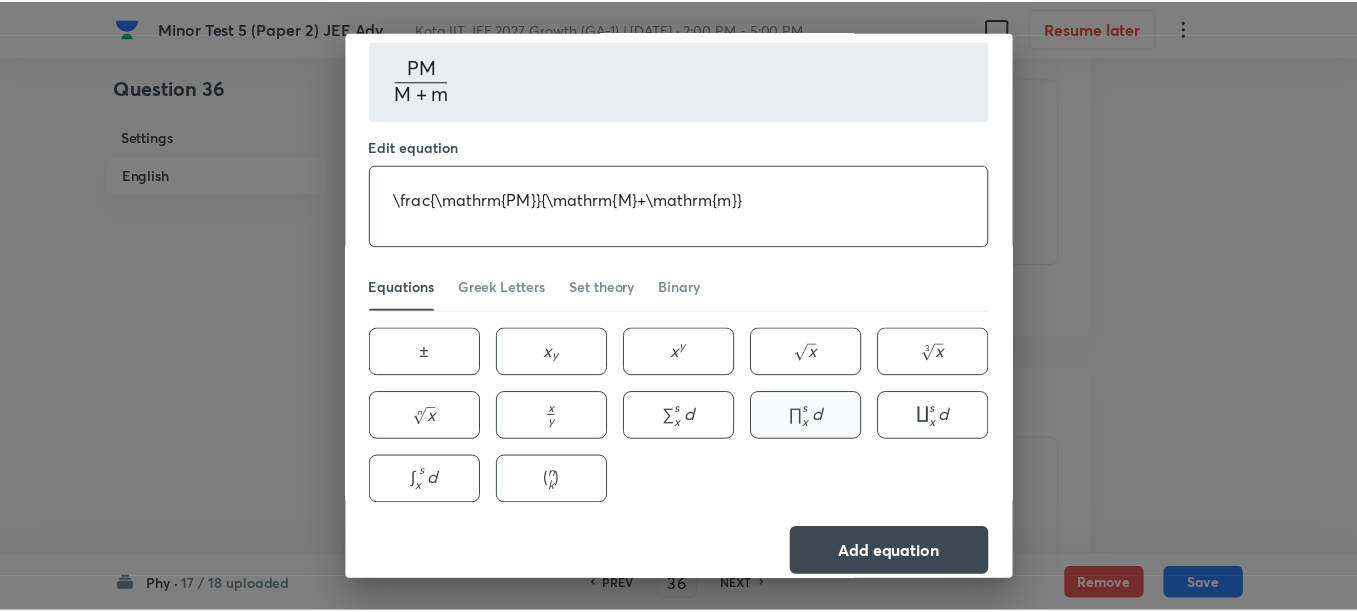 scroll, scrollTop: 63, scrollLeft: 0, axis: vertical 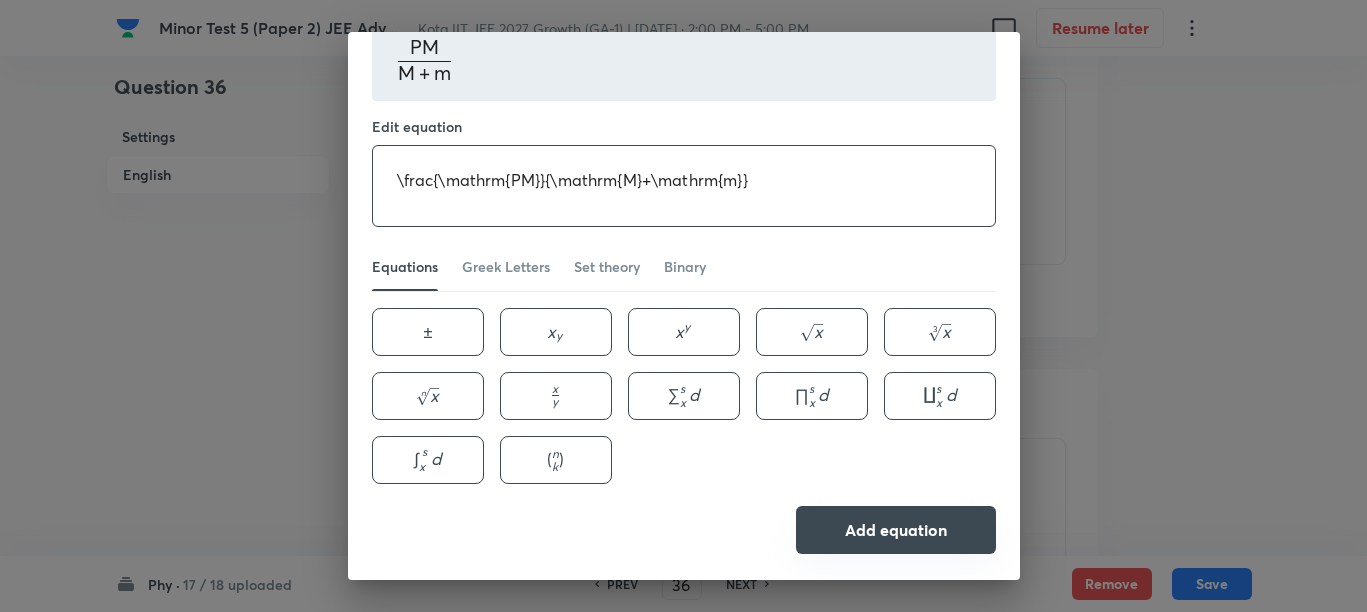 type on "\frac{\mathrm{PM}}{\mathrm{M}+\mathrm{m}}" 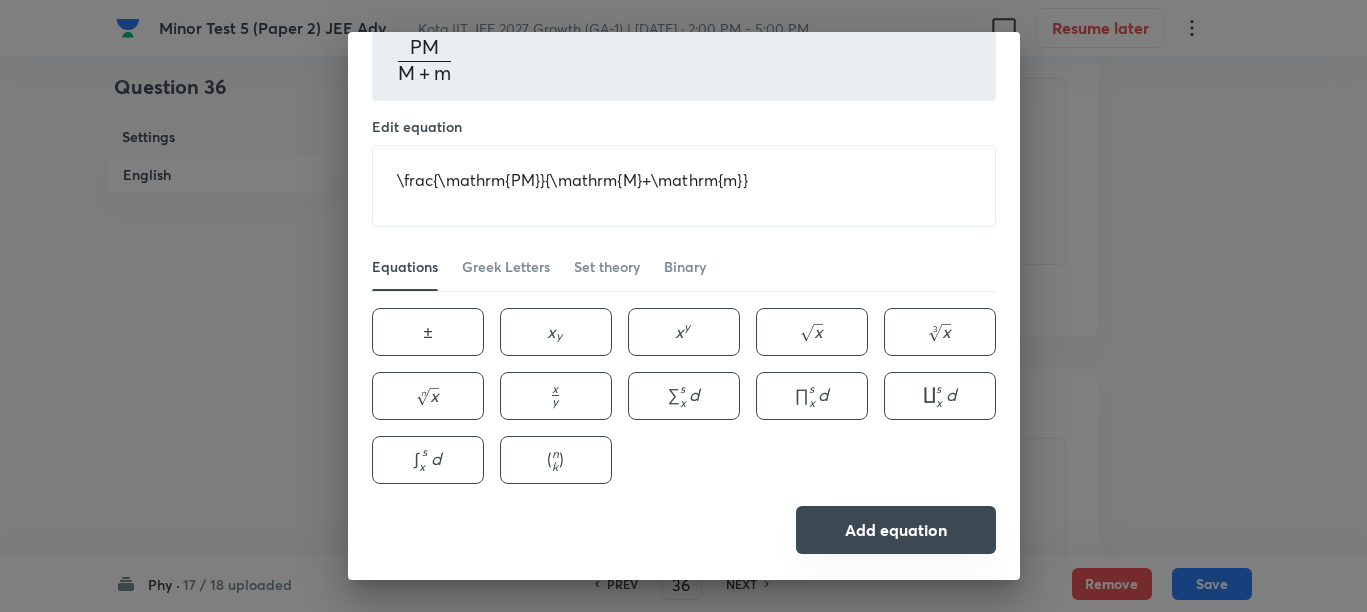 click on "Add equation" at bounding box center (896, 530) 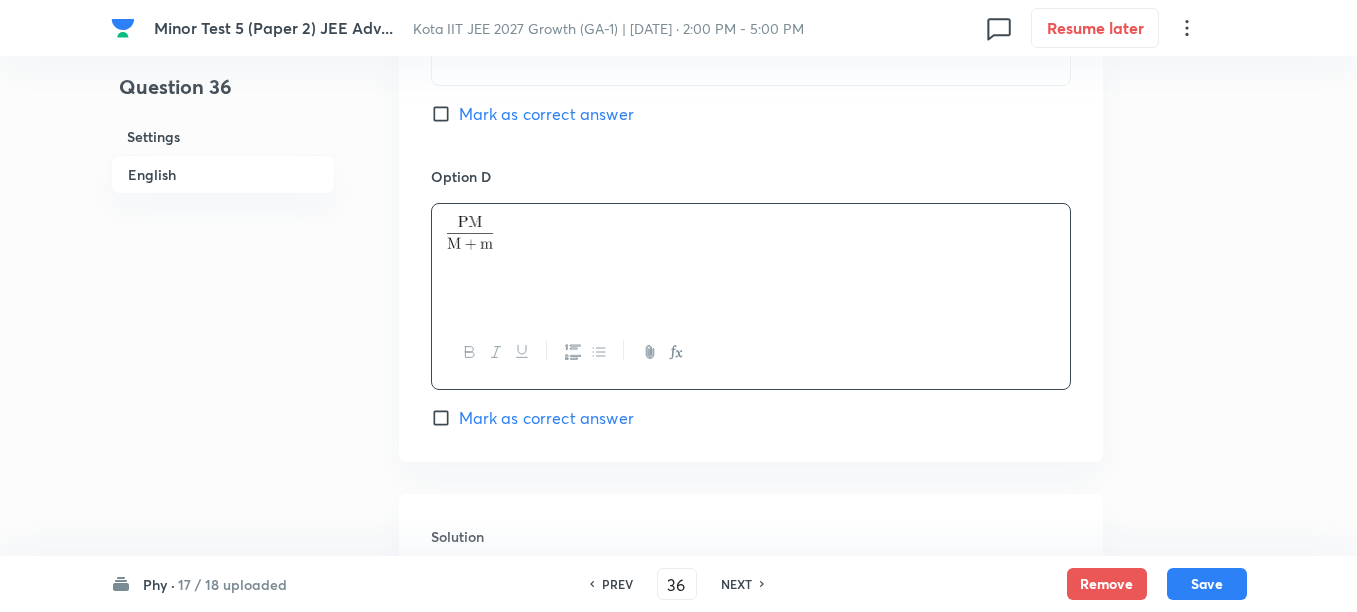 click on "Mark as correct answer" at bounding box center (546, 418) 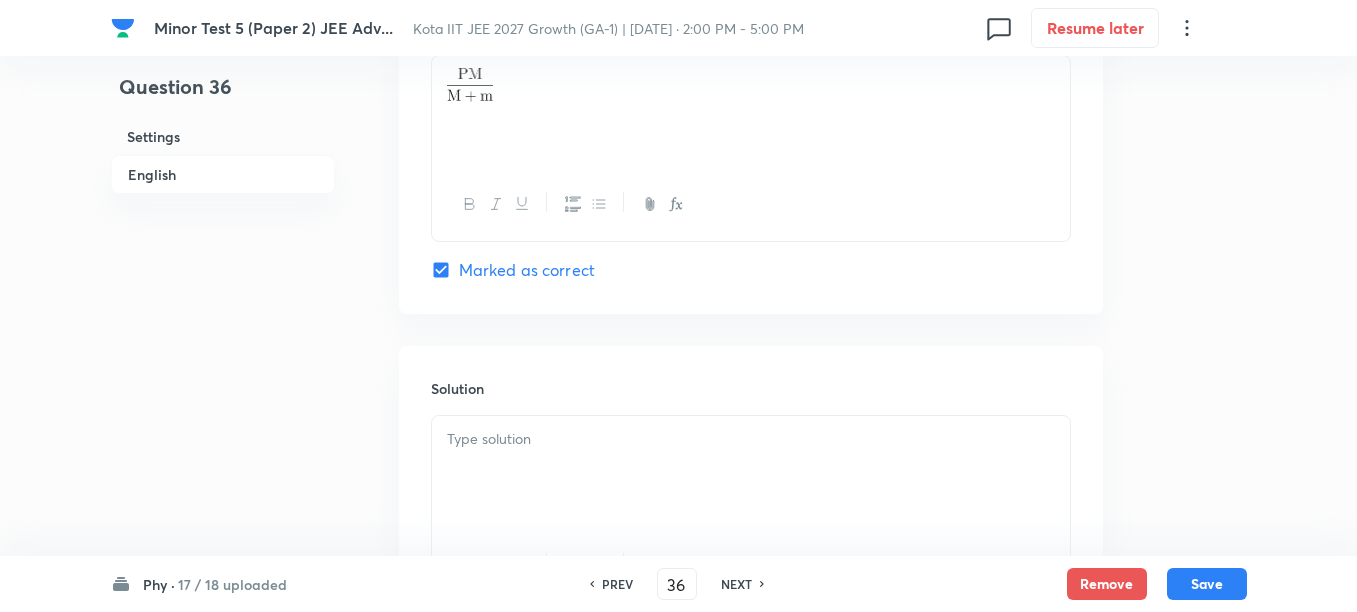 scroll, scrollTop: 2096, scrollLeft: 0, axis: vertical 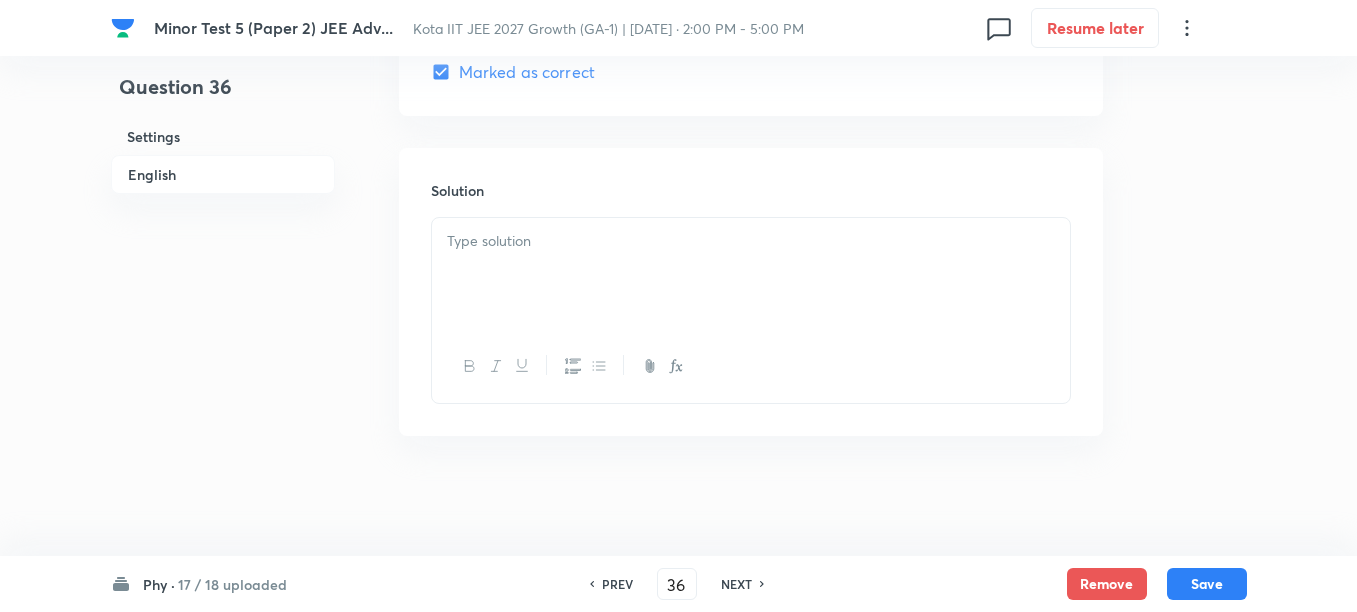 click at bounding box center (751, 274) 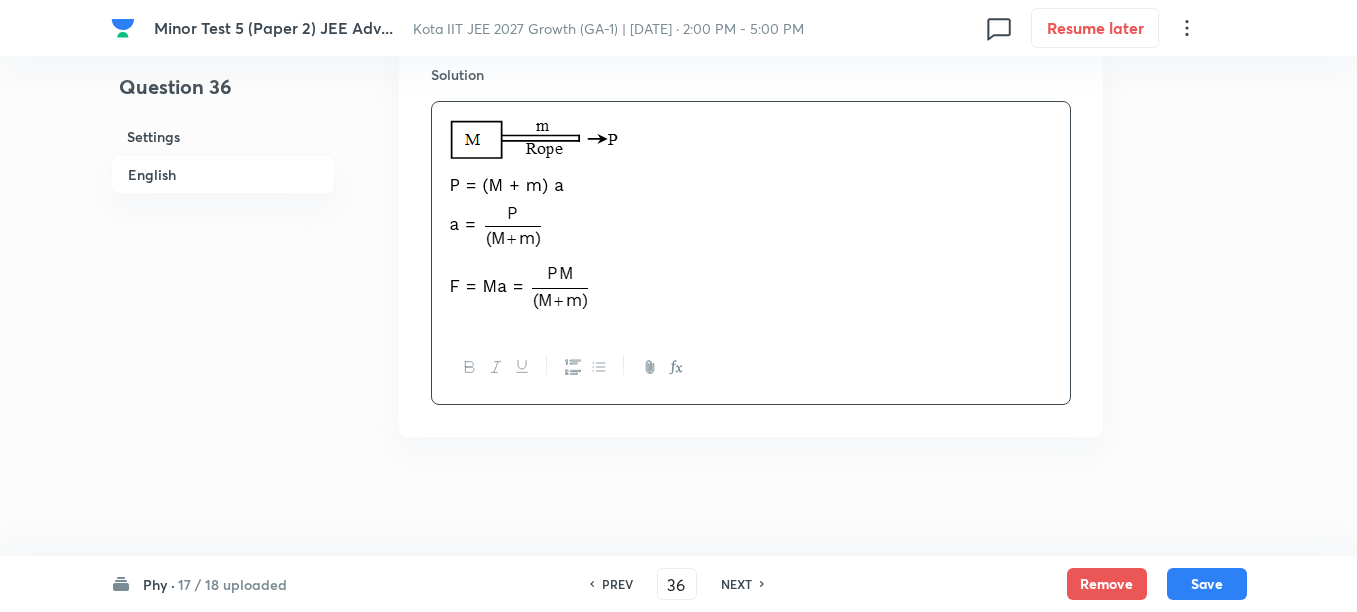 scroll, scrollTop: 2213, scrollLeft: 0, axis: vertical 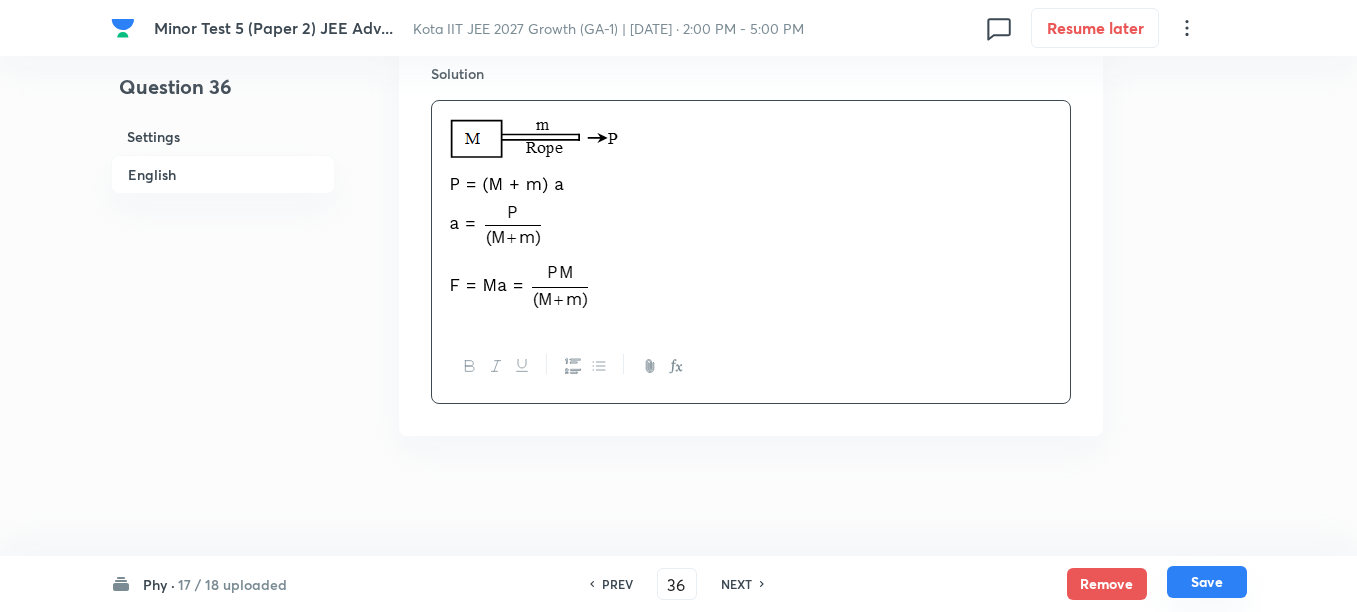 click on "Save" at bounding box center (1207, 582) 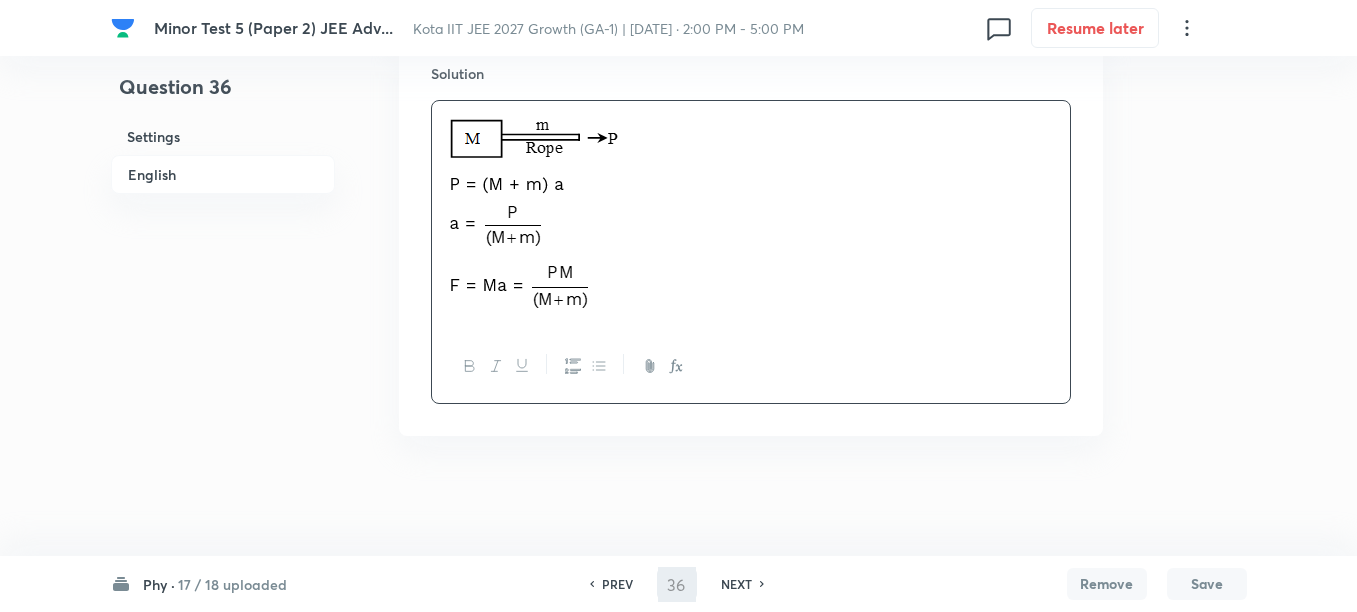 type on "37" 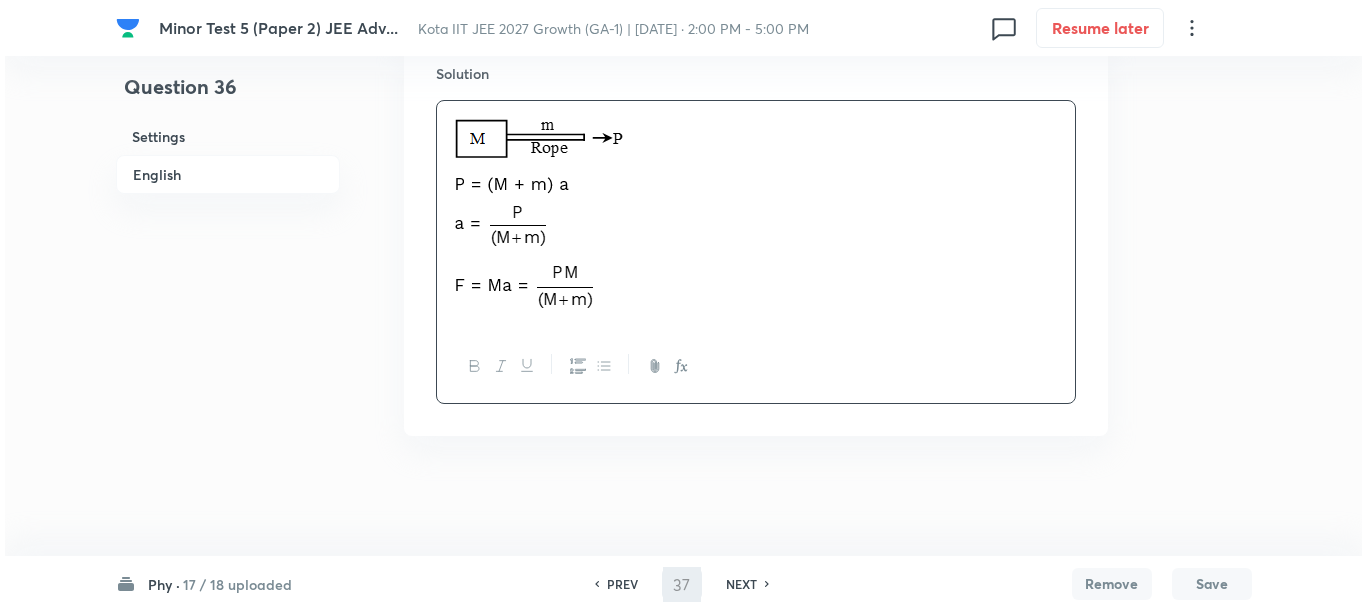 scroll, scrollTop: 0, scrollLeft: 0, axis: both 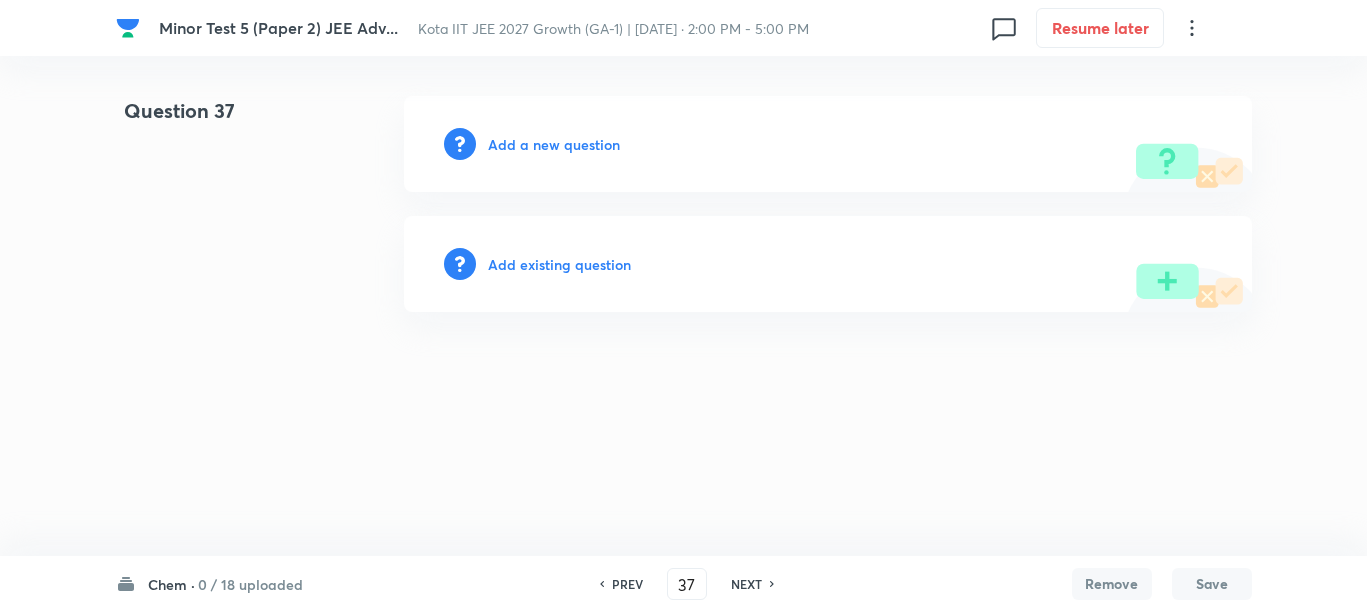 type 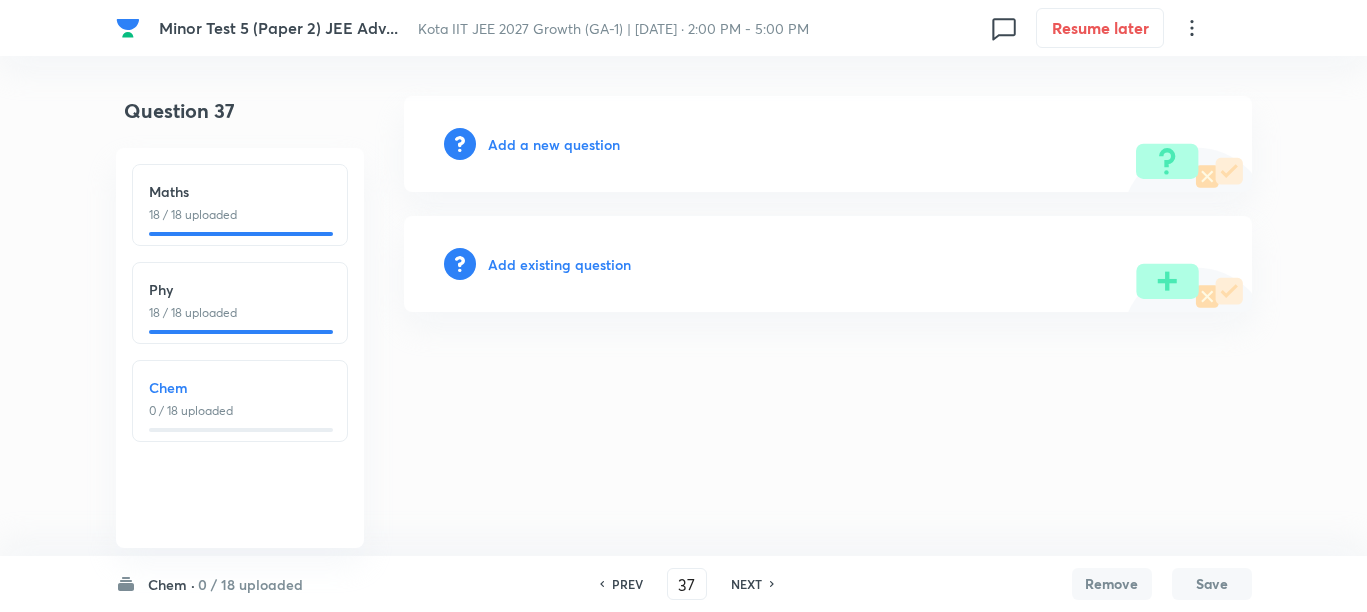 click on "Minor Test 5 (Paper 2) JEE Adv... Kota IIT JEE 2027 Growth (GA-1) | Jul 14, 2025 · 2:00 PM - 5:00 PM 0 Resume later Question 37 Add a new question Add existing question Chem ·
0 / 18 uploaded
Maths 18 / 18 uploaded Phy 18 / 18 uploaded Chem 0 / 18 uploaded PREV 37 ​ NEXT Remove Save No internet connection" at bounding box center (683, 204) 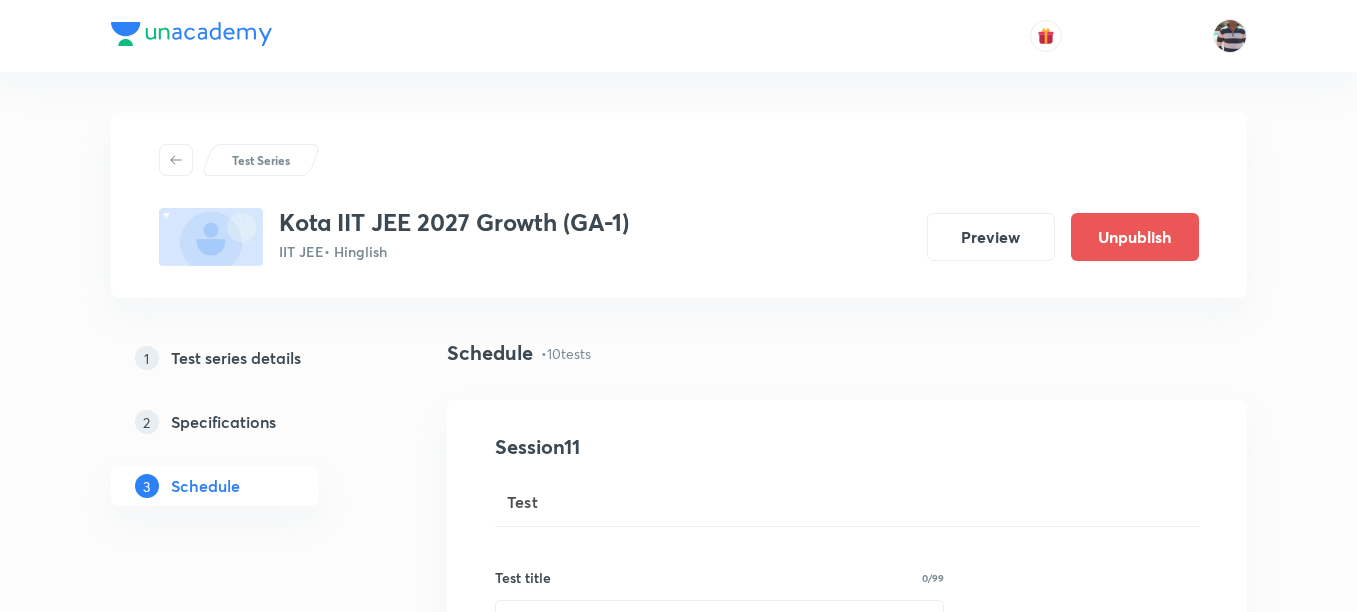 scroll, scrollTop: 3237, scrollLeft: 0, axis: vertical 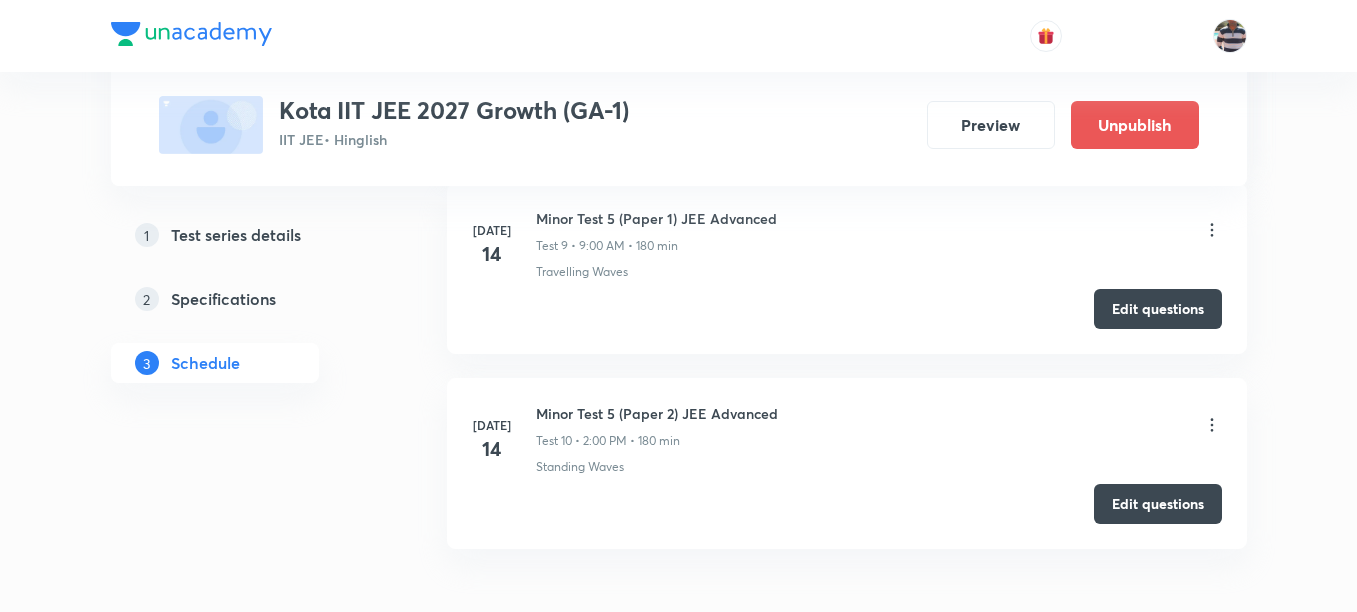 type 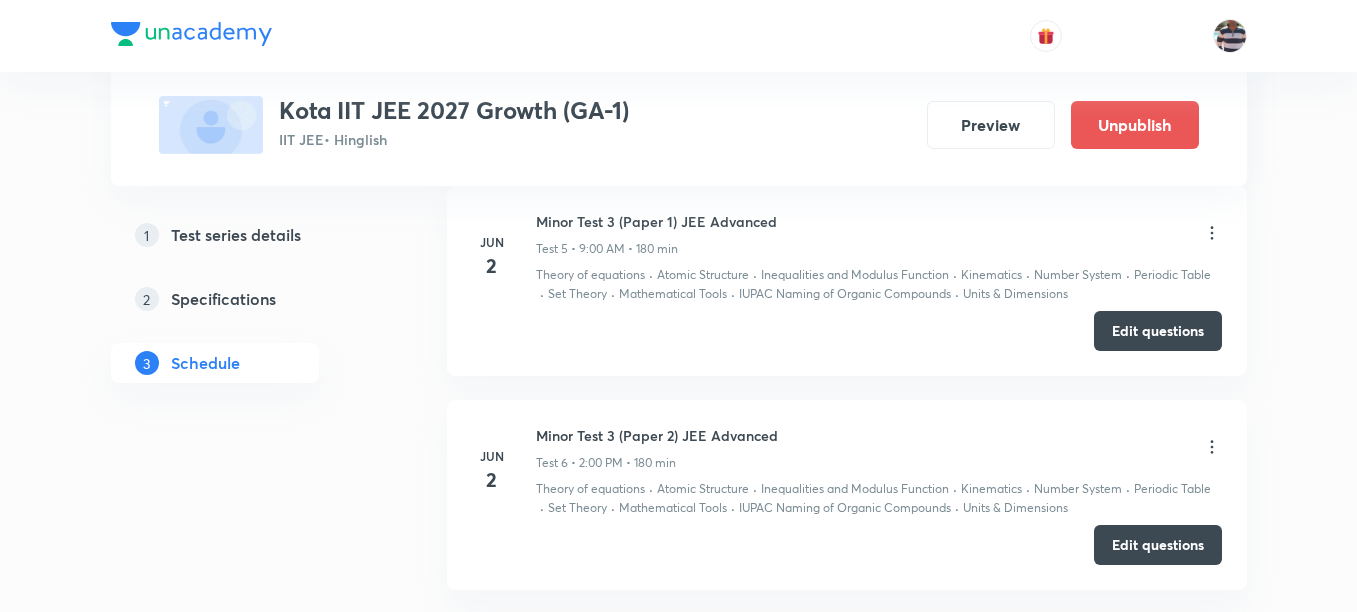 scroll, scrollTop: 1987, scrollLeft: 0, axis: vertical 